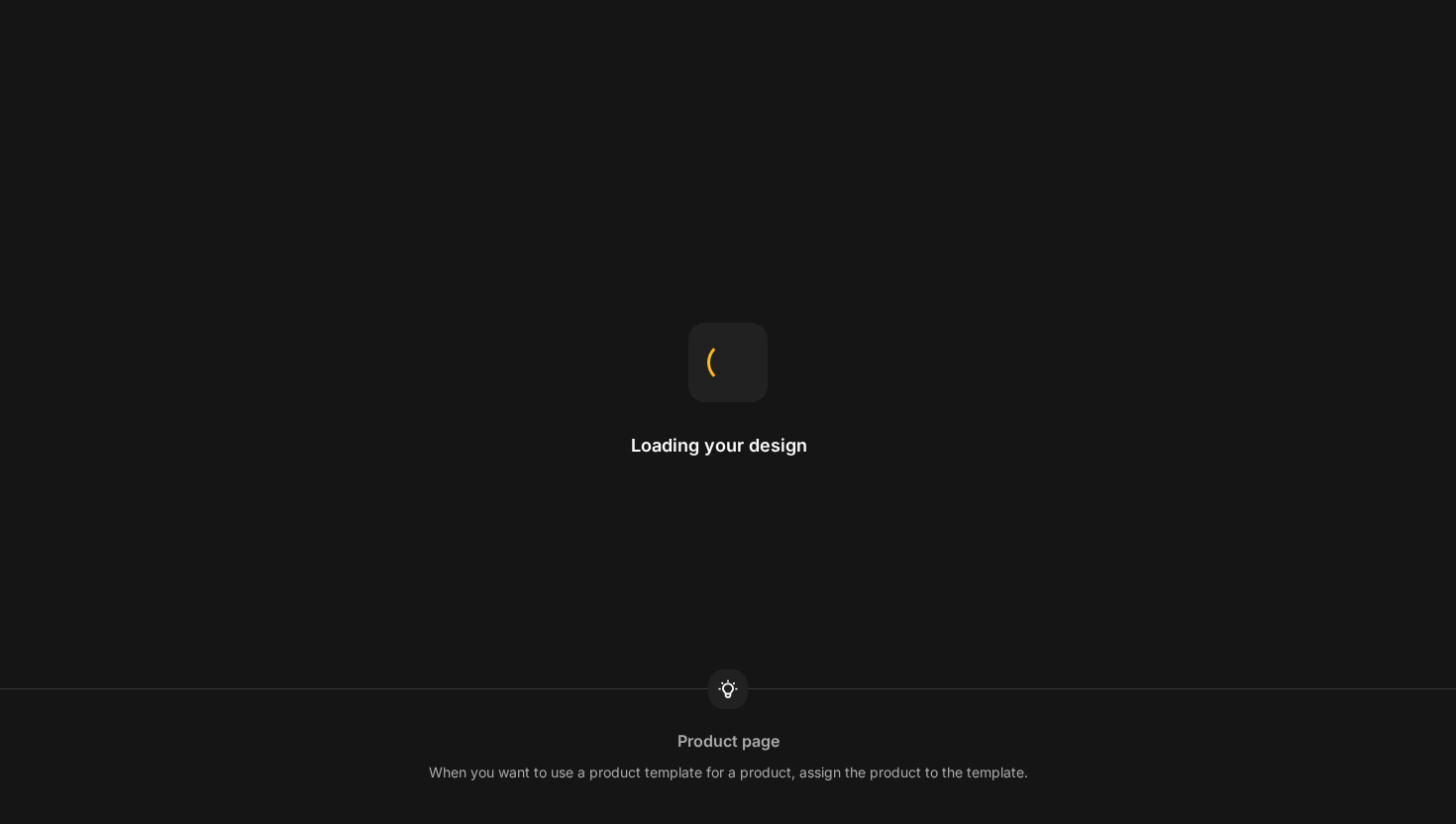scroll, scrollTop: 0, scrollLeft: 0, axis: both 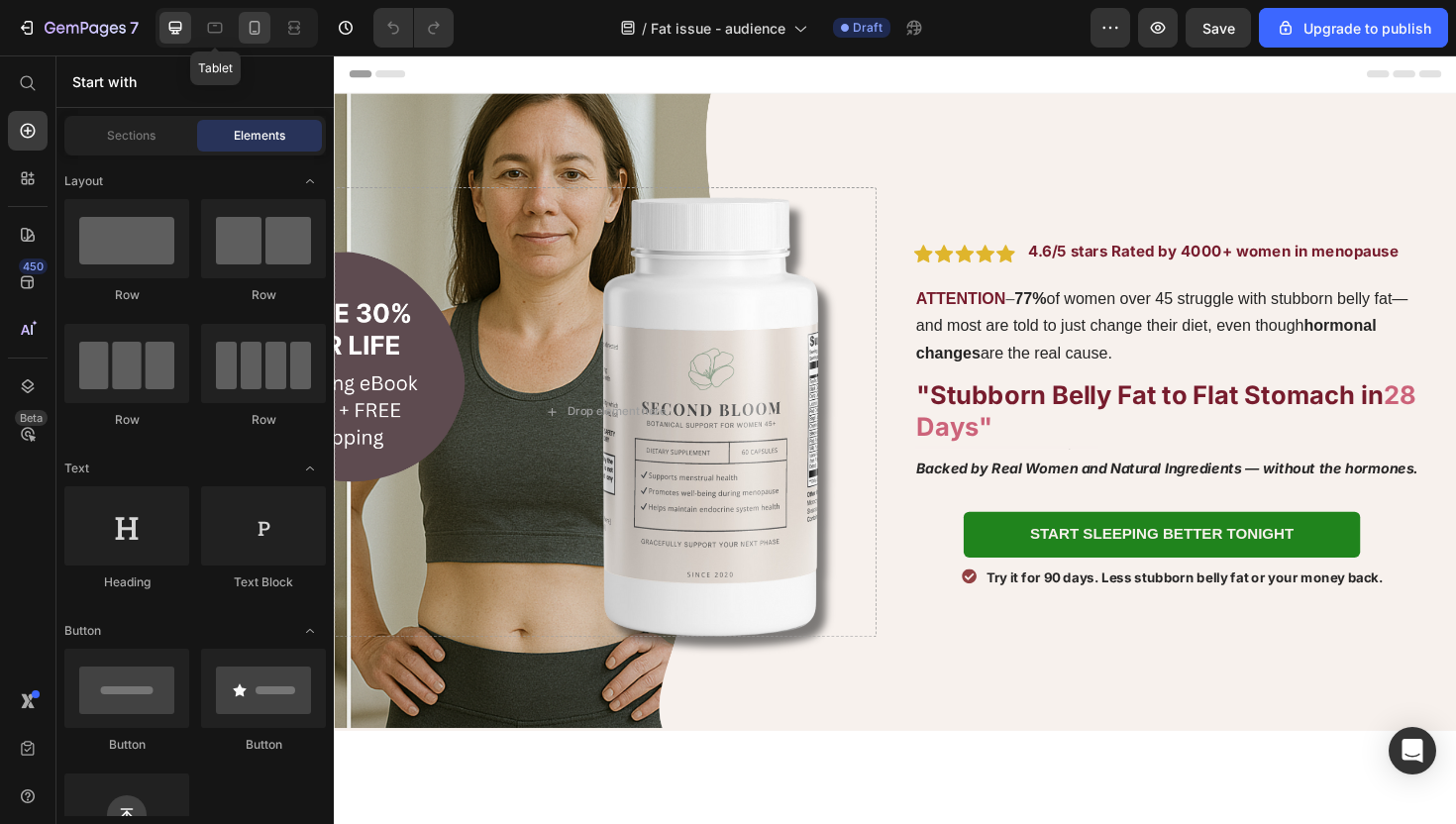 click 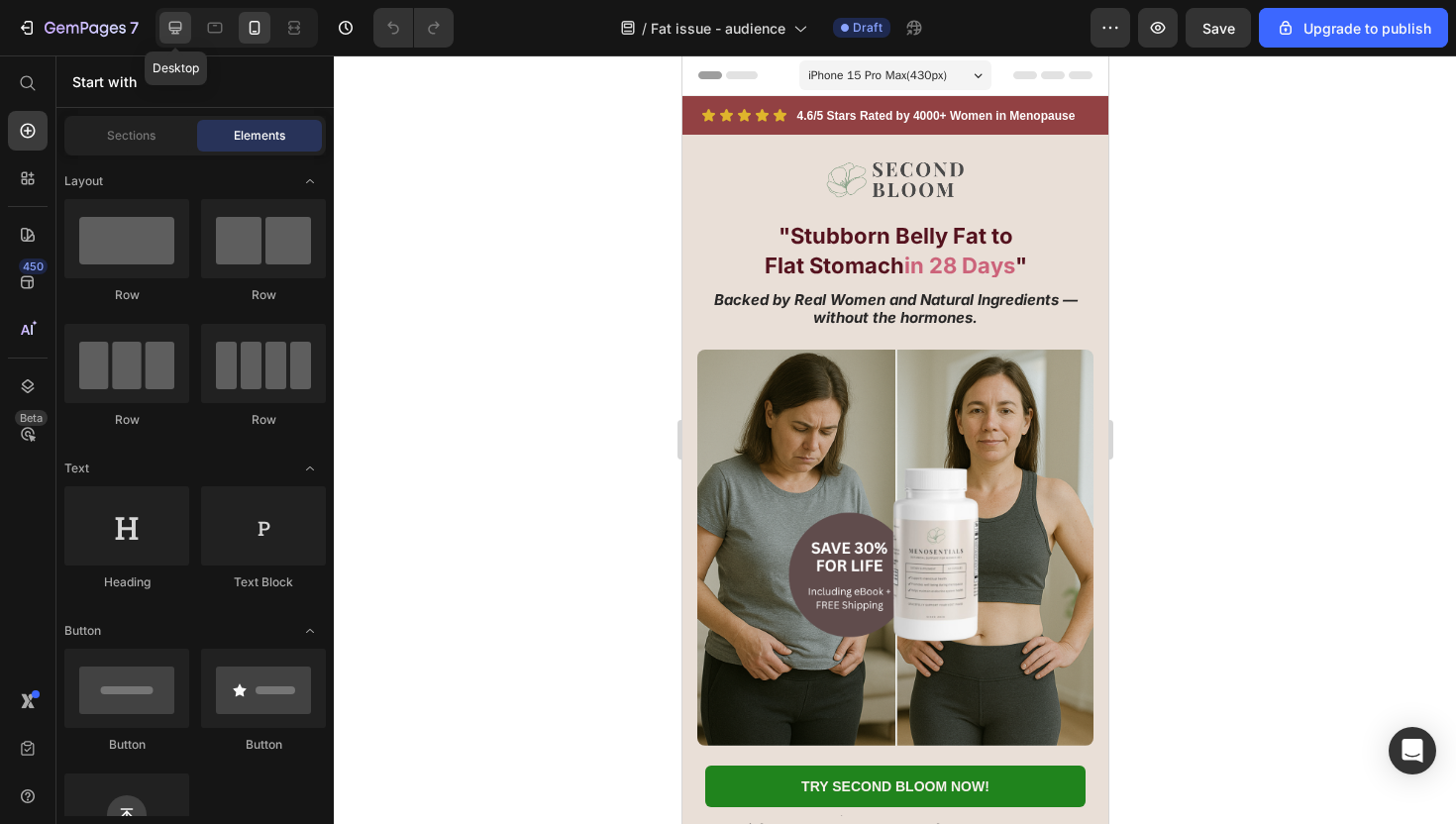 click 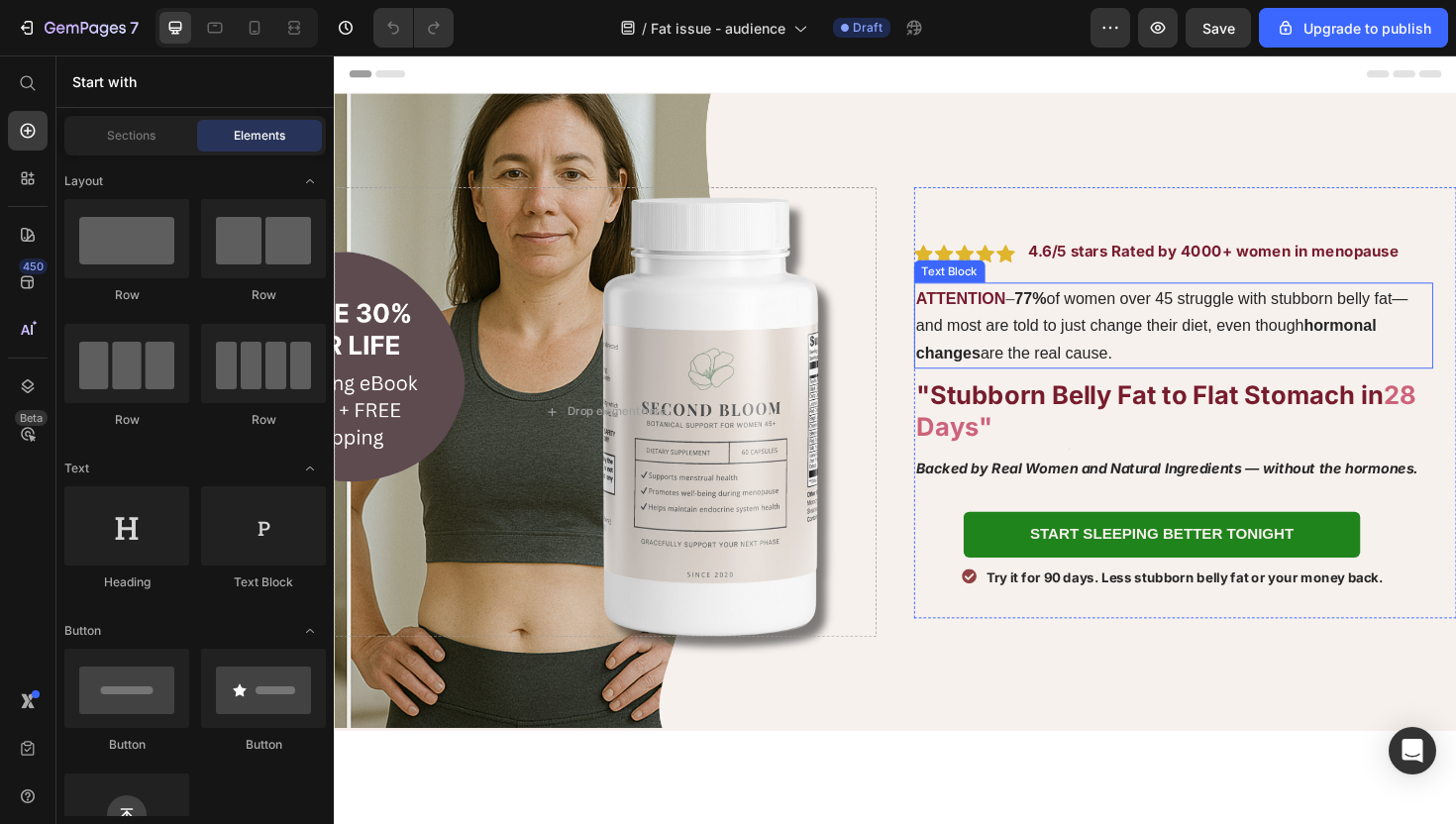 click on "77%  of women over 45 struggle with stubborn belly fat—and most are told to just change their diet, even though  hormonal changes  are the real cause." at bounding box center (1210, 342) 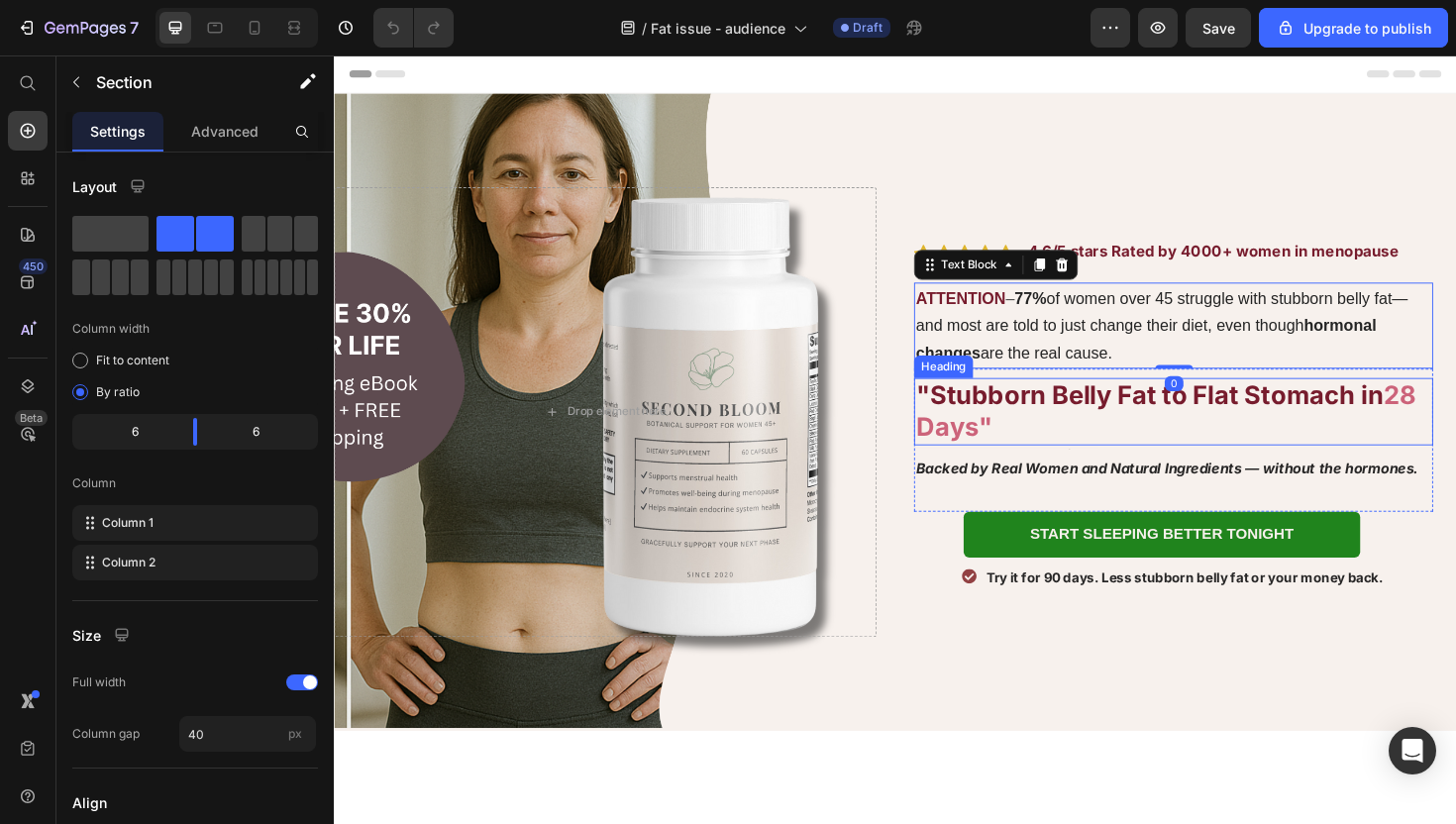 click on "Drop element here" at bounding box center (621, 433) 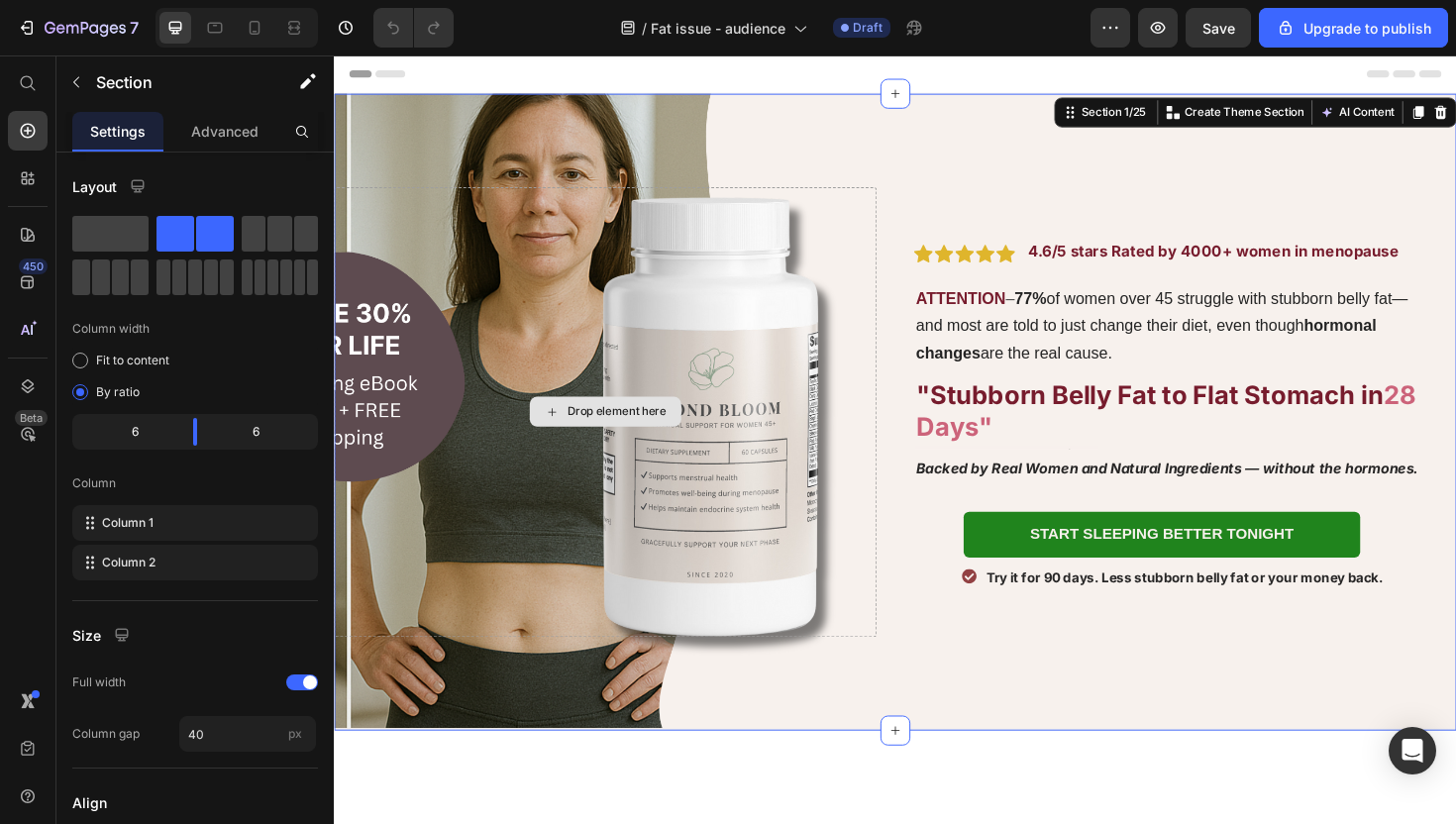 click on "Drop element here" at bounding box center [621, 433] 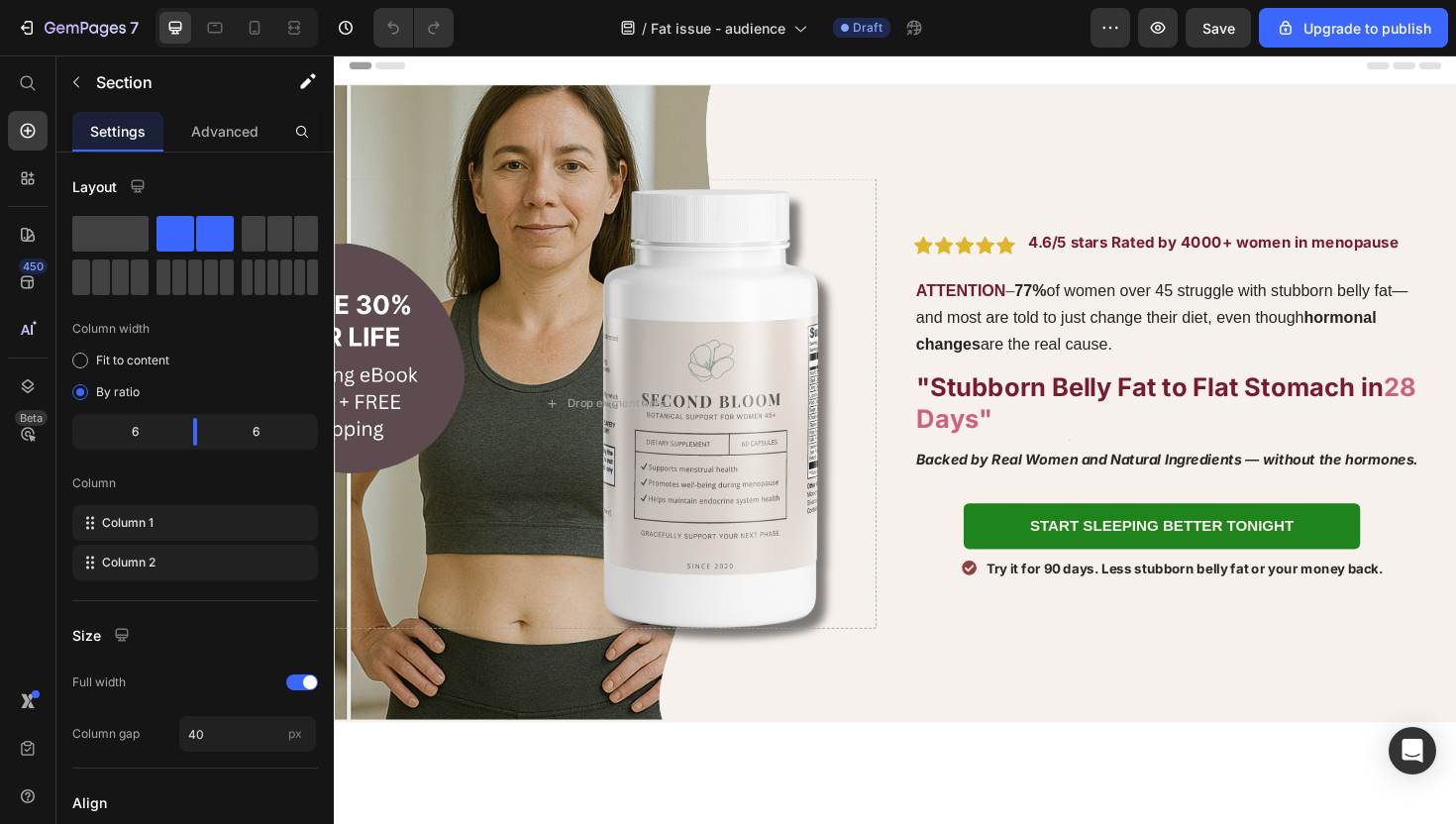 scroll, scrollTop: 0, scrollLeft: 0, axis: both 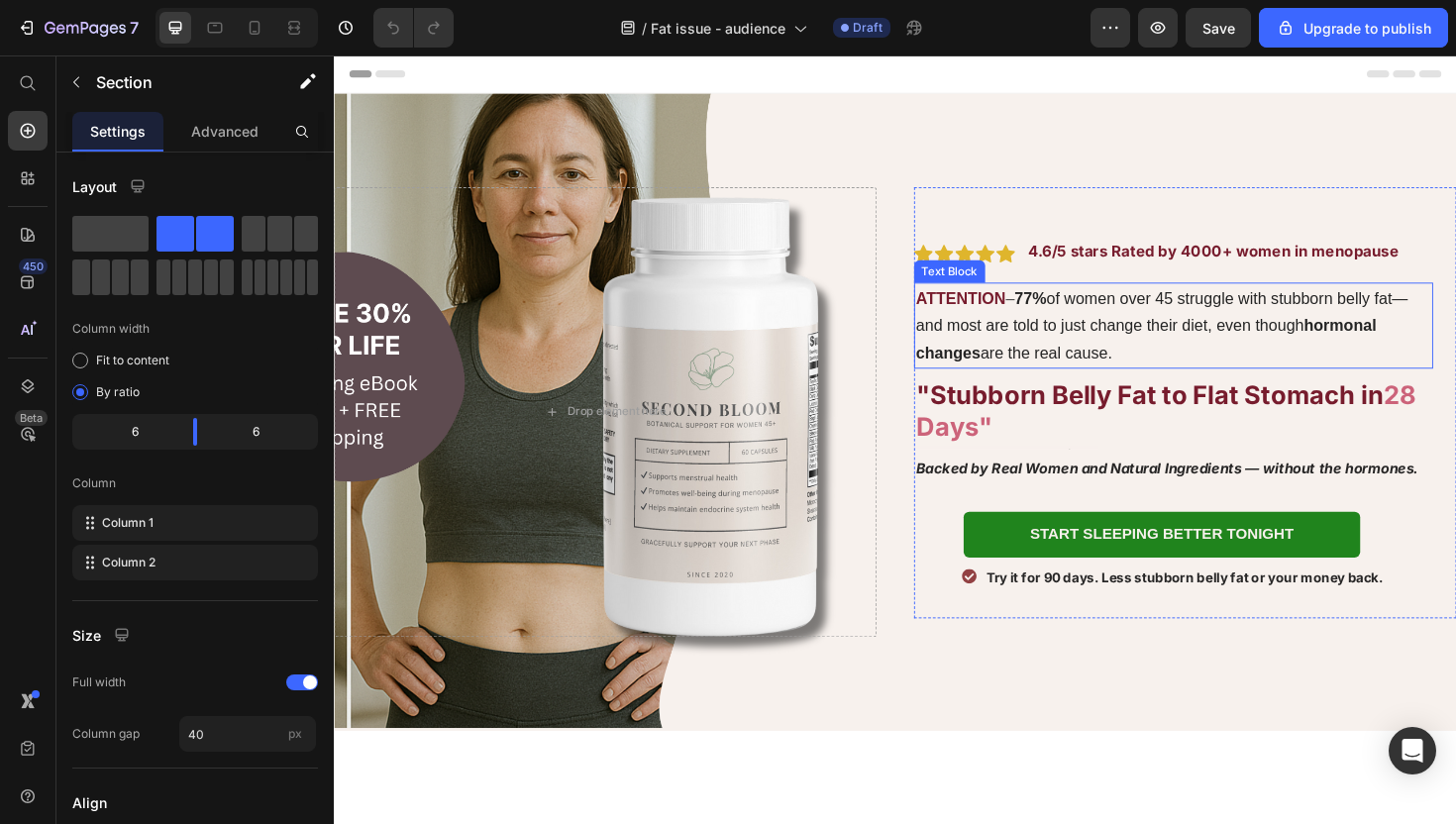 click on "ATTENTION  –  77%  of women over 45 struggle with stubborn belly fat—and most are told to just change their diet, even though  hormonal changes  are the real cause." at bounding box center [1222, 343] 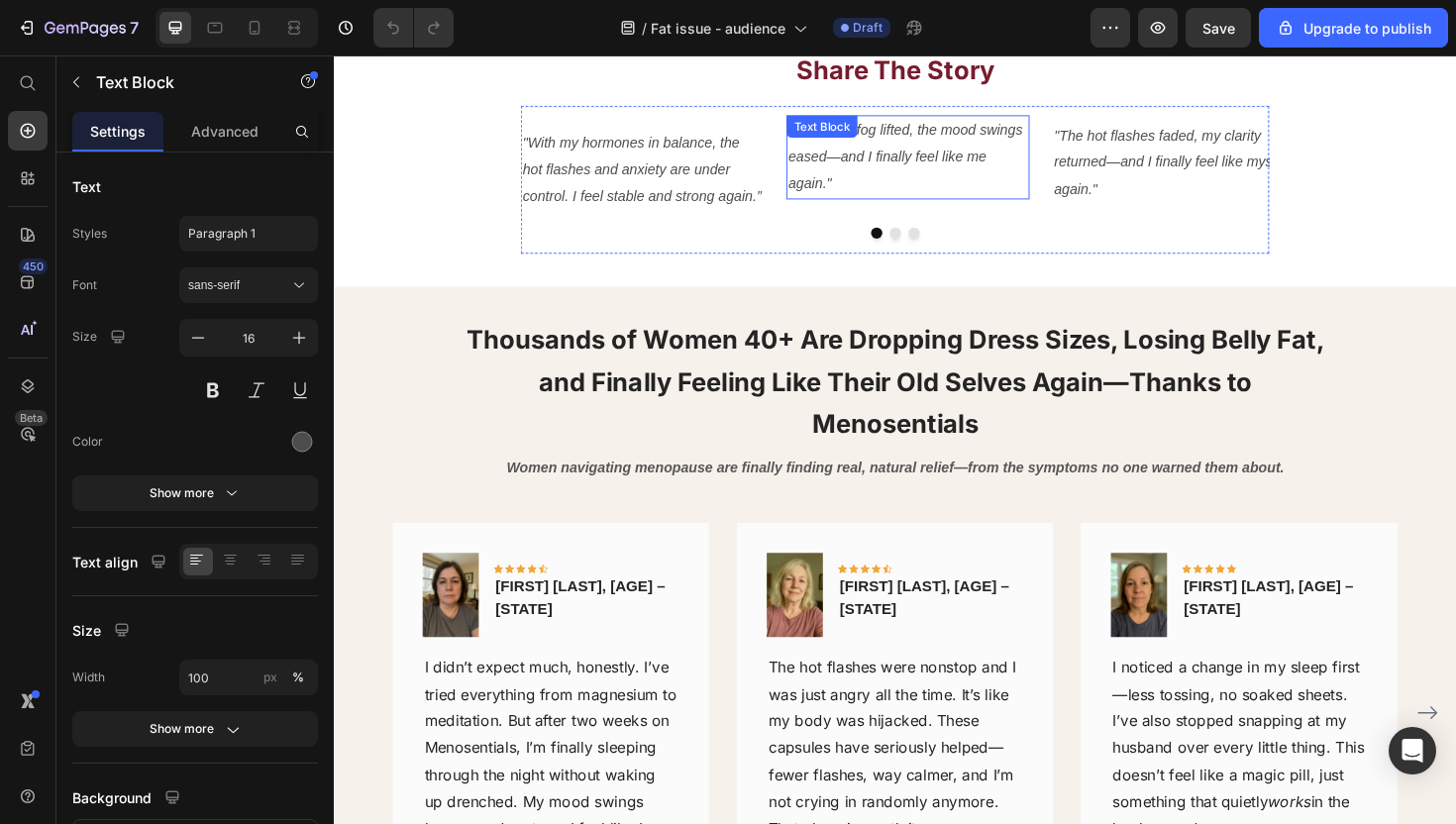 scroll, scrollTop: 953, scrollLeft: 0, axis: vertical 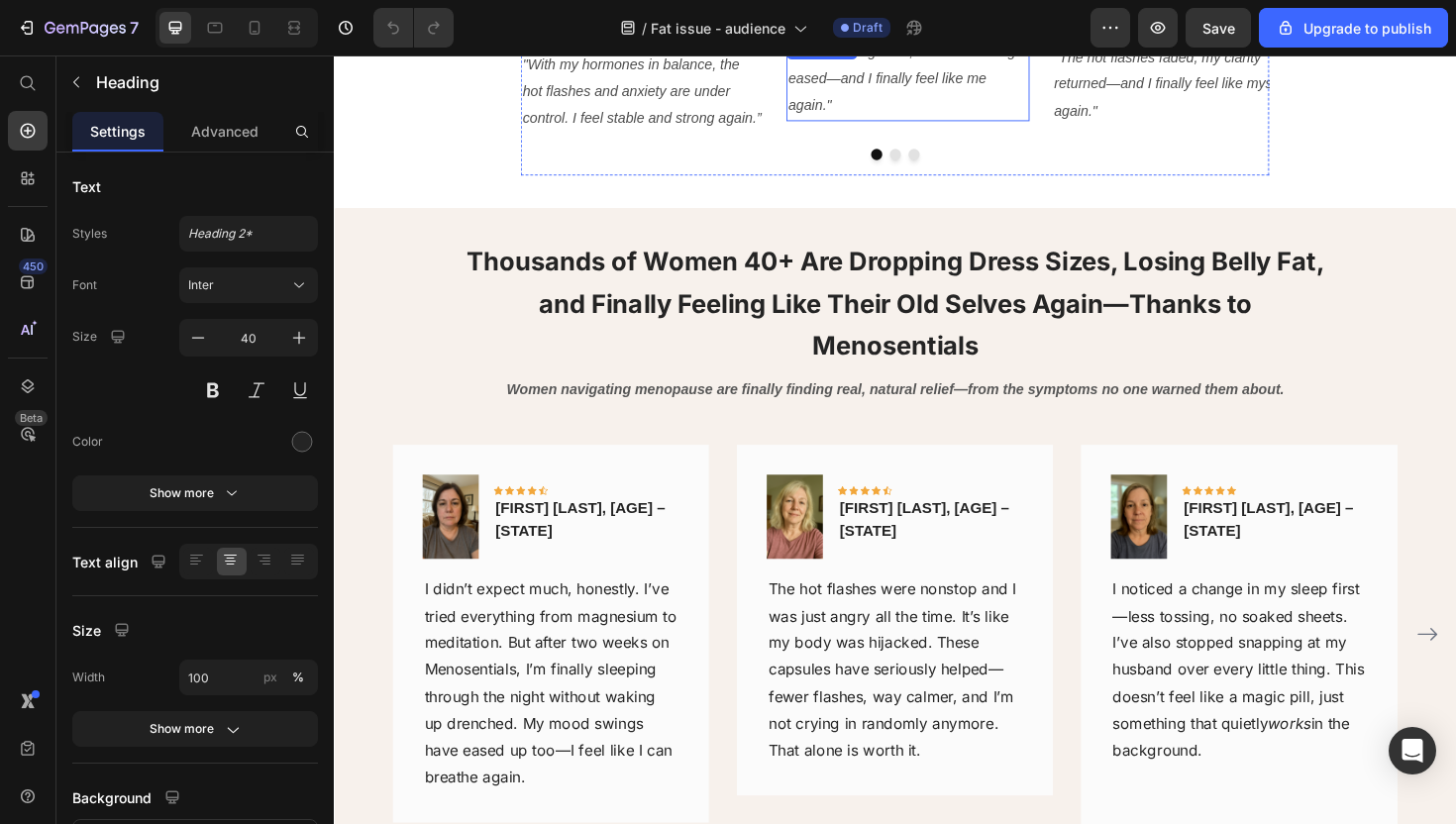 click on "Thousands of Women 40+ Are Dropping Dress Sizes, Losing Belly Fat, and Finally Feeling Like Their Old Selves Again—Thanks to Menosentials" at bounding box center [928, 318] 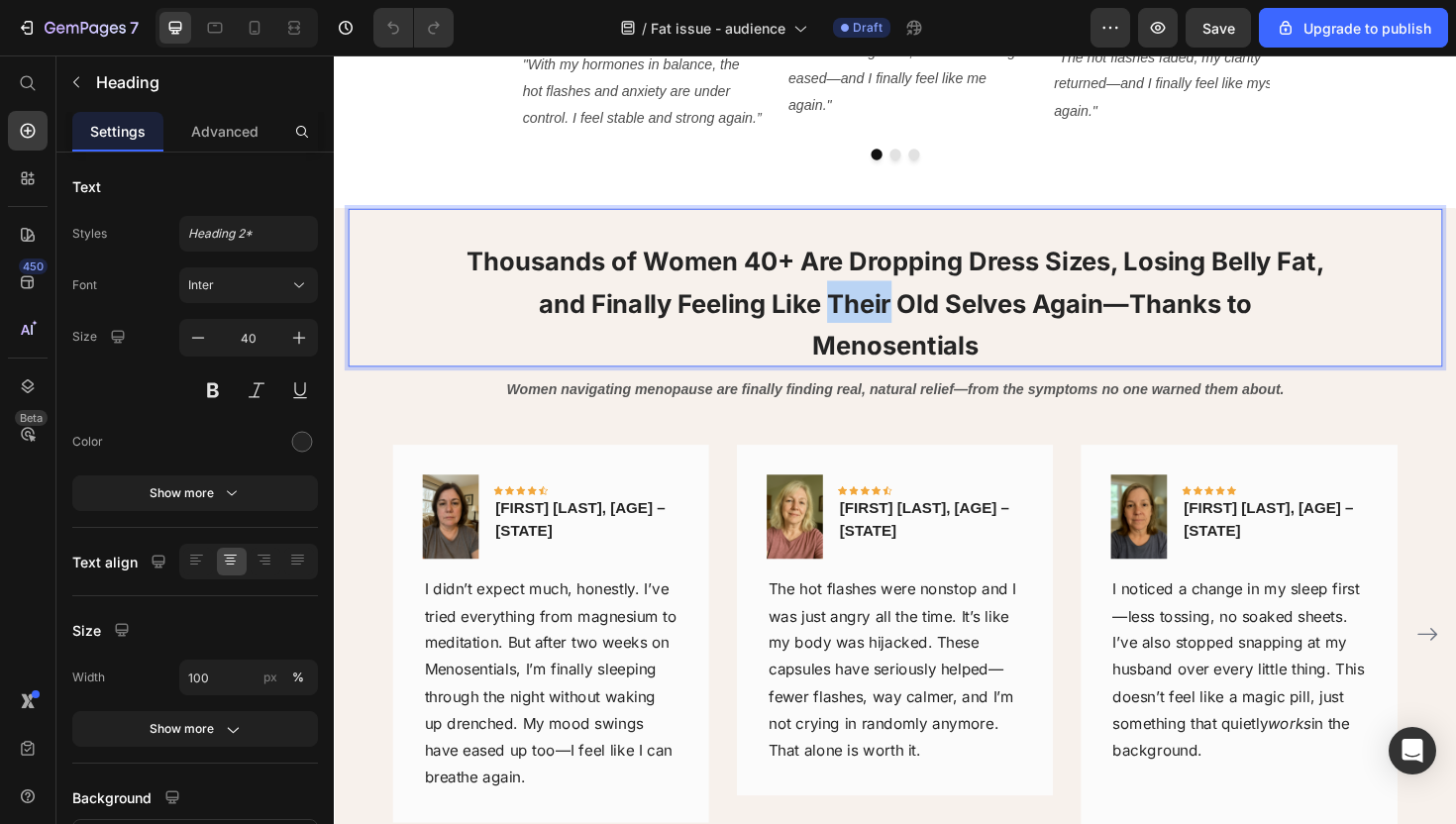 click on "Thousands of Women 40+ Are Dropping Dress Sizes, Losing Belly Fat, and Finally Feeling Like Their Old Selves Again—Thanks to Menosentials" at bounding box center [928, 318] 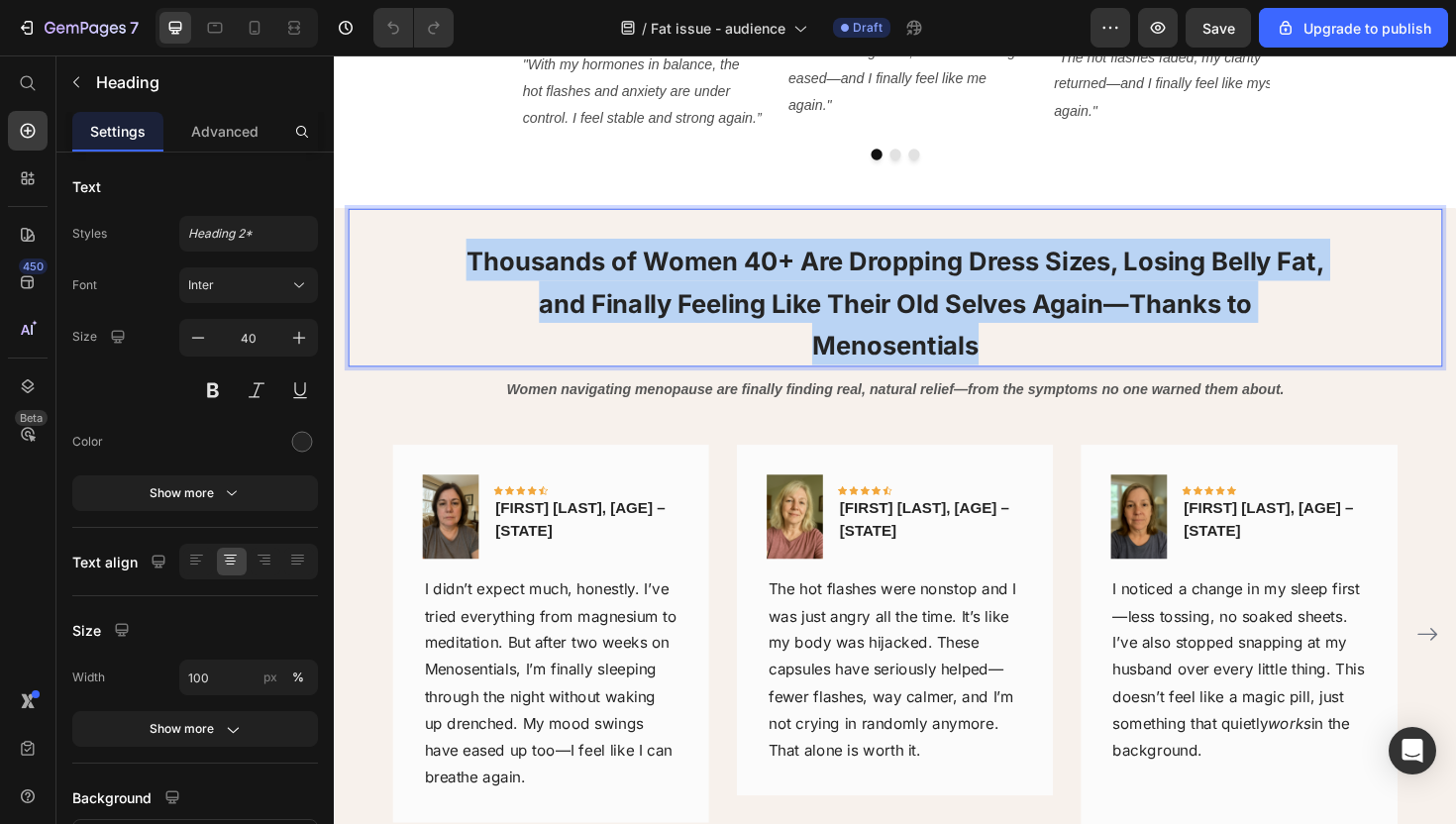 click on "Thousands of Women 40+ Are Dropping Dress Sizes, Losing Belly Fat, and Finally Feeling Like Their Old Selves Again—Thanks to Menosentials" at bounding box center (928, 318) 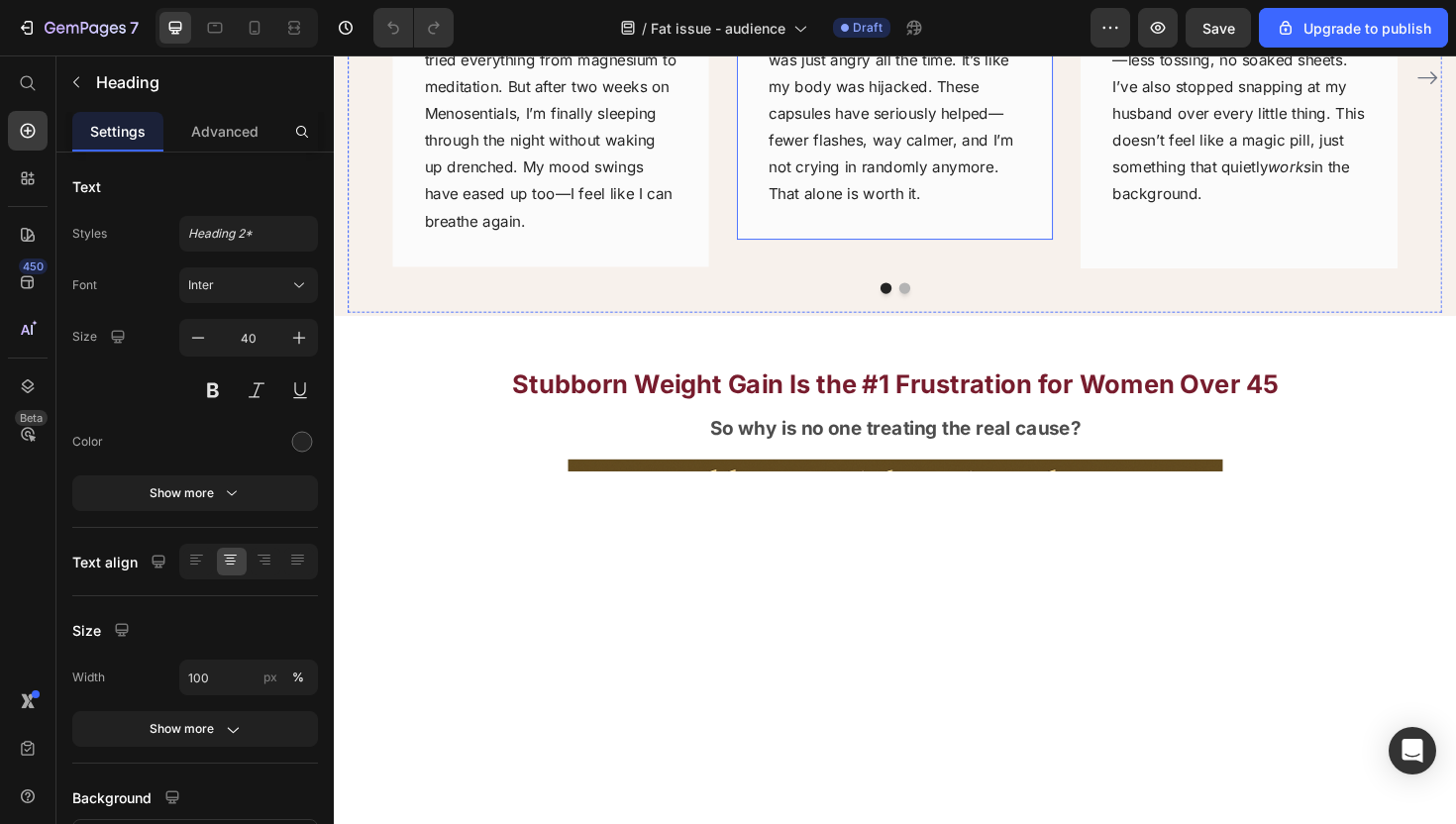 scroll, scrollTop: 1668, scrollLeft: 0, axis: vertical 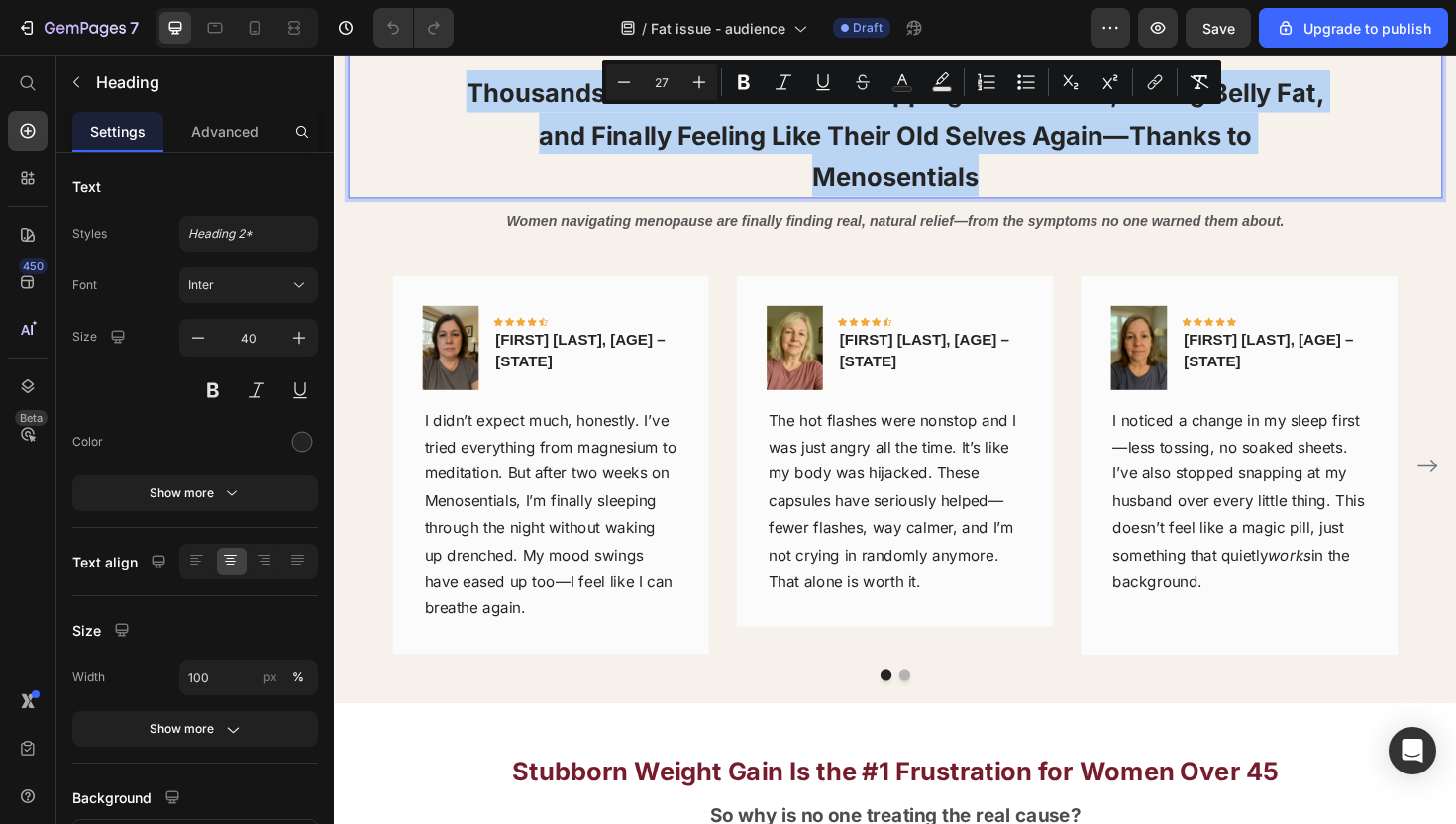 click on "Image
Icon
Icon
Icon
Icon
Icon Row Yolanda Perez, 55 – California Text block Row I didn’t expect much, honestly. I’ve tried everything from magnesium to meditation. But after two weeks on Menosentials, I’m finally sleeping through the night without waking up drenched. My mood swings have eased up too—I feel like I can breathe again. Text block Row Image
Icon
Icon
Icon
Icon
Icon Row Deborah Hayes, 48 – Oregon Text block Row The hot flashes were nonstop and I was just angry all the time. It’s like my body was hijacked. These capsules have seriously helped—fewer flashes, way calmer, and I’m not crying in randomly anymore. That alone is worth it. Text block Row Image
Icon
Icon
Icon
Icon
Icon Row Karen Whitman,59 – Florida Text block Row works Text block Row" at bounding box center (928, 490) 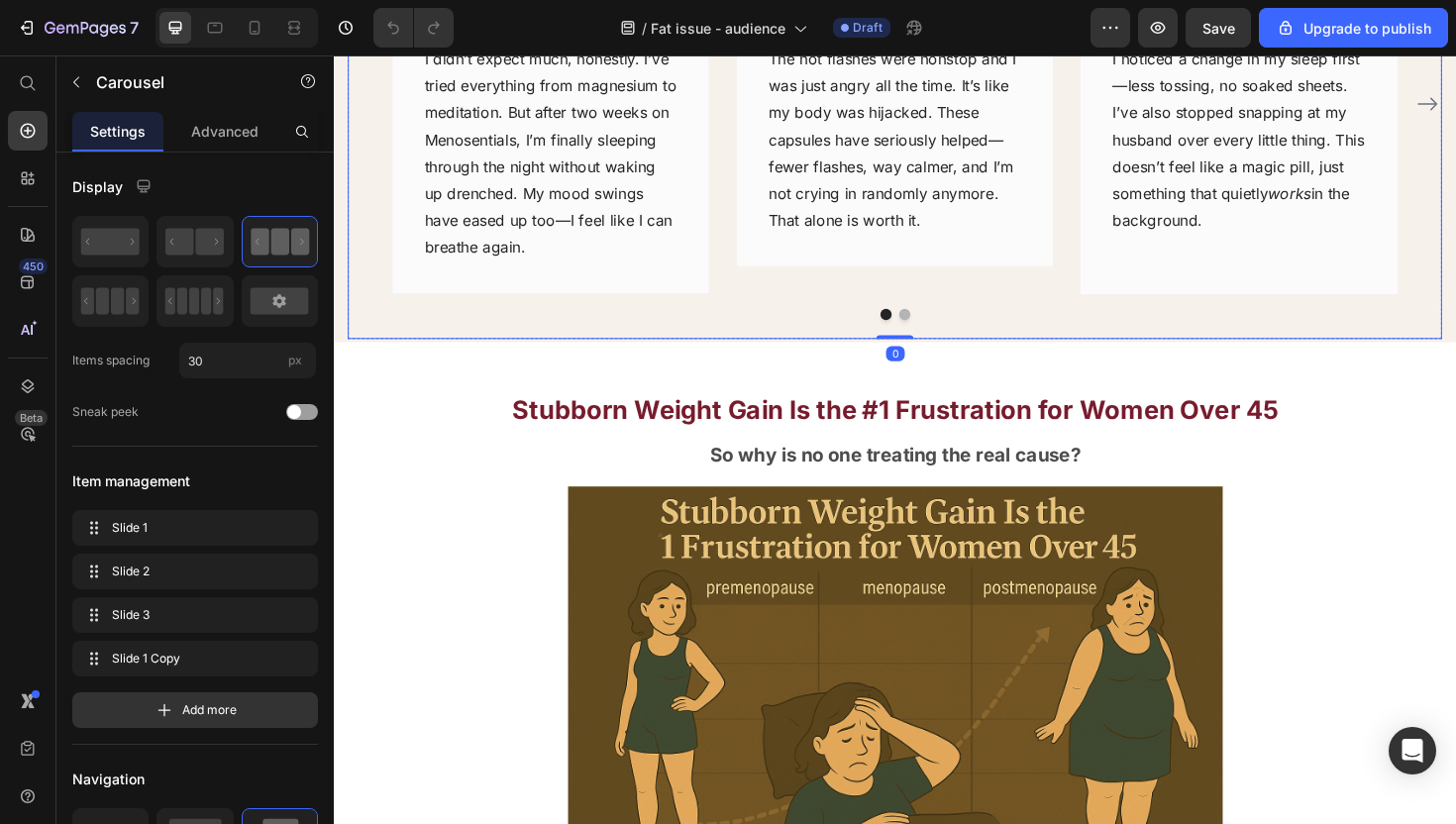 scroll, scrollTop: 1552, scrollLeft: 0, axis: vertical 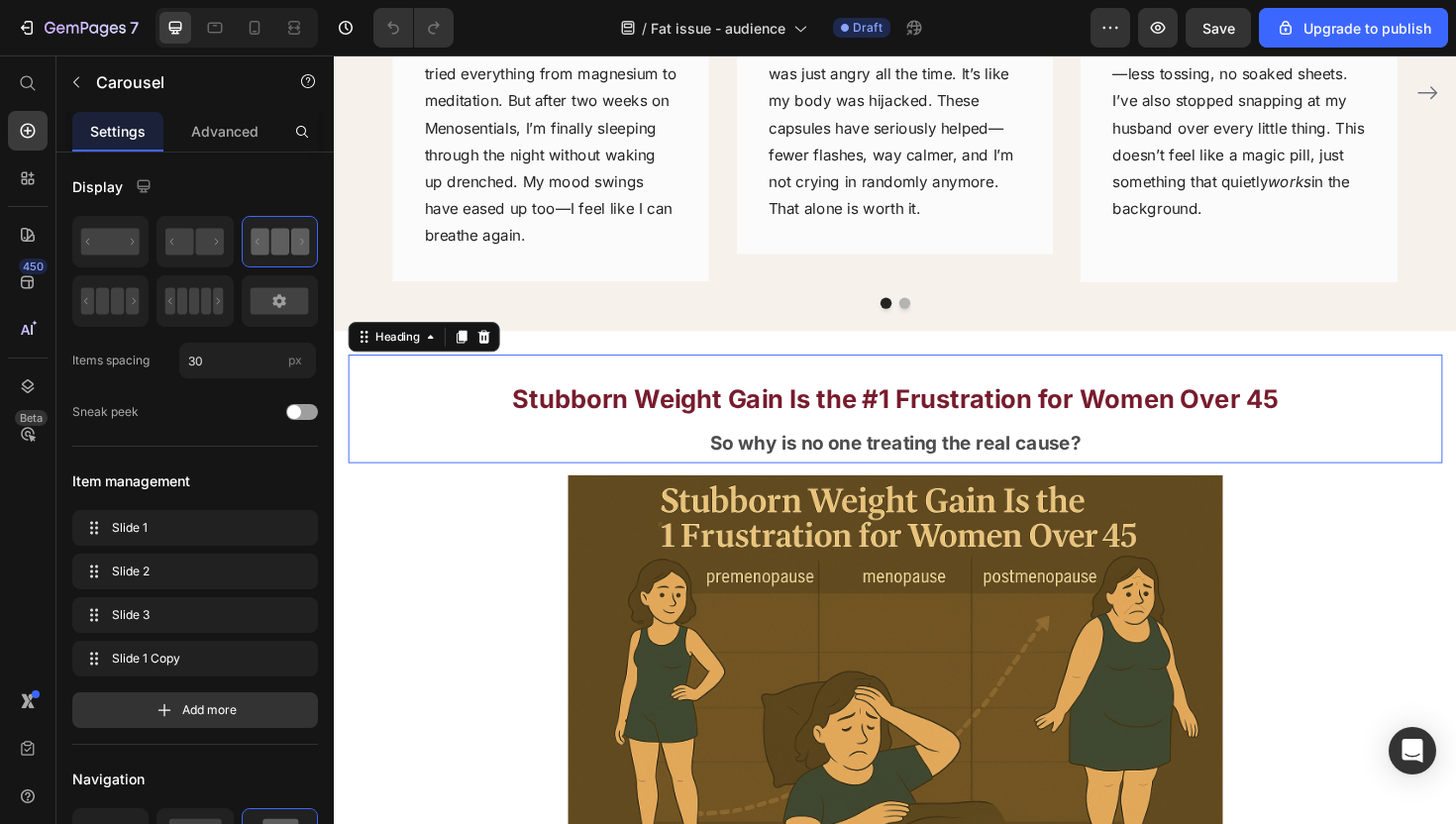 click on "Stubborn Weight Gain Is the #1 Frustration for Women Over 45 So why is no one treating the real cause?  Heading   0" at bounding box center [928, 430] 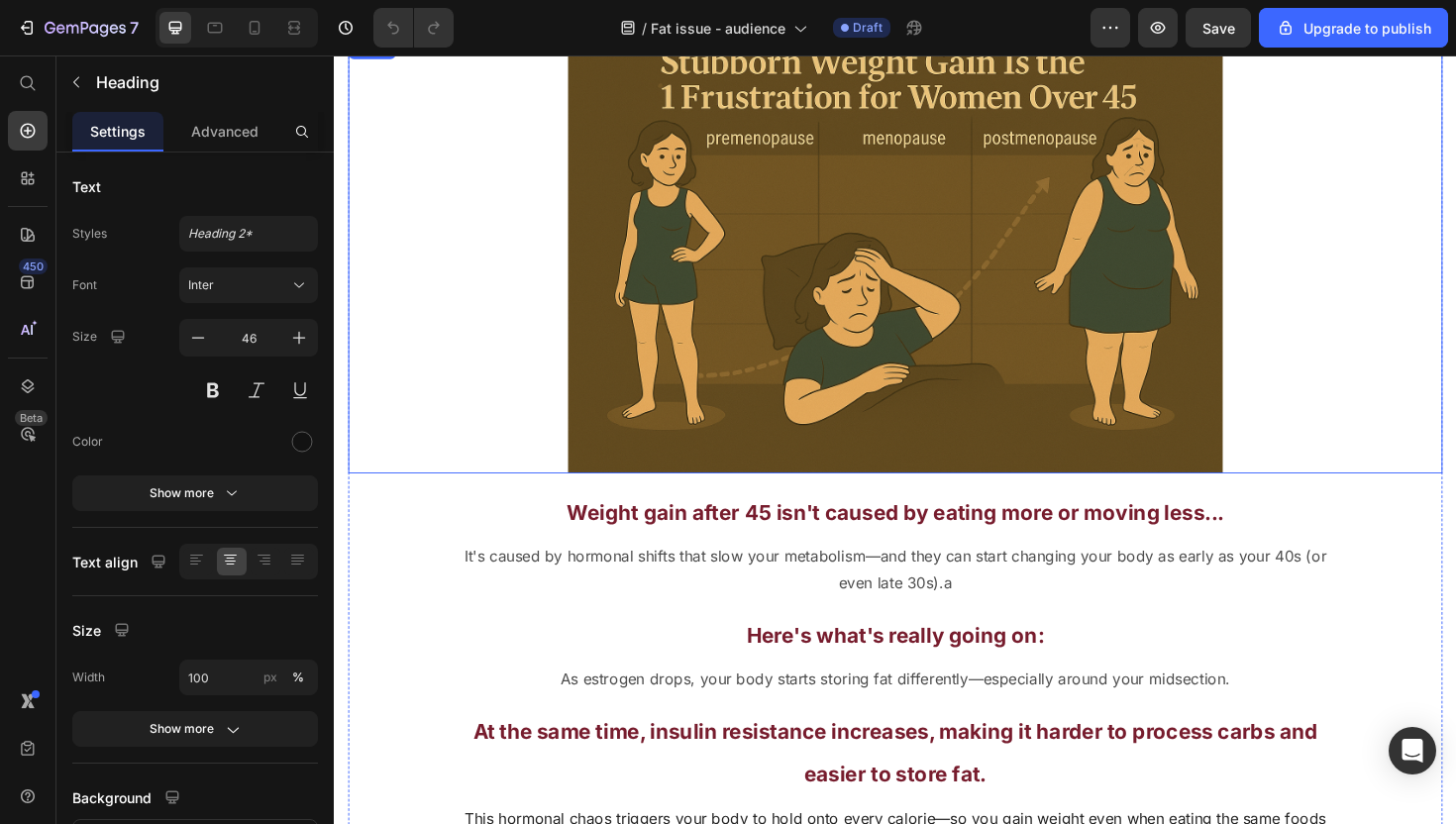 scroll, scrollTop: 2067, scrollLeft: 0, axis: vertical 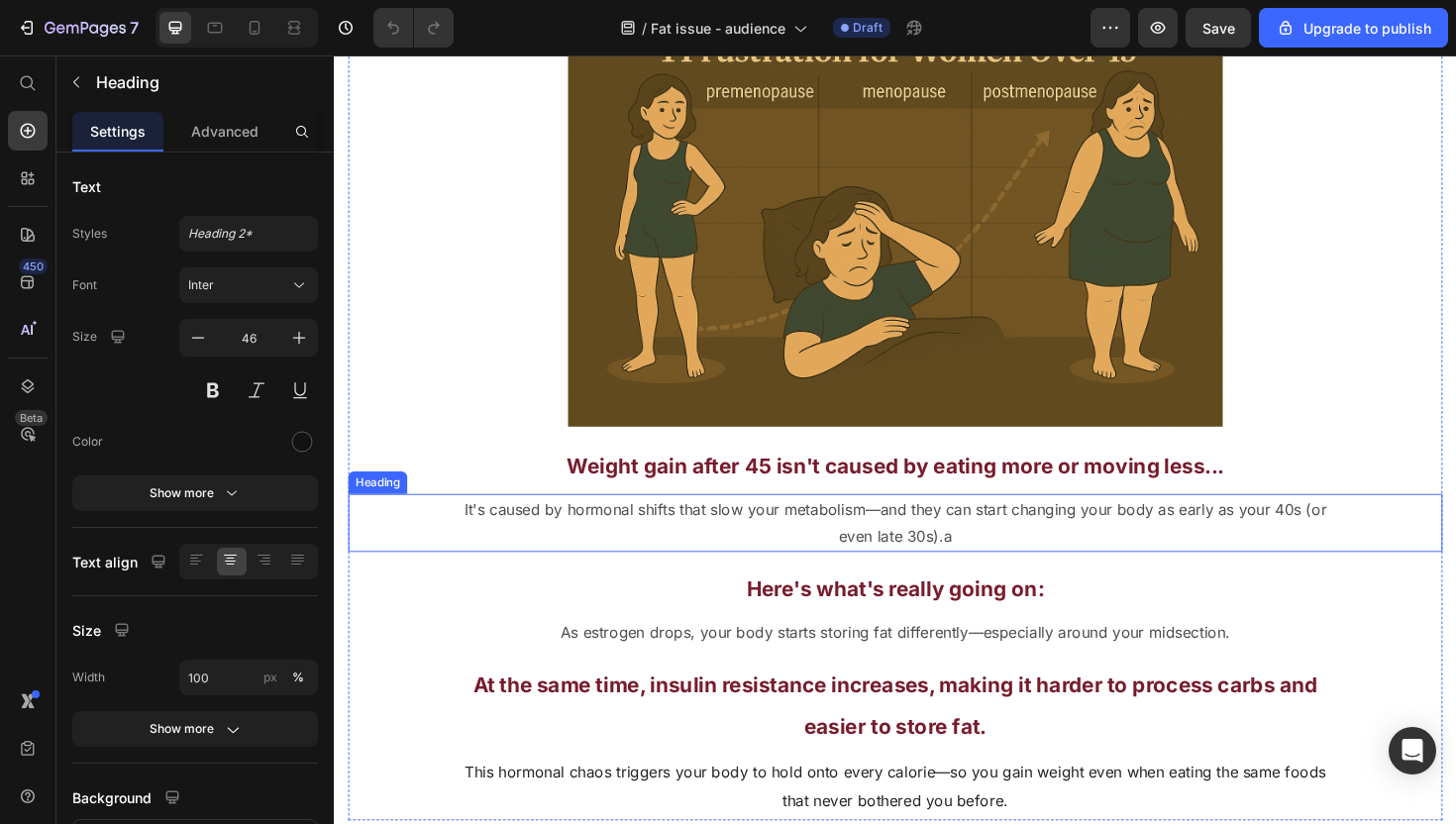 click on "It's caused by hormonal shifts that slow your metabolism—and they can start changing your body as early as your 40s (or even late 30s).a" at bounding box center (928, 550) 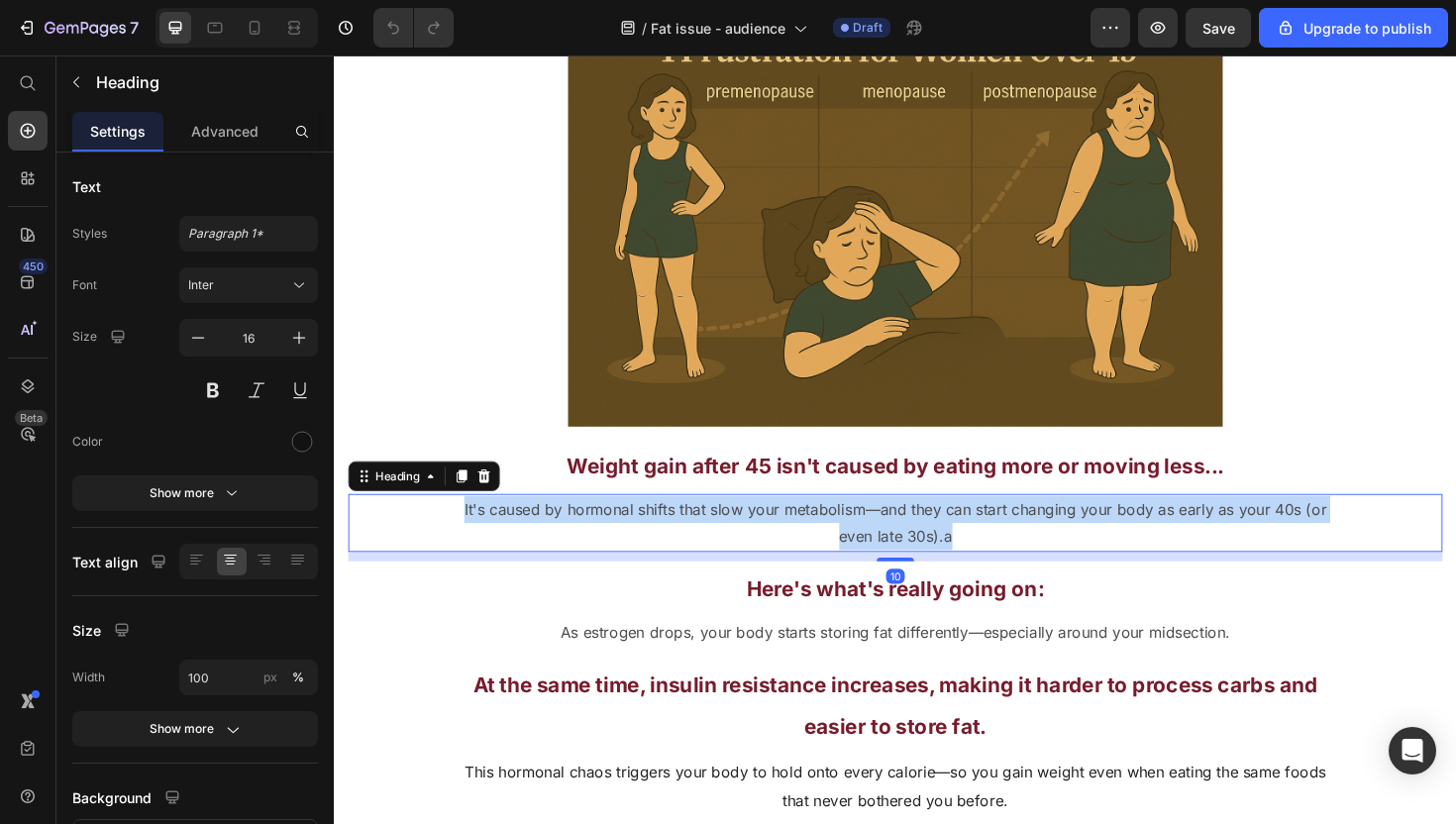 click on "It's caused by hormonal shifts that slow your metabolism—and they can start changing your body as early as your 40s (or even late 30s).a" at bounding box center (928, 550) 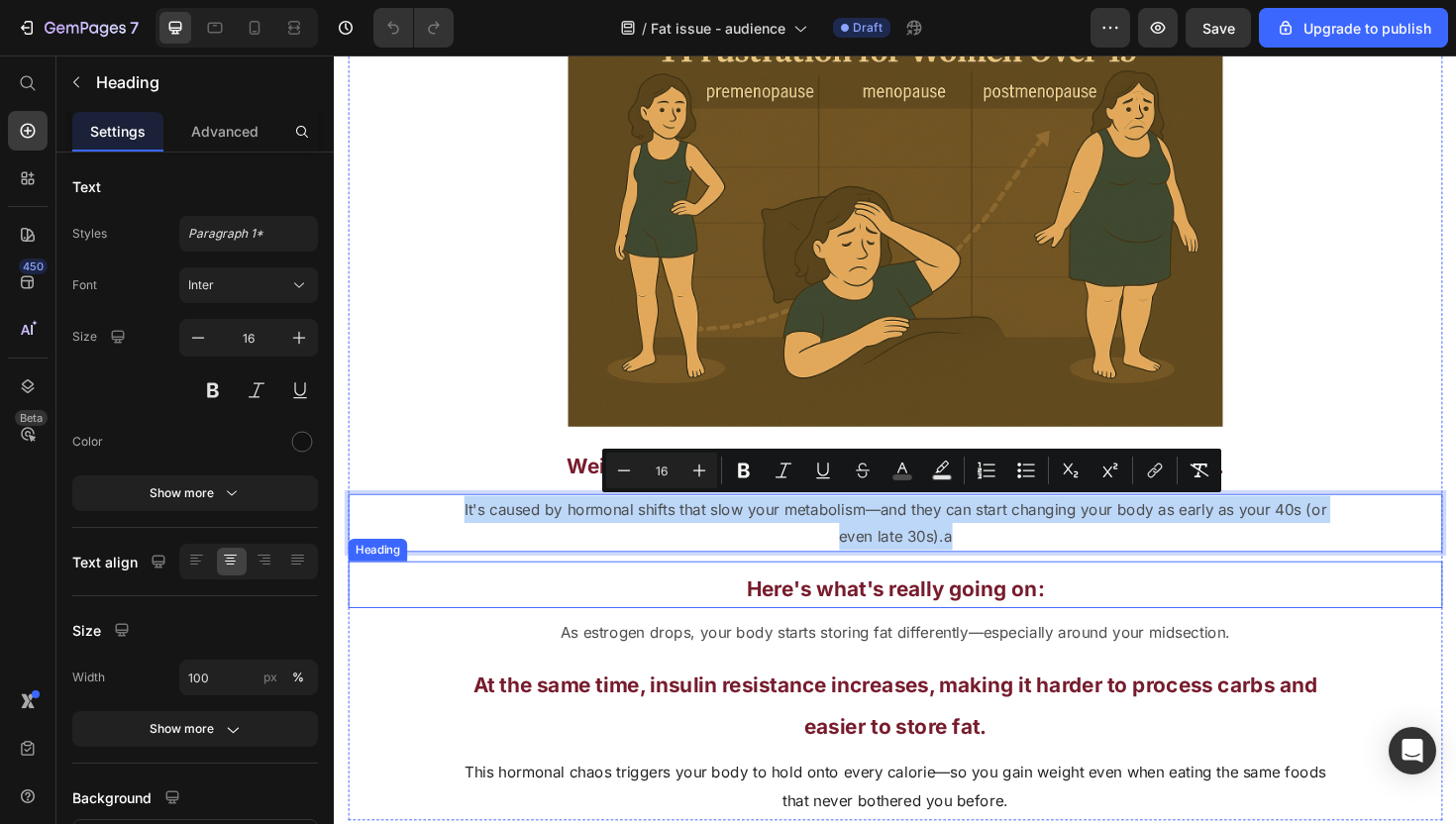 click on "As estrogen drops, your body starts storing fat differently—especially around your midsection." at bounding box center [928, 667] 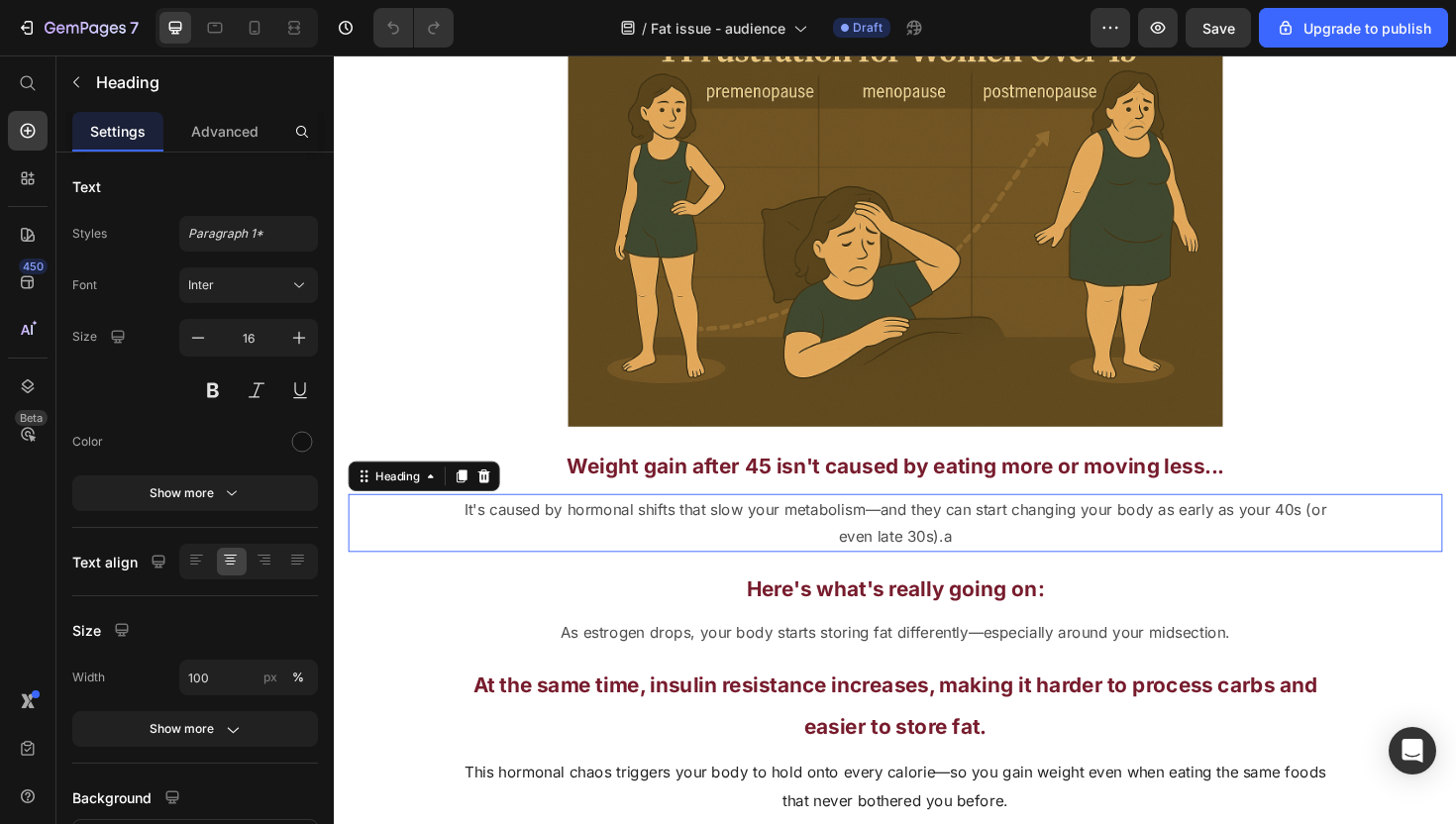 click on "⁠⁠⁠⁠⁠⁠⁠ It's caused by hormonal shifts that slow your metabolism—and they can start changing your body as early as your 40s (or even late 30s).a" at bounding box center (928, 551) 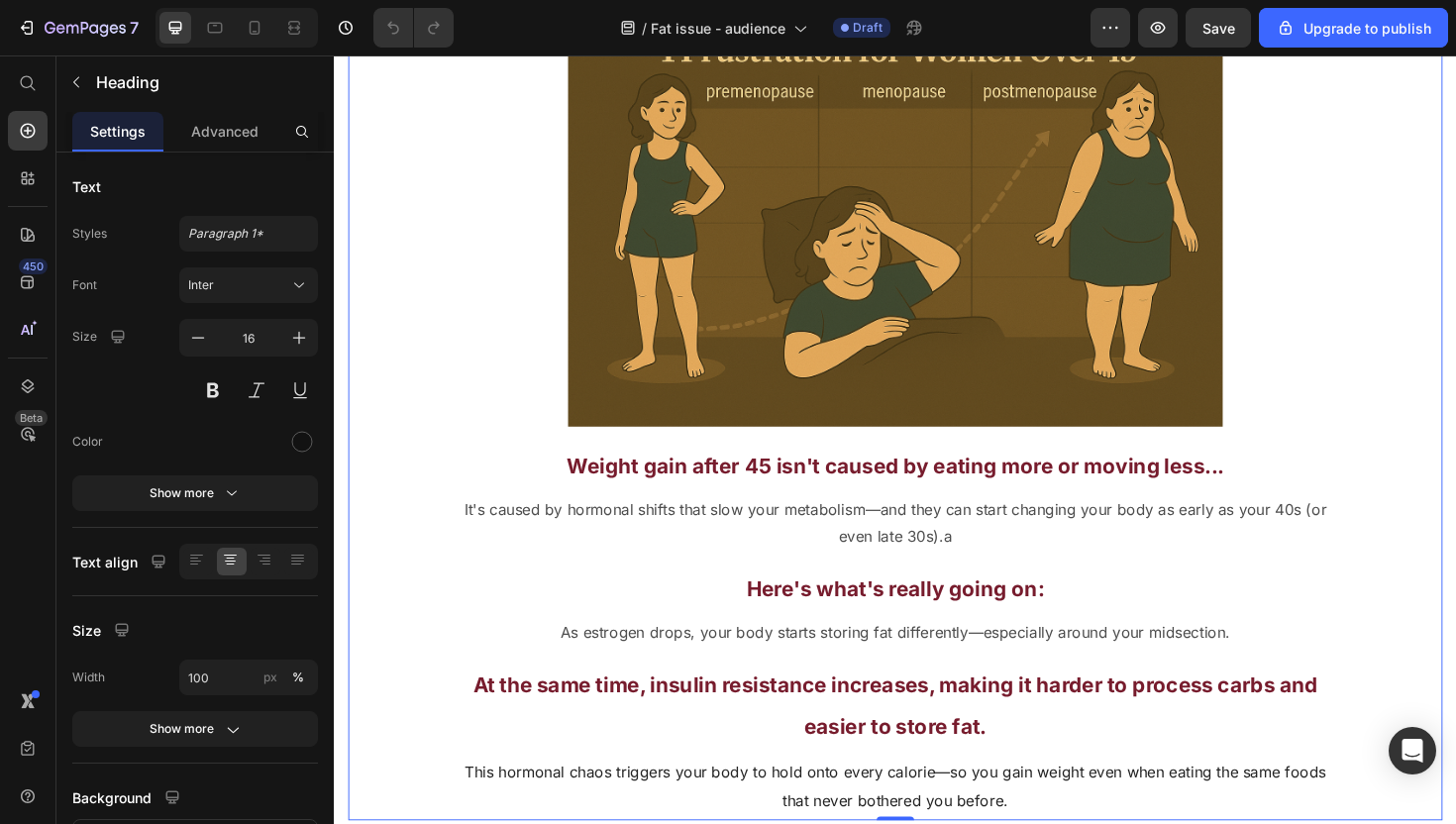 click on "Stubborn Weight Gain Is the #1 Frustration for Women Over 45 So why is no one treating the real cause?  Heading Stubborn Weight Gain Is the  #1 Frustration  for Women Over 45 Heading So why is no one treating the real cause? Text Block Image Weight gain after 45 isn't caused by eating more or moving less... Heading ⁠⁠⁠⁠⁠⁠⁠ It's caused by hormonal shifts that slow your metabolism—and they can start changing your body as early as your 40s (or even late 30s).a Heading Weight gain after 45  isn't caused  by eating more or moving less... Text Block It's caused by  hormonal shifts  that slow your  metabolism —and they can start changing your body as early as your 40s (or even late 30s). Heading Here’s what’s really going on: Text Block Here's what's really going on: Heading As estrogen drops, your body starts storing fat differently—especially around your midsection. Heading At the same time, insulin resistance increases, making it harder to process carbs and  easier to store fat . Heading" at bounding box center (928, 361) 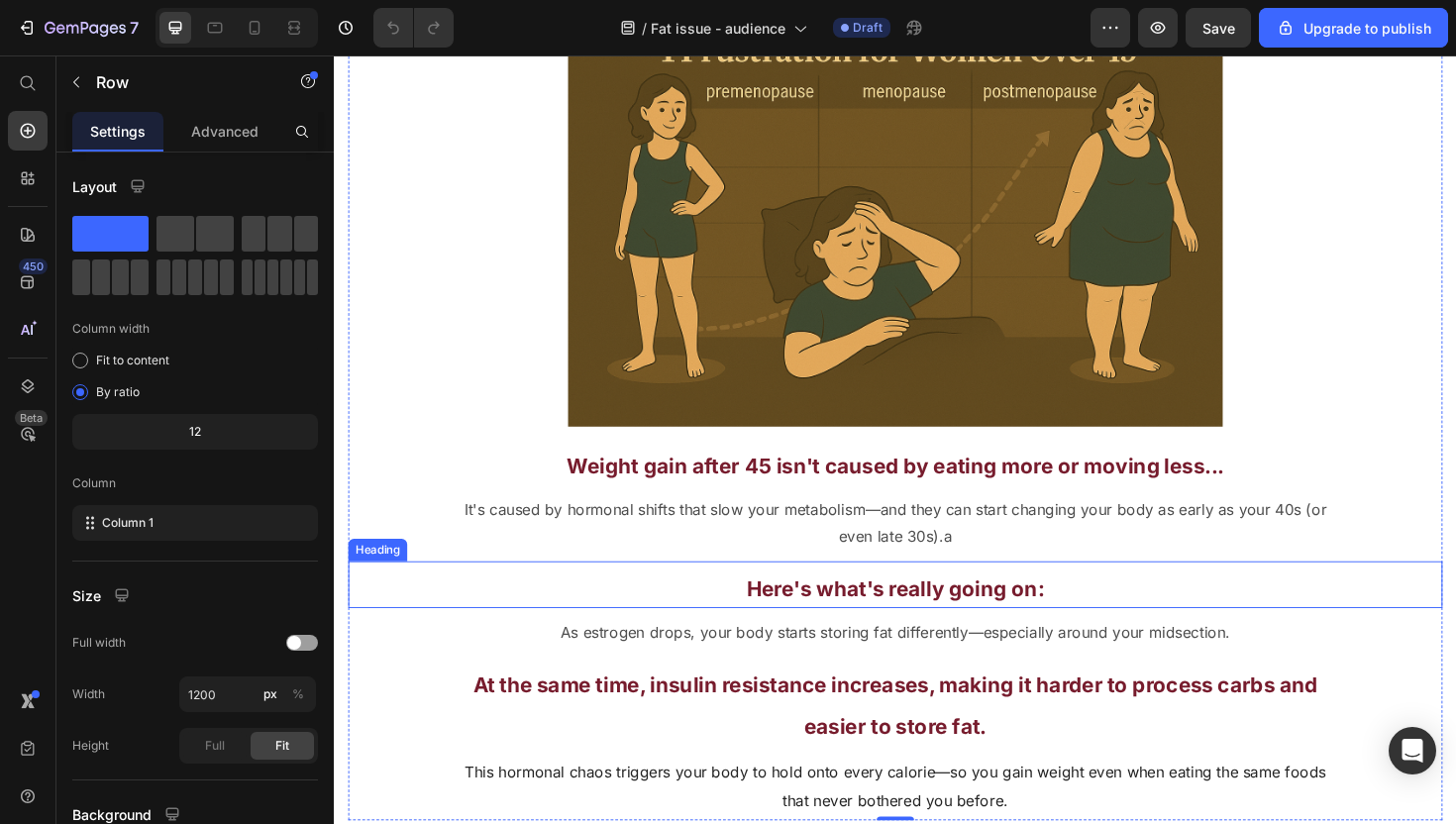 click on "It's caused by hormonal shifts that slow your metabolism—and they can start changing your body as early as your 40s (or even late 30s).a" at bounding box center [928, 550] 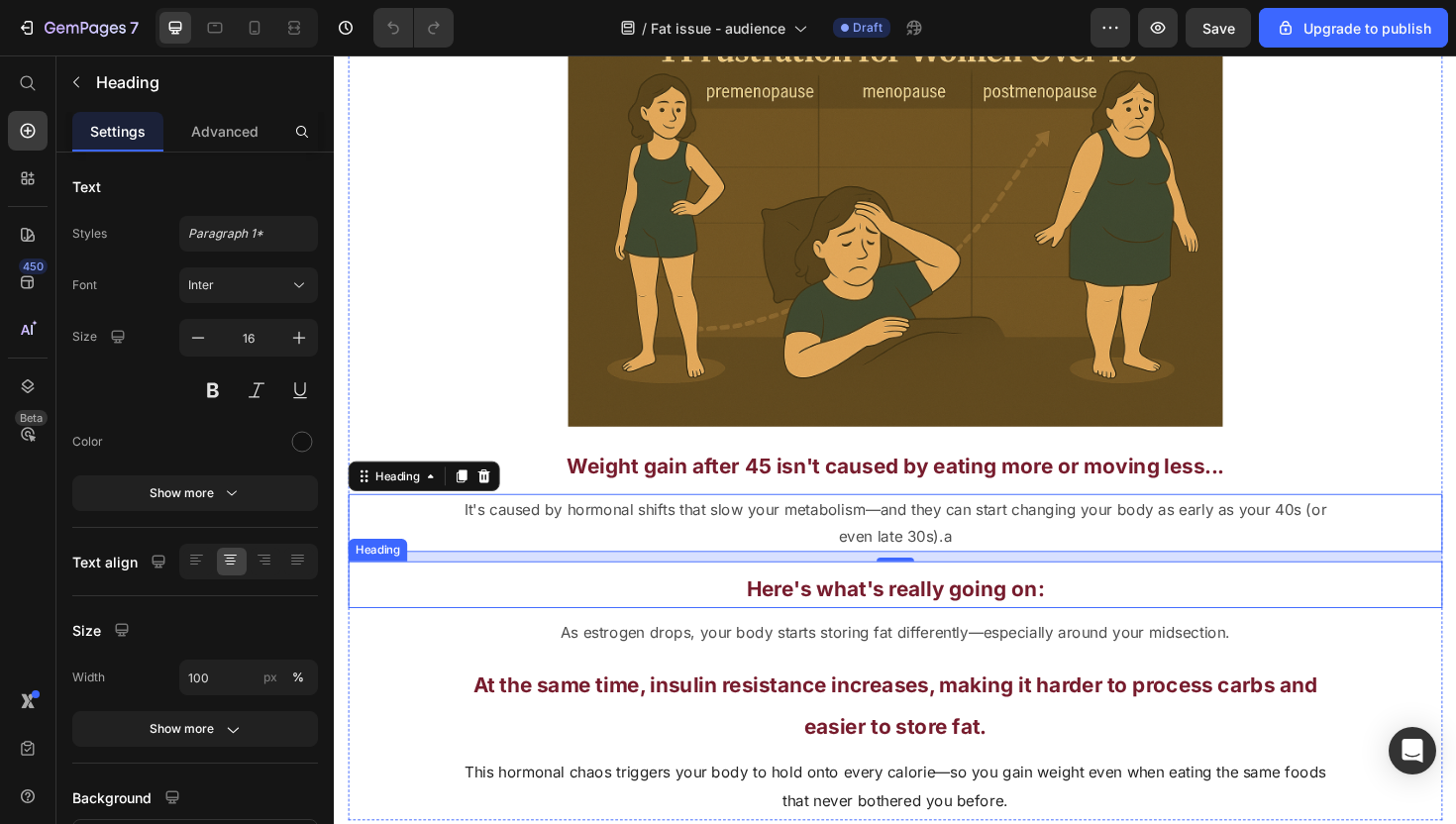 click on "Here's what's really going on:" at bounding box center [928, 616] 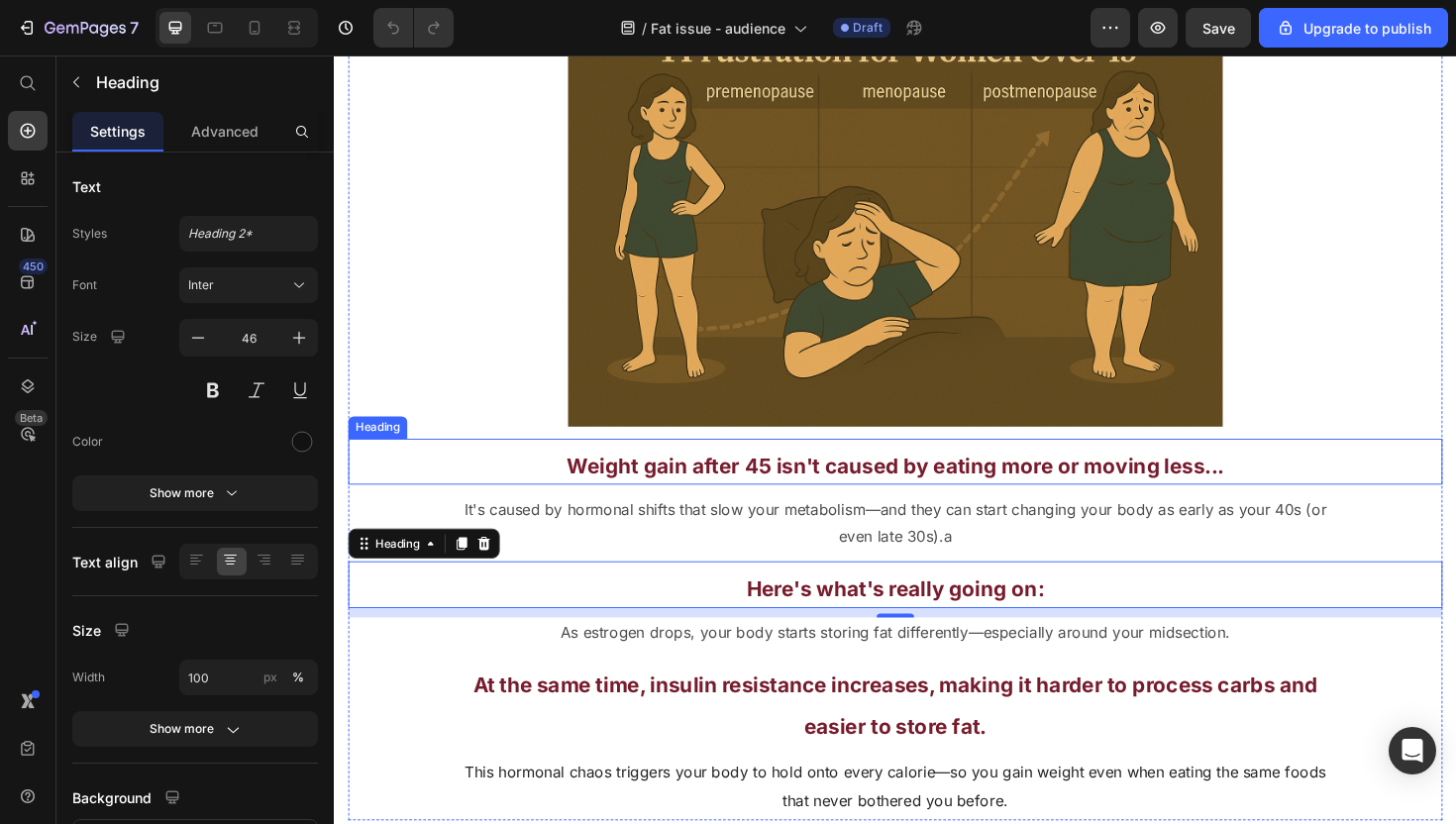 click on "Weight gain after 45 isn't caused by eating more or moving less..." at bounding box center (928, 490) 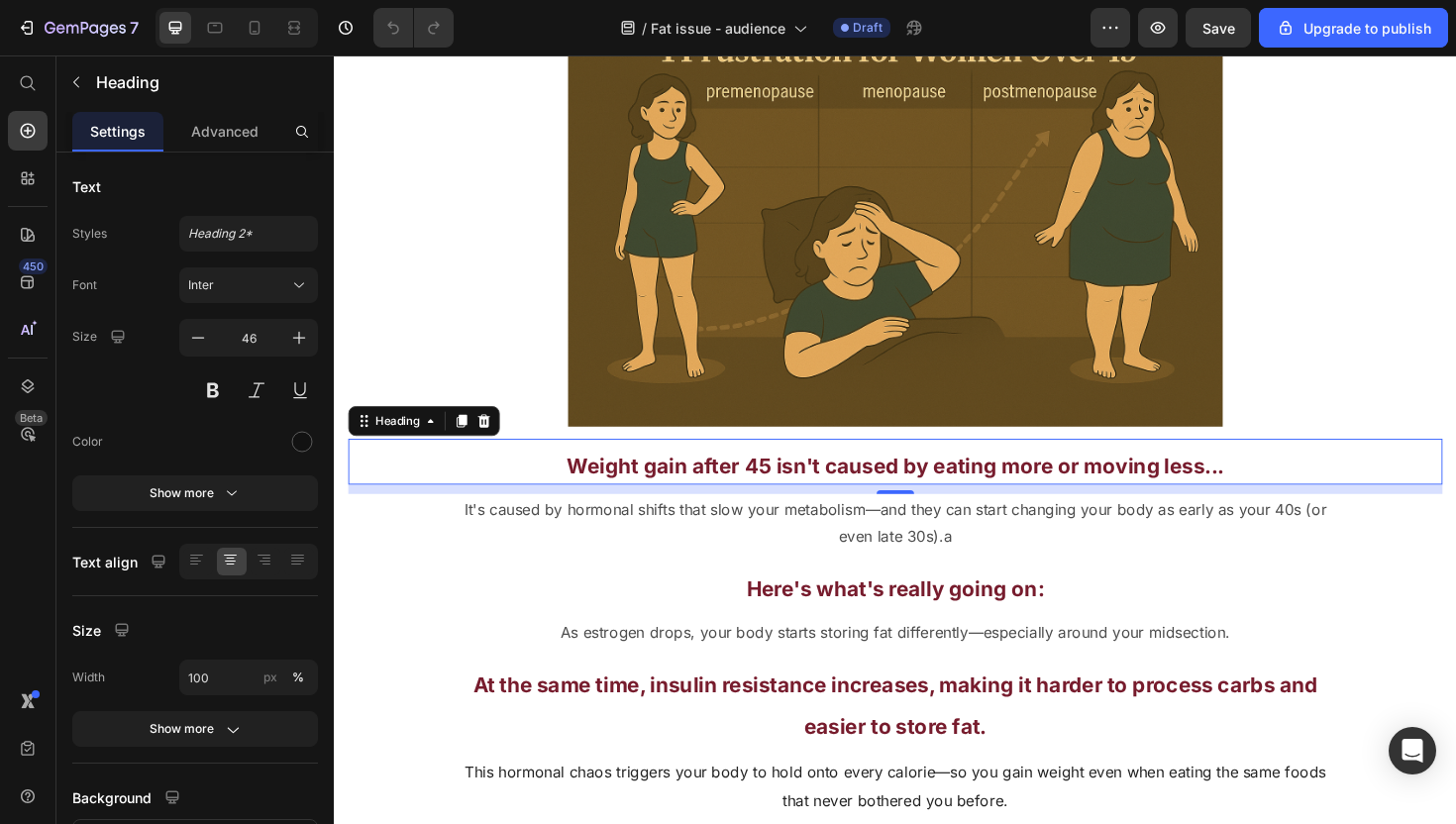 scroll, scrollTop: 2156, scrollLeft: 0, axis: vertical 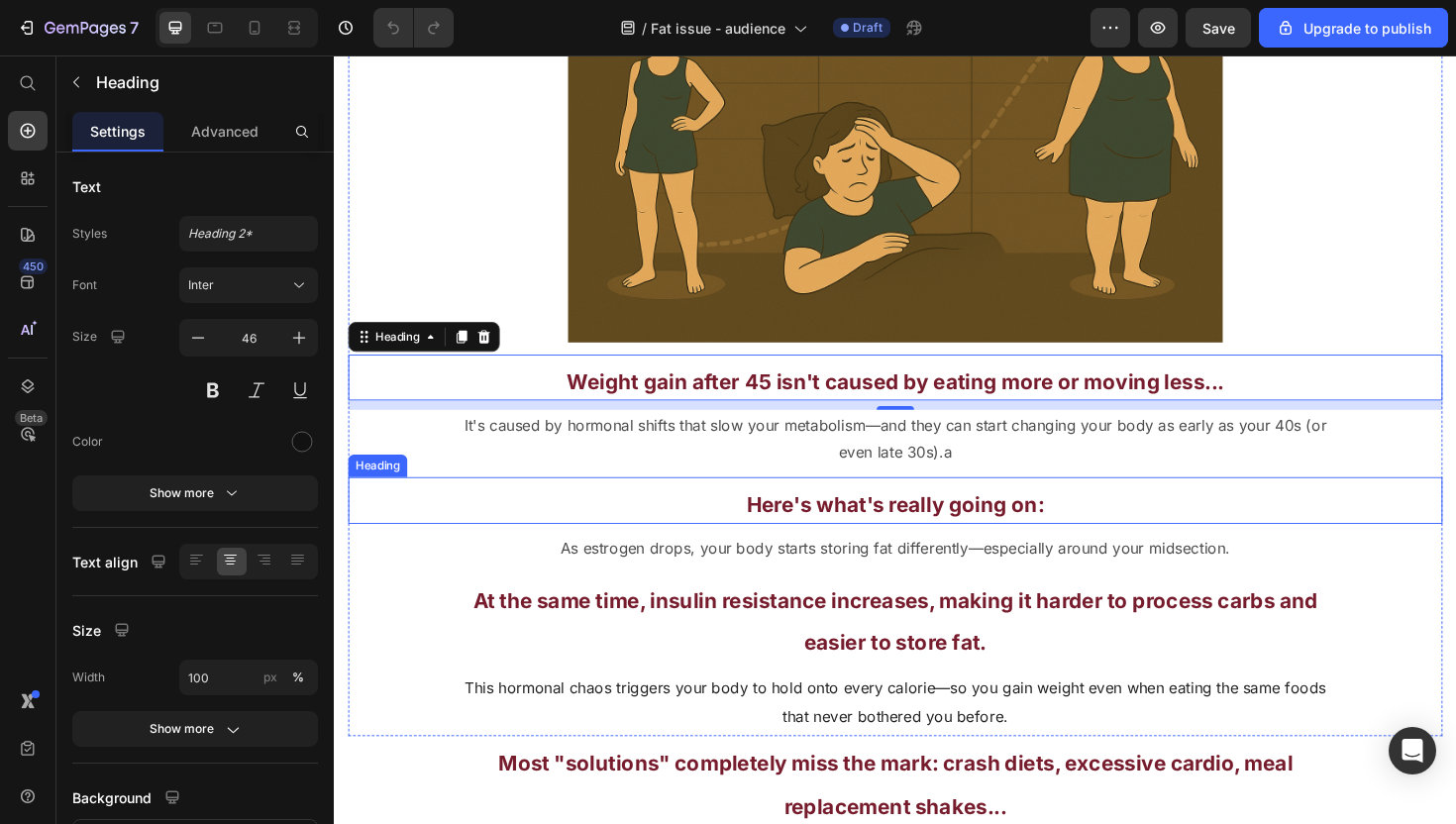 click on "Here's what's really going on:" at bounding box center (928, 531) 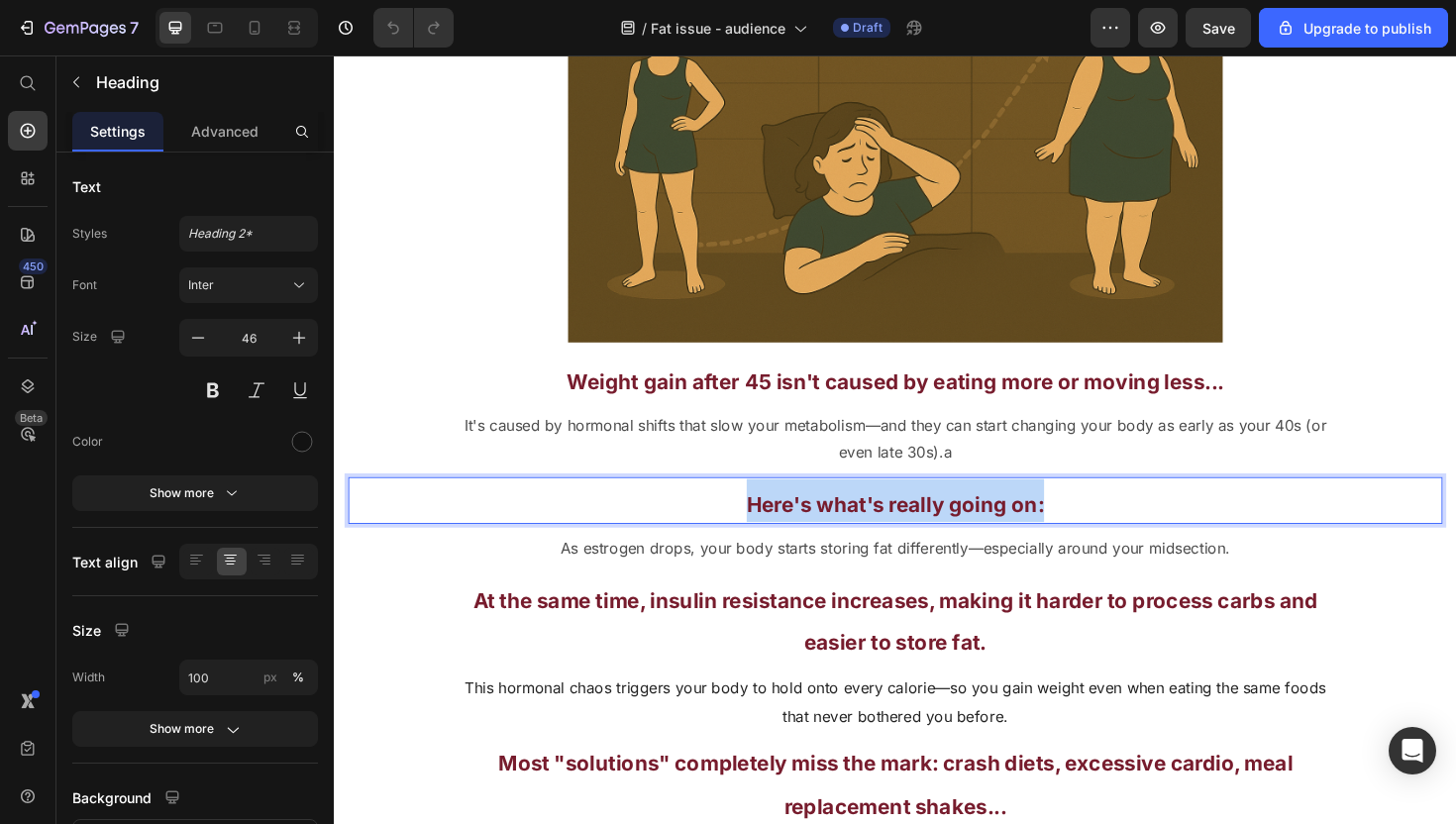 click on "Here's what's really going on:" at bounding box center (928, 531) 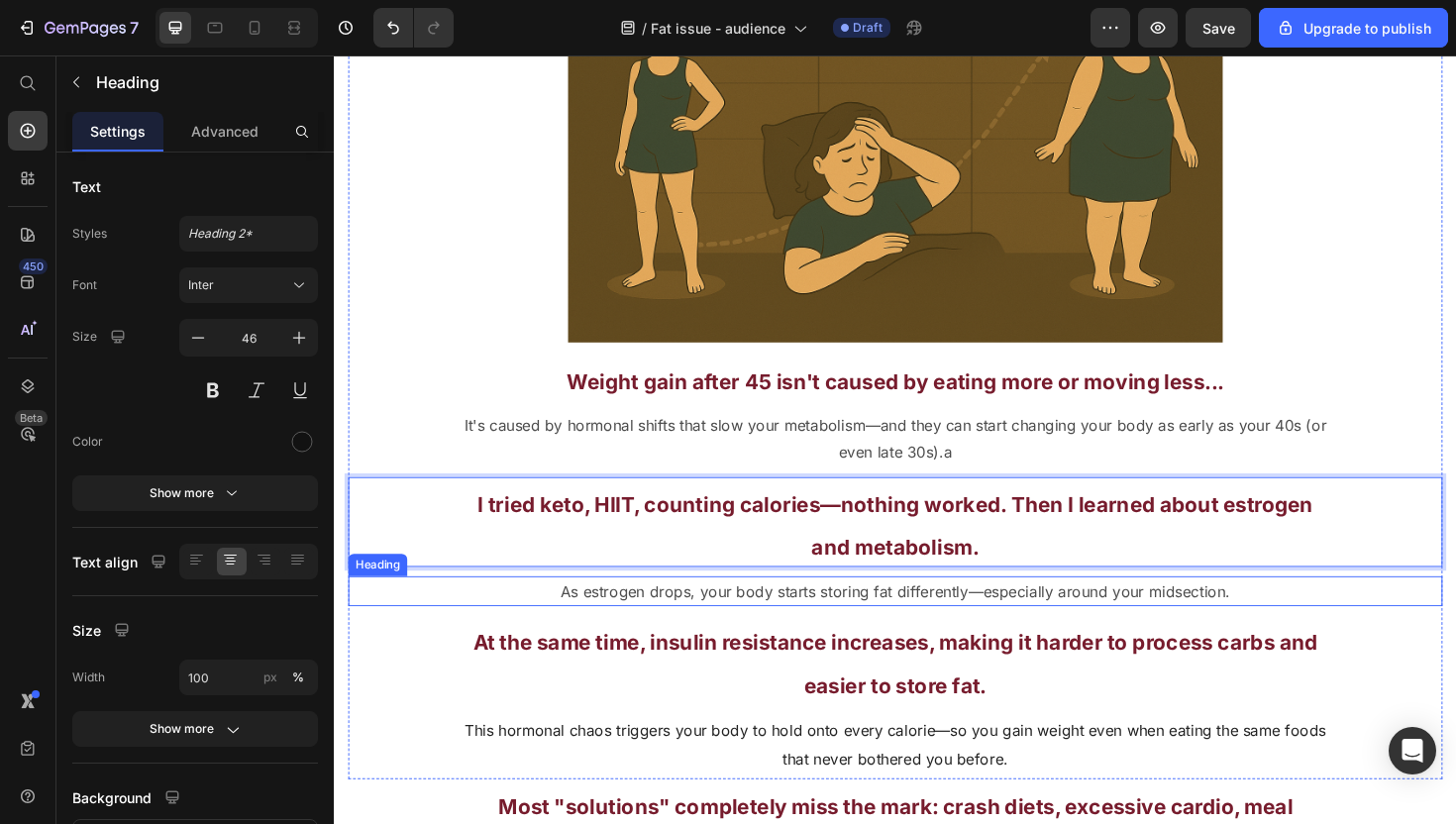 click on "As estrogen drops, your body starts storing fat differently—especially around your midsection." at bounding box center (928, 623) 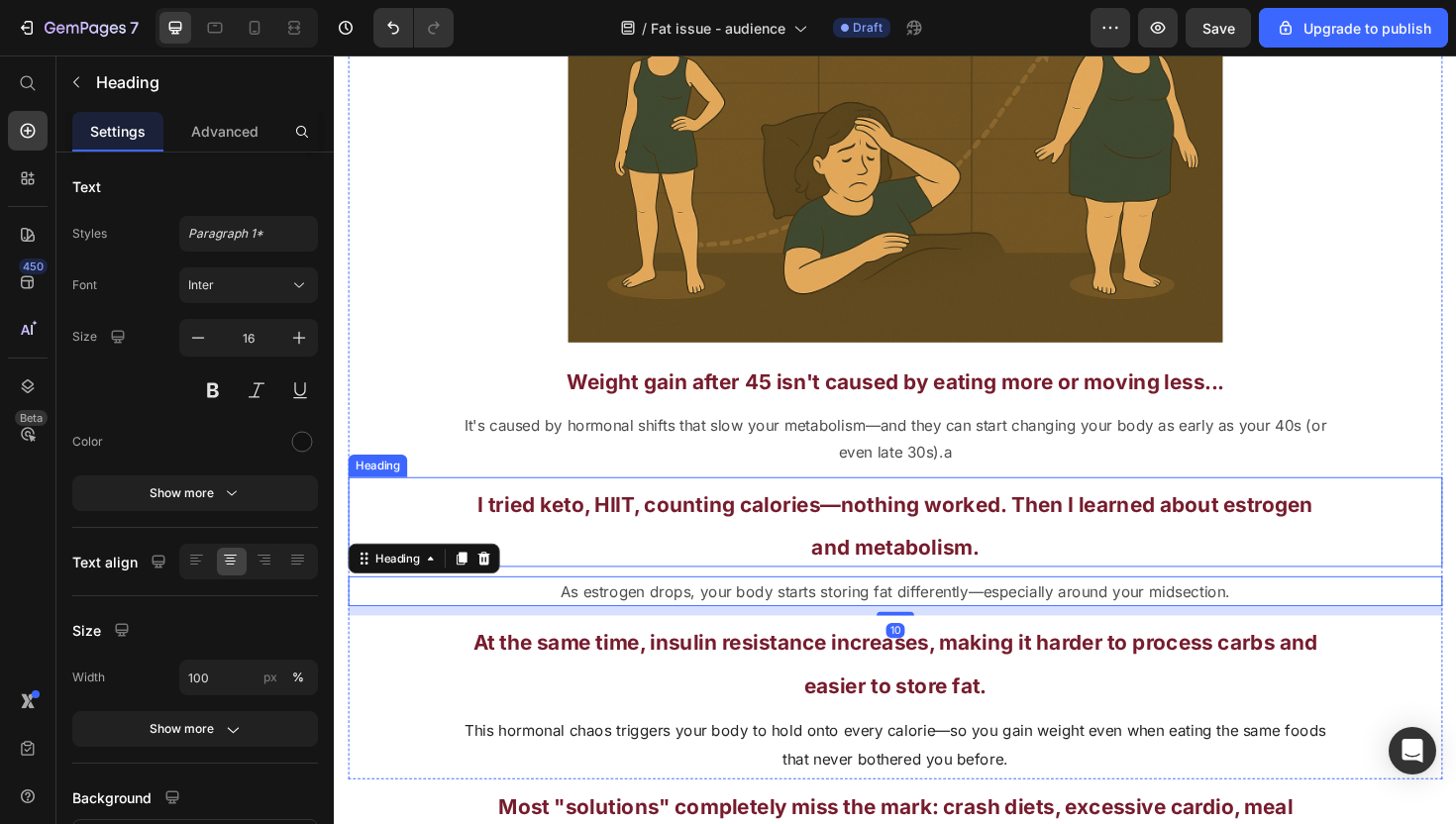 click on "⁠⁠⁠⁠⁠⁠⁠ I tried keto, HIIT, counting calories—nothing worked. Then I learned about estrogen and metabolism." at bounding box center (928, 550) 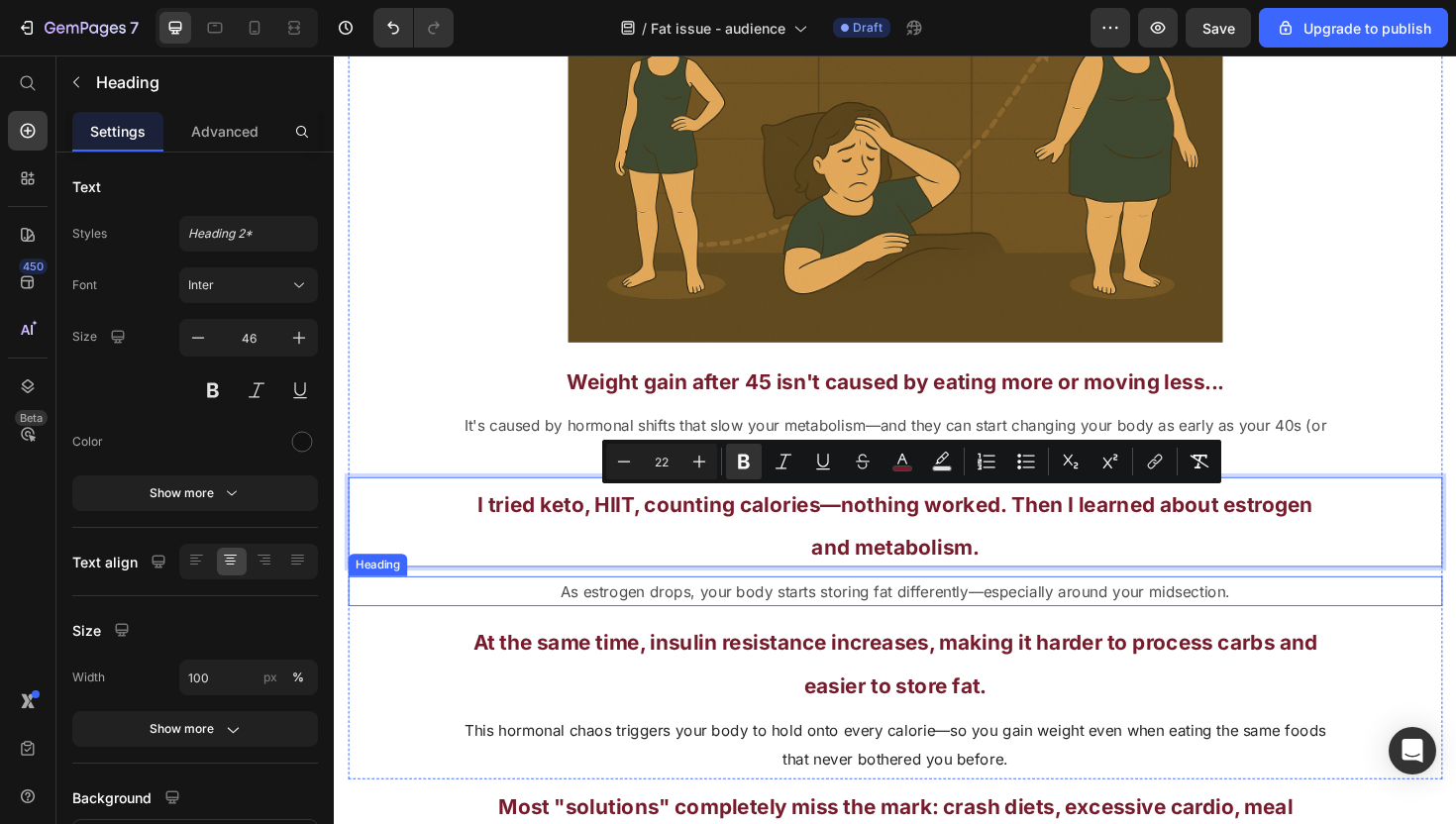 click on "As estrogen drops, your body starts storing fat differently—especially around your midsection." at bounding box center [928, 623] 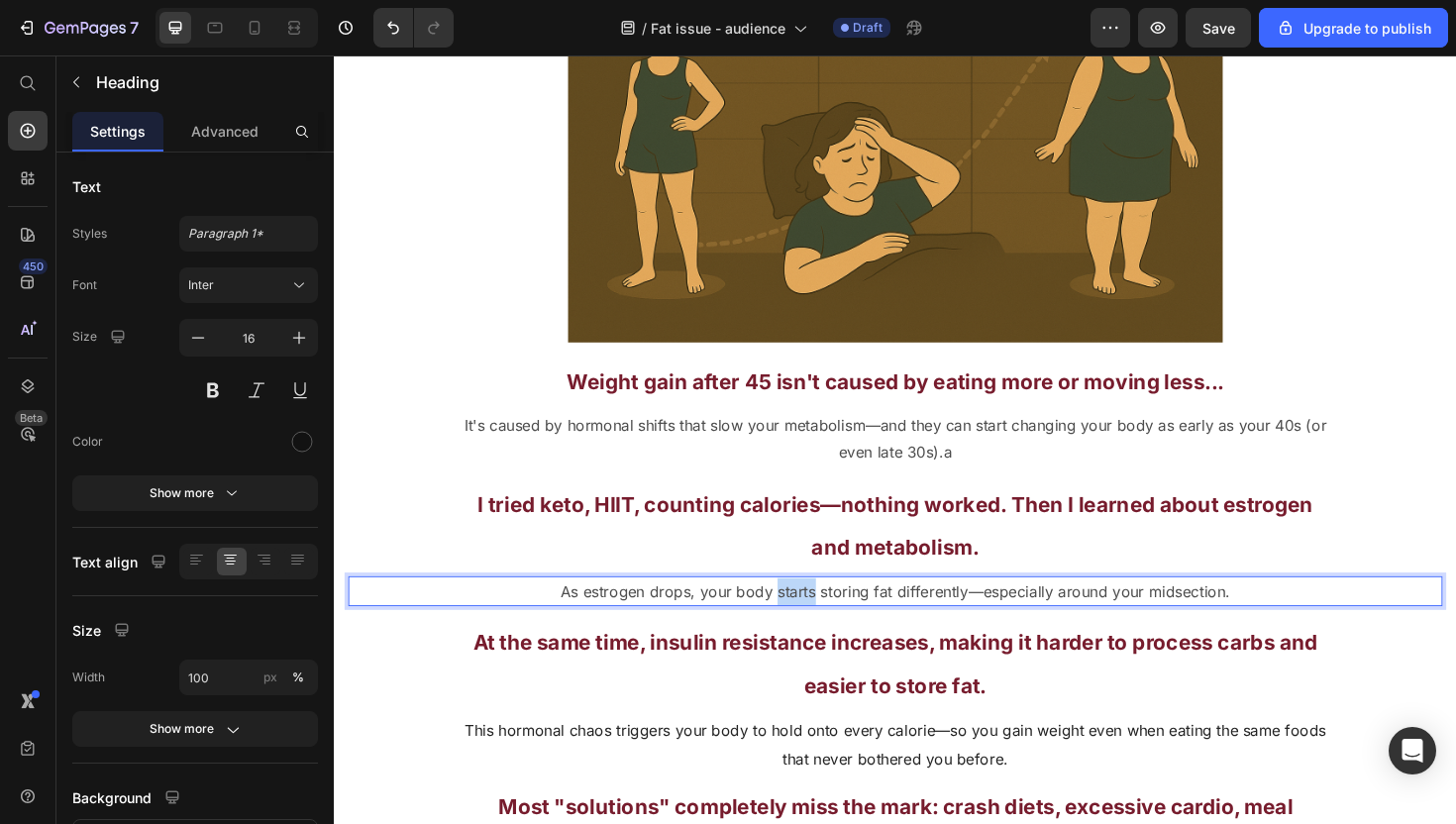 click on "As estrogen drops, your body starts storing fat differently—especially around your midsection." at bounding box center [928, 623] 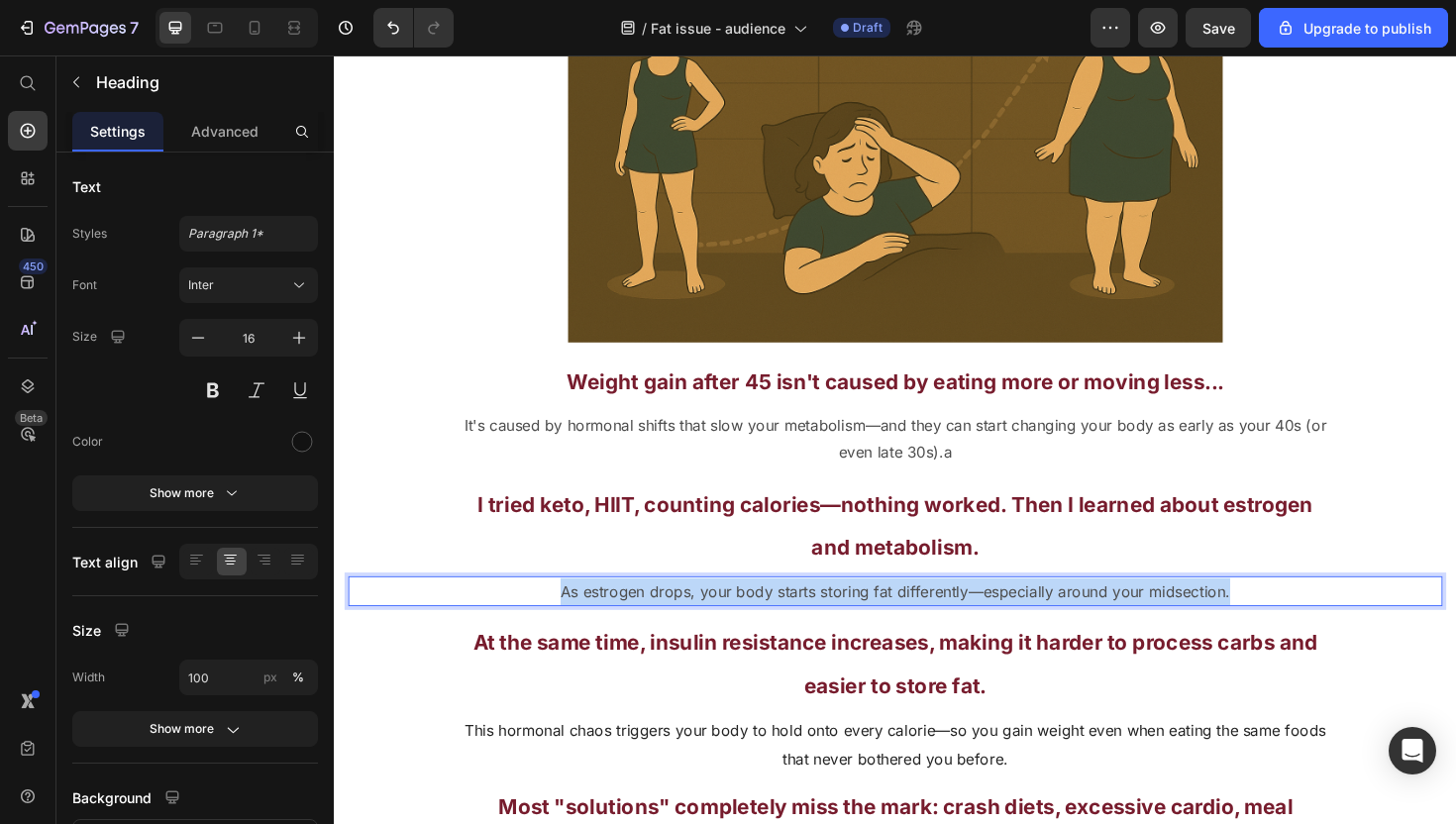 click on "As estrogen drops, your body starts storing fat differently—especially around your midsection." at bounding box center (928, 623) 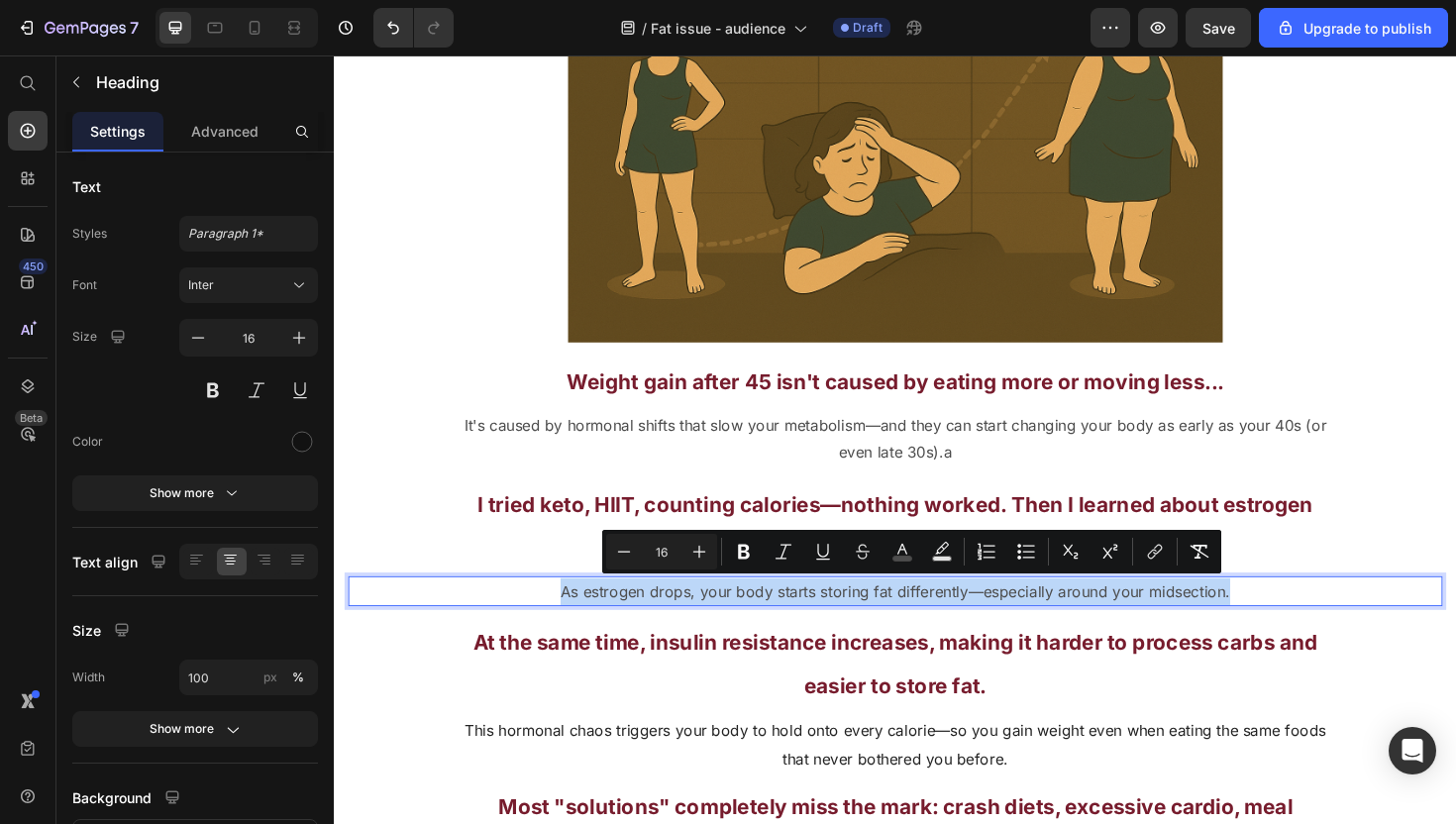 click on "As estrogen drops, your body starts storing fat differently—especially around your midsection." at bounding box center (928, 623) 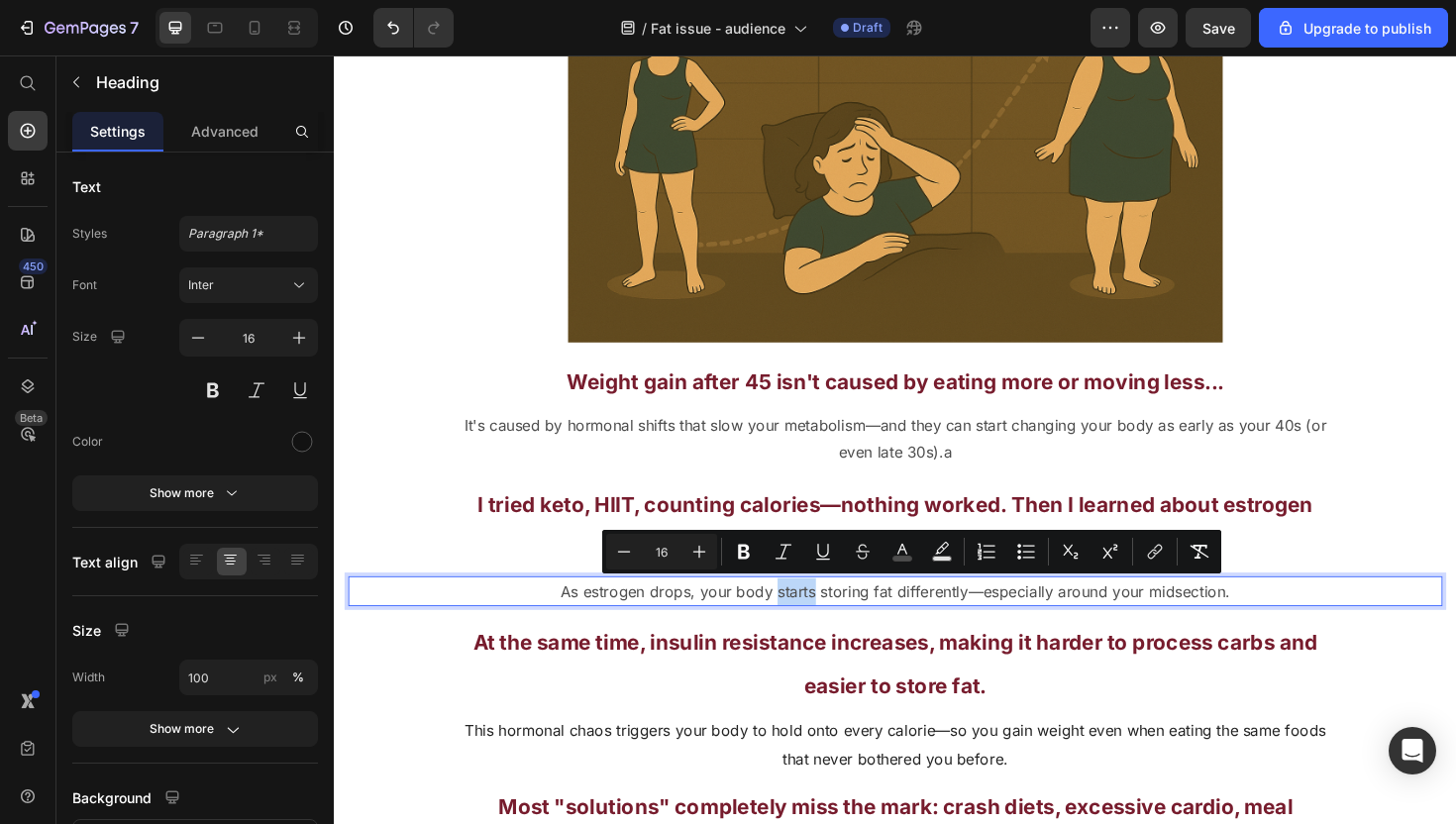 click on "As estrogen drops, your body starts storing fat differently—especially around your midsection." at bounding box center [928, 623] 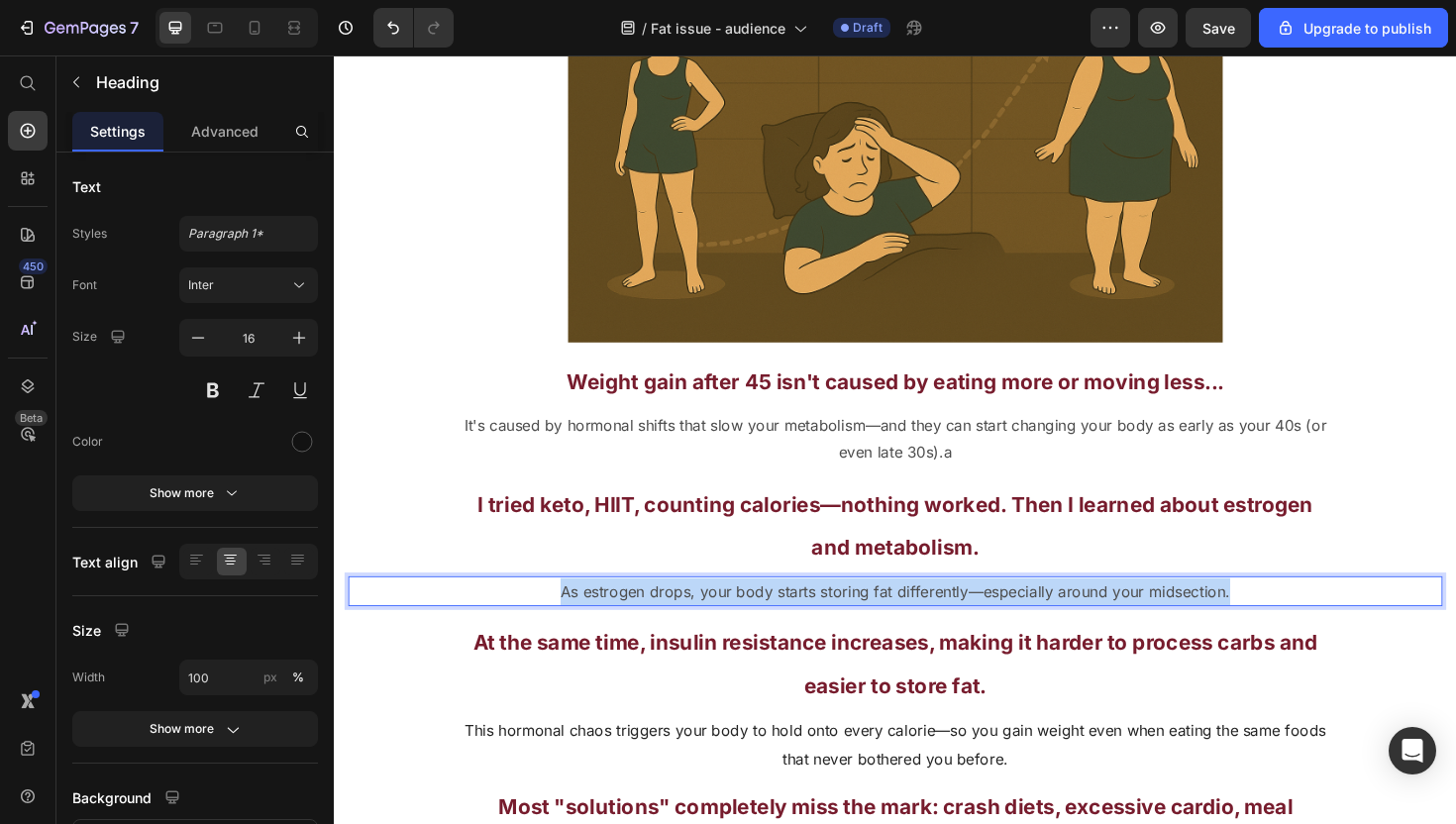 click on "As estrogen drops, your body starts storing fat differently—especially around your midsection." at bounding box center (928, 623) 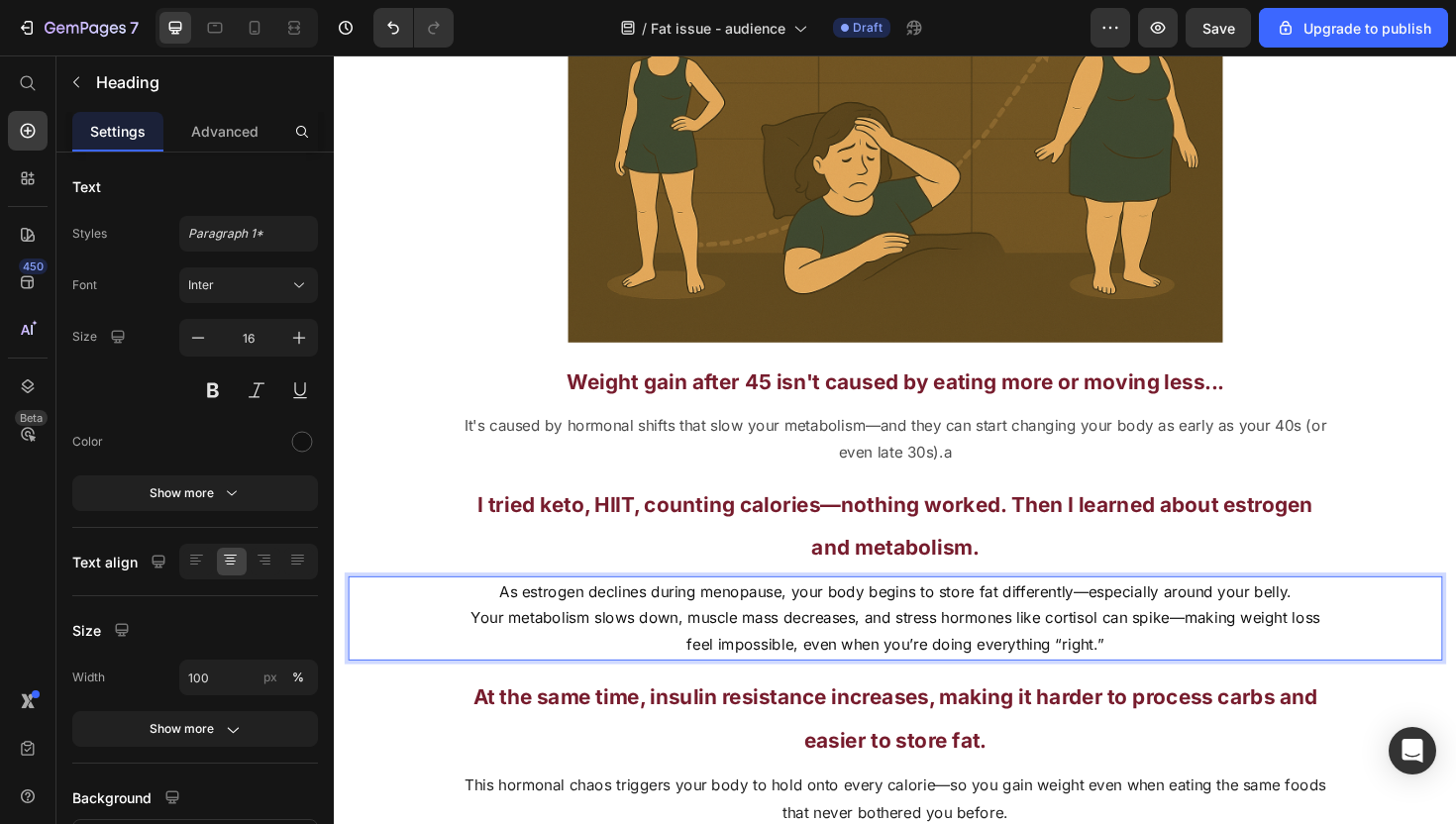 click on "As estrogen declines during menopause, your body begins to store fat differently—especially around your belly." at bounding box center [928, 623] 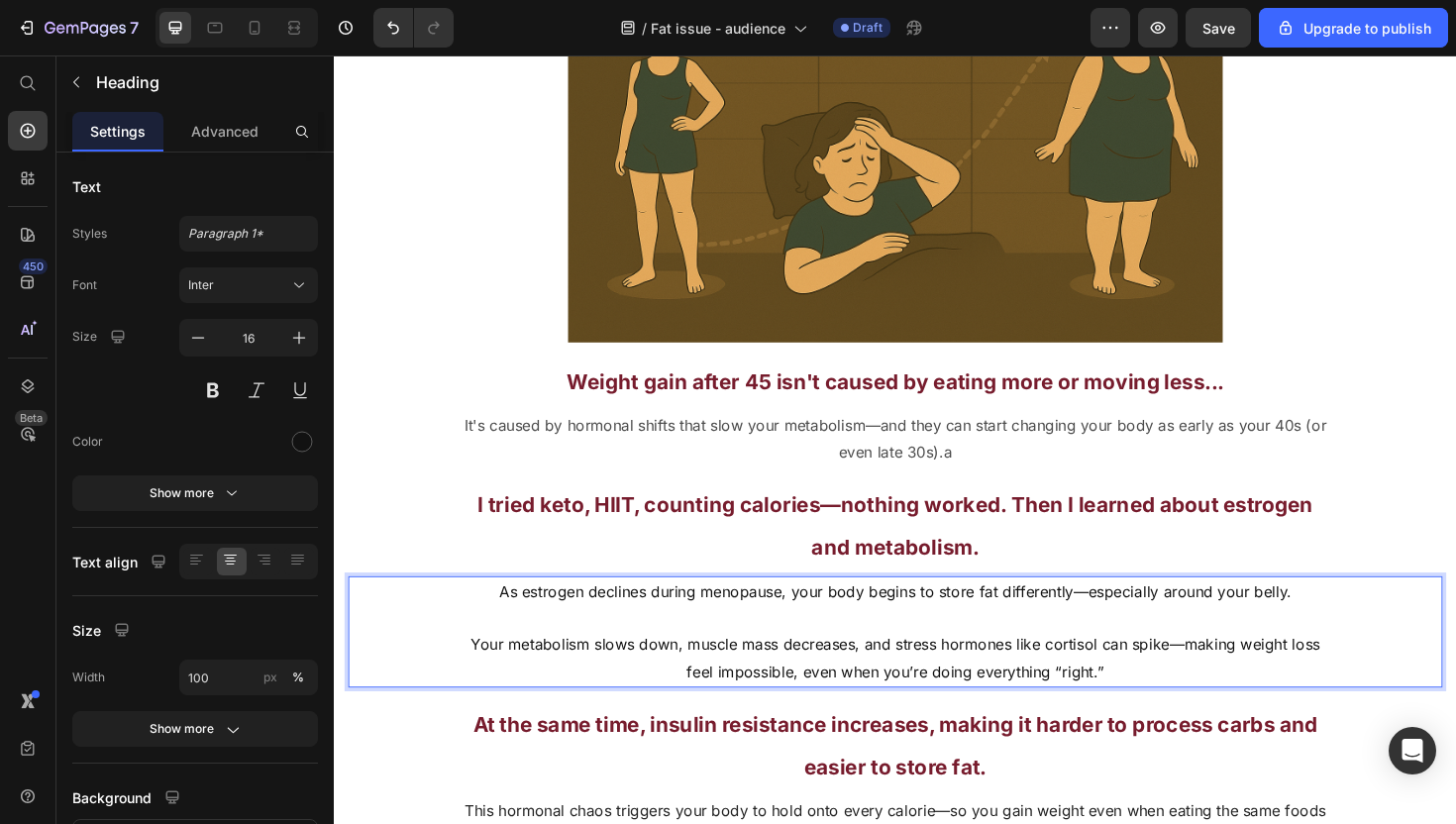 click on "Your metabolism slows down, muscle mass decreases, and stress hormones like cortisol can spike—making weight loss feel impossible, even when you’re doing everything “right.”" at bounding box center (928, 694) 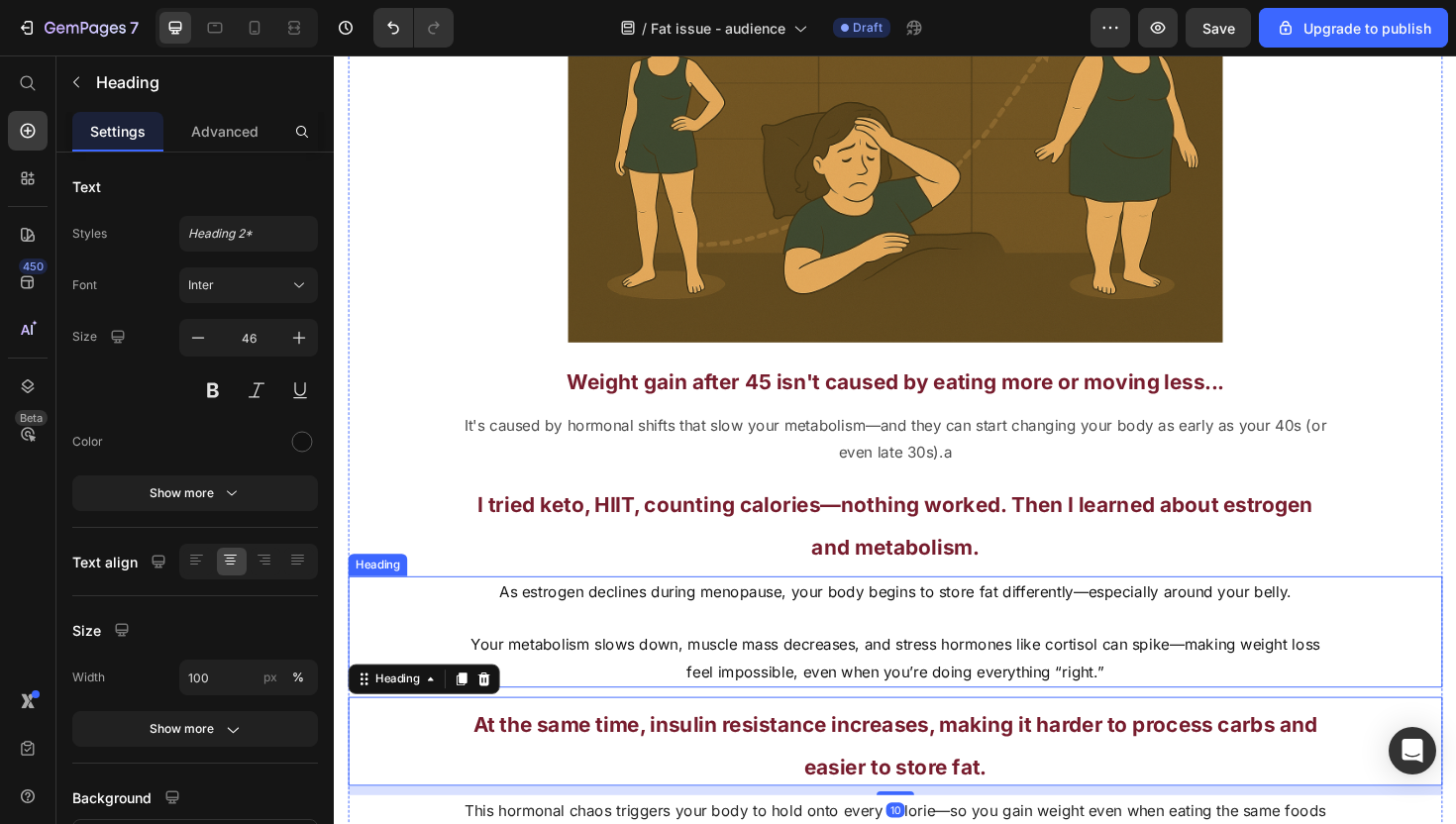 scroll, scrollTop: 2228, scrollLeft: 0, axis: vertical 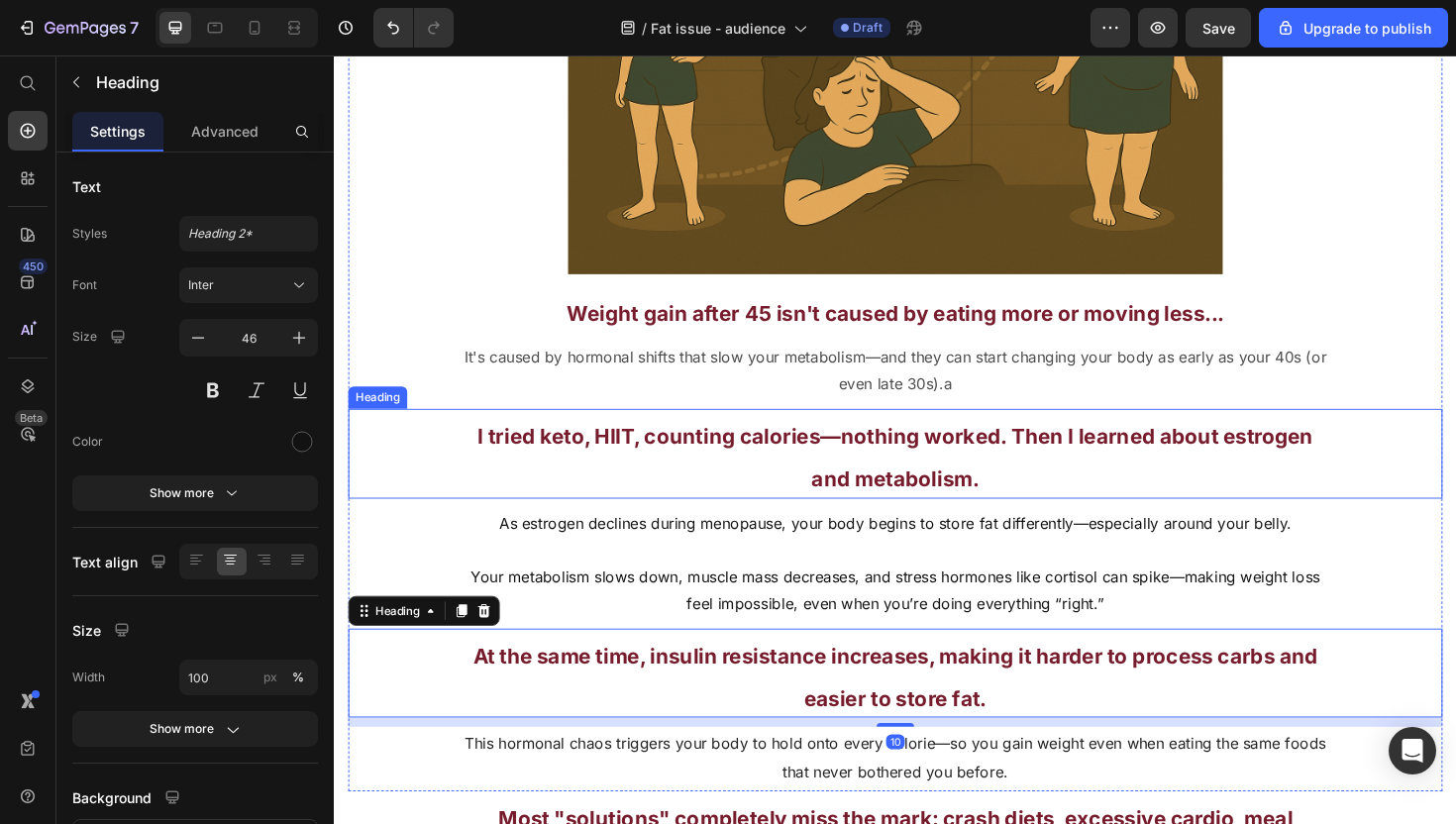 click on "I tried keto, HIIT, counting calories—nothing worked. Then I learned about estrogen and metabolism." at bounding box center (928, 481) 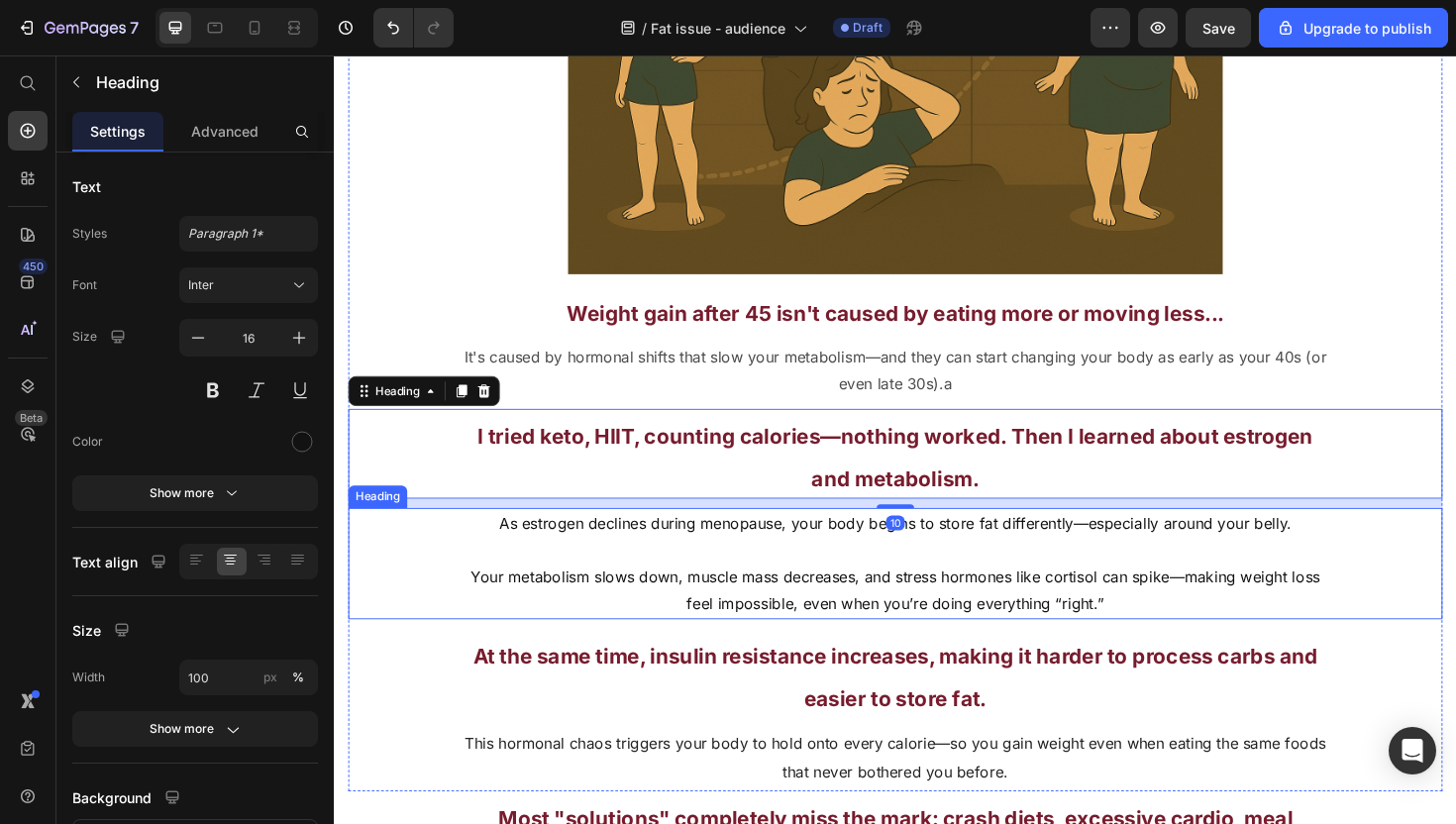 click on "As estrogen declines during menopause, your body begins to store fat differently—especially around your belly.   Your metabolism slows down, muscle mass decreases, and stress hormones like cortisol can spike—making weight loss feel impossible, even when you’re doing everything “right.”" at bounding box center [928, 593] 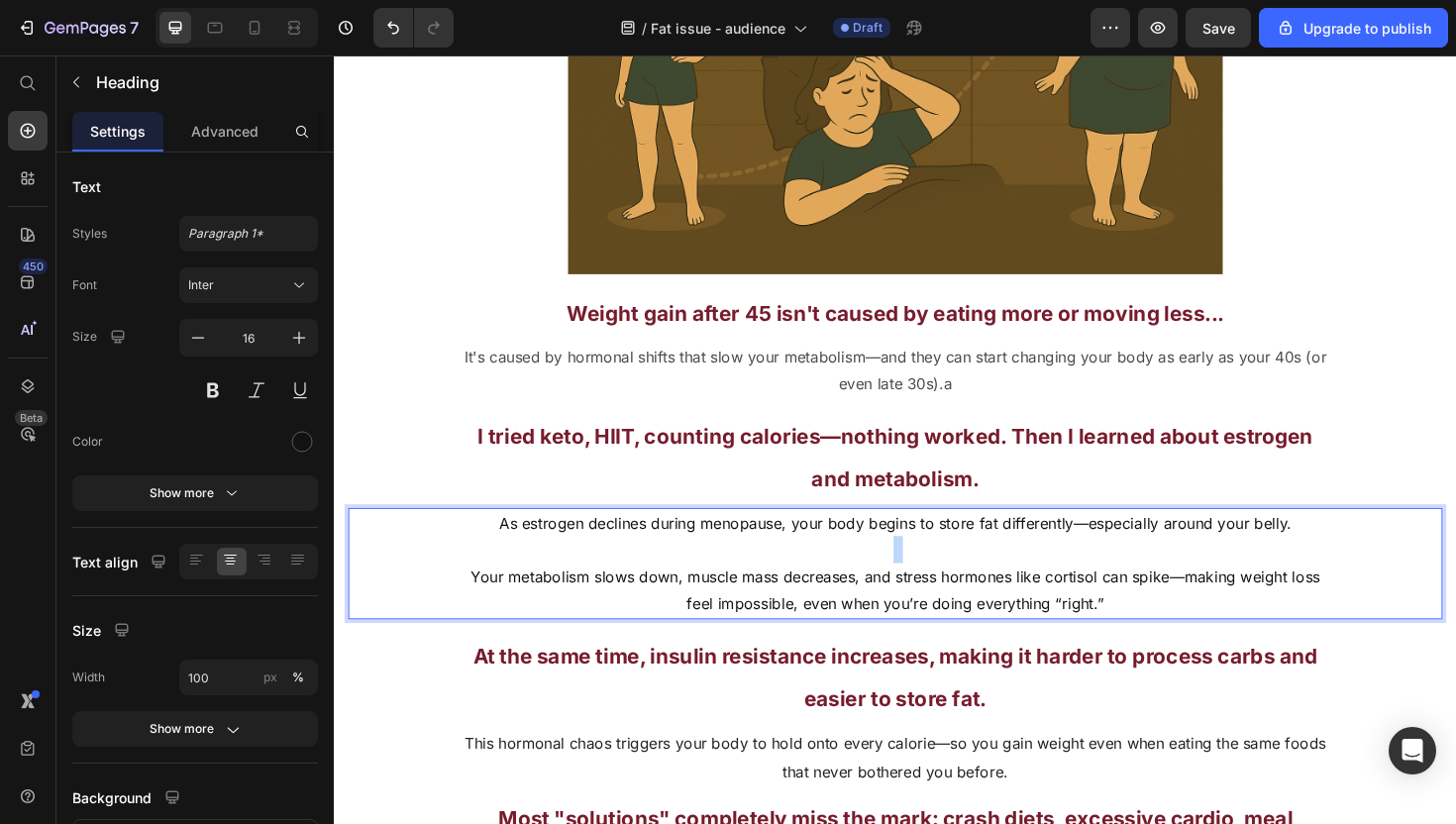 click on "As estrogen declines during menopause, your body begins to store fat differently—especially around your belly.   Your metabolism slows down, muscle mass decreases, and stress hormones like cortisol can spike—making weight loss feel impossible, even when you’re doing everything “right.”" at bounding box center (928, 593) 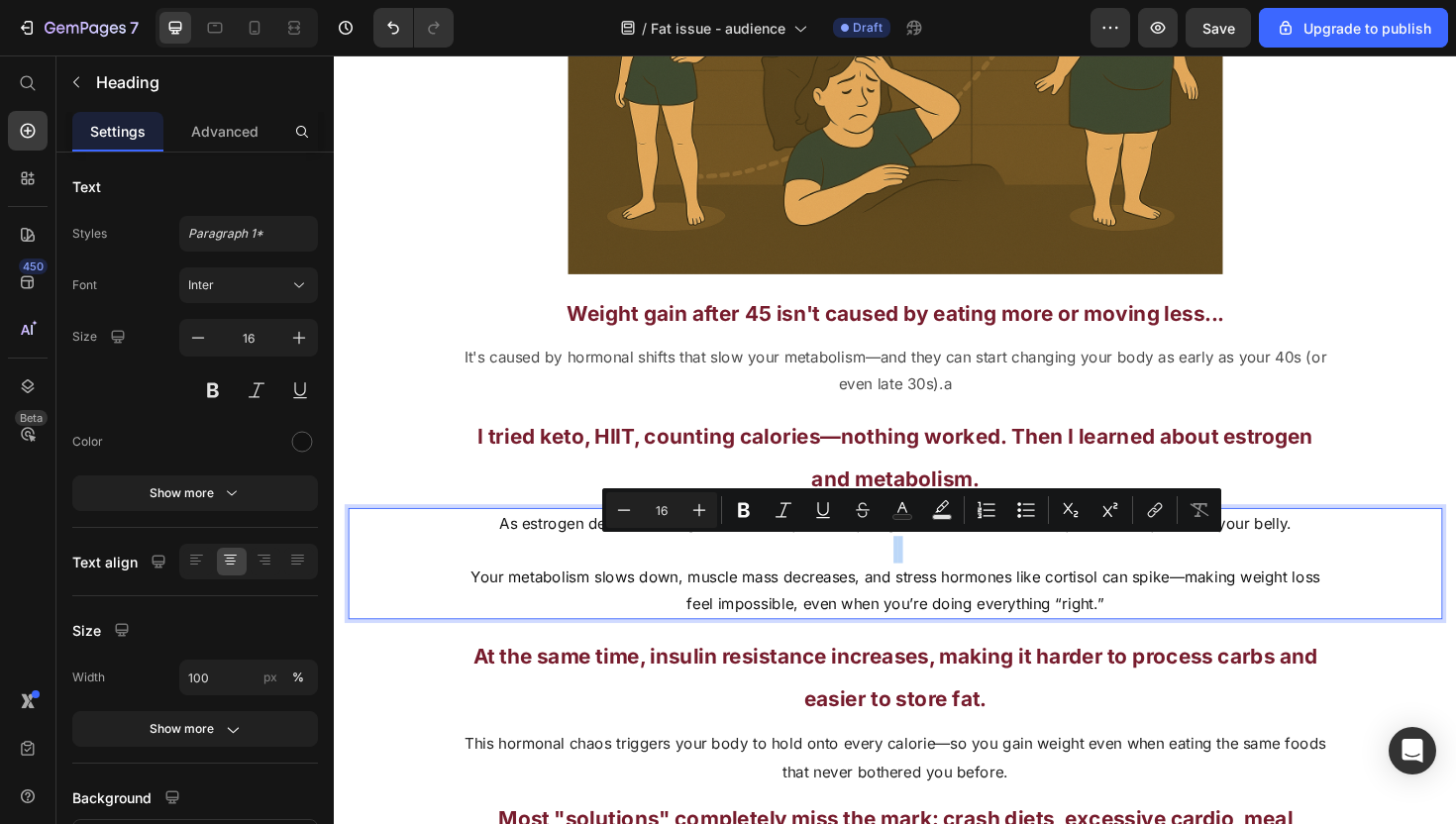 click on "As estrogen declines during menopause, your body begins to store fat differently—especially around your belly.   Your metabolism slows down, muscle mass decreases, and stress hormones like cortisol can spike—making weight loss feel impossible, even when you’re doing everything “right.”" at bounding box center [928, 593] 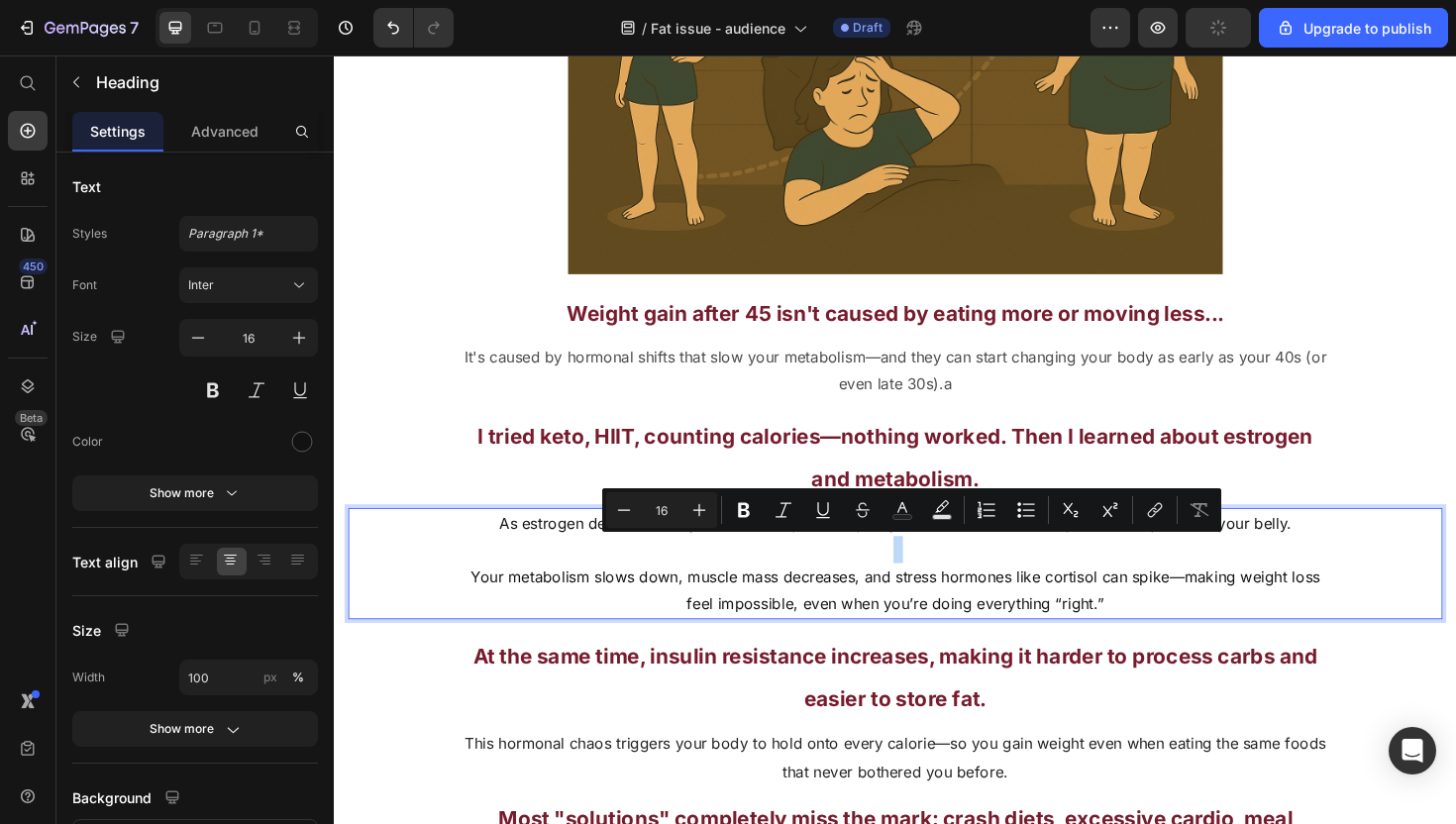 click on "As estrogen declines during menopause, your body begins to store fat differently—especially around your belly.   Your metabolism slows down, muscle mass decreases, and stress hormones like cortisol can spike—making weight loss feel impossible, even when you’re doing everything “right.”" at bounding box center [928, 593] 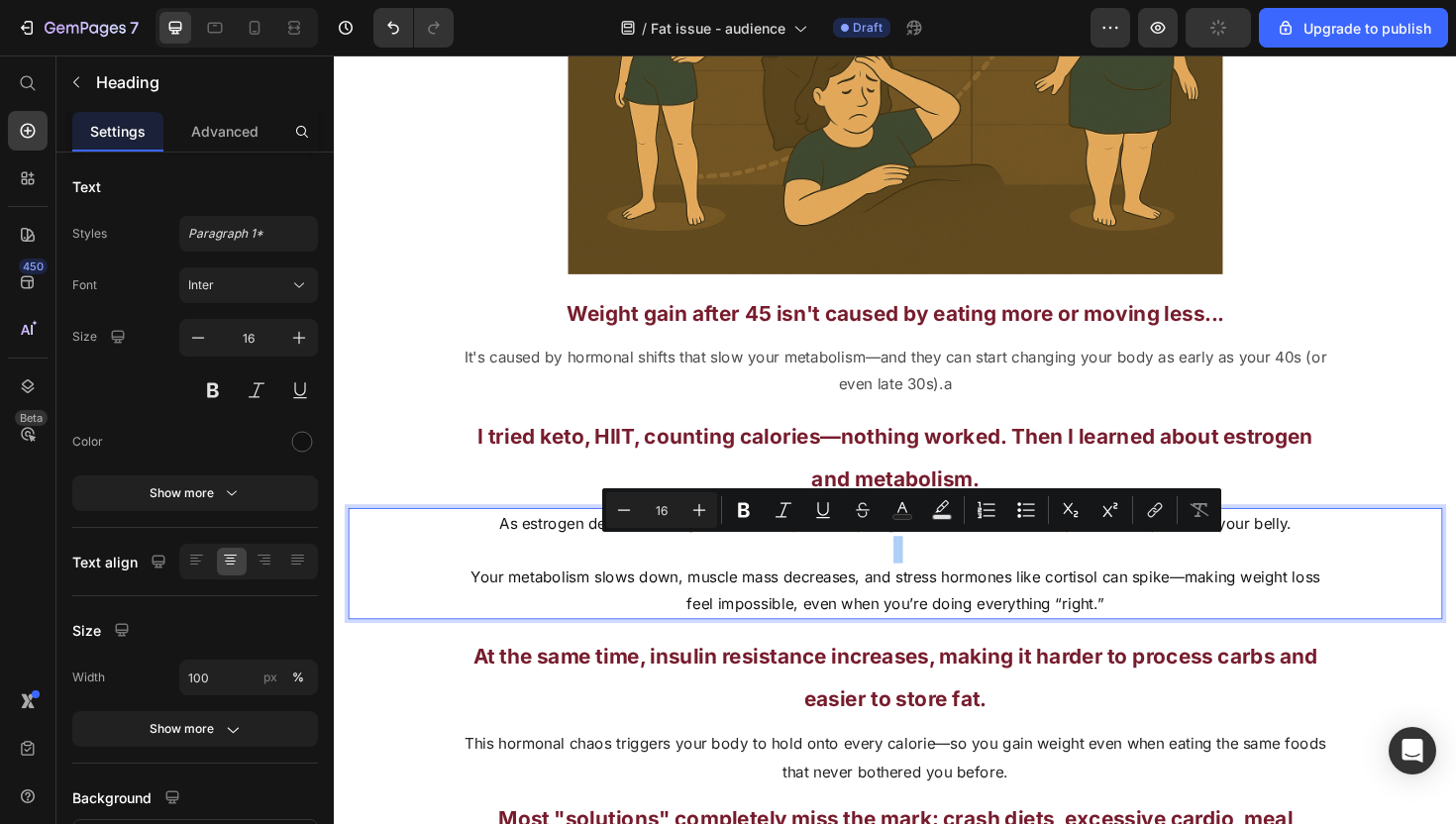 click on "At the same time, insulin resistance increases, making it harder to process carbs and easier to store fat." at bounding box center [928, 710] 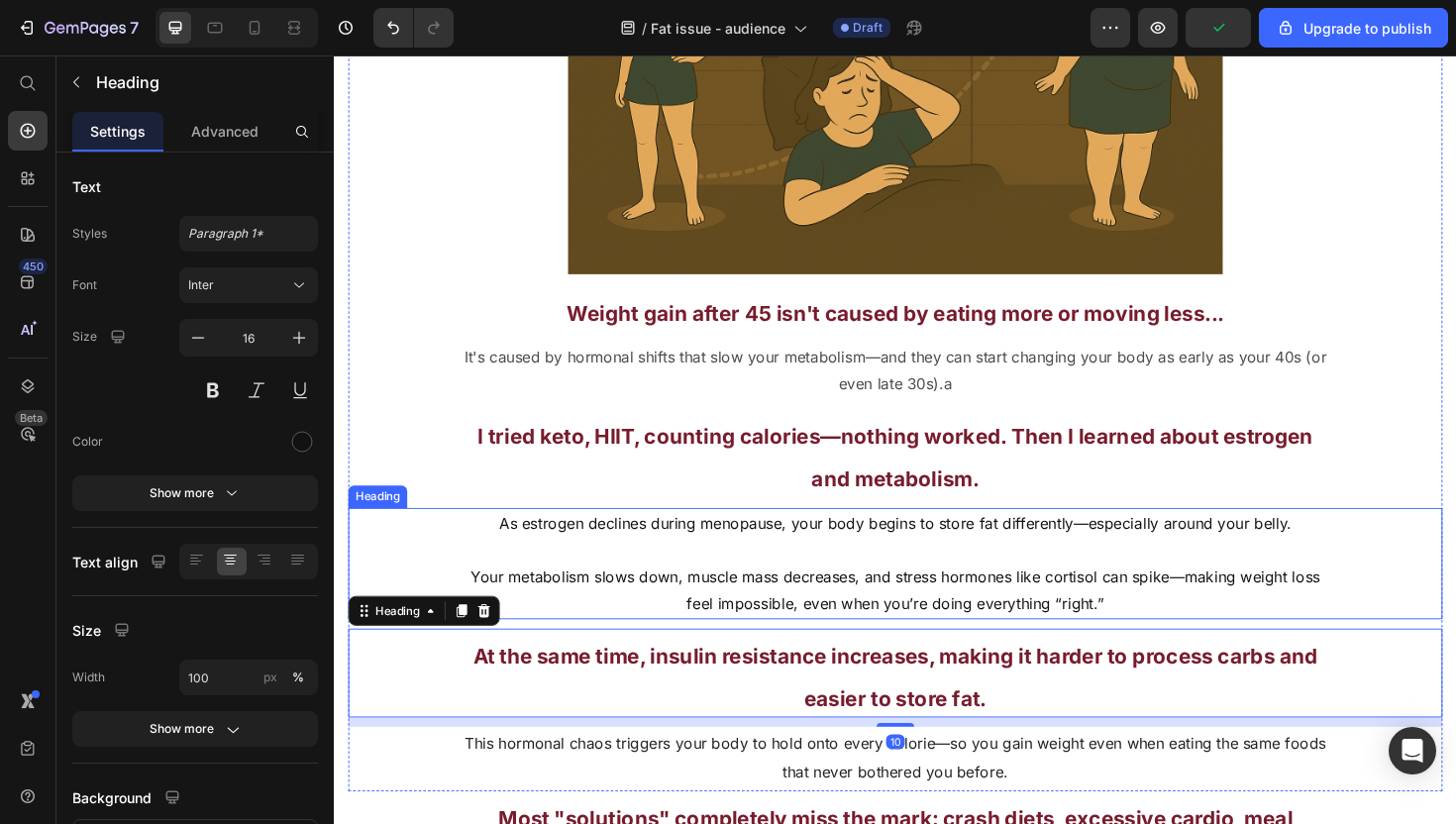 click on "As estrogen declines during menopause, your body begins to store fat differently—especially around your belly.   Your metabolism slows down, muscle mass decreases, and stress hormones like cortisol can spike—making weight loss feel impossible, even when you’re doing everything “right.”" at bounding box center [928, 593] 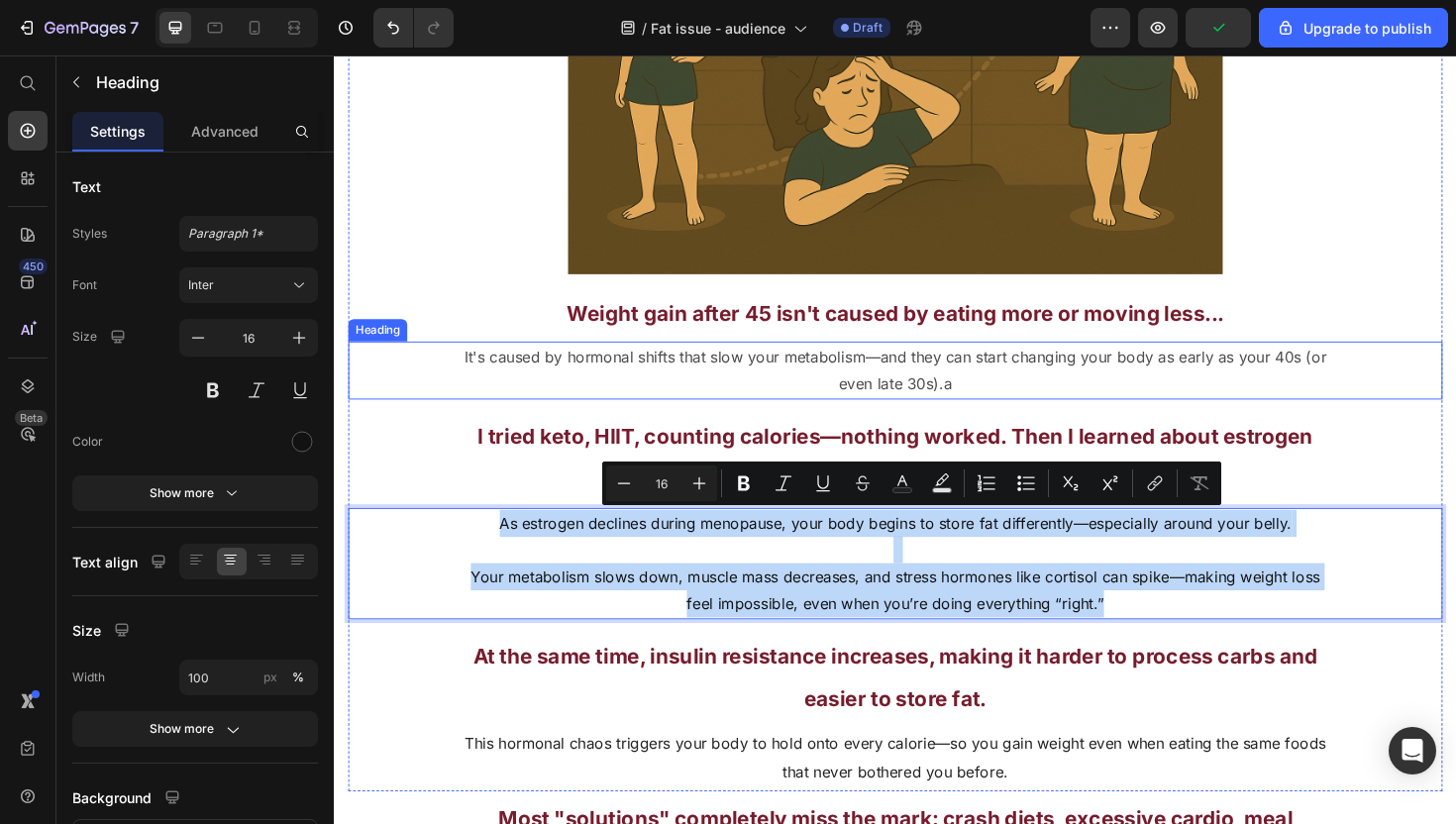 click on "It's caused by hormonal shifts that slow your metabolism—and they can start changing your body as early as your 40s (or even late 30s).a" at bounding box center (928, 388) 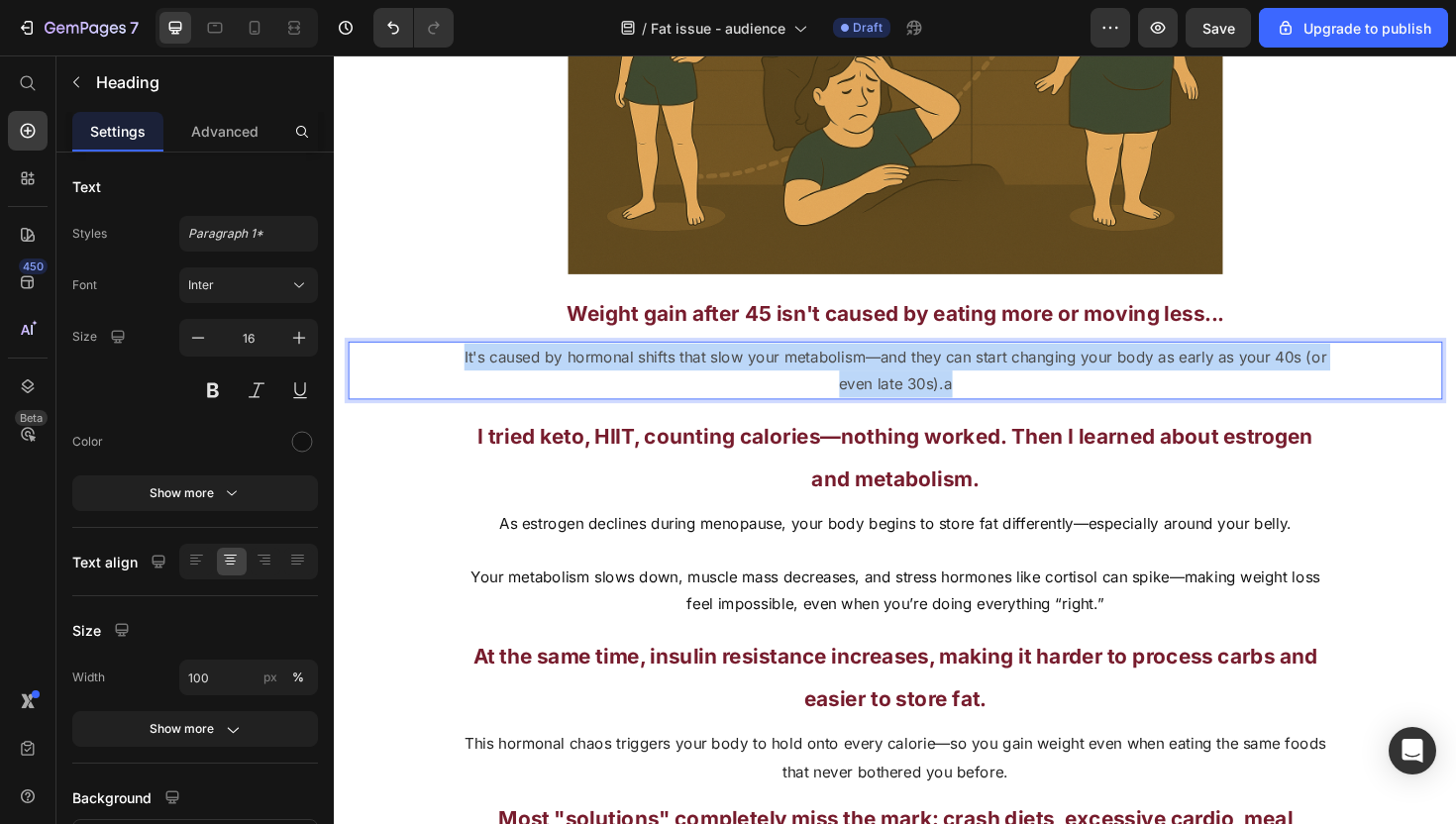 click on "It's caused by hormonal shifts that slow your metabolism—and they can start changing your body as early as your 40s (or even late 30s).a" at bounding box center [928, 388] 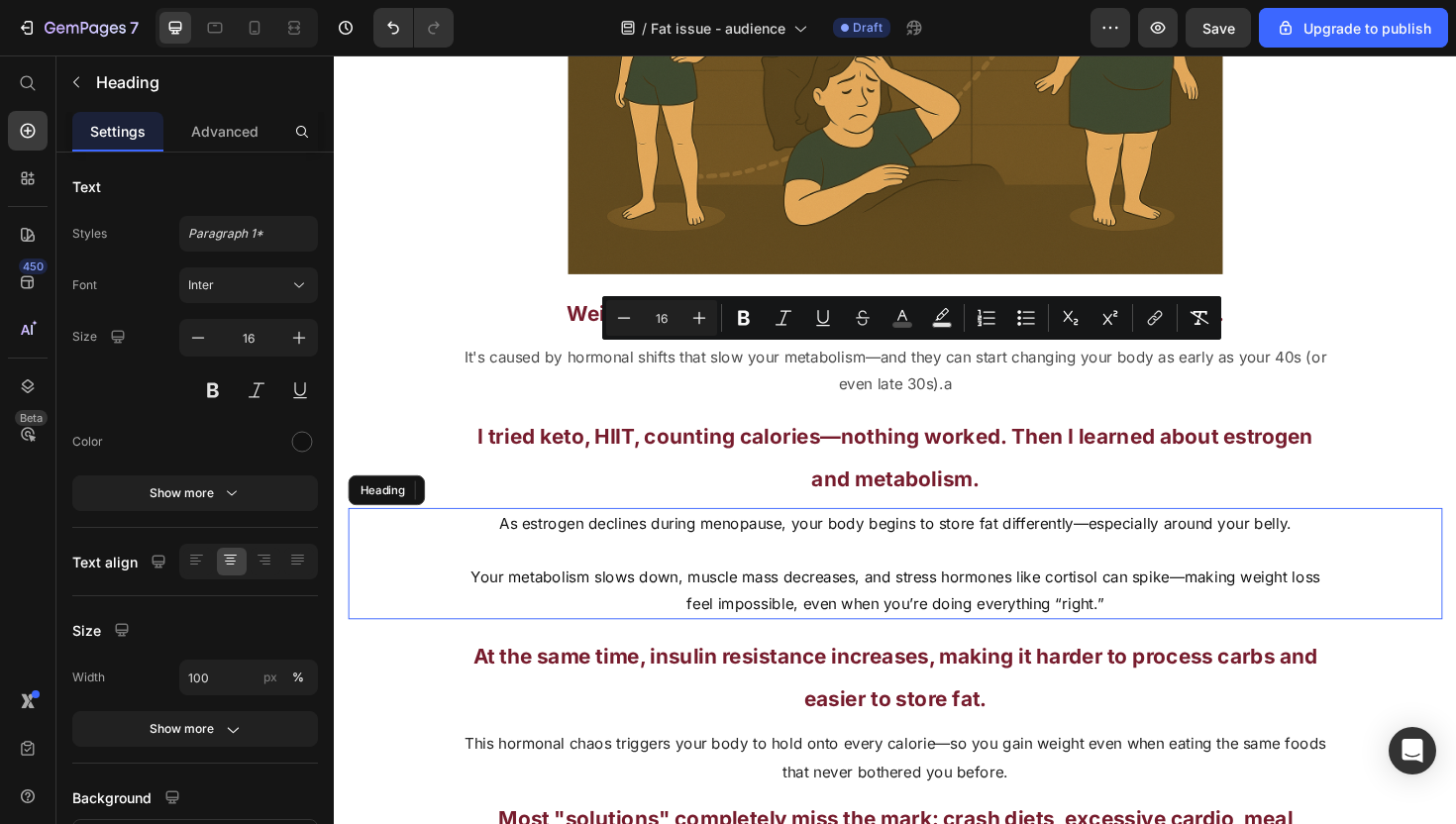 click on "As estrogen declines during menopause, your body begins to store fat differently—especially around your belly.   Your metabolism slows down, muscle mass decreases, and stress hormones like cortisol can spike—making weight loss feel impossible, even when you’re doing everything “right.”" at bounding box center [928, 593] 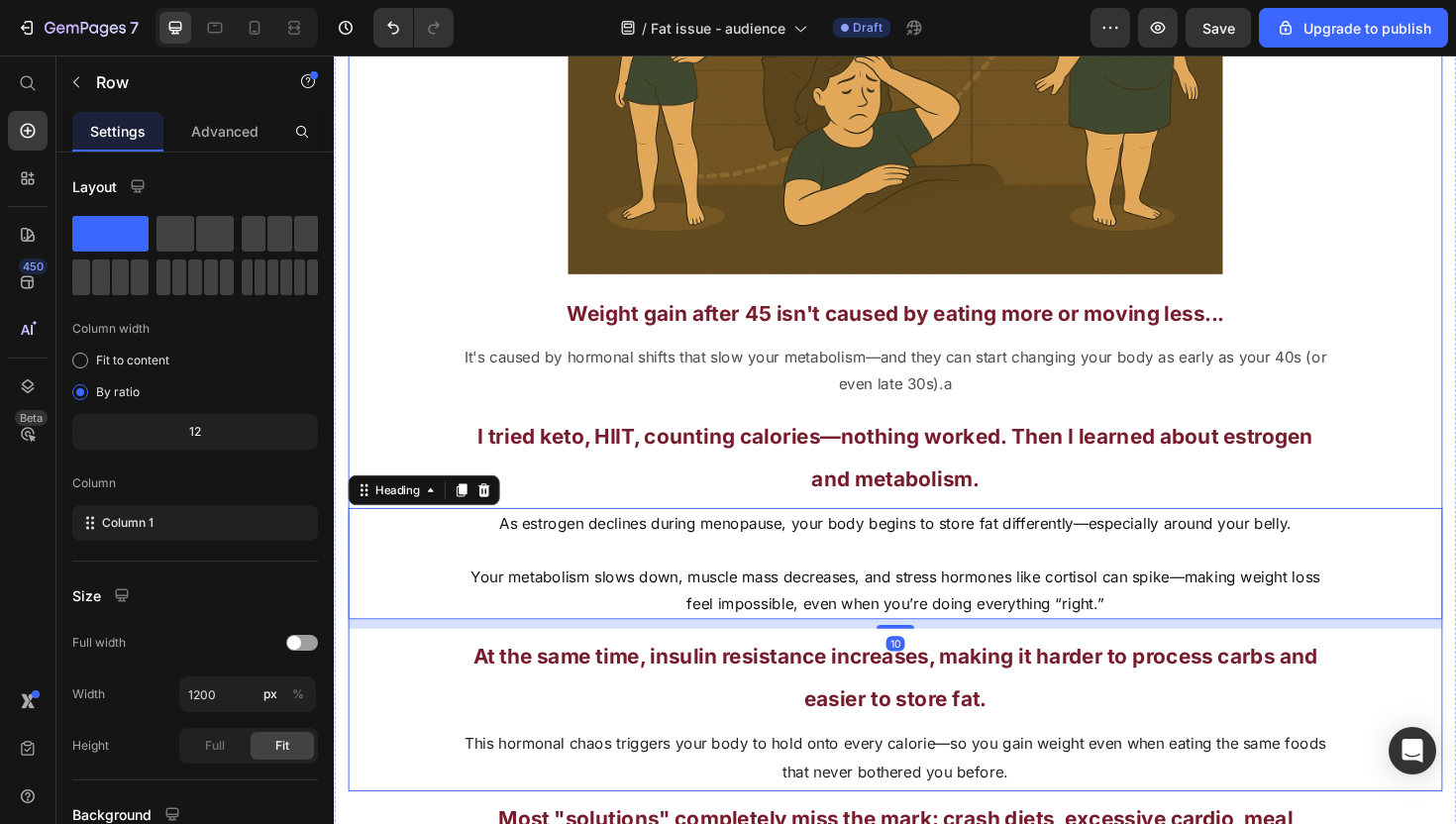 click on "Stubborn Weight Gain Is the #1 Frustration for Women Over 45 So why is no one treating the real cause?  Heading Stubborn Weight Gain Is the  #1 Frustration  for Women Over 45 Heading So why is no one treating the real cause? Text Block Image Weight gain after 45 isn't caused by eating more or moving less... Heading ⁠⁠⁠⁠⁠⁠⁠ It's caused by hormonal shifts that slow your metabolism—and they can start changing your body as early as your 40s (or even late 30s).a Heading Weight gain after 45  isn't caused  by eating more or moving less... Text Block It's caused by  hormonal shifts  that slow your  metabolism —and they can start changing your body as early as your 40s (or even late 30s). Heading Here’s what’s really going on: Text Block ⁠⁠⁠⁠⁠⁠⁠ I tried keto, HIIT, counting calories—nothing worked. Then I learned about estrogen and metabolism. Heading As estrogen drops, your body starts storing fat differently—especially around your midsection. Heading easier to store fat ." at bounding box center [928, 265] 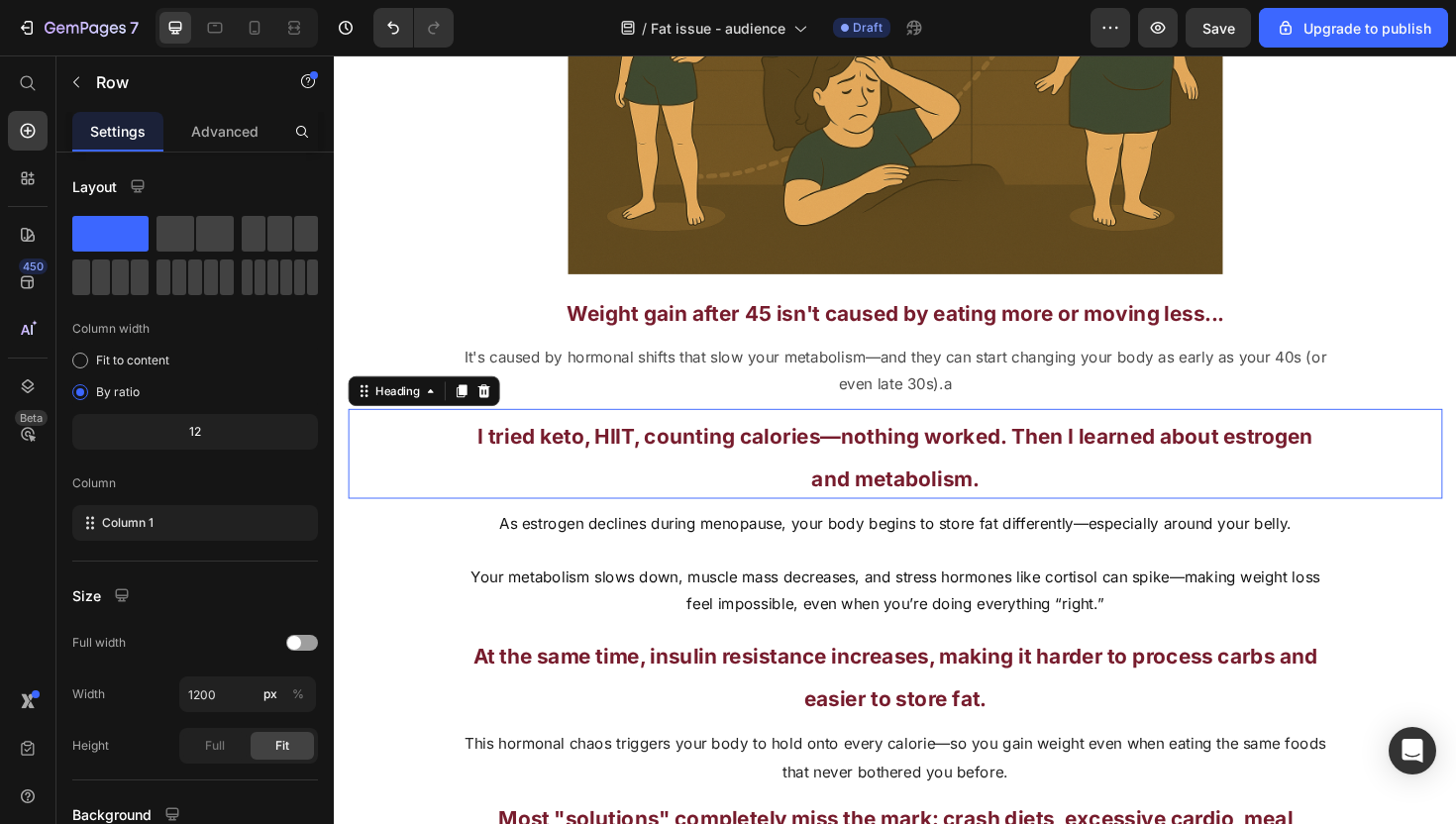 click on "⁠⁠⁠⁠⁠⁠⁠ I tried keto, HIIT, counting calories—nothing worked. Then I learned about estrogen and metabolism." at bounding box center [928, 477] 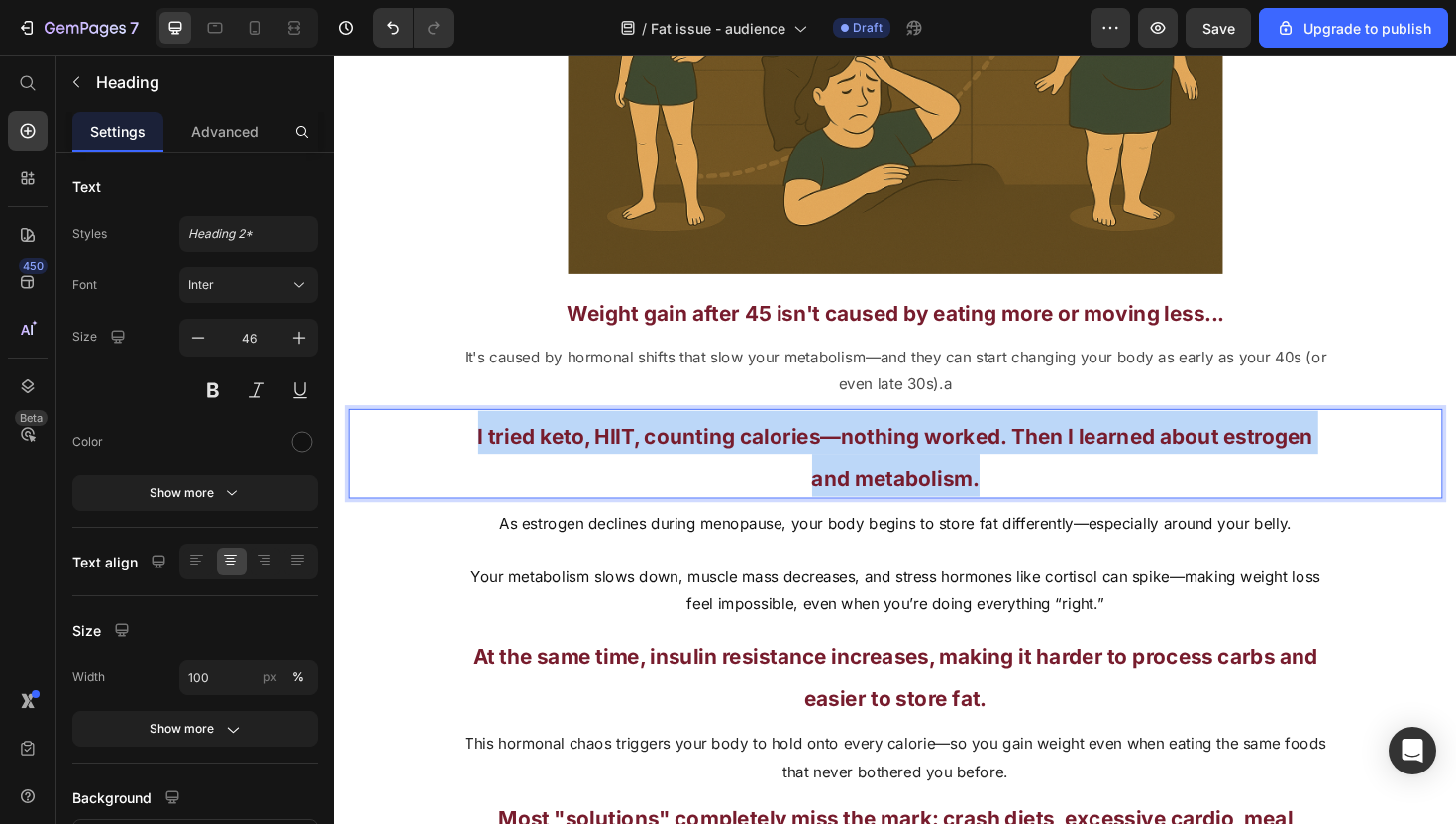 click on "I tried keto, HIIT, counting calories—nothing worked. Then I learned about estrogen and metabolism." at bounding box center (928, 477) 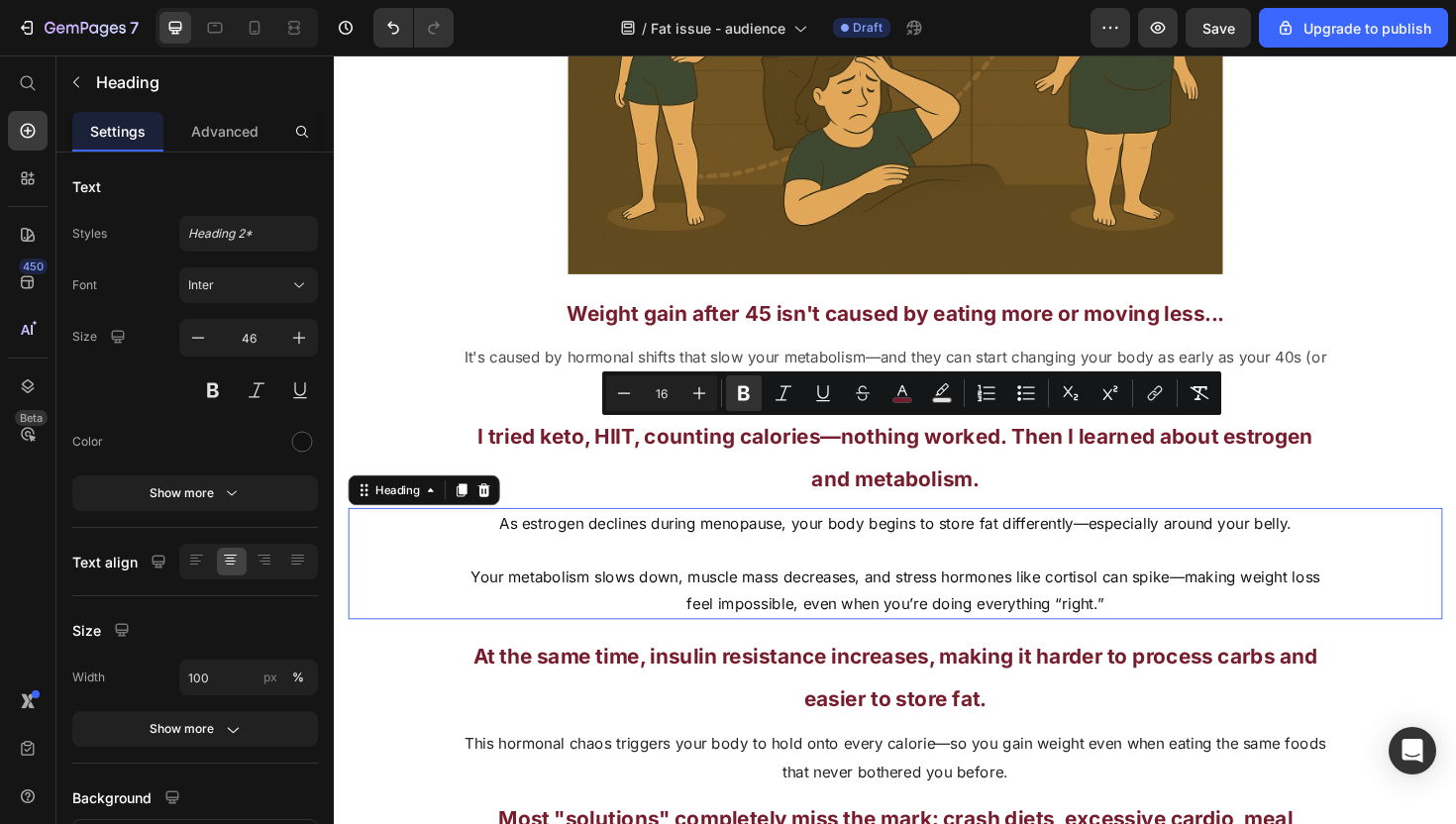 click on "As estrogen declines during menopause, your body begins to store fat differently—especially around your belly.   Your metabolism slows down, muscle mass decreases, and stress hormones like cortisol can spike—making weight loss feel impossible, even when you’re doing everything “right.”" at bounding box center (928, 593) 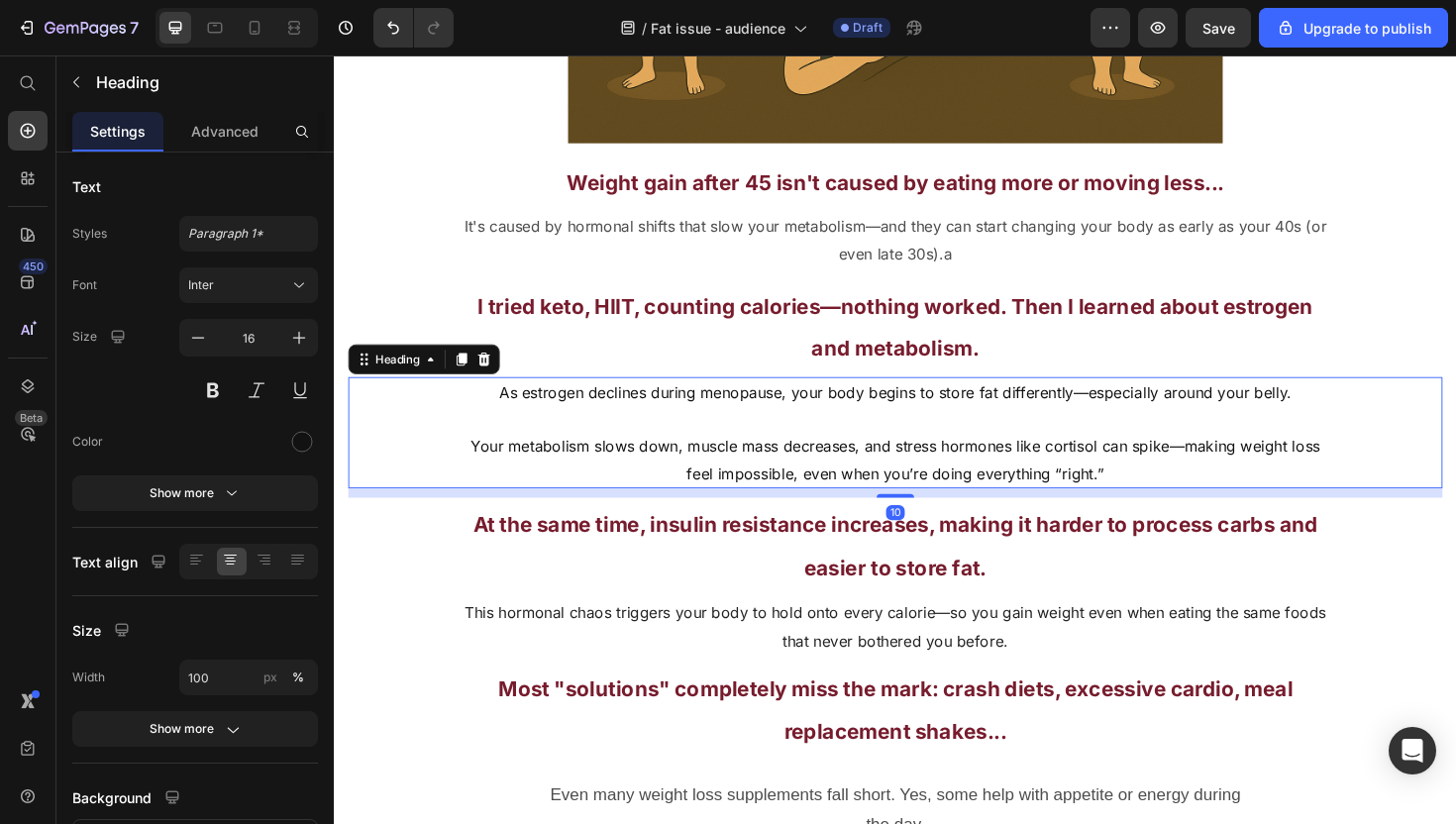 scroll, scrollTop: 2372, scrollLeft: 0, axis: vertical 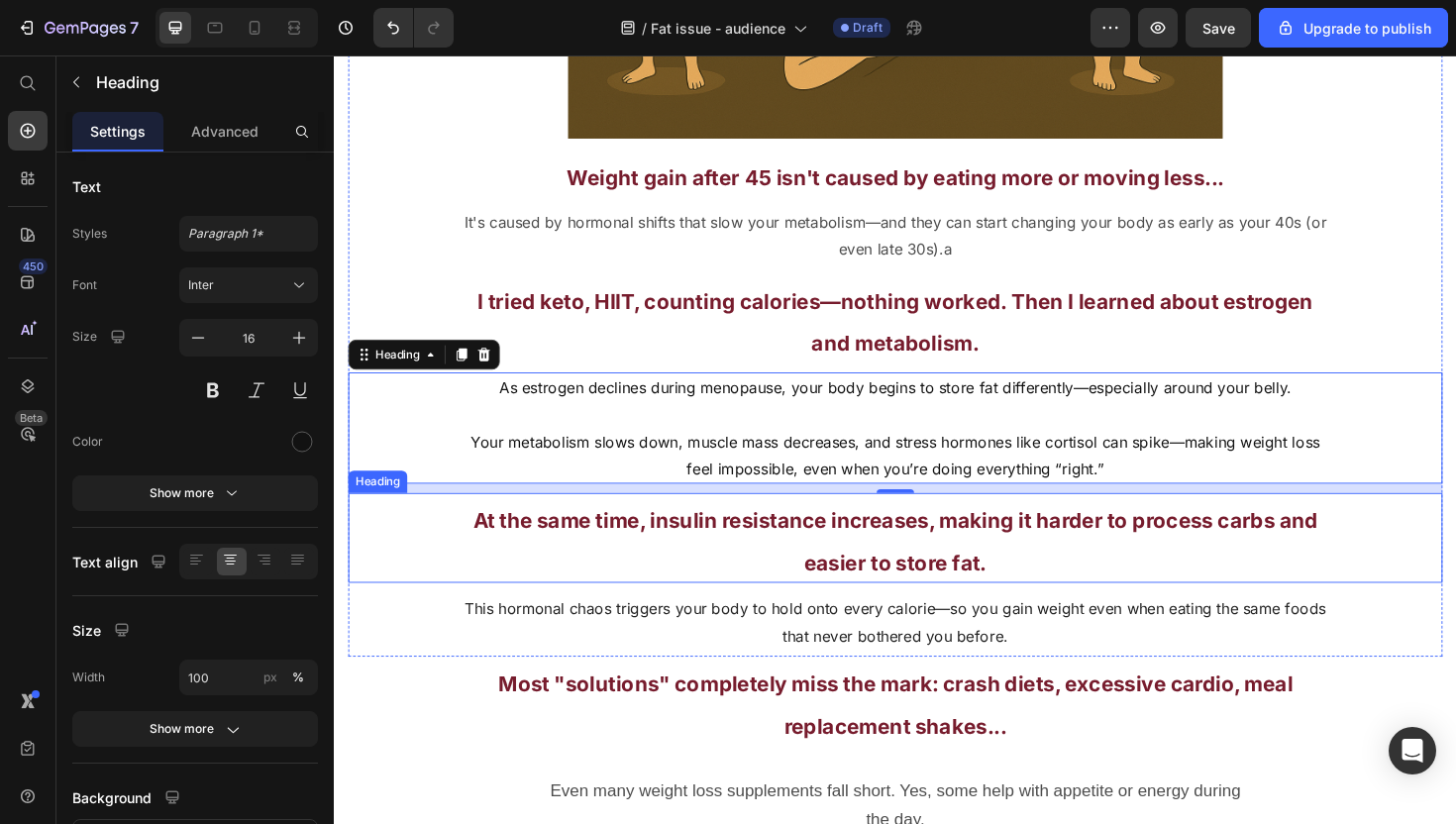 click on "This hormonal chaos triggers your body to hold onto every calorie—so you gain weight even when eating the same foods that never bothered you before." at bounding box center [928, 656] 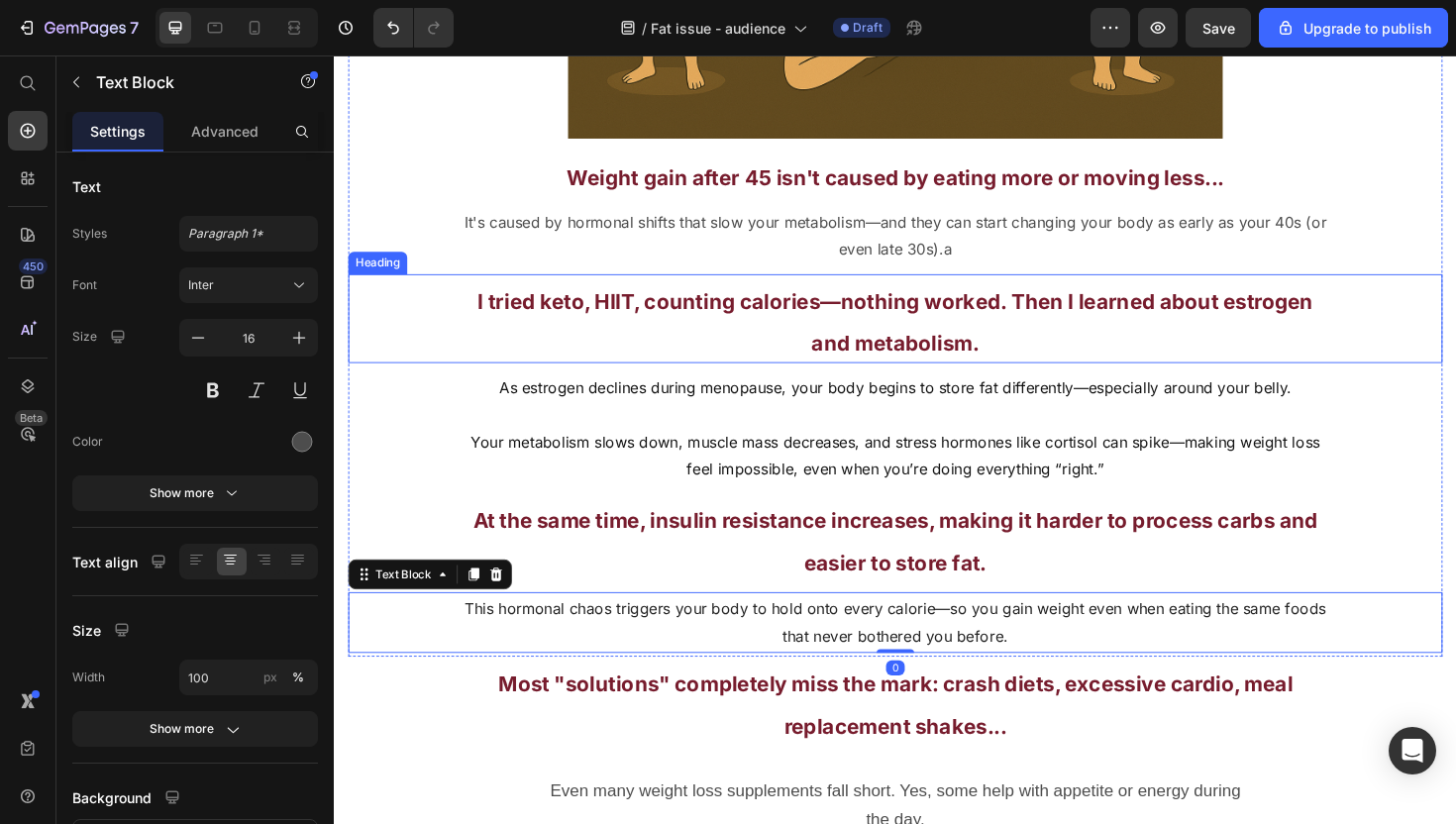 click on "⁠⁠⁠⁠⁠⁠⁠ I tried keto, HIIT, counting calories—nothing worked. Then I learned about estrogen and metabolism." at bounding box center [928, 335] 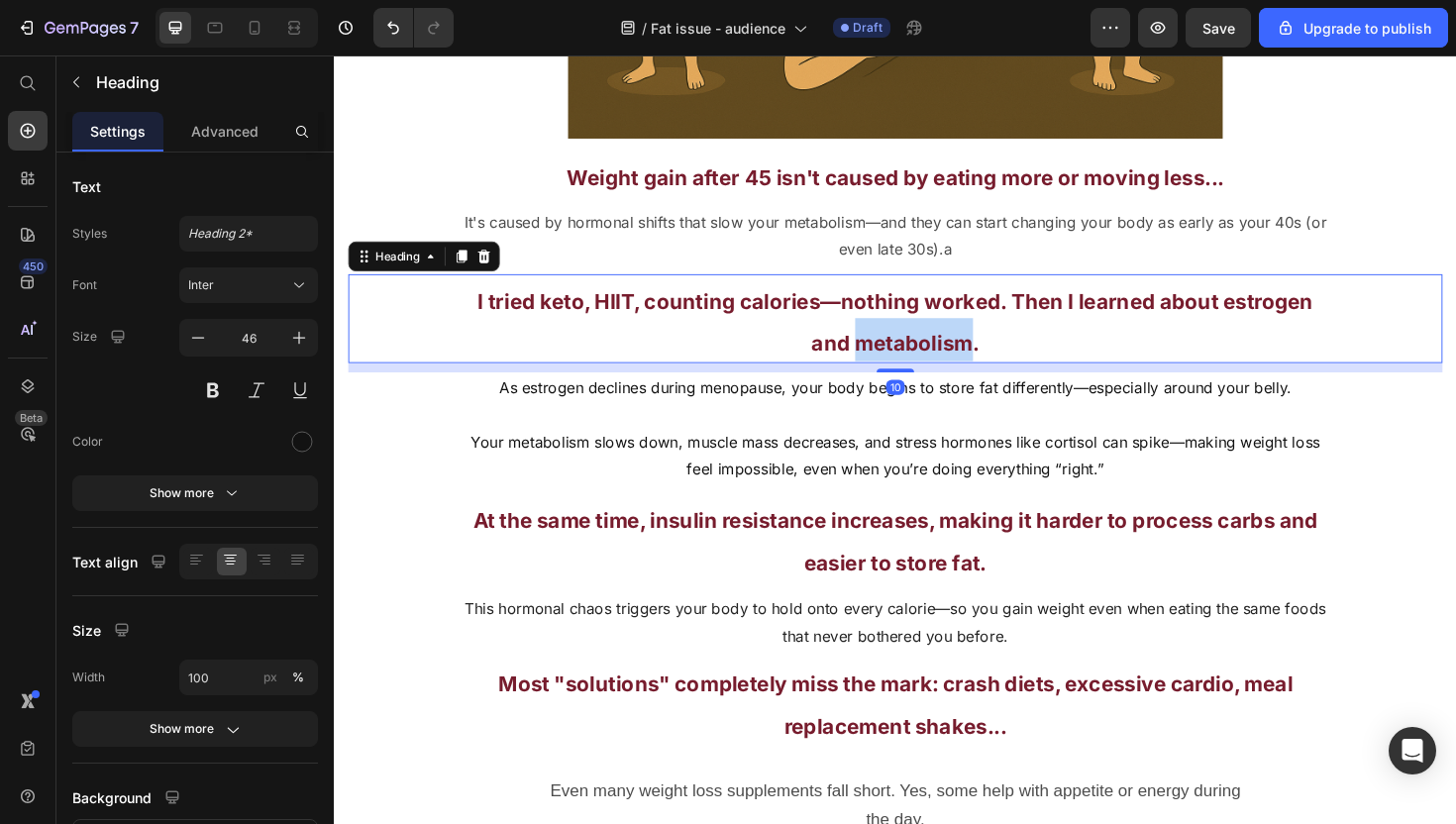 click on "I tried keto, HIIT, counting calories—nothing worked. Then I learned about estrogen and metabolism." at bounding box center [928, 335] 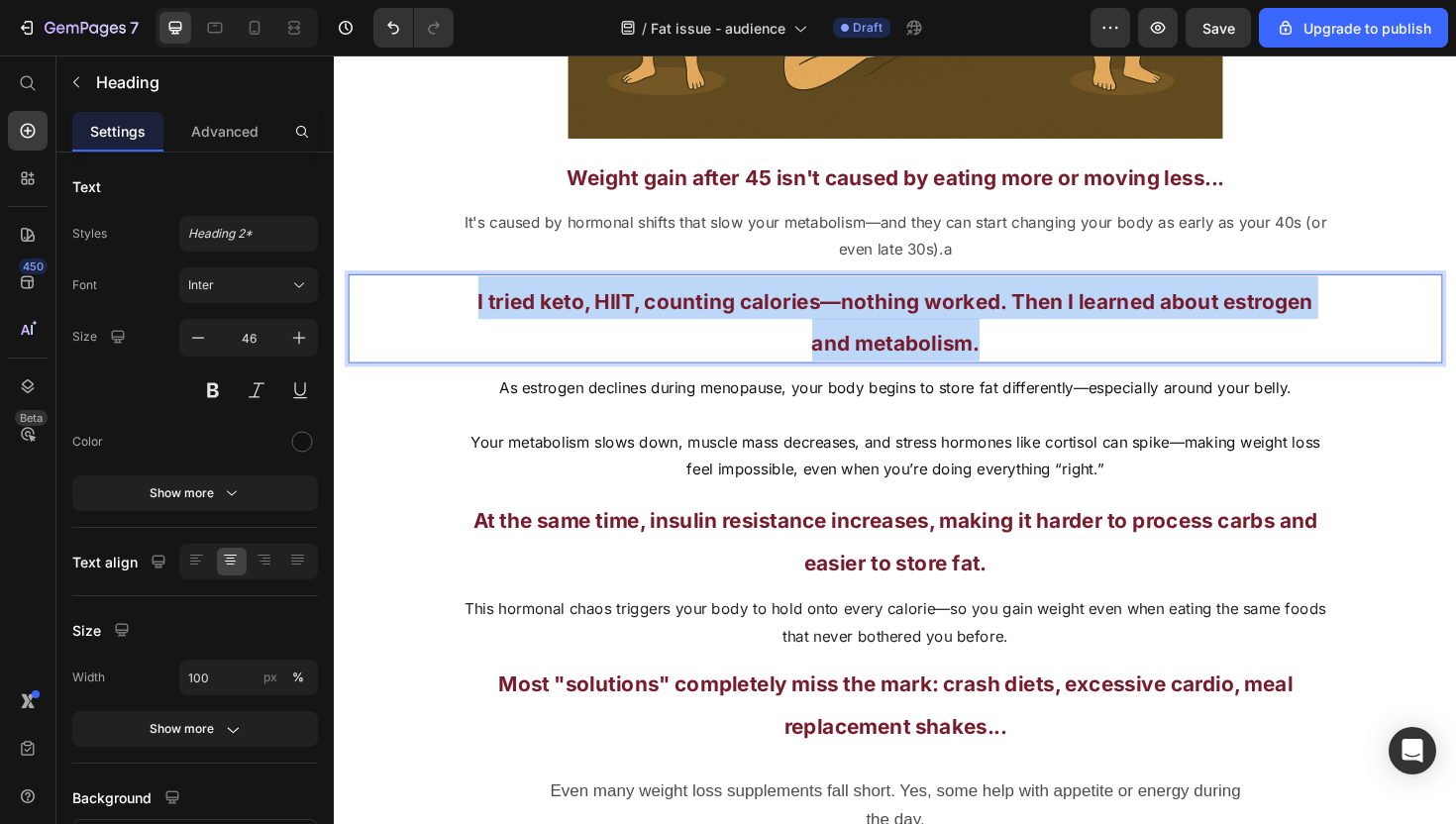 click on "I tried keto, HIIT, counting calories—nothing worked. Then I learned about estrogen and metabolism." at bounding box center [928, 335] 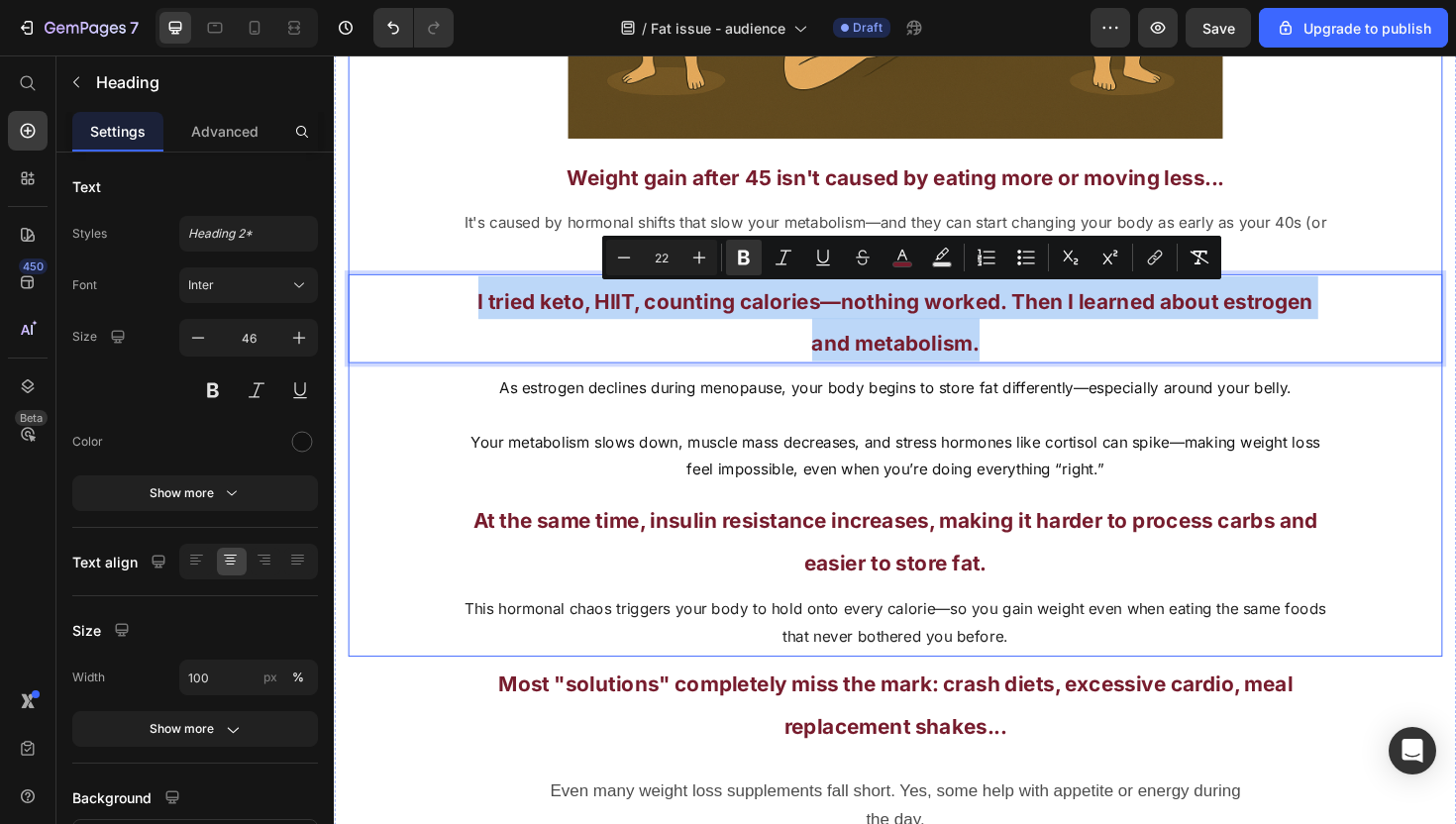 click on "Stubborn Weight Gain Is the #1 Frustration for Women Over 45 So why is no one treating the real cause?  Heading Stubborn Weight Gain Is the  #1 Frustration  for Women Over 45 Heading So why is no one treating the real cause? Text Block Image Weight gain after 45 isn't caused by eating more or moving less... Heading ⁠⁠⁠⁠⁠⁠⁠ It's caused by hormonal shifts that slow your metabolism—and they can start changing your body as early as your 40s (or even late 30s).a Heading Weight gain after 45  isn't caused  by eating more or moving less... Text Block It's caused by  hormonal shifts  that slow your  metabolism —and they can start changing your body as early as your 40s (or even late 30s). Heading Here’s what’s really going on: Text Block I tried keto, HIIT, counting calories—nothing worked. Then I learned about estrogen and metabolism. Heading   10 As estrogen drops, your body starts storing fat differently—especially around your midsection. Heading easier to store fat . Text Block" at bounding box center [928, 123] 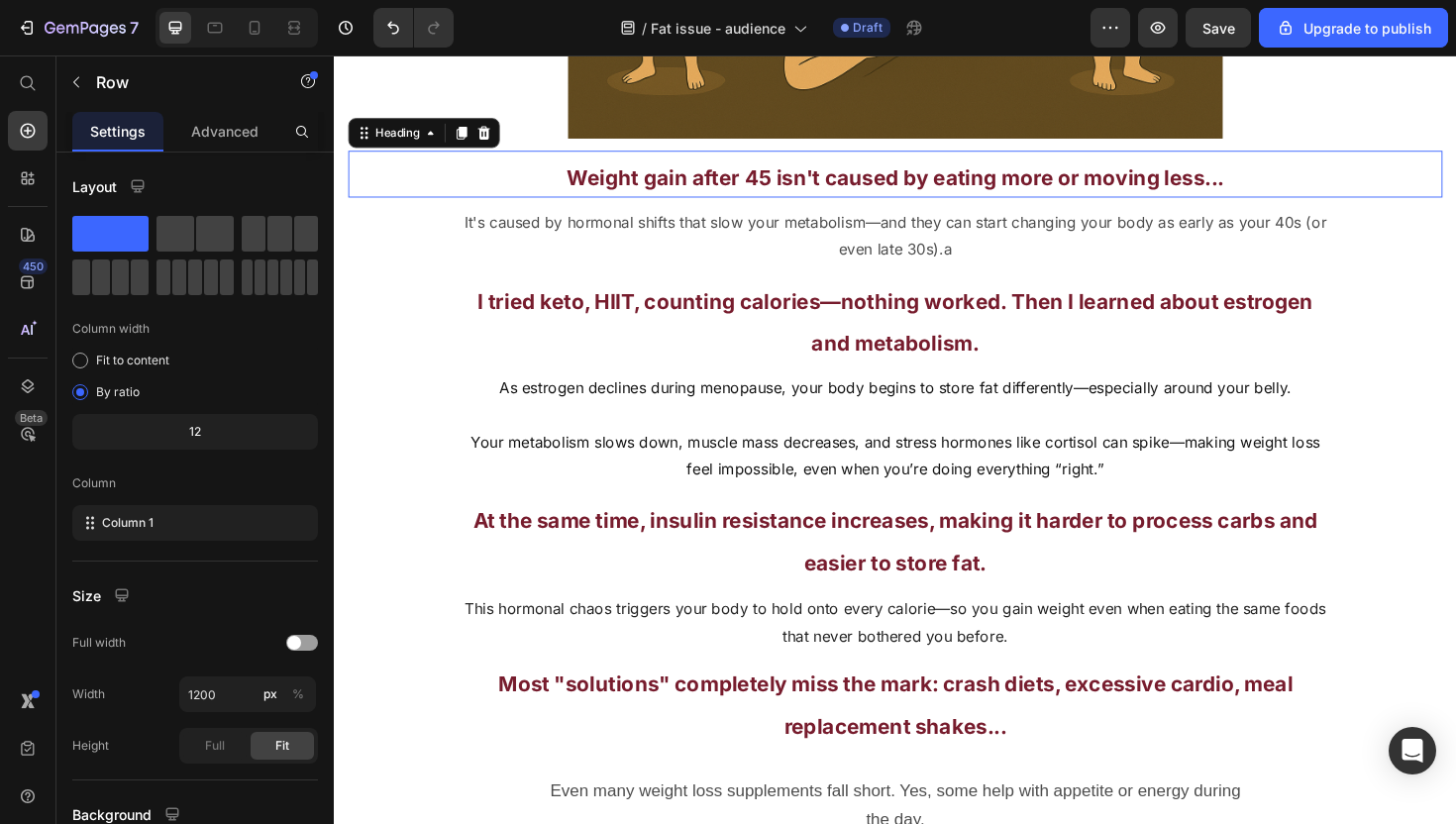 click on "Weight gain after 45 isn't caused by eating more or moving less..." at bounding box center [928, 185] 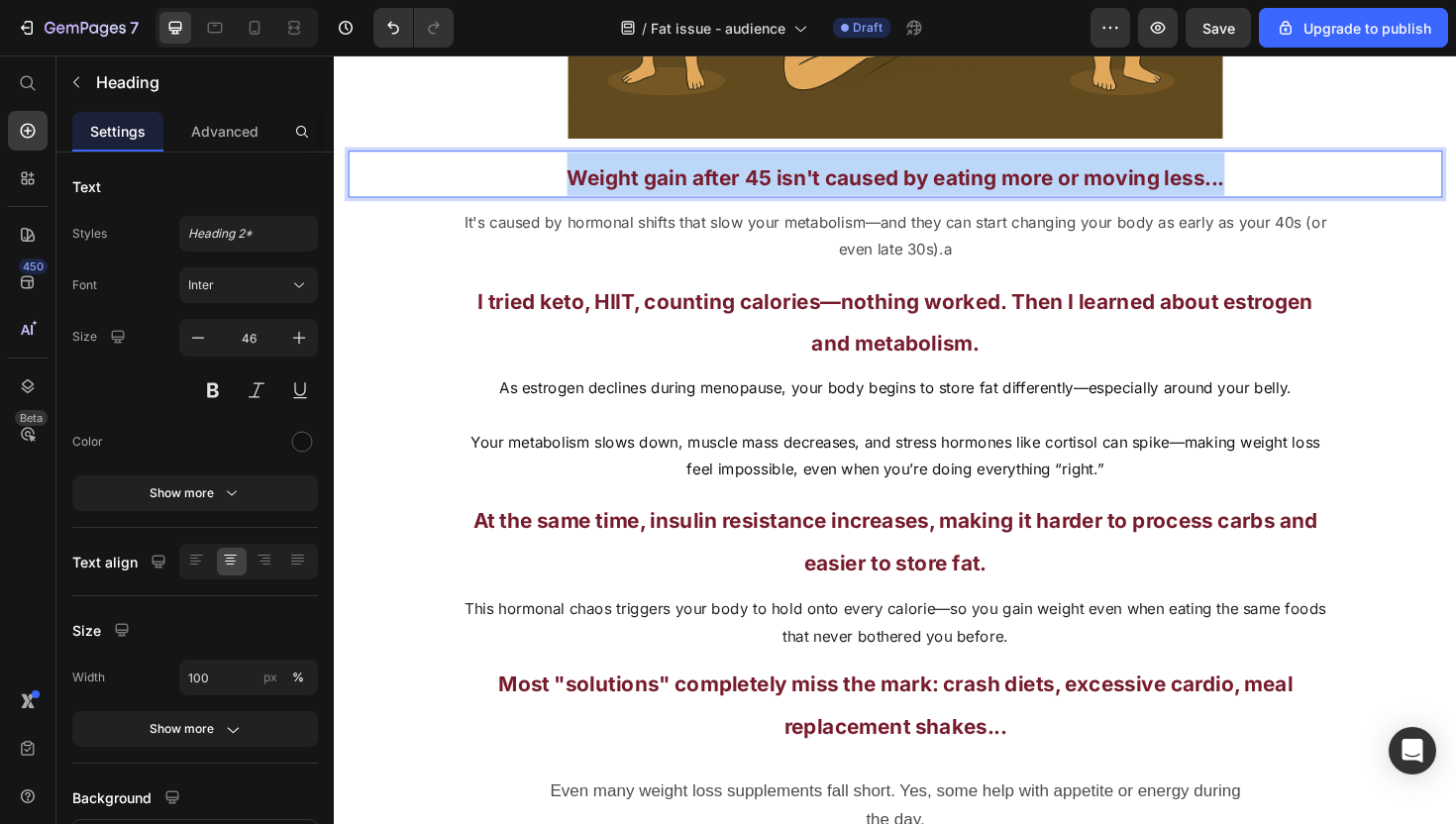 click on "Weight gain after 45 isn't caused by eating more or moving less..." at bounding box center [928, 185] 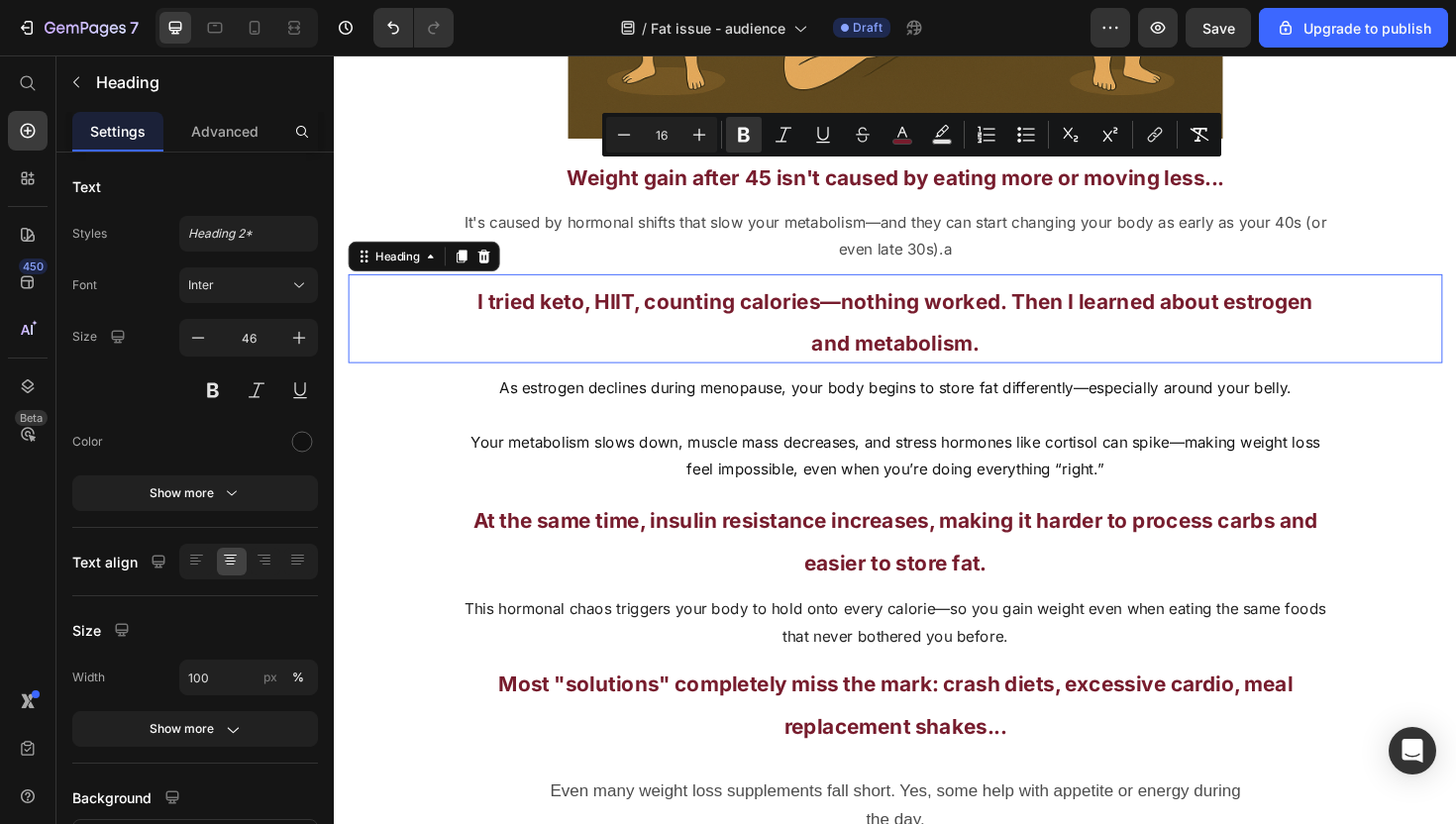 click on "I tried keto, HIIT, counting calories—nothing worked. Then I learned about estrogen and metabolism." at bounding box center (928, 339) 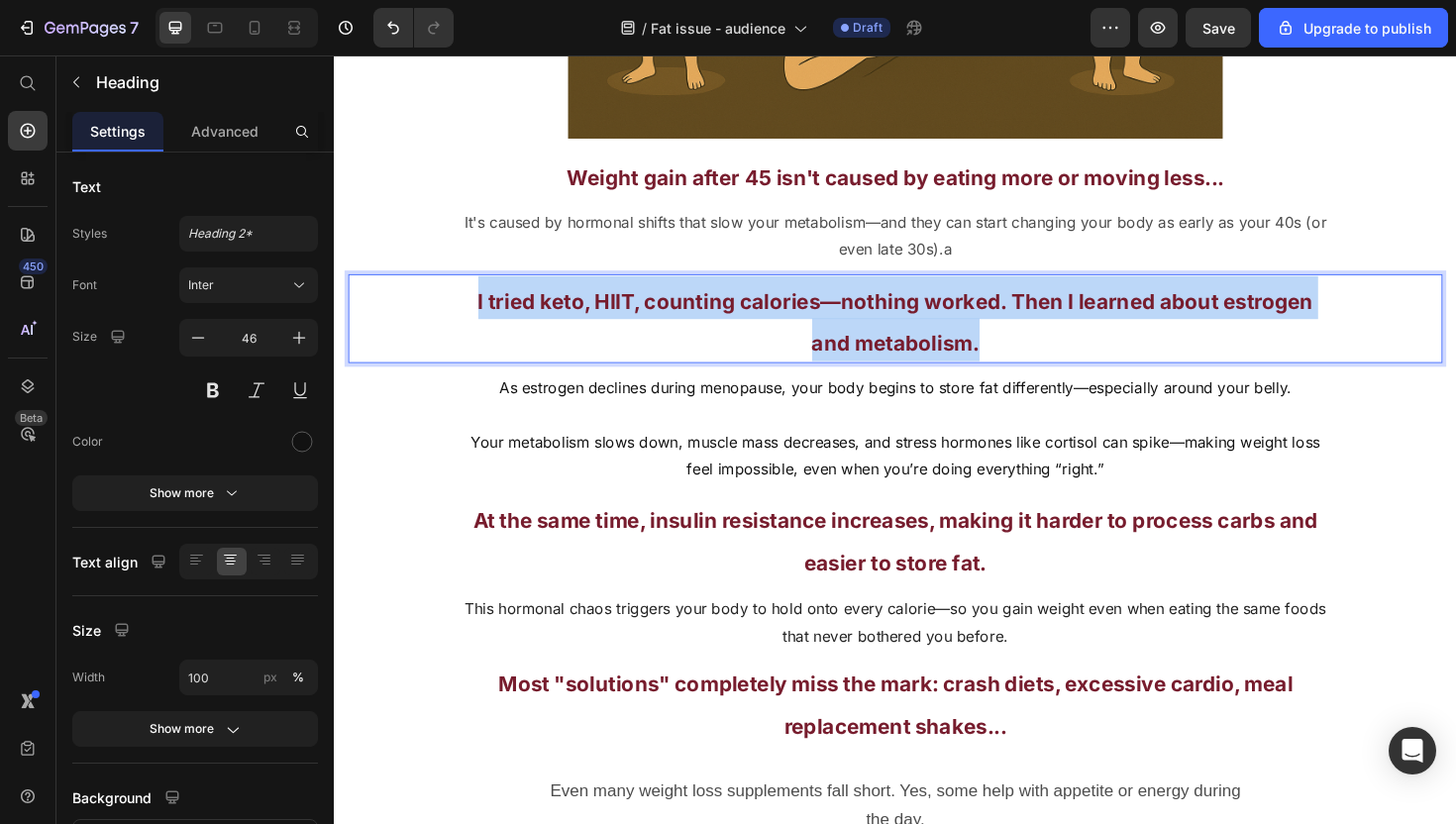 click on "I tried keto, HIIT, counting calories—nothing worked. Then I learned about estrogen and metabolism." at bounding box center (928, 339) 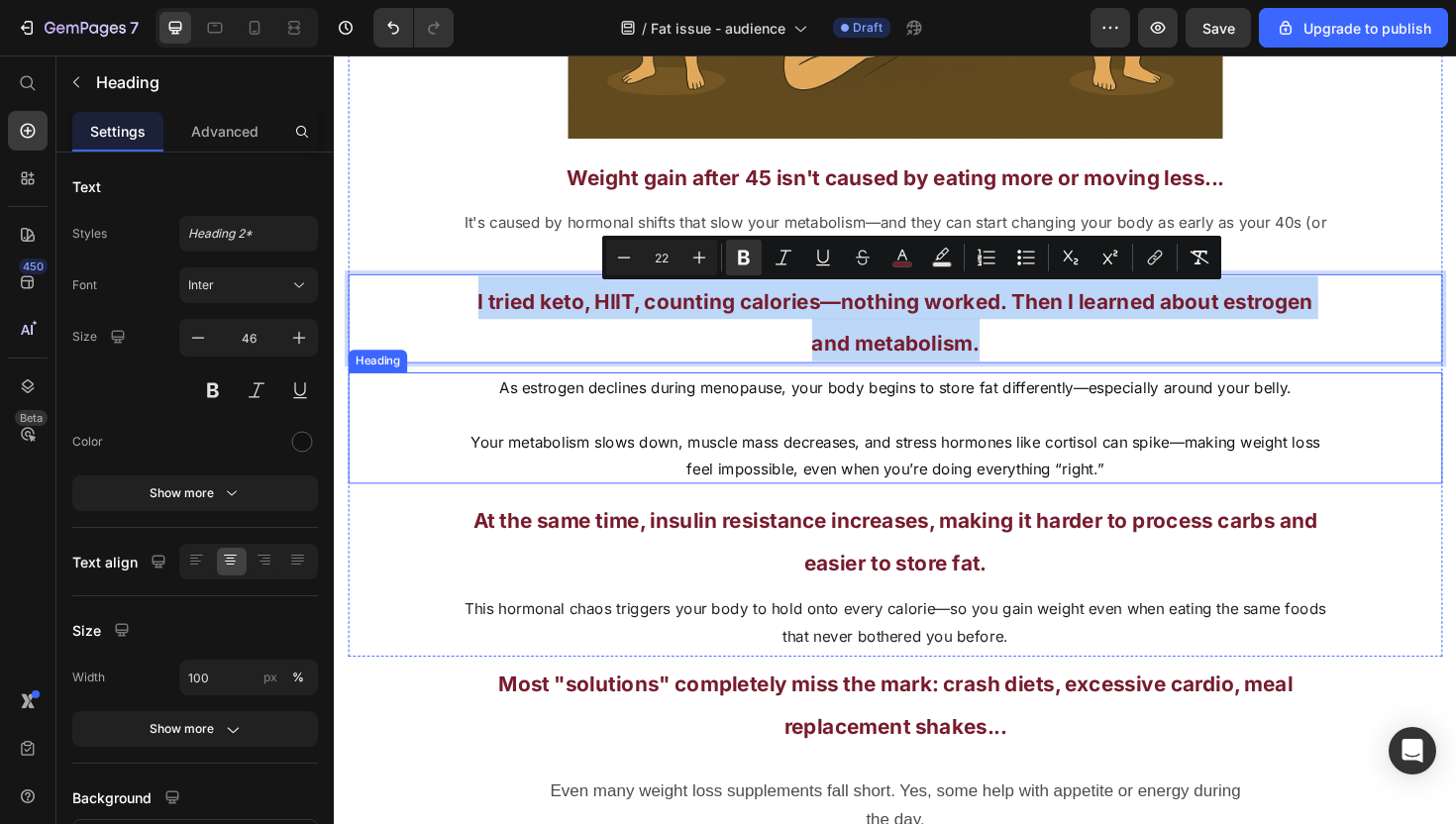 click on "As estrogen declines during menopause, your body begins to store fat differently—especially around your belly.   Your metabolism slows down, muscle mass decreases, and stress hormones like cortisol can spike—making weight loss feel impossible, even when you’re doing everything “right.”" at bounding box center (928, 450) 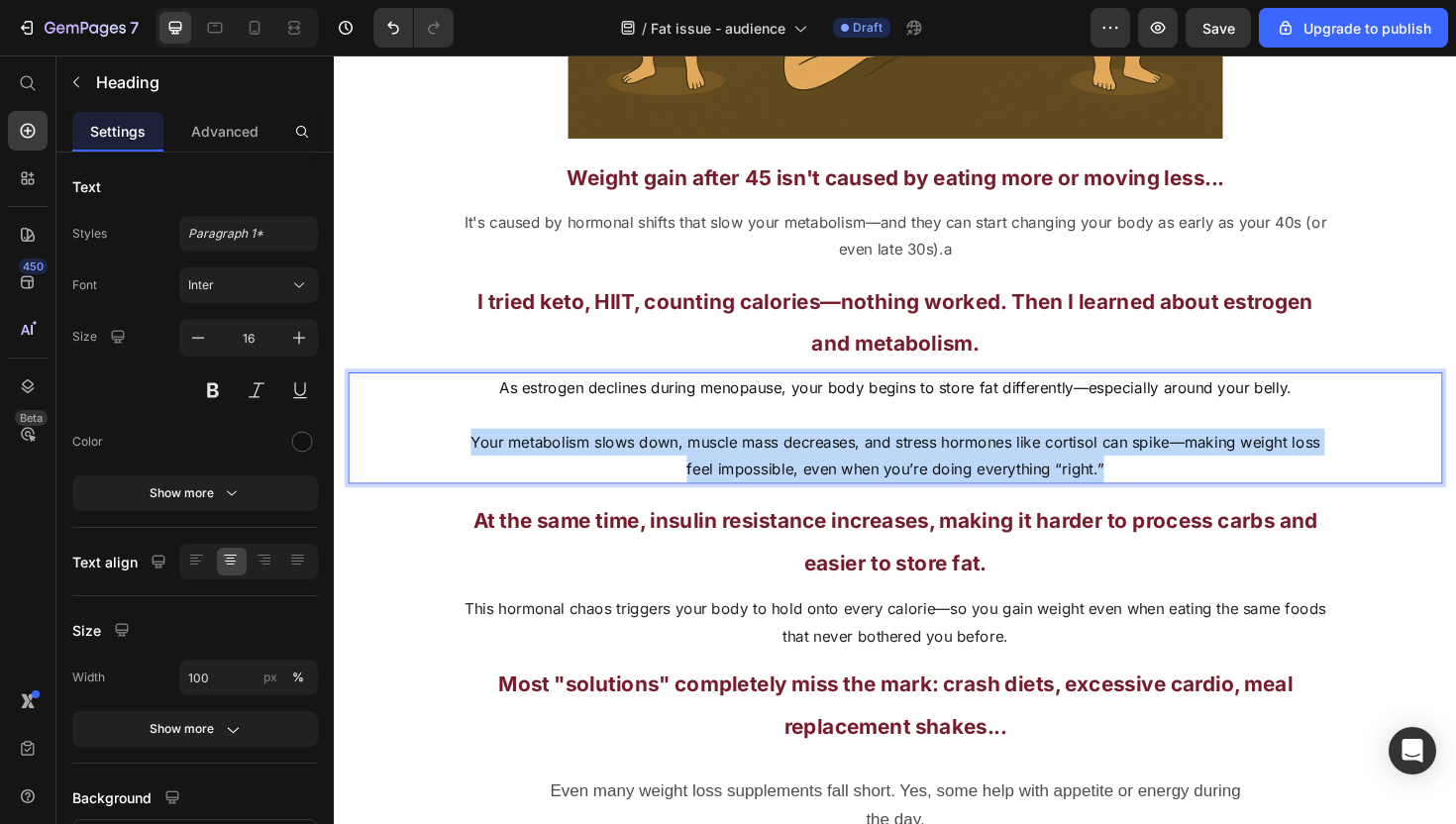 click on "As estrogen declines during menopause, your body begins to store fat differently—especially around your belly.   Your metabolism slows down, muscle mass decreases, and stress hormones like cortisol can spike—making weight loss feel impossible, even when you’re doing everything “right.”" at bounding box center [928, 450] 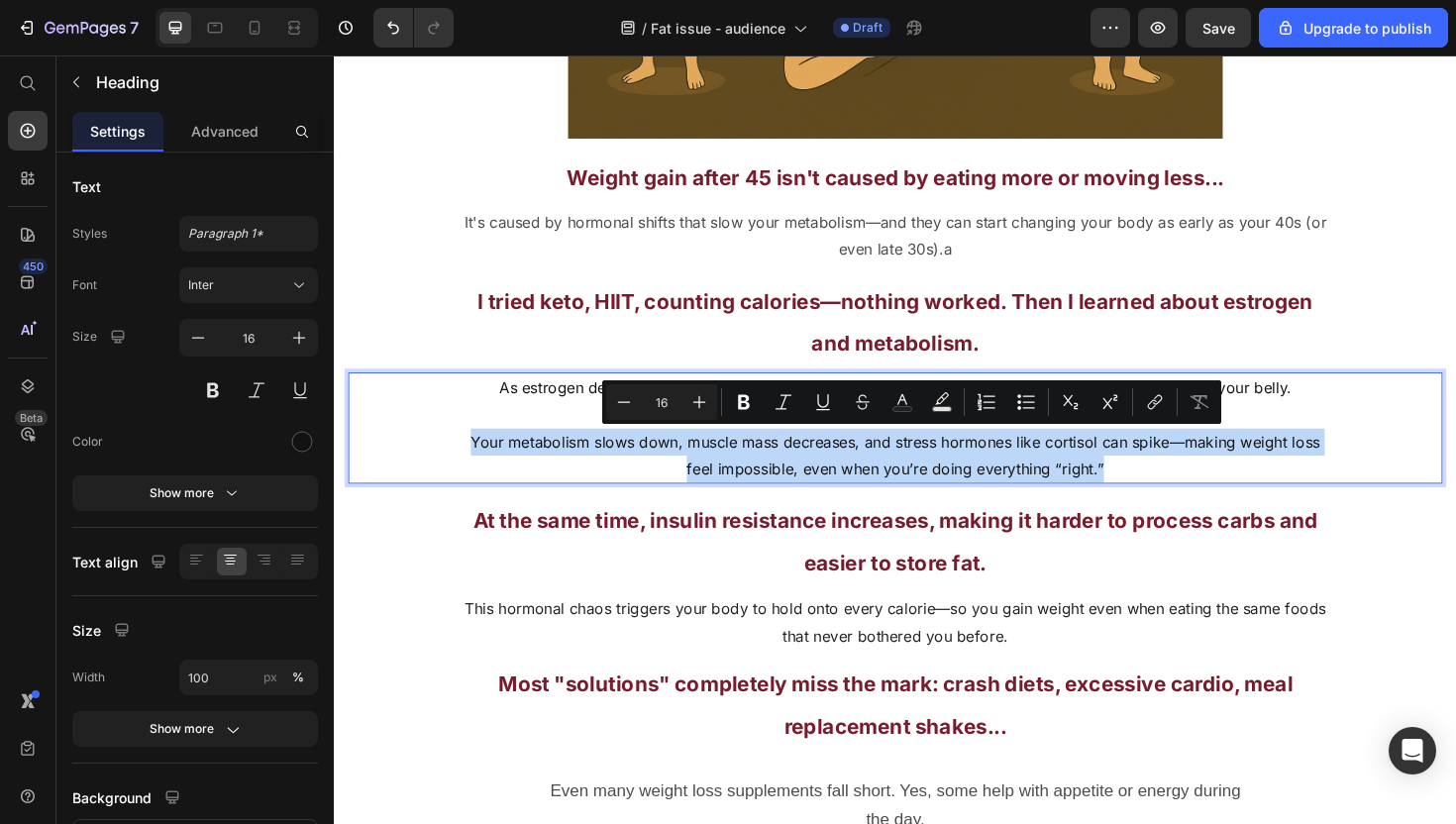 click on "At the same time, insulin resistance increases, making it harder to process carbs and easier to store fat." at bounding box center [928, 570] 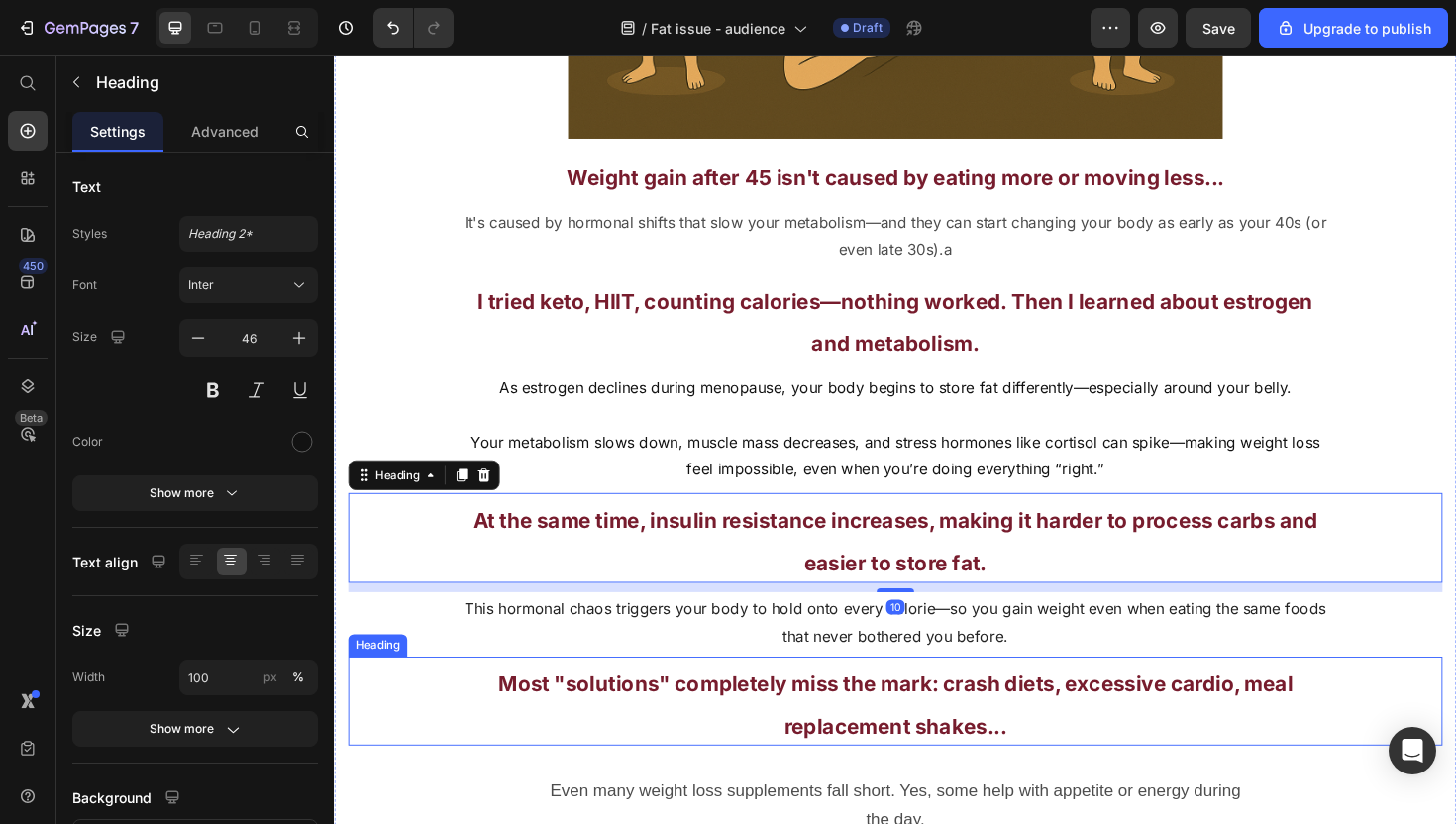 click on "Most "solutions" completely miss the mark: crash diets, excessive cardio, meal replacement shakes..." at bounding box center [928, 740] 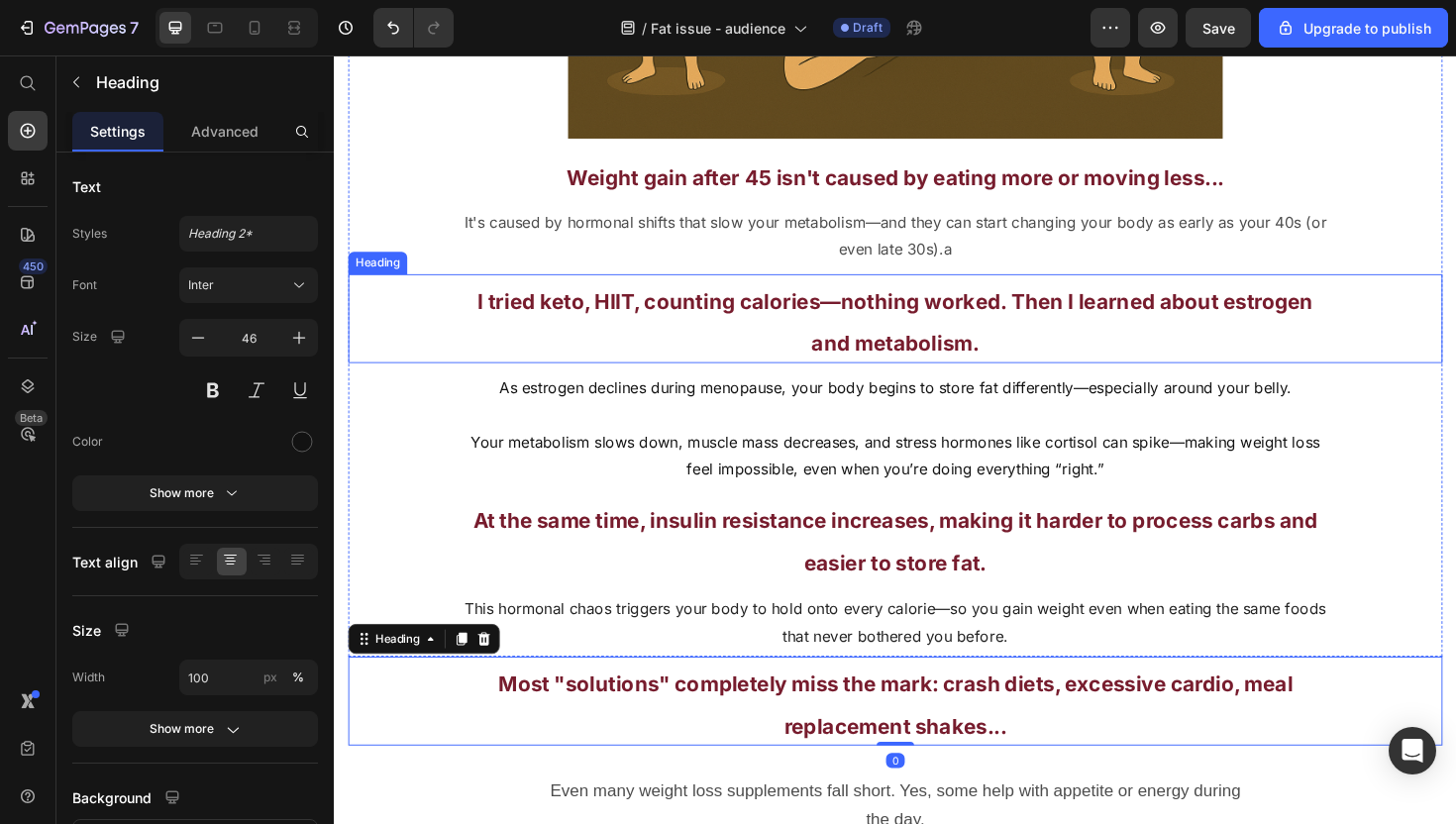 click on "⁠⁠⁠⁠⁠⁠⁠ It's caused by hormonal shifts that slow your metabolism—and they can start changing your body as early as your 40s (or even late 30s).a" at bounding box center (928, 247) 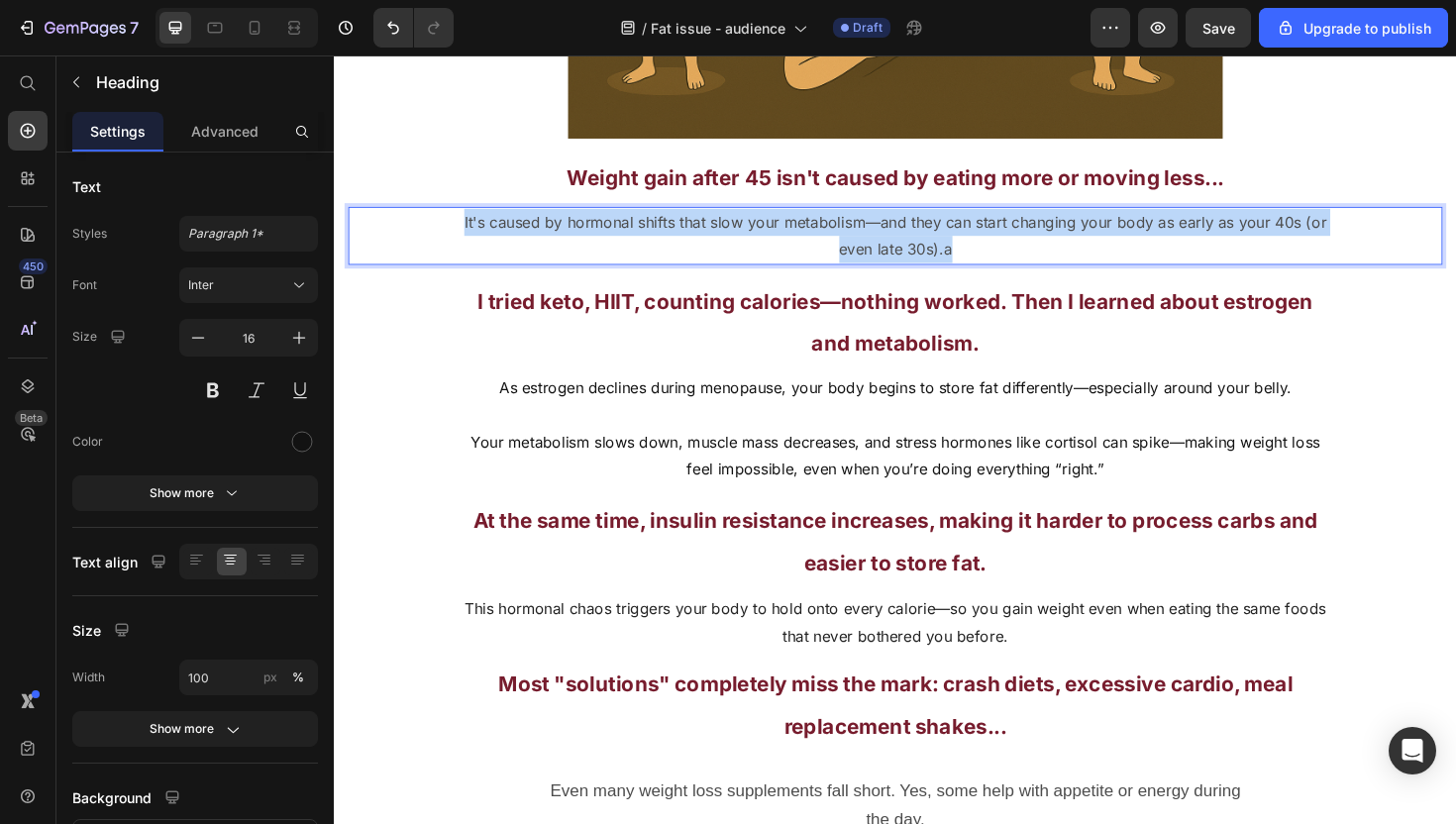 click on "It's caused by hormonal shifts that slow your metabolism—and they can start changing your body as early as your 40s (or even late 30s).a" at bounding box center (928, 247) 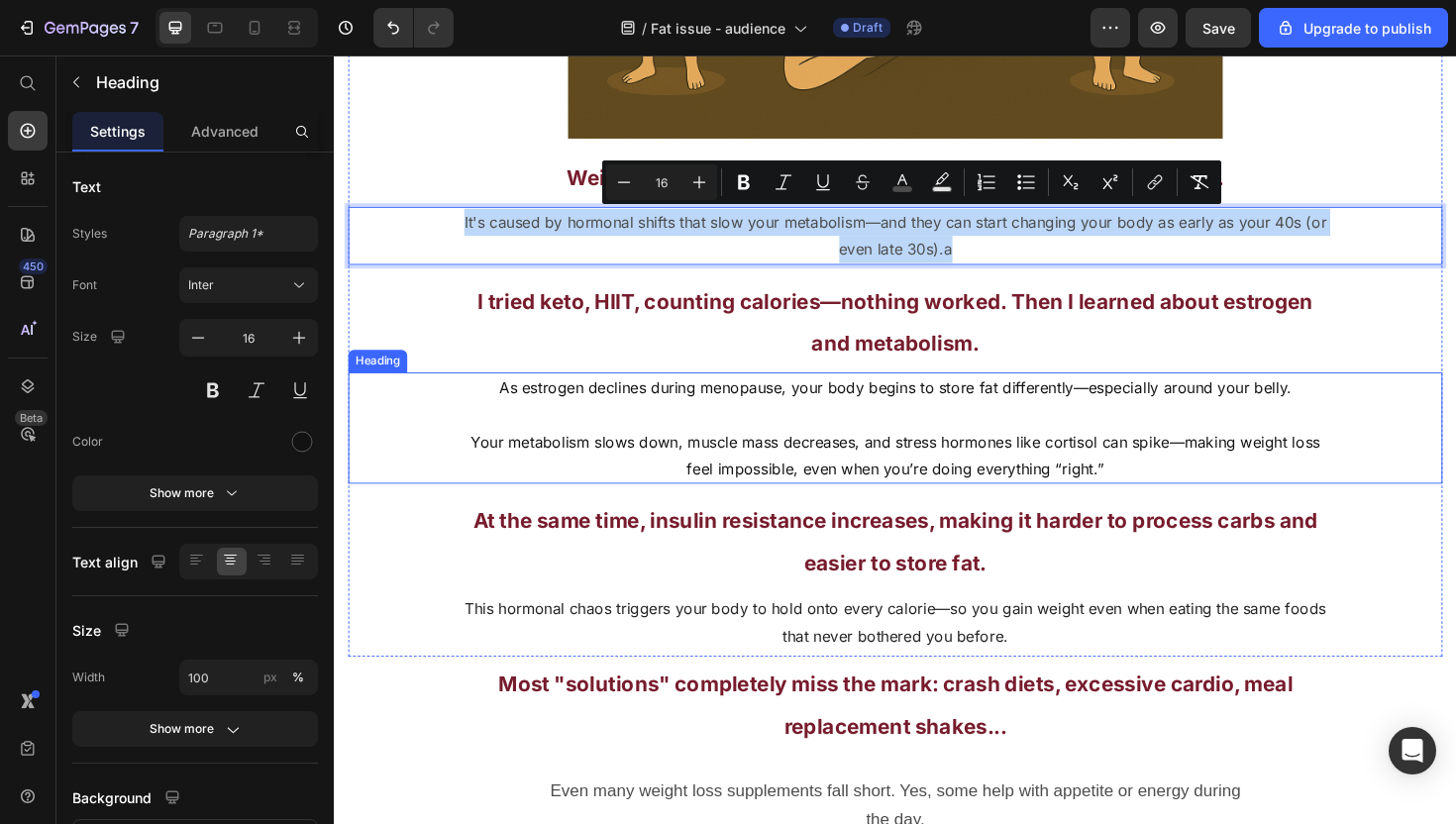 click on "As estrogen declines during menopause, your body begins to store fat differently—especially around your belly.   Your metabolism slows down, muscle mass decreases, and stress hormones like cortisol can spike—making weight loss feel impossible, even when you’re doing everything “right.”" at bounding box center [928, 450] 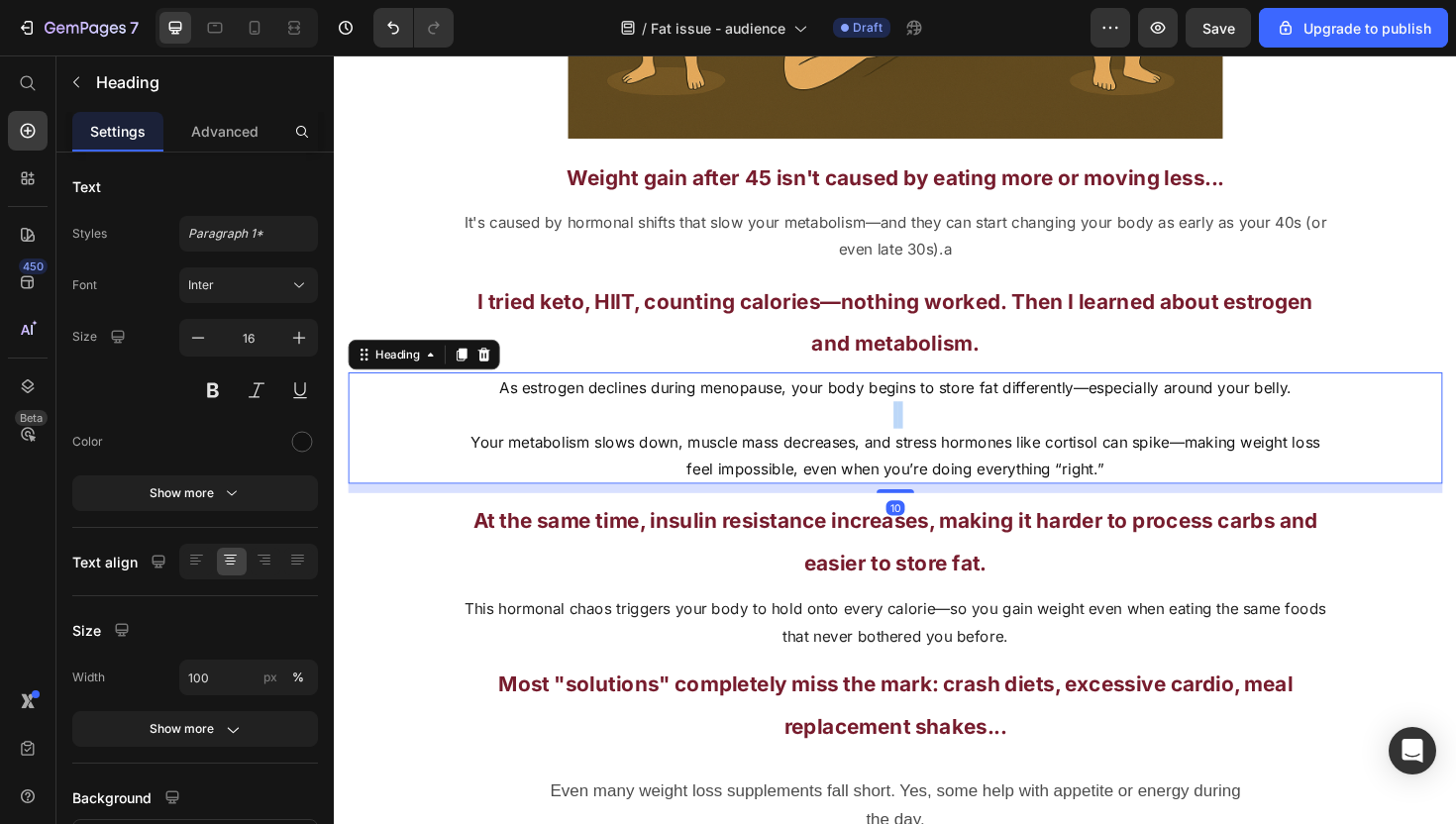 click on "As estrogen declines during menopause, your body begins to store fat differently—especially around your belly.   Your metabolism slows down, muscle mass decreases, and stress hormones like cortisol can spike—making weight loss feel impossible, even when you’re doing everything “right.”" at bounding box center (928, 450) 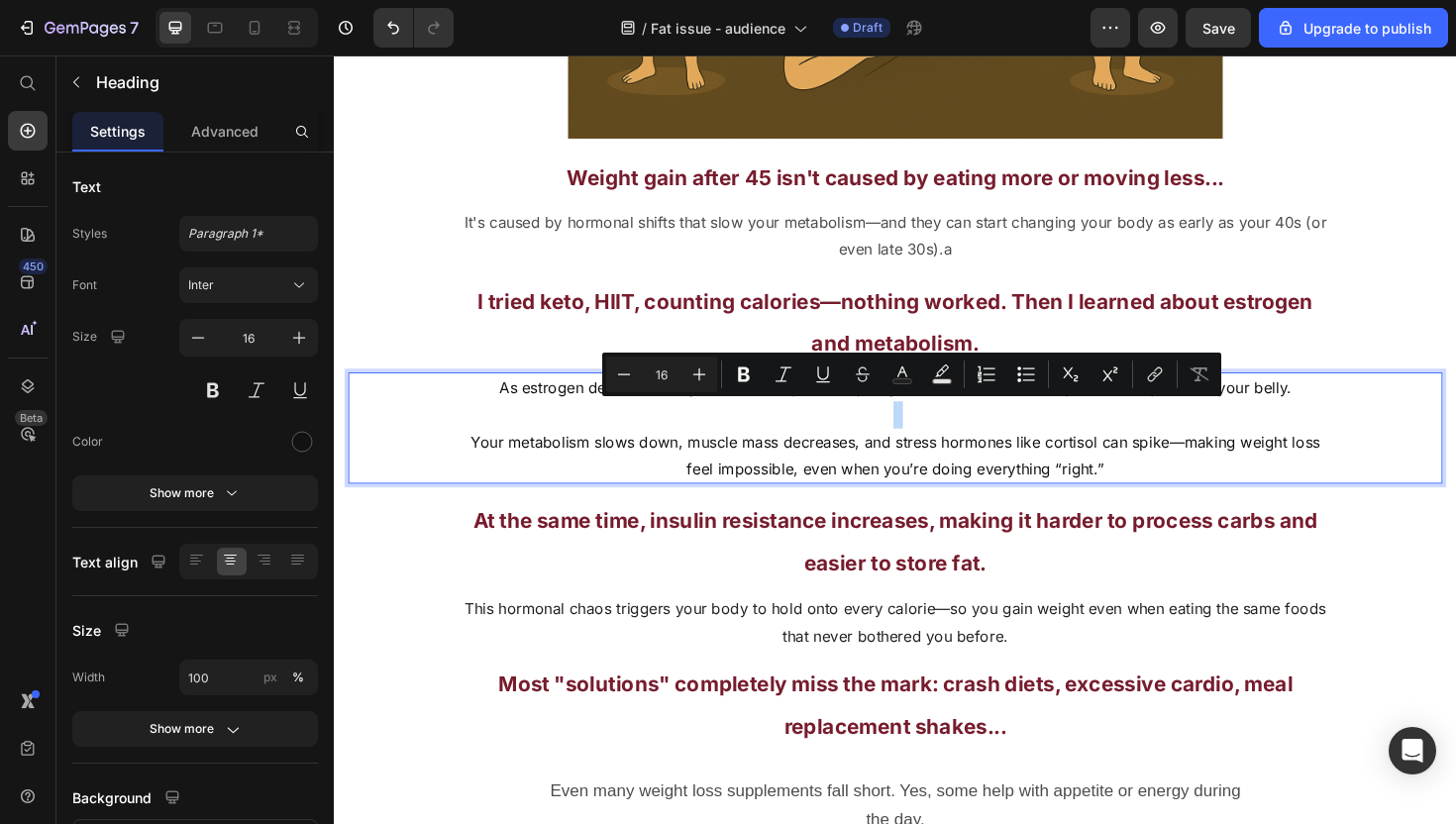 click on "As estrogen declines during menopause, your body begins to store fat differently—especially around your belly.   Your metabolism slows down, muscle mass decreases, and stress hormones like cortisol can spike—making weight loss feel impossible, even when you’re doing everything “right.”" at bounding box center (928, 450) 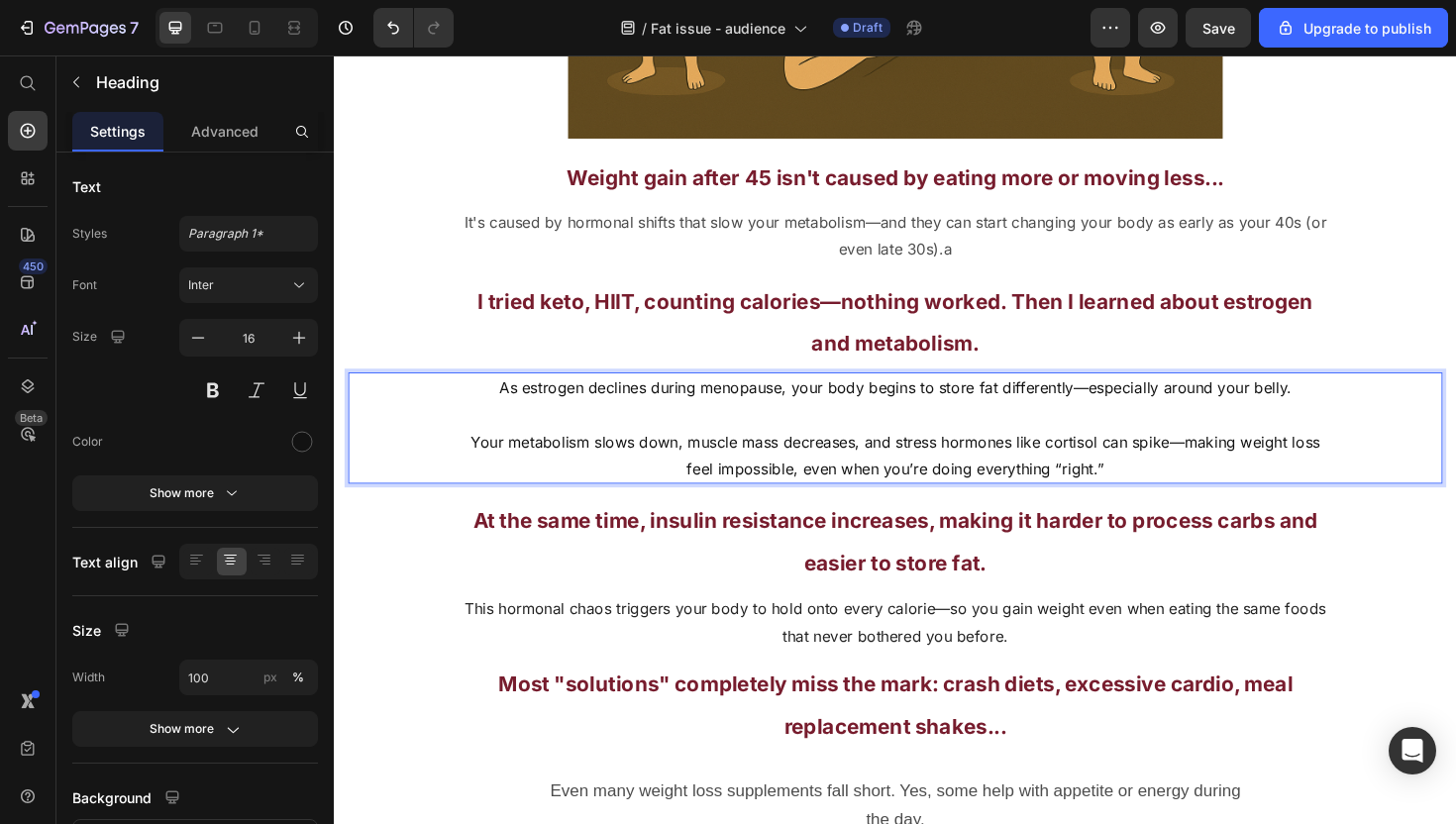 click on "As estrogen declines during menopause, your body begins to store fat differently—especially around your belly.   Your metabolism slows down, muscle mass decreases, and stress hormones like cortisol can spike—making weight loss feel impossible, even when you’re doing everything “right.”" at bounding box center [928, 450] 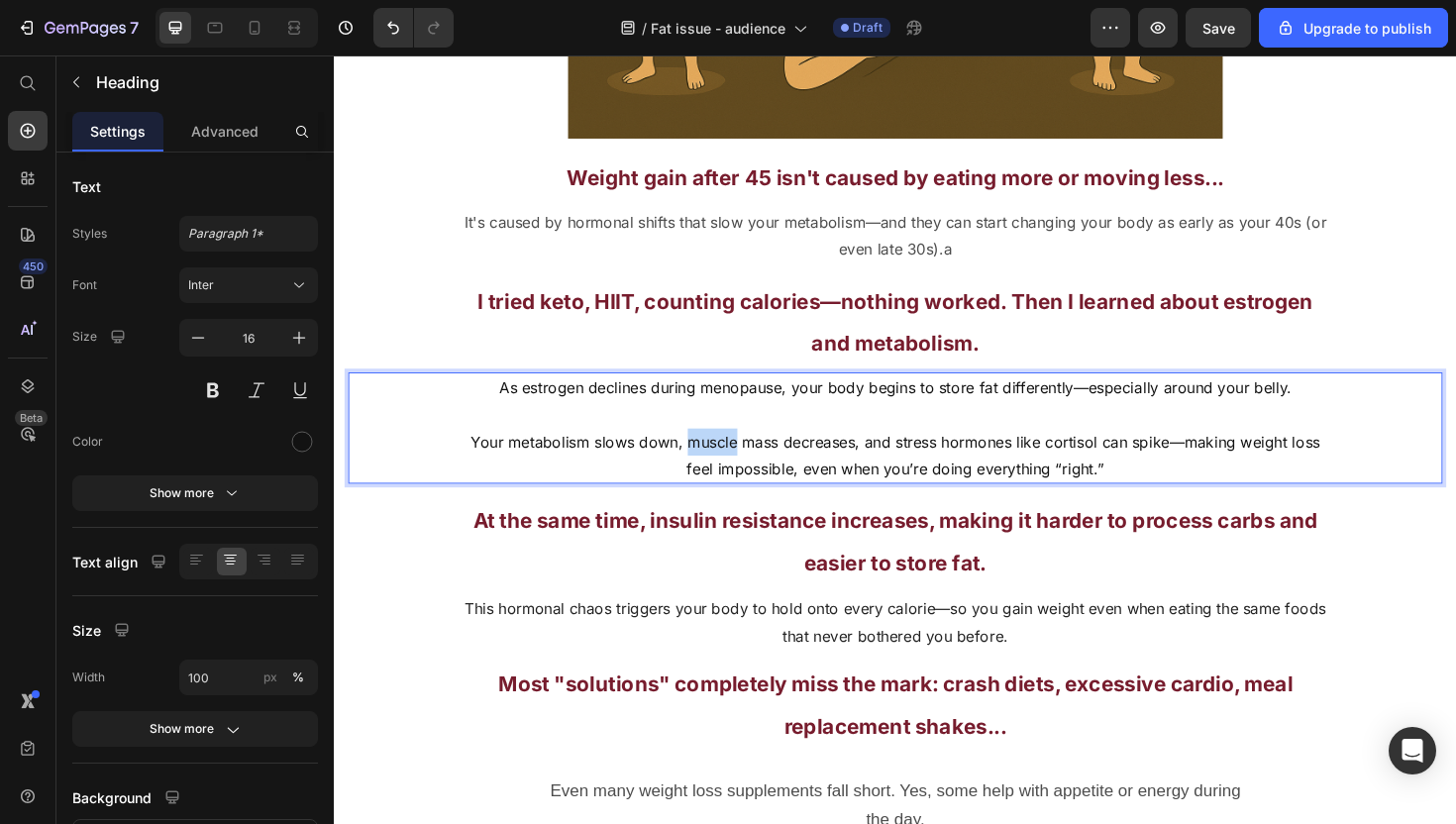 click on "As estrogen declines during menopause, your body begins to store fat differently—especially around your belly.   Your metabolism slows down, muscle mass decreases, and stress hormones like cortisol can spike—making weight loss feel impossible, even when you’re doing everything “right.”" at bounding box center [928, 450] 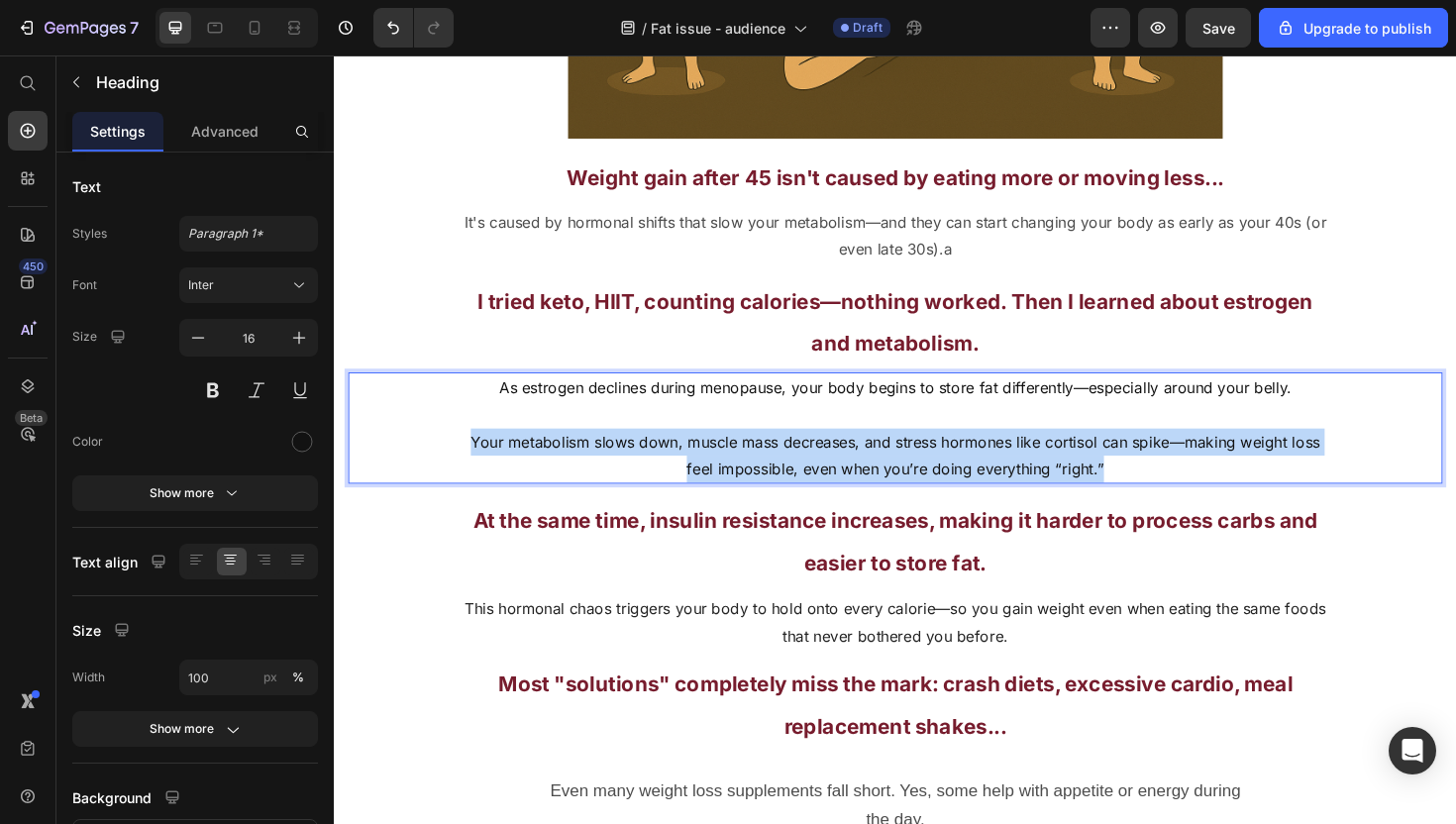 click on "As estrogen declines during menopause, your body begins to store fat differently—especially around your belly.   Your metabolism slows down, muscle mass decreases, and stress hormones like cortisol can spike—making weight loss feel impossible, even when you’re doing everything “right.”" at bounding box center (928, 450) 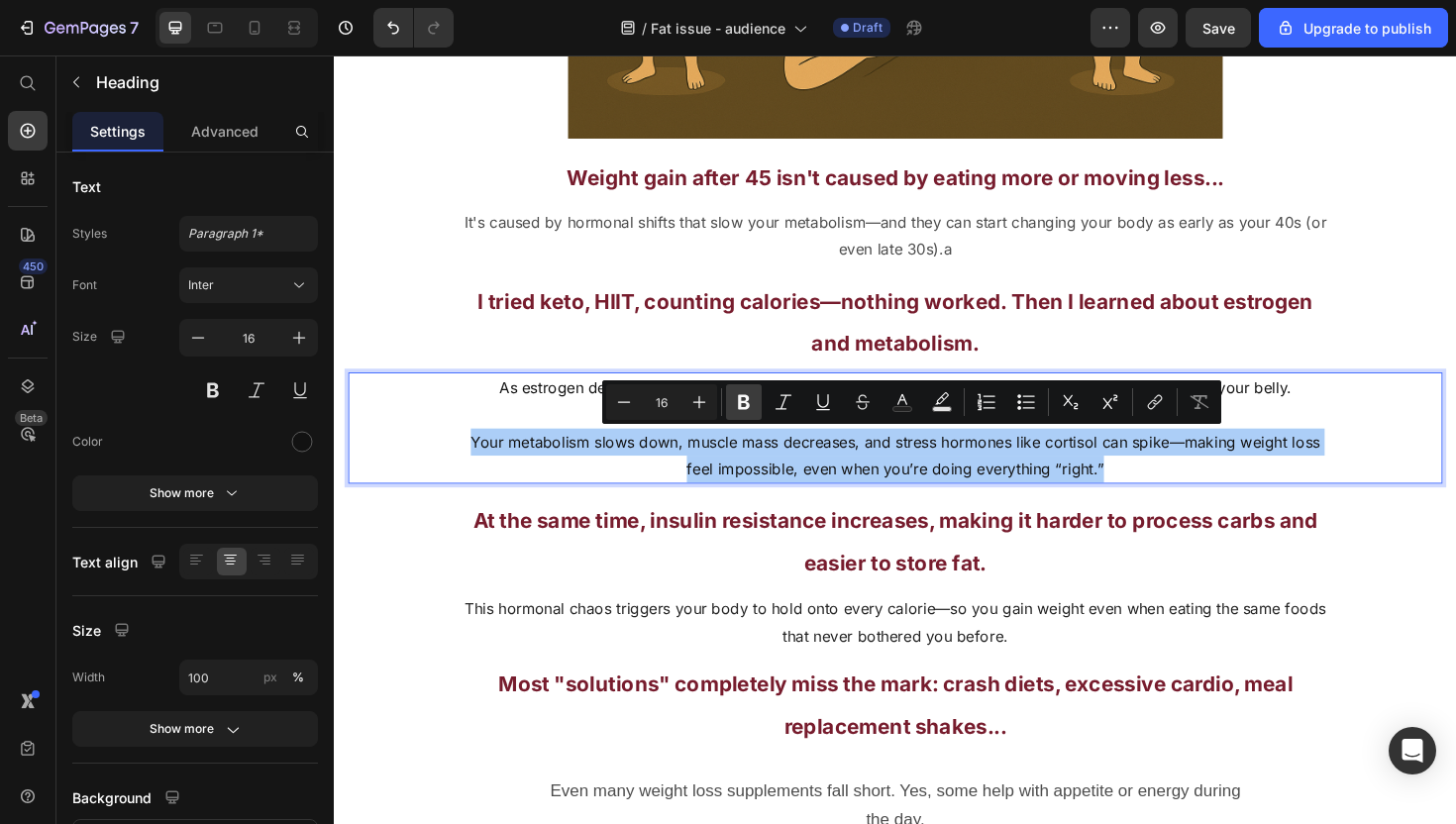 click 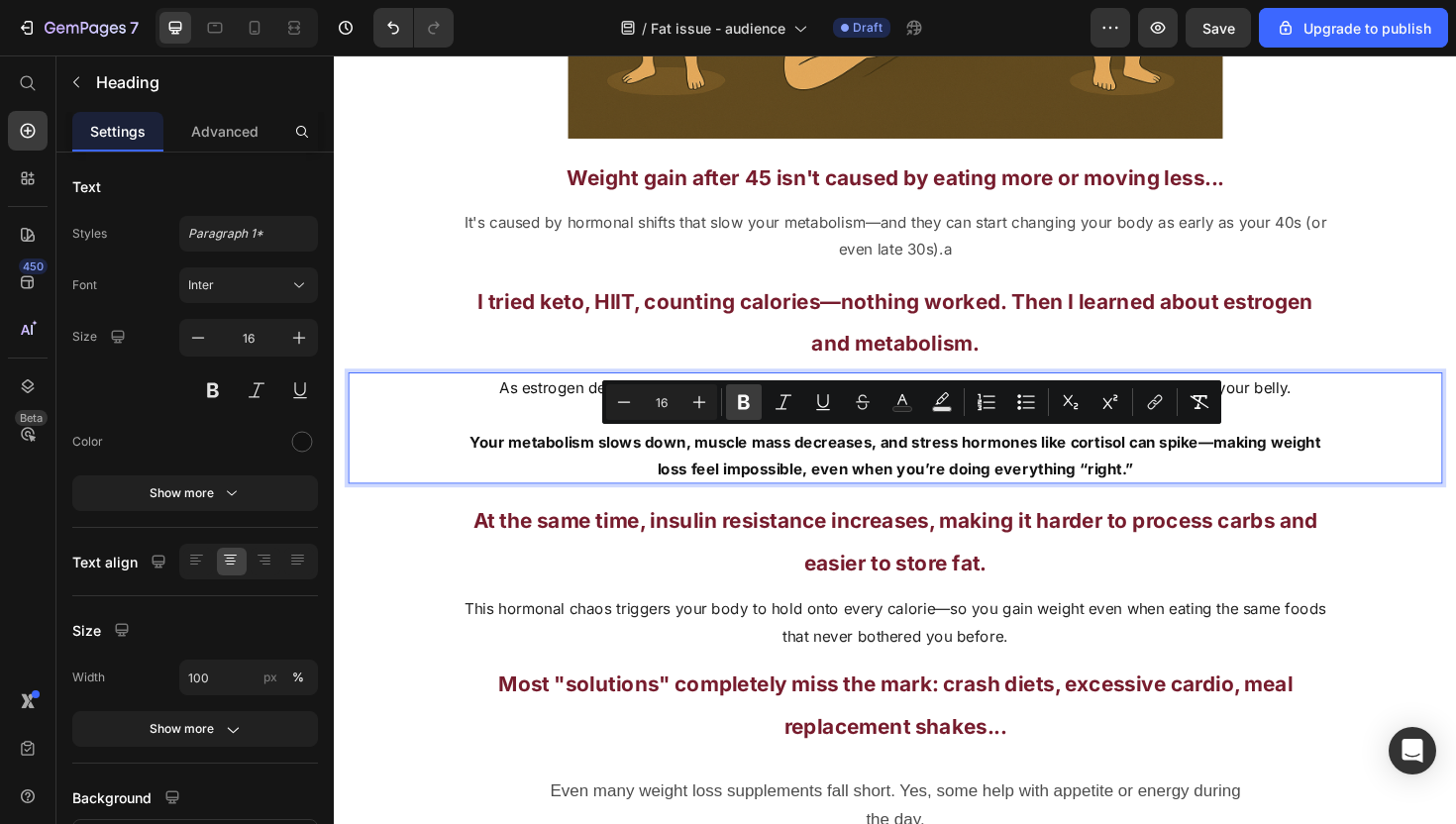 click 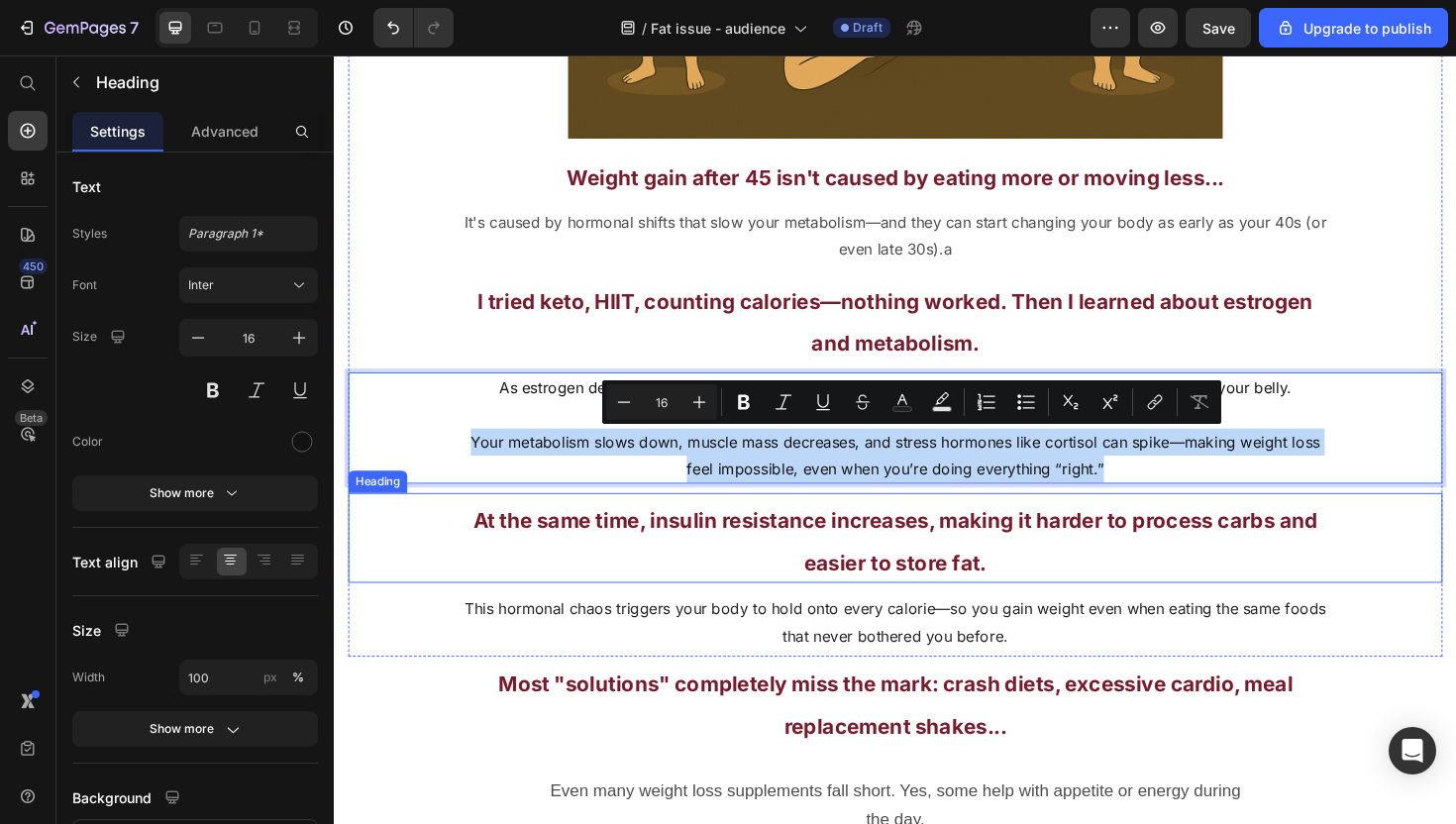 click on "At the same time, insulin resistance increases, making it harder to process carbs and easier to store fat." at bounding box center [928, 566] 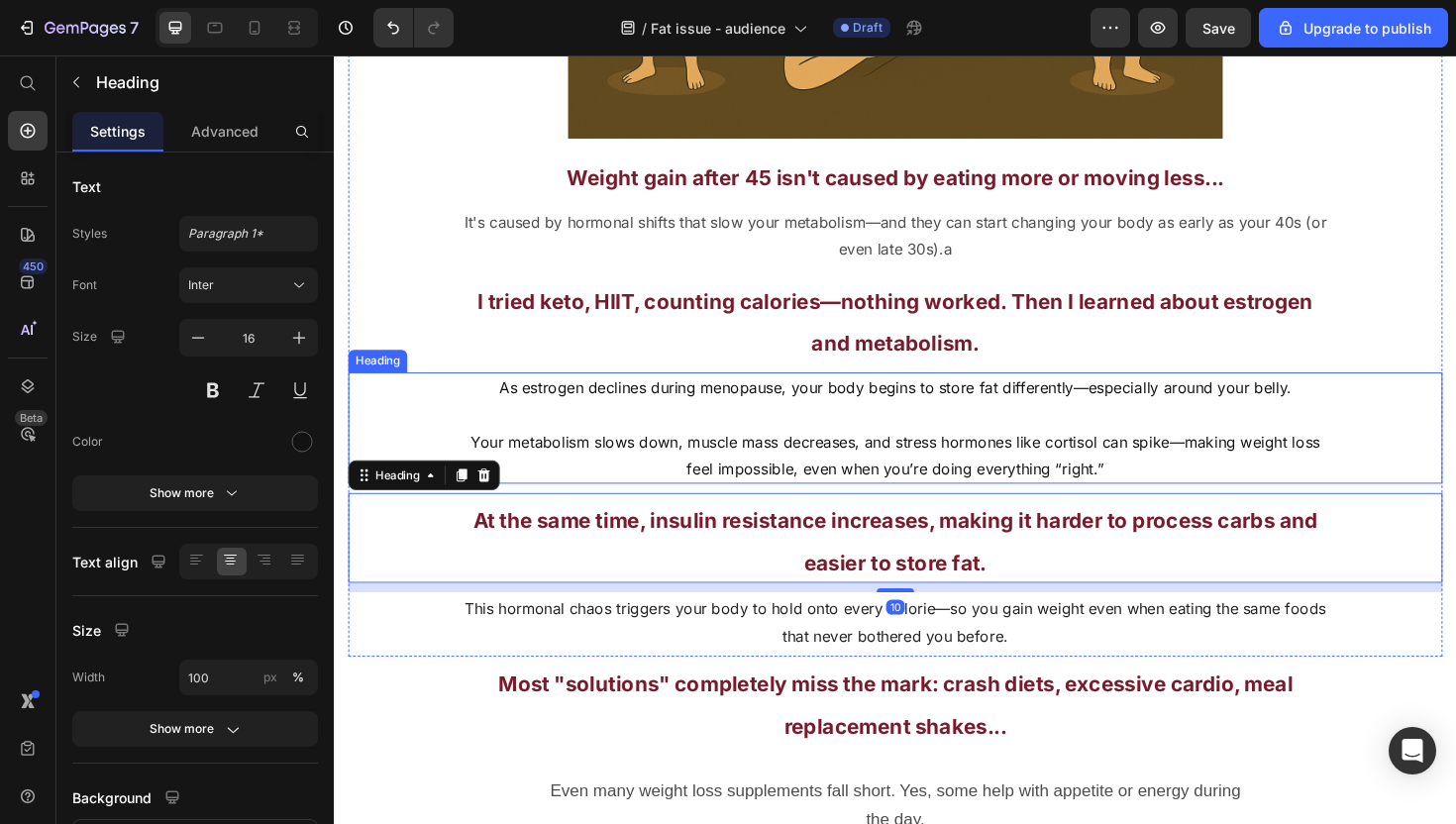 click on "As estrogen declines during menopause, your body begins to store fat differently—especially around your belly.   Your metabolism slows down, muscle mass decreases, and stress hormones like cortisol can spike—making weight loss feel impossible, even when you’re doing everything “right.”" at bounding box center [928, 450] 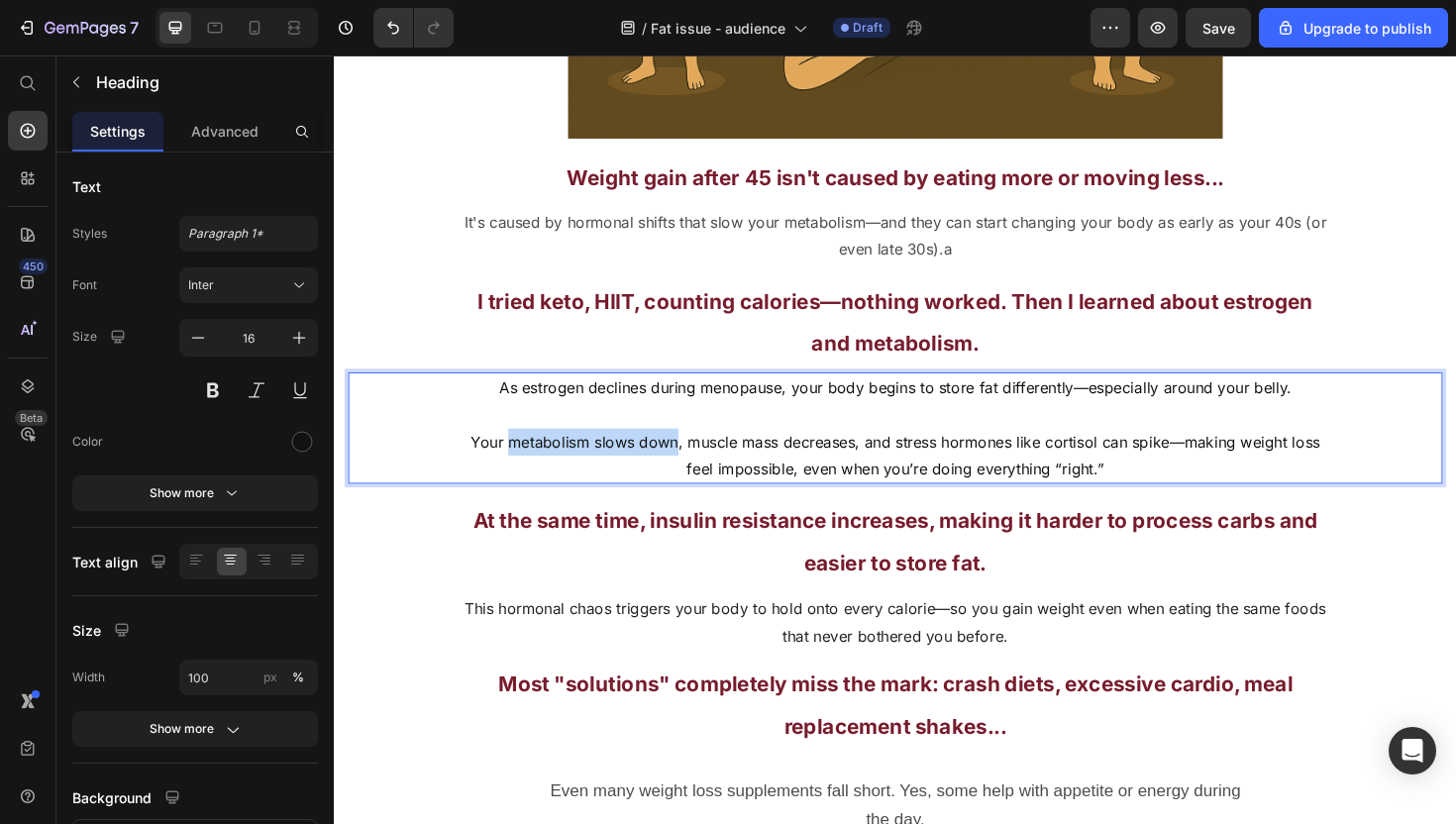 drag, startPoint x: 694, startPoint y: 464, endPoint x: 517, endPoint y: 465, distance: 177.00282 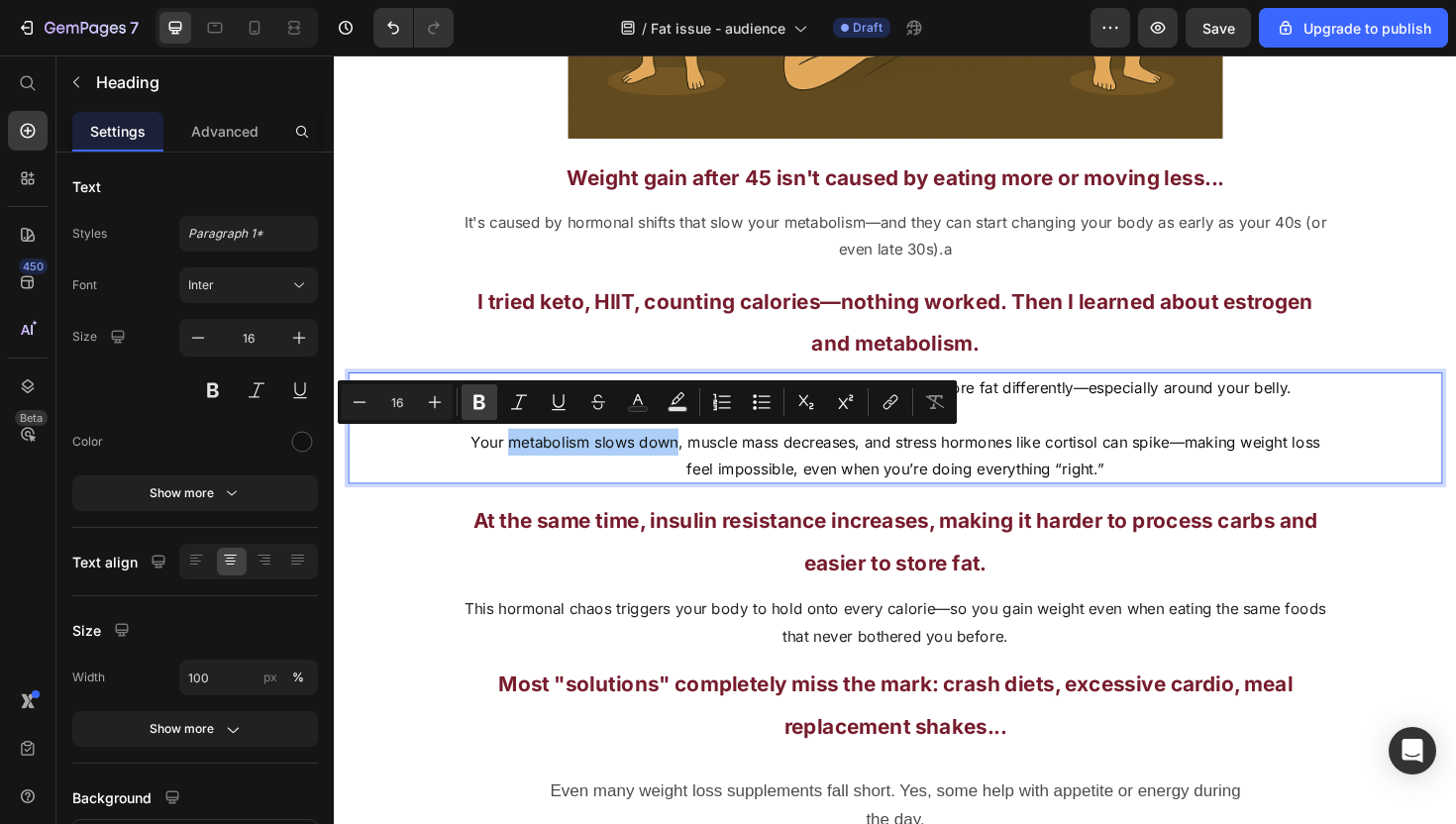 click 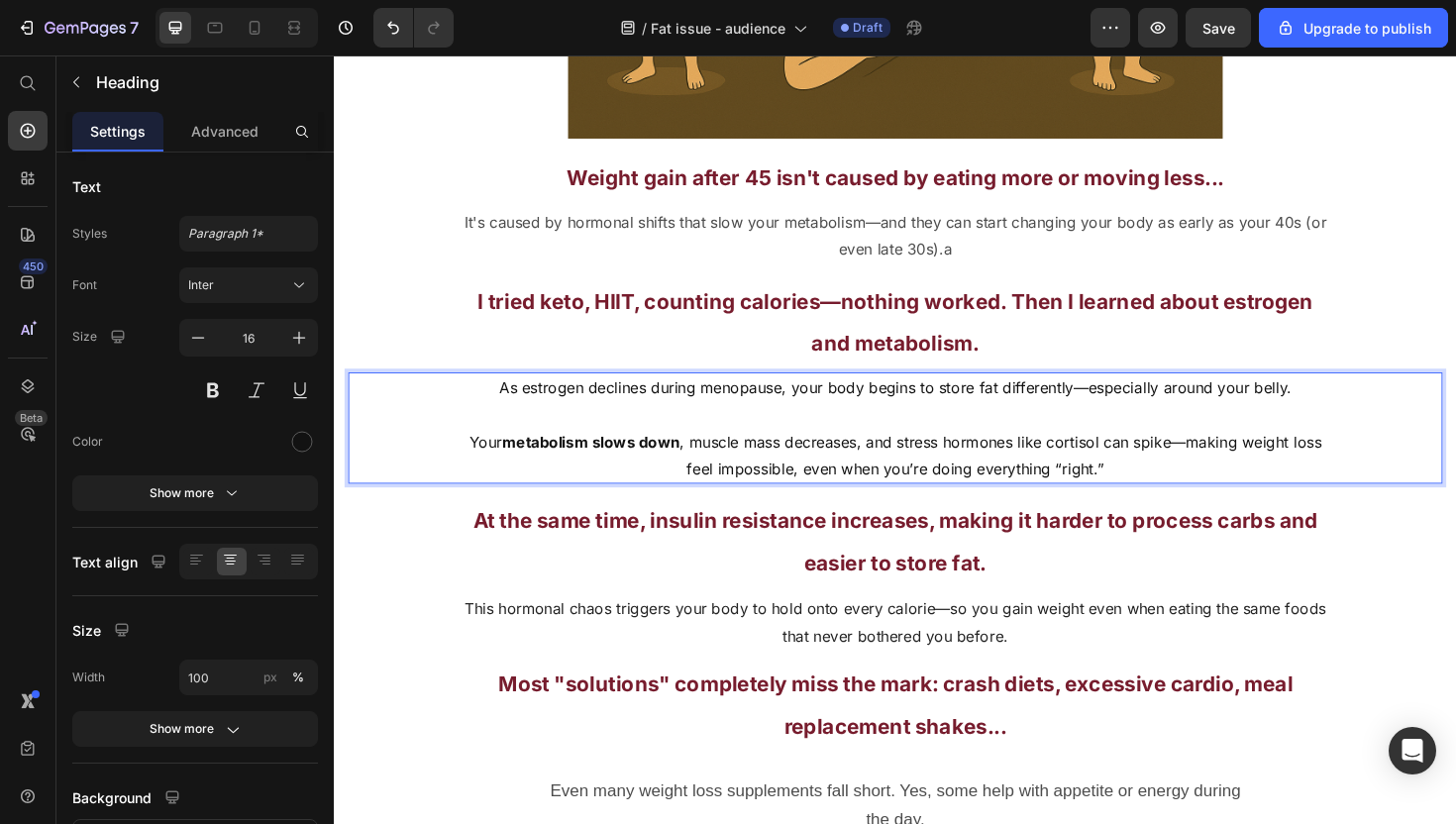 click on "As estrogen declines during menopause, your body begins to store fat differently—especially around your belly.   Your  metabolism slows down , muscle mass decreases, and stress hormones like cortisol can spike—making weight loss feel impossible, even when you’re doing everything “right.”" at bounding box center (928, 450) 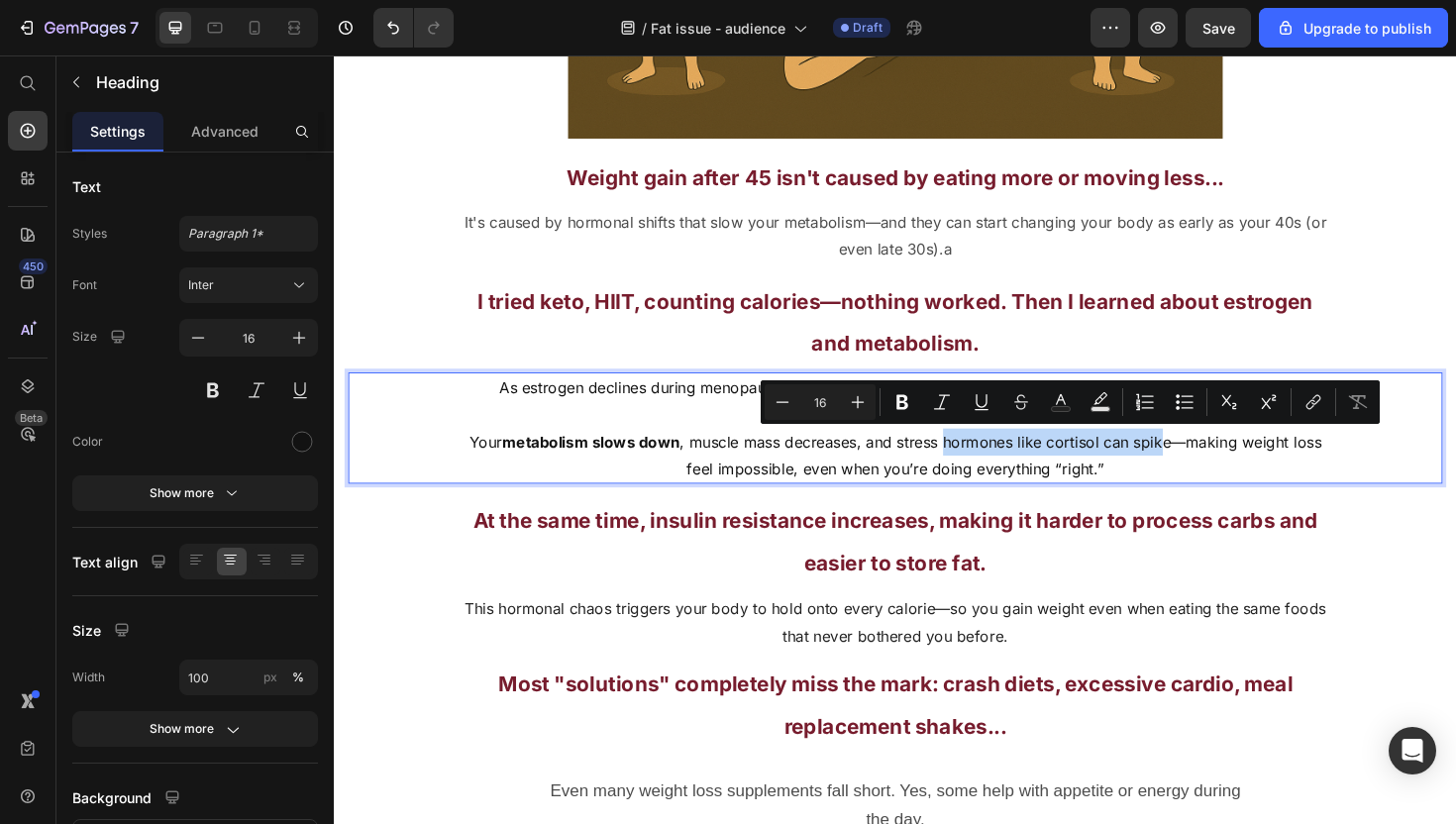 drag, startPoint x: 980, startPoint y: 466, endPoint x: 1213, endPoint y: 466, distance: 233 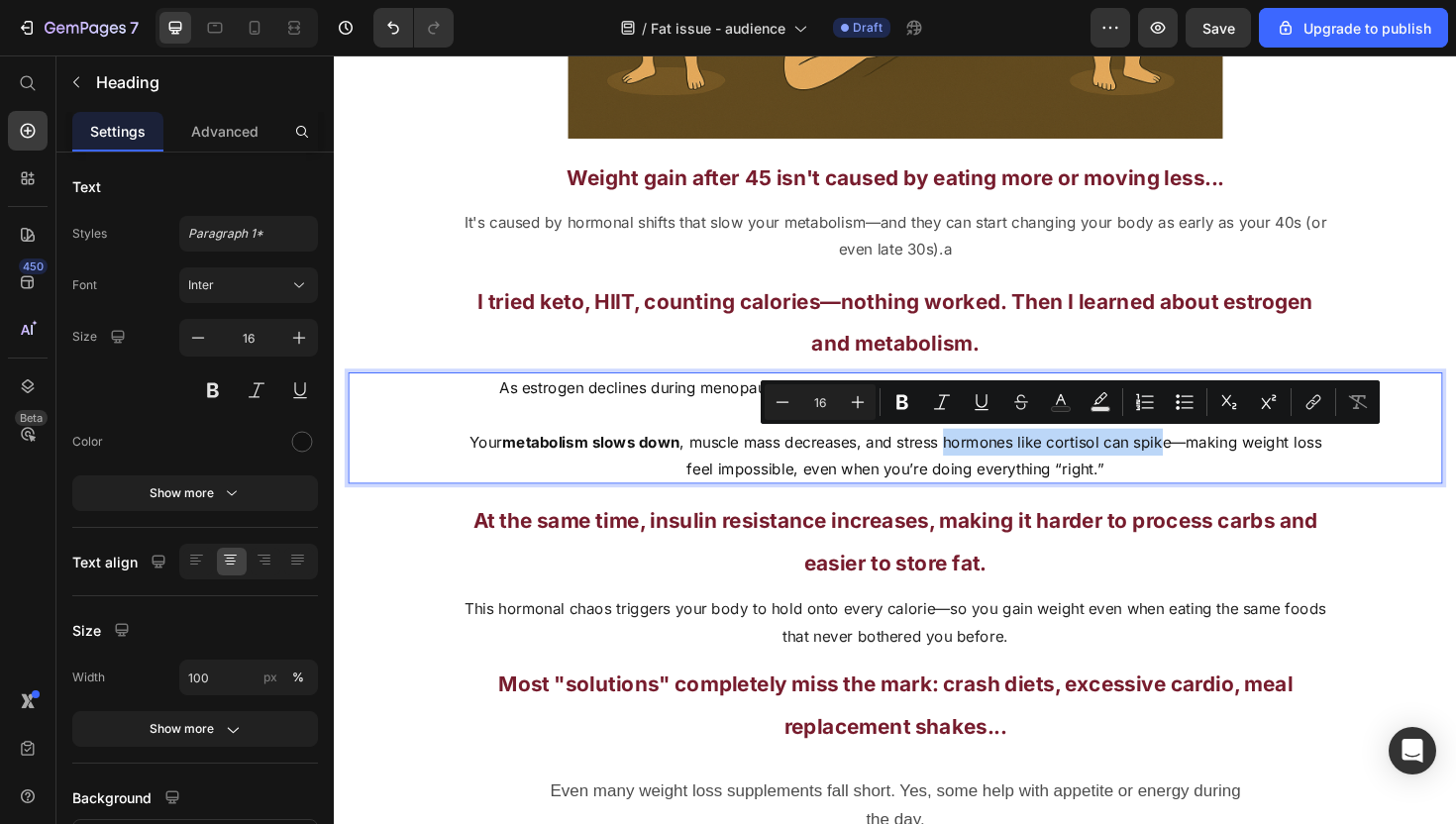 click on "As estrogen declines during menopause, your body begins to store fat differently—especially around your belly.   Your  metabolism slows down , muscle mass decreases, and stress hormones like cortisol can spike—making weight loss feel impossible, even when you’re doing everything “right.”" at bounding box center (928, 450) 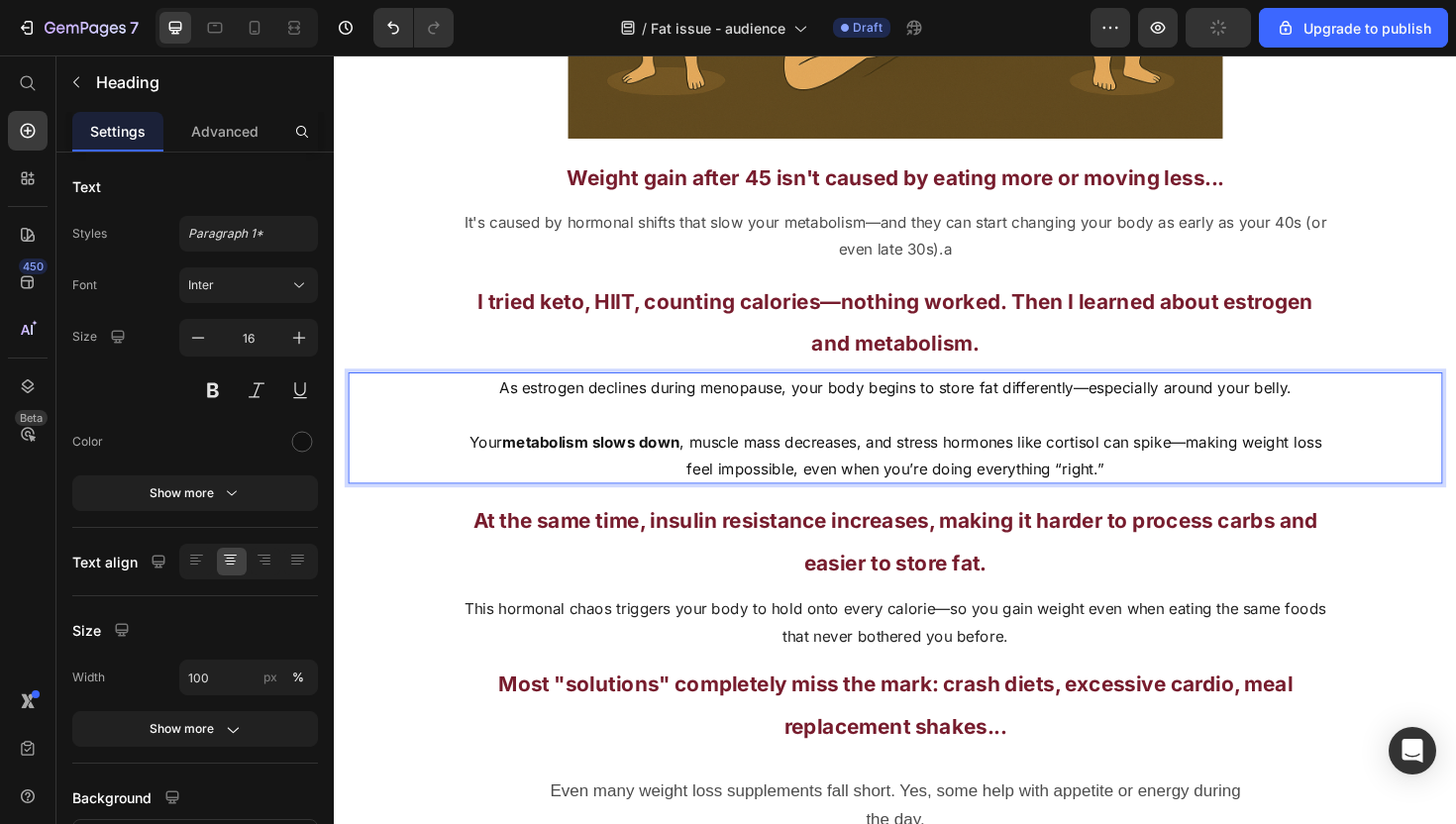 click on "As estrogen declines during menopause, your body begins to store fat differently—especially around your belly.   Your  metabolism slows down , muscle mass decreases, and stress hormones like cortisol can spike—making weight loss feel impossible, even when you’re doing everything “right.”" at bounding box center (928, 450) 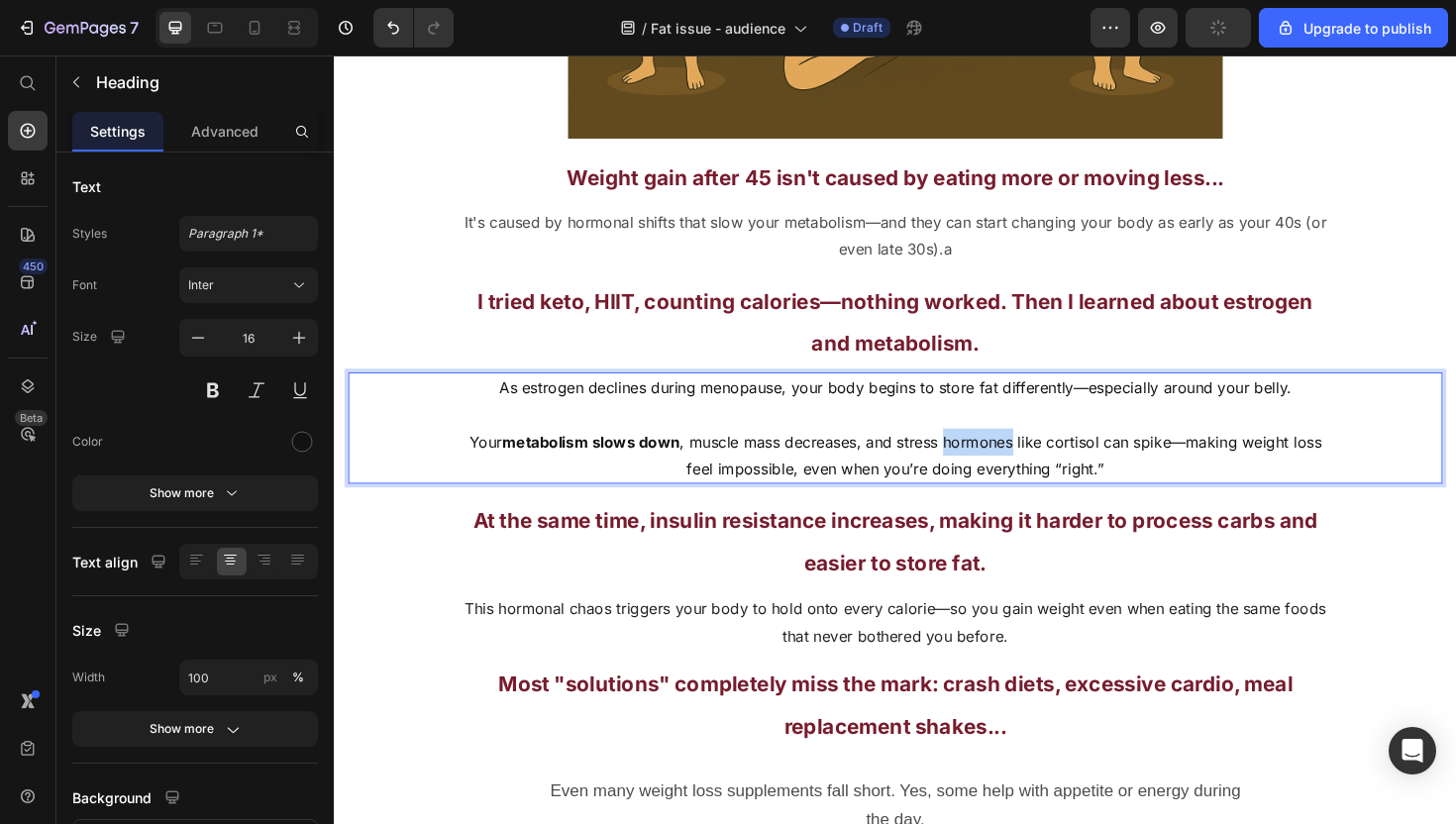 click on "As estrogen declines during menopause, your body begins to store fat differently—especially around your belly.   Your  metabolism slows down , muscle mass decreases, and stress hormones like cortisol can spike—making weight loss feel impossible, even when you’re doing everything “right.”" at bounding box center [928, 450] 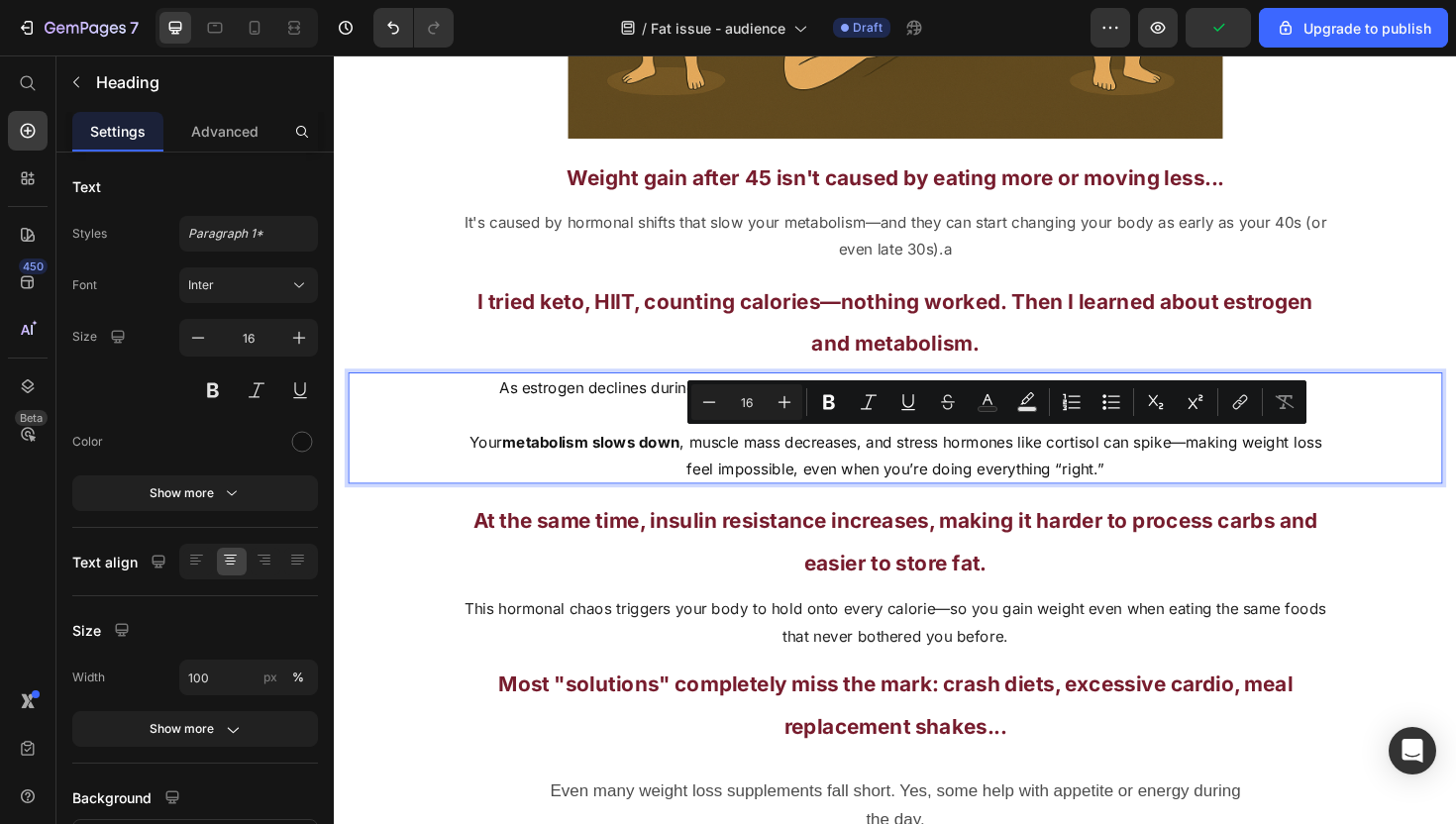 click on "As estrogen declines during menopause, your body begins to store fat differently—especially around your belly.   Your  metabolism slows down , muscle mass decreases, and stress hormones like cortisol can spike—making weight loss feel impossible, even when you’re doing everything “right.”" at bounding box center [928, 450] 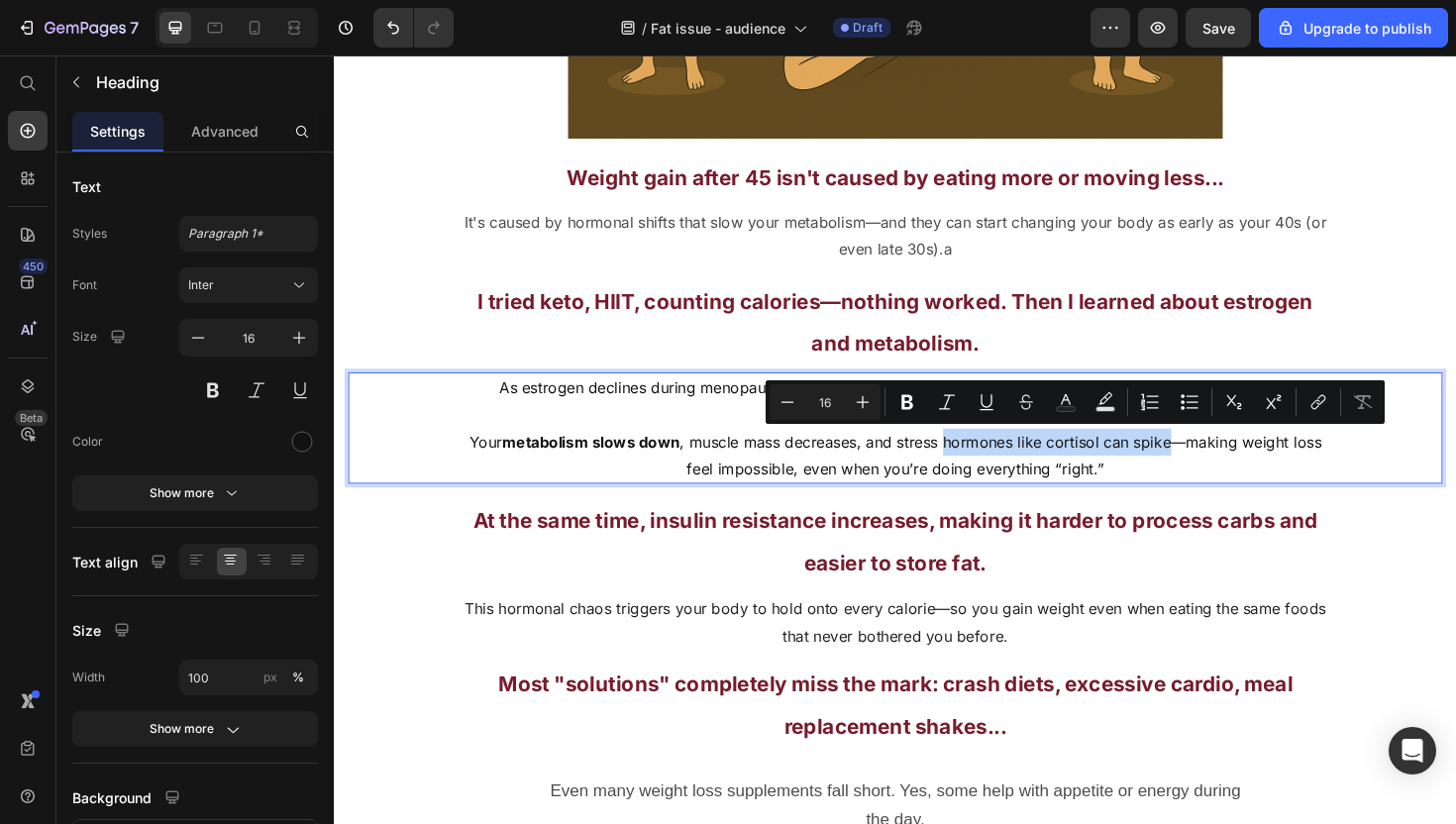 drag, startPoint x: 983, startPoint y: 465, endPoint x: 1224, endPoint y: 471, distance: 241.07468 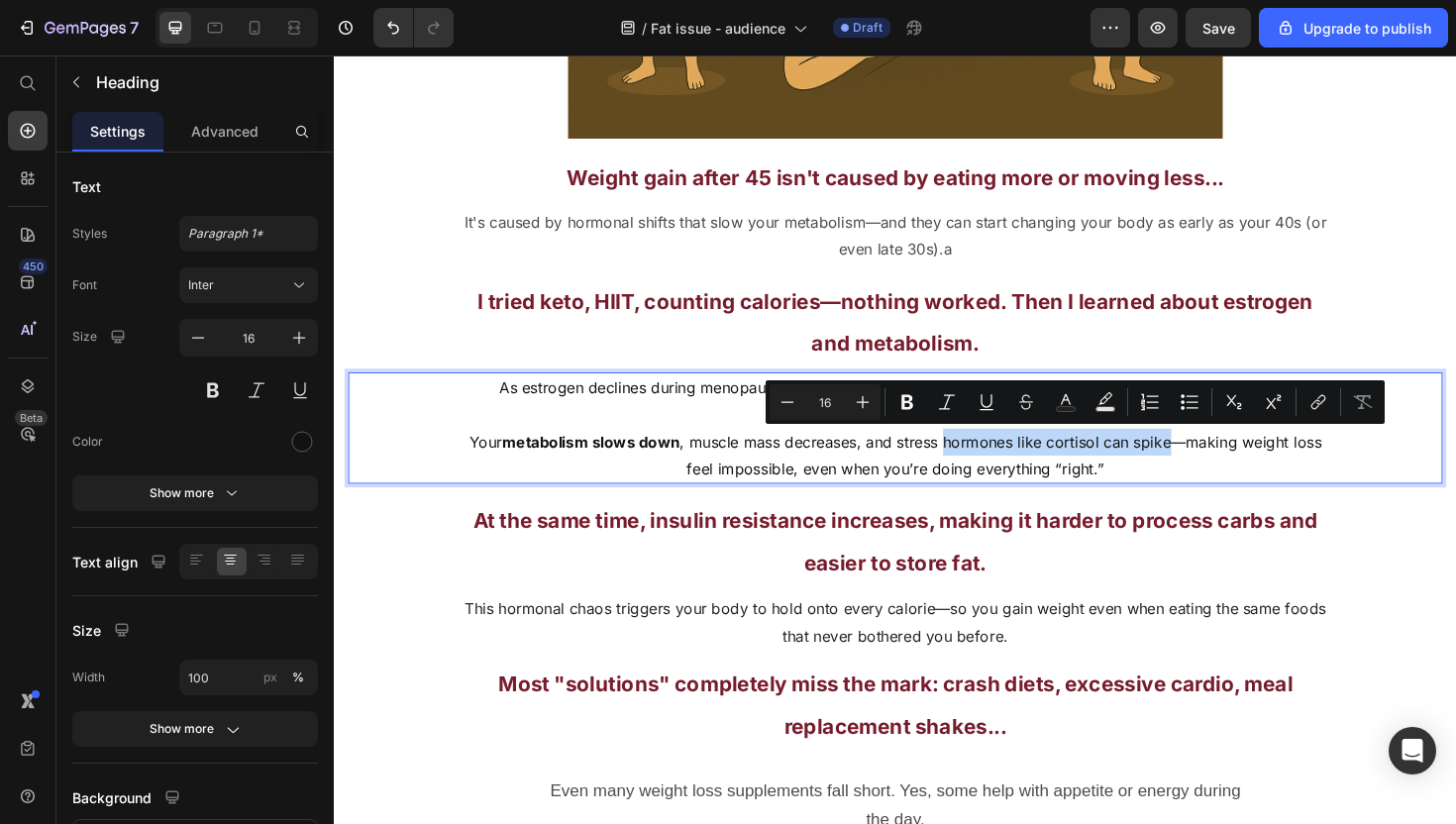 click on "As estrogen declines during menopause, your body begins to store fat differently—especially around your belly.   Your  metabolism slows down , muscle mass decreases, and stress hormones like cortisol can spike—making weight loss feel impossible, even when you’re doing everything “right.”" at bounding box center [928, 450] 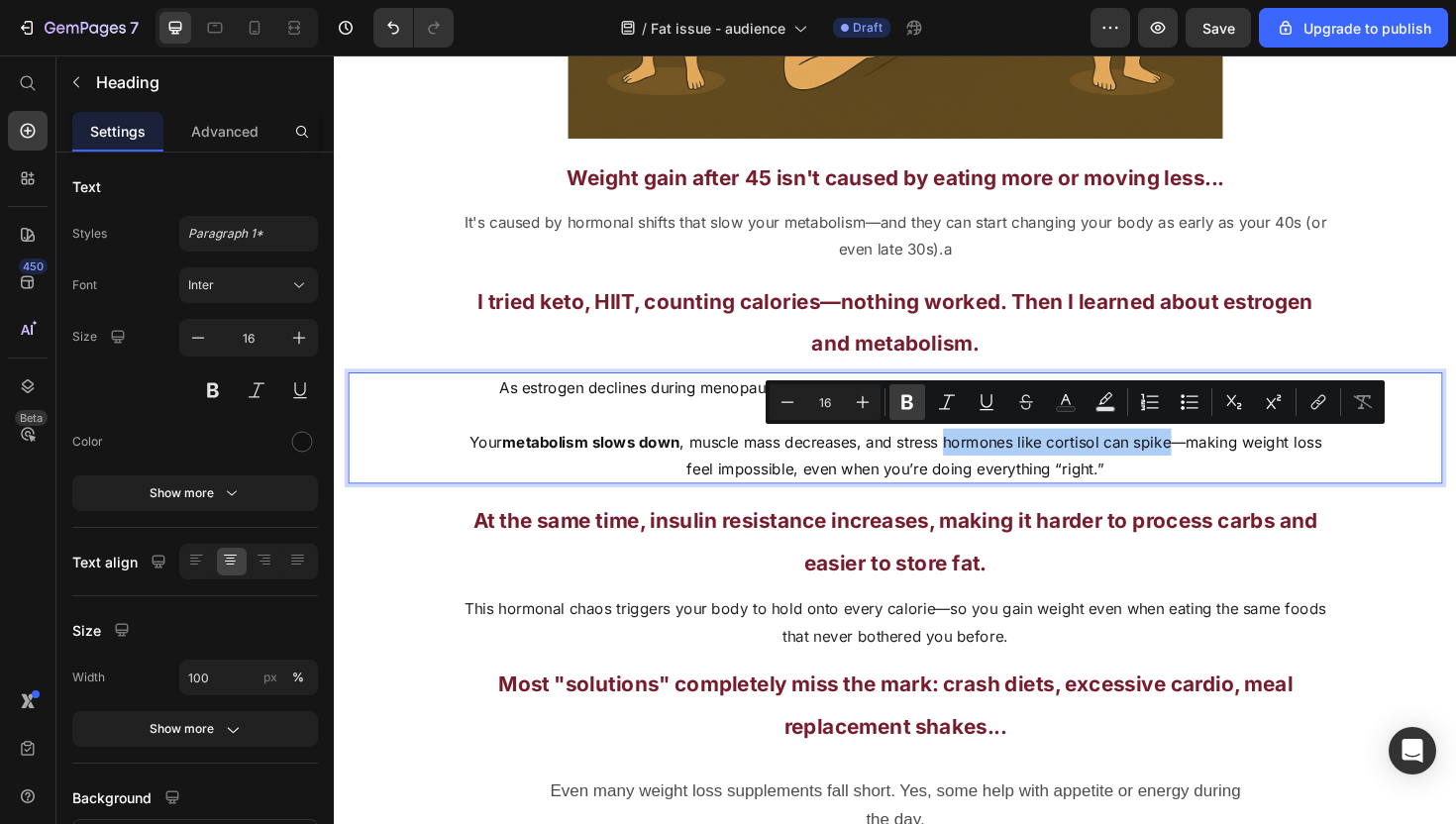 click 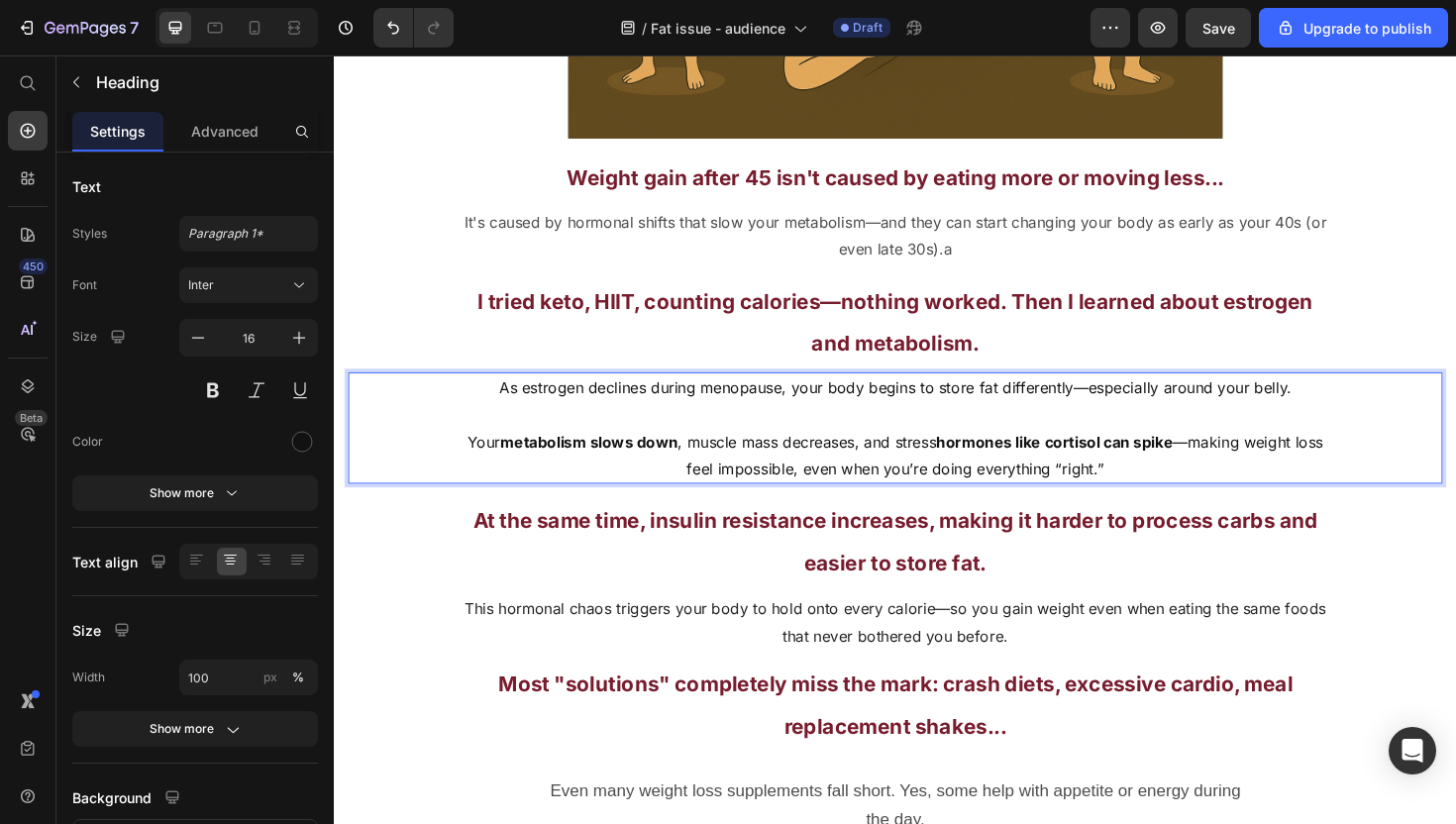 click on "As estrogen declines during menopause, your body begins to store fat differently—especially around your belly.   Your  metabolism slows down , muscle mass decreases, and stress  hormones like cortisol can spike —making weight loss feel impossible, even when you’re doing everything “right.”" at bounding box center [928, 450] 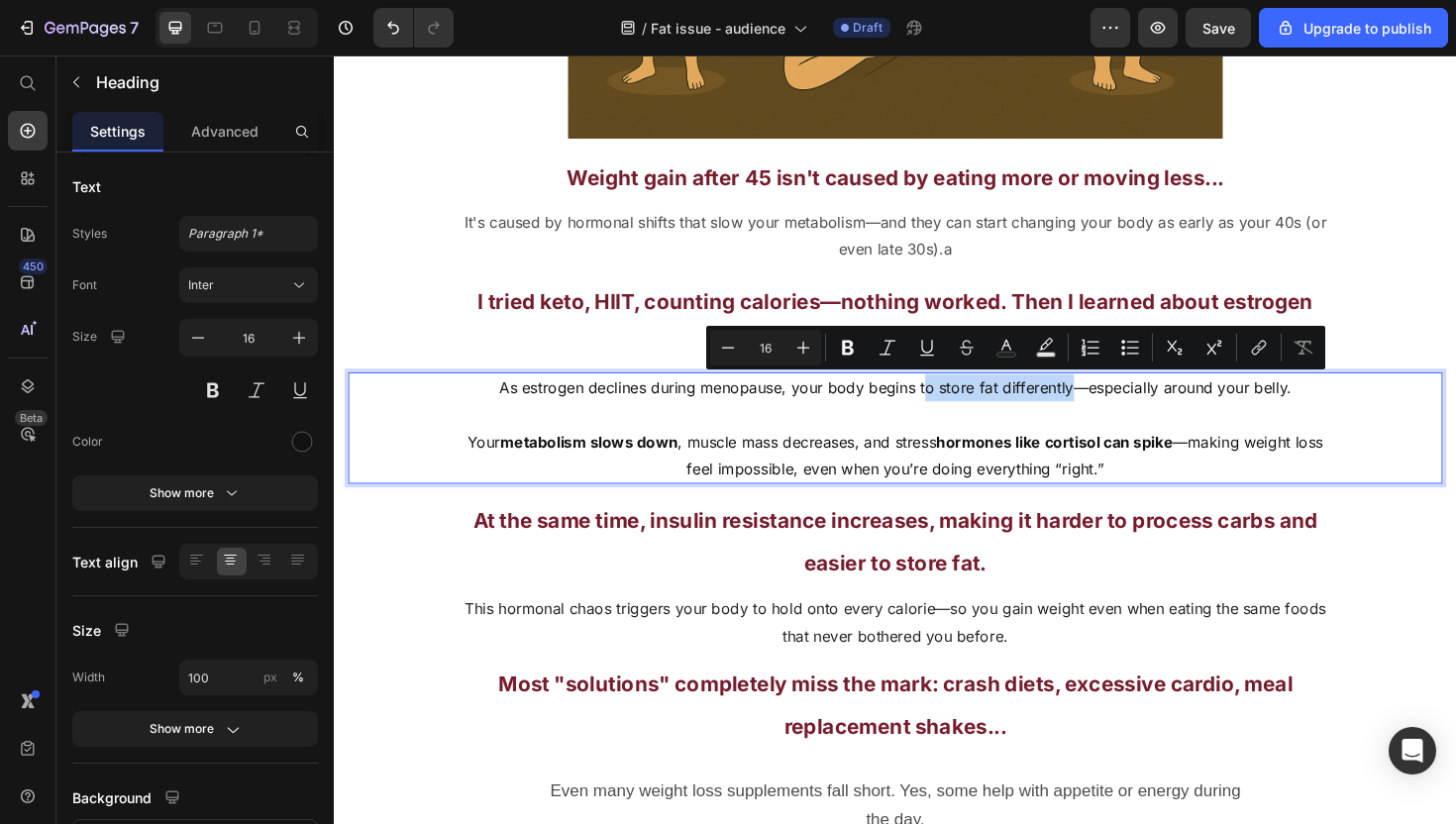 drag, startPoint x: 1113, startPoint y: 406, endPoint x: 964, endPoint y: 411, distance: 149.08387 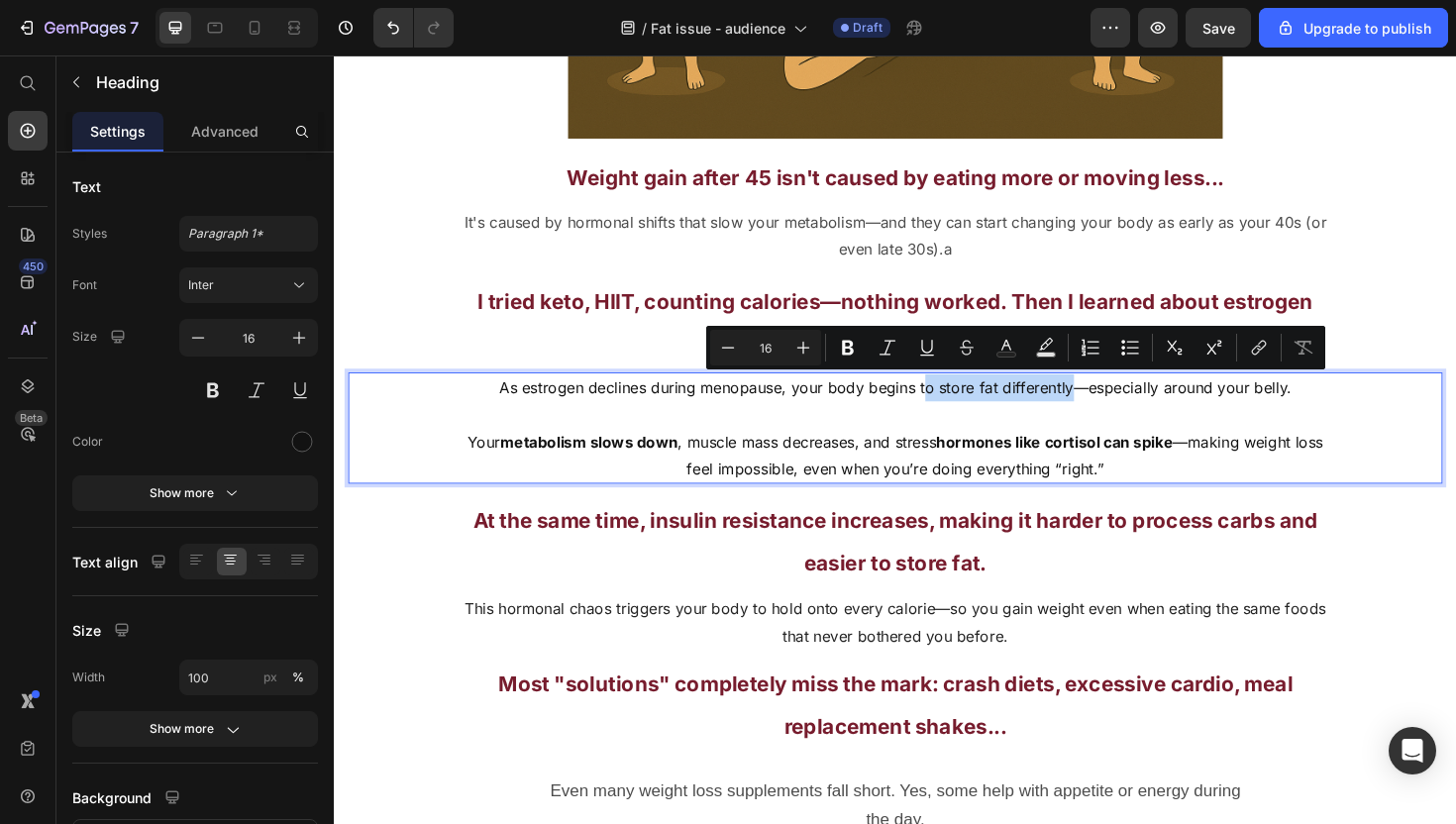 click on "As estrogen declines during menopause, your body begins to store fat differently—especially around your belly.   Your  metabolism slows down , muscle mass decreases, and stress  hormones like cortisol can spike —making weight loss feel impossible, even when you’re doing everything “right.”" at bounding box center [928, 450] 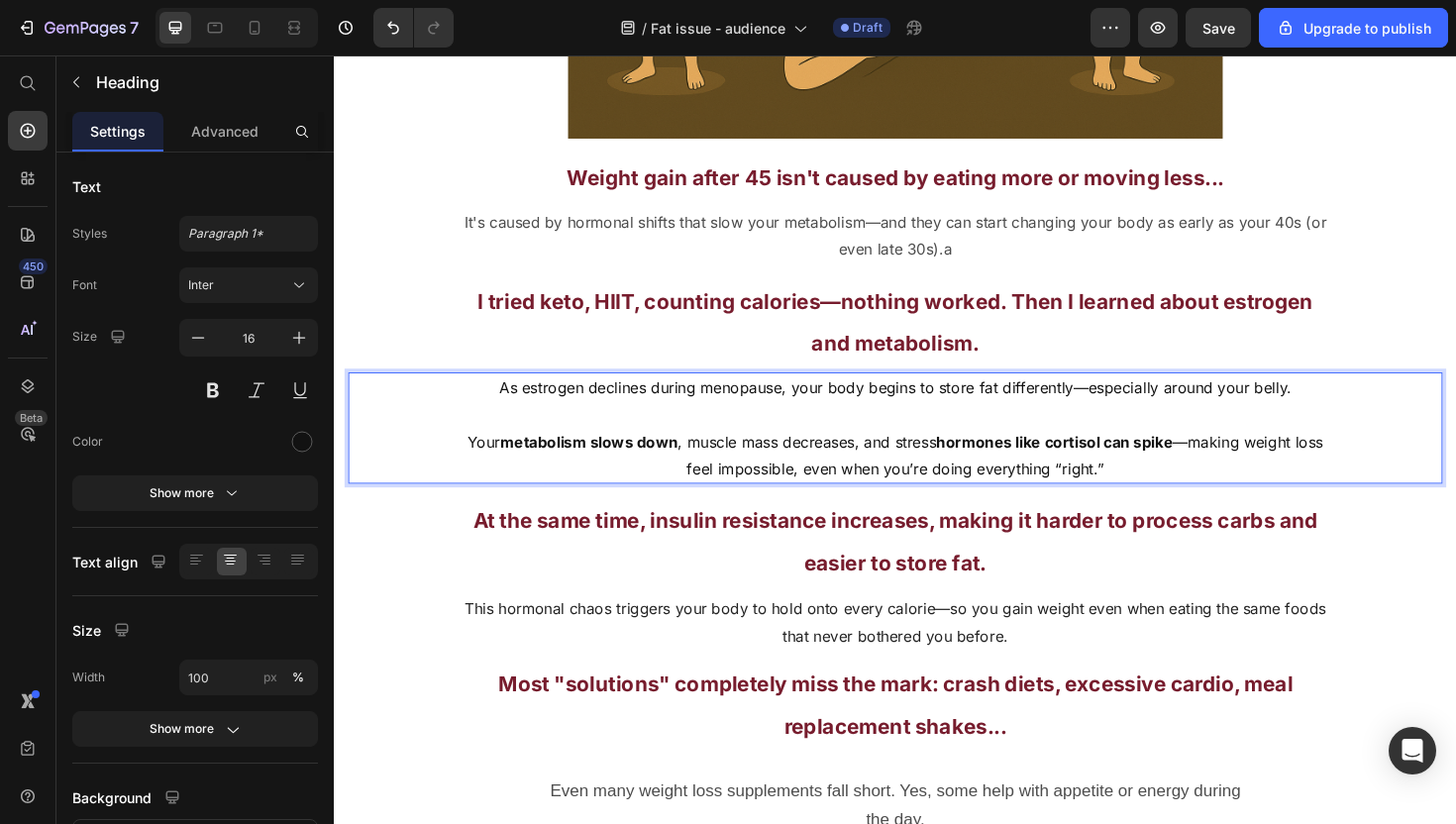 click on "As estrogen declines during menopause, your body begins to store fat differently—especially around your belly.   Your  metabolism slows down , muscle mass decreases, and stress  hormones like cortisol can spike —making weight loss feel impossible, even when you’re doing everything “right.”" at bounding box center [928, 450] 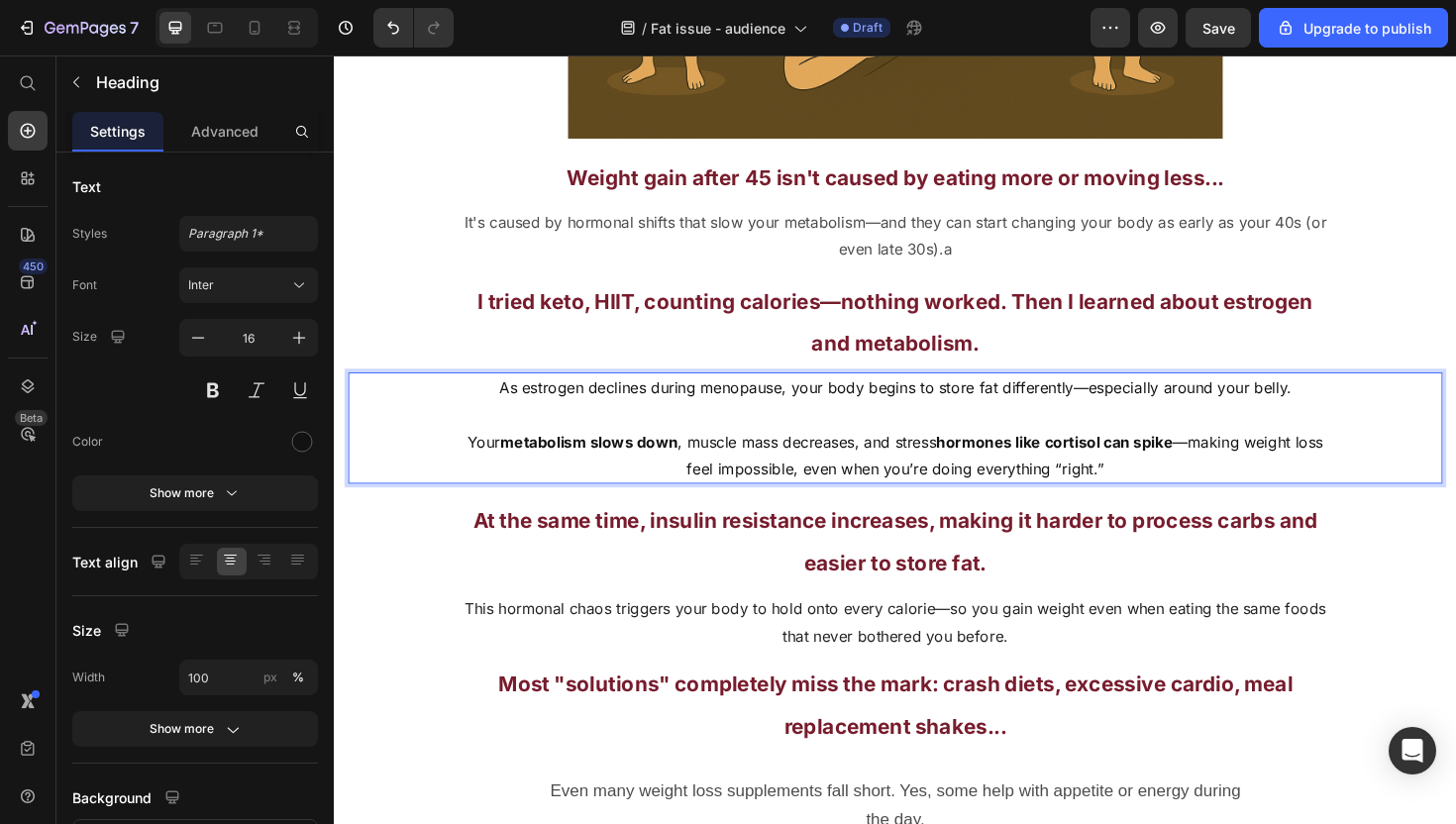 drag, startPoint x: 979, startPoint y: 410, endPoint x: 1035, endPoint y: 411, distance: 56.00893 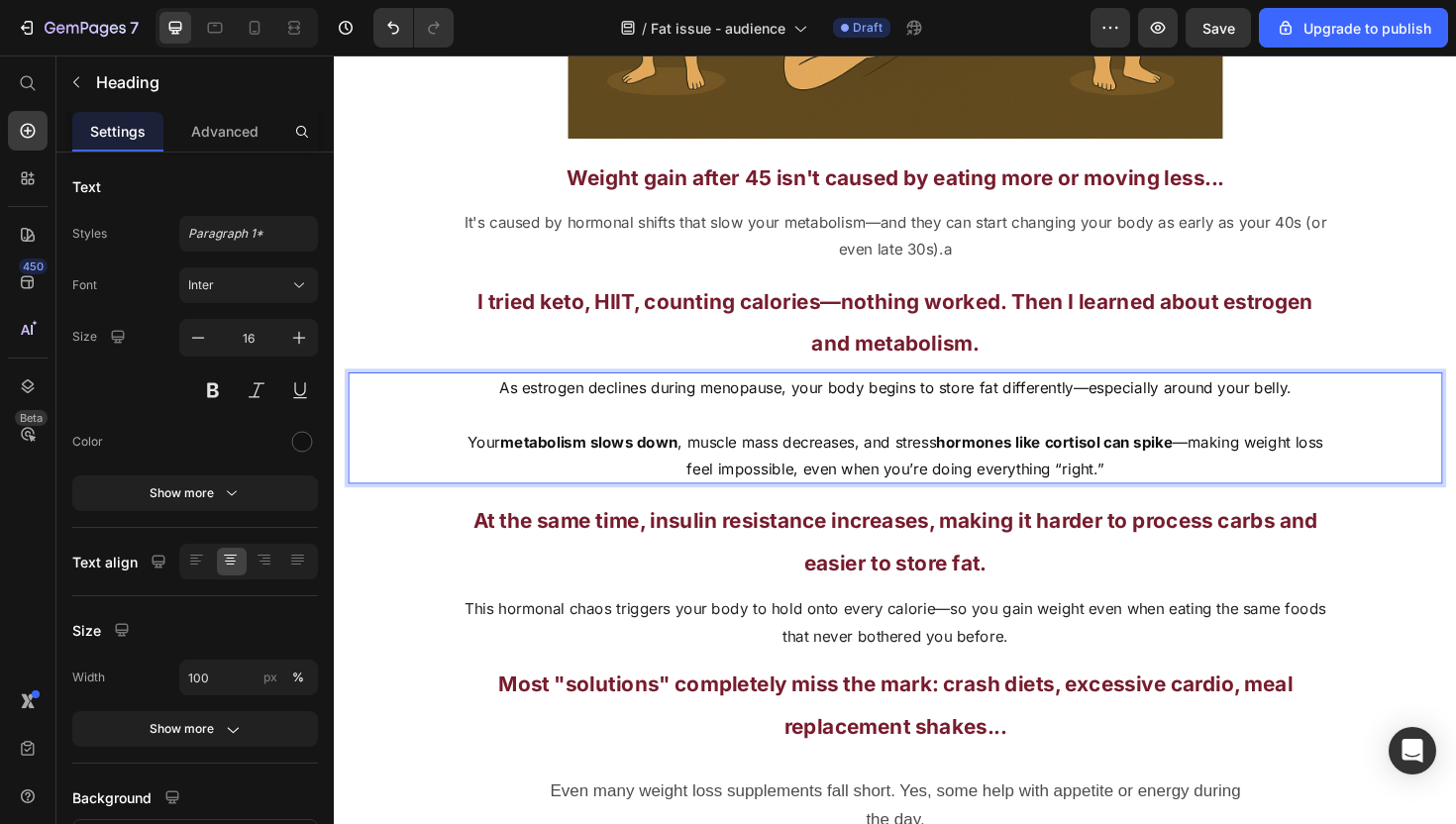 click on "As estrogen declines during menopause, your body begins to store fat differently—especially around your belly.   Your  metabolism slows down , muscle mass decreases, and stress  hormones like cortisol can spike —making weight loss feel impossible, even when you’re doing everything “right.”" at bounding box center (928, 450) 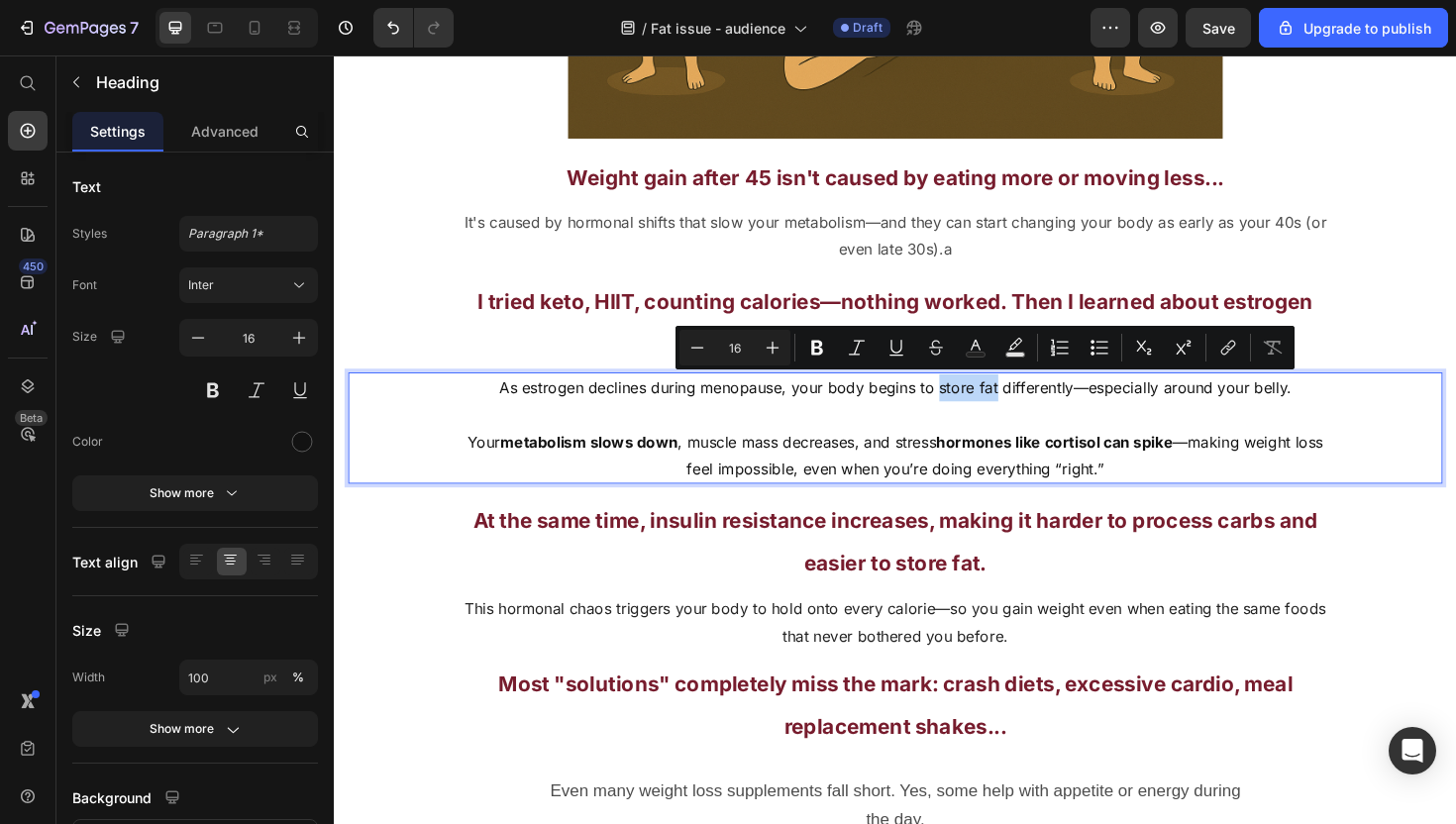 drag, startPoint x: 1035, startPoint y: 411, endPoint x: 978, endPoint y: 414, distance: 57.078893 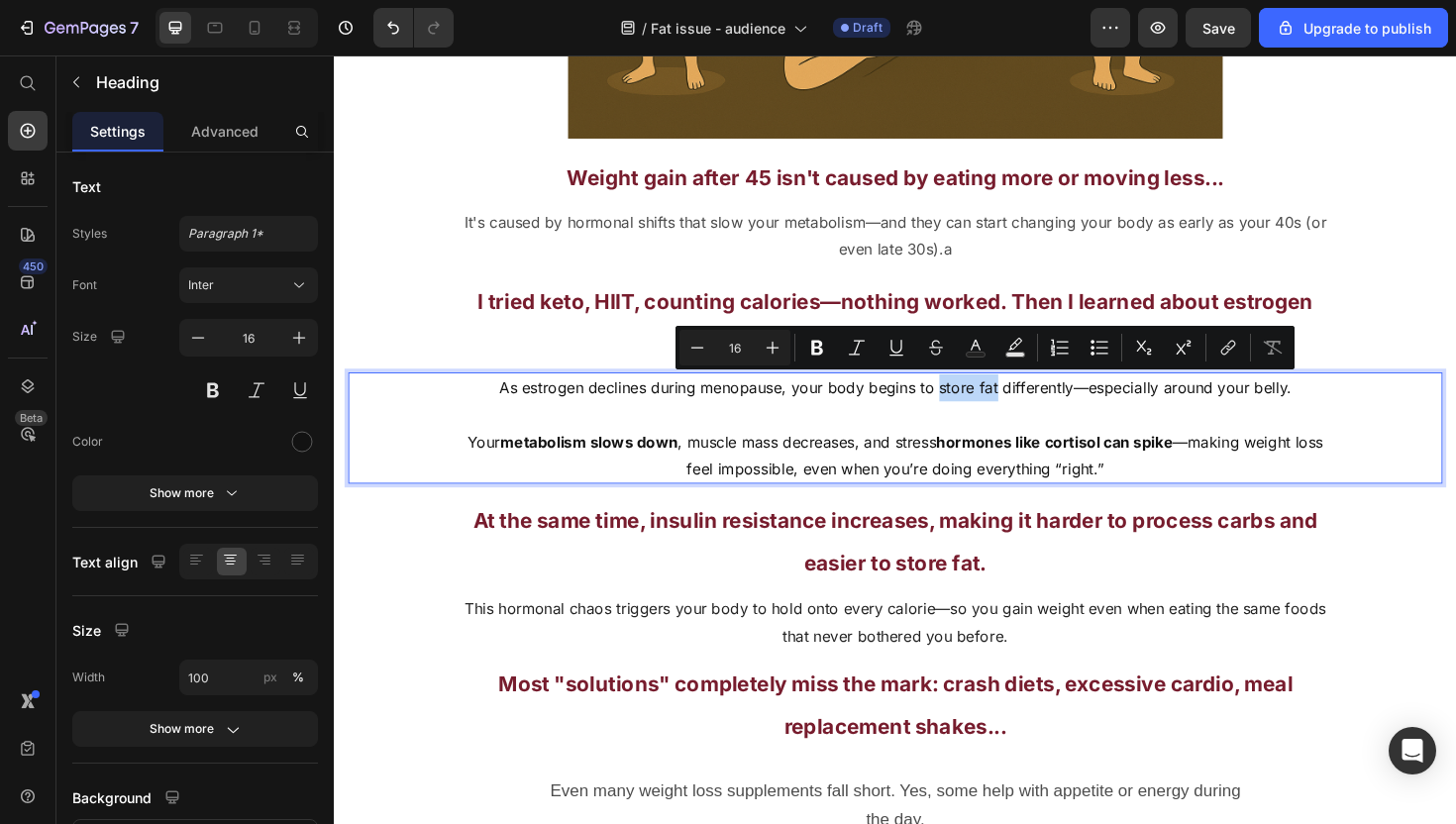 click on "As estrogen declines during menopause, your body begins to store fat differently—especially around your belly.   Your  metabolism slows down , muscle mass decreases, and stress  hormones like cortisol can spike —making weight loss feel impossible, even when you’re doing everything “right.”" at bounding box center (928, 450) 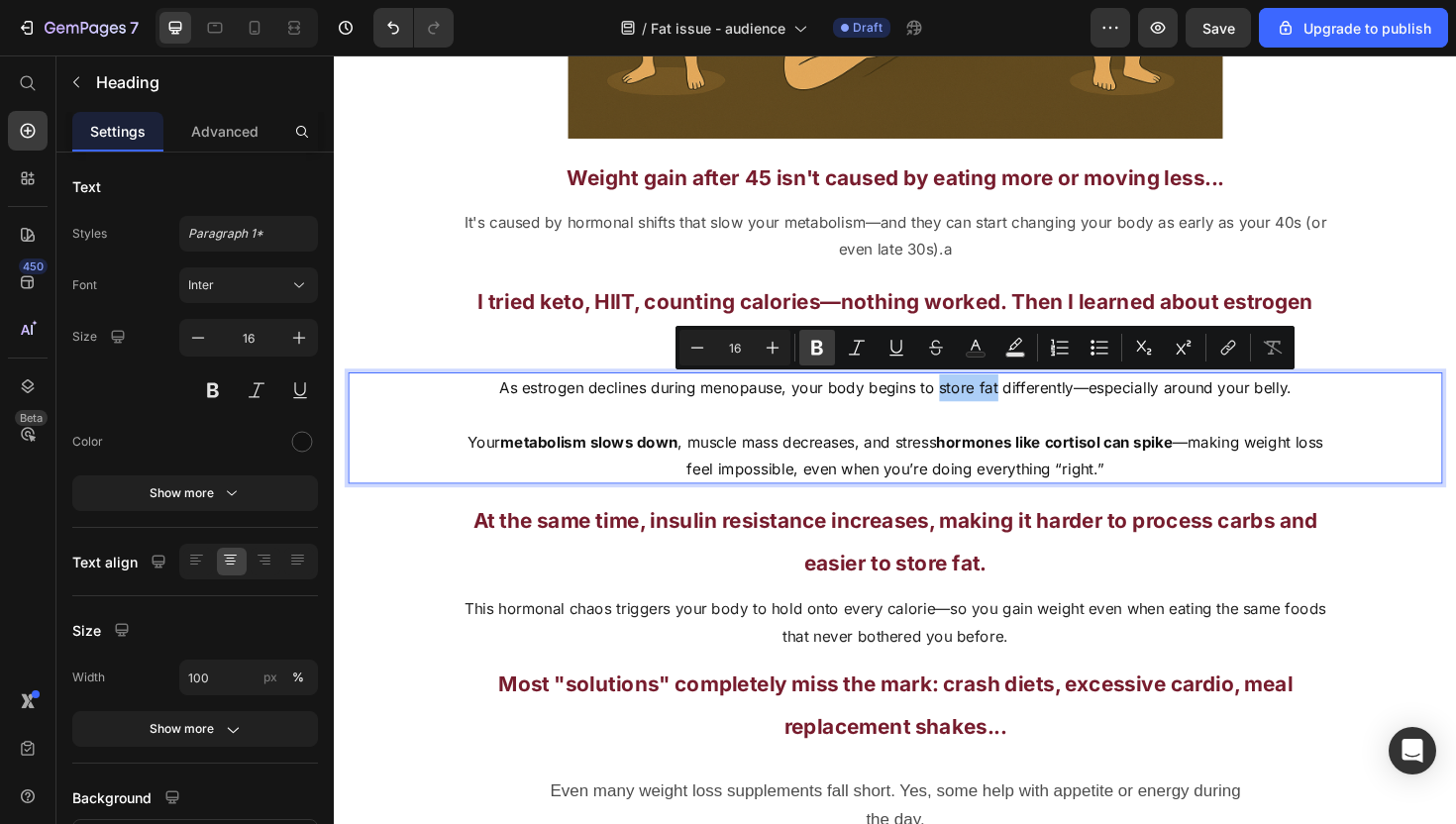 click 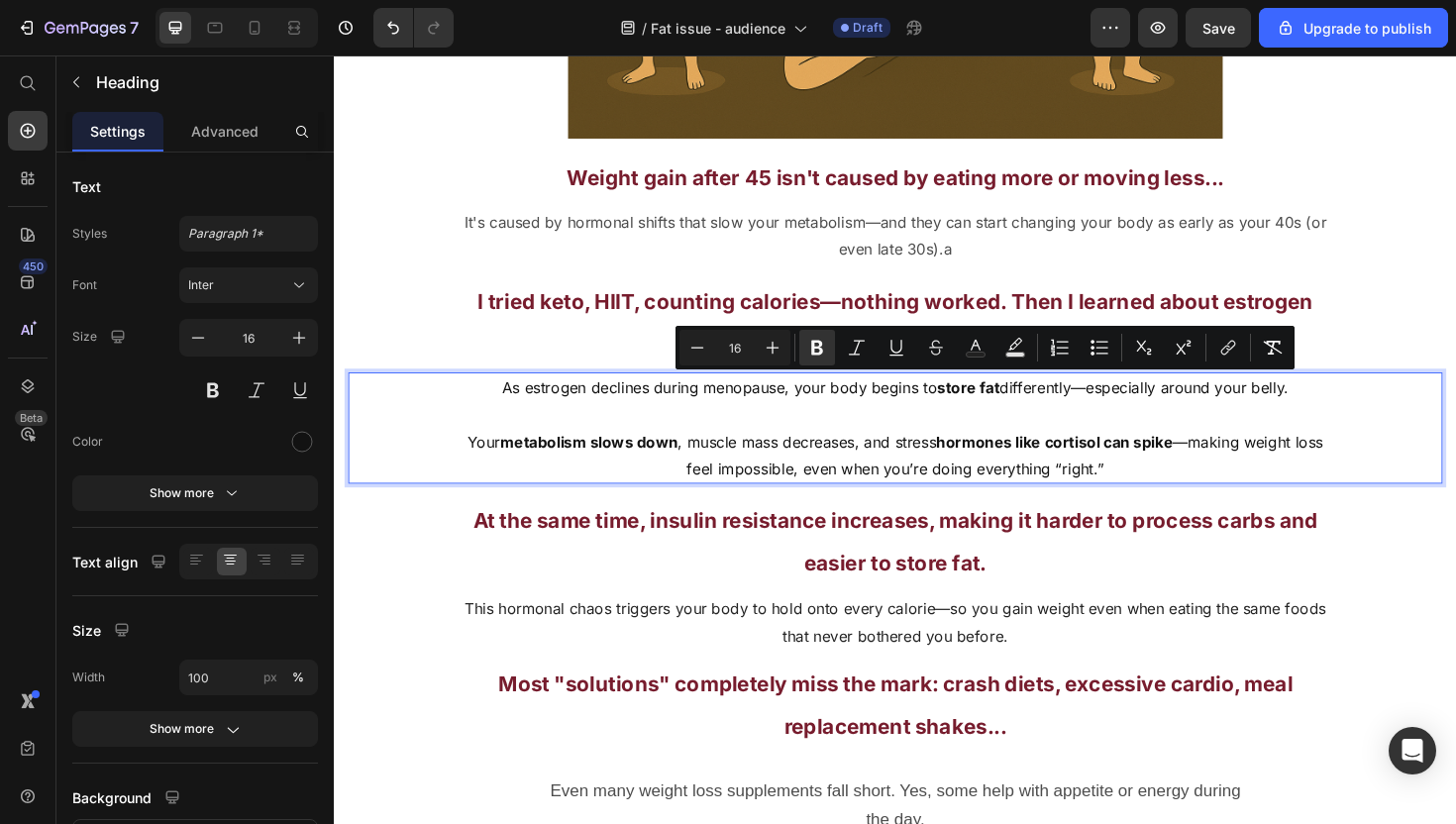 click on "As estrogen declines during menopause, your body begins to  store fat  differently—especially around your belly.   Your  metabolism slows down , muscle mass decreases, and stress  hormones like cortisol can spike —making weight loss feel impossible, even when you’re doing everything “right.”" at bounding box center [928, 450] 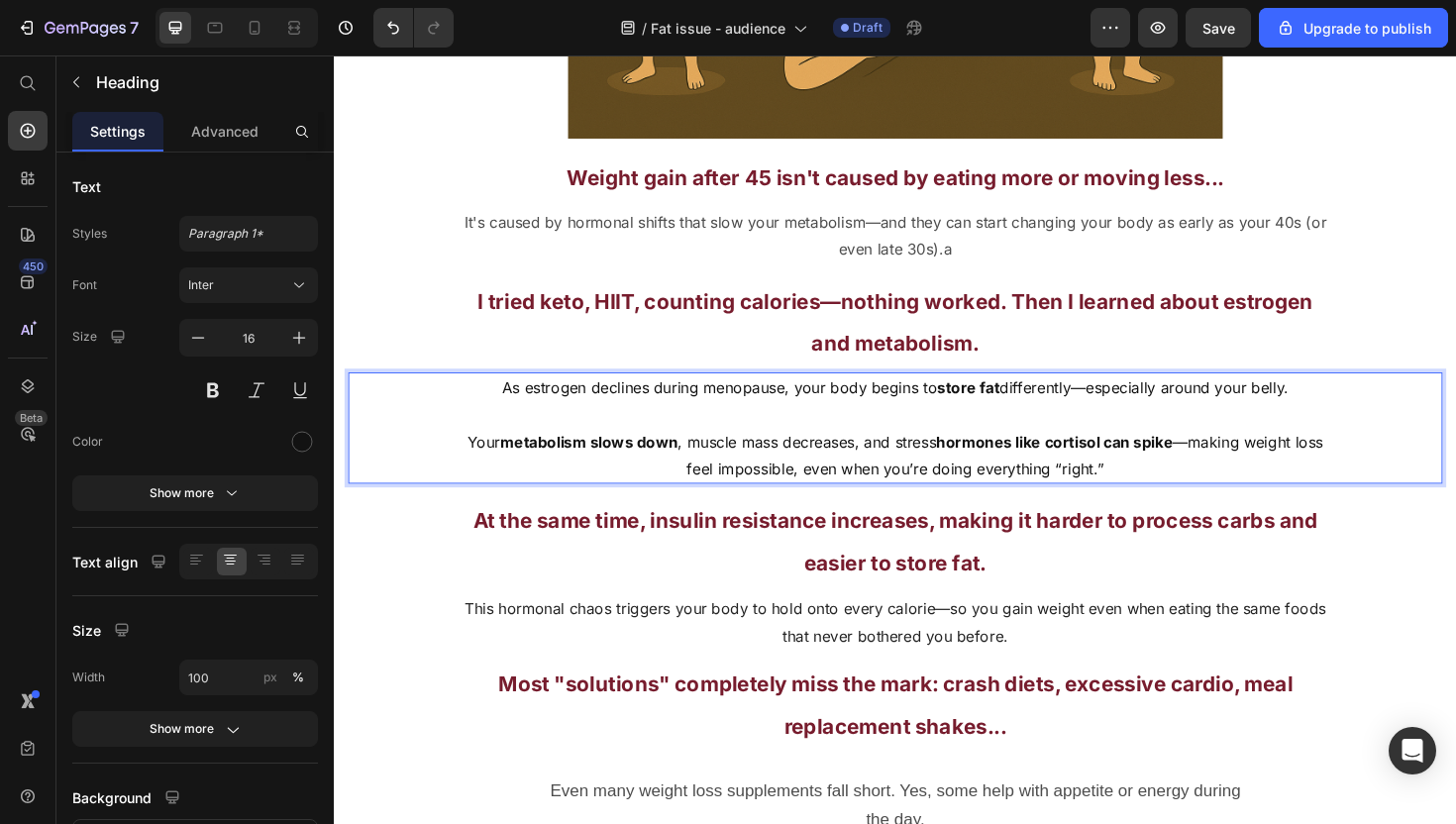 drag, startPoint x: 1345, startPoint y: 406, endPoint x: 1304, endPoint y: 408, distance: 41.04875 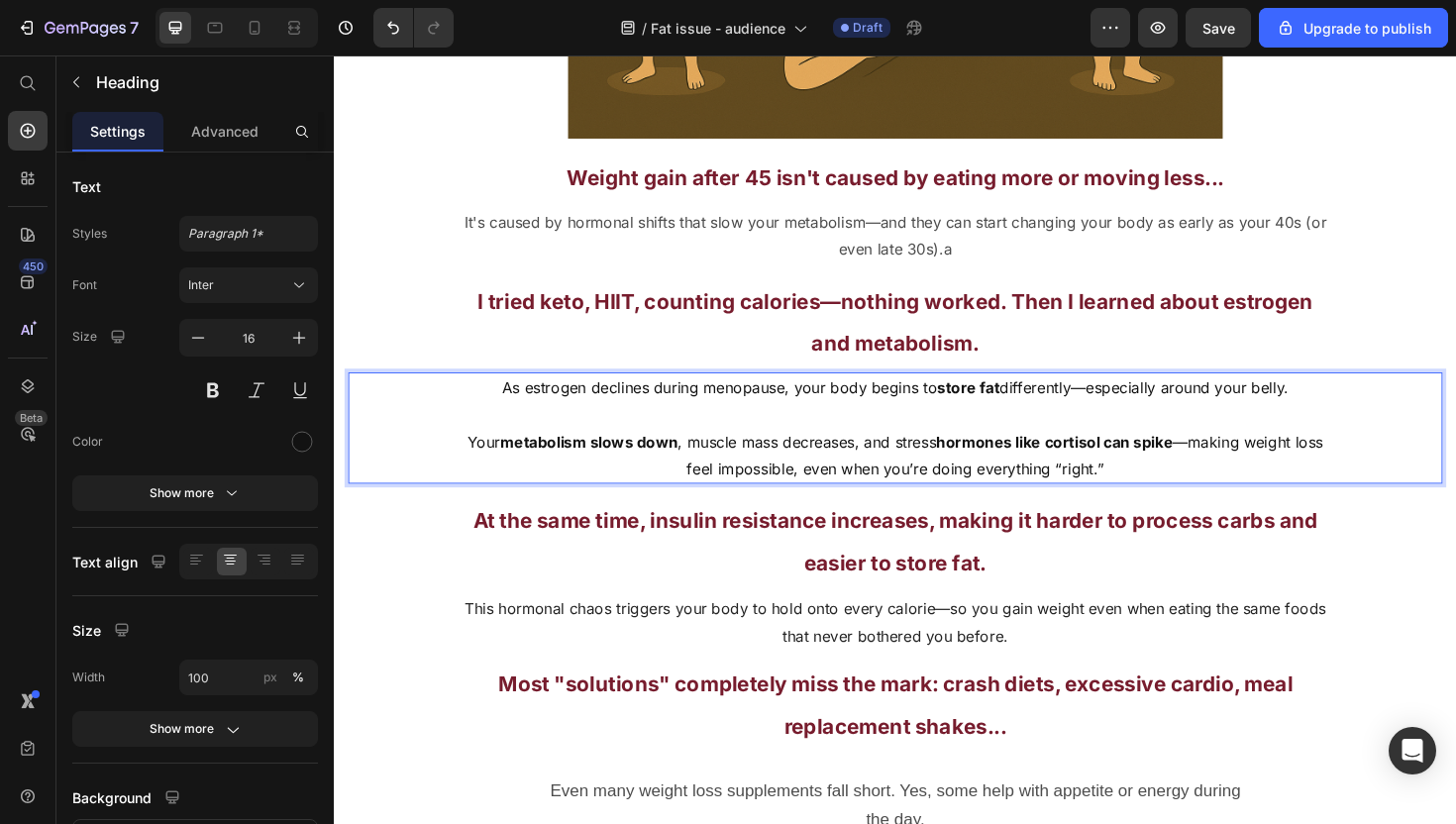 click on "As estrogen declines during menopause, your body begins to  store fat  differently—especially around your belly.   Your  metabolism slows down , muscle mass decreases, and stress  hormones like cortisol can spike —making weight loss feel impossible, even when you’re doing everything “right.”" at bounding box center (928, 450) 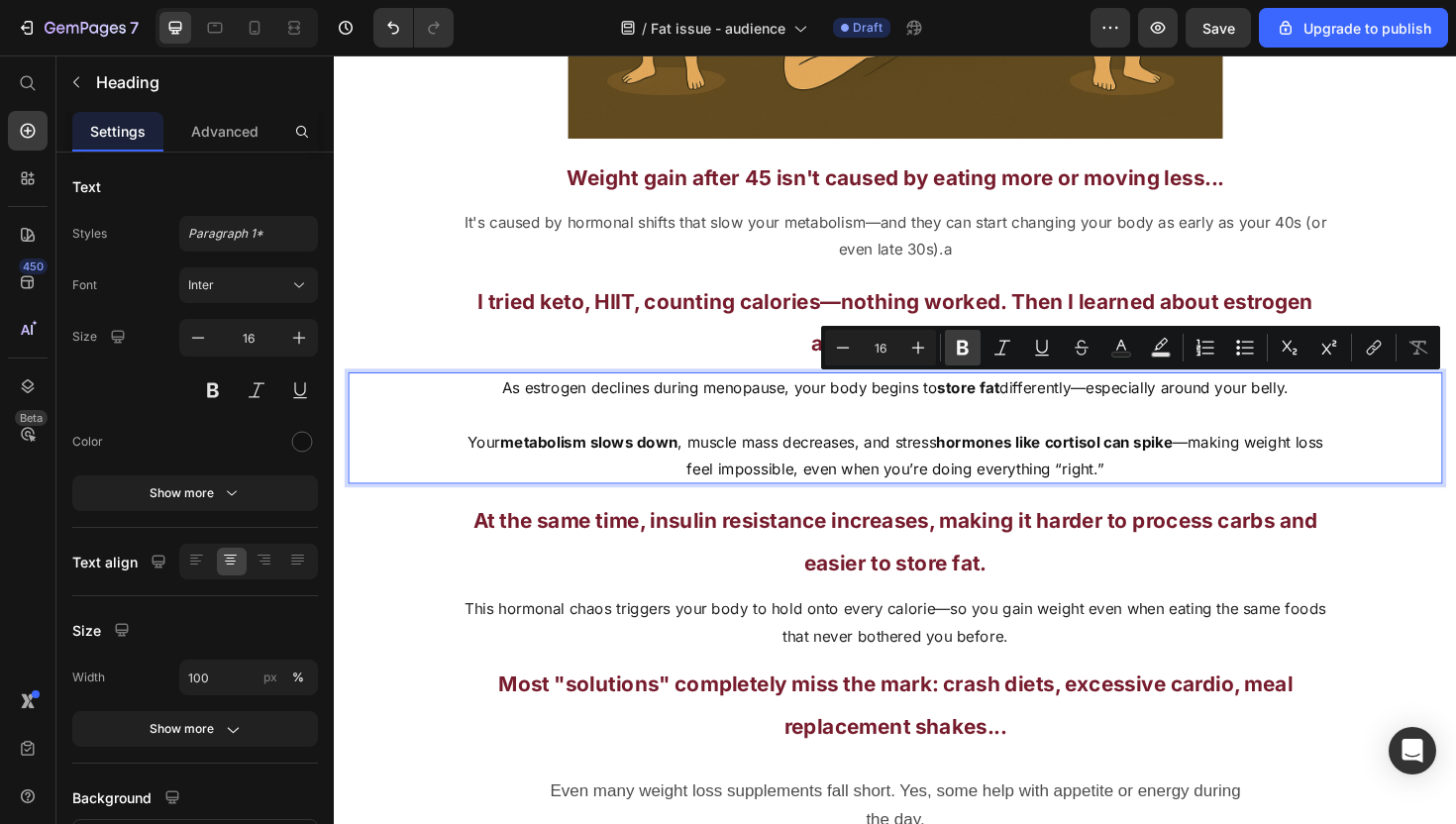 click 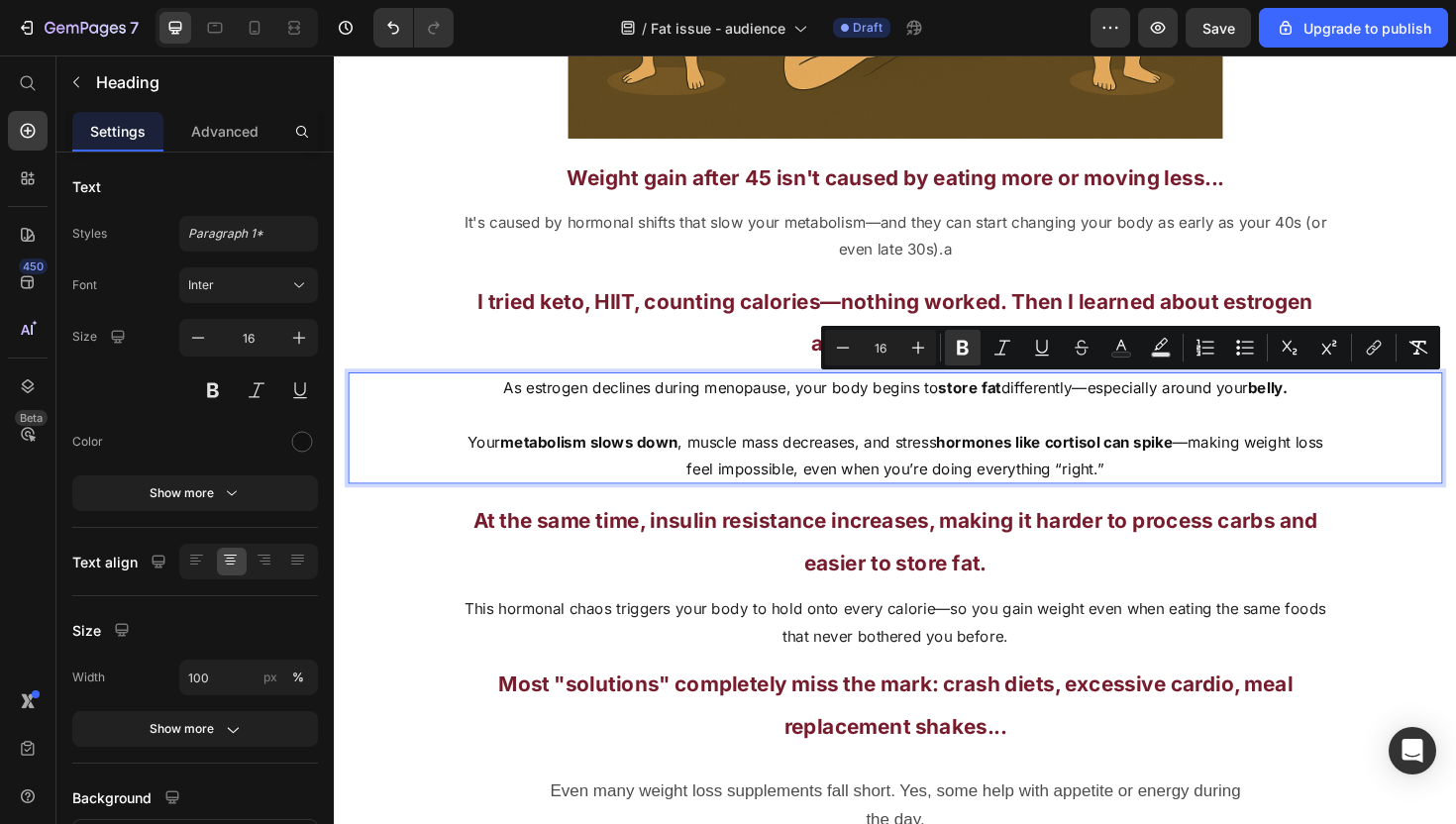 click on "As estrogen declines during menopause, your body begins to  store fat  differently—especially around your  belly.   Your  metabolism slows down , muscle mass decreases, and stress  hormones like cortisol can spike —making weight loss feel impossible, even when you’re doing everything “right.”" at bounding box center (928, 450) 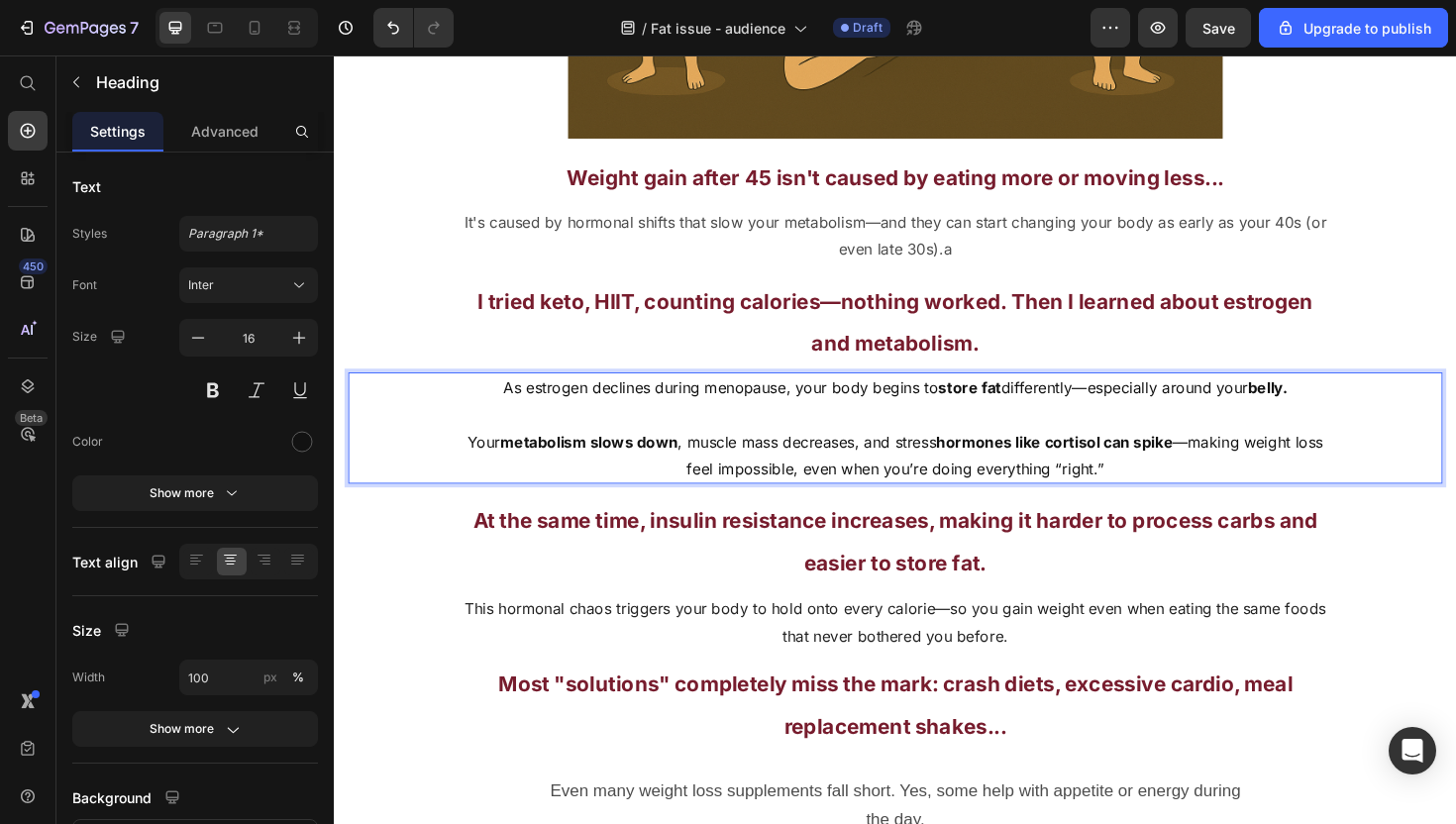 click on "As estrogen declines during menopause, your body begins to  store fat  differently—especially around your  belly.   Your  metabolism slows down , muscle mass decreases, and stress  hormones like cortisol can spike —making weight loss feel impossible, even when you’re doing everything “right.”" at bounding box center [928, 450] 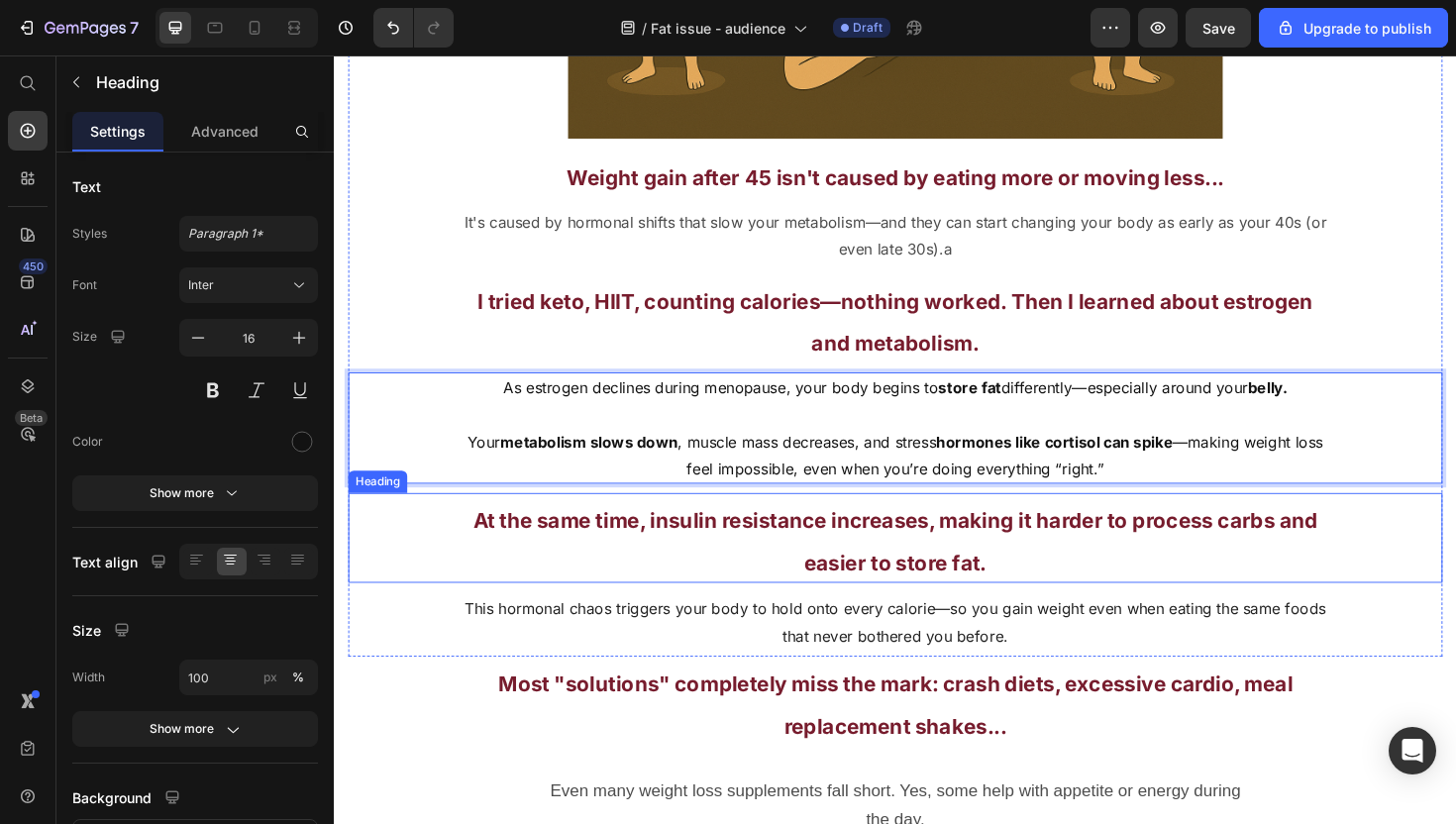 click on "At the same time, insulin resistance increases, making it harder to process carbs and easier to store fat." at bounding box center (928, 566) 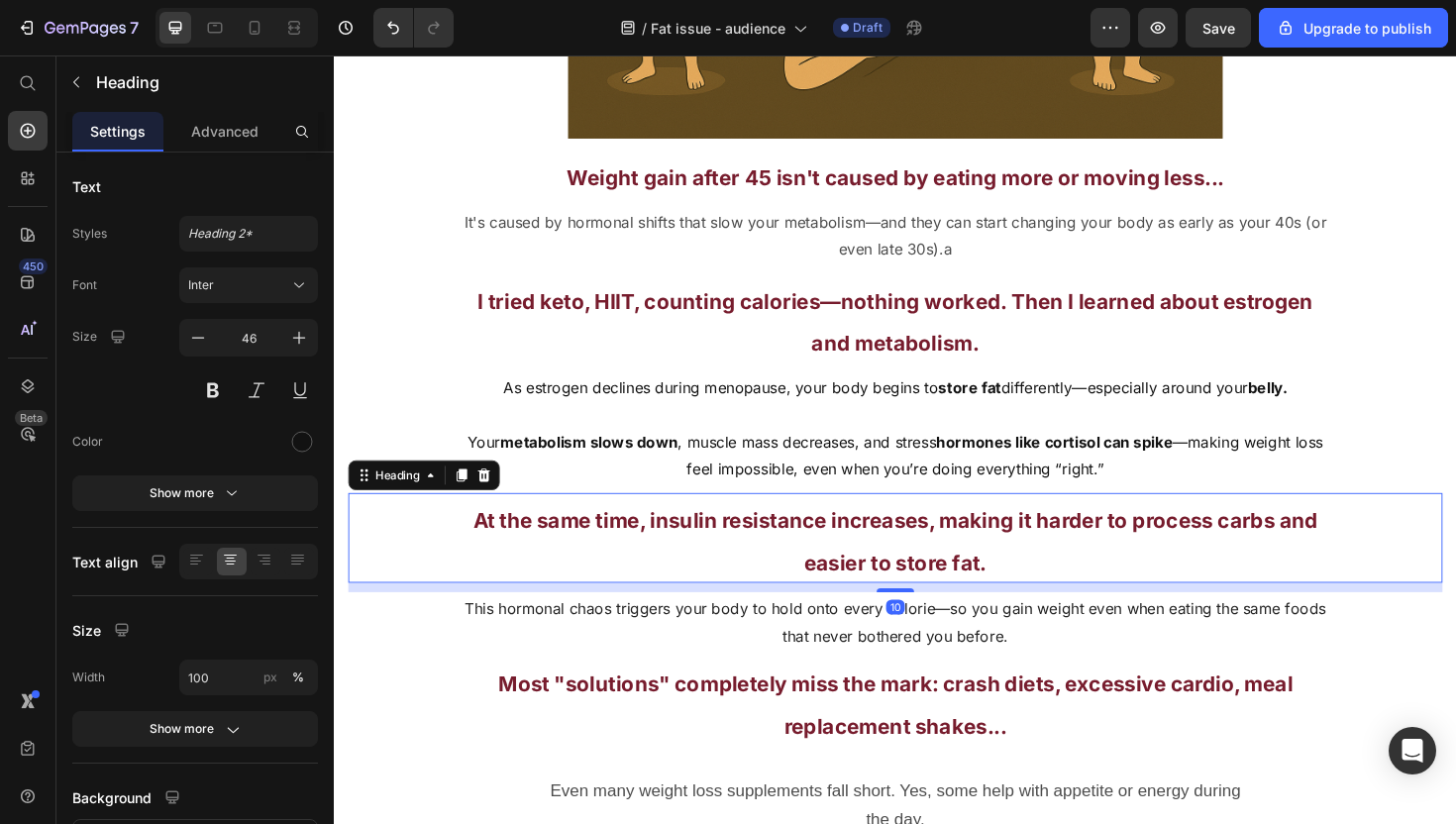 click on "As estrogen declines during menopause, your body begins to  store fat  differently—especially around your  belly.   Your  metabolism slows down , muscle mass decreases, and stress  hormones like cortisol can spike —making weight loss feel impossible, even when you’re doing everything “right.”" at bounding box center [928, 450] 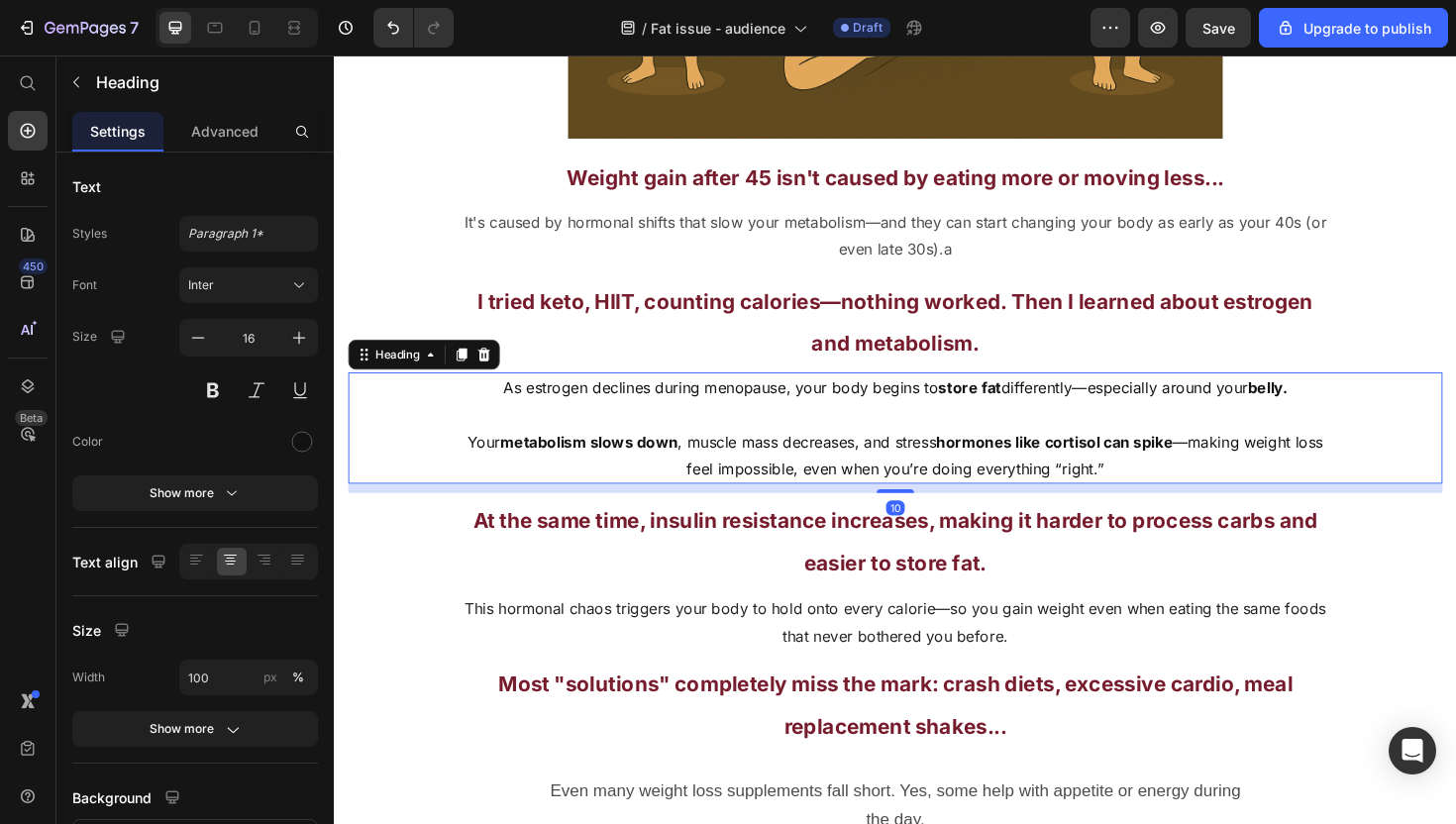click on "At the same time, insulin resistance increases, making it harder to process carbs and easier to store fat." at bounding box center [928, 566] 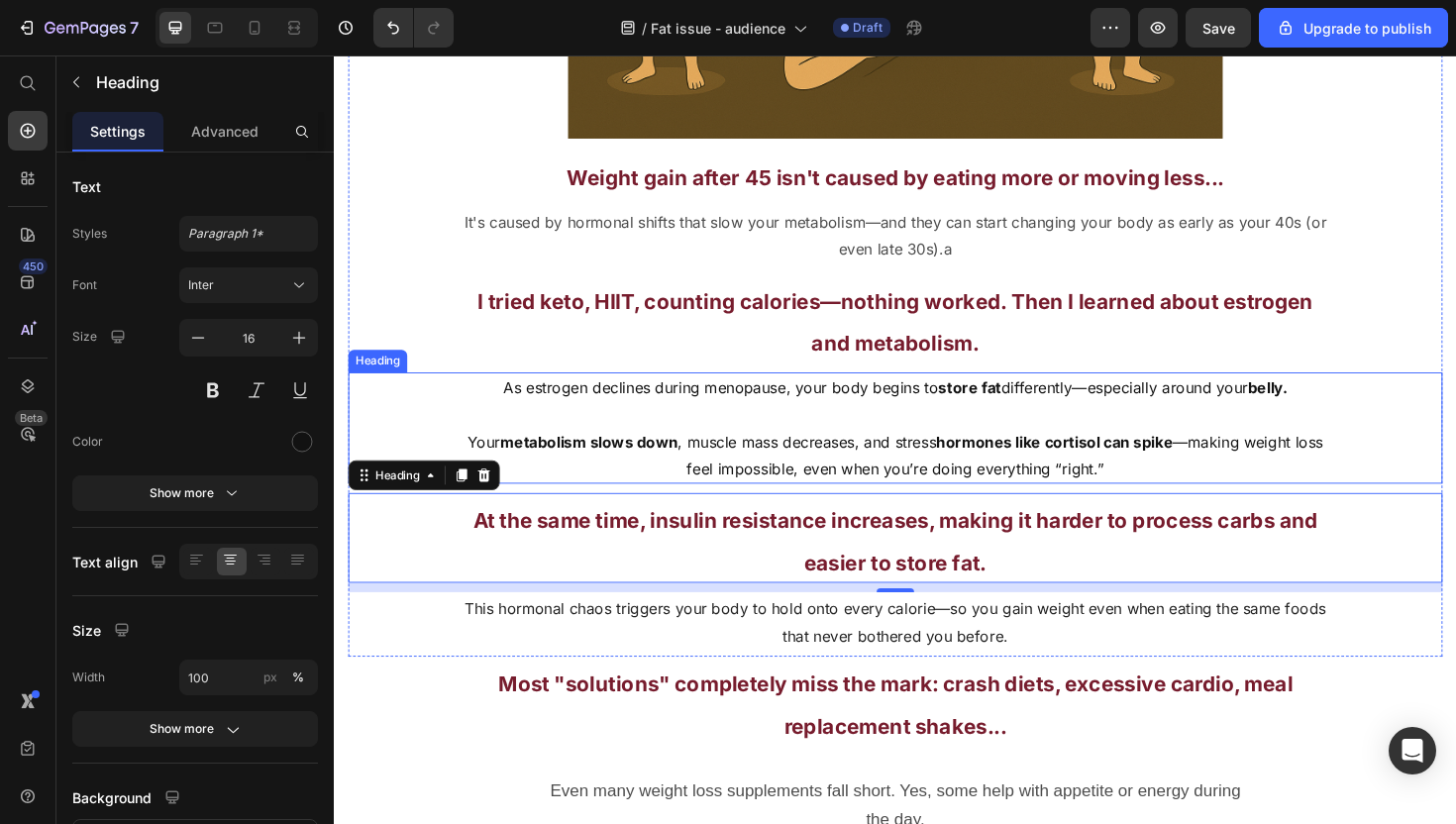 click on "As estrogen declines during menopause, your body begins to  store fat  differently—especially around your  belly.   Your  metabolism slows down , muscle mass decreases, and stress  hormones like cortisol can spike —making weight loss feel impossible, even when you’re doing everything “right.”" at bounding box center [928, 450] 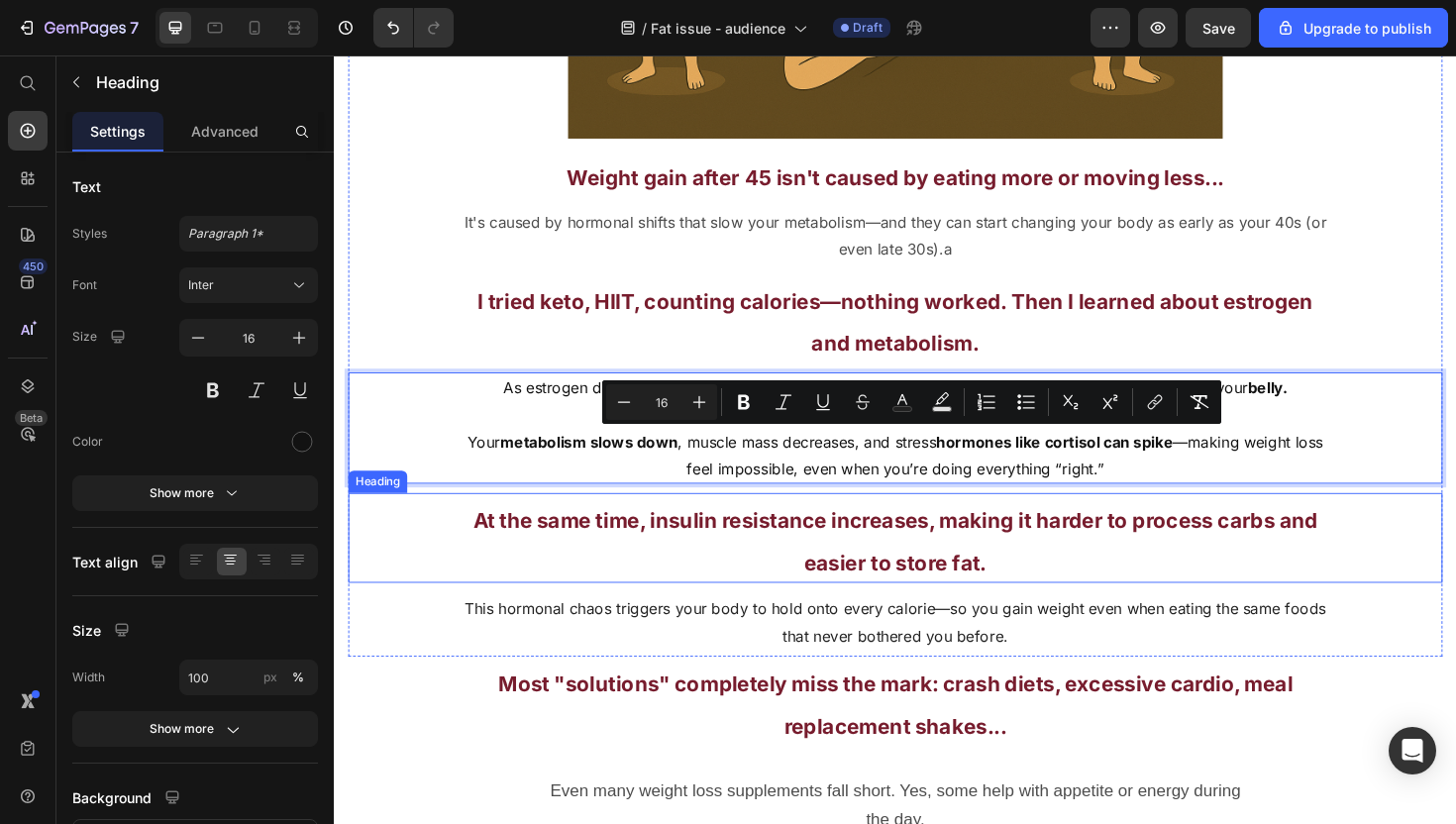 click on "At the same time, insulin resistance increases, making it harder to process carbs and easier to store fat." at bounding box center (928, 566) 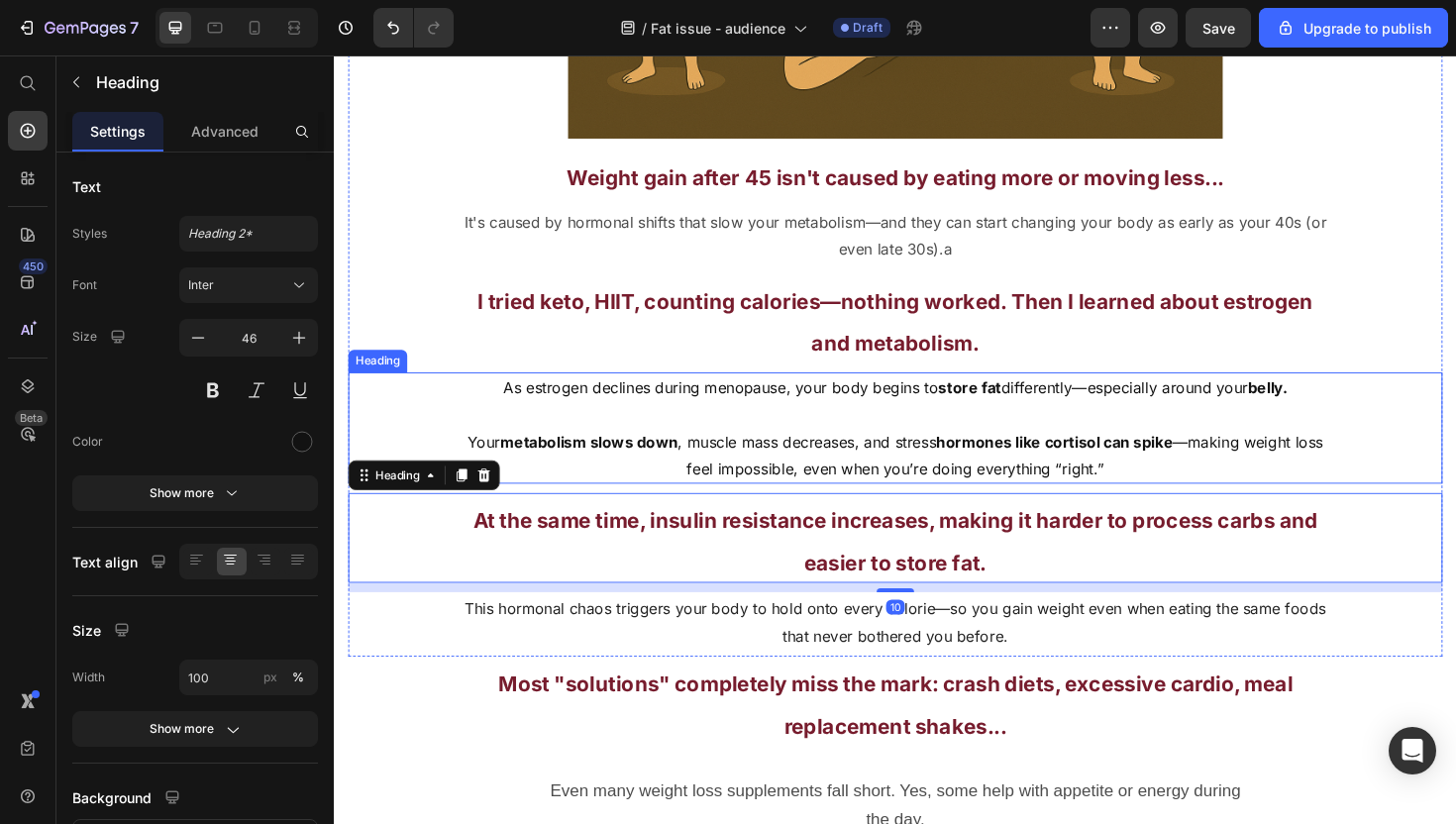 click on "As estrogen declines during menopause, your body begins to  store fat  differently—especially around your  belly.   Your  metabolism slows down , muscle mass decreases, and stress  hormones like cortisol can spike —making weight loss feel impossible, even when you’re doing everything “right.”" at bounding box center [928, 450] 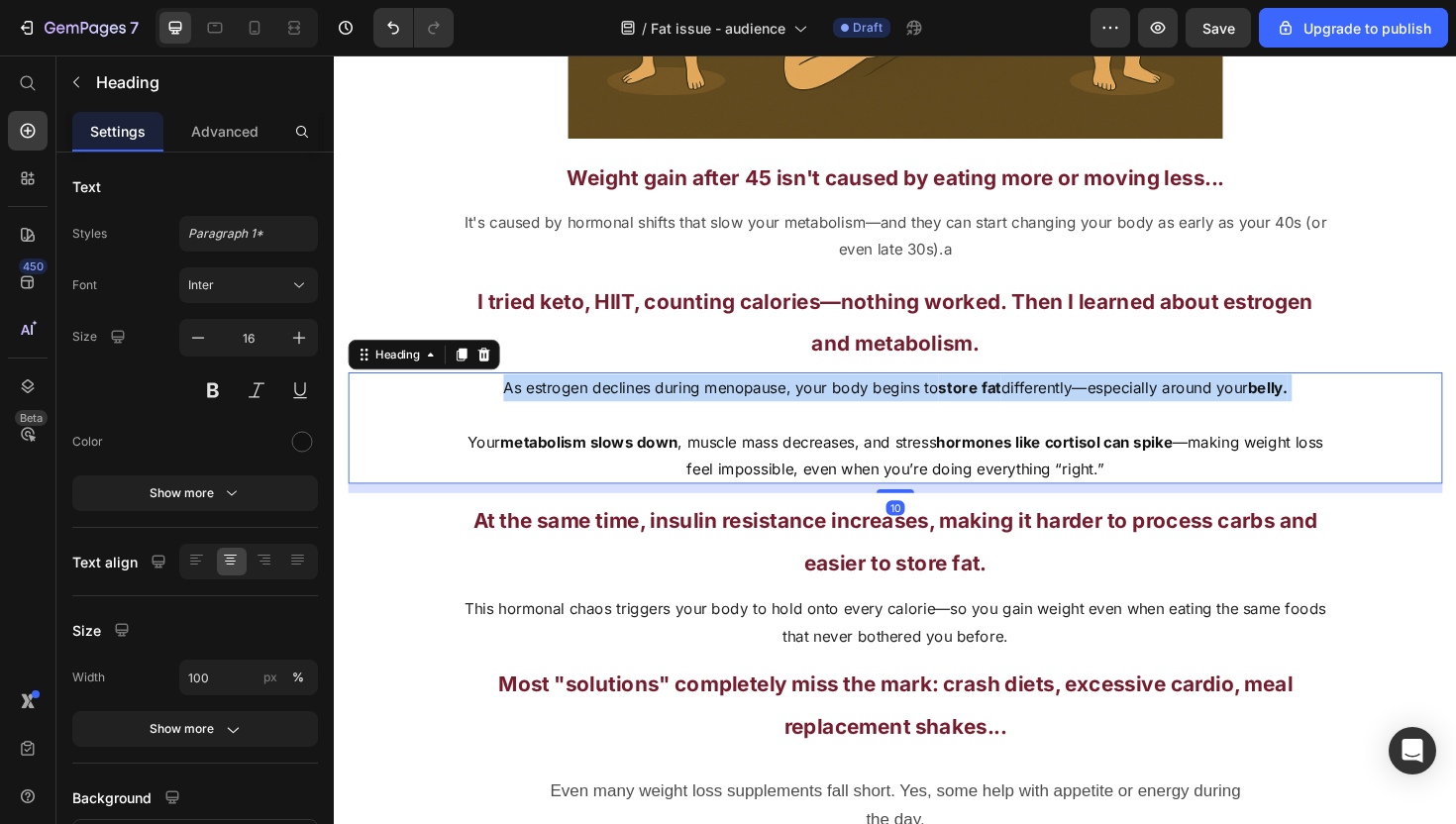 click on "As estrogen declines during menopause, your body begins to  store fat  differently—especially around your  belly.   Your  metabolism slows down , muscle mass decreases, and stress  hormones like cortisol can spike —making weight loss feel impossible, even when you’re doing everything “right.”" at bounding box center [928, 450] 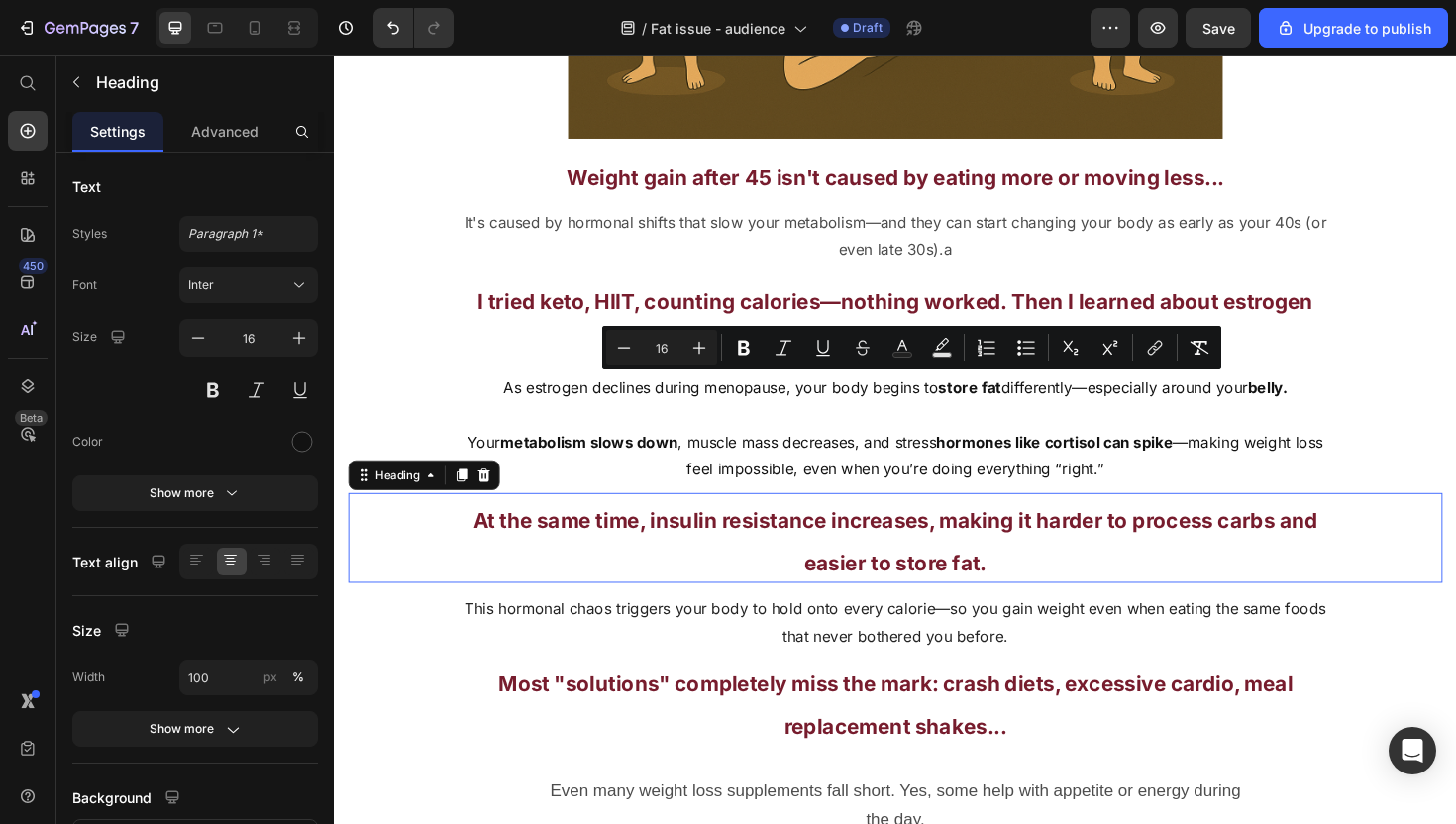 click on "At the same time, insulin resistance increases, making it harder to process carbs and easier to store fat." at bounding box center [928, 566] 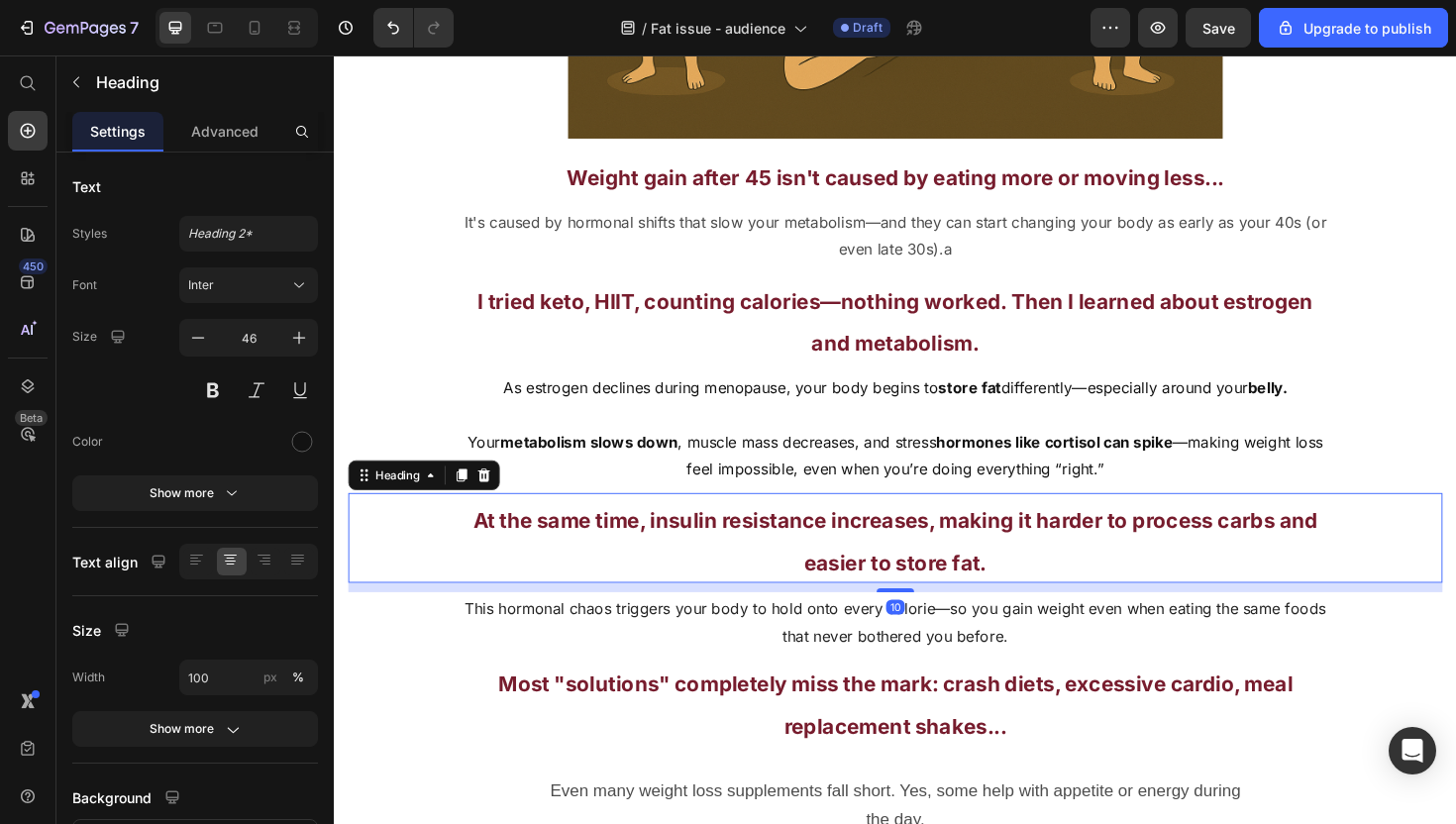 click on "At the same time, insulin resistance increases, making it harder to process carbs and easier to store fat." at bounding box center [928, 566] 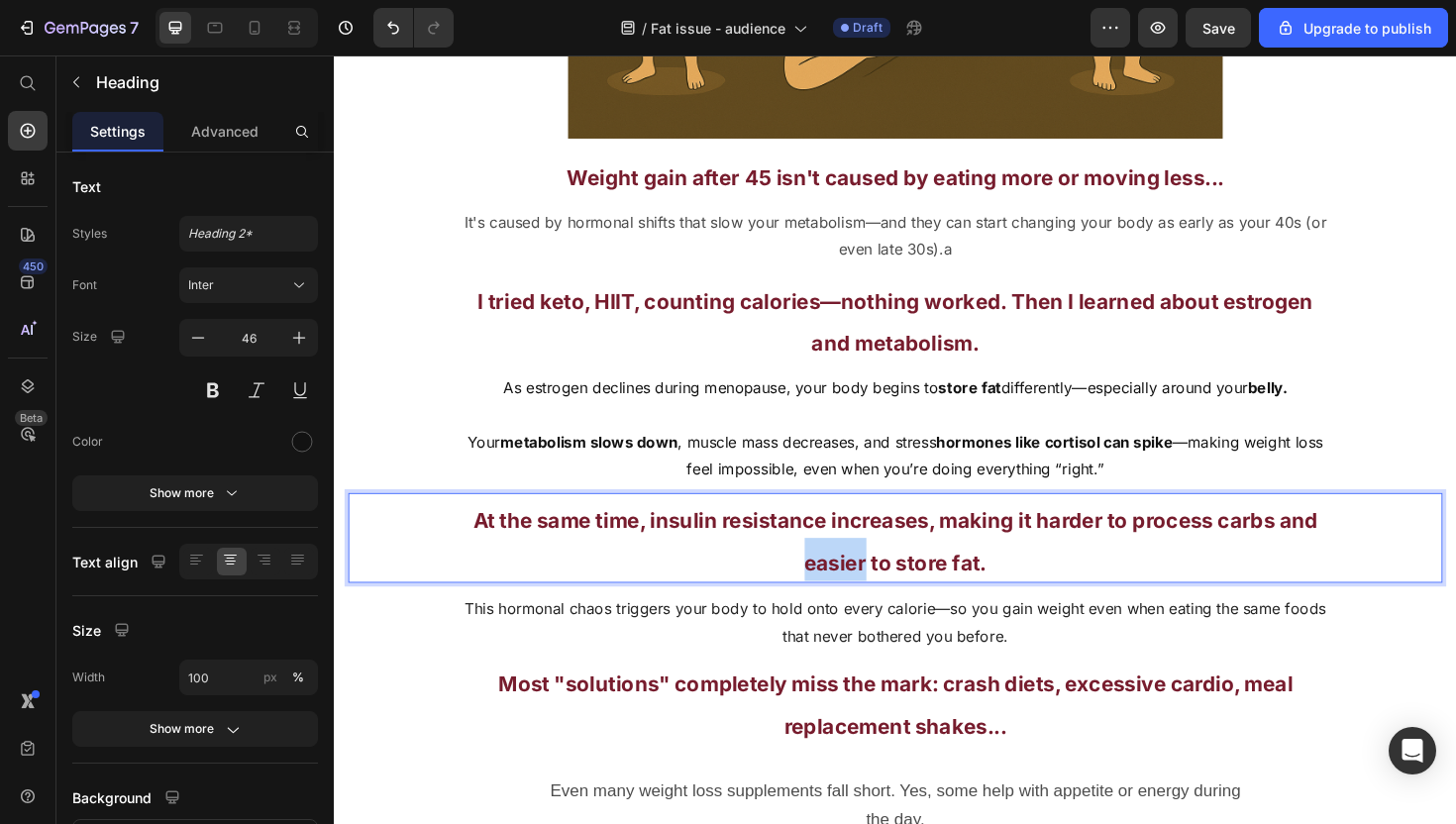 click on "At the same time, insulin resistance increases, making it harder to process carbs and easier to store fat." at bounding box center (928, 566) 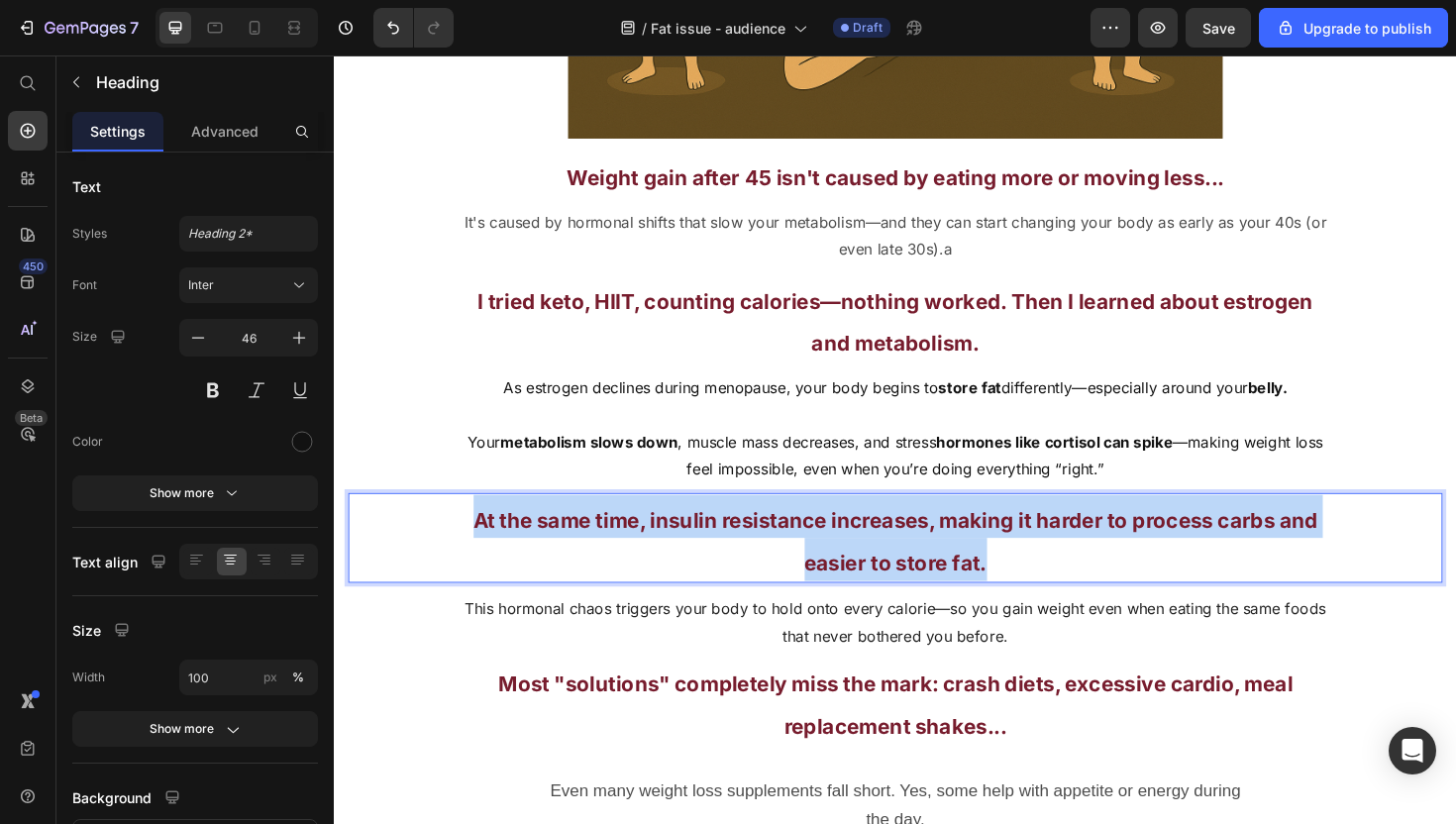 click on "At the same time, insulin resistance increases, making it harder to process carbs and easier to store fat." at bounding box center [928, 566] 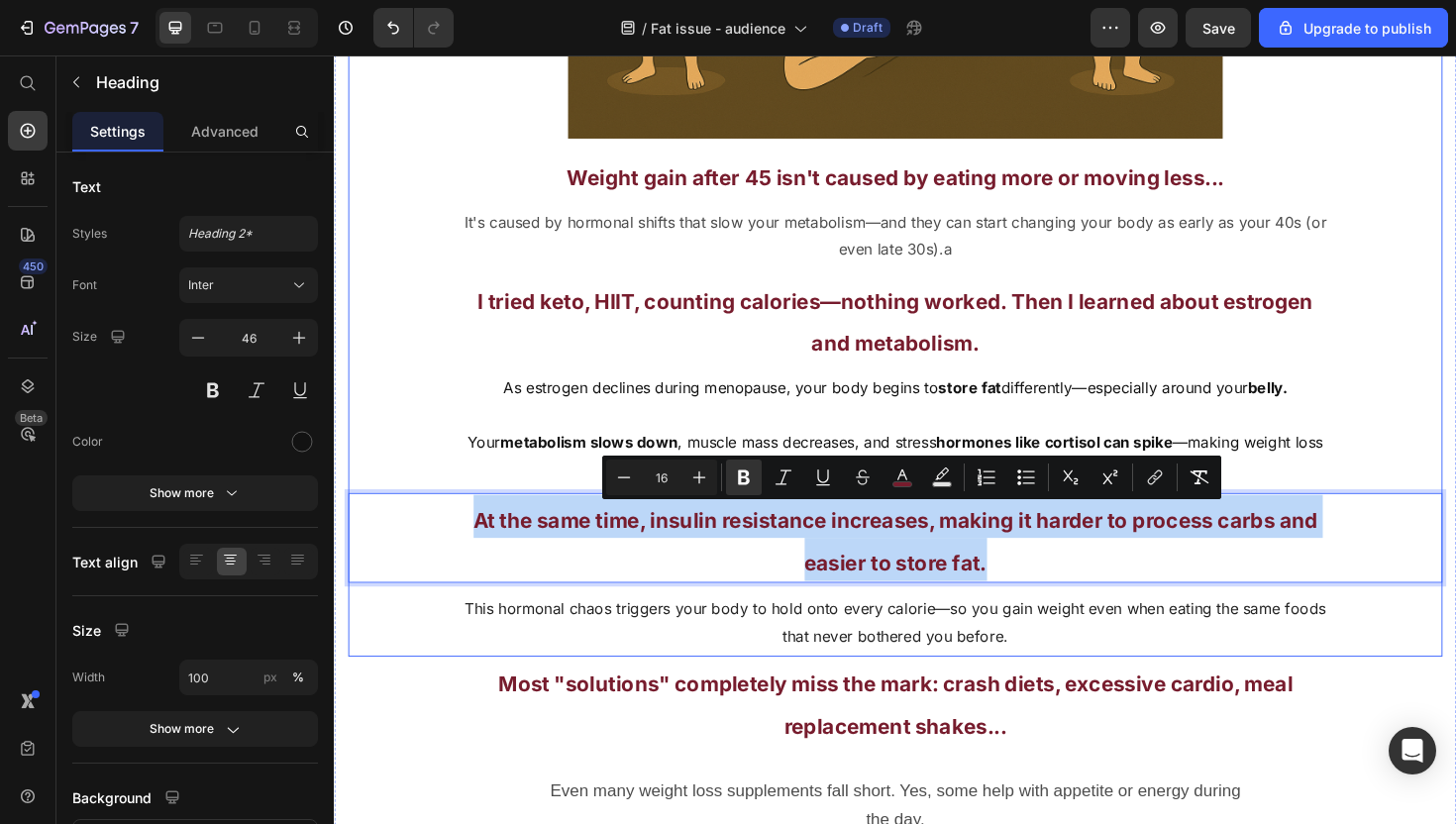 click on "This hormonal chaos triggers your body to hold onto every calorie—so you gain weight even when eating the same foods that never bothered you before." at bounding box center [928, 656] 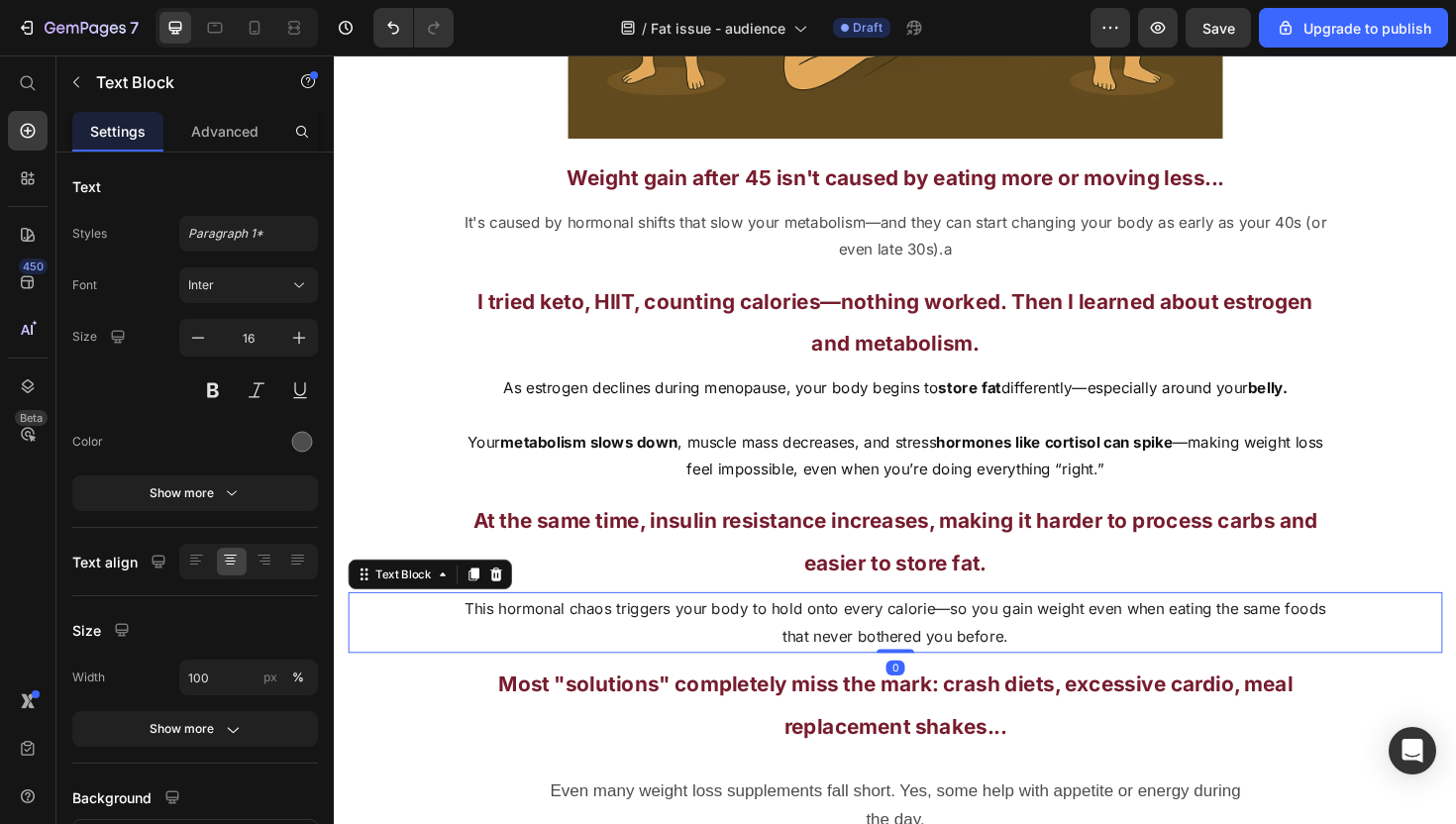 click on "This hormonal chaos triggers your body to hold onto every calorie—so you gain weight even when eating the same foods that never bothered you before." at bounding box center [928, 656] 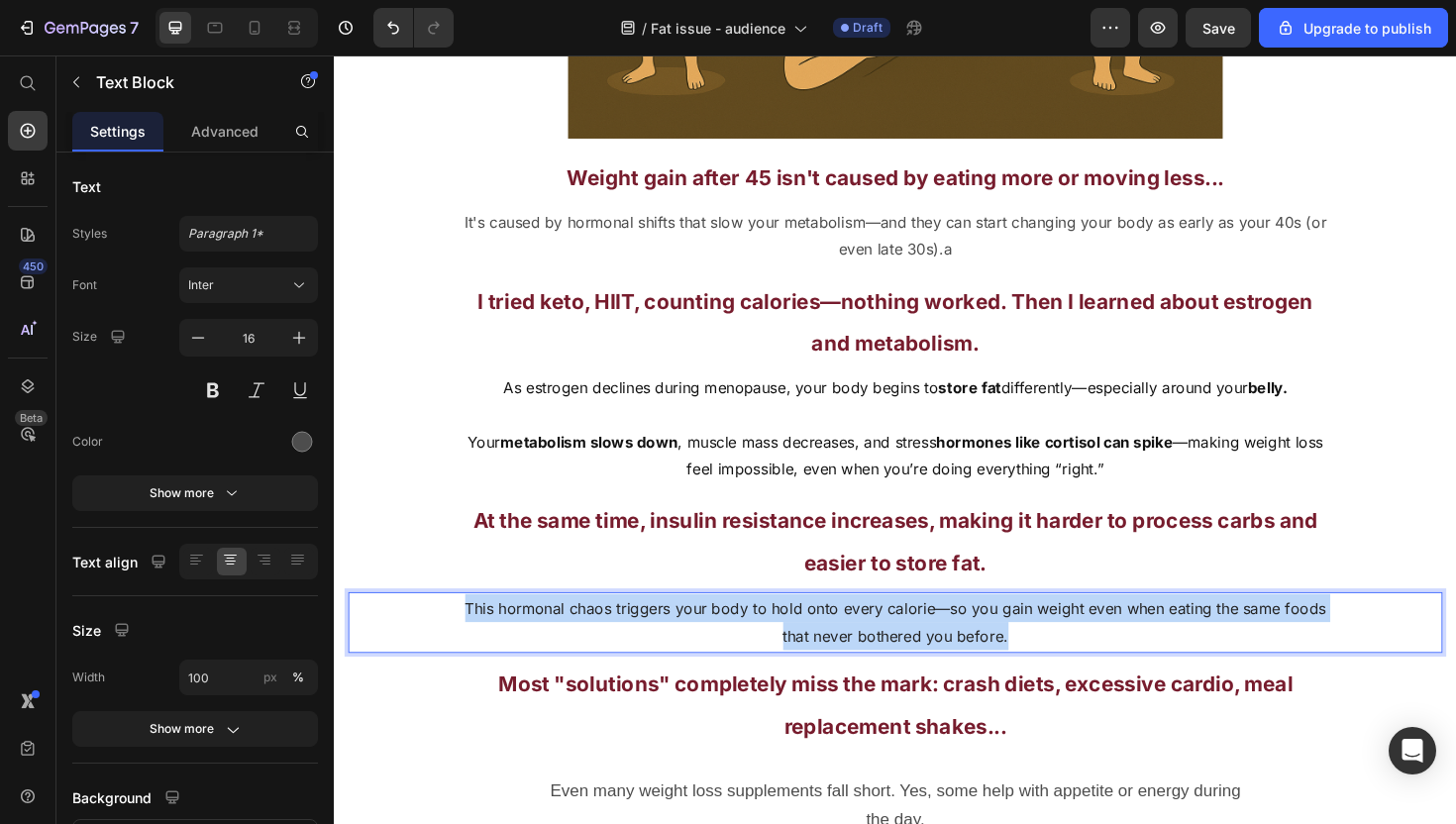 click on "This hormonal chaos triggers your body to hold onto every calorie—so you gain weight even when eating the same foods that never bothered you before." at bounding box center (928, 656) 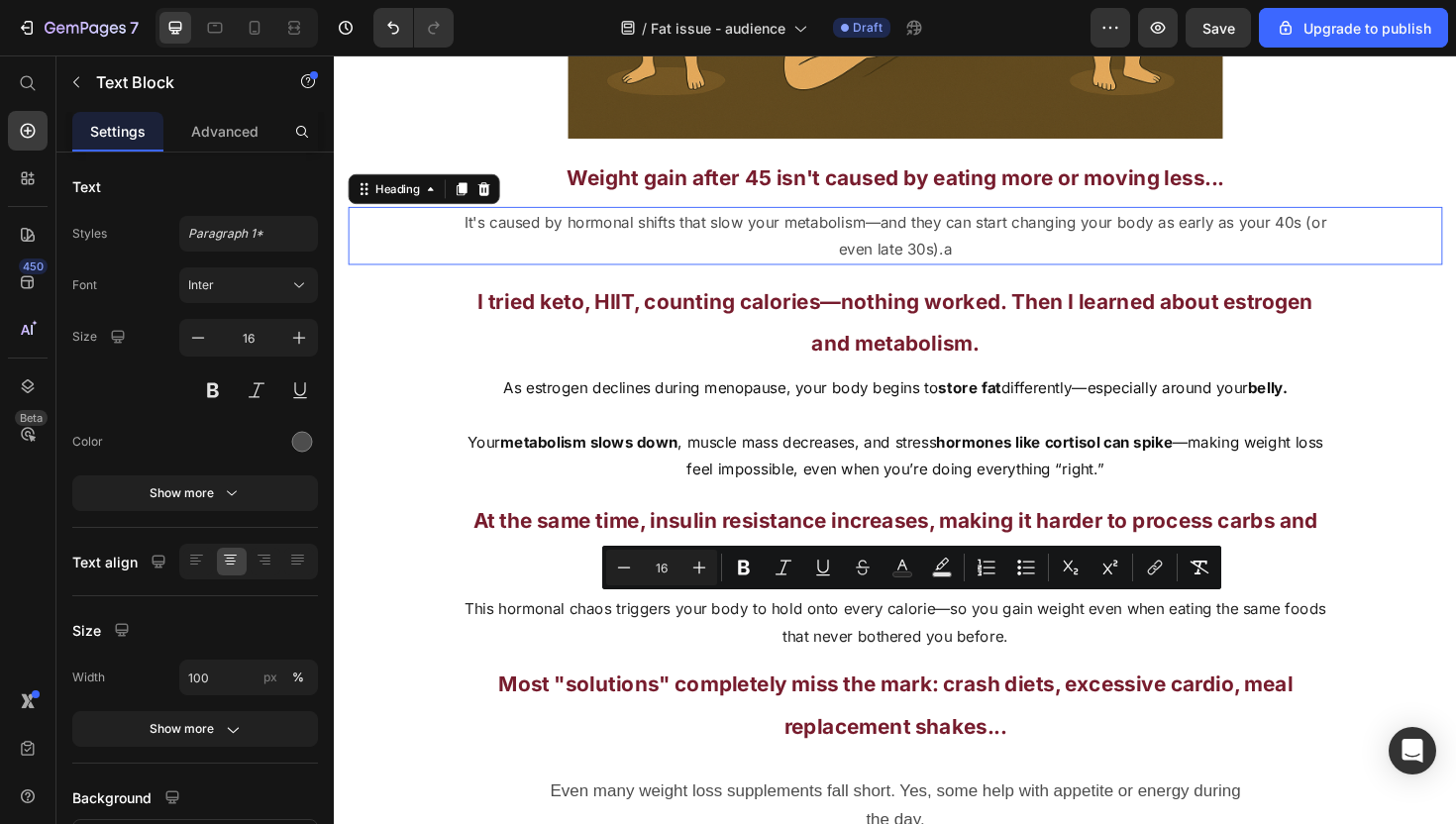 click on "⁠⁠⁠⁠⁠⁠⁠ It's caused by hormonal shifts that slow your metabolism—and they can start changing your body as early as your 40s (or even late 30s).a" at bounding box center (928, 247) 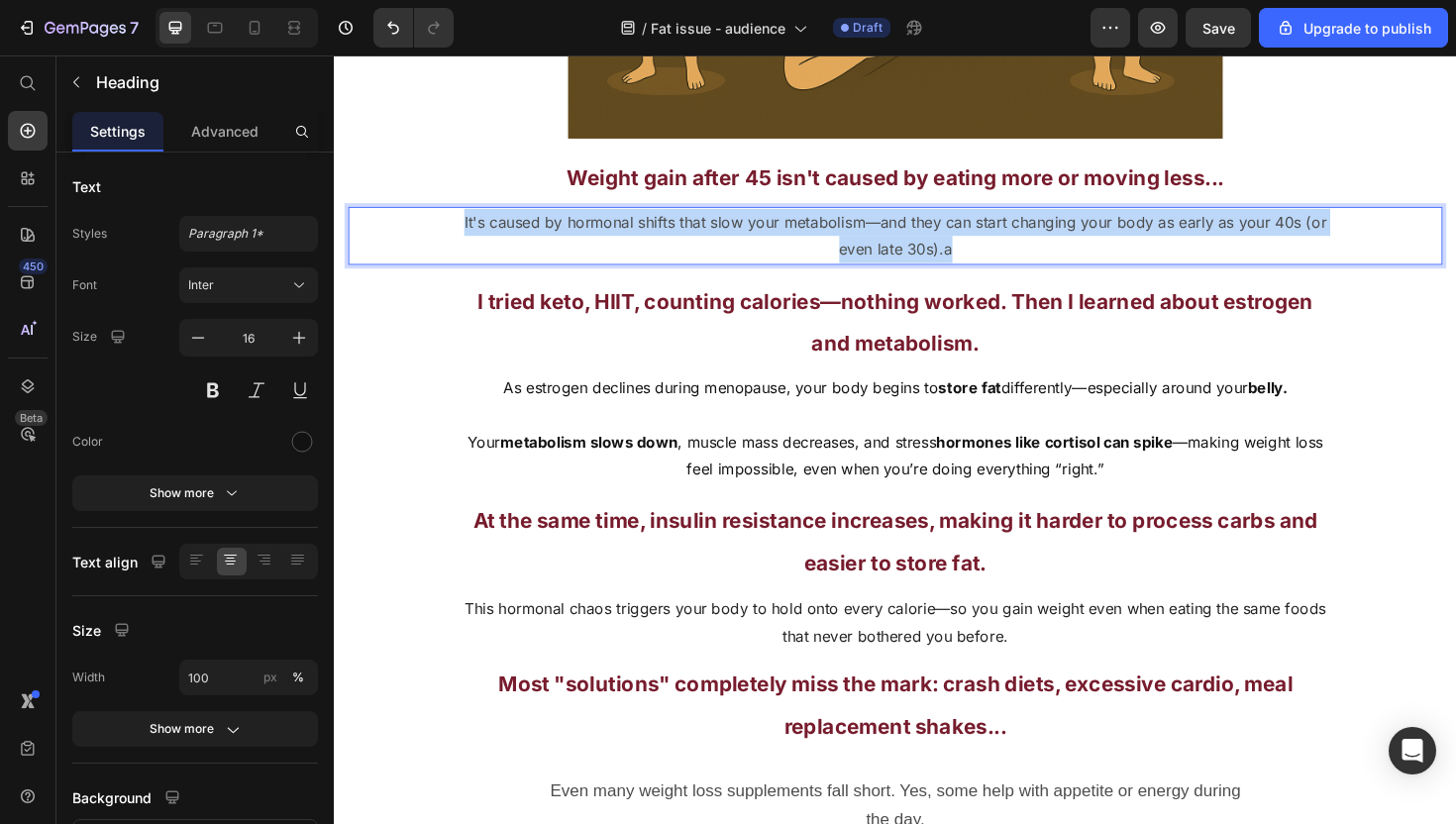 click on "It's caused by hormonal shifts that slow your metabolism—and they can start changing your body as early as your 40s (or even late 30s).a" at bounding box center (928, 247) 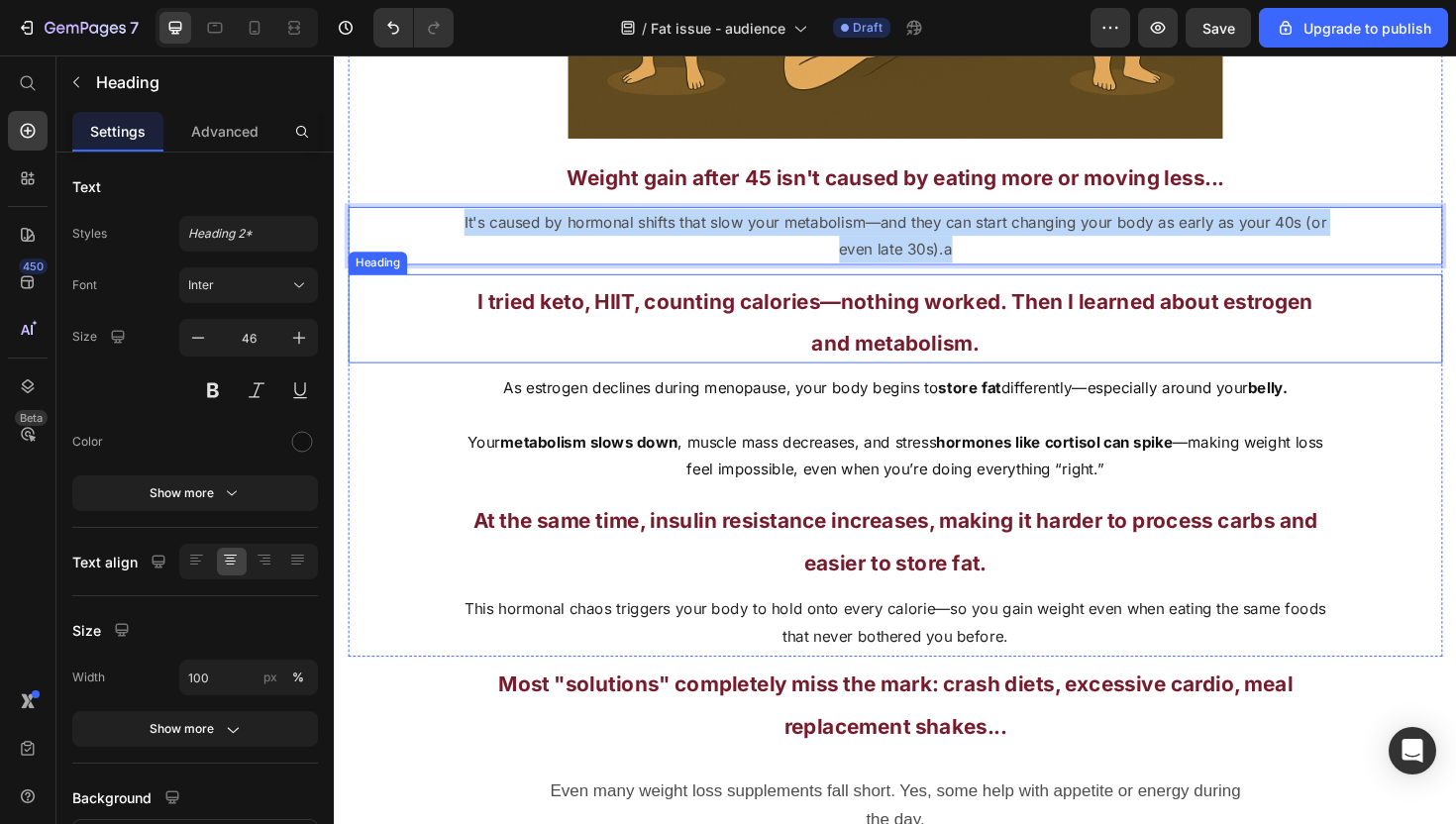click on "I tried keto, HIIT, counting calories—nothing worked. Then I learned about estrogen and metabolism." at bounding box center (928, 339) 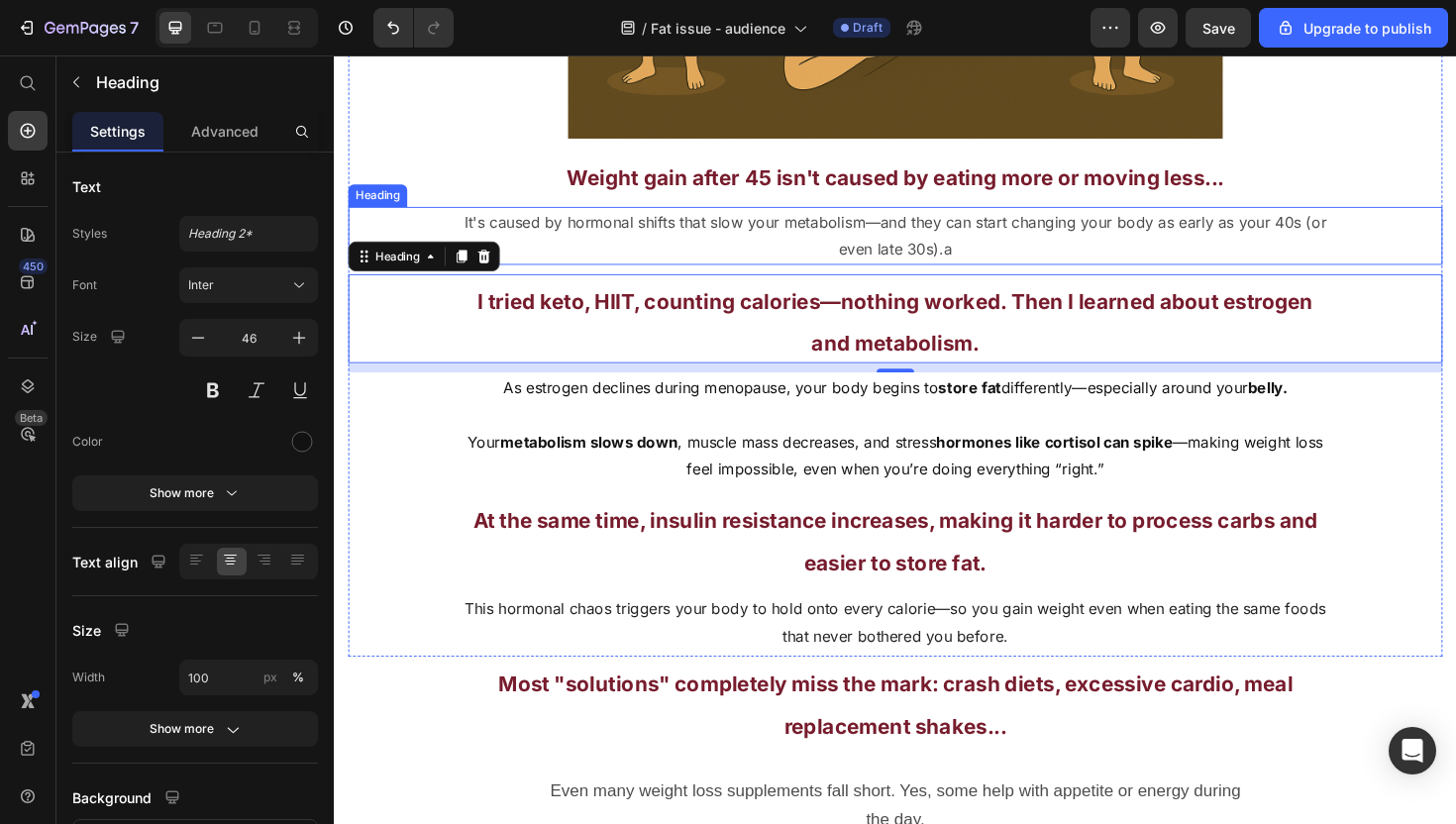 click on "It's caused by hormonal shifts that slow your metabolism—and they can start changing your body as early as your 40s (or even late 30s).a" at bounding box center (928, 246) 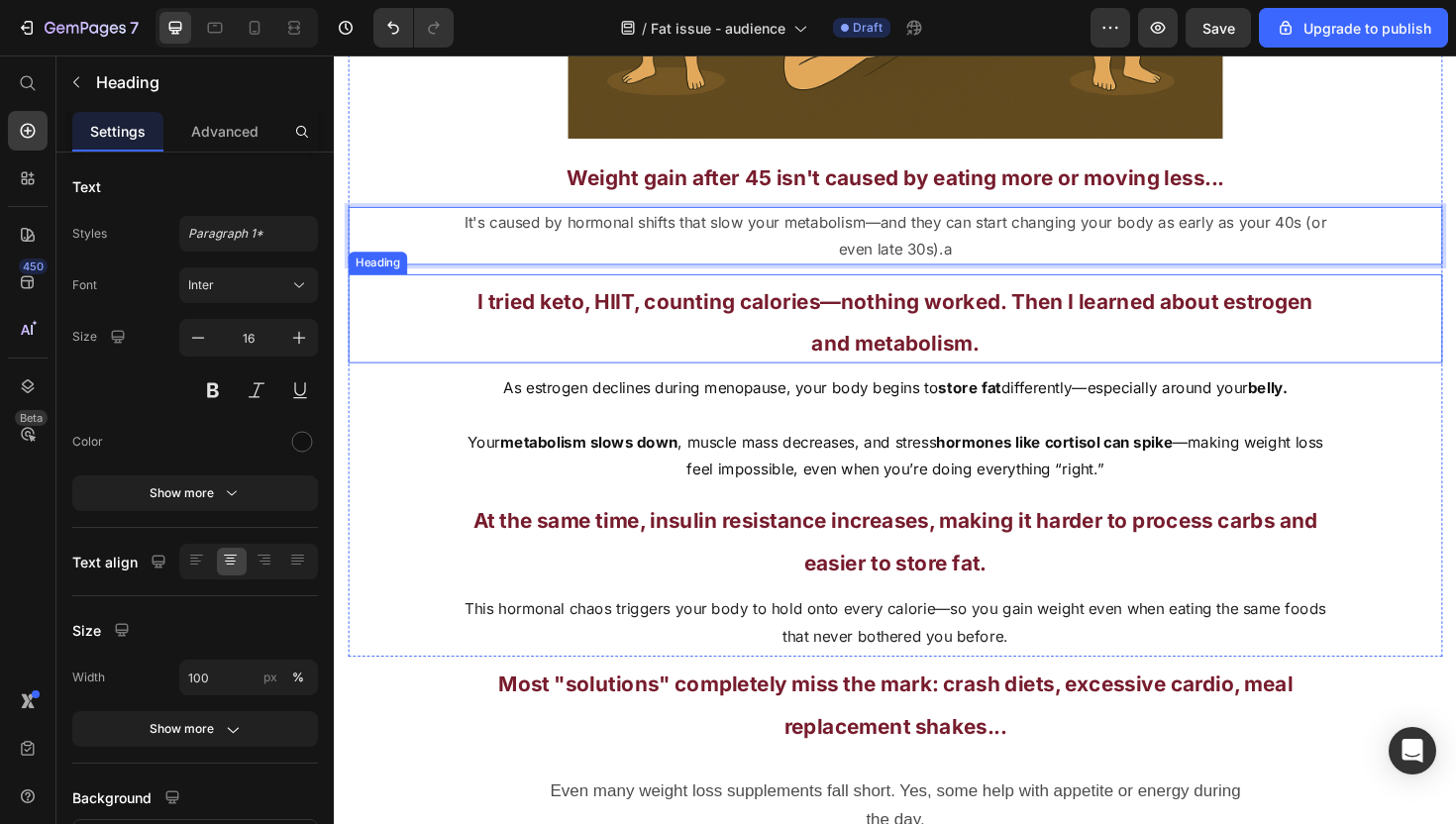 click on "As estrogen declines during menopause, your body begins to  store fat  differently—especially around your  belly.   Your  metabolism slows down , muscle mass decreases, and stress  hormones like cortisol can spike —making weight loss feel impossible, even when you’re doing everything “right.”" at bounding box center [928, 450] 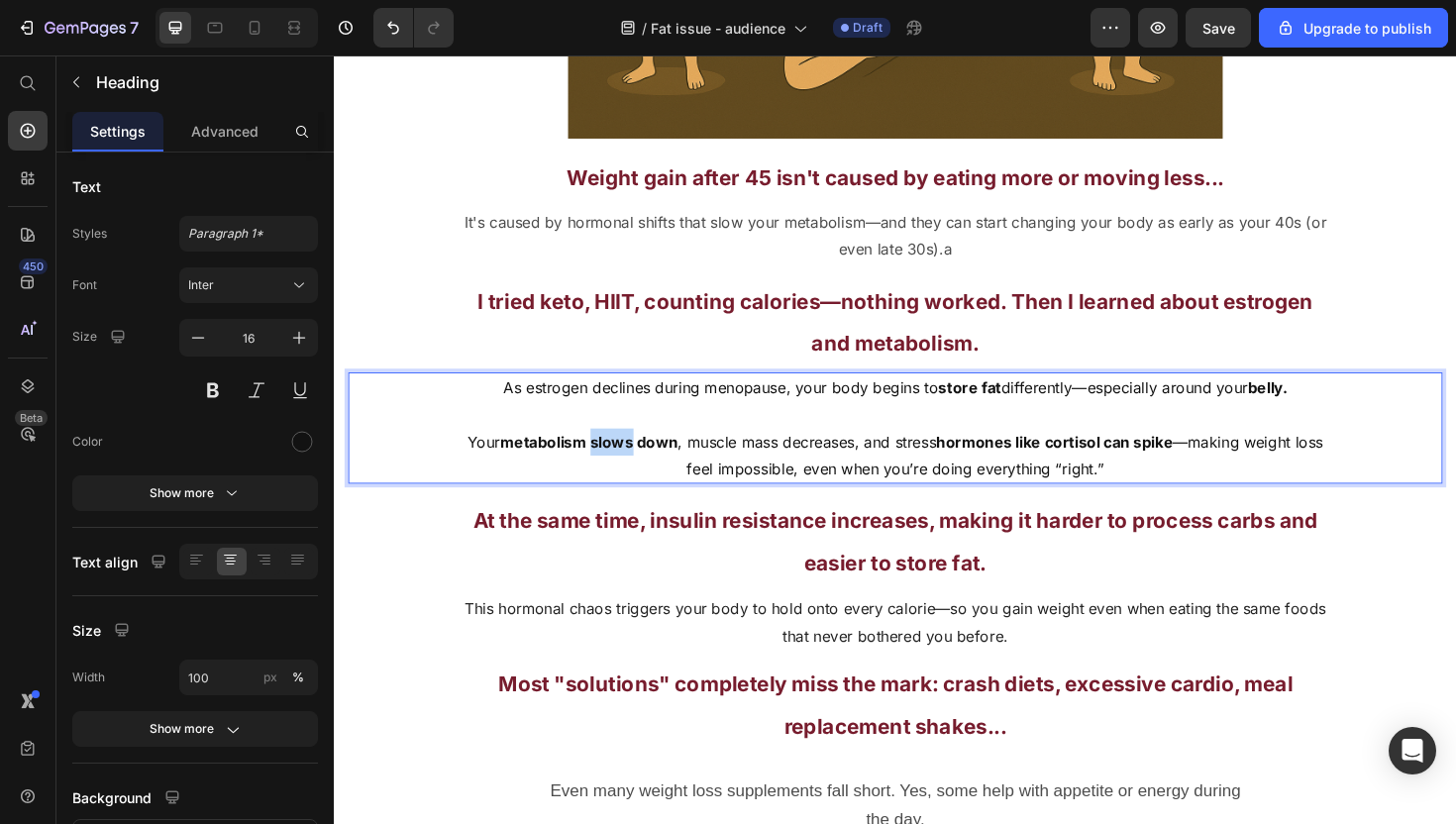 click on "metabolism slows down" at bounding box center (604, 464) 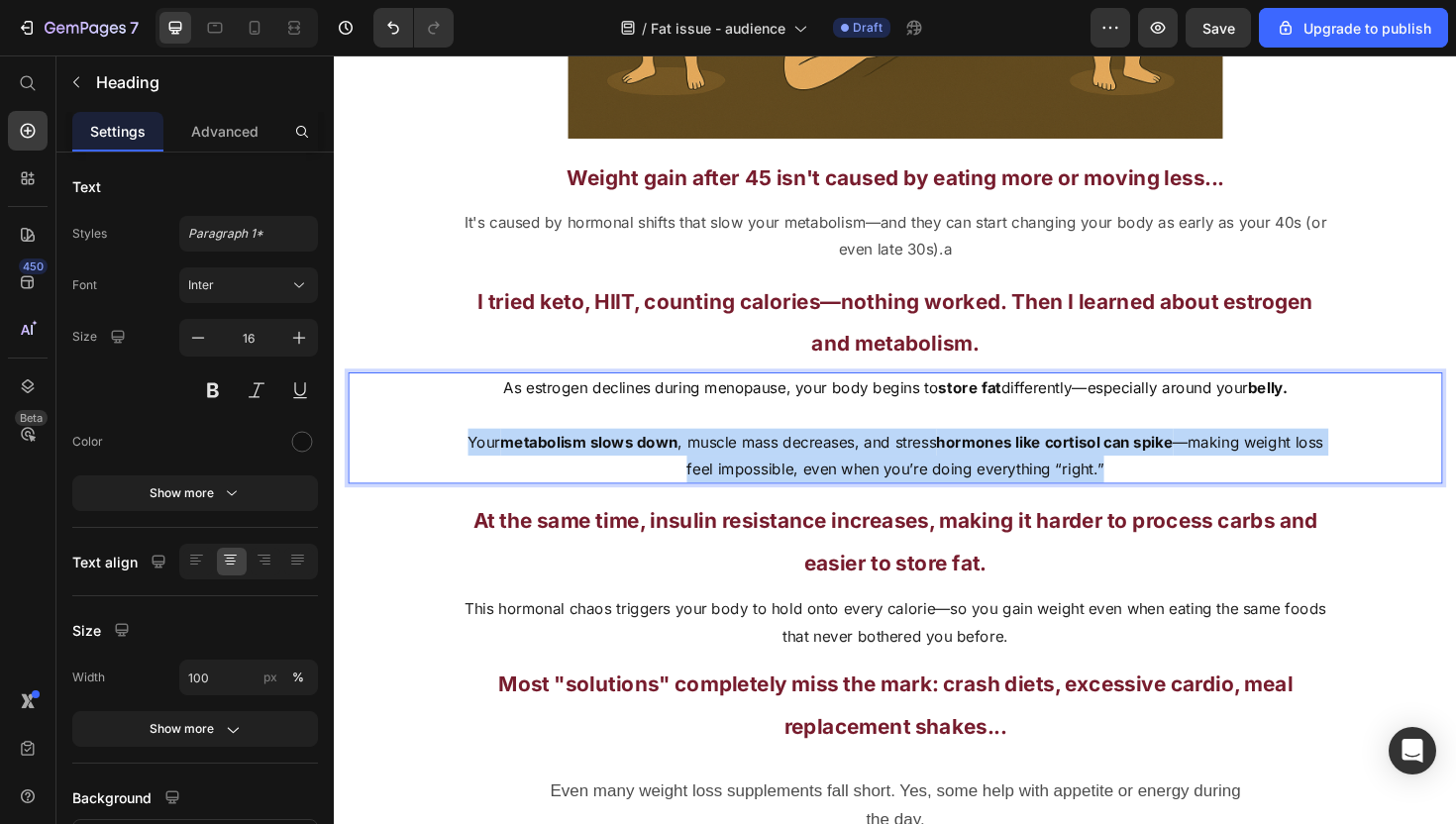 click on "metabolism slows down" at bounding box center [604, 464] 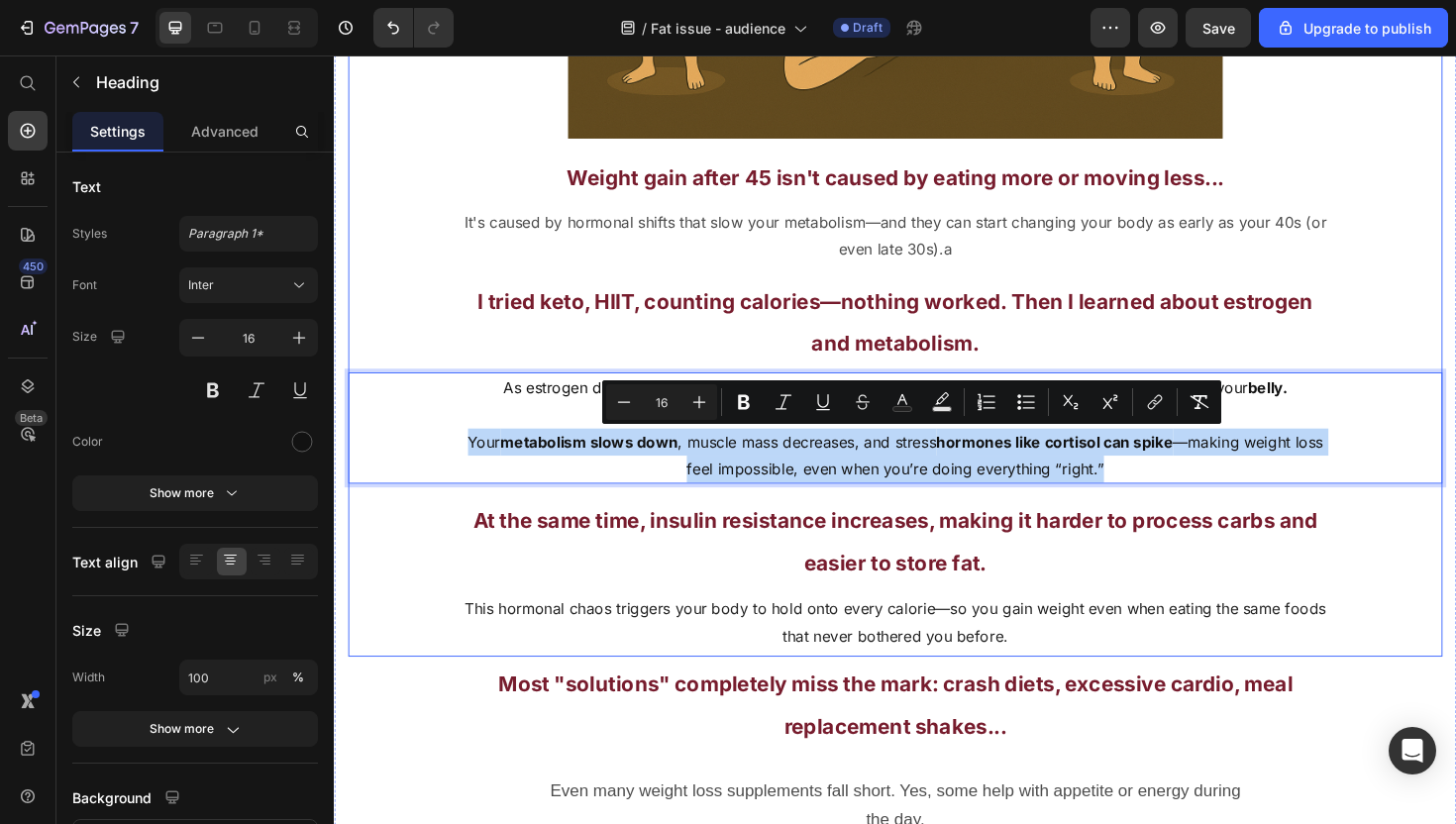 click on "This hormonal chaos triggers your body to hold onto every calorie—so you gain weight even when eating the same foods that never bothered you before." at bounding box center (928, 656) 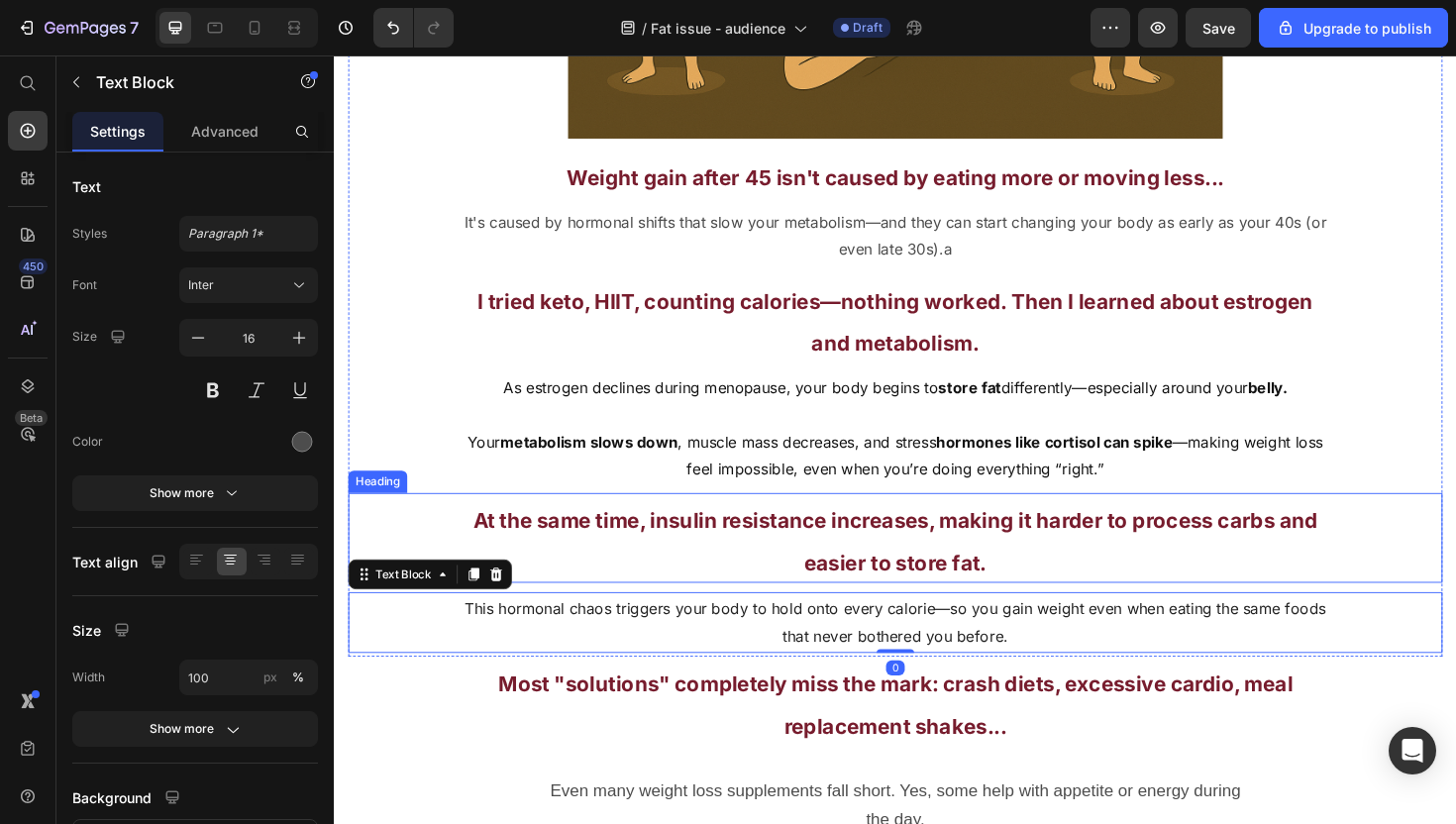 scroll, scrollTop: 2421, scrollLeft: 0, axis: vertical 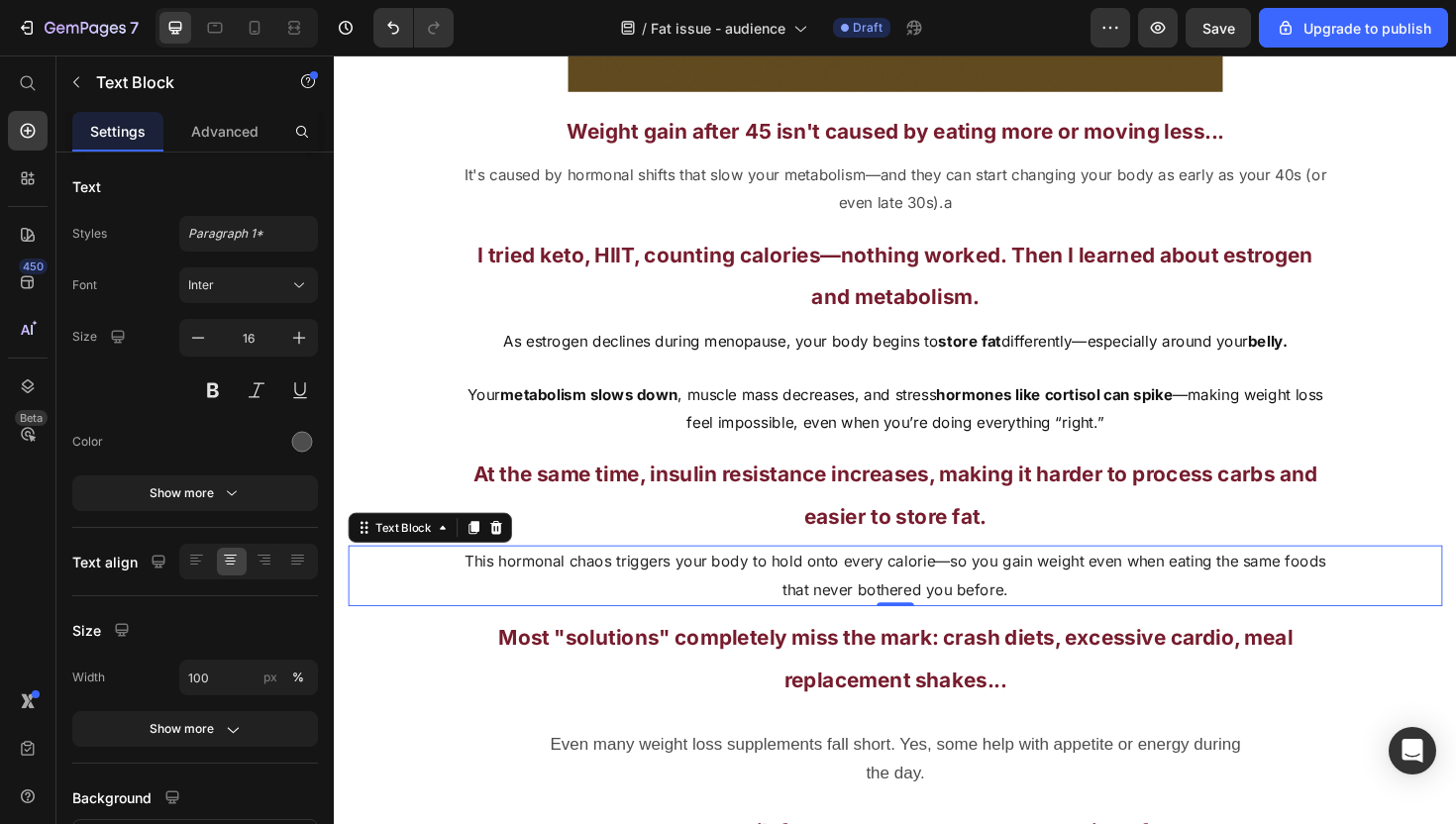 click on "Most "solutions" completely miss the mark: crash diets, excessive cardio, meal replacement shakes..." at bounding box center (928, 694) 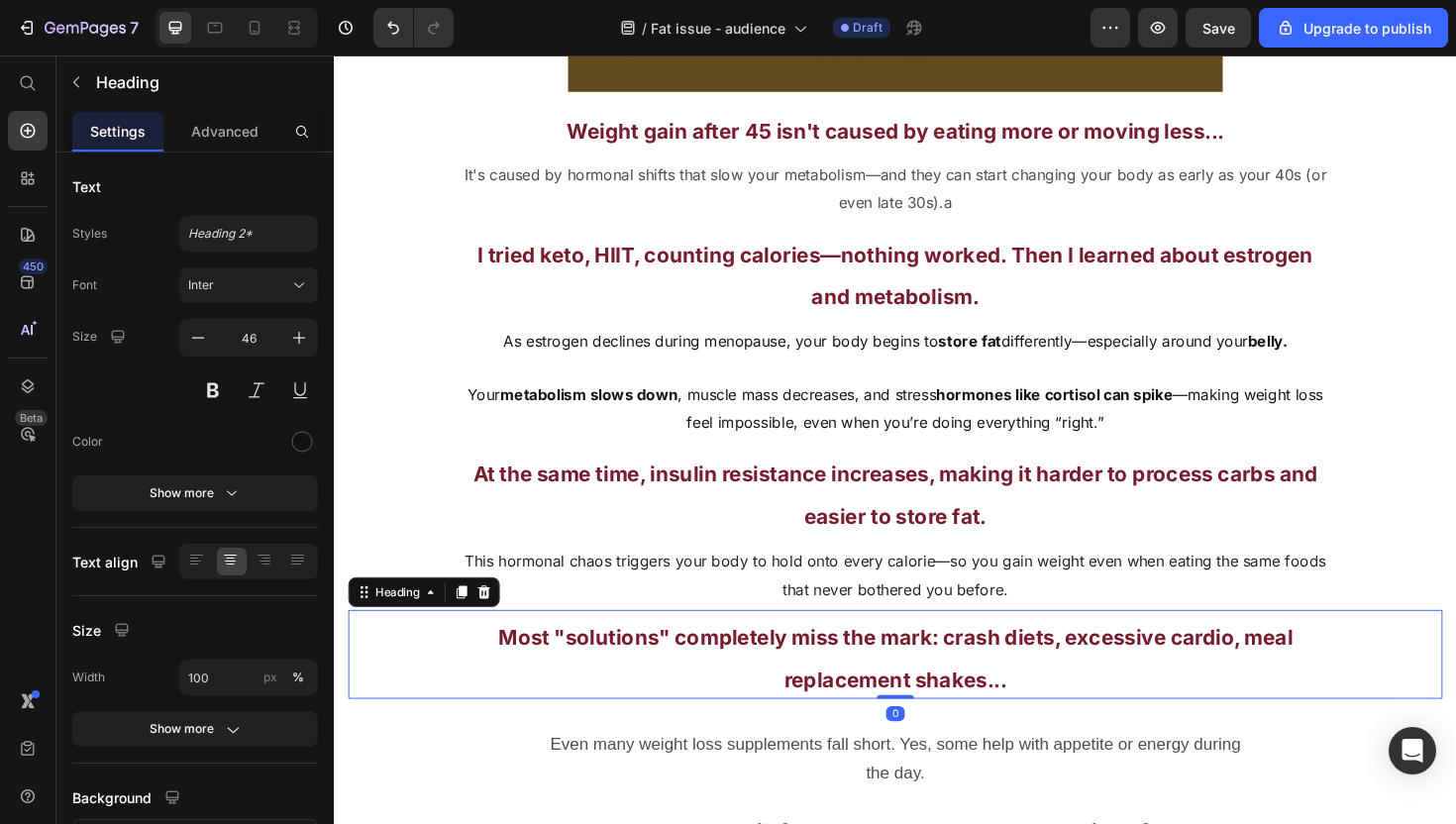 click on "At the same time, insulin resistance increases, making it harder to process carbs and easier to store fat." at bounding box center (928, 521) 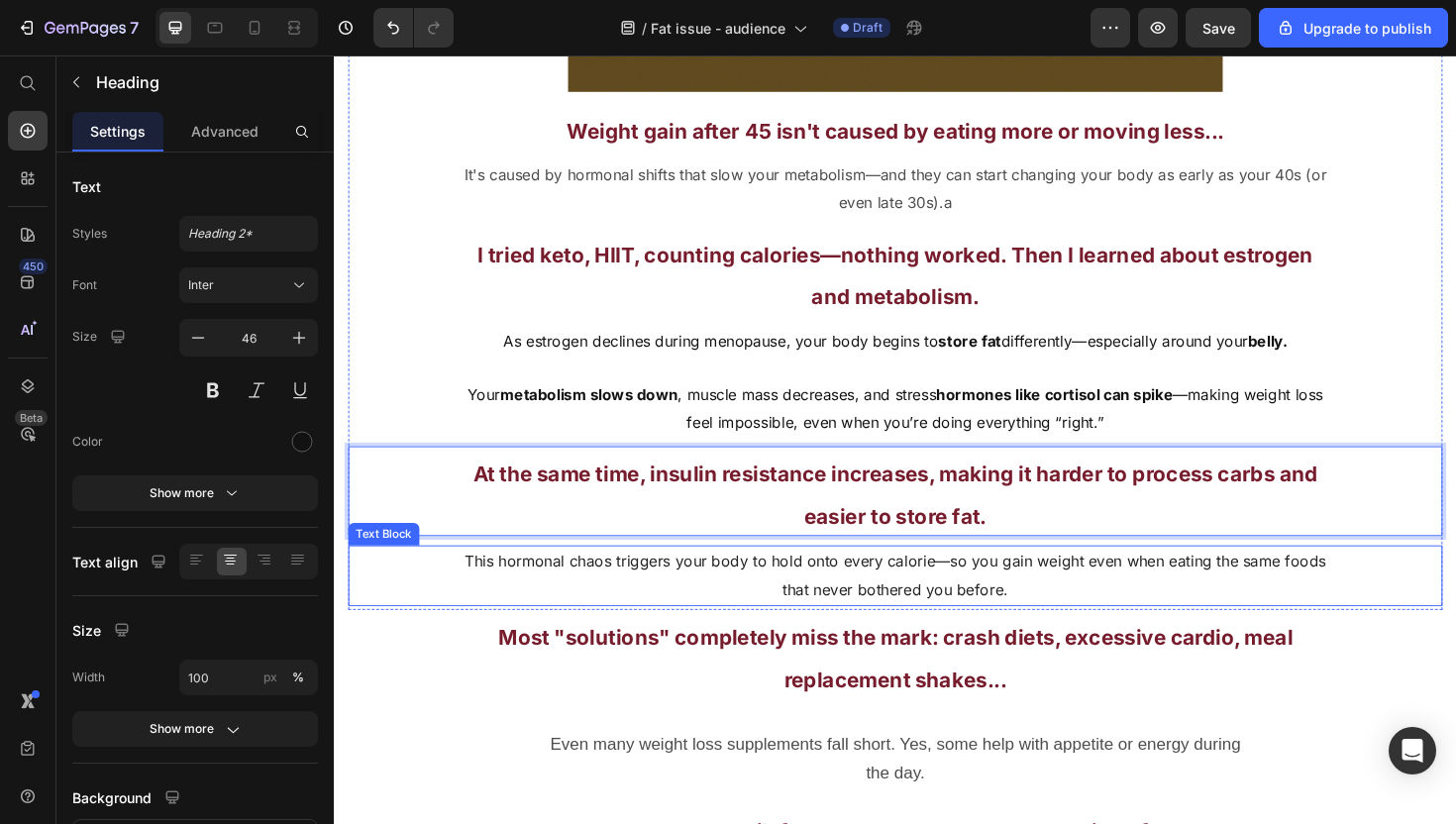 scroll, scrollTop: 2524, scrollLeft: 0, axis: vertical 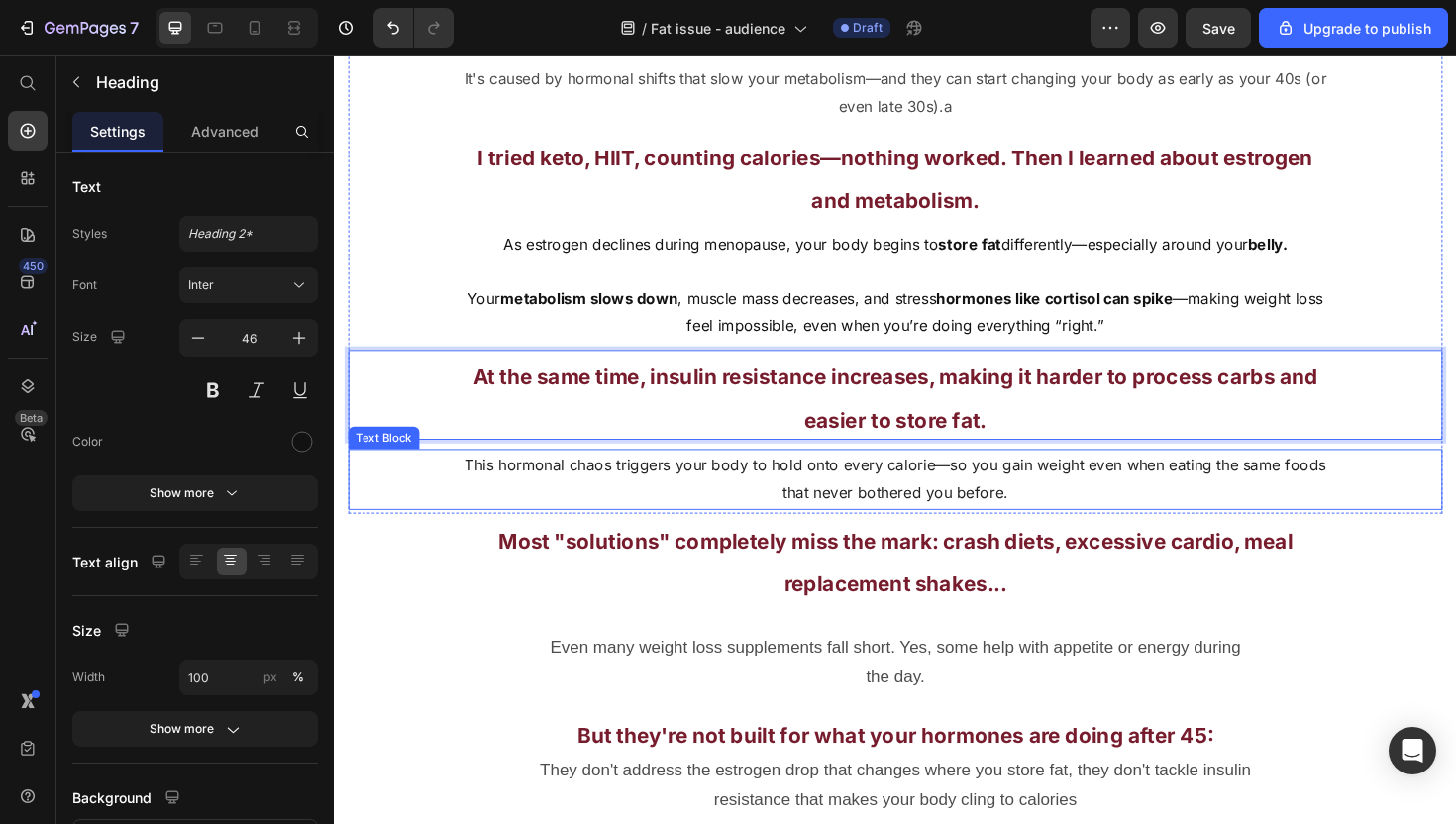 click on "Most "solutions" completely miss the mark: crash diets, excessive cardio, meal replacement shakes..." at bounding box center [928, 592] 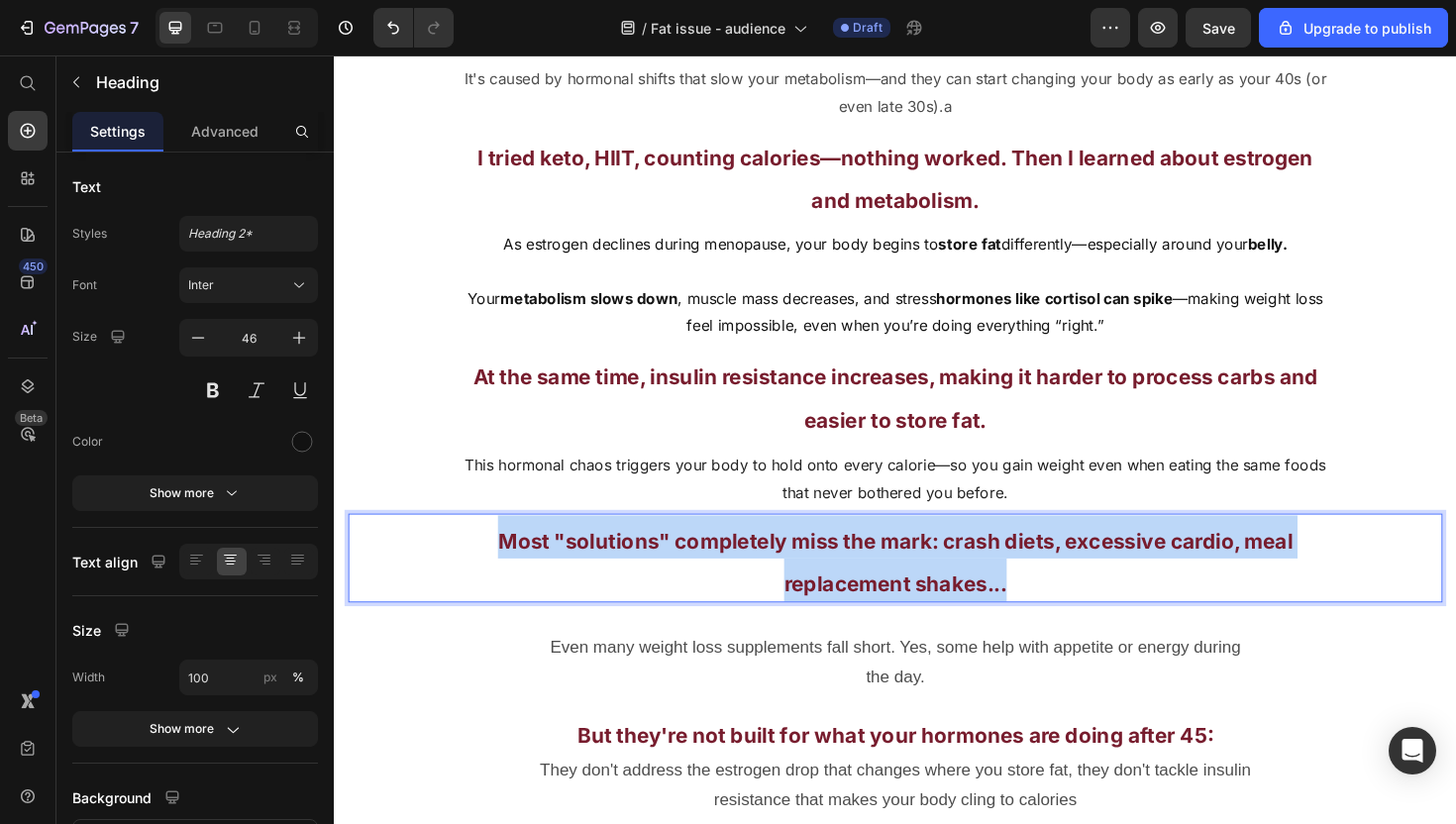 click on "Most "solutions" completely miss the mark: crash diets, excessive cardio, meal replacement shakes..." at bounding box center [928, 592] 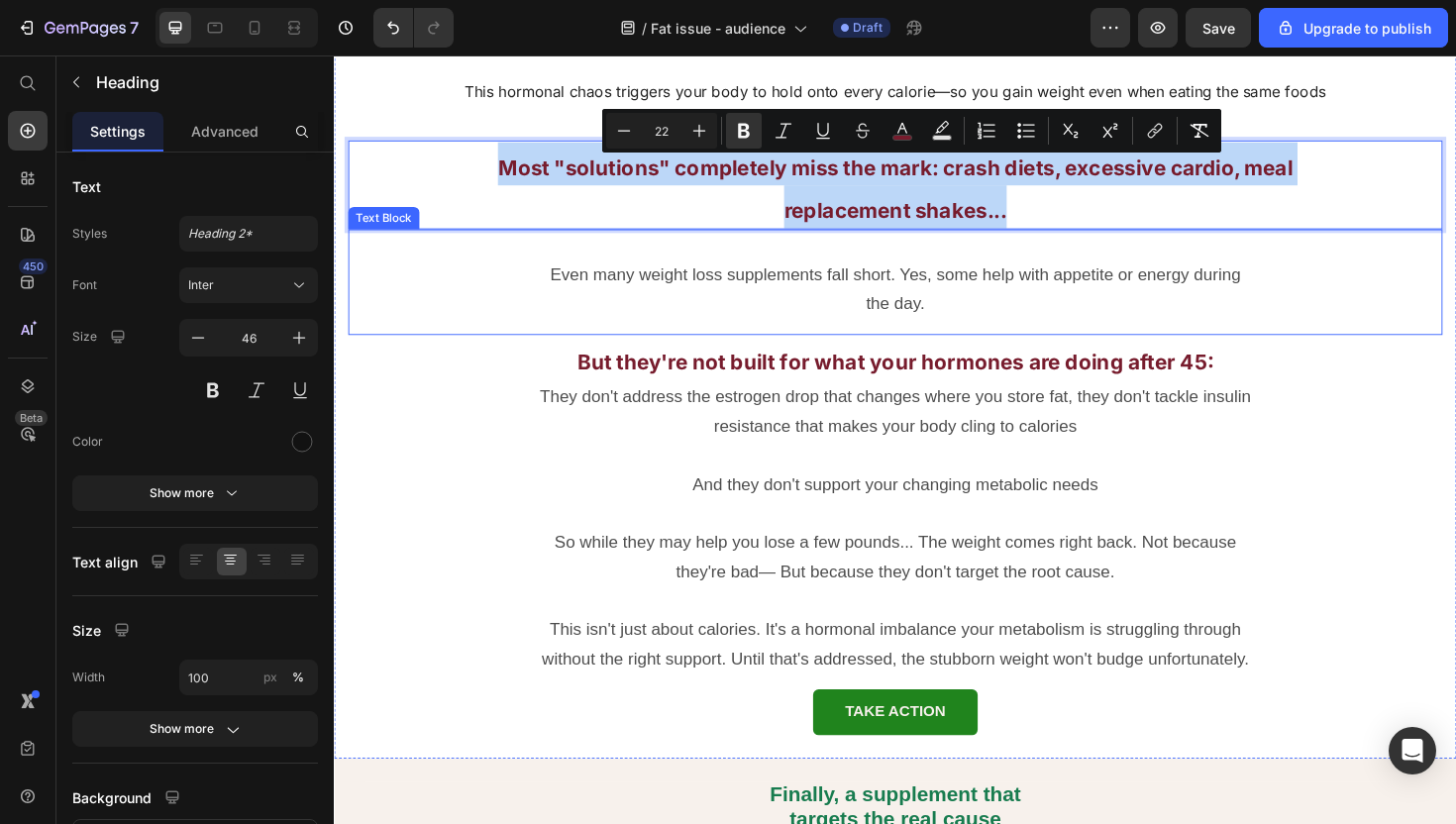 scroll, scrollTop: 2921, scrollLeft: 0, axis: vertical 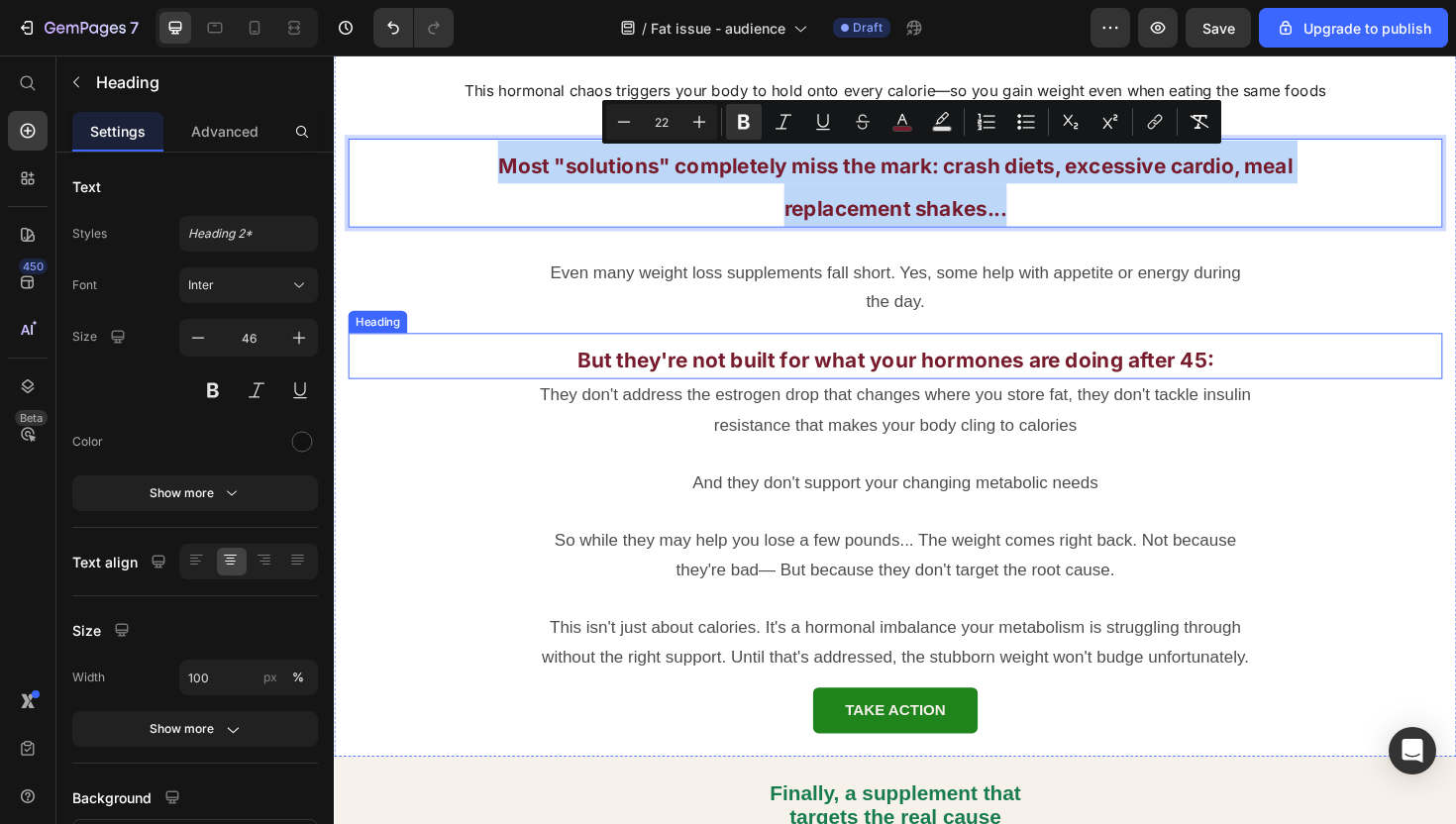 click on "But they're not built for what your hormones are doing after 45:" at bounding box center (928, 378) 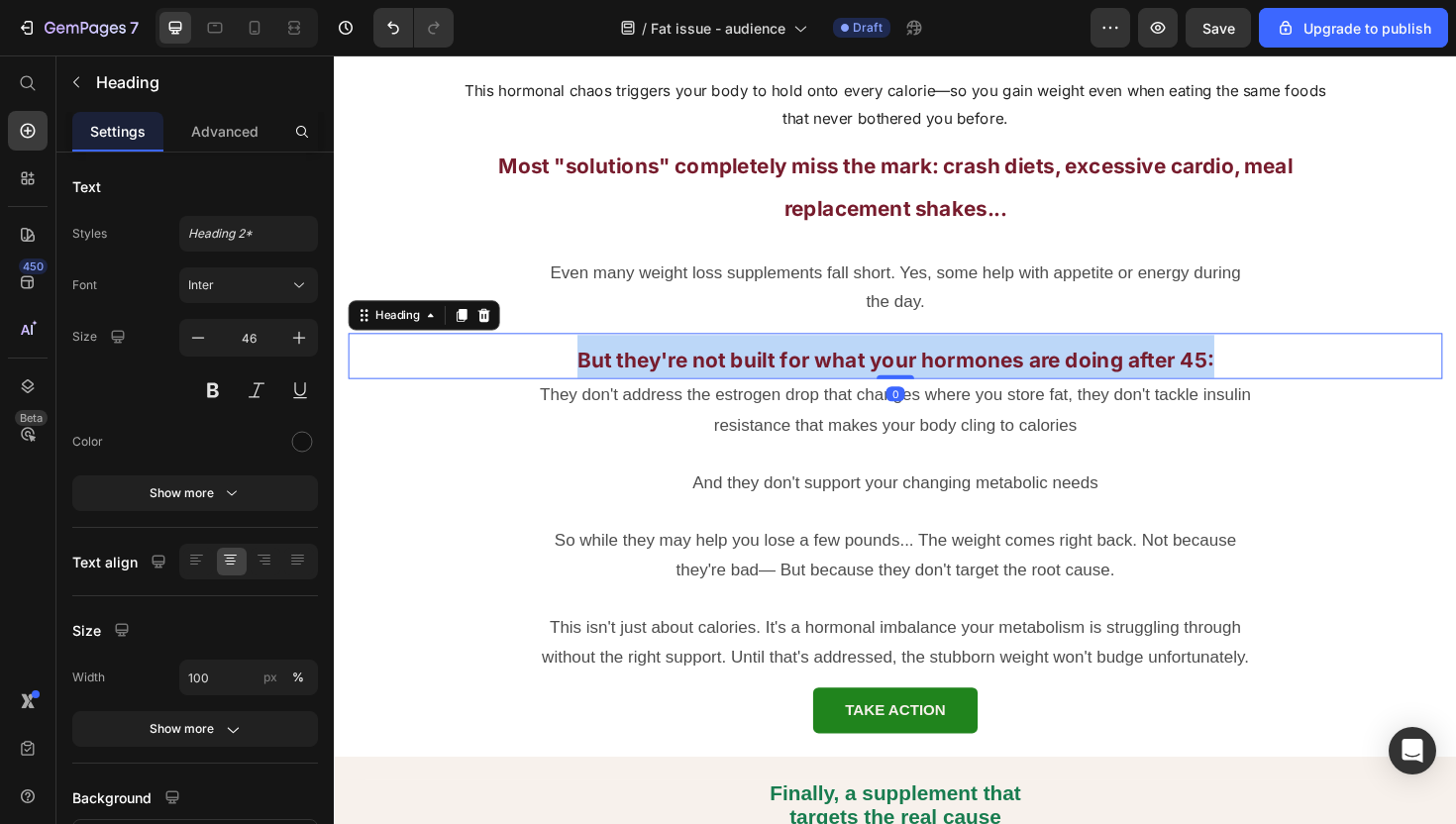 click on "But they're not built for what your hormones are doing after 45:" at bounding box center (928, 378) 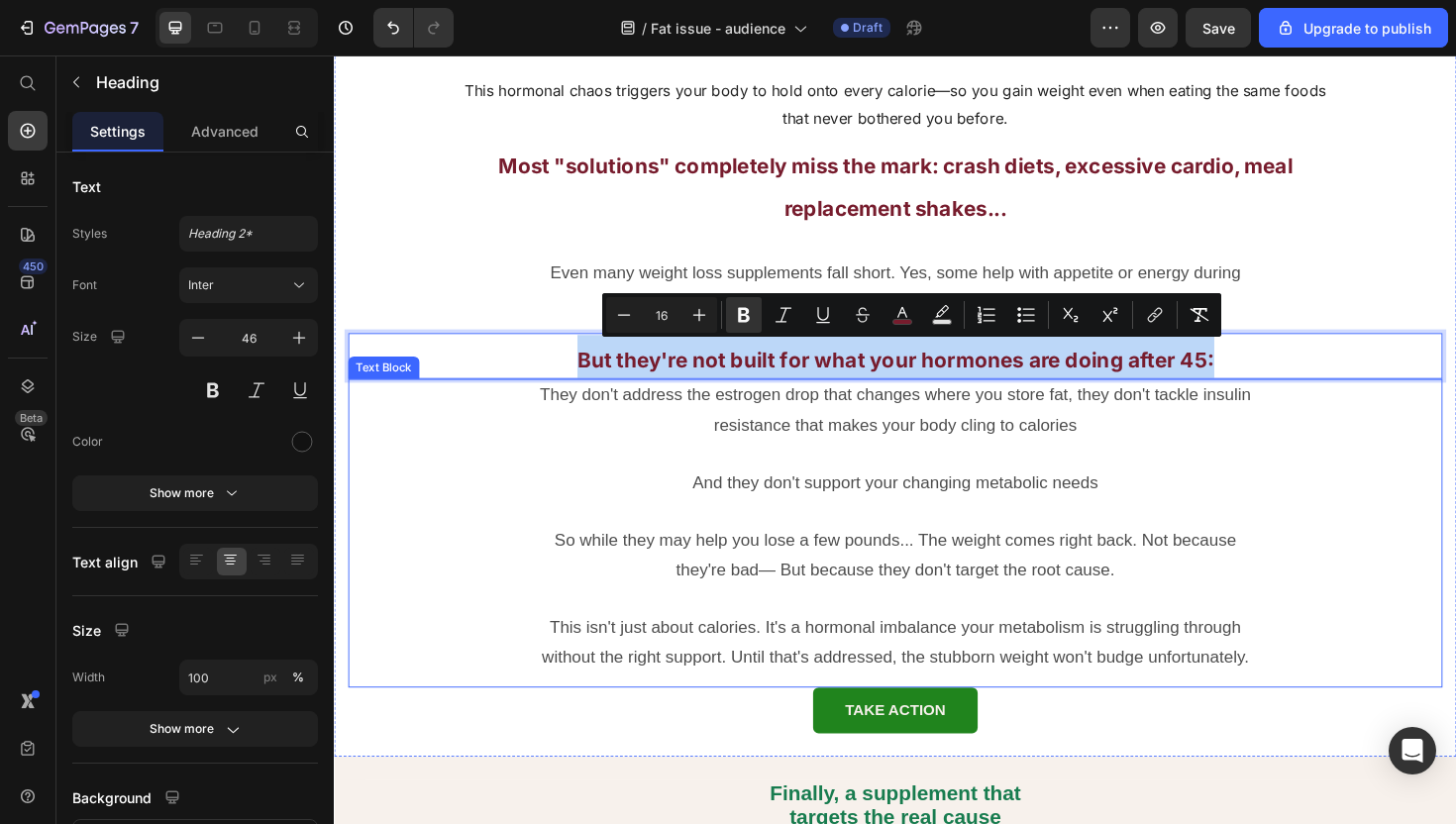 click at bounding box center (928, 477) 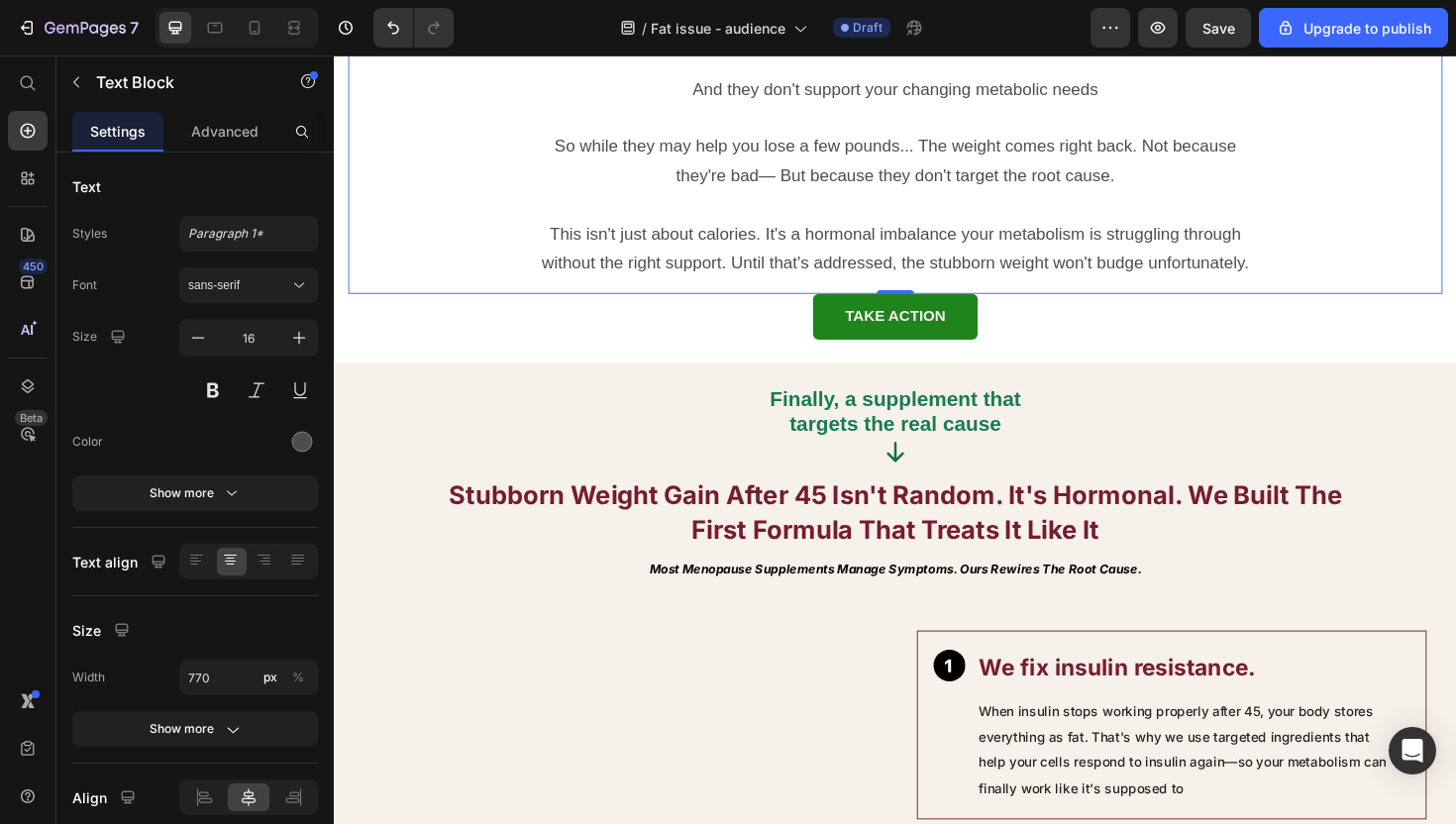 scroll, scrollTop: 3400, scrollLeft: 0, axis: vertical 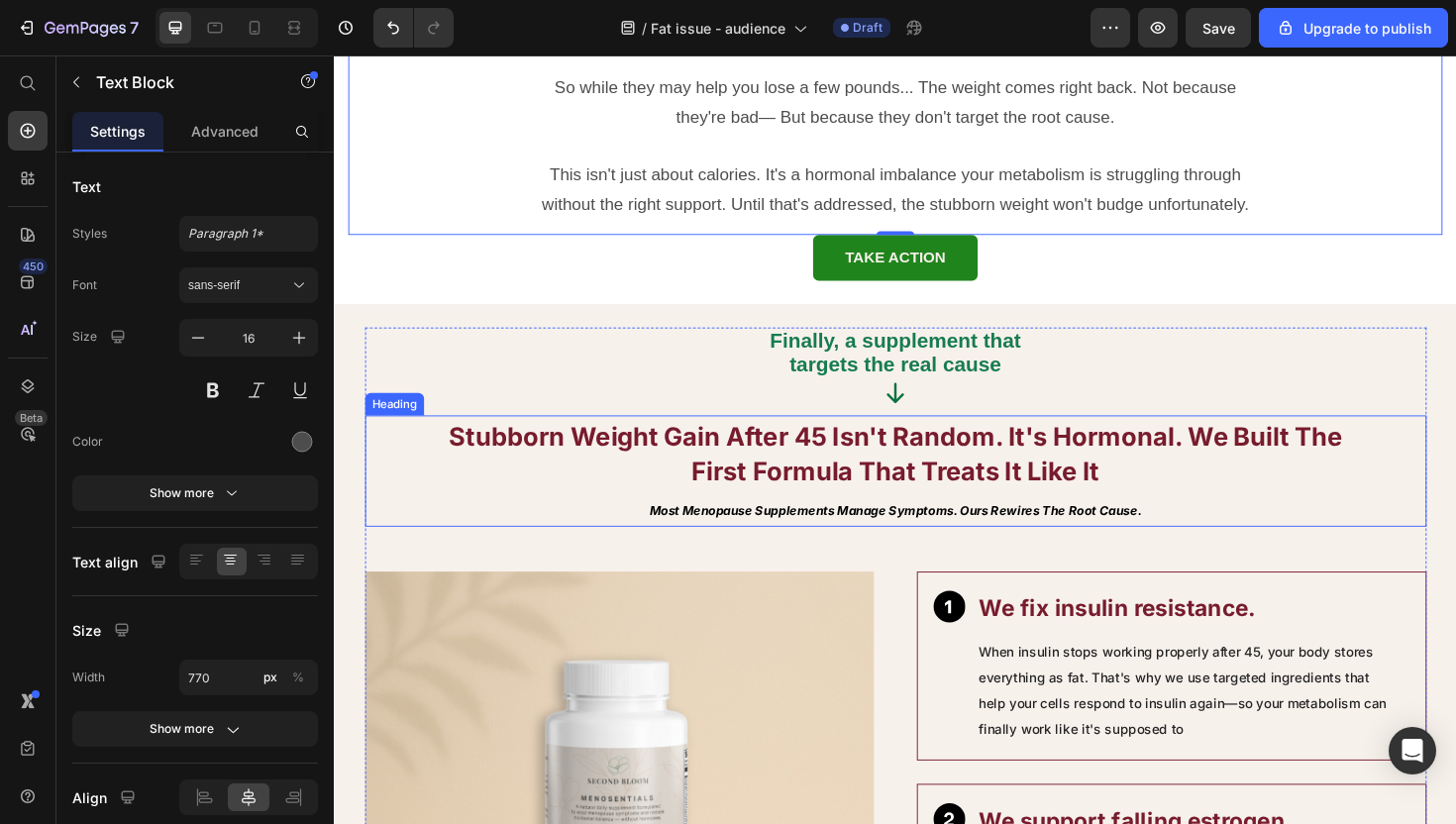 click on "Stubborn Weight Gain After 45 Isn't Random. It's Hormonal. We Built the First Formula That Treats It Like It" at bounding box center (928, 477) 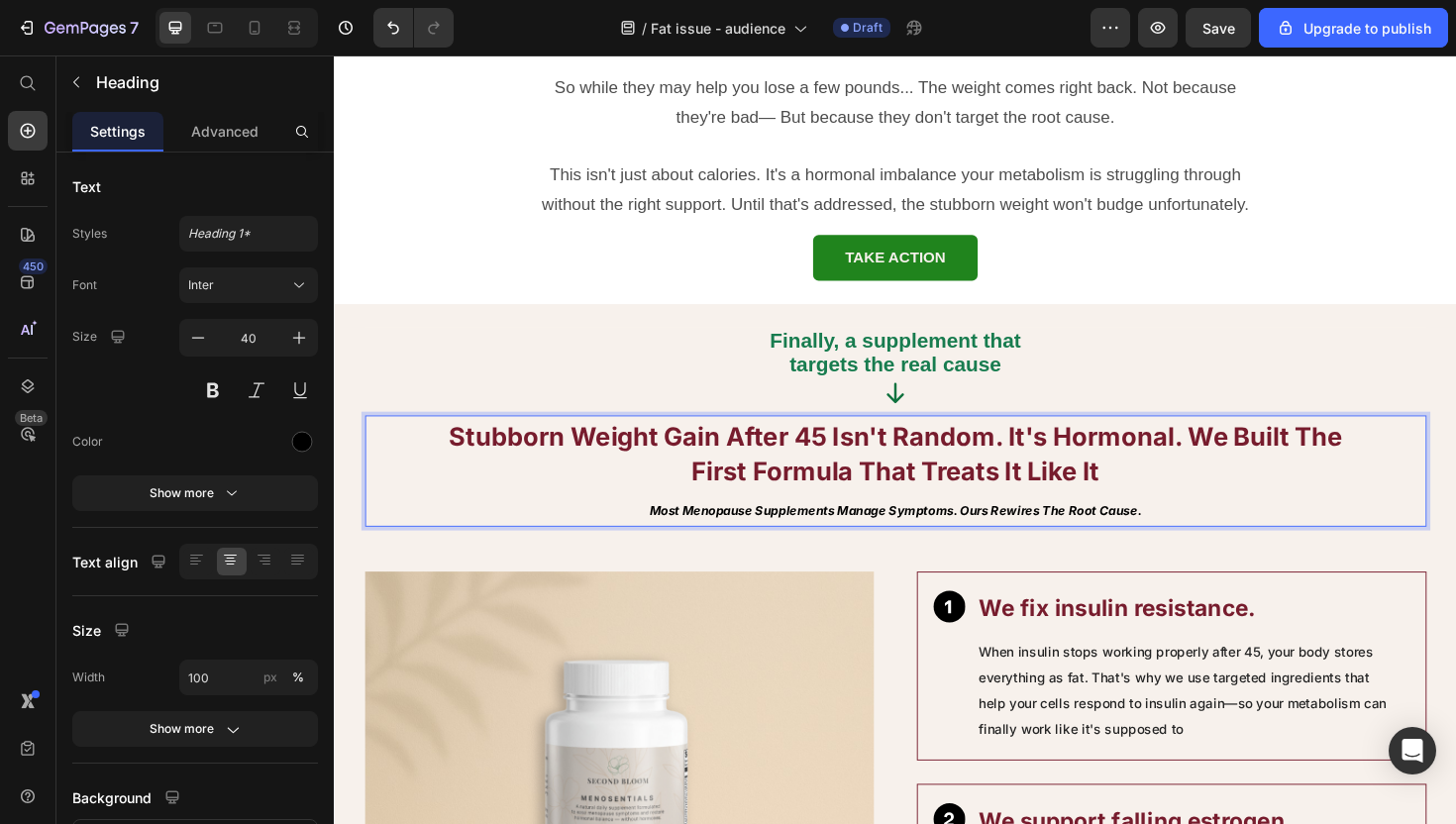 click on "Stubborn Weight Gain After 45 Isn't Random. It's Hormonal. We Built the First Formula That Treats It Like It" at bounding box center (928, 477) 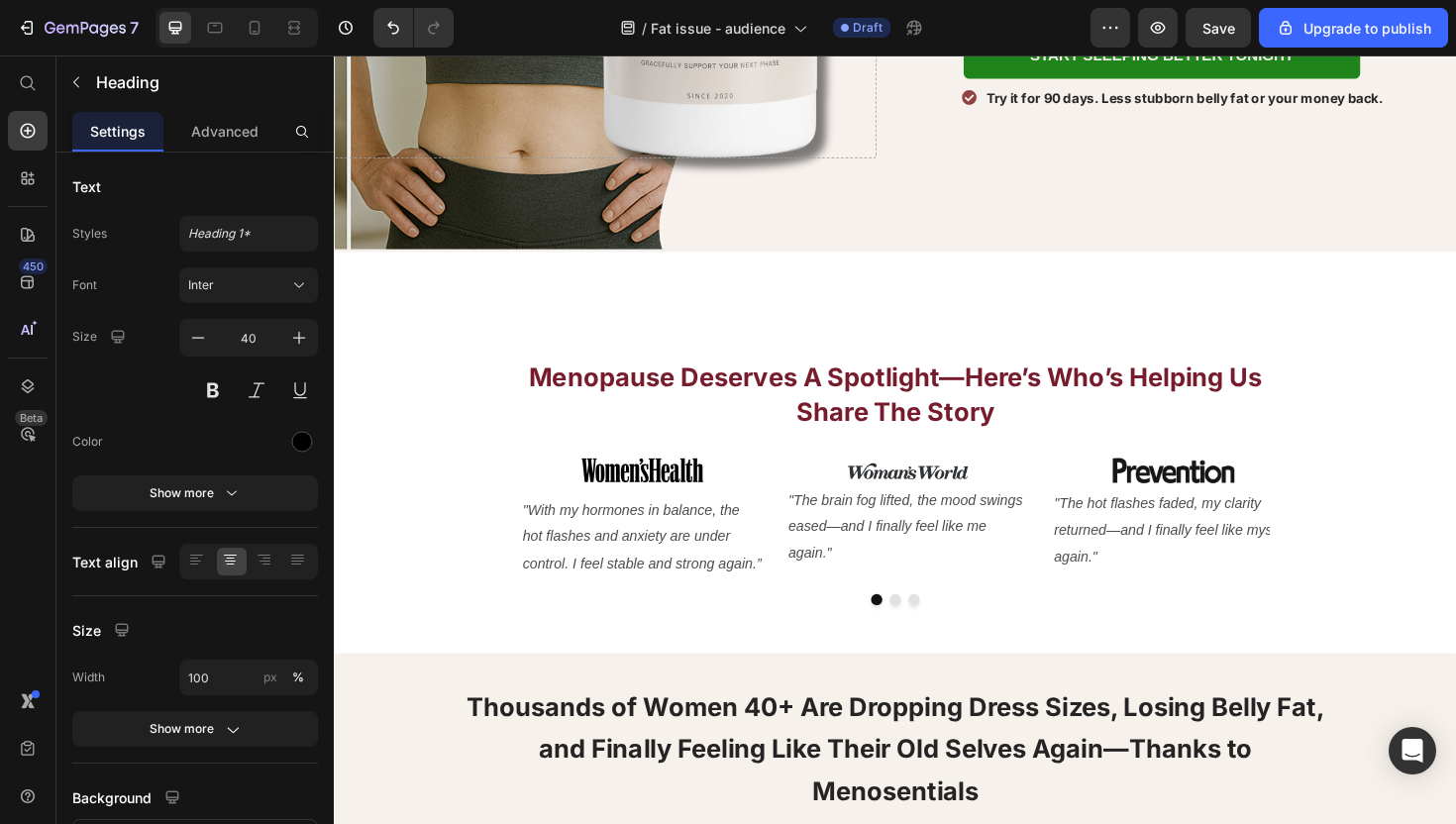 scroll, scrollTop: 0, scrollLeft: 0, axis: both 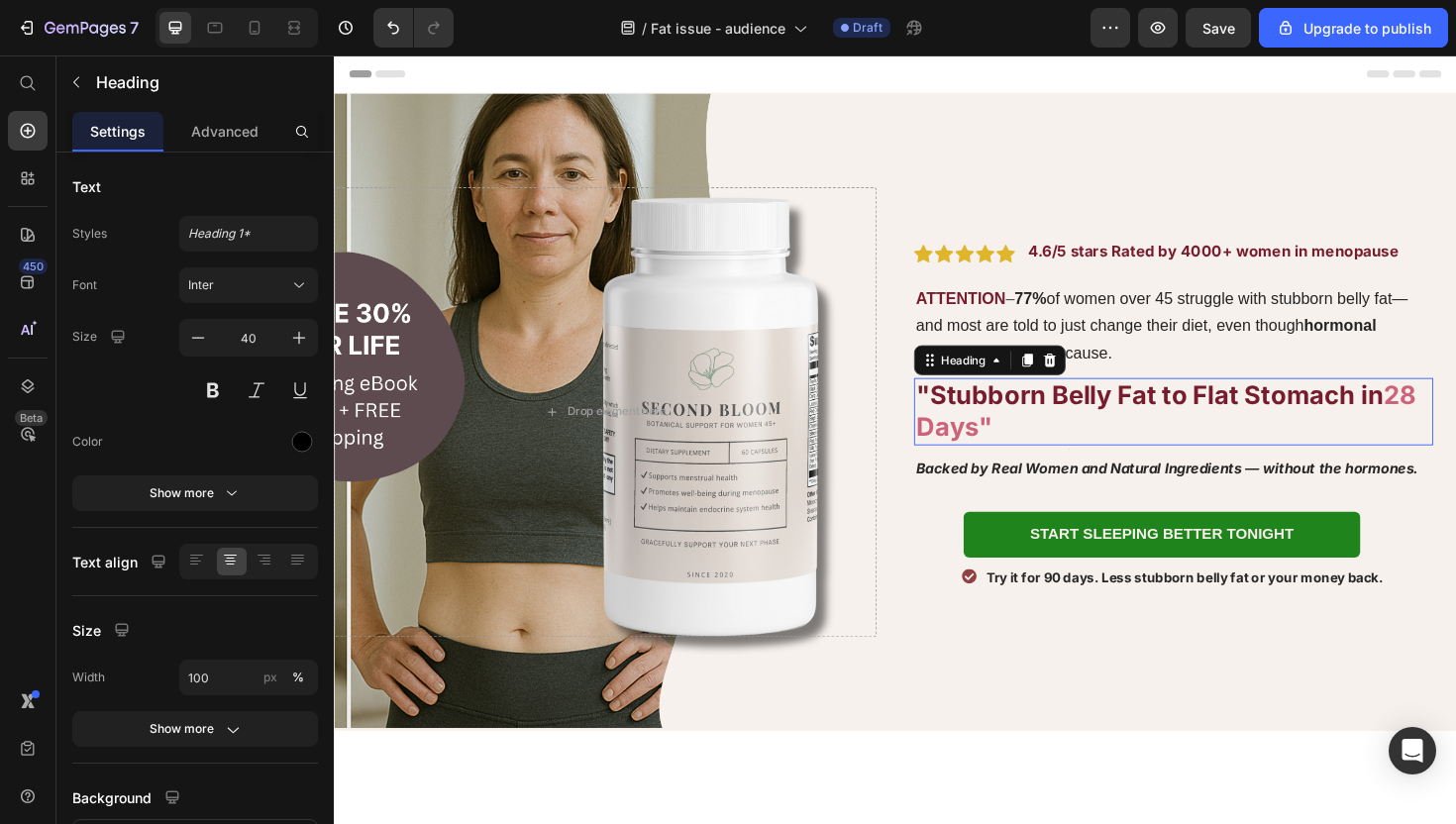 click on ""Stubborn Belly Fat to Flat Stomach in" at bounding box center [1197, 415] 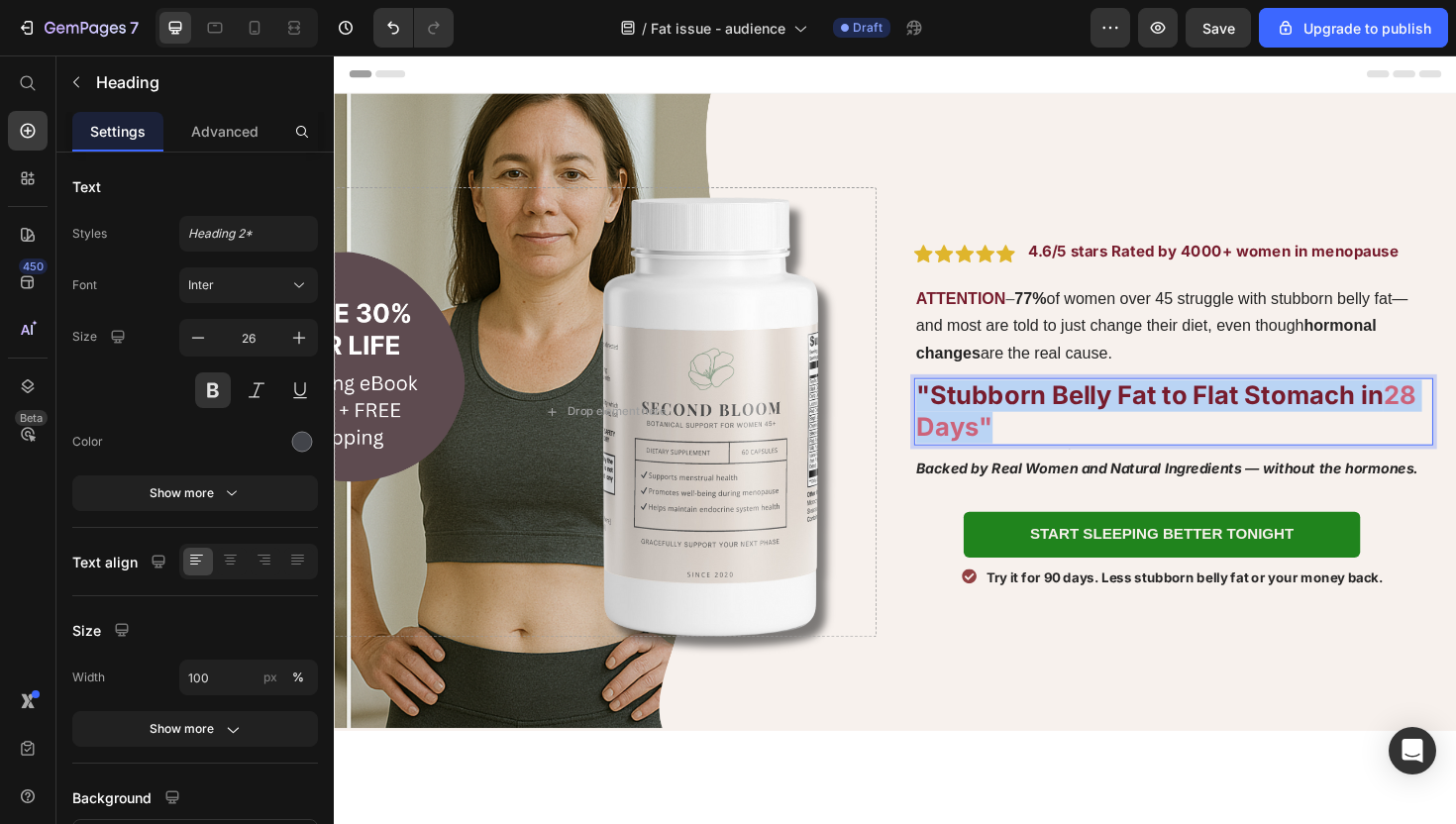 click on ""Stubborn Belly Fat to Flat Stomach in" at bounding box center (1197, 415) 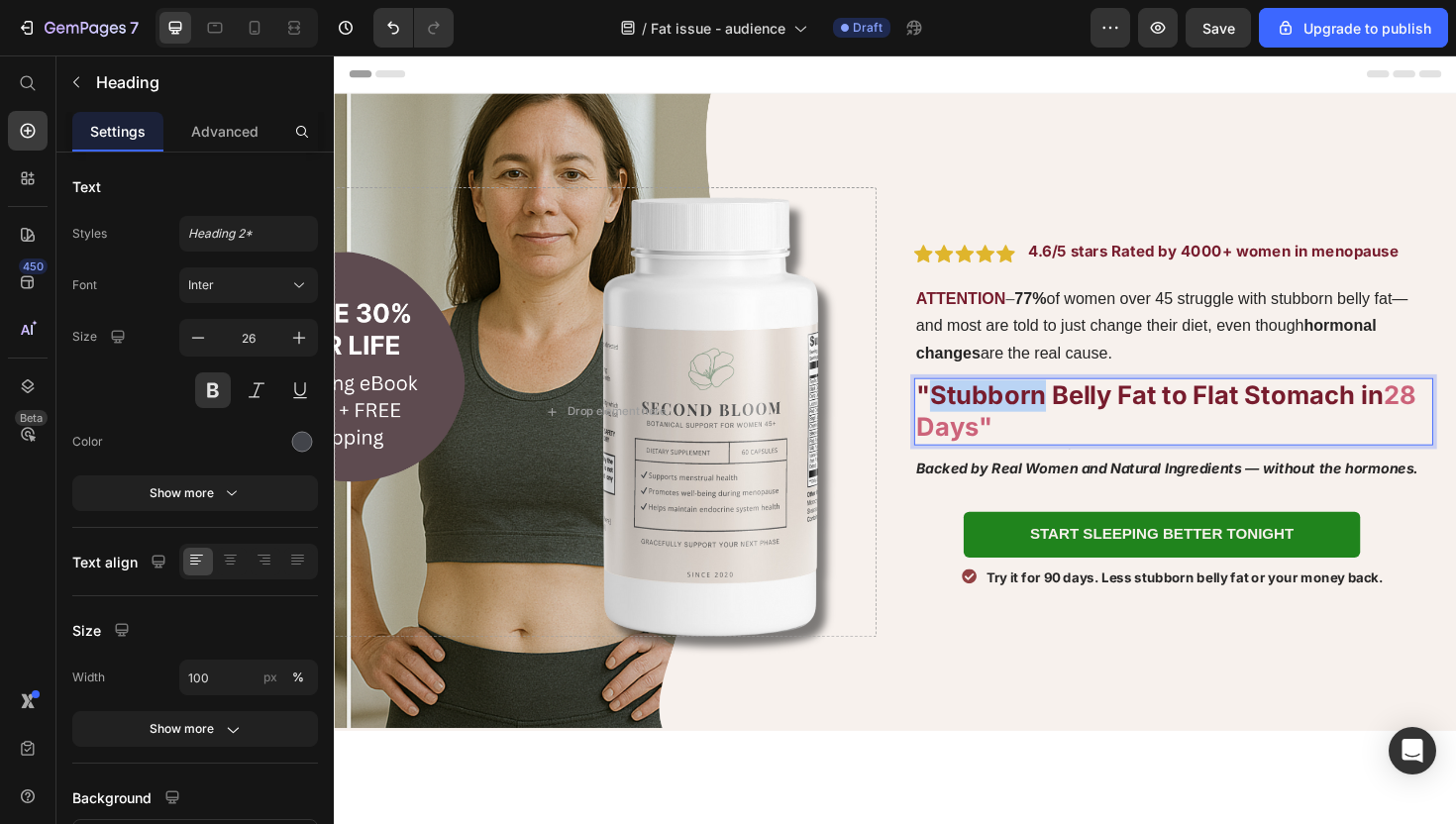 click on ""Stubborn Belly Fat to Flat Stomach in" at bounding box center (1197, 415) 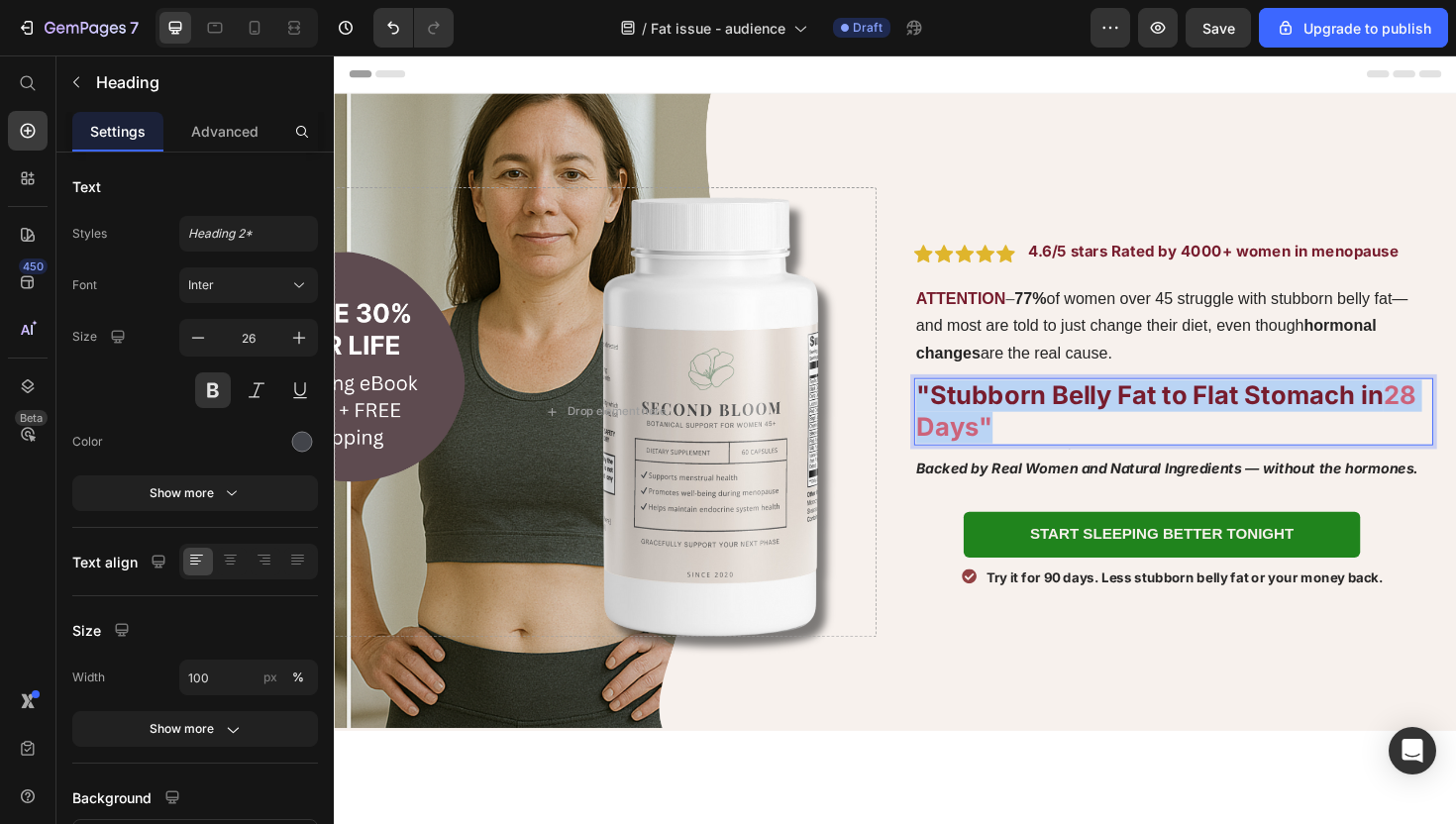 click on ""Stubborn Belly Fat to Flat Stomach in" at bounding box center (1197, 415) 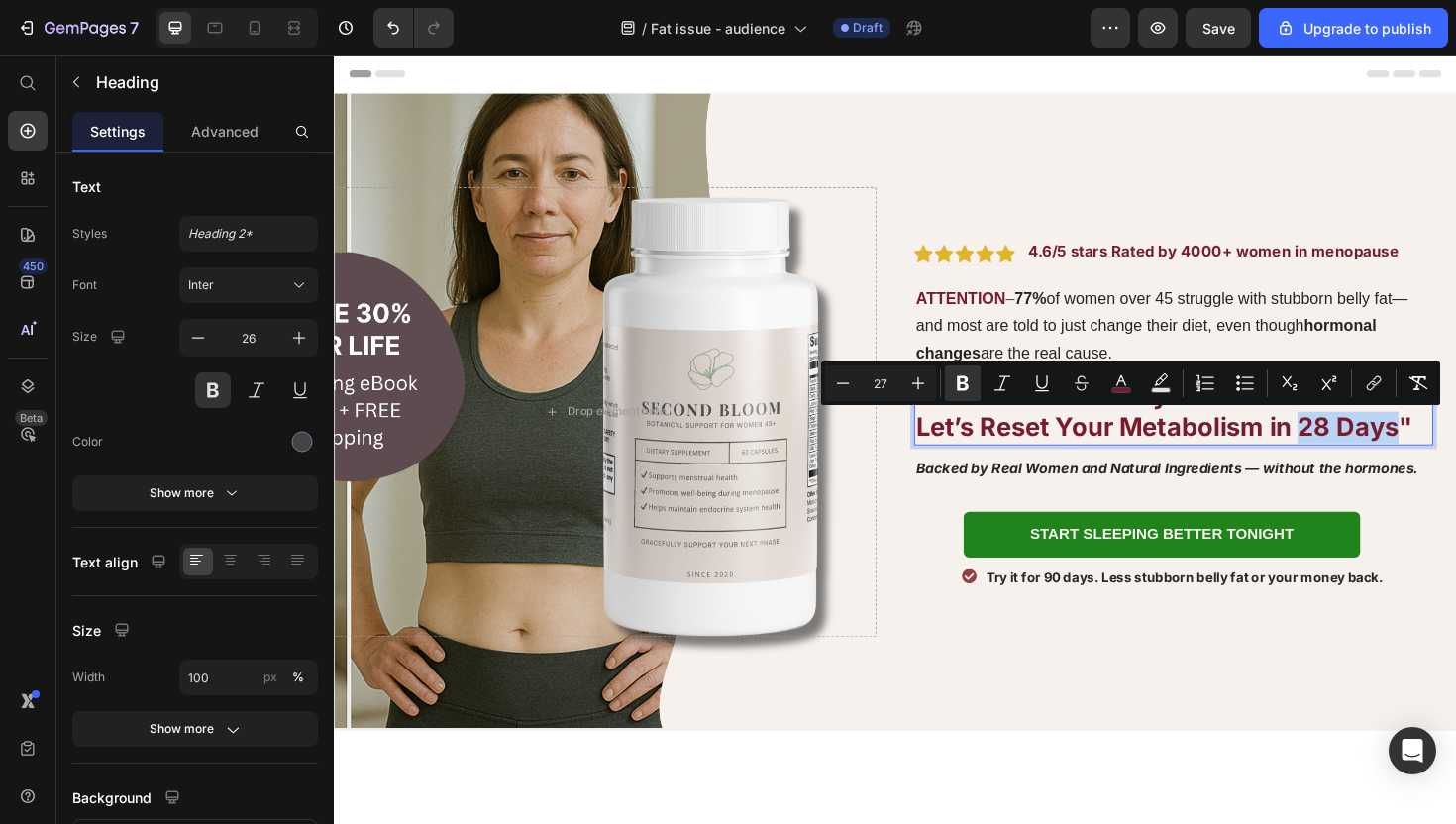 drag, startPoint x: 1404, startPoint y: 455, endPoint x: 1357, endPoint y: 457, distance: 47.042534 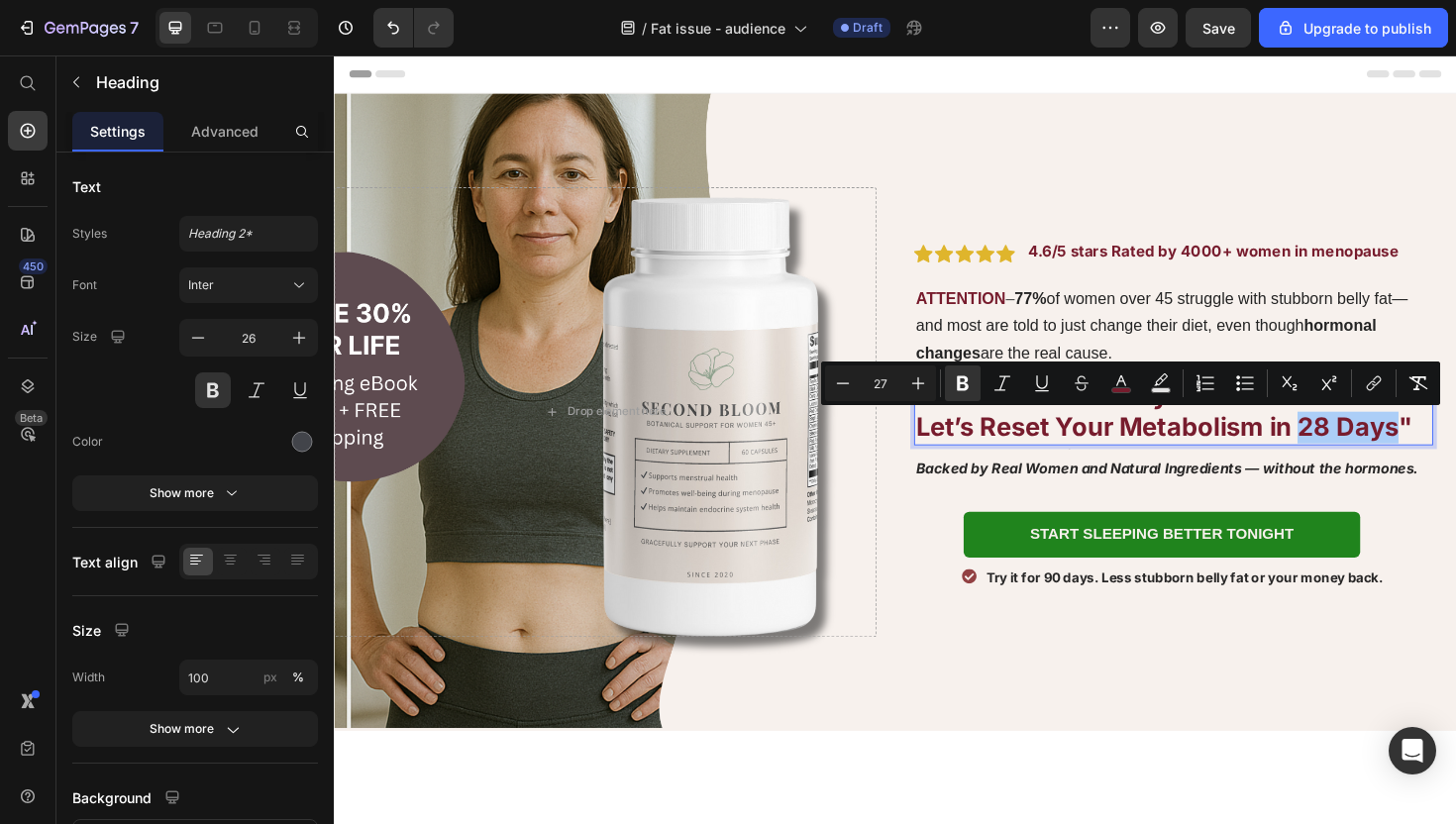 click on "77%  of women over 45 struggle with stubborn belly fat—and most are told to just change their diet, even though  hormonal changes  are the real cause." at bounding box center (1210, 342) 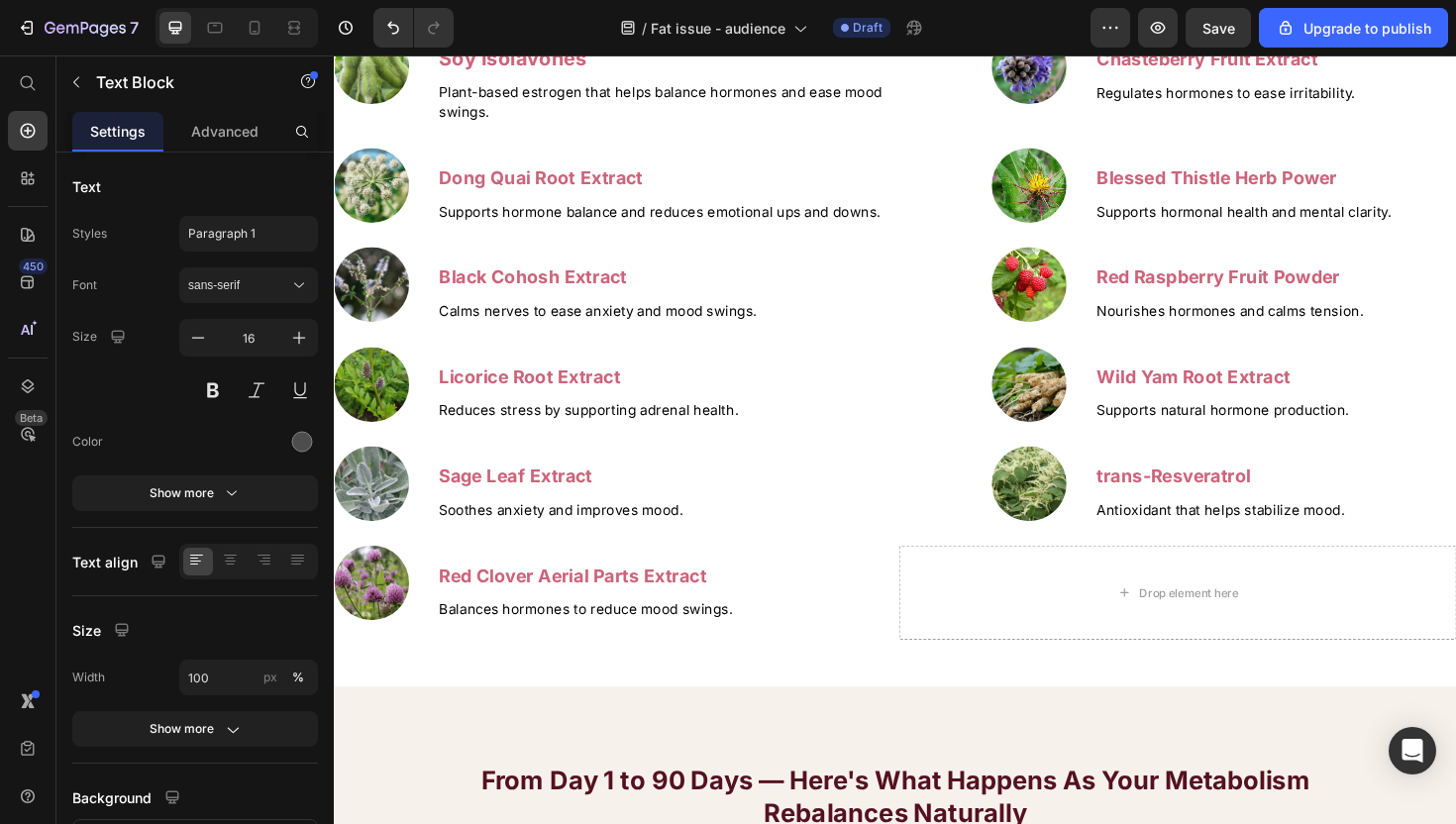 scroll, scrollTop: 5294, scrollLeft: 0, axis: vertical 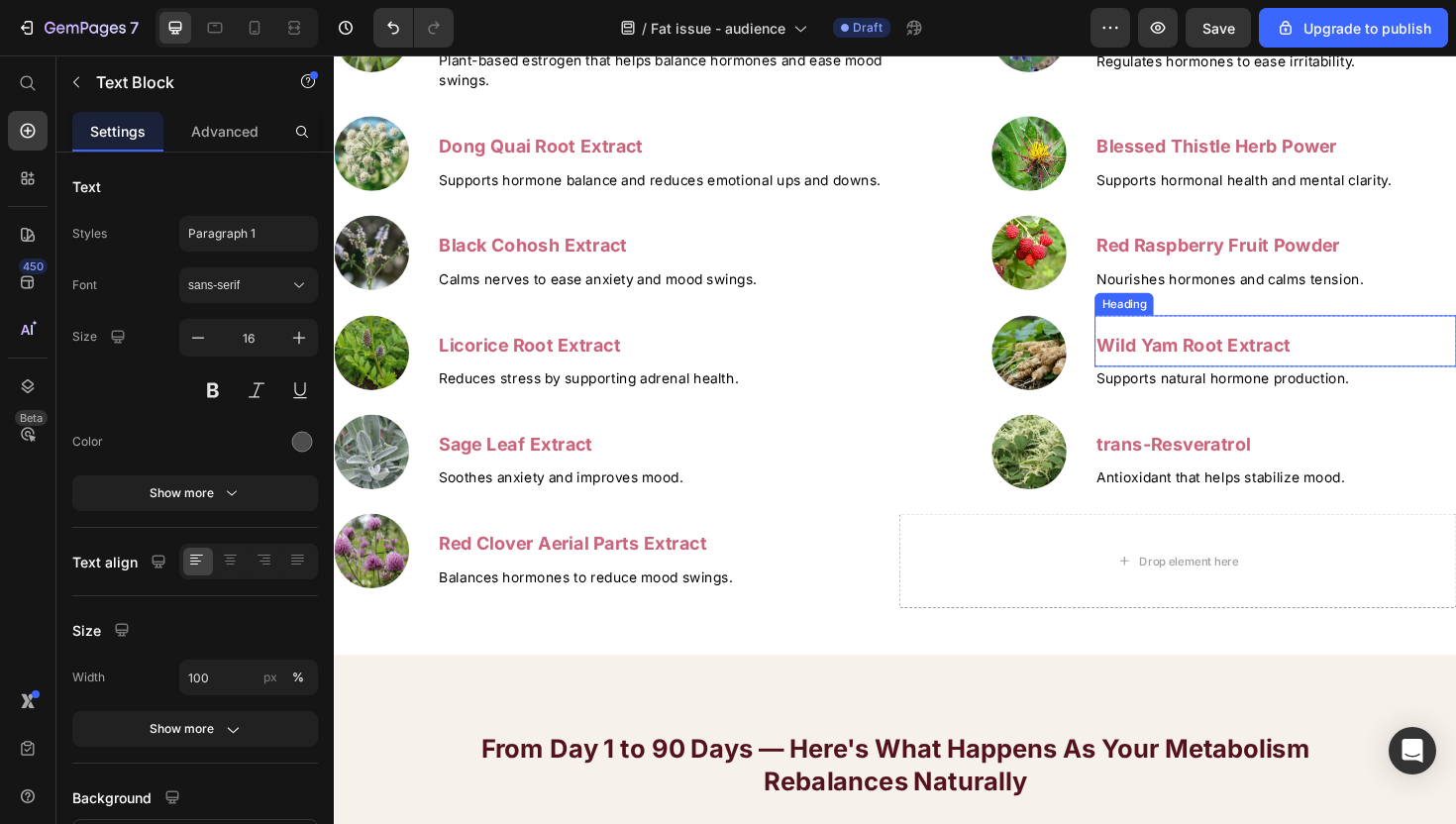 click on "Wild Yam Root Extract" at bounding box center (1243, 362) 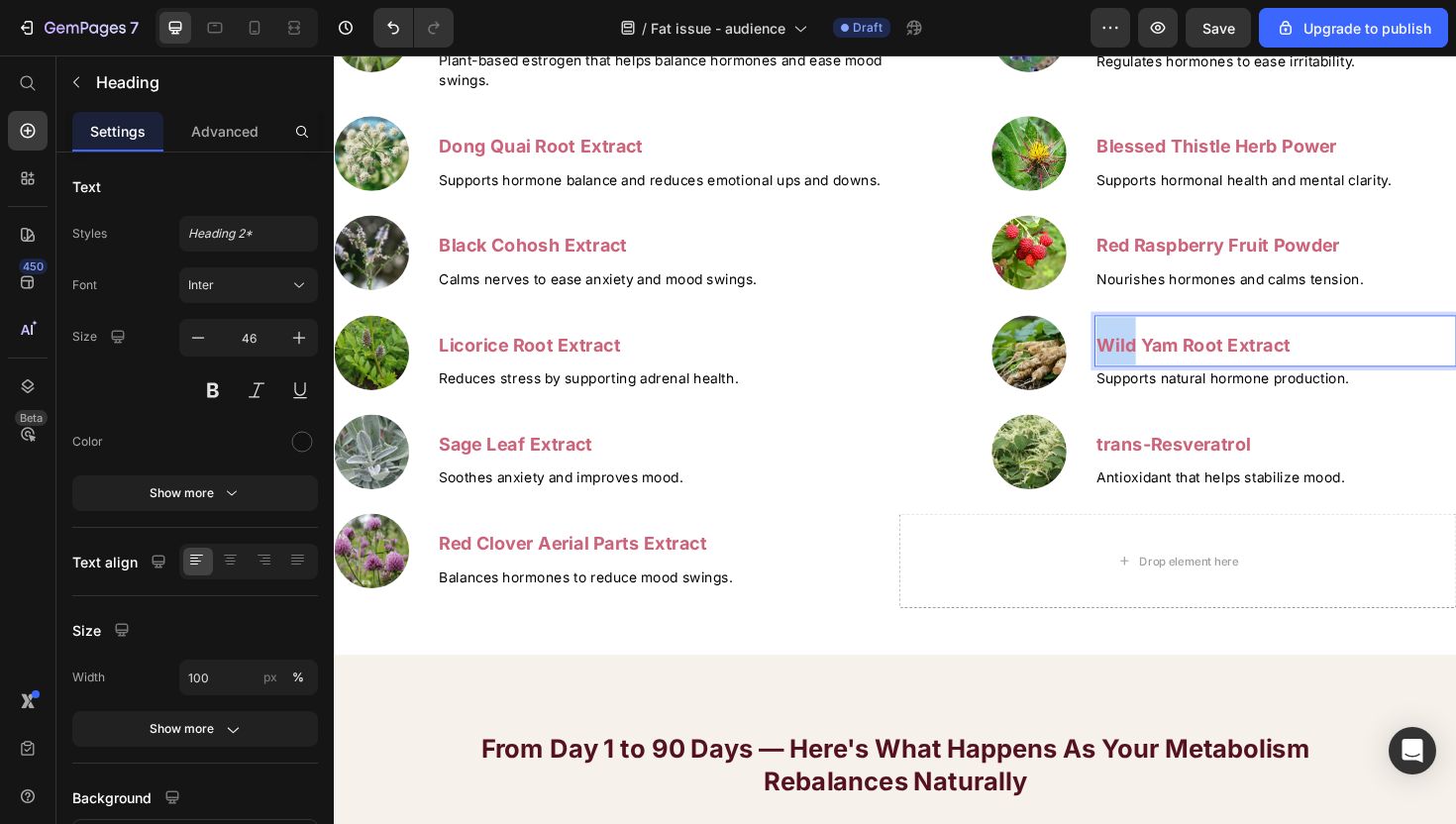 click on "Wild Yam Root Extract" at bounding box center (1243, 362) 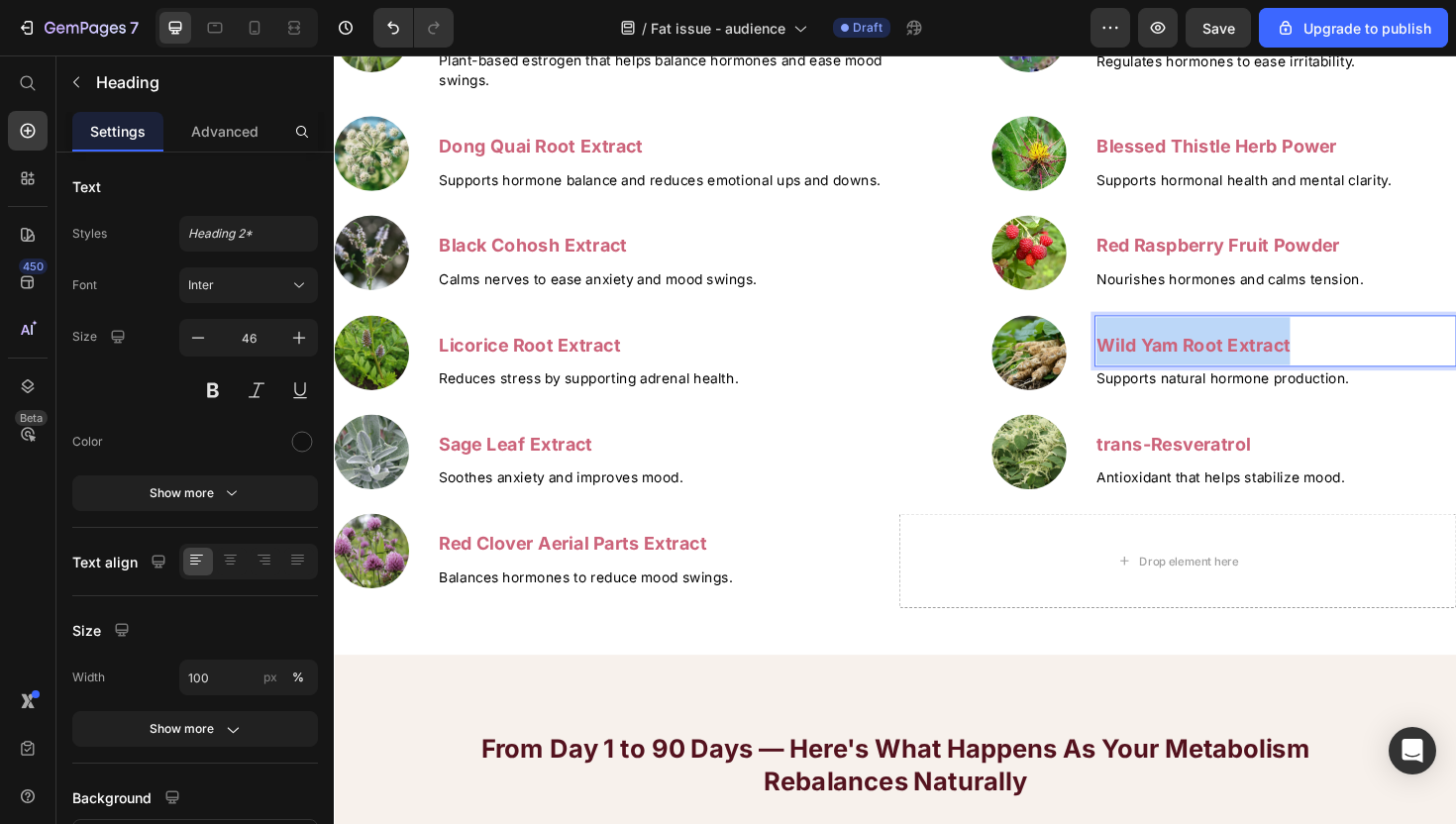 click on "Wild Yam Root Extract" at bounding box center (1243, 362) 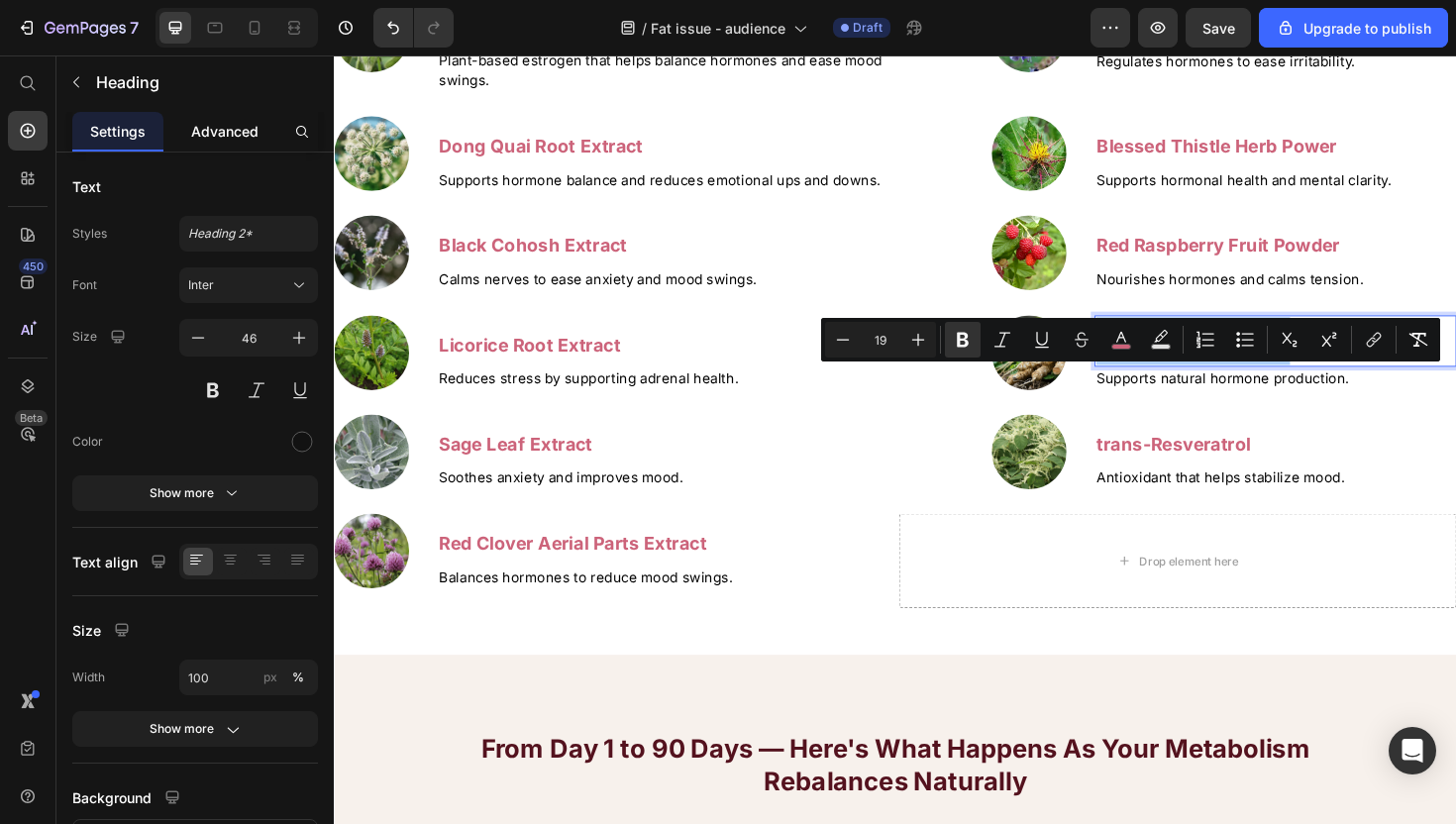 click on "Advanced" at bounding box center [225, 131] 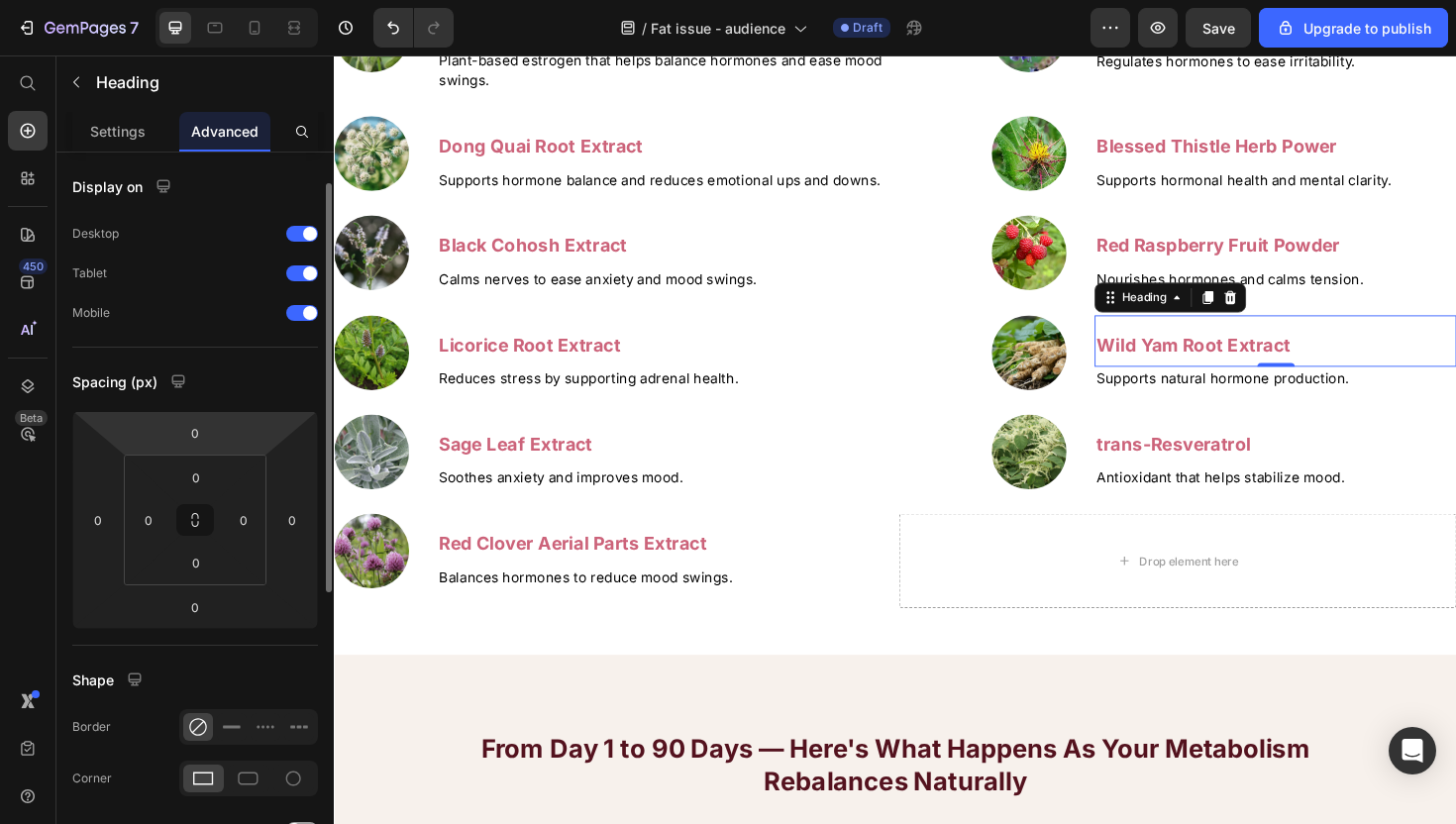 scroll, scrollTop: 565, scrollLeft: 0, axis: vertical 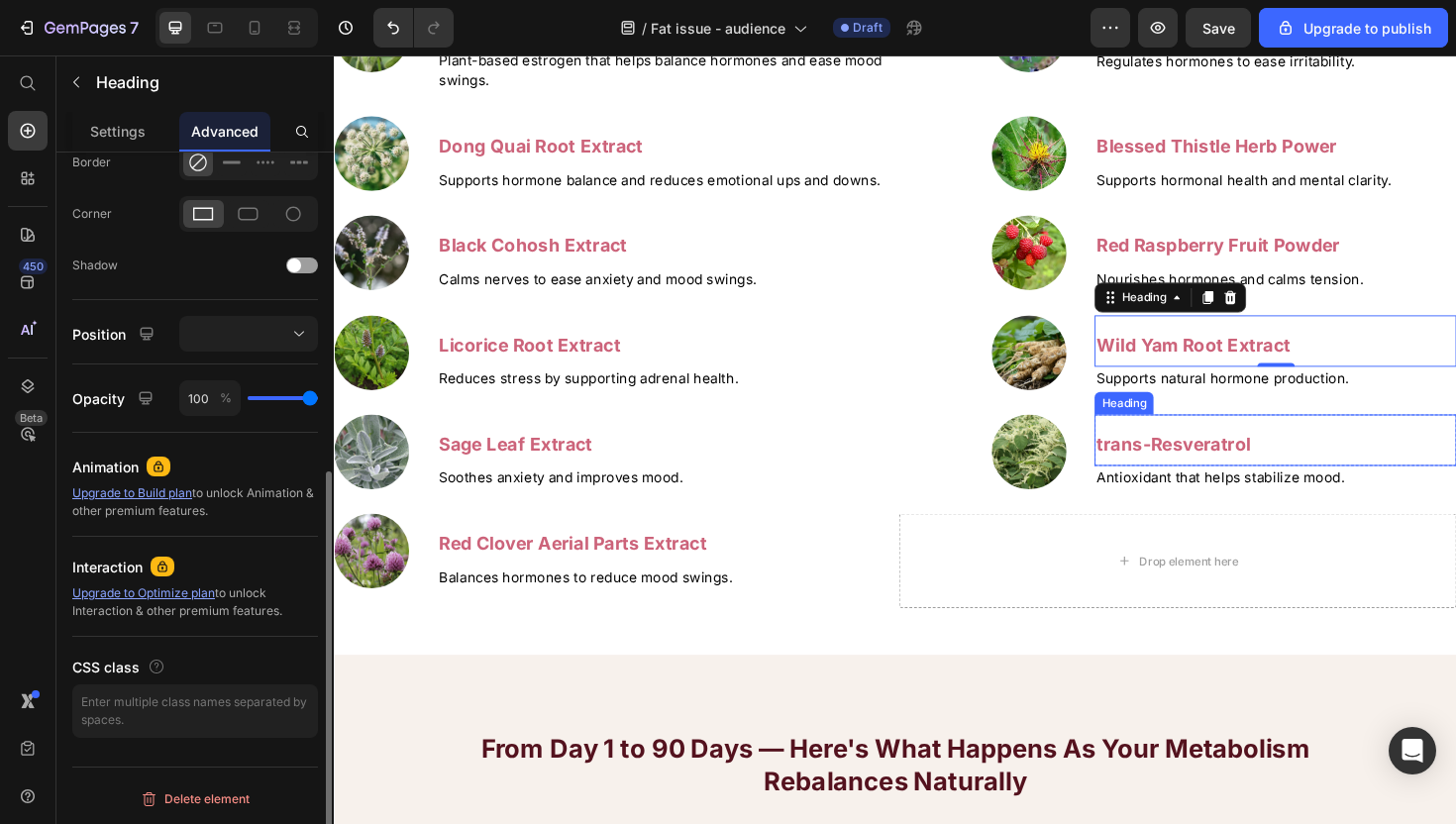 click on "trans-Resveratrol" at bounding box center (1330, 463) 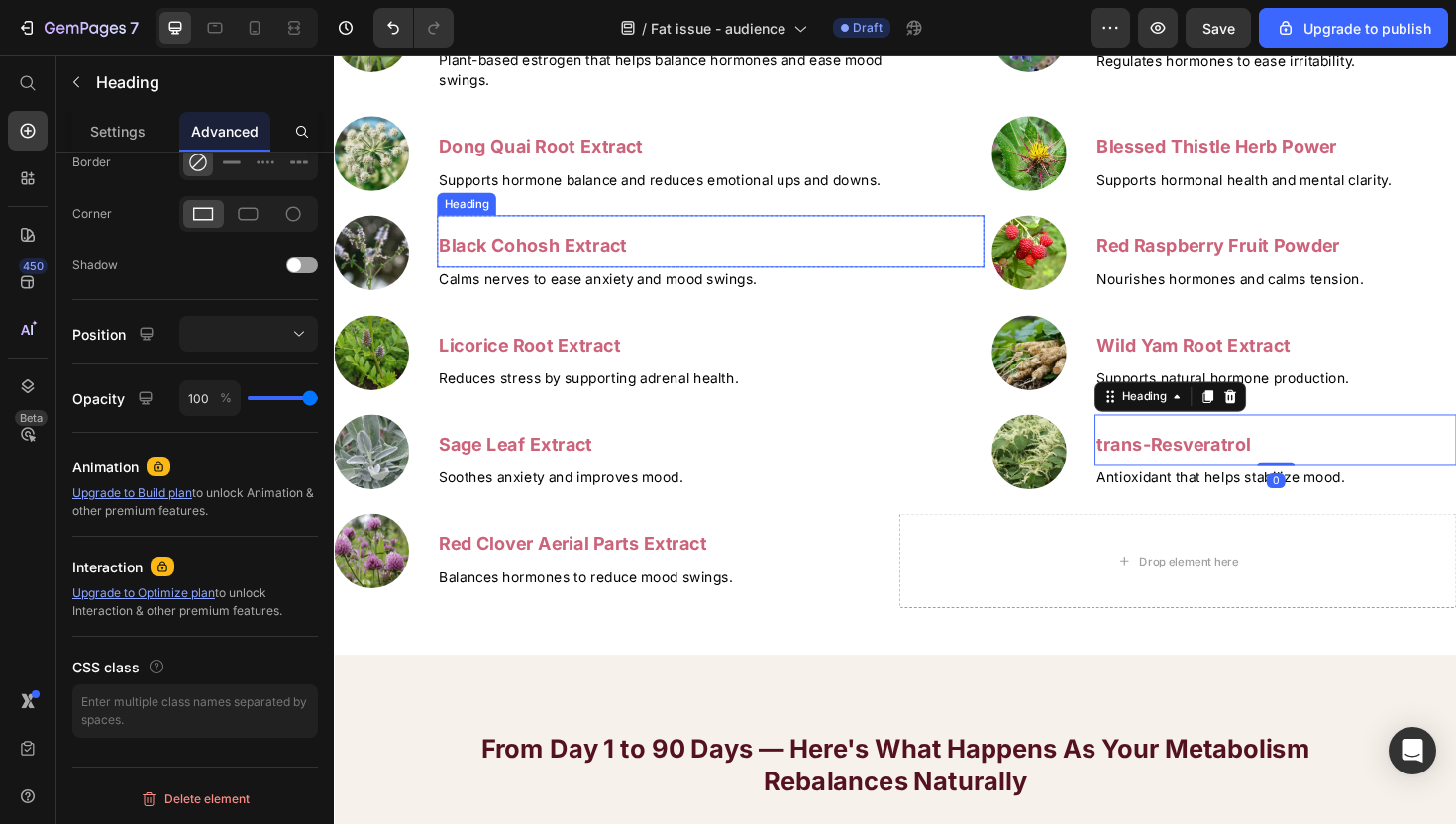 click on "Black Cohosh Extract" at bounding box center (544, 257) 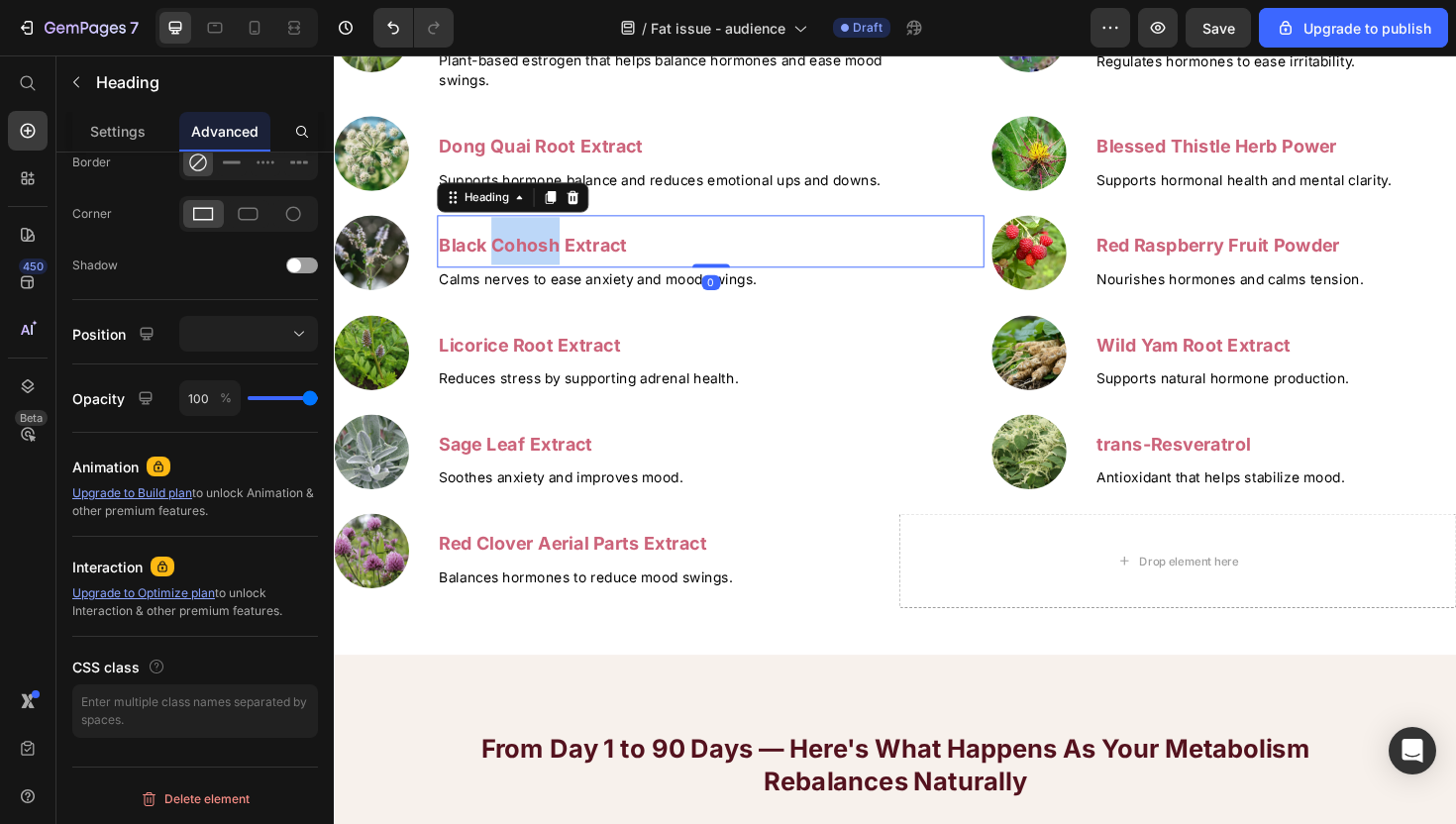 click on "Black Cohosh Extract" at bounding box center [544, 257] 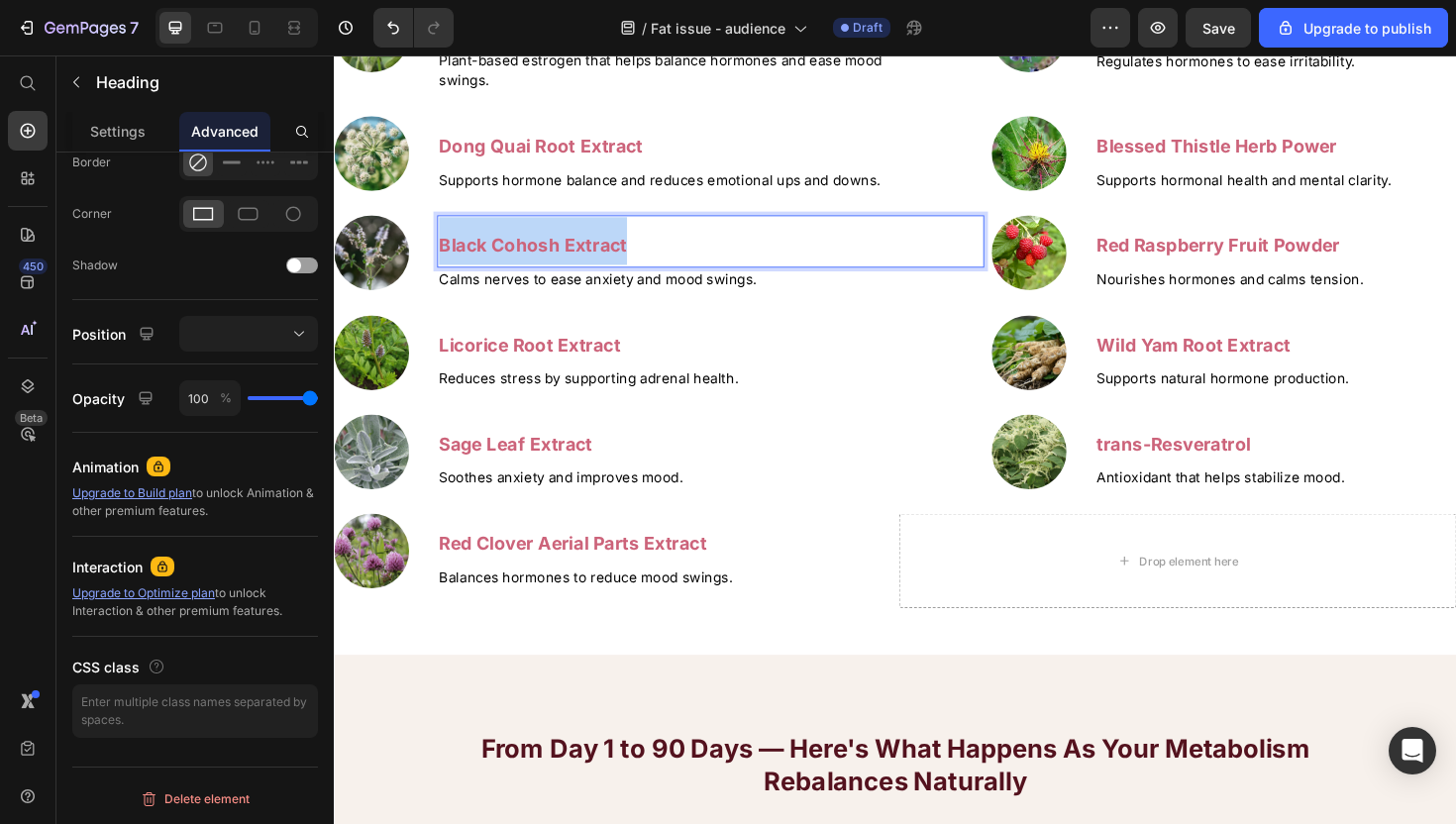 click on "Black Cohosh Extract" at bounding box center (544, 257) 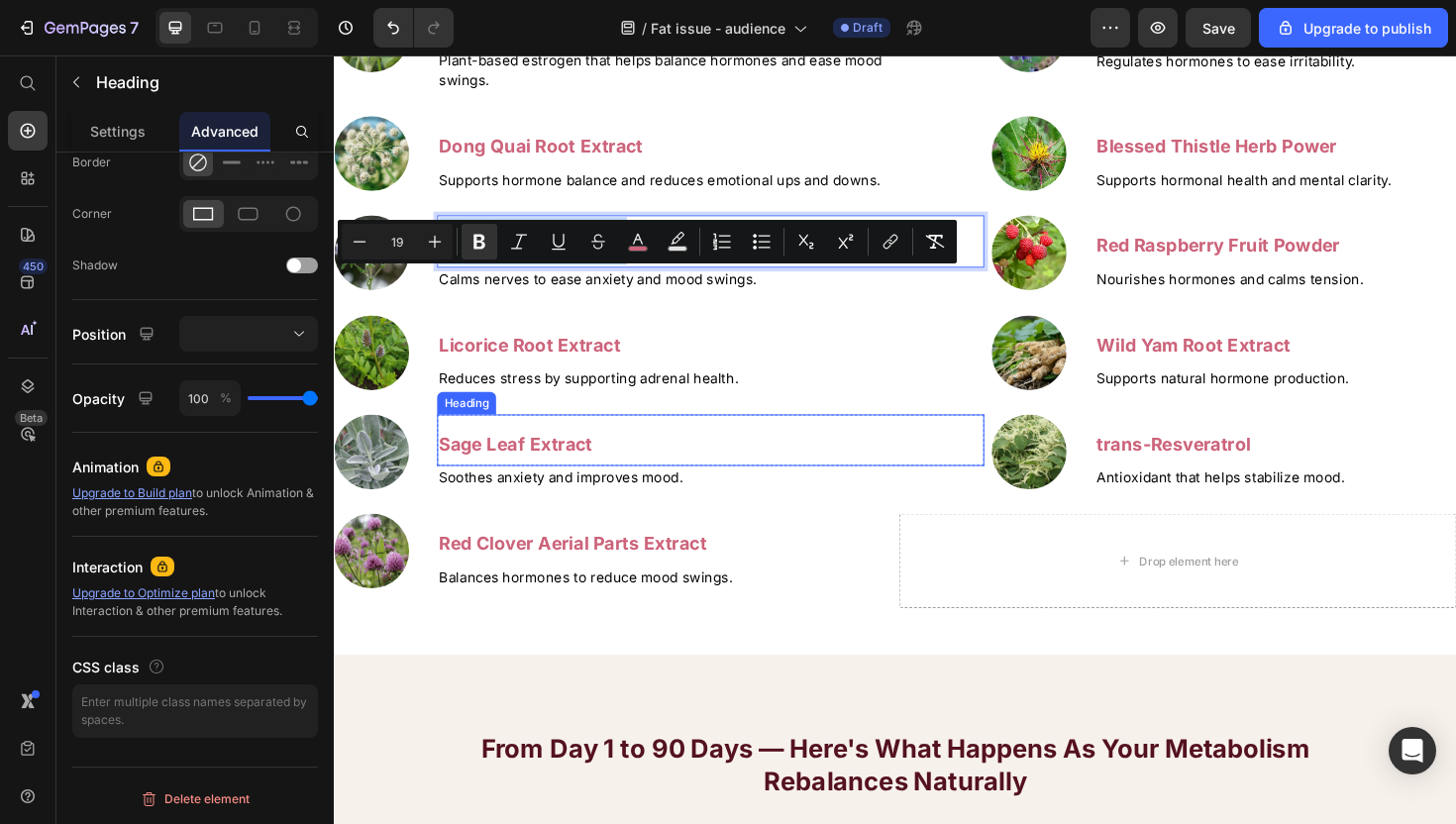 scroll, scrollTop: 5016, scrollLeft: 0, axis: vertical 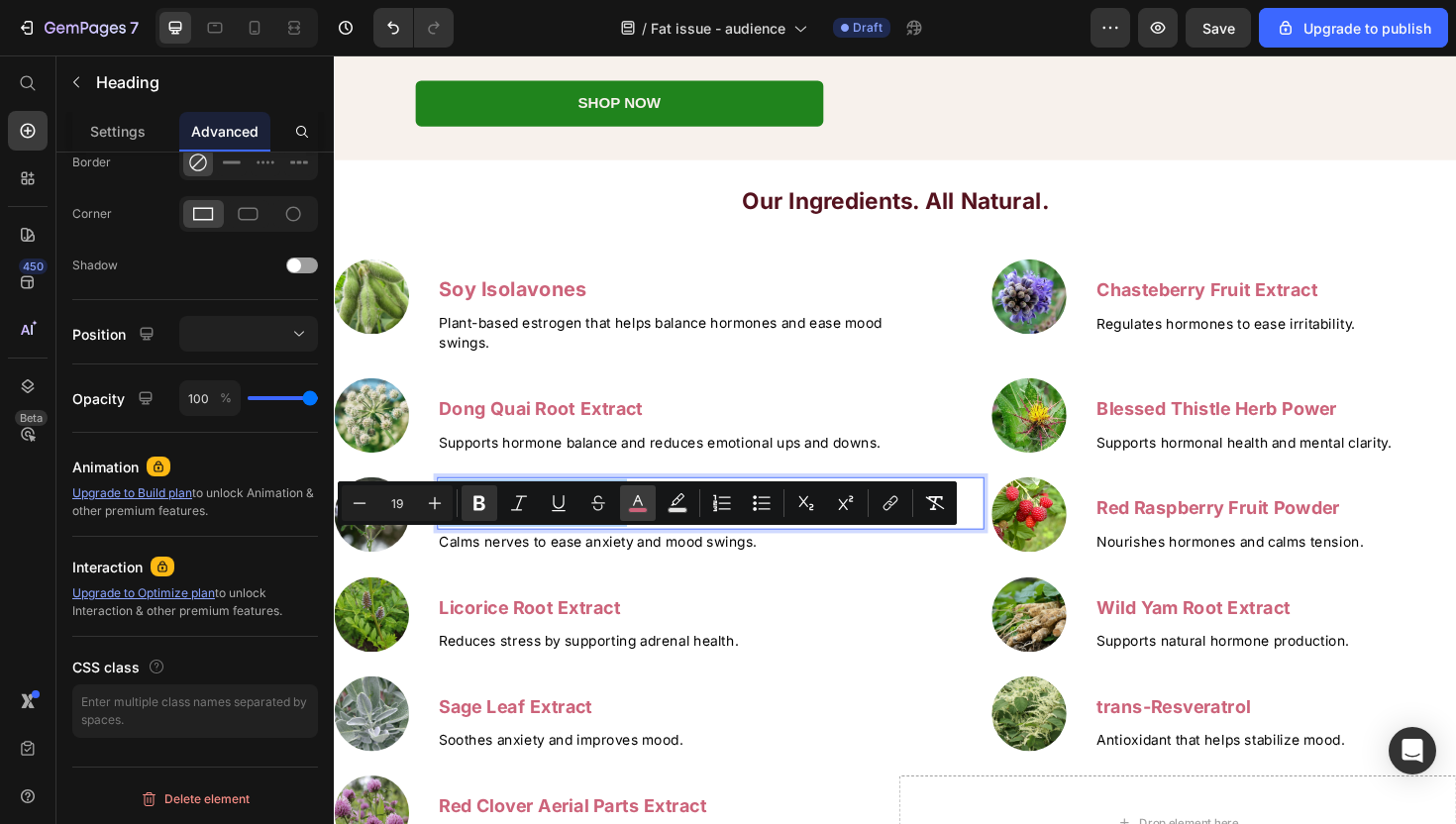 click 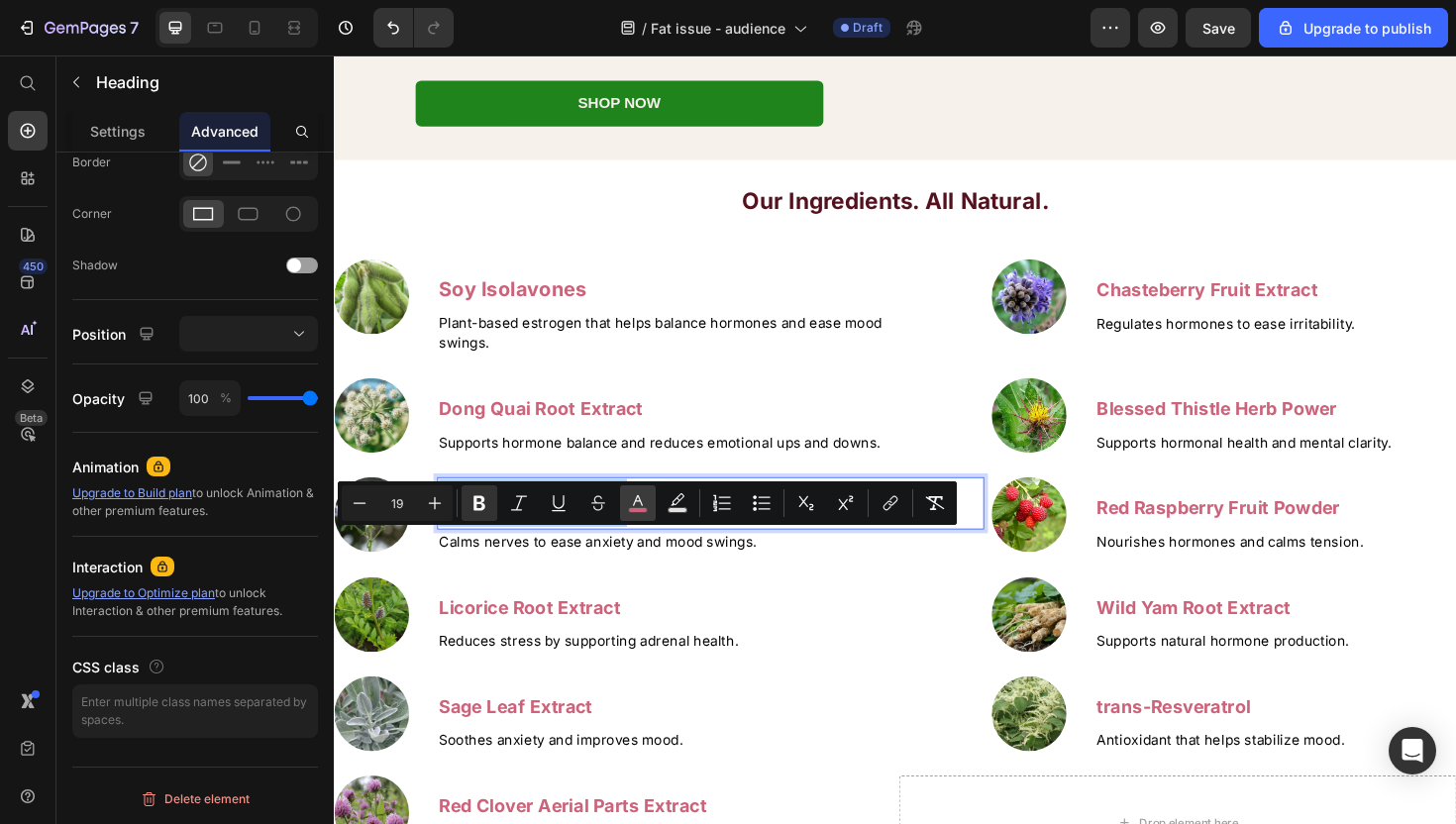 type on "CC637A" 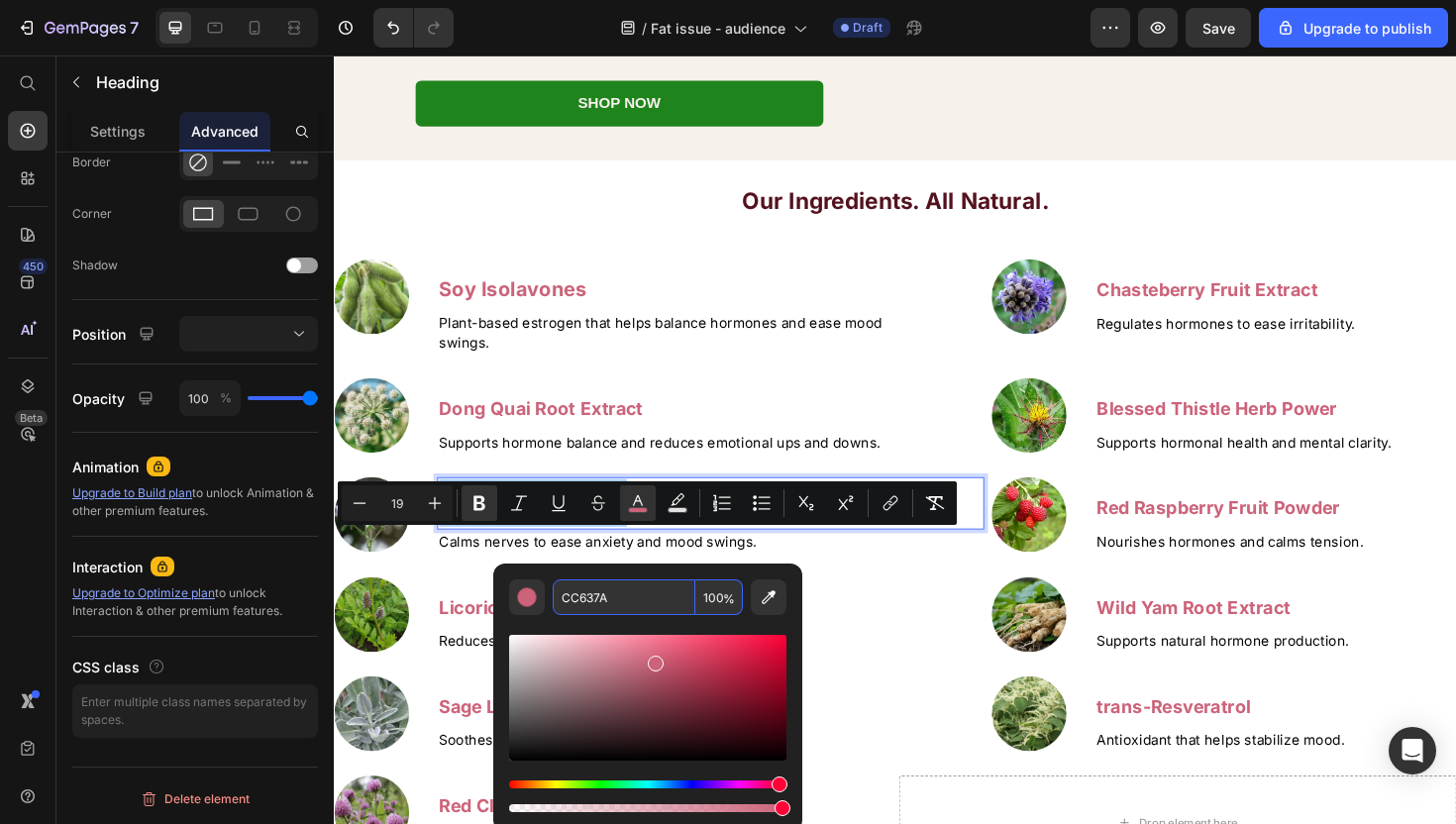 click on "CC637A" at bounding box center (624, 597) 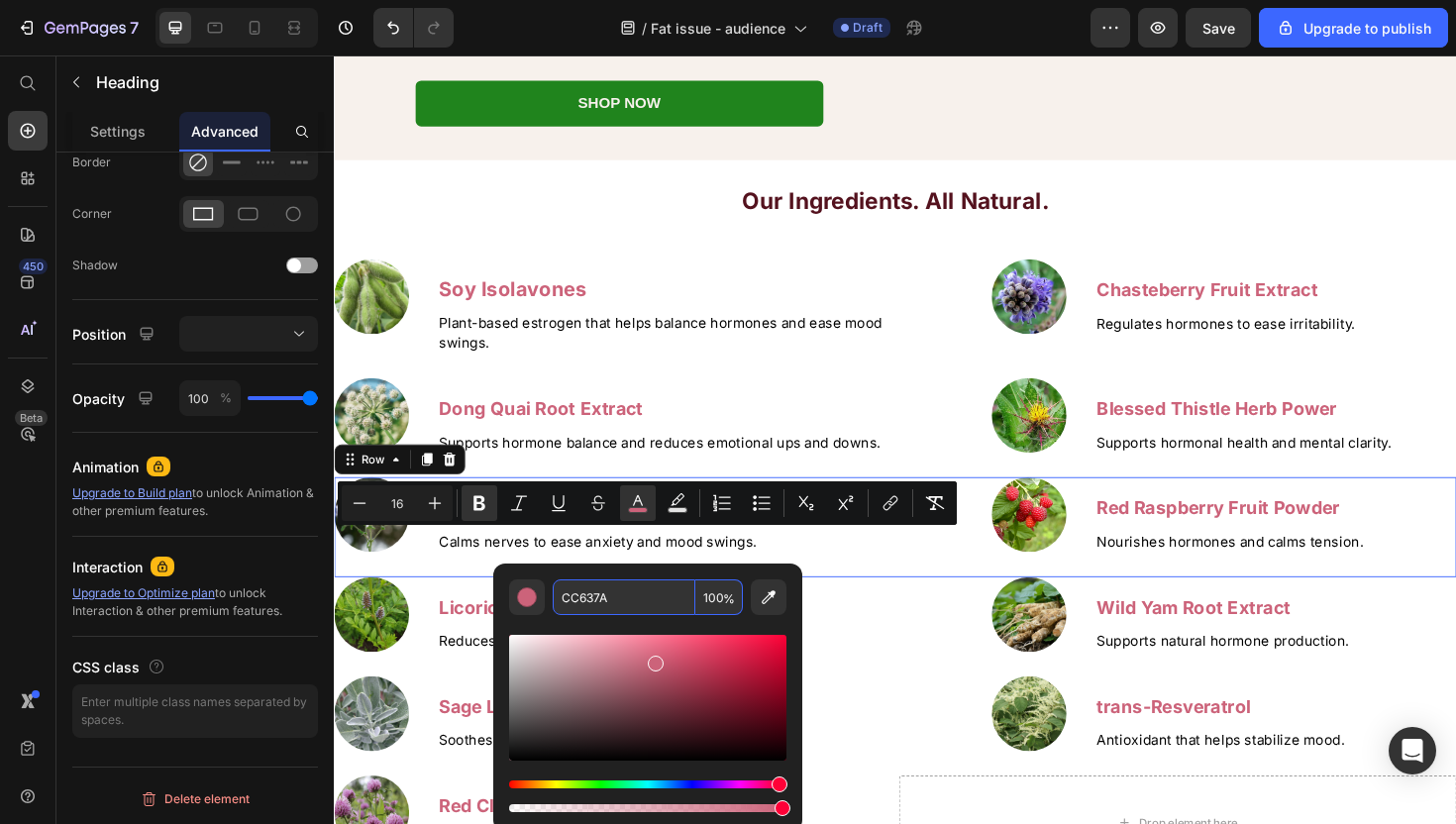 click on "Image Soy Isolavones Text Block ⁠⁠⁠⁠⁠⁠⁠ Black Cohosh Extract Heading Row  Calms nerves to ease anxiety and mood swings. Text Block Row" at bounding box center [677, 555] 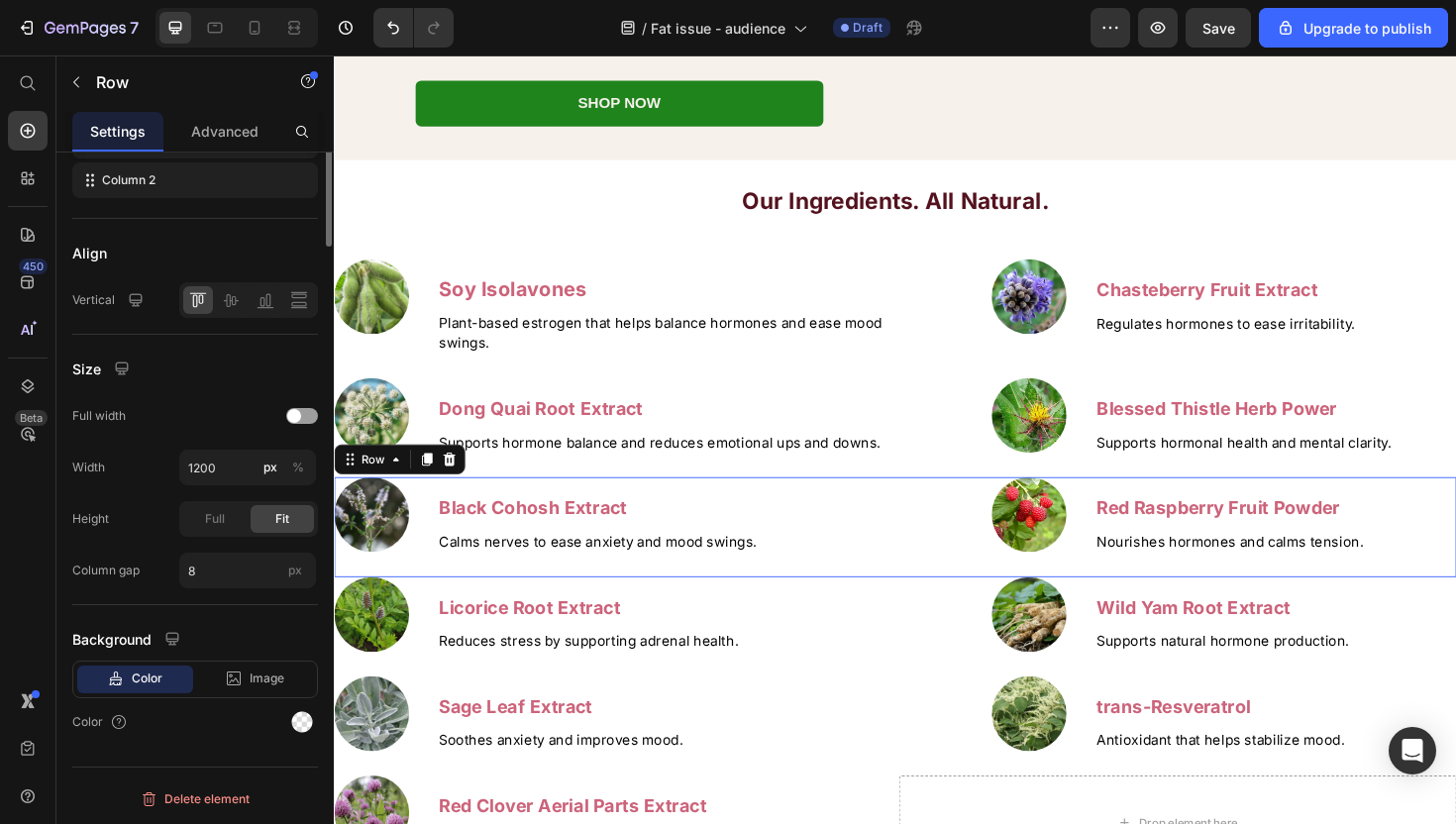 scroll, scrollTop: 0, scrollLeft: 0, axis: both 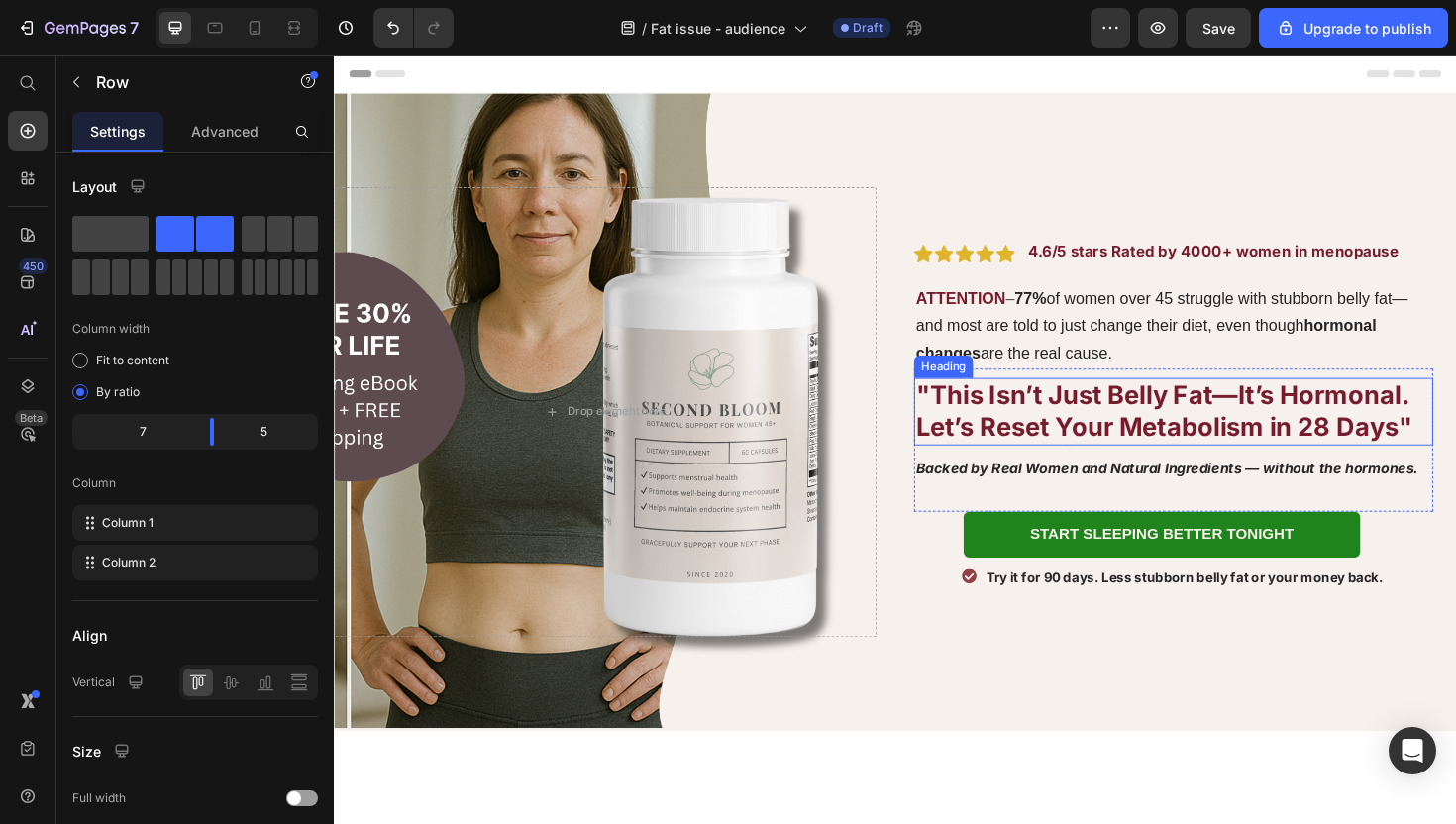 click on ""This Isn’t Just Belly Fat—It’s Hormonal. Let’s Reset Your Metabolism in 28 Days"" at bounding box center [1212, 432] 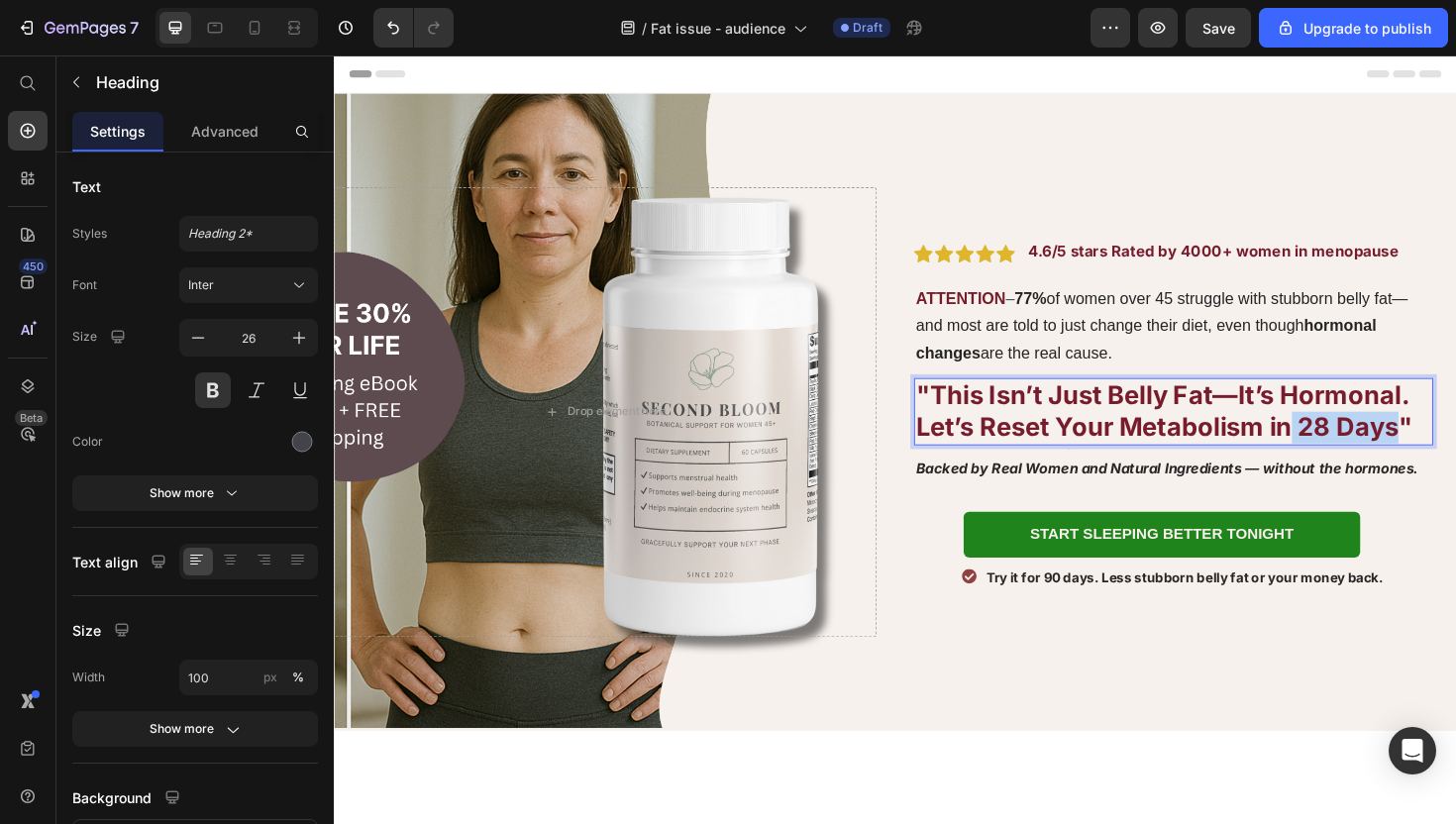drag, startPoint x: 1458, startPoint y: 454, endPoint x: 1207, endPoint y: 400, distance: 256.74306 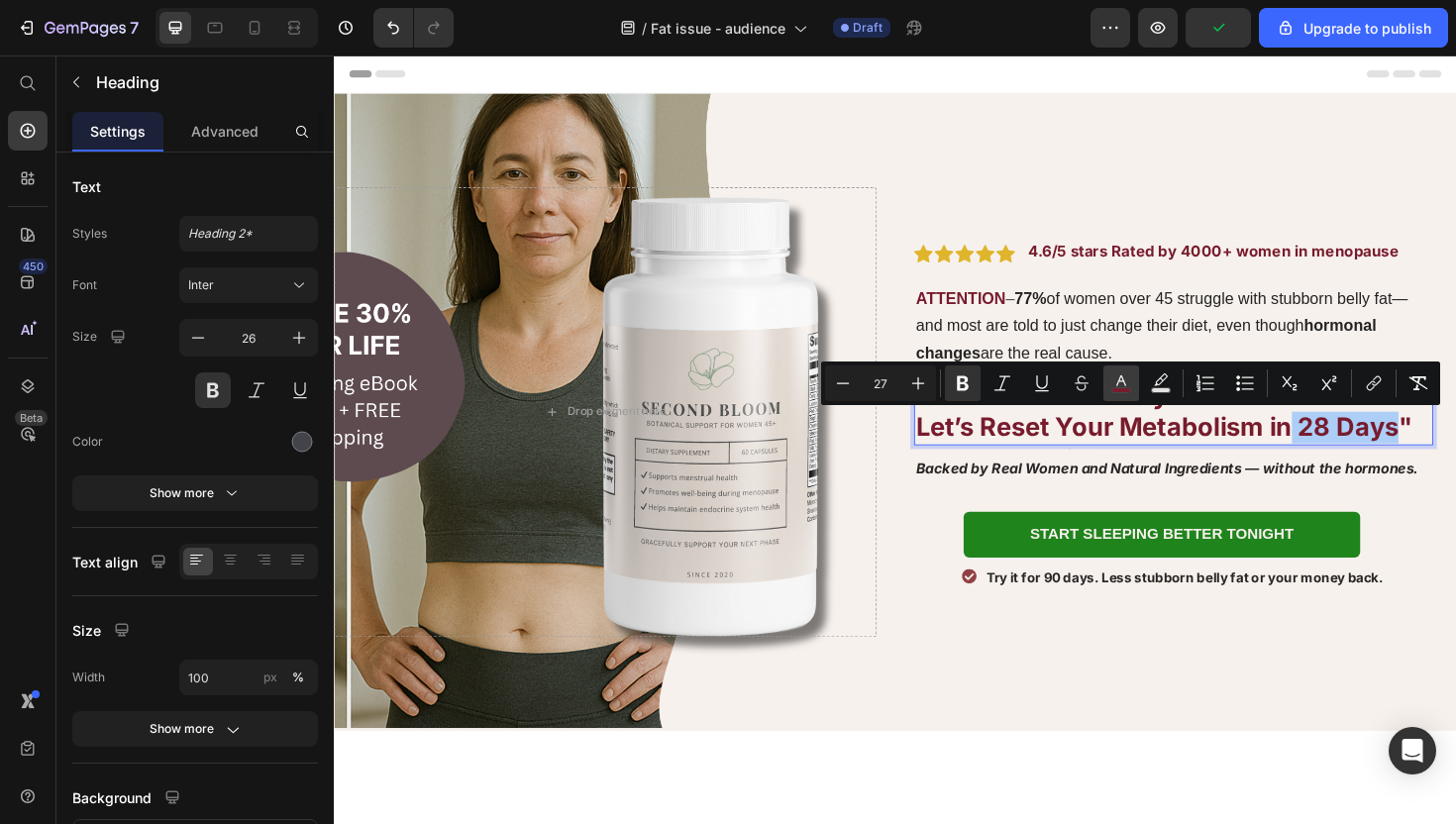 click 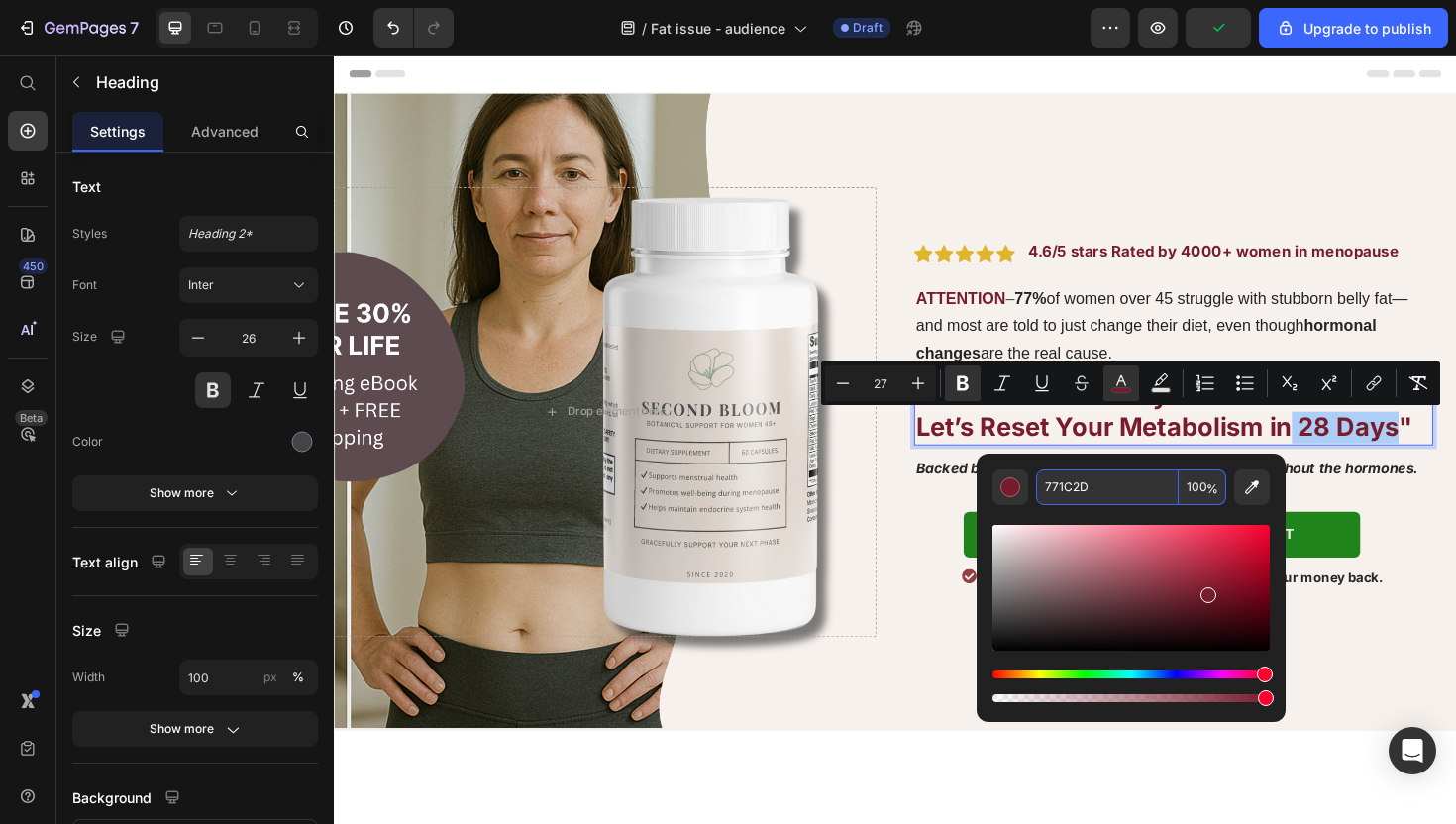 click on "771C2D" at bounding box center (1107, 487) 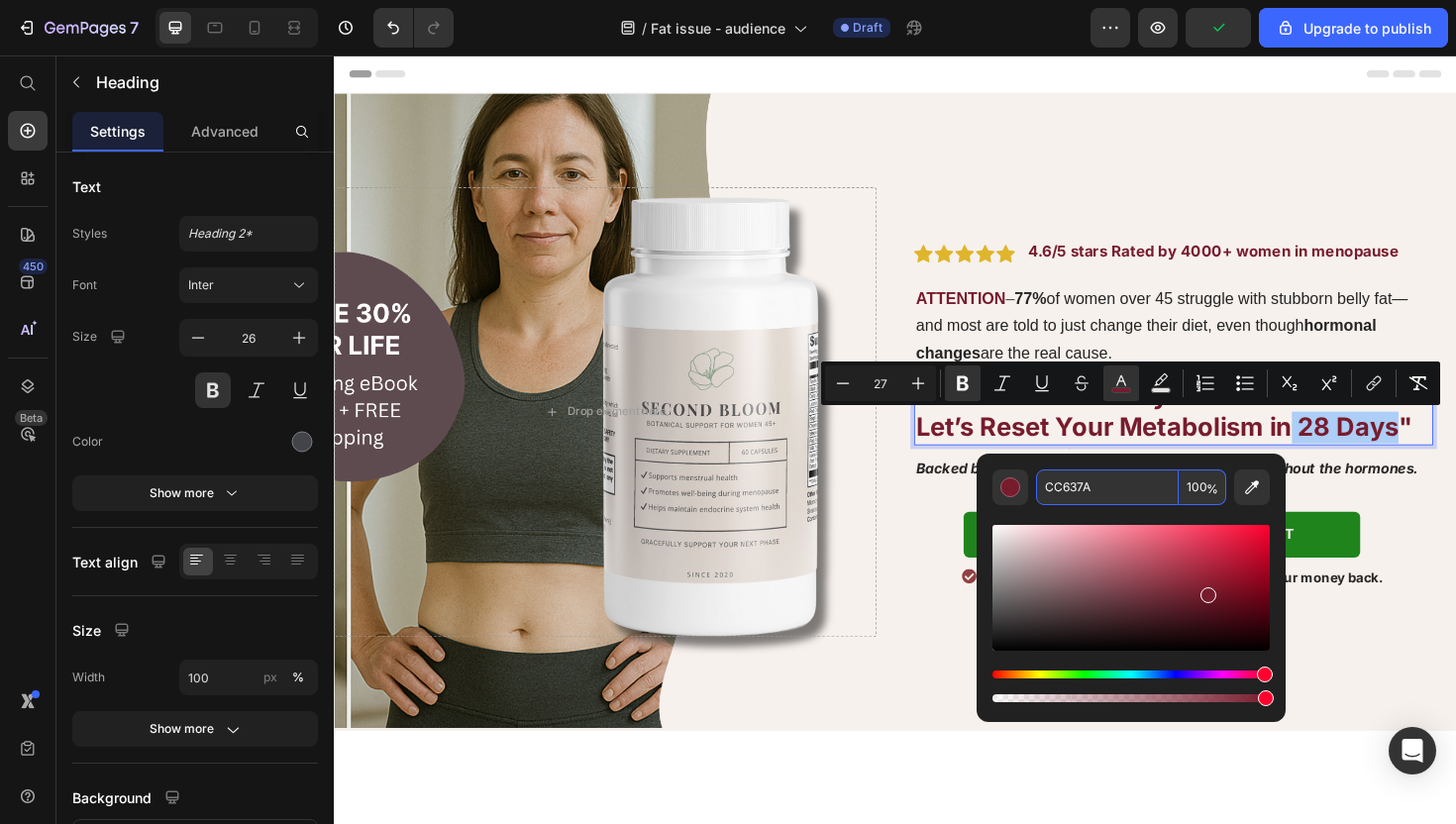 type on "CC637A" 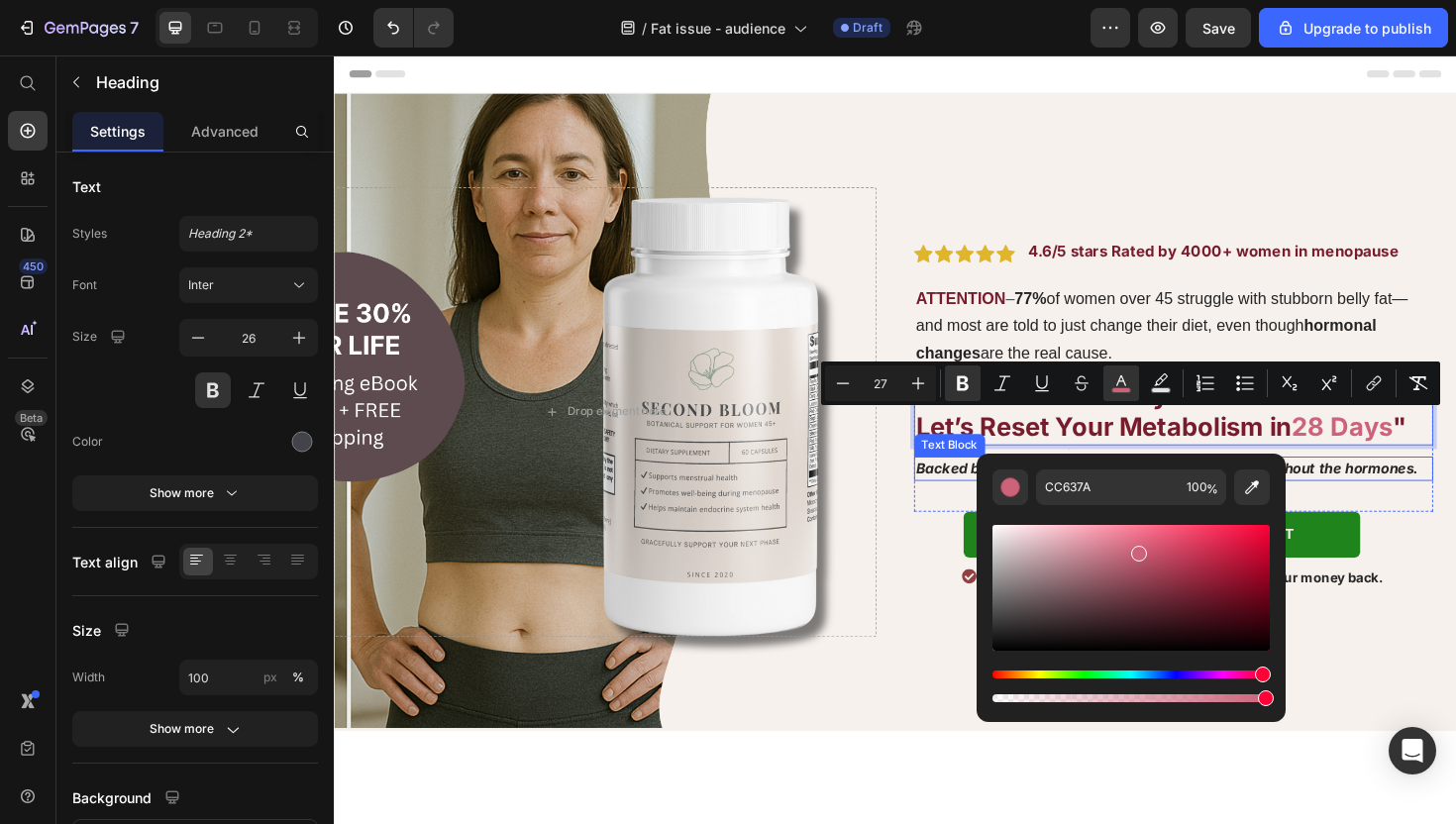 click on "Drop element here Image Icon Icon Icon Icon Icon Icon List 4.6/5 stars Rated by 4000+ women in menopause Text Block
ATTENTION  –  75%  of women get hot flashes,  2 in 3  lose sleep,  and most  are told to just wait it out. Item List Row ATTENTION  –  77%  of women over 45 struggle with stubborn belly fat—and most are told to just change their diet, even though  hormonal changes  are the real cause. Text Block "This Isn’t Just Belly Fat—It’s Hormonal. Let’s Reset Your Metabolism in  28 Days " Heading   0 Text Block Backed by Real Women and Natural Ingredients — without the hormones. Text Block
ATTENTION  –  75%  of women get hot flashes,  2 in 3  lose sleep,  and most  are told to just wait it out. Item List
ATTENTION  –  75%  of women get hot flashes,  2 in 3  lose sleep,  and most  are told to just wait it out. Item List
ATTENTION  –  75%  of women get hot flashes,  2 in 3  lose sleep,  and most Item List" at bounding box center (928, 433) 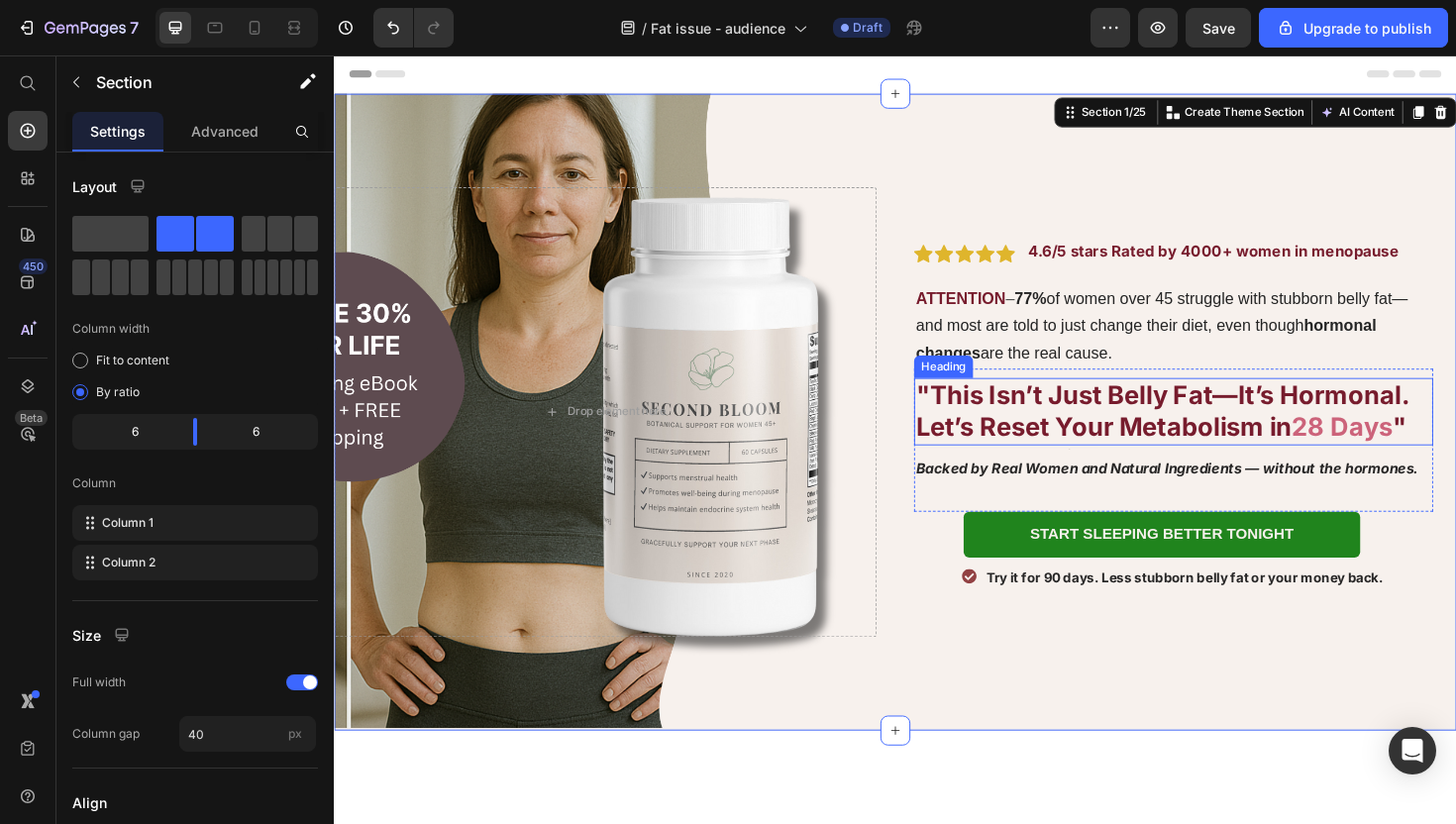 click on ""This Isn’t Just Belly Fat—It’s Hormonal. Let’s Reset Your Metabolism in" at bounding box center (1210, 432) 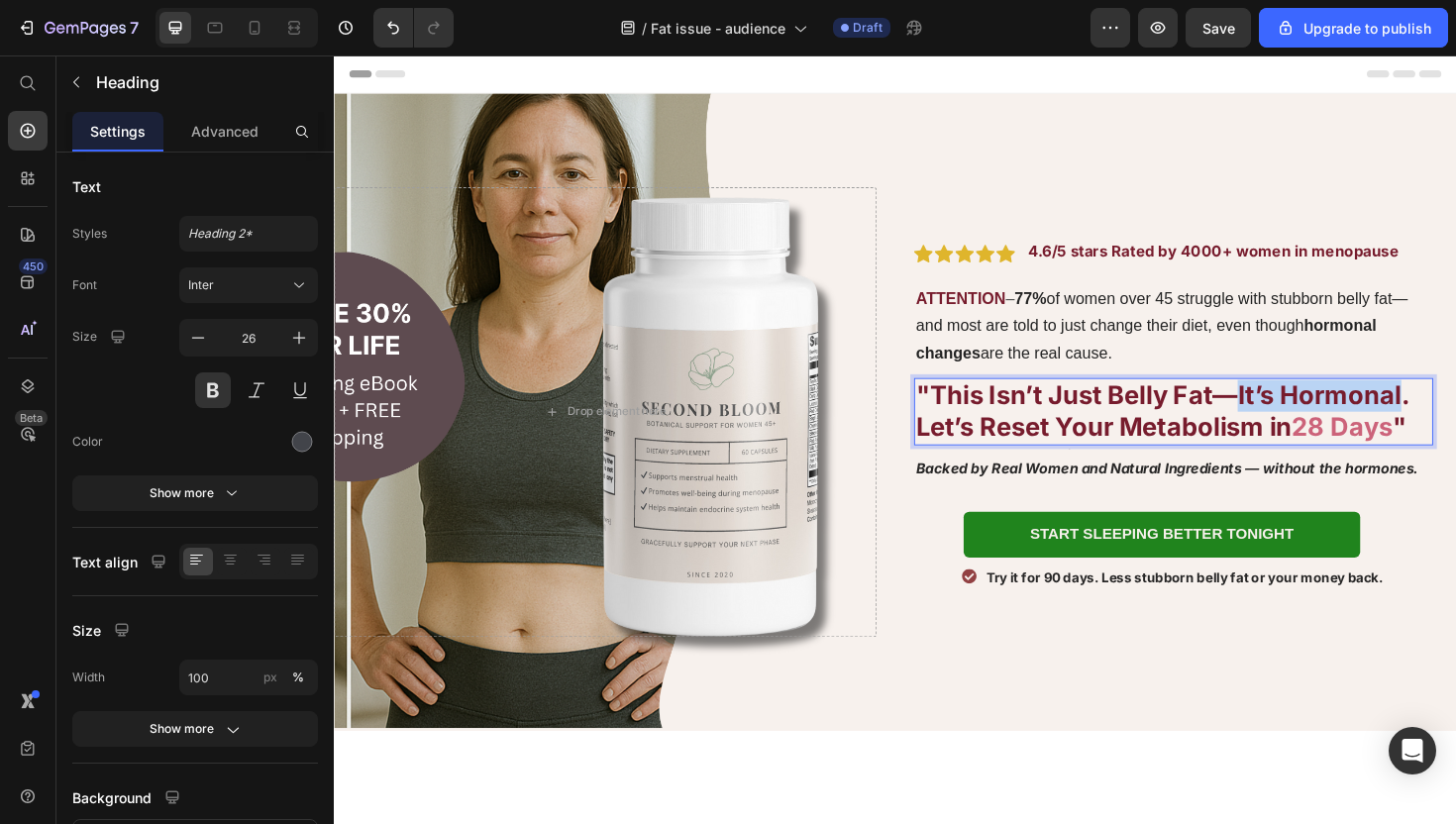drag, startPoint x: 1465, startPoint y: 417, endPoint x: 1294, endPoint y: 418, distance: 171.00292 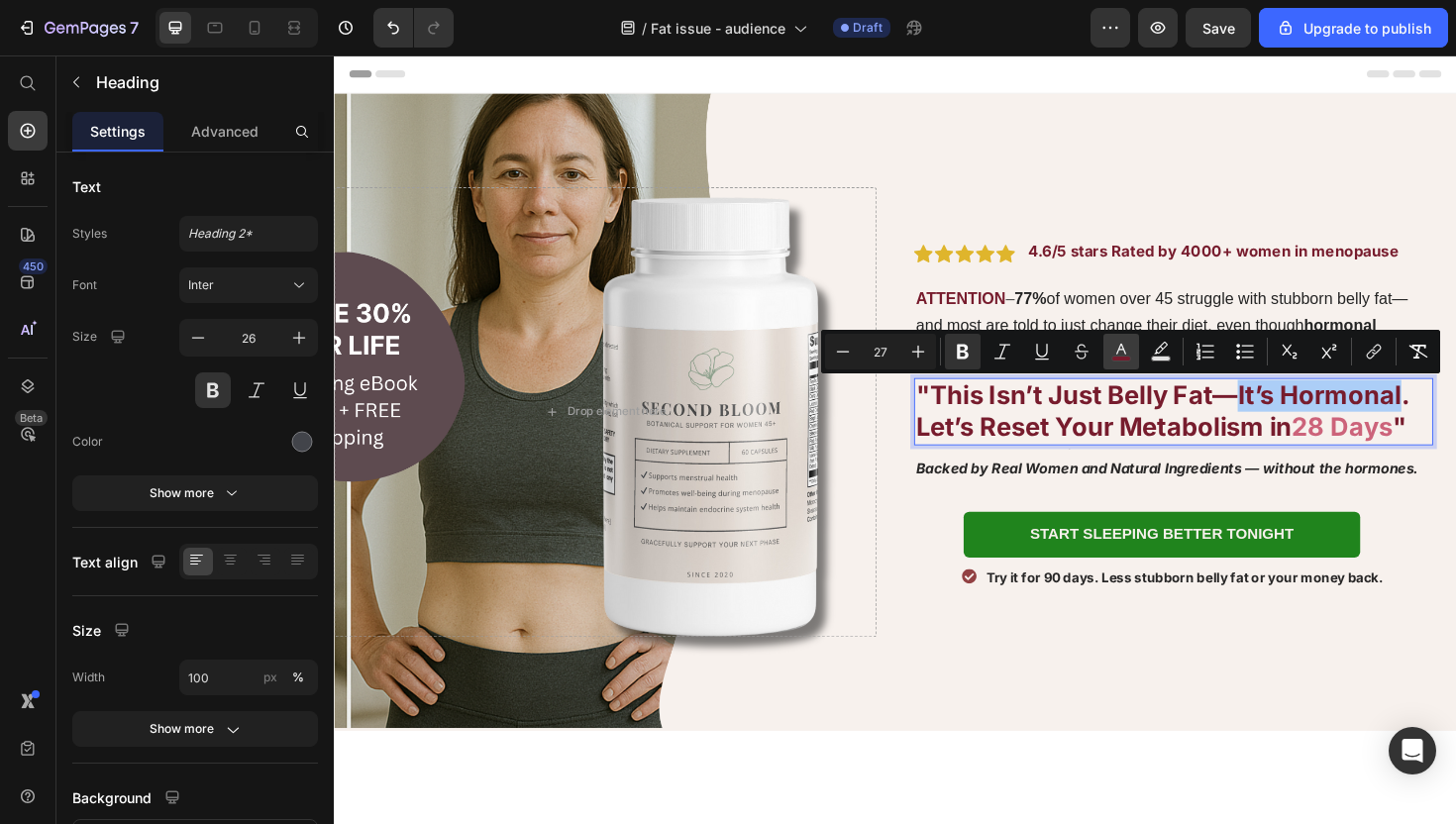 click 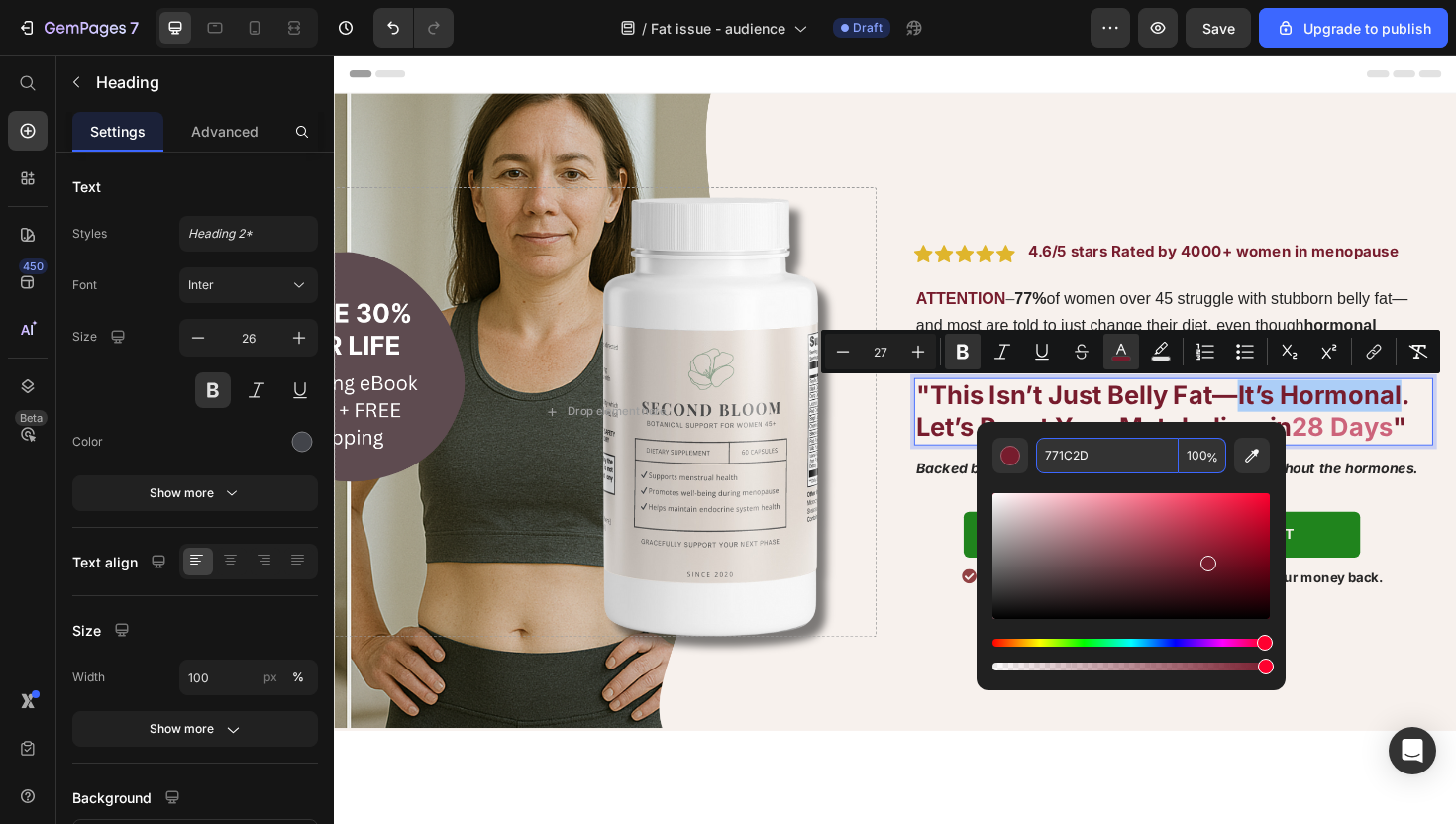 click on "771C2D" at bounding box center [1107, 456] 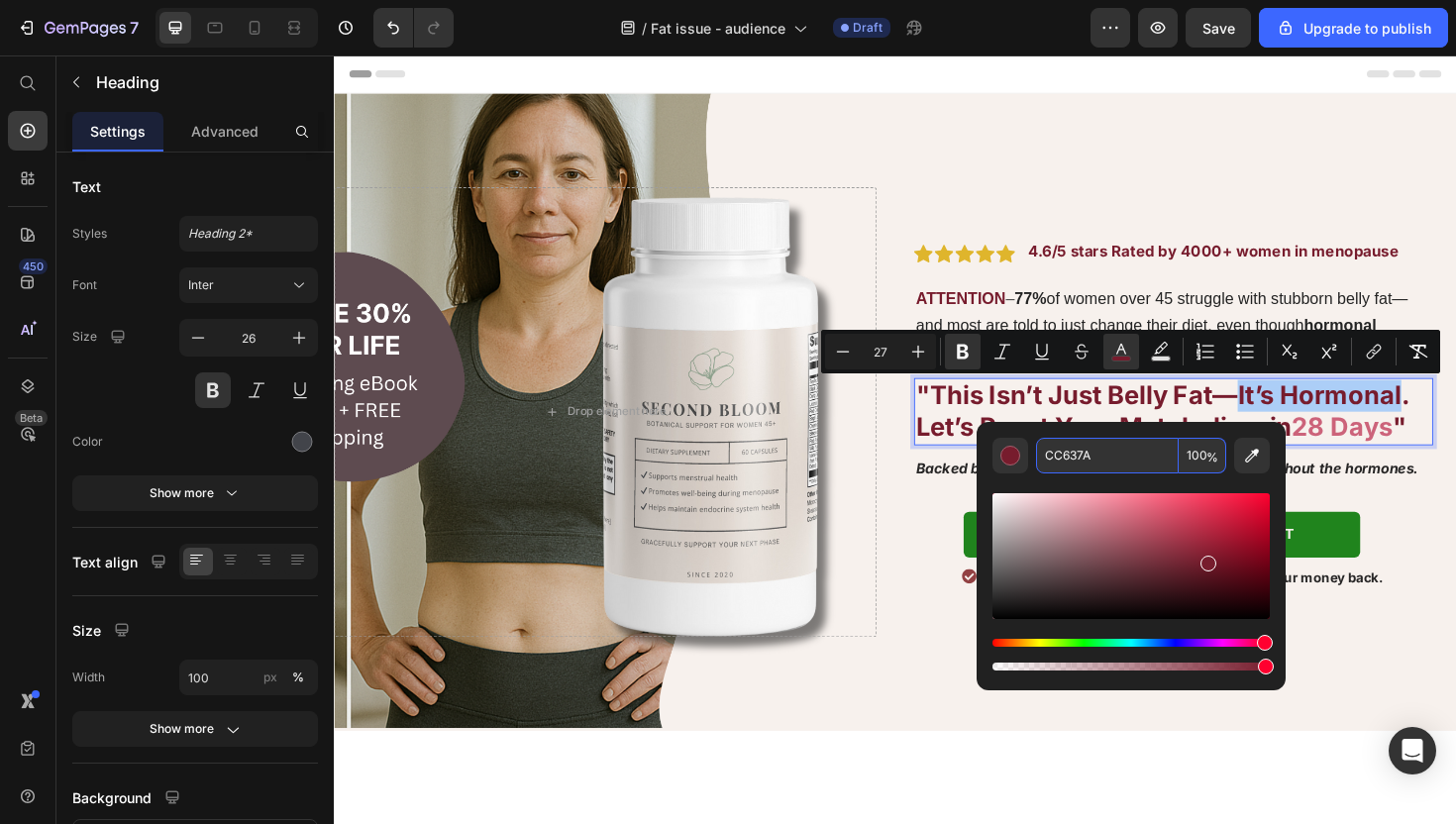 type on "CC637A" 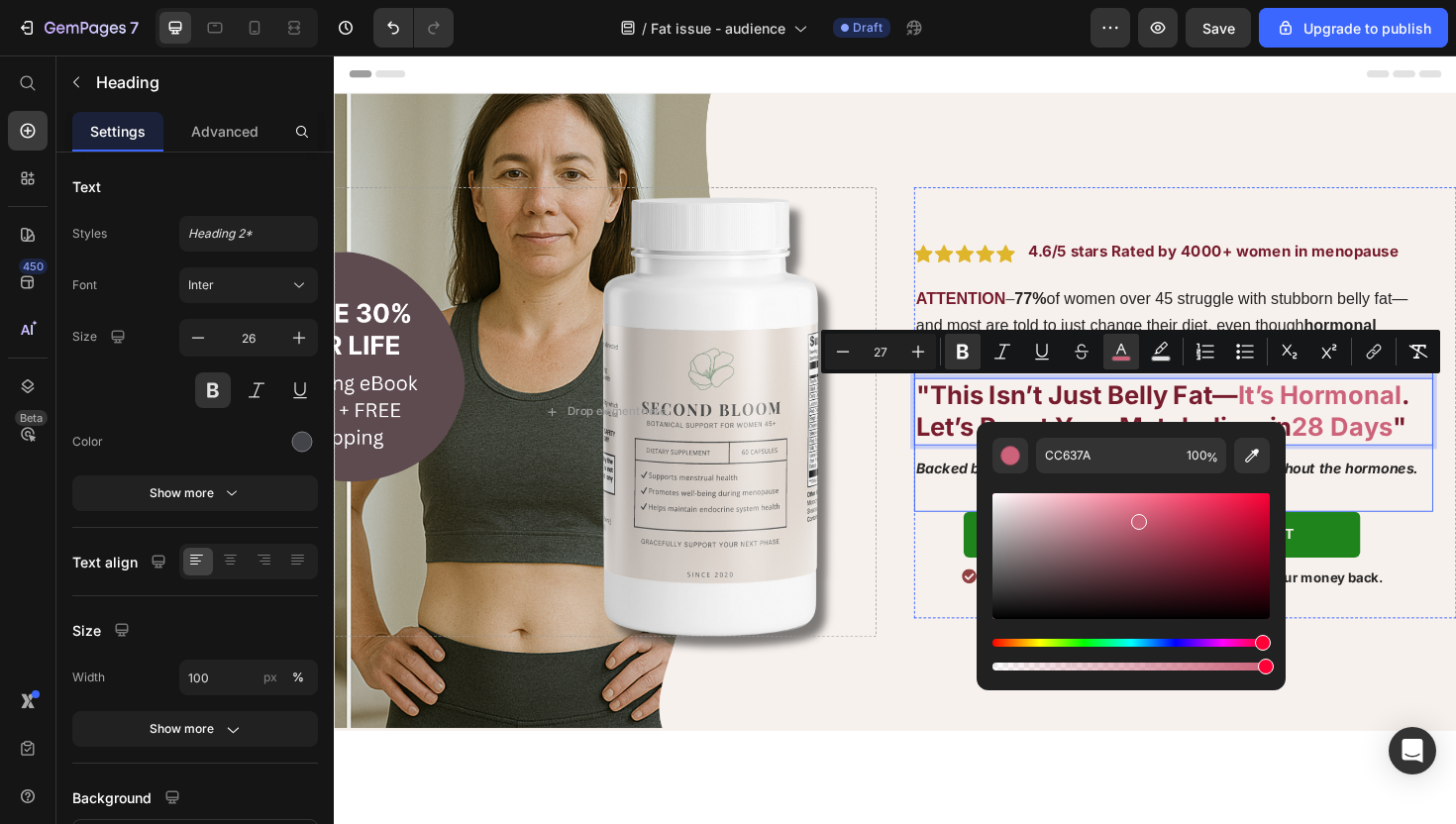 click at bounding box center [1222, 470] 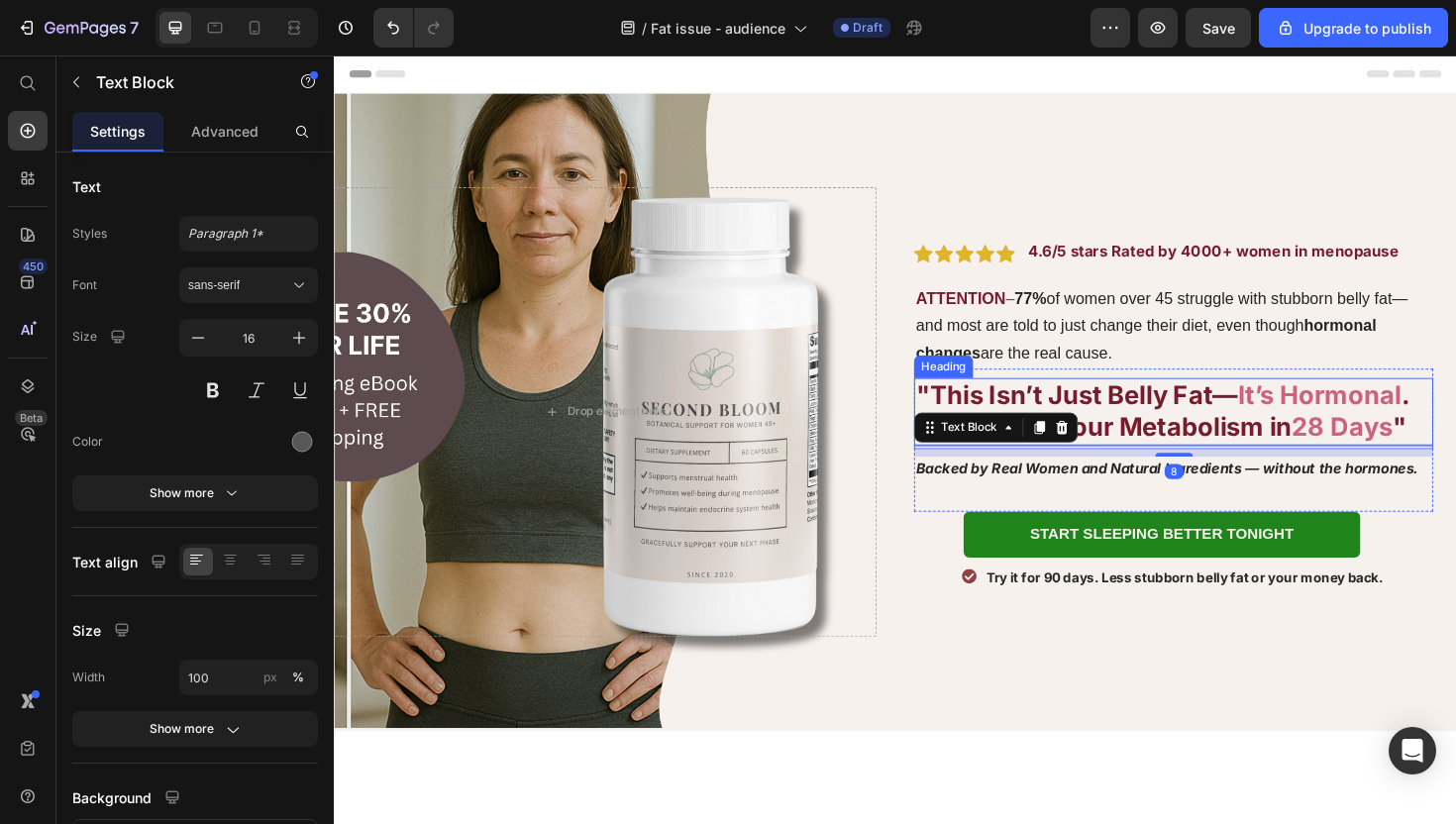 click on "It’s Hormonal" at bounding box center (1377, 415) 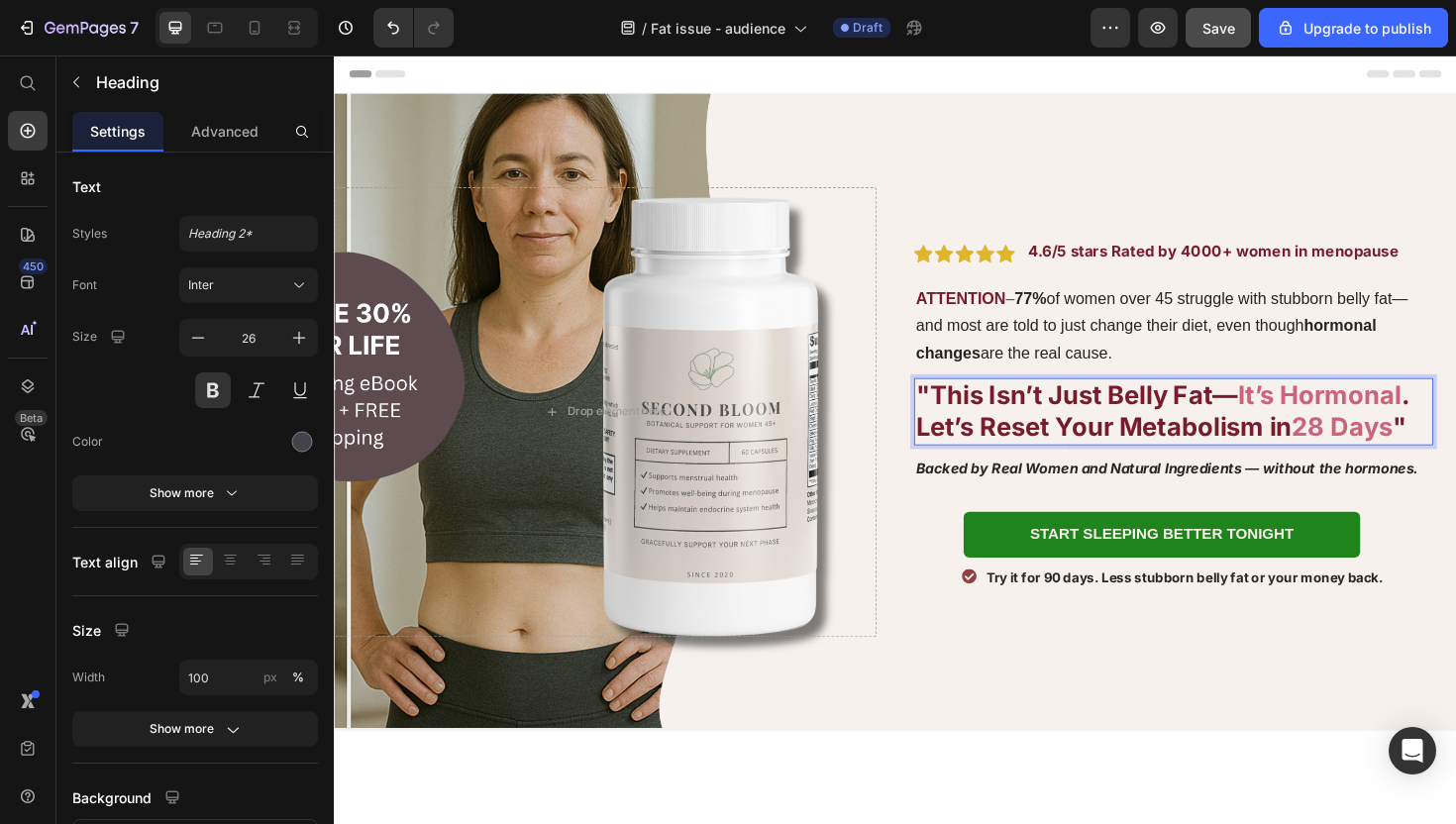 drag, startPoint x: 1216, startPoint y: 33, endPoint x: 922, endPoint y: 168, distance: 323.51352 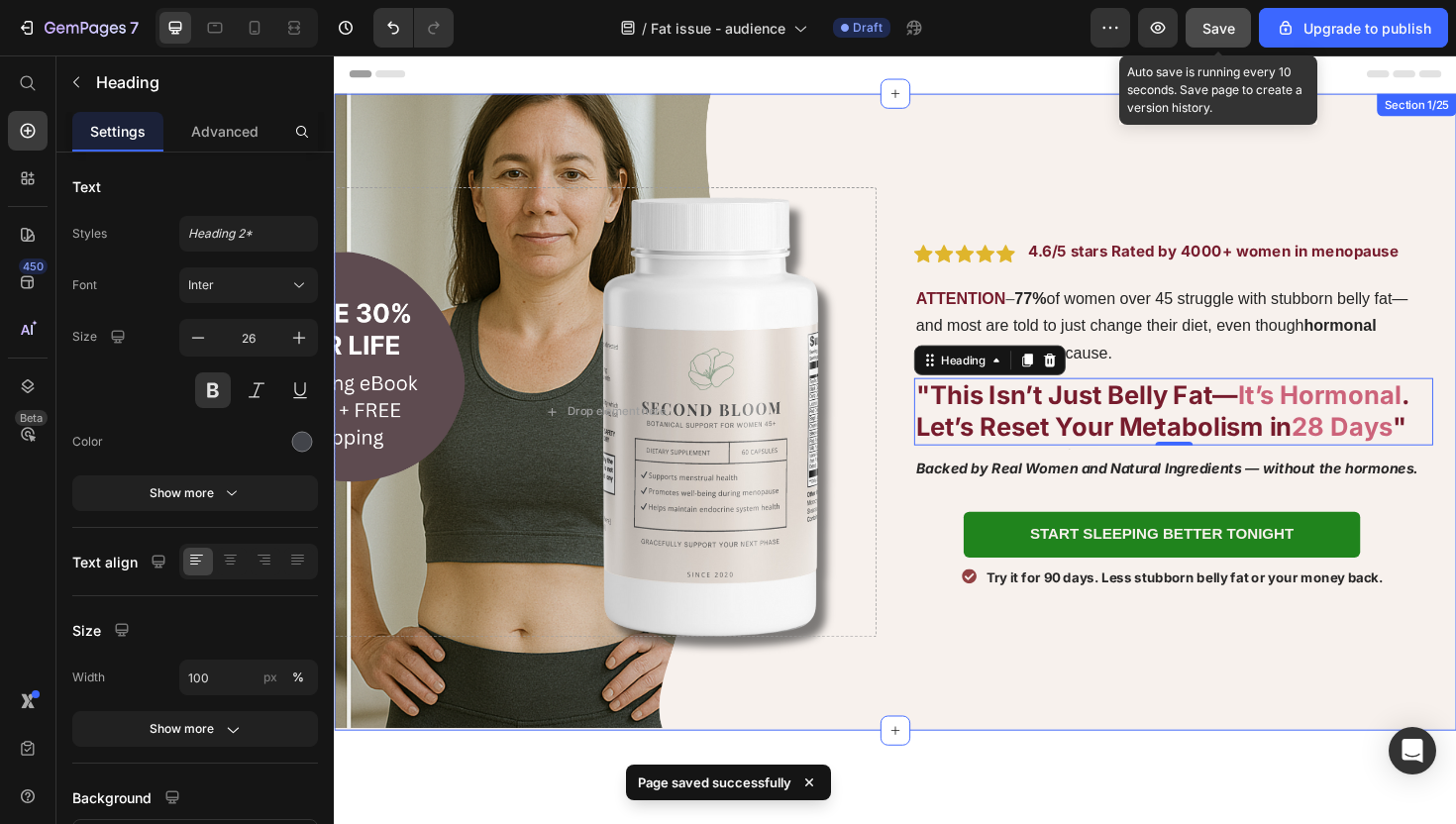 click on "Drop element here Image Icon Icon Icon Icon Icon Icon List 4.6/5 stars Rated by 4000+ women in menopause Text Block
ATTENTION  –  75%  of women get hot flashes,  2 in 3  lose sleep,  and most  are told to just wait it out. Item List Row ATTENTION  –  77%  of women over 45 struggle with stubborn belly fat—and most are told to just change their diet, even though  hormonal changes  are the real cause. Text Block "This Isn’t Just Belly Fat— It’s Hormonal . Let’s Reset Your Metabolism in  28 Days " Heading   0 Text Block Backed by Real Women and Natural Ingredients — without the hormones. Text Block
ATTENTION  –  75%  of women get hot flashes,  2 in 3  lose sleep,  and most  are told to just wait it out. Item List
ATTENTION  –  75%  of women get hot flashes,  2 in 3  lose sleep,  and most  are told to just wait it out. Item List
ATTENTION  –  75%  of women get hot flashes,  2 in 3  lose sleep,  and most  –" at bounding box center [928, 433] 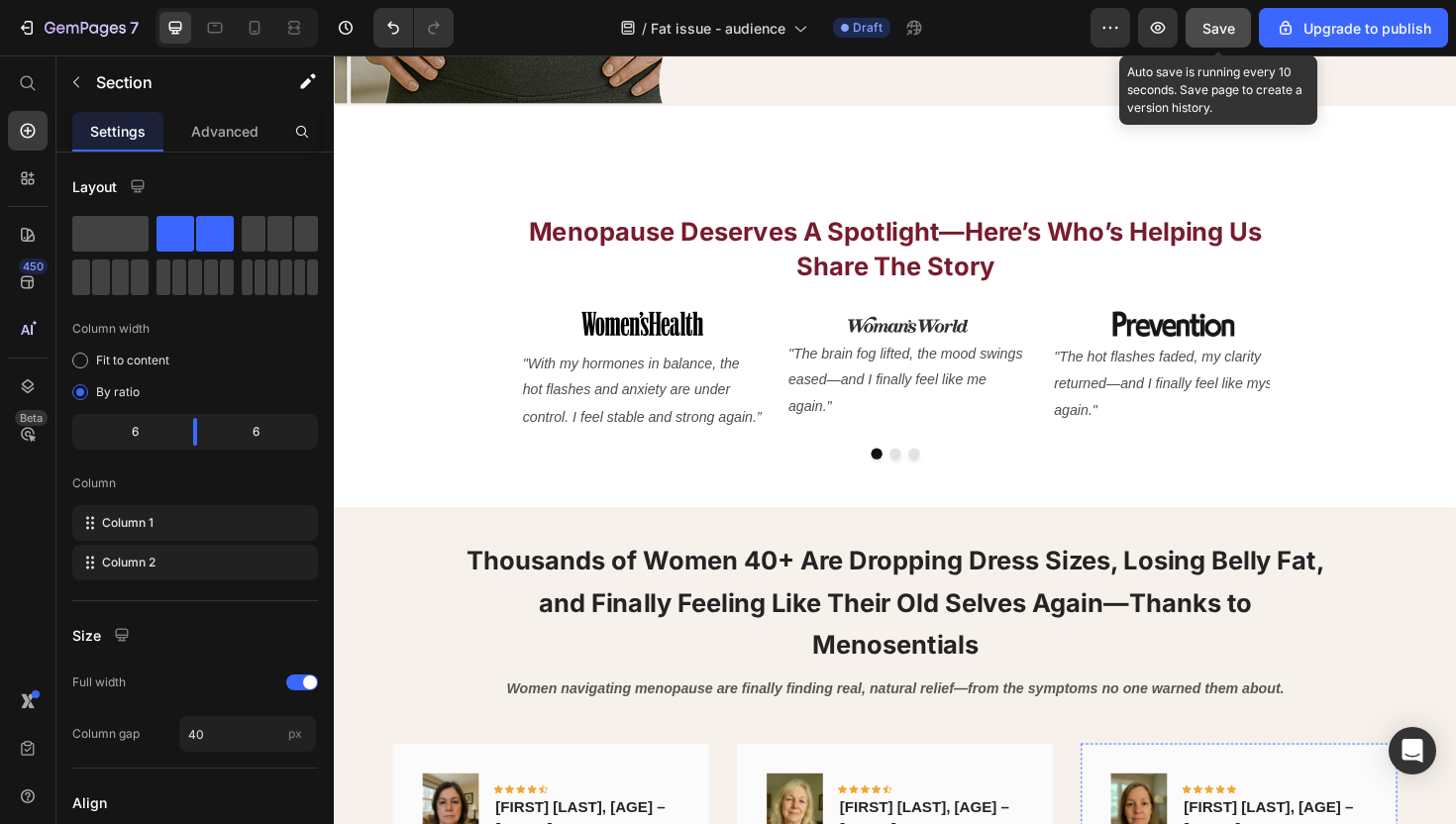 scroll, scrollTop: 0, scrollLeft: 0, axis: both 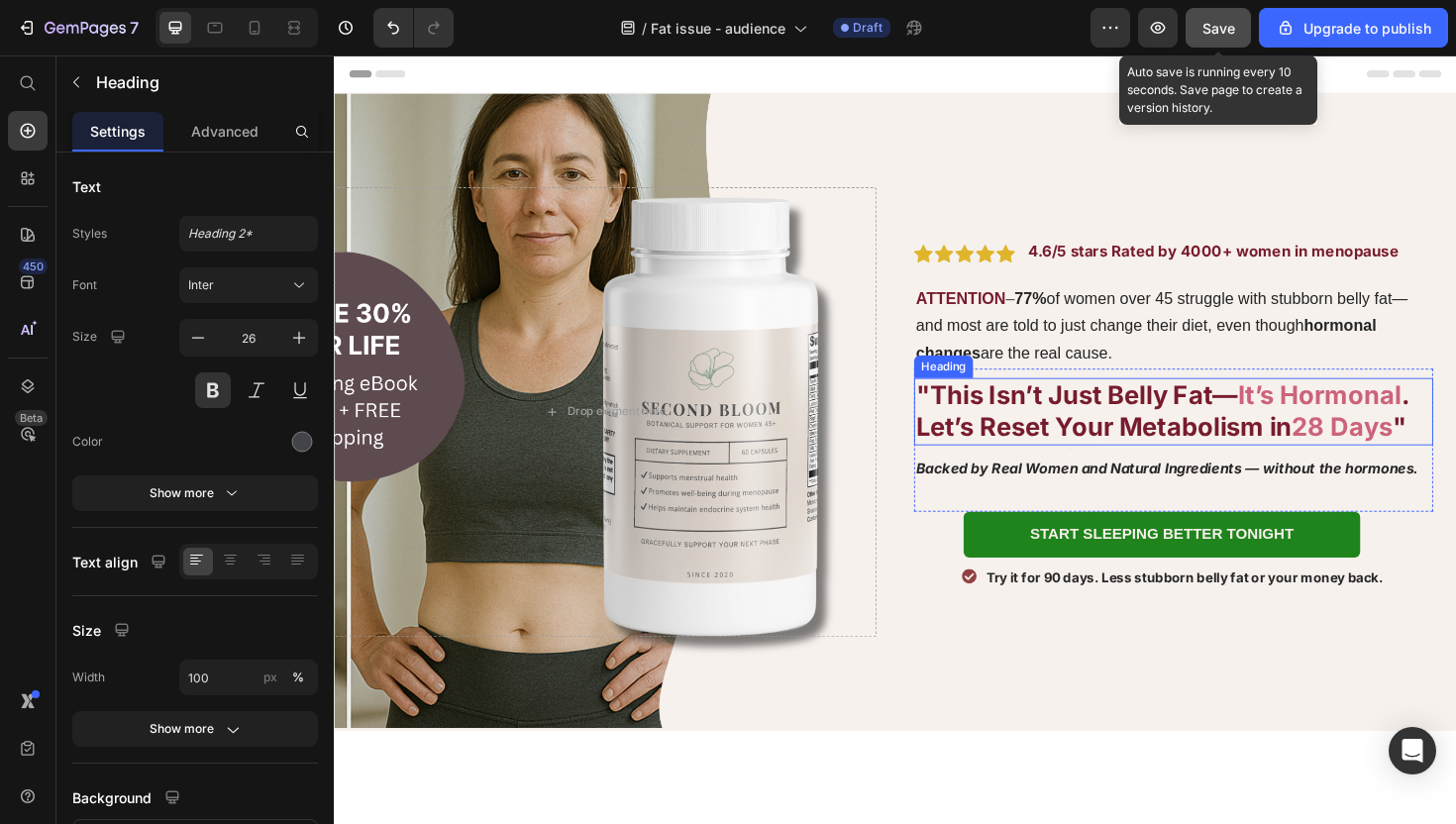 click on ". Let’s Reset Your Metabolism in" at bounding box center (1210, 432) 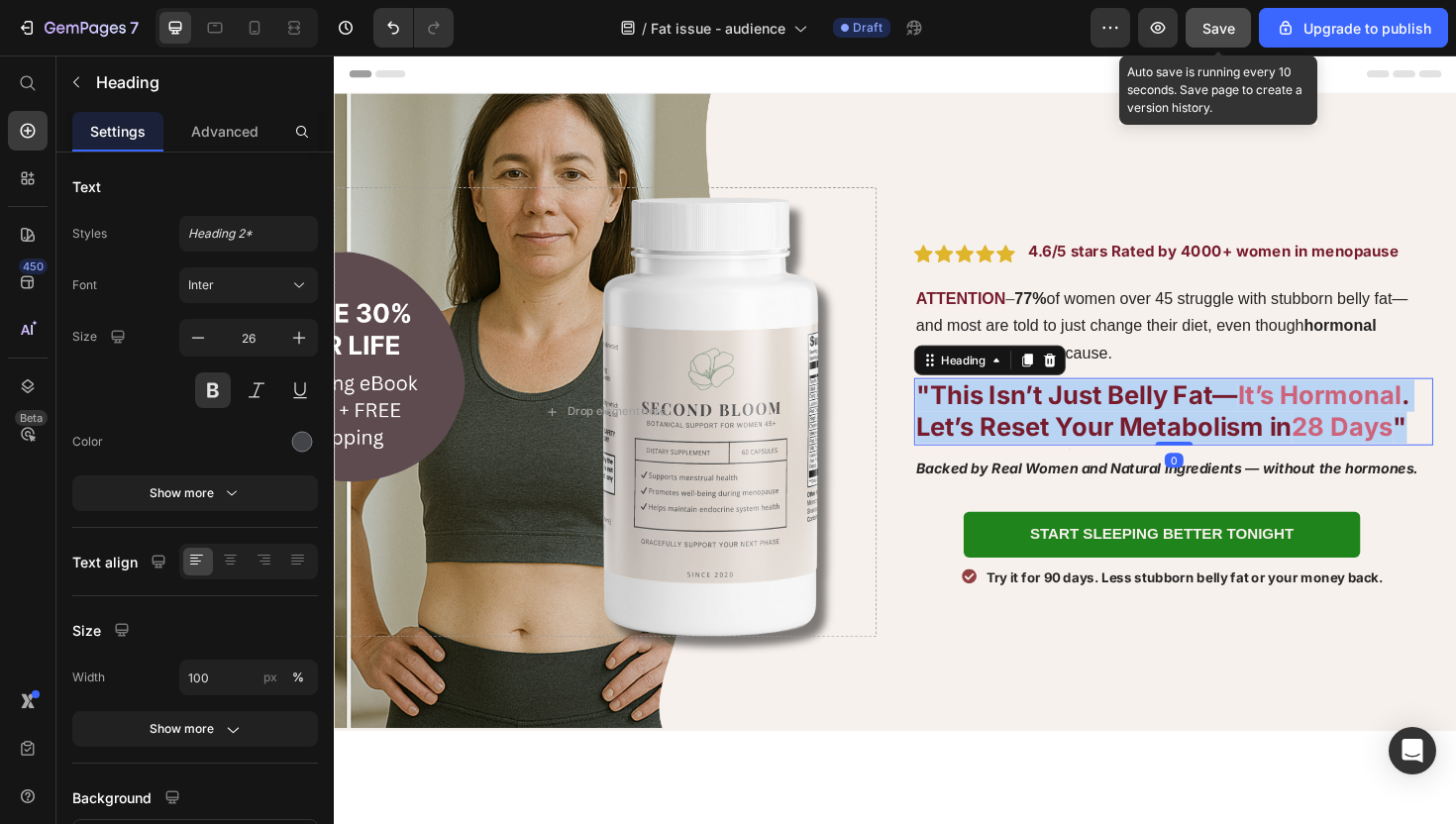 click on ". Let’s Reset Your Metabolism in" at bounding box center (1210, 432) 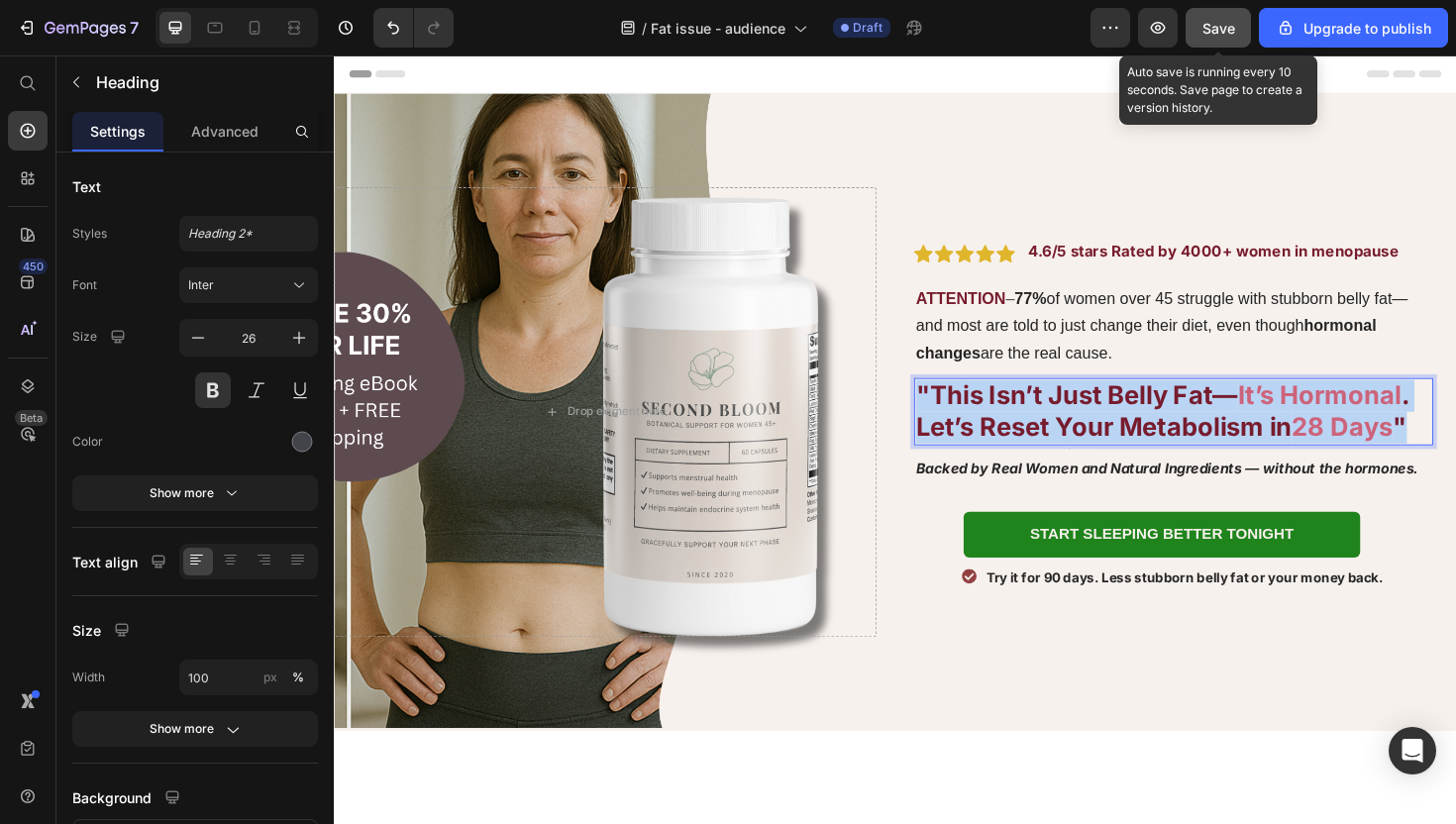 copy on ""This Isn’t Just Belly Fat— It’s Hormonal . Let’s Reset Your Metabolism in  28 Days "" 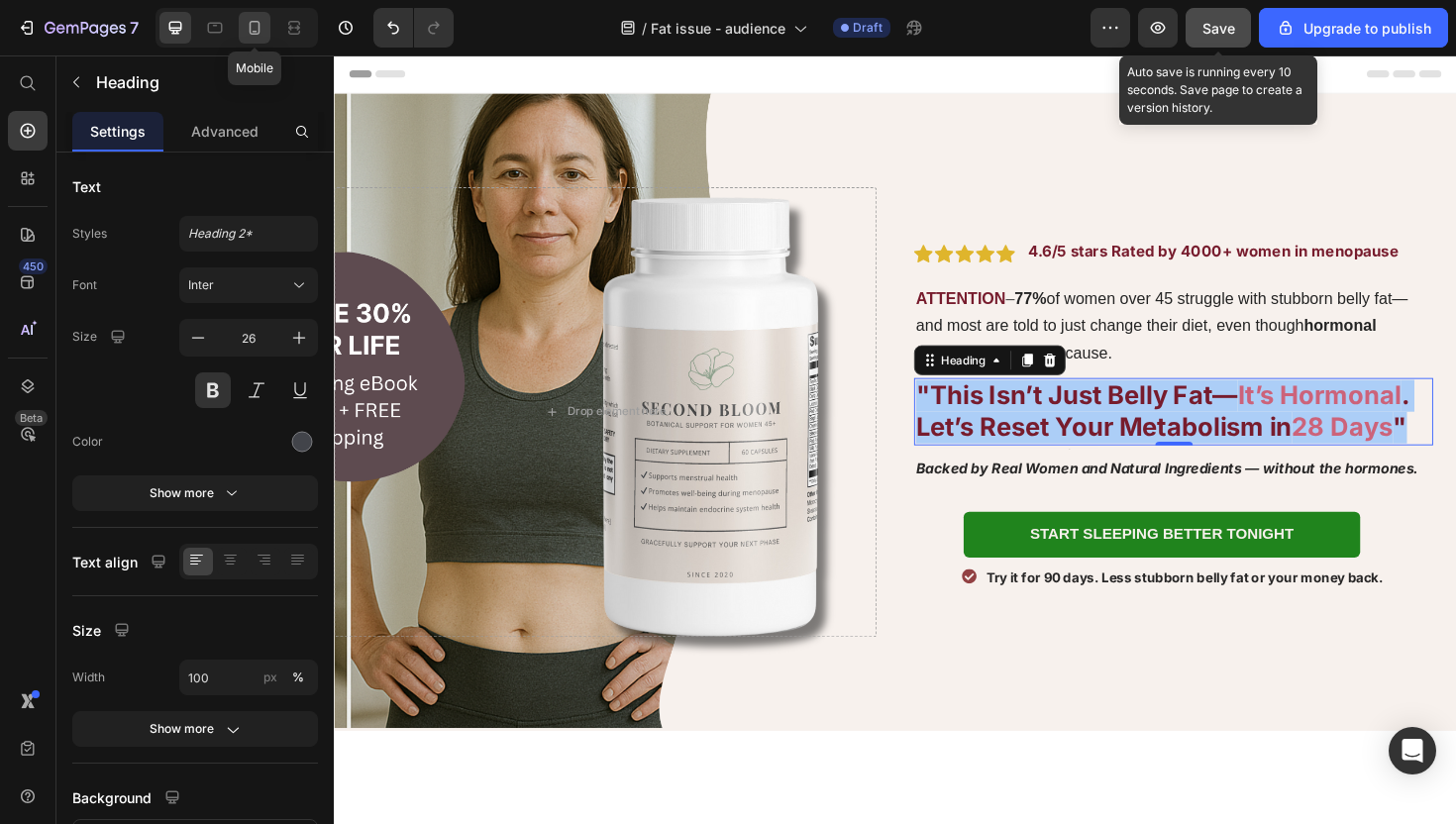 click 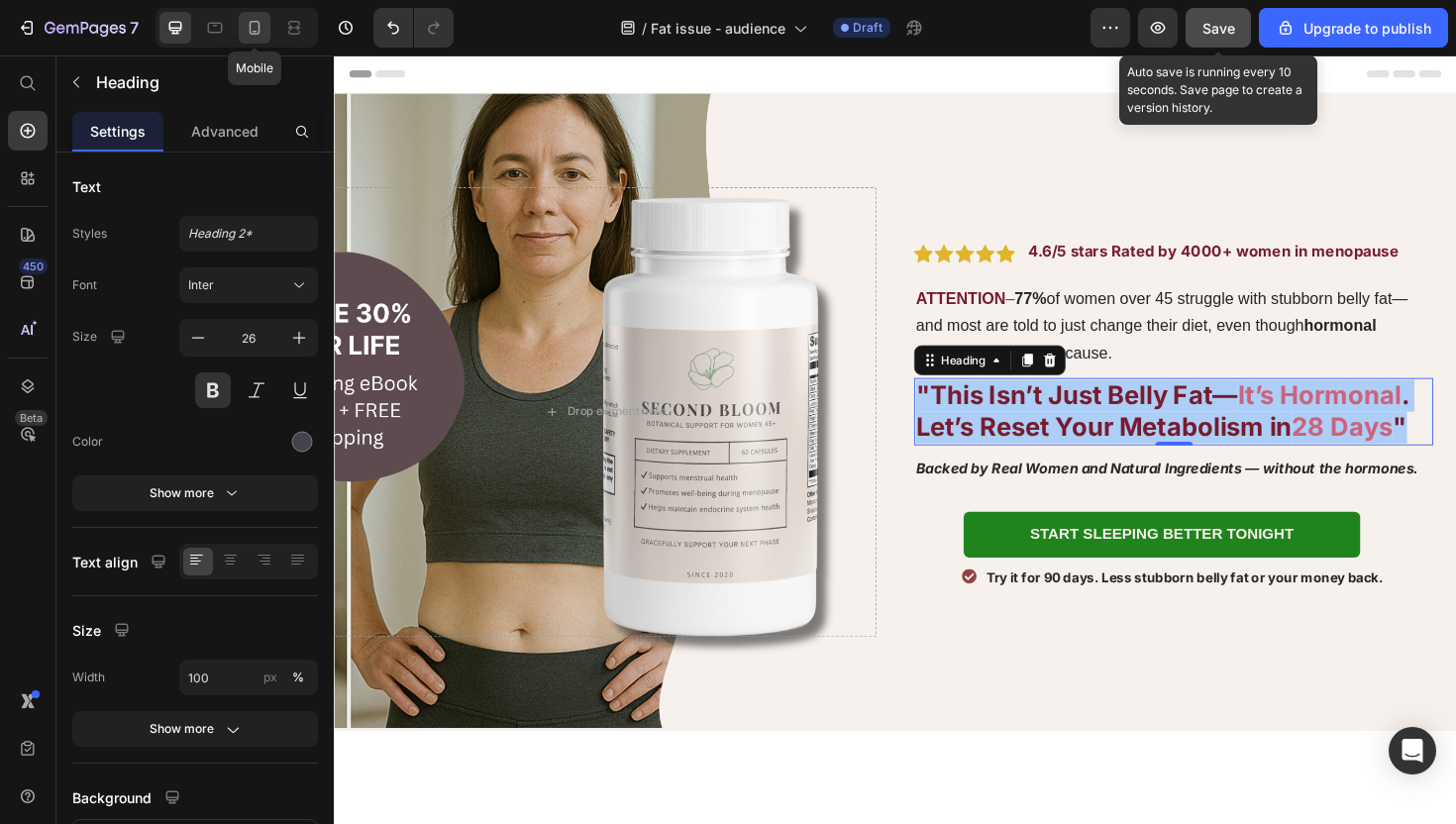 type on "41" 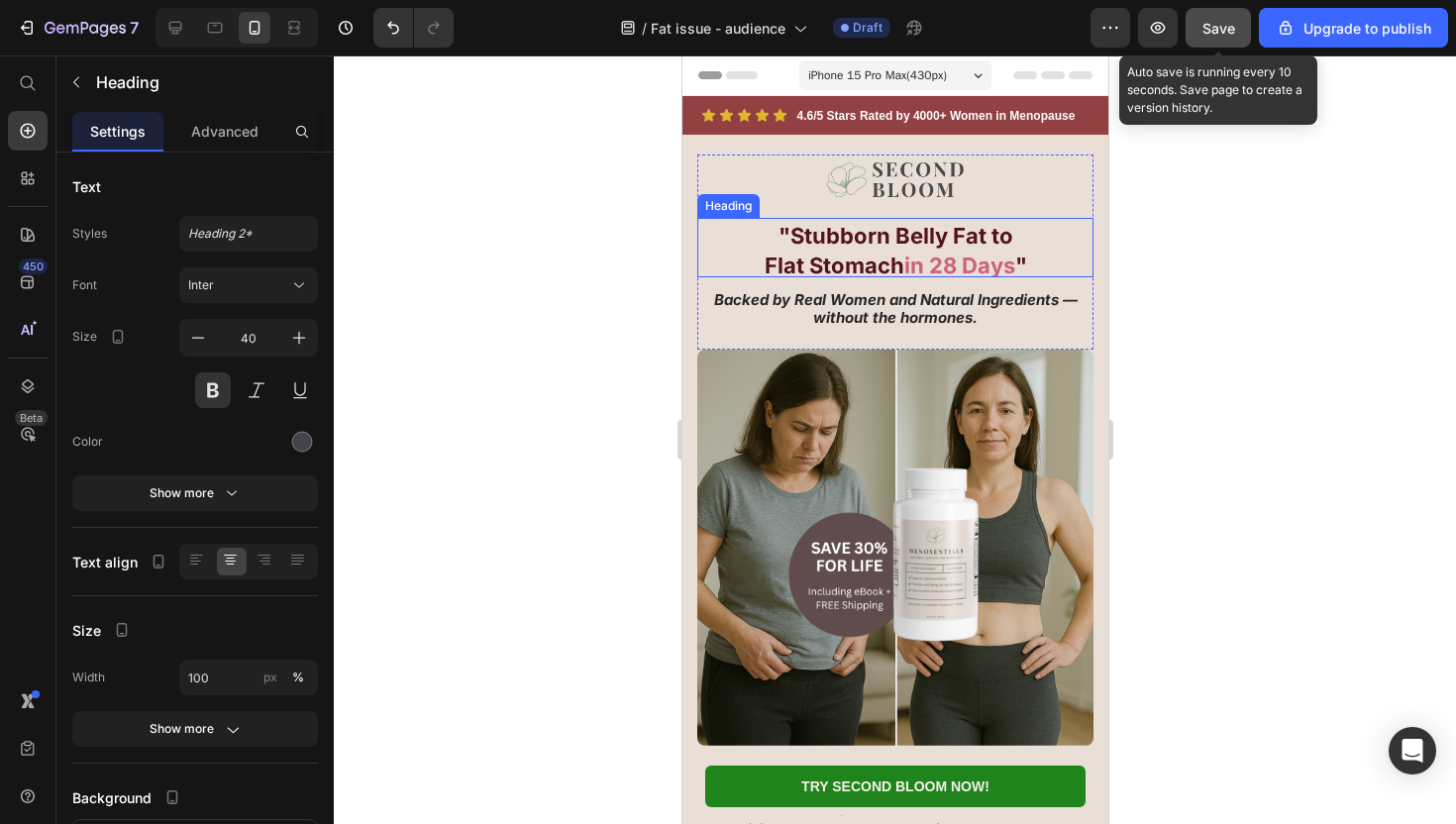click on "Flat Stomach" at bounding box center [833, 265] 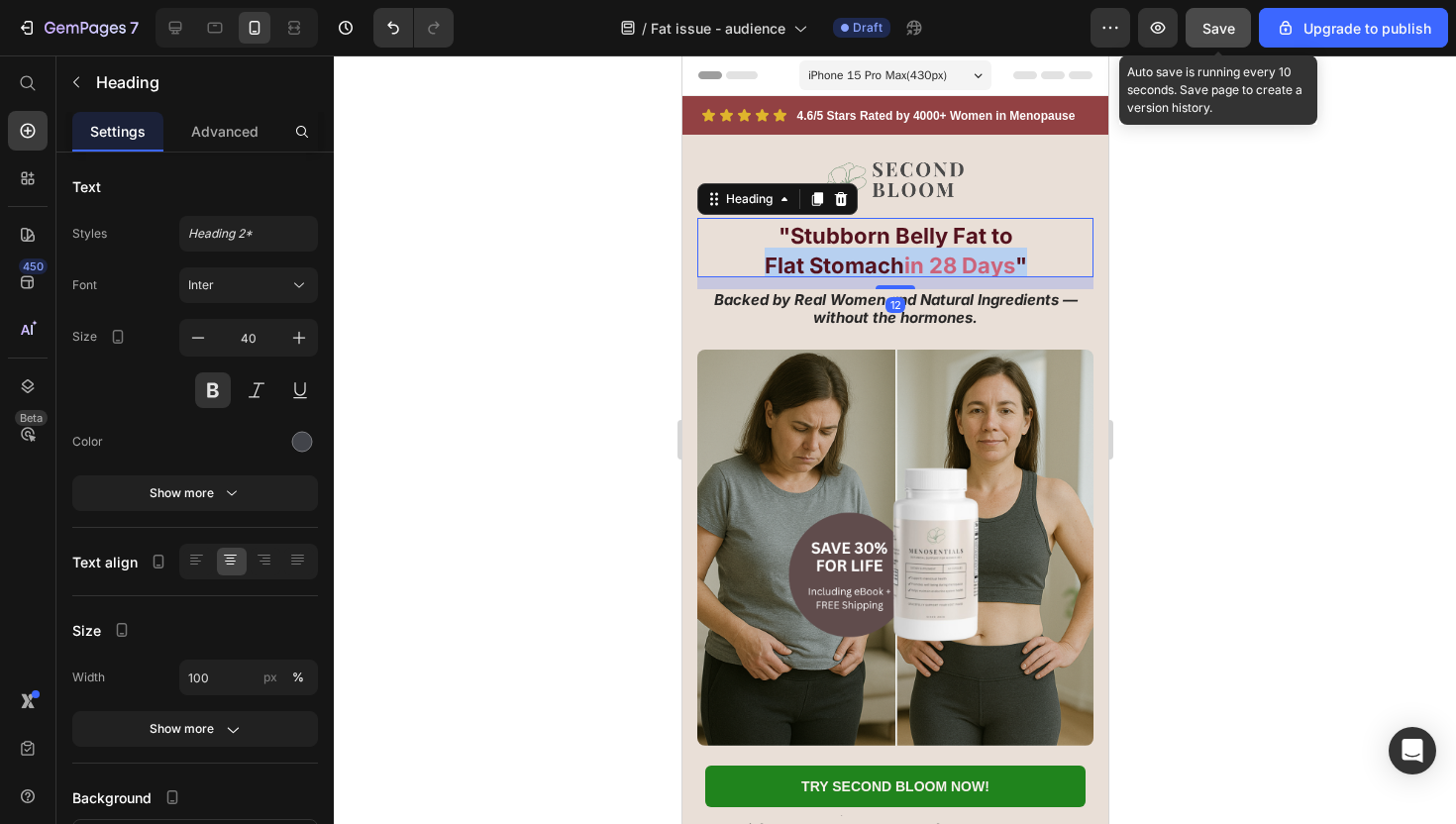 click on "Flat Stomach" at bounding box center (833, 265) 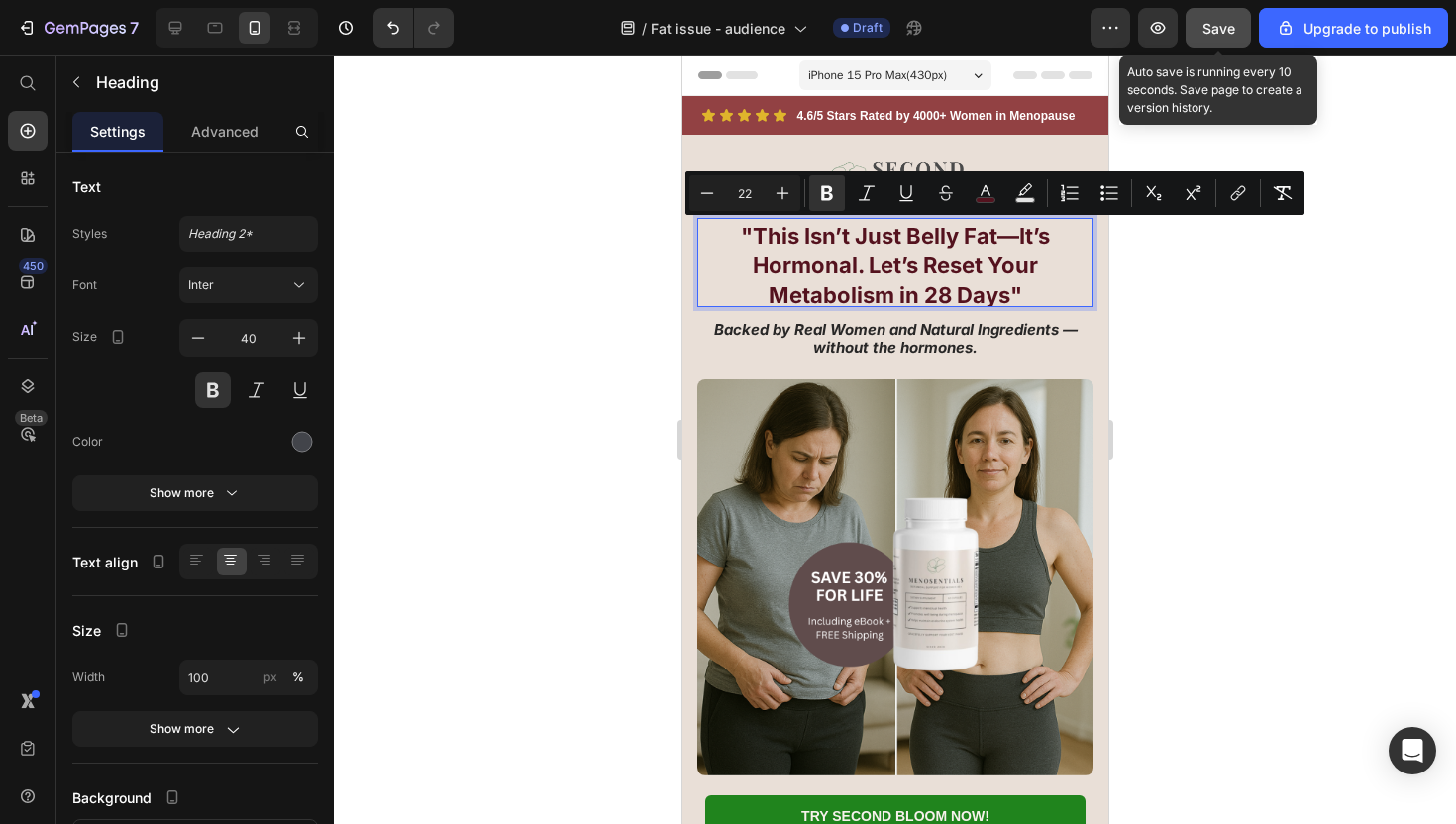scroll, scrollTop: 1, scrollLeft: 0, axis: vertical 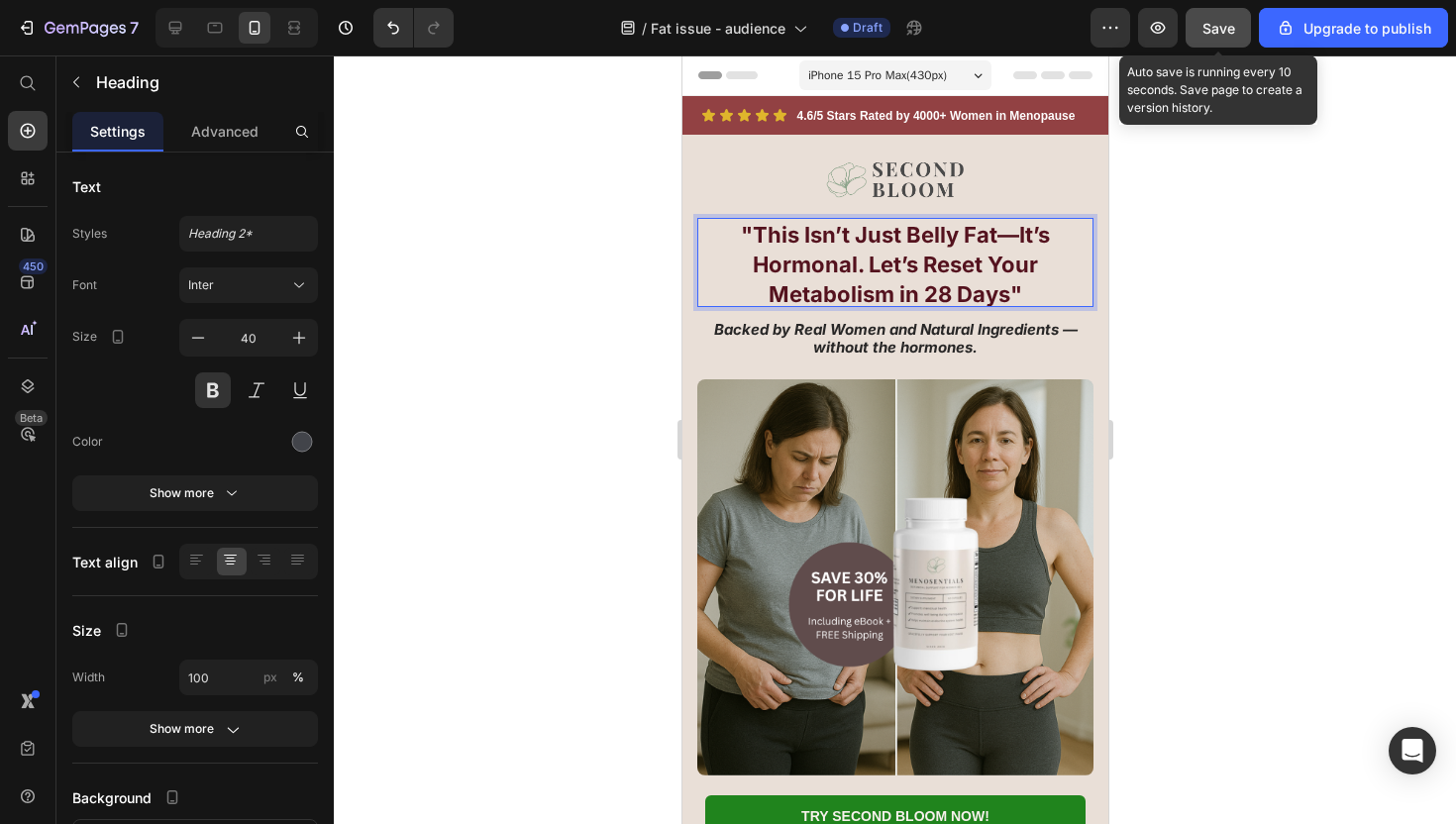 click on ""This Isn’t Just Belly Fat—It’s Hormonal. Let’s Reset Your Metabolism in 28 Days"" at bounding box center [894, 261] 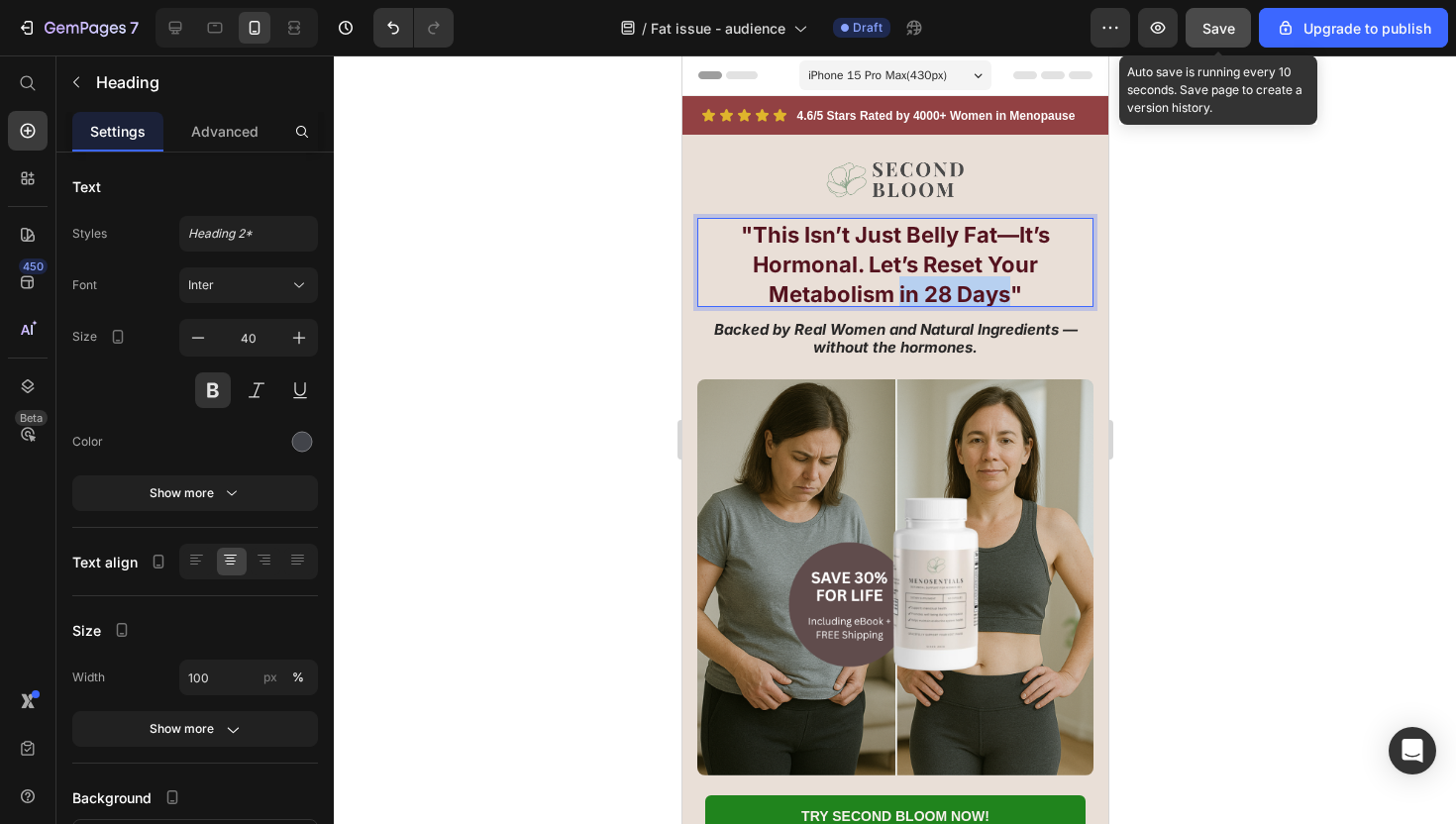 drag, startPoint x: 897, startPoint y: 297, endPoint x: 1010, endPoint y: 300, distance: 113.03982 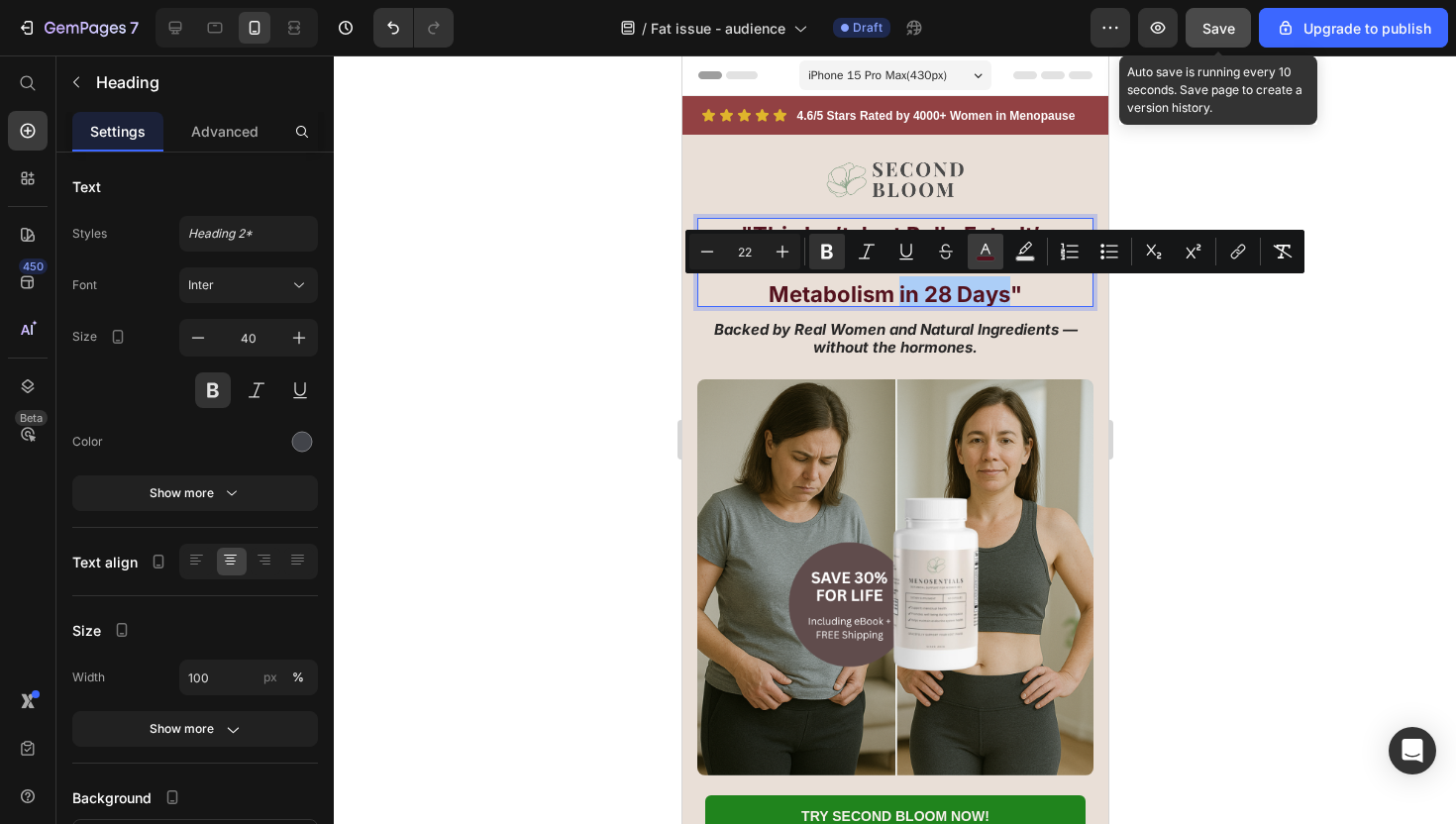 click 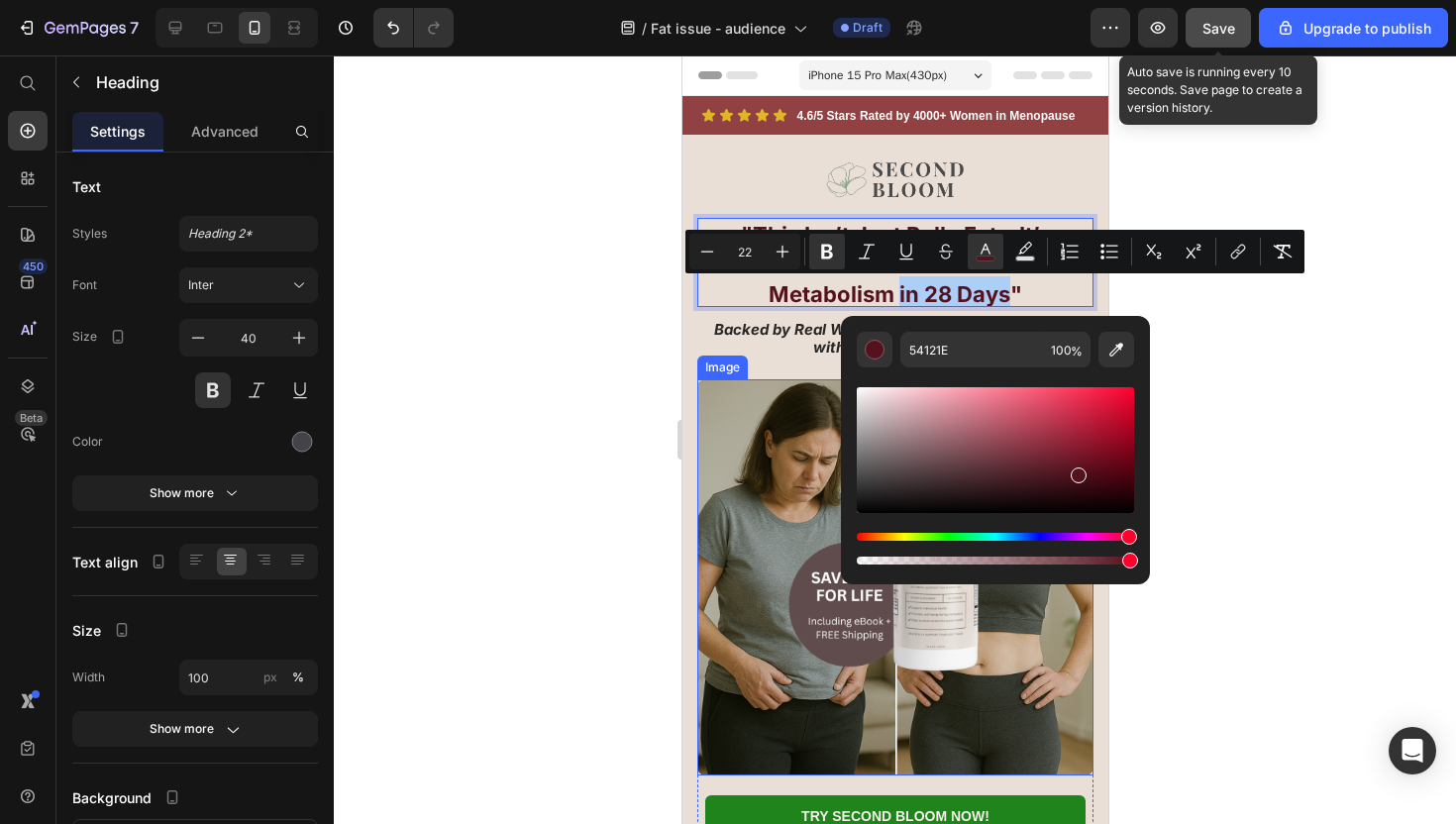click at bounding box center (894, 577) 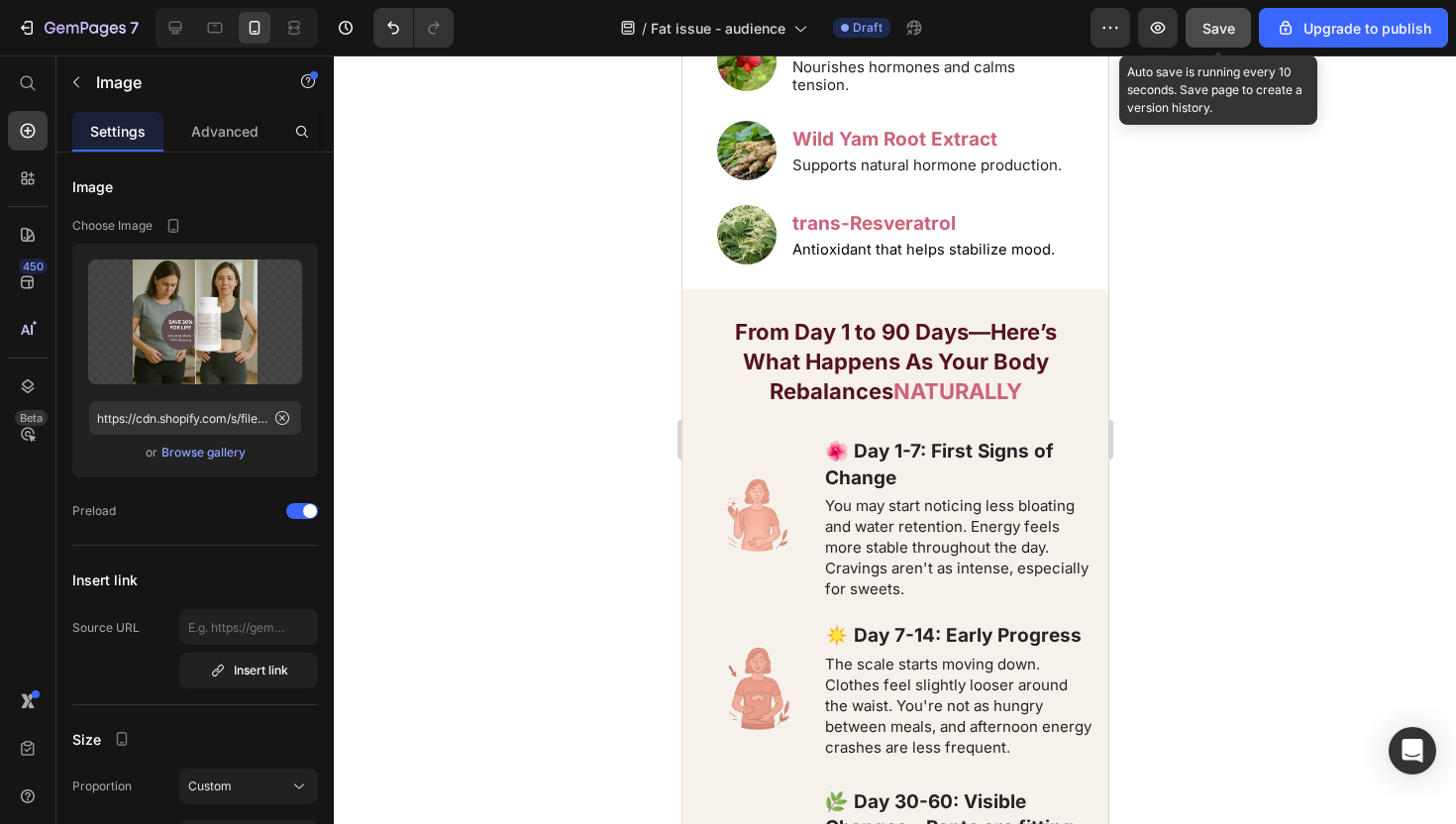 scroll, scrollTop: 6116, scrollLeft: 0, axis: vertical 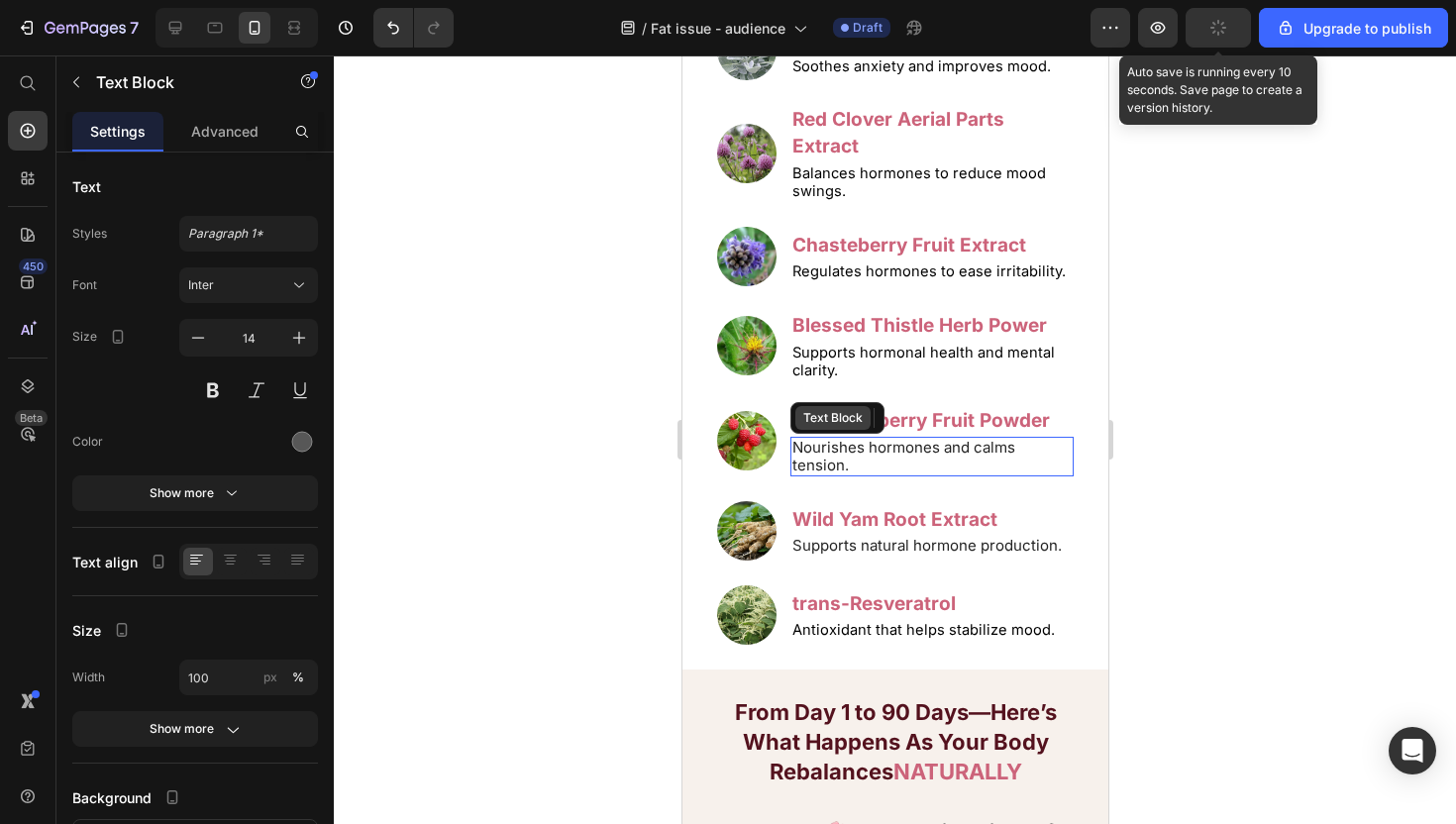 click on "Text Block" at bounding box center (836, 418) 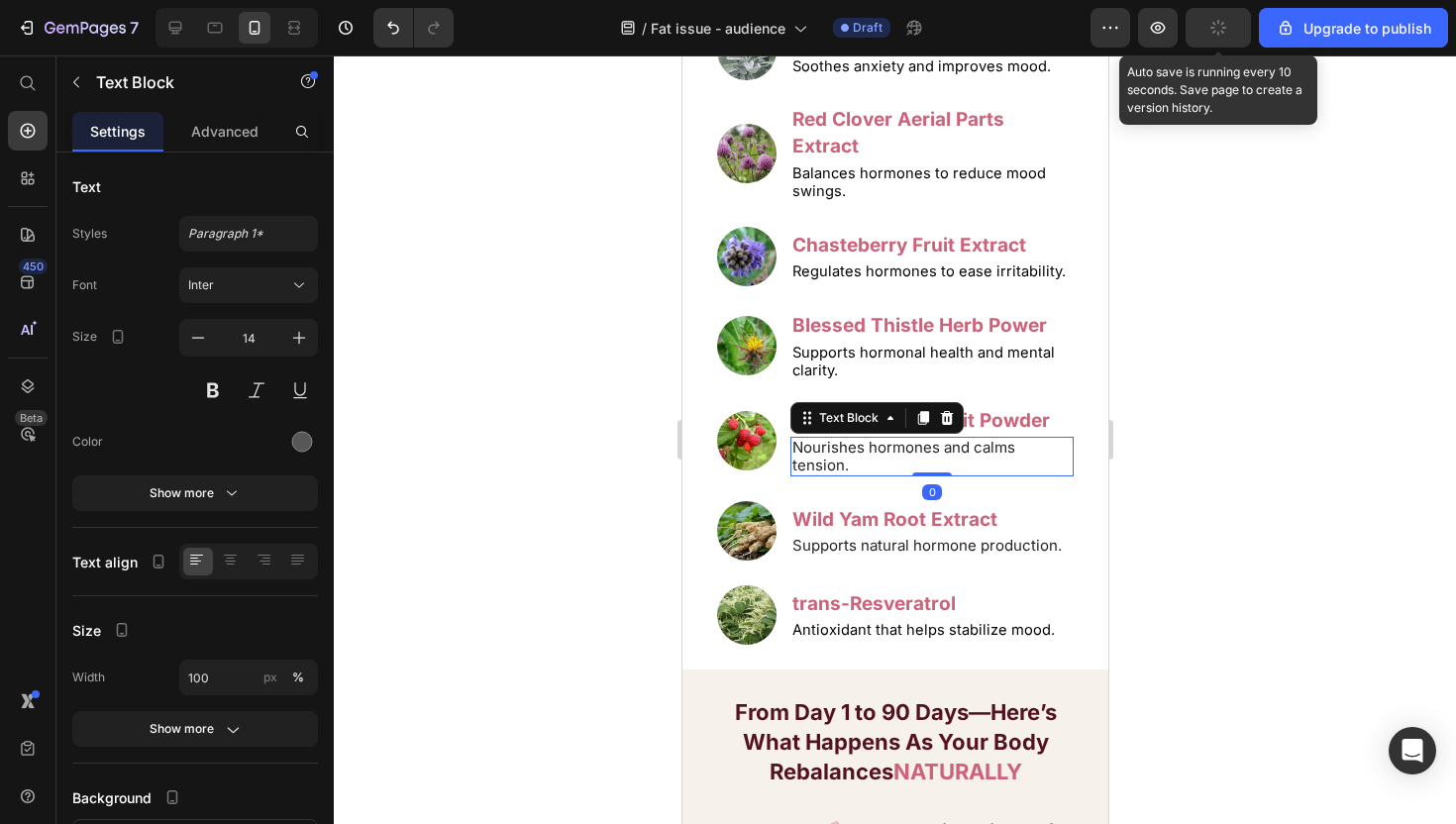 click on "Supports hormonal health and mental clarity." at bounding box center [922, 361] 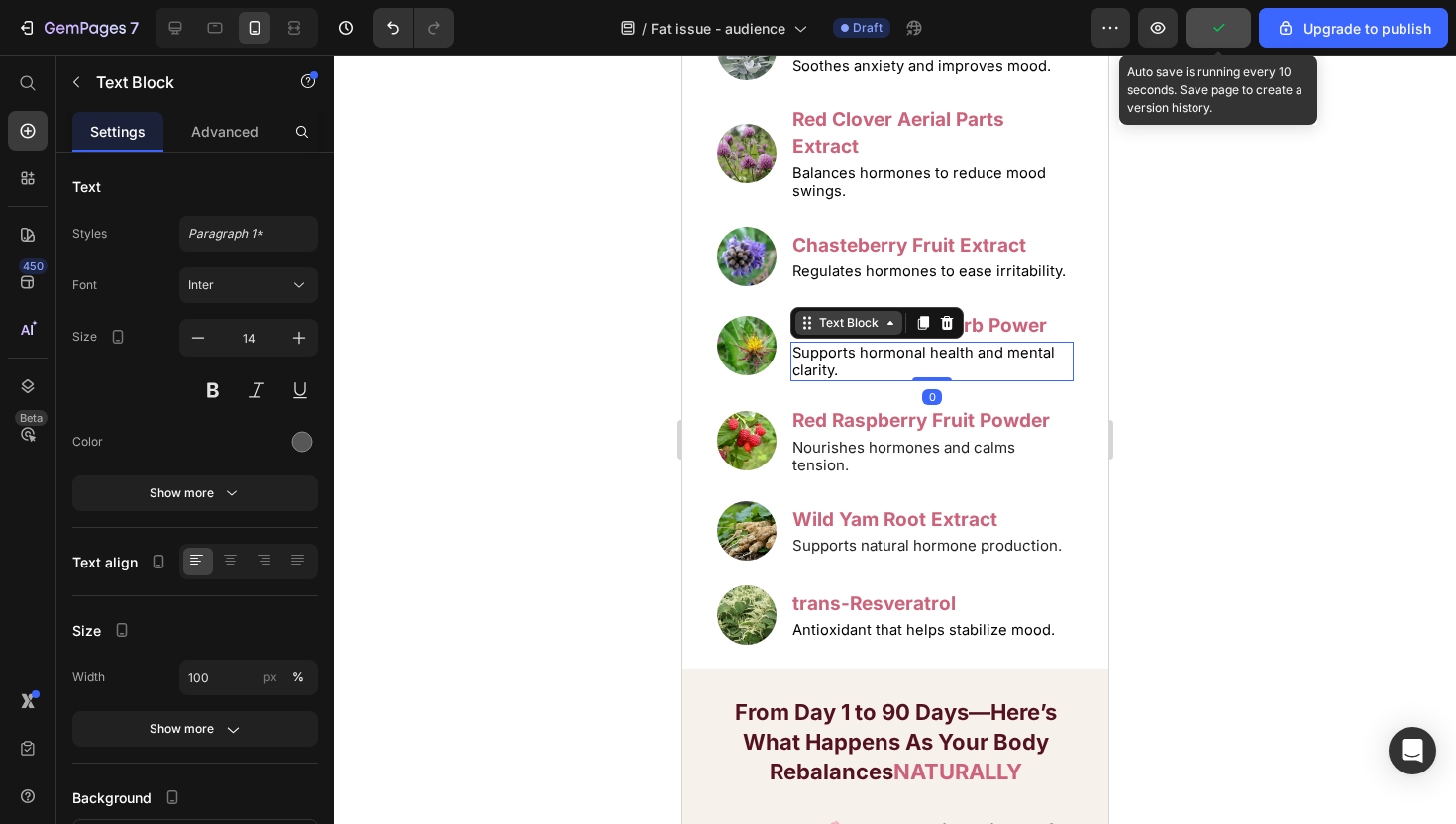 click on "Text Block" at bounding box center (848, 323) 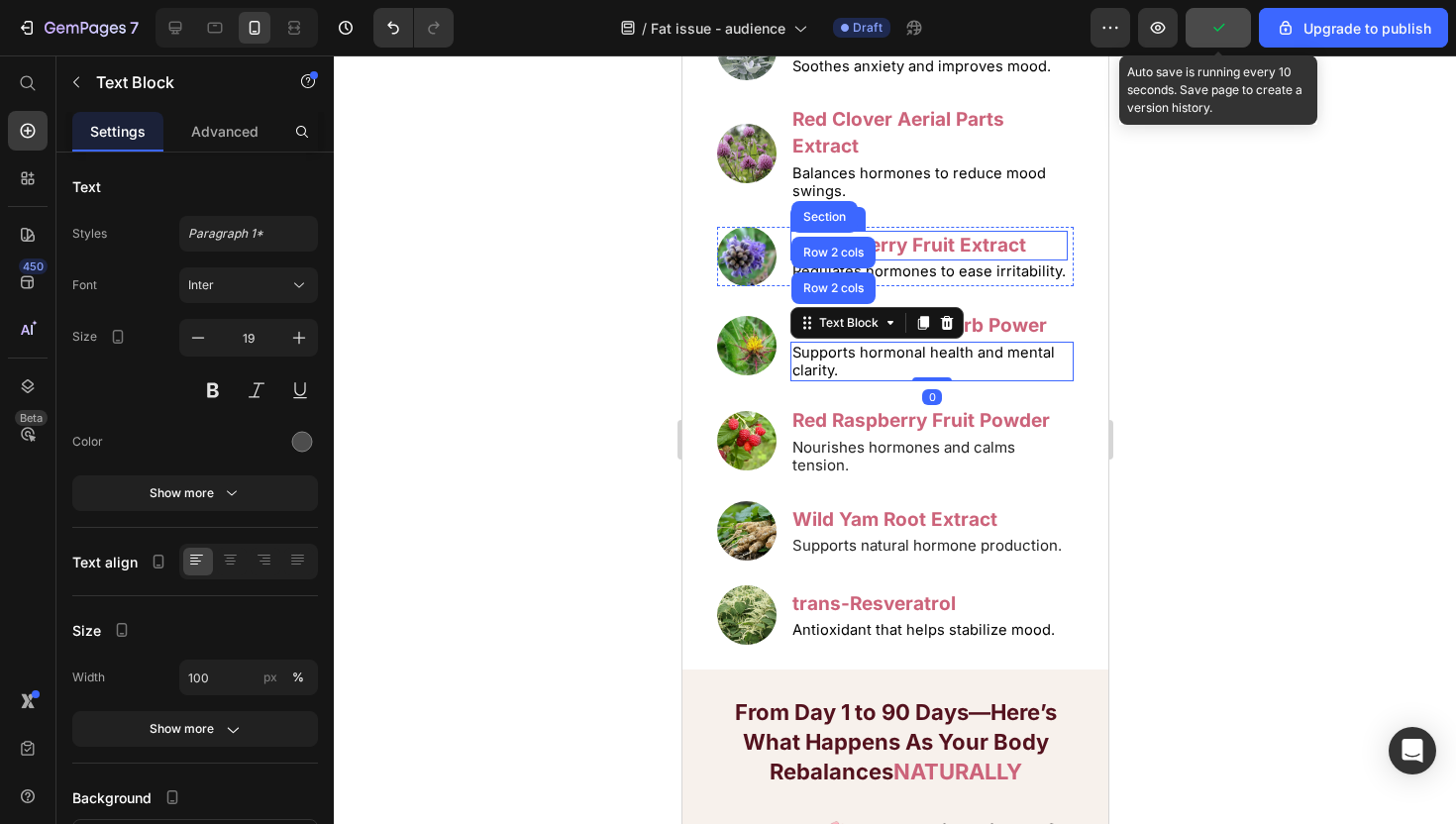click on "Chasteberry Fruit Extract" at bounding box center (908, 245) 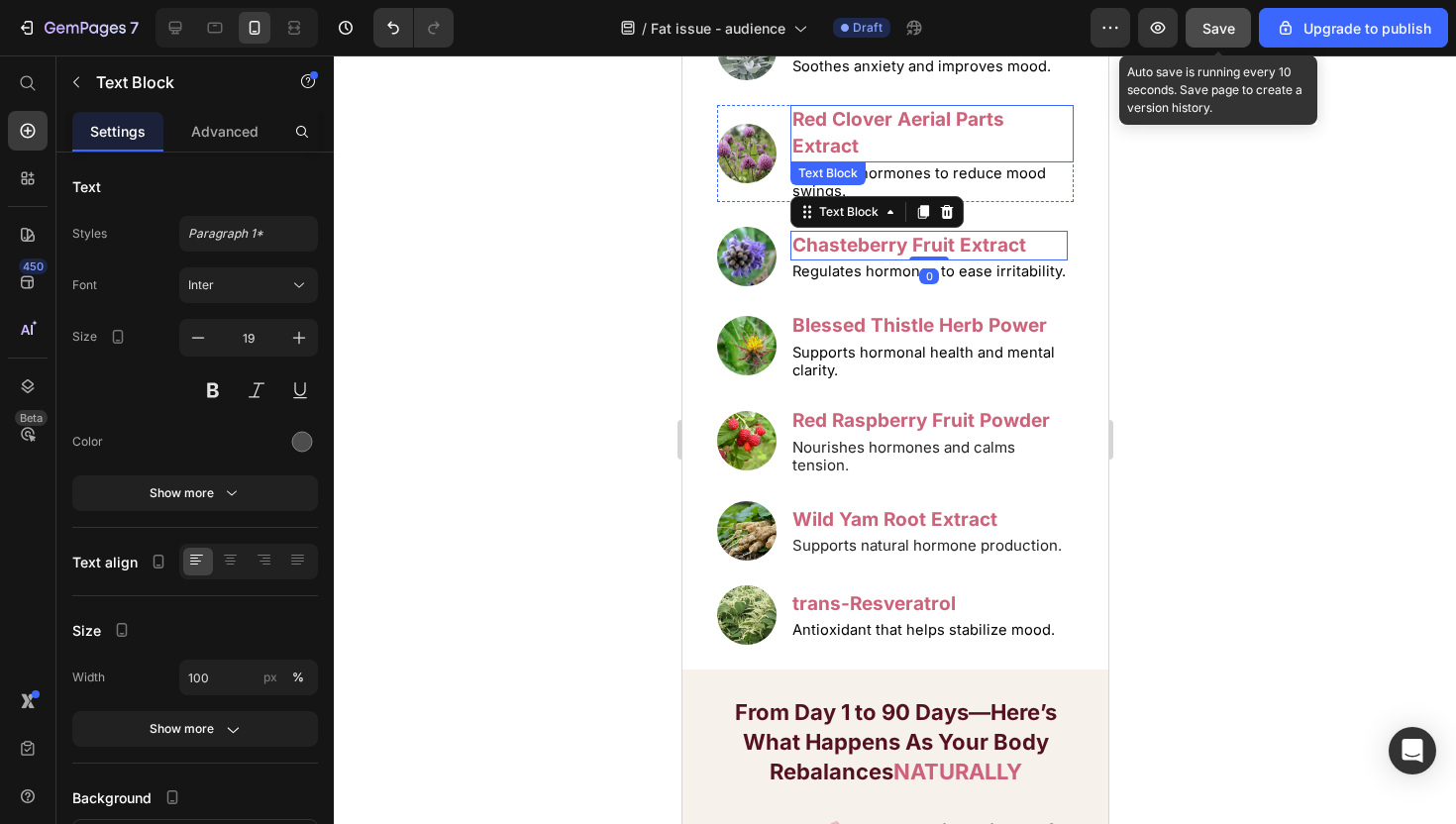 click on "Red Clover Aerial Parts Extract" at bounding box center (897, 133) 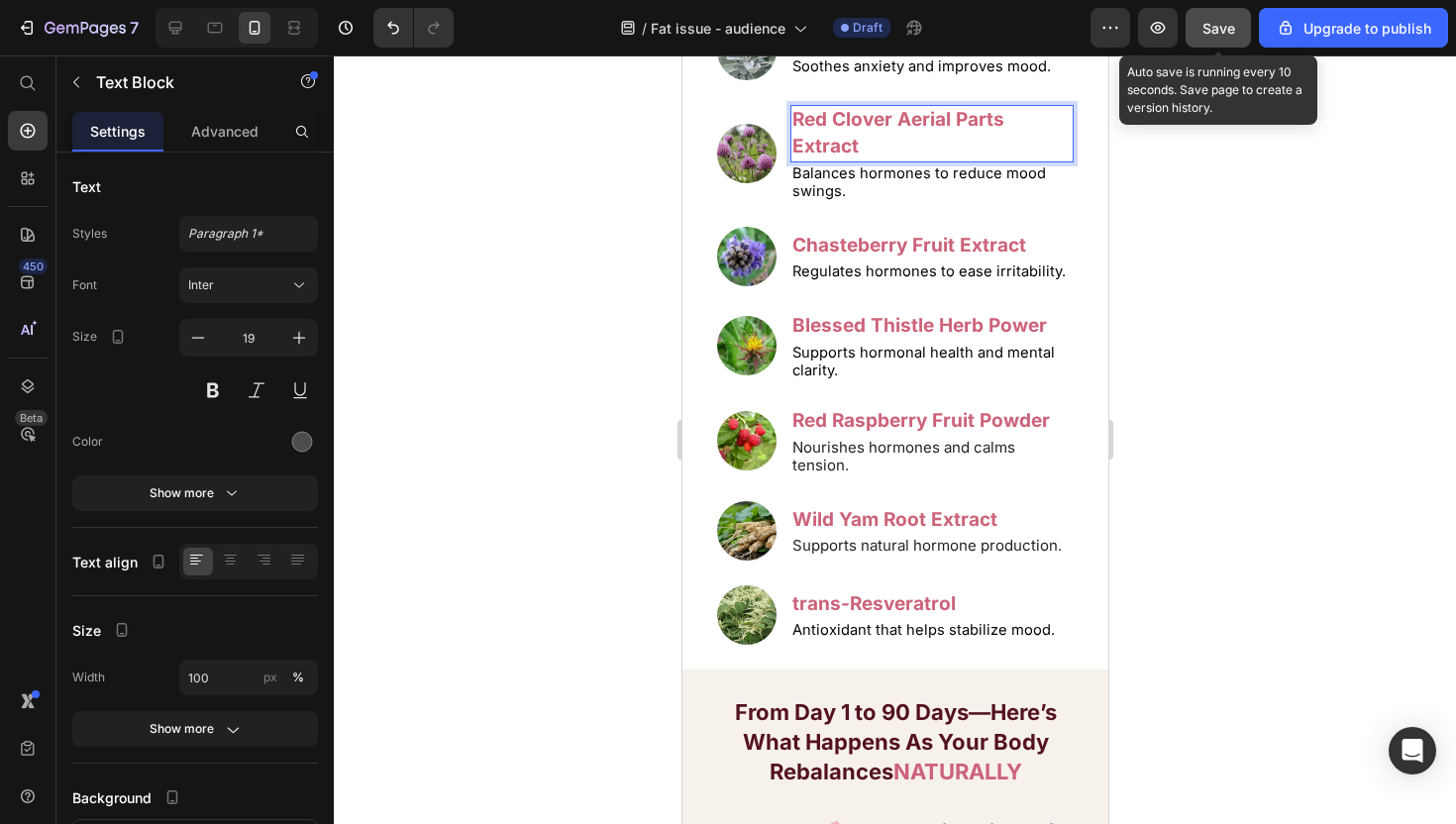 click on "Red Clover Aerial Parts Extract" at bounding box center [897, 133] 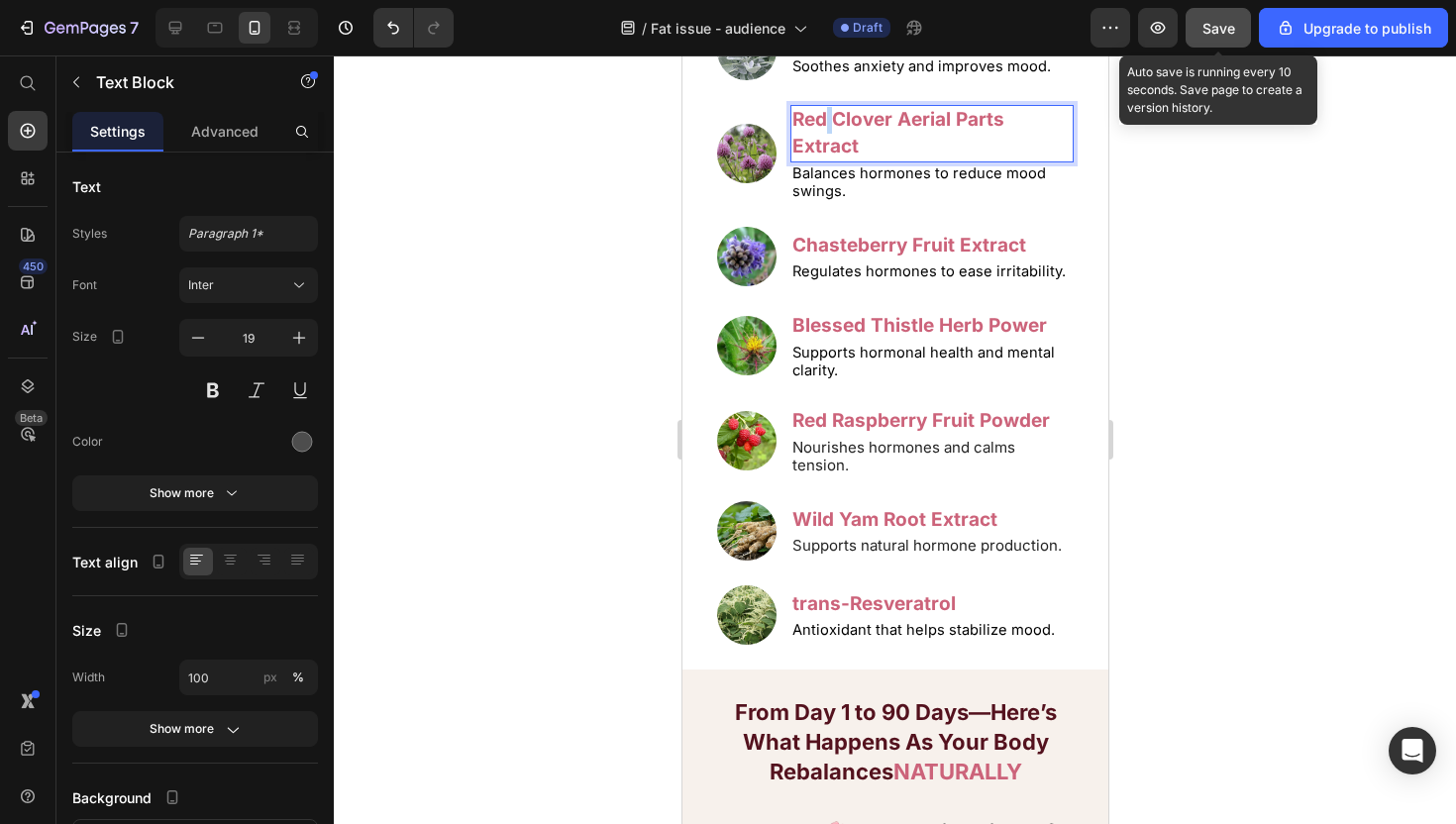 click on "Red Clover Aerial Parts Extract" at bounding box center [897, 133] 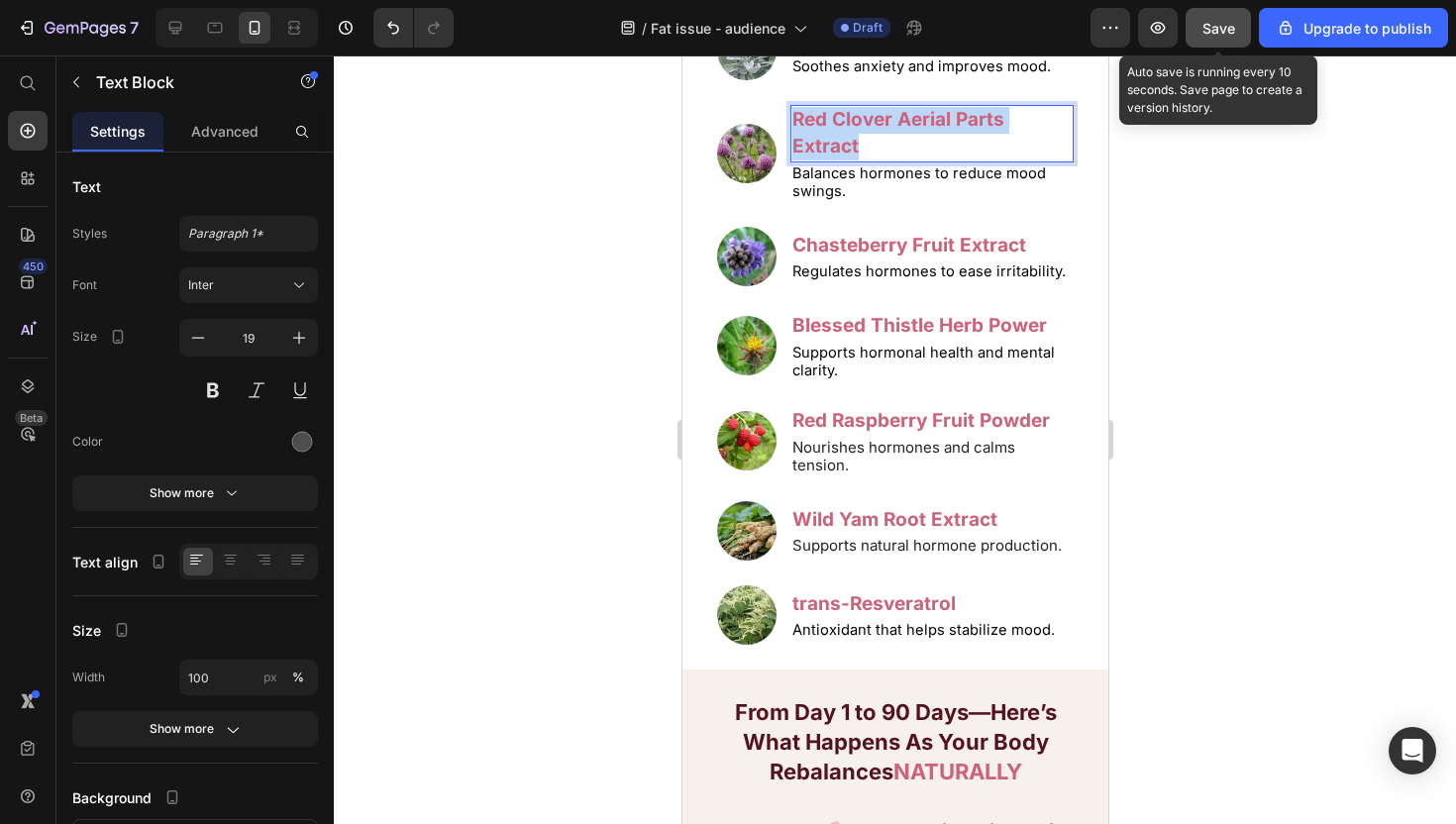 click on "Red Clover Aerial Parts Extract" at bounding box center (897, 133) 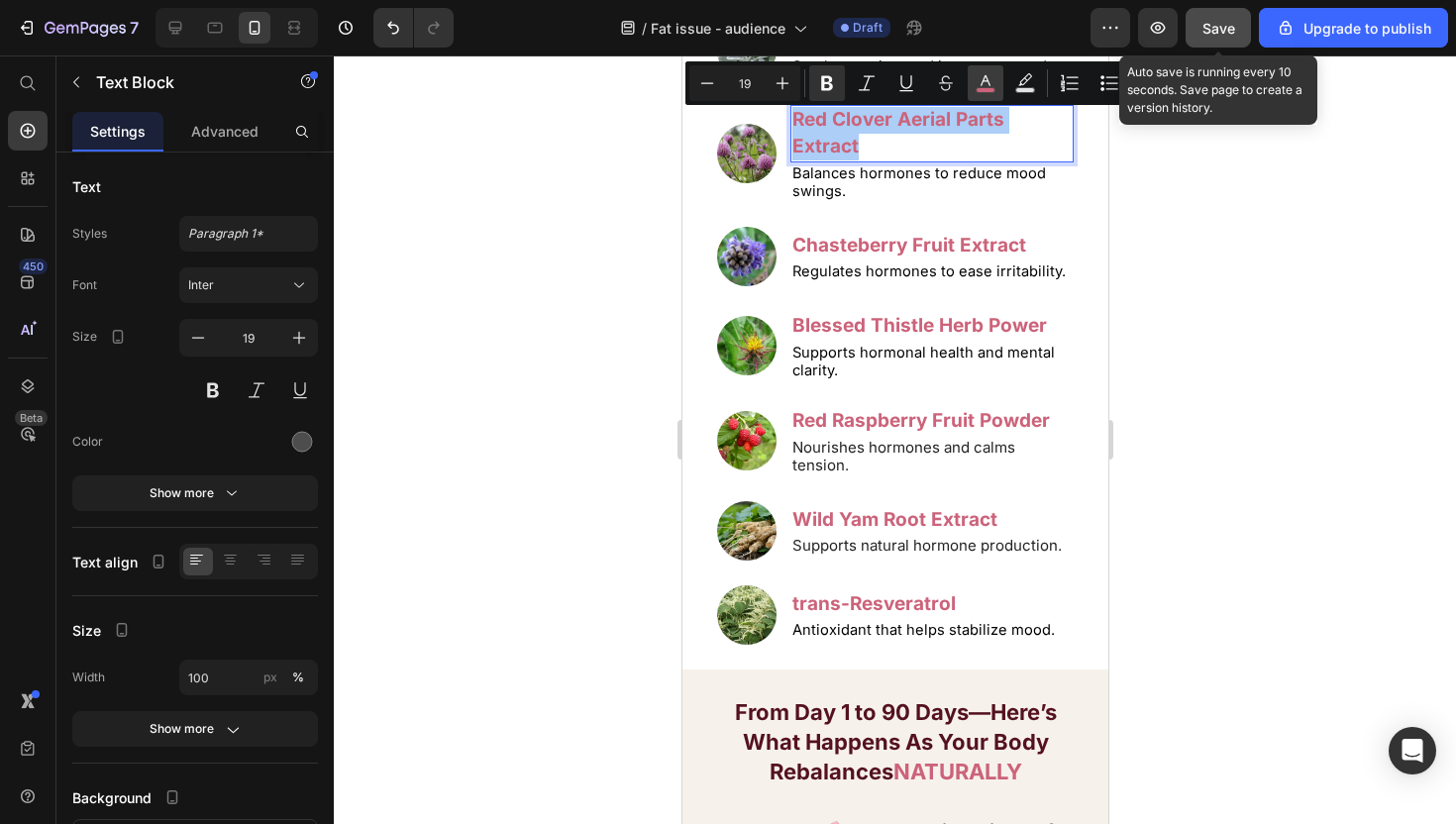 click 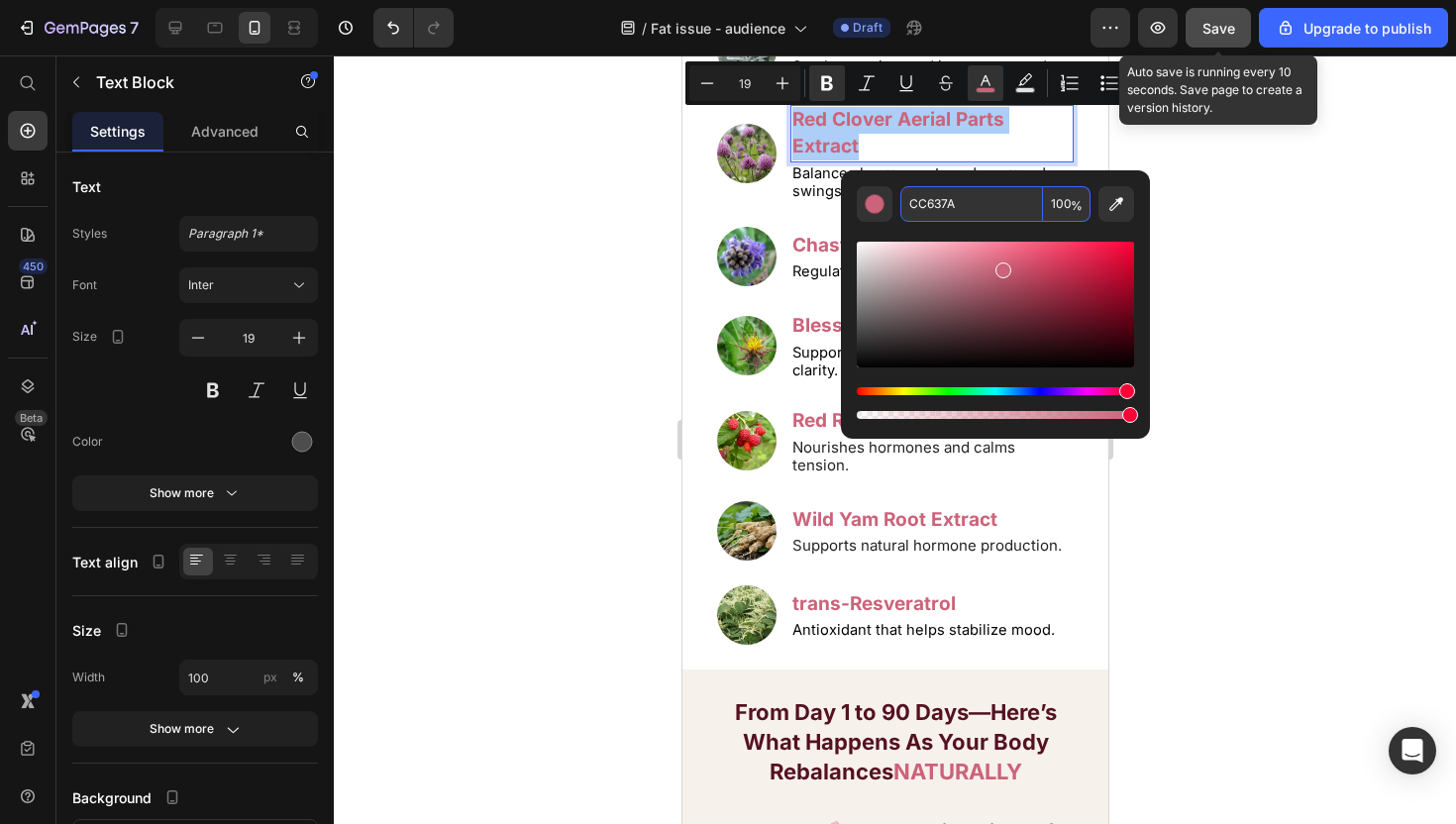 click on "CC637A" at bounding box center [972, 204] 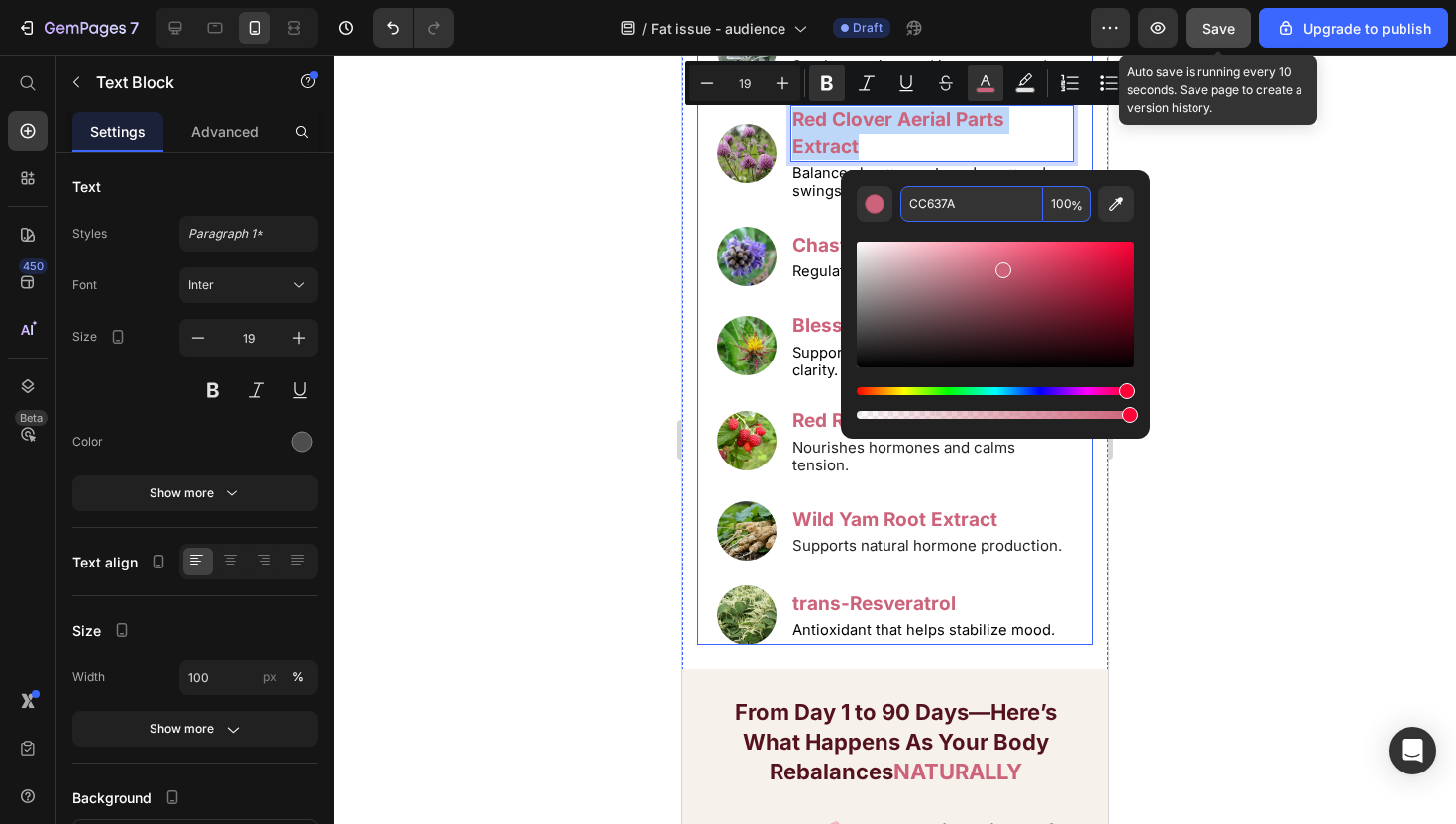 click on "Image Soy Isolavones Text Block Lorem ipsum dolor sit amet, consectetur adipiscing elit Text Block Row Image Soy Isolavones Text Block Plant-based estrogen that helps balance hormones and ease mood swings. Text Block Row Image Dong Quai Root Extract Text Block Supports hormone balance and reduces emotional ups and downs. Text Block Row Image Black Cohosh Extract Text Block Calms nerves to ease anxiety and mood swings. Text Block Row Image Licorice Root Extract Text Block Reduces stress by supporting adrenal health. Text Block Row Image Sage Leaf Extract Text Block Soothes anxiety and improves mood. Text Block Row Image Red Clover Aerial Parts Extract Text Block   0 Balances hormones to reduce mood swings. Text Block Row Image Chasteberry Fruit Extract Text Block Regulates hormones to ease irritability. Text Block Row Image Blessed Thistle Herb Power Text Block Supports hormonal health and mental clarity. Text Block Row Image Red Raspberry Fruit Powder Text Block Nourishes hormones and calms tension. Row Image" at bounding box center (894, 134) 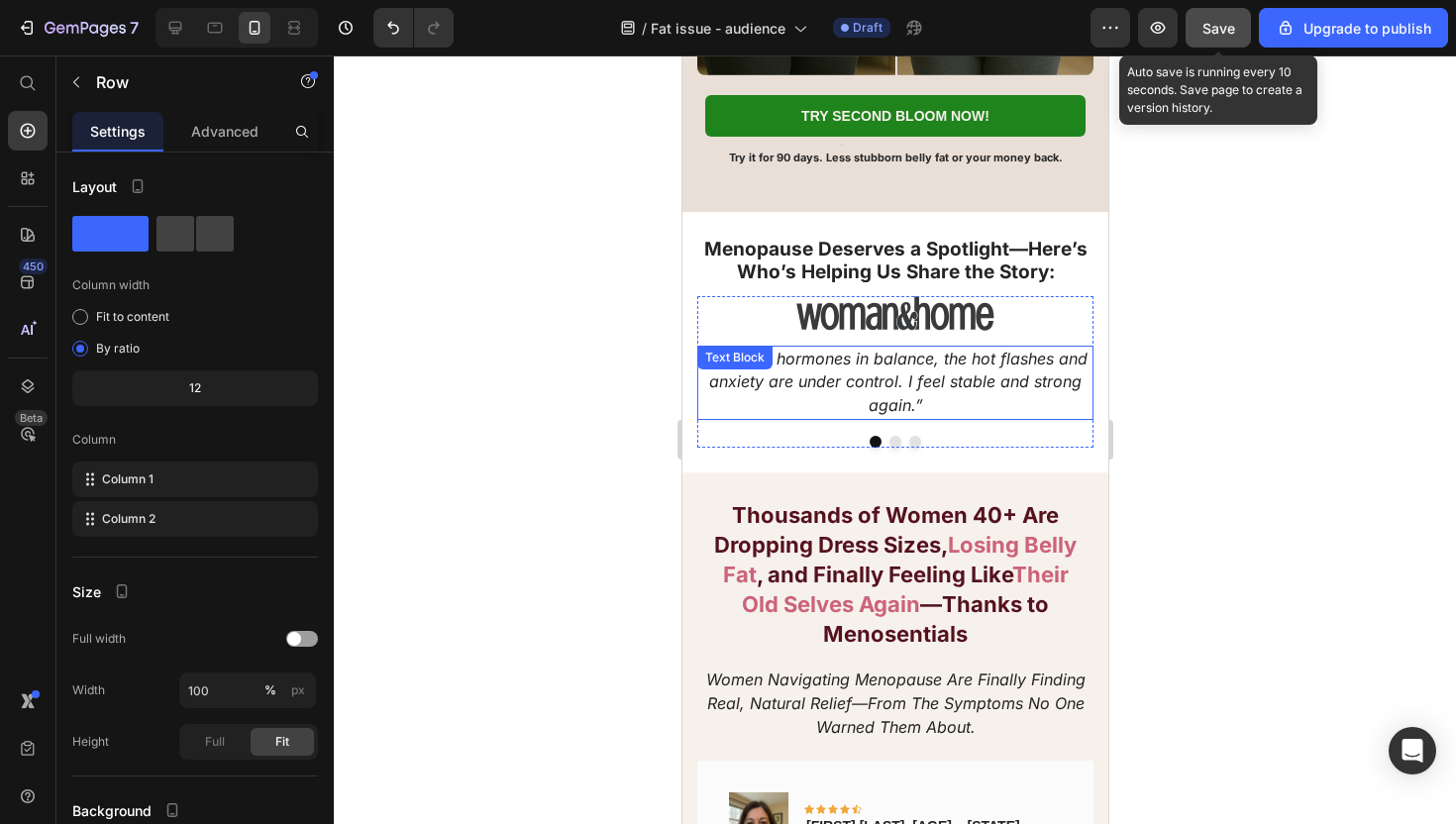 scroll, scrollTop: 0, scrollLeft: 0, axis: both 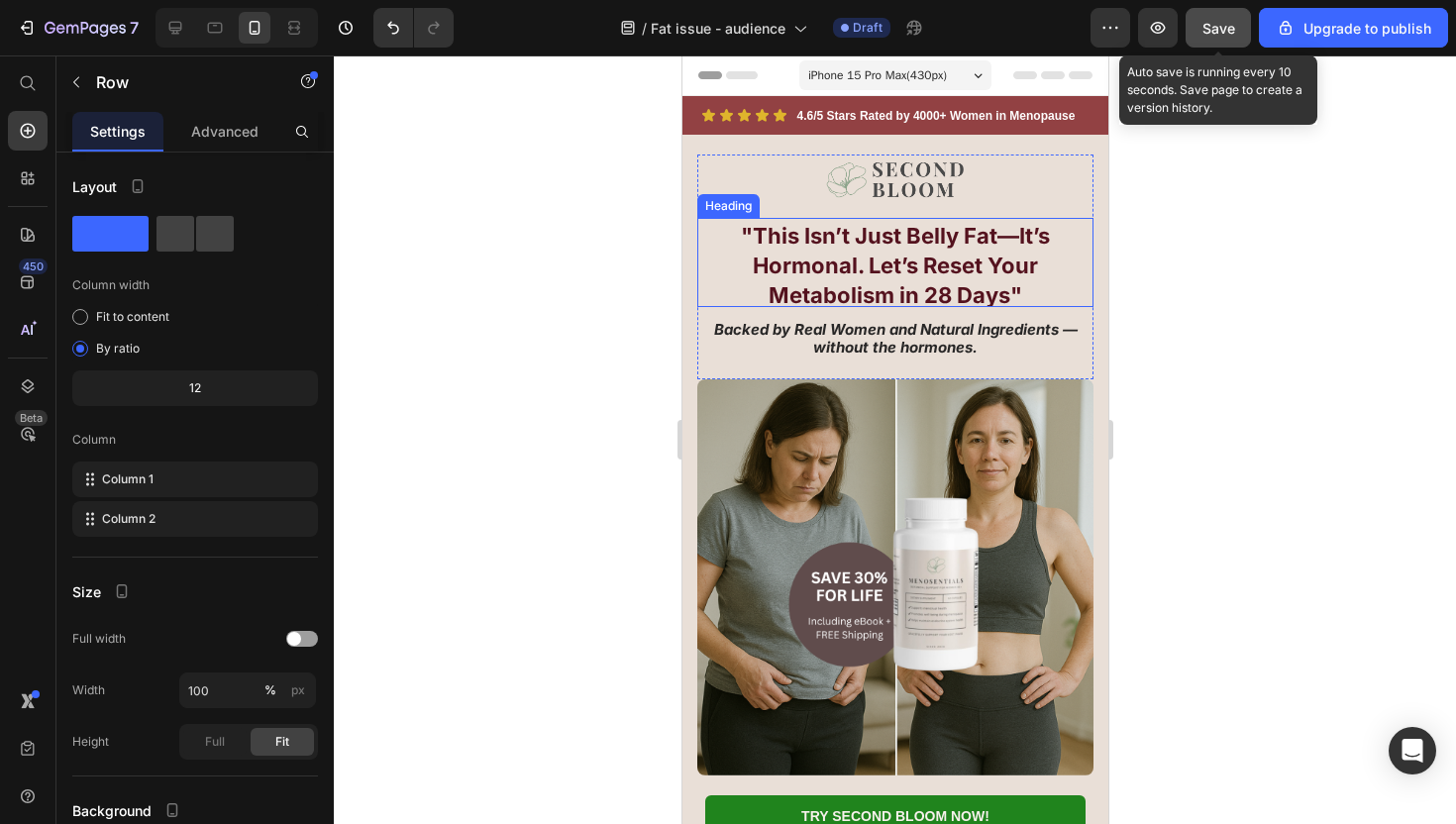 click on ""This Isn’t Just Belly Fat—It’s Hormonal. Let’s Reset Your Metabolism in 28 Days"" at bounding box center (894, 265) 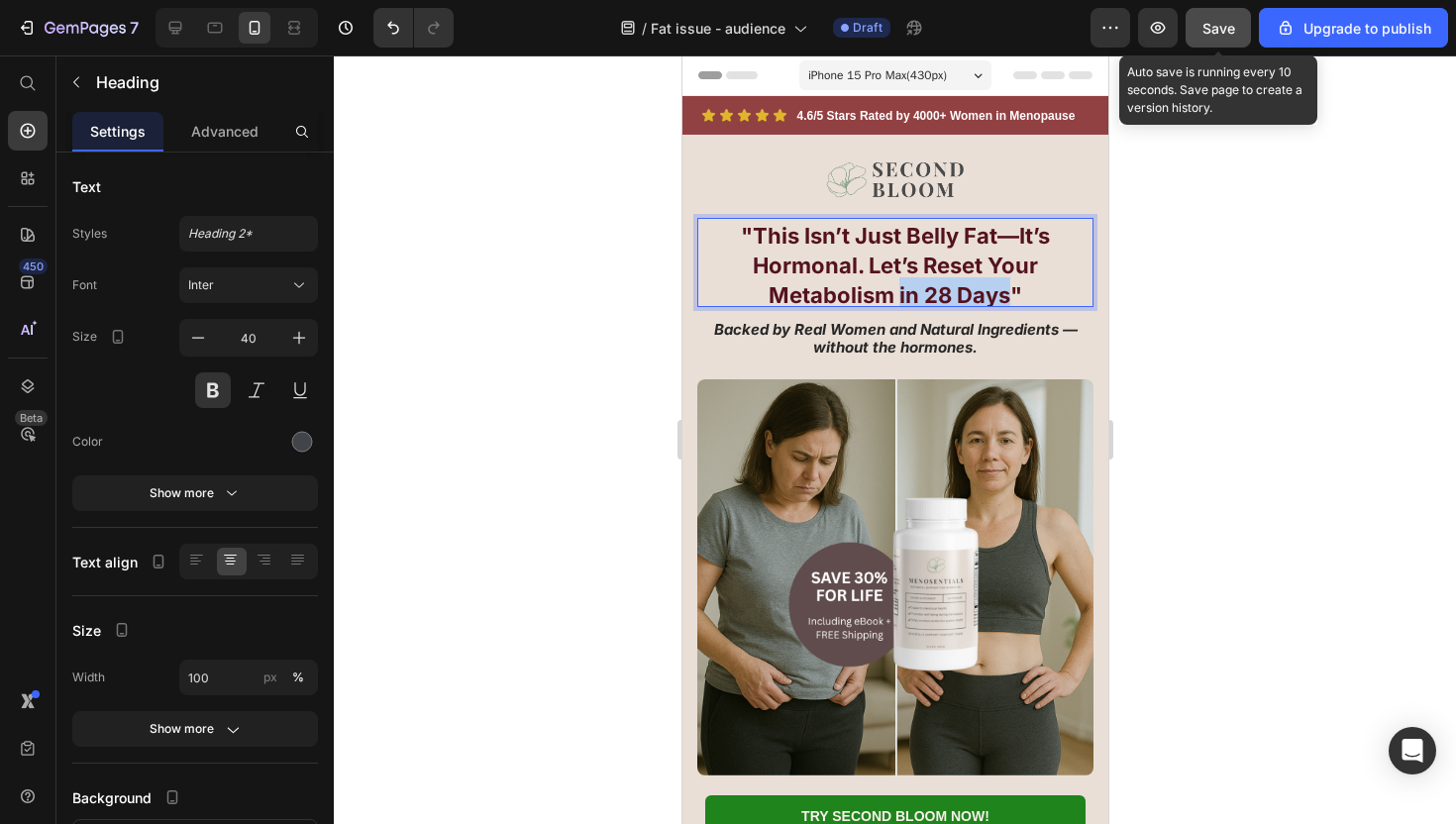 drag, startPoint x: 1008, startPoint y: 299, endPoint x: 897, endPoint y: 300, distance: 111.0045 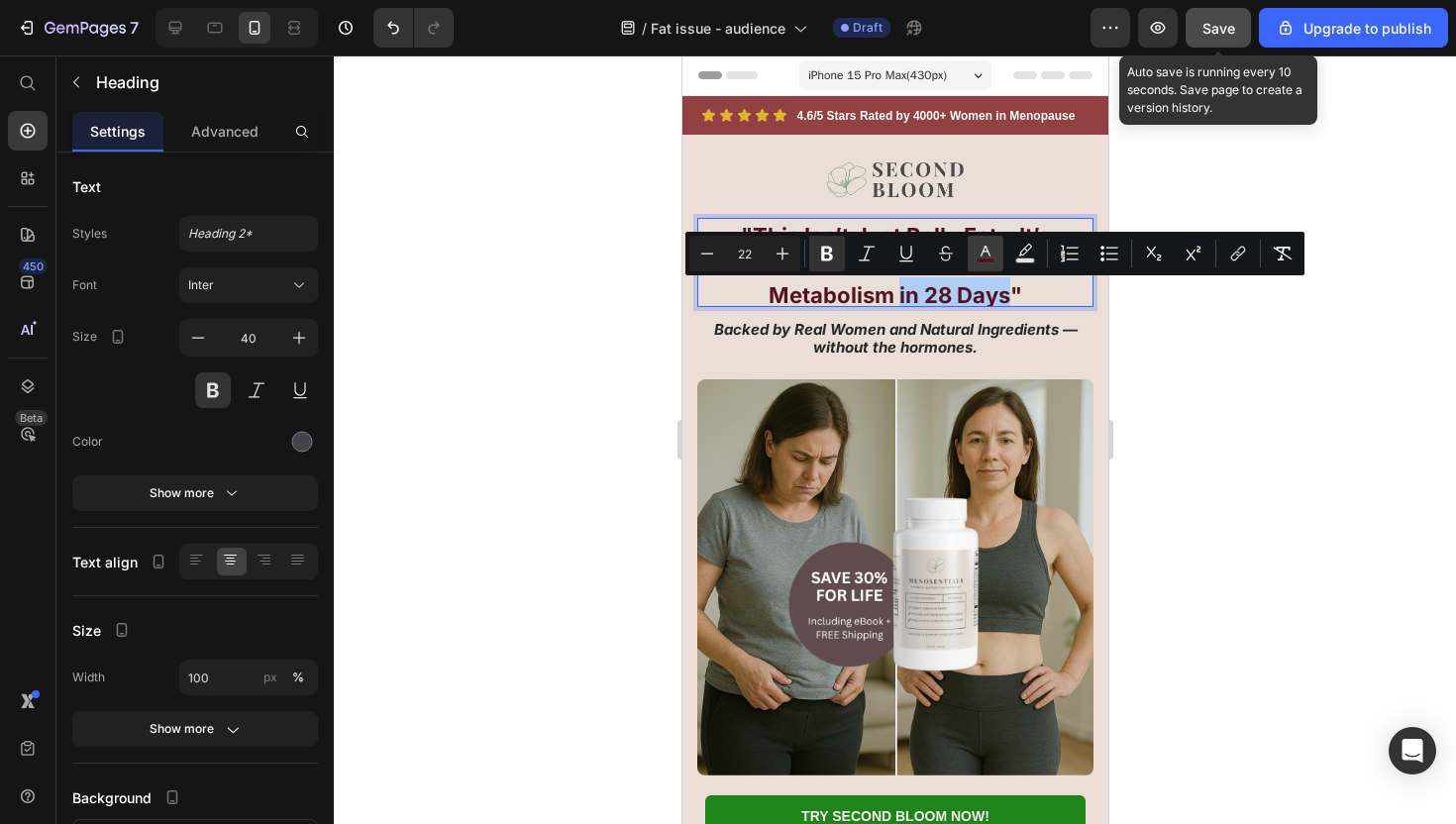click 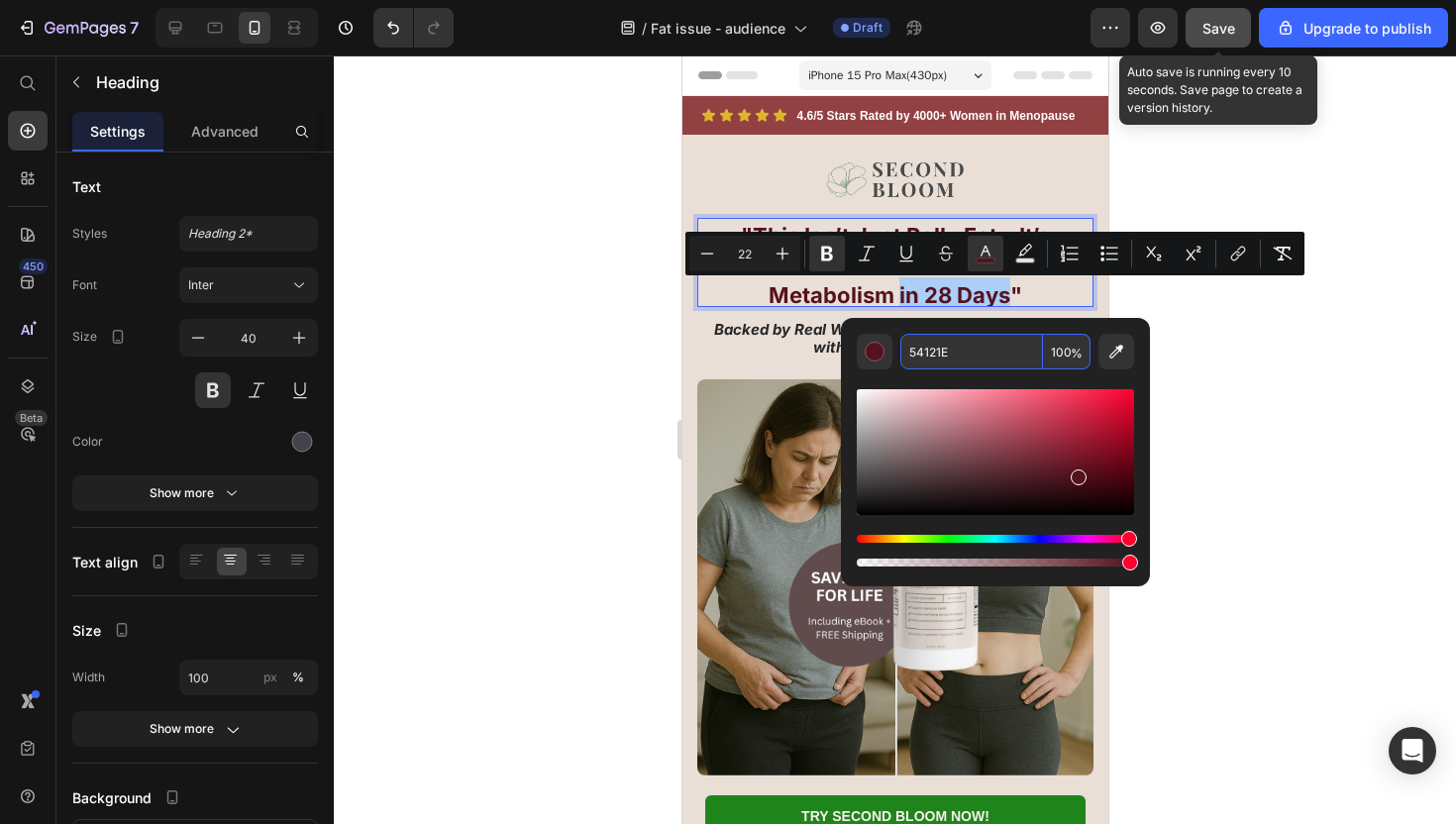 click on "54121E" at bounding box center (972, 352) 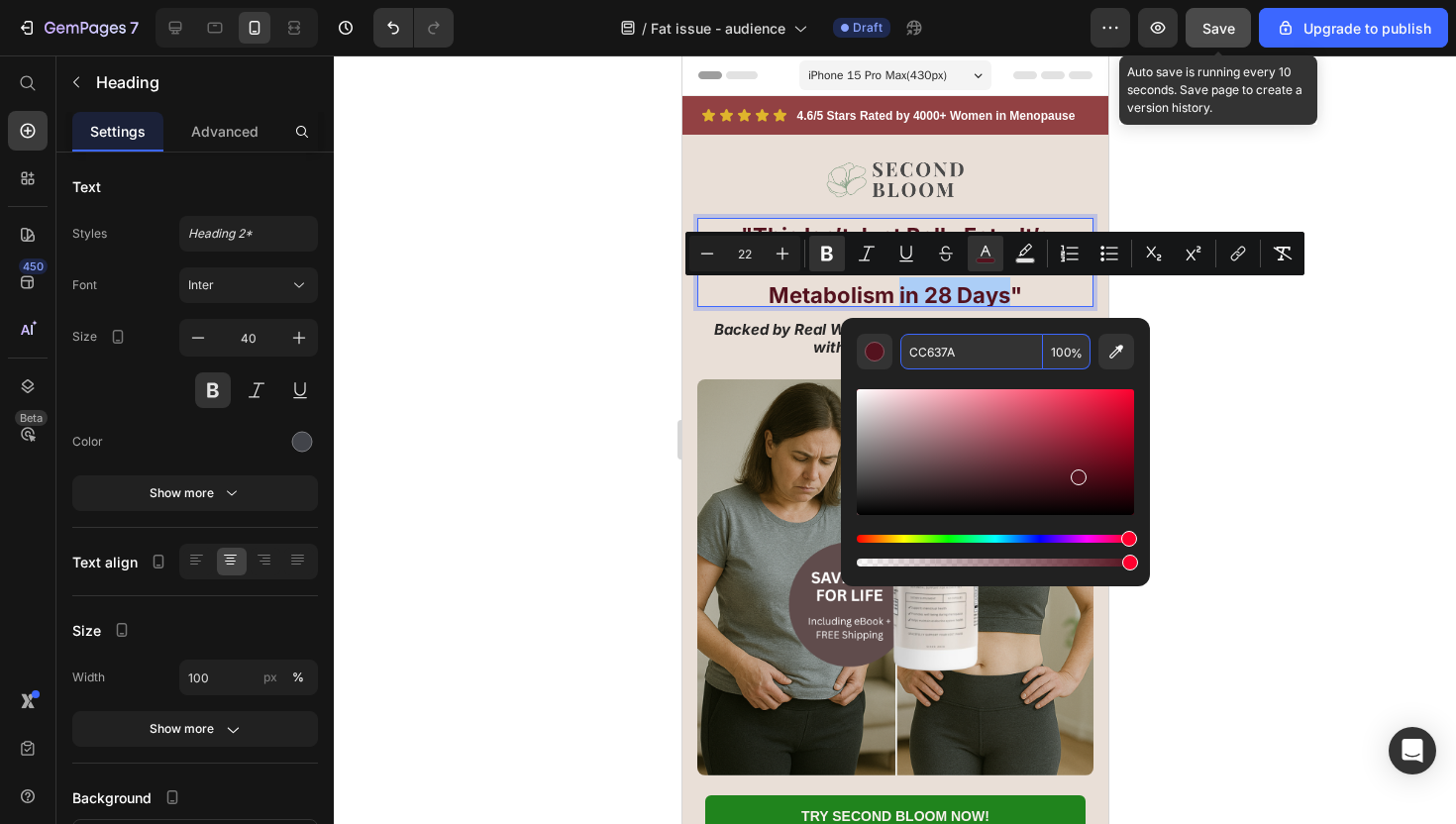 type on "CC637A" 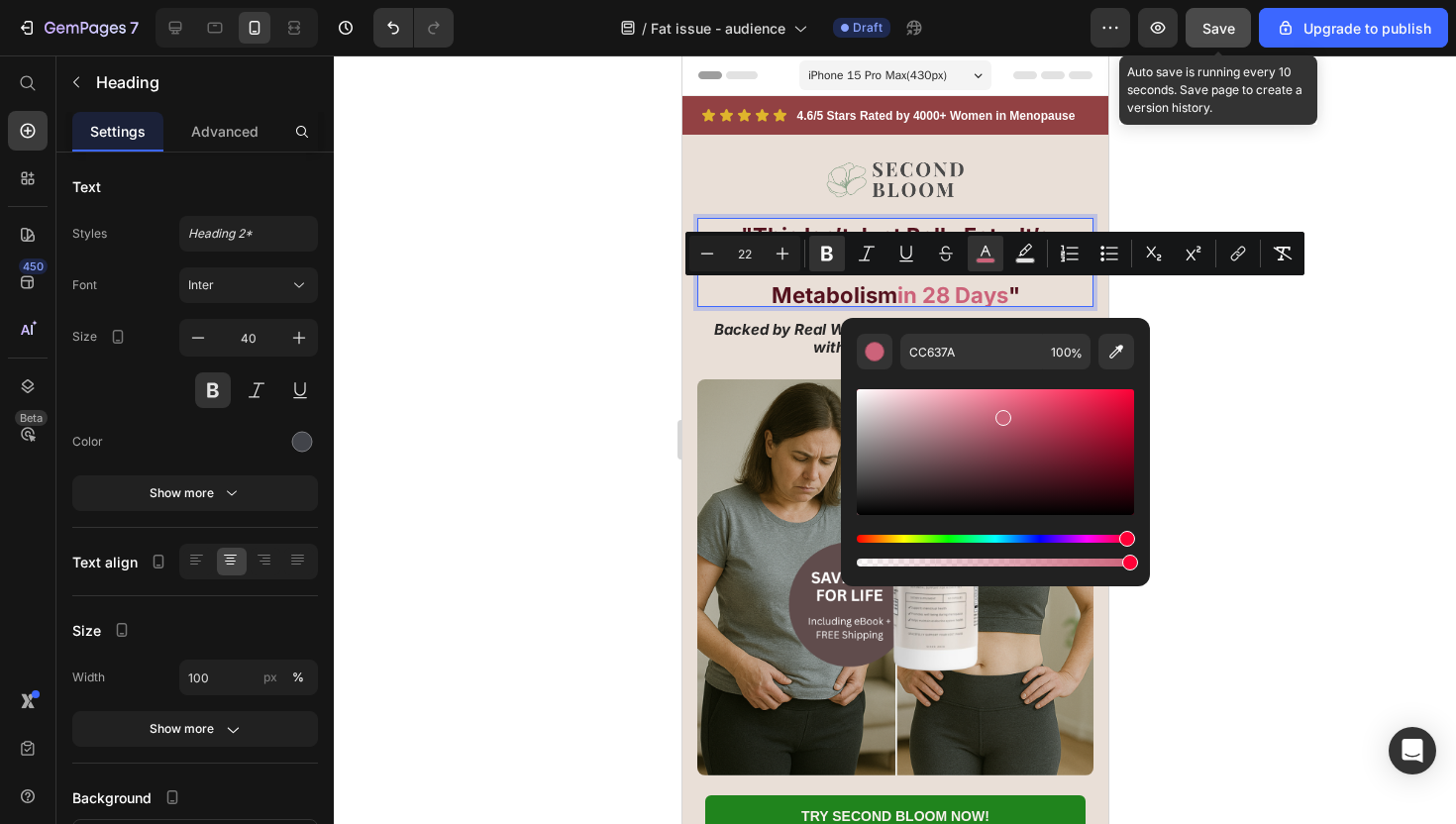 click on ""This Isn’t Just Belly Fat—It’s Hormonal. Let’s Reset Your Metabolism  in 28 Days " Heading   12 Backed by Real Women and Natural Ingredients — without the hormones. Text Block" at bounding box center (894, 298) 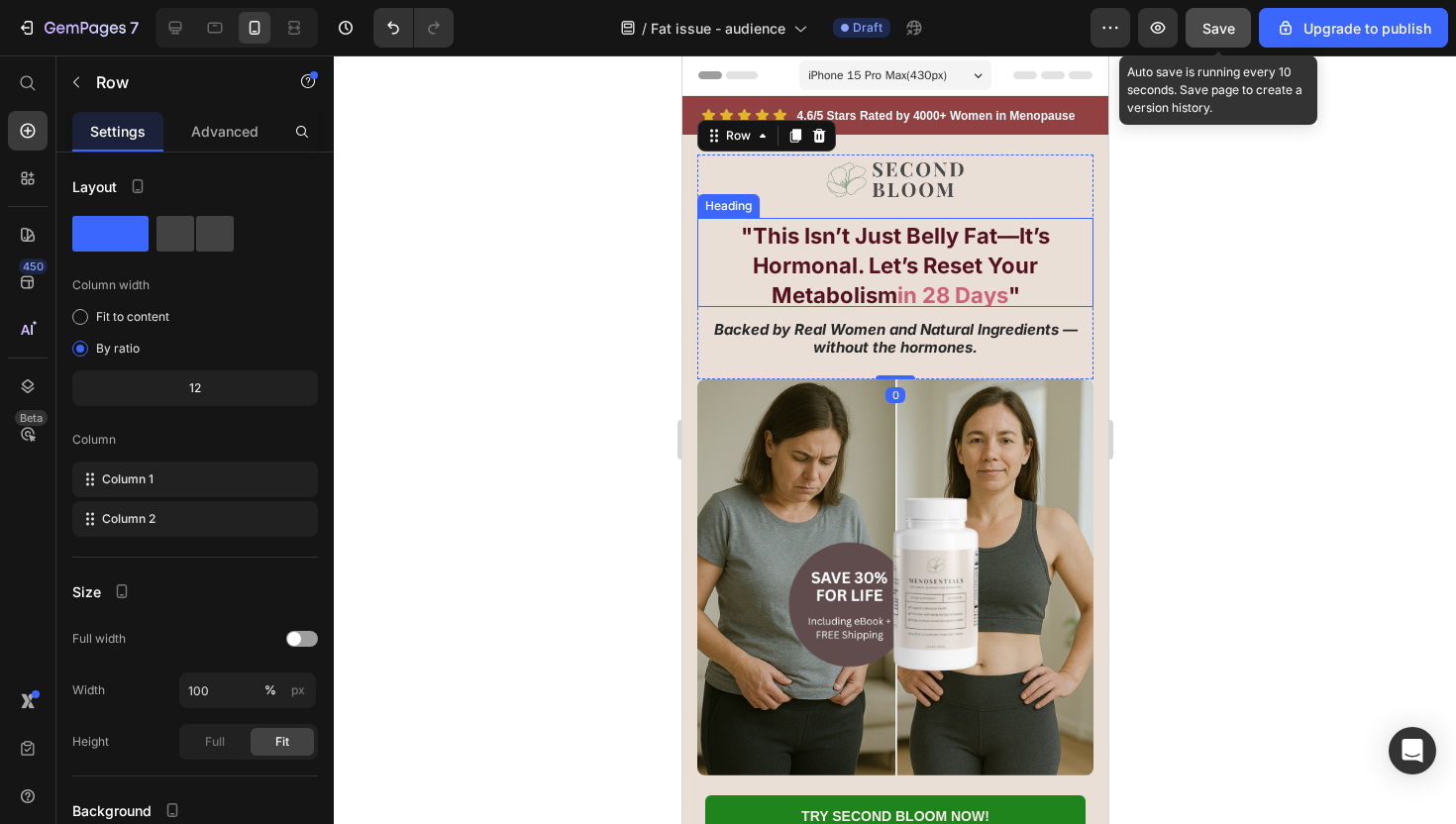 click on ""This Isn’t Just Belly Fat—It’s Hormonal. Let’s Reset Your Metabolism" at bounding box center [894, 265] 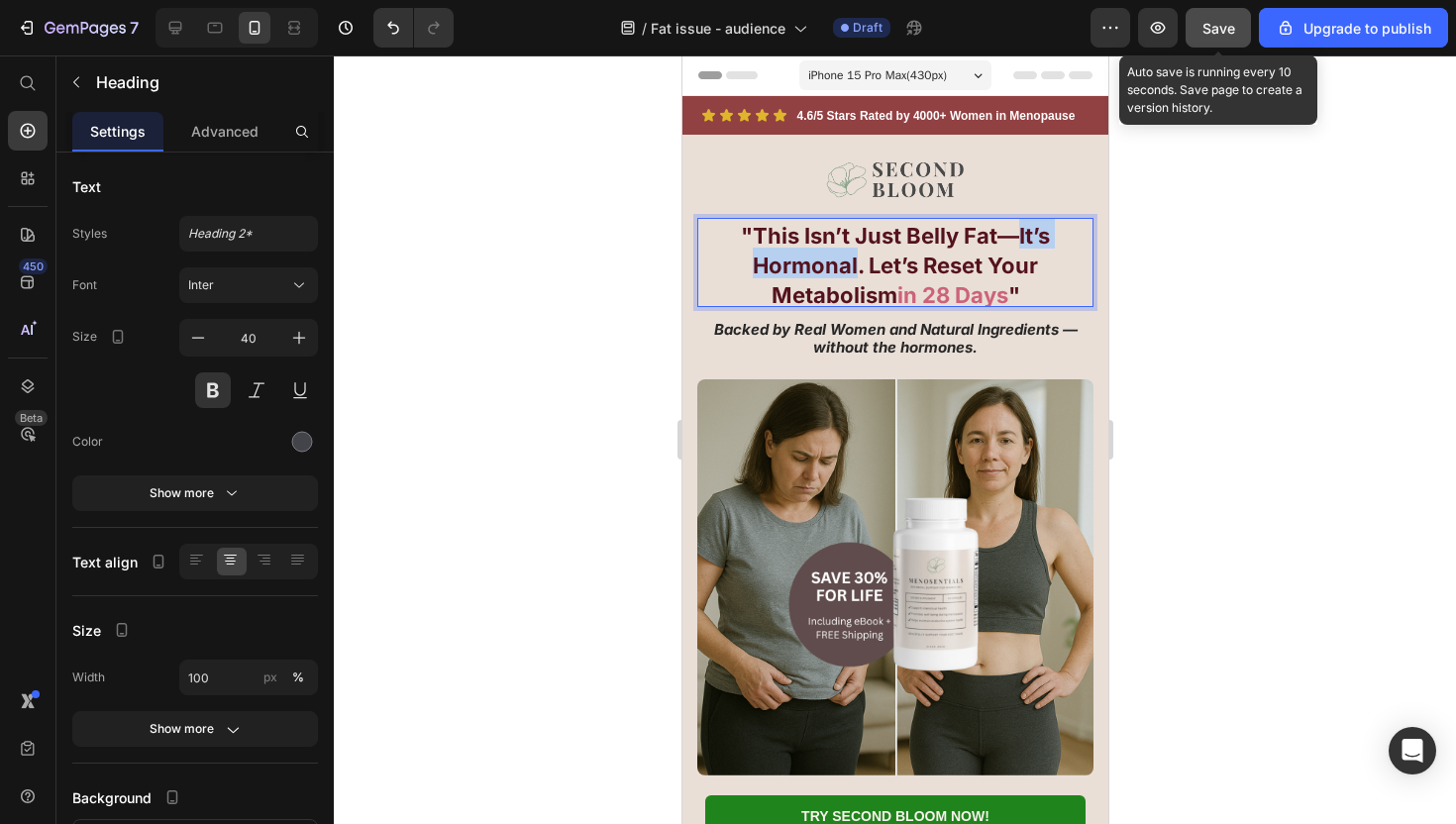 drag, startPoint x: 1025, startPoint y: 243, endPoint x: 852, endPoint y: 271, distance: 175.25125 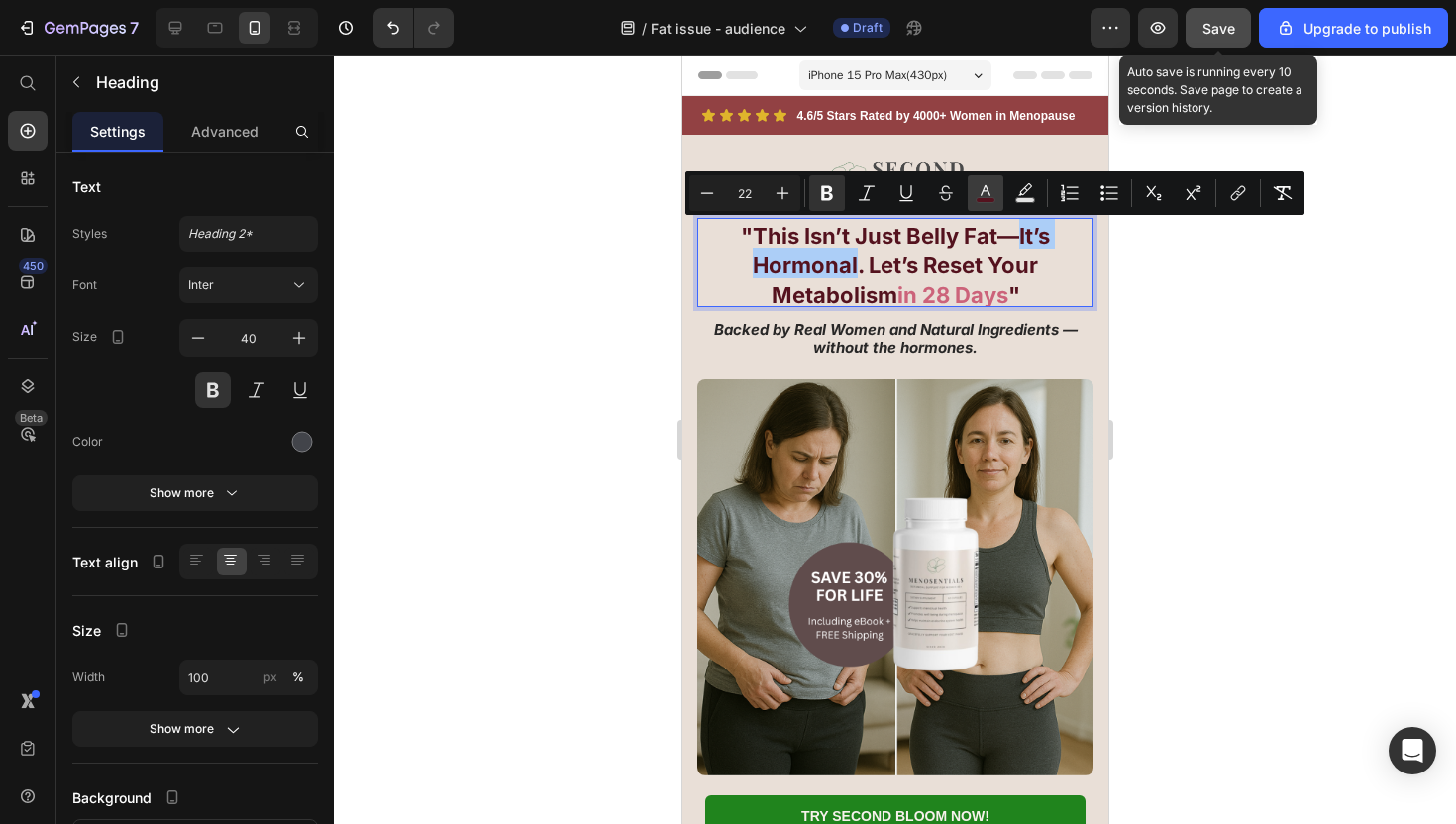 click 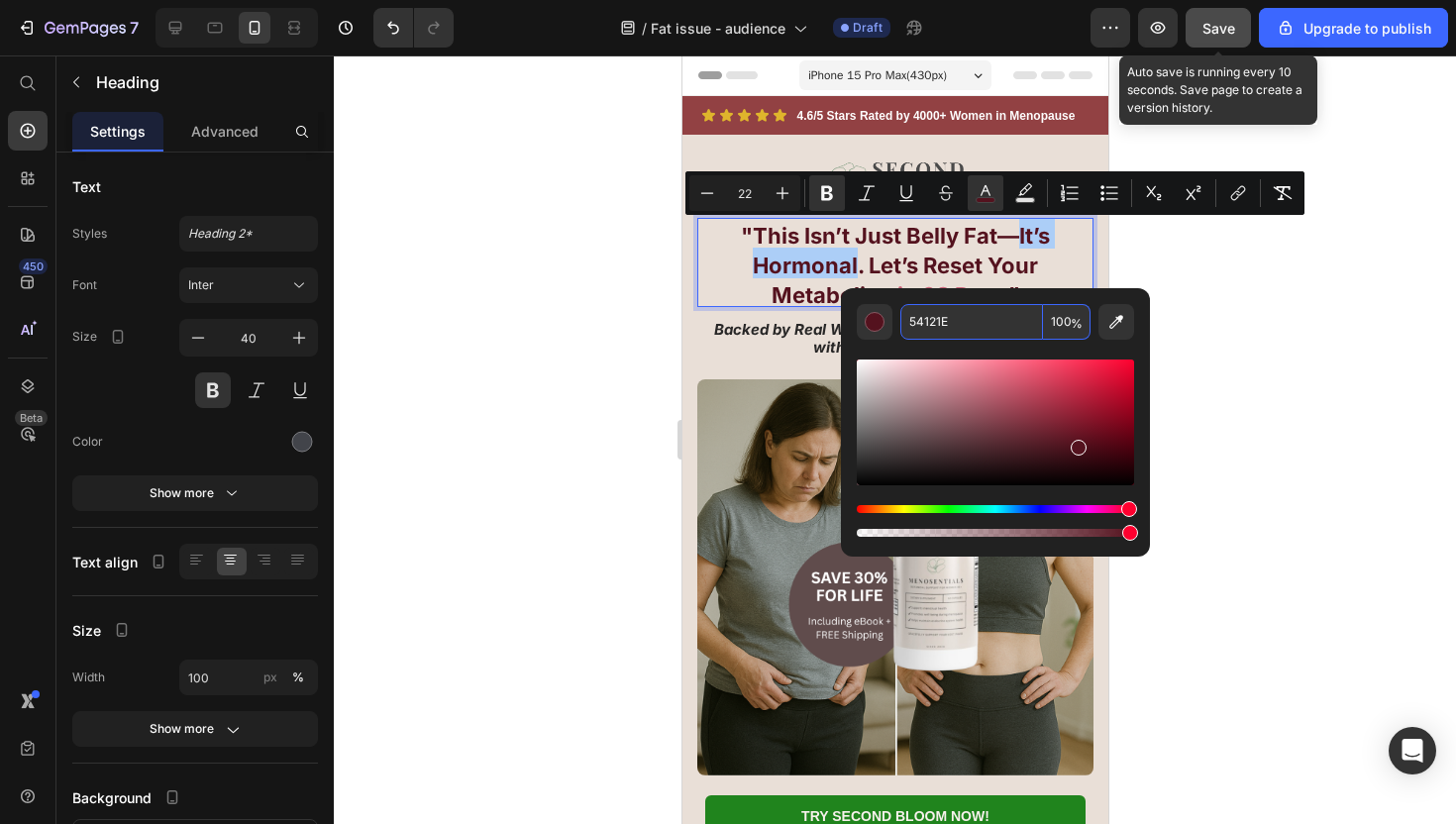 click on "54121E" at bounding box center [972, 322] 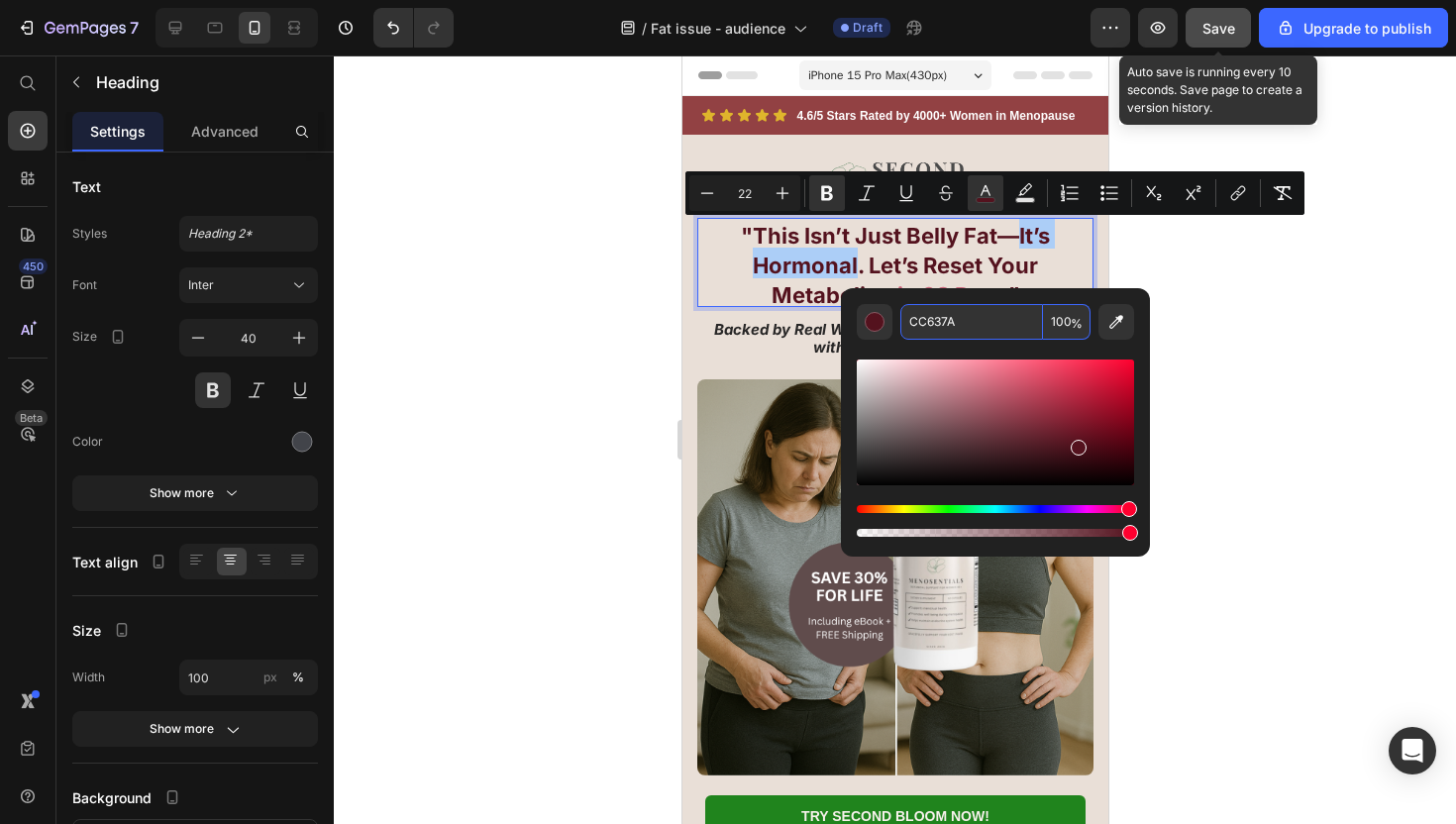 type on "CC637A" 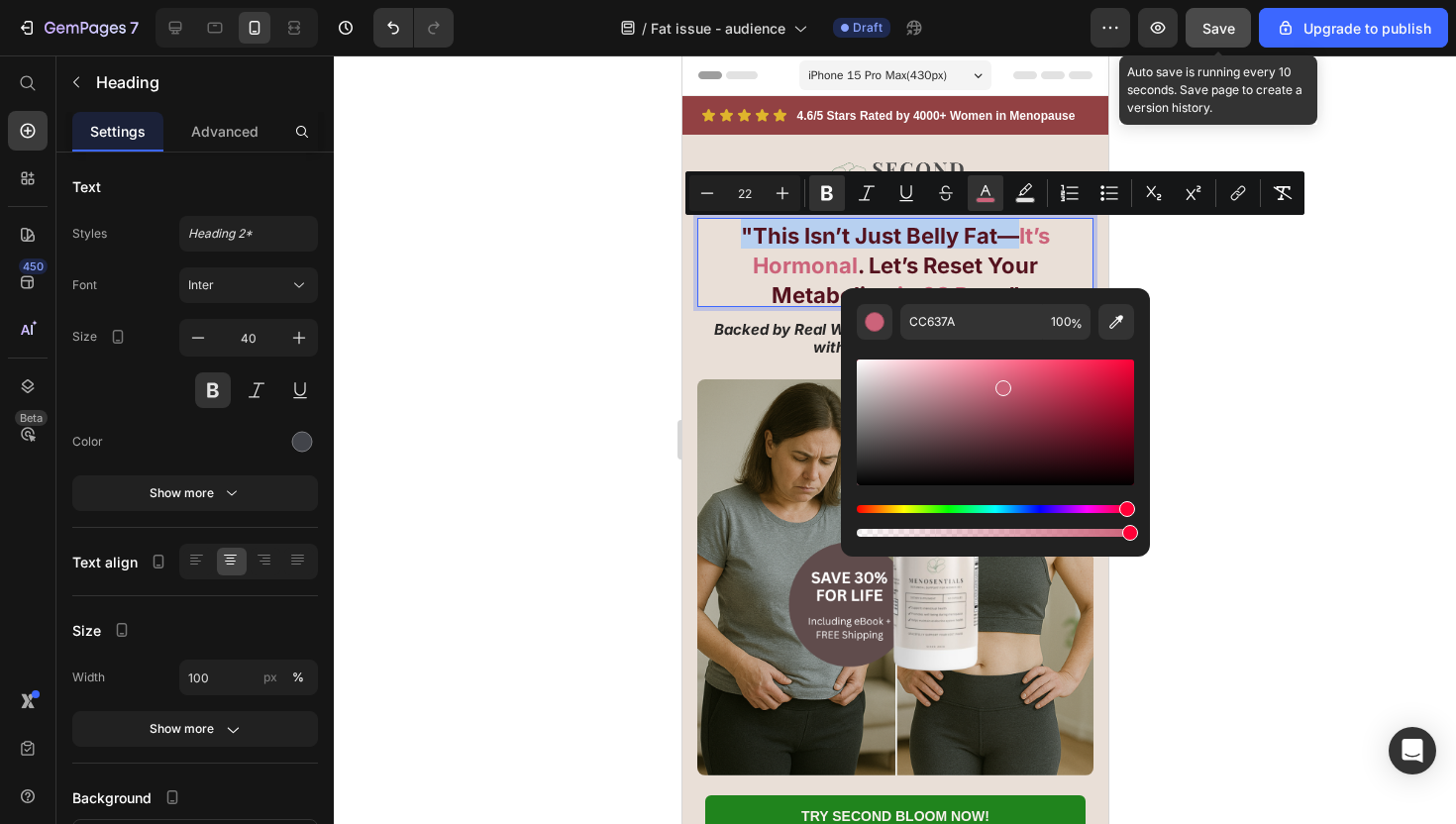 click on "It’s Hormonal" at bounding box center [900, 251] 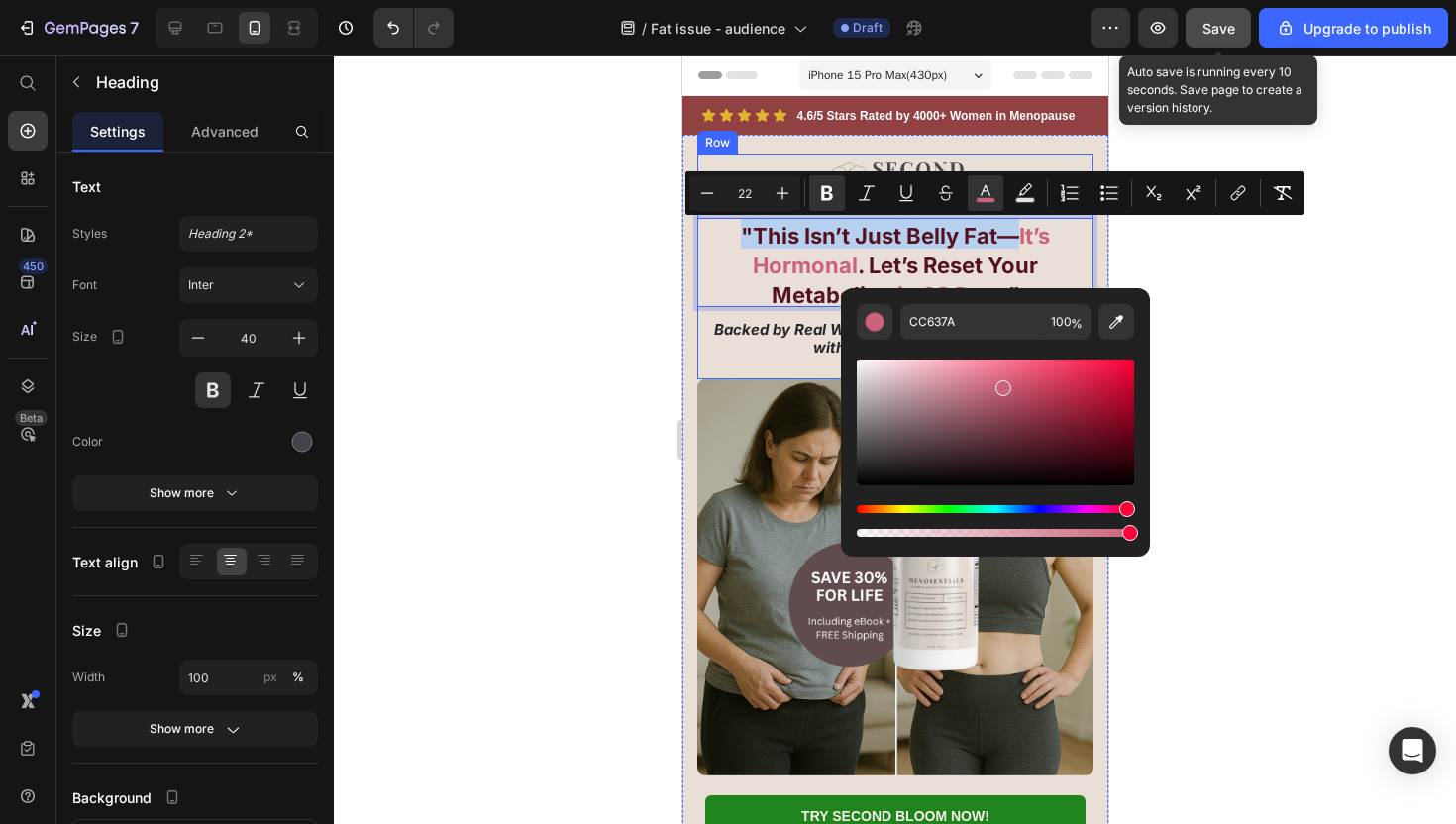 click on "Backed by Real Women and Natural Ingredients — without the hormones." at bounding box center (894, 338) 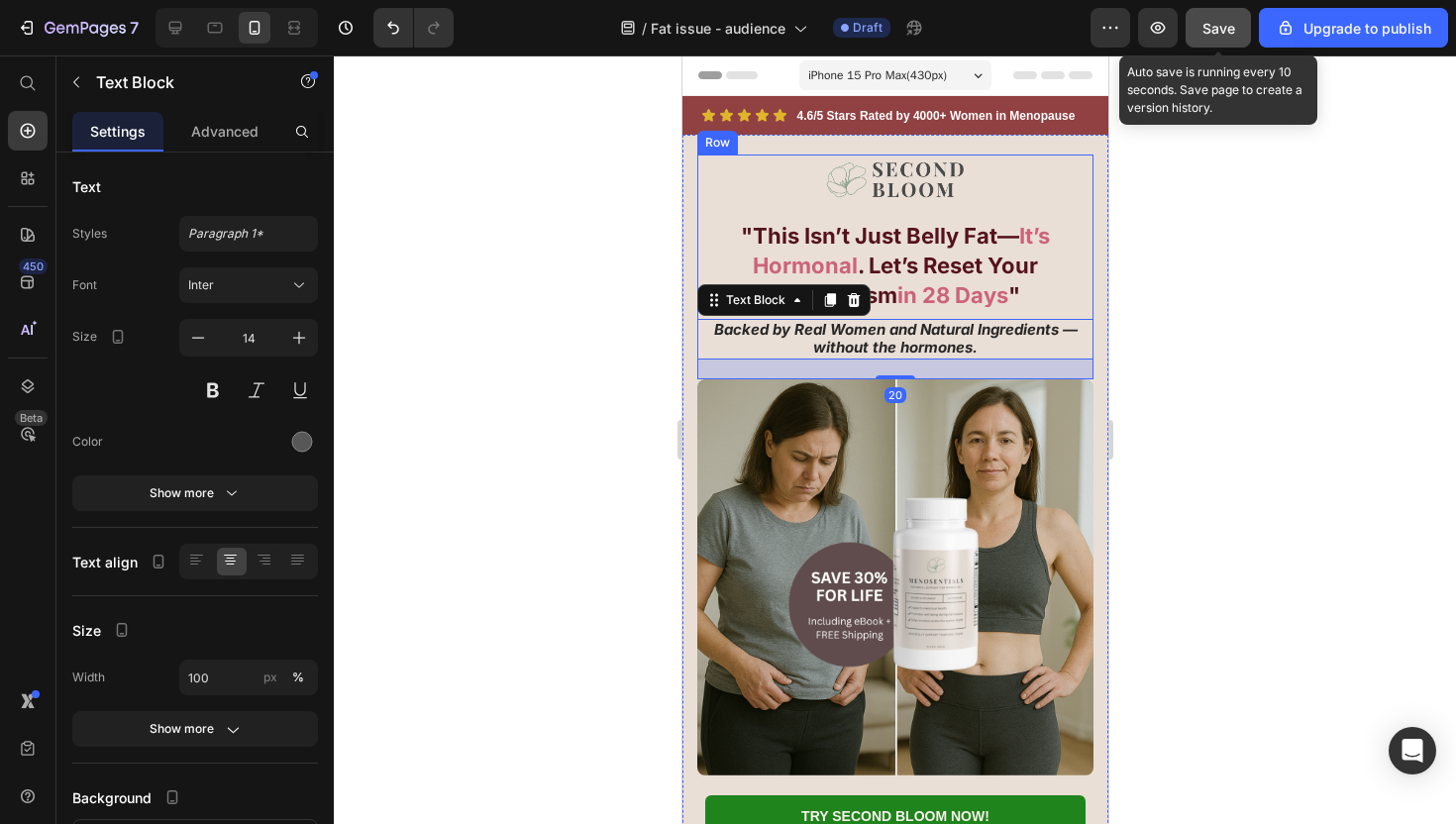 click on "⁠⁠⁠⁠⁠⁠⁠ "This Isn’t Just Belly Fat— It’s Hormonal . Let’s Reset Your Metabolism  in 28 Days "" at bounding box center [894, 262] 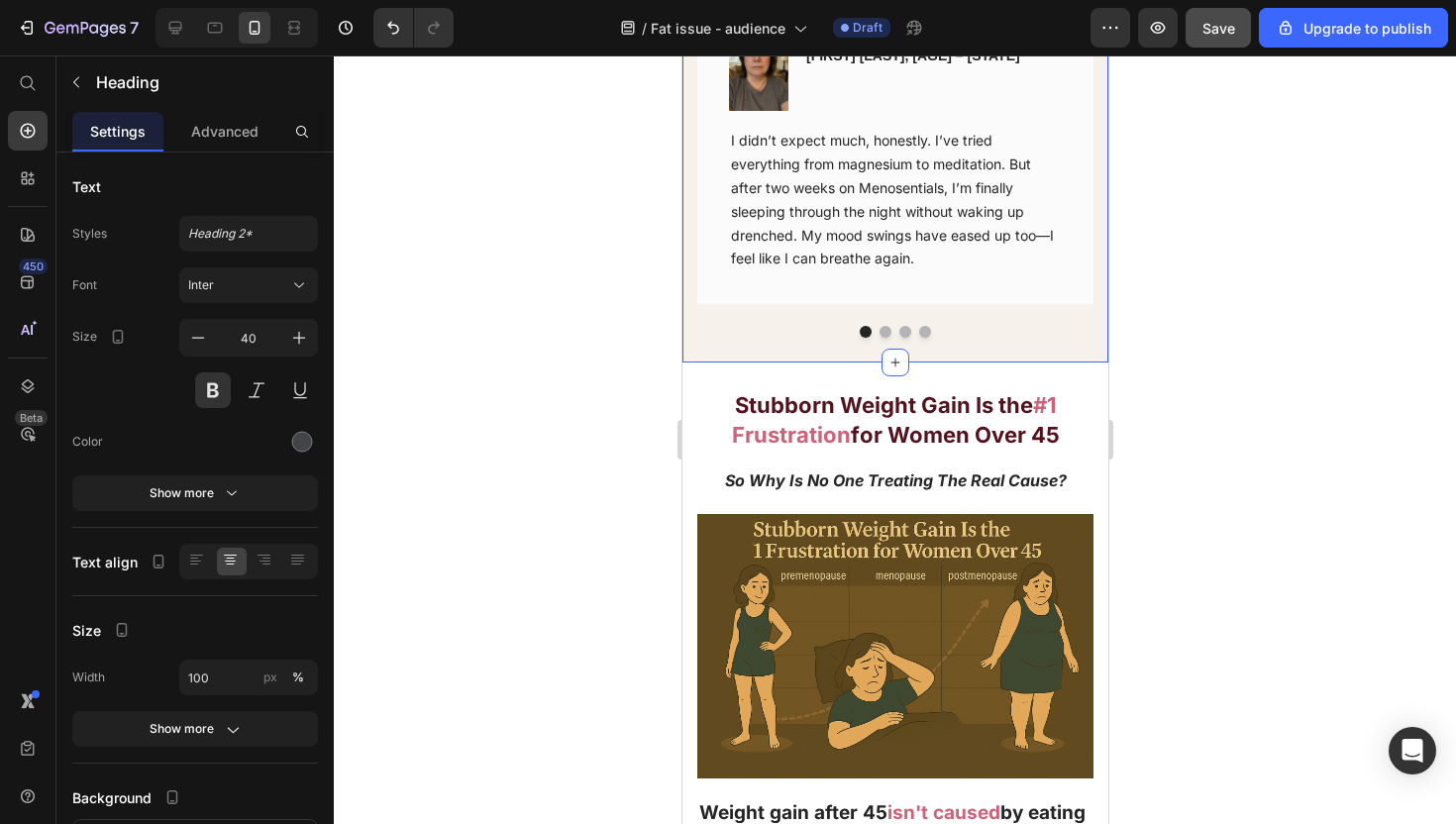 scroll, scrollTop: 1566, scrollLeft: 0, axis: vertical 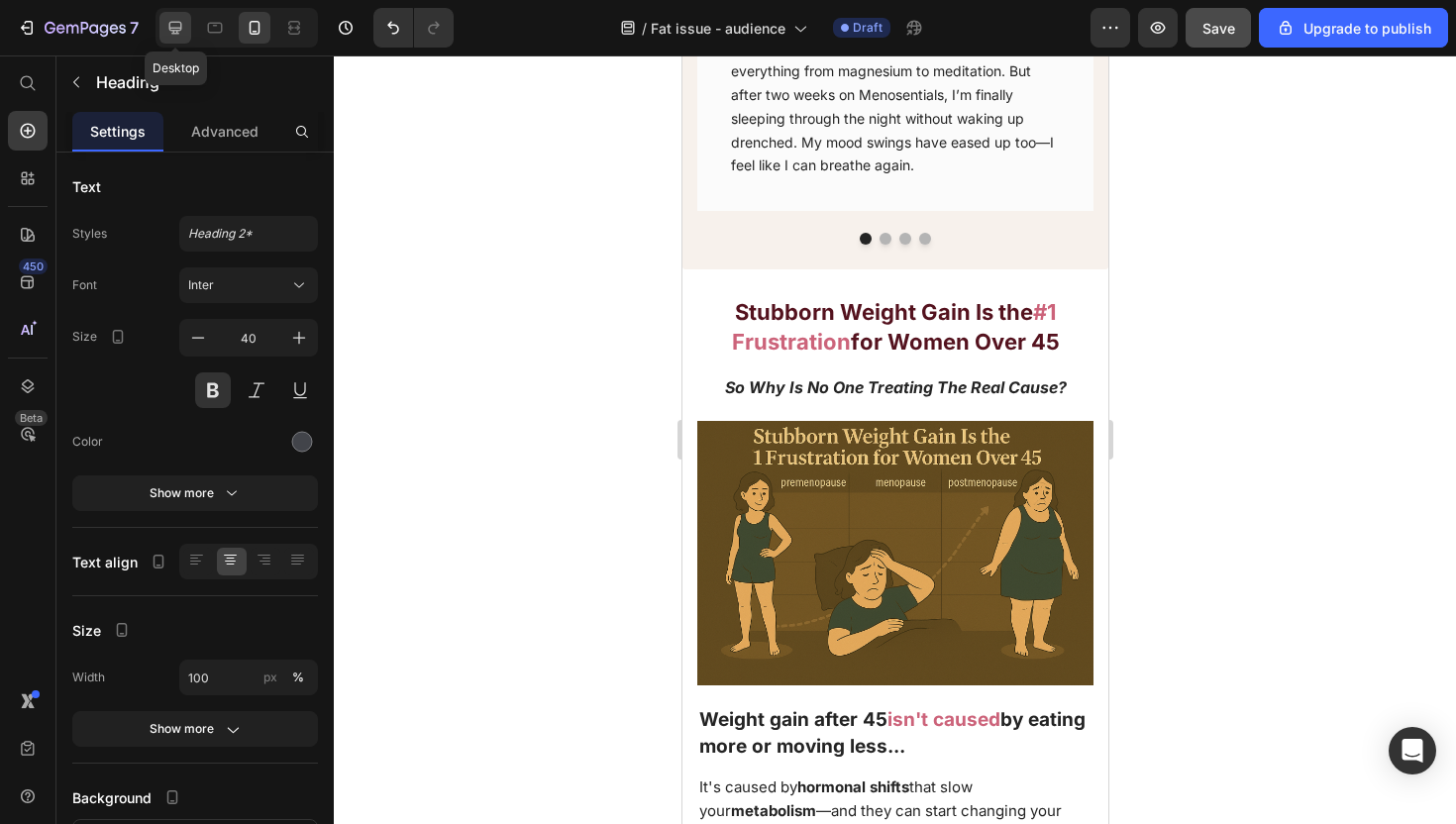 click 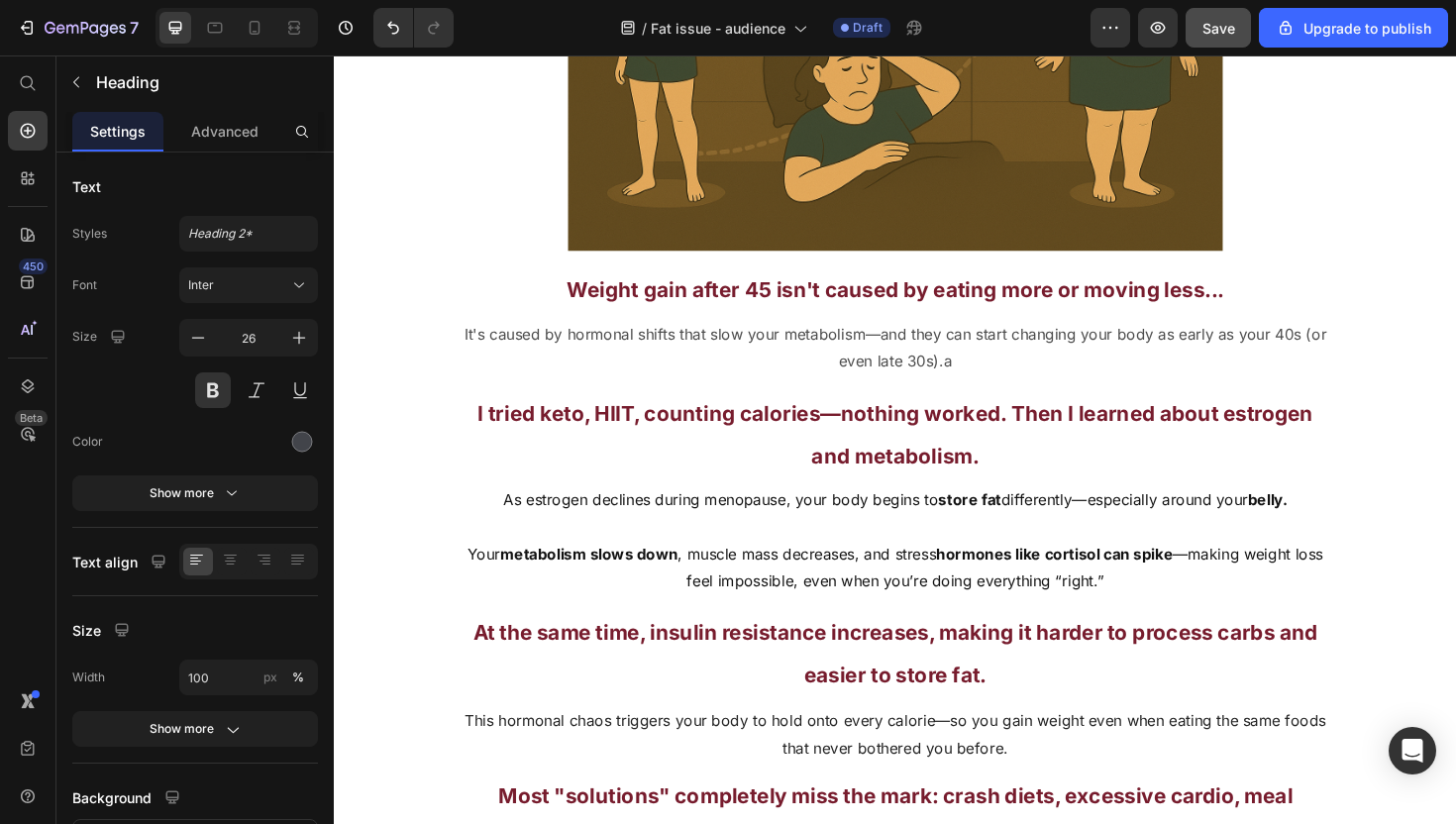 scroll, scrollTop: 2308, scrollLeft: 0, axis: vertical 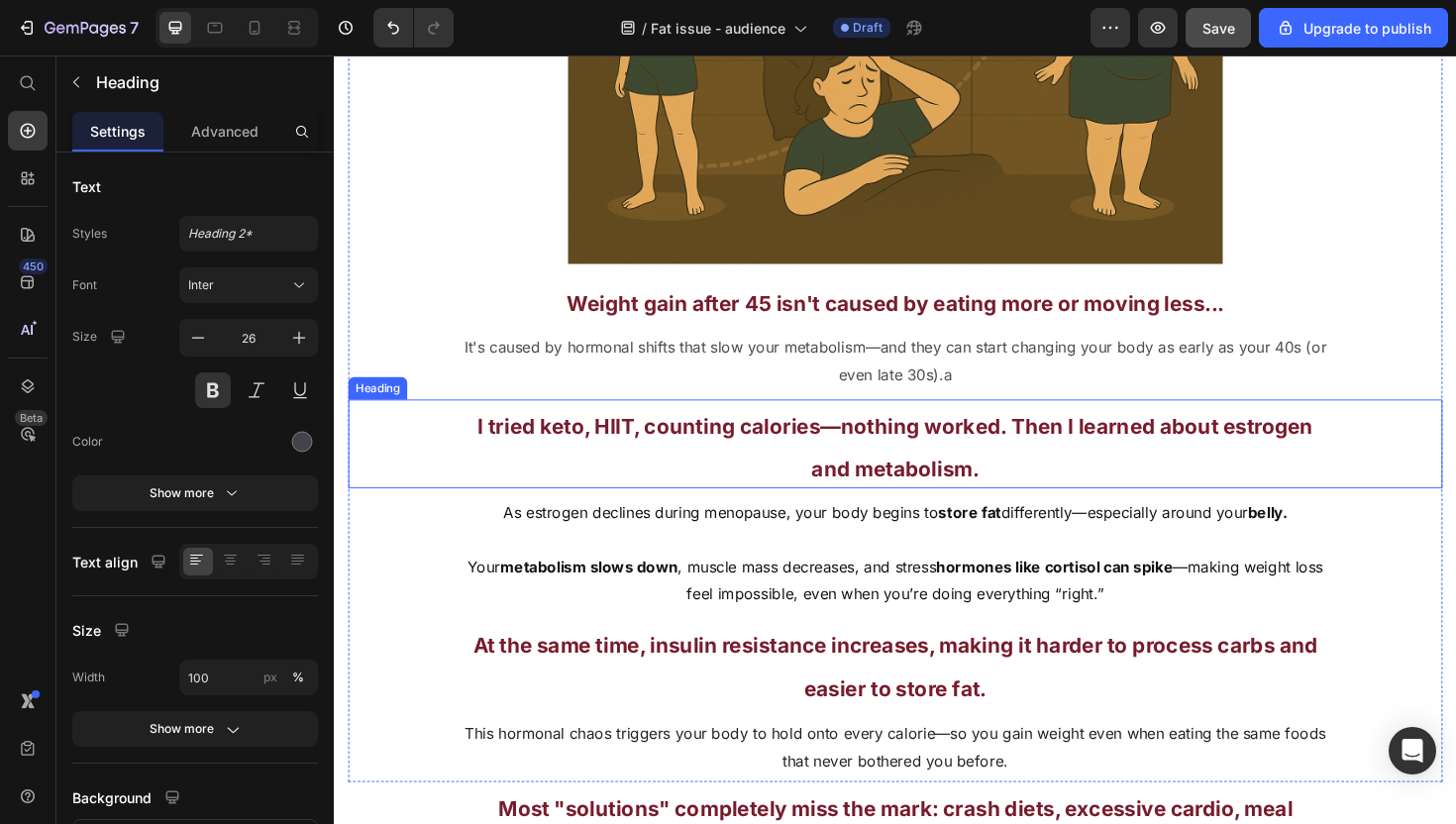 click on "I tried keto, HIIT, counting calories—nothing worked. Then I learned about estrogen and metabolism." at bounding box center (928, 471) 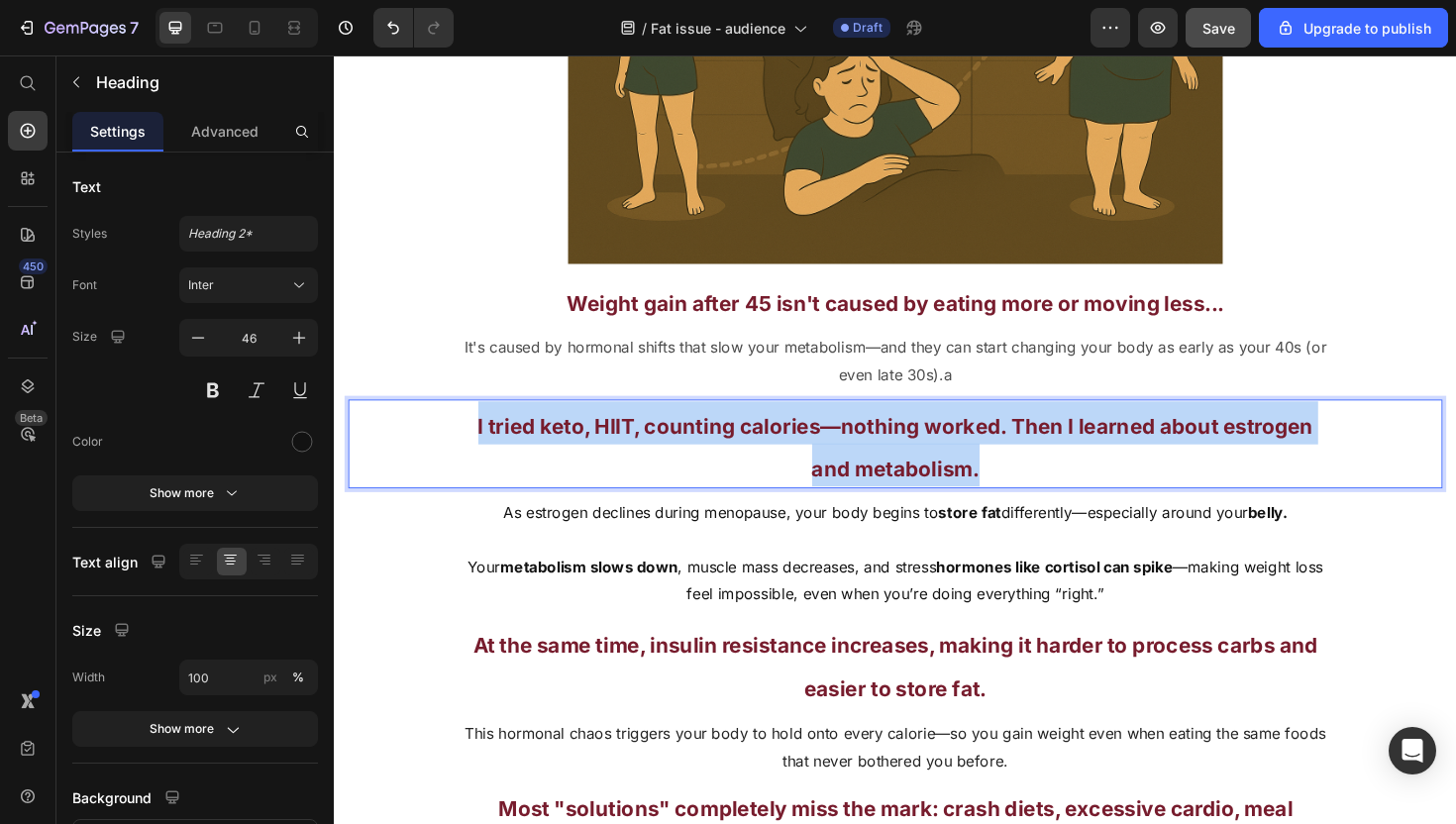 click on "I tried keto, HIIT, counting calories—nothing worked. Then I learned about estrogen and metabolism." at bounding box center [928, 471] 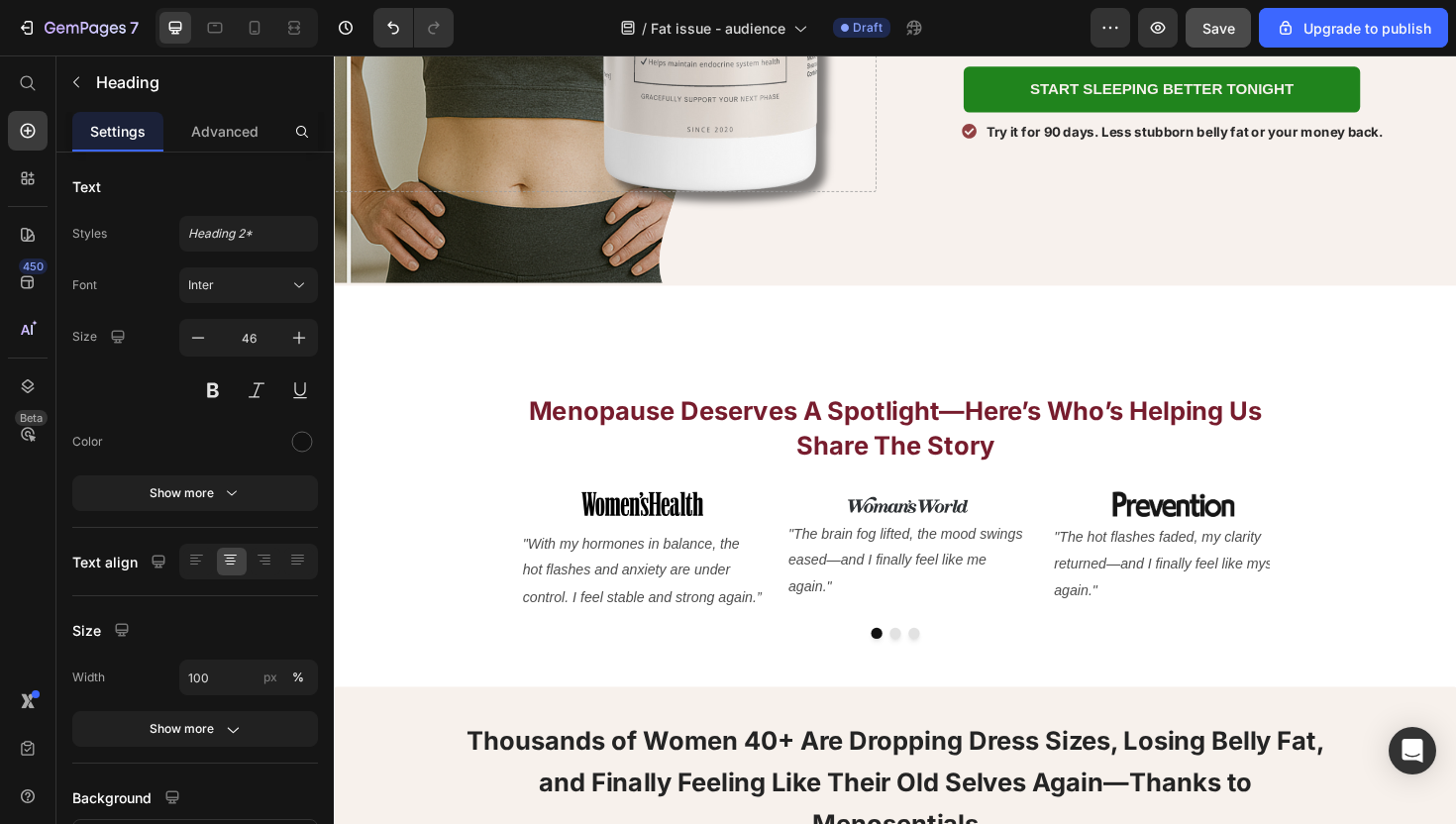 scroll, scrollTop: 0, scrollLeft: 0, axis: both 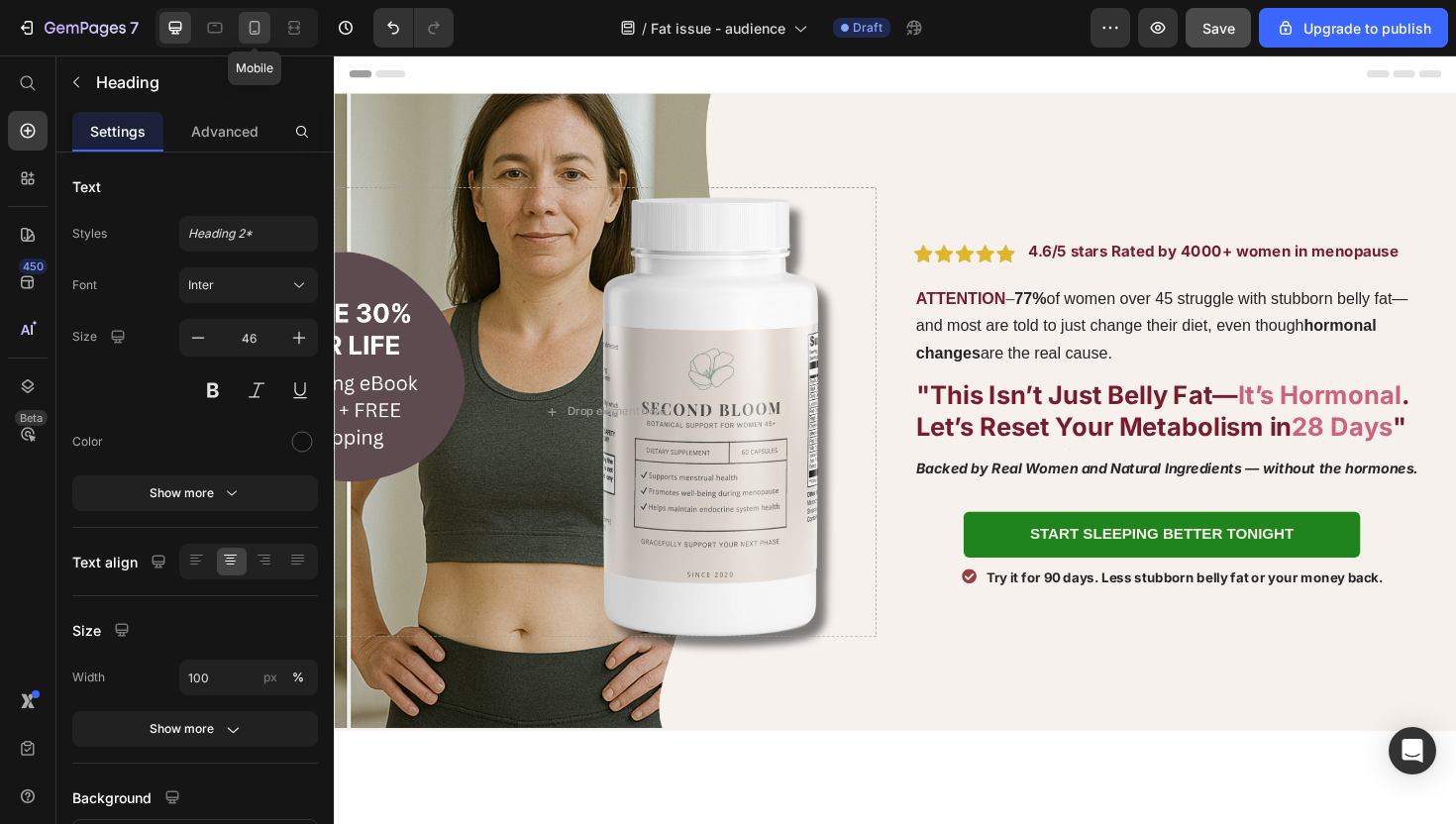 click 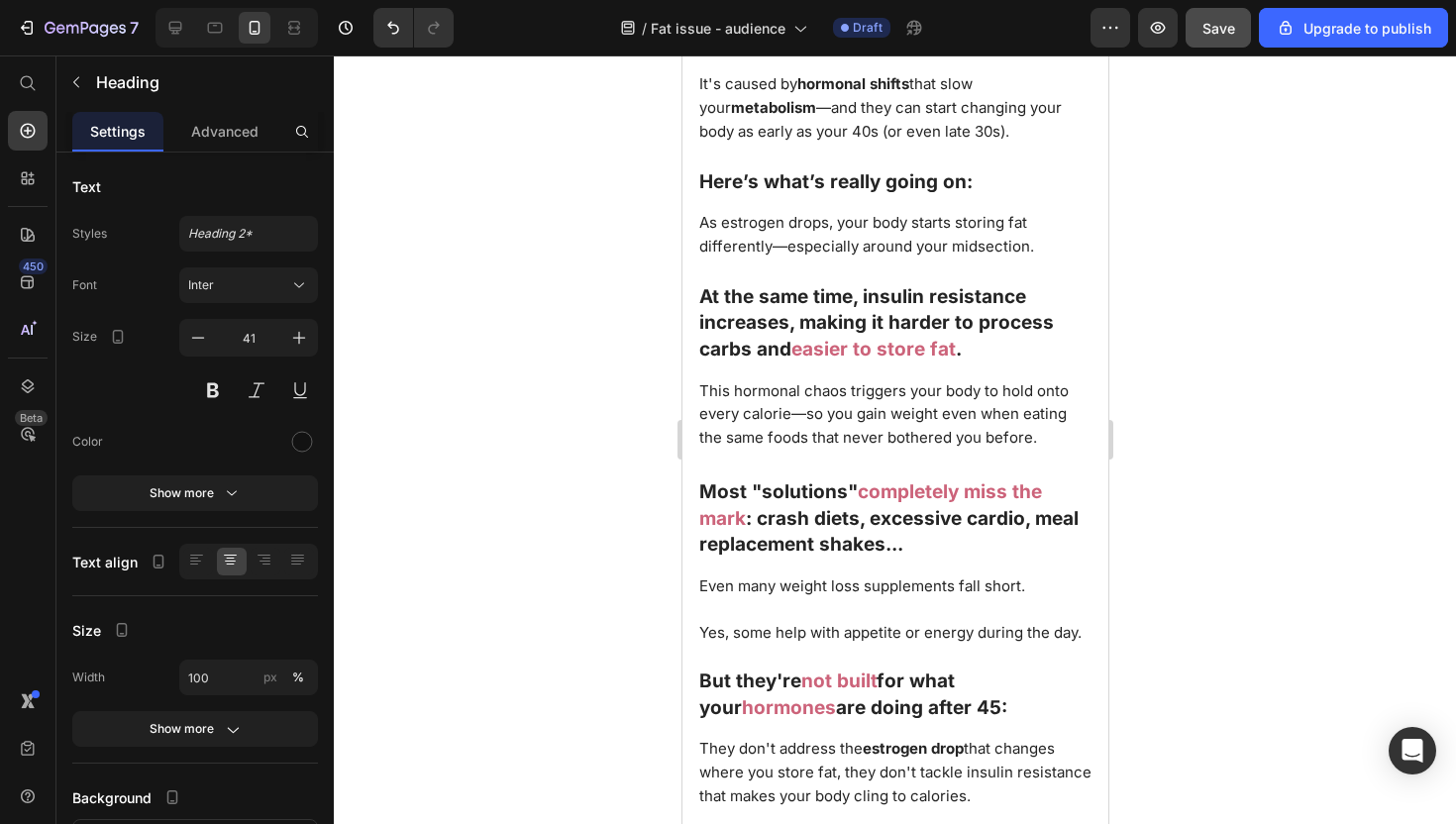 scroll, scrollTop: 2270, scrollLeft: 0, axis: vertical 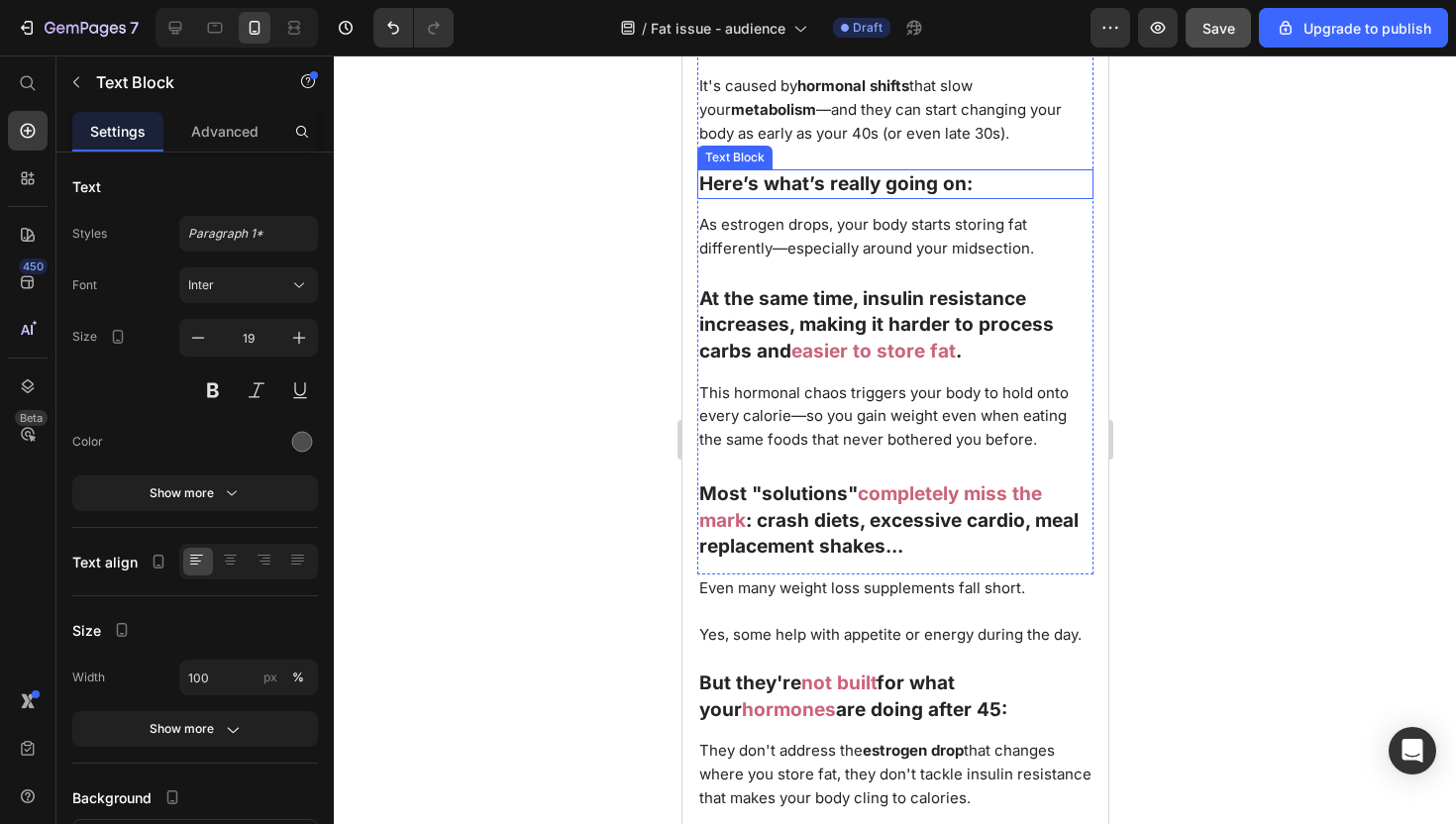 click on "Here’s what’s really going on:" at bounding box center (835, 183) 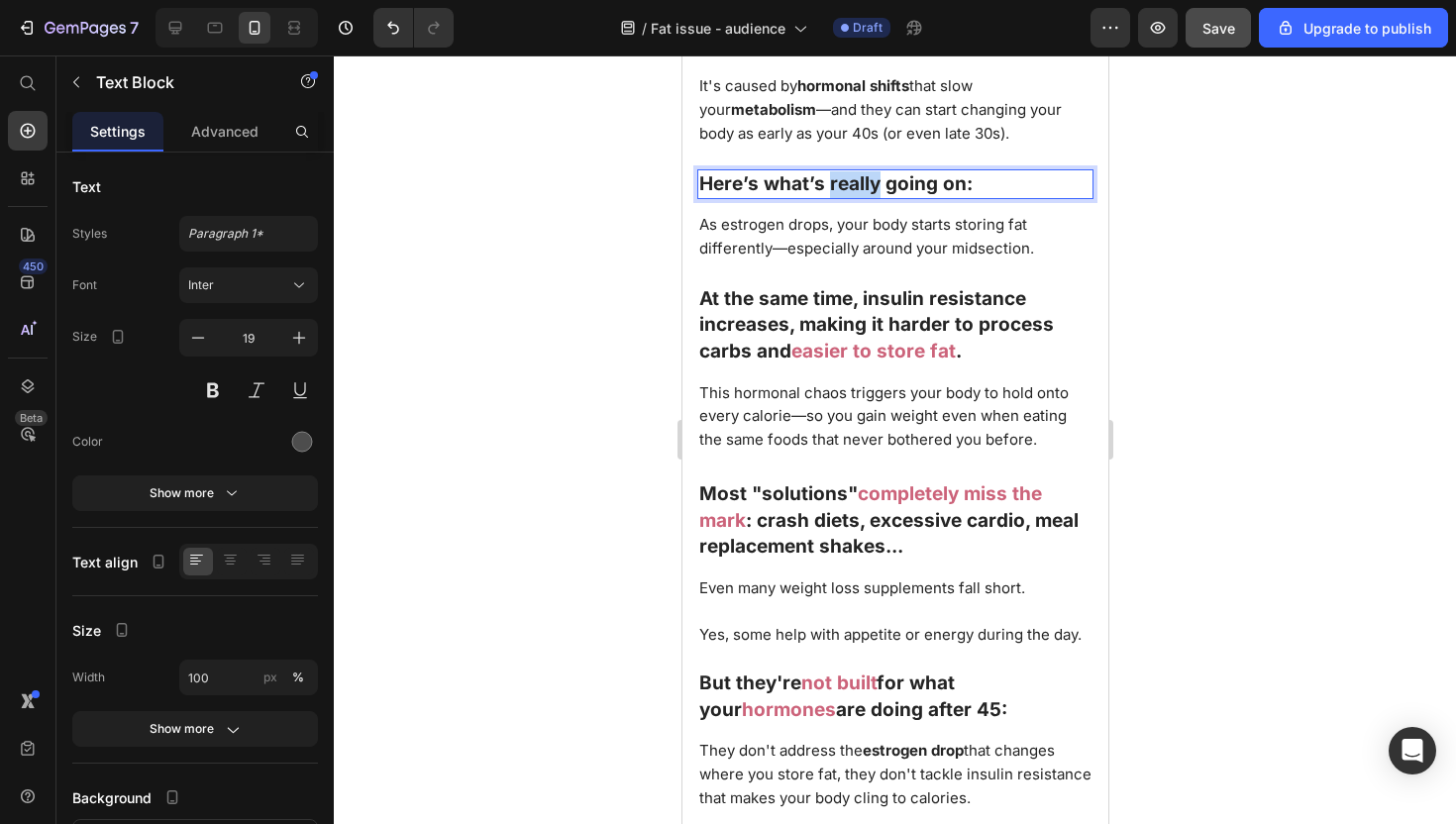 click on "Here’s what’s really going on:" at bounding box center (835, 183) 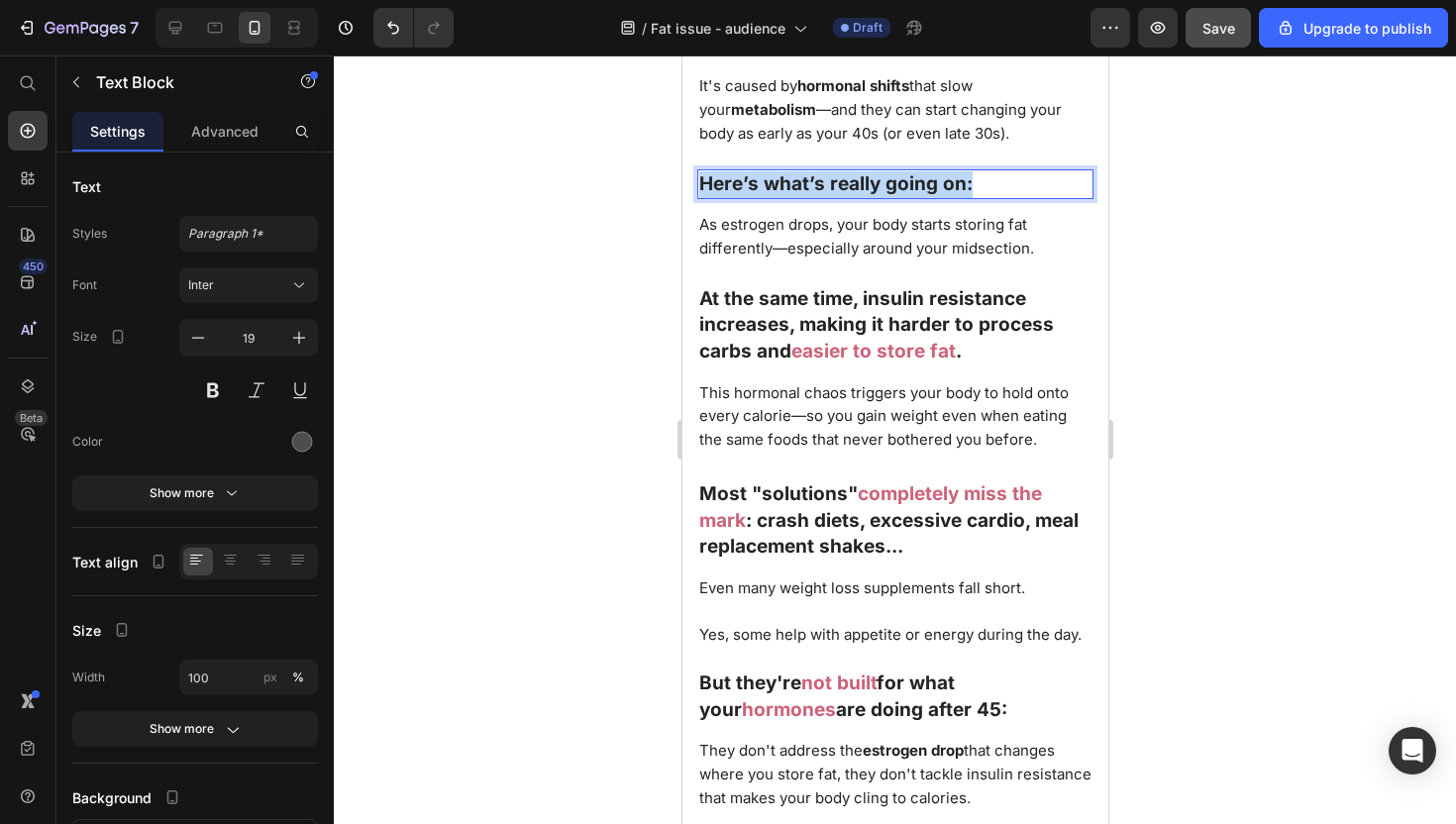 click on "Here’s what’s really going on:" at bounding box center [835, 183] 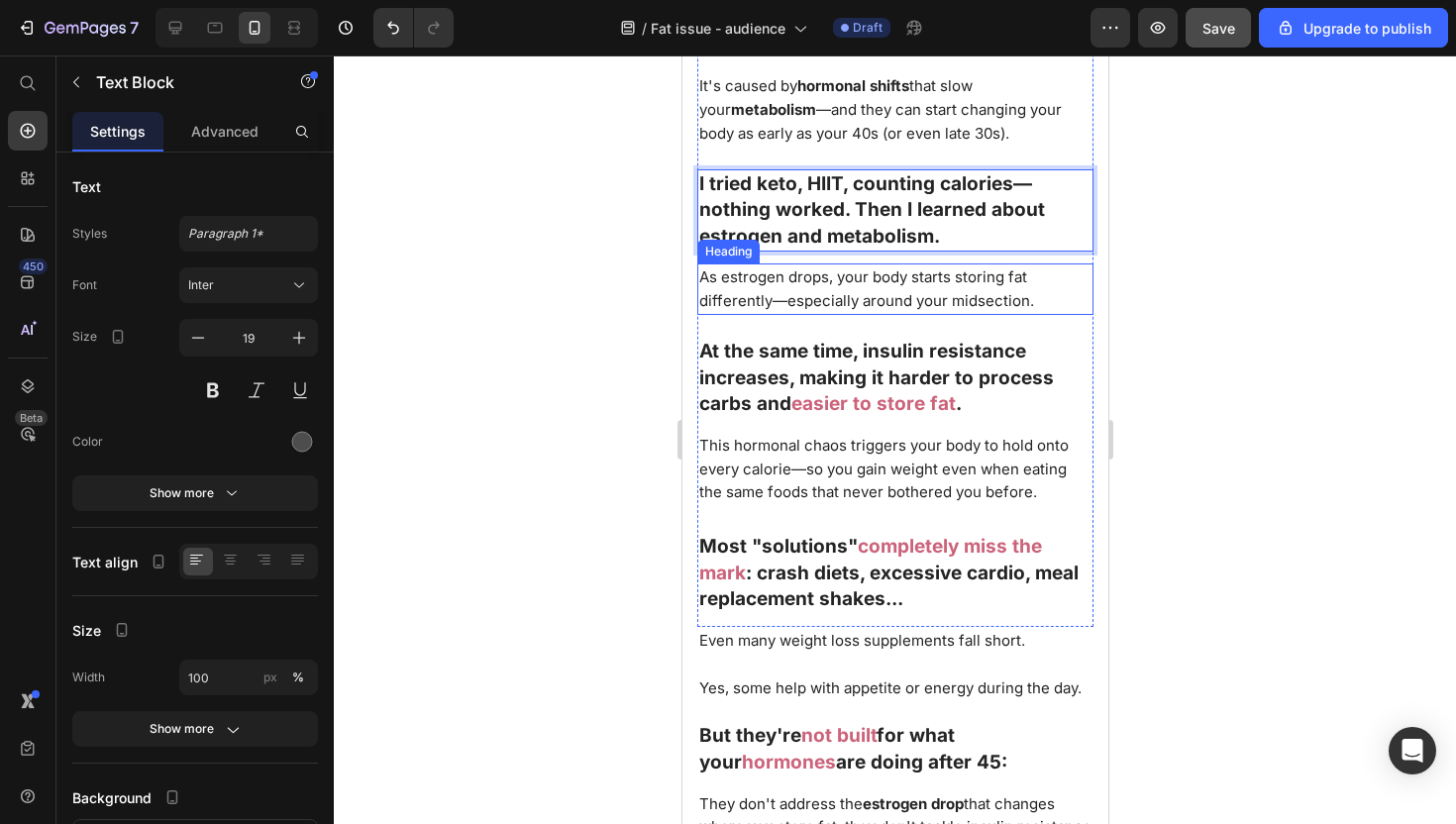 click on "As estrogen drops, your body starts storing fat differently—especially around your midsection." at bounding box center (866, 288) 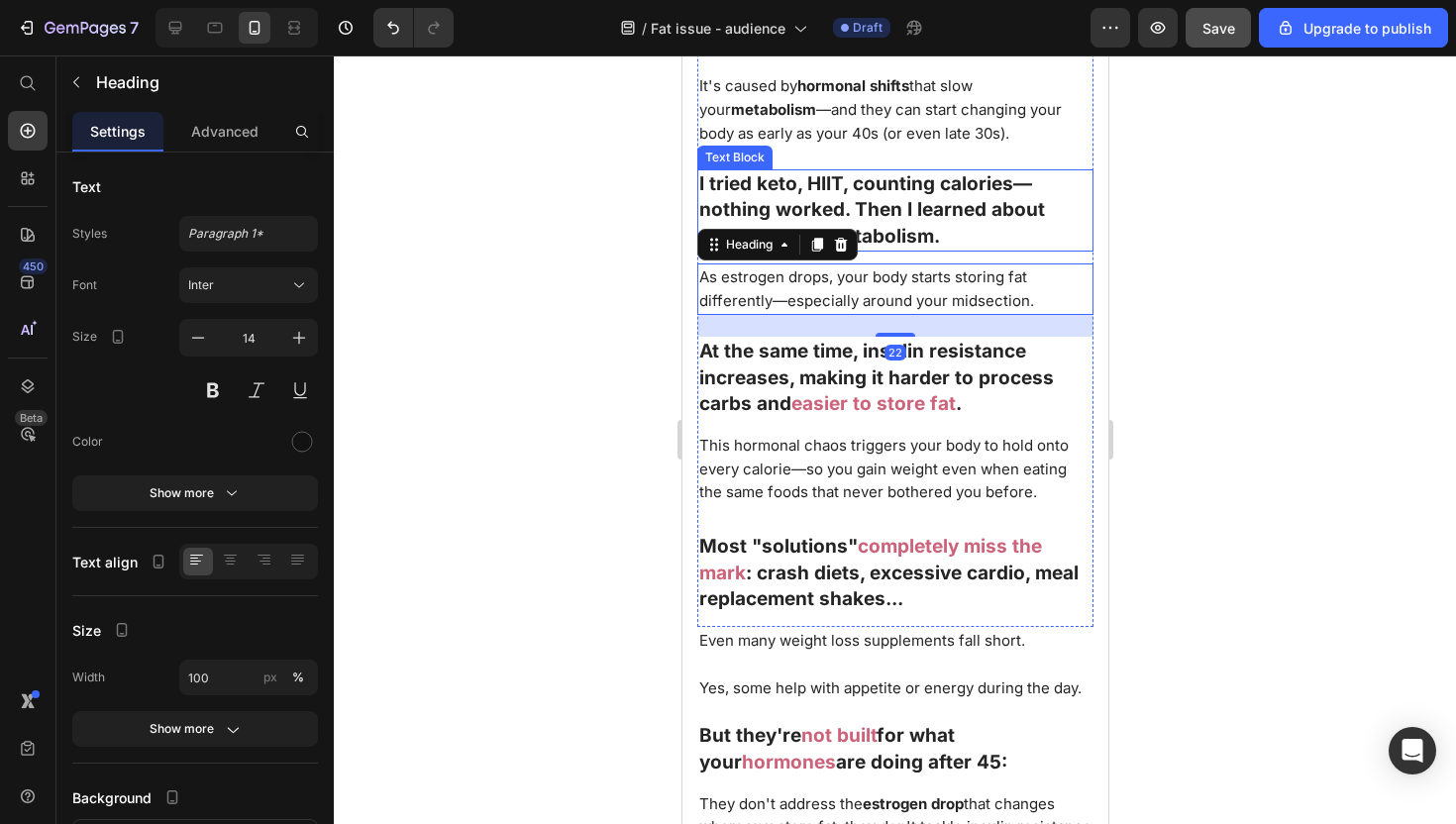 click on "I tried keto, HIIT, counting calories—nothing worked. Then I learned about estrogen and metabolism." at bounding box center (871, 210) 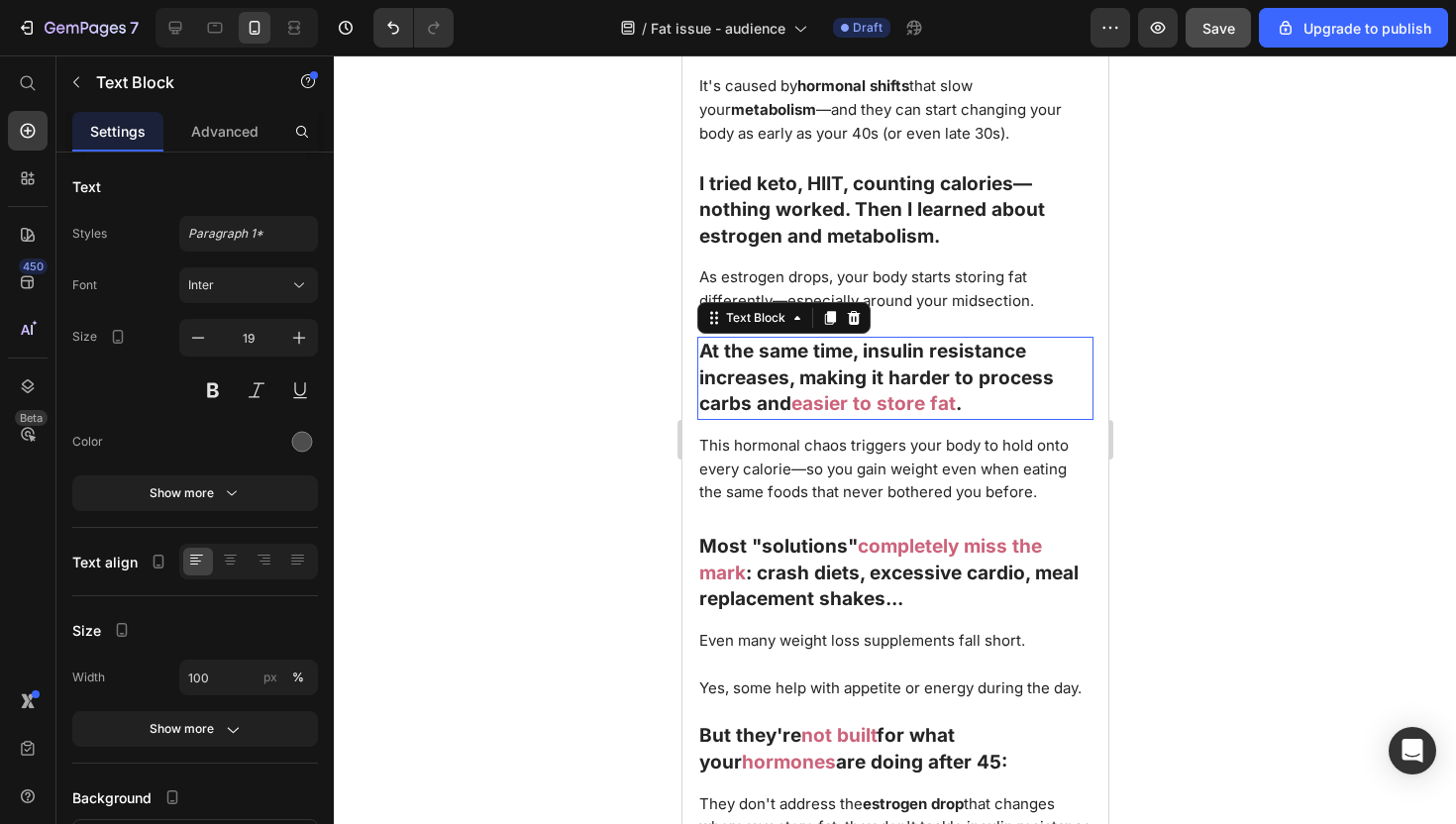 click on "easier to store fat" at bounding box center [873, 403] 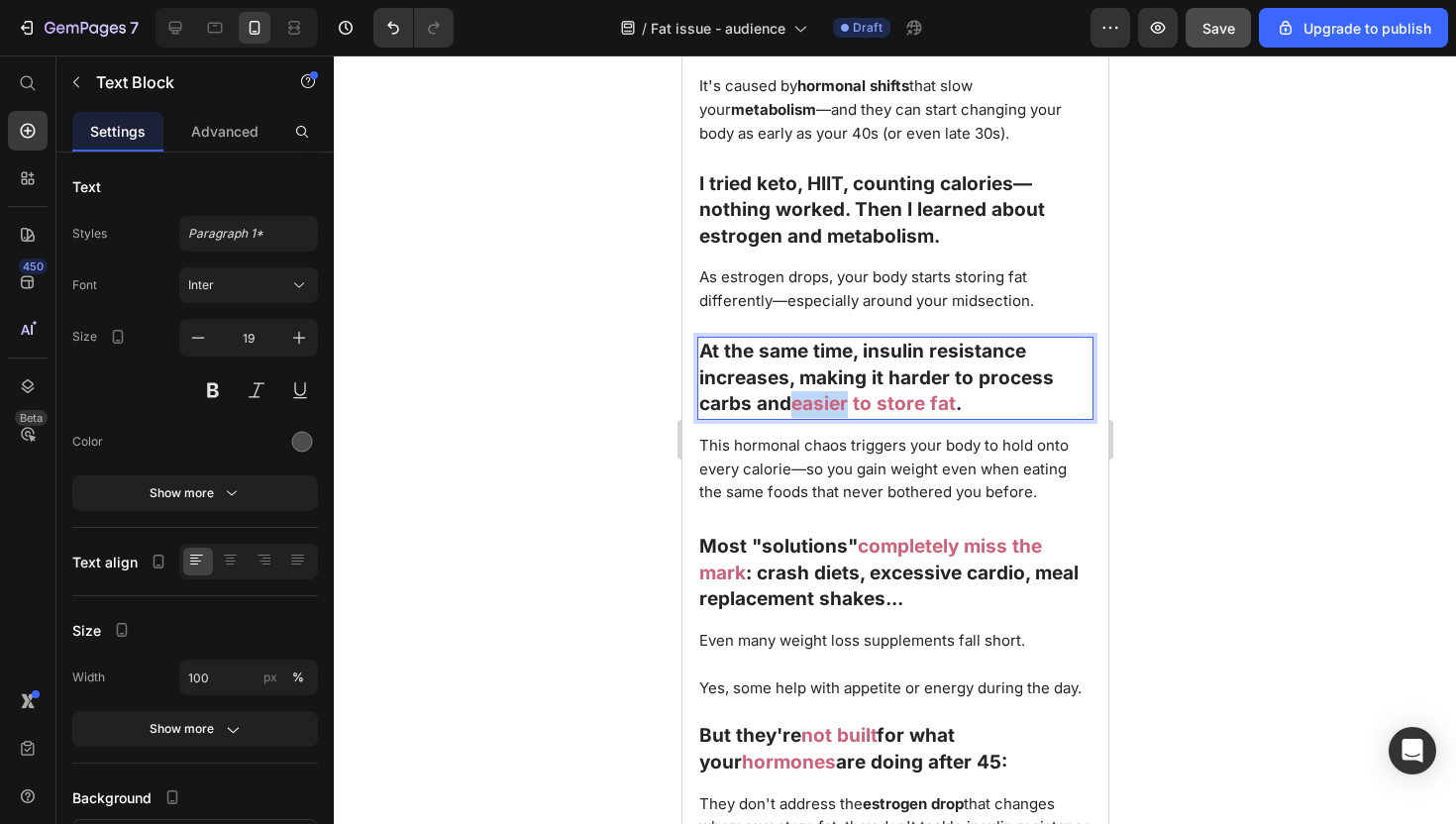 click on "easier to store fat" at bounding box center (873, 403) 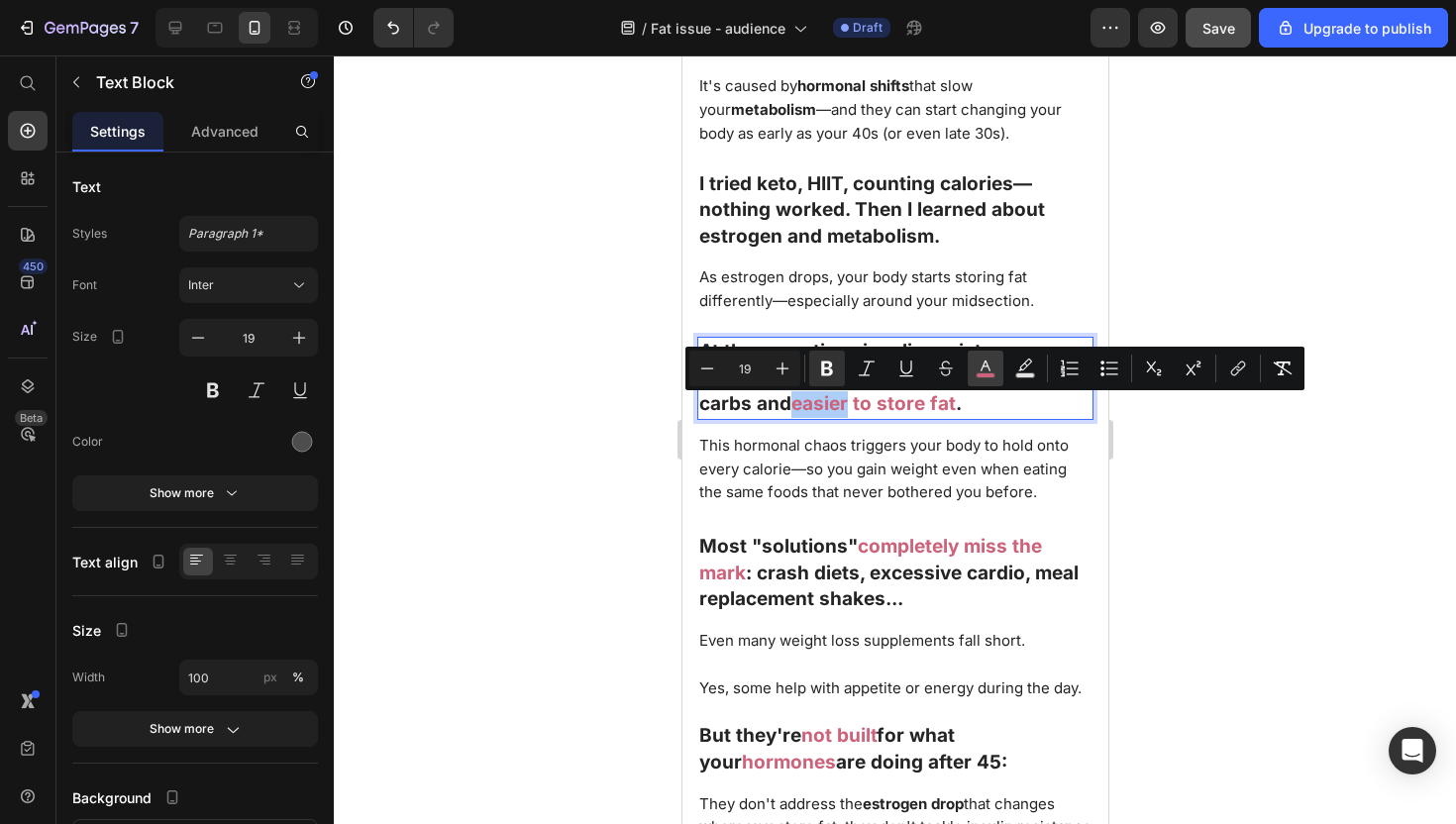 click 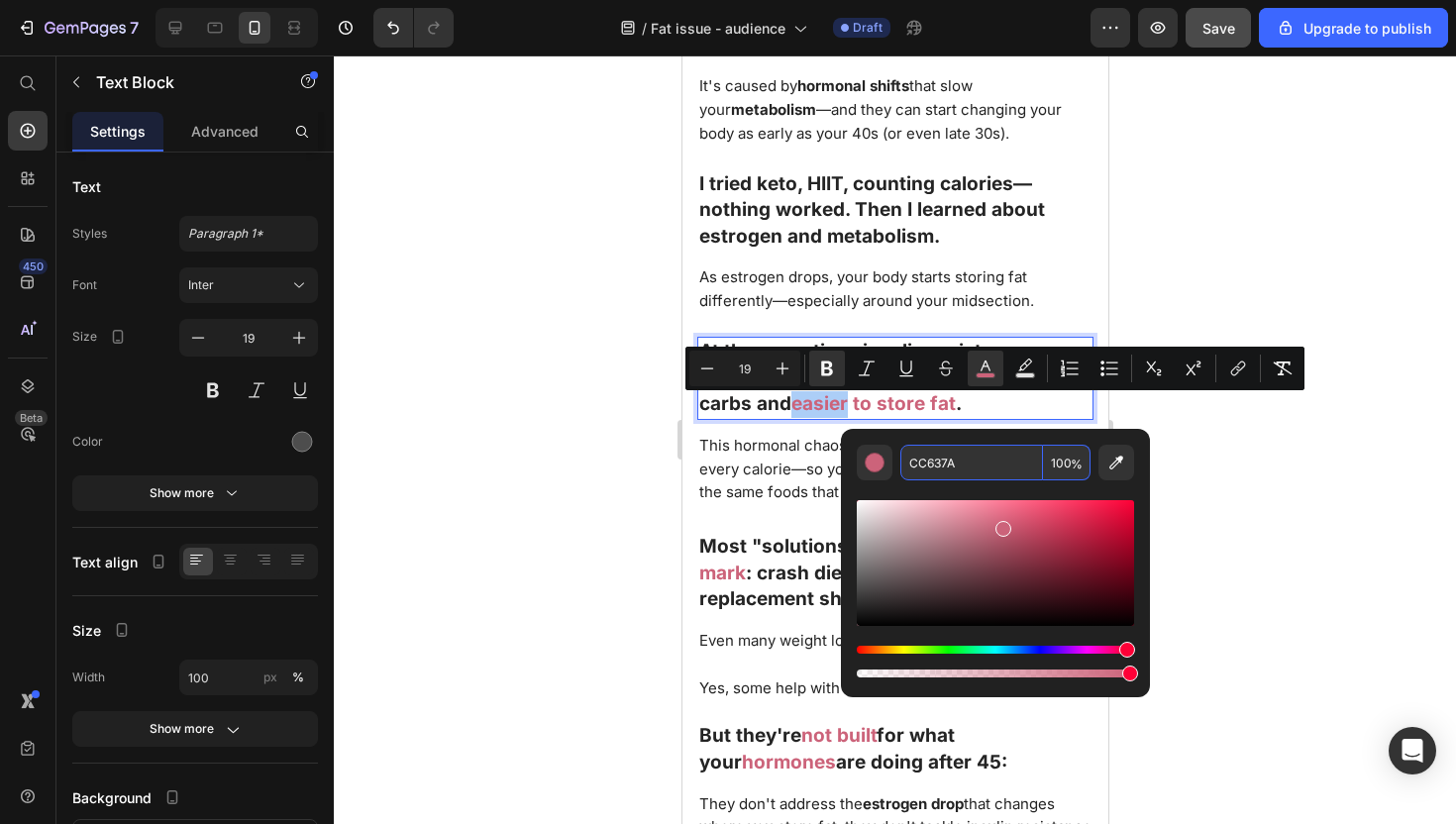 click on "CC637A" at bounding box center (972, 463) 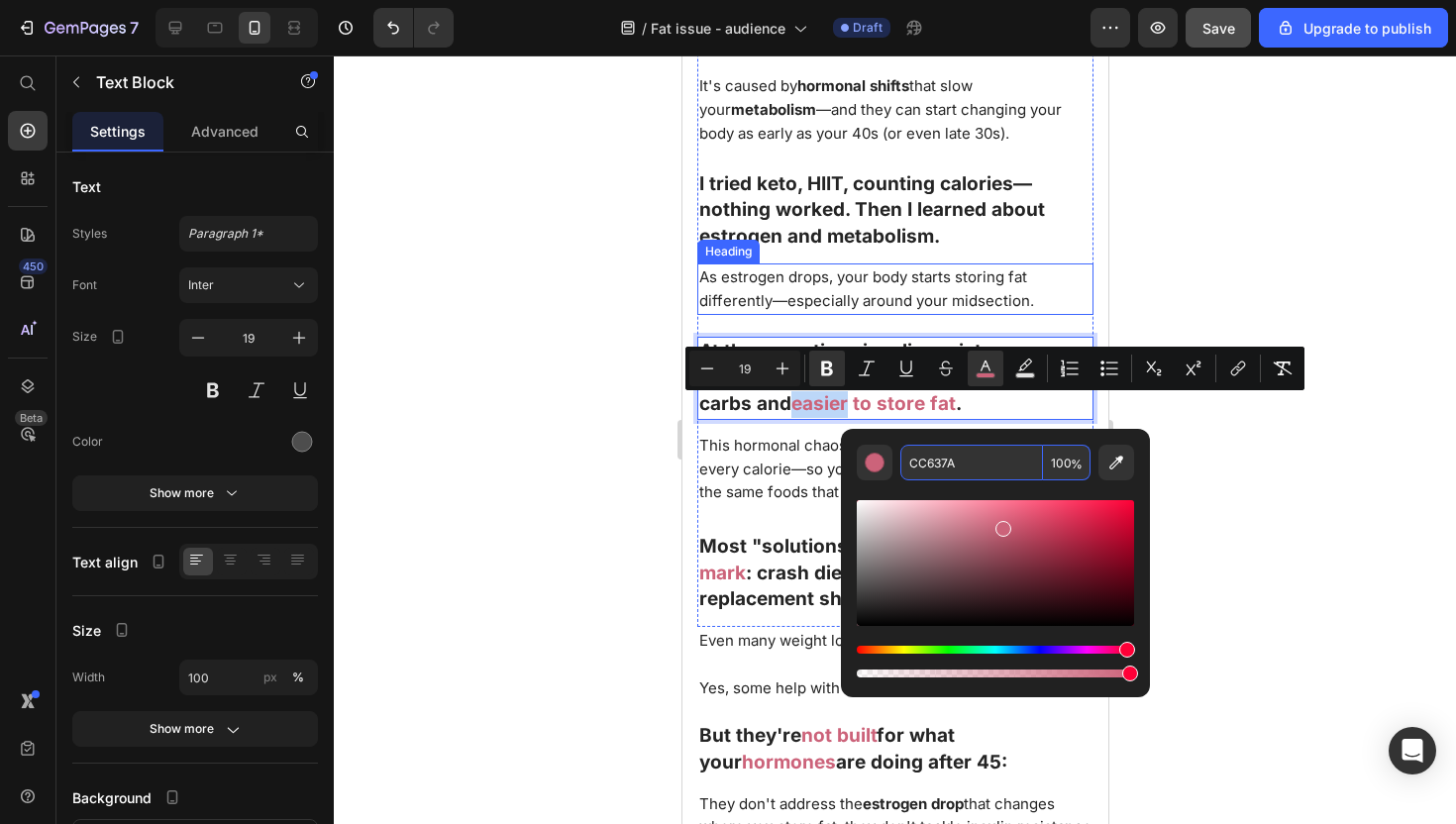 click on "As estrogen drops, your body starts storing fat differently—especially around your midsection." at bounding box center (866, 288) 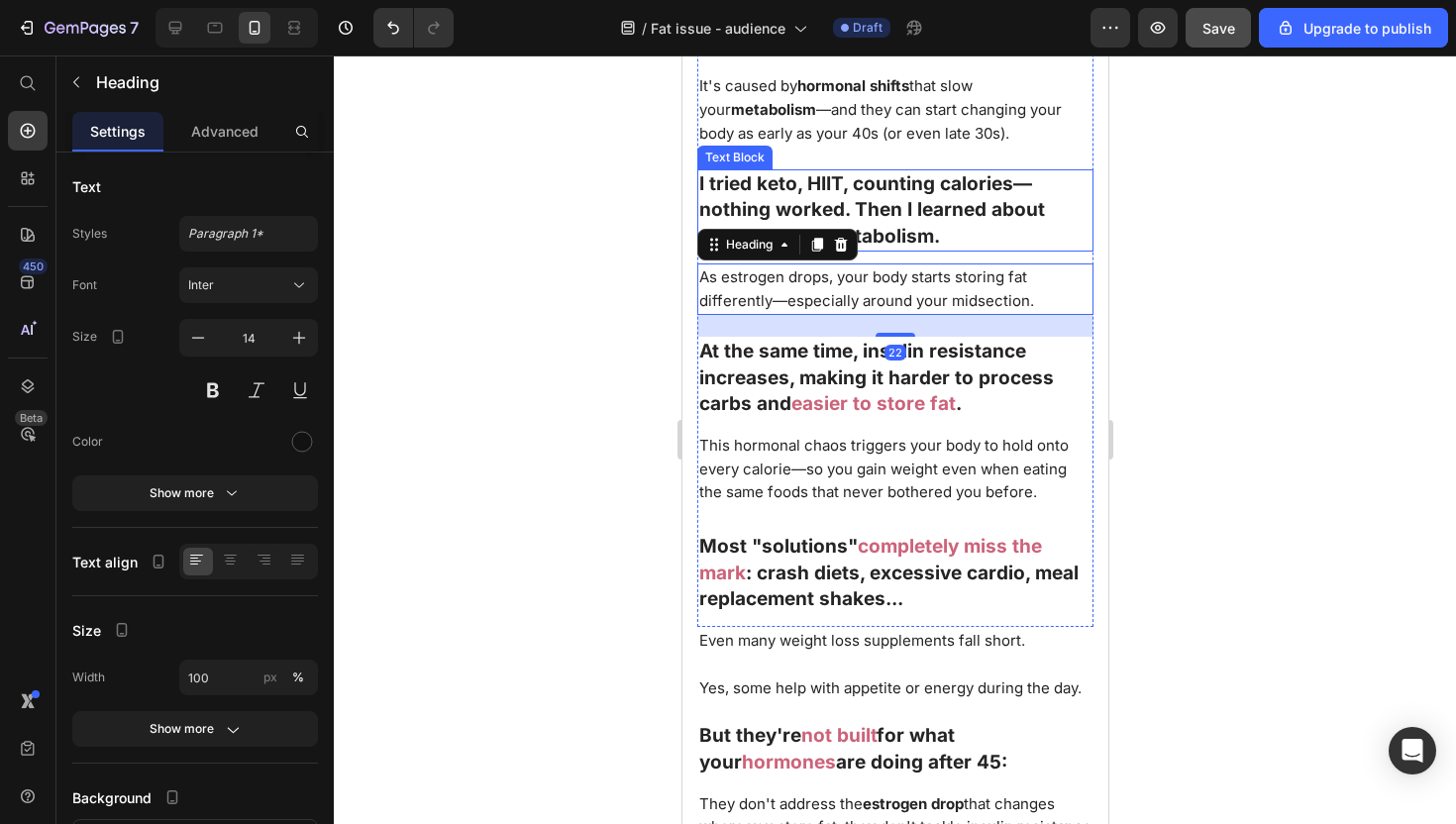 click on "I tried keto, HIIT, counting calories—nothing worked. Then I learned about estrogen and metabolism." at bounding box center [871, 210] 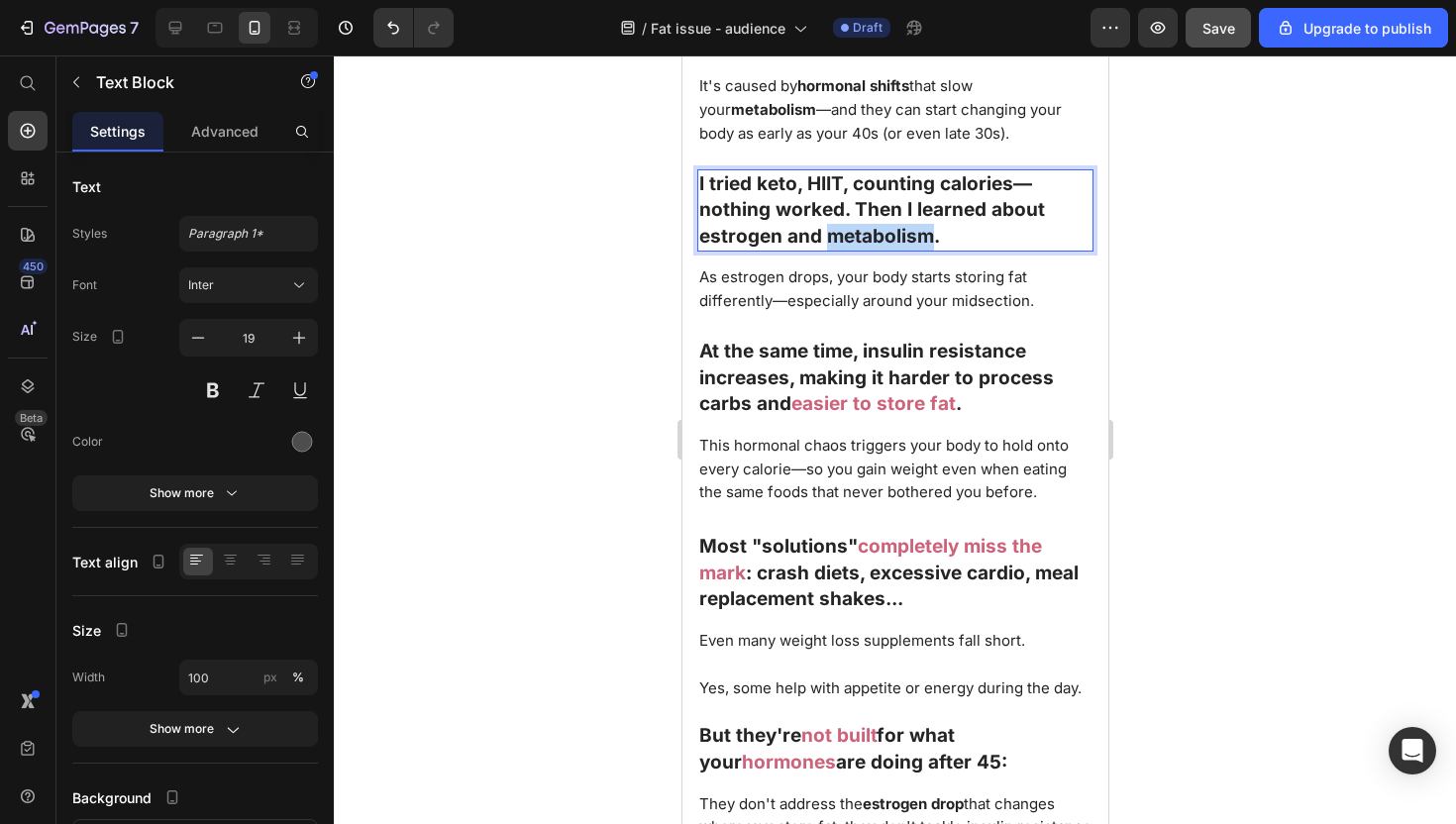 click on "I tried keto, HIIT, counting calories—nothing worked. Then I learned about estrogen and metabolism." at bounding box center [871, 210] 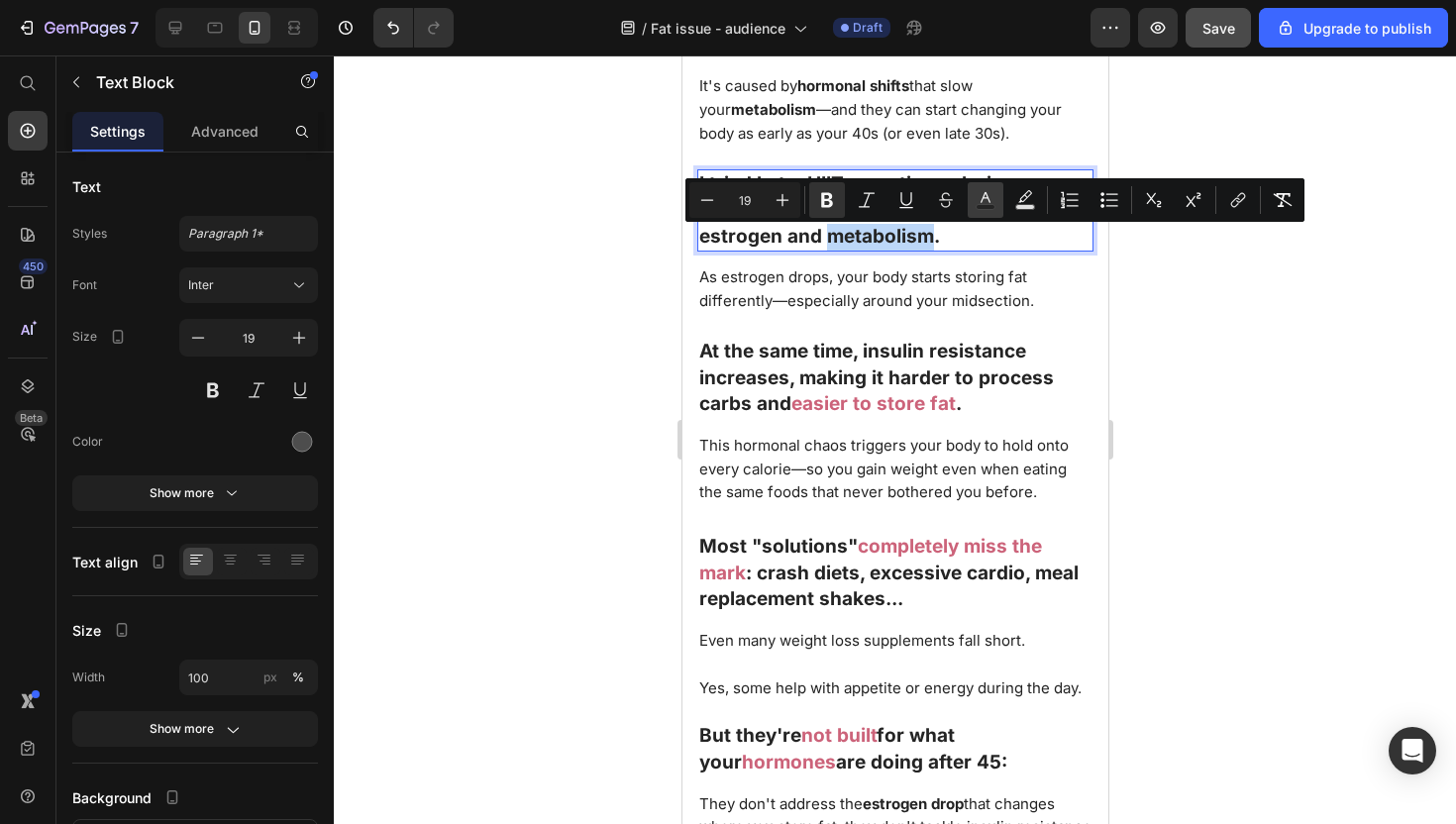 click 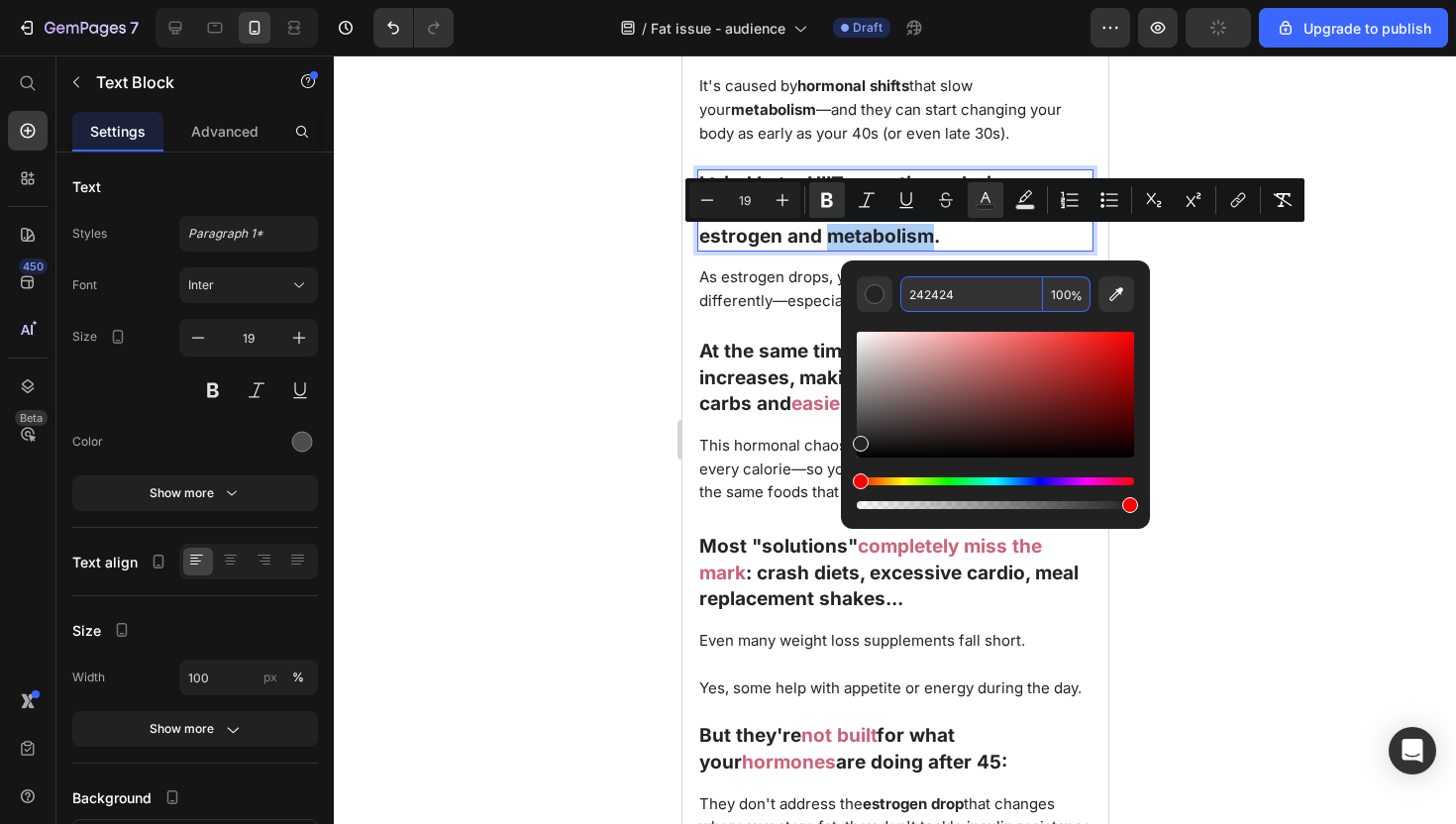 click on "242424" at bounding box center [972, 294] 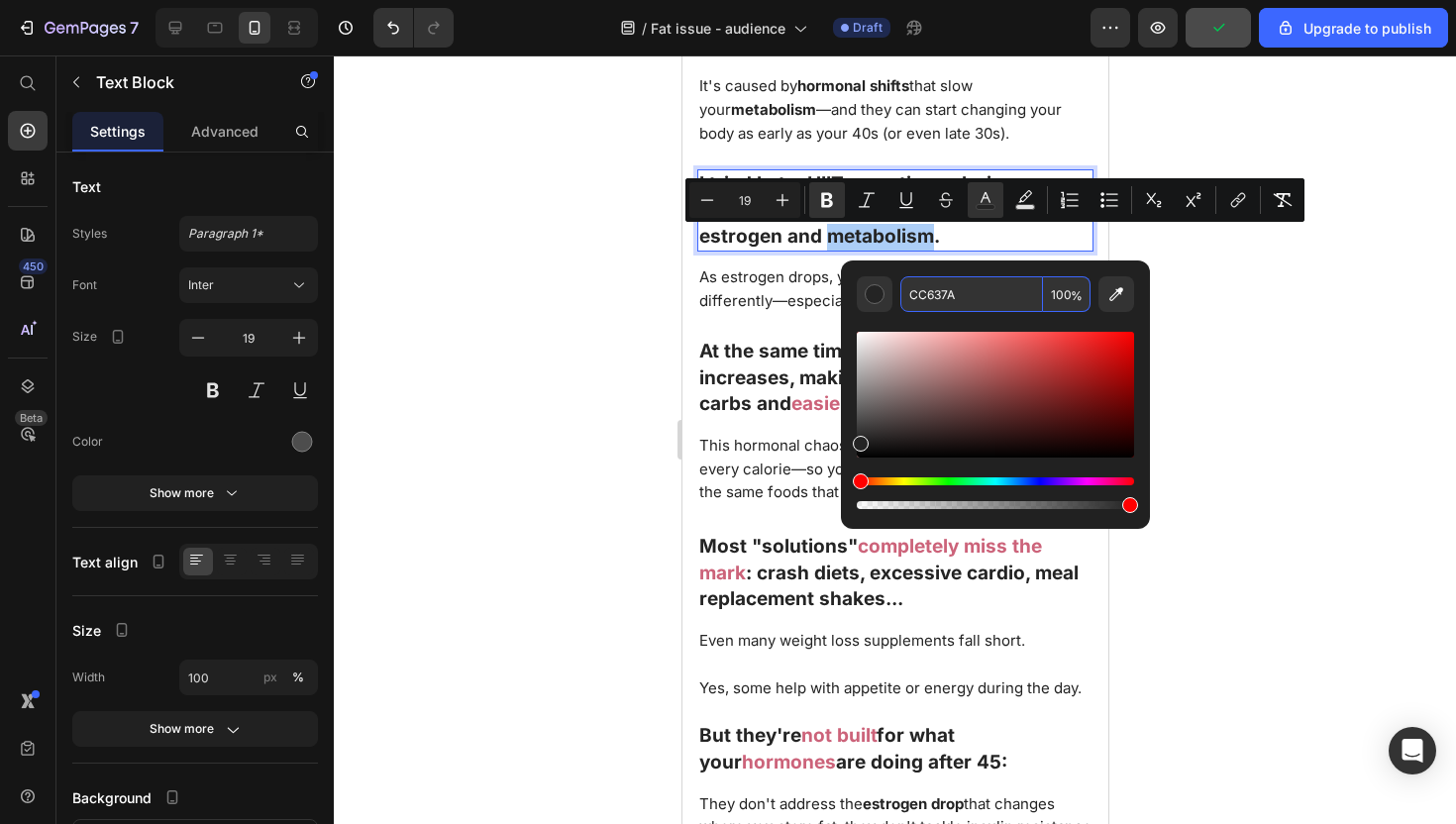 type on "CC637A" 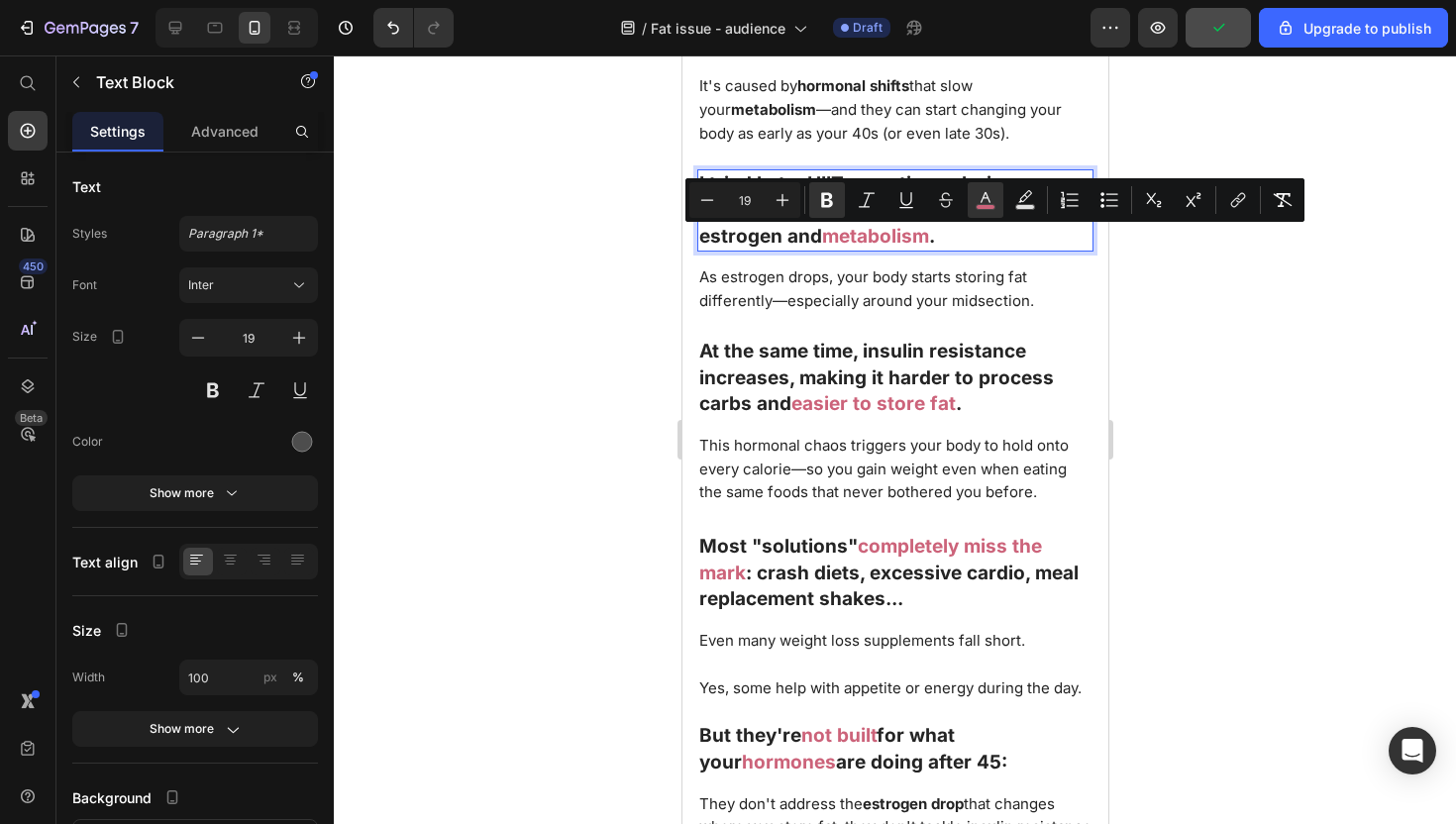 click on "I tried keto, HIIT, counting calories—nothing worked. Then I learned about estrogen and" at bounding box center [871, 210] 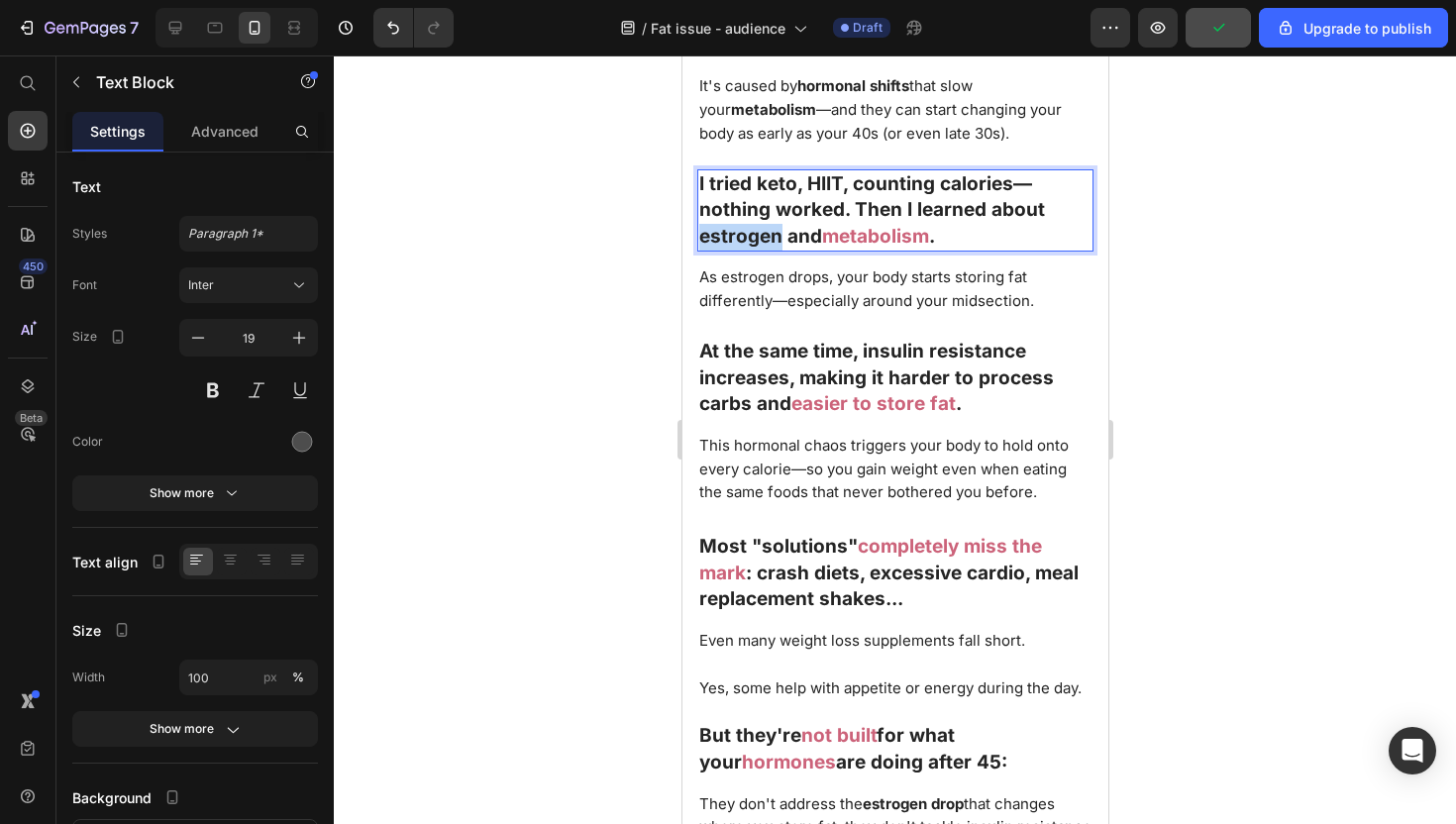 click on "I tried keto, HIIT, counting calories—nothing worked. Then I learned about estrogen and" at bounding box center [871, 210] 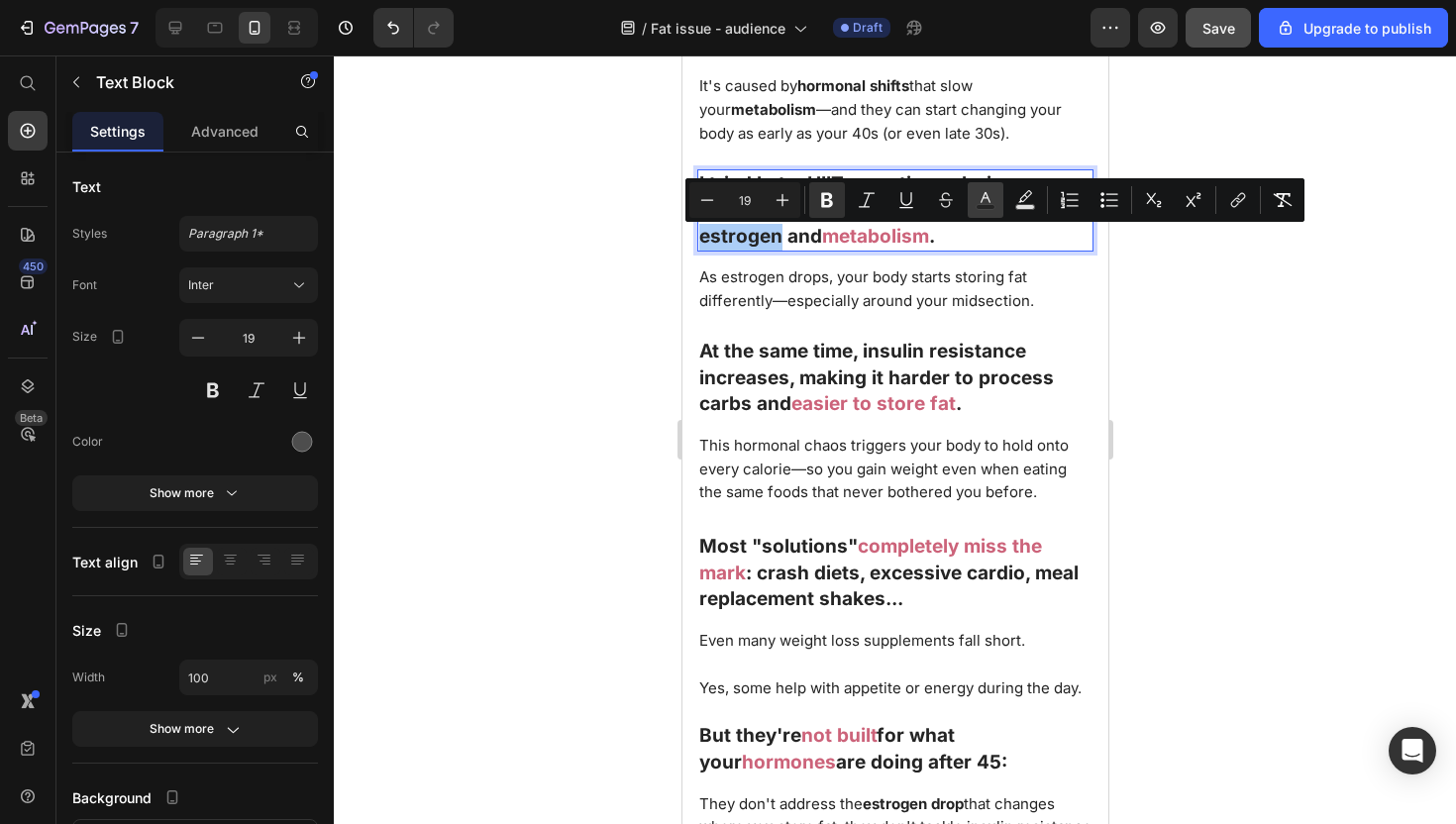 click 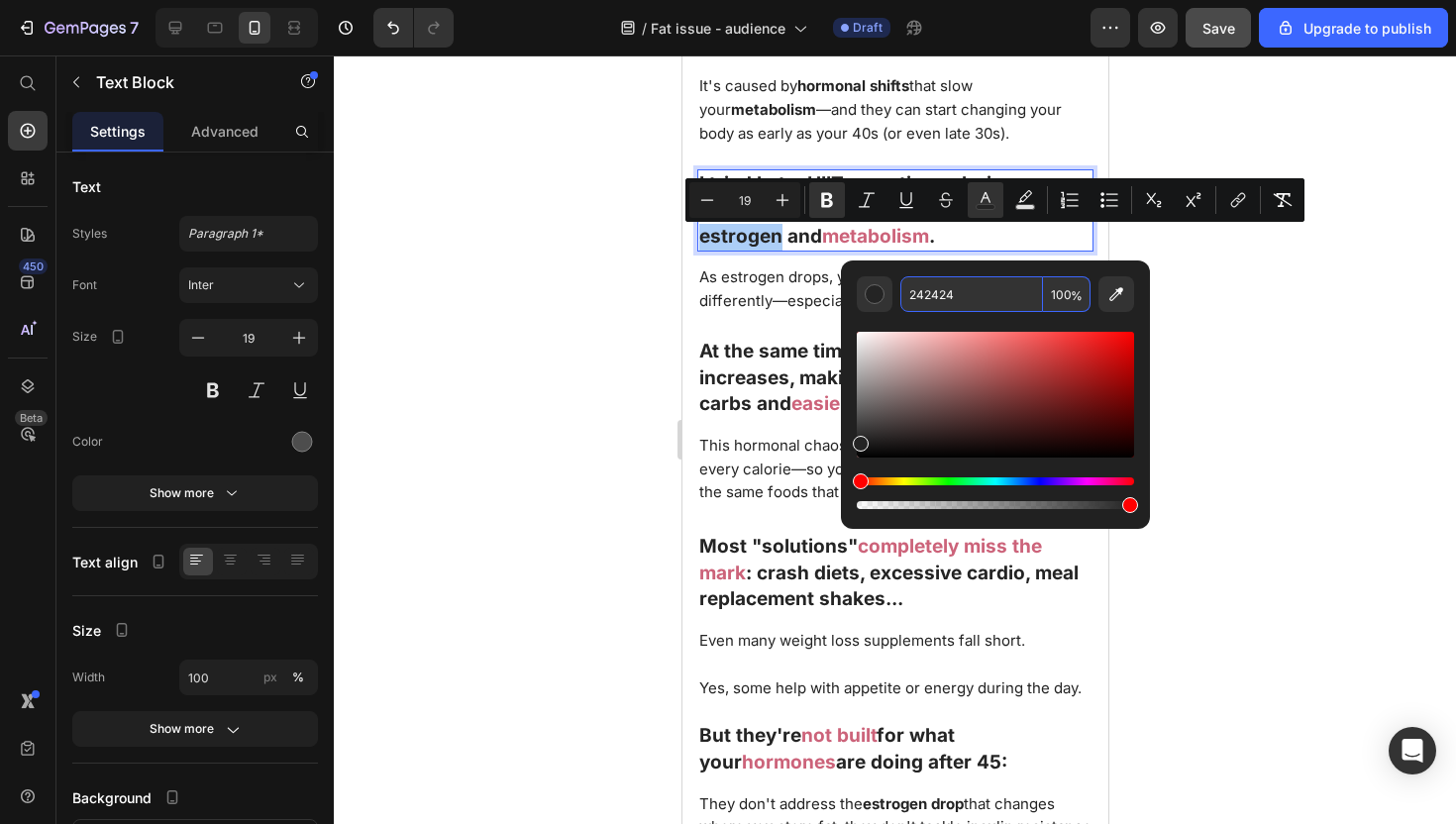 click on "242424" at bounding box center [972, 294] 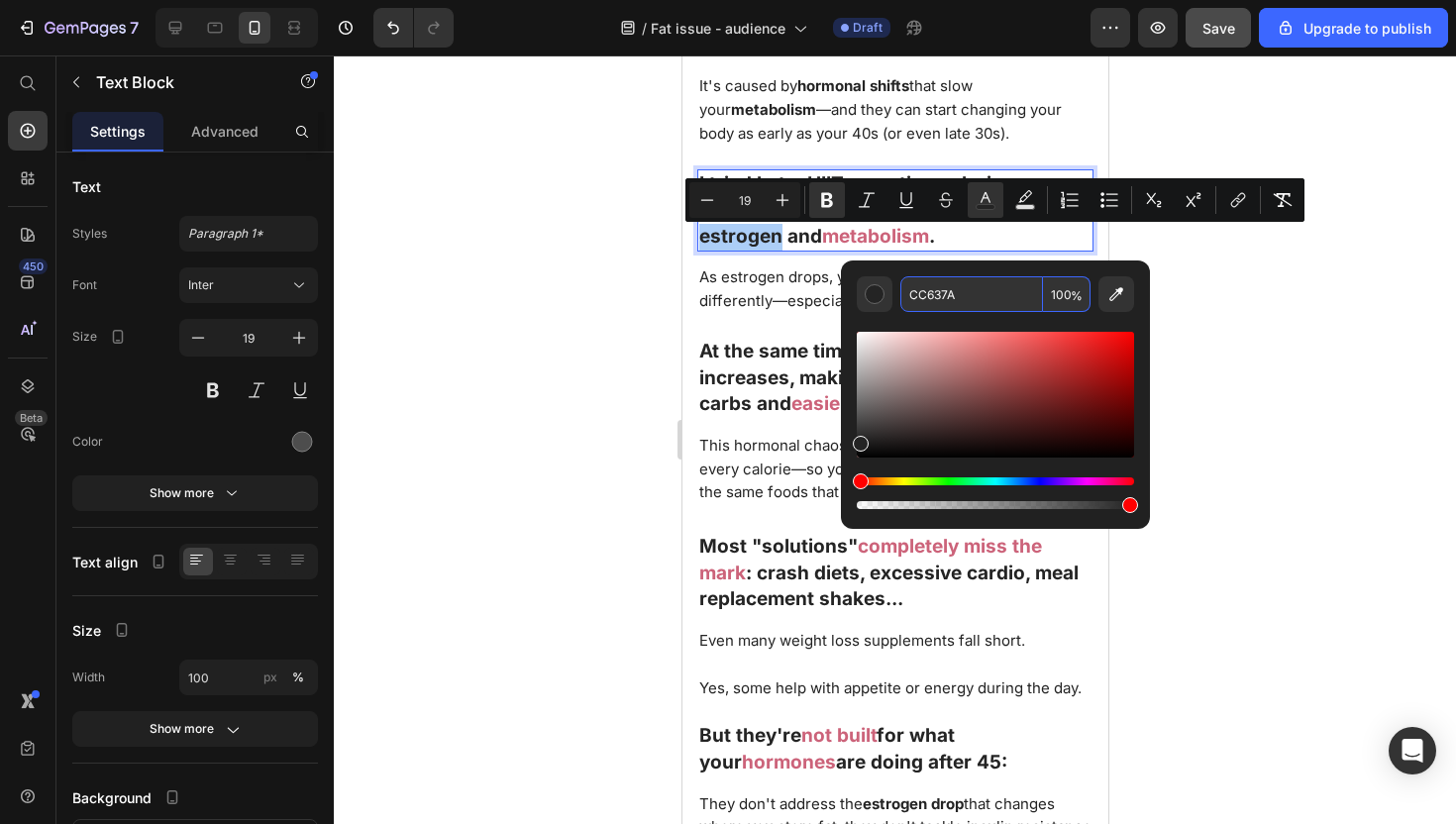 type on "CC637A" 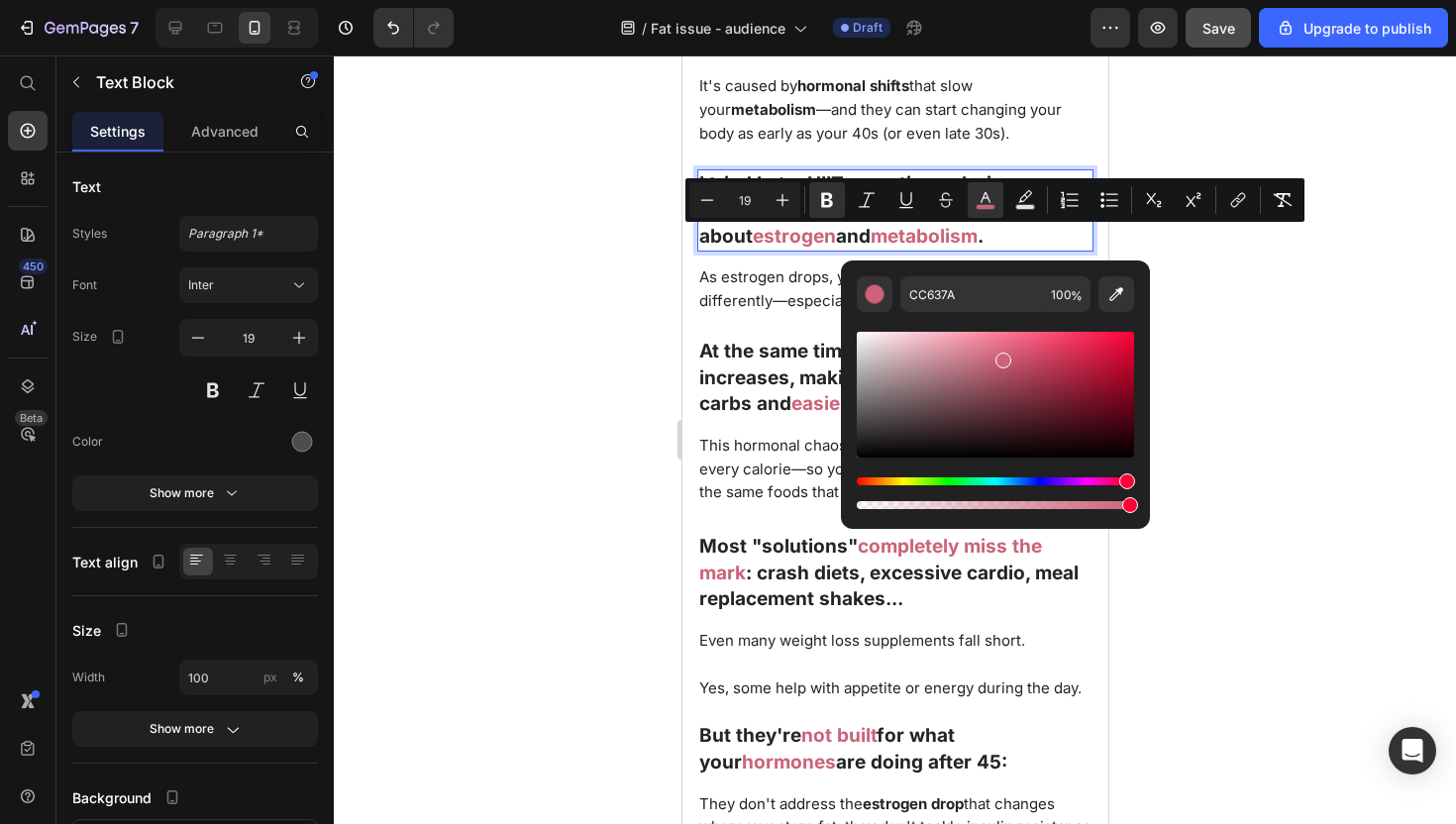 click on "At the same time, insulin resistance increases, making it harder to process carbs and" at bounding box center (876, 377) 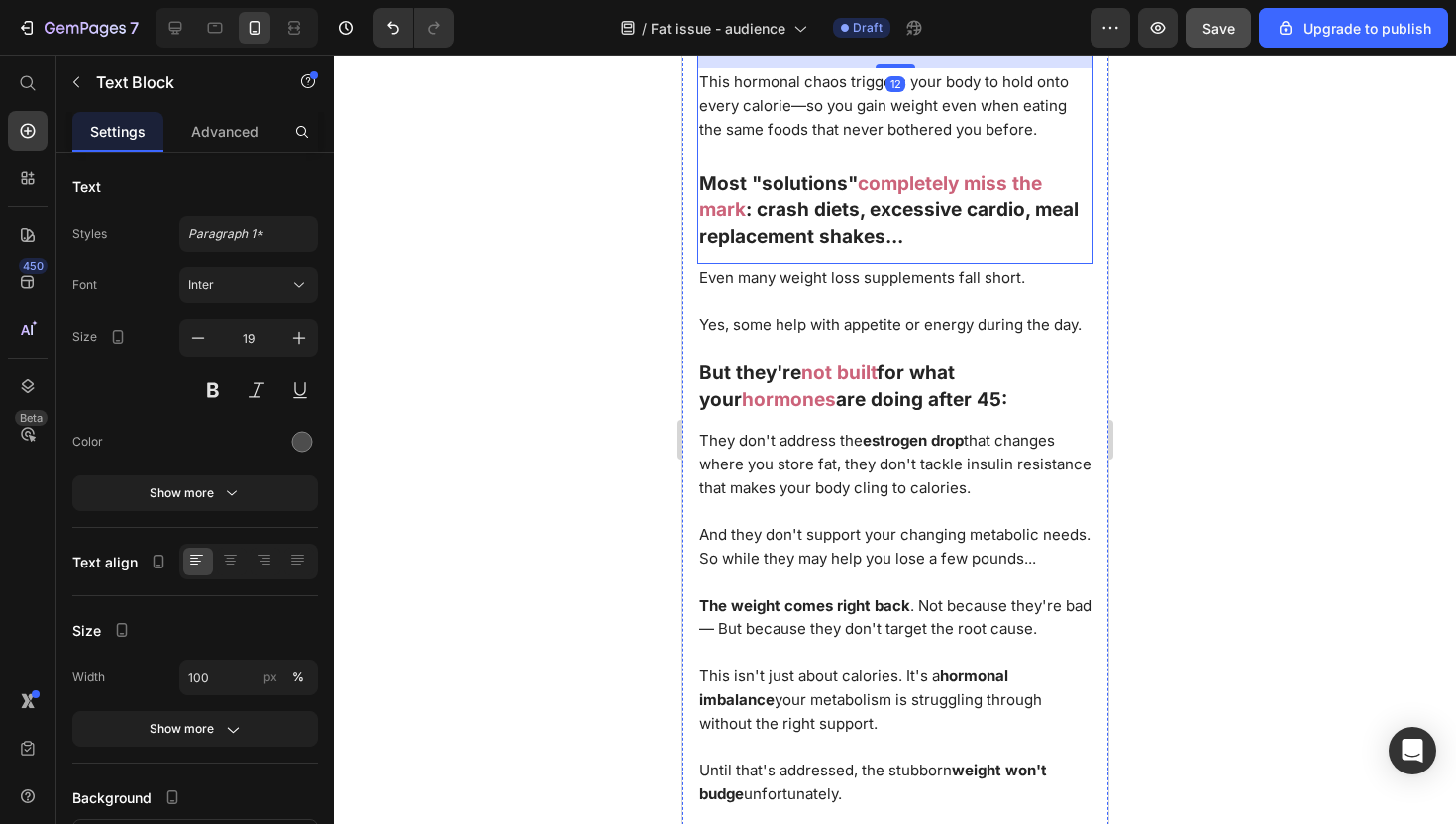 scroll, scrollTop: 2655, scrollLeft: 0, axis: vertical 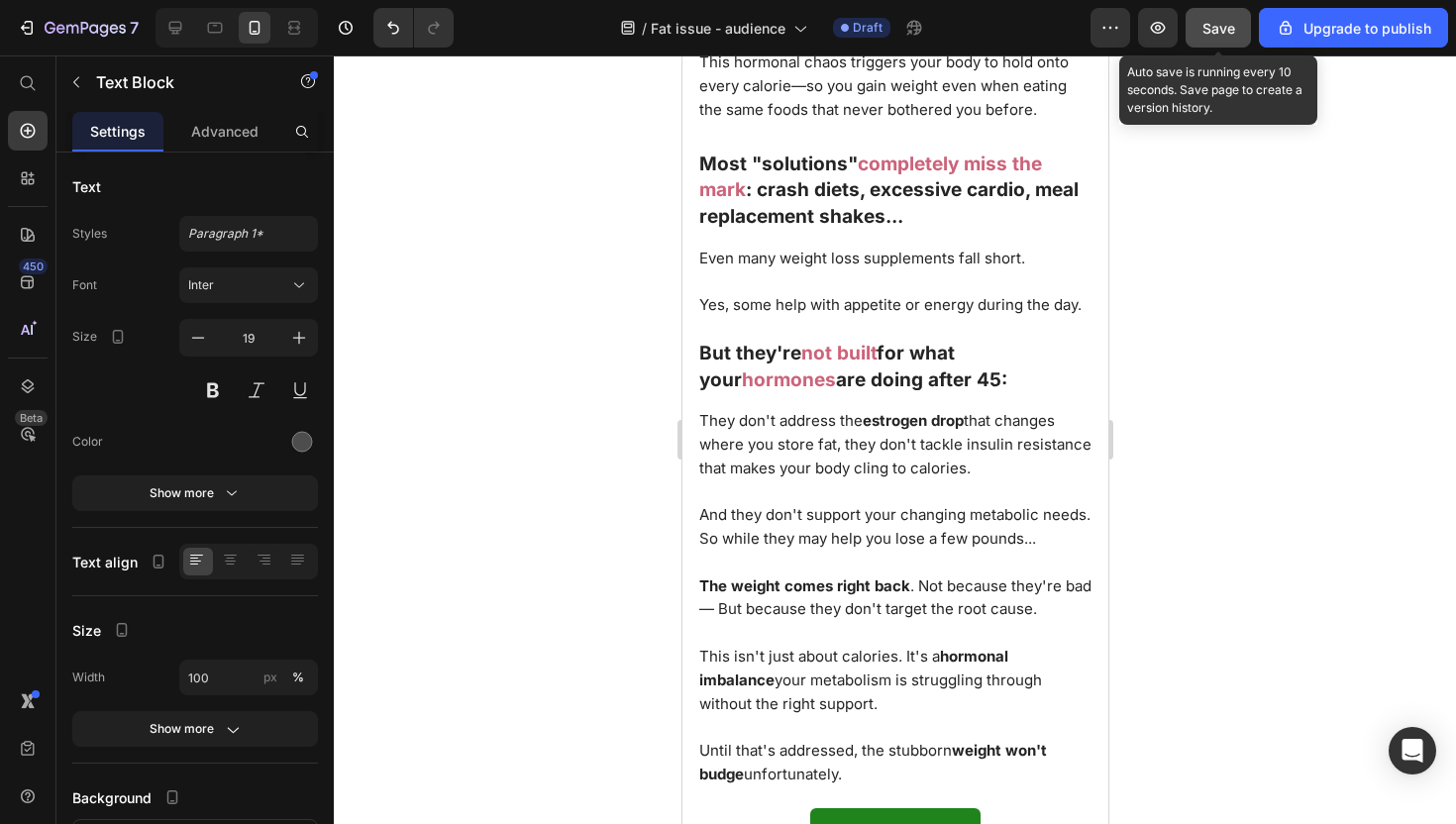 click on "Preview  Save  Auto save is running every 10 seconds. Save page to create a version history. Upgrade to publish" at bounding box center [1269, 28] 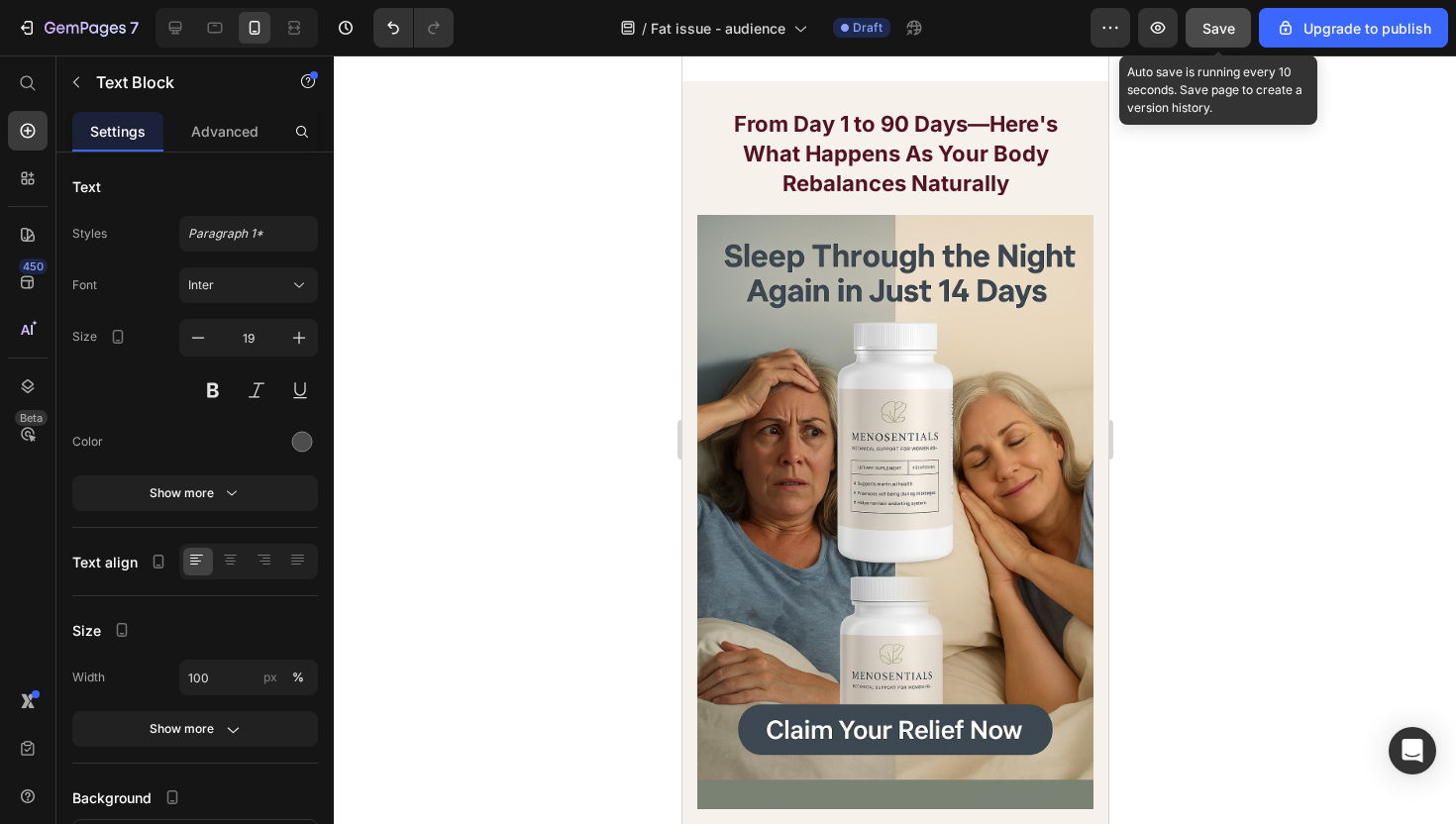 scroll, scrollTop: 8701, scrollLeft: 0, axis: vertical 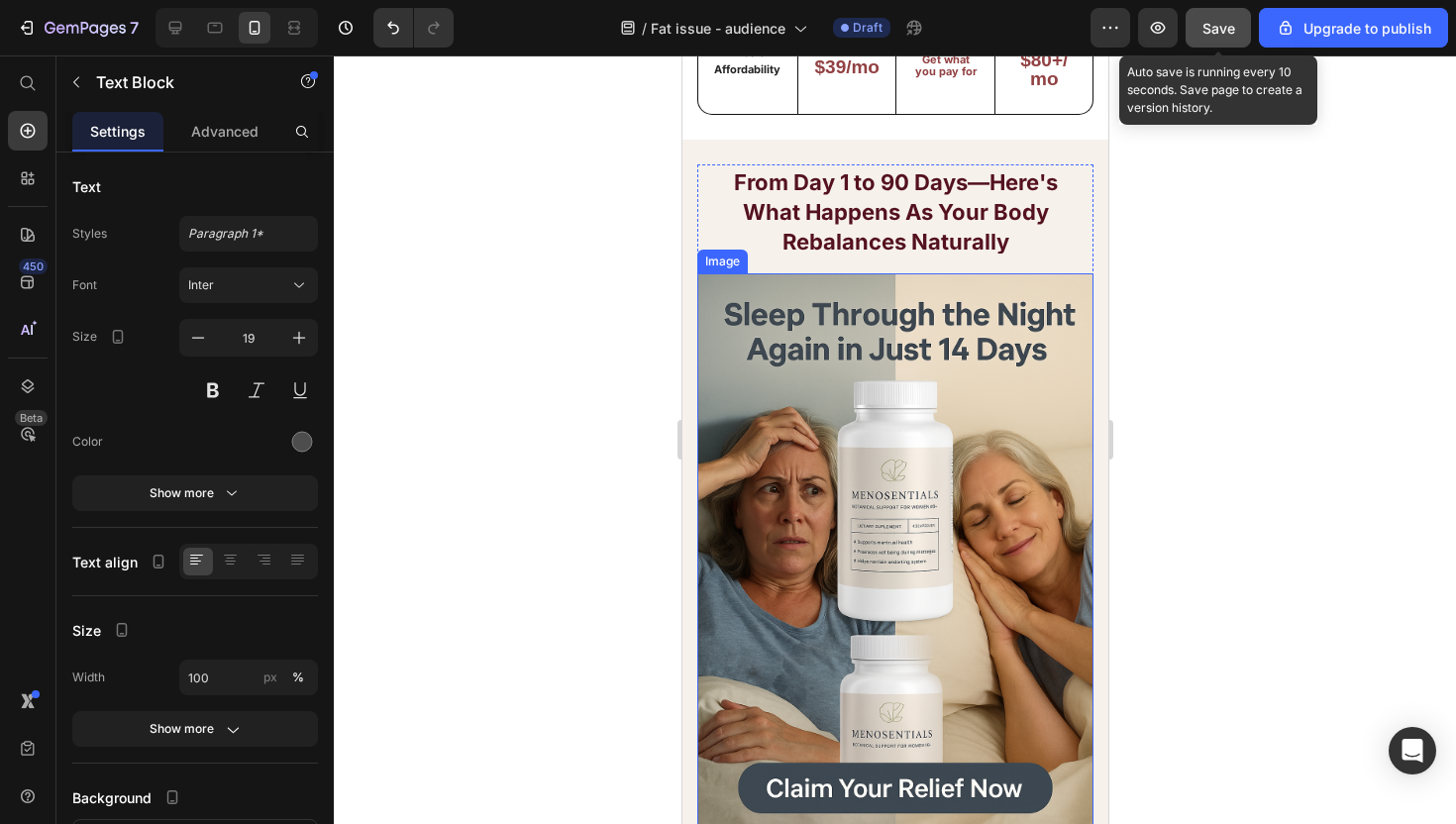 click at bounding box center (894, 570) 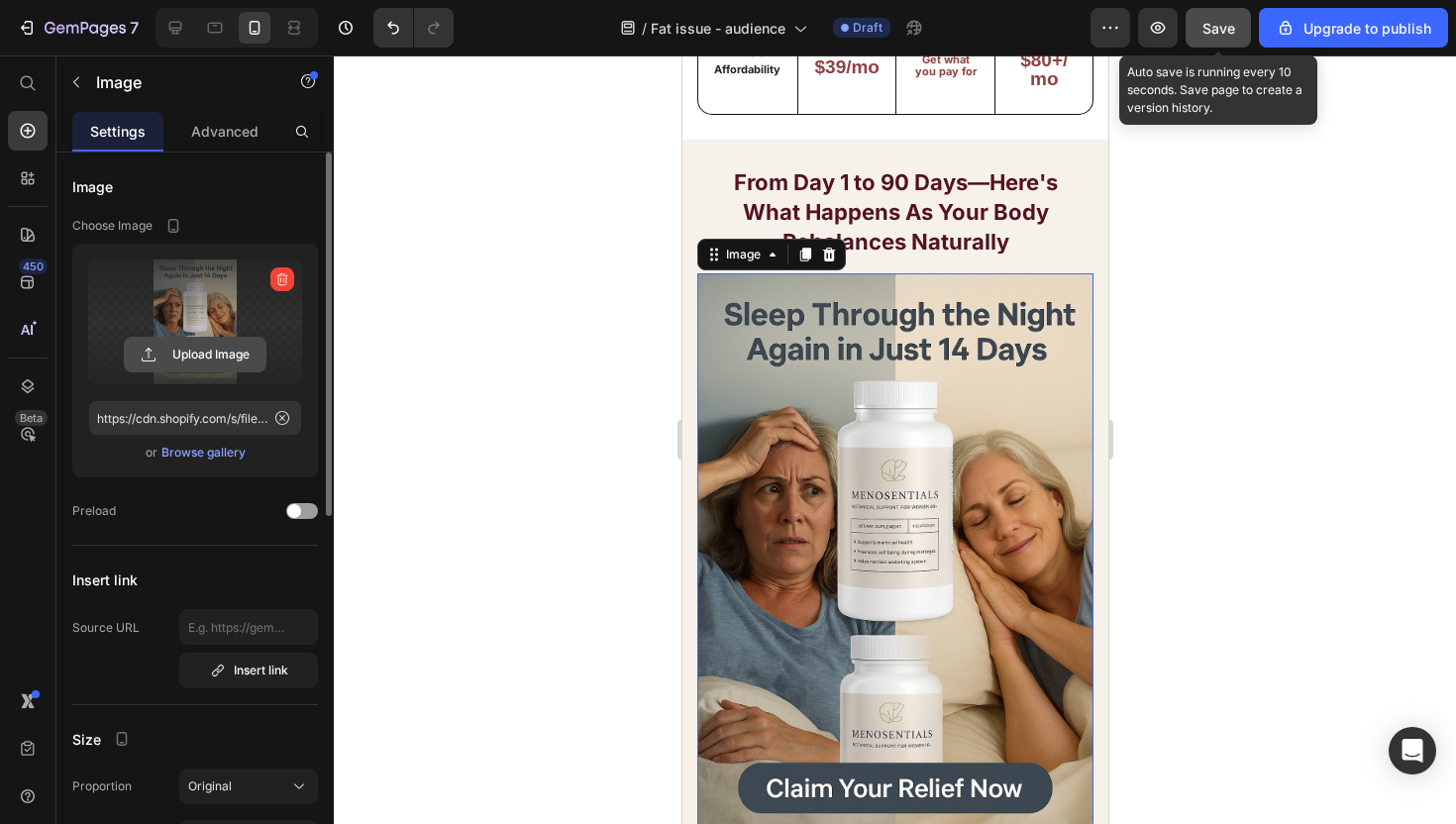 click 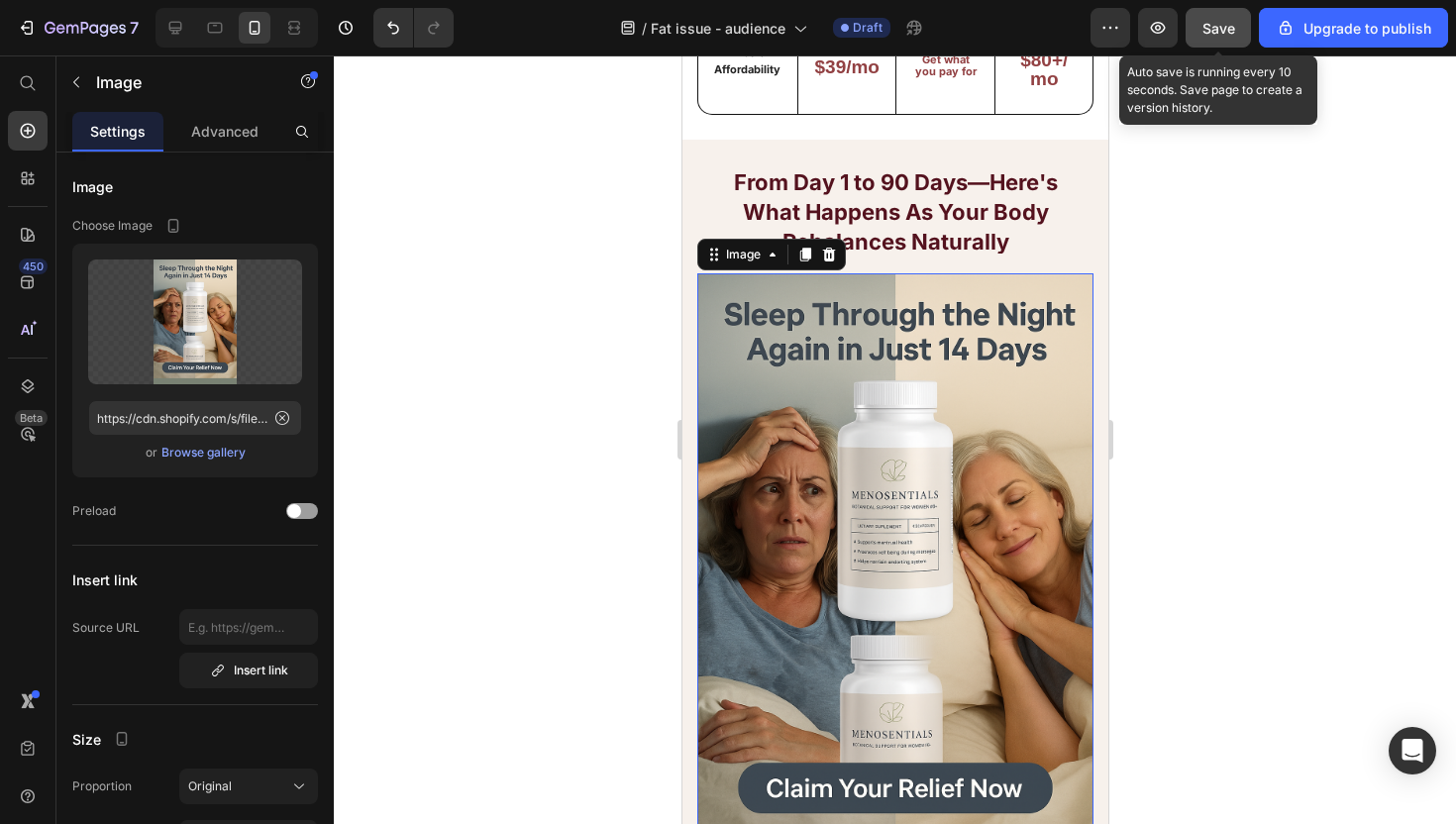 click at bounding box center [894, 570] 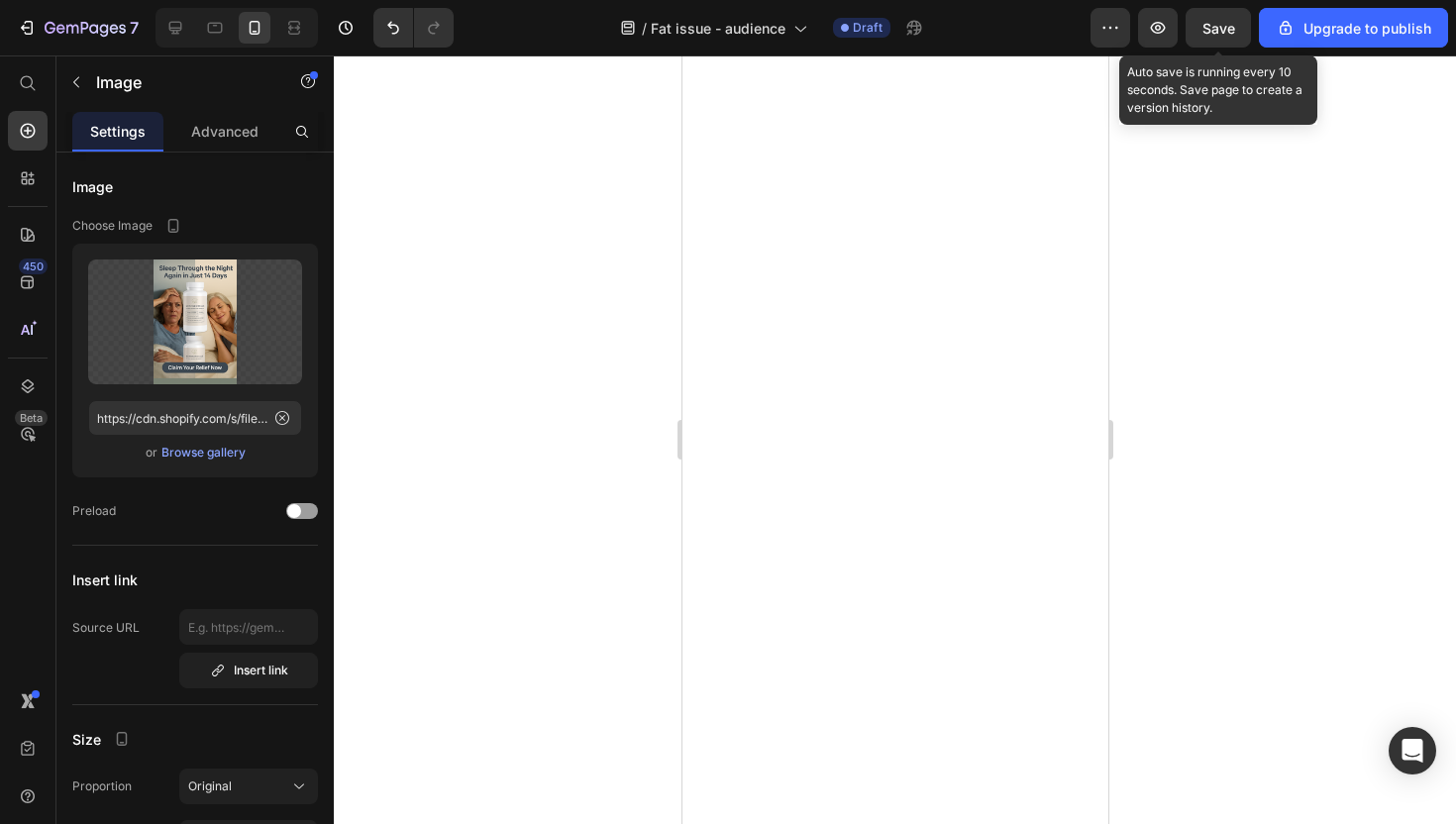 scroll, scrollTop: 0, scrollLeft: 0, axis: both 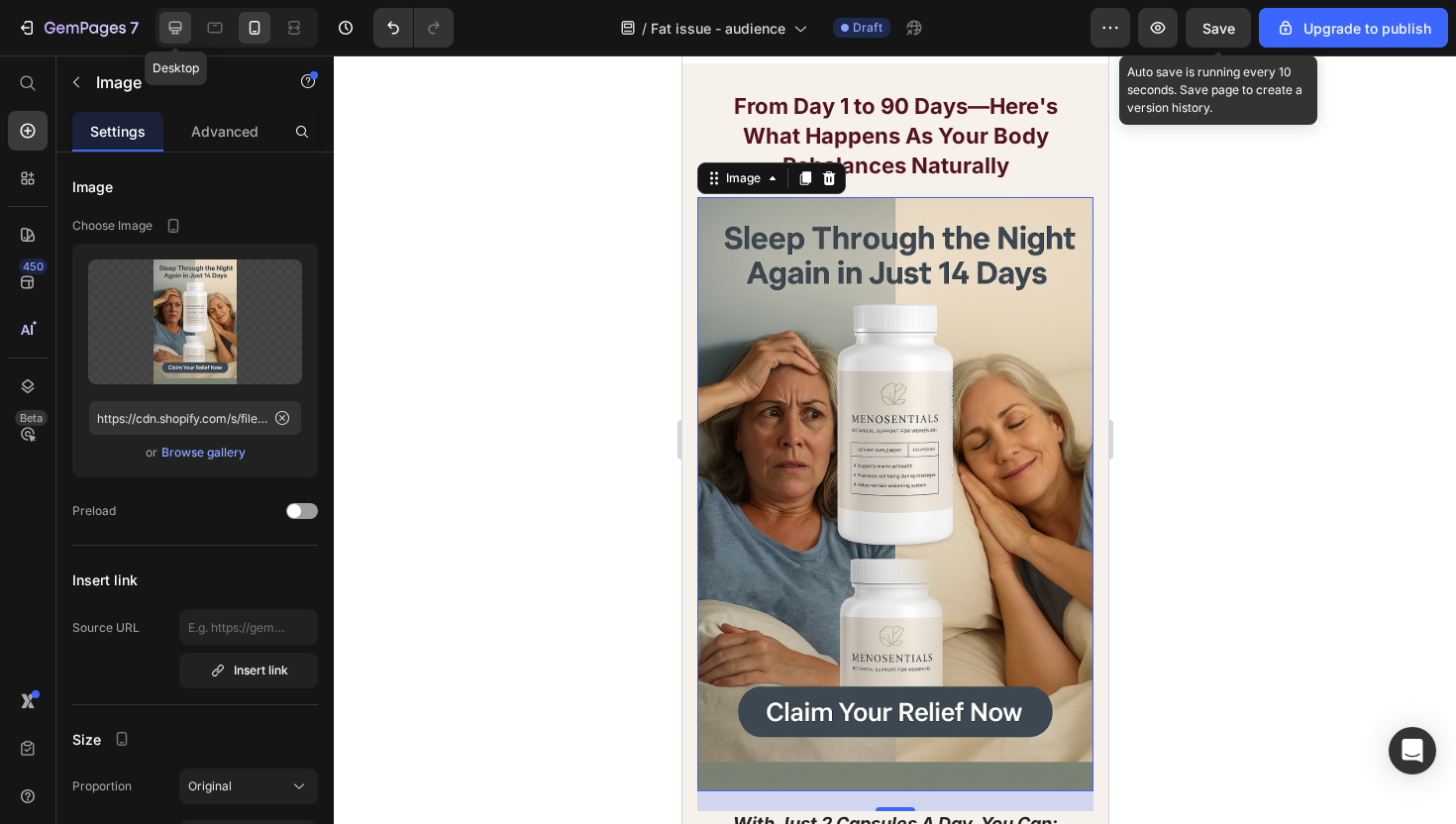 click 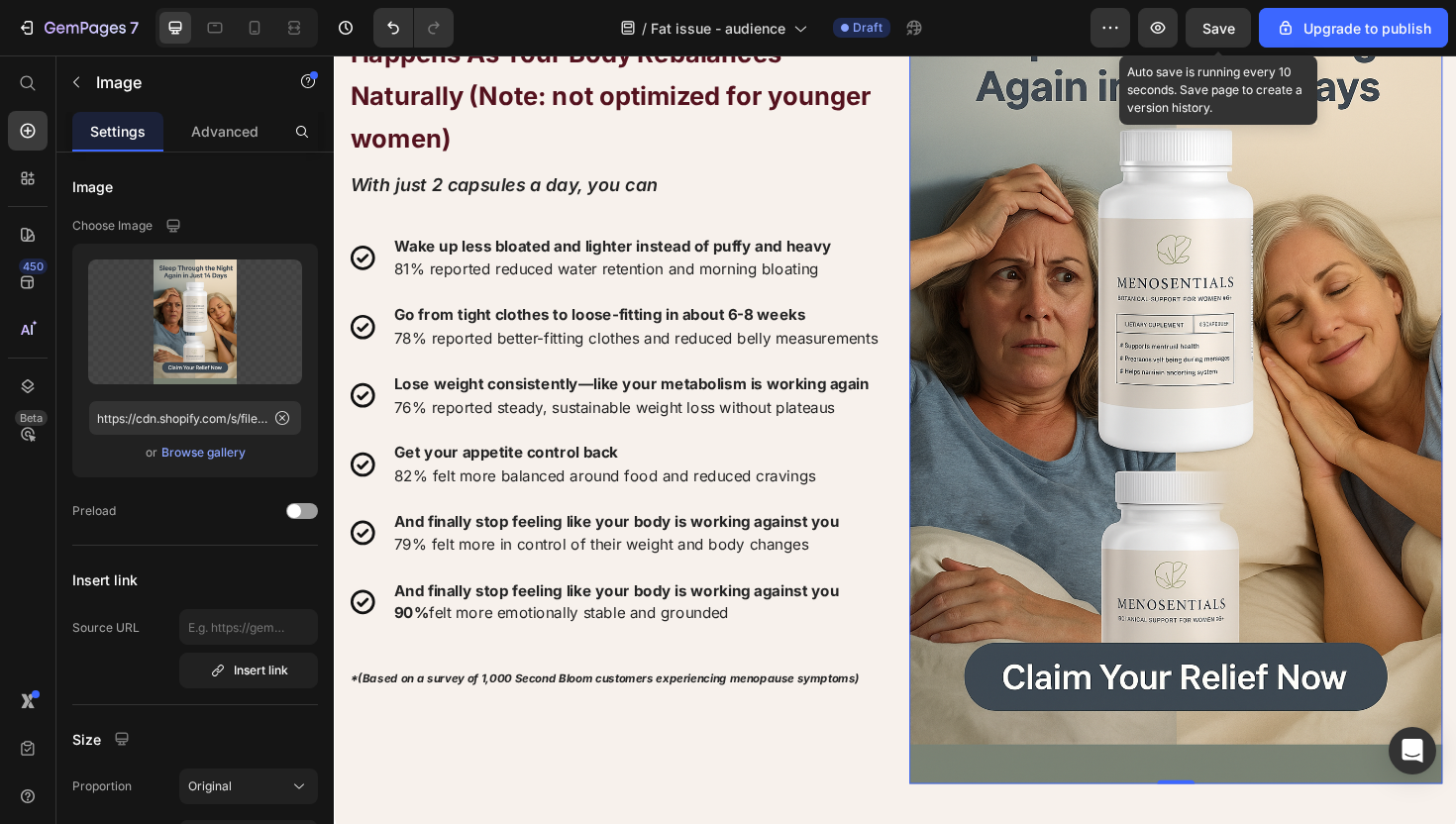 scroll, scrollTop: 8762, scrollLeft: 0, axis: vertical 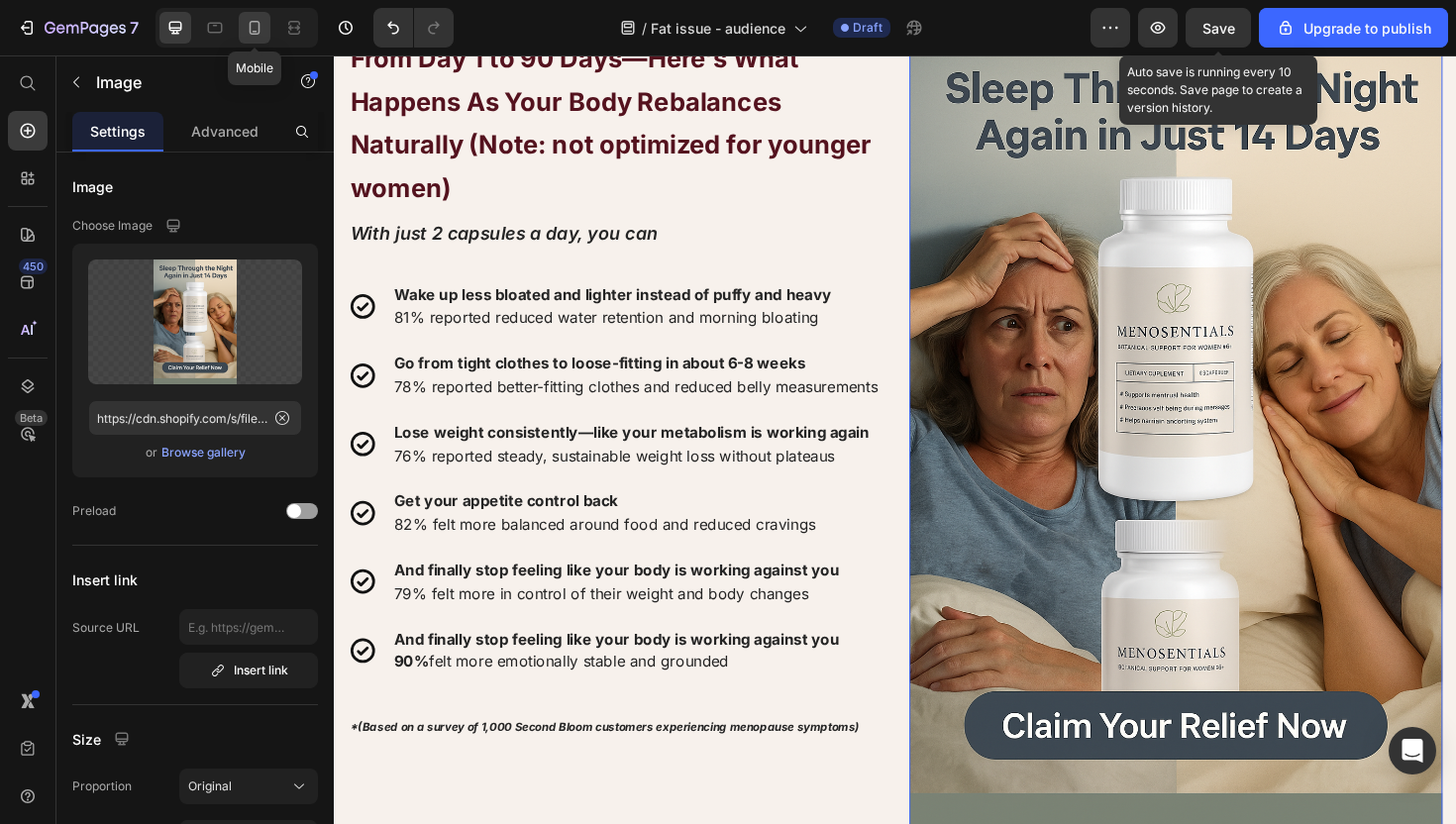 click 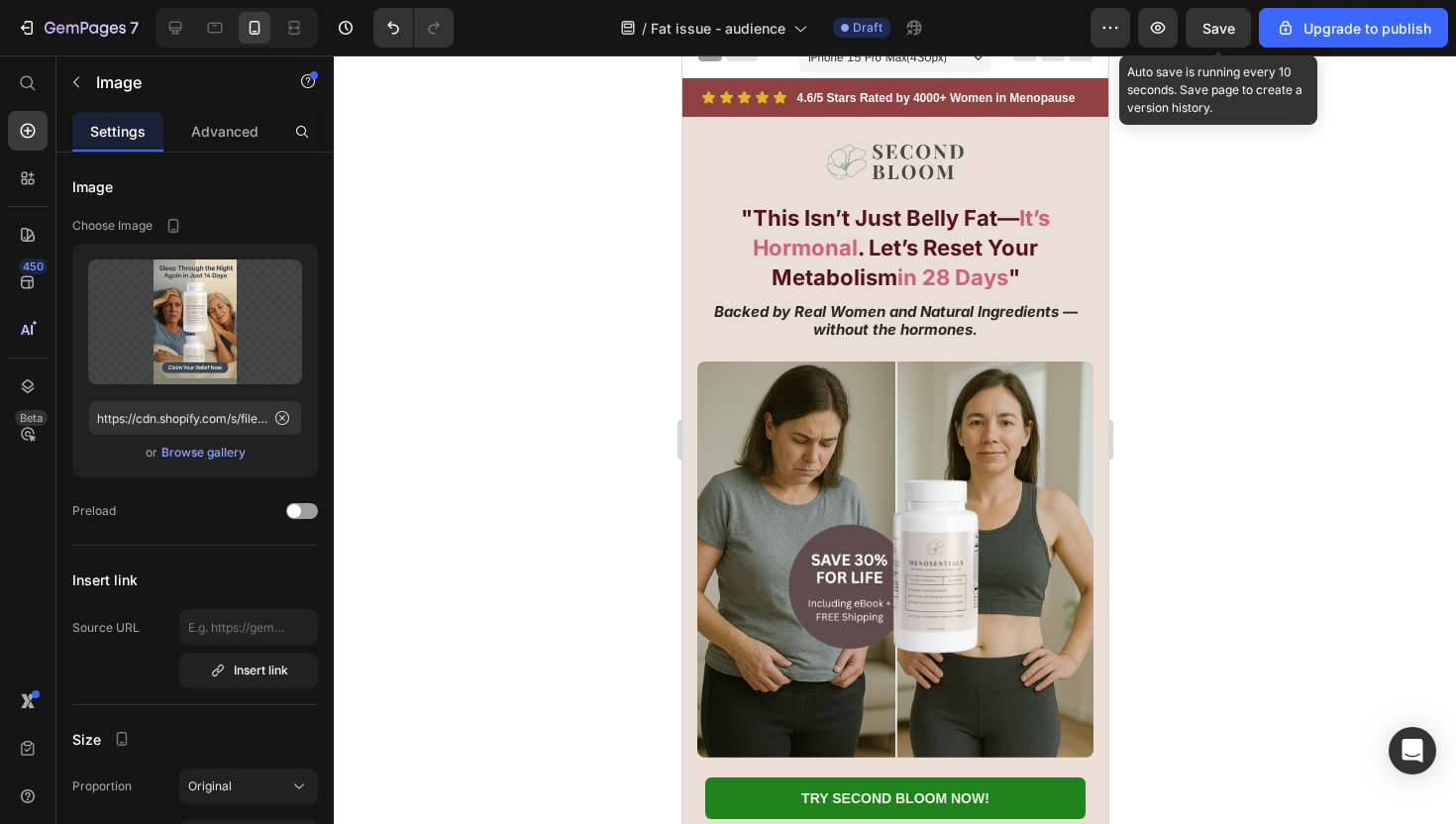 scroll, scrollTop: 0, scrollLeft: 0, axis: both 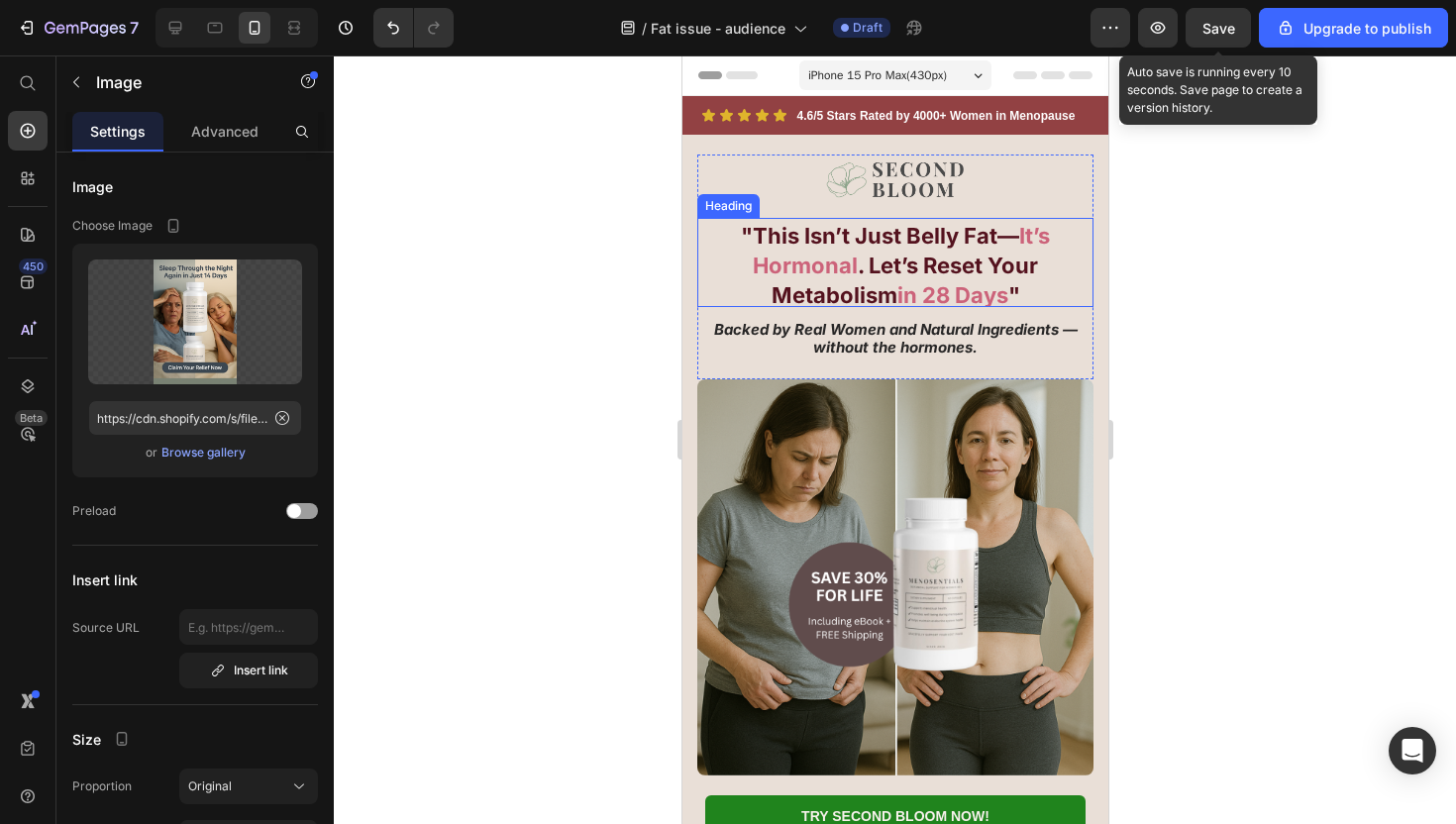 click on ""This Isn’t Just Belly Fat—" at bounding box center [879, 236] 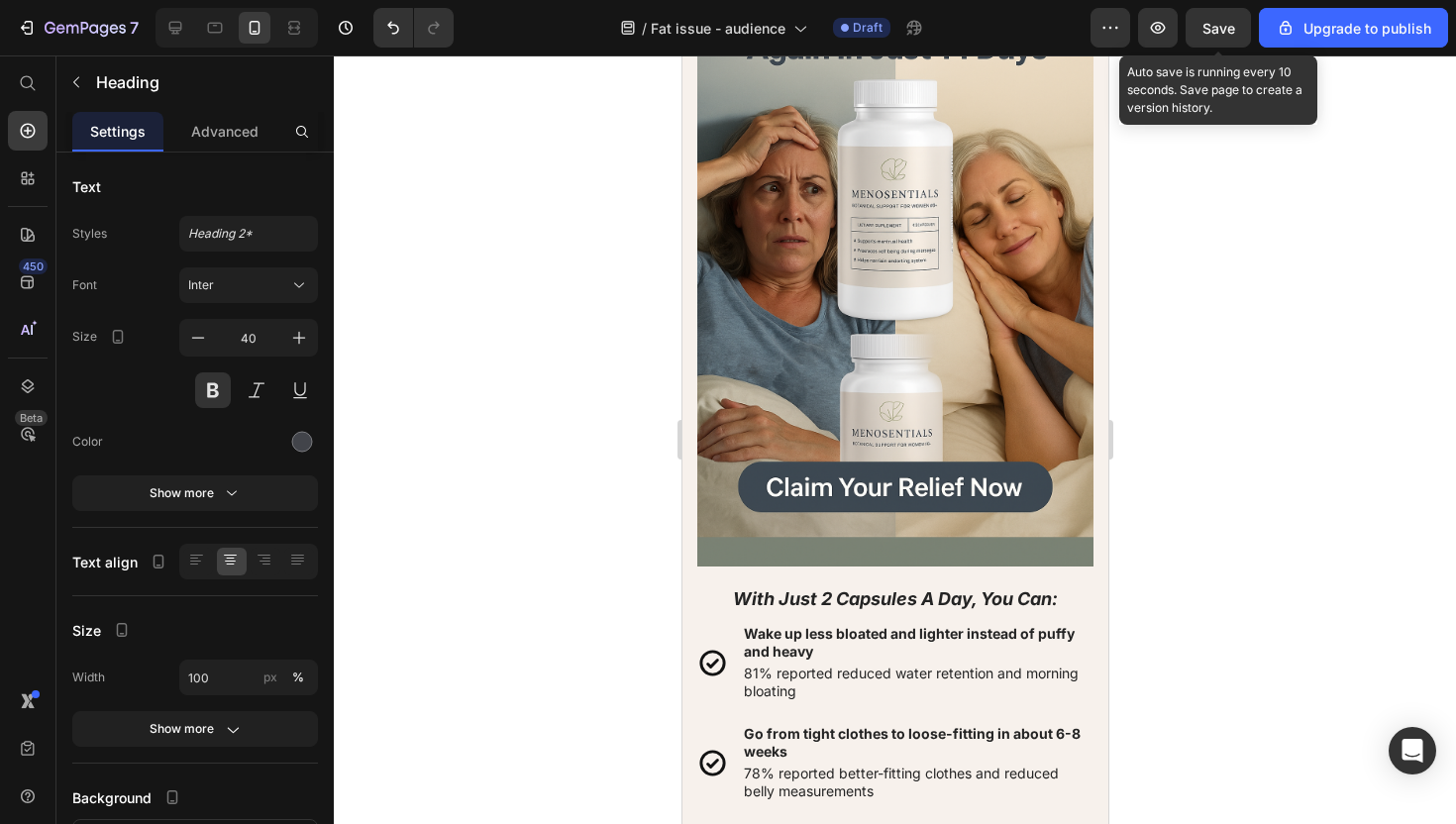 scroll, scrollTop: 9007, scrollLeft: 0, axis: vertical 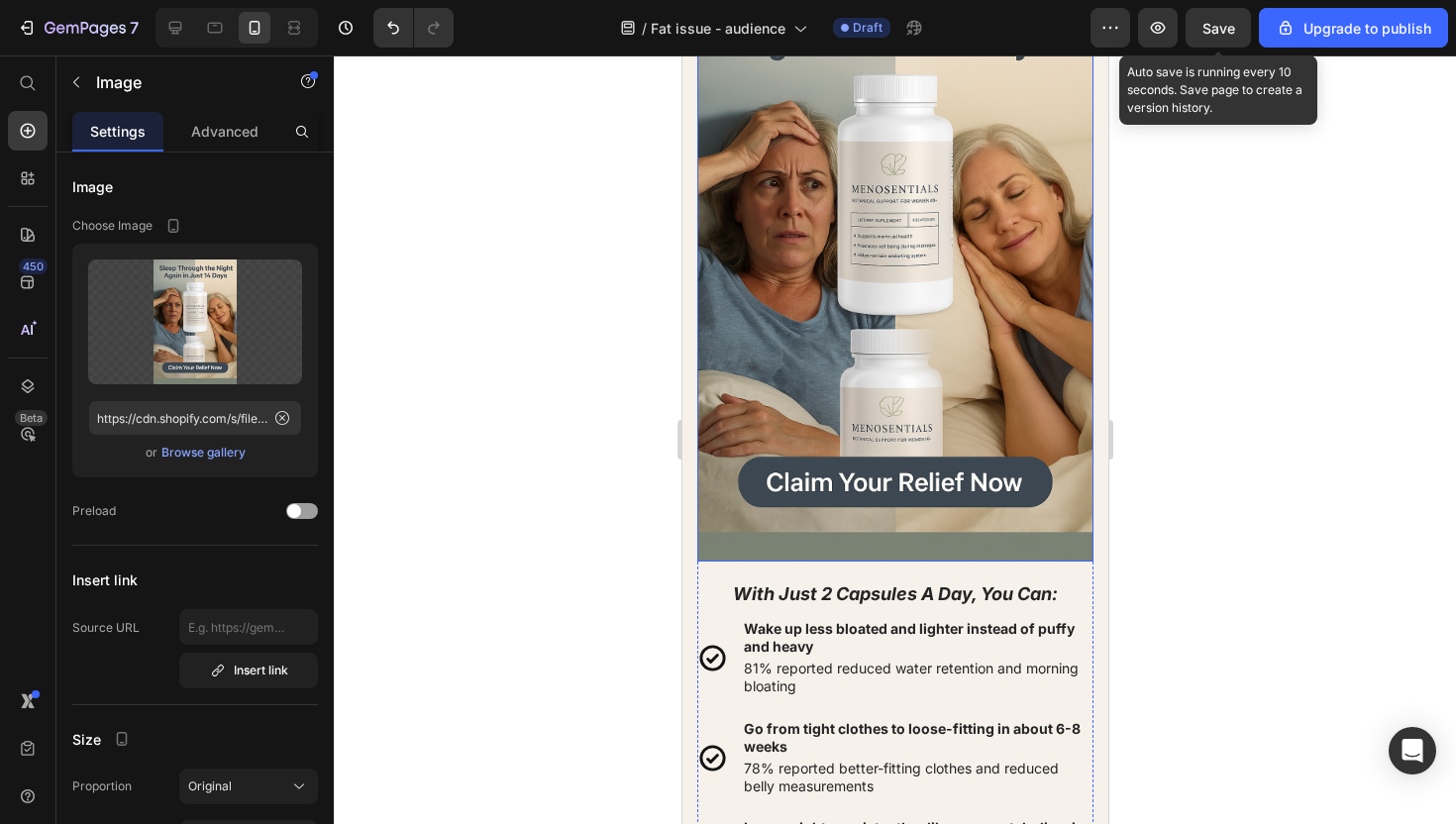 click at bounding box center [894, 264] 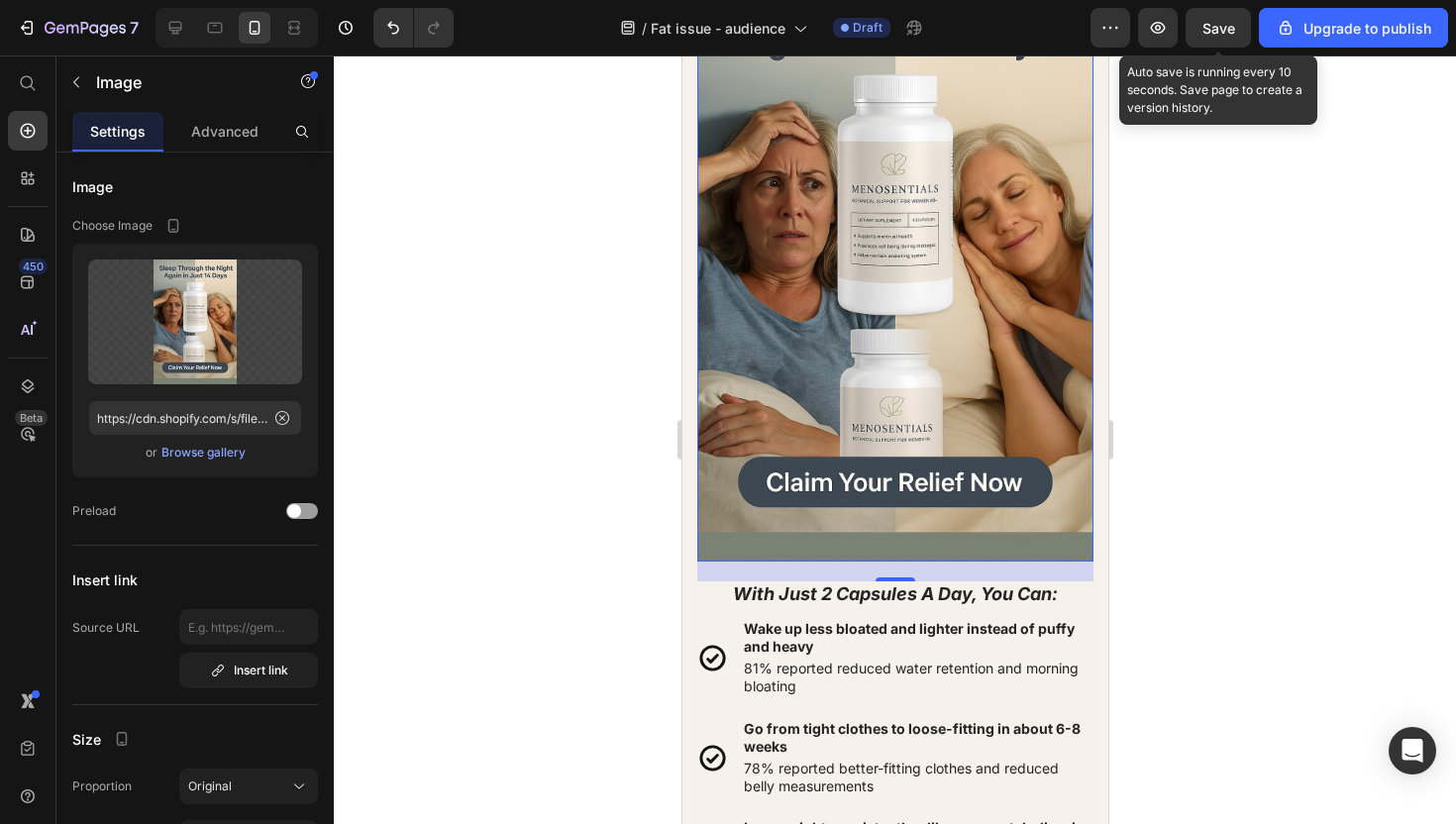 click 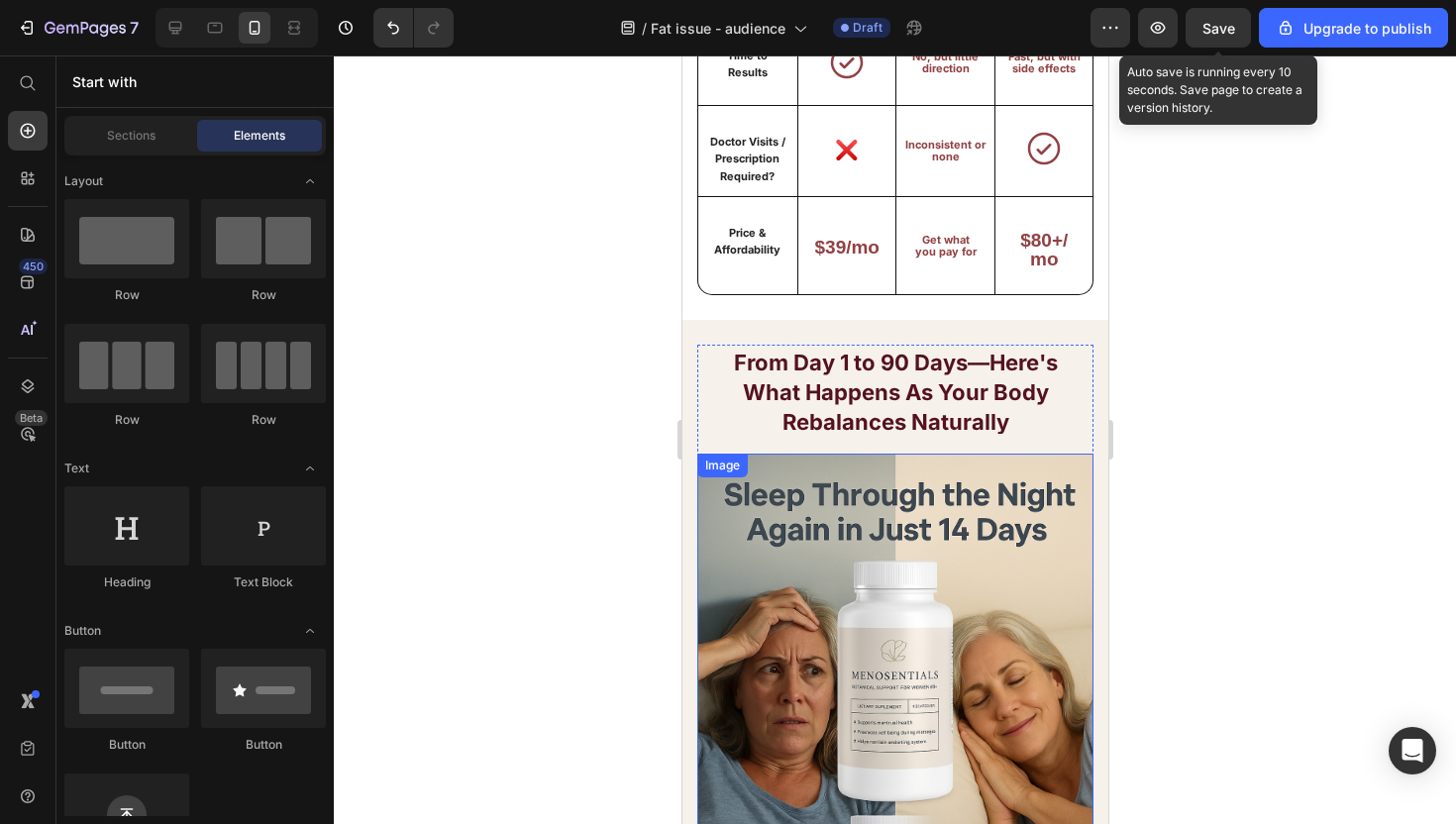 scroll, scrollTop: 8524, scrollLeft: 0, axis: vertical 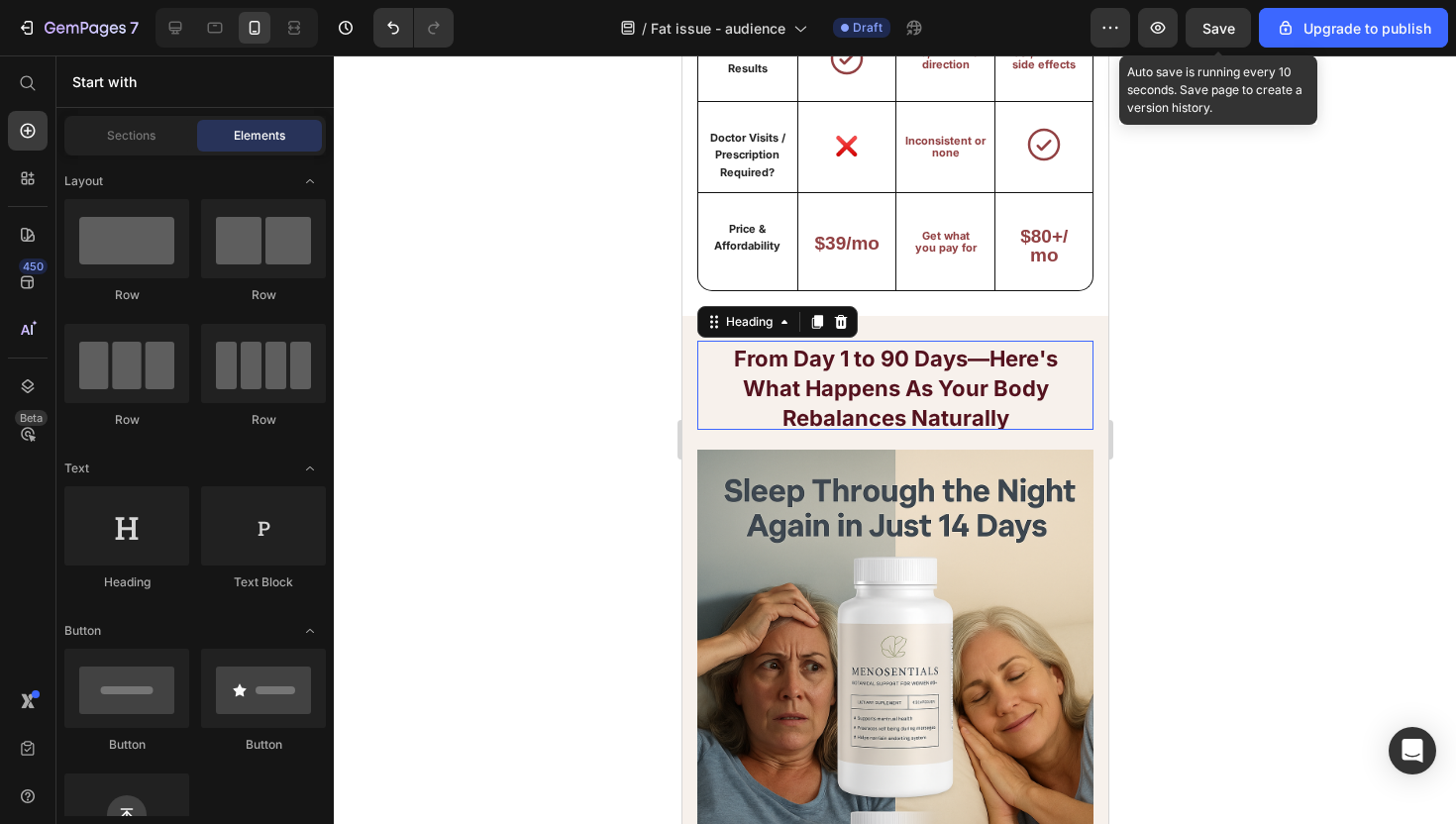 click on "From Day 1 to 90 Days—Here's What Happens As Your Body Rebalances Naturally" at bounding box center (894, 388) 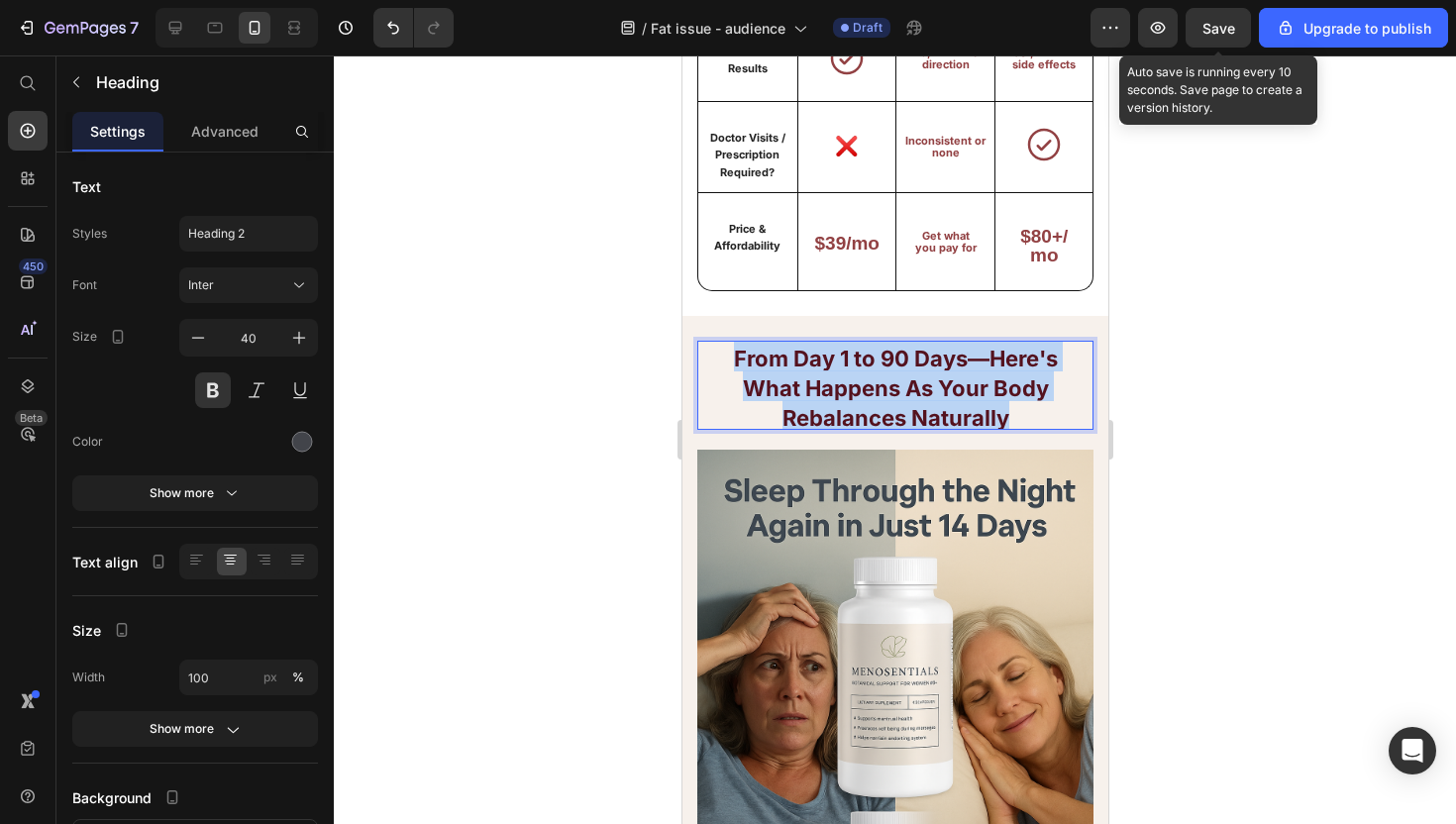 click on "From Day 1 to 90 Days—Here's What Happens As Your Body Rebalances Naturally" at bounding box center [894, 388] 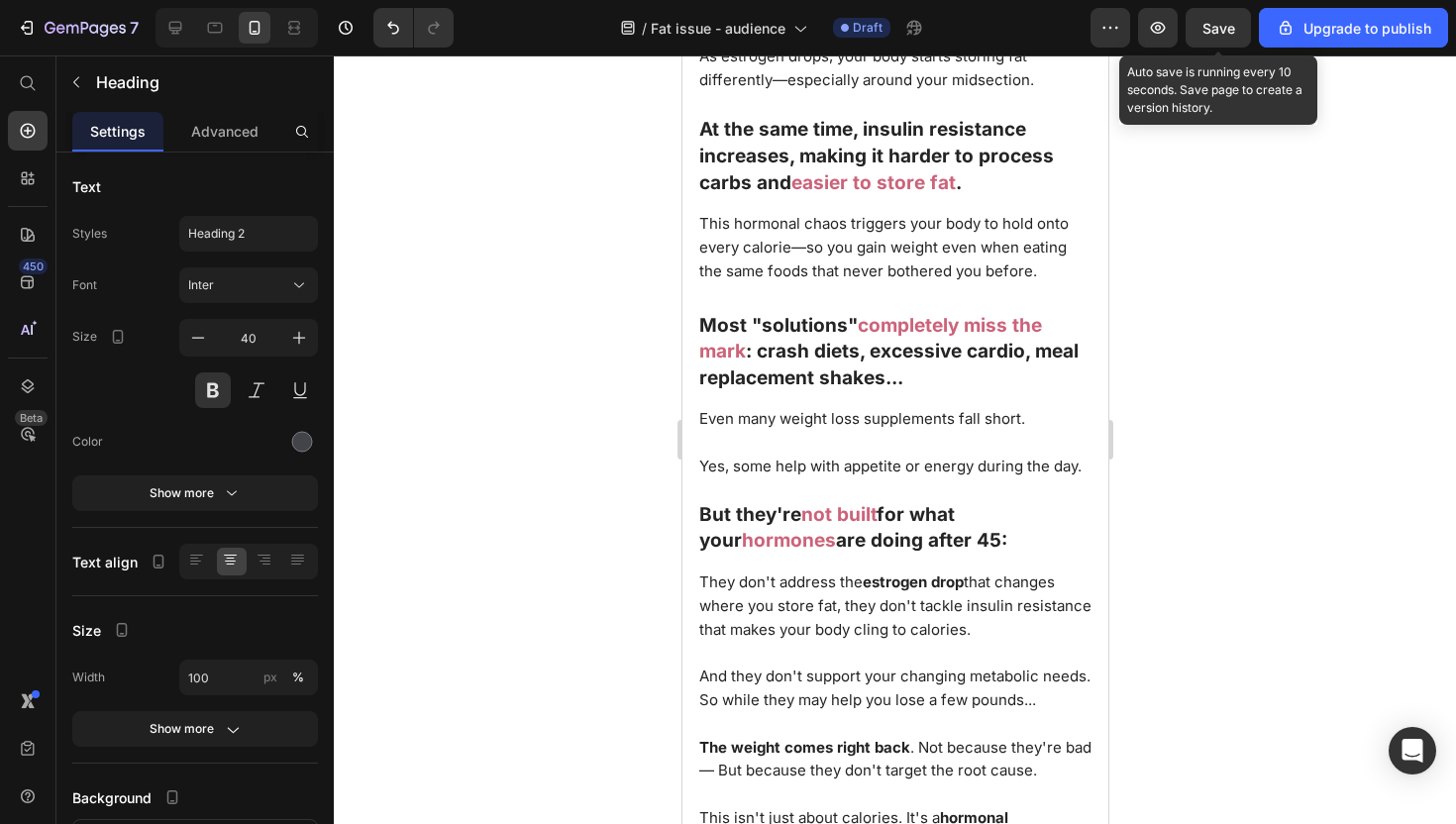 scroll, scrollTop: 988, scrollLeft: 0, axis: vertical 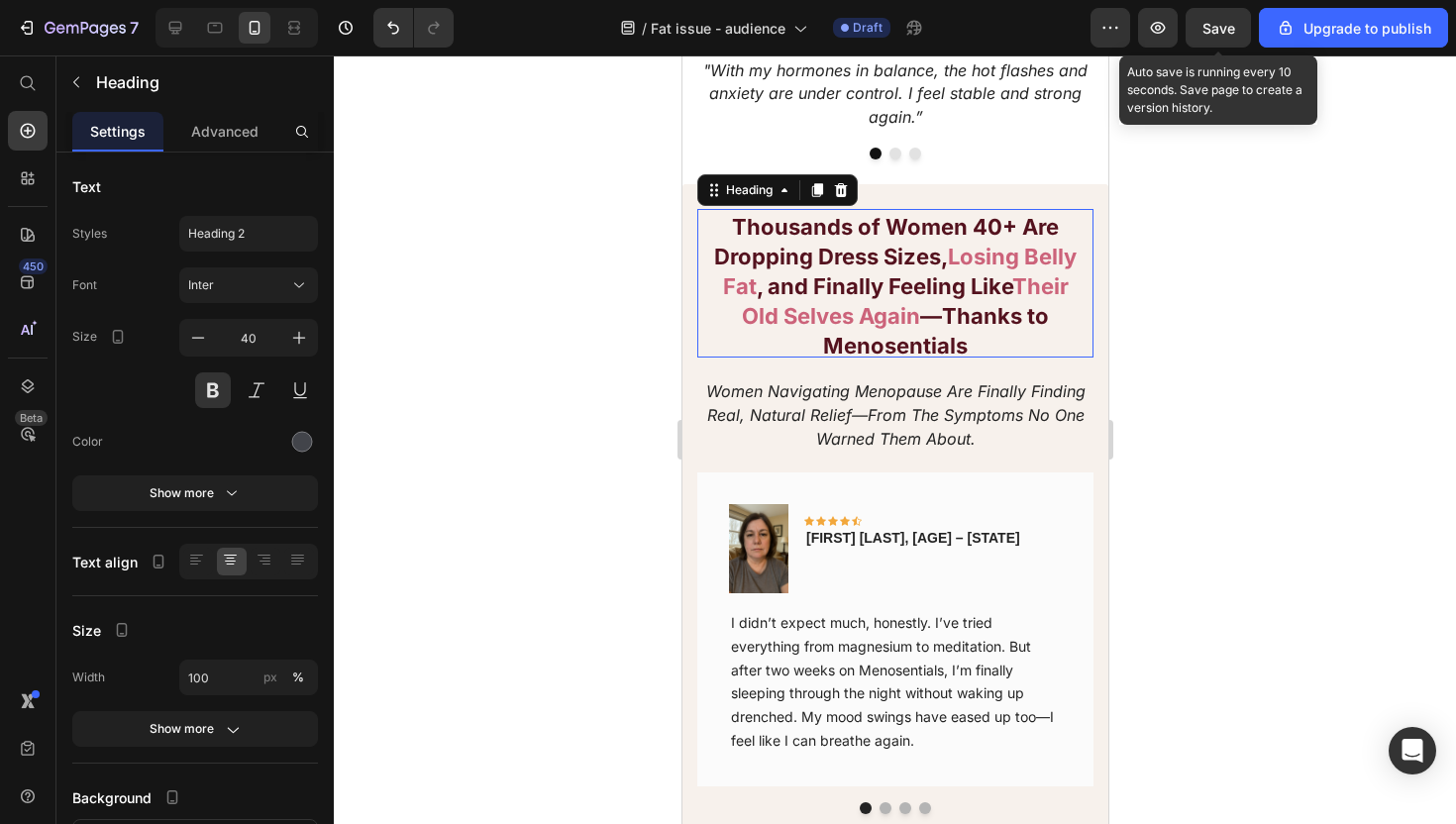 click on ", and Finally Feeling Like" at bounding box center [884, 286] 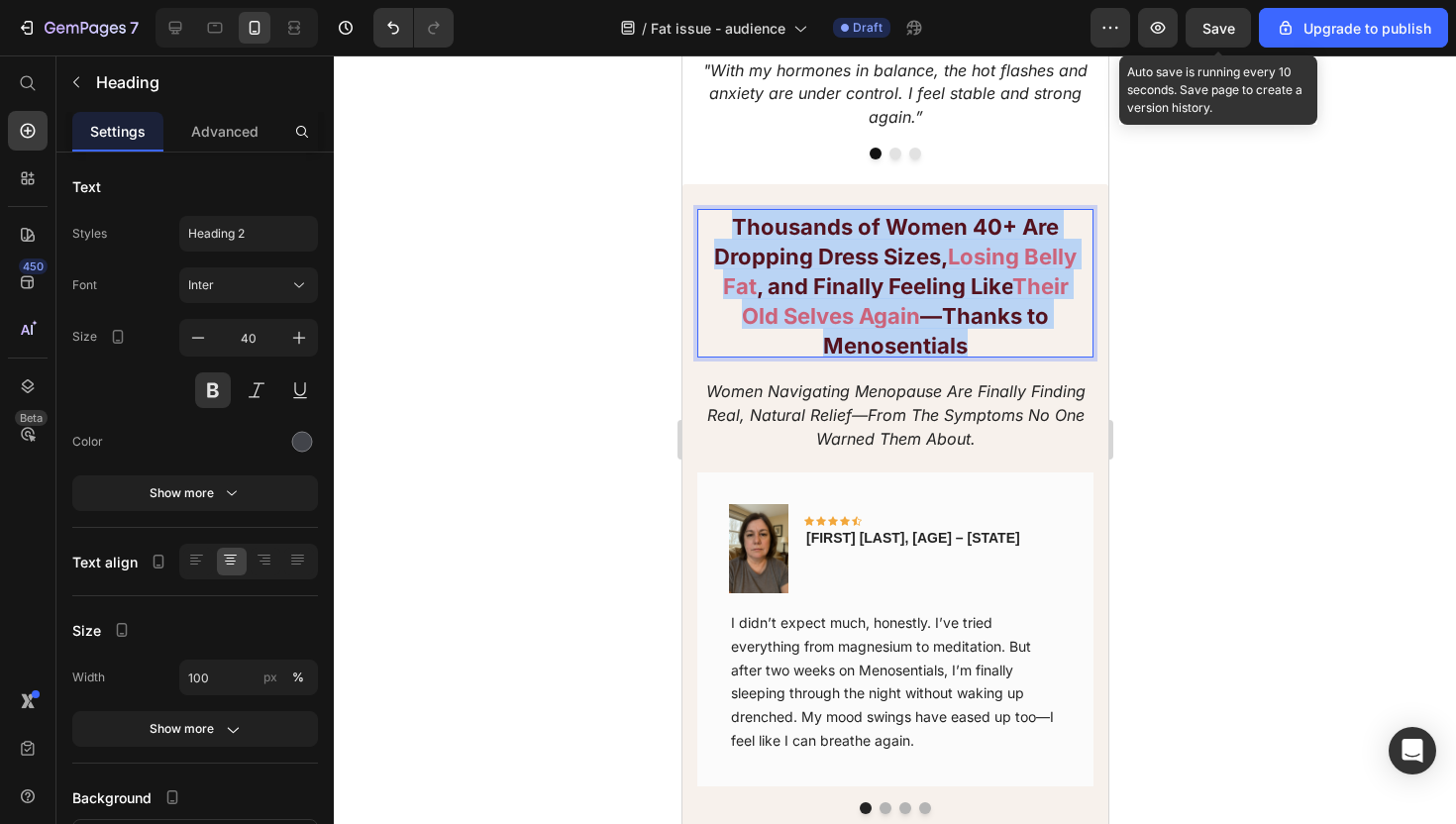click on ", and Finally Feeling Like" at bounding box center (884, 286) 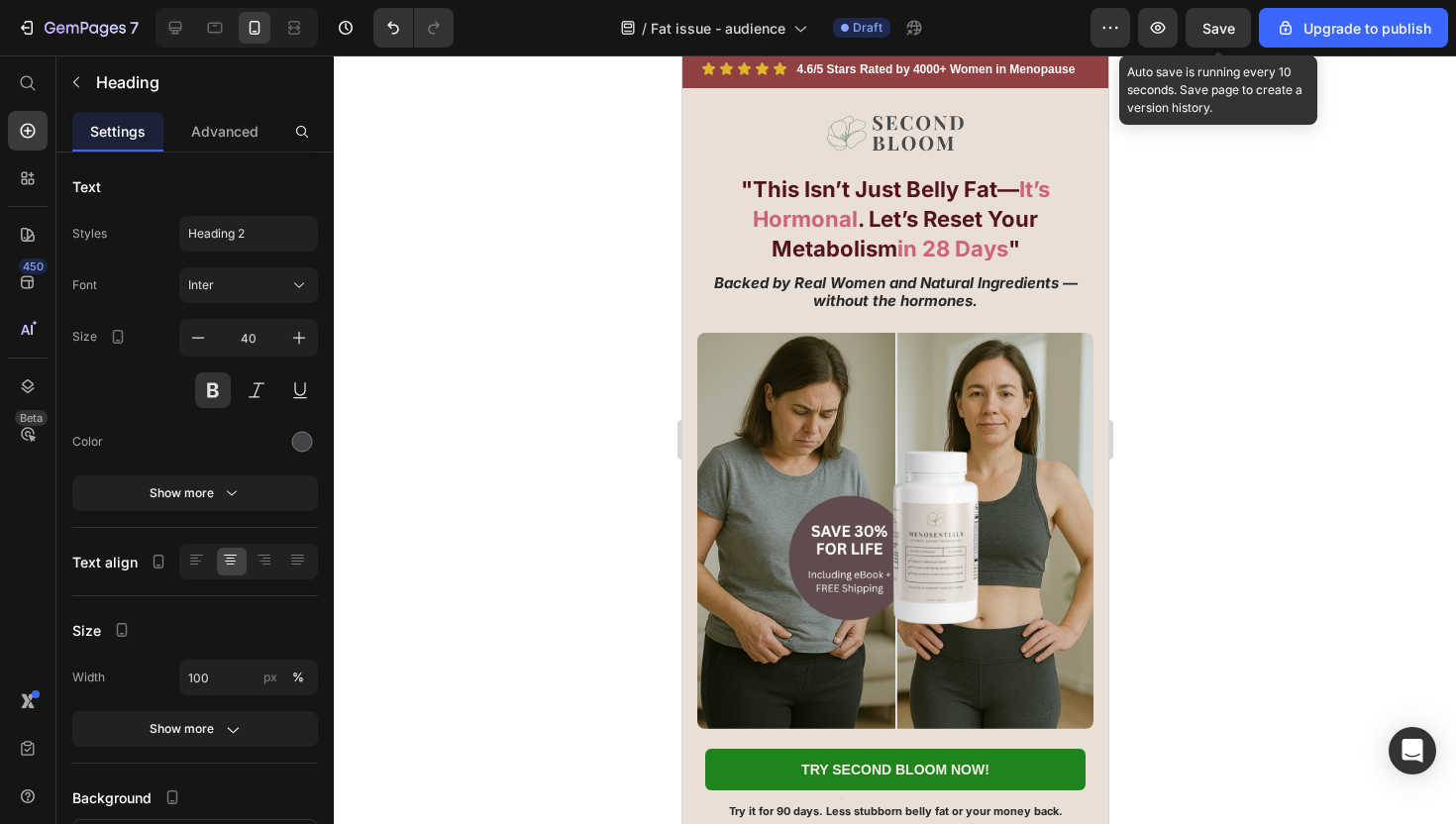 scroll, scrollTop: 0, scrollLeft: 0, axis: both 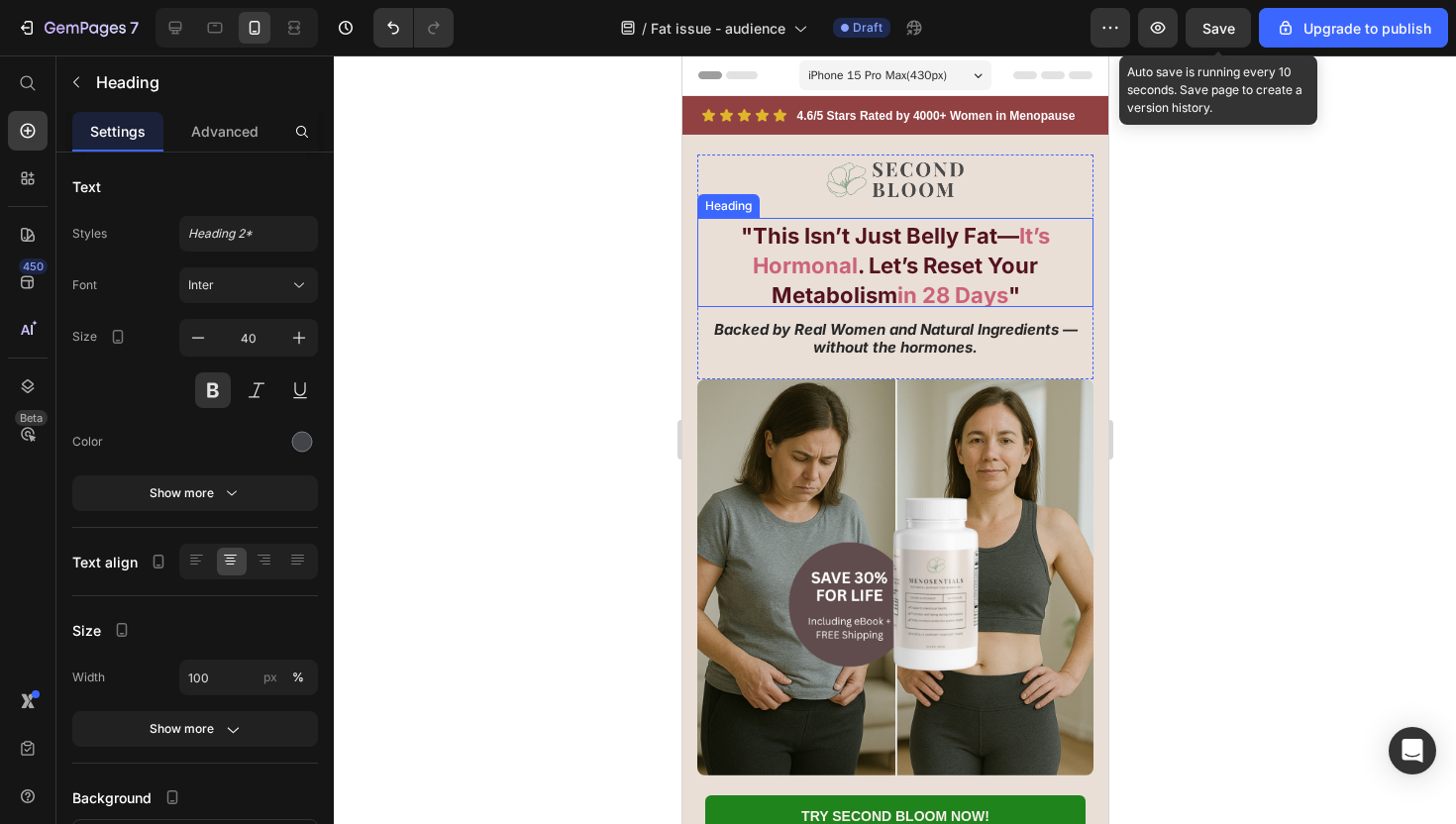 click on ". Let’s Reset Your Metabolism" at bounding box center (904, 280) 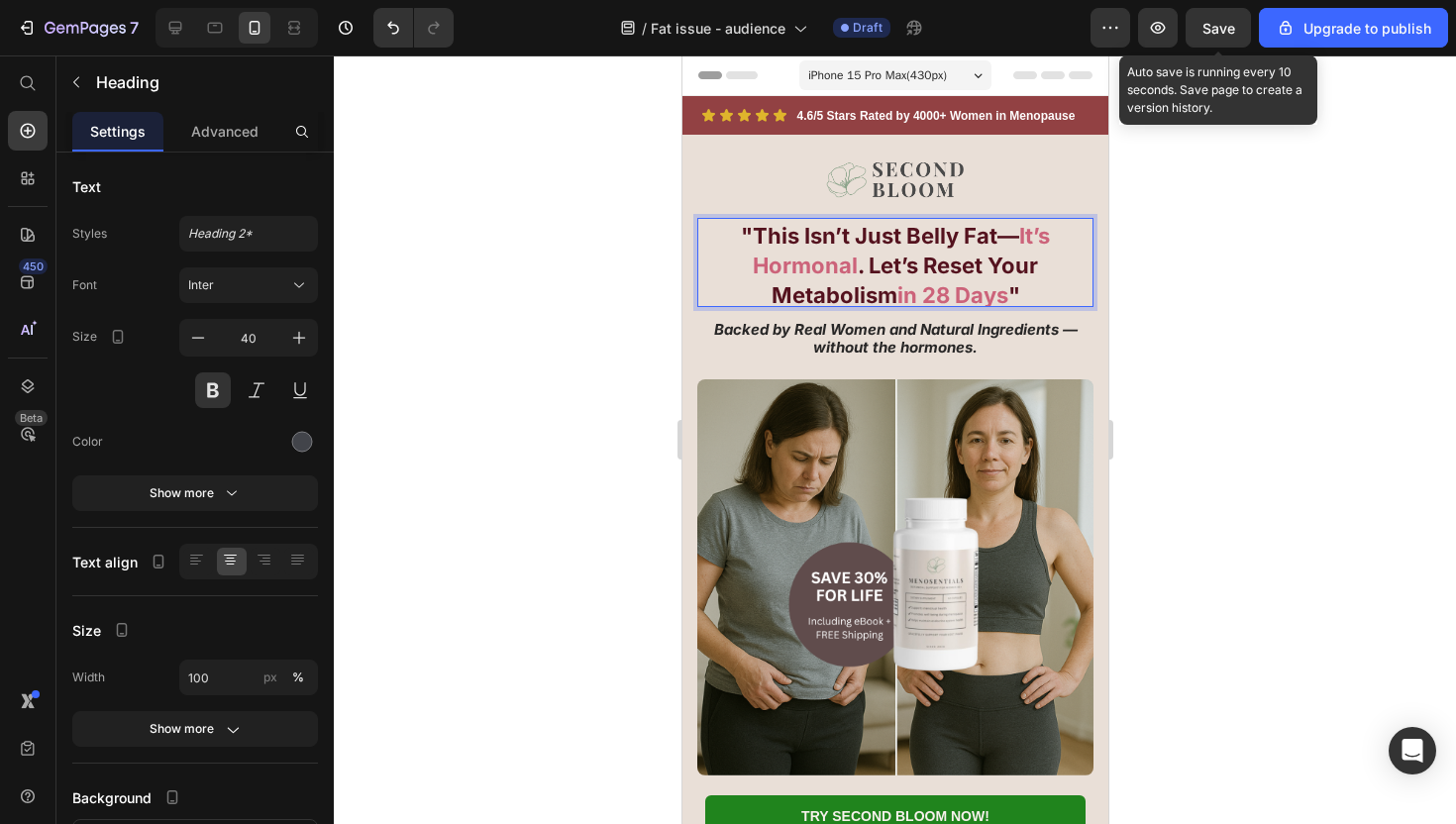 click on ". Let’s Reset Your Metabolism" at bounding box center [904, 280] 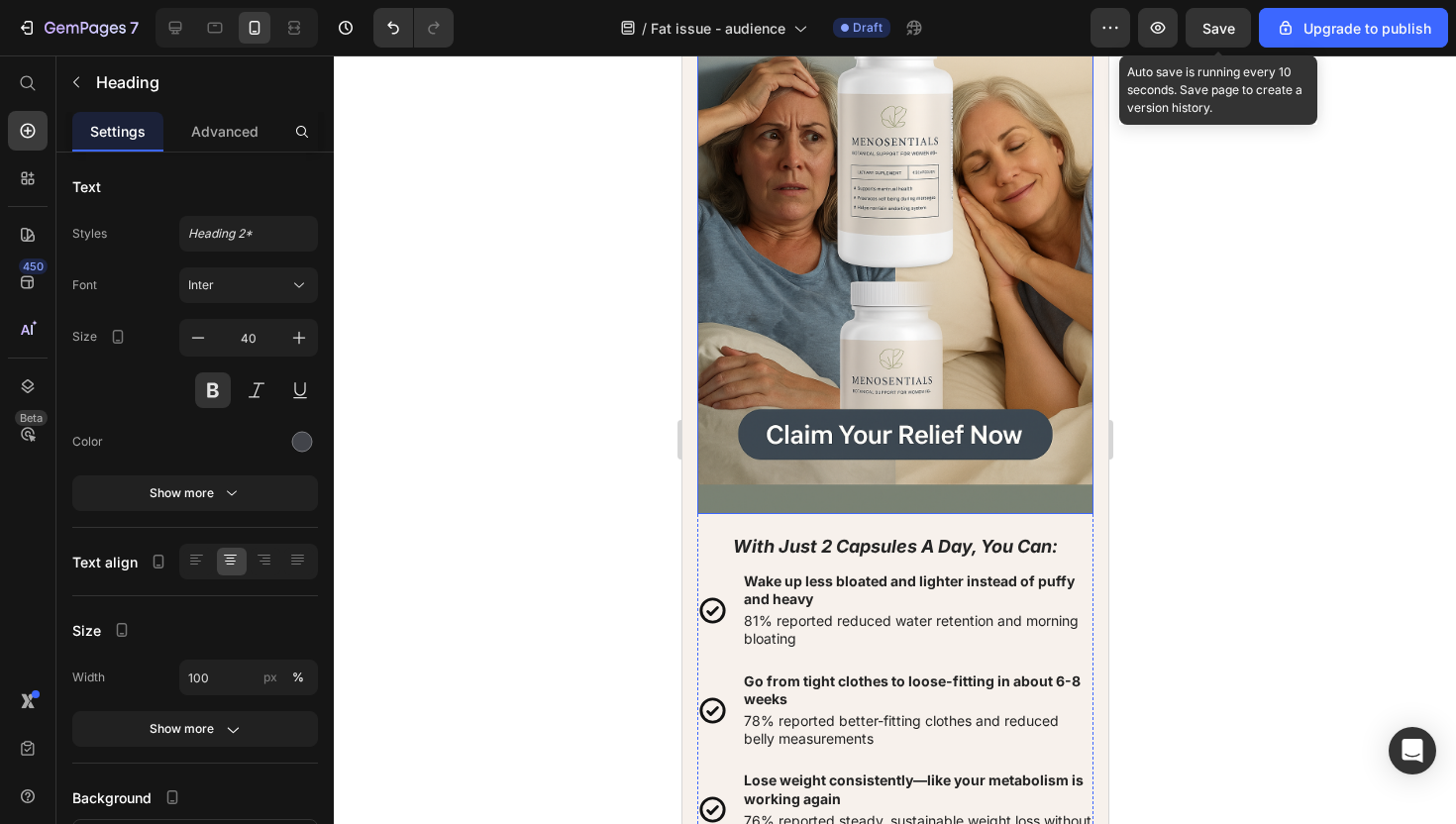scroll, scrollTop: 8886, scrollLeft: 0, axis: vertical 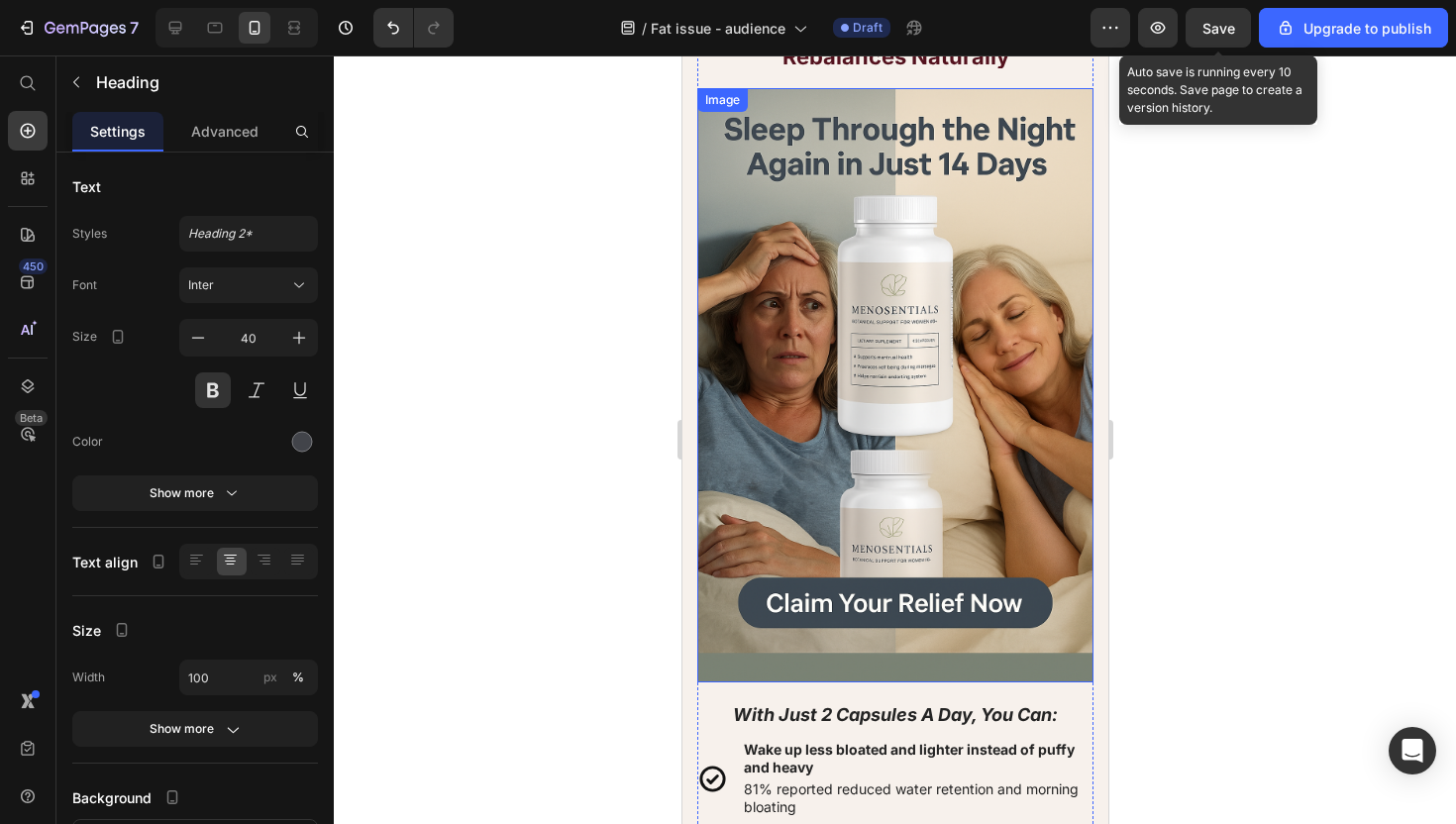 click at bounding box center (894, 385) 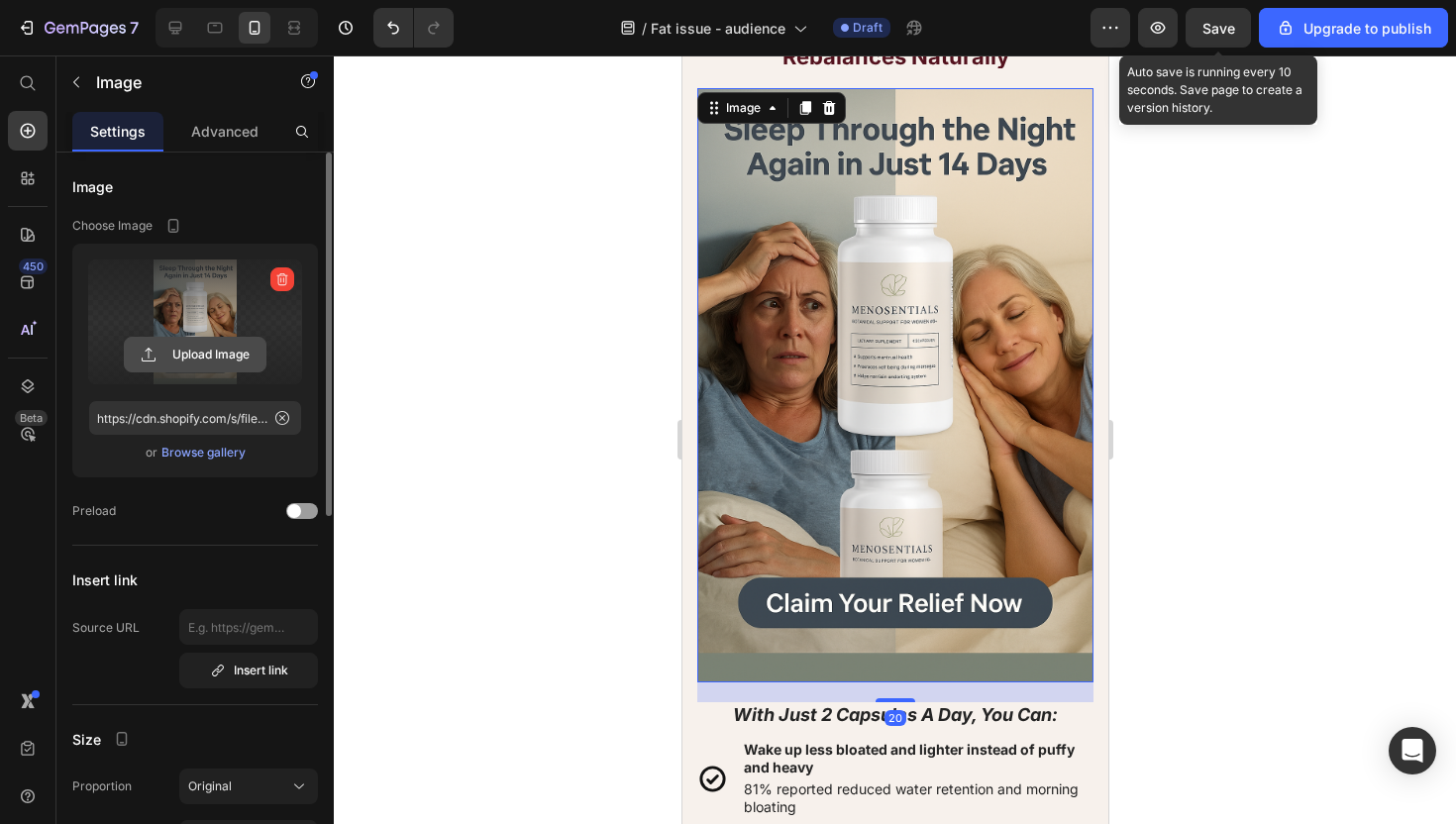 click 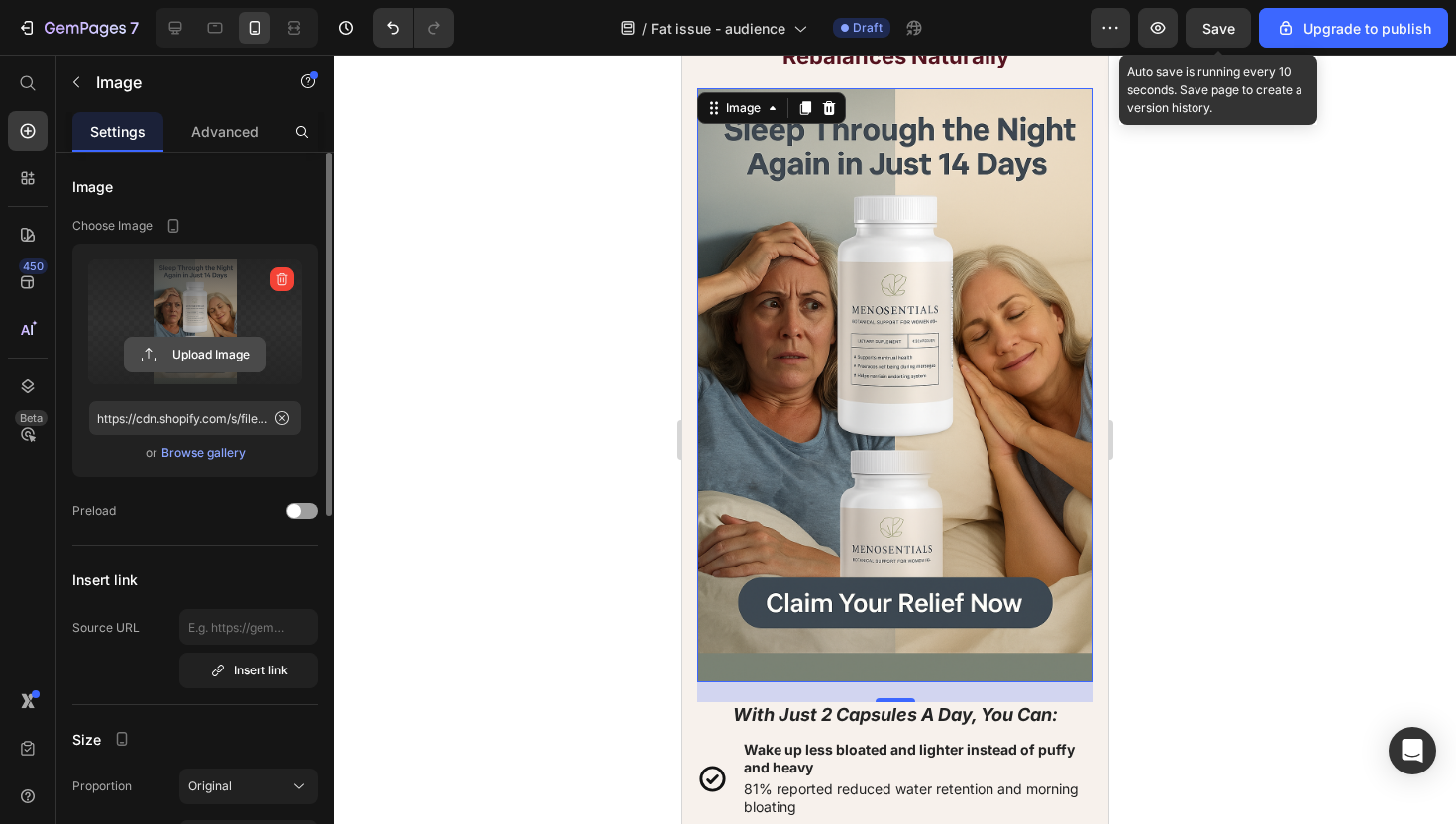 click 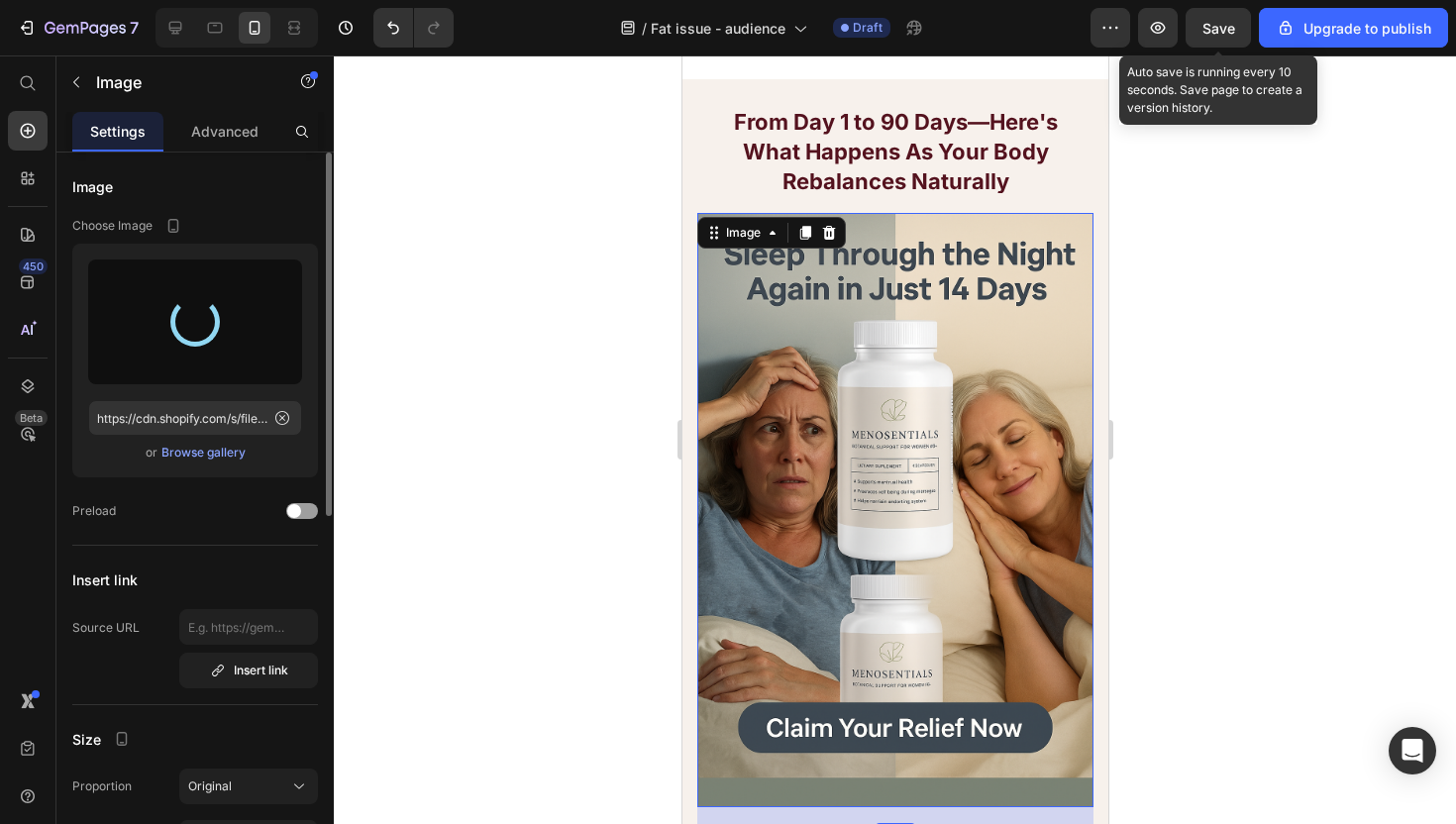 scroll, scrollTop: 8762, scrollLeft: 0, axis: vertical 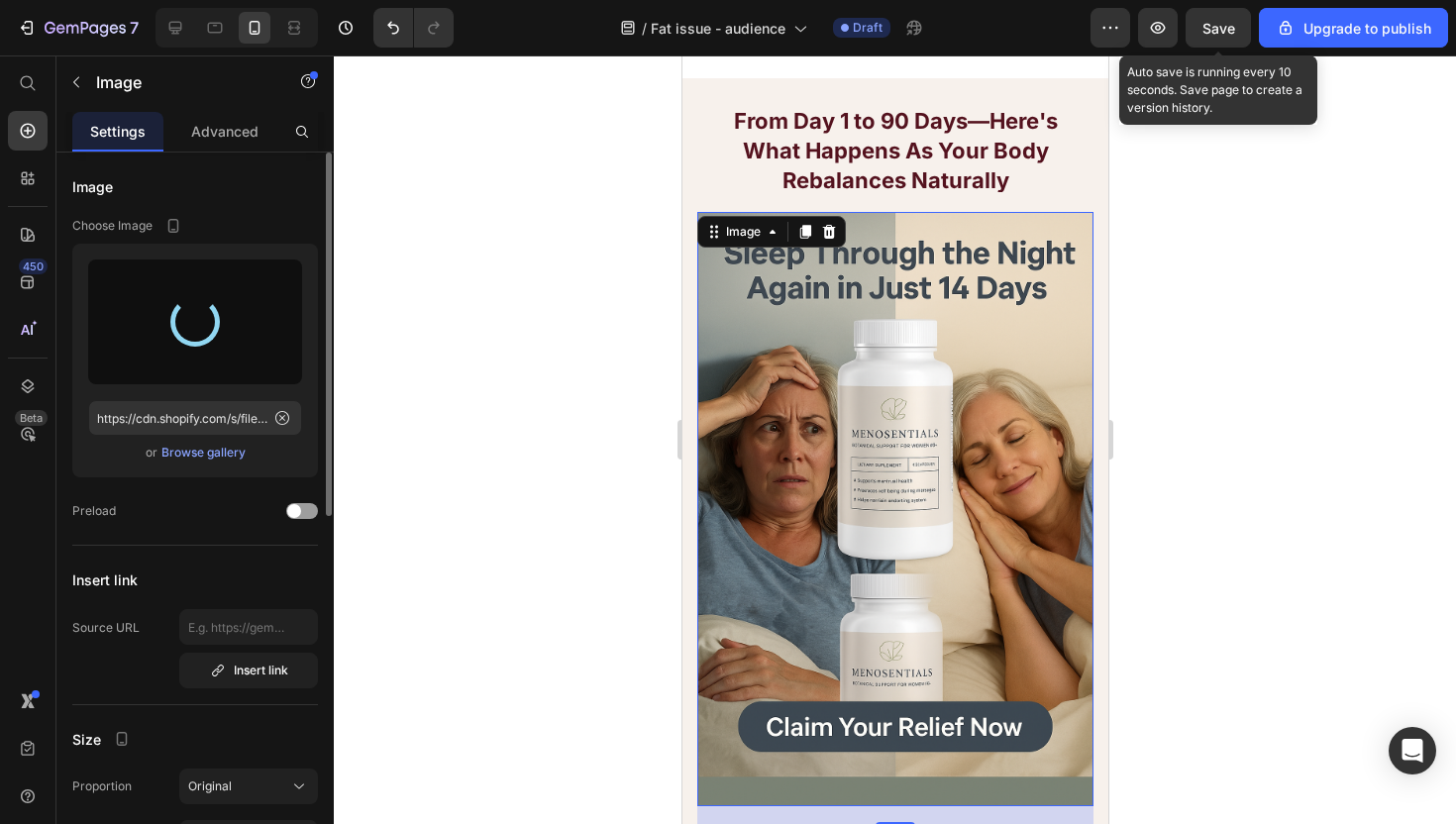 type on "https://cdn.shopify.com/s/files/1/0942/9388/5260/files/gempages_565005444641194803-a0ddd6e3-bd86-4d20-8f4e-5cf2137c37d2.png" 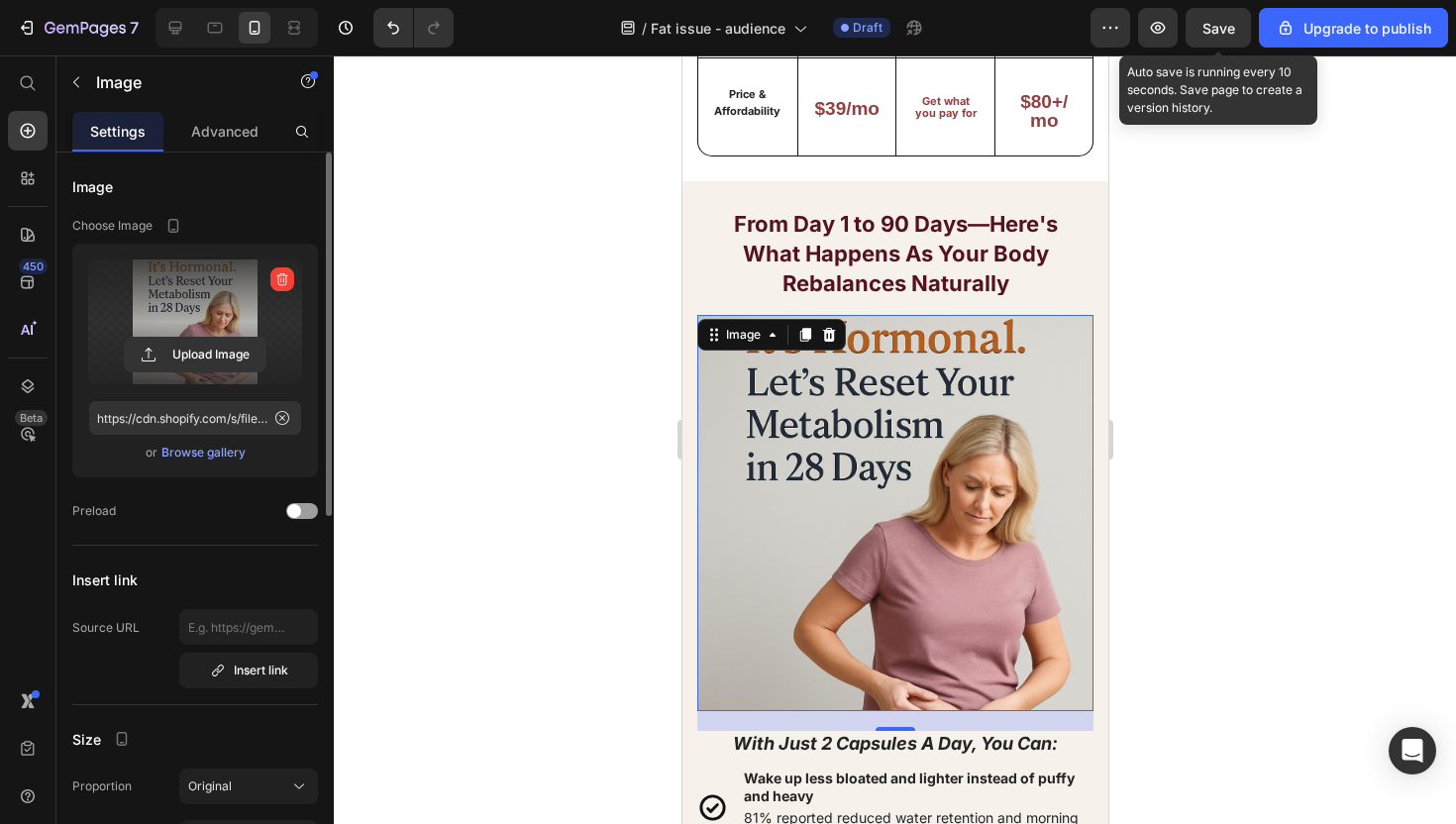 scroll, scrollTop: 8769, scrollLeft: 0, axis: vertical 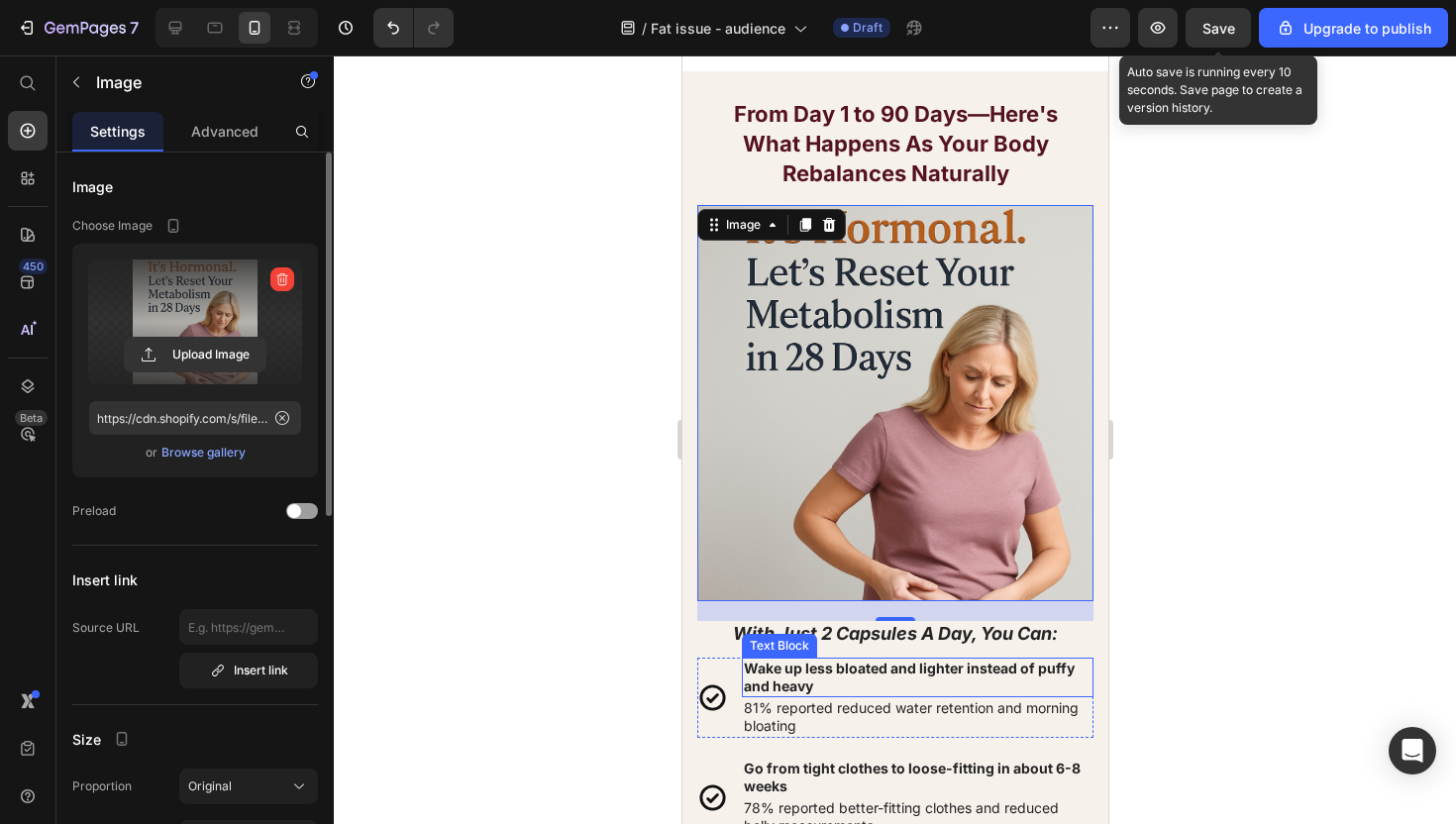 click on "Wake up less bloated and lighter instead of puffy and heavy" at bounding box center (916, 677) 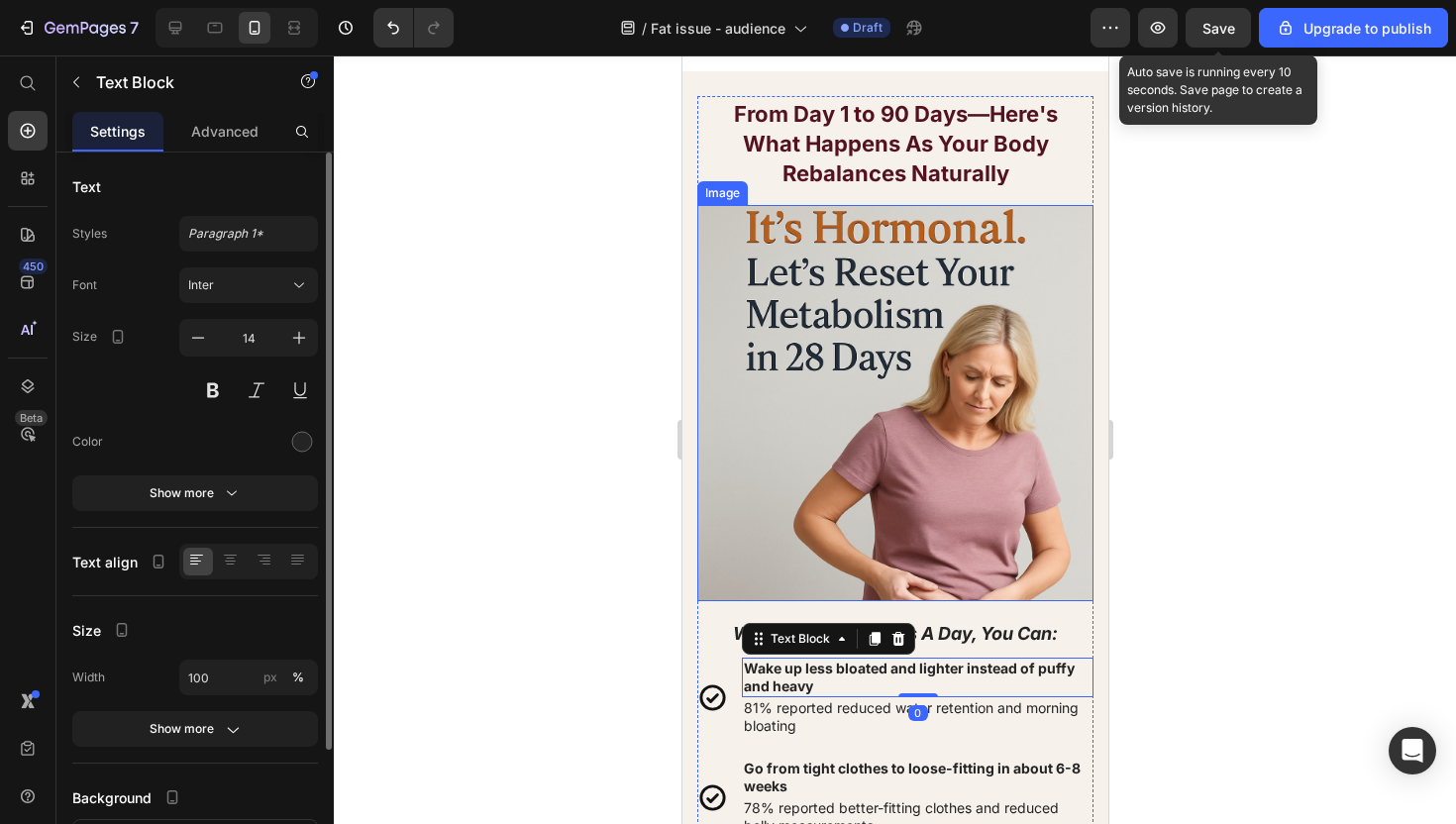 click at bounding box center [894, 403] 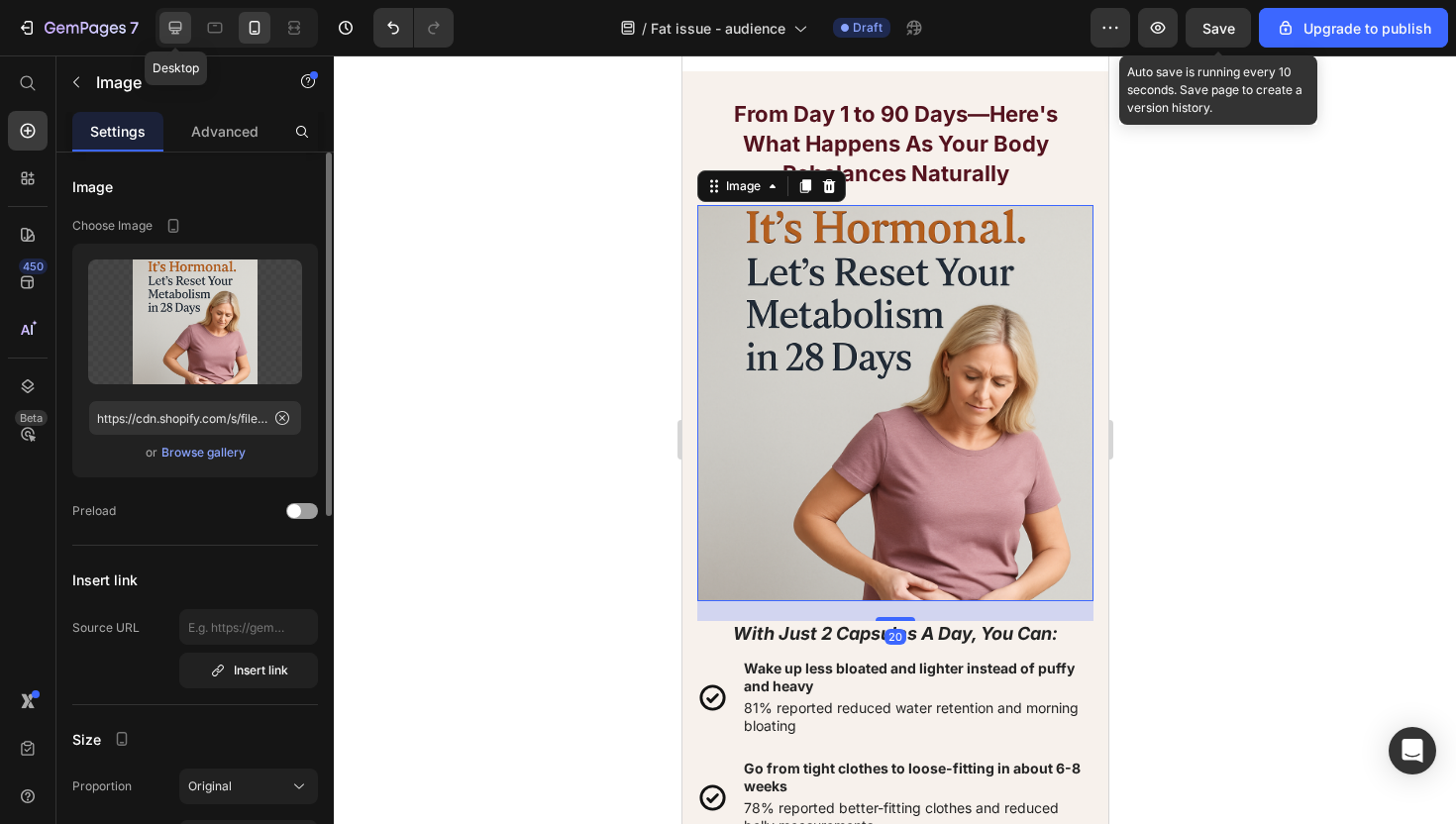 click 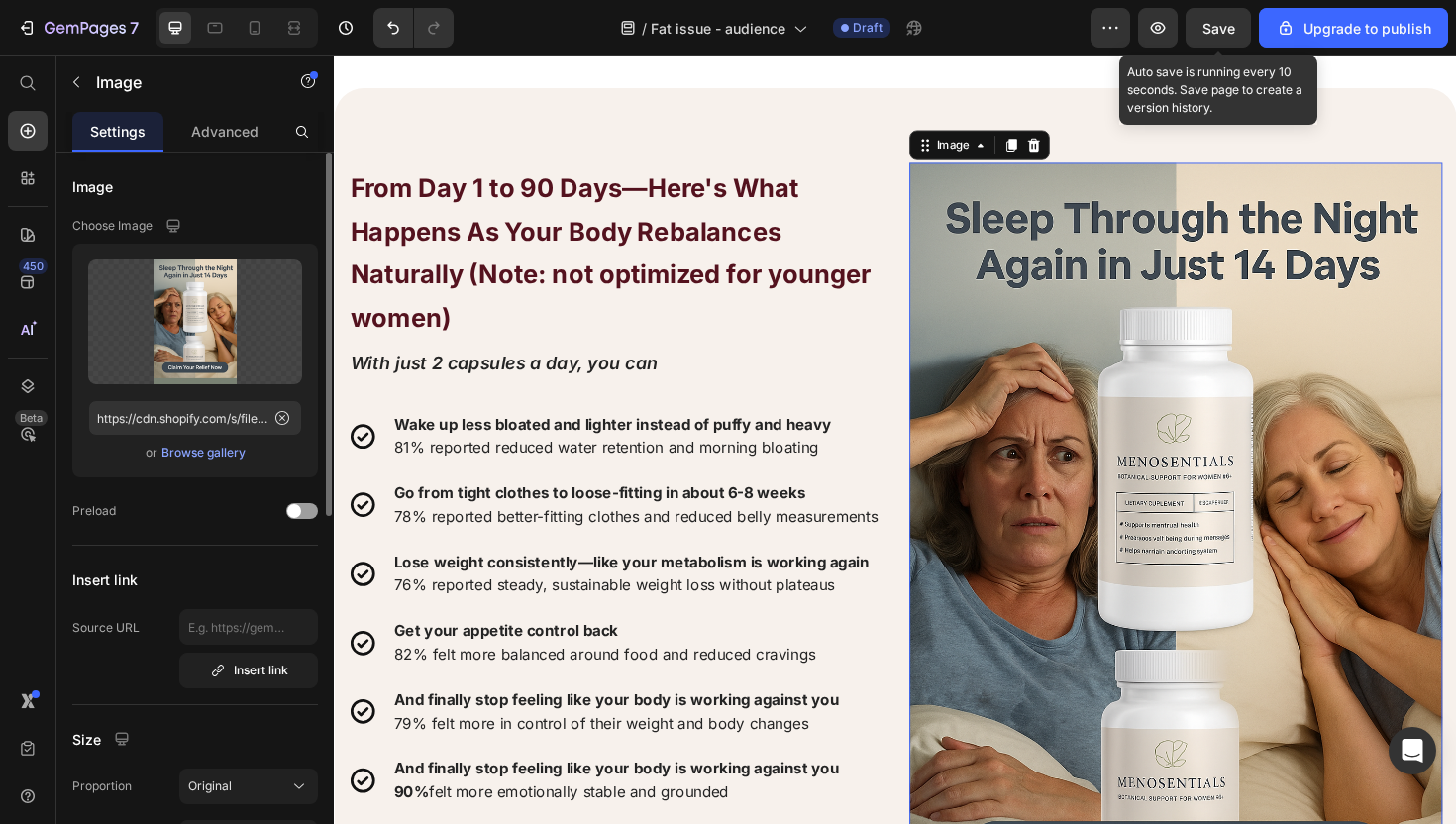 scroll, scrollTop: 8711, scrollLeft: 0, axis: vertical 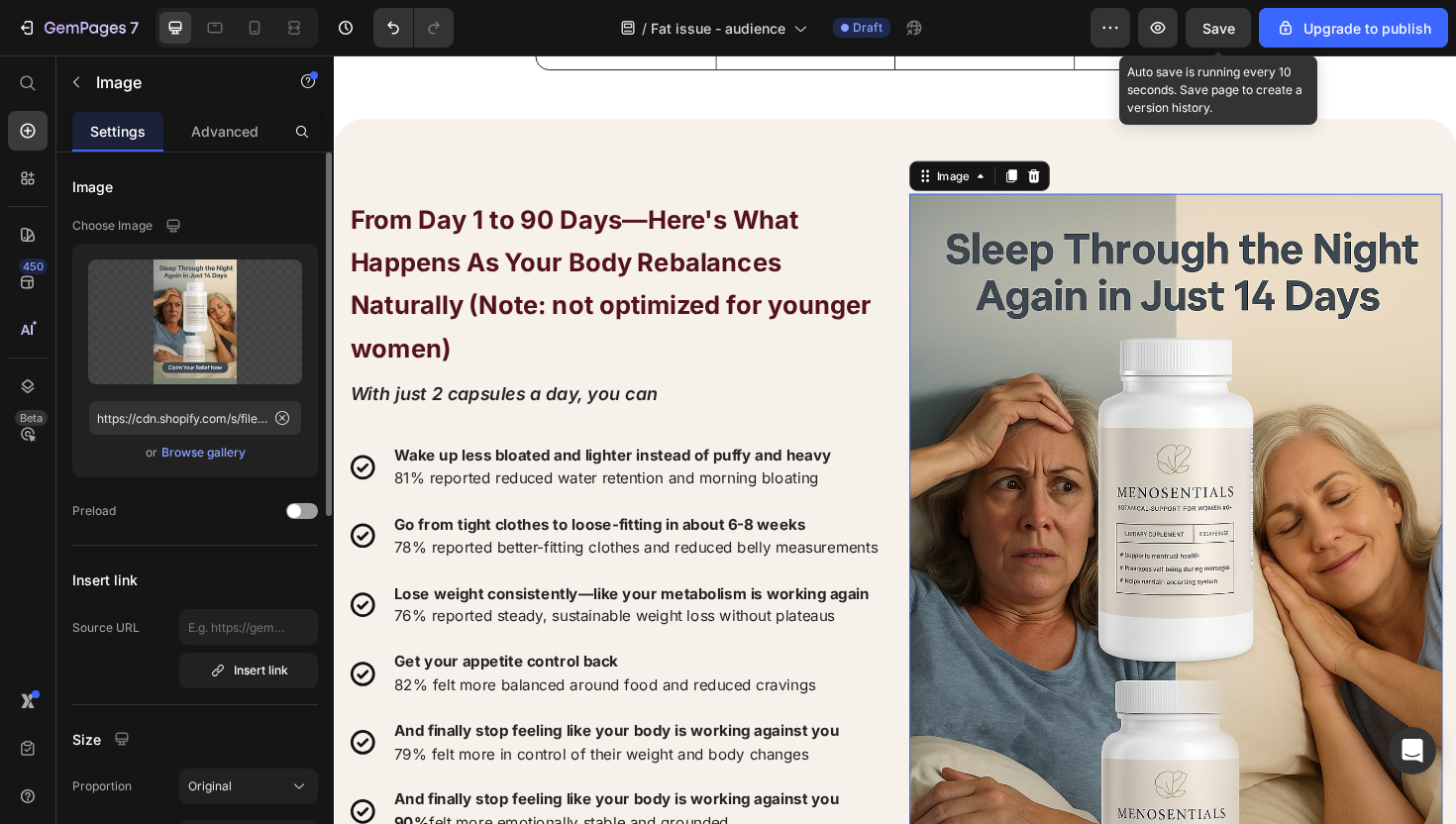 click at bounding box center [1225, 625] 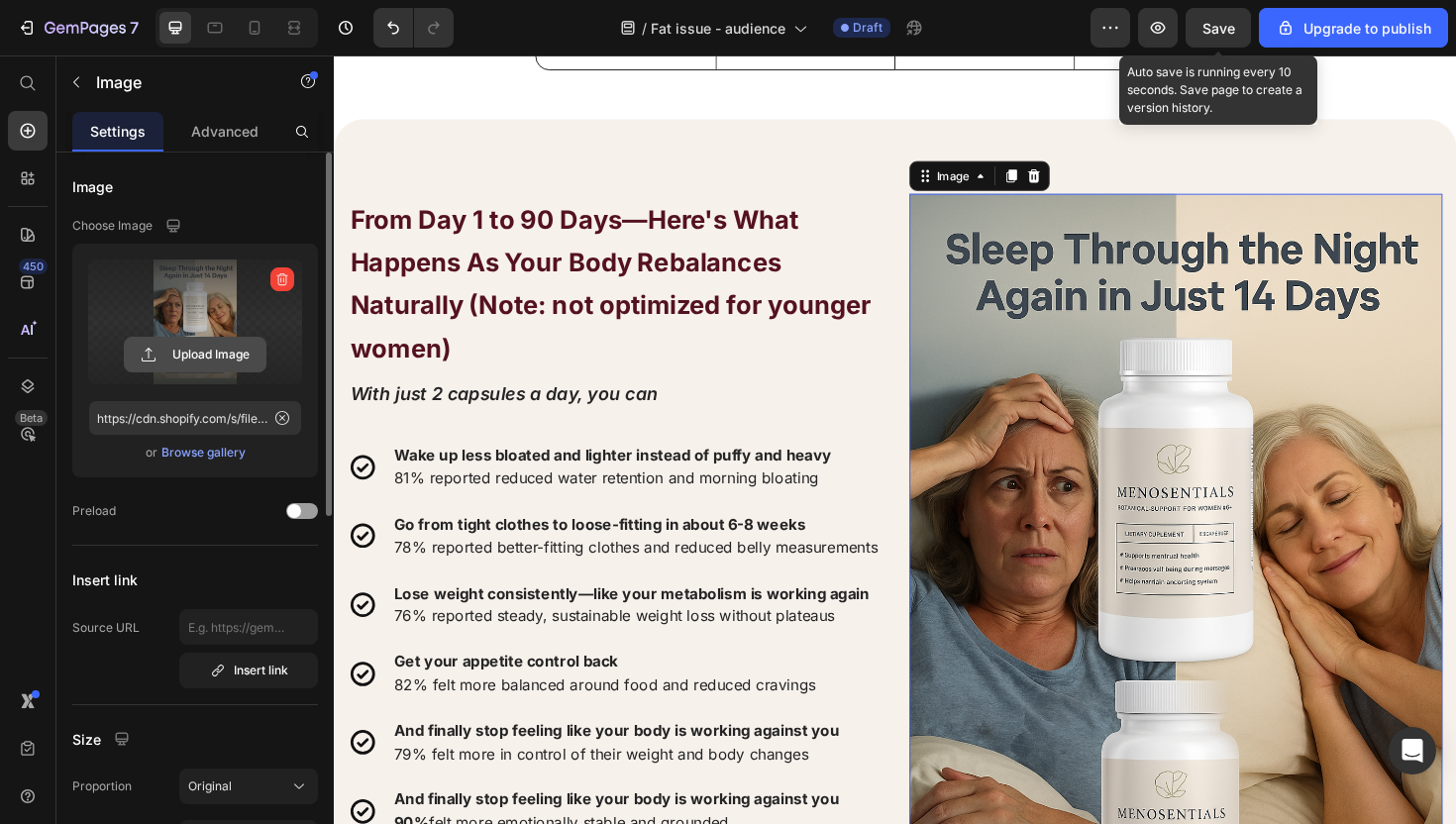 click 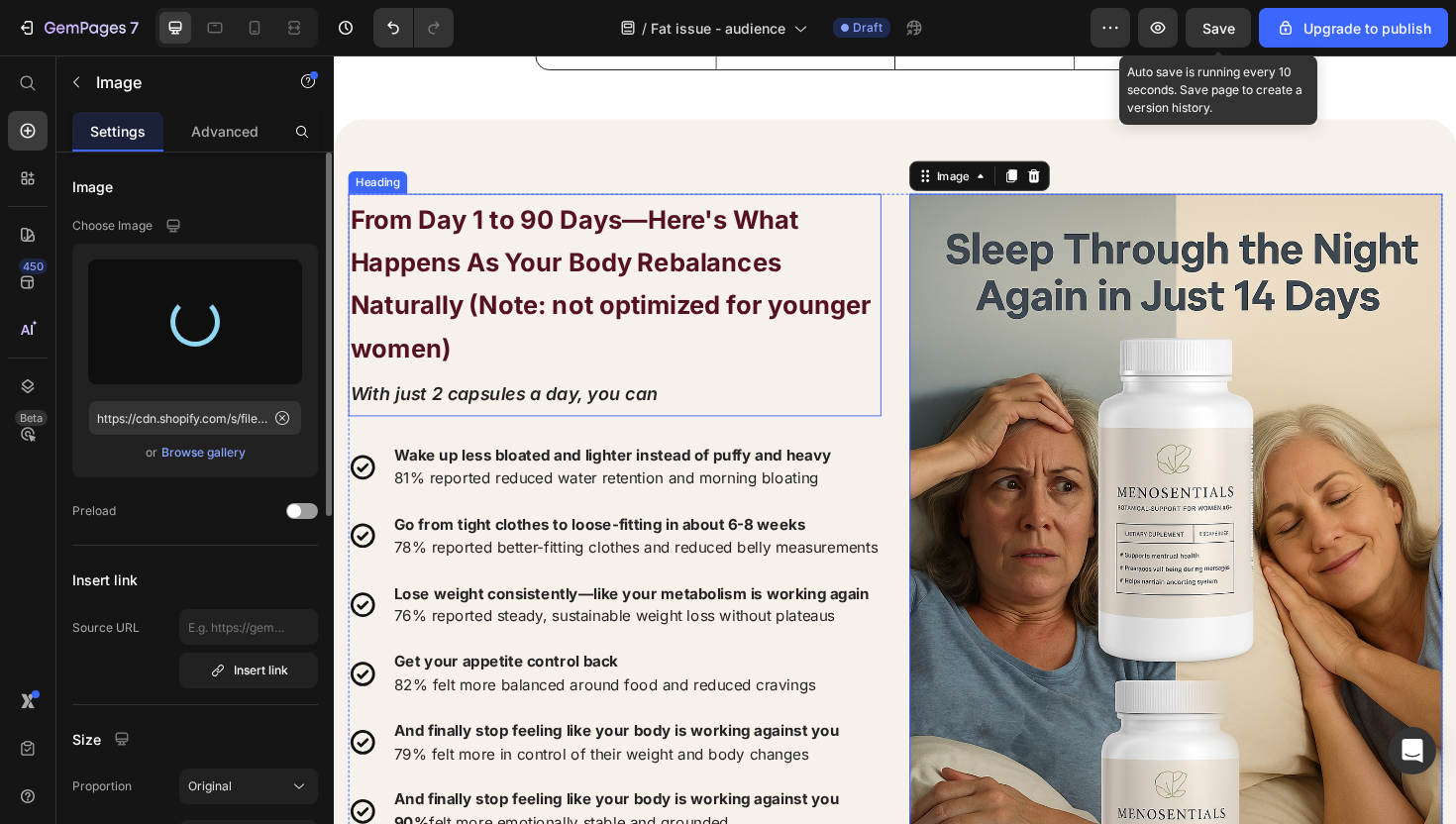 type on "https://cdn.shopify.com/s/files/1/0942/9388/5260/files/gempages_565005444641194803-a0ddd6e3-bd86-4d20-8f4e-5cf2137c37d2.png" 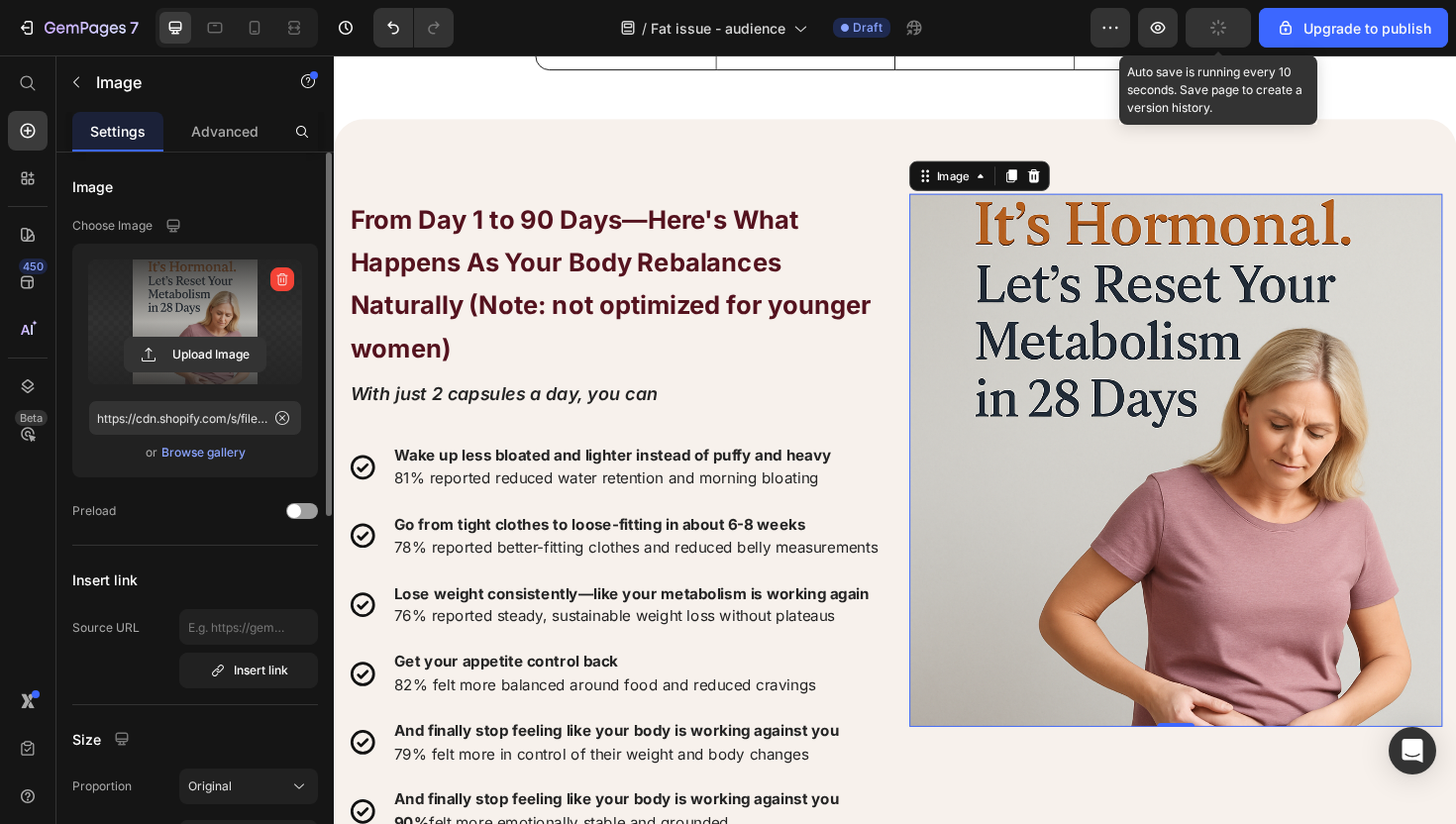click at bounding box center (1225, 484) 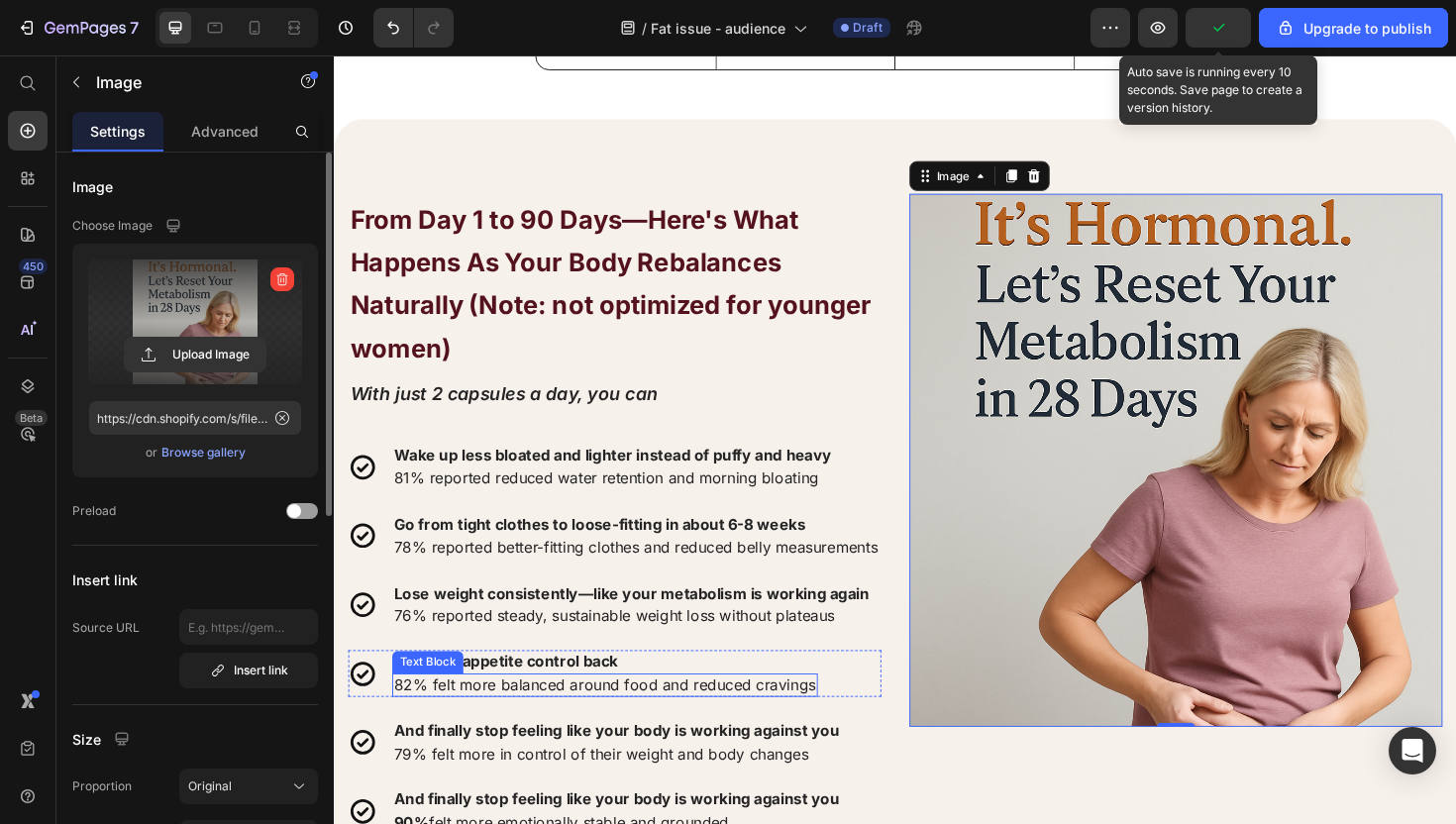 click on "82% felt more balanced around food and reduced cravings" at bounding box center (620, 722) 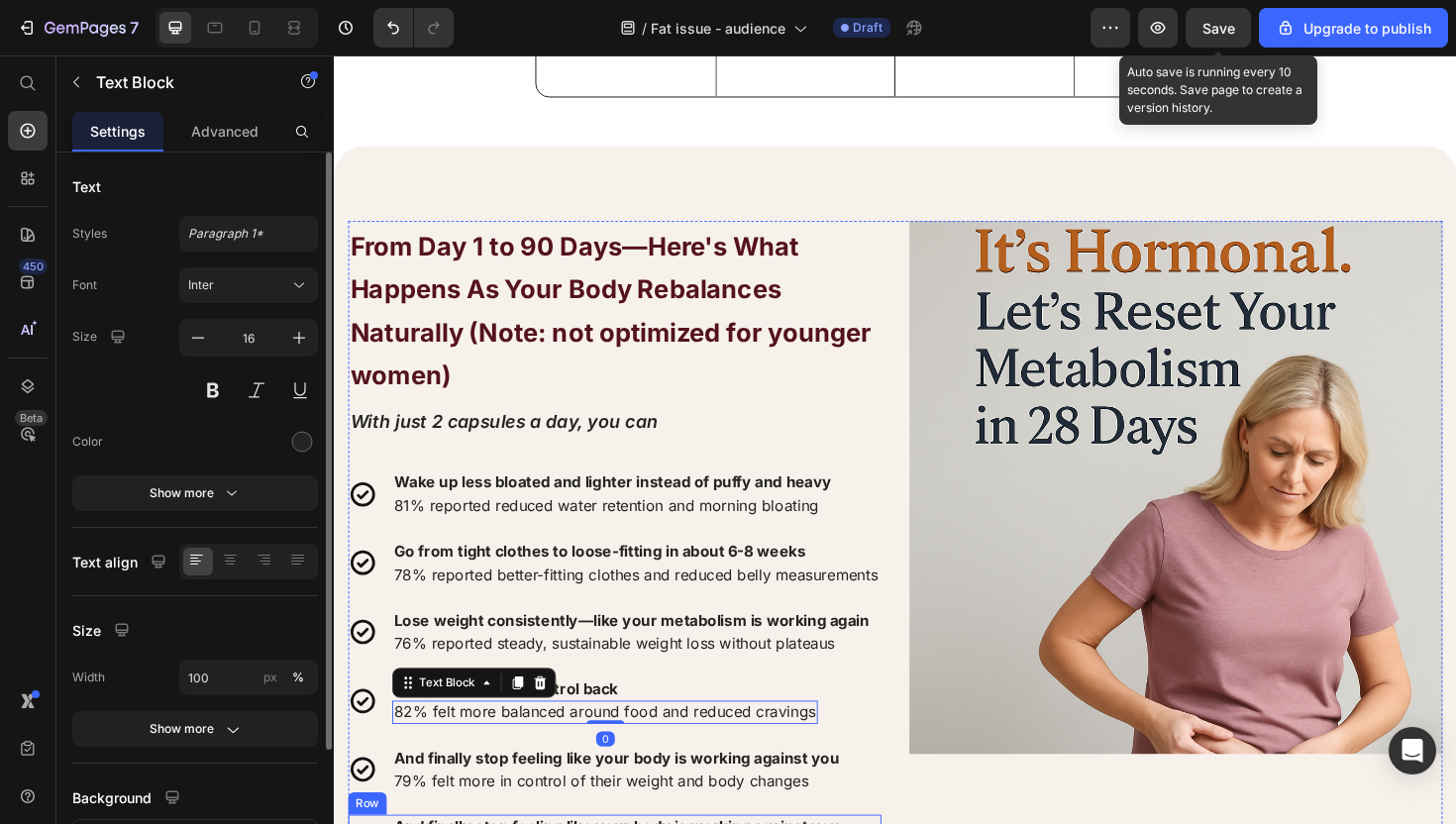 scroll, scrollTop: 8680, scrollLeft: 0, axis: vertical 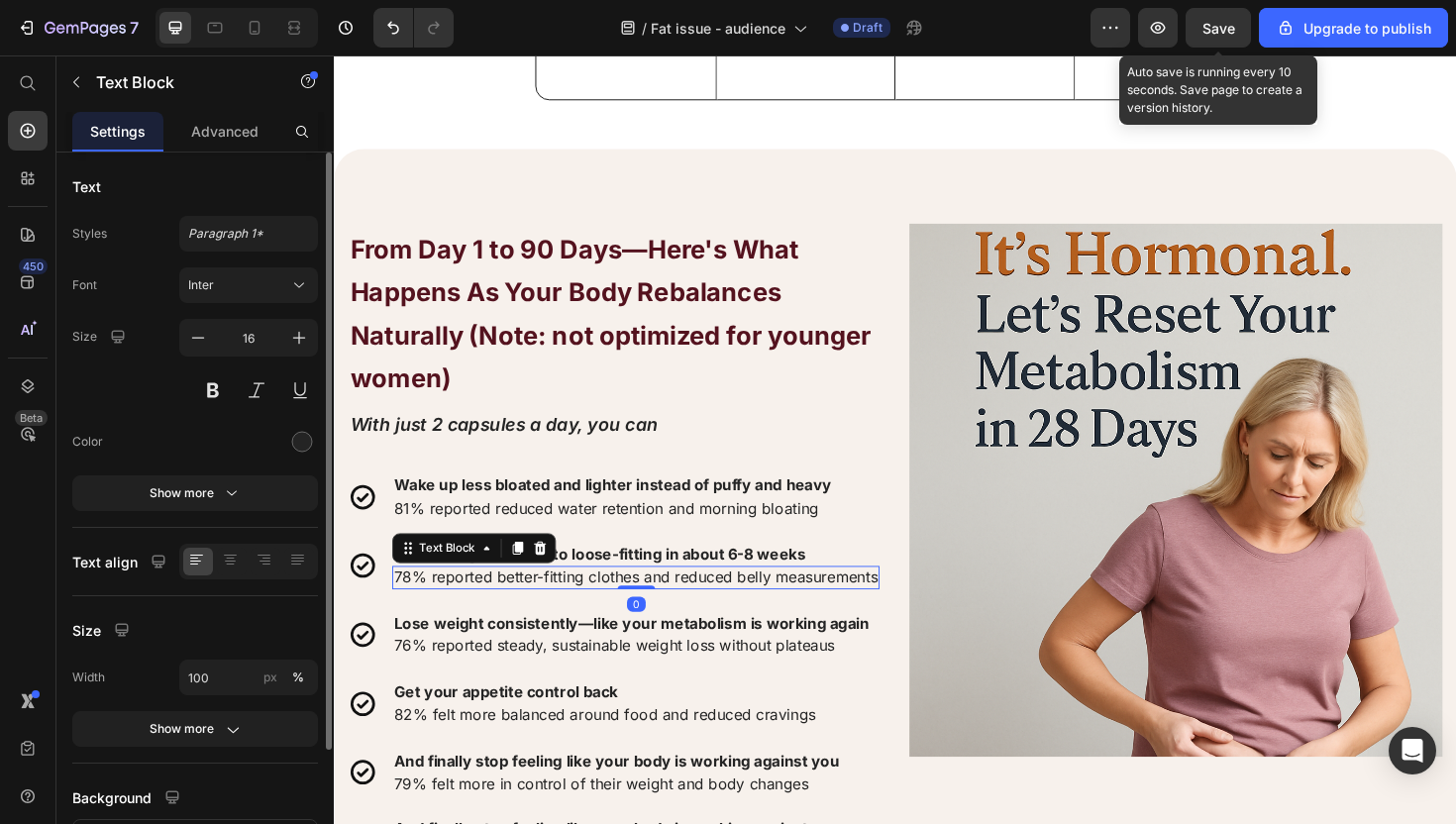 click on "78% reported better-fitting clothes and reduced belly measurements" at bounding box center (653, 608) 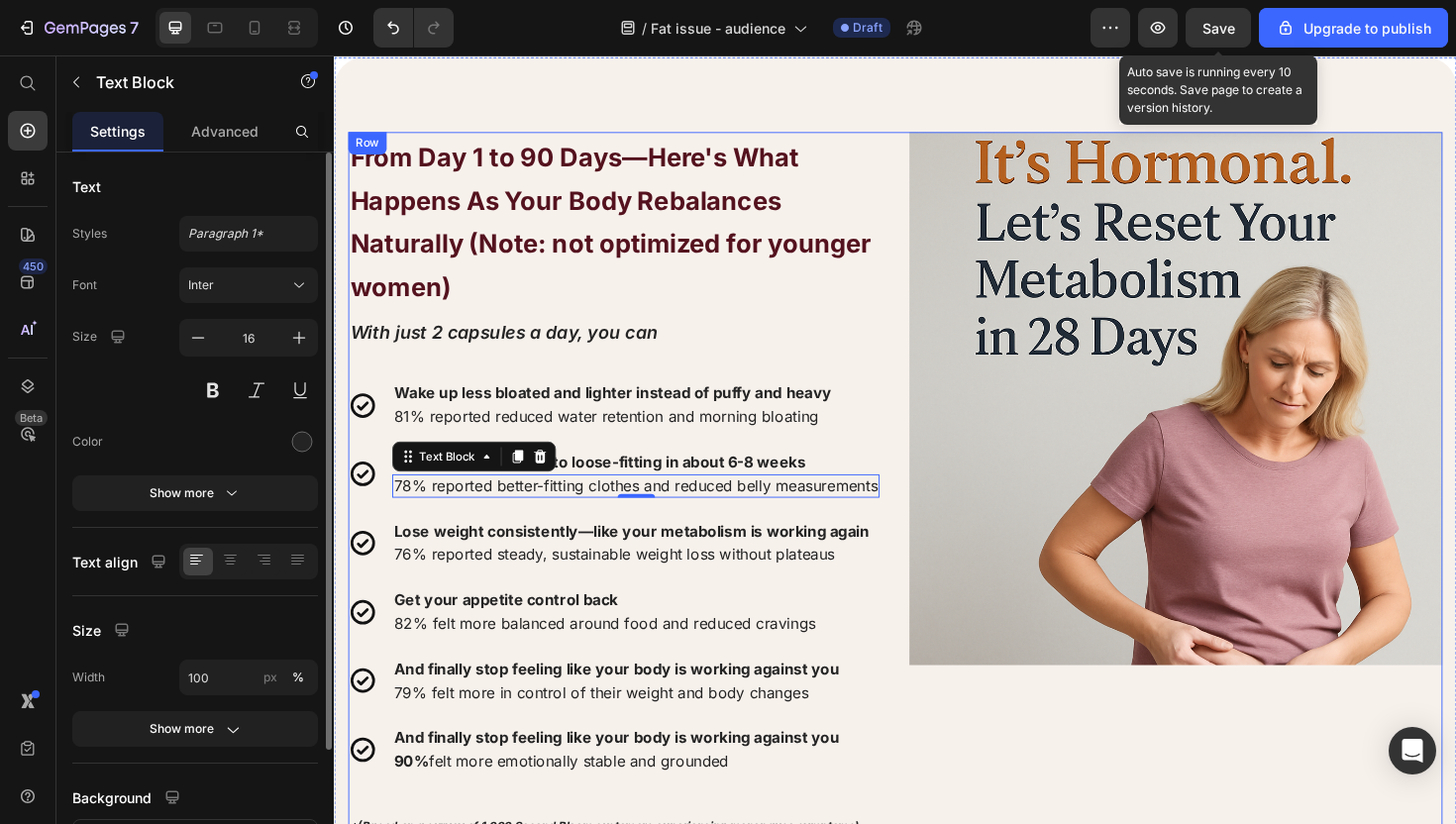 scroll, scrollTop: 8738, scrollLeft: 0, axis: vertical 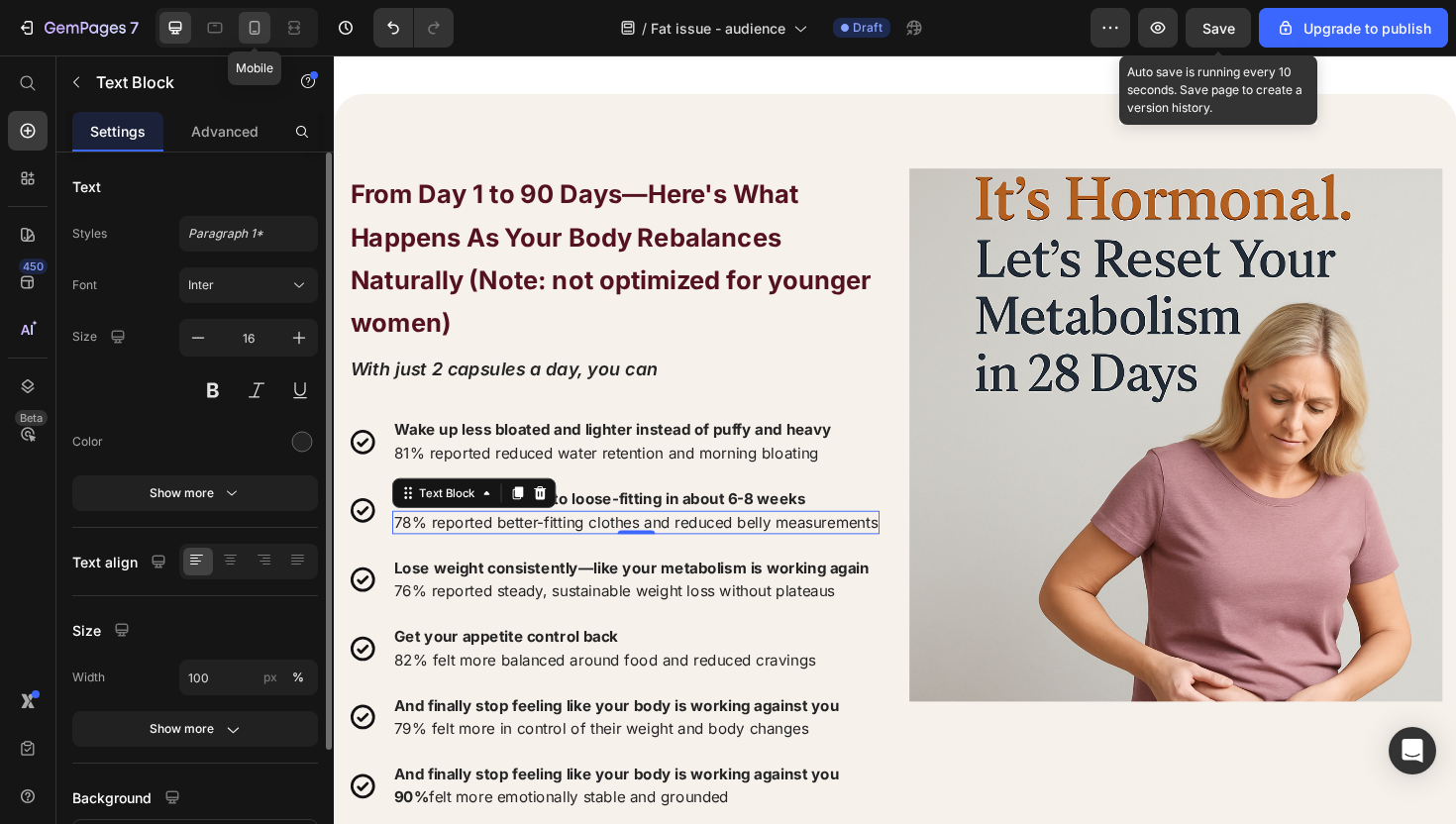 click 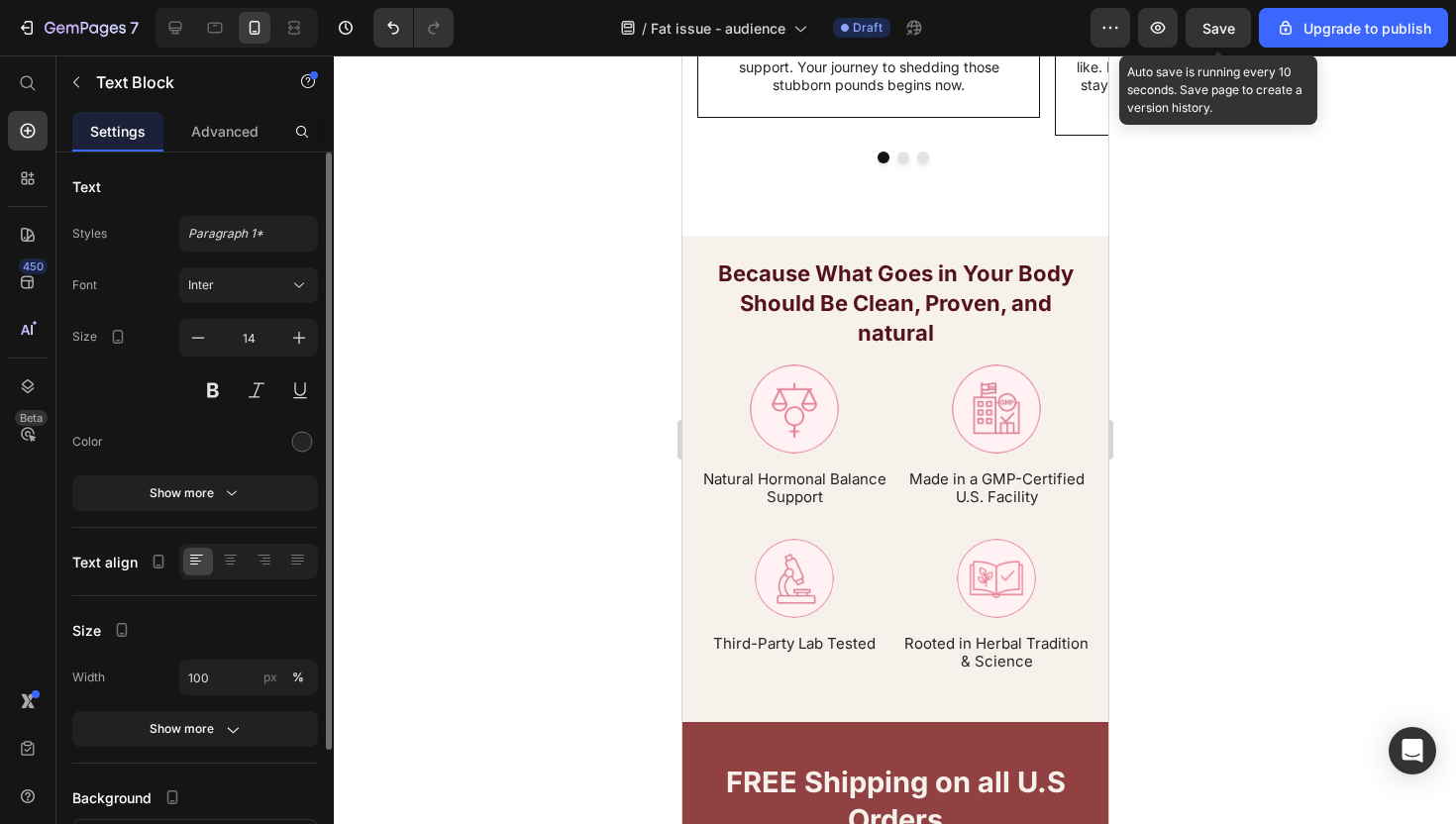 scroll, scrollTop: 10497, scrollLeft: 0, axis: vertical 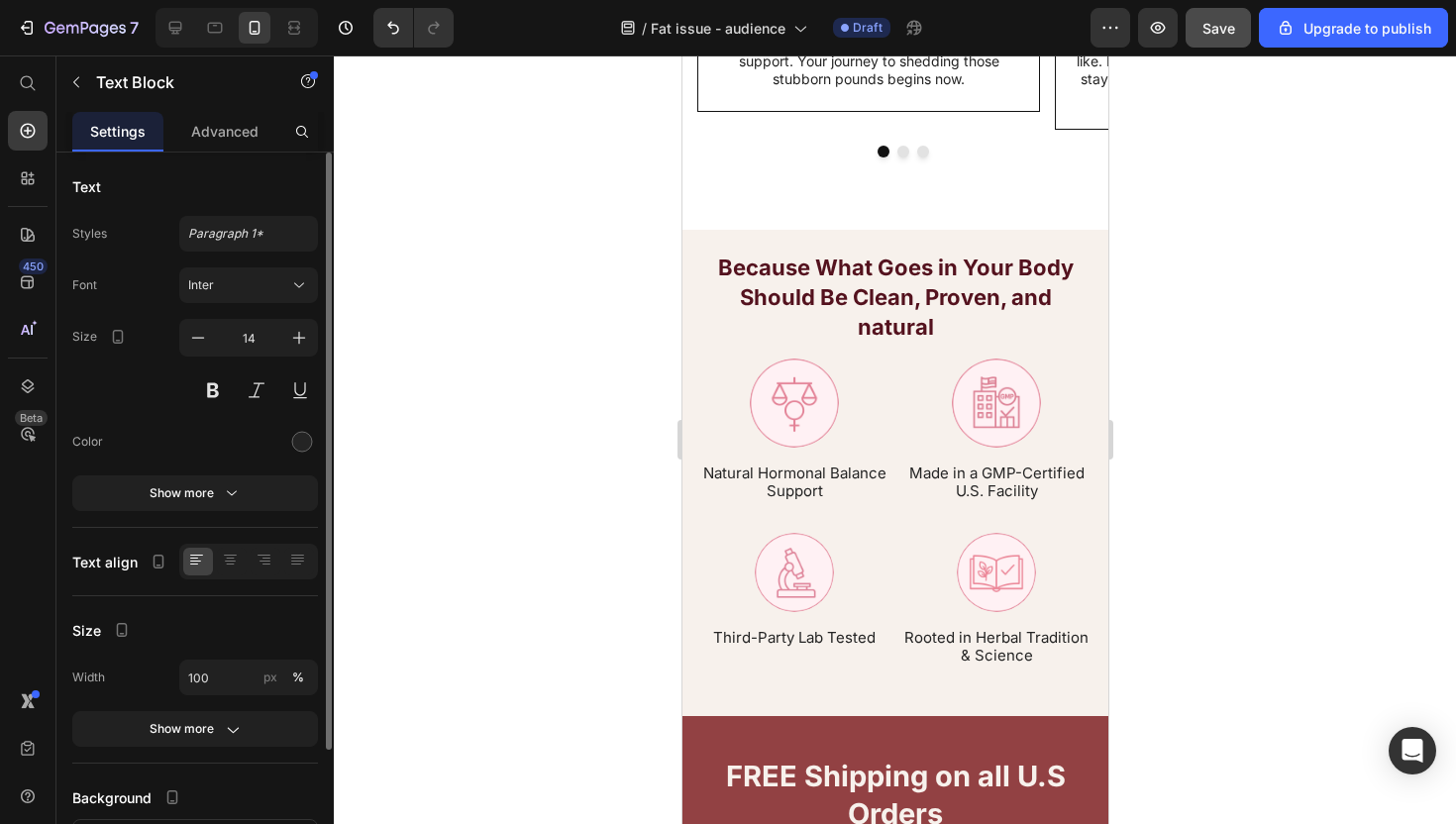 click on "Save" at bounding box center [1218, 28] 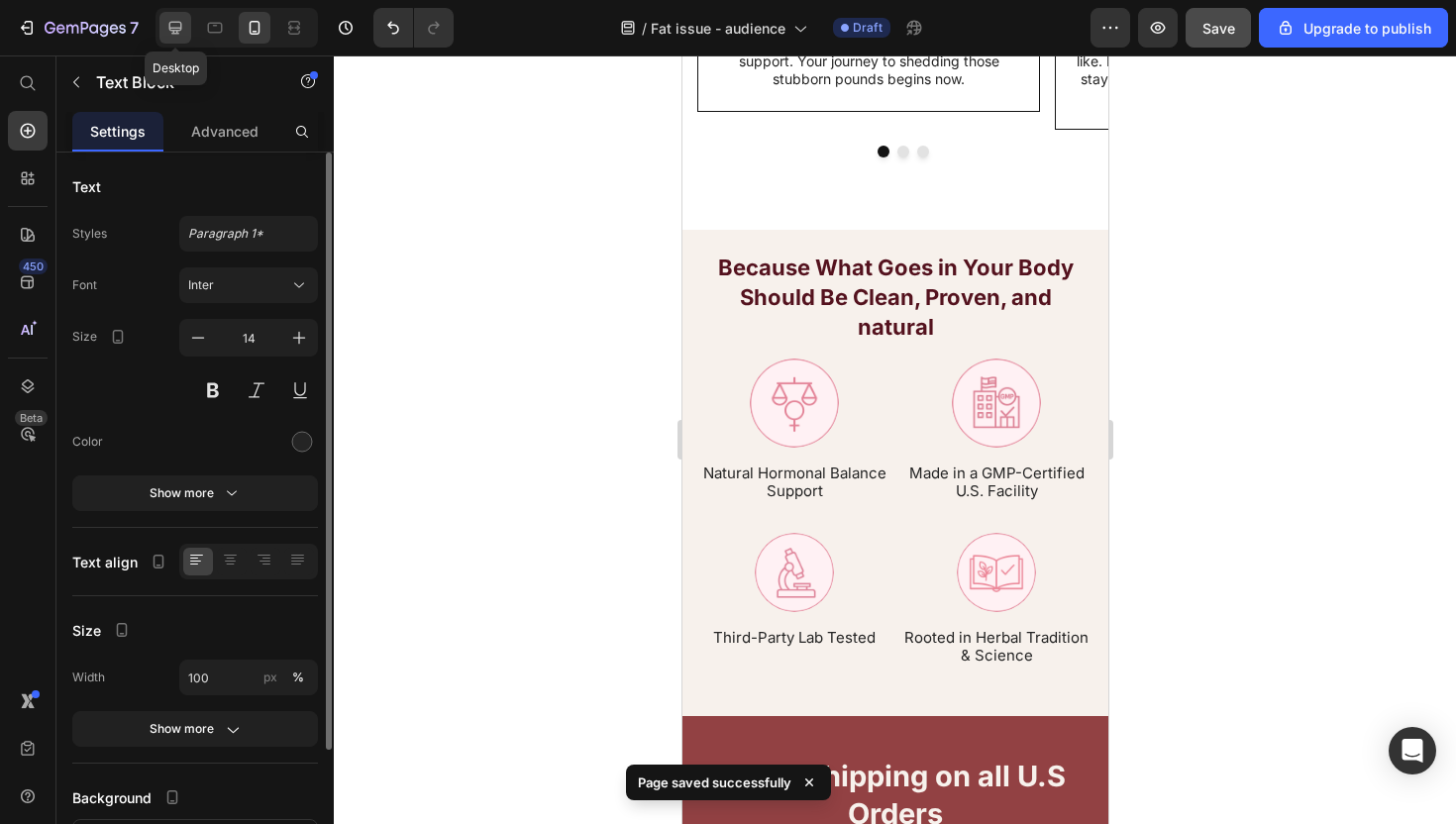 click 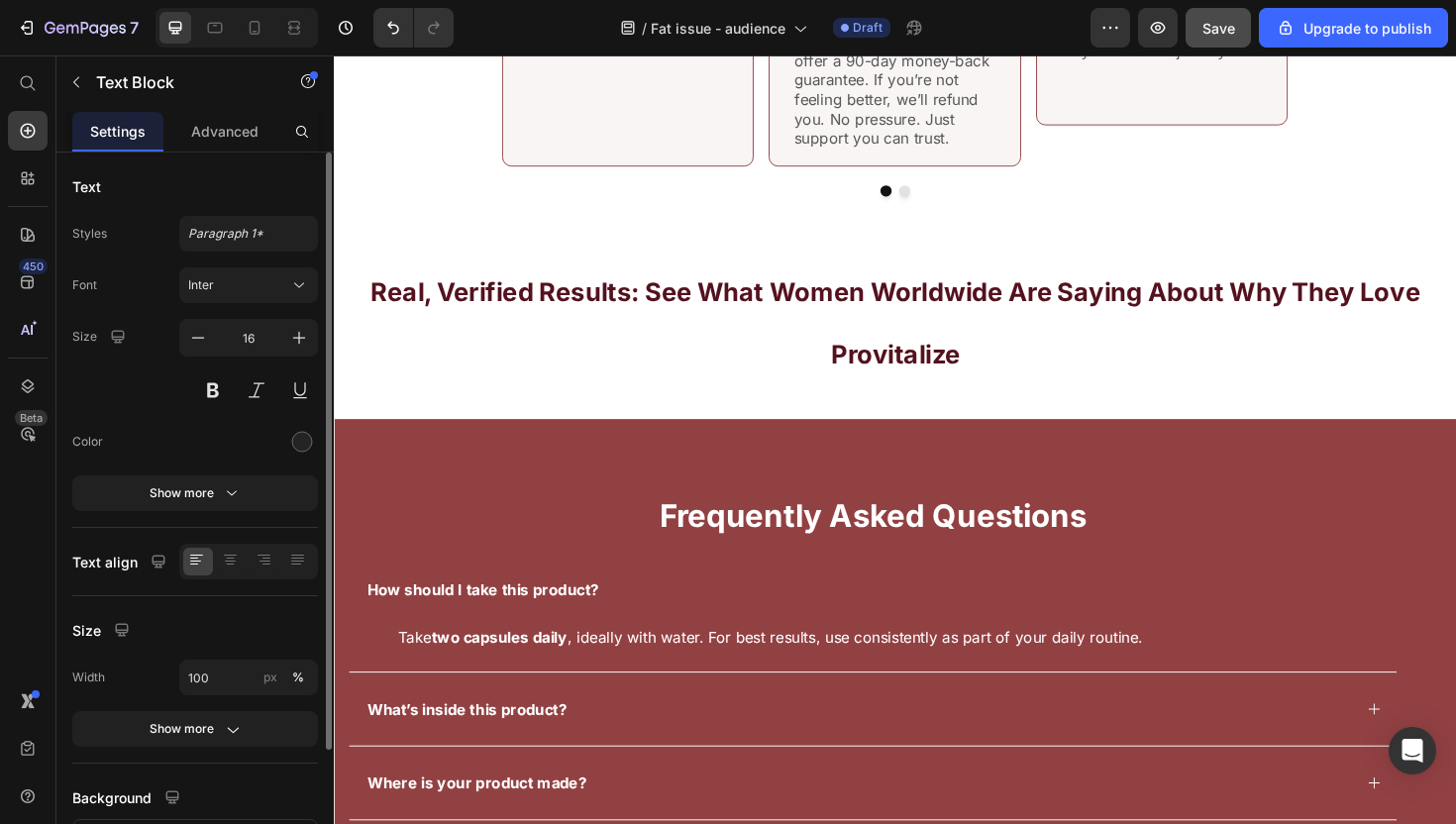 scroll, scrollTop: 12482, scrollLeft: 0, axis: vertical 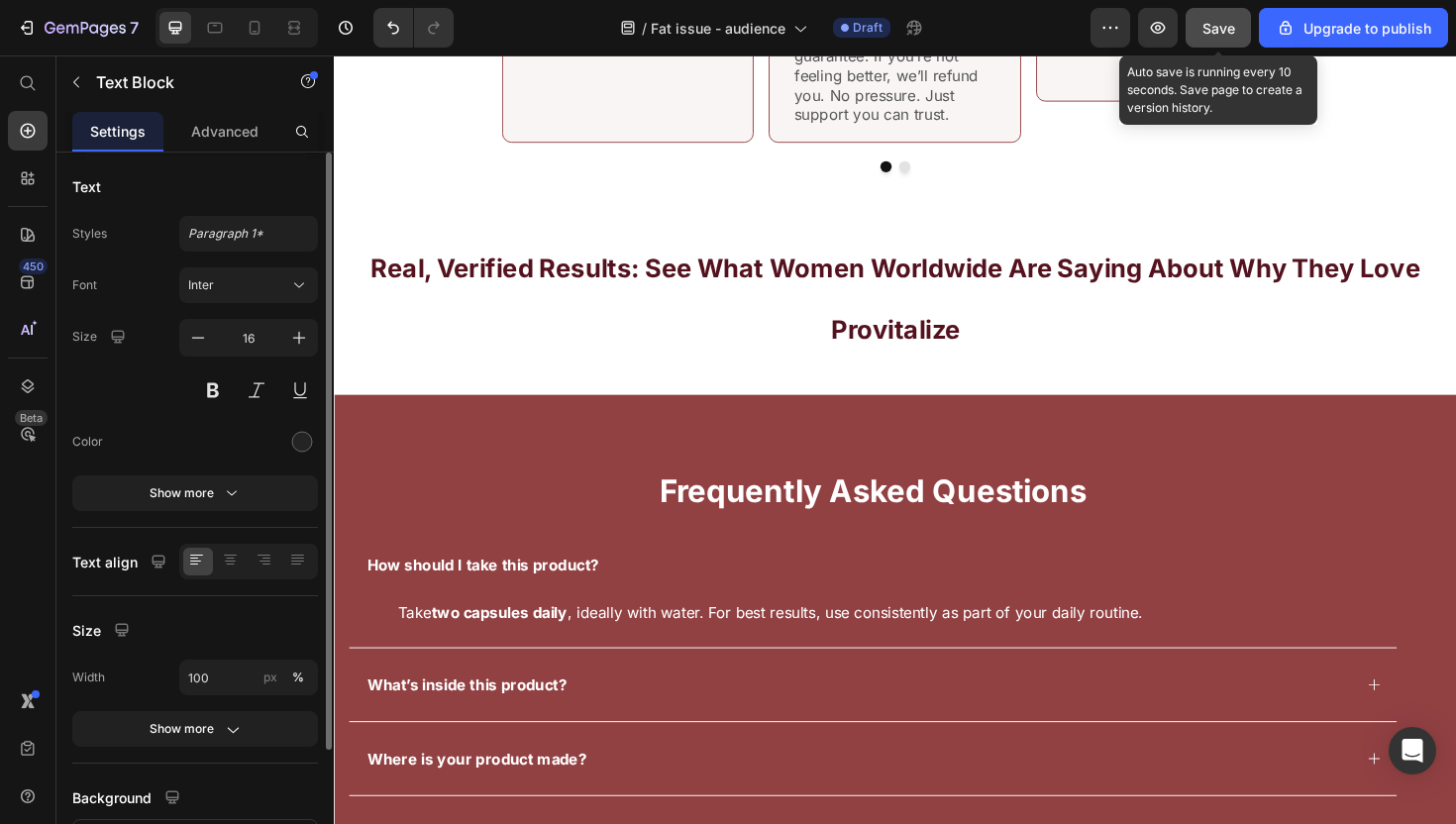 click on "Save" at bounding box center [1218, 28] 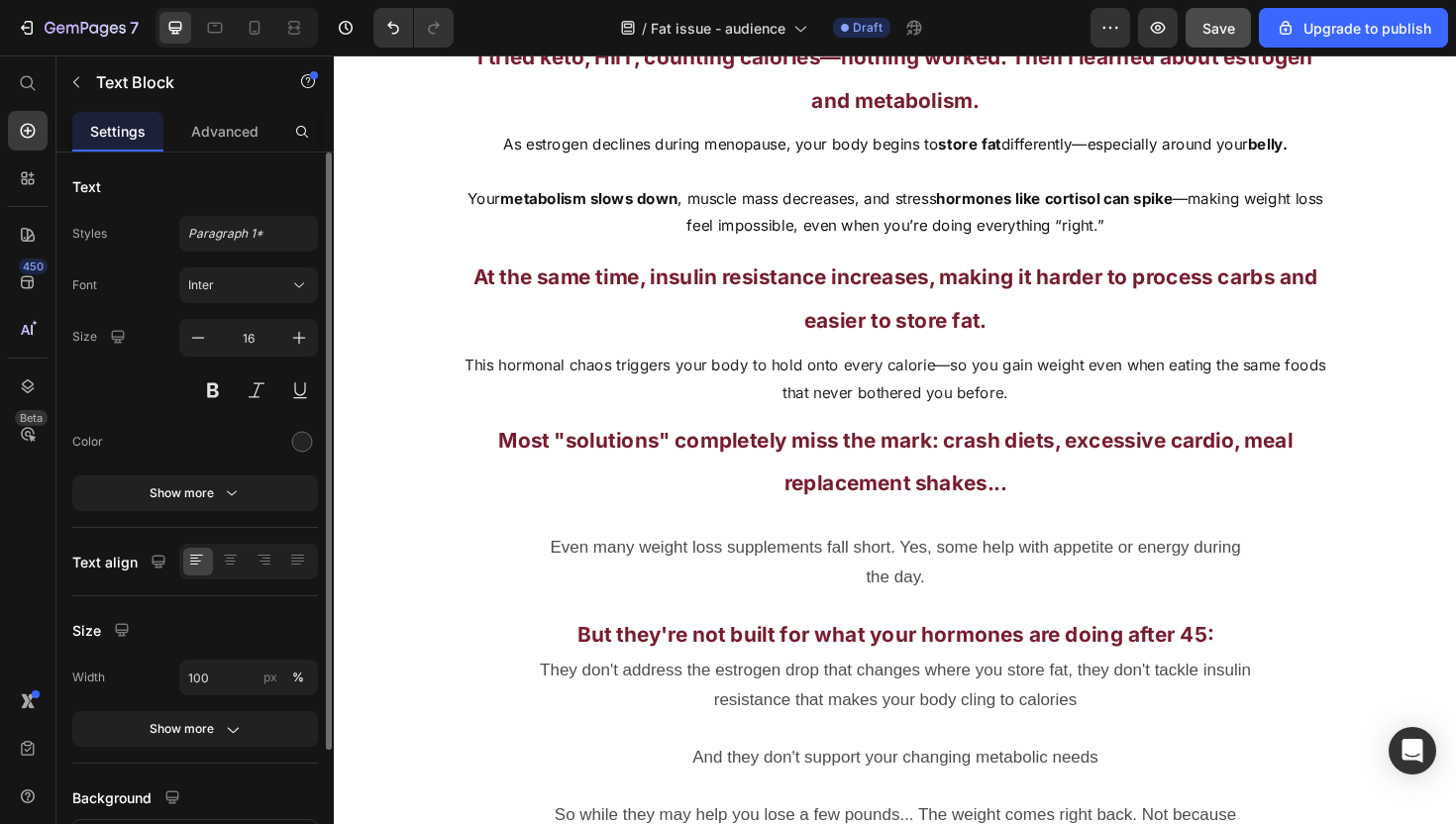 scroll, scrollTop: 0, scrollLeft: 0, axis: both 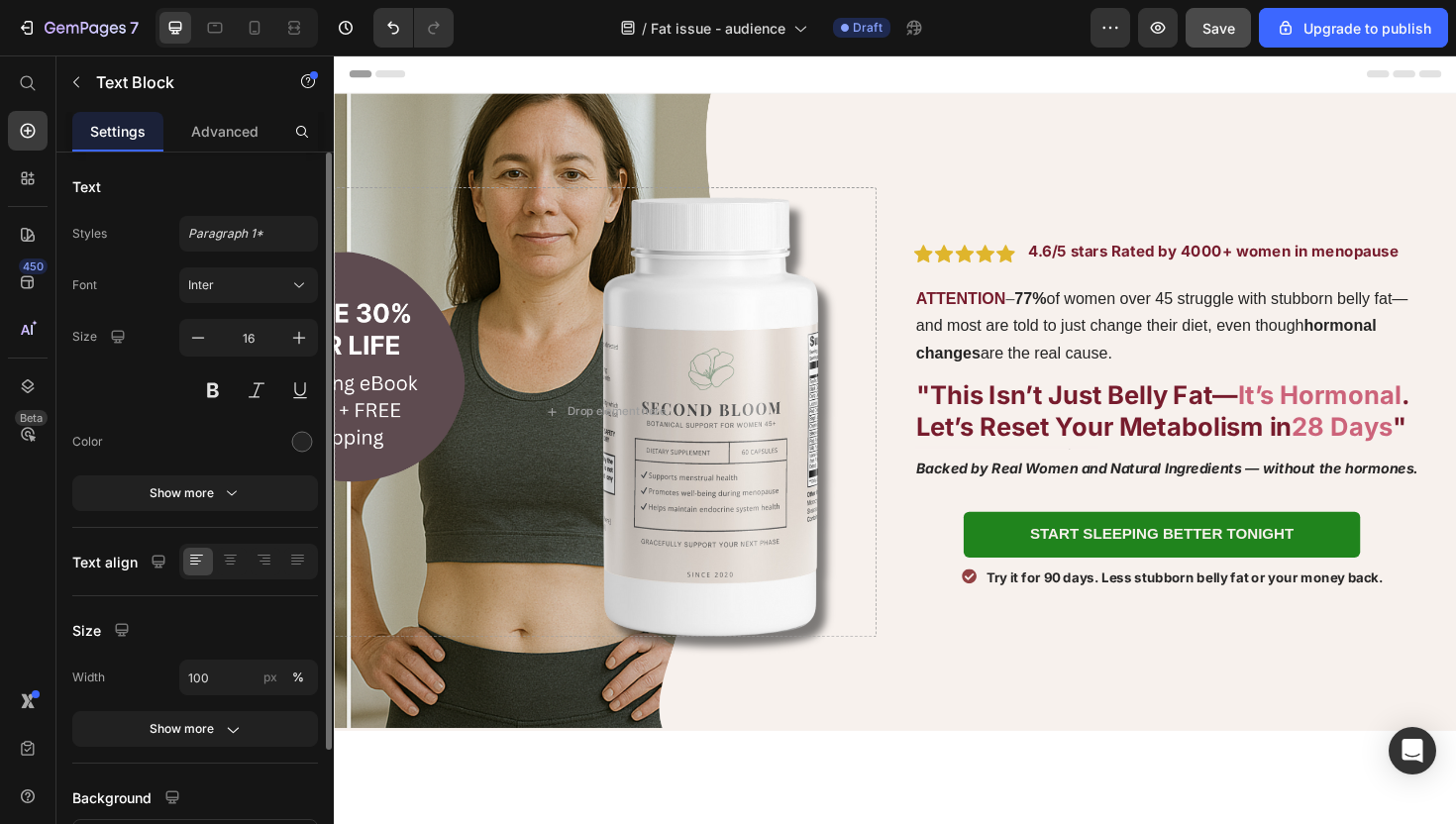 click on "7   /  Fat issue - audience Draft Preview  Save  Upgrade to publish" 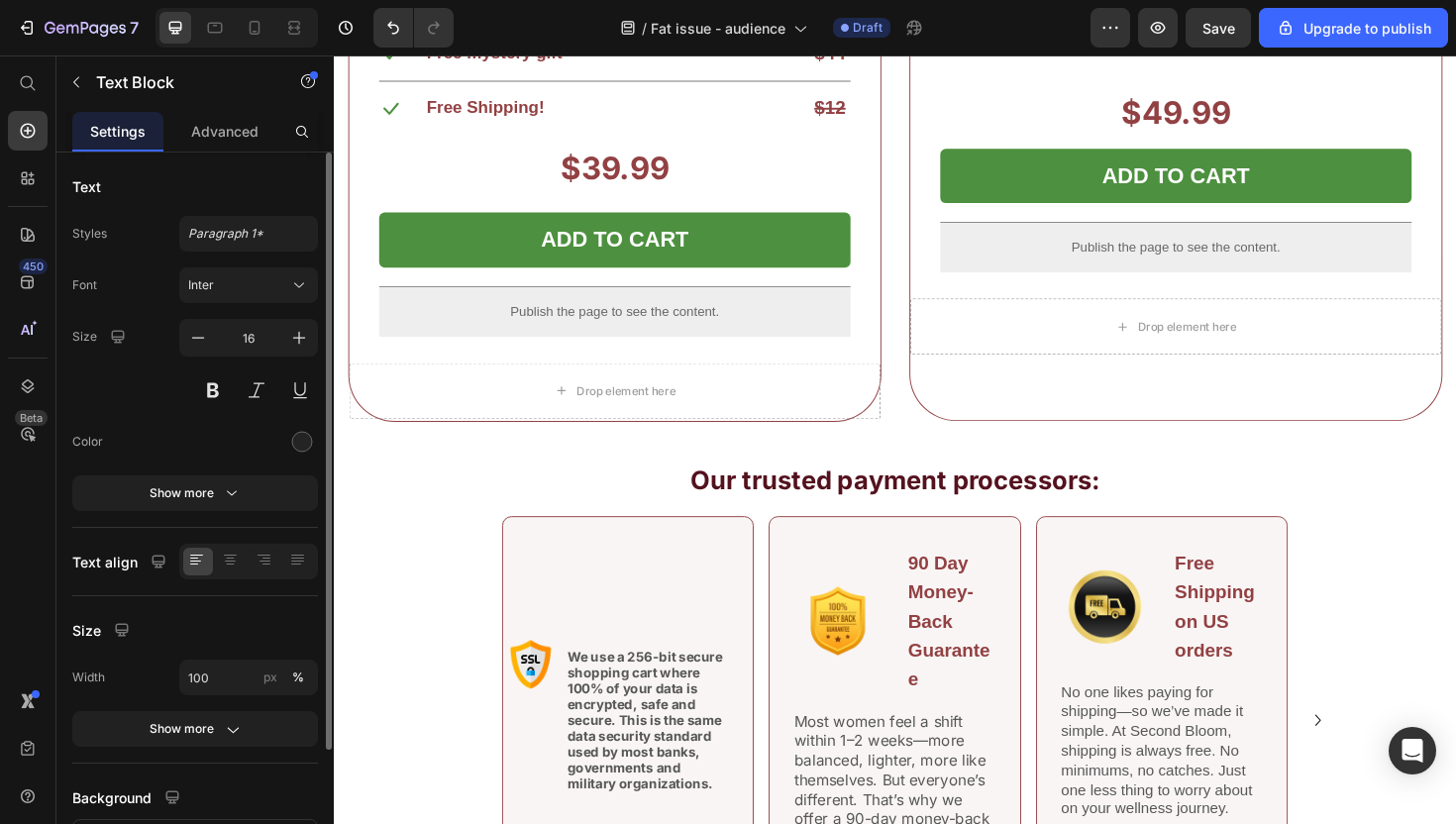 scroll, scrollTop: 11773, scrollLeft: 0, axis: vertical 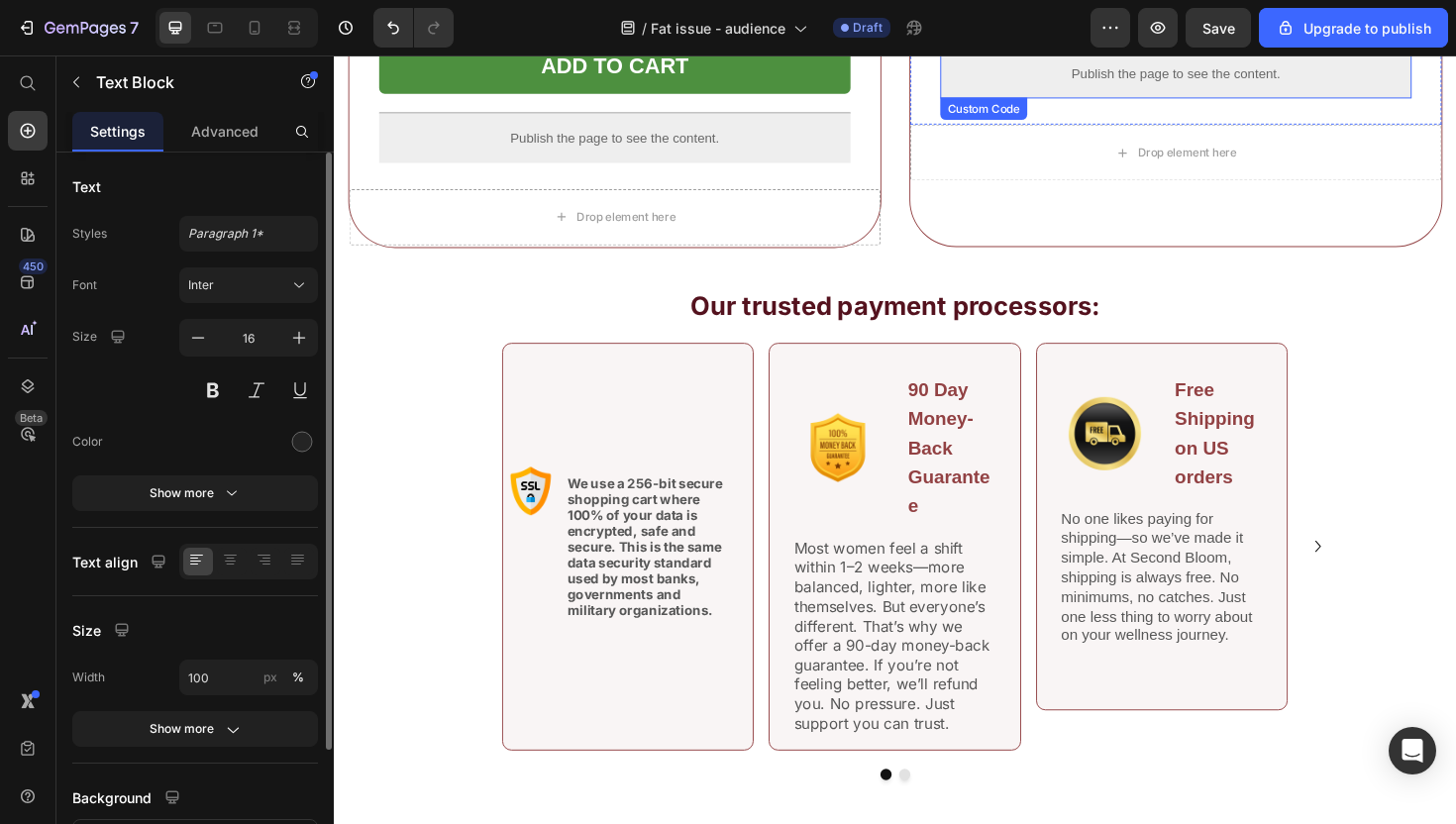 click on "Publish the page to see the content." at bounding box center (1225, 74) 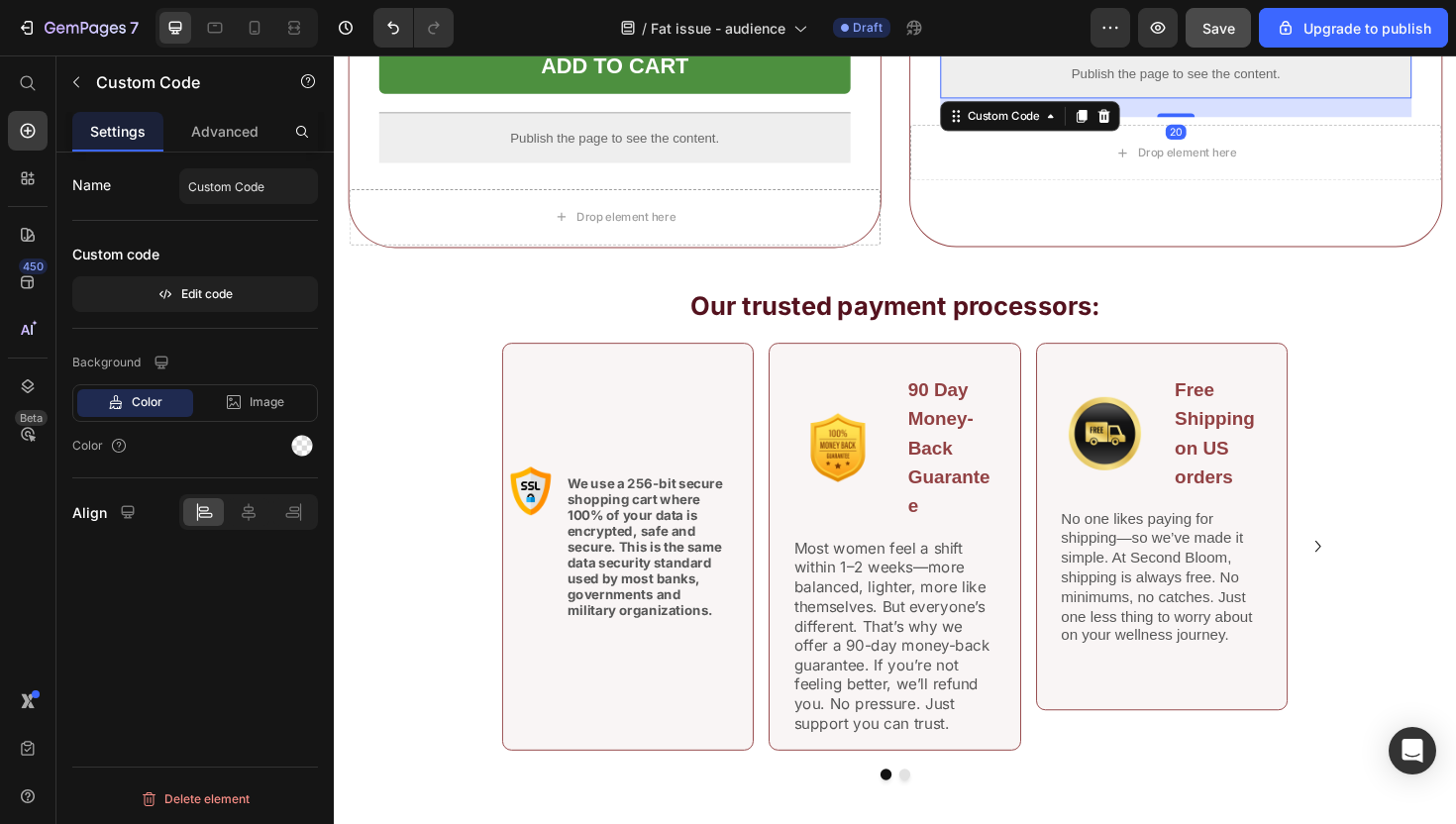click on "Save" 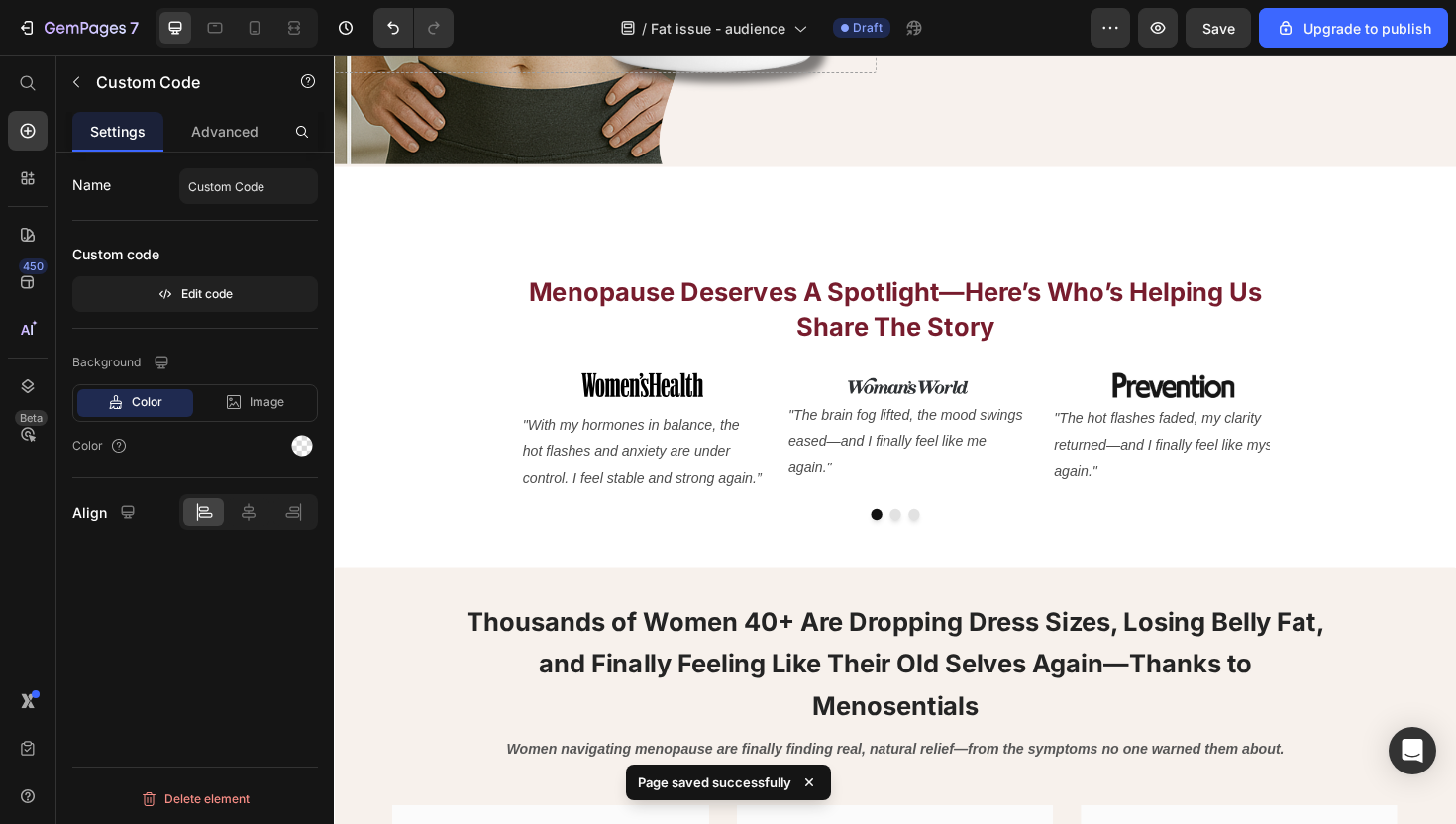 scroll, scrollTop: 0, scrollLeft: 0, axis: both 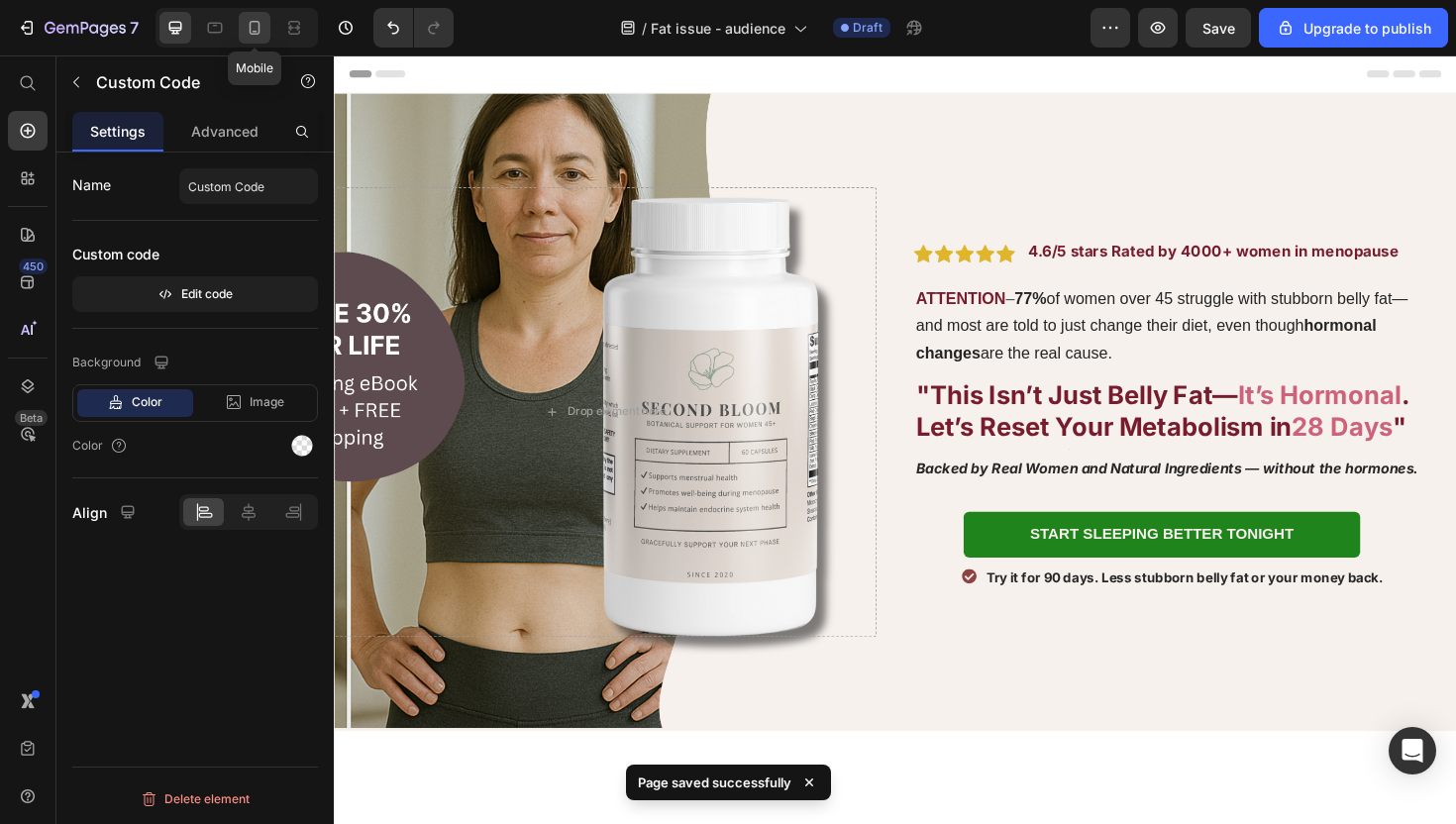 click 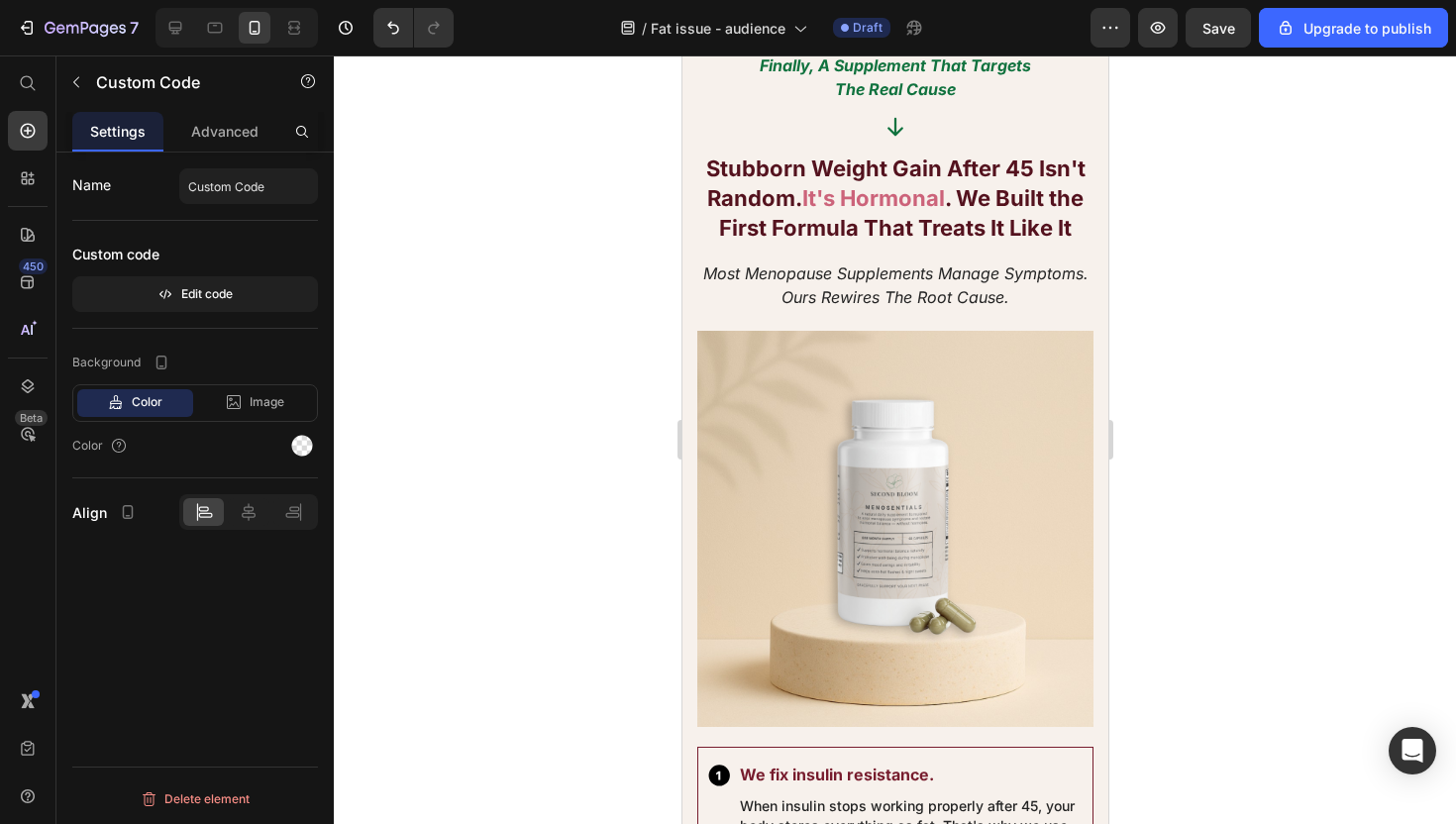 scroll, scrollTop: 3000, scrollLeft: 0, axis: vertical 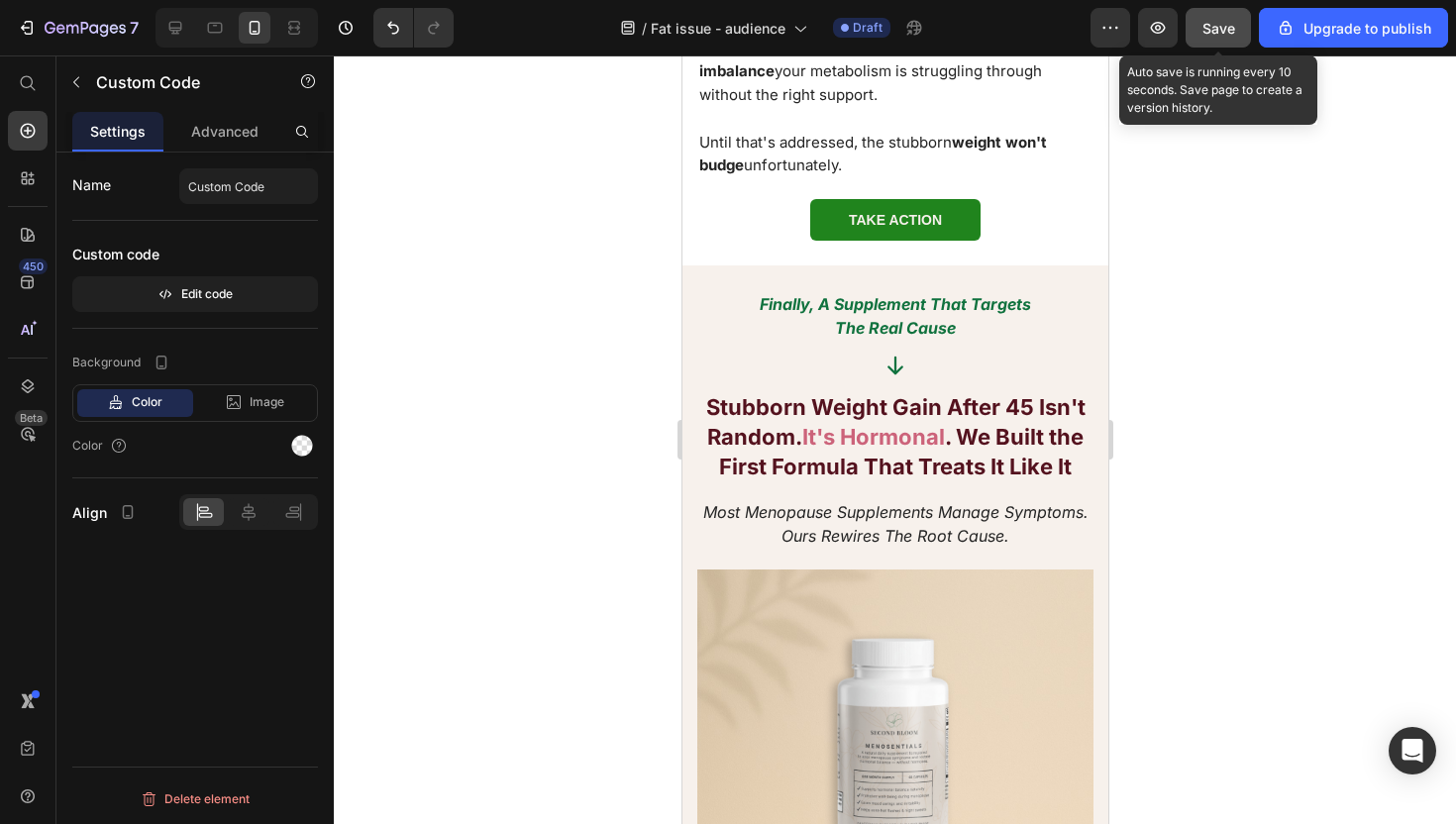 click on "Save" 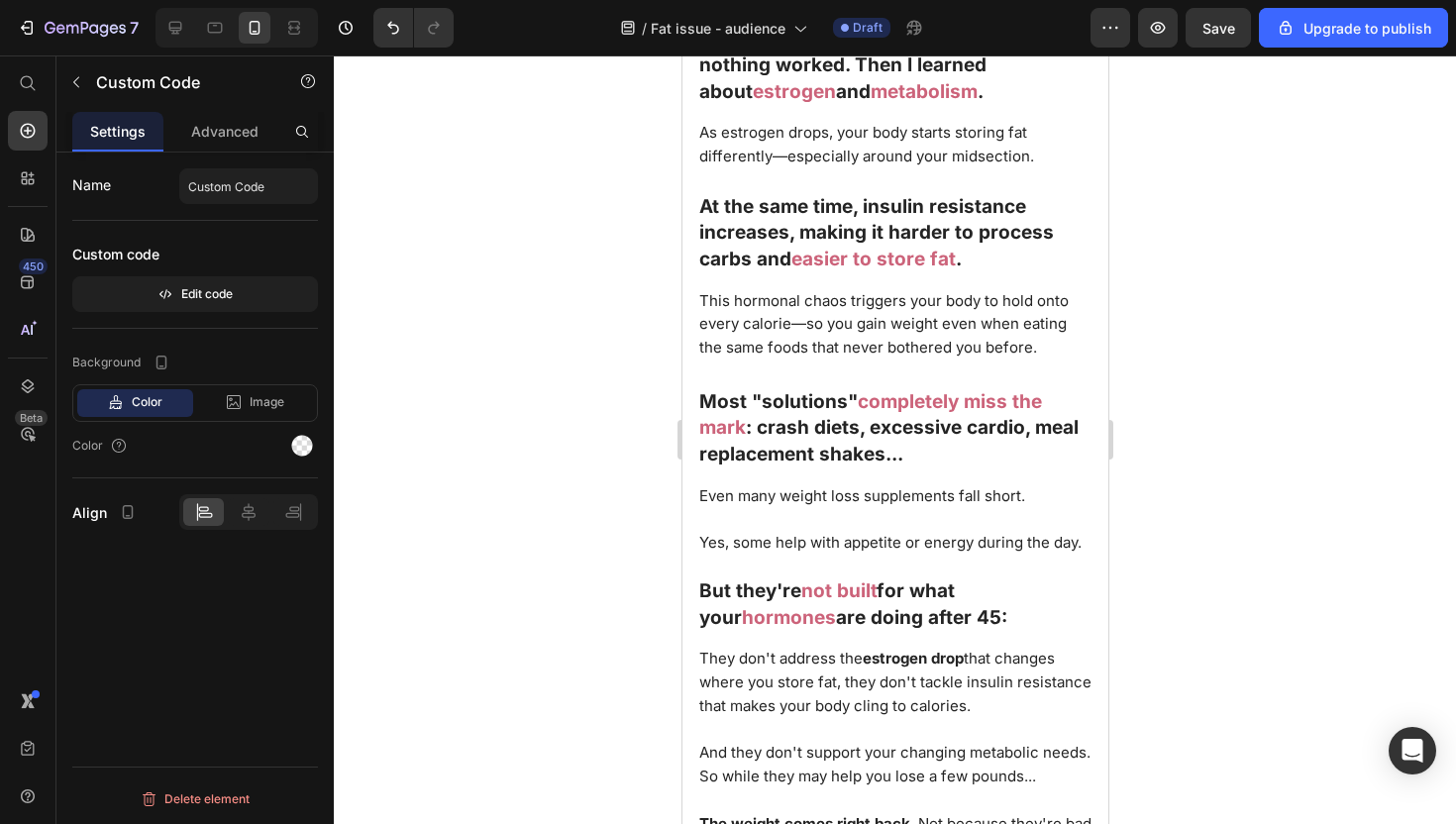scroll, scrollTop: 0, scrollLeft: 0, axis: both 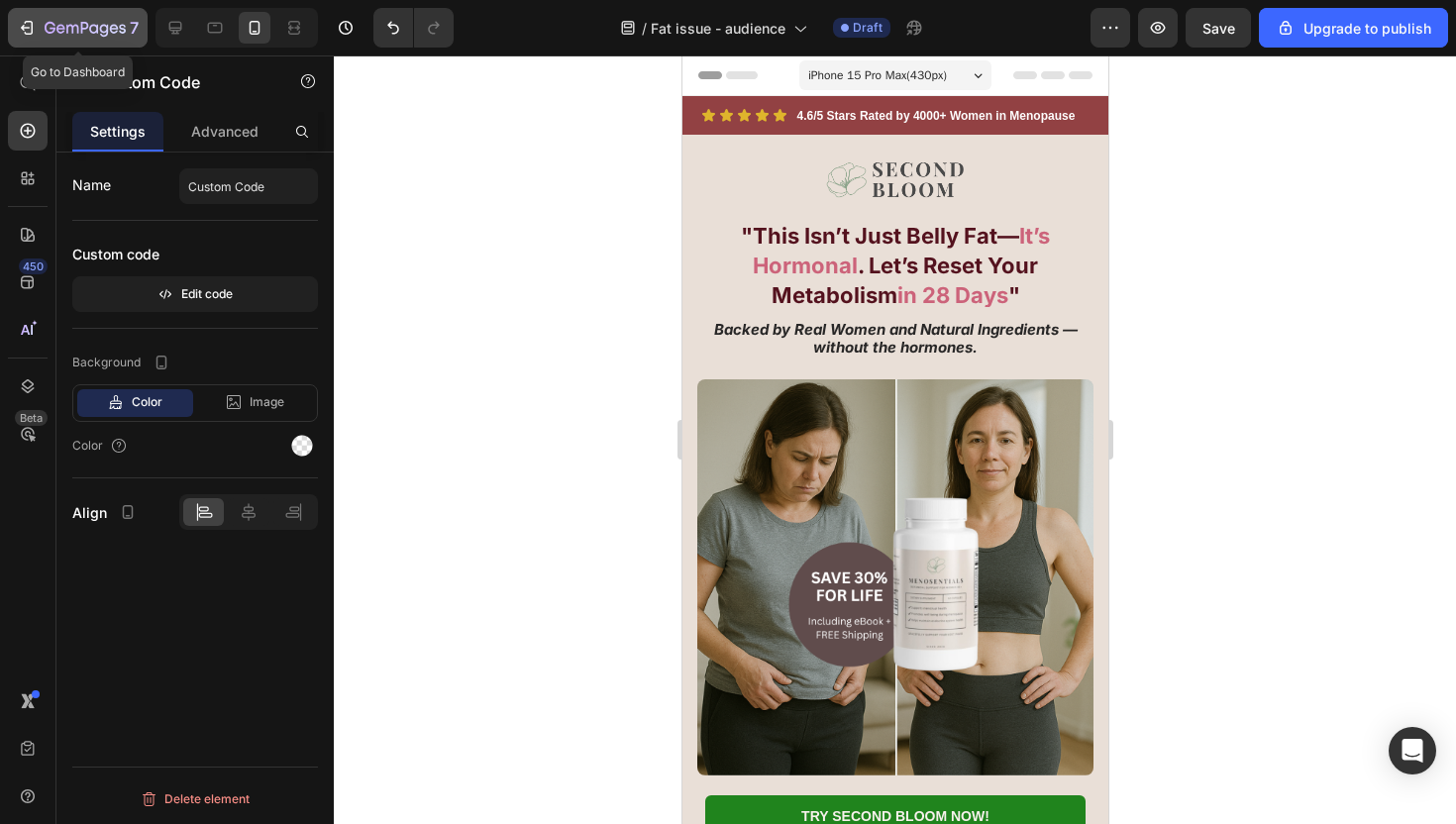 click 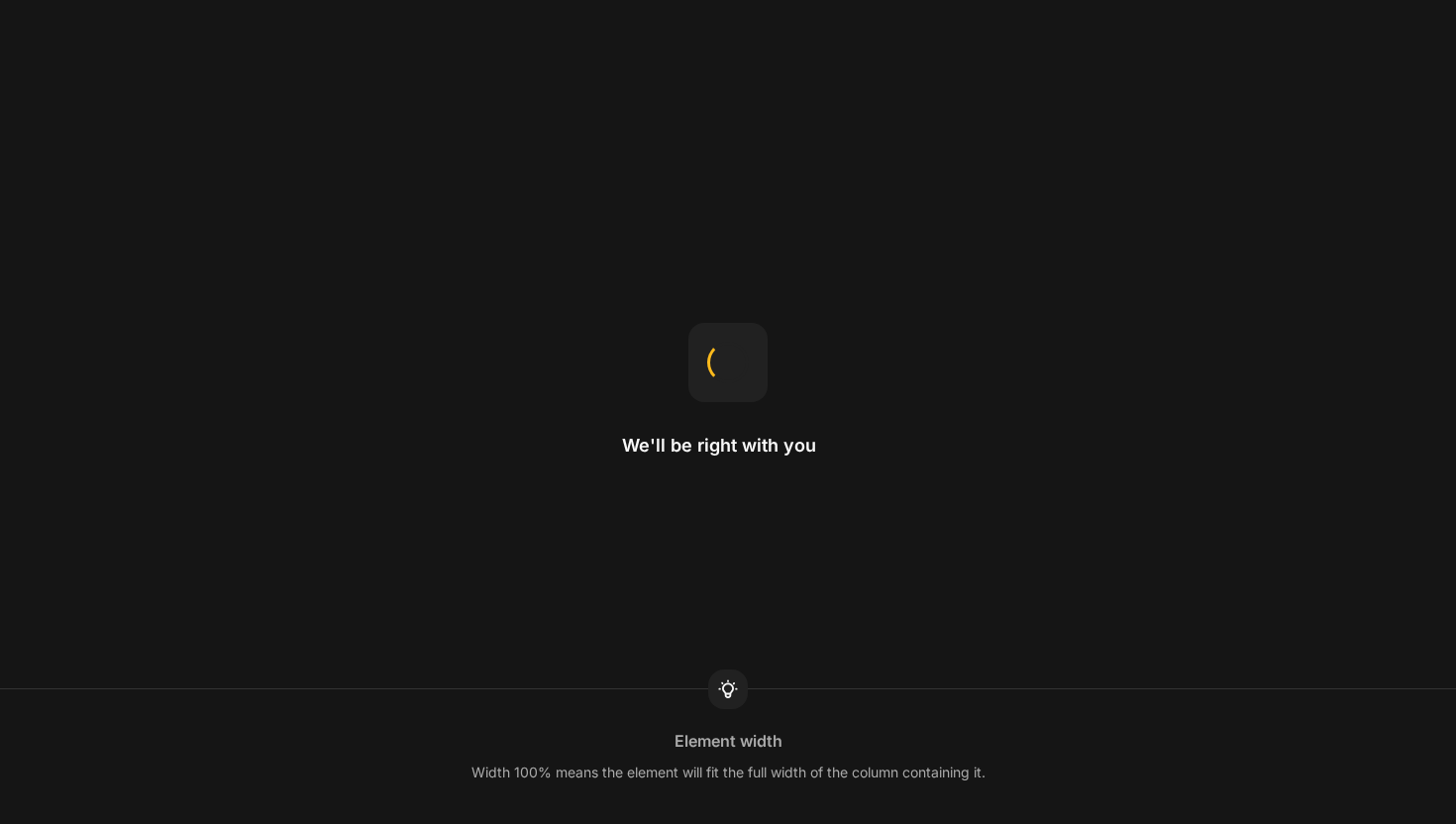 scroll, scrollTop: 0, scrollLeft: 0, axis: both 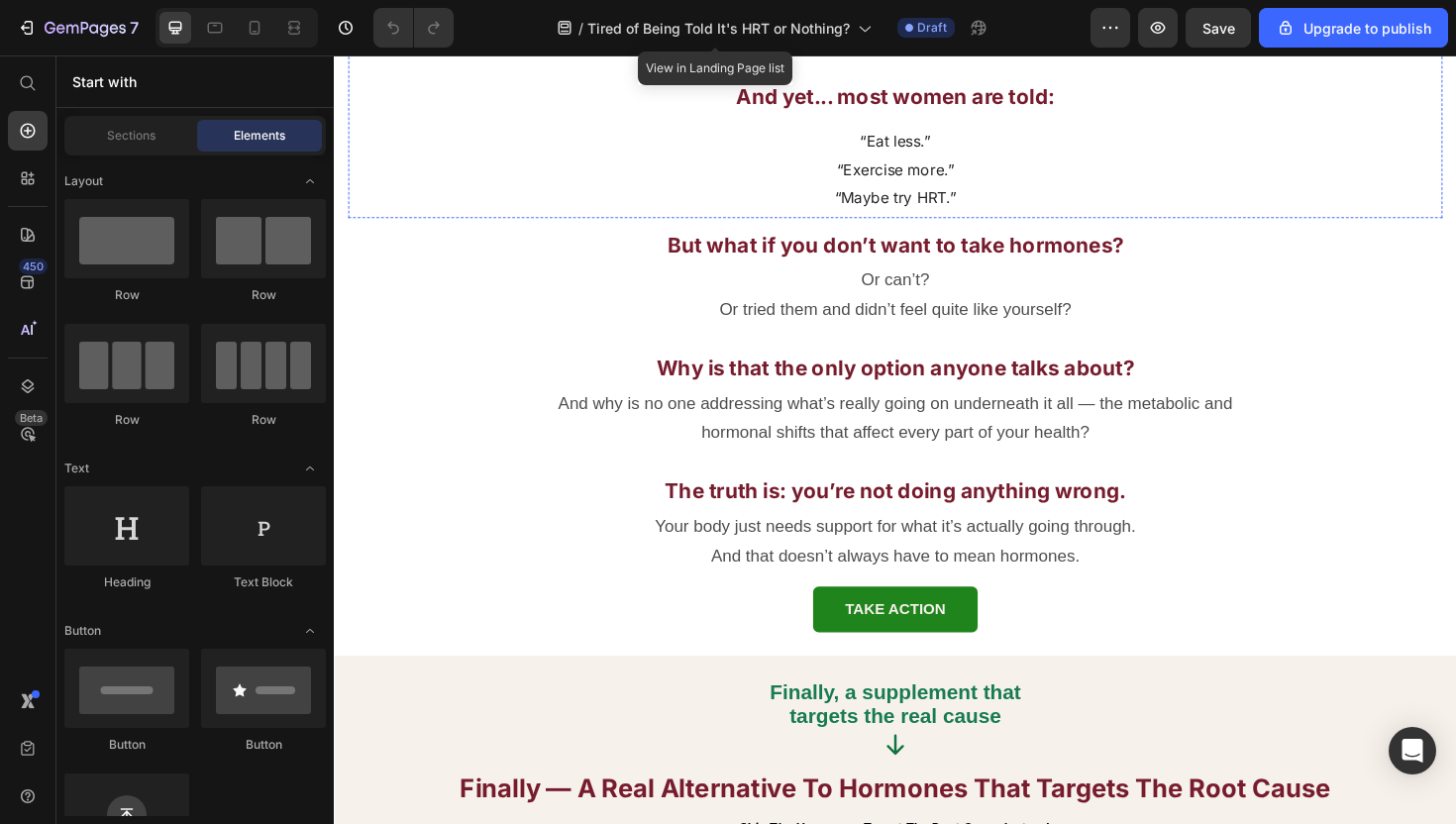 click on "Weight gain. Exhaustion. Brain fog. Low libido." at bounding box center (928, -190) 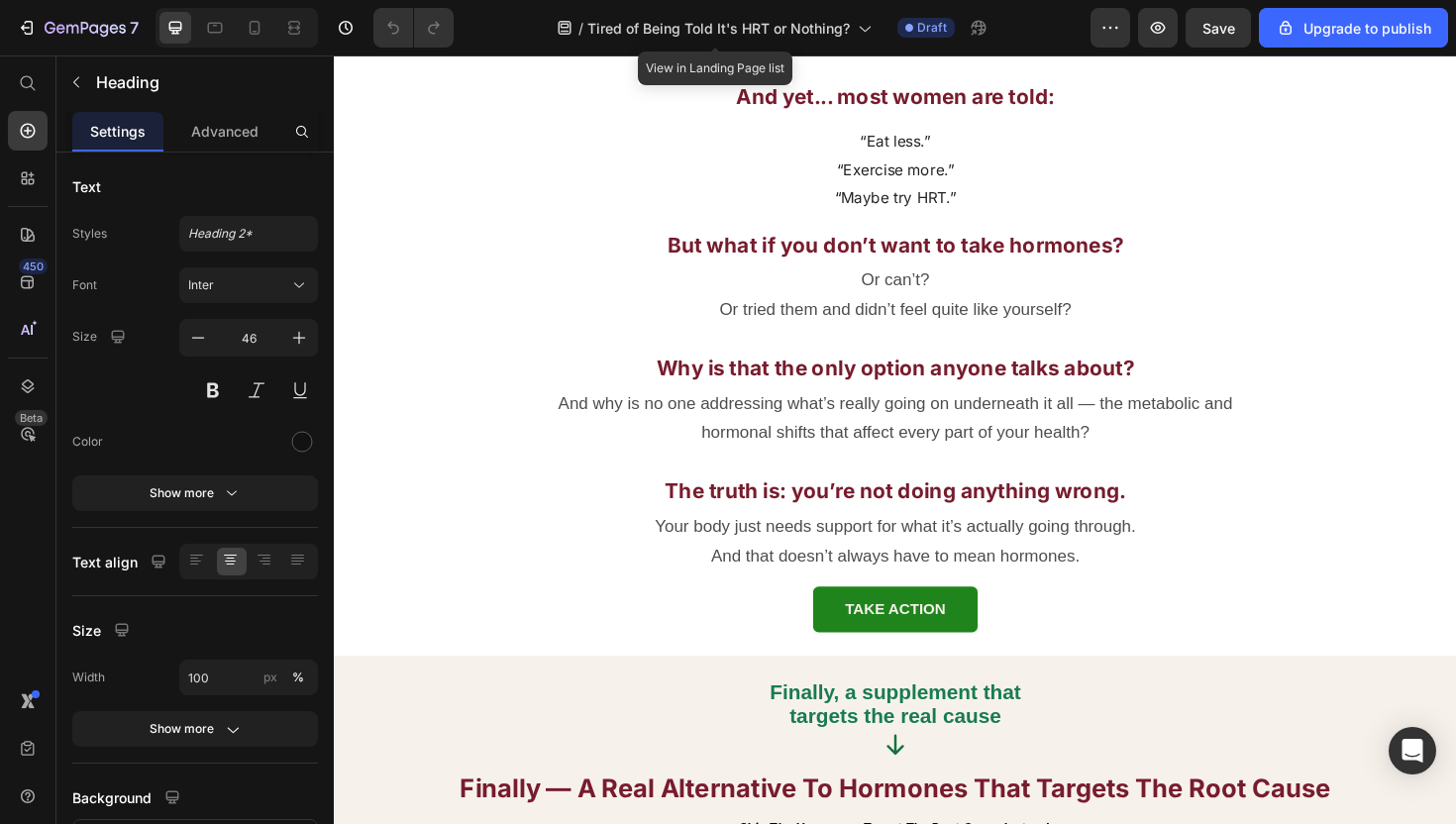 click on "Weight gain. Exhaustion. Brain fog. Low libido." at bounding box center (928, -190) 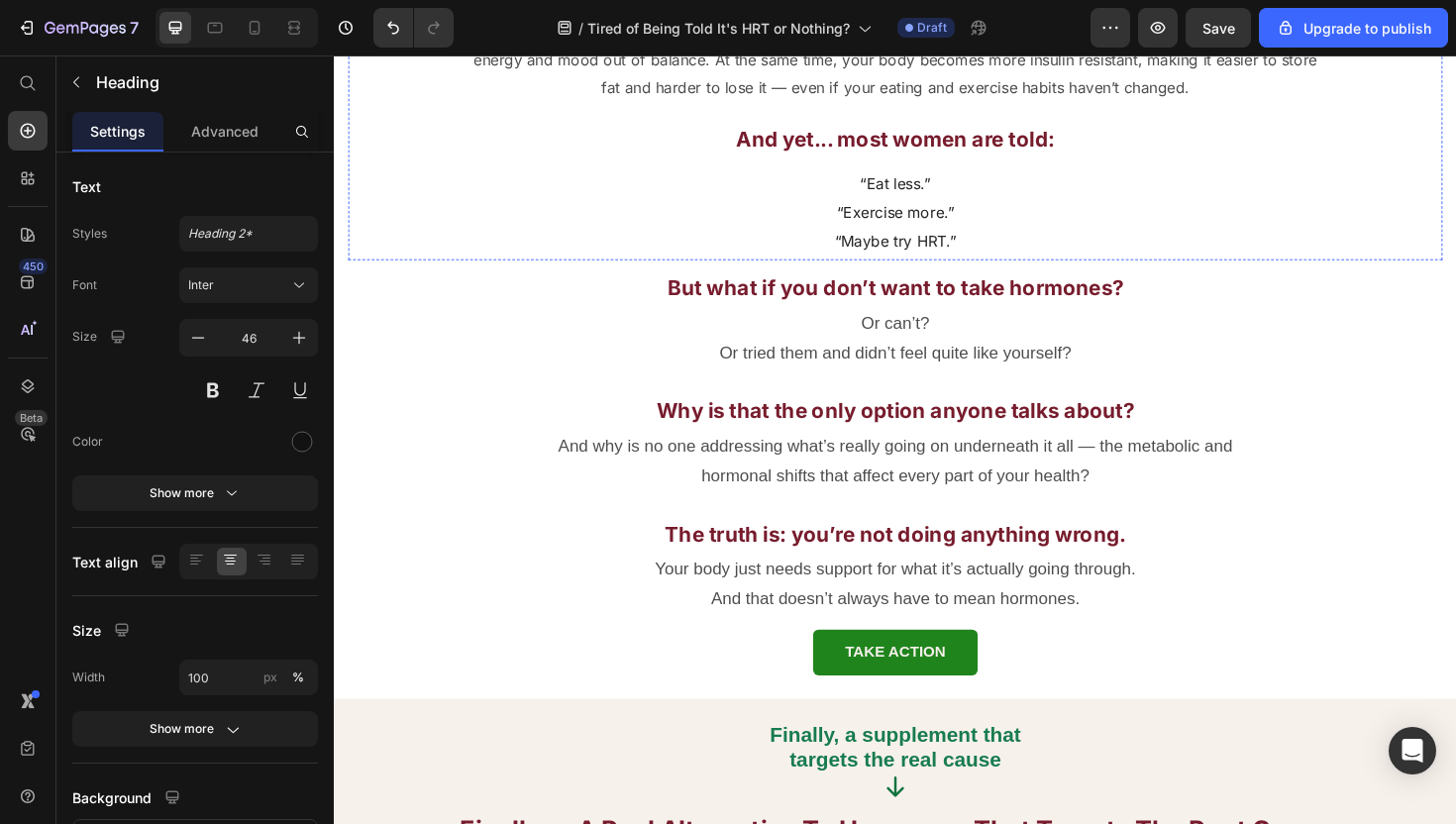 click on "After 45, these changes can feel sudden, unfair — and completely out of your control. But they’re not just aging. They’re the result of real hormonal shifts happening in your body." at bounding box center (928, -83) 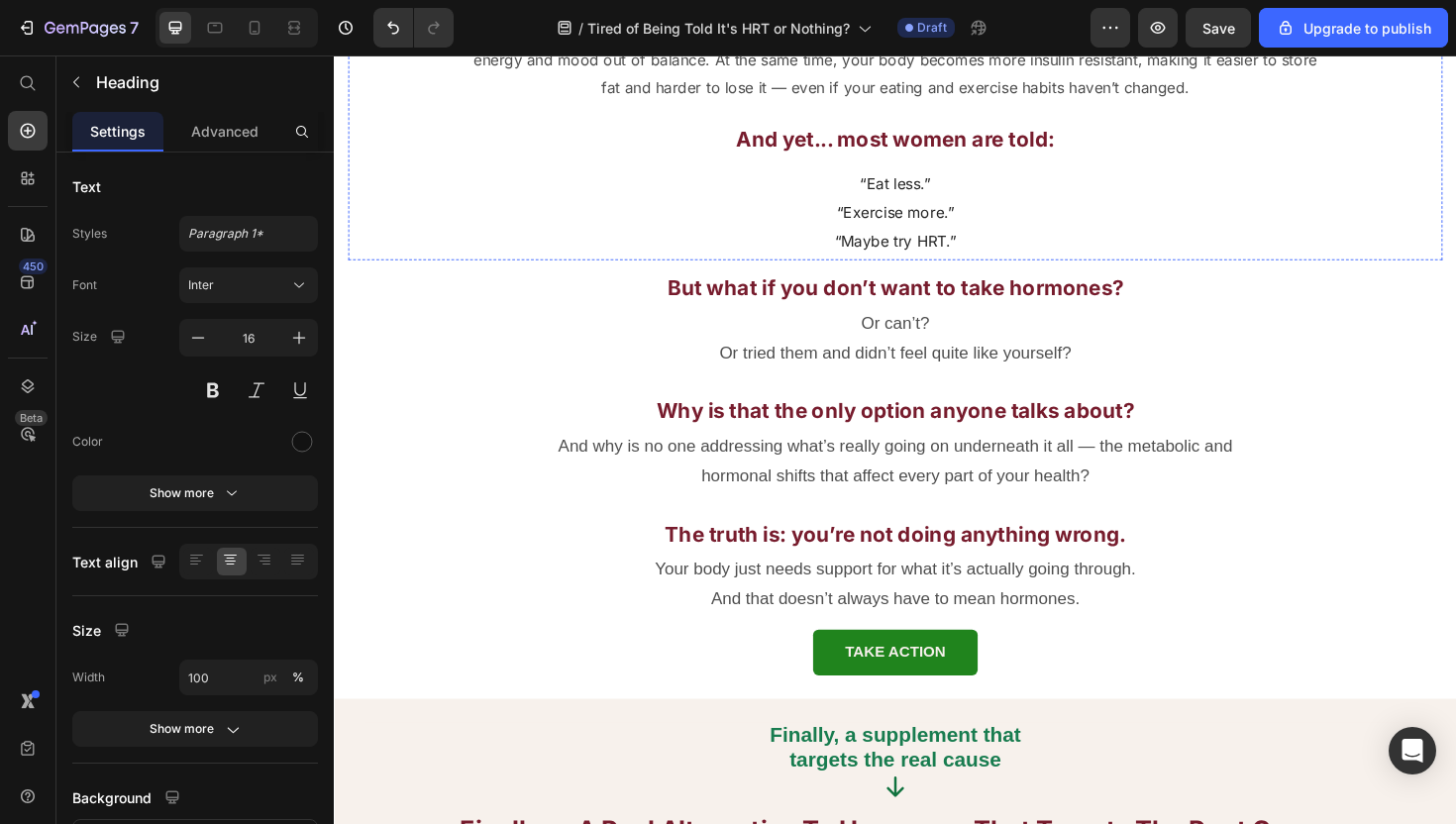 click on "After 45, these changes can feel sudden, unfair — and completely out of your control. But they’re not just aging. They’re the result of real hormonal shifts happening in your body." at bounding box center (928, -83) 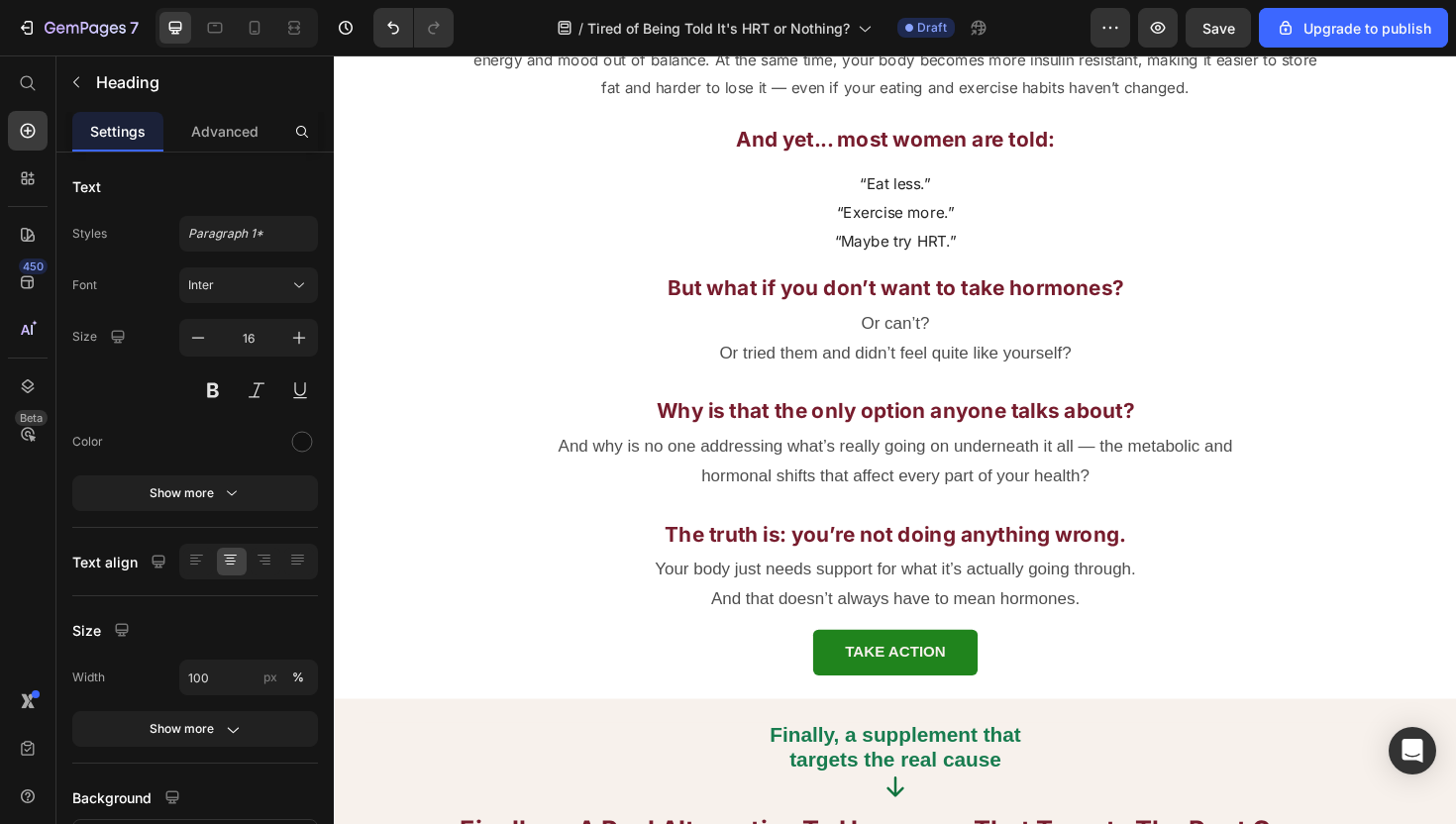 click on "After 45, these changes can feel sudden, unfair — and completely out of your control. But they’re not just aging. They’re the result of real hormonal shifts happening in your body." at bounding box center [928, -83] 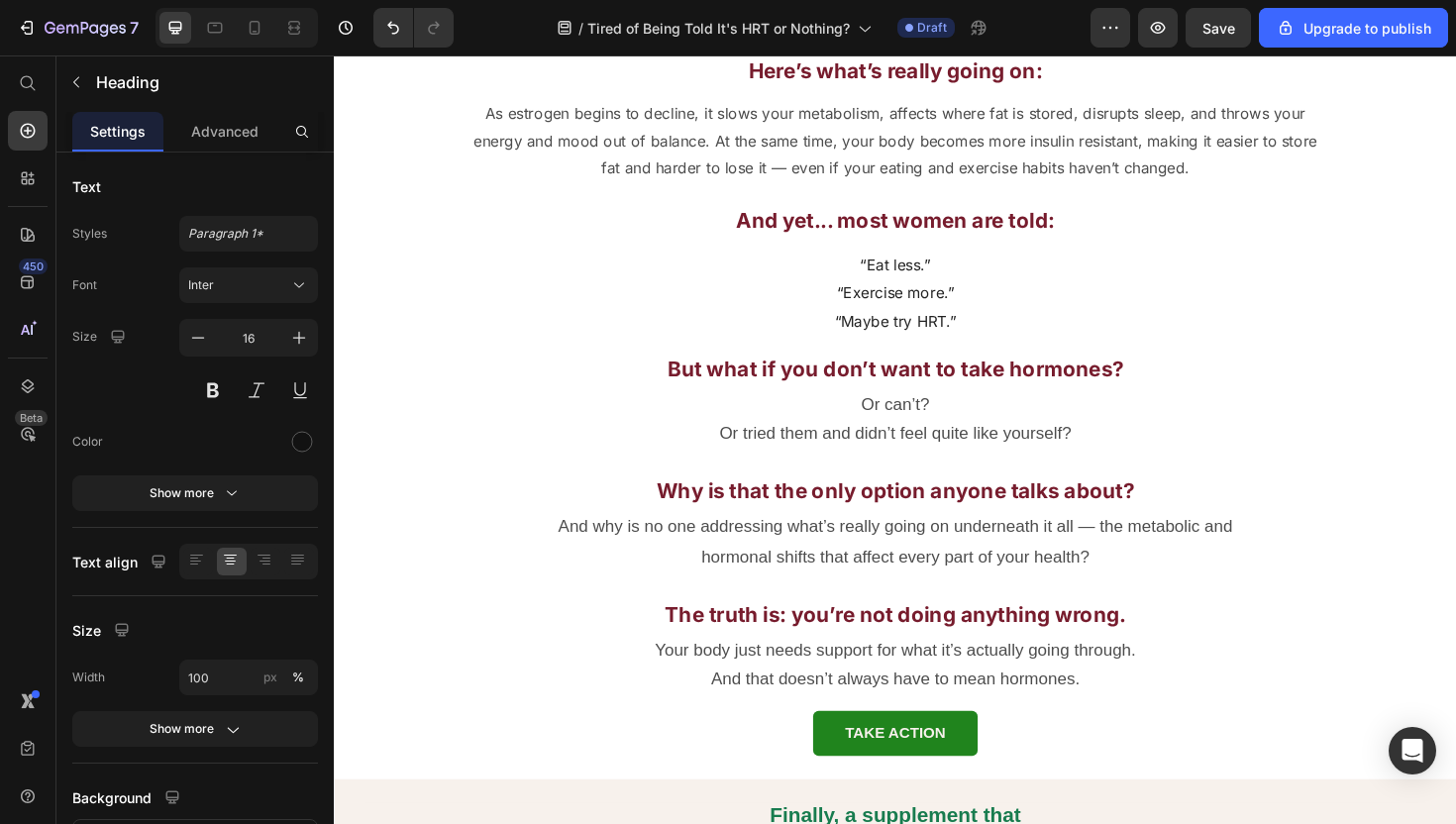 click at bounding box center [928, -70] 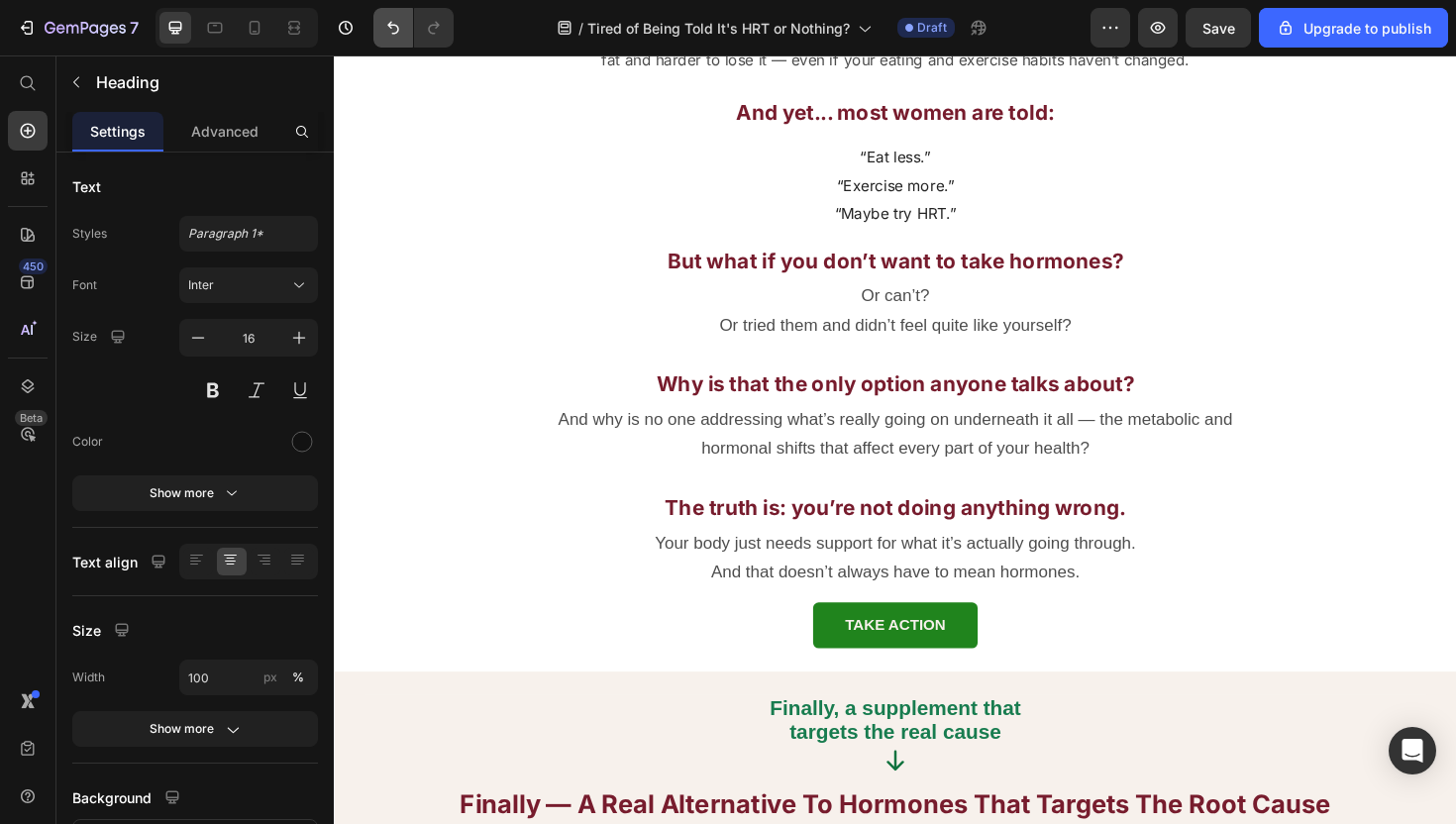 click 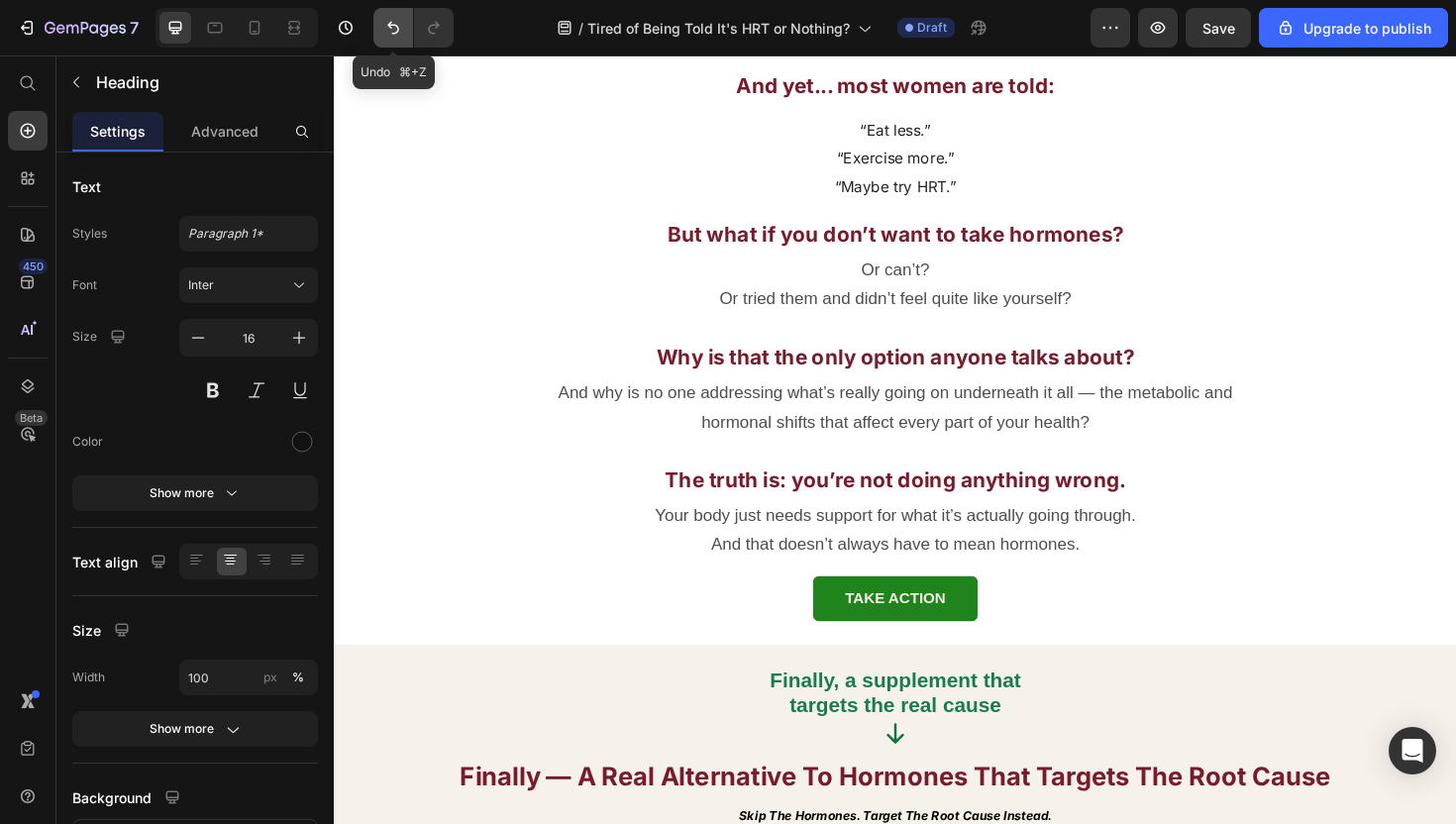 click 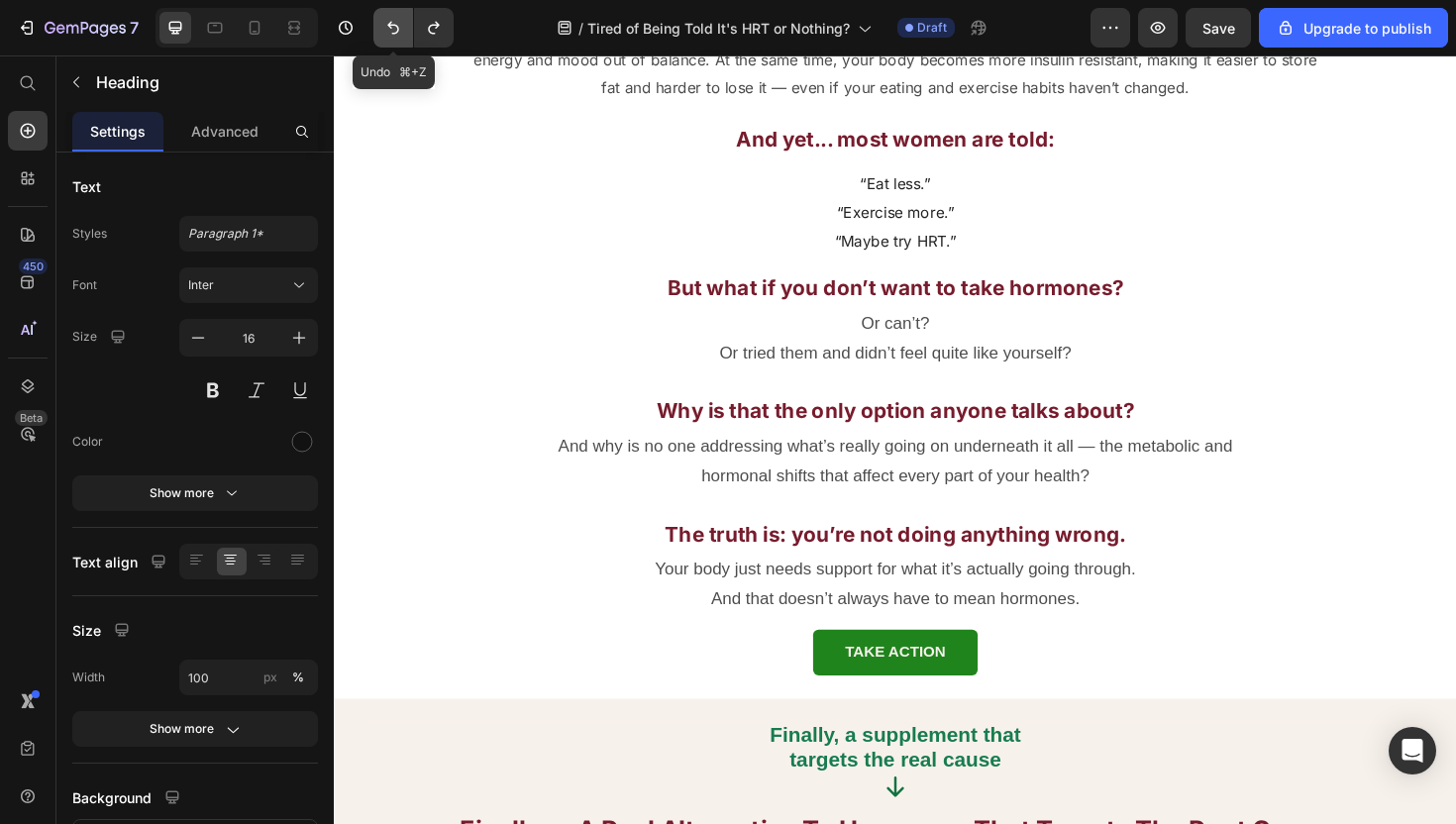 click 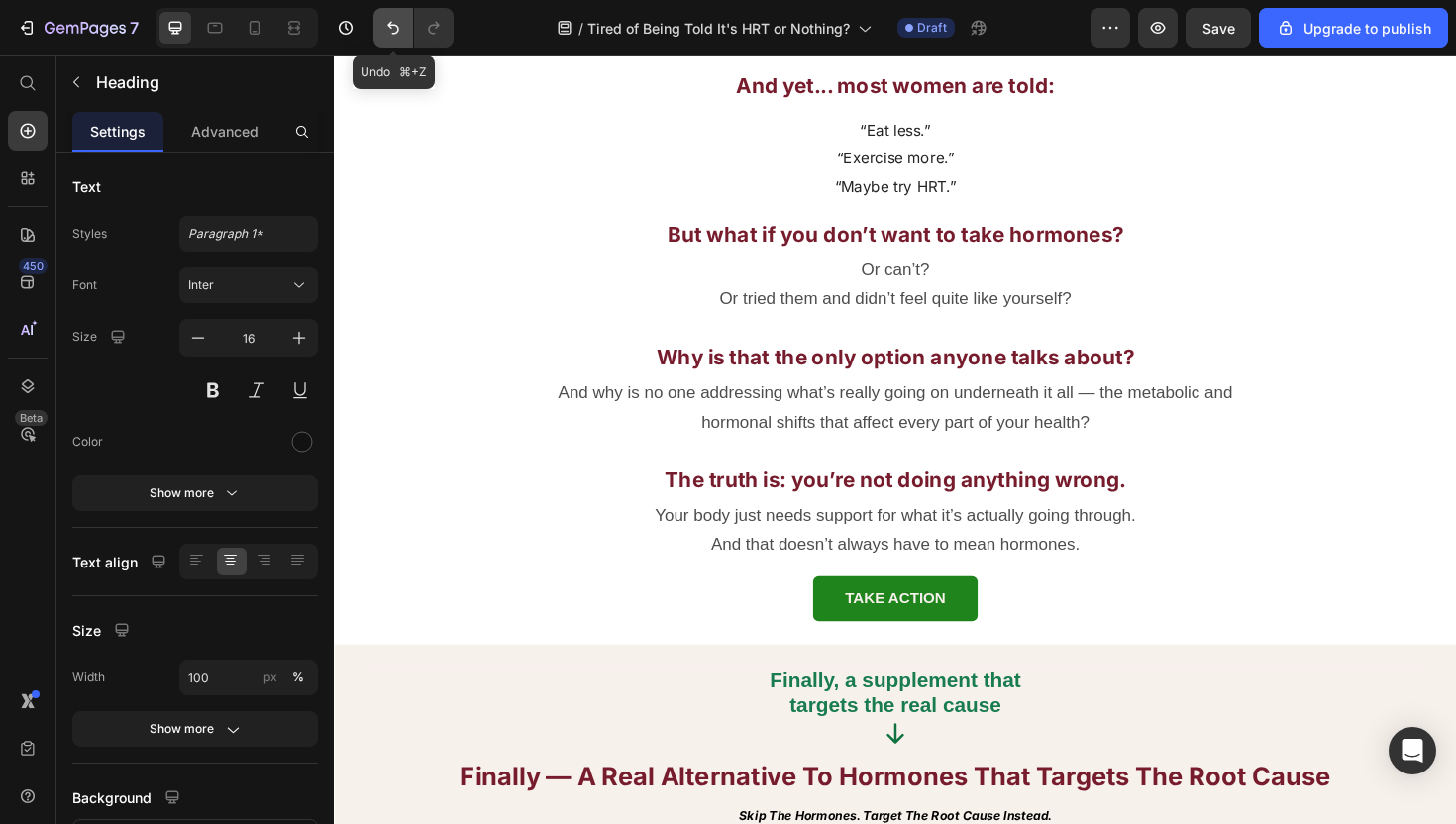 click 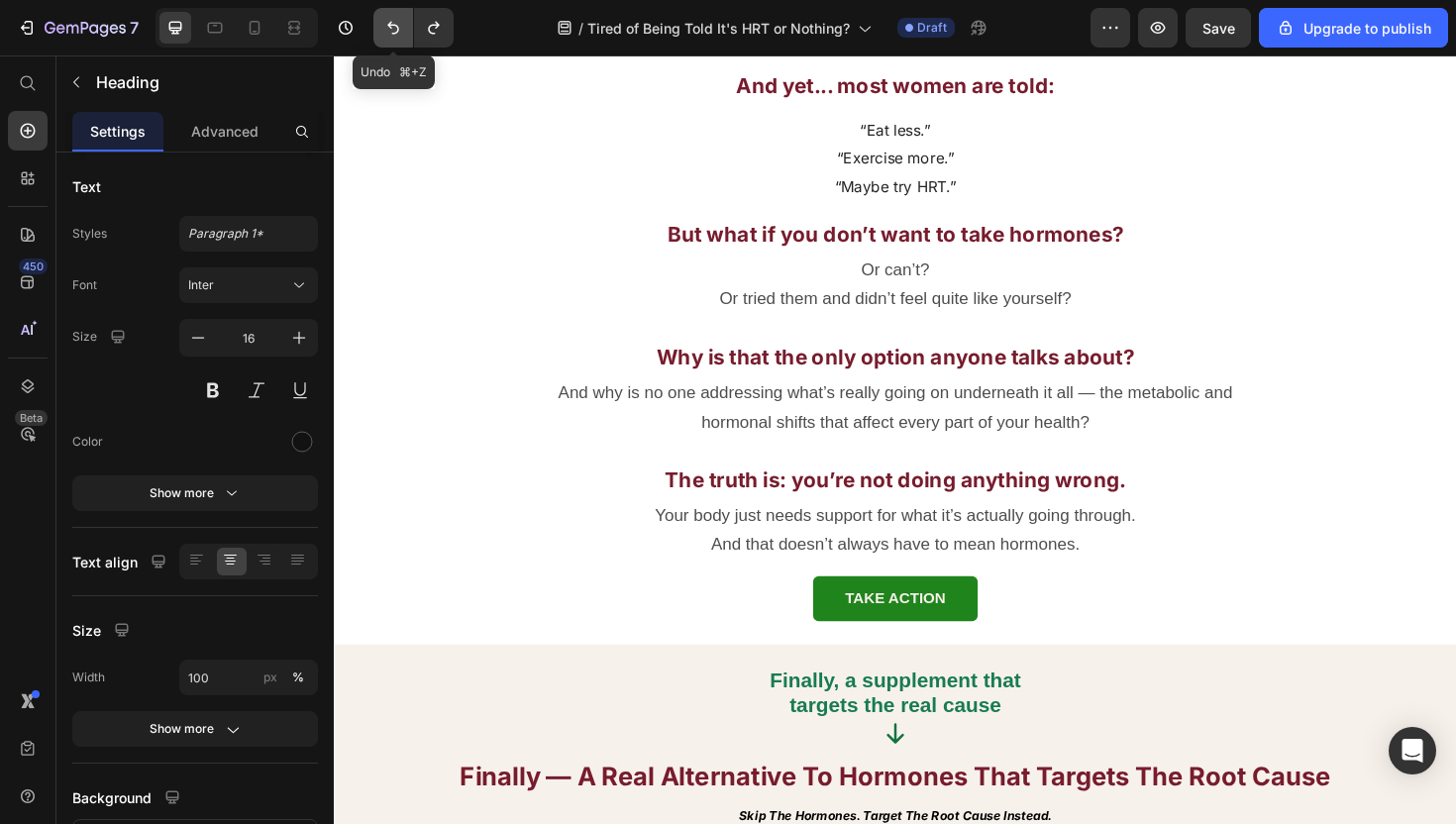 click 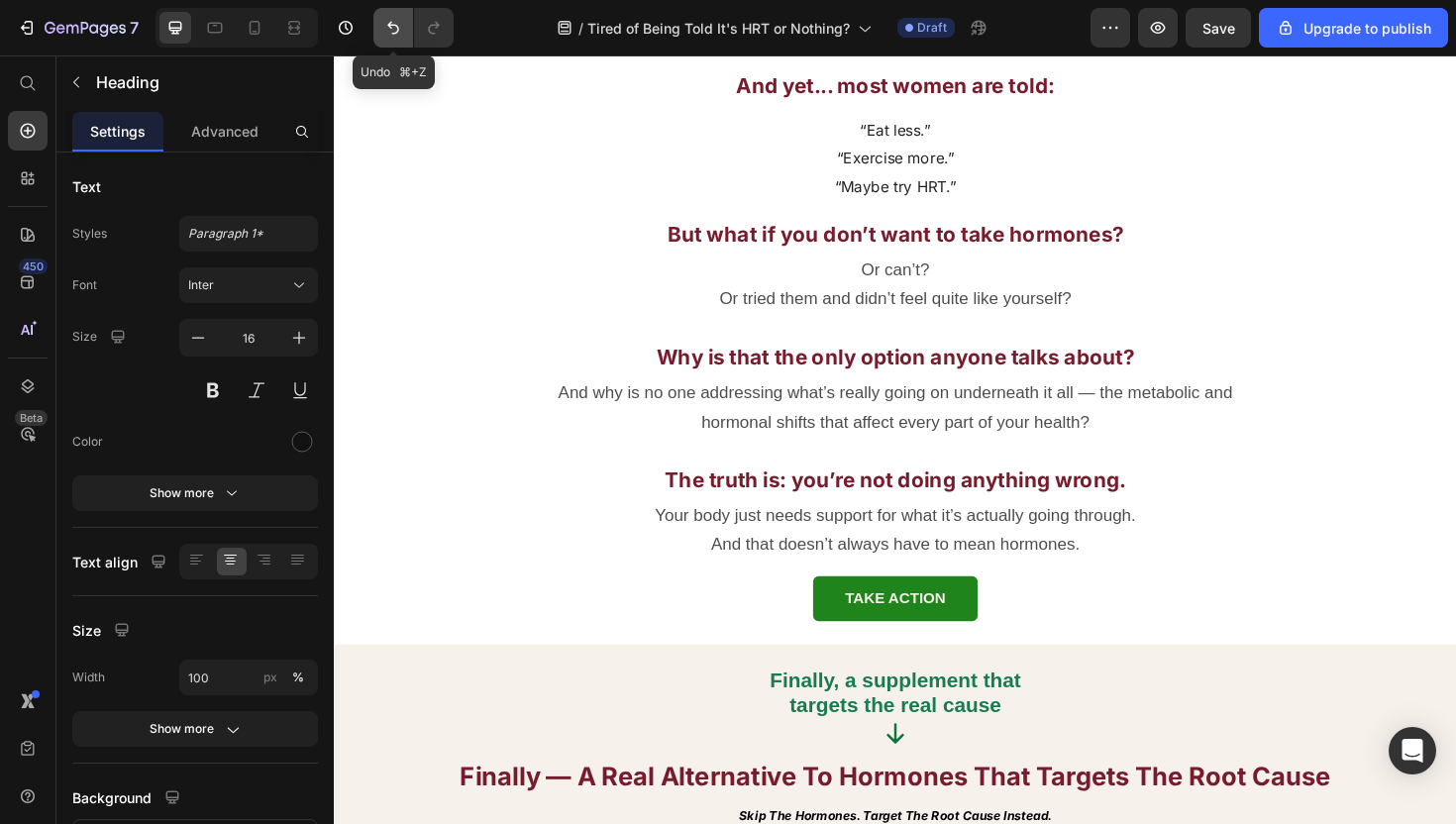 click 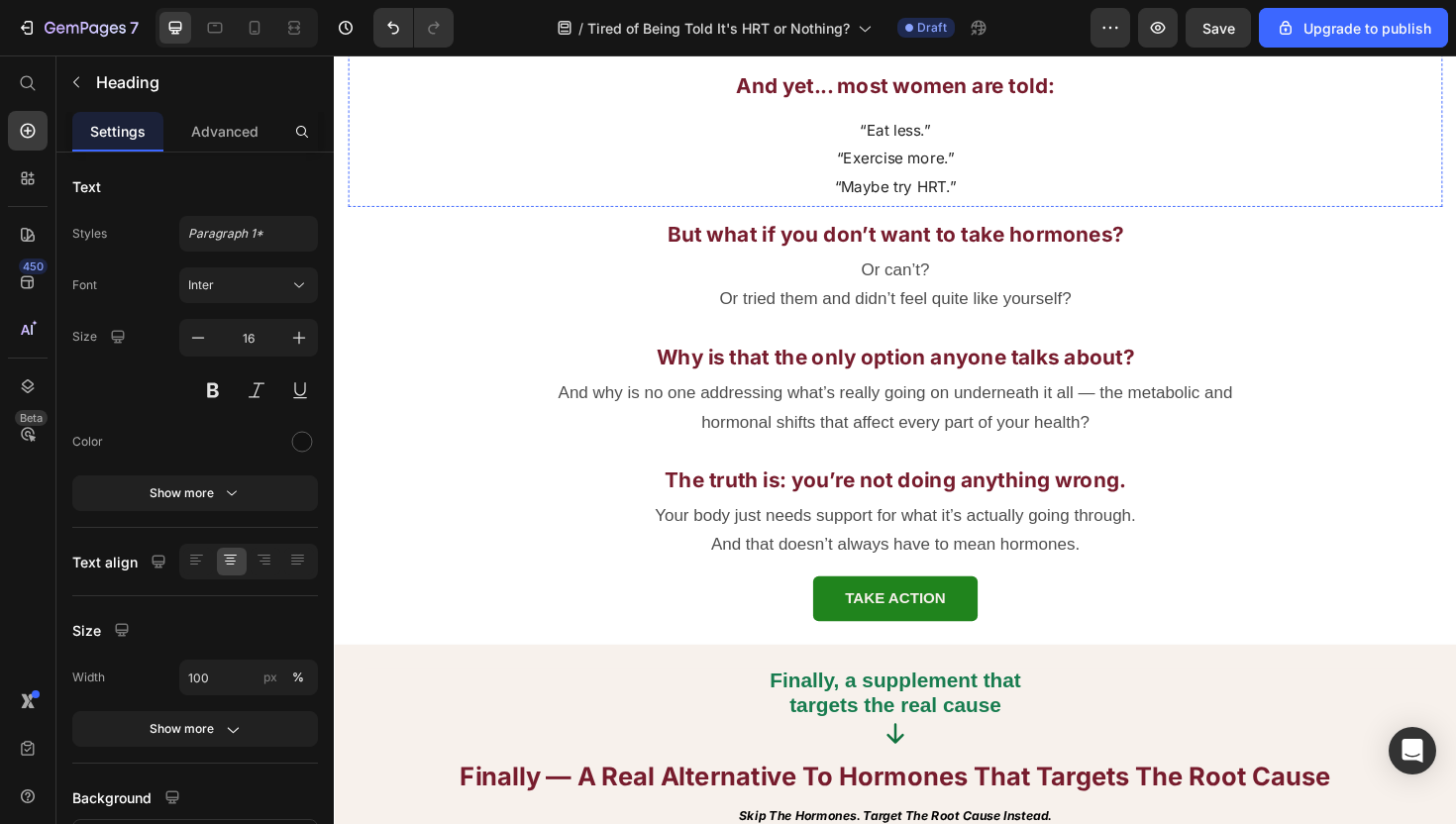 click on "As estrogen begins to decline, it slows your metabolism, affects where fat is stored, disrupts sleep, and throws your energy and mood out of balance. At the same time, your body becomes more insulin resistant, making it easier to store fat and harder to lose it — even if your eating and exercise habits haven’t changed." at bounding box center (928, 3) 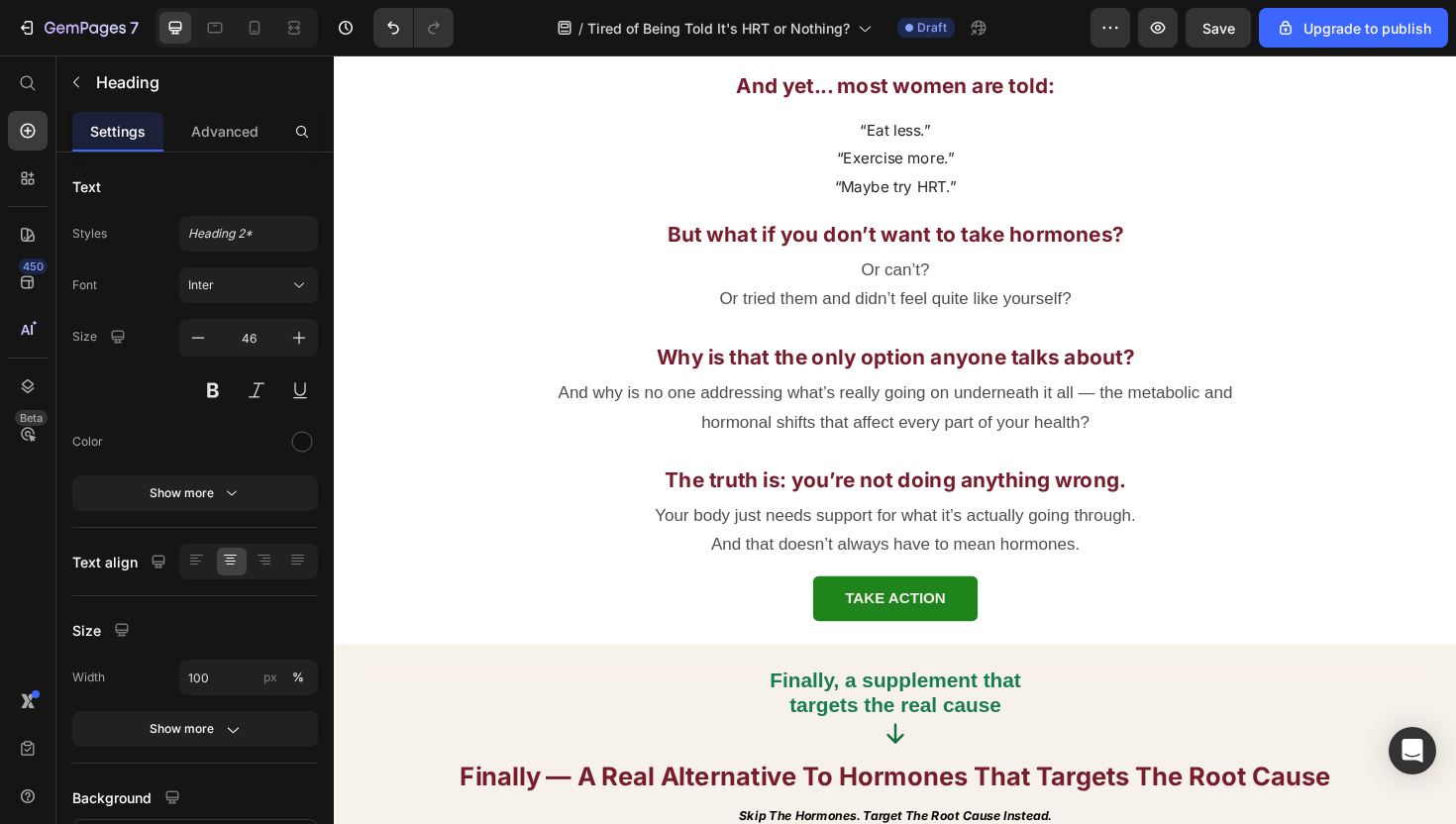 click on "I was afraid of HRT, but I couldn’t handle the hot flashes, mood swings, and insomnia anymore.”" at bounding box center [928, -167] 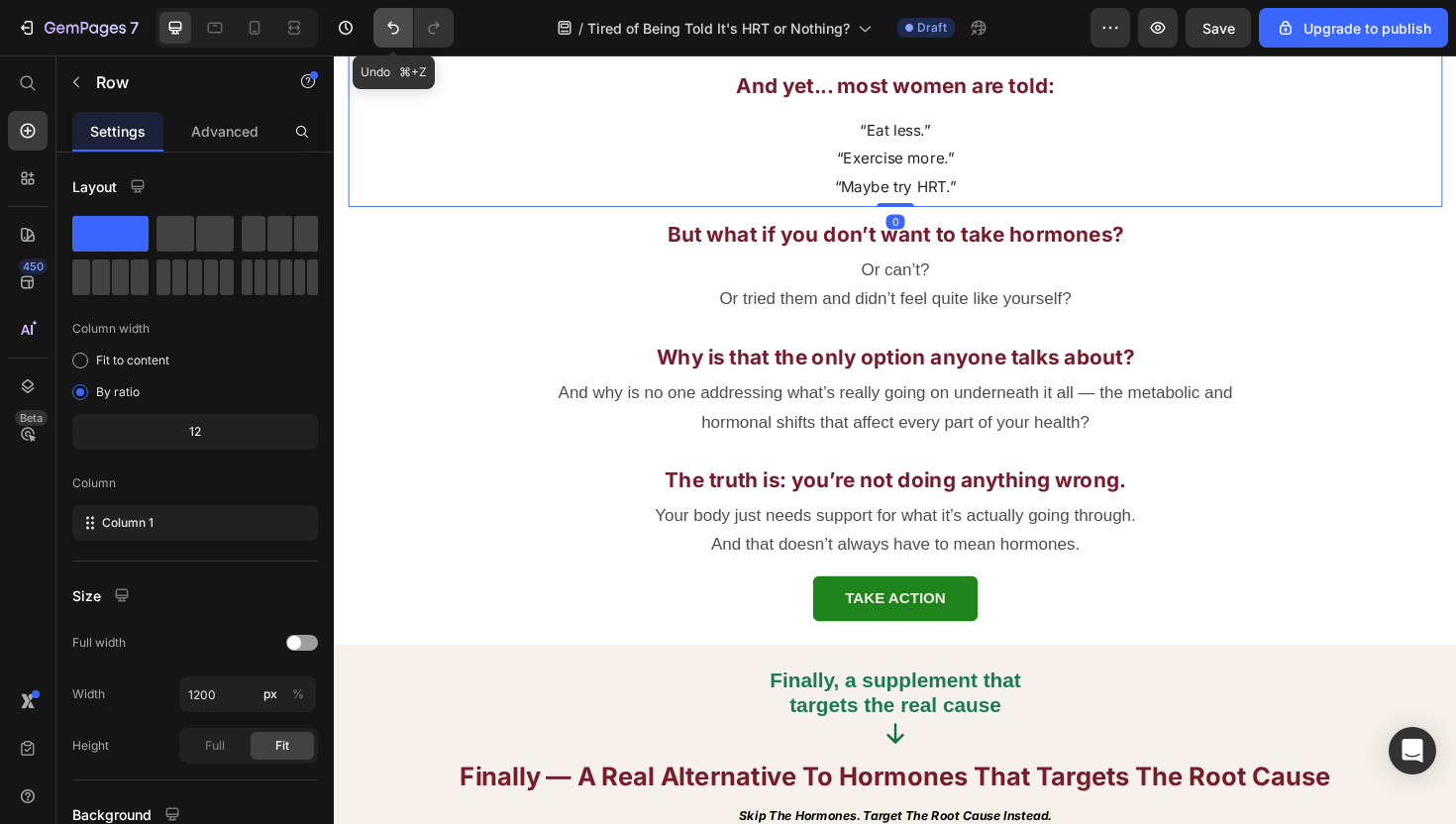 click 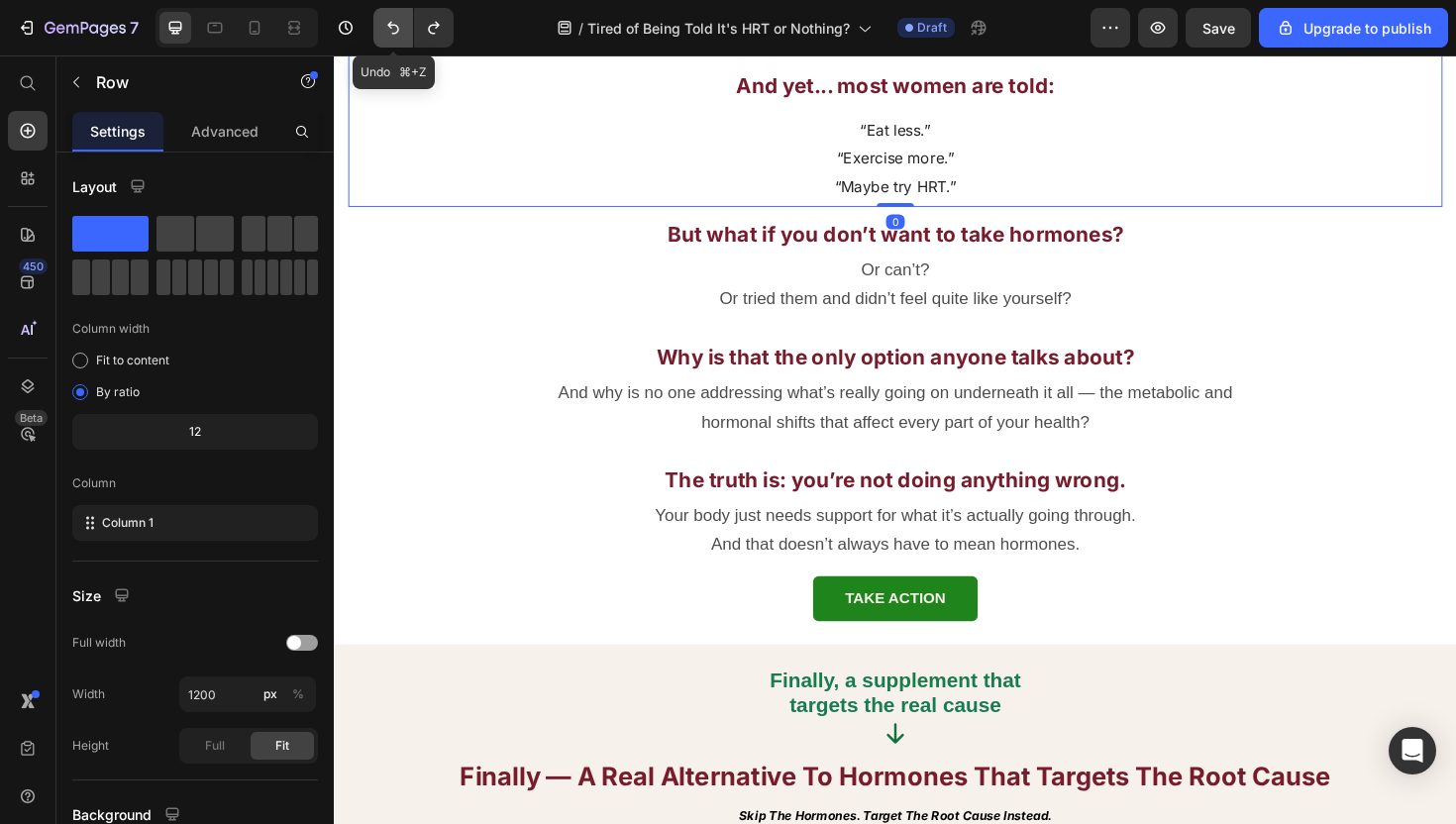 click 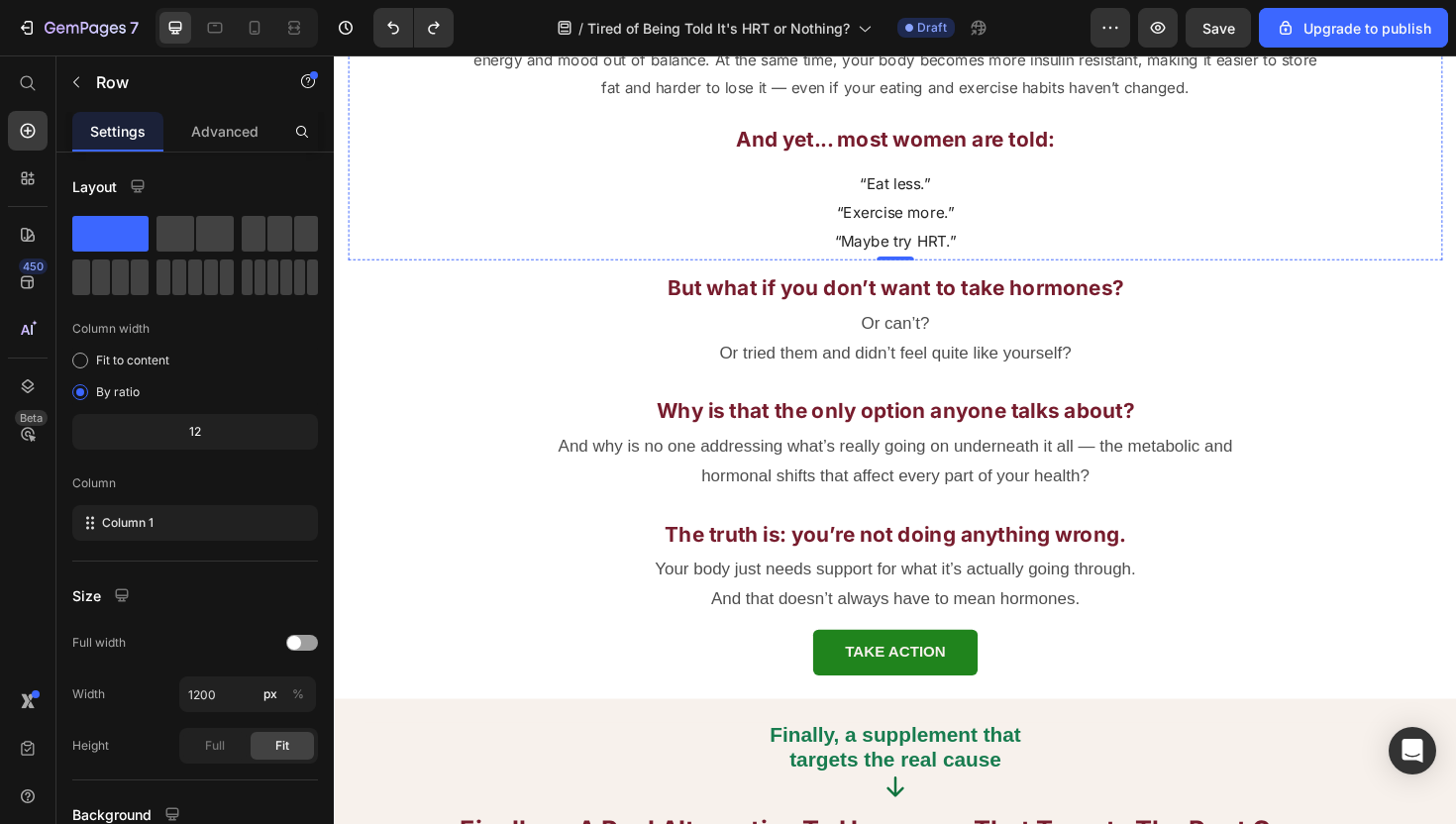 click on "After 45, these changes can feel sudden, unfair — and completely out of your control. But they’re not just aging. They’re the result of real hormonal shifts happening in your body." at bounding box center [928, -83] 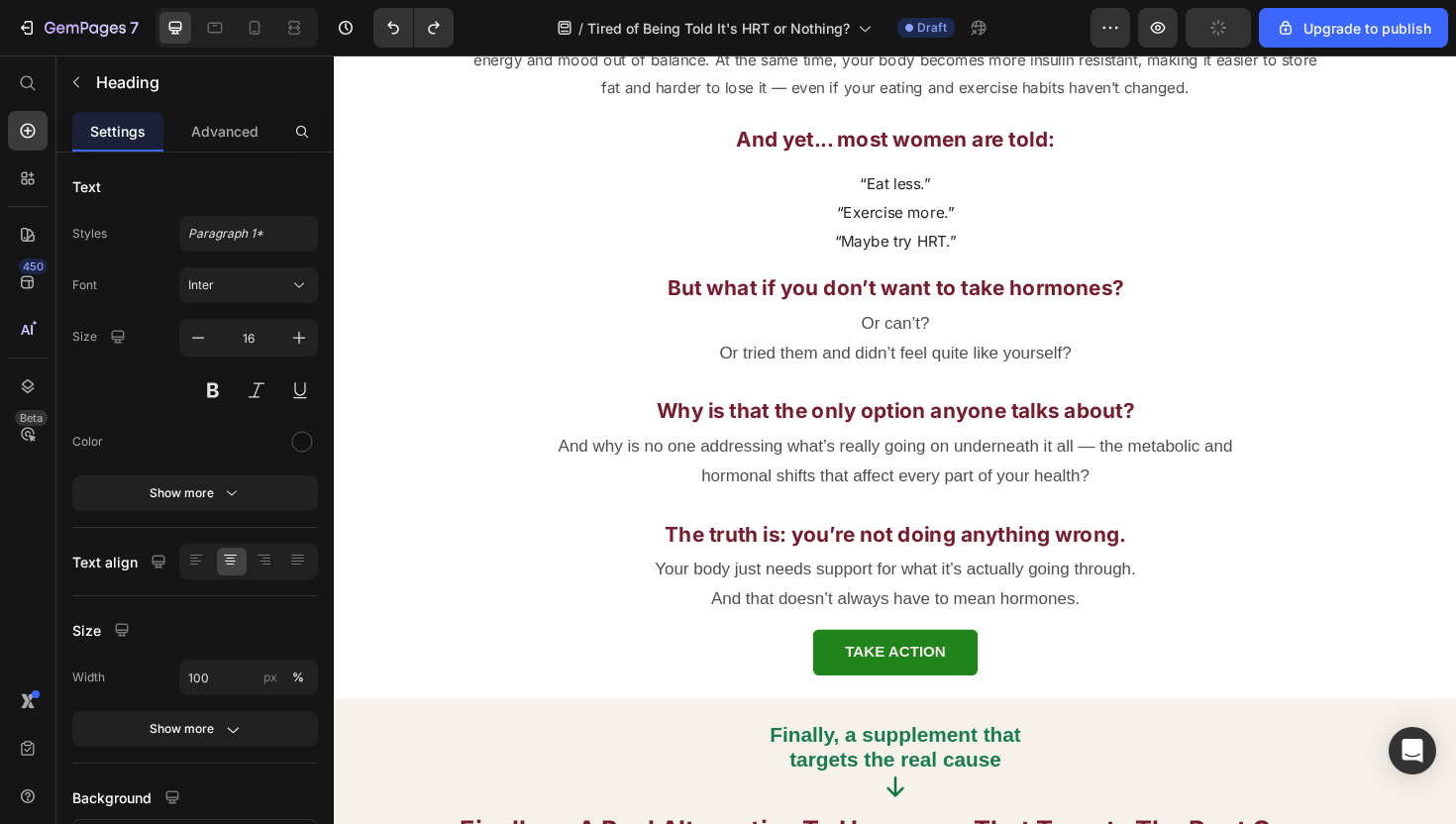 click on "After 45, these changes can feel sudden, unfair — and completely out of your control. But they’re not just aging. They’re the result of real hormonal shifts happening in your body." at bounding box center [928, -83] 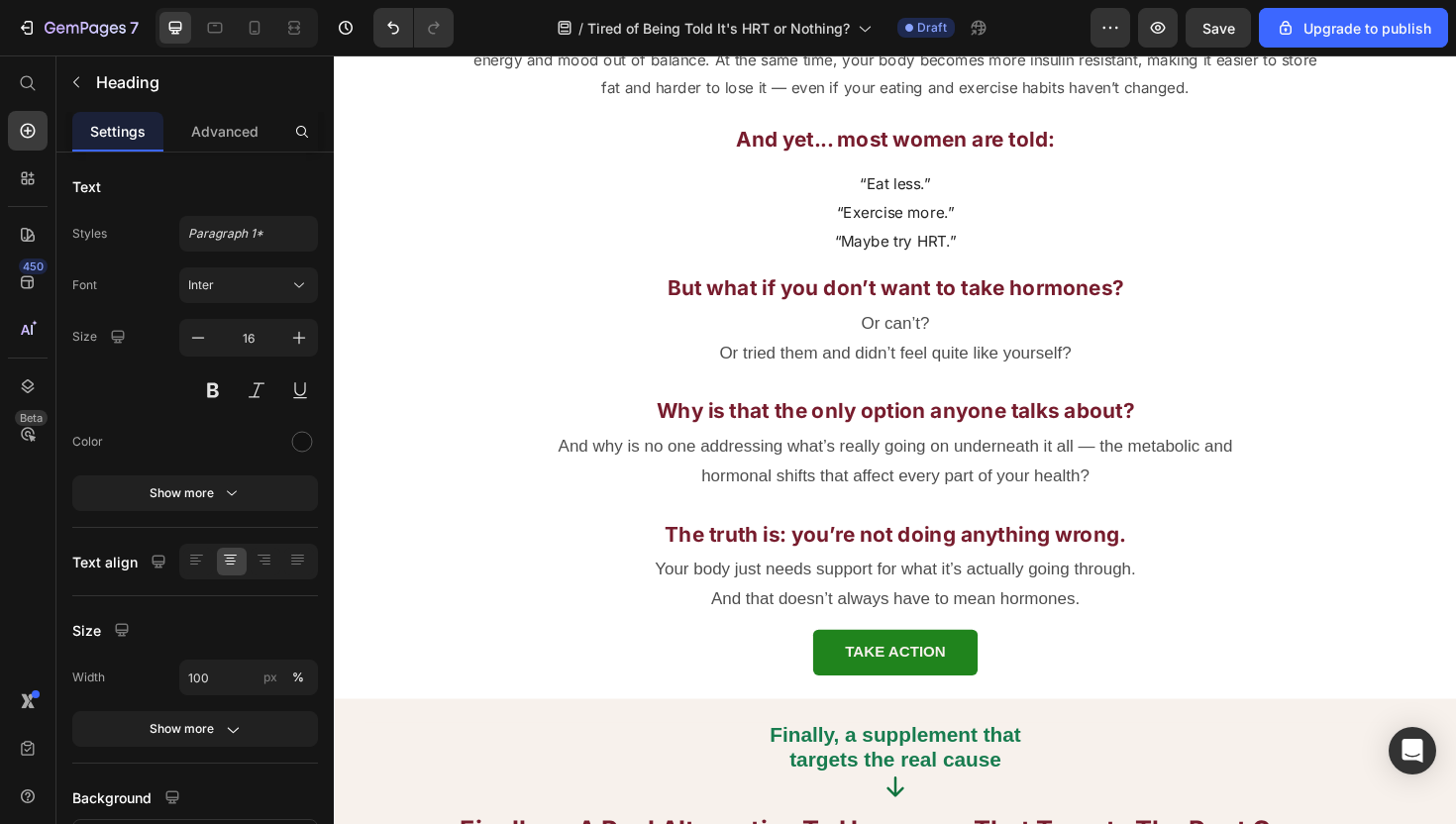 click on "If that sounds like you, you’re not alone. Many women are saying no to hormones—but still need real relief. The symptoms are real. The overwhelm is real. You shouldn’t have to choose between suffering and risky solutions." at bounding box center [928, -84] 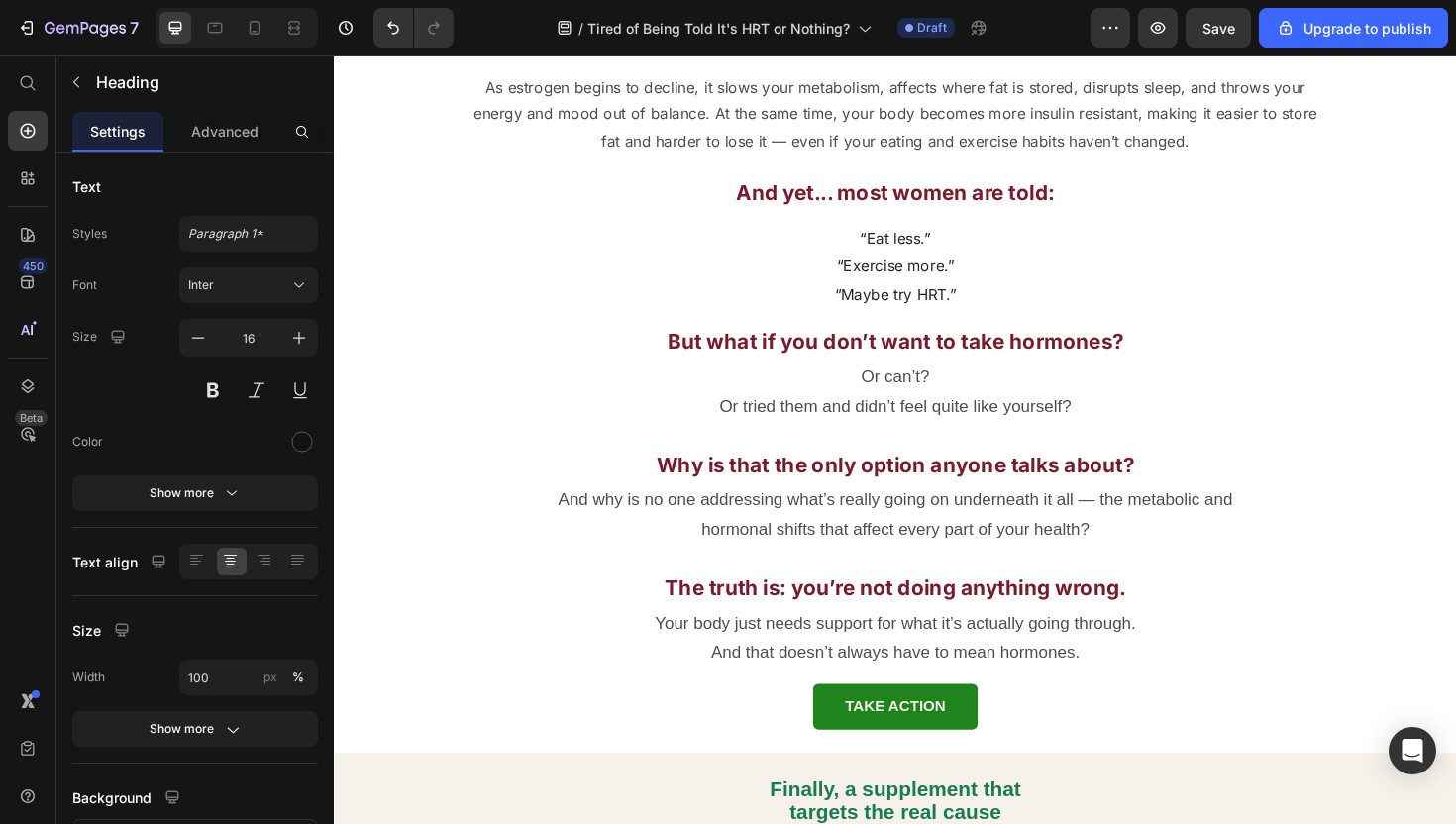 click on "Many women are saying no to hormones—but still need real relief. The symptoms are real. The overwhelm is real. You shouldn’t have to choose between suffering and risky solutions." at bounding box center (928, -28) 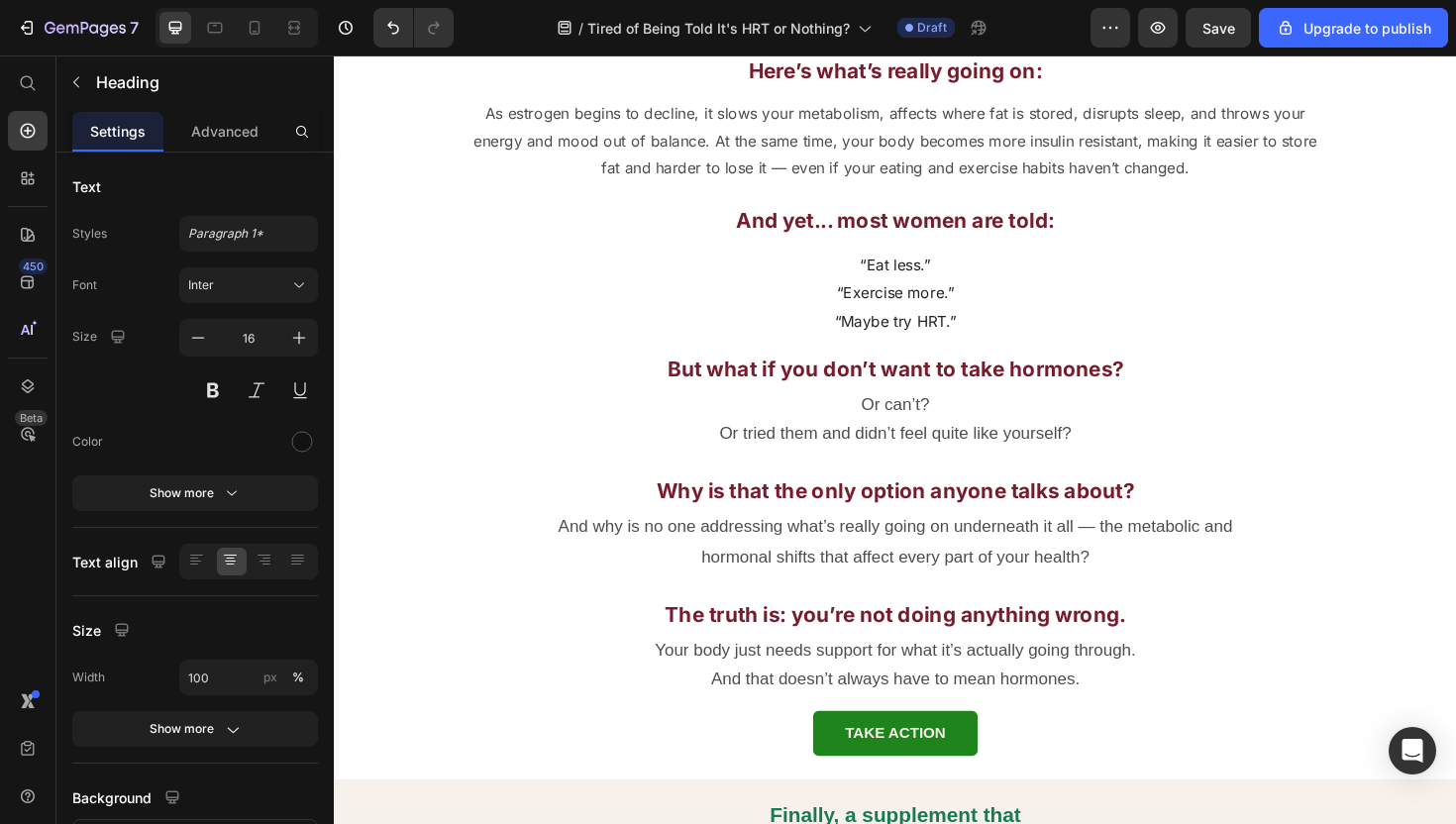 click on "As estrogen begins to decline, it slows your metabolism, affects where fat is stored, disrupts sleep, and throws your energy and mood out of balance. At the same time, your body becomes more insulin resistant, making it easier to store fat and harder to lose it — even if your eating and exercise habits haven’t changed." at bounding box center [928, 146] 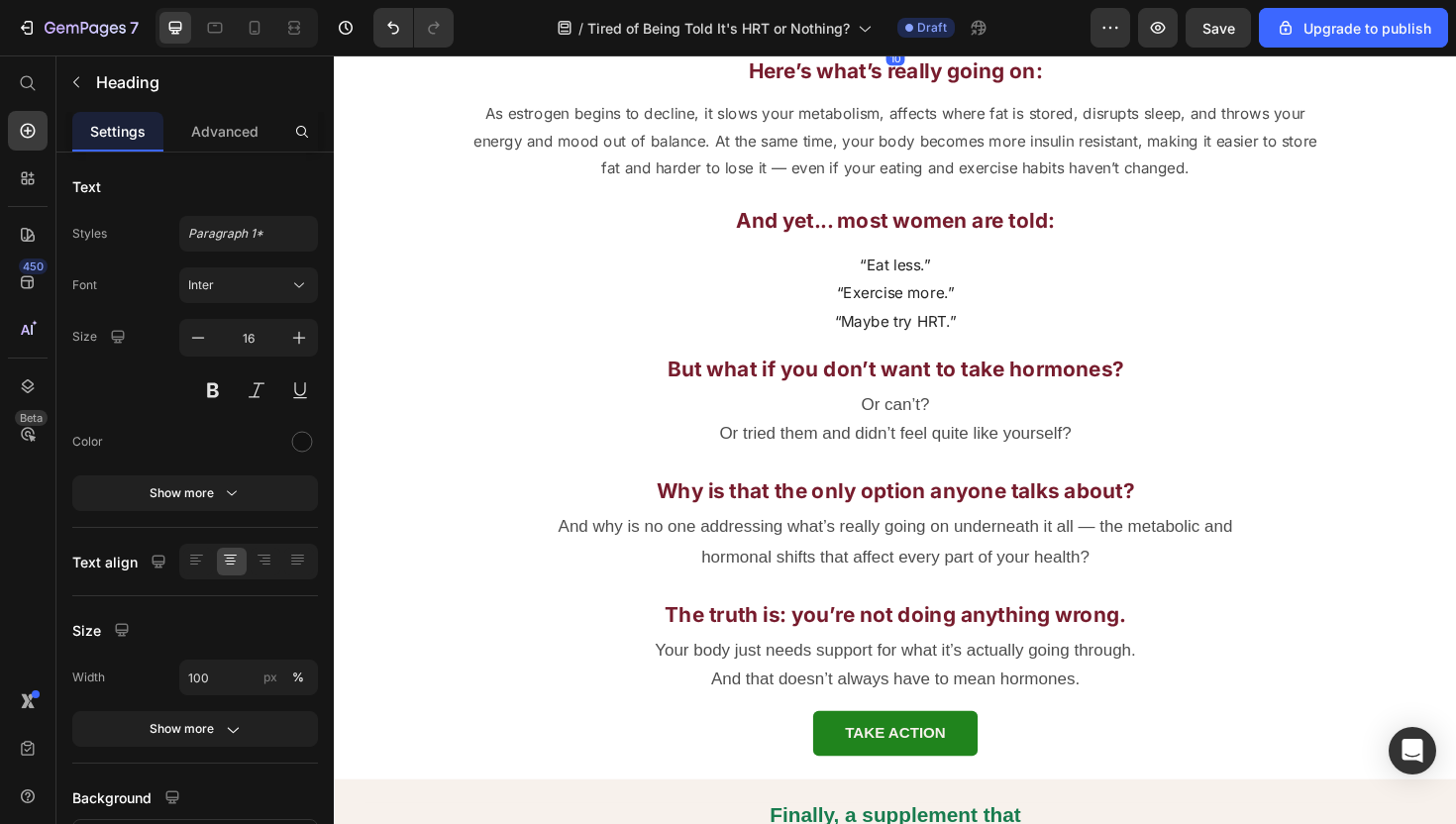 click on "Many women are saying no to hormones—but still need real relief." at bounding box center [928, -42] 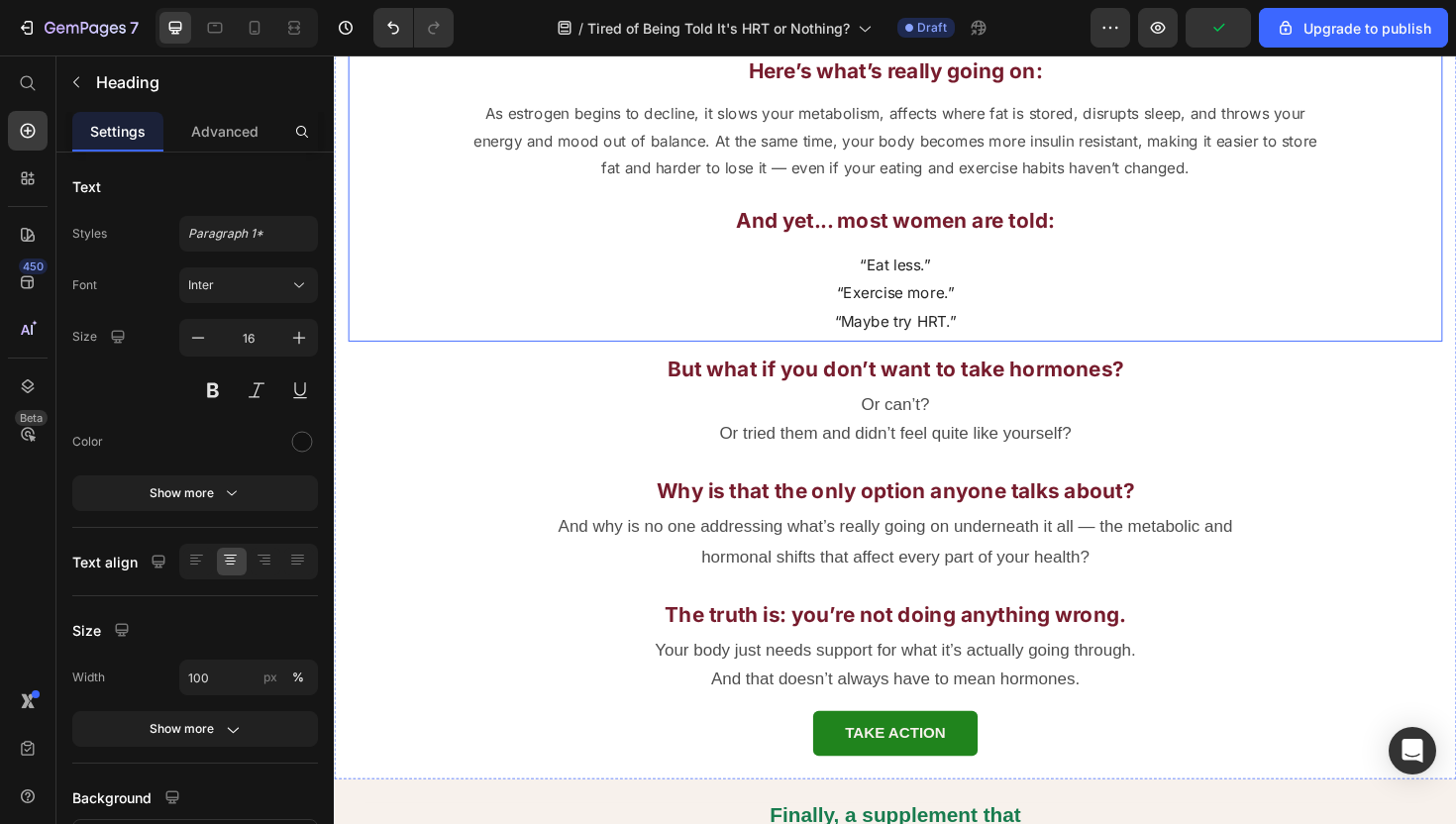 click on "Not Every Woman over 45 Wants to Take Hormones — But Every Woman Deserves Relief So why is no one treating the real cause?  Heading Not Every Woman over 45 Wants to  Take Hormones  — But Every Woman  Deserves Relief Heading  So why is no one treating the real cause? Text Block Image ⁠⁠⁠⁠⁠⁠⁠ I was afraid of HRT, but I couldn’t handle the hot flashes, mood swings, and insomnia anymore.” Heading ⁠⁠⁠⁠⁠⁠⁠ If that sounds like you, you’re not alone.  Many women are saying no to hormones—but still need real relief.  The symptoms are real. The overwhelm is real. You shouldn’t have to choose between suffering and risky solutions. Heading   10 Weight gain. Exhaustion. Brain fog. Low libido. Text Block After 45, these changes can feel  sudden ,  unfair  — and  completely out of your control . But they’re not just aging. They’re the result of  real hormonal shifts  happening in your body. Heading Here’s what’s  really  going on: Text Block Heading As  .  Heading :" at bounding box center (928, -23) 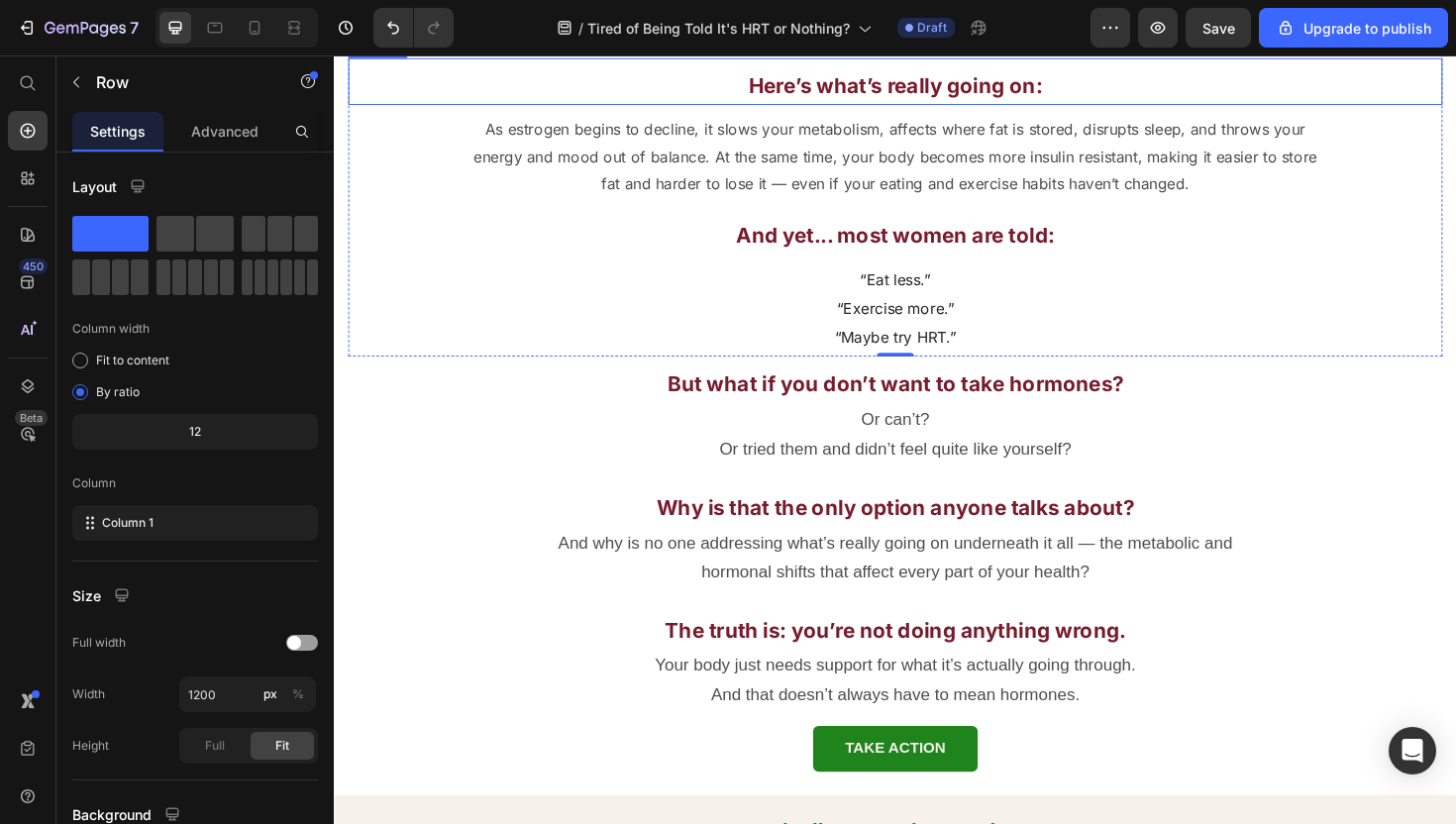 scroll, scrollTop: 2276, scrollLeft: 0, axis: vertical 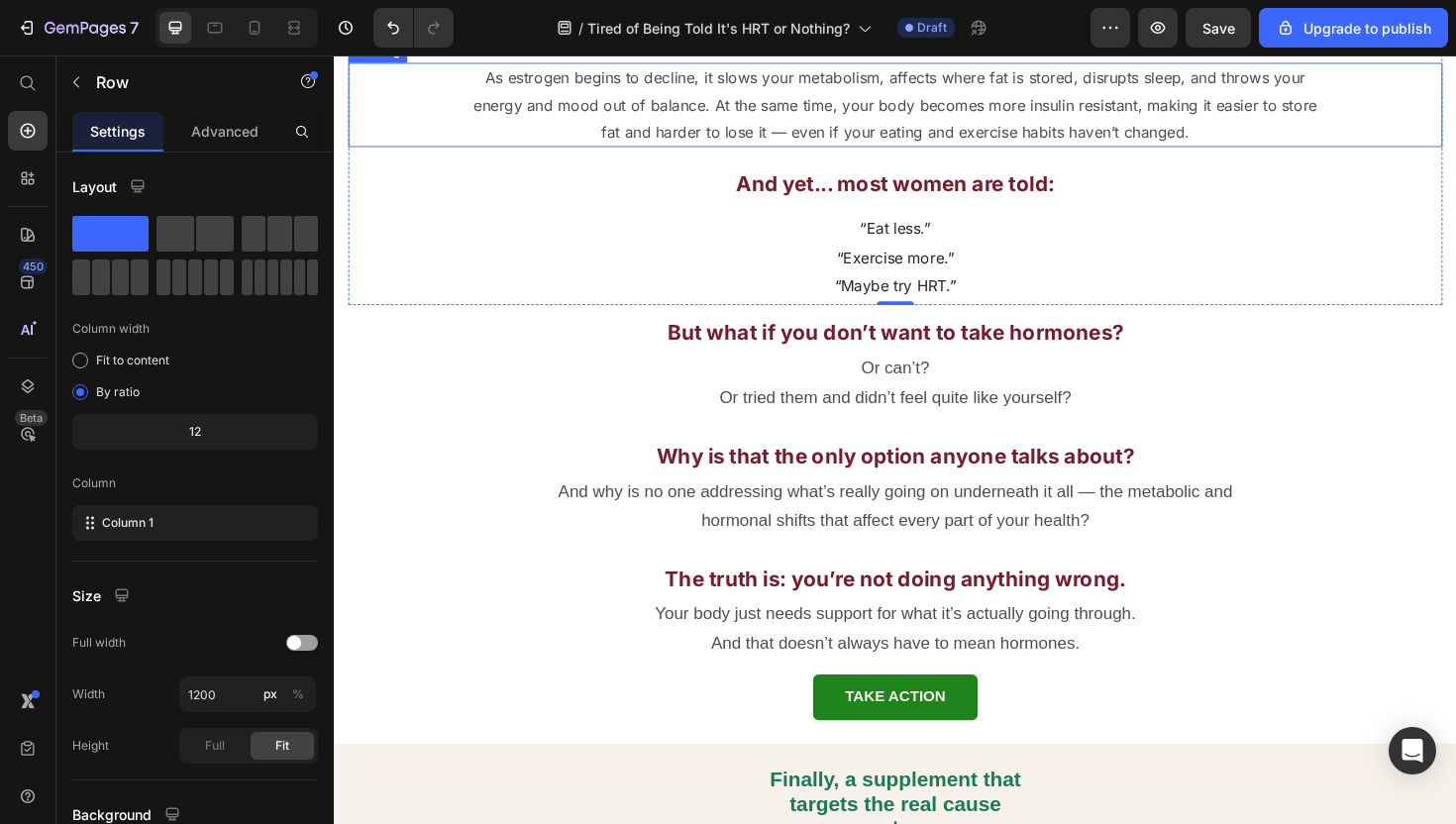 click on "As estrogen begins to decline, it slows your metabolism, affects where fat is stored, disrupts sleep, and throws your energy and mood out of balance. At the same time, your body becomes more insulin resistant, making it easier to store fat and harder to lose it — even if your eating and exercise habits haven’t changed." at bounding box center [928, 108] 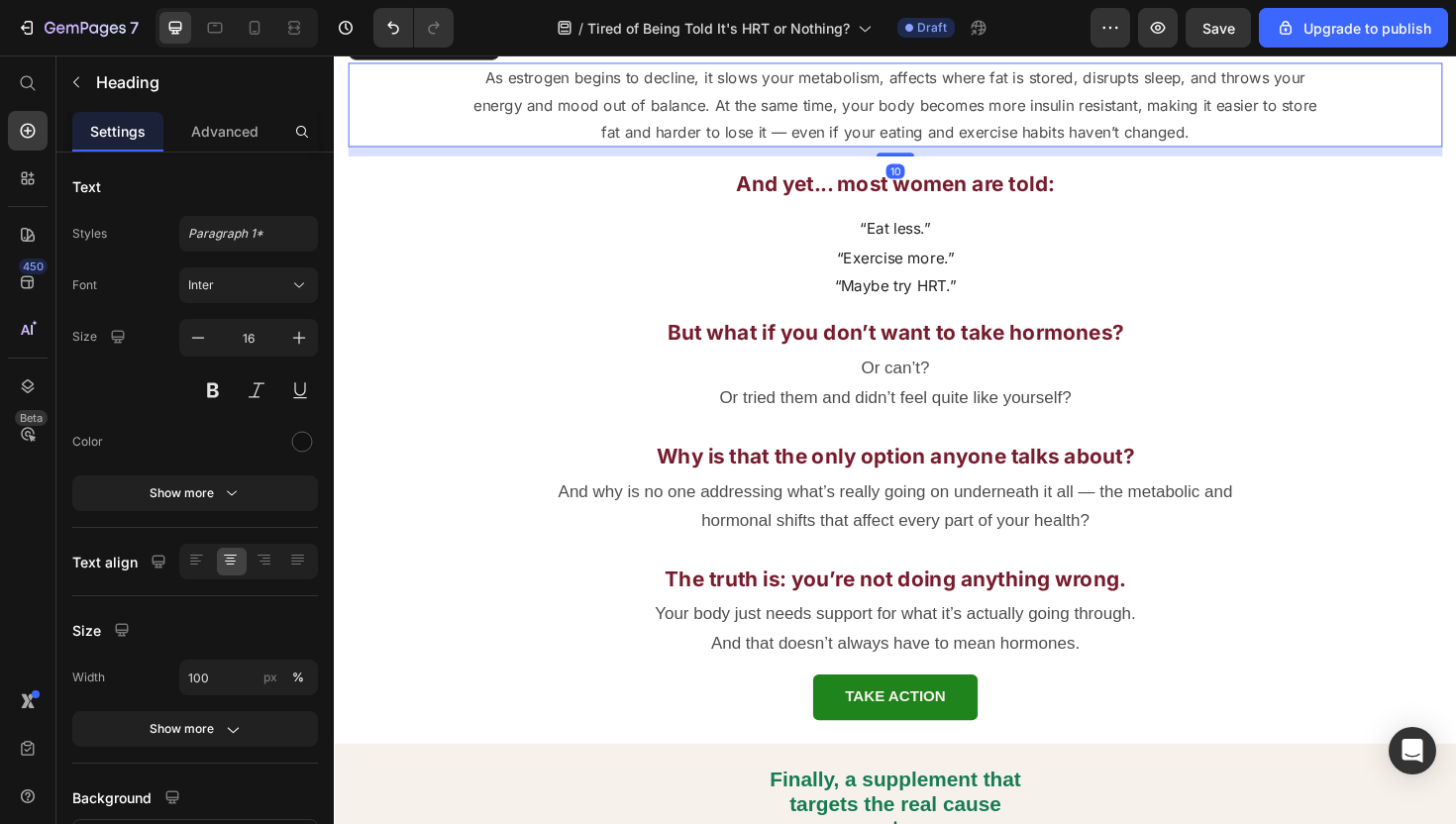 click on "As estrogen begins to decline, it slows your metabolism, affects where fat is stored, disrupts sleep, and throws your energy and mood out of balance. At the same time, your body becomes more insulin resistant, making it easier to store fat and harder to lose it — even if your eating and exercise habits haven’t changed." at bounding box center [928, 108] 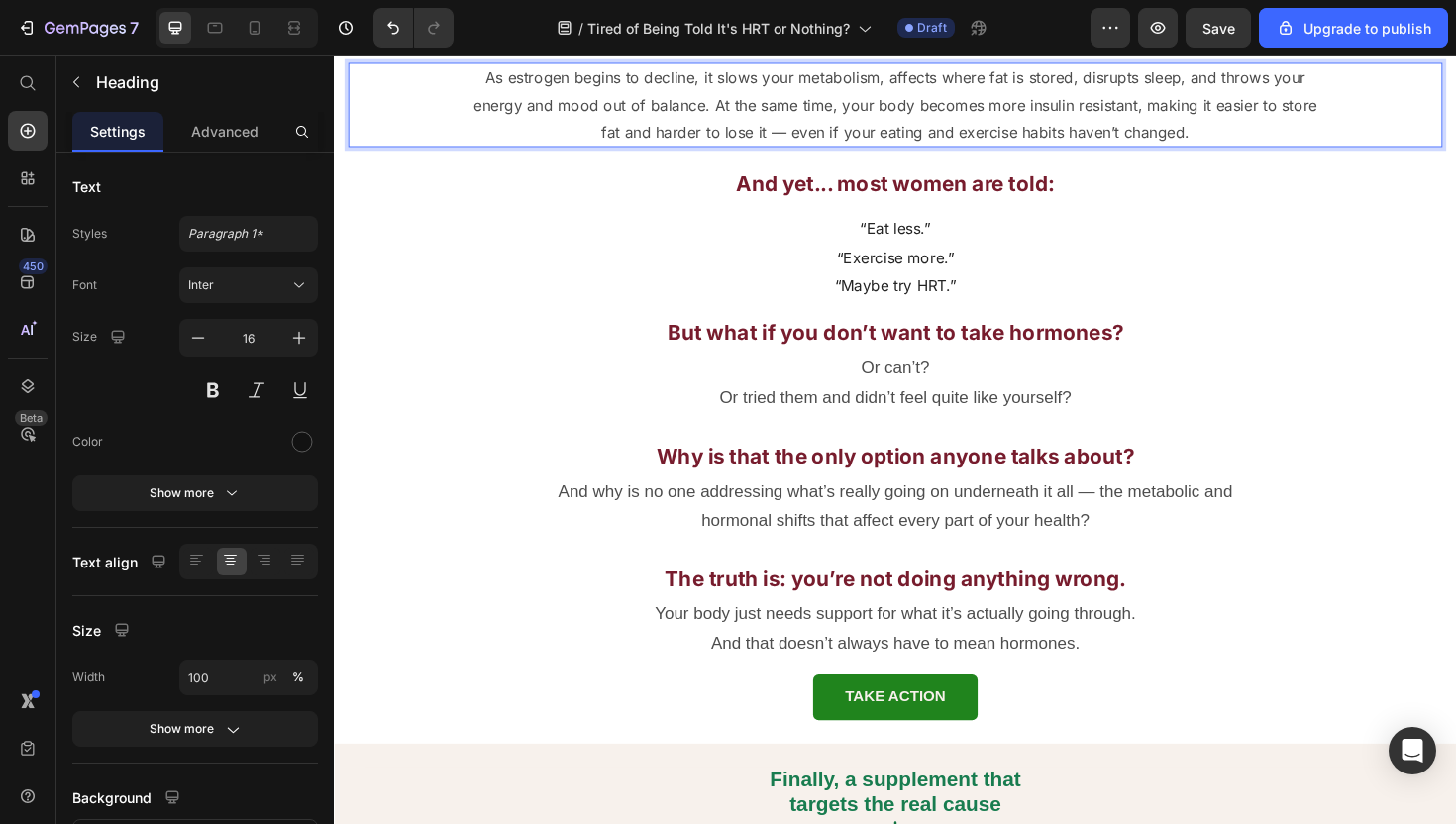 click on "As estrogen begins to decline, it slows your metabolism, affects where fat is stored, disrupts sleep, and throws your energy and mood out of balance. At the same time, your body becomes more insulin resistant, making it easier to store fat and harder to lose it — even if your eating and exercise habits haven’t changed." at bounding box center [928, 108] 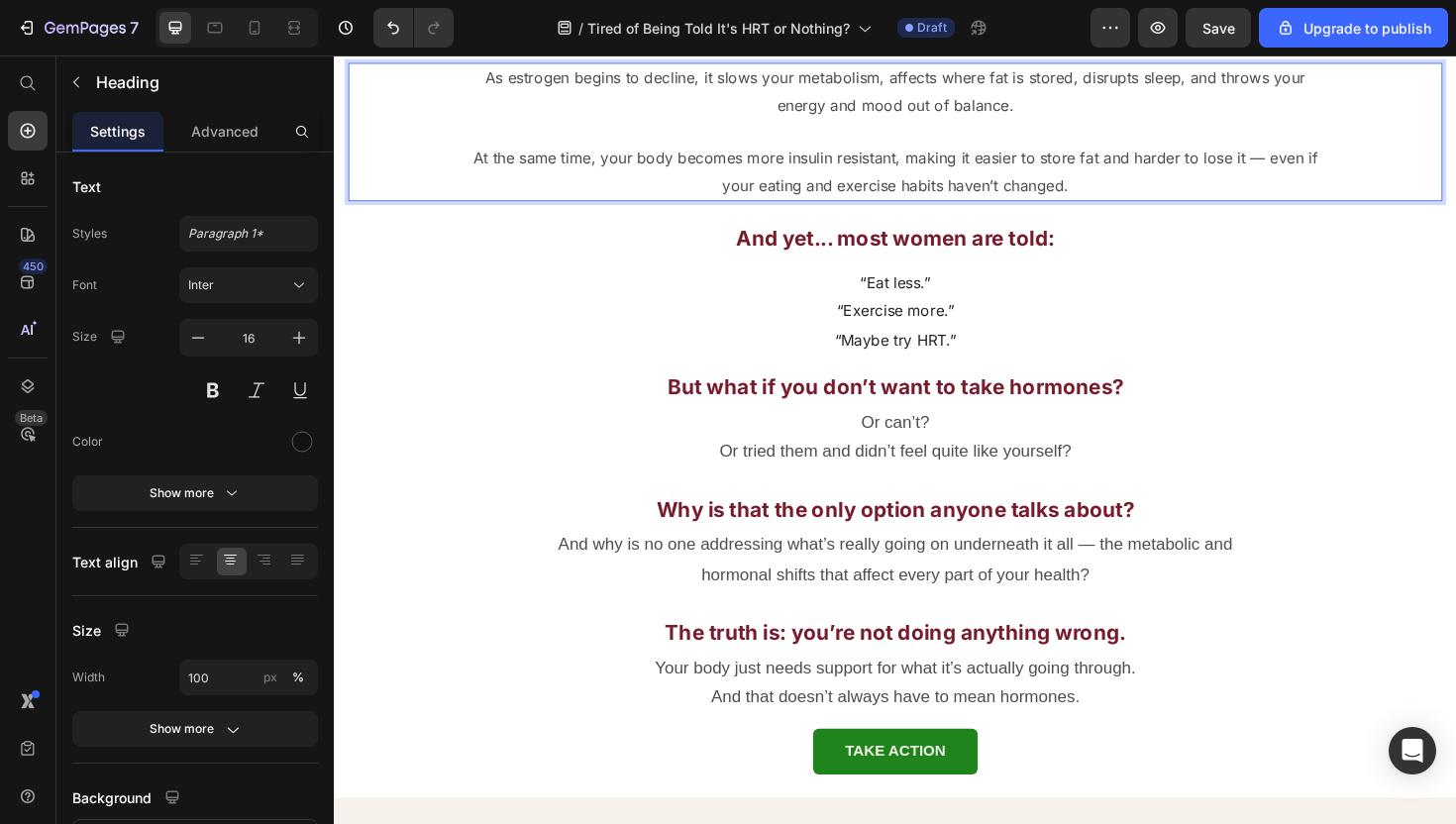 click on "As estrogen begins to decline, it slows your metabolism, affects where fat is stored, disrupts sleep, and throws your energy and mood out of balance.  At the same time, your body becomes more insulin resistant, making it easier to store fat and harder to lose it — even if your eating and exercise habits haven’t changed." at bounding box center (928, 137) 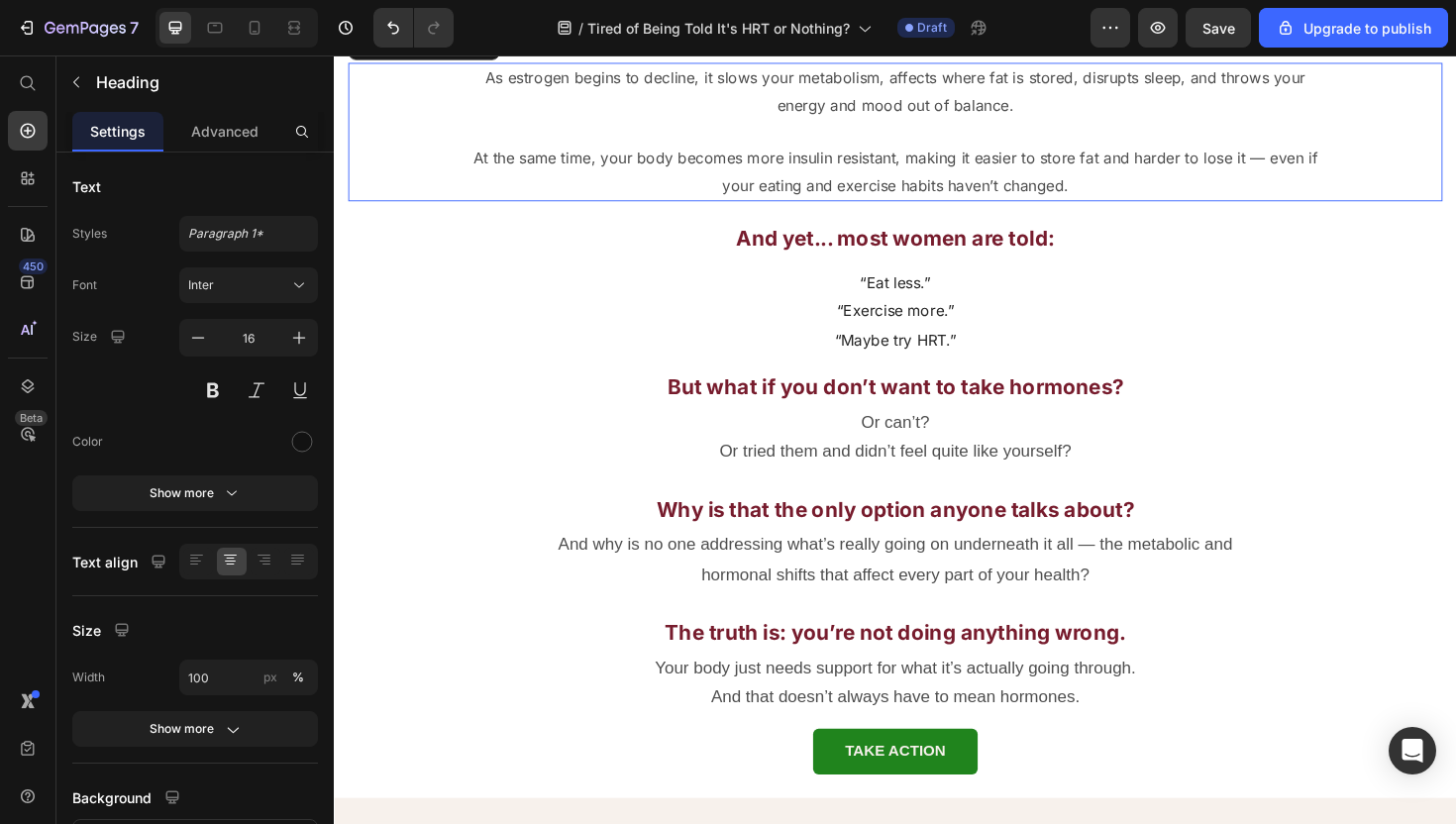 click on "⁠⁠⁠⁠⁠⁠⁠ As estrogen begins to decline, it slows your metabolism, affects where fat is stored, disrupts sleep, and throws your energy and mood out of balance.  At the same time, your body becomes more insulin resistant, making it easier to store fat and harder to lose it — even if your eating and exercise habits haven’t changed." at bounding box center [928, 137] 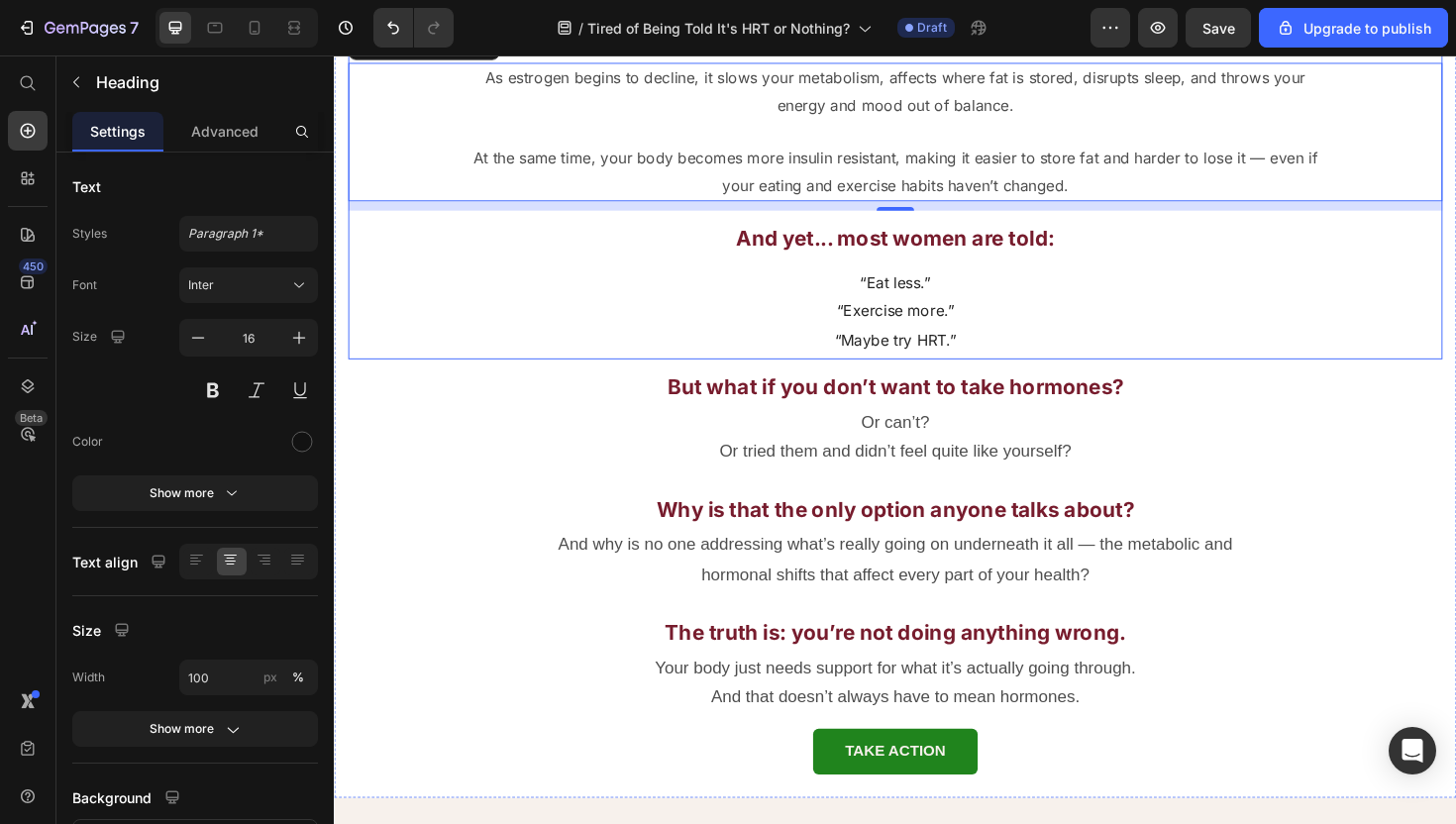 click on "Here’s what’s really going on:" at bounding box center [928, 33] 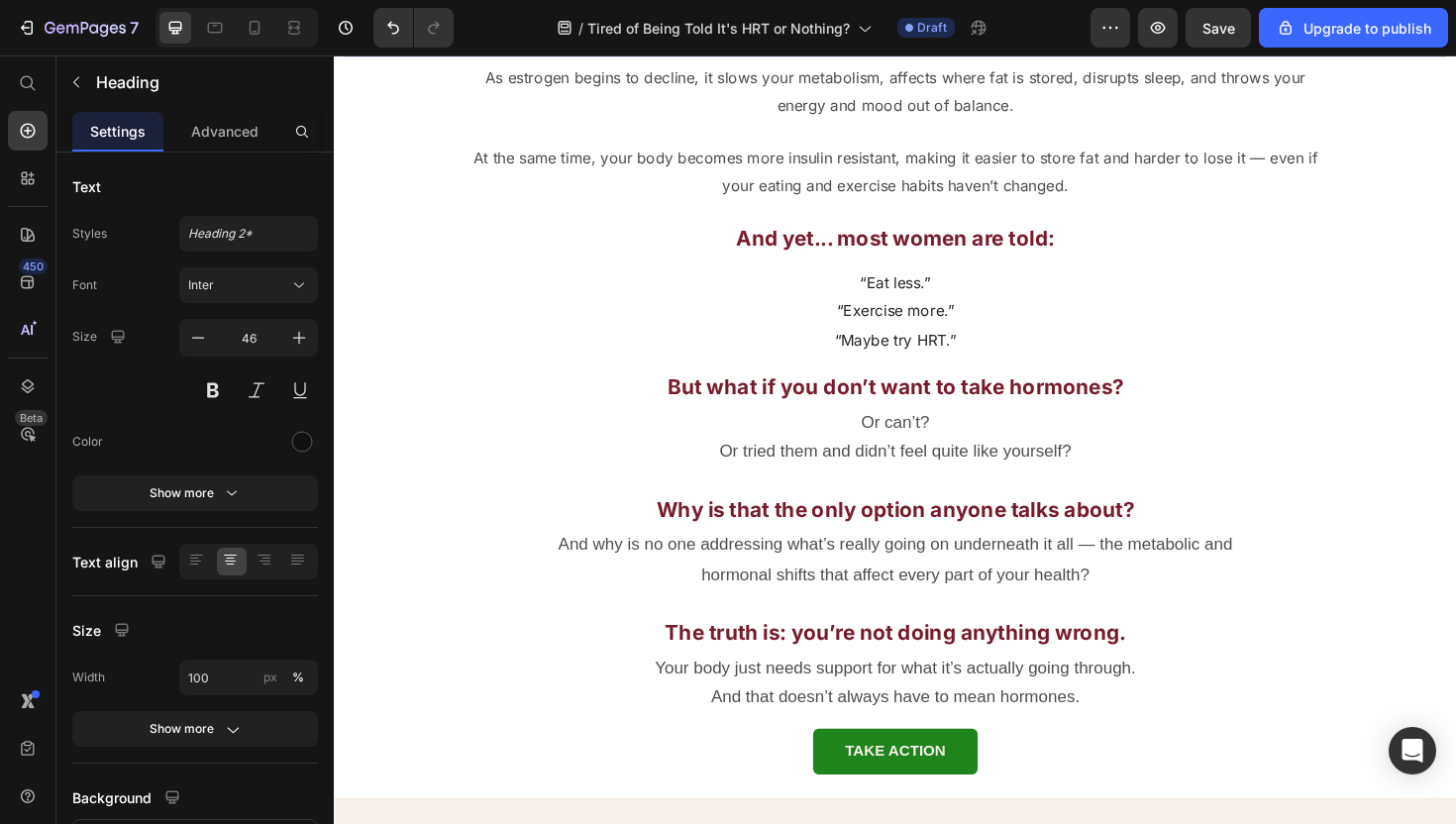 click on "Here’s what’s really going on:" at bounding box center [928, 33] 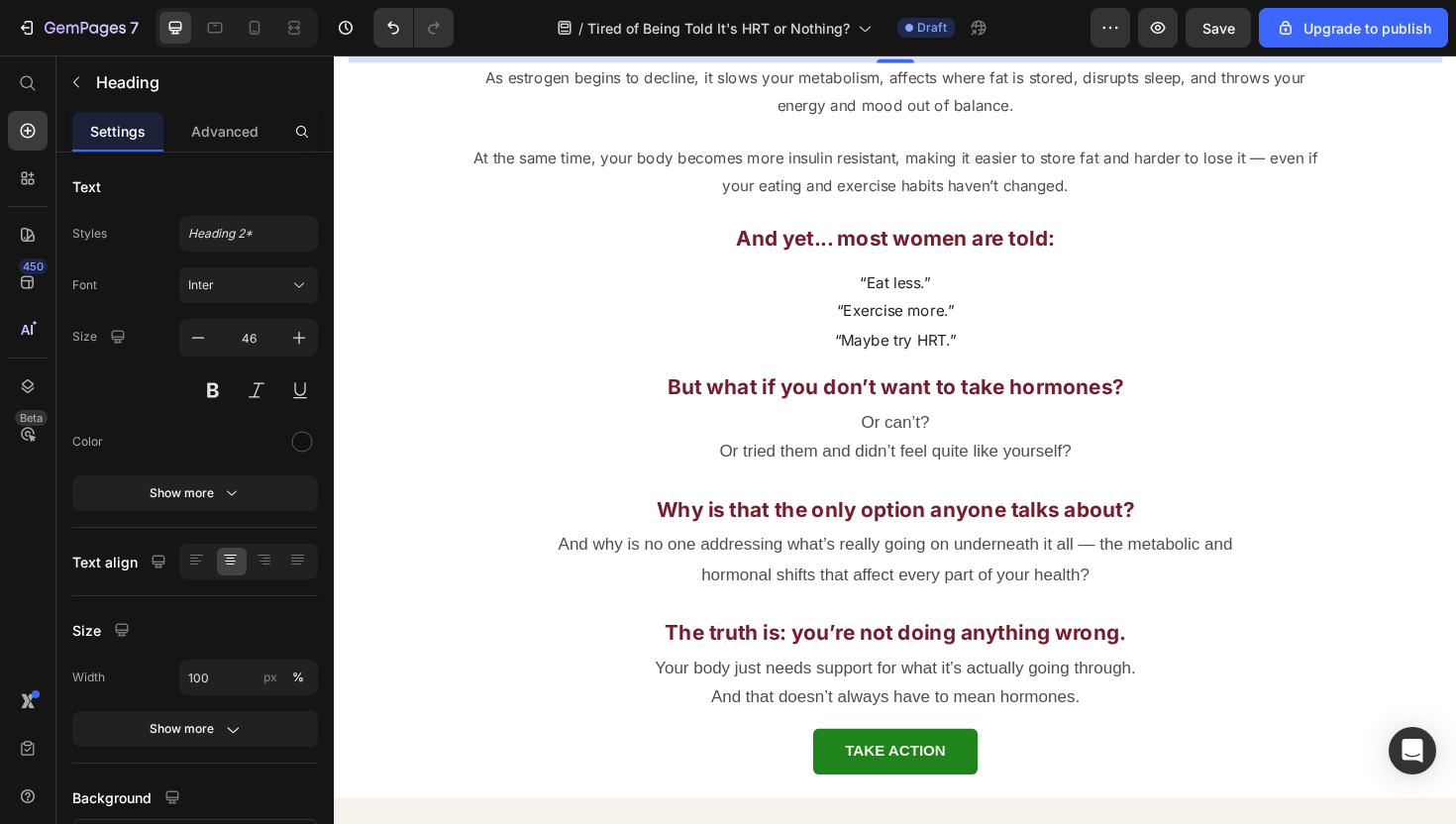 click on "Here’s what’s really going on:" at bounding box center (928, 33) 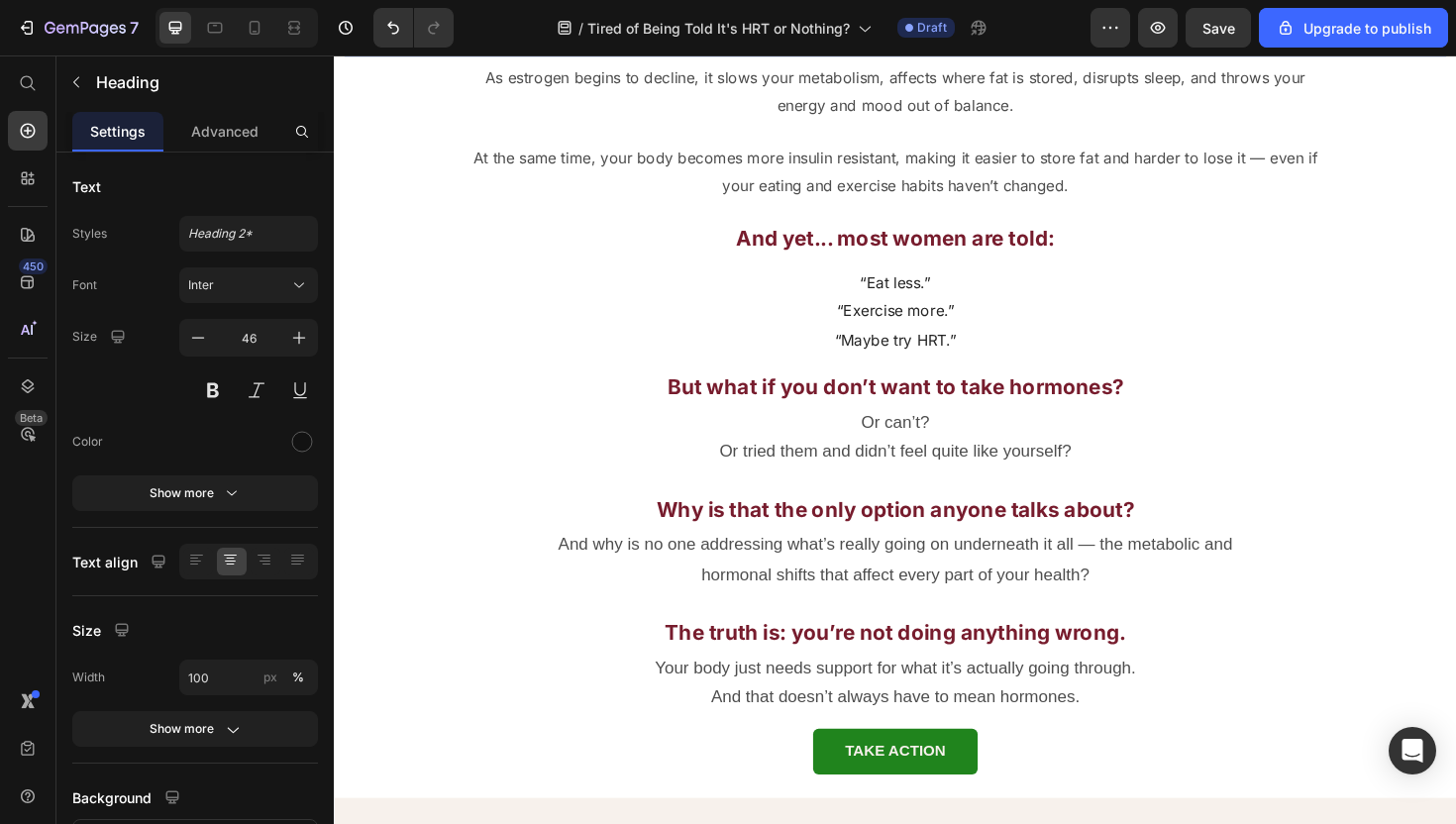 click on "Here’s what’s really going on:" at bounding box center (928, 33) 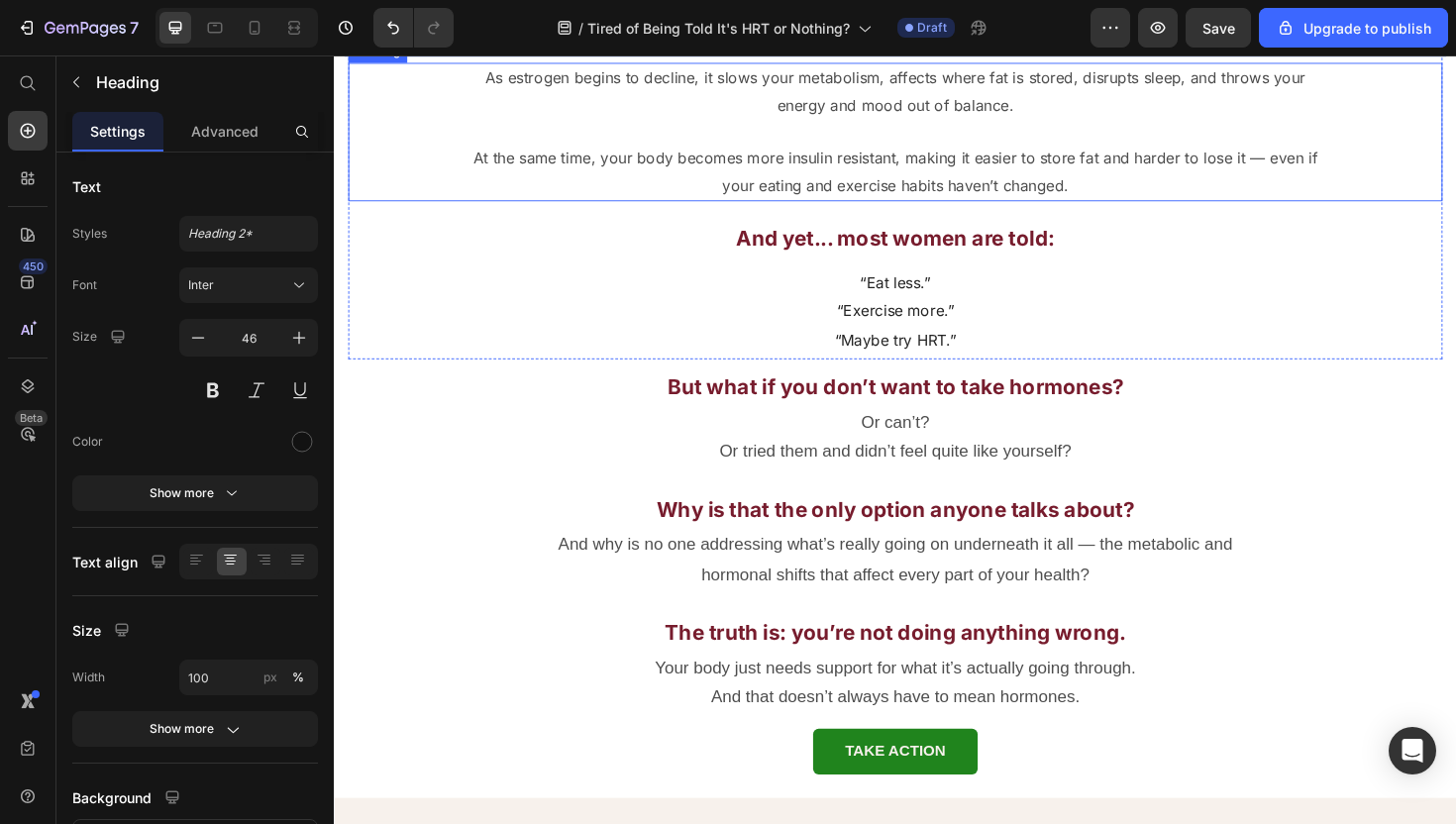click on "⁠⁠⁠⁠⁠⁠⁠ As estrogen begins to decline, it slows your metabolism, affects where fat is stored, disrupts sleep, and throws your energy and mood out of balance.  At the same time, your body becomes more insulin resistant, making it easier to store fat and harder to lose it — even if your eating and exercise habits haven’t changed." at bounding box center [928, 137] 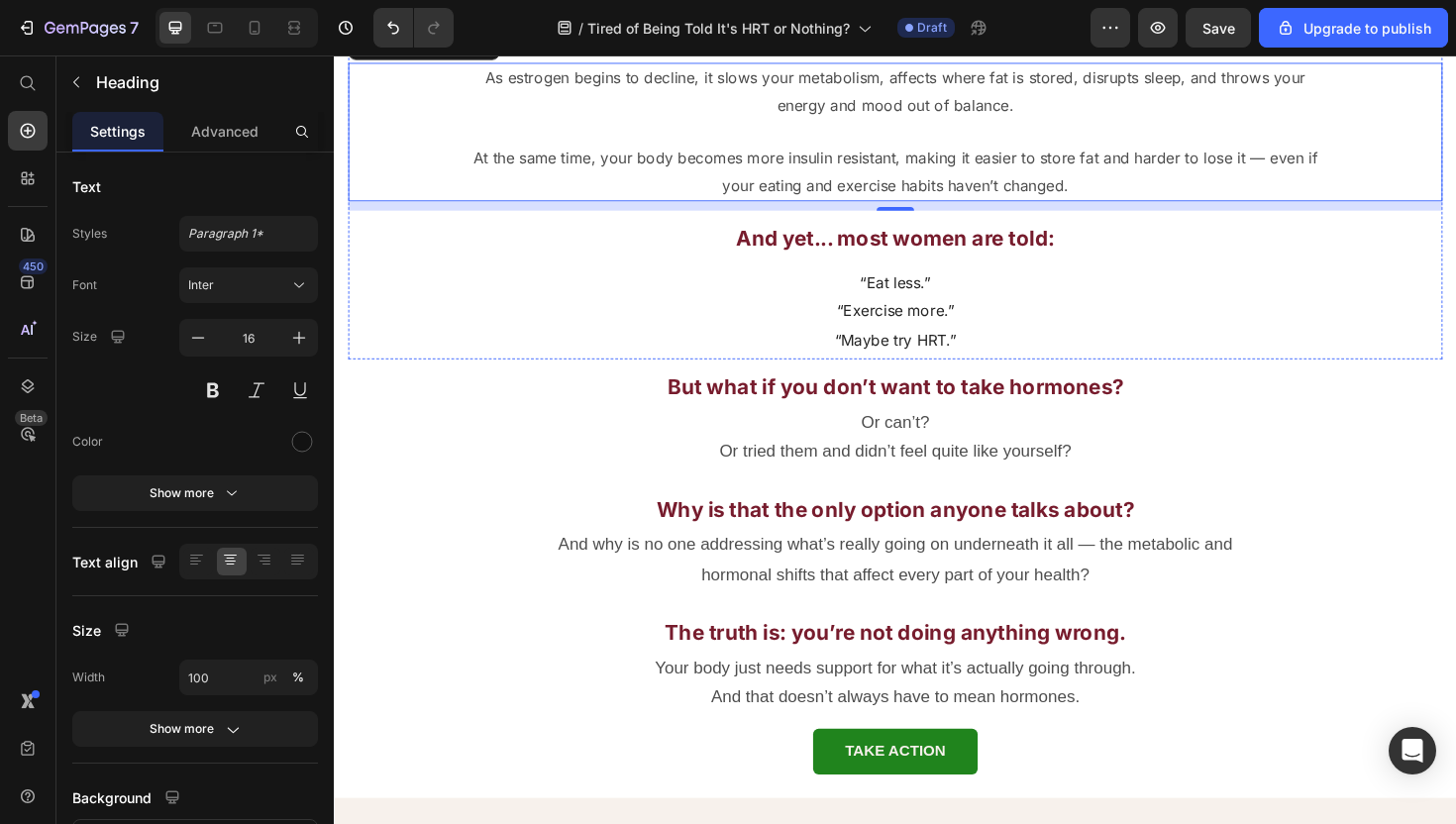 click on "⁠⁠⁠⁠⁠⁠⁠ If that sounds like you, you’re not alone.  Many women are saying no to hormones—but still need real relief.  The symptoms are real. The overwhelm is real. You shouldn’t have to choose between suffering and risky solutions." at bounding box center [928, -79] 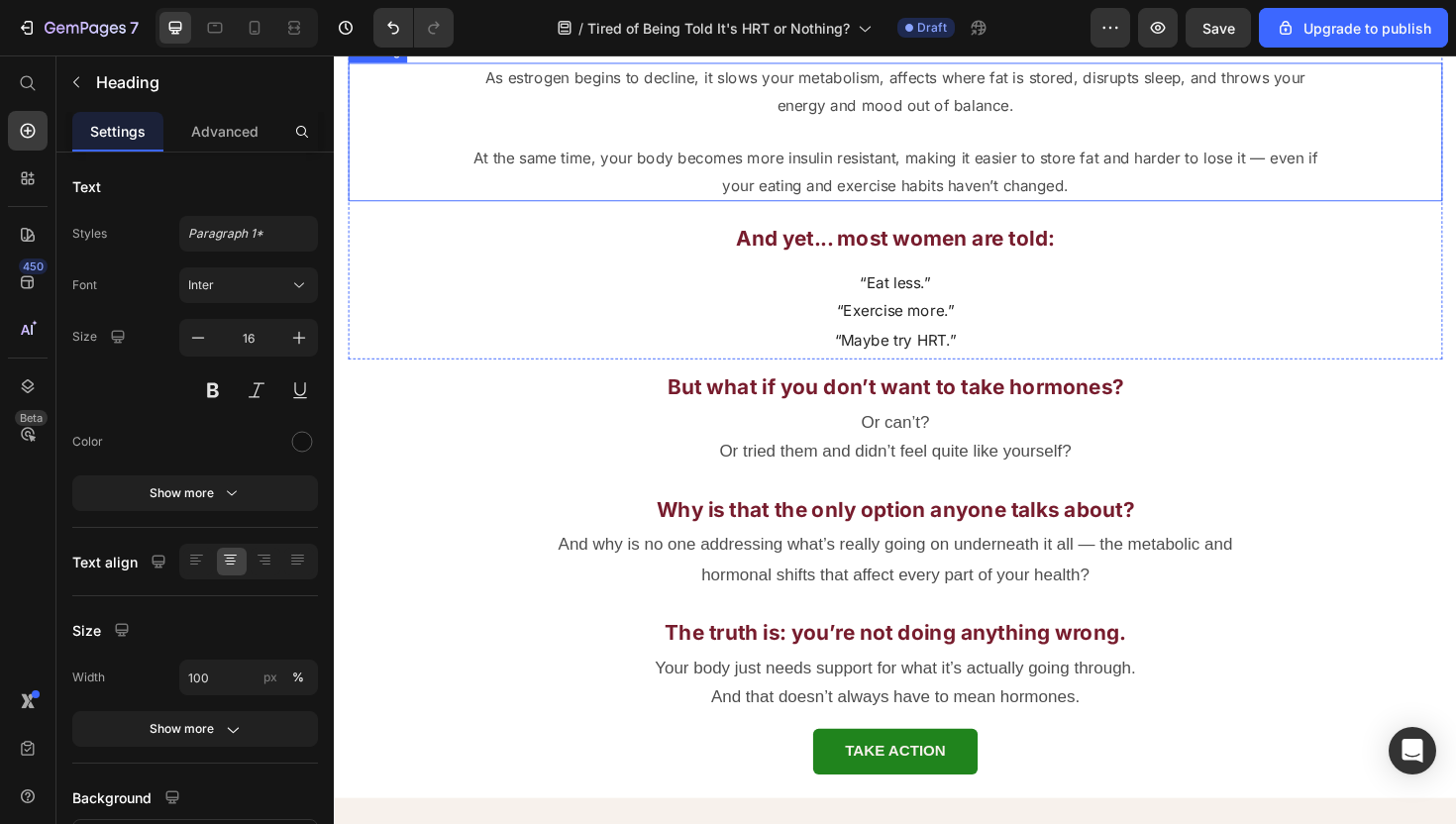 click on "⁠⁠⁠⁠⁠⁠⁠ As estrogen begins to decline, it slows your metabolism, affects where fat is stored, disrupts sleep, and throws your energy and mood out of balance.  At the same time, your body becomes more insulin resistant, making it easier to store fat and harder to lose it — even if your eating and exercise habits haven’t changed." at bounding box center [928, 137] 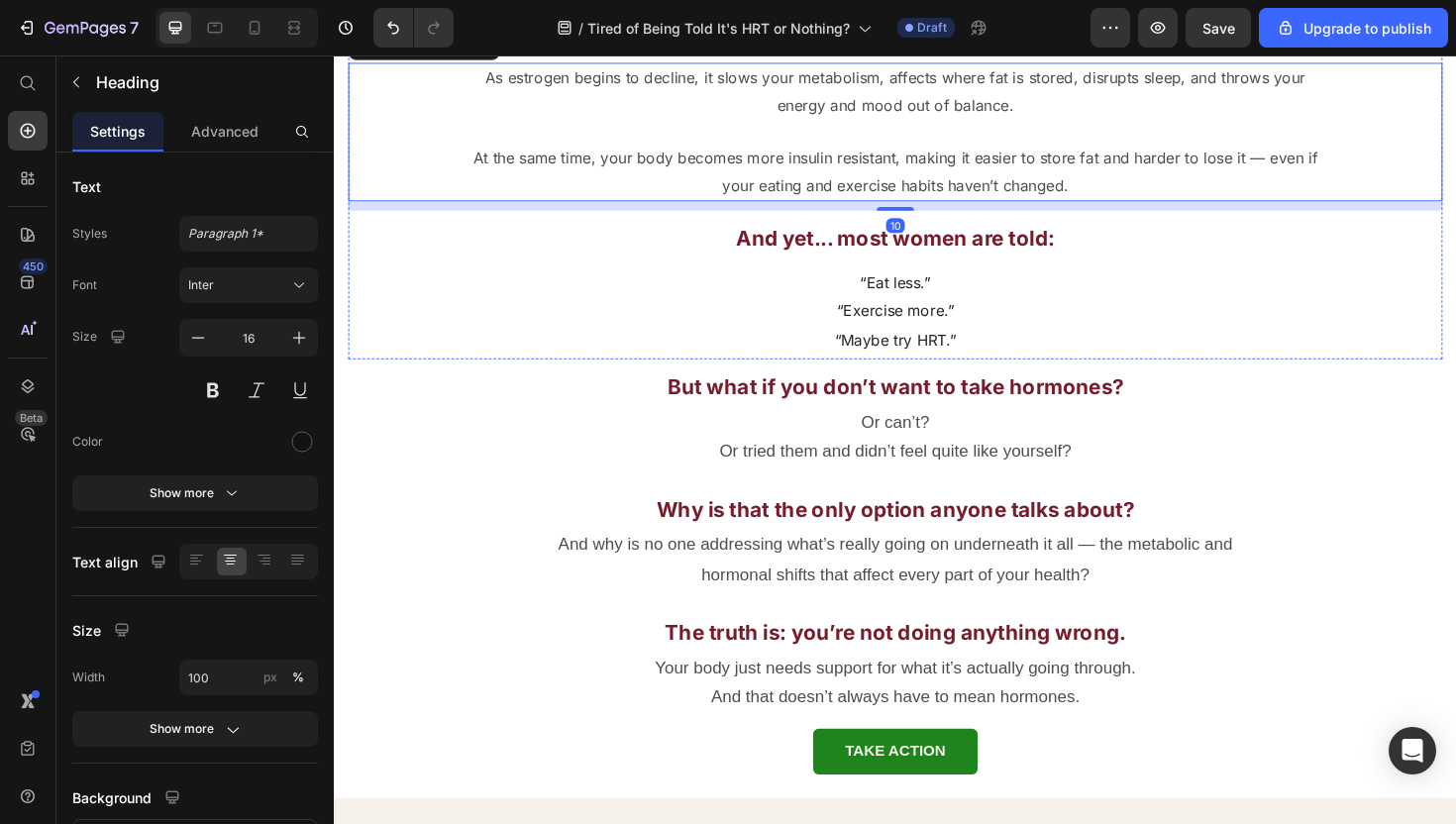 click on "⁠⁠⁠⁠⁠⁠⁠ If that sounds like you, you’re not alone.  Many women are saying no to hormones—but still need real relief.  The symptoms are real. The overwhelm is real. You shouldn’t have to choose between suffering and risky solutions." at bounding box center [928, -79] 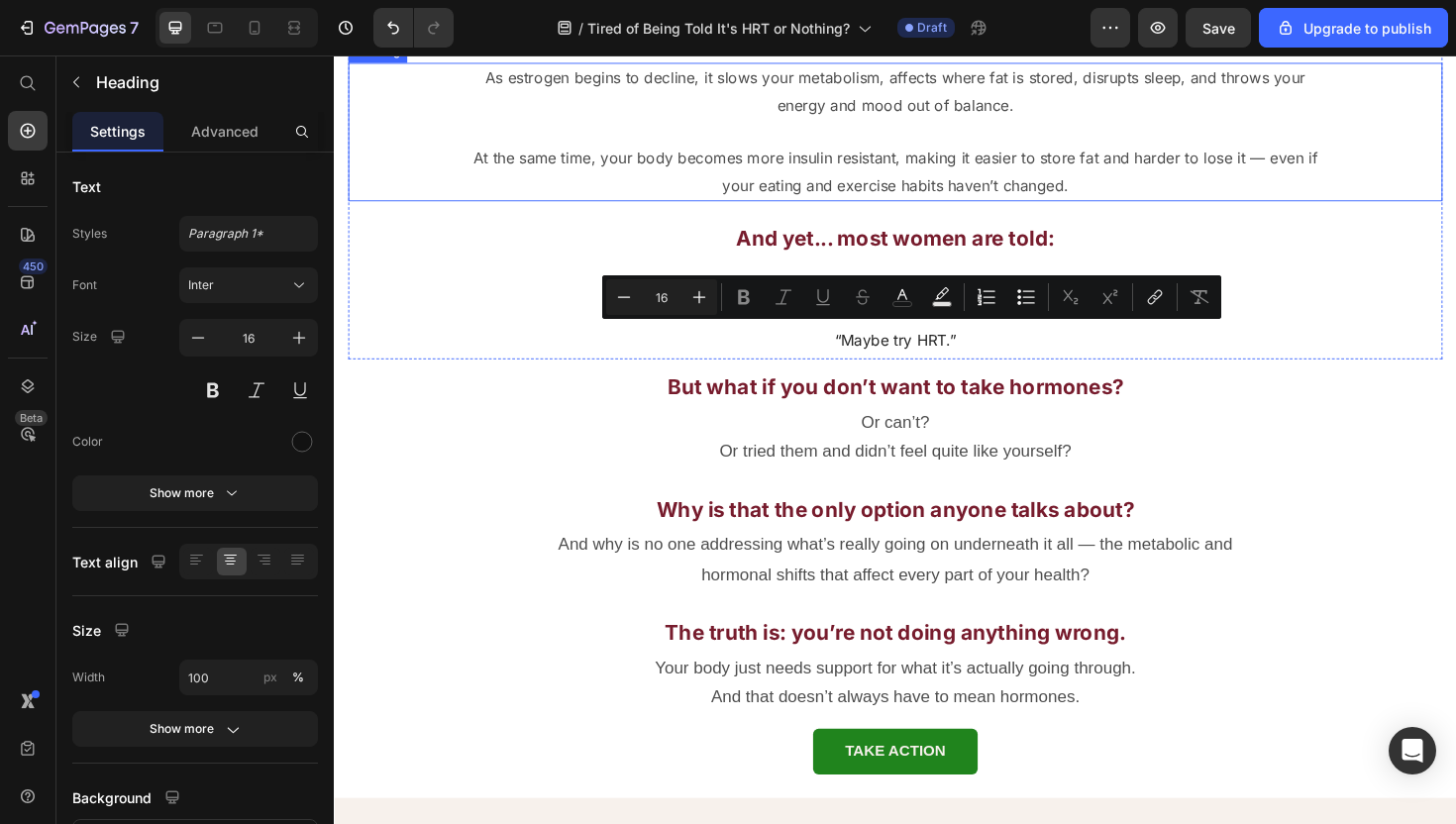 click on "At the same time, your body becomes more insulin resistant, making it easier to store fat and harder to lose it — even if your eating and exercise habits haven’t changed." at bounding box center (928, 178) 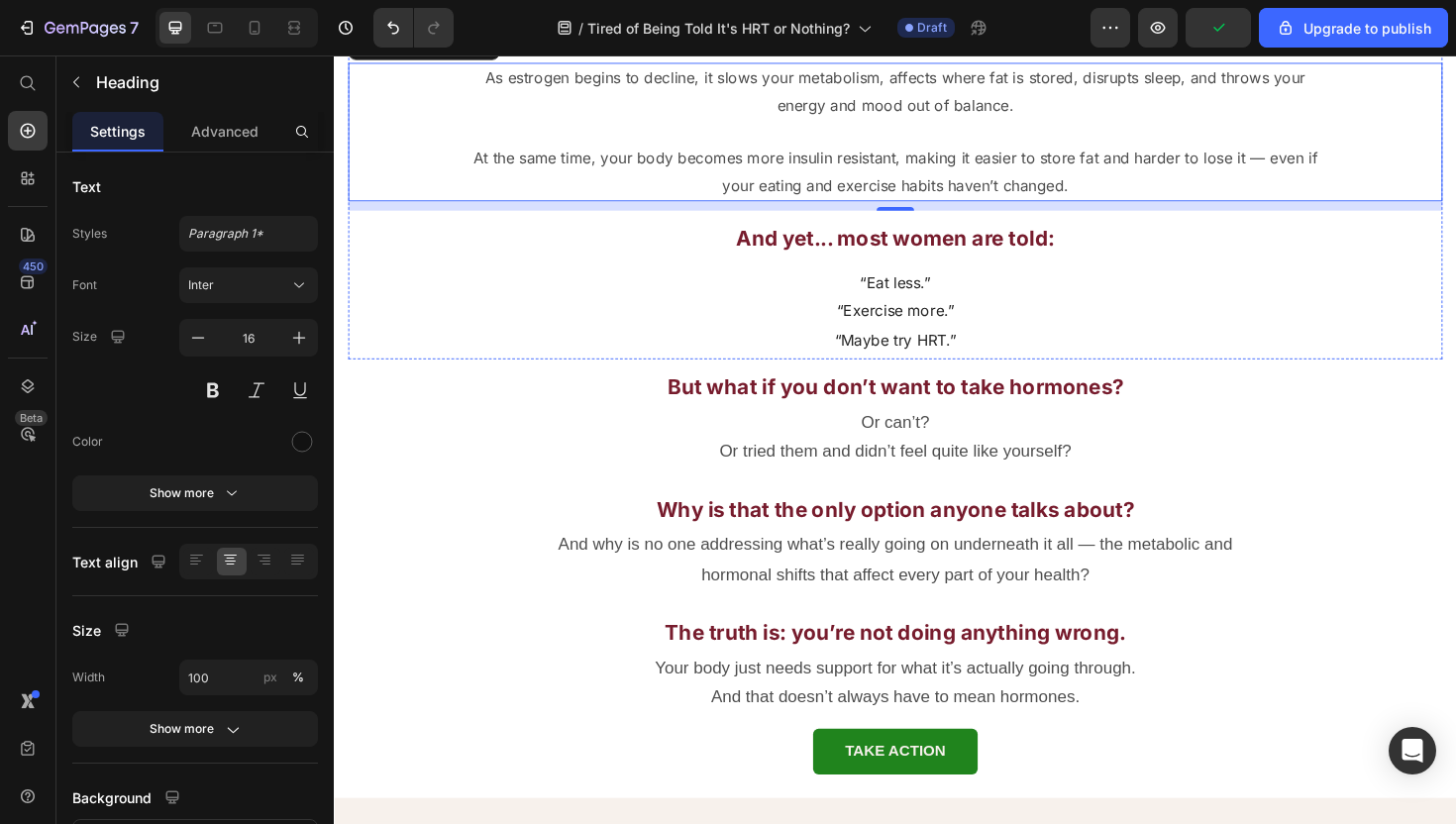 click on "⁠⁠⁠⁠⁠⁠⁠ If that sounds like you, you’re not alone.  Many women are saying no to hormones—but still need real relief.  The symptoms are real. The overwhelm is real. You shouldn’t have to choose between suffering and risky solutions." at bounding box center (928, -79) 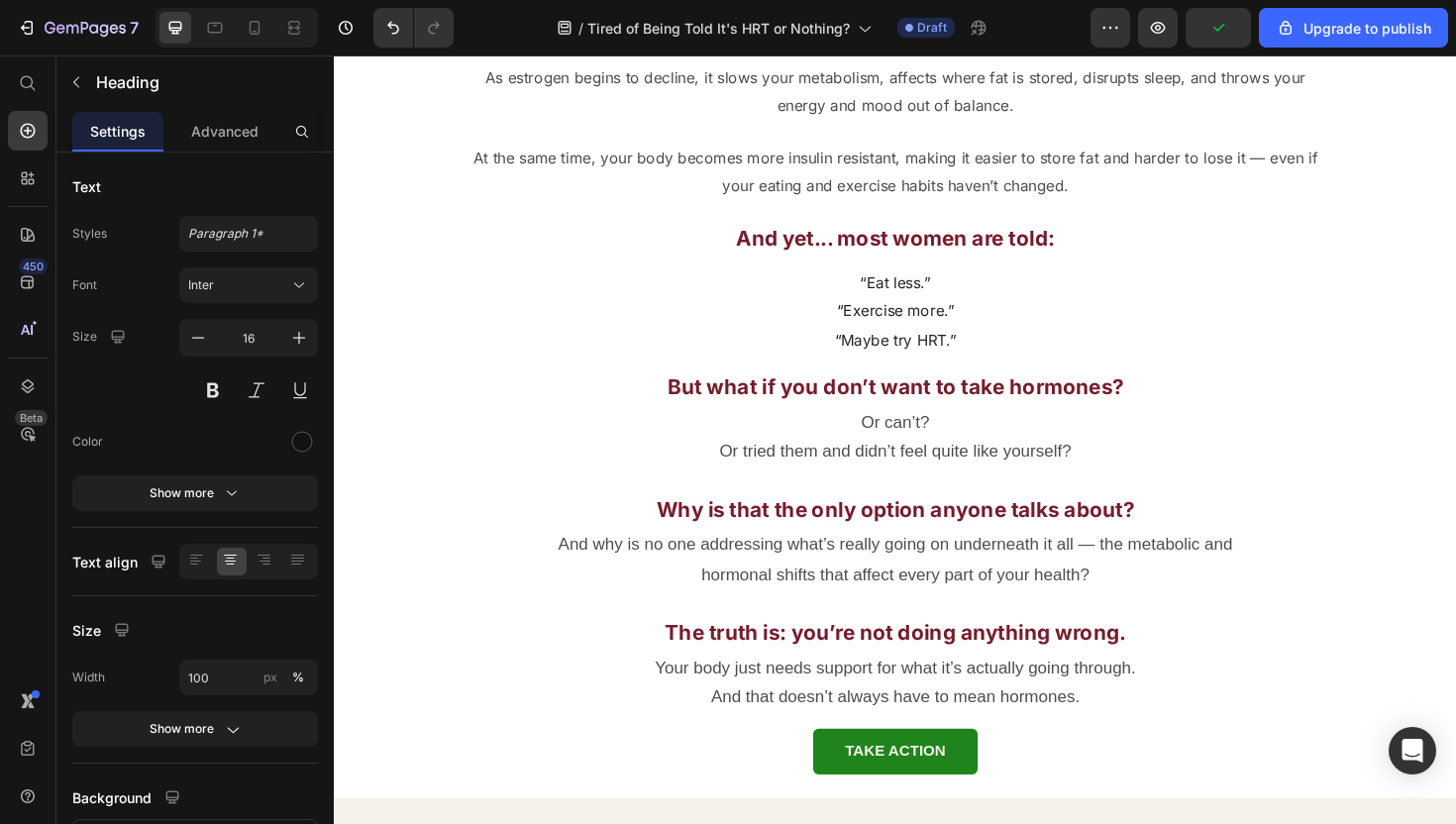 click on "⁠⁠⁠⁠⁠⁠⁠ If that sounds like you, you’re not alone.  Many women are saying no to hormones—but still need real relief.  The symptoms are real. The overwhelm is real. You shouldn’t have to choose between suffering and risky solutions." at bounding box center (928, -79) 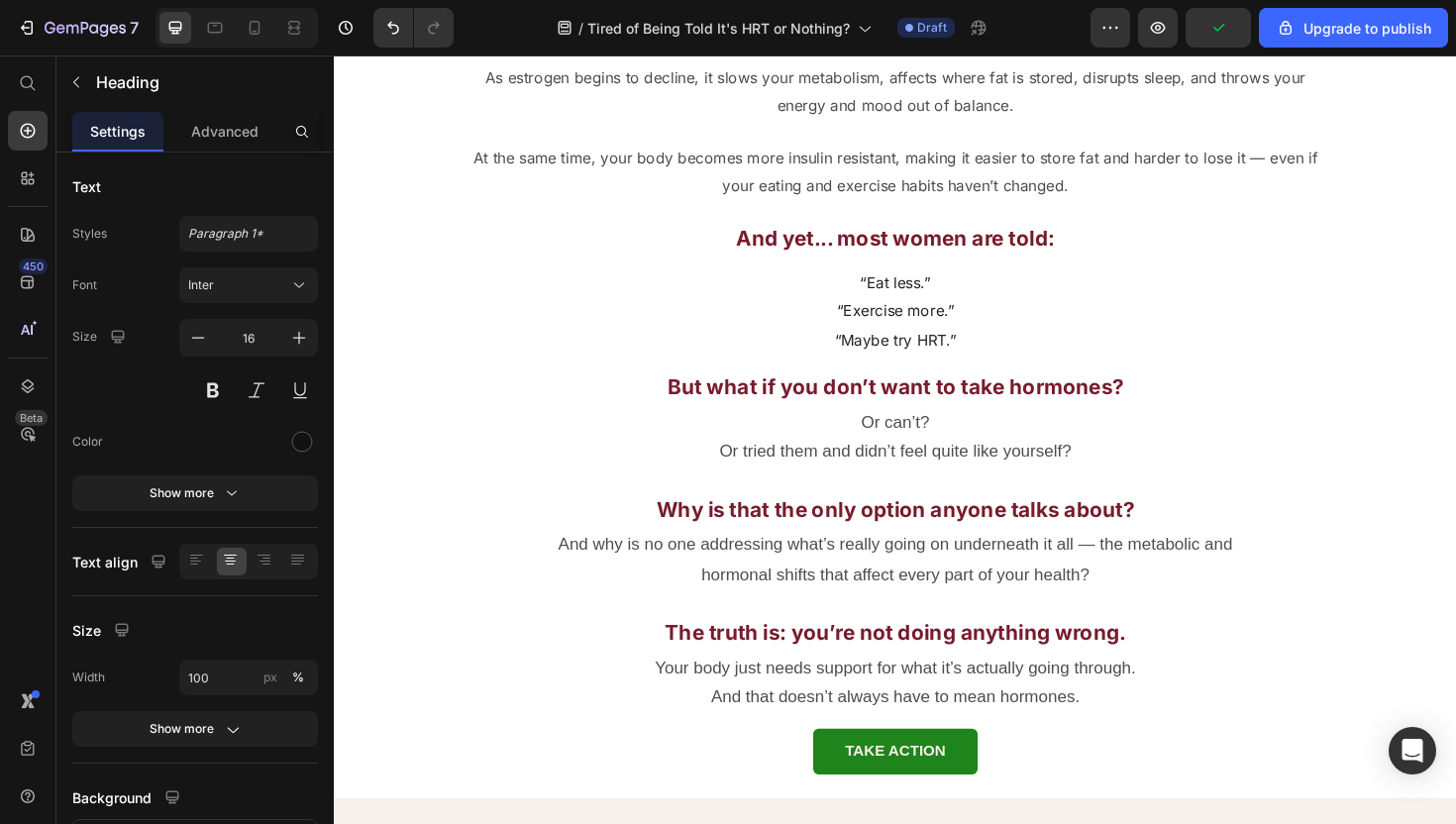 click on "If that sounds like you, you’re not alone.  Many women are saying no to hormones—but still need real relief.  The symptoms are real. The overwhelm is real. You shouldn’t have to choose between suffering and risky solutions." at bounding box center [928, -79] 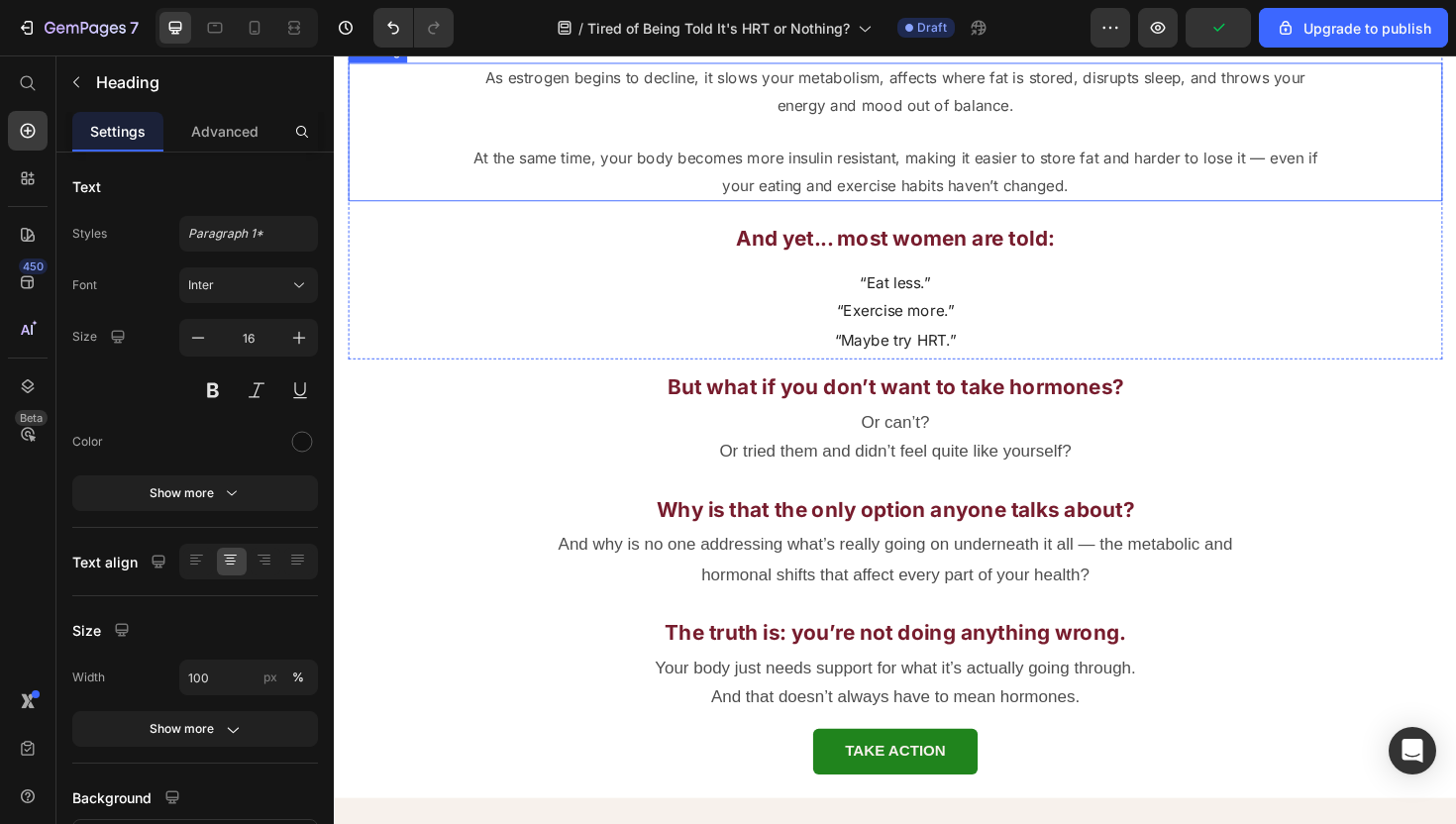 click on "As estrogen begins to decline, it slows your metabolism, affects where fat is stored, disrupts sleep, and throws your energy and mood out of balance." at bounding box center [928, 93] 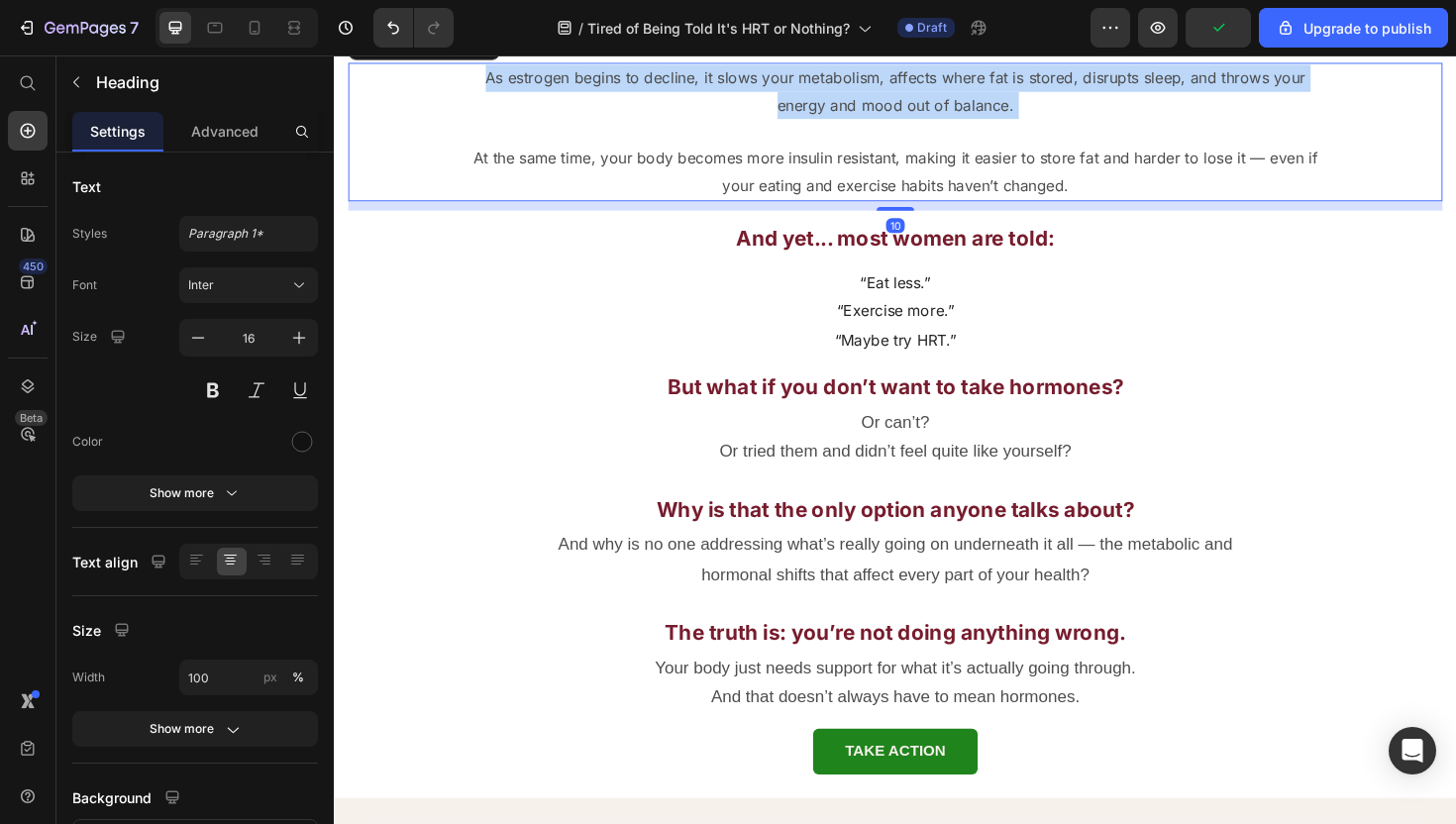 click on "As estrogen begins to decline, it slows your metabolism, affects where fat is stored, disrupts sleep, and throws your energy and mood out of balance." at bounding box center (928, 93) 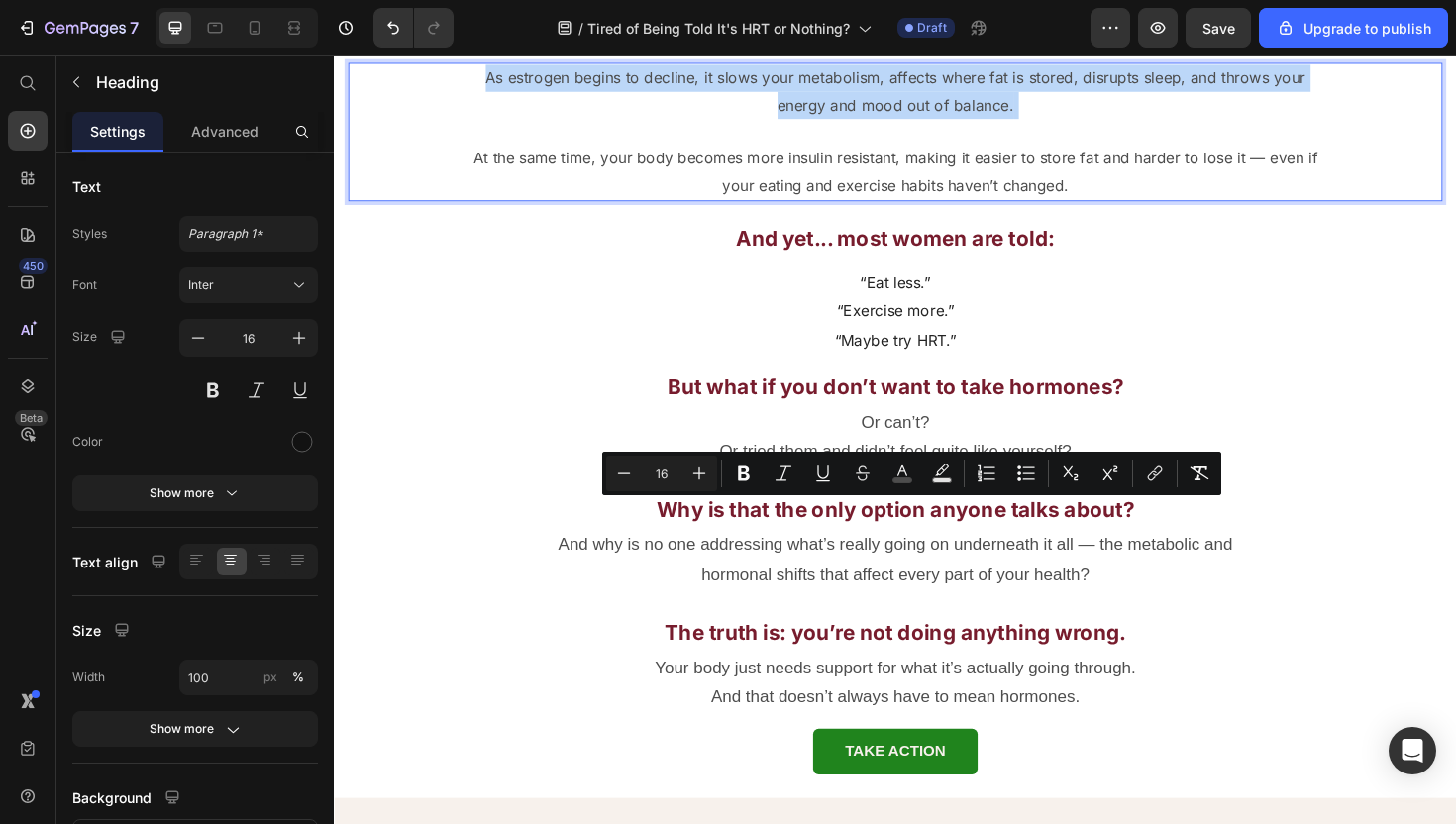 click on "As estrogen begins to decline, it slows your metabolism, affects where fat is stored, disrupts sleep, and throws your energy and mood out of balance.  At the same time, your body becomes more insulin resistant, making it easier to store fat and harder to lose it — even if your eating and exercise habits haven’t changed." at bounding box center (928, 137) 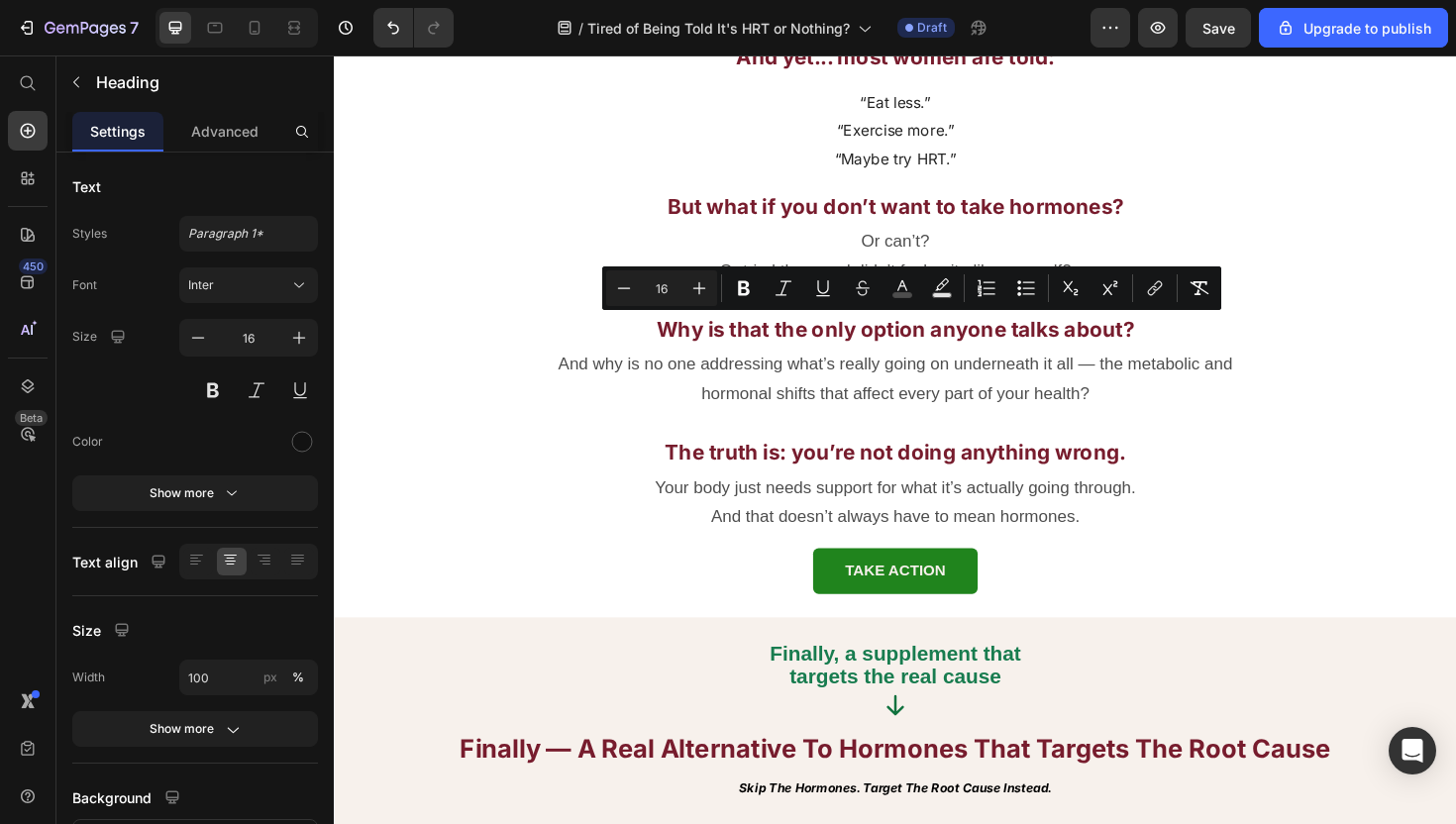 scroll, scrollTop: 2472, scrollLeft: 0, axis: vertical 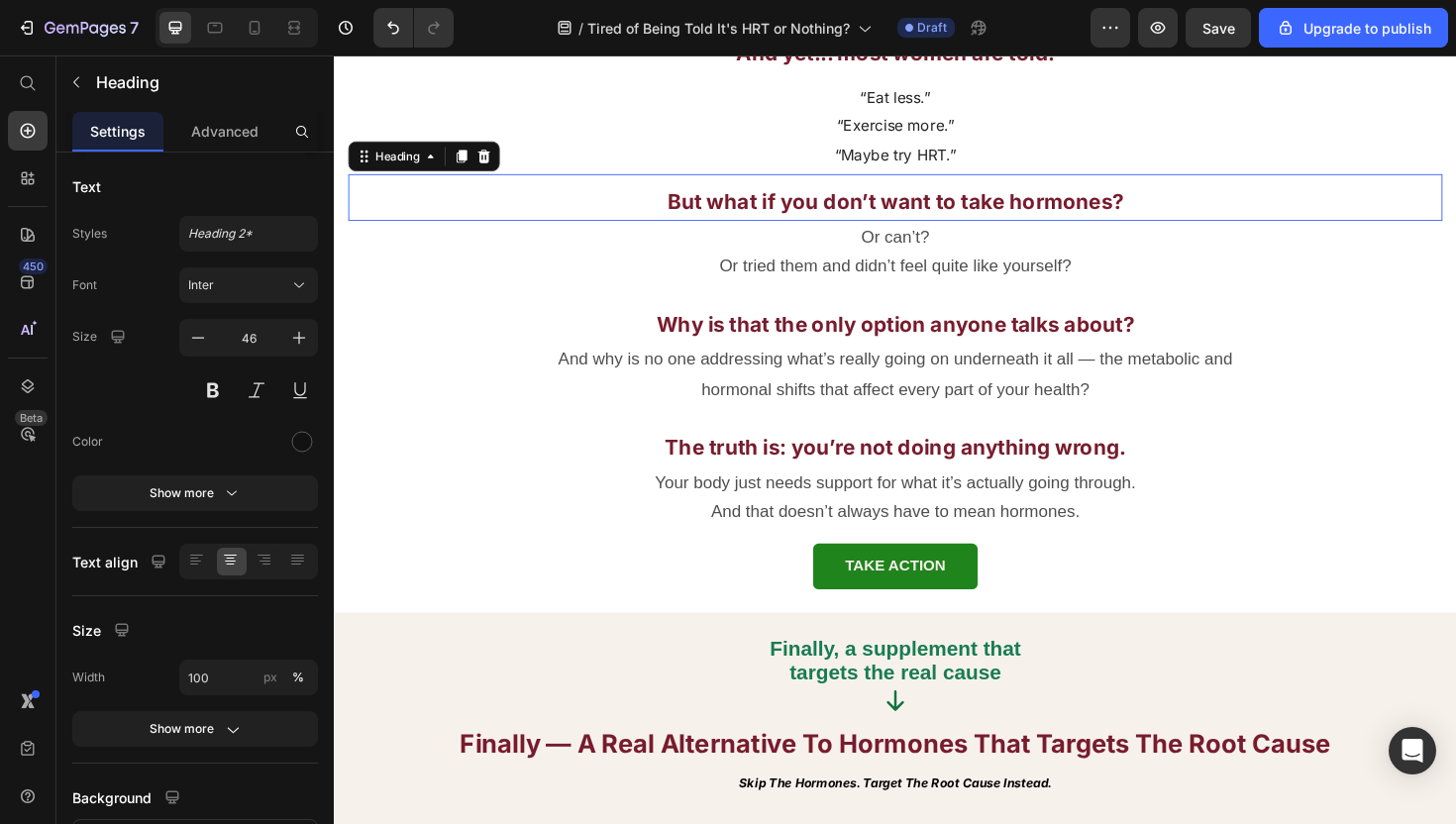 click on "But what if you don’t want to take hormones?" at bounding box center (928, 210) 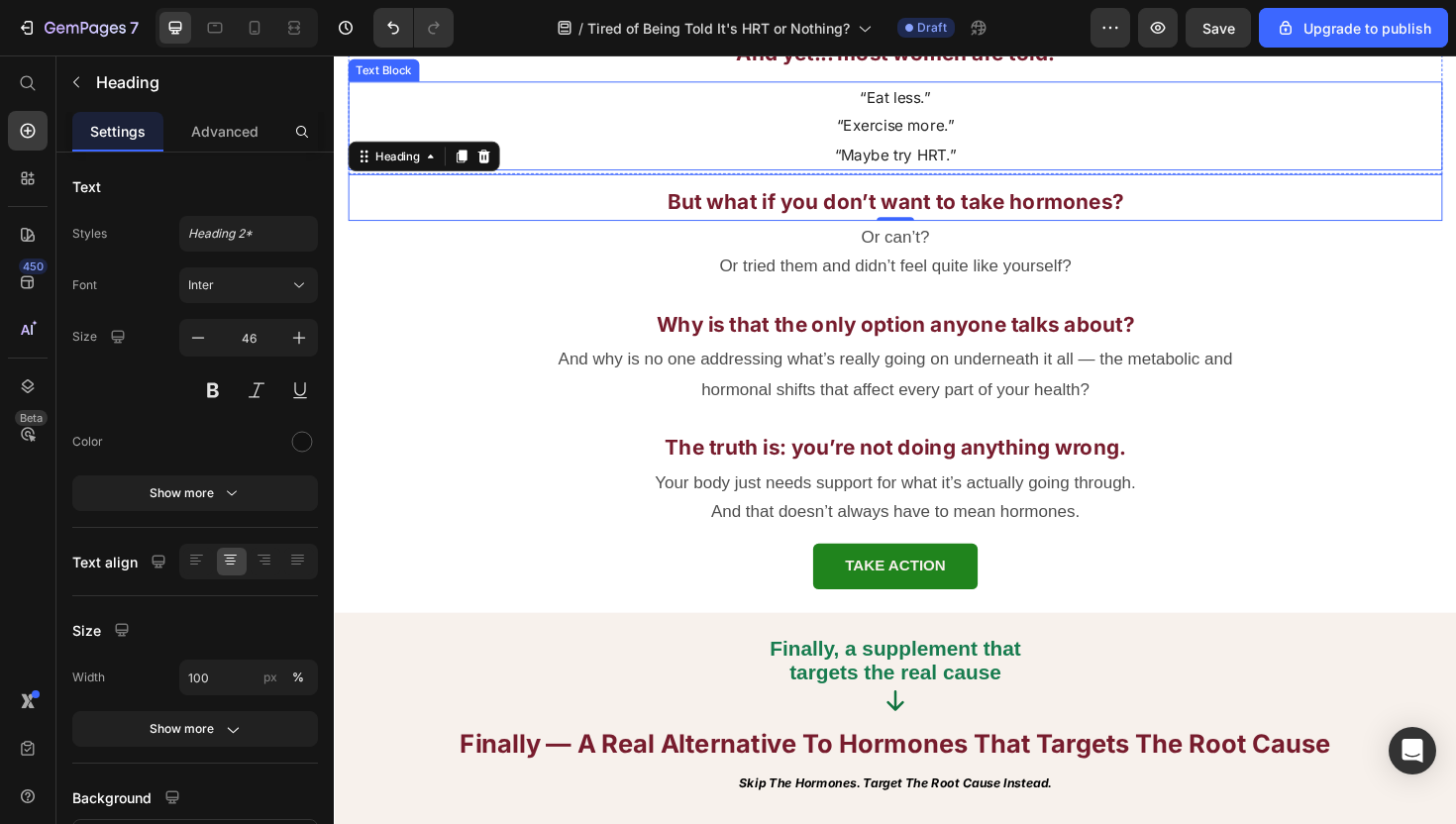 scroll, scrollTop: 2530, scrollLeft: 0, axis: vertical 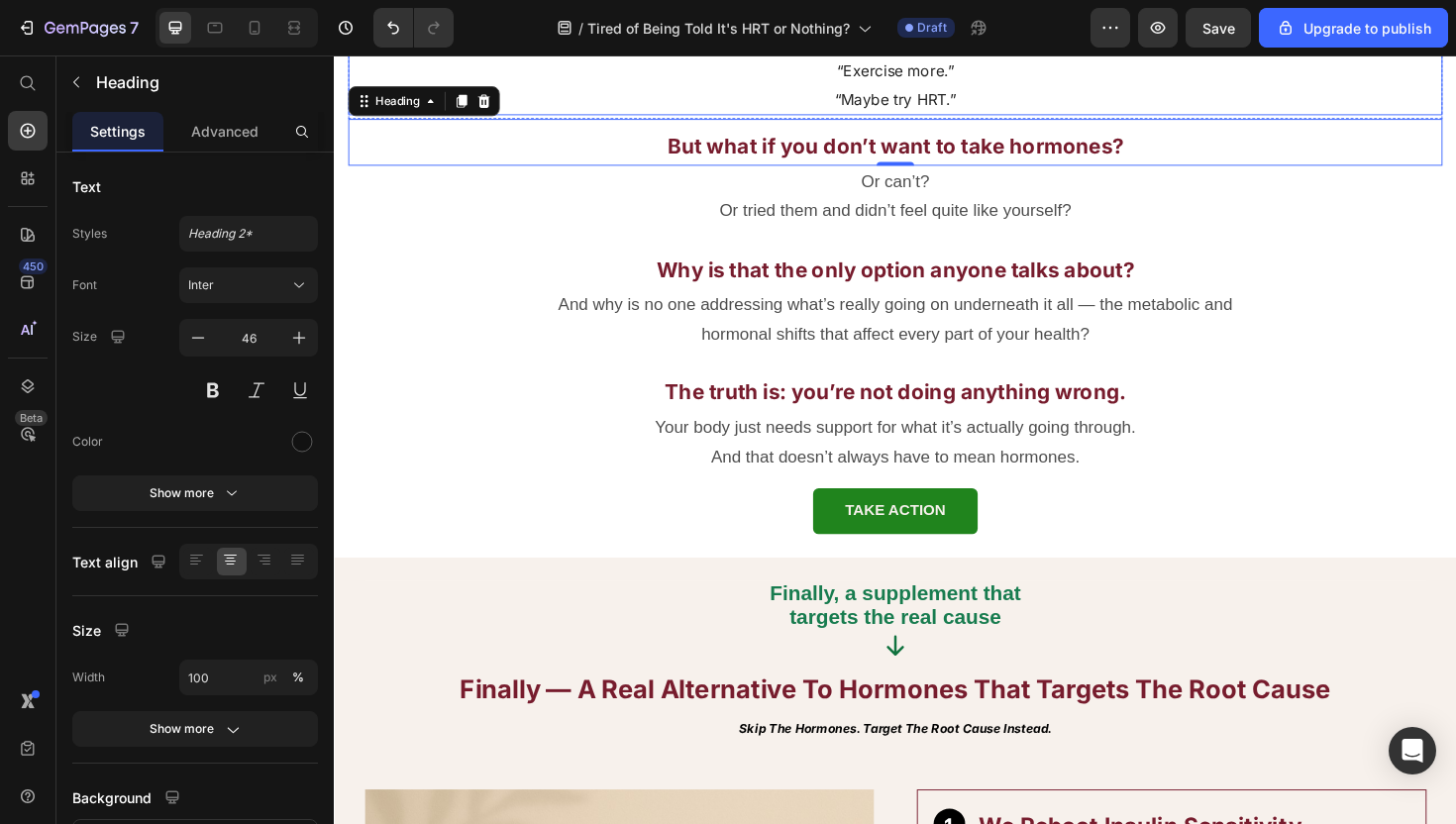 click on "“Maybe try HRT.”" at bounding box center (928, 102) 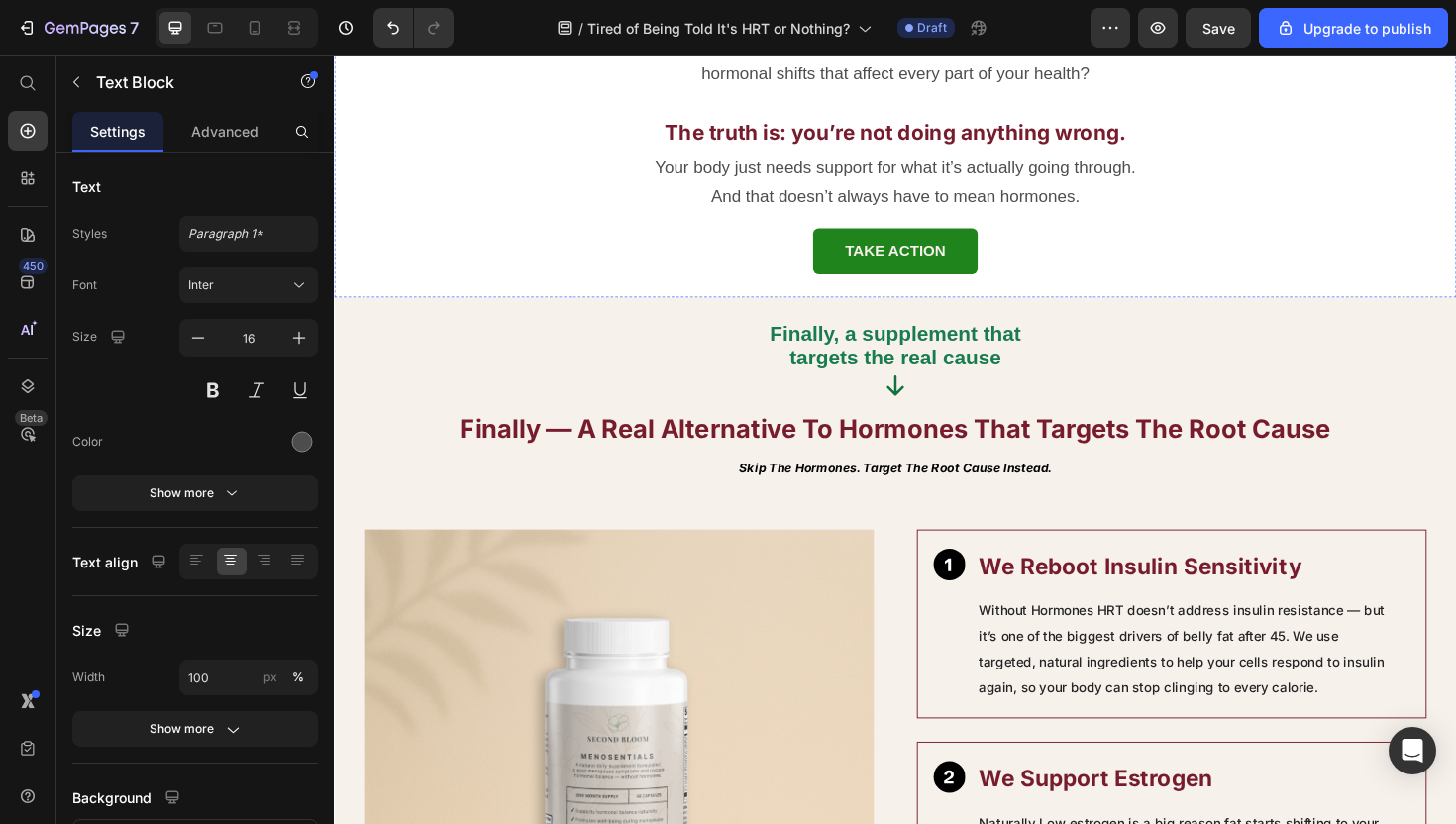 scroll, scrollTop: 2811, scrollLeft: 0, axis: vertical 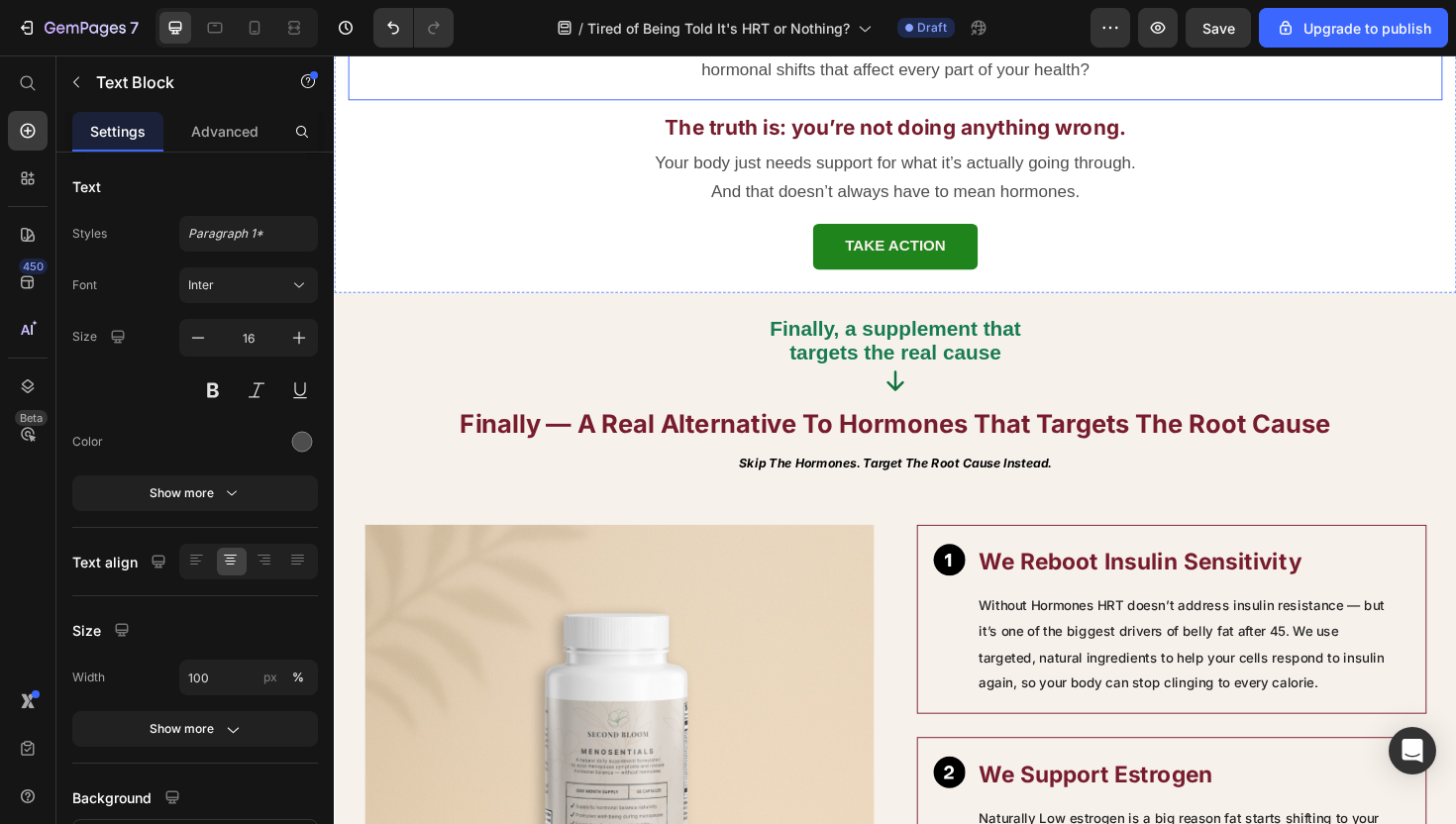 click on "And why is no one addressing what’s really going on underneath it all — the metabolic and hormonal shifts that affect every part of your health?" at bounding box center [928, 54] 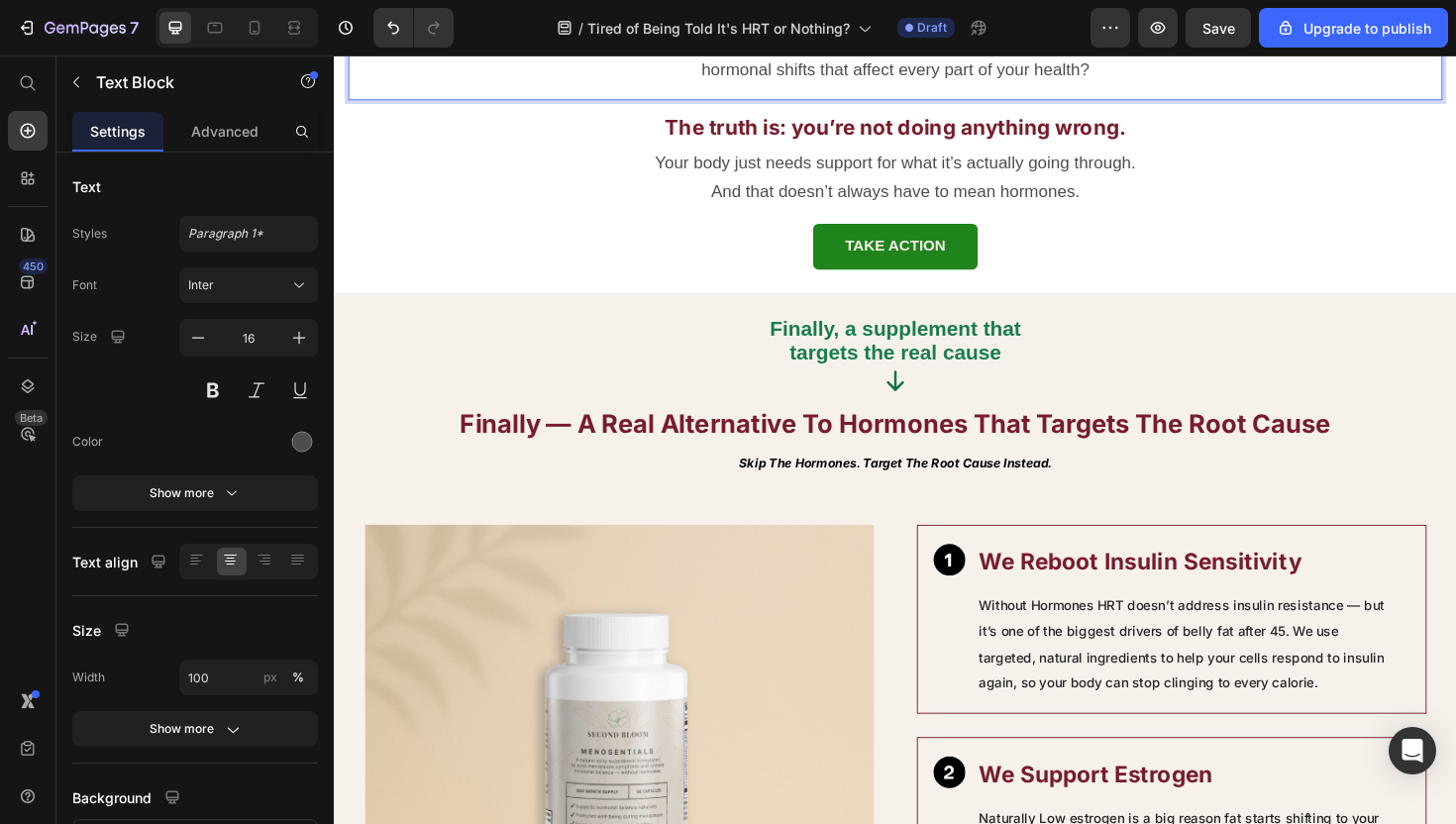 click on "And why is no one addressing what’s really going on underneath it all — the metabolic and hormonal shifts that affect every part of your health?" at bounding box center (928, 54) 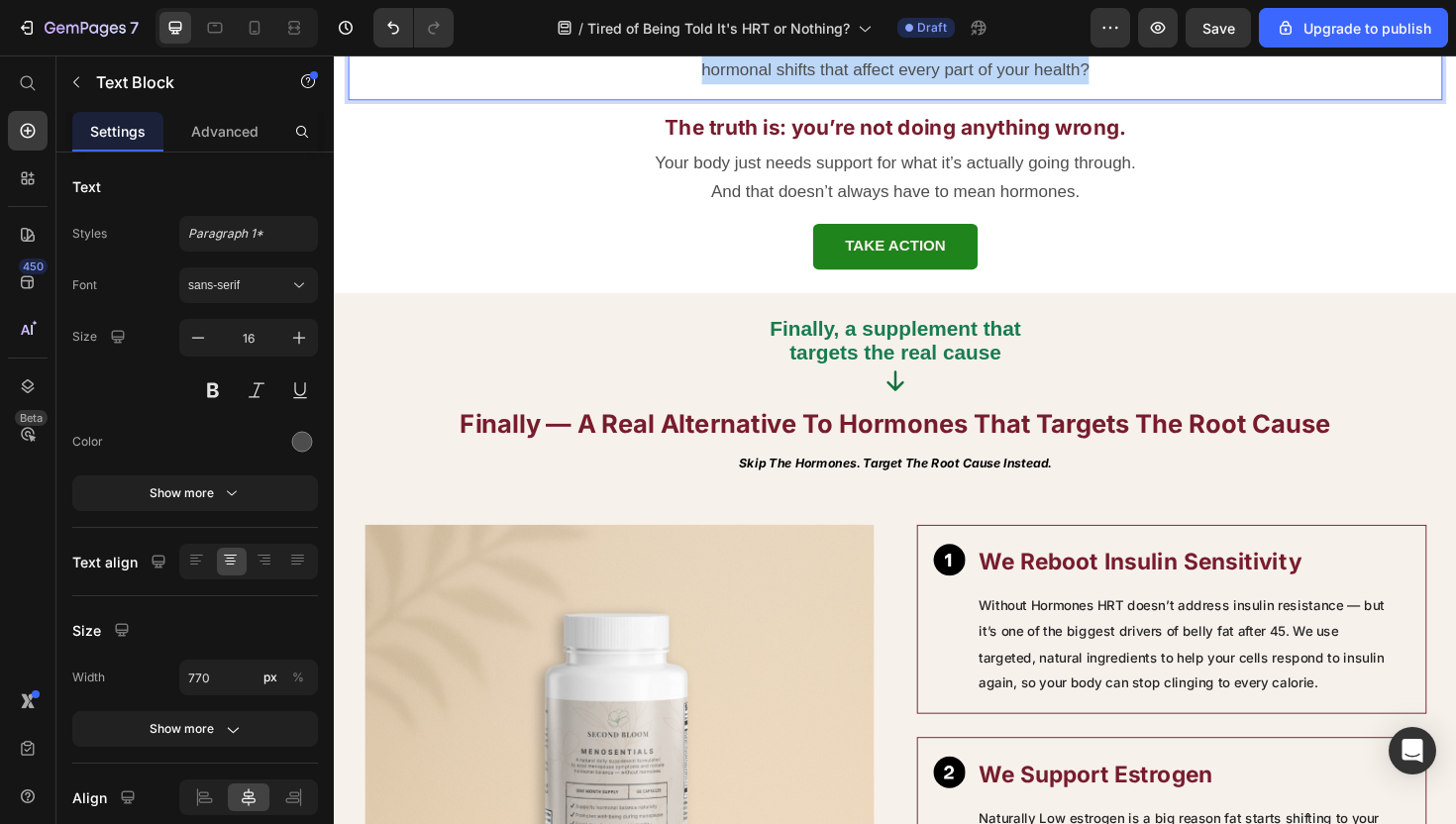click on "And why is no one addressing what’s really going on underneath it all — the metabolic and hormonal shifts that affect every part of your health?" at bounding box center [928, 54] 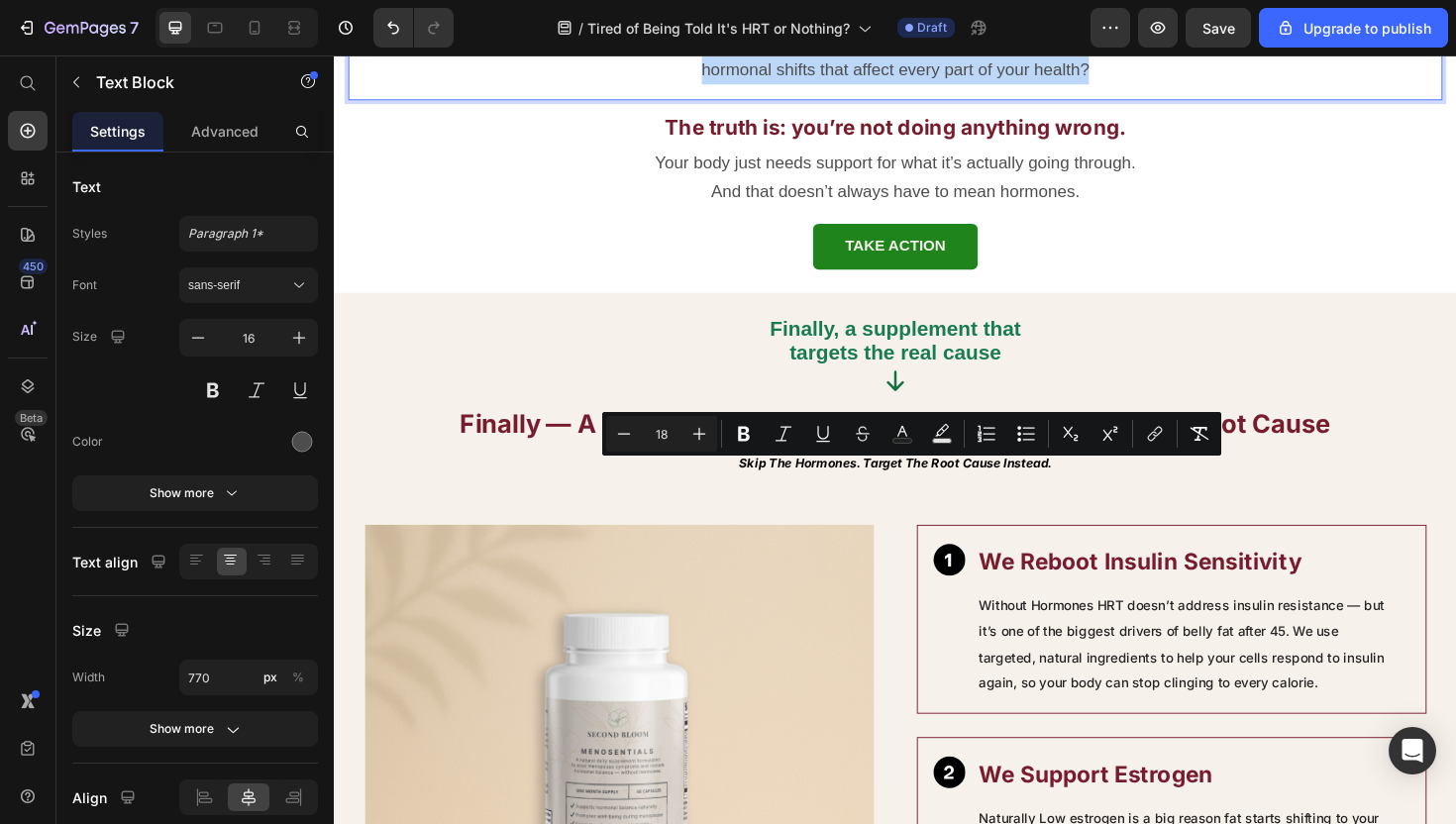 click on "And why is no one addressing what’s really going on underneath it all — the metabolic and hormonal shifts that affect every part of your health?" at bounding box center (928, 54) 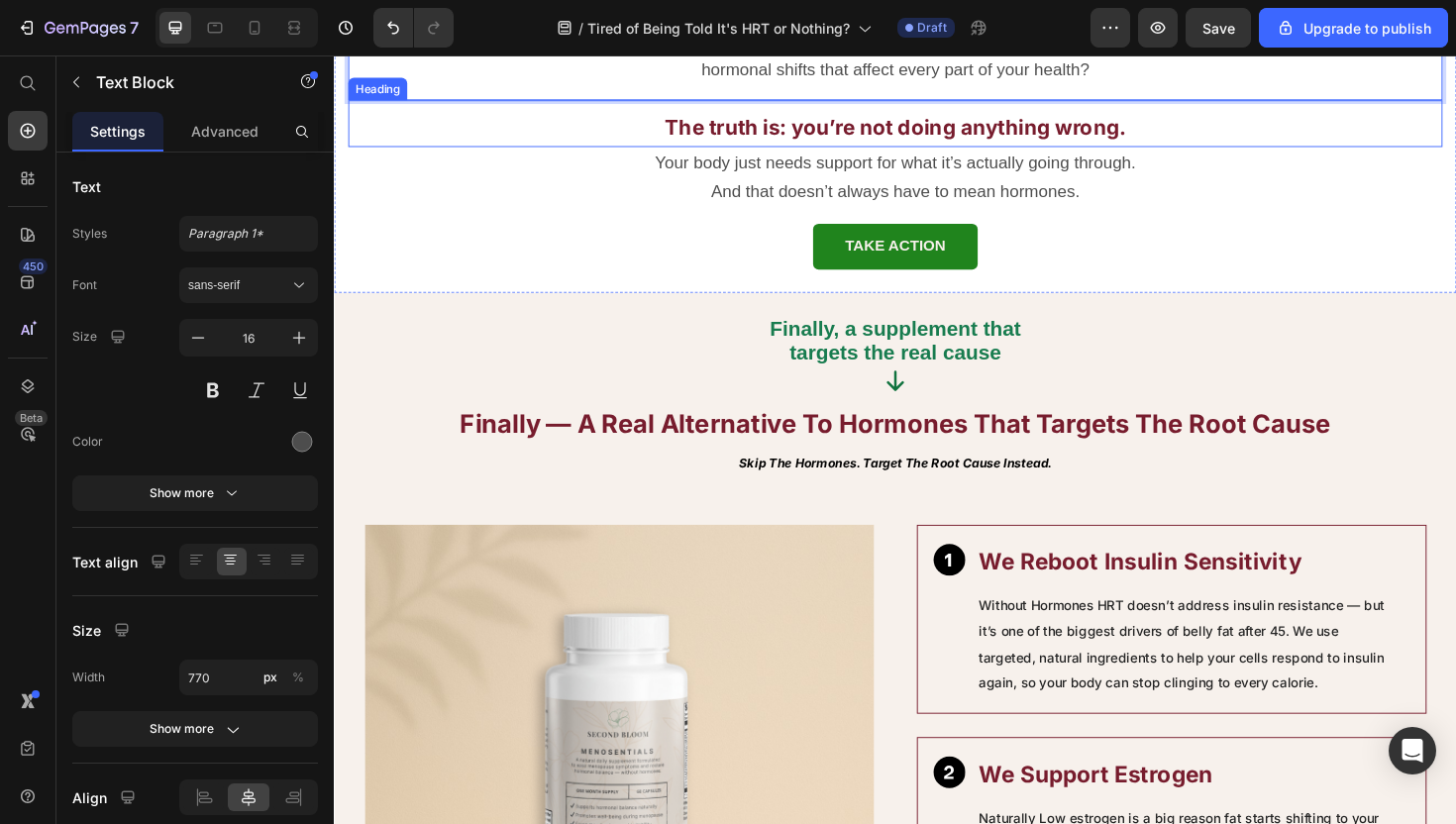 click on "Your body just needs support for what it’s actually going through." at bounding box center [928, 169] 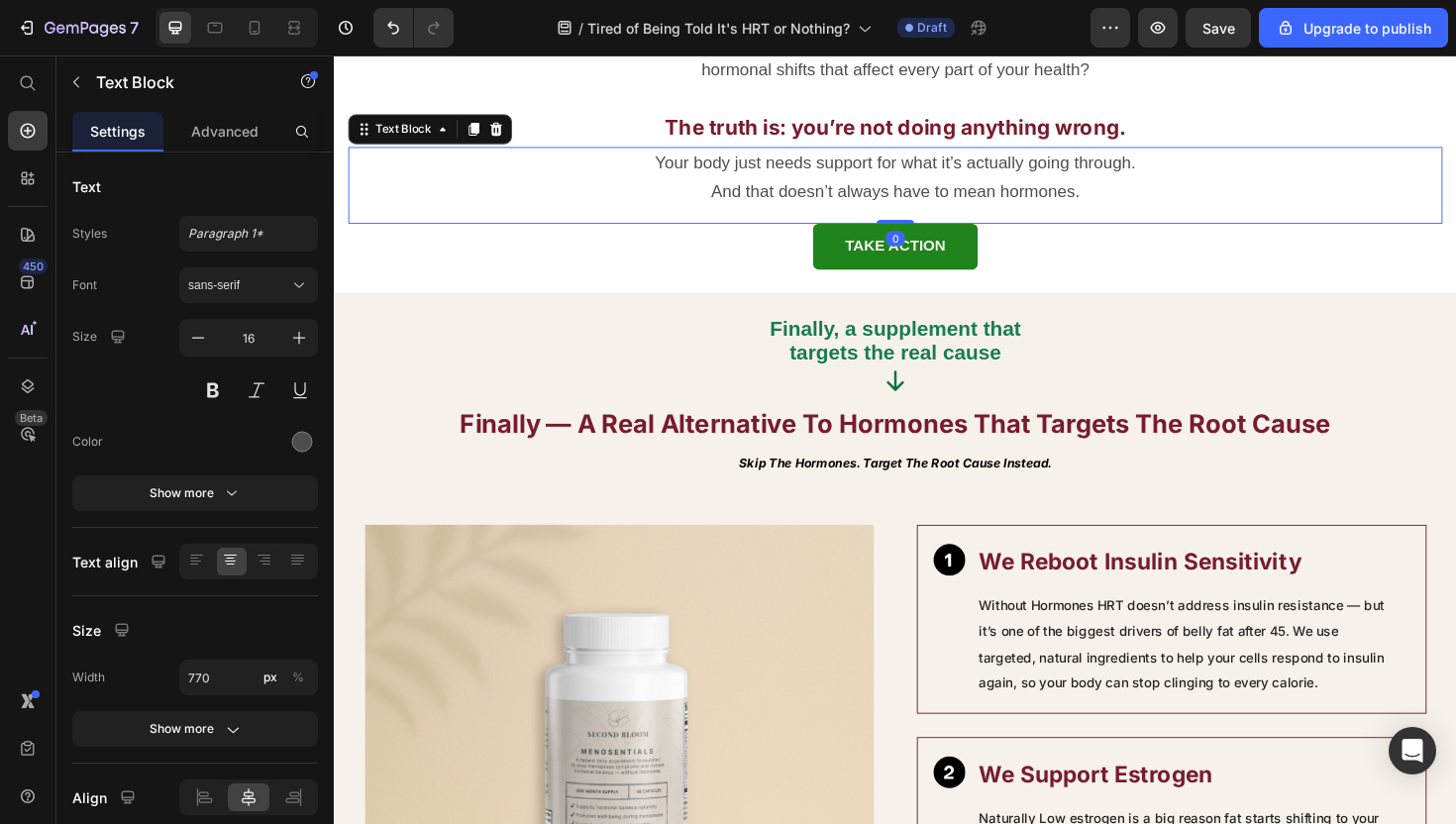 click on "Your body just needs support for what it’s actually going through." at bounding box center [928, 169] 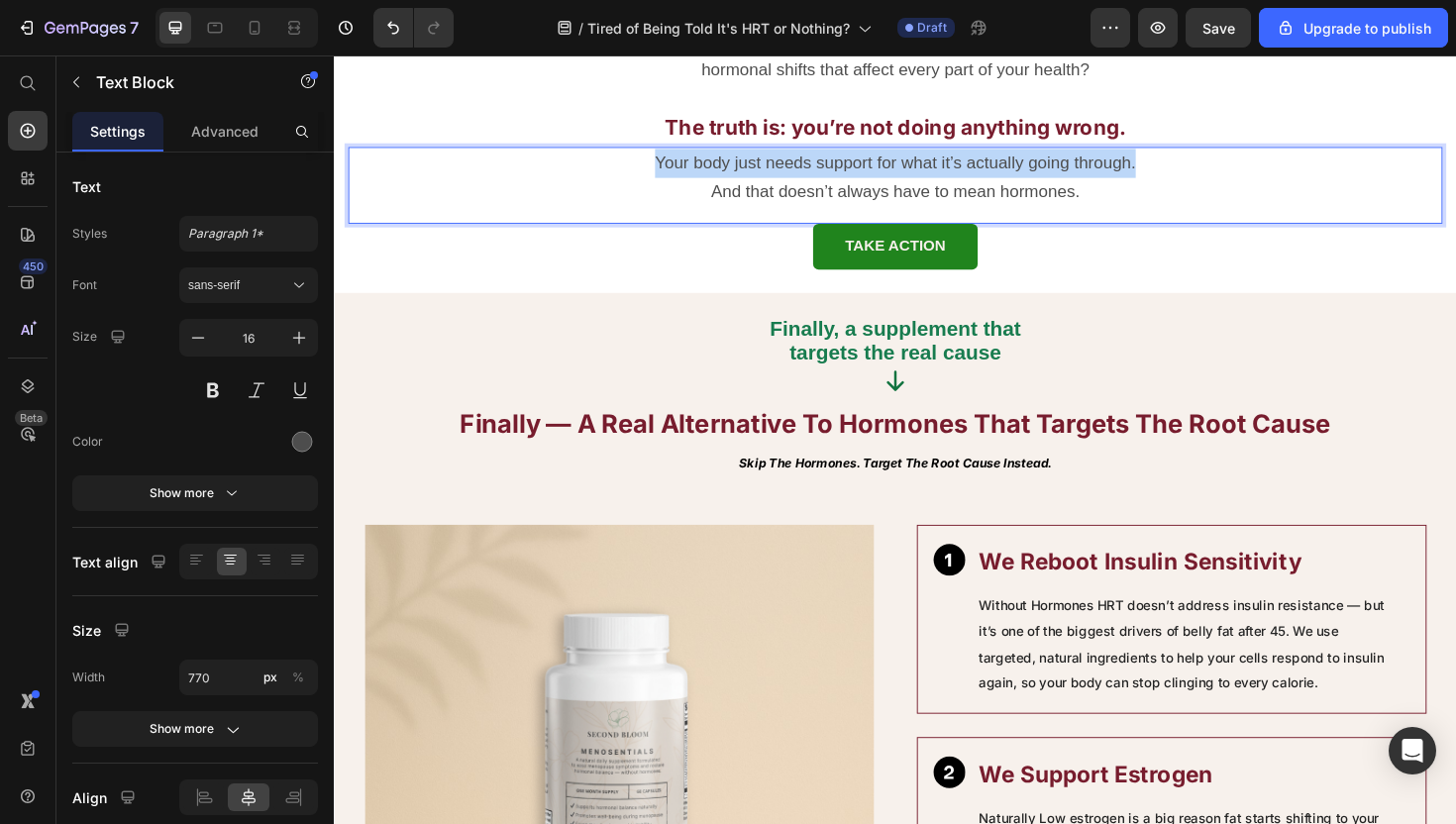 click on "Your body just needs support for what it’s actually going through." at bounding box center [928, 169] 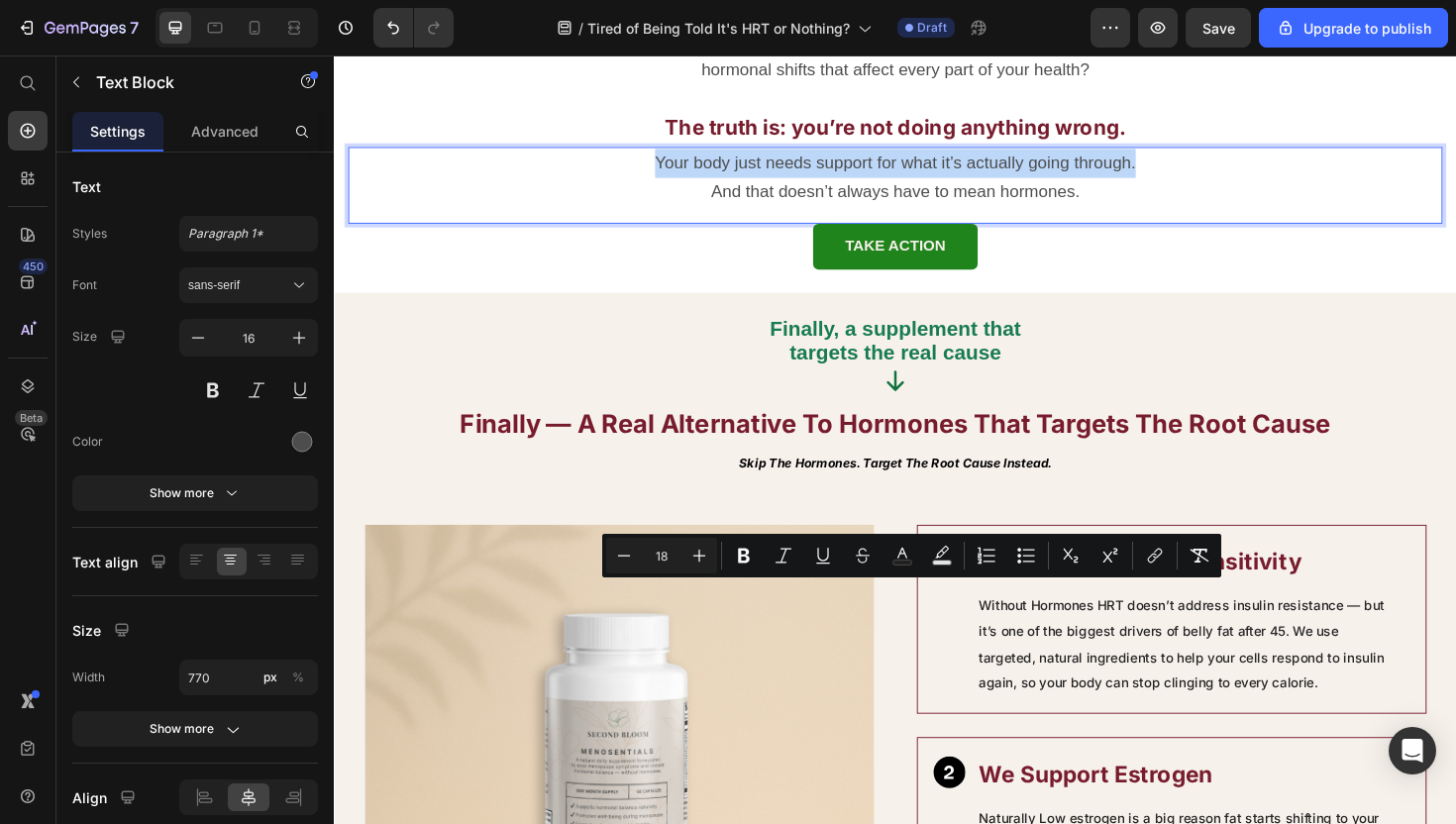 click on "And that doesn’t always have to mean hormones." at bounding box center (928, 200) 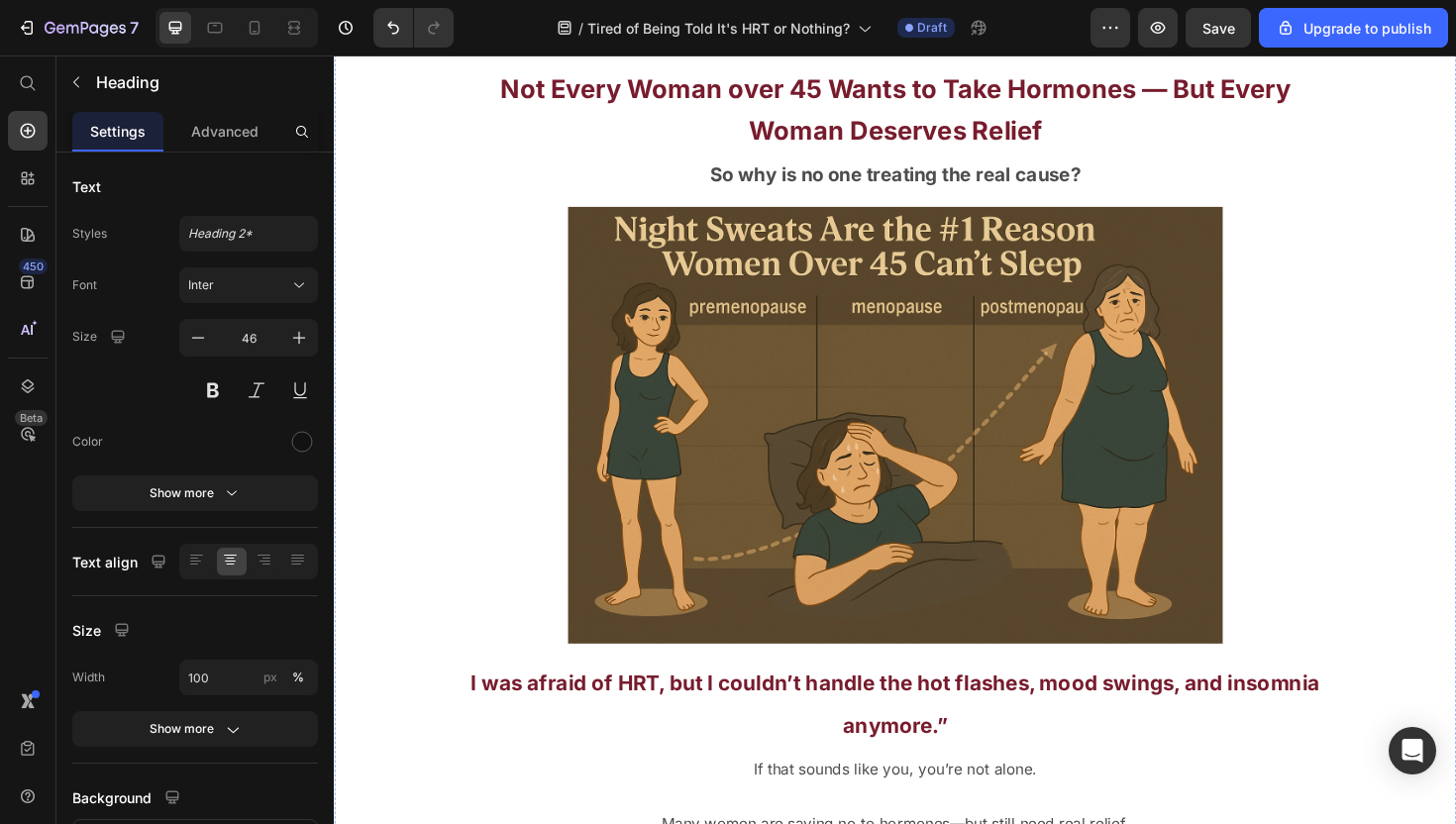 scroll, scrollTop: 1767, scrollLeft: 0, axis: vertical 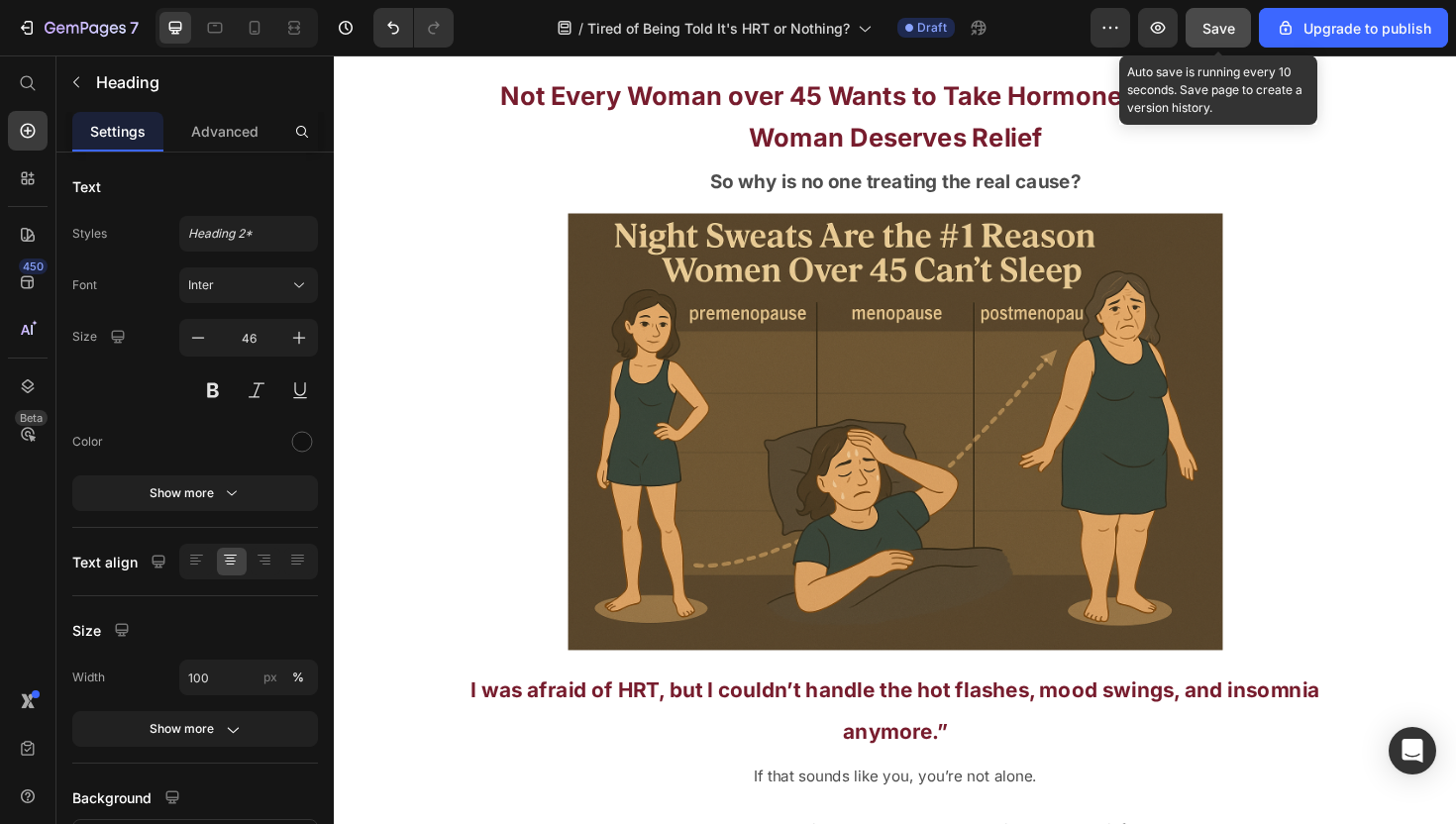 click on "Save" at bounding box center (1218, 28) 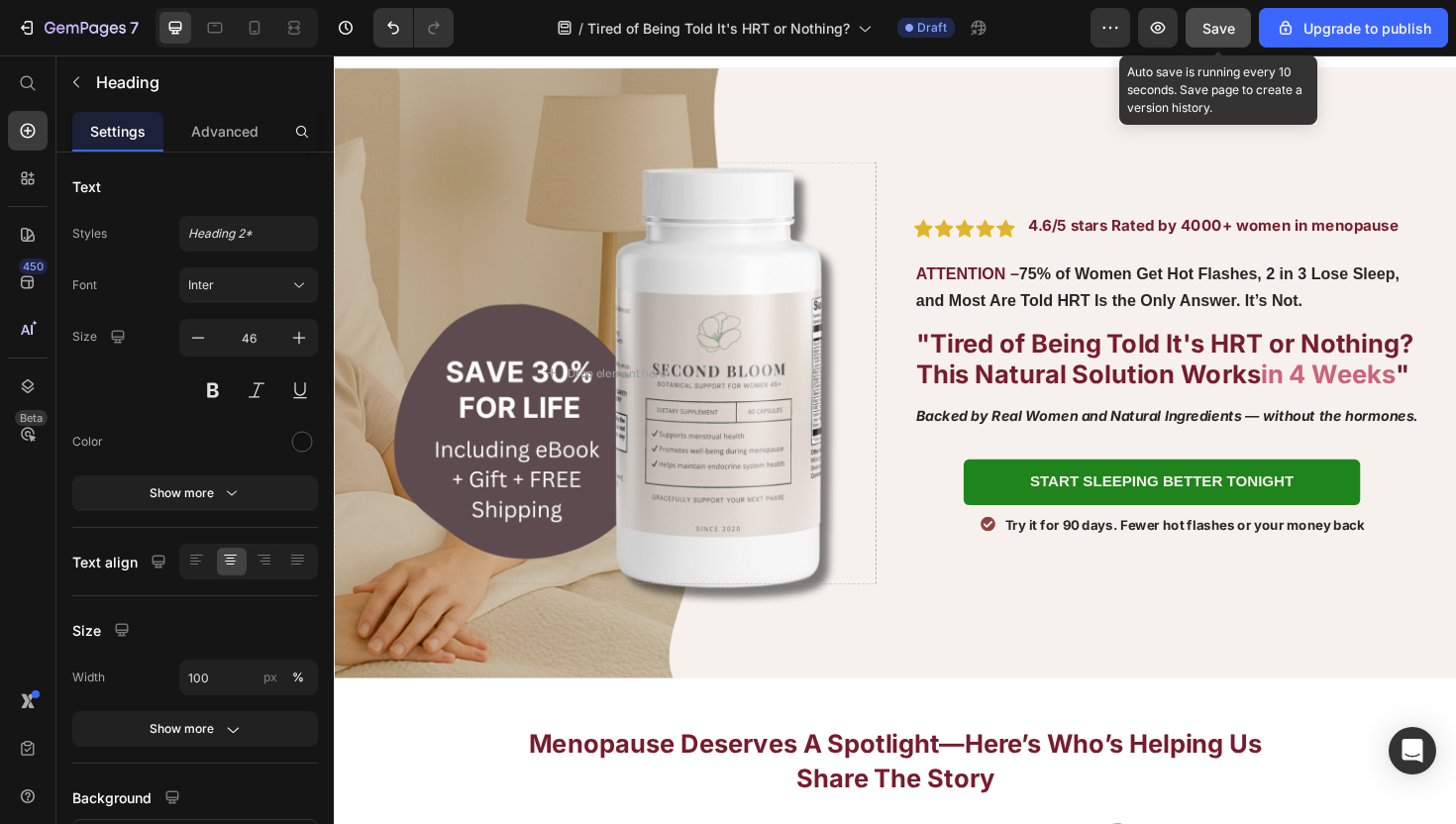 scroll, scrollTop: 0, scrollLeft: 0, axis: both 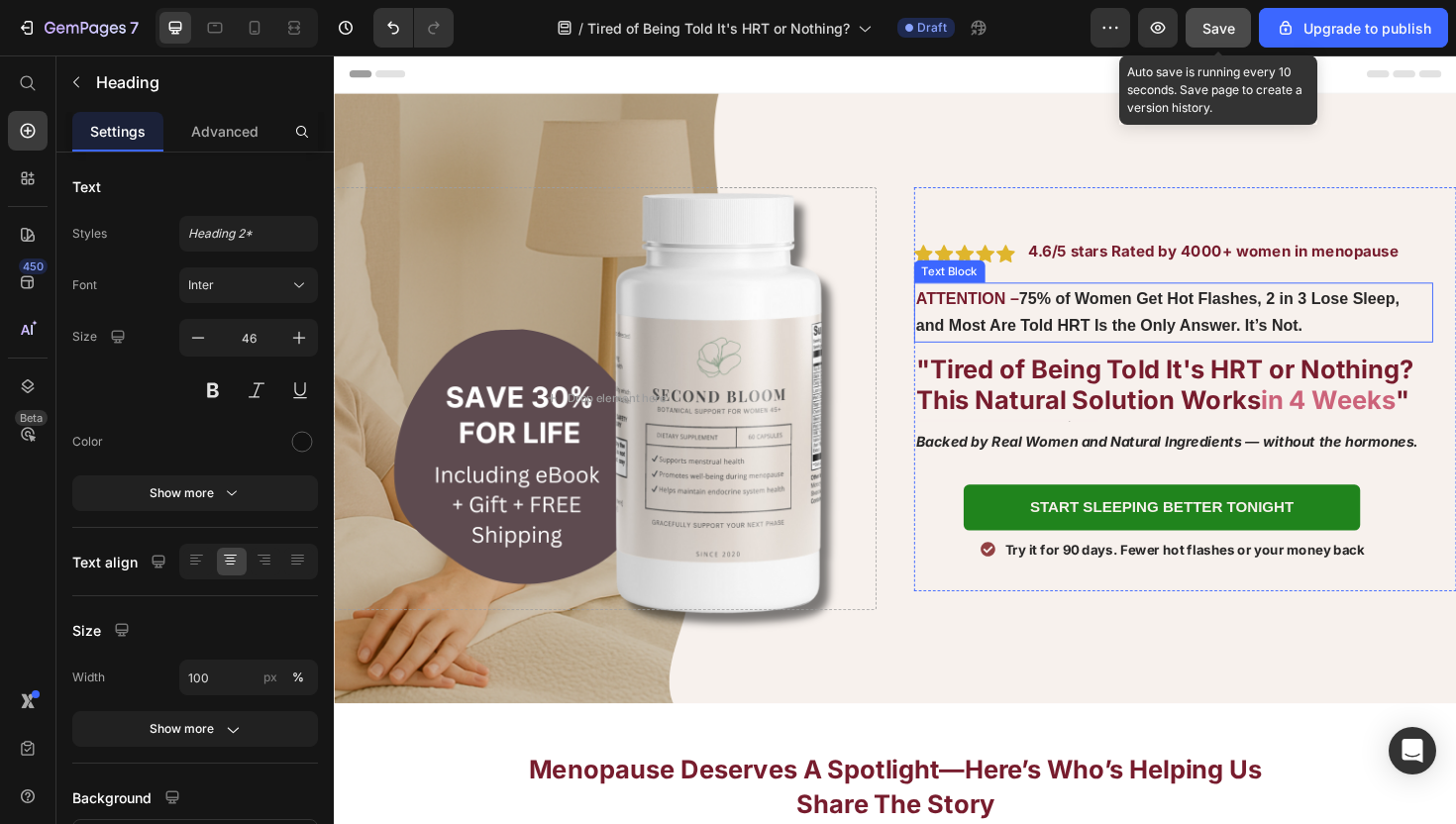 click on ""Tired of Being Told It's HRT or Nothing? This Natural Solution Works" at bounding box center (1213, 404) 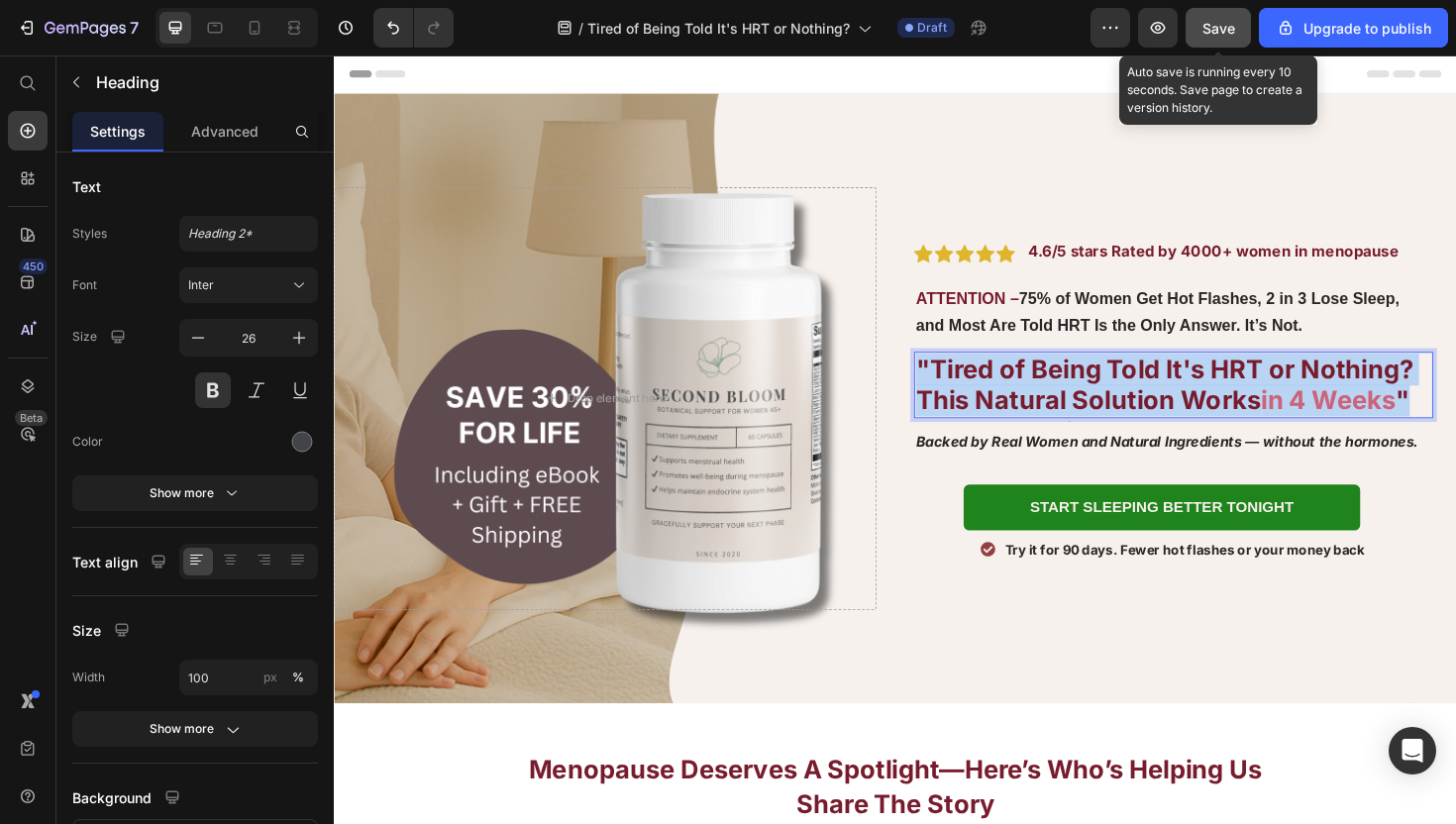 click on ""Tired of Being Told It's HRT or Nothing? This Natural Solution Works" at bounding box center [1213, 404] 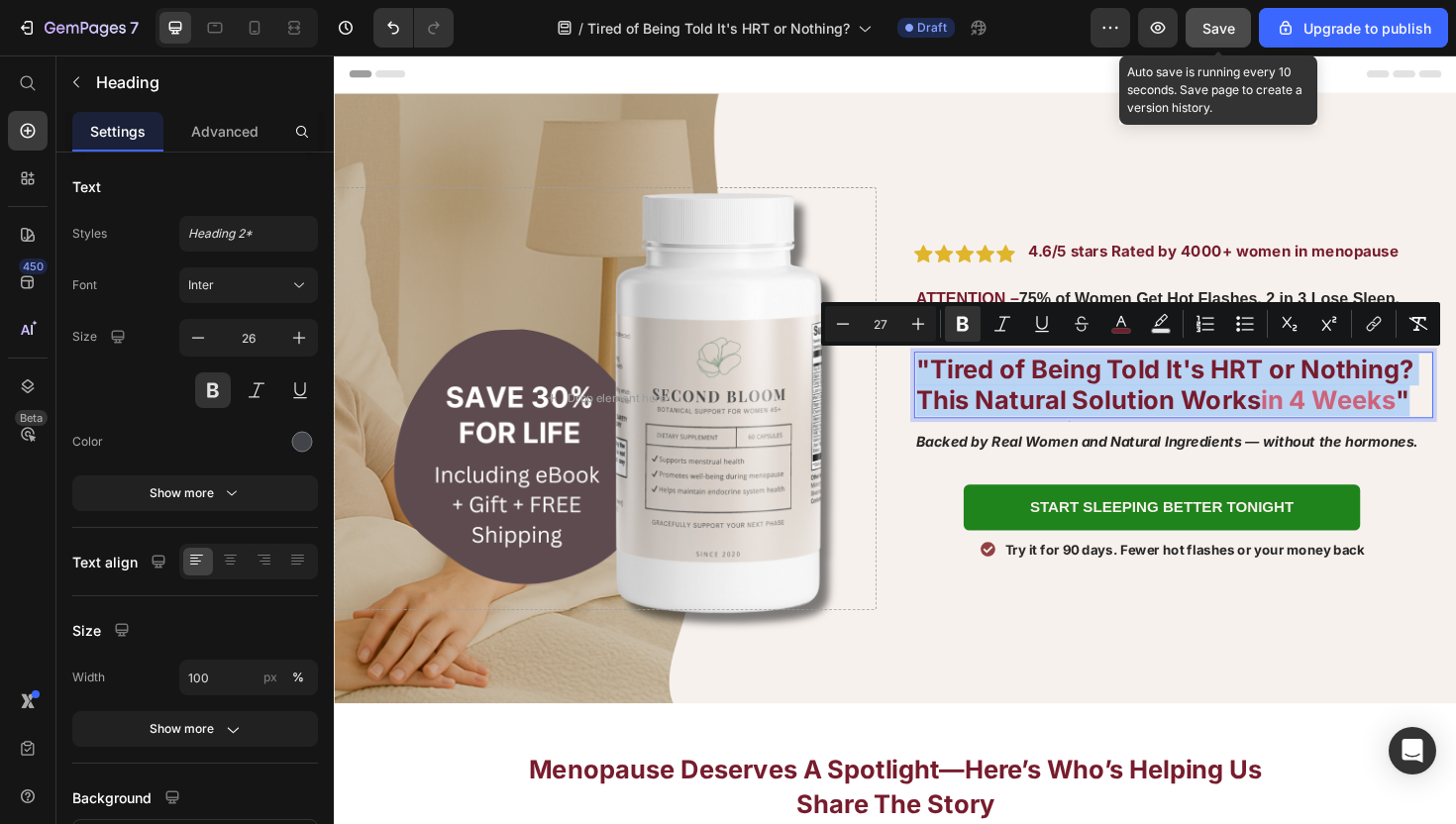 click on ""Tired of Being Told It's HRT or Nothing? This Natural Solution Works" at bounding box center (1213, 404) 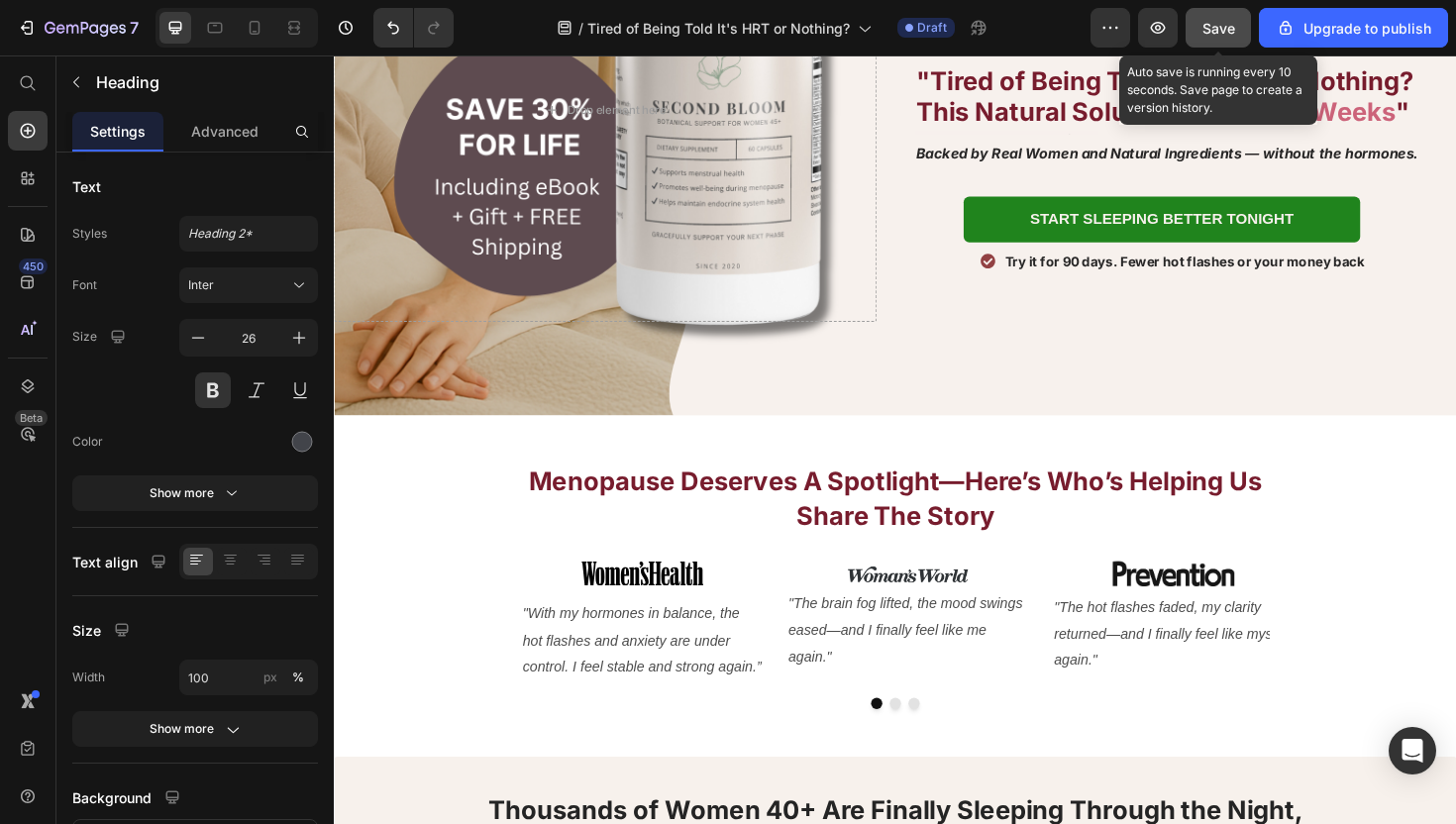 scroll, scrollTop: 79, scrollLeft: 0, axis: vertical 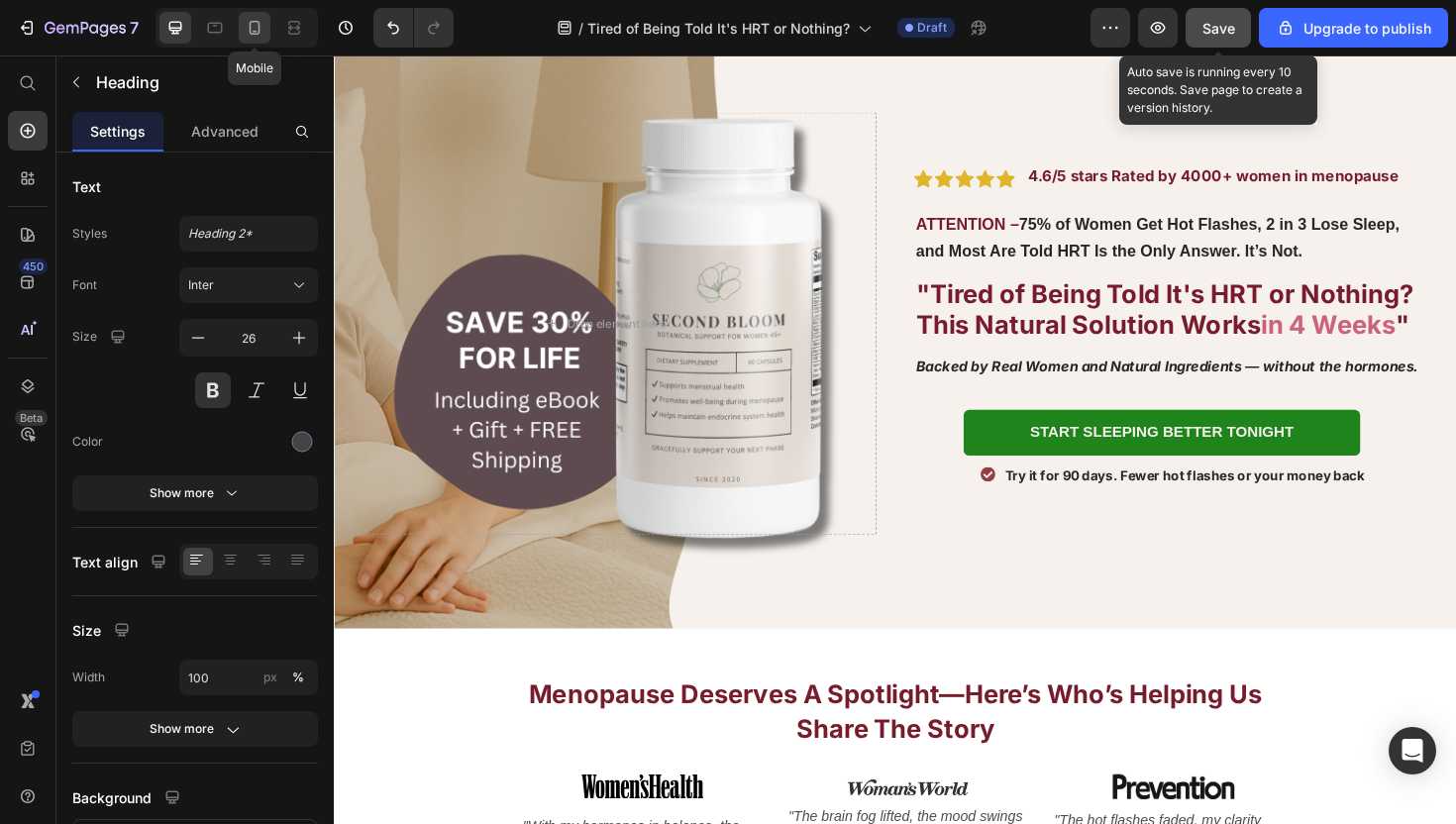 click 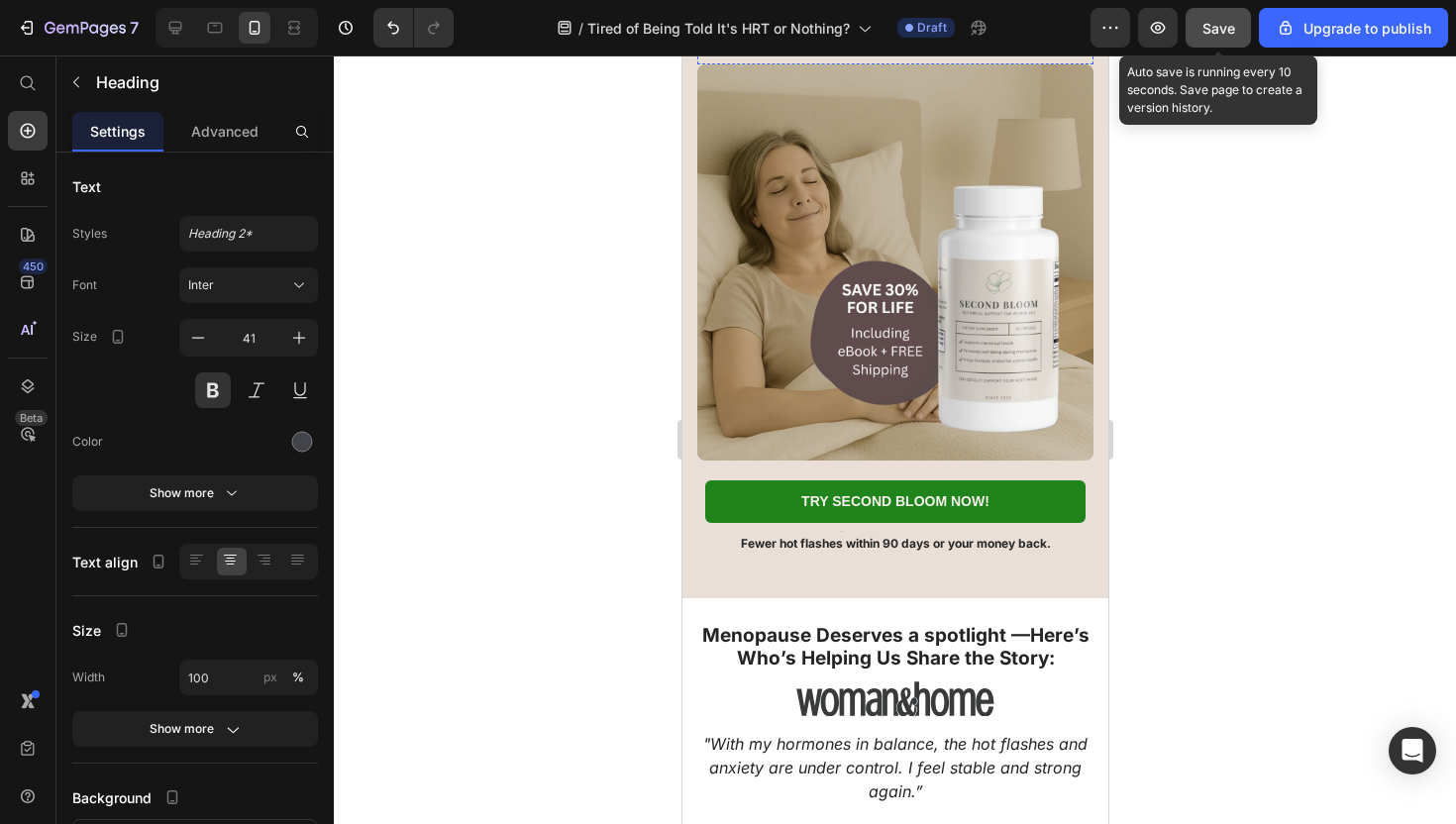 scroll, scrollTop: 381, scrollLeft: 0, axis: vertical 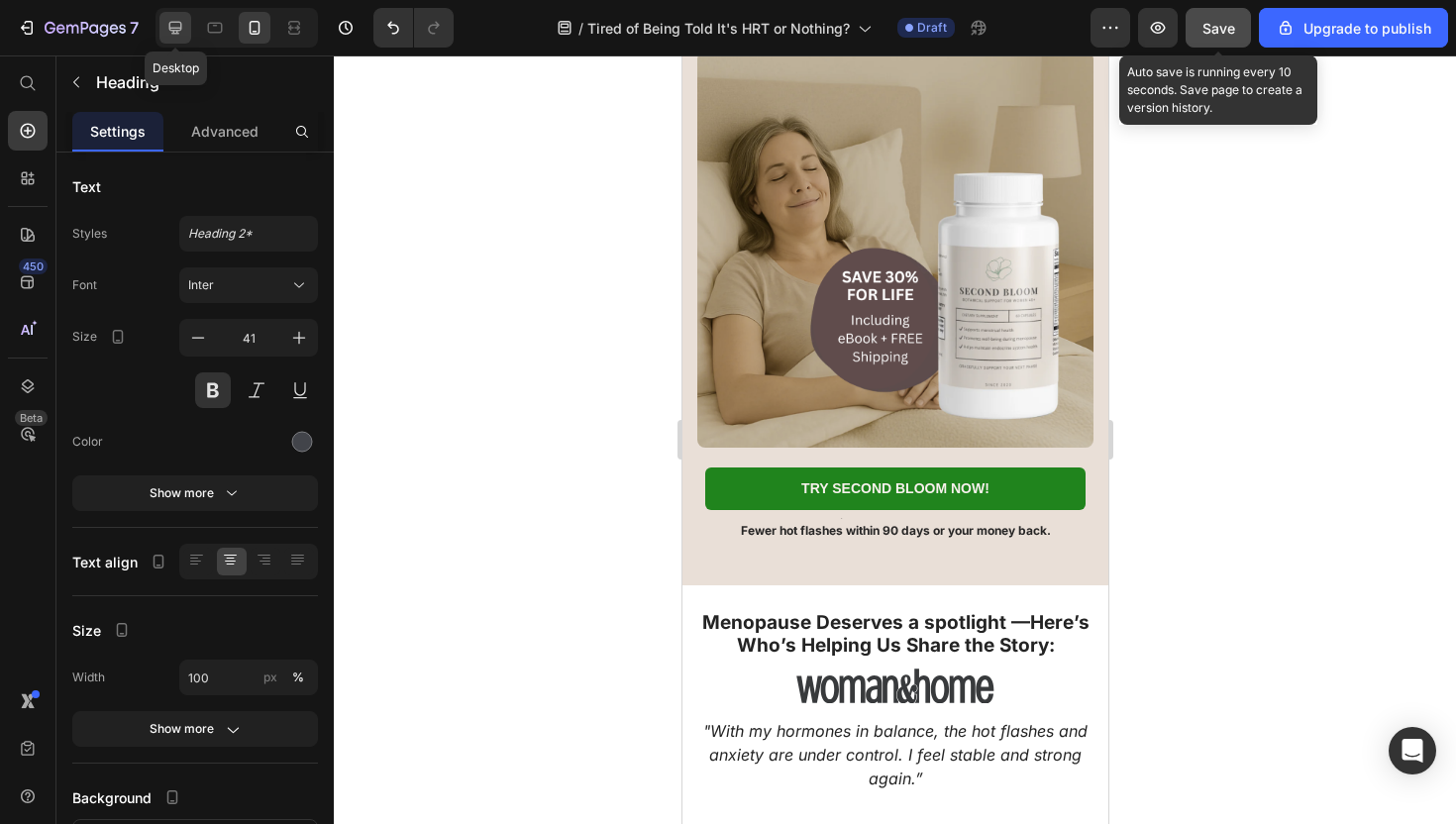 click 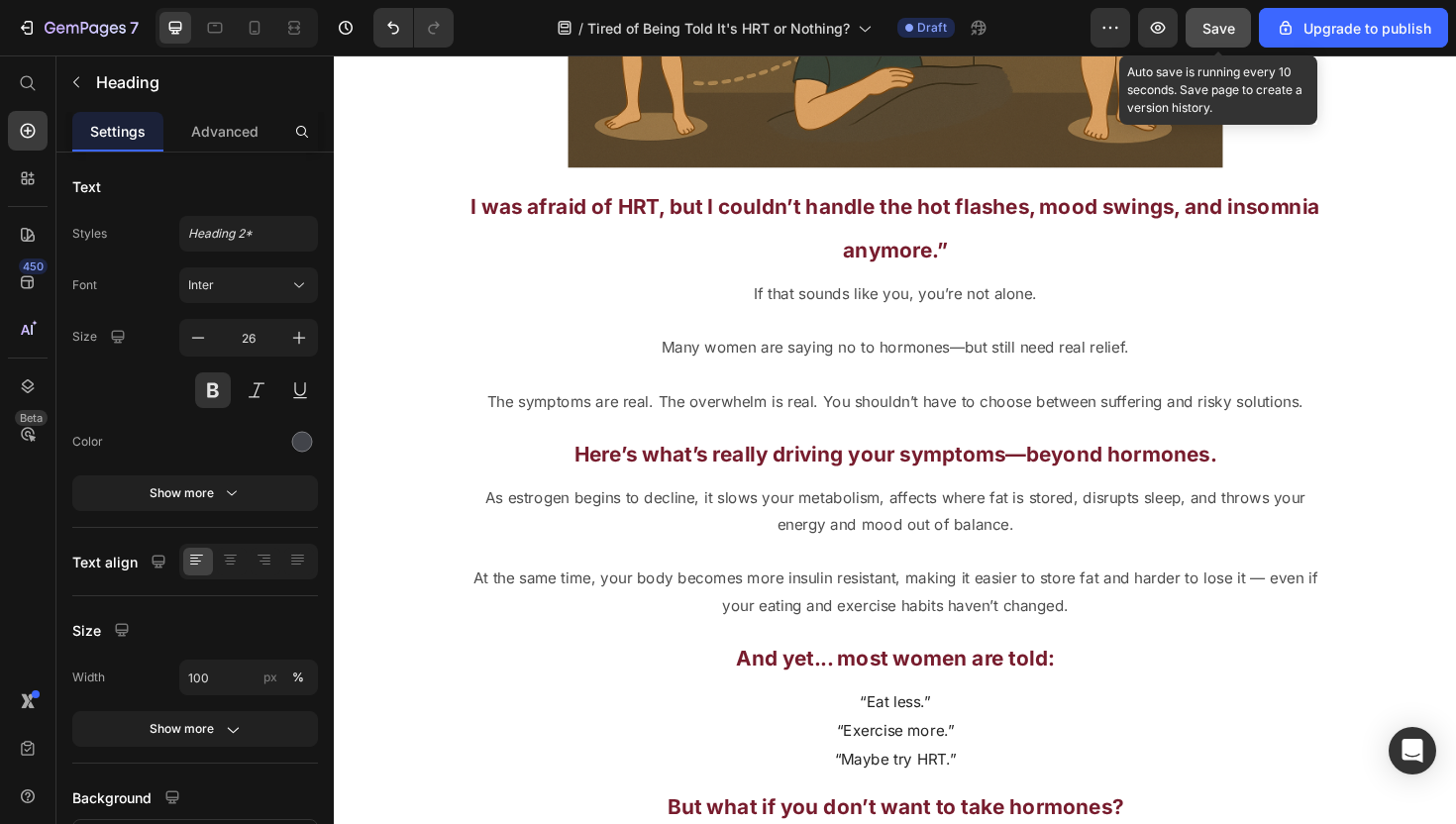 scroll, scrollTop: 2261, scrollLeft: 0, axis: vertical 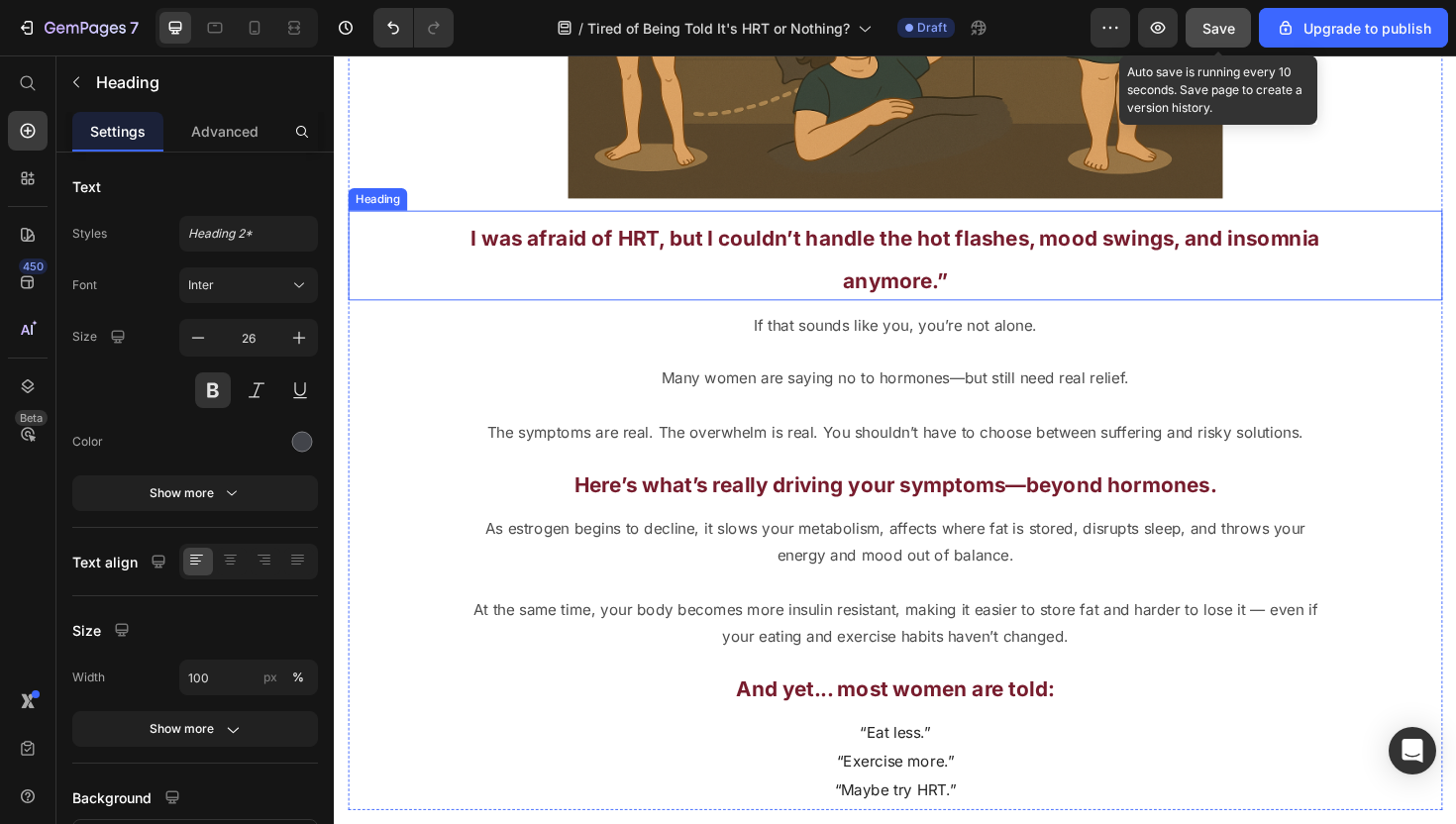 click on "I was afraid of HRT, but I couldn’t handle the hot flashes, mood swings, and insomnia anymore.”" at bounding box center (928, 267) 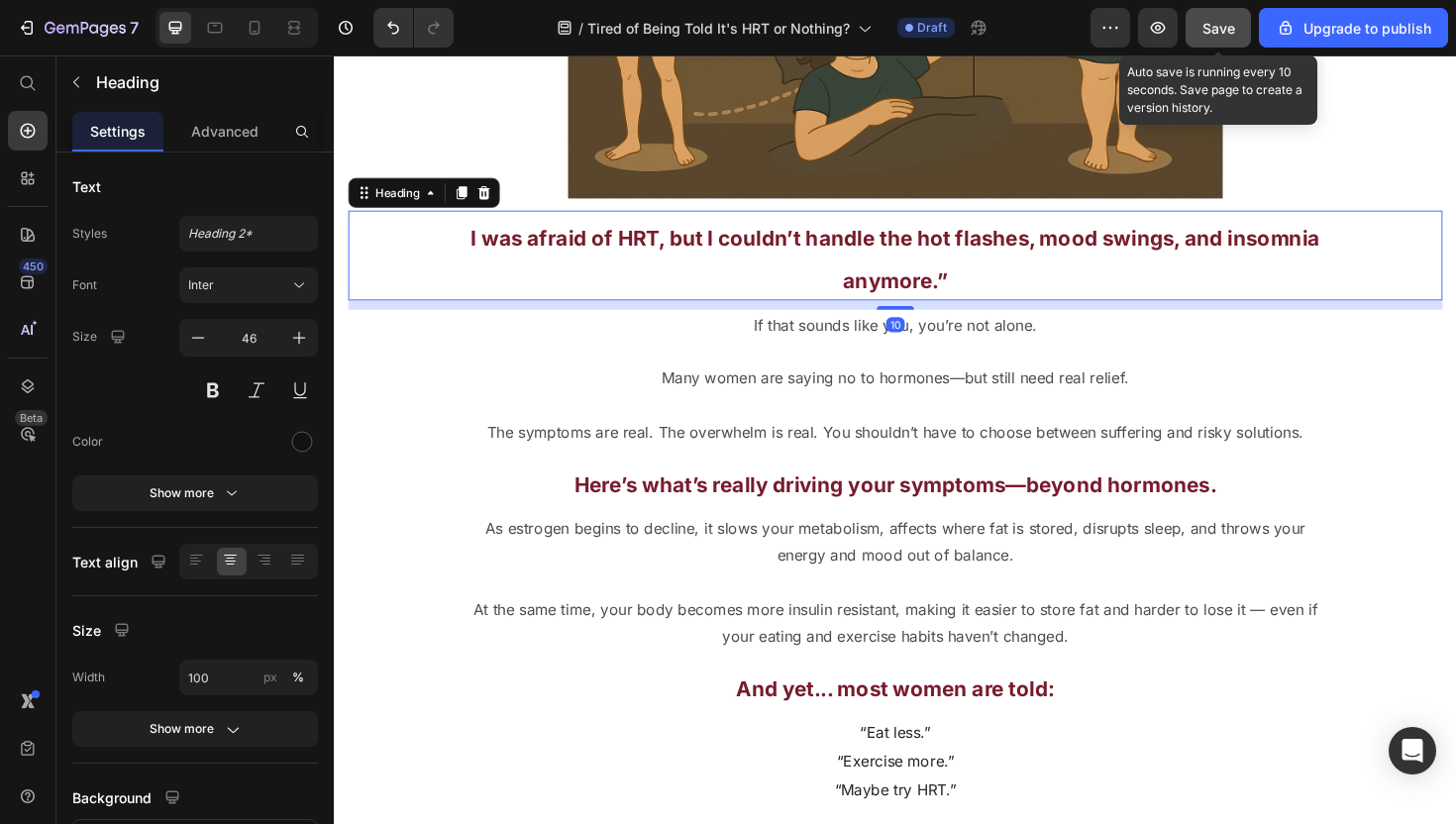 click on "I was afraid of HRT, but I couldn’t handle the hot flashes, mood swings, and insomnia anymore.”" at bounding box center [928, 267] 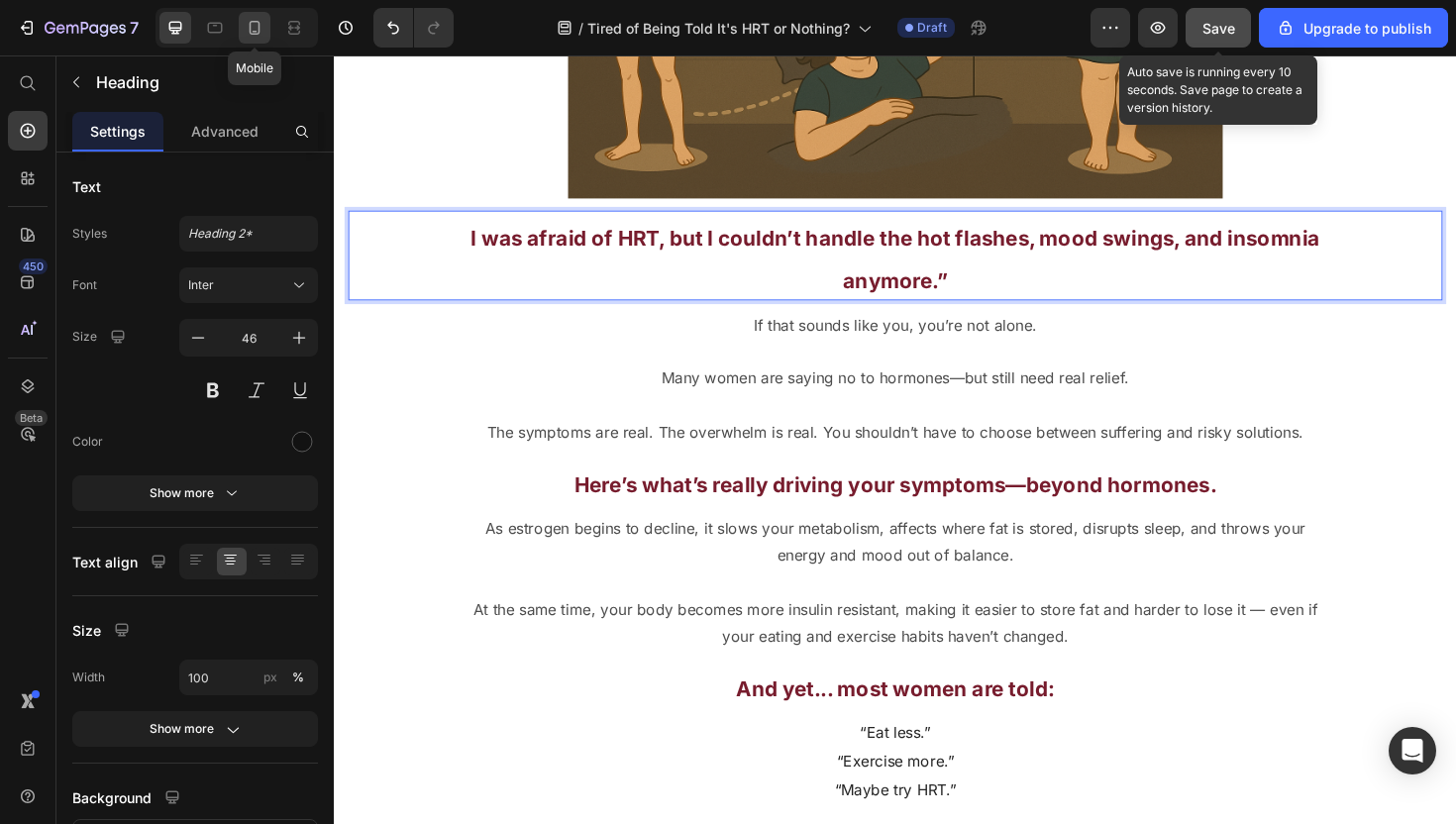 click 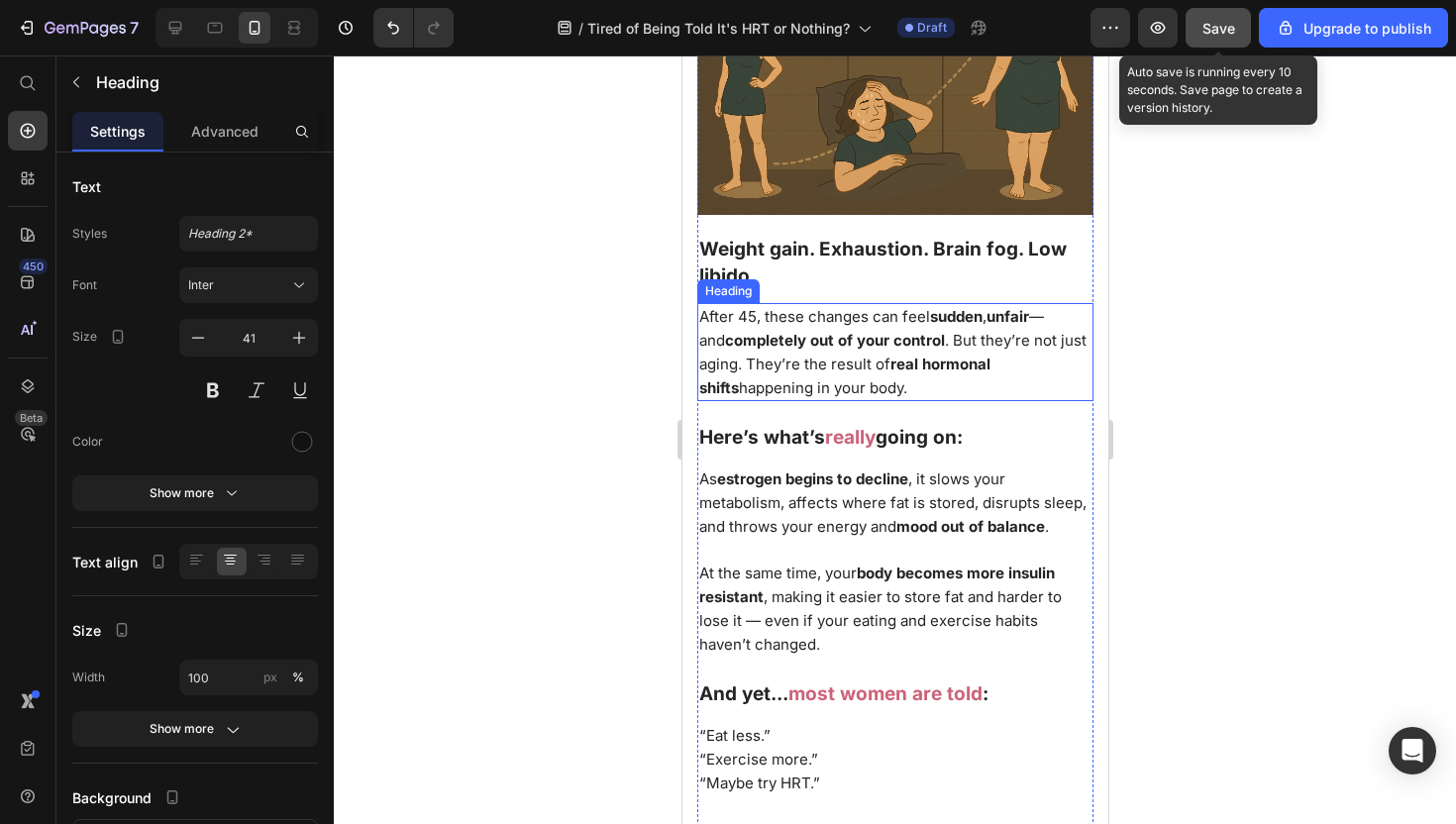 scroll, scrollTop: 2195, scrollLeft: 0, axis: vertical 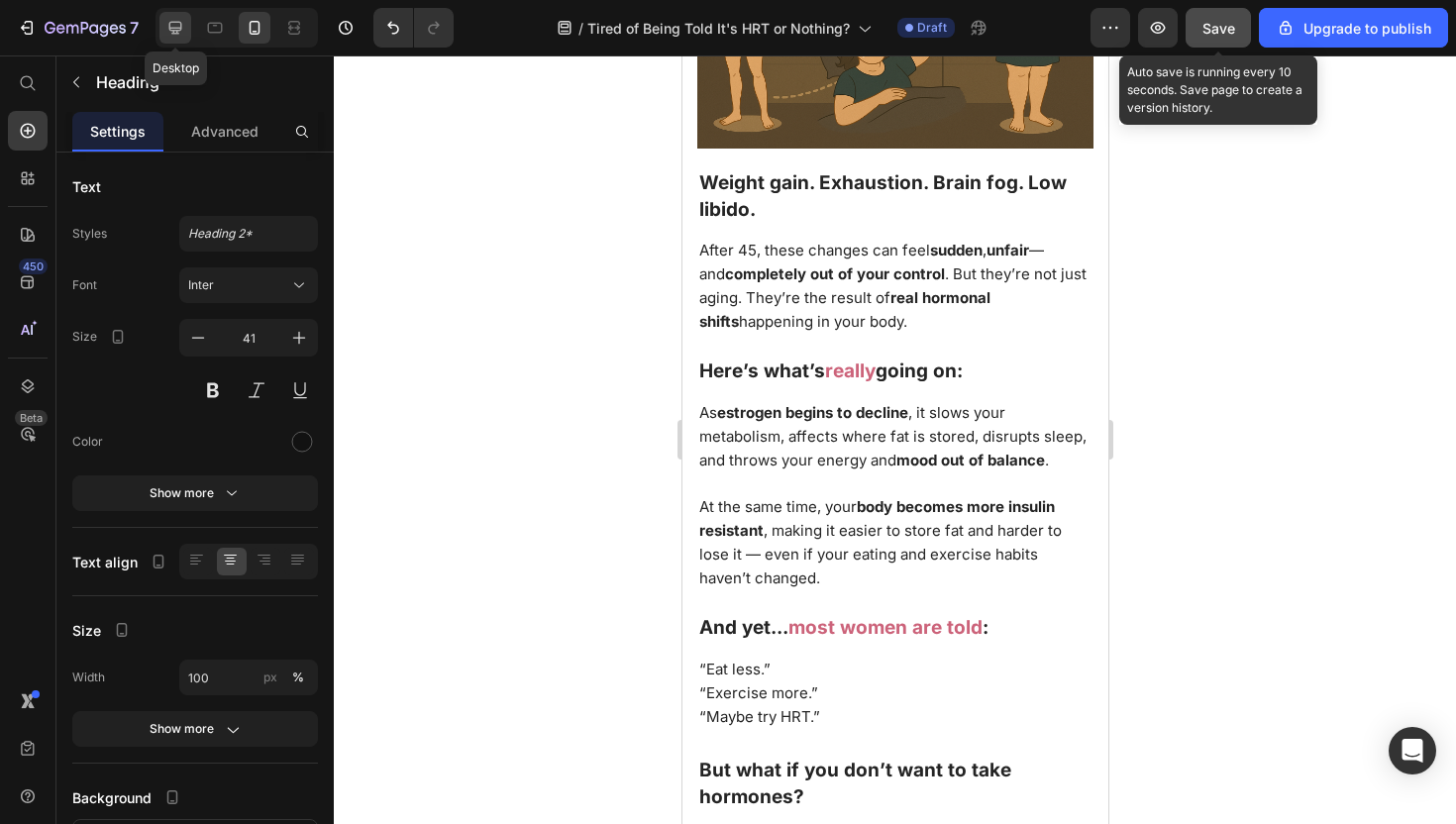 click 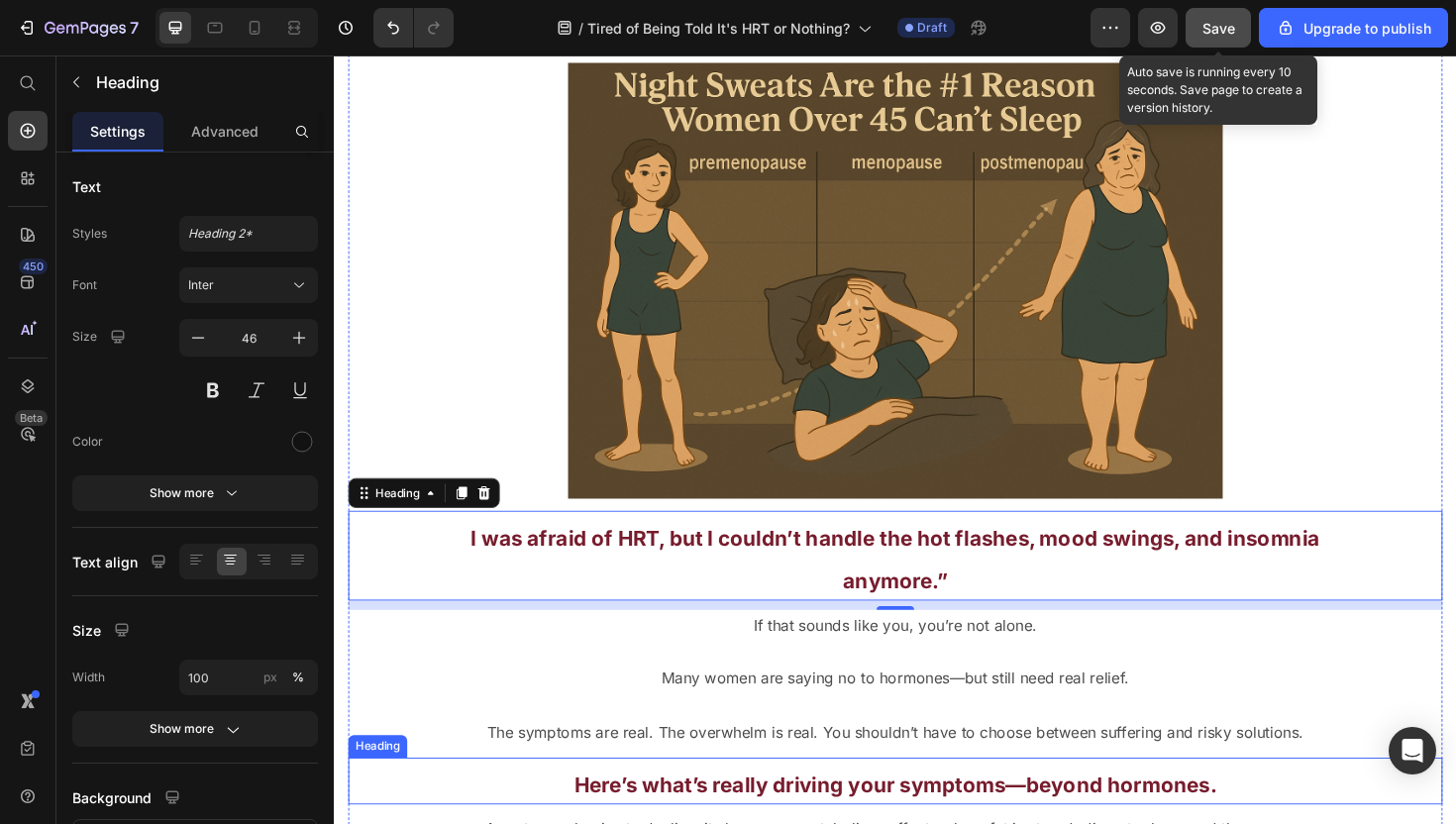 scroll, scrollTop: 2042, scrollLeft: 0, axis: vertical 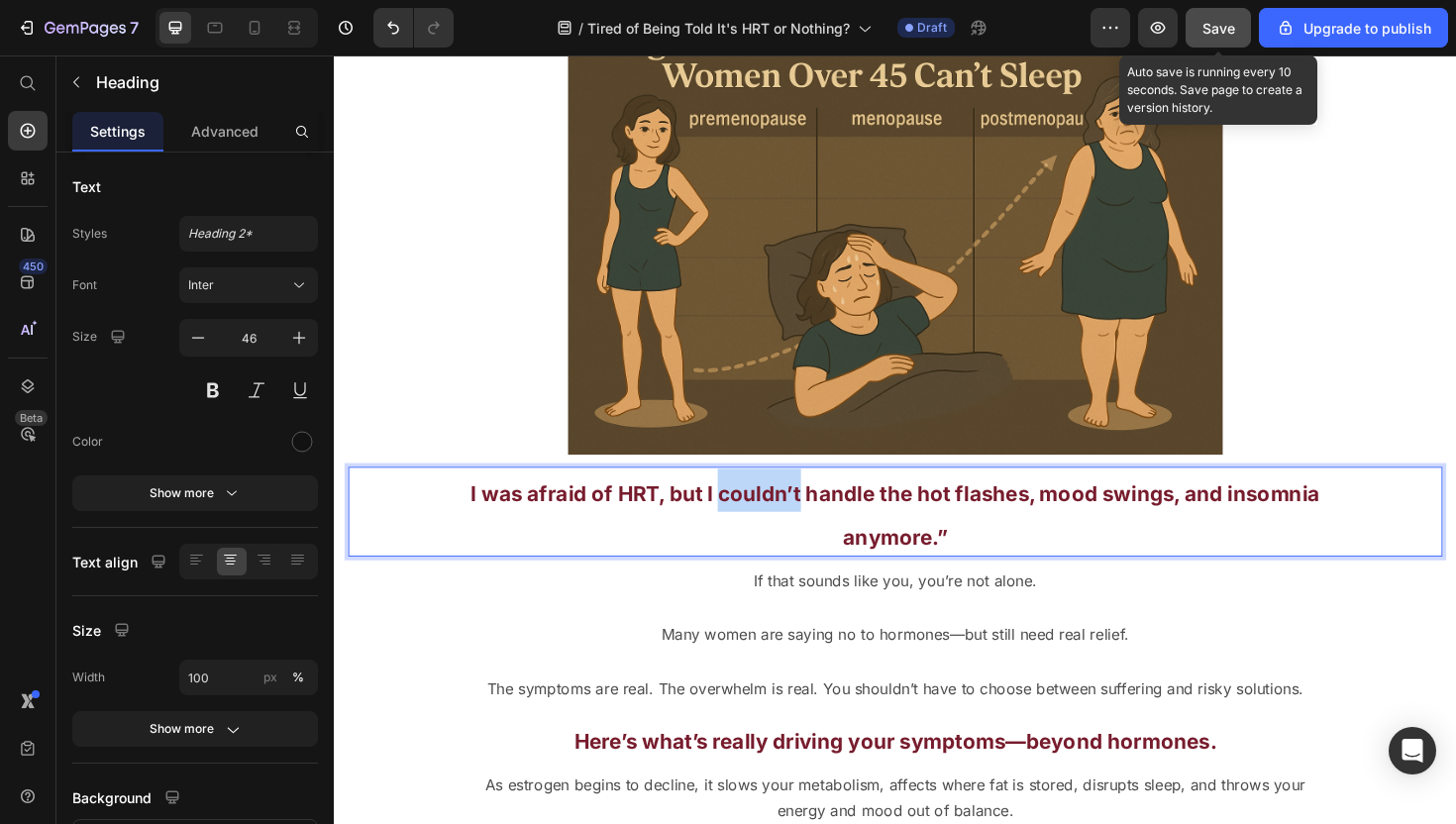 click on "I was afraid of HRT, but I couldn’t handle the hot flashes, mood swings, and insomnia anymore.”" at bounding box center (928, 543) 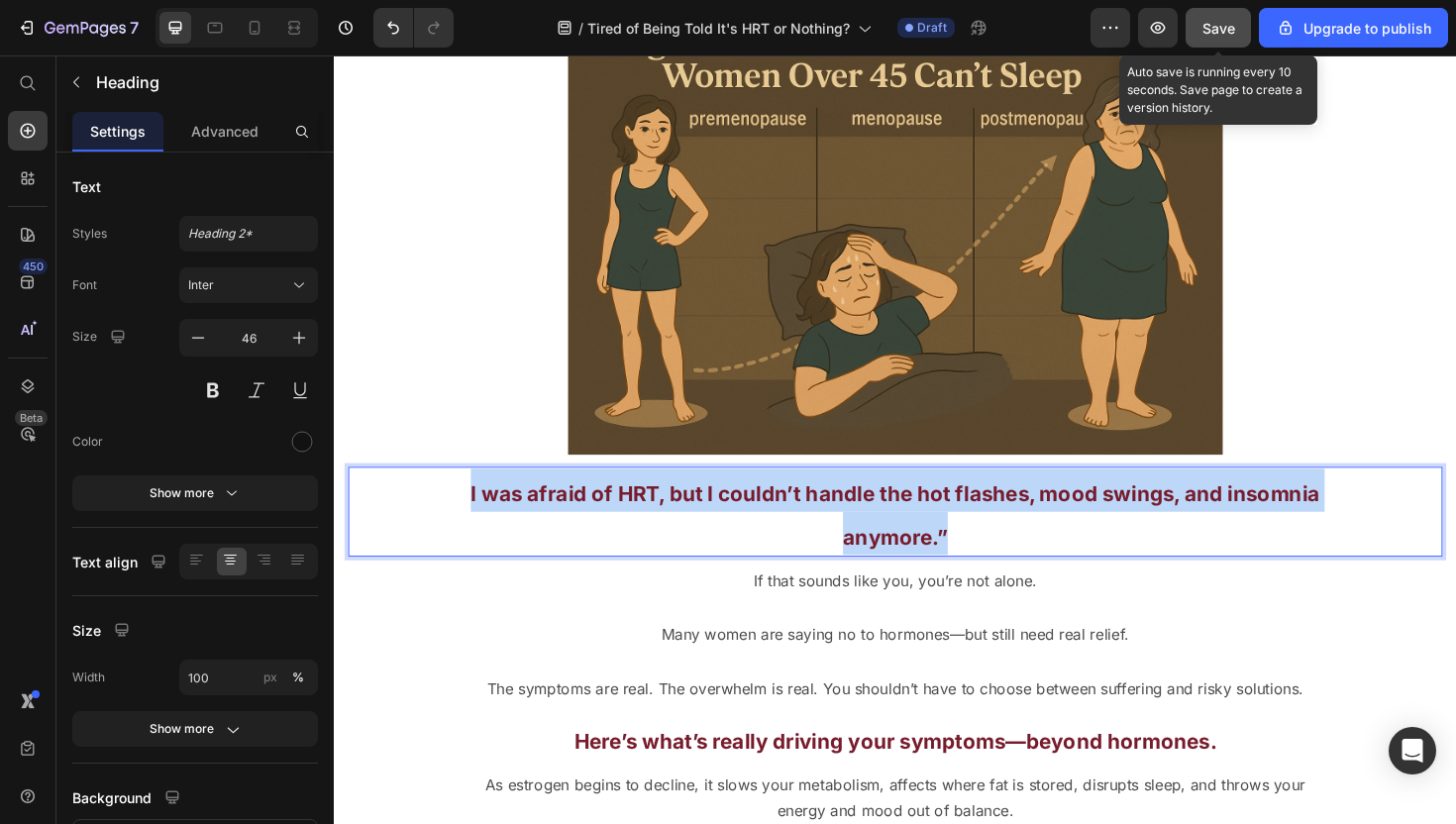 click on "I was afraid of HRT, but I couldn’t handle the hot flashes, mood swings, and insomnia anymore.”" at bounding box center (928, 543) 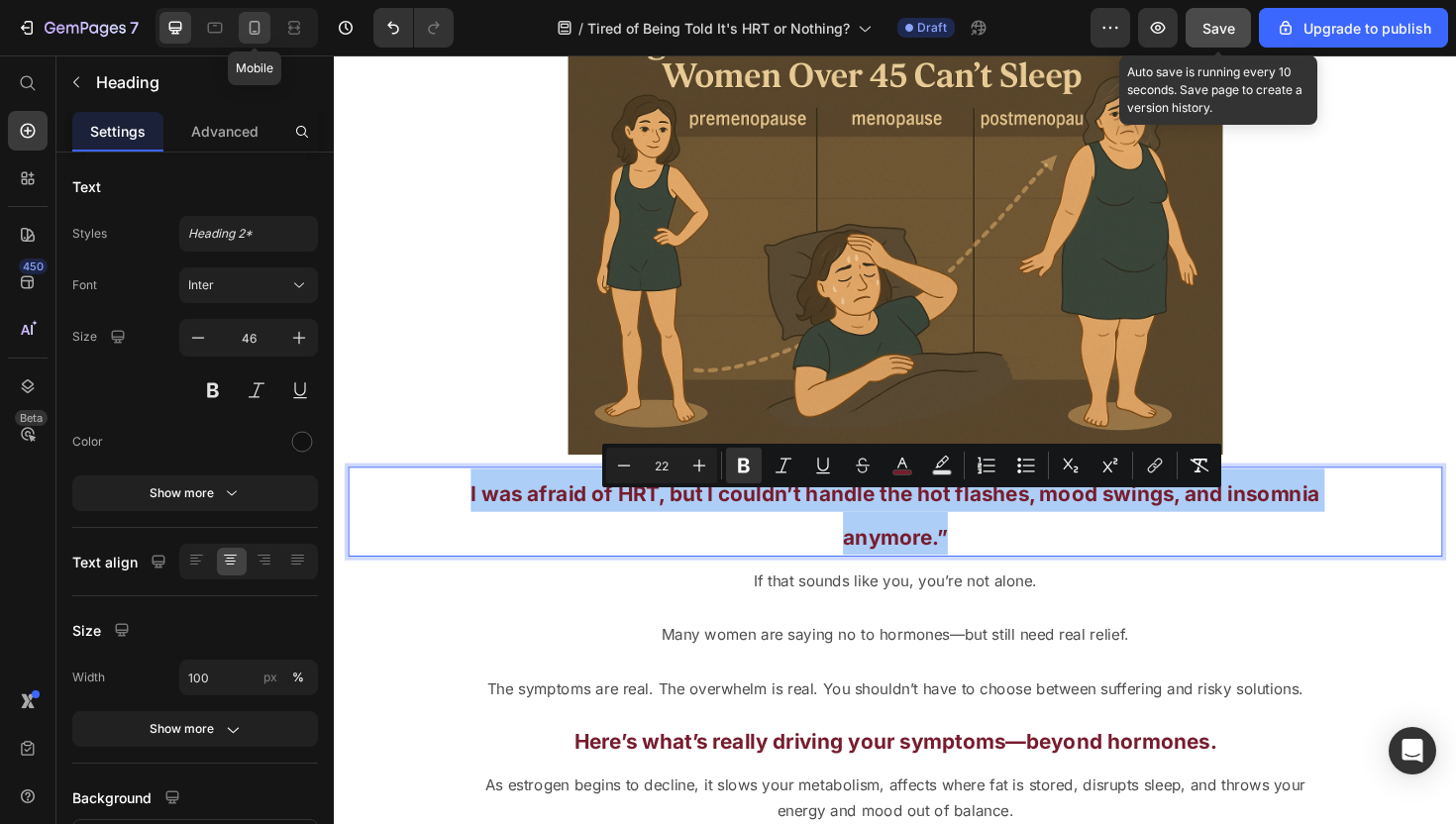 click 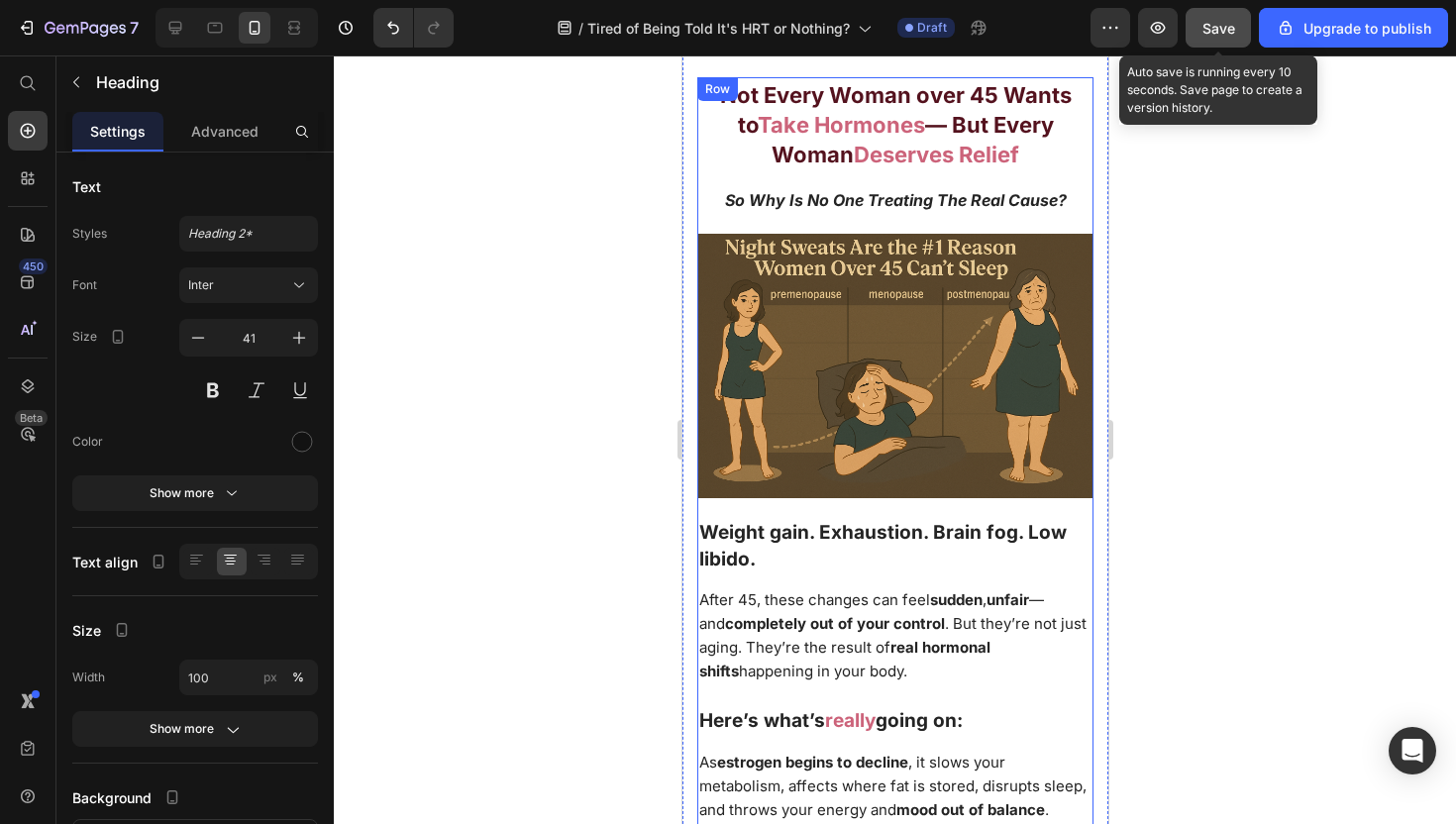 scroll, scrollTop: 1923, scrollLeft: 0, axis: vertical 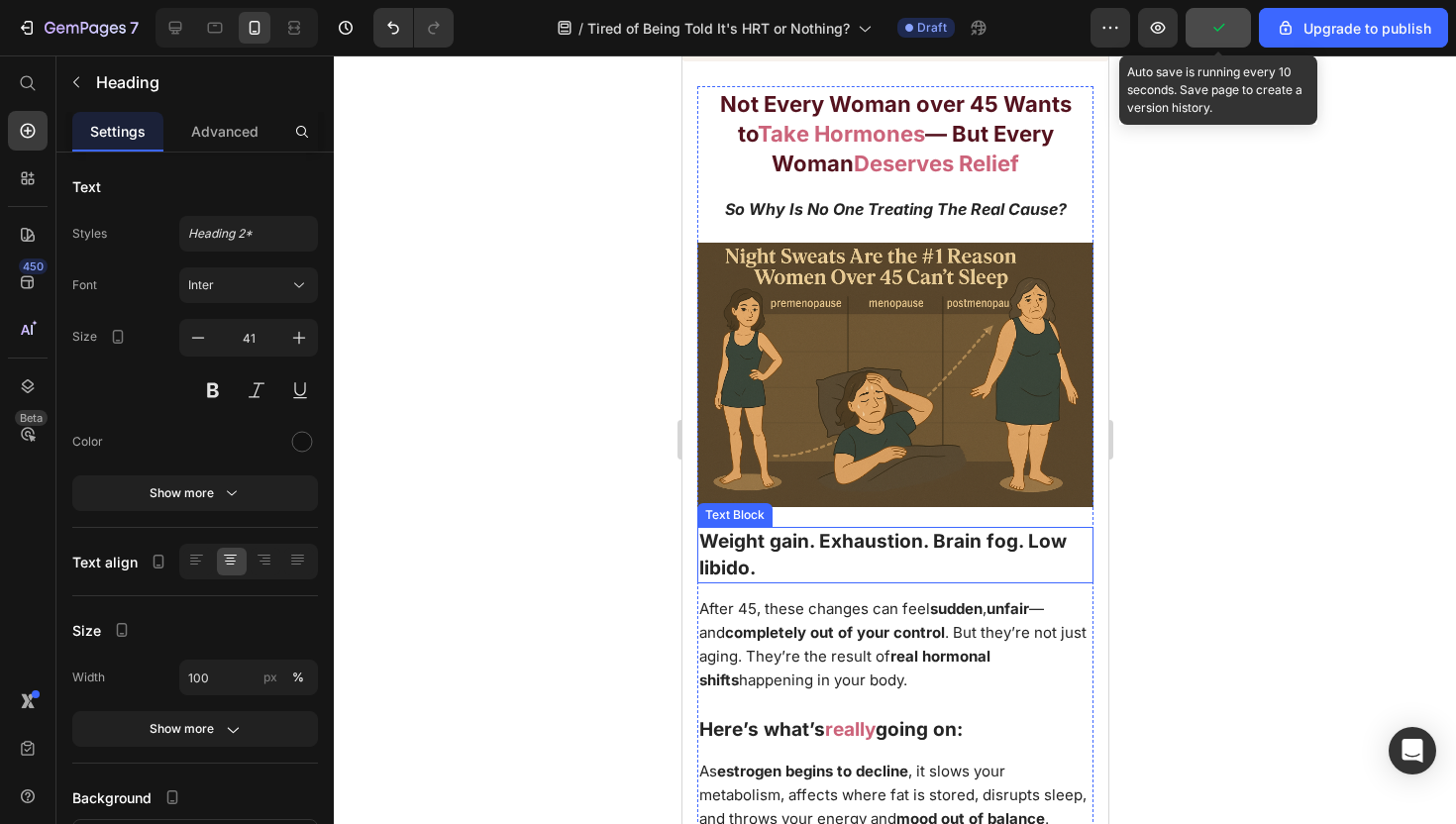 click on "Weight gain. Exhaustion. Brain fog. Low libido." at bounding box center [882, 555] 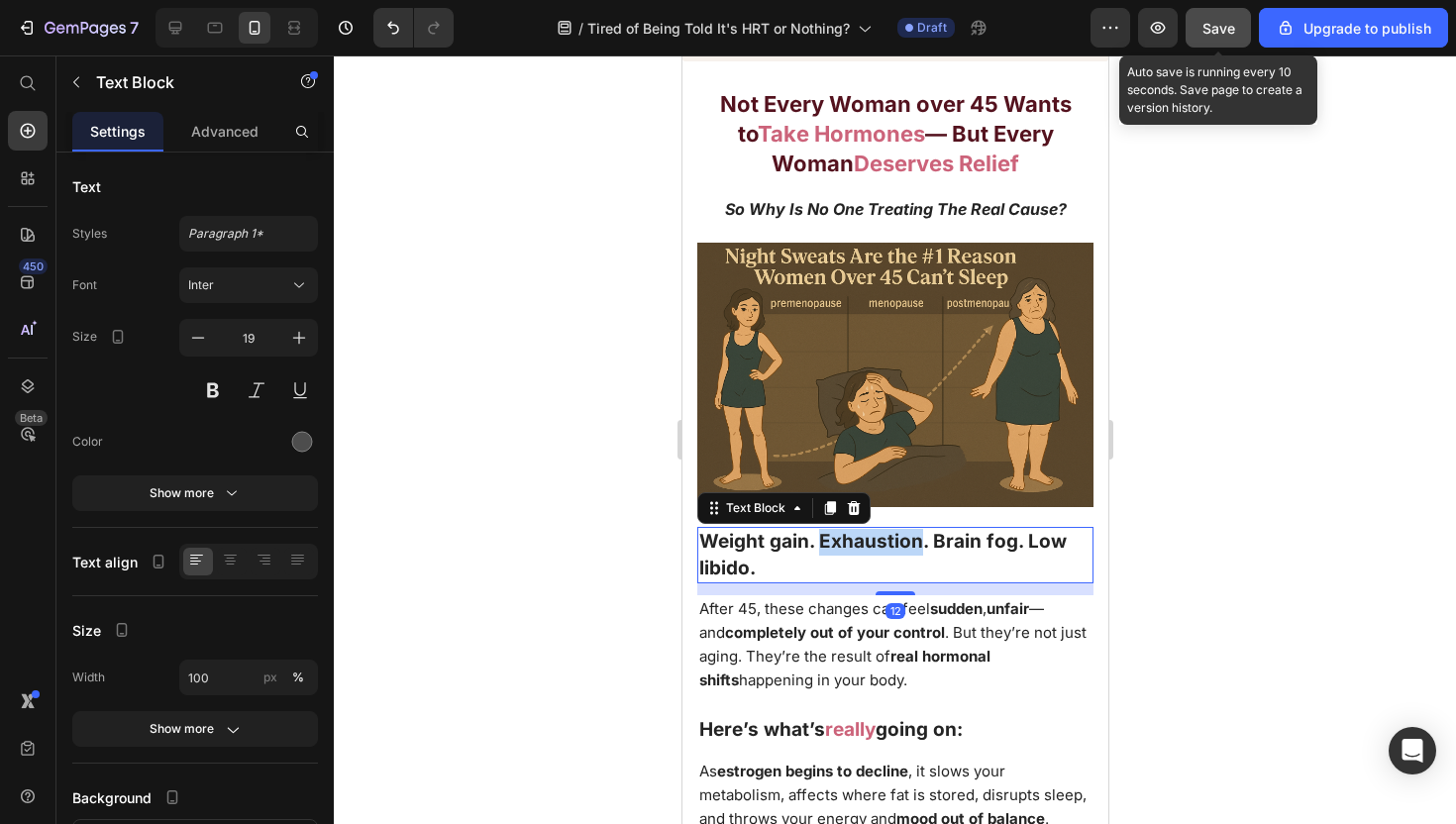 click on "Weight gain. Exhaustion. Brain fog. Low libido." at bounding box center [882, 555] 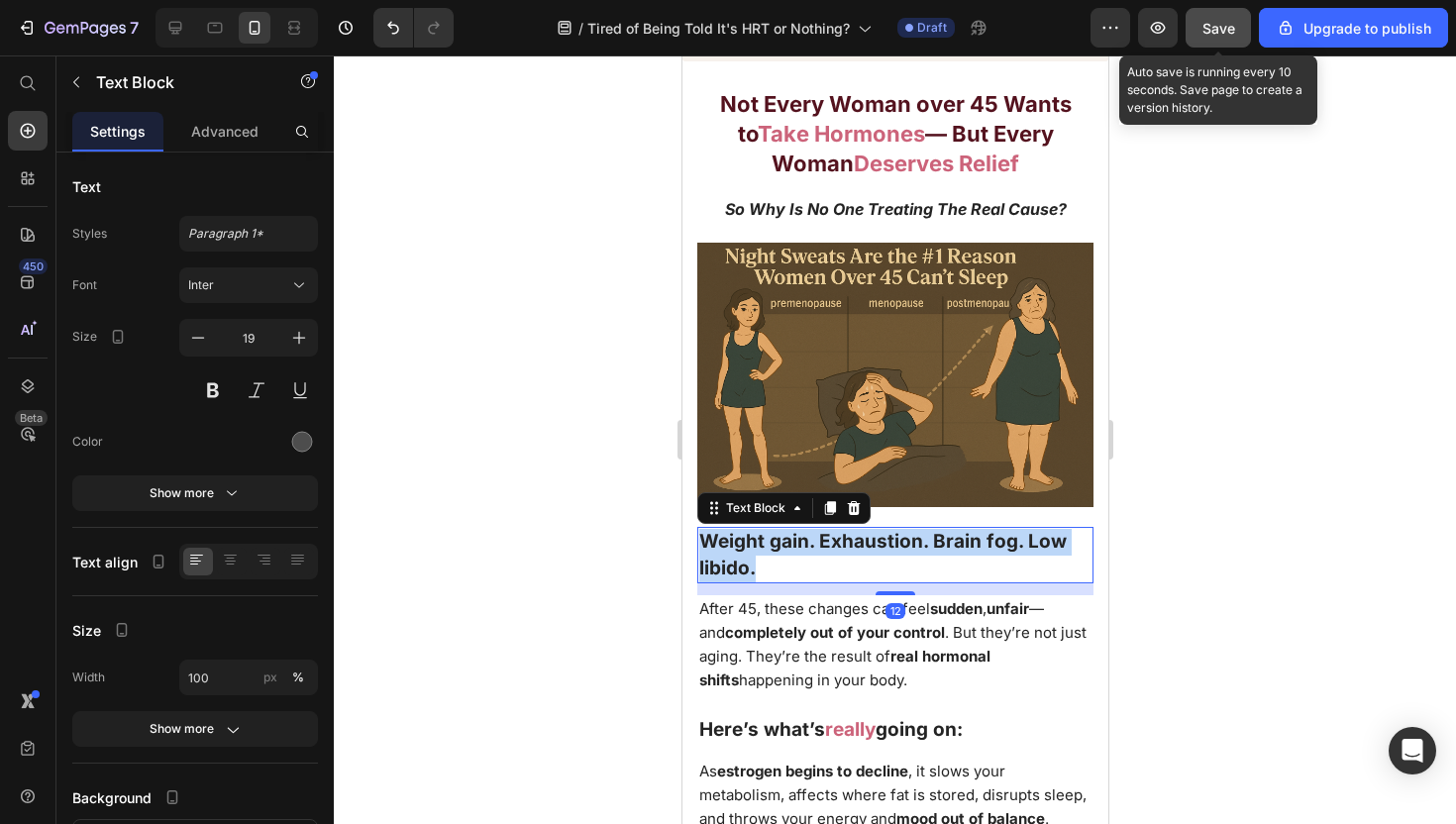 click on "Weight gain. Exhaustion. Brain fog. Low libido." at bounding box center (882, 555) 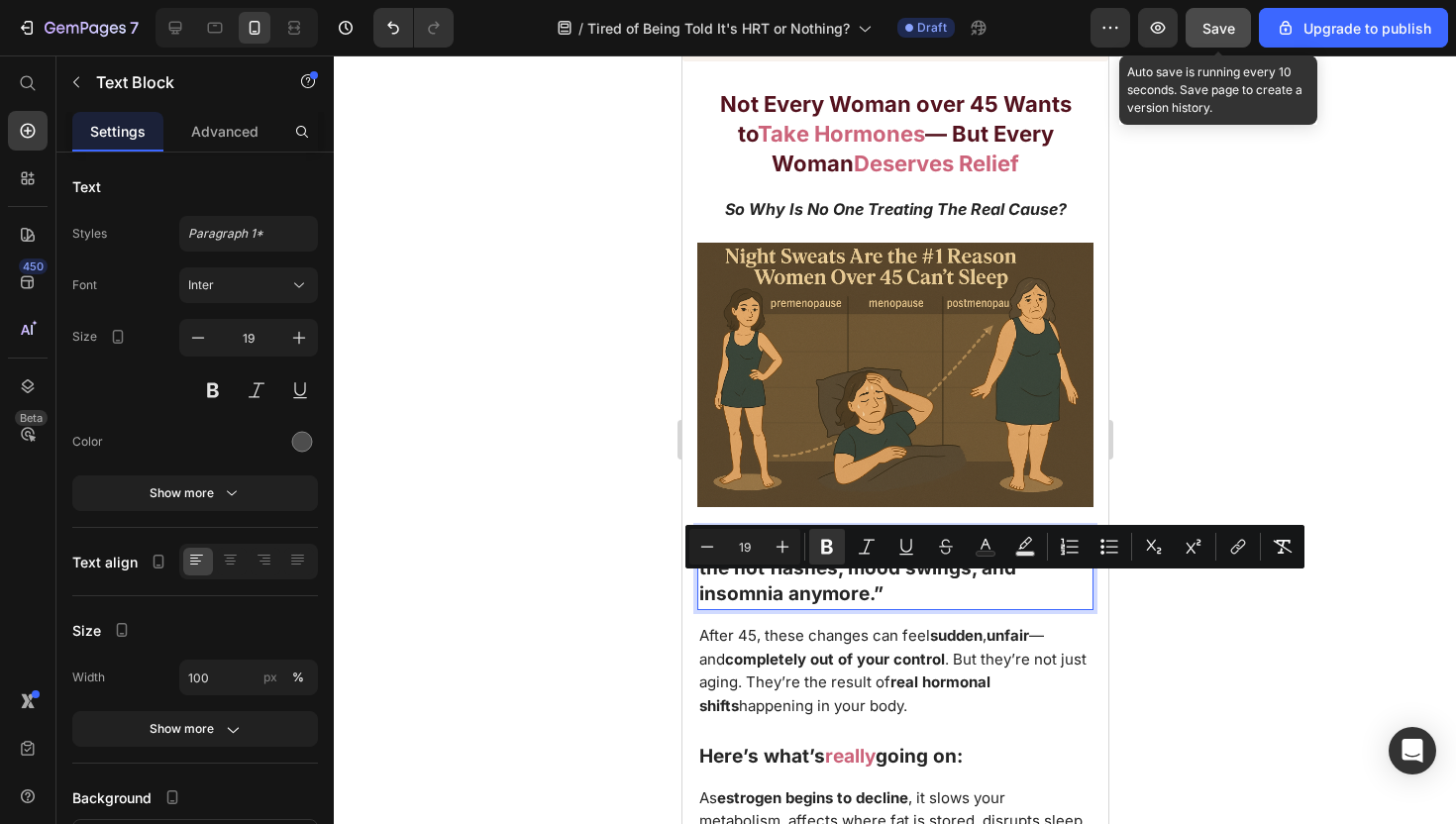drag, startPoint x: 752, startPoint y: 589, endPoint x: 869, endPoint y: 591, distance: 117.017093 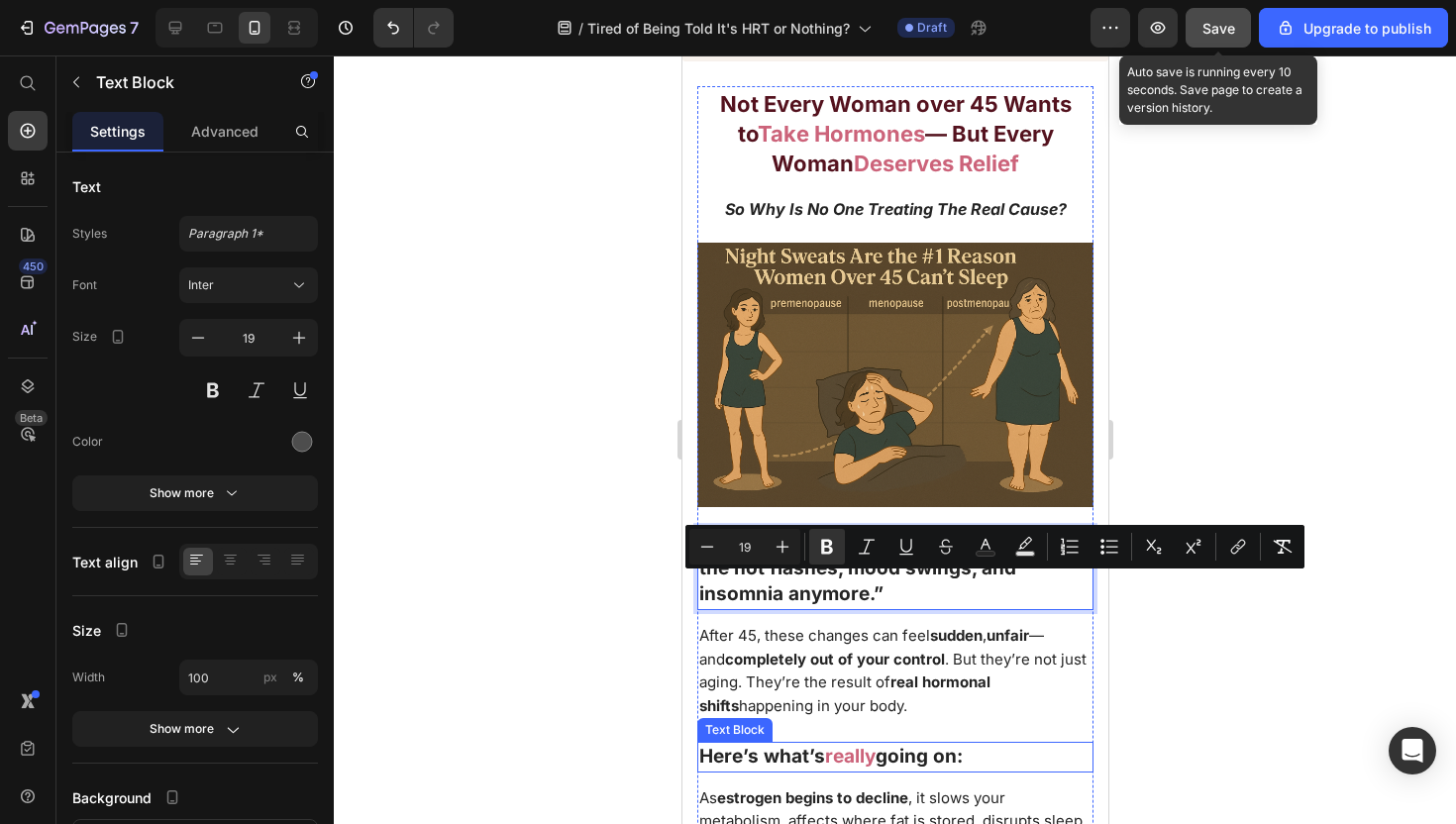 click on "really" at bounding box center [849, 756] 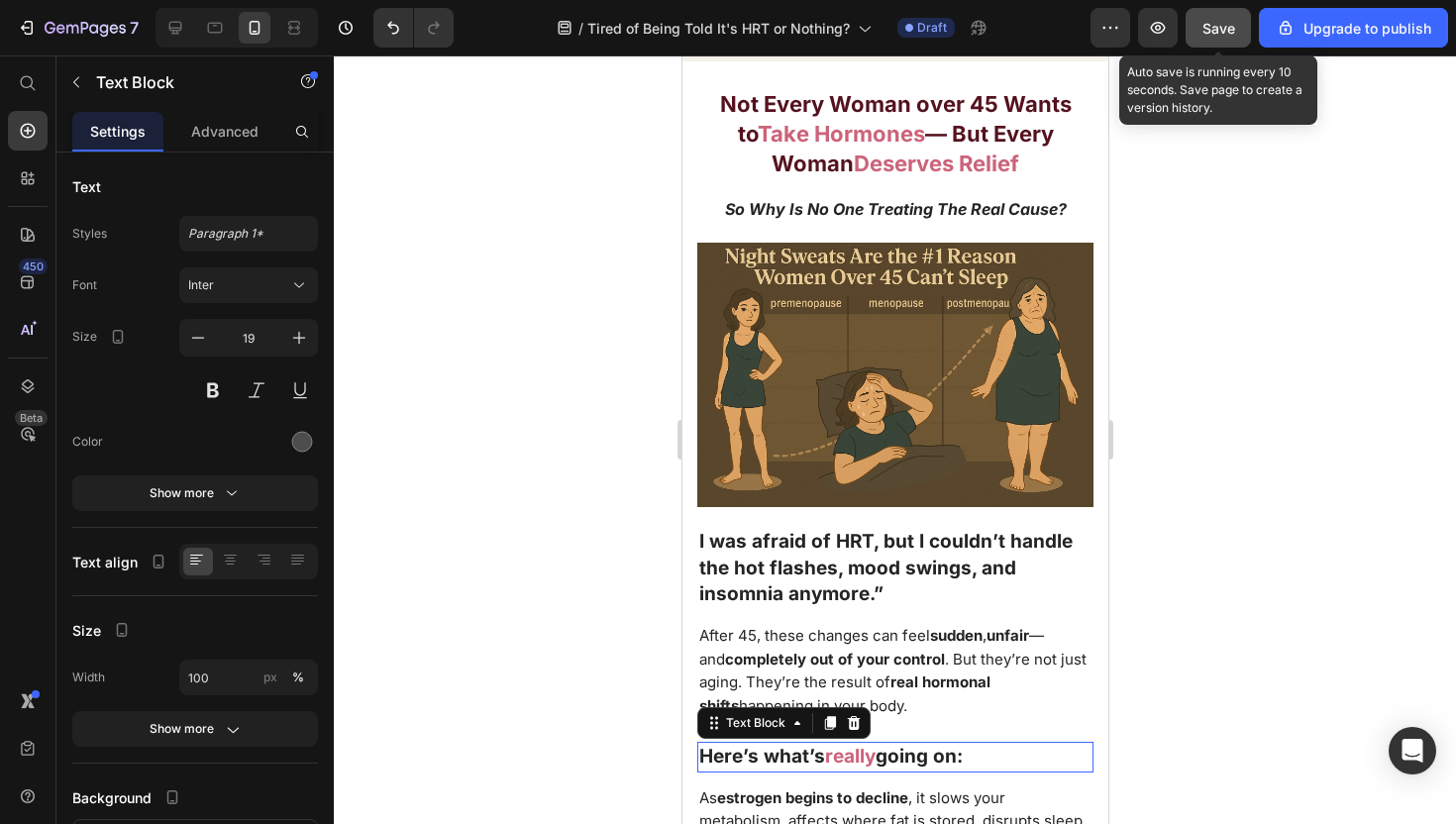 click on "really" at bounding box center [849, 756] 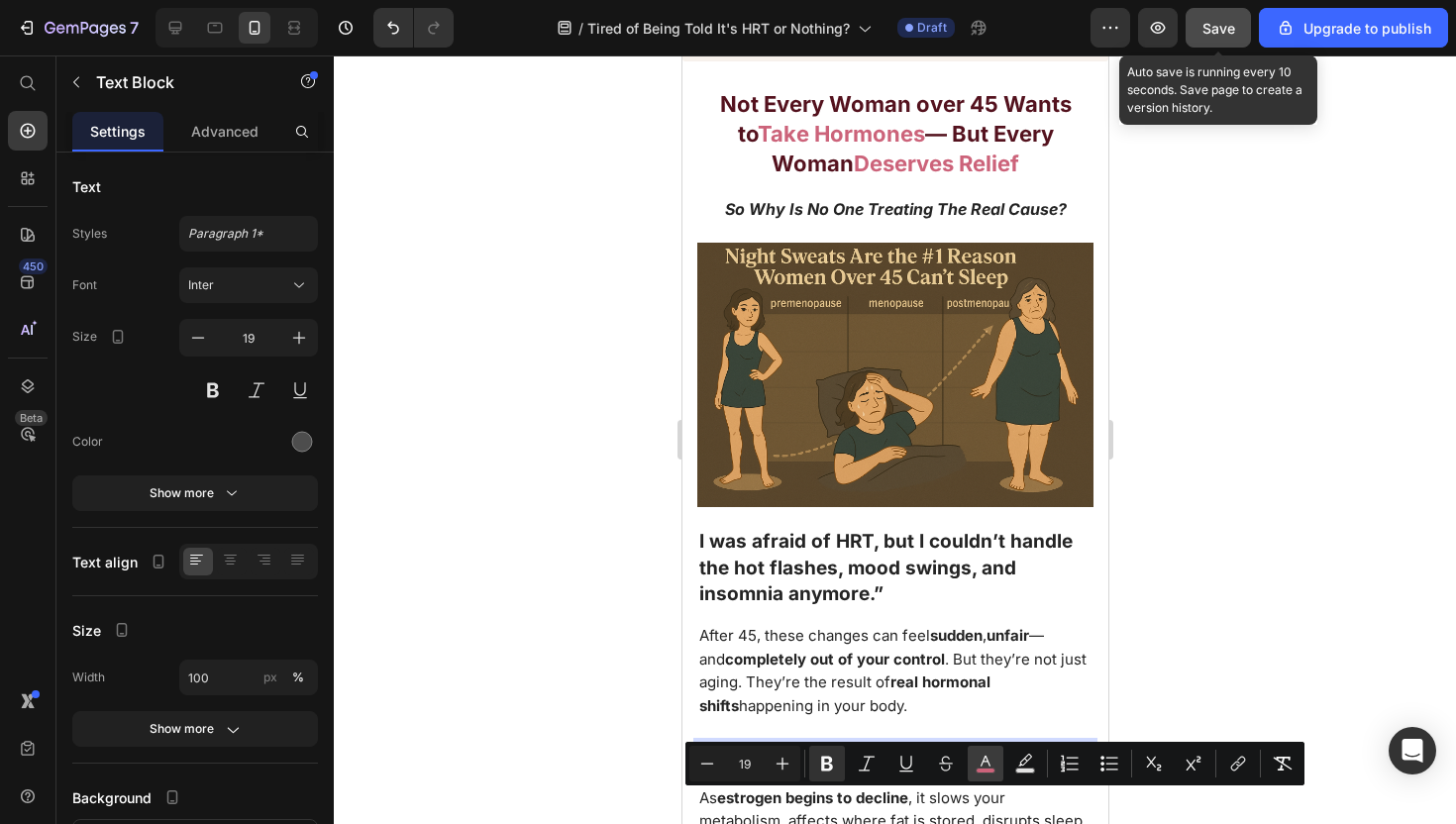 click 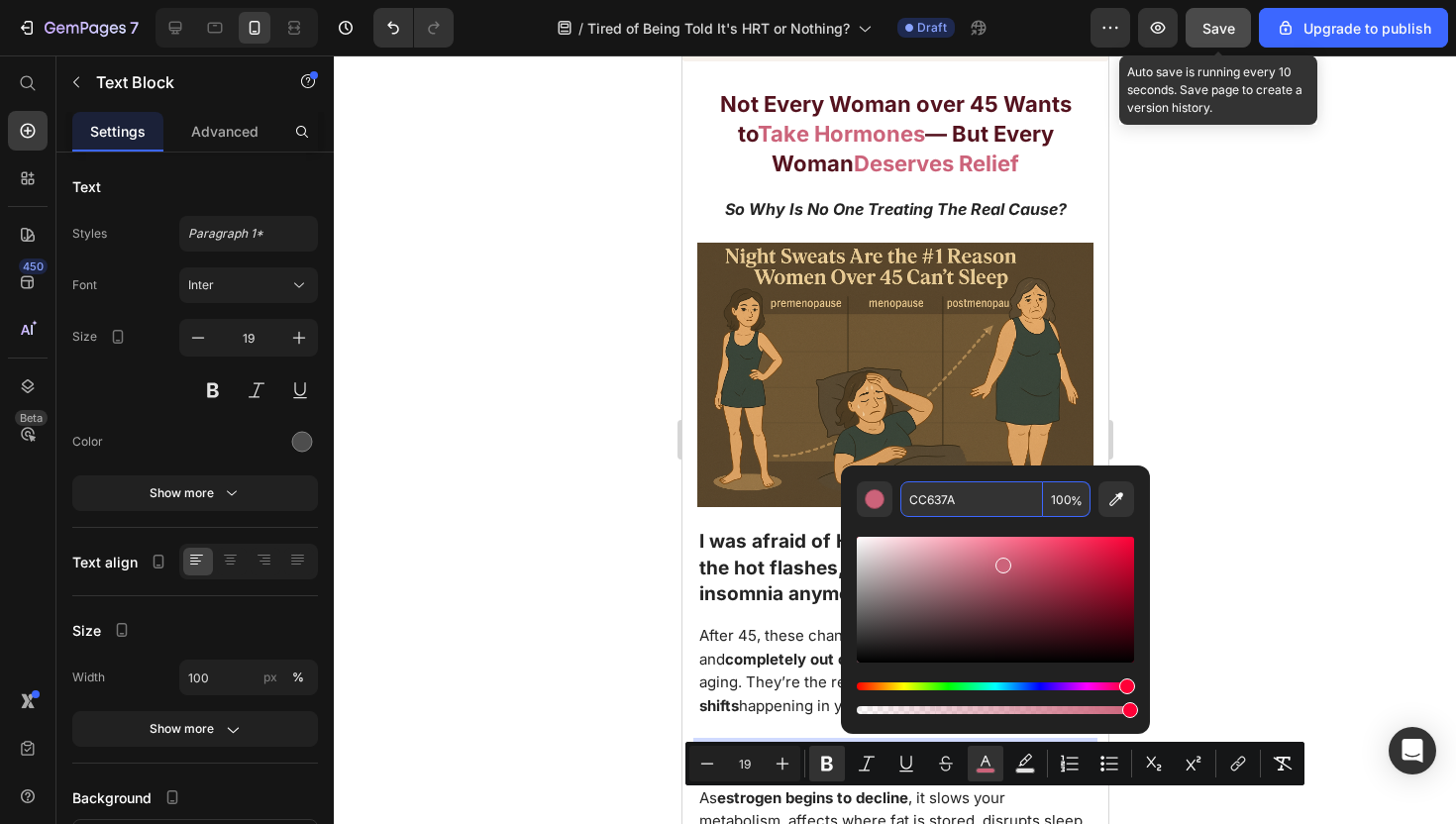 click on "CC637A" at bounding box center [972, 499] 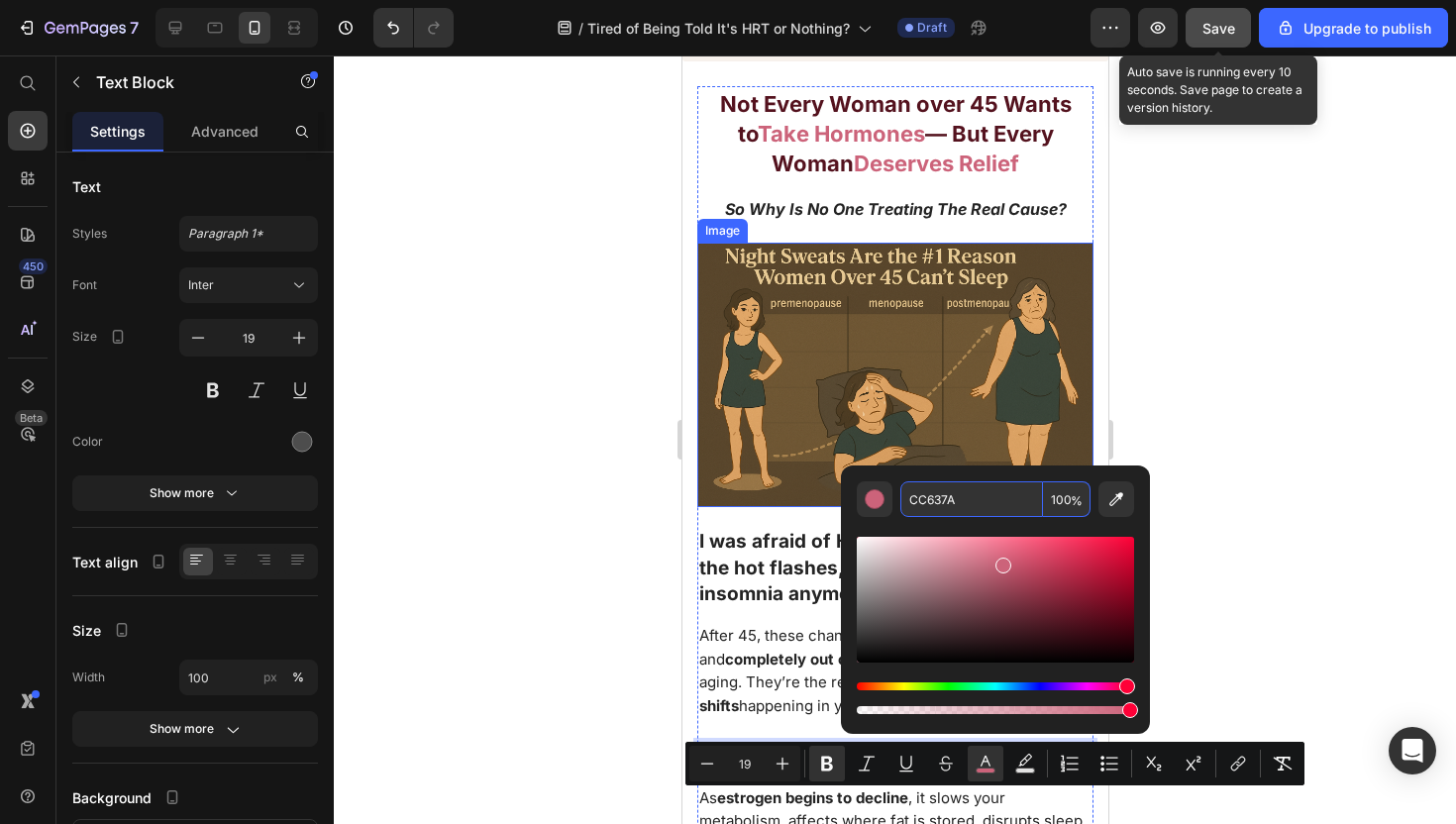 click on "I was afraid of HRT, but I couldn’t handle the hot flashes, mood swings, and insomnia anymore.”" at bounding box center (884, 567) 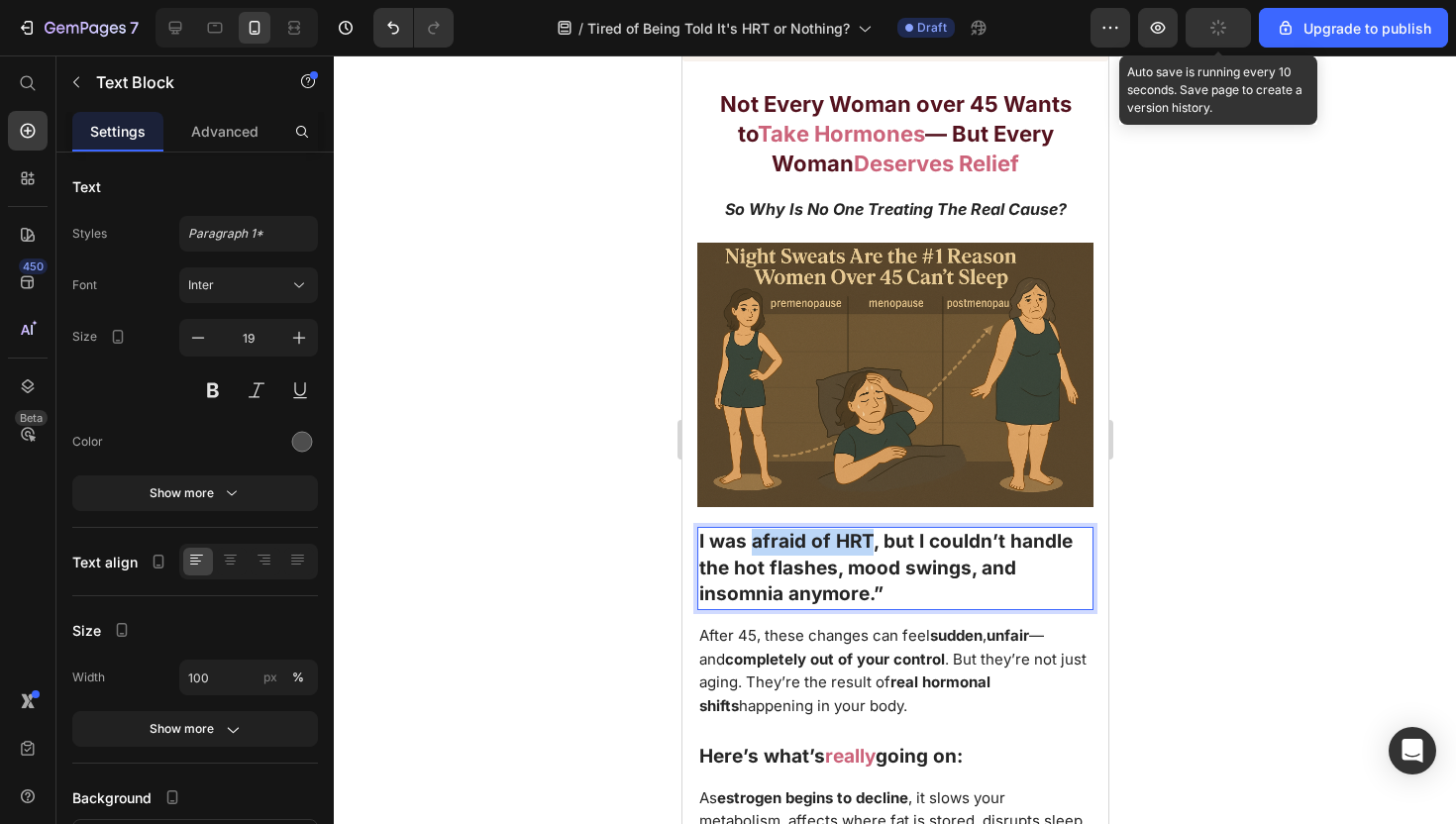 drag, startPoint x: 751, startPoint y: 592, endPoint x: 869, endPoint y: 591, distance: 118.0042 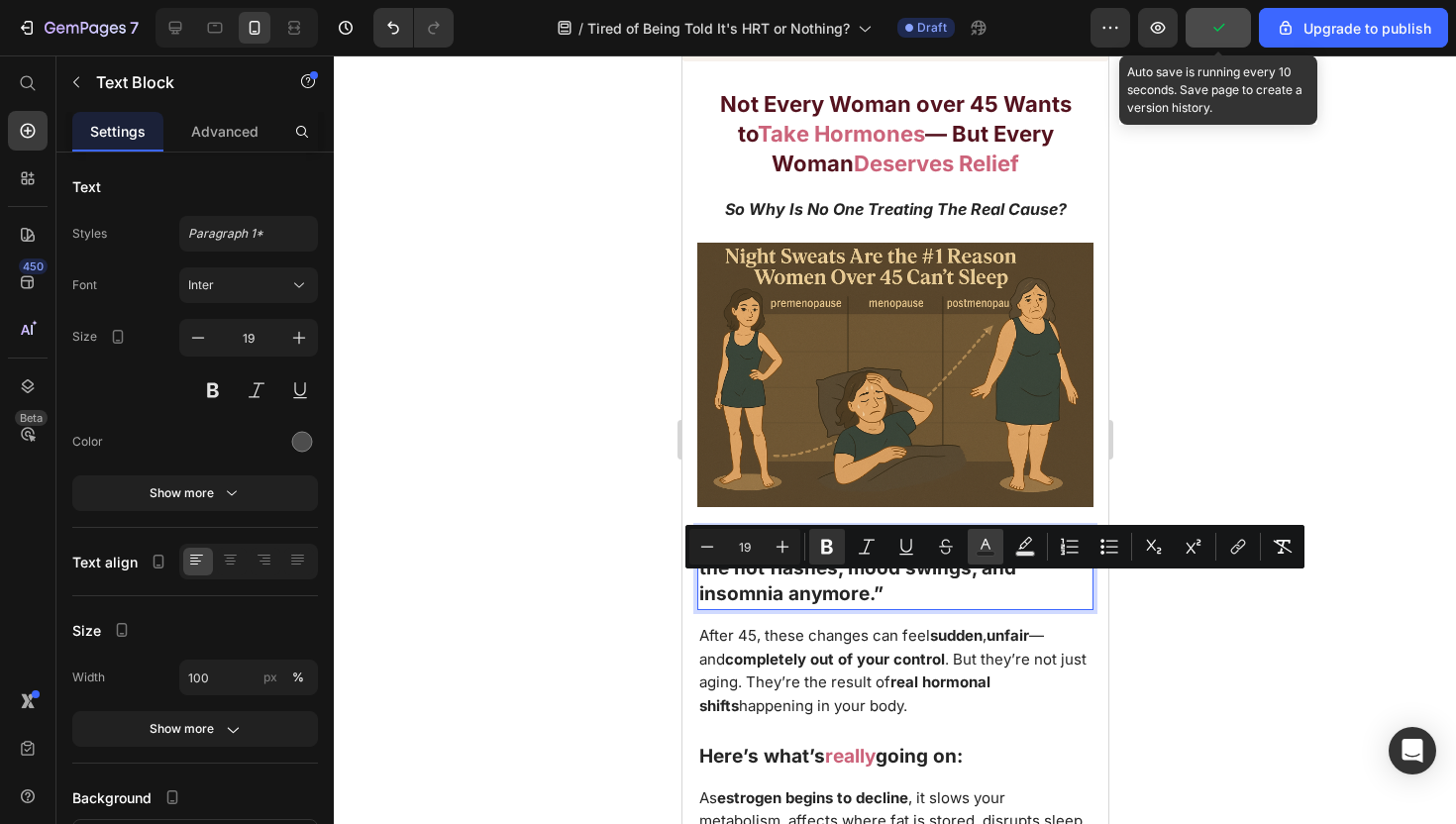click 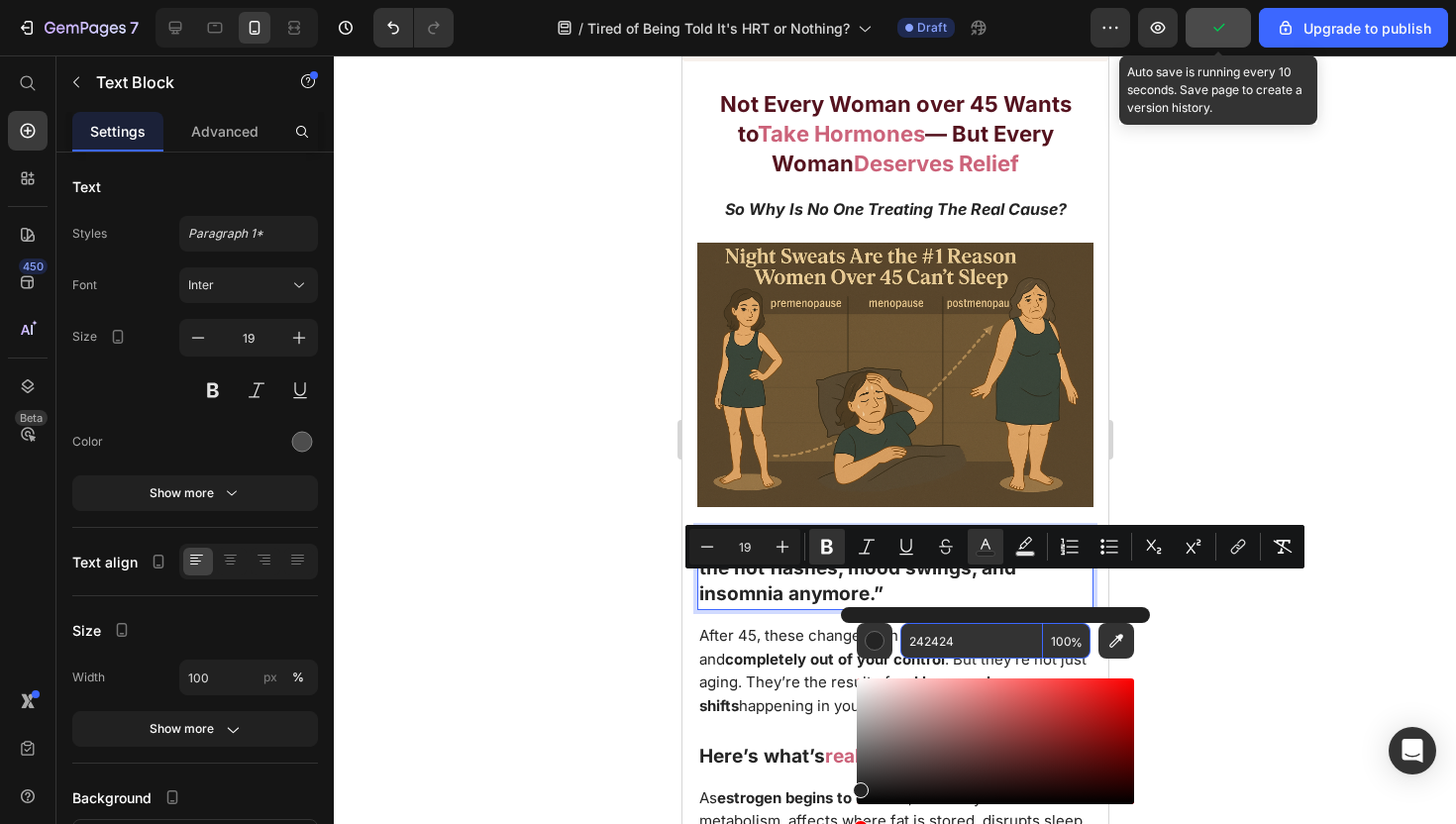 click on "242424" at bounding box center [972, 641] 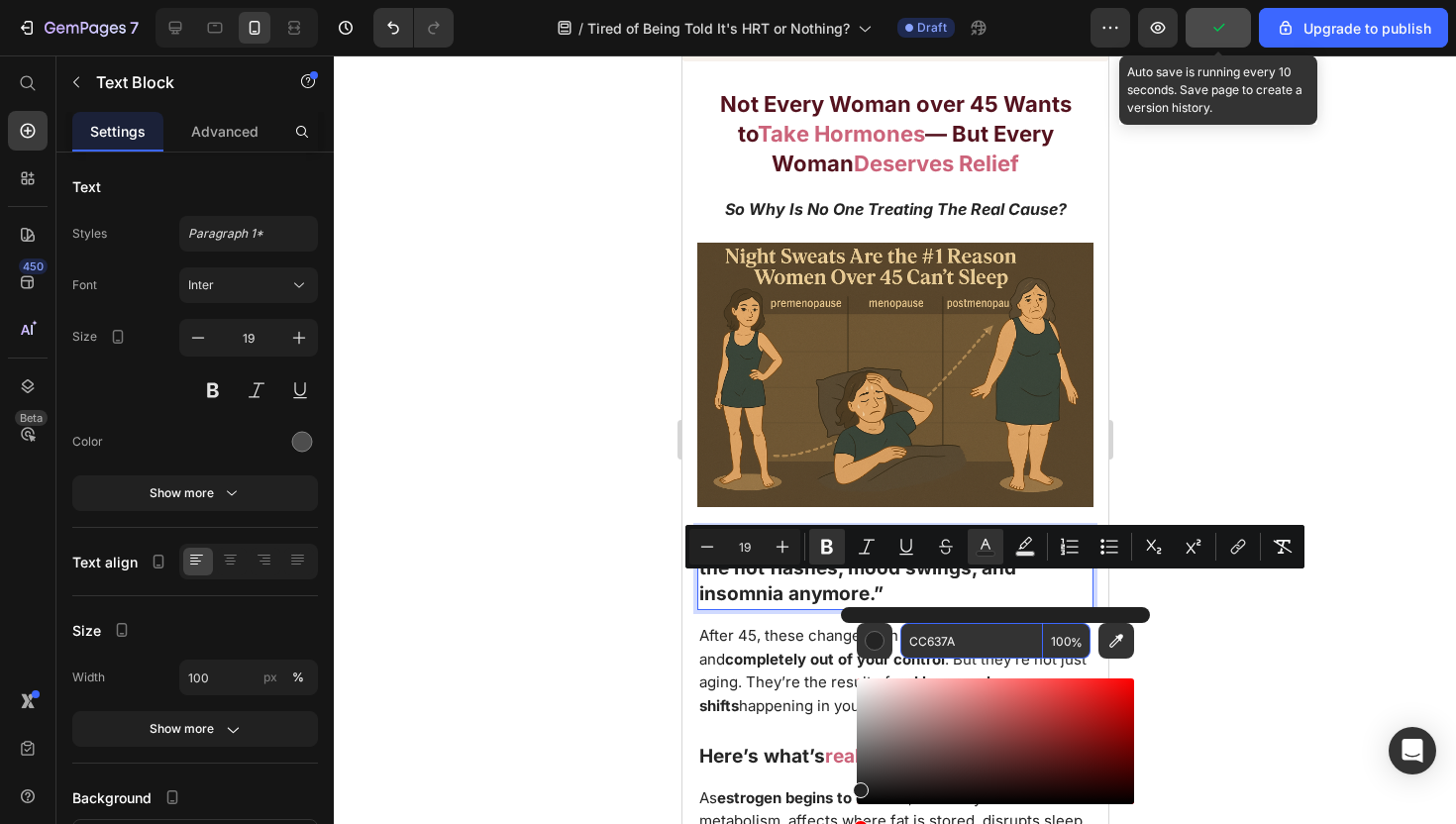 type on "CC637A" 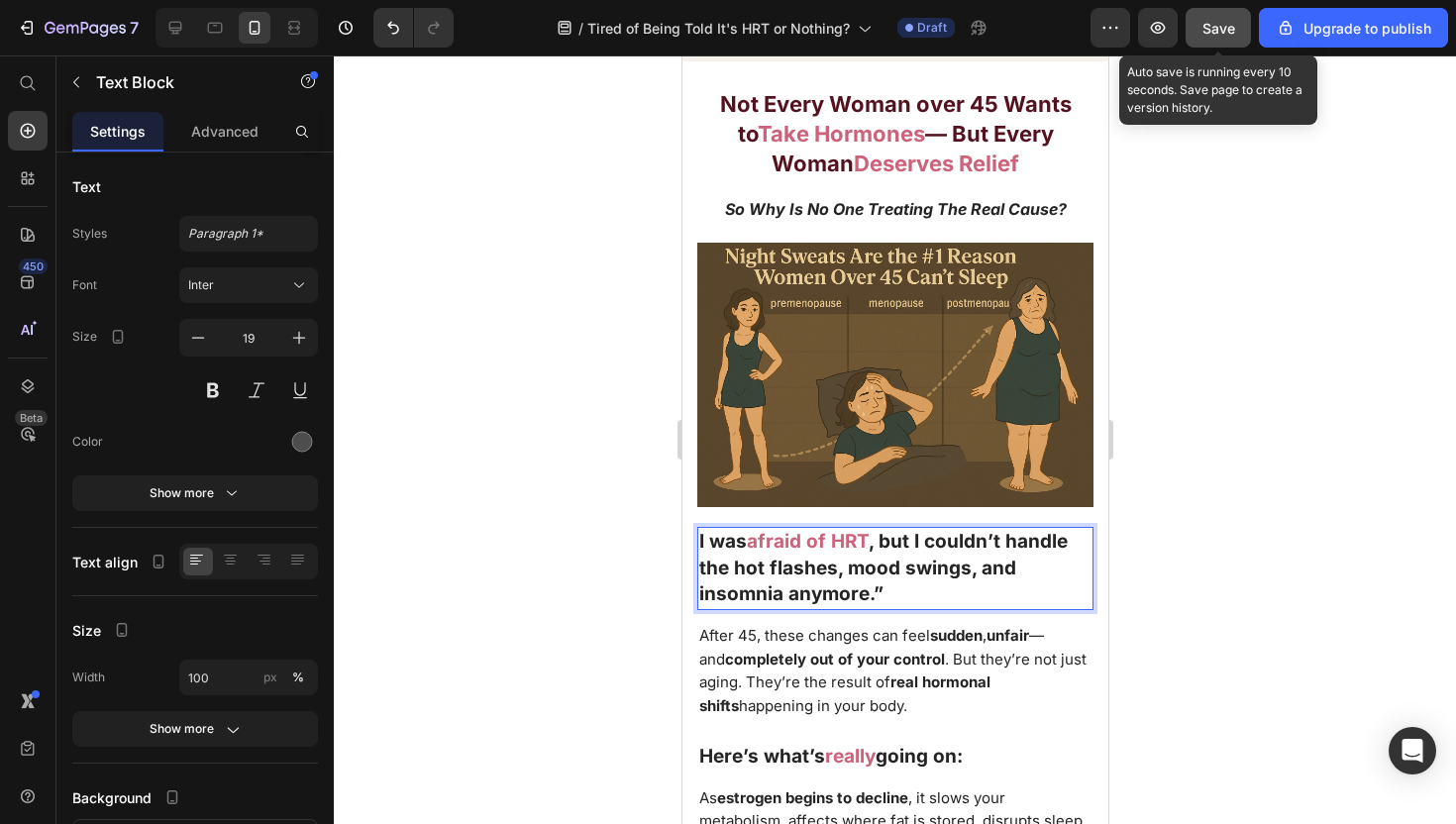 click on ", but I couldn’t handle the hot flashes, mood swings, and insomnia anymore.”" at bounding box center [883, 567] 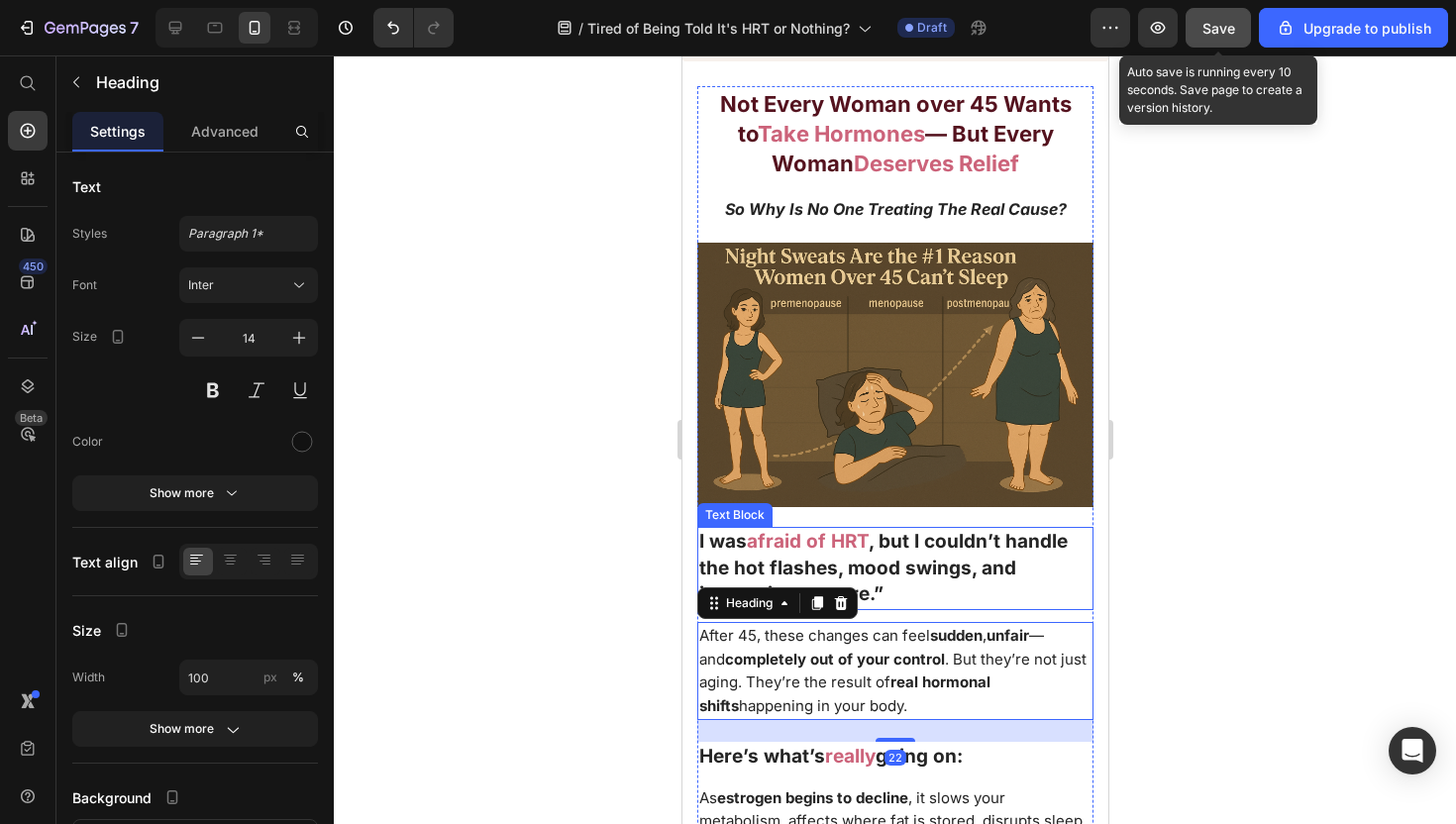 scroll, scrollTop: 2055, scrollLeft: 0, axis: vertical 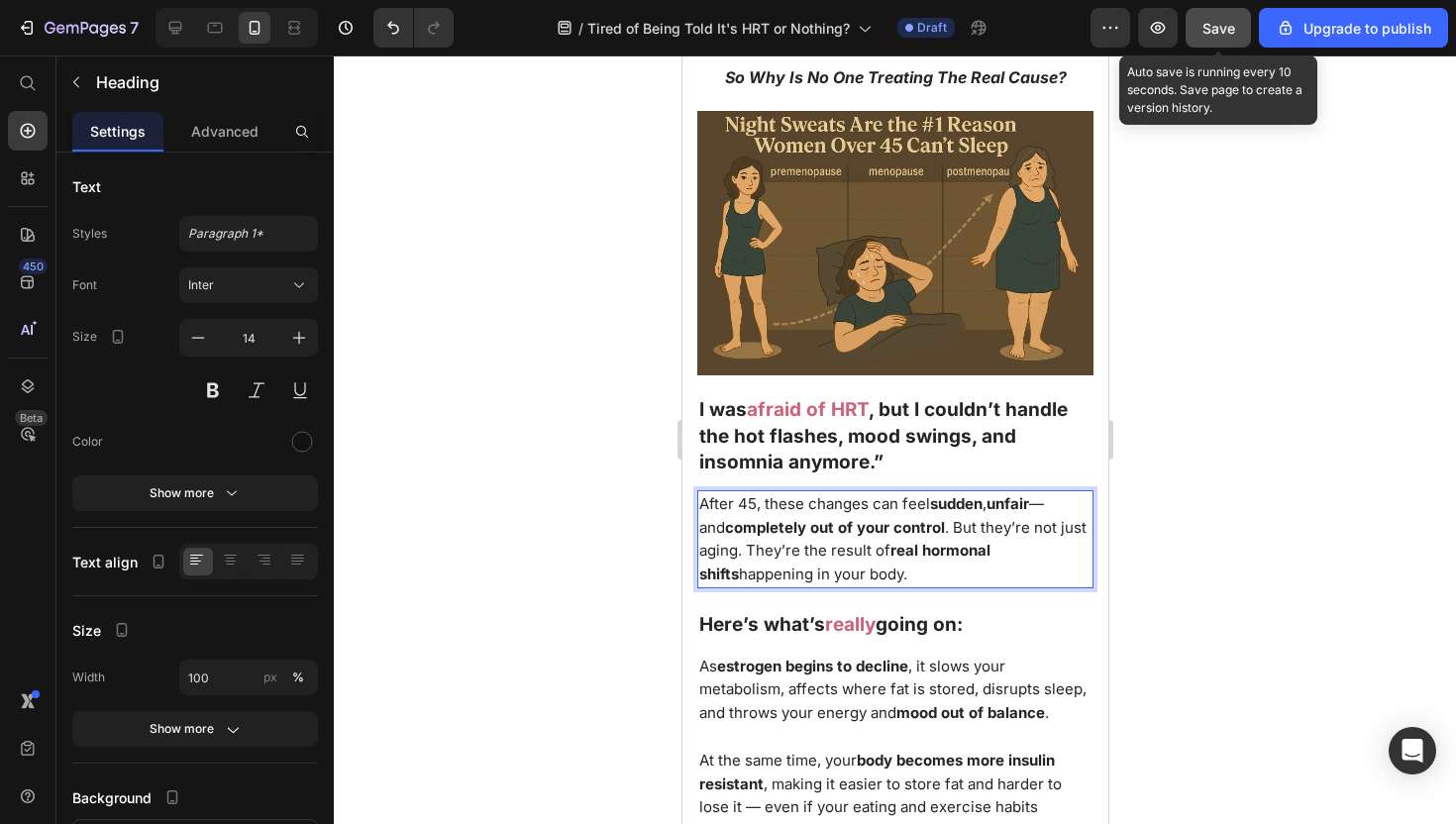 click on "After 45, these changes can feel  sudden ,  unfair  — and  completely out of your control . But they’re not just aging. They’re the result of  real hormonal shifts  happening in your body." at bounding box center (891, 539) 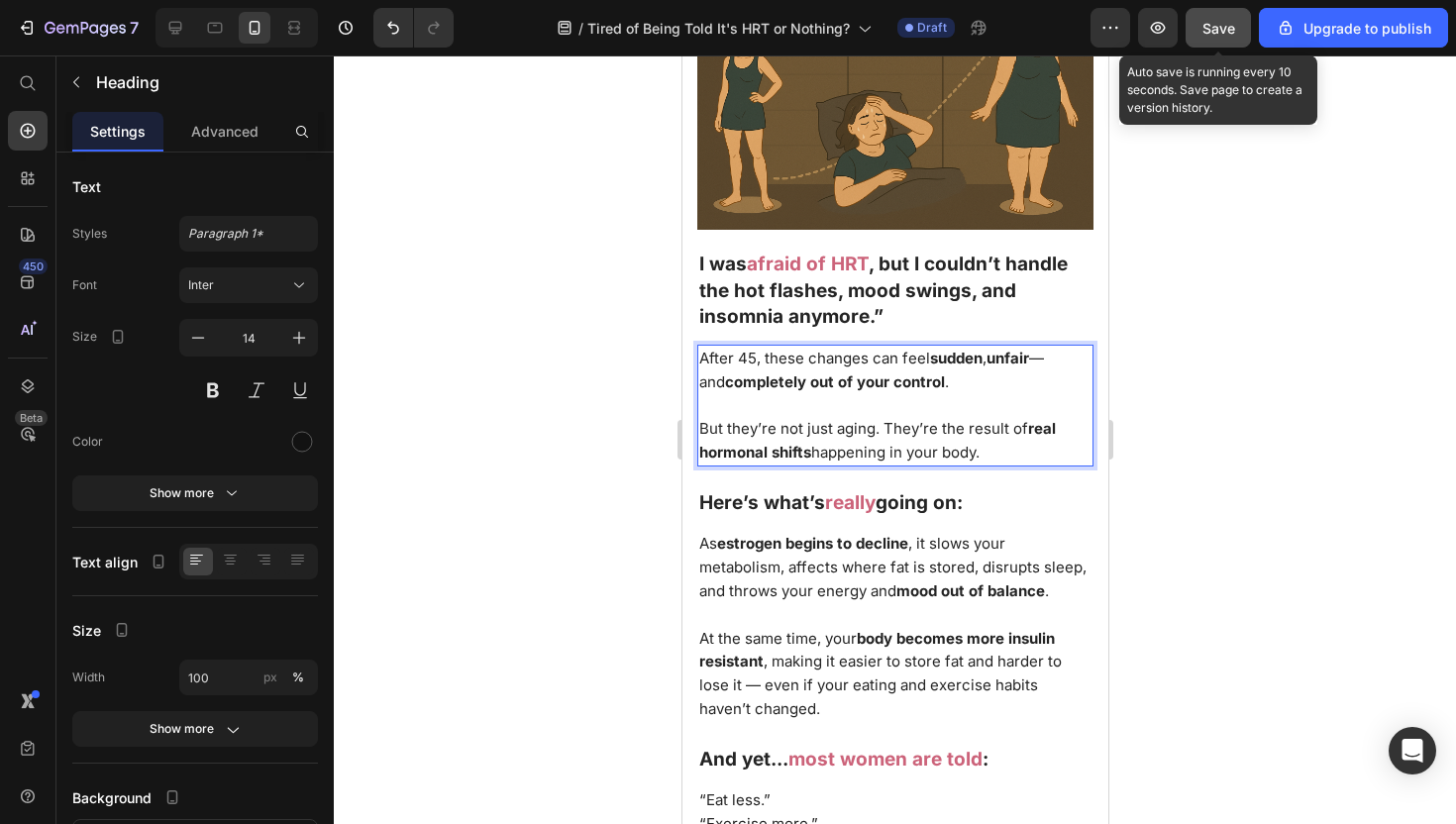 scroll, scrollTop: 2206, scrollLeft: 0, axis: vertical 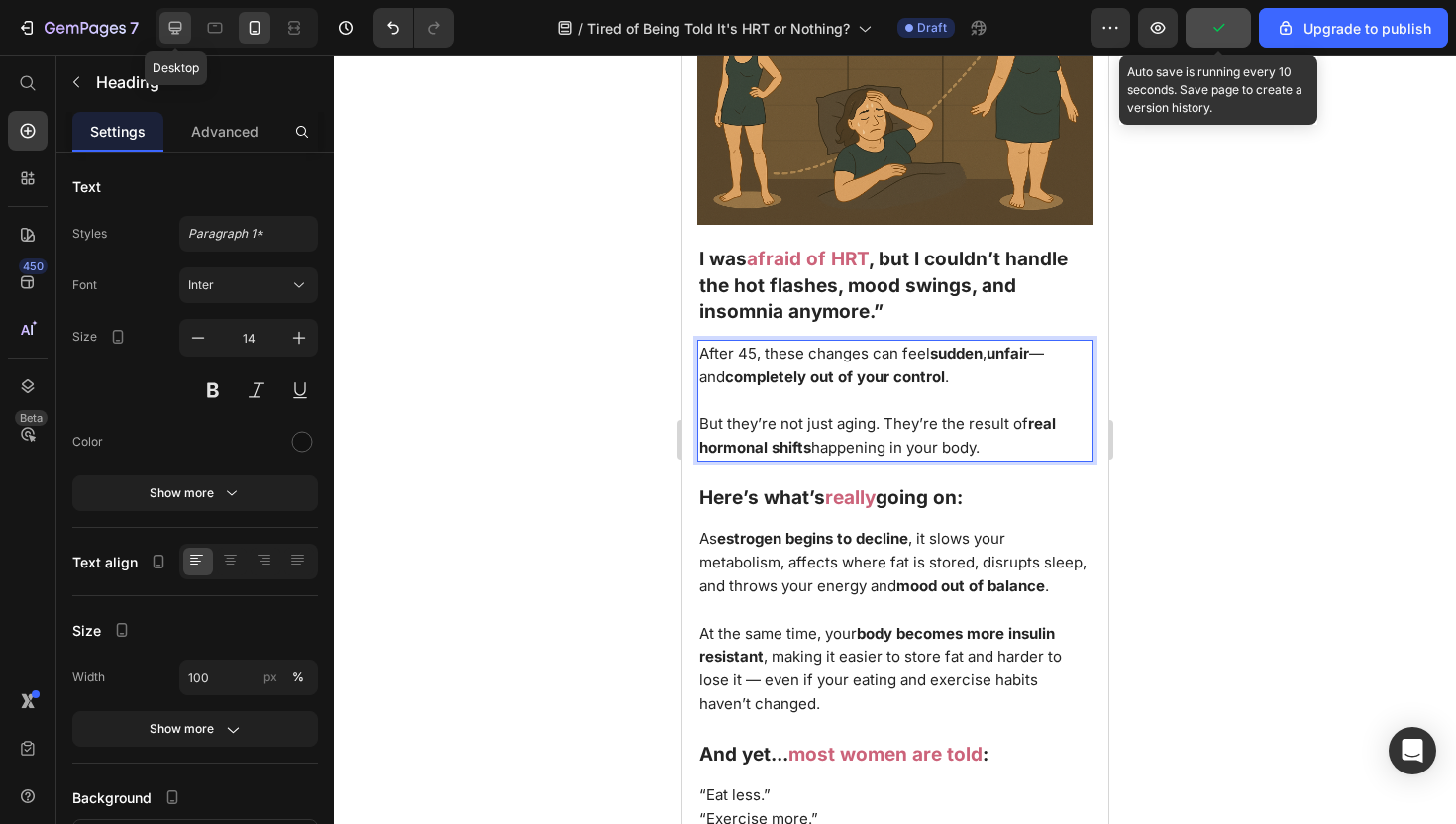 click 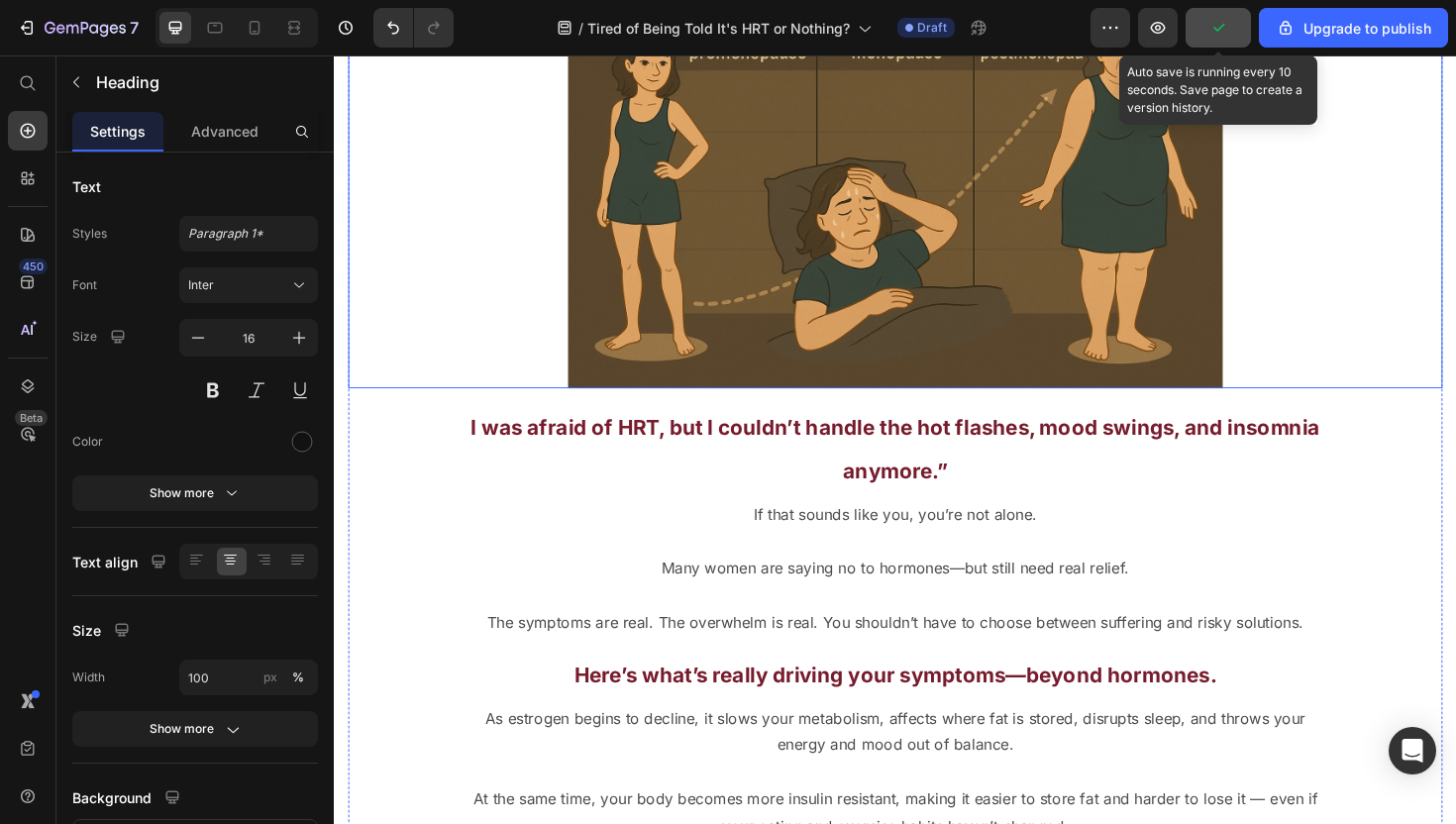 scroll, scrollTop: 2089, scrollLeft: 0, axis: vertical 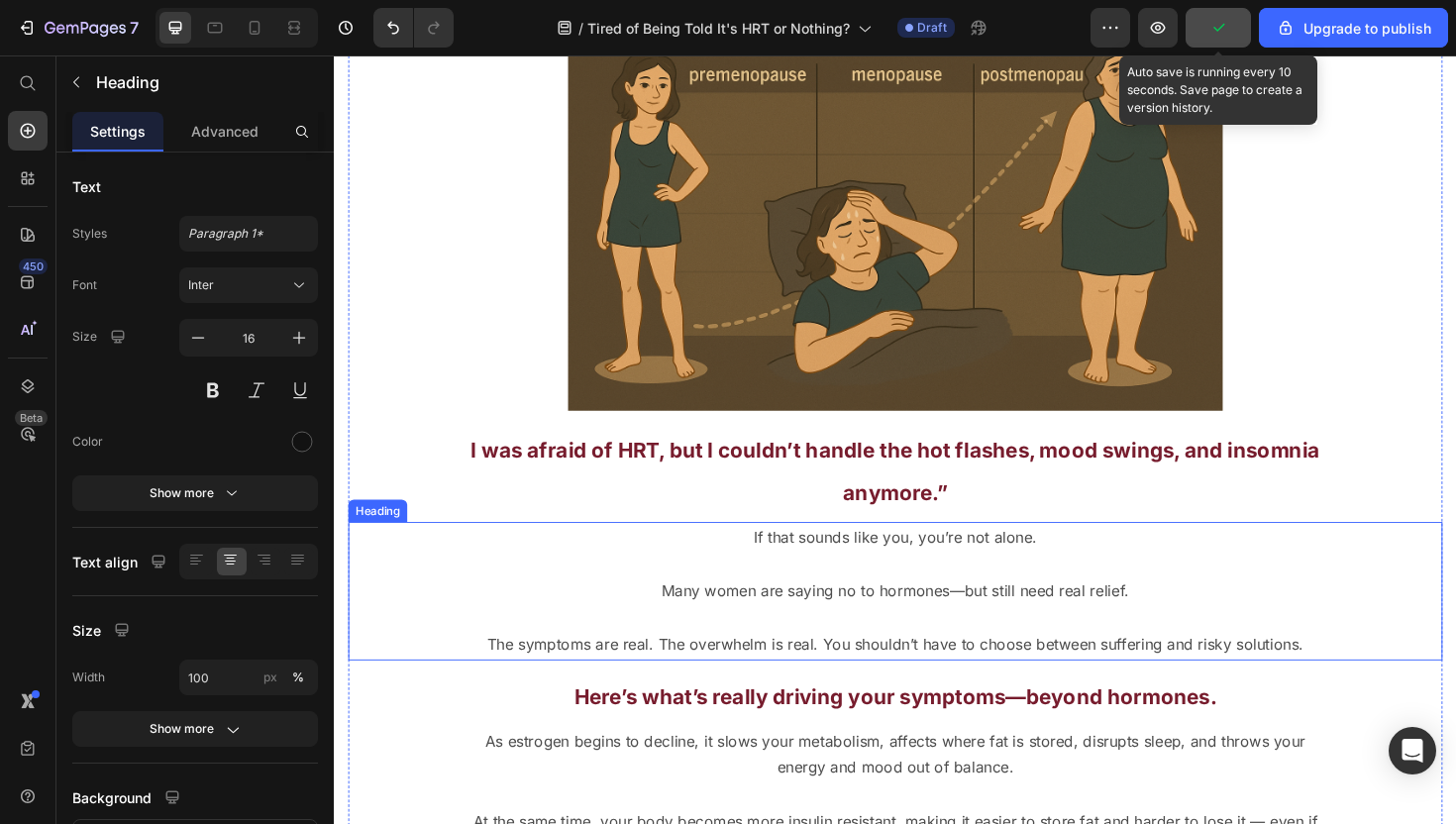 click on "Many women are saying no to hormones—but still need real relief." at bounding box center (928, 622) 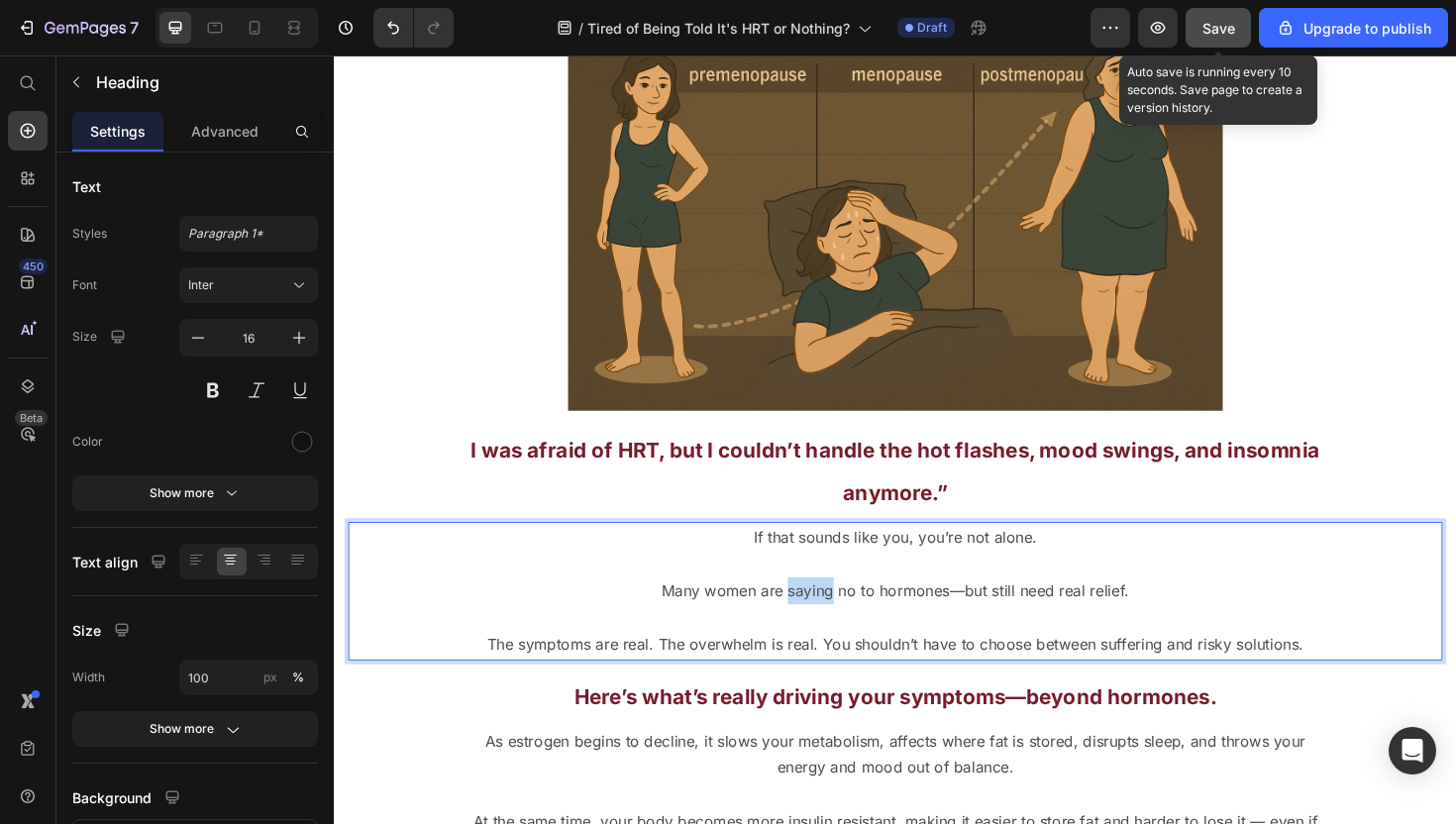 click on "Many women are saying no to hormones—but still need real relief." at bounding box center [928, 622] 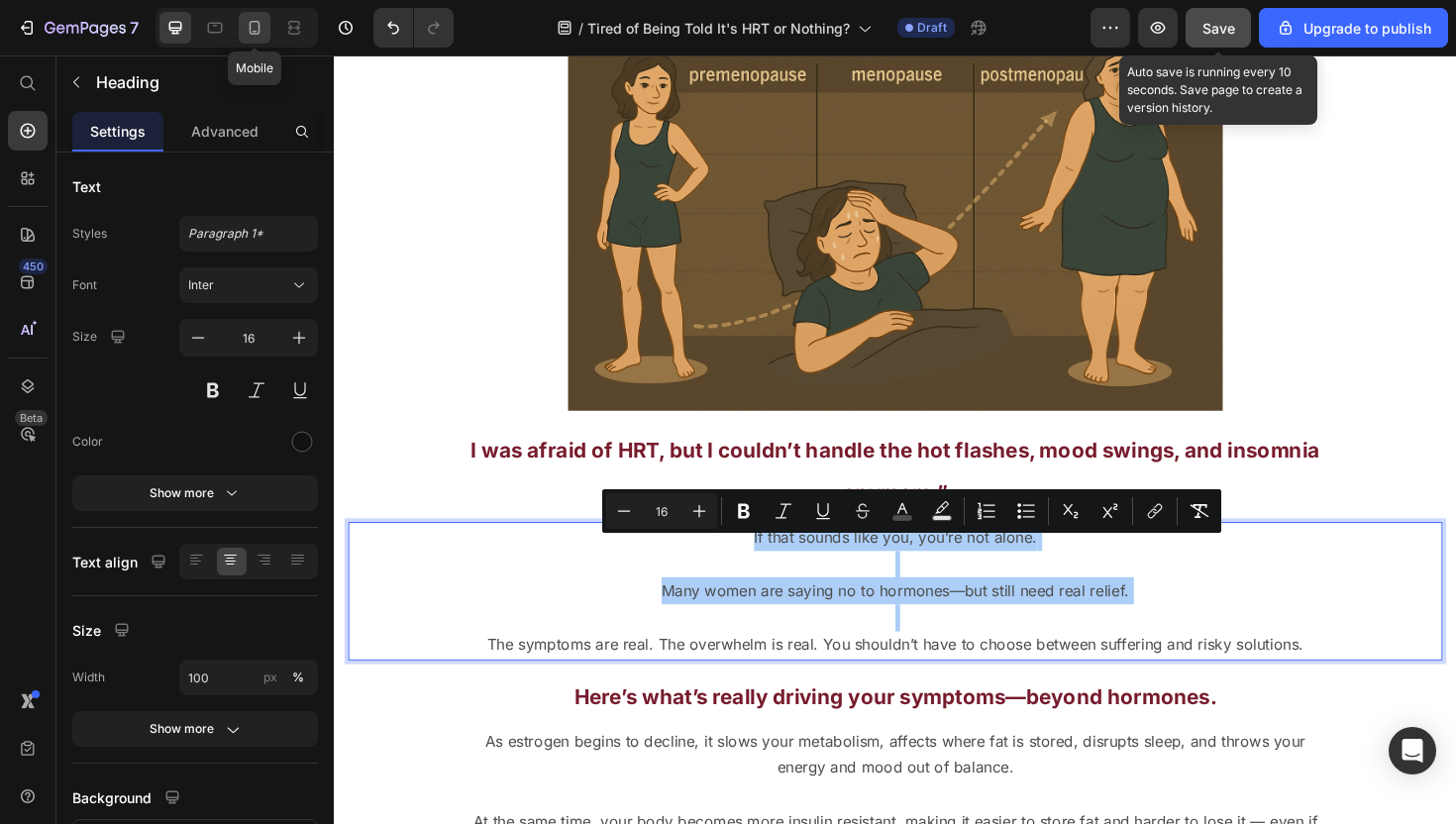click 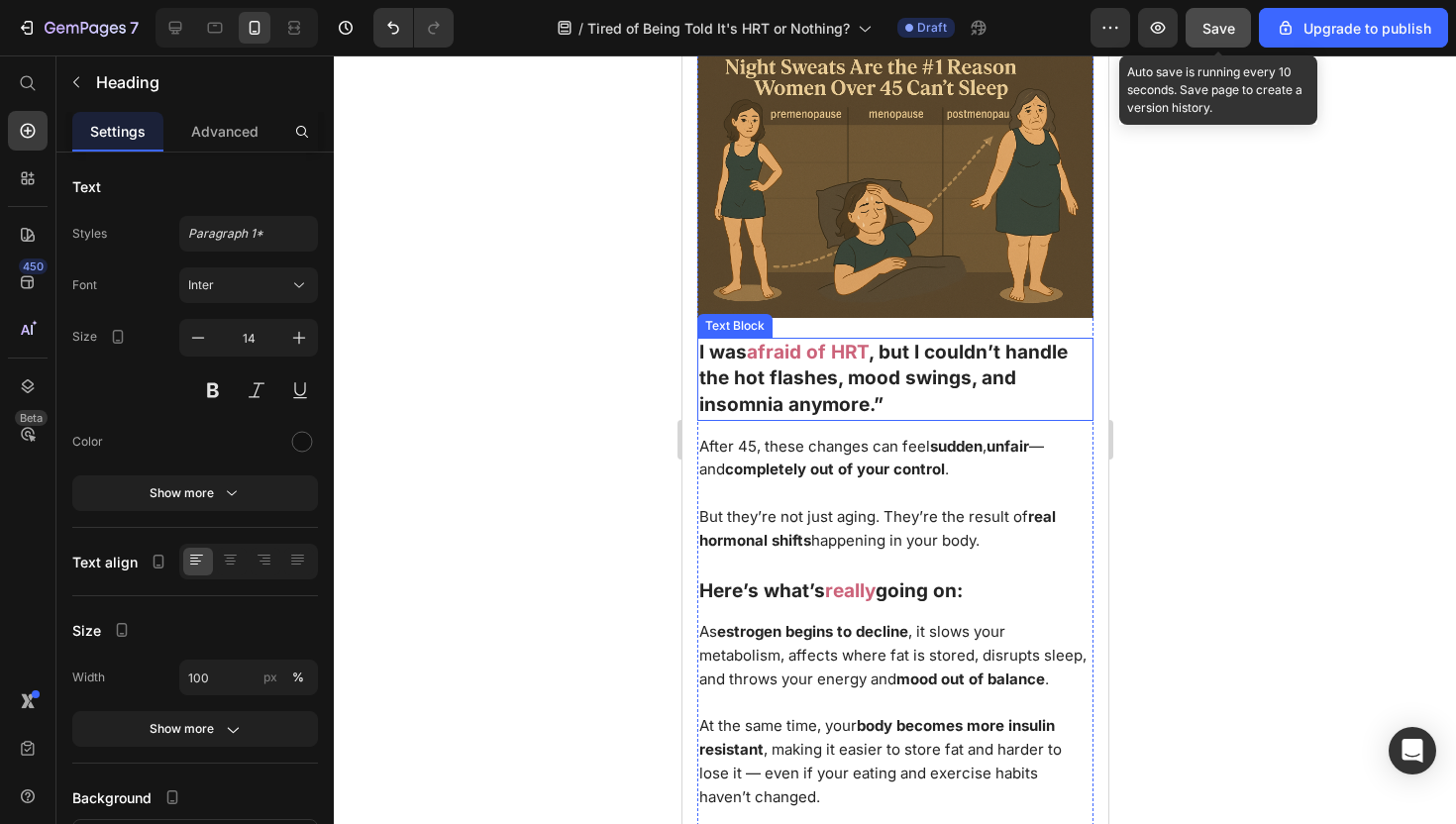 scroll, scrollTop: 2056, scrollLeft: 0, axis: vertical 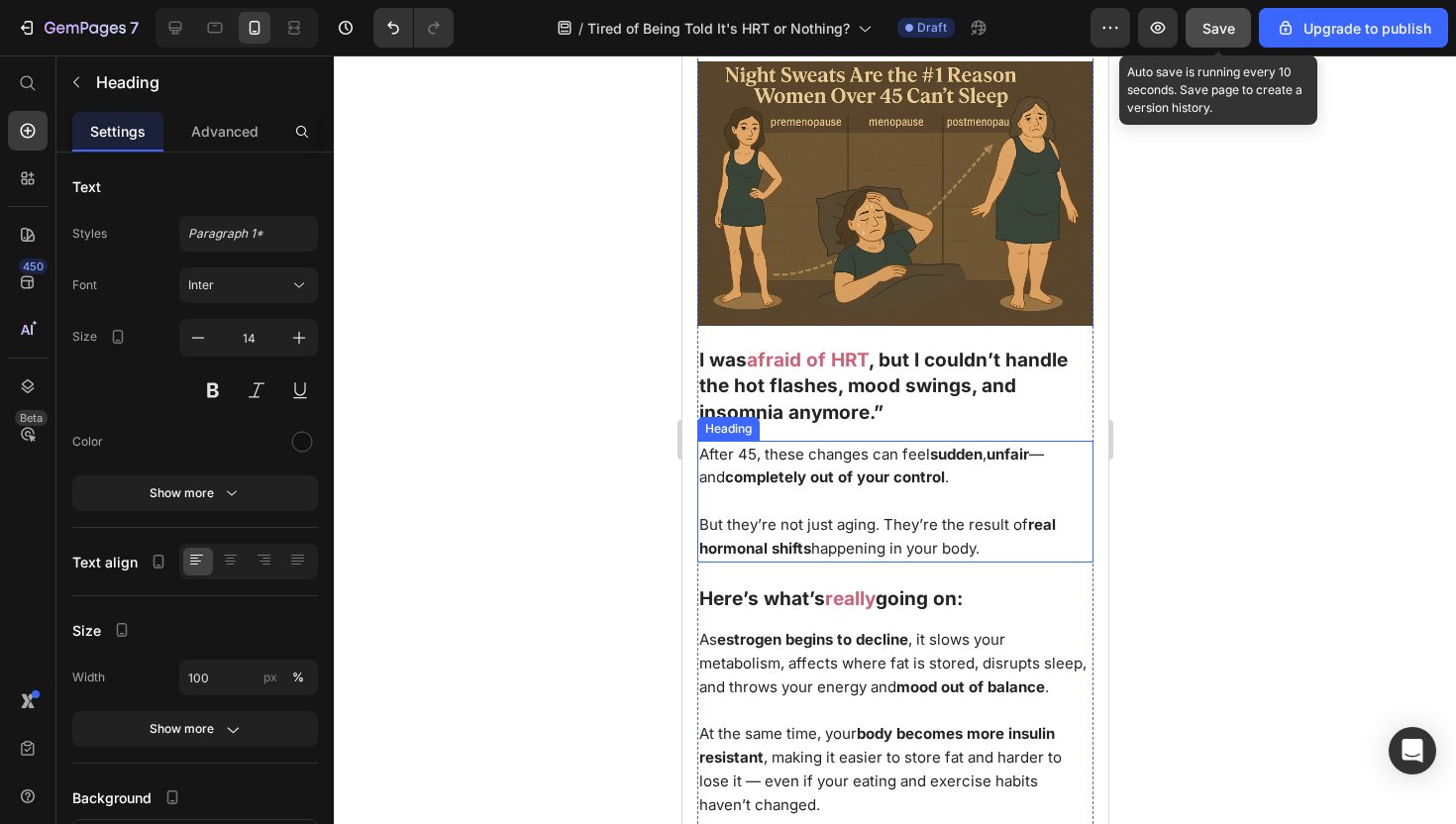 click on "⁠⁠⁠⁠⁠⁠⁠ After 45, these changes can feel  sudden ,  unfair  — and  completely out of your control .  But they’re not just aging. They’re the result of  real hormonal shifts  happening in your body." at bounding box center [894, 501] 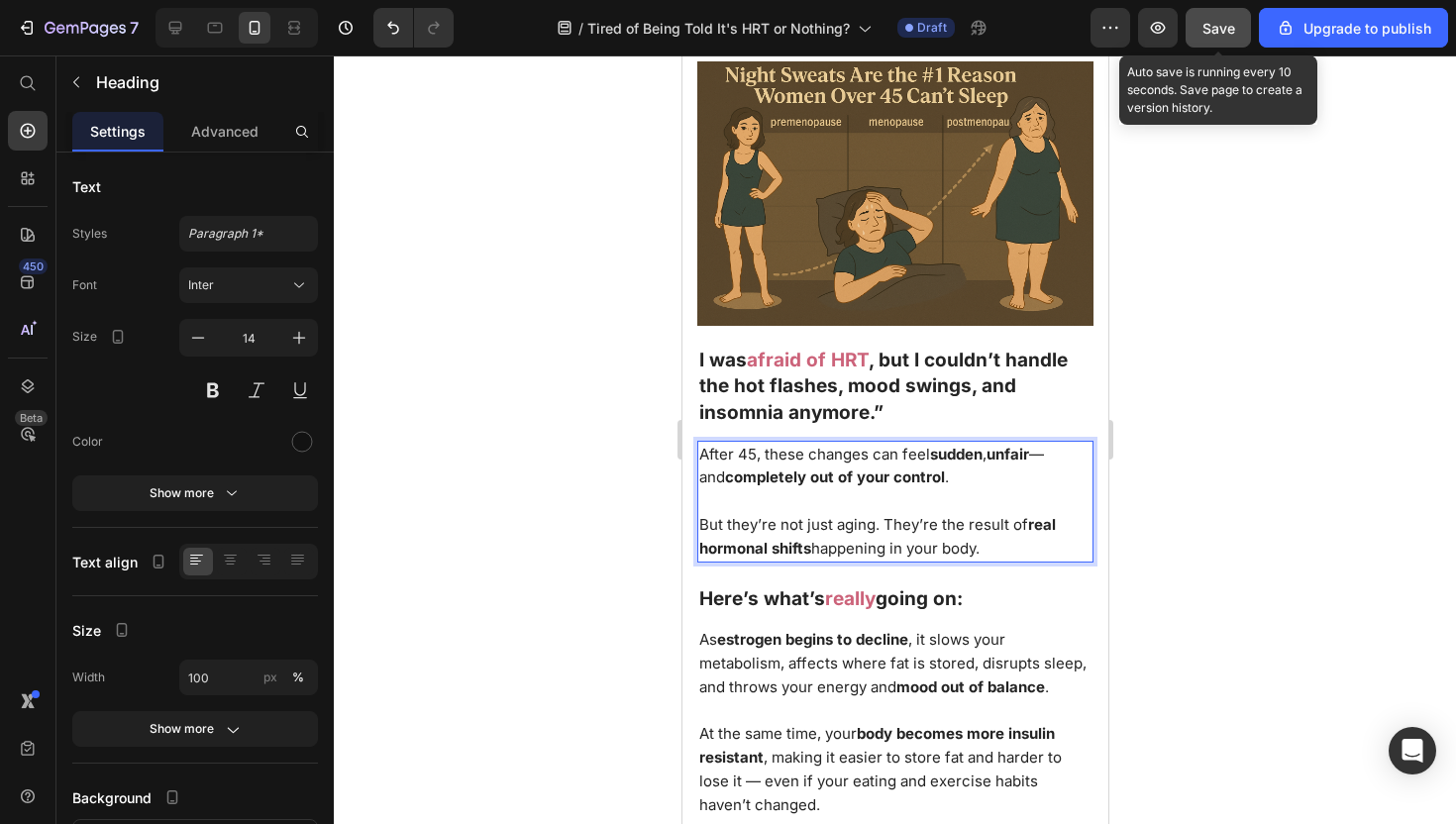 click on "After 45, these changes can feel  sudden ,  unfair  — and  completely out of your control .  But they’re not just aging. They’re the result of  real hormonal shifts  happening in your body." at bounding box center [894, 501] 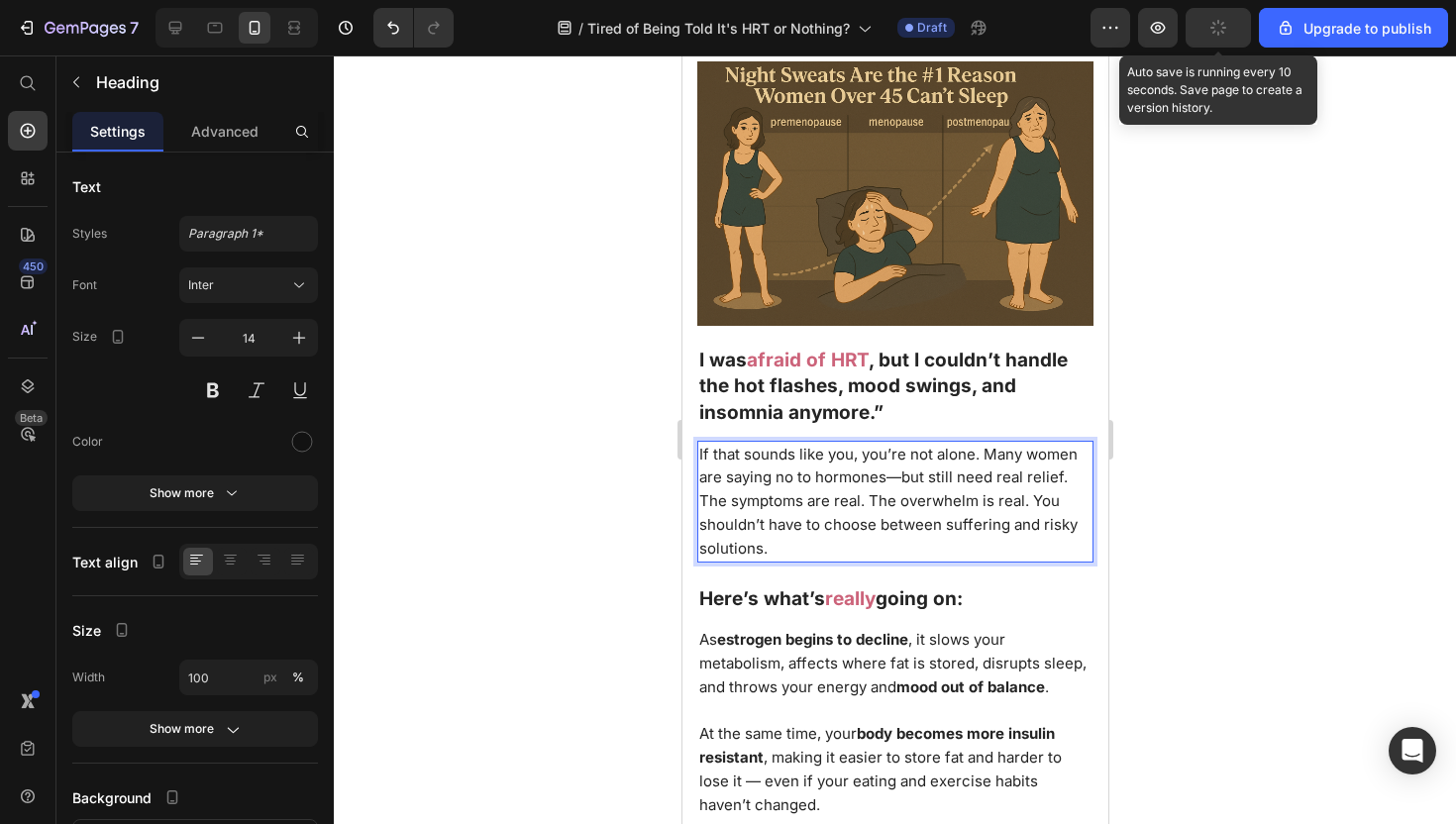 click on "If that sounds like you, you’re not alone. Many women are saying no to hormones—but still need real relief. The symptoms are real. The overwhelm is real. You shouldn’t have to choose between suffering and risky solutions." at bounding box center [887, 501] 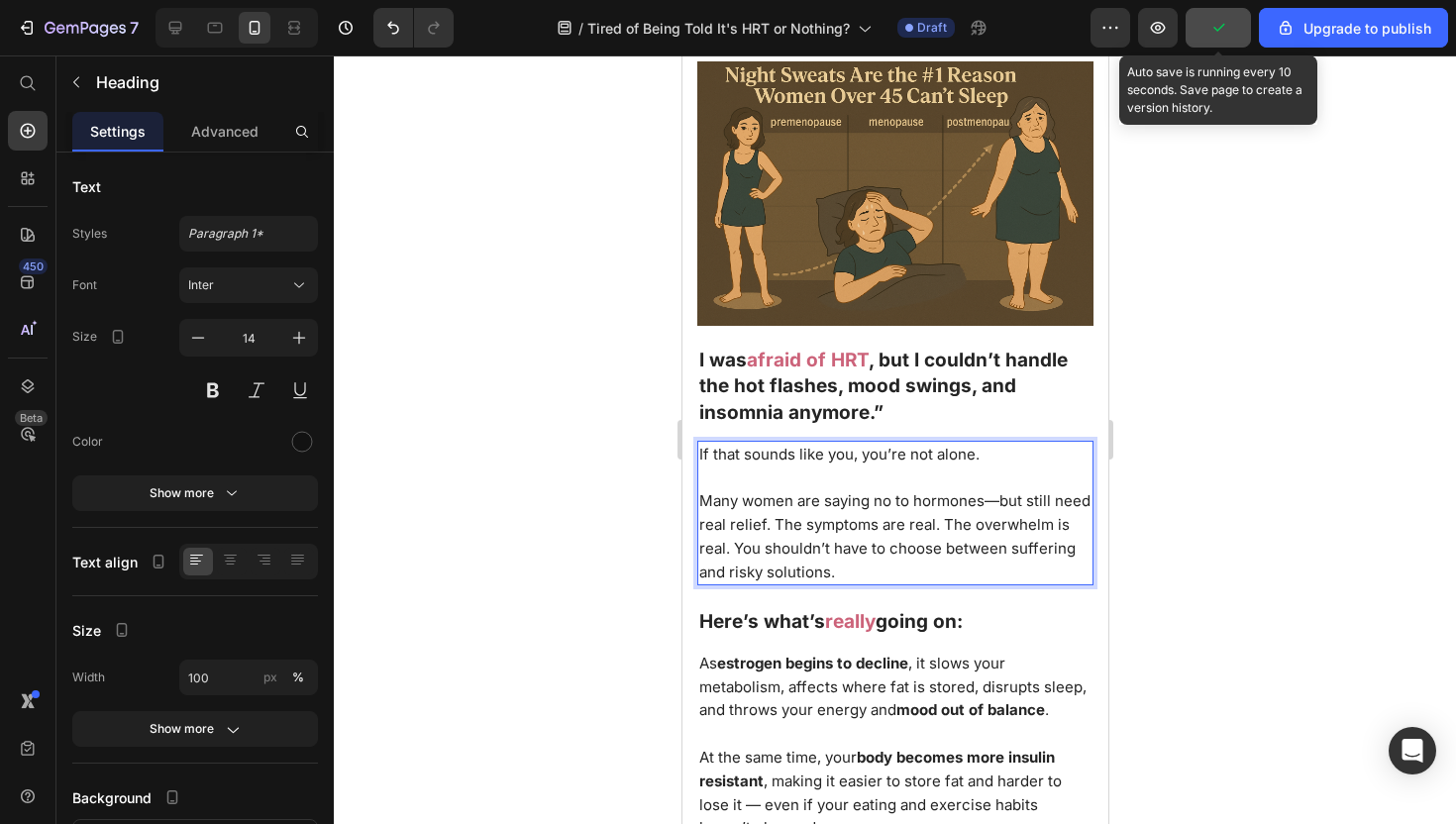 click on "Many women are saying no to hormones—but still need real relief. The symptoms are real. The overwhelm is real. You shouldn’t have to choose between suffering and risky solutions." at bounding box center (893, 536) 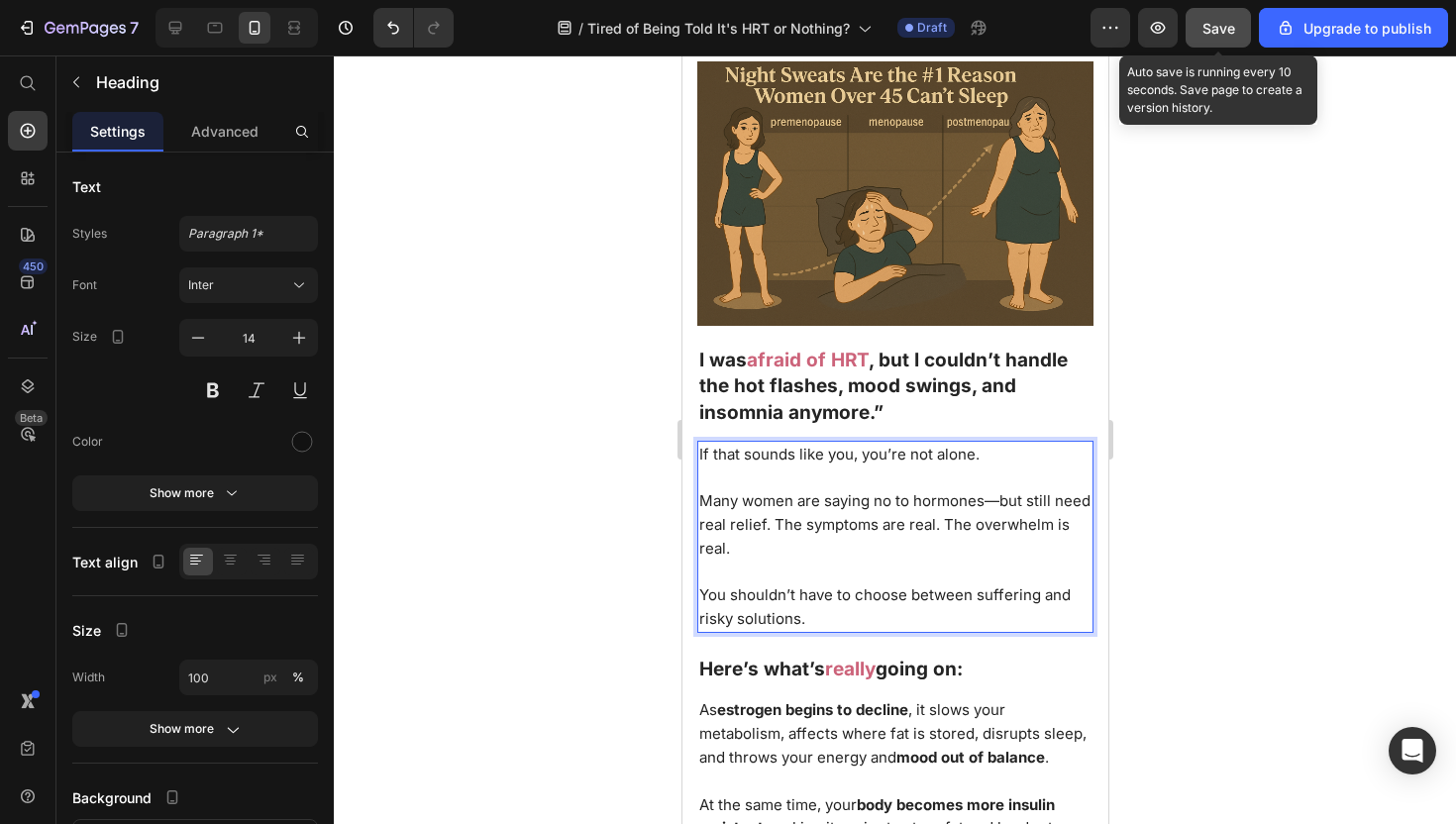 click on "Many women are saying no to hormones—but still need real relief. The symptoms are real. The overwhelm is real." at bounding box center [893, 524] 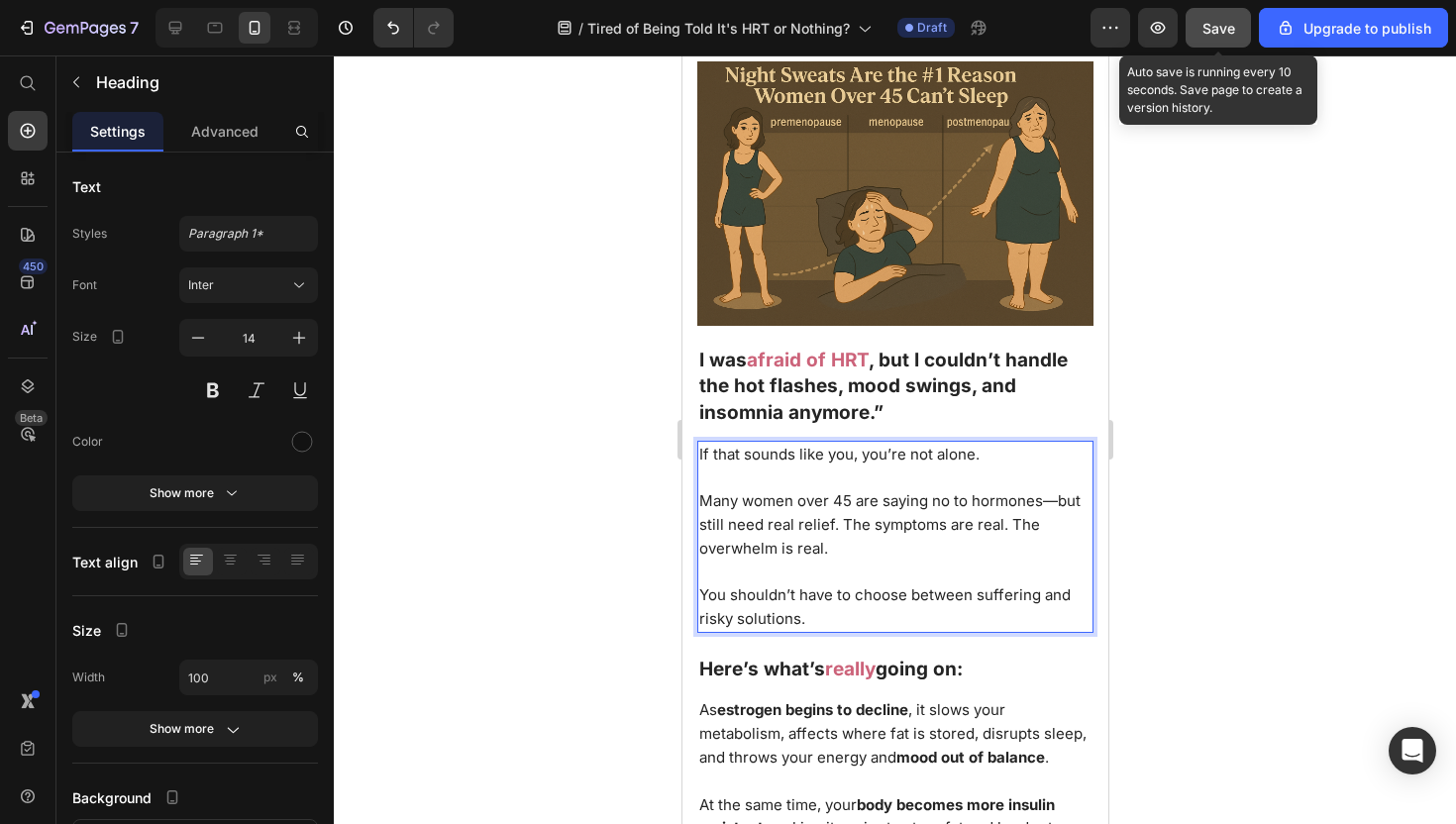 click on "Many women over 45 are saying no to hormones—but still need real relief. The symptoms are real. The overwhelm is real." at bounding box center [888, 524] 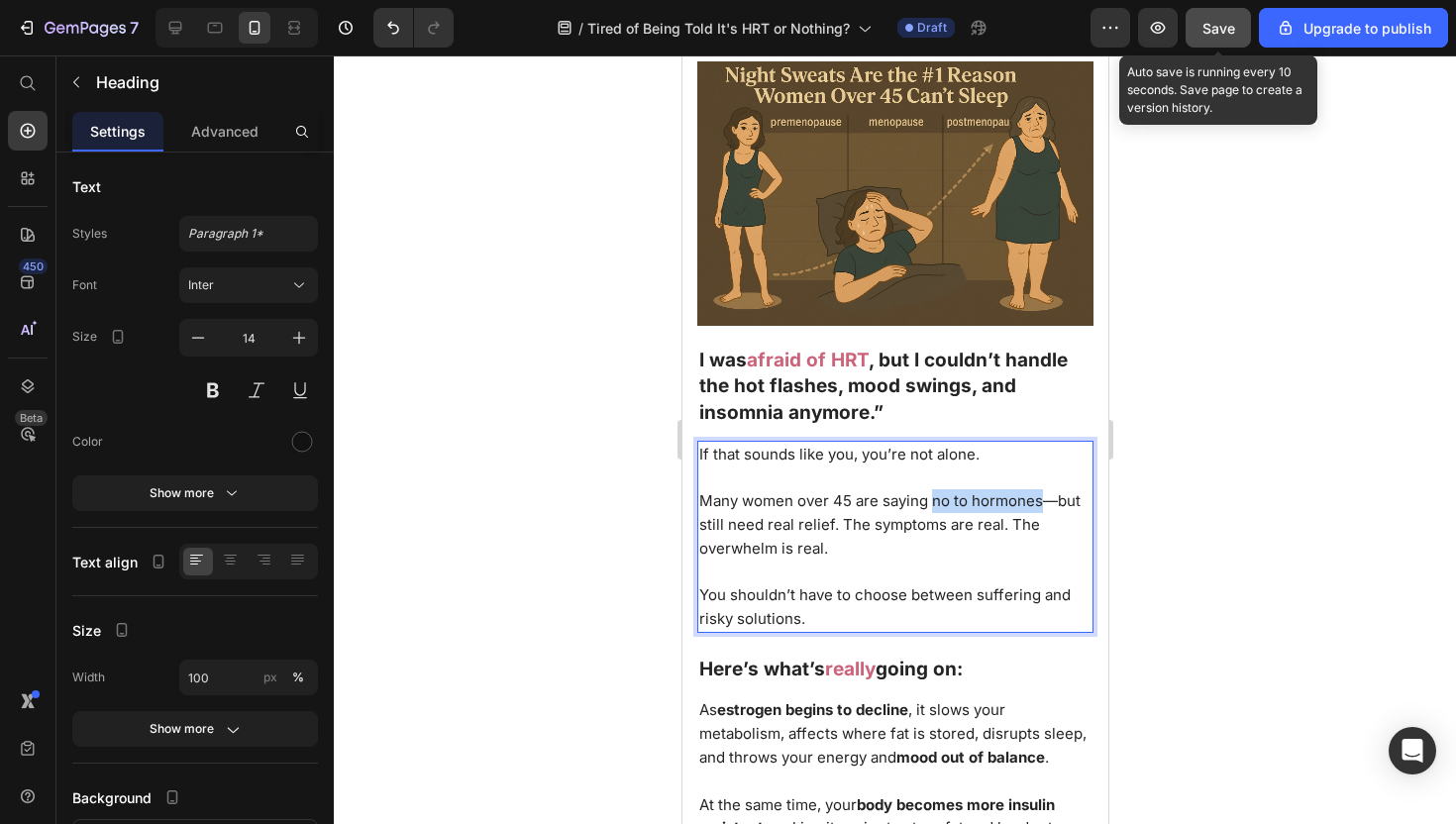 drag, startPoint x: 932, startPoint y: 551, endPoint x: 1040, endPoint y: 556, distance: 108.11568 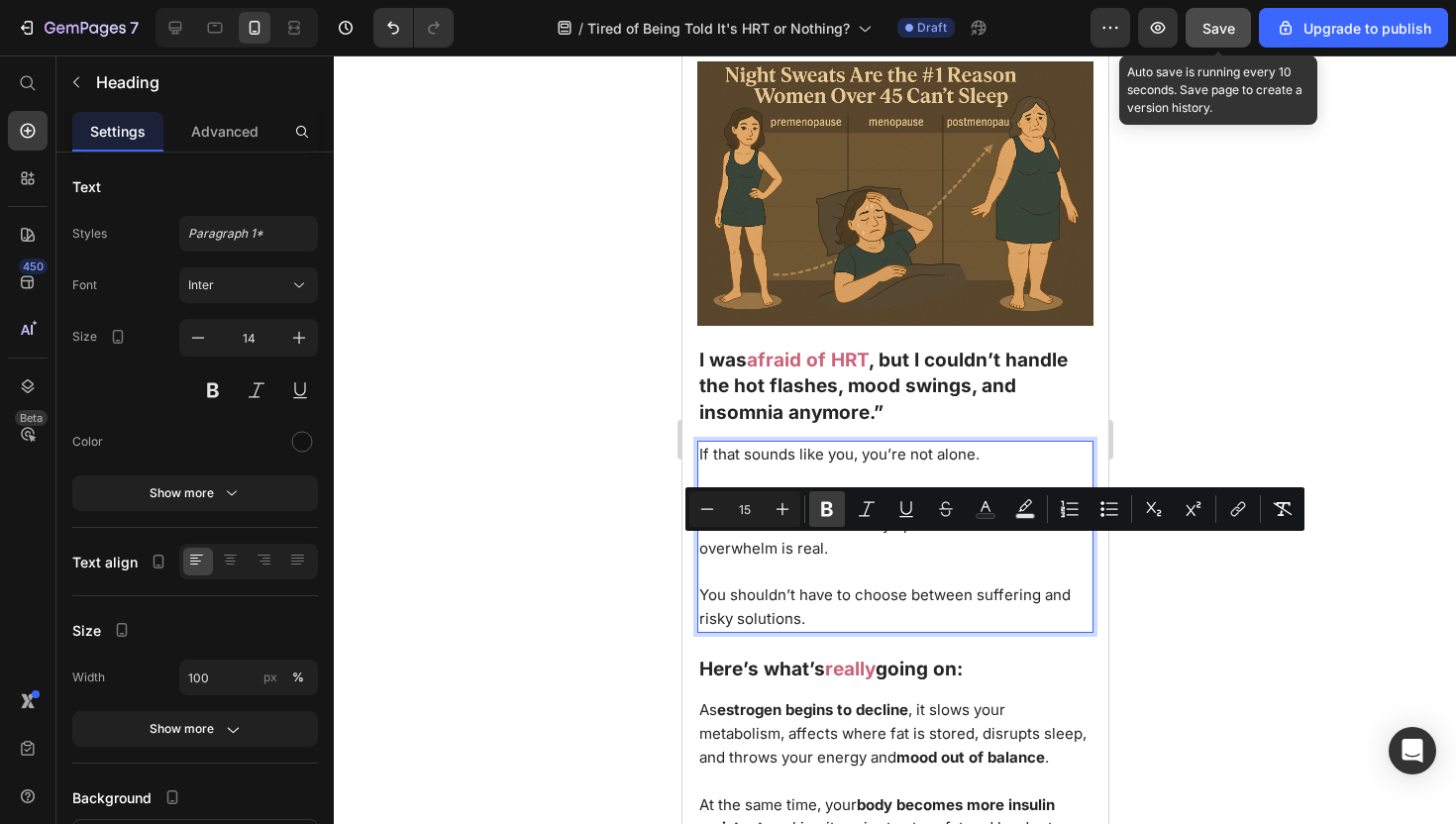 click 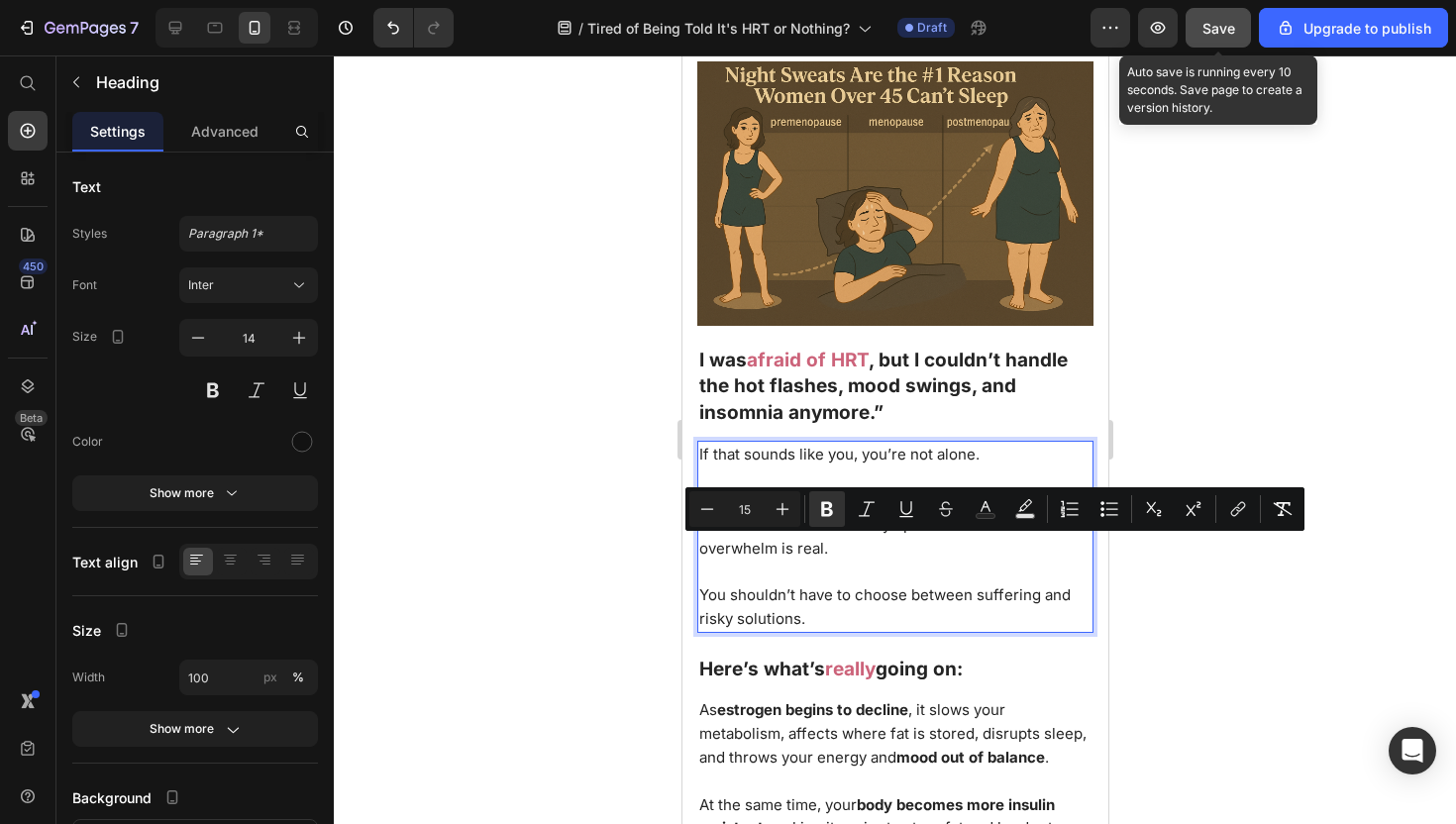 click on "If that sounds like you, you’re not alone.  Many women over 45 are saying  no to hormones —but still need real relief. The symptoms are real. The overwhelm is real.  You shouldn’t have to choose between suffering and risky solutions." at bounding box center [894, 537] 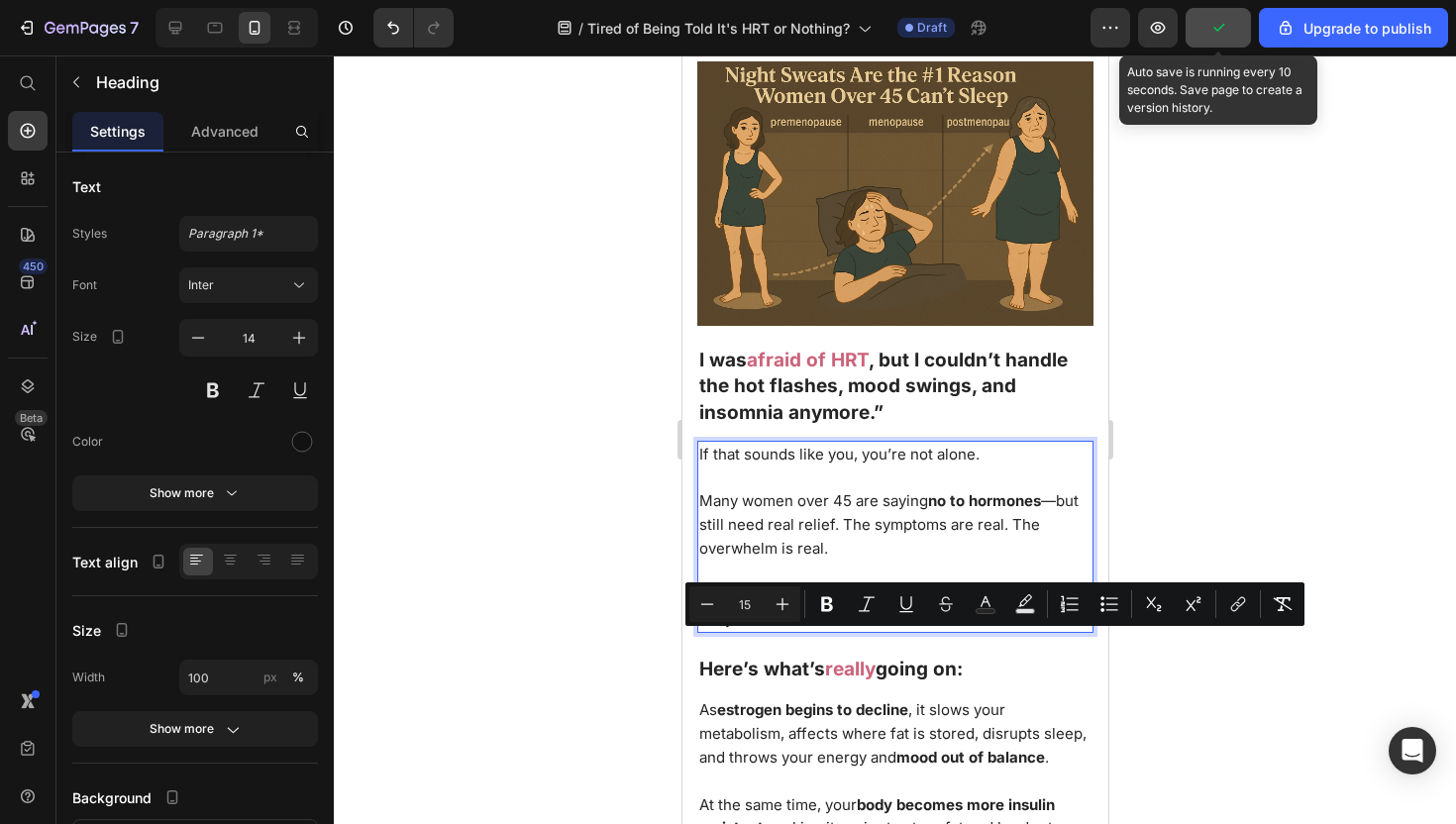 drag, startPoint x: 908, startPoint y: 645, endPoint x: 1034, endPoint y: 650, distance: 126.09917 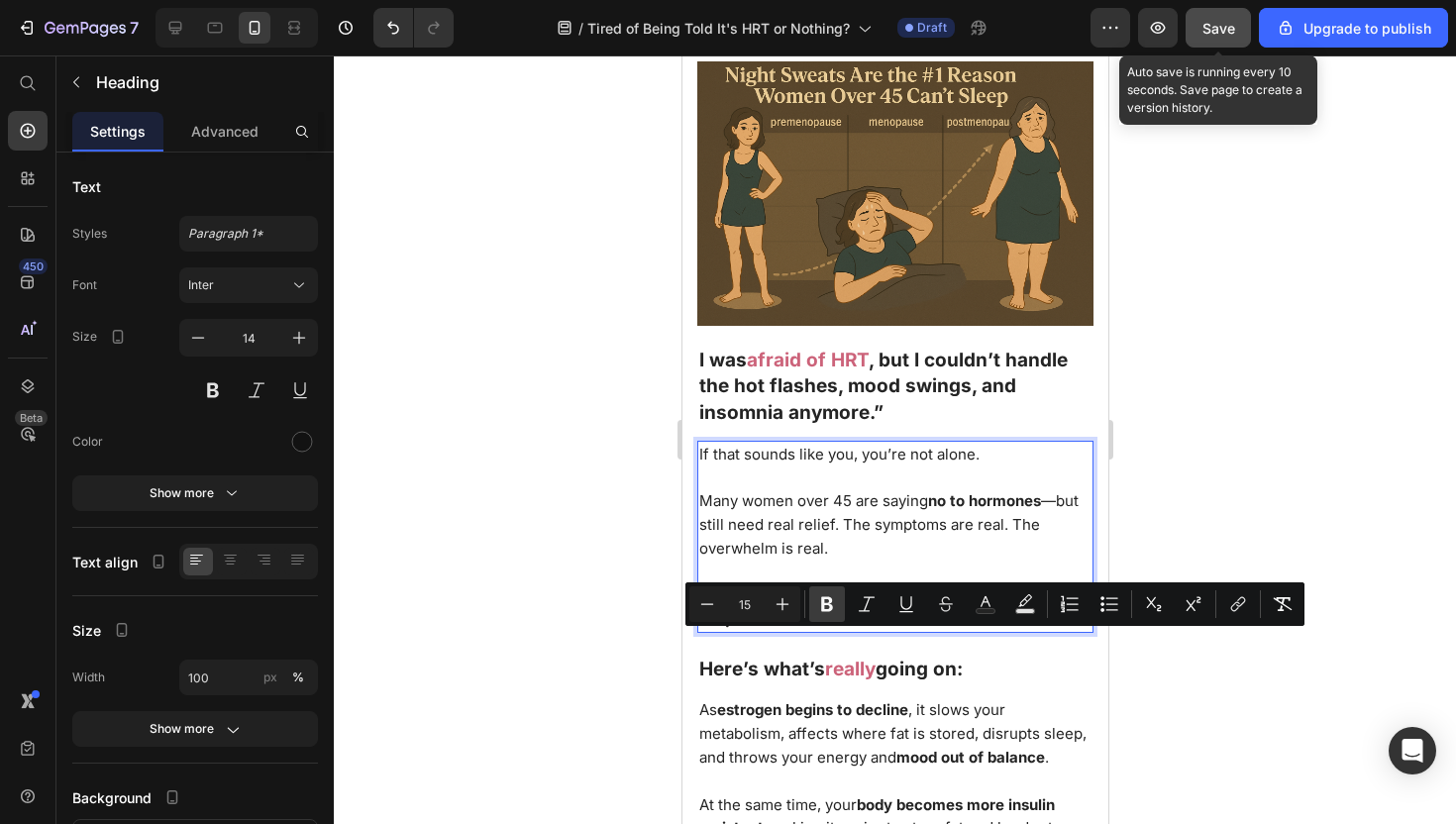 click 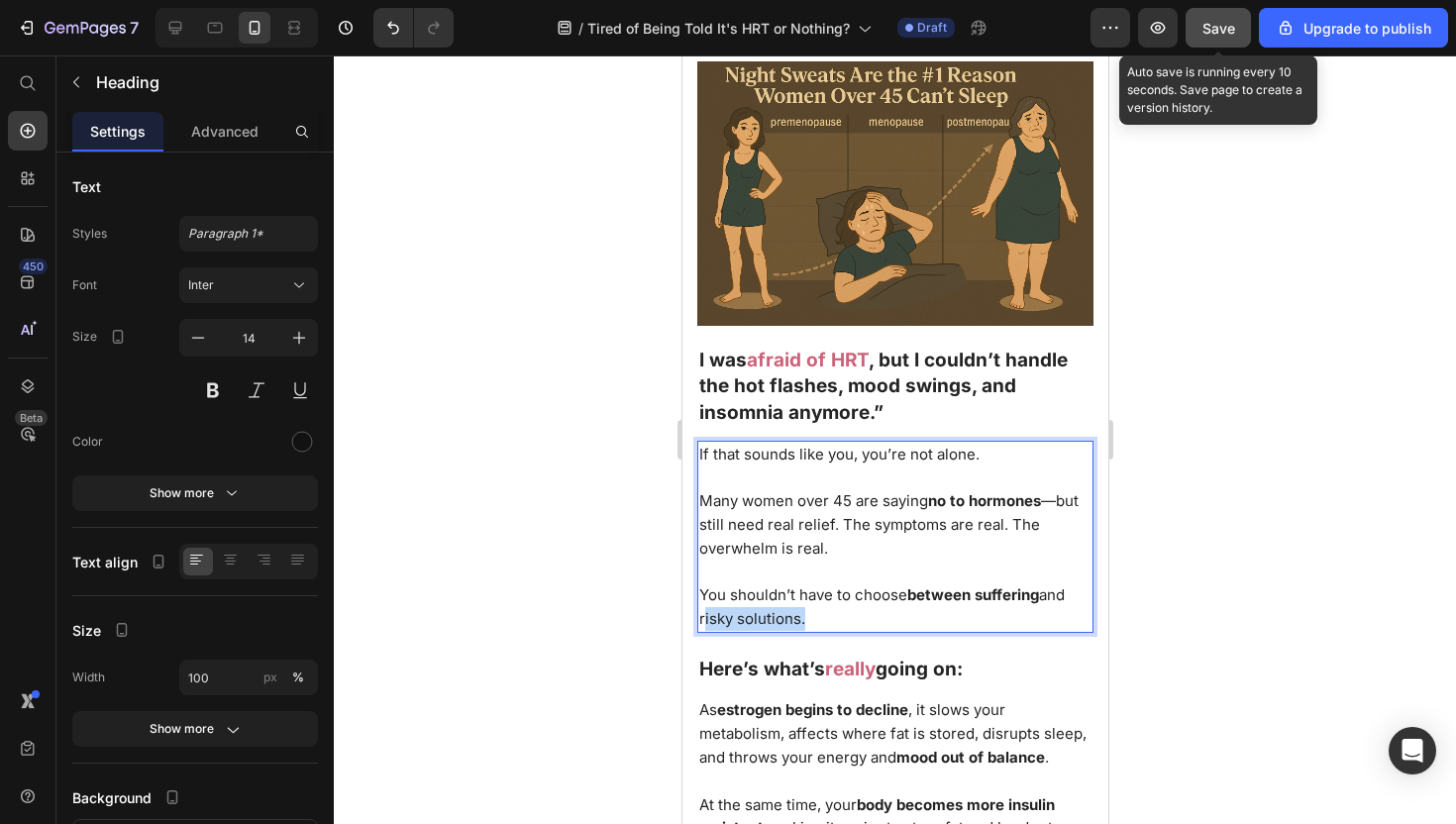 drag, startPoint x: 797, startPoint y: 670, endPoint x: 694, endPoint y: 670, distance: 103 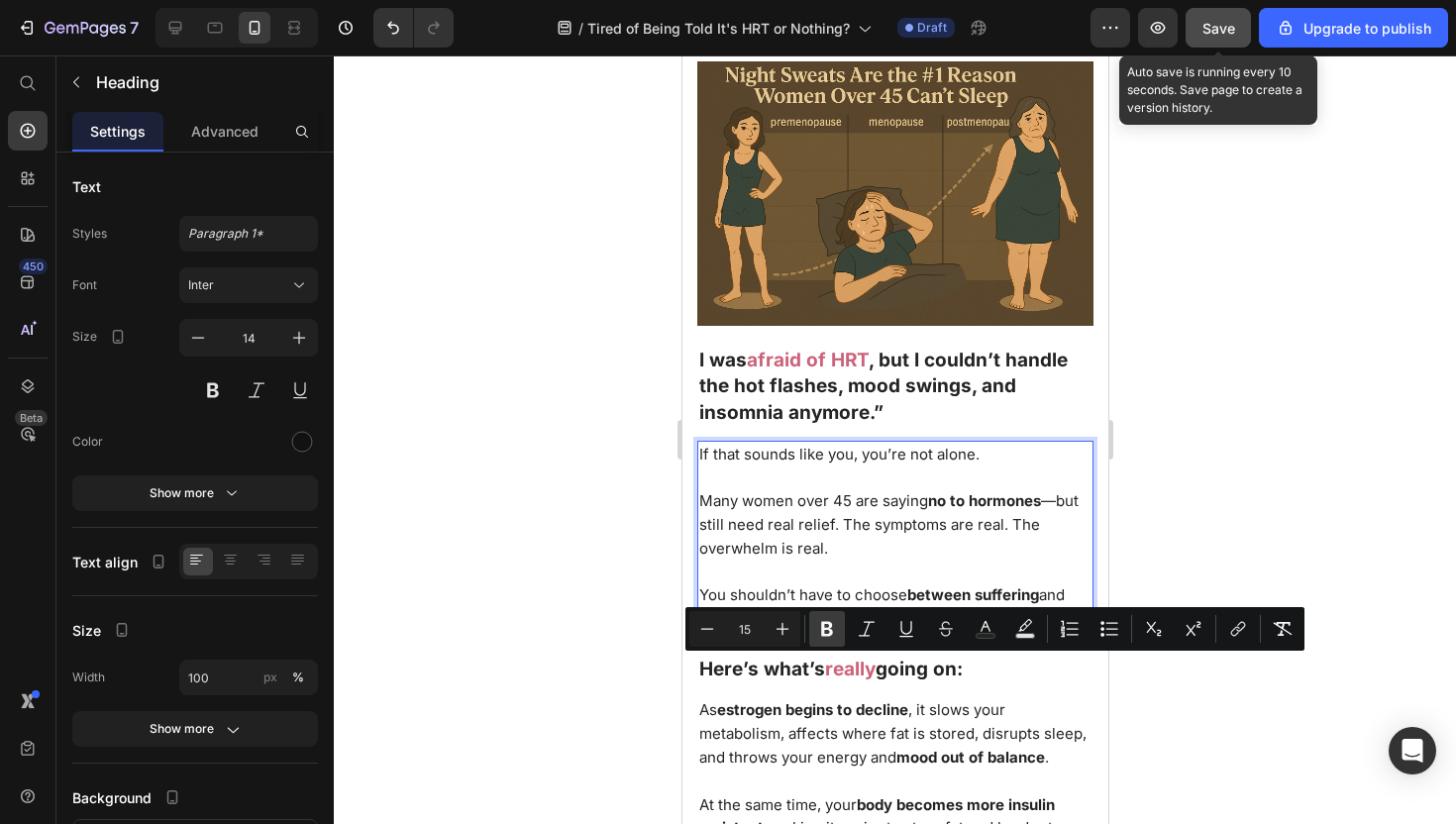 click 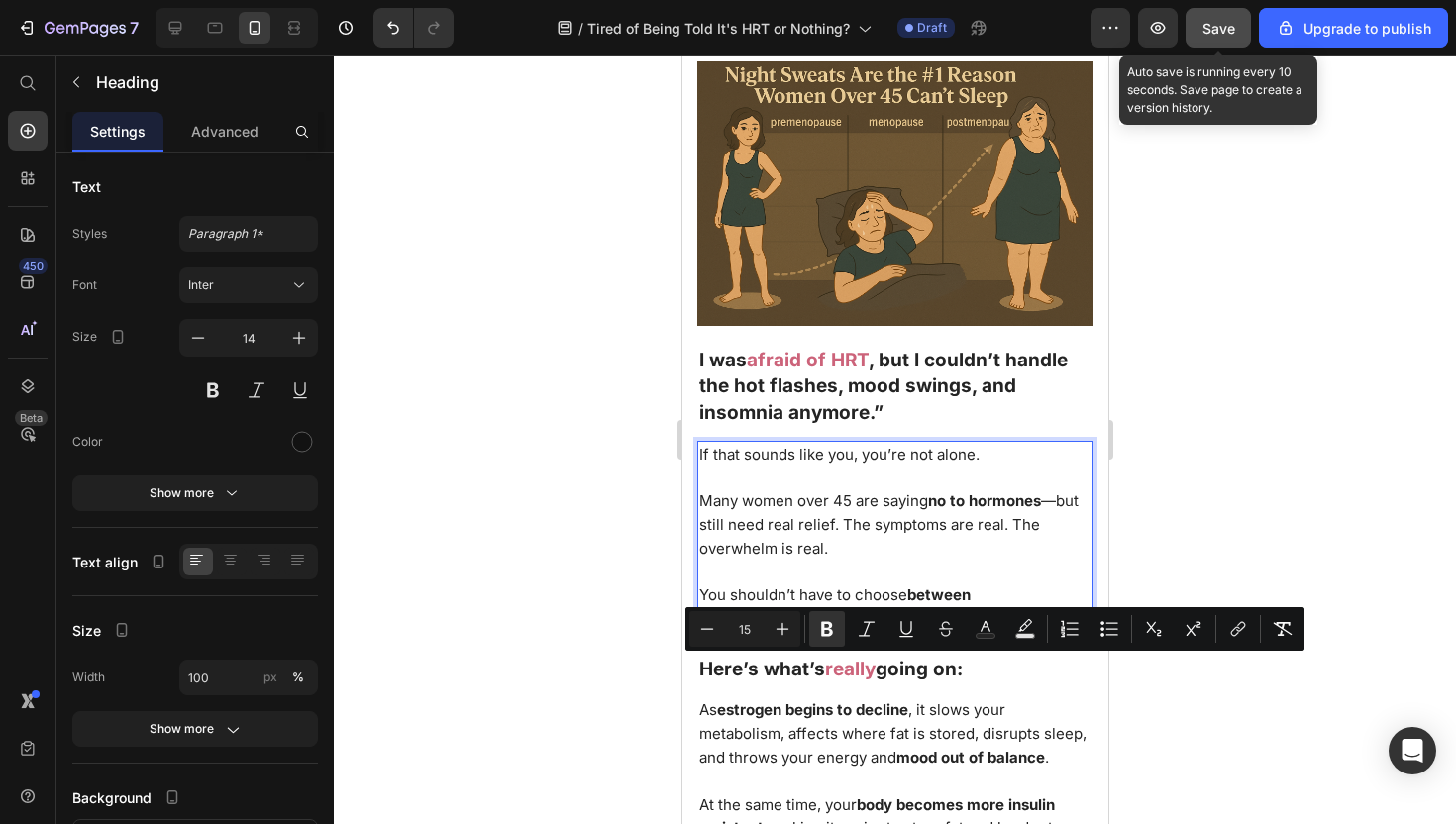 click on "Many women over 45 are saying  no to hormones —but still need real relief. The symptoms are real. The overwhelm is real." at bounding box center [887, 524] 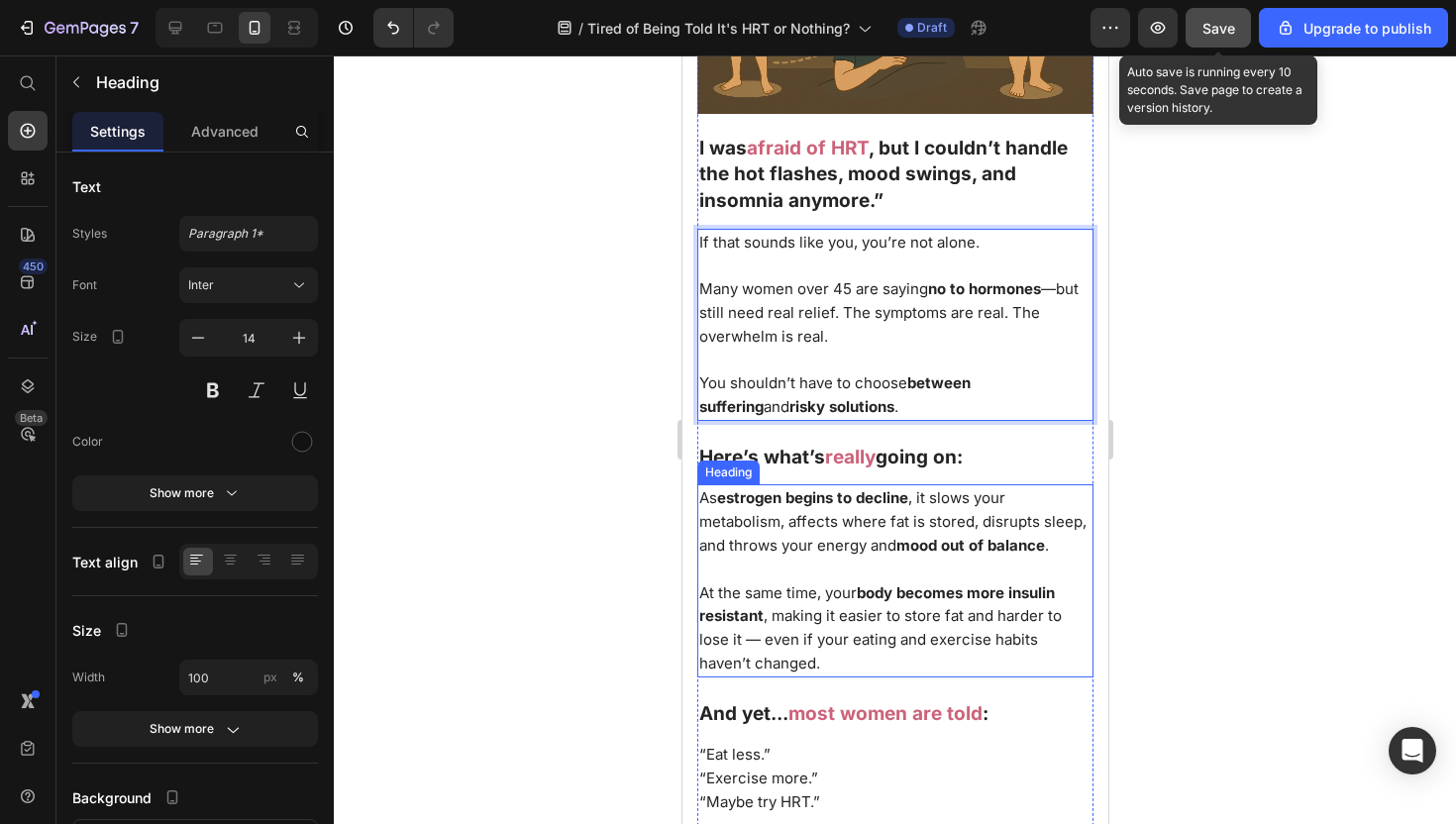 scroll, scrollTop: 2278, scrollLeft: 0, axis: vertical 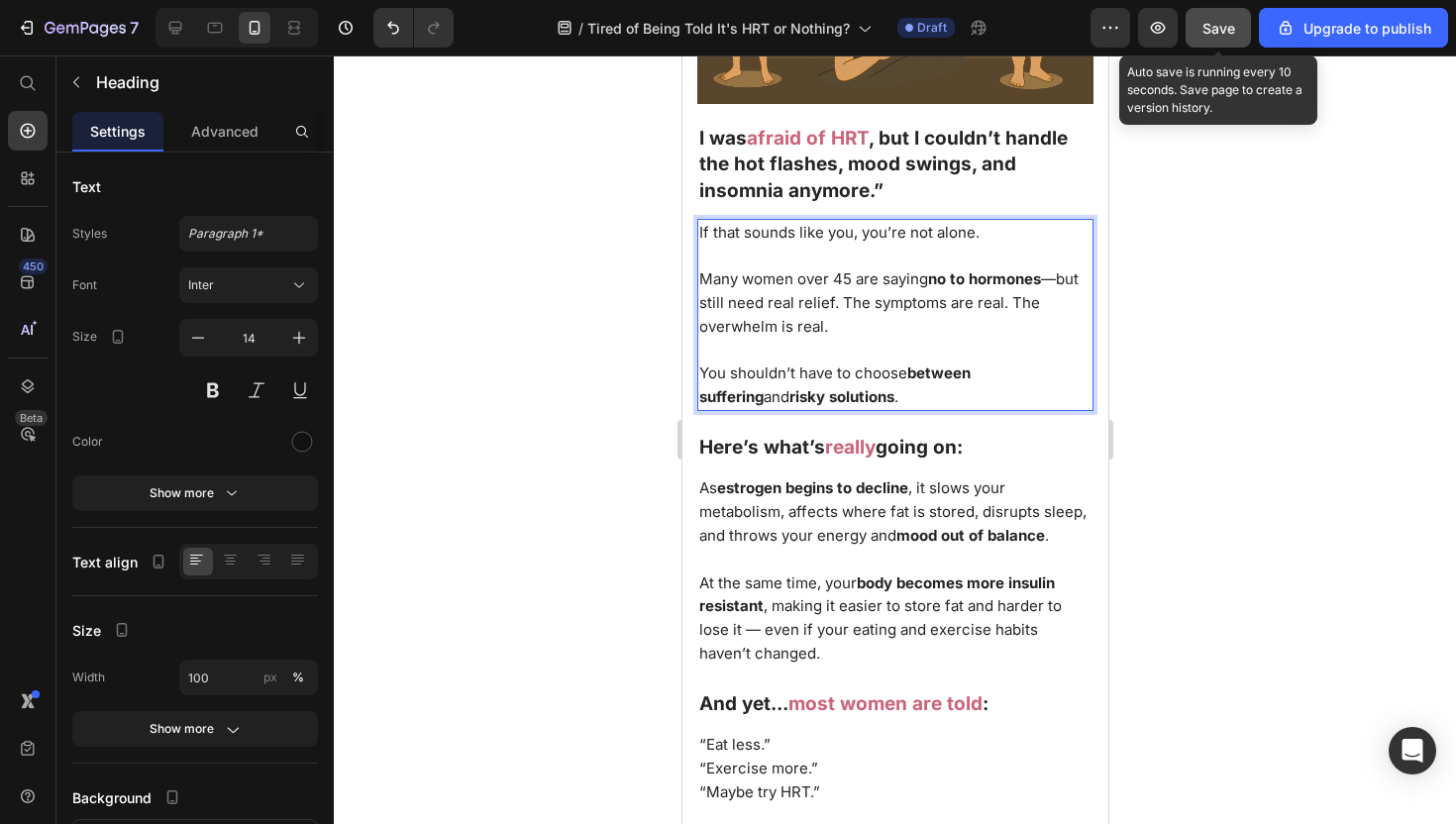 click on "Save" at bounding box center (1218, 28) 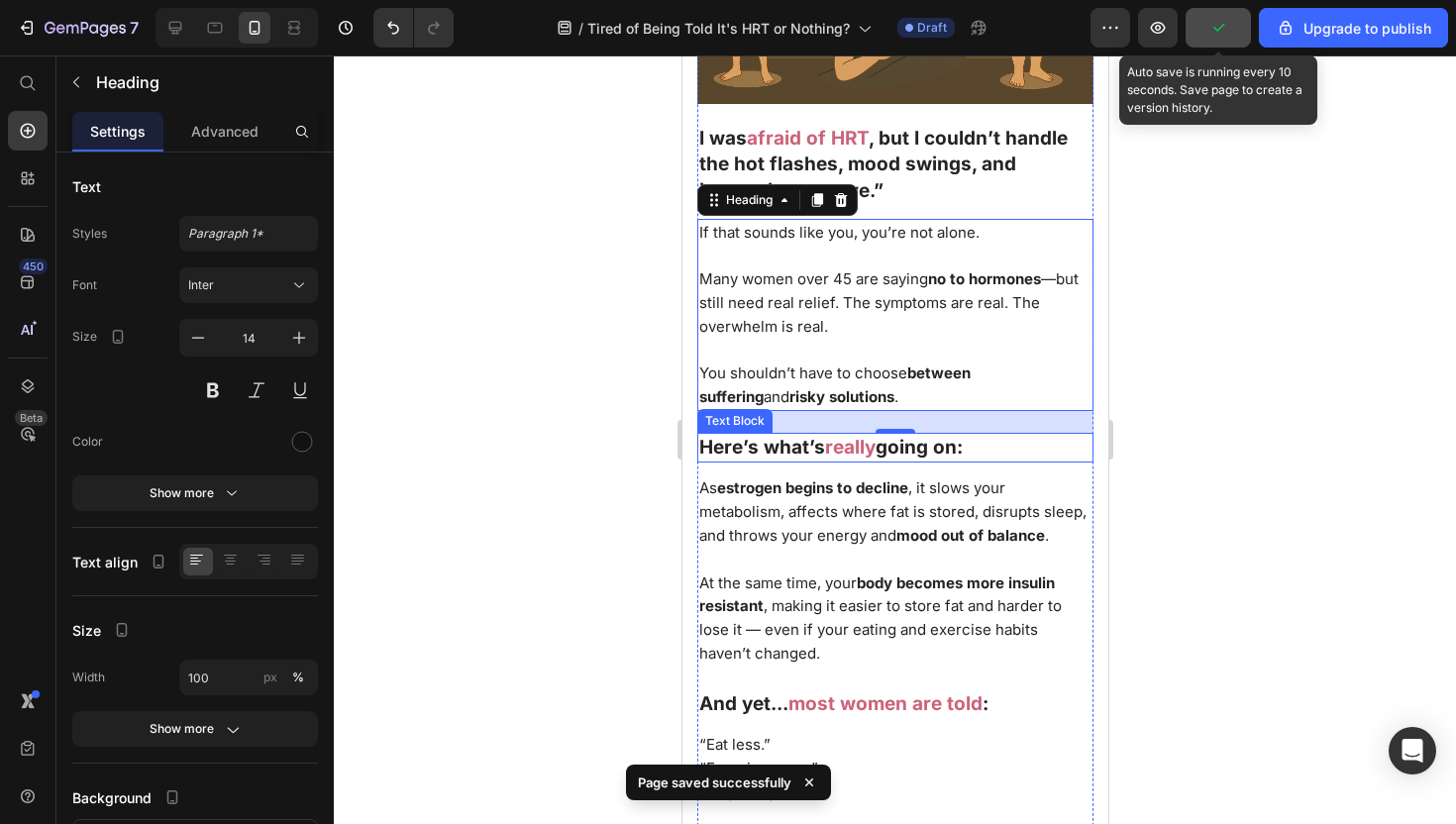 scroll, scrollTop: 2338, scrollLeft: 0, axis: vertical 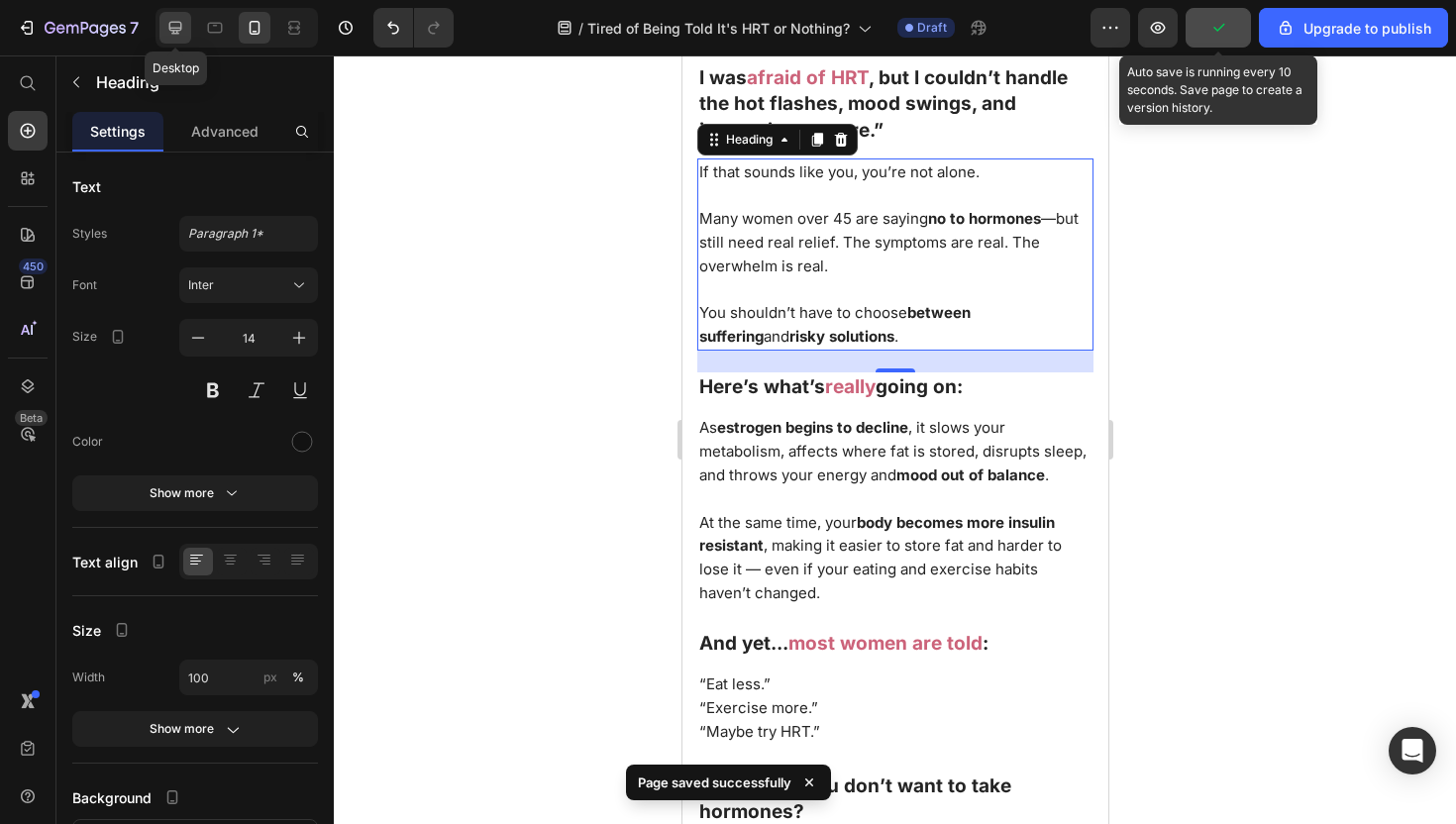 click 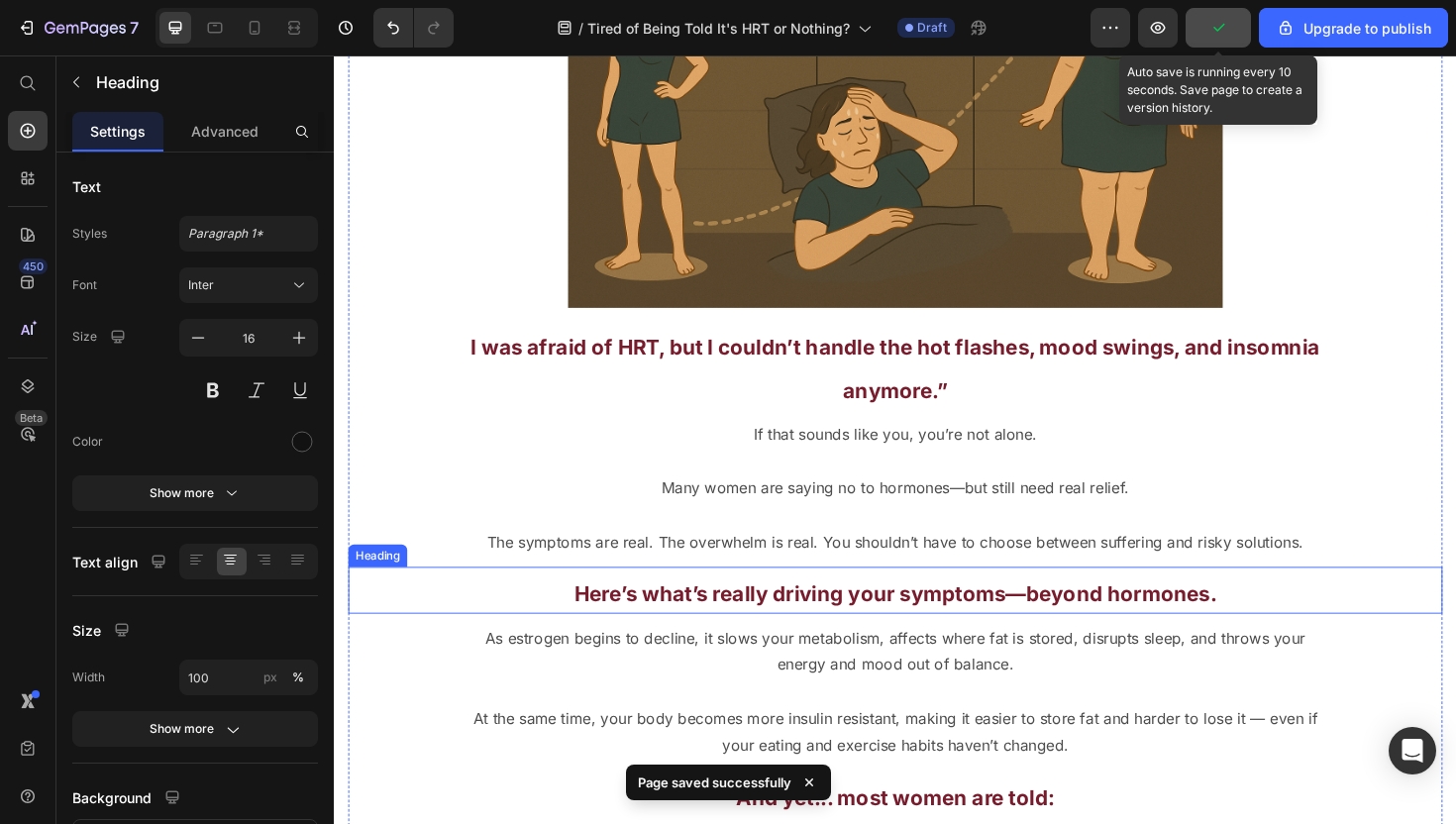 scroll, scrollTop: 2183, scrollLeft: 0, axis: vertical 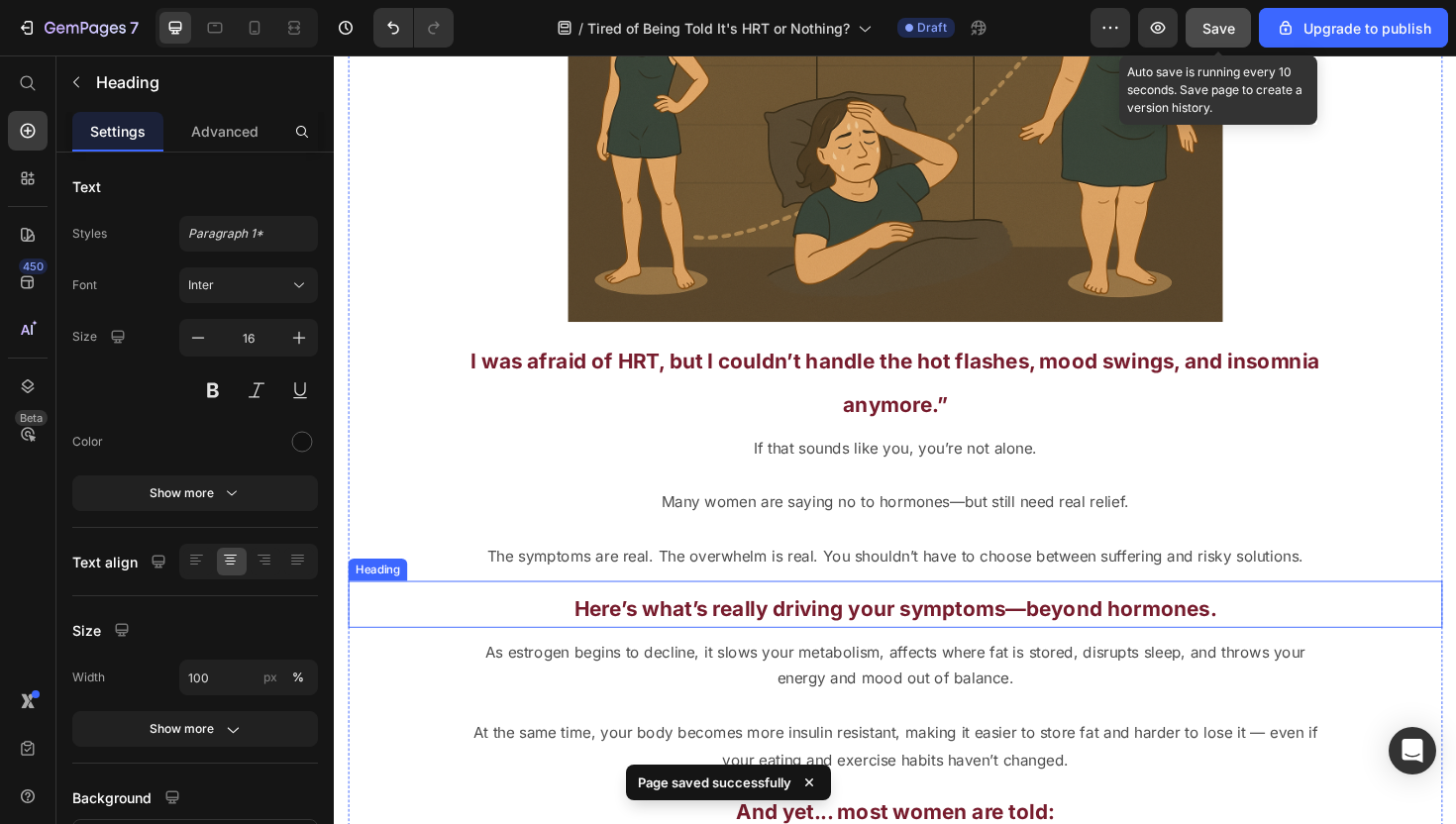 click on "Here’s what’s really driving your symptoms—beyond hormones." at bounding box center [928, 641] 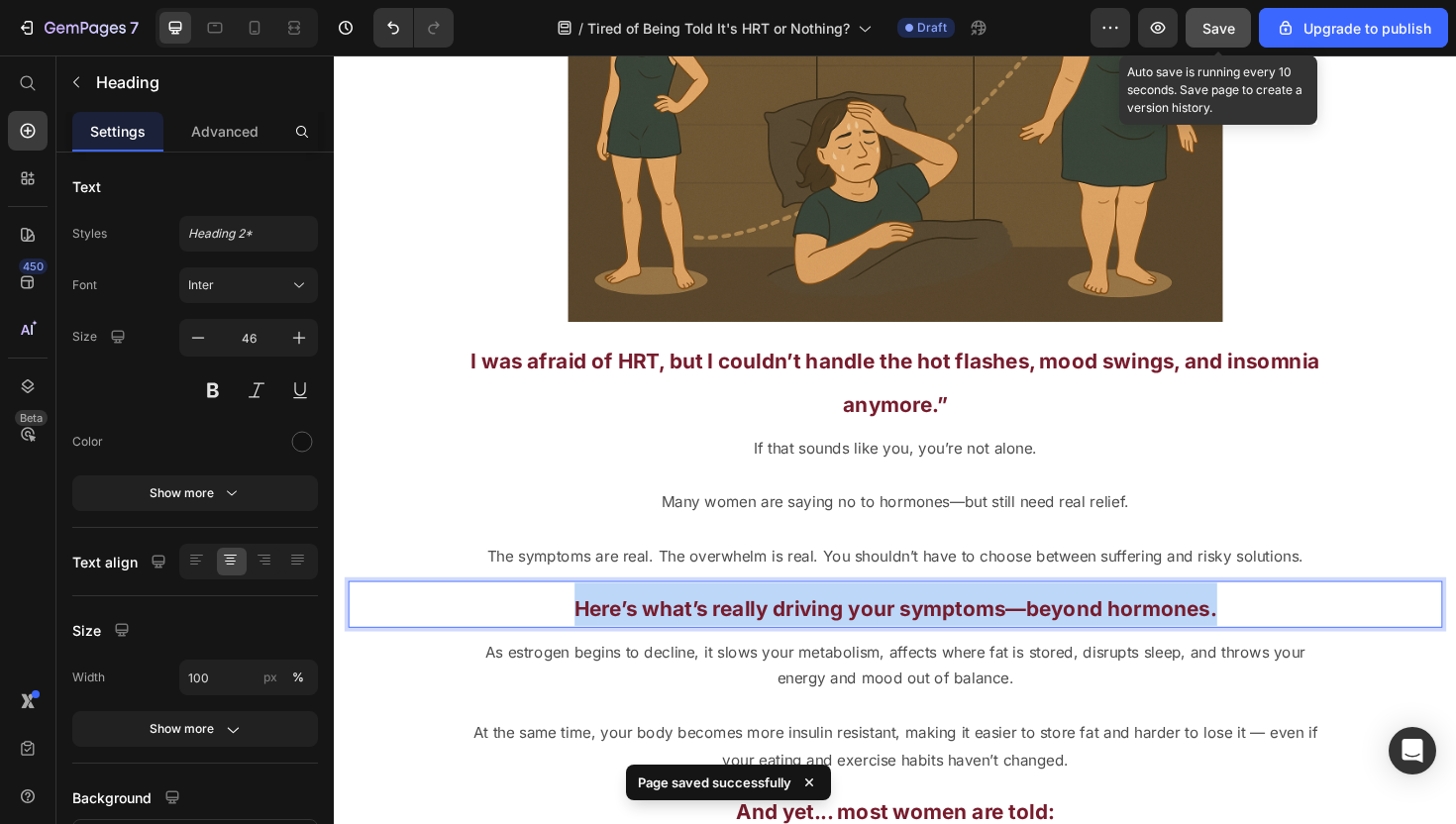 click on "Here’s what’s really driving your symptoms—beyond hormones." at bounding box center (928, 641) 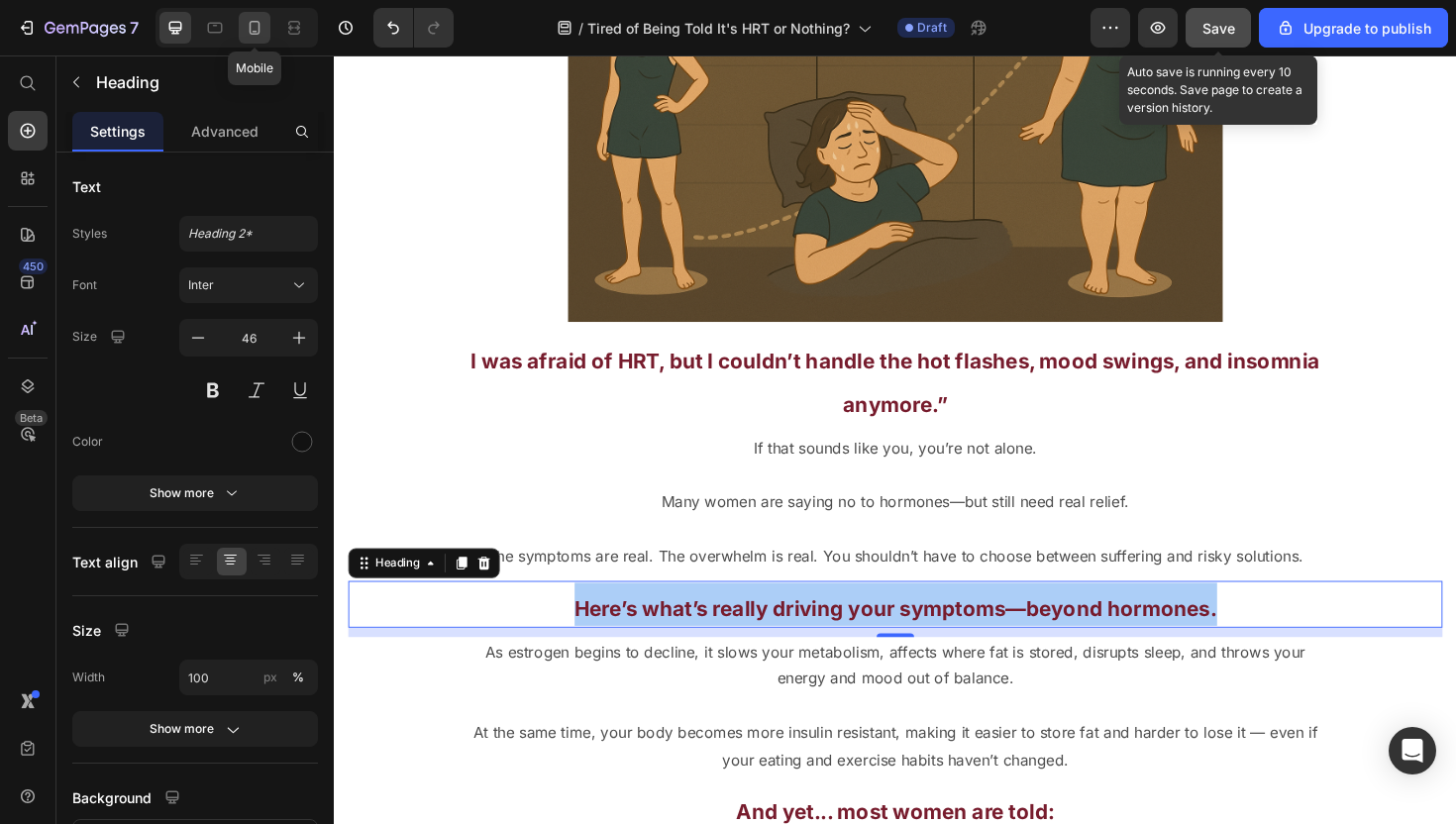 click 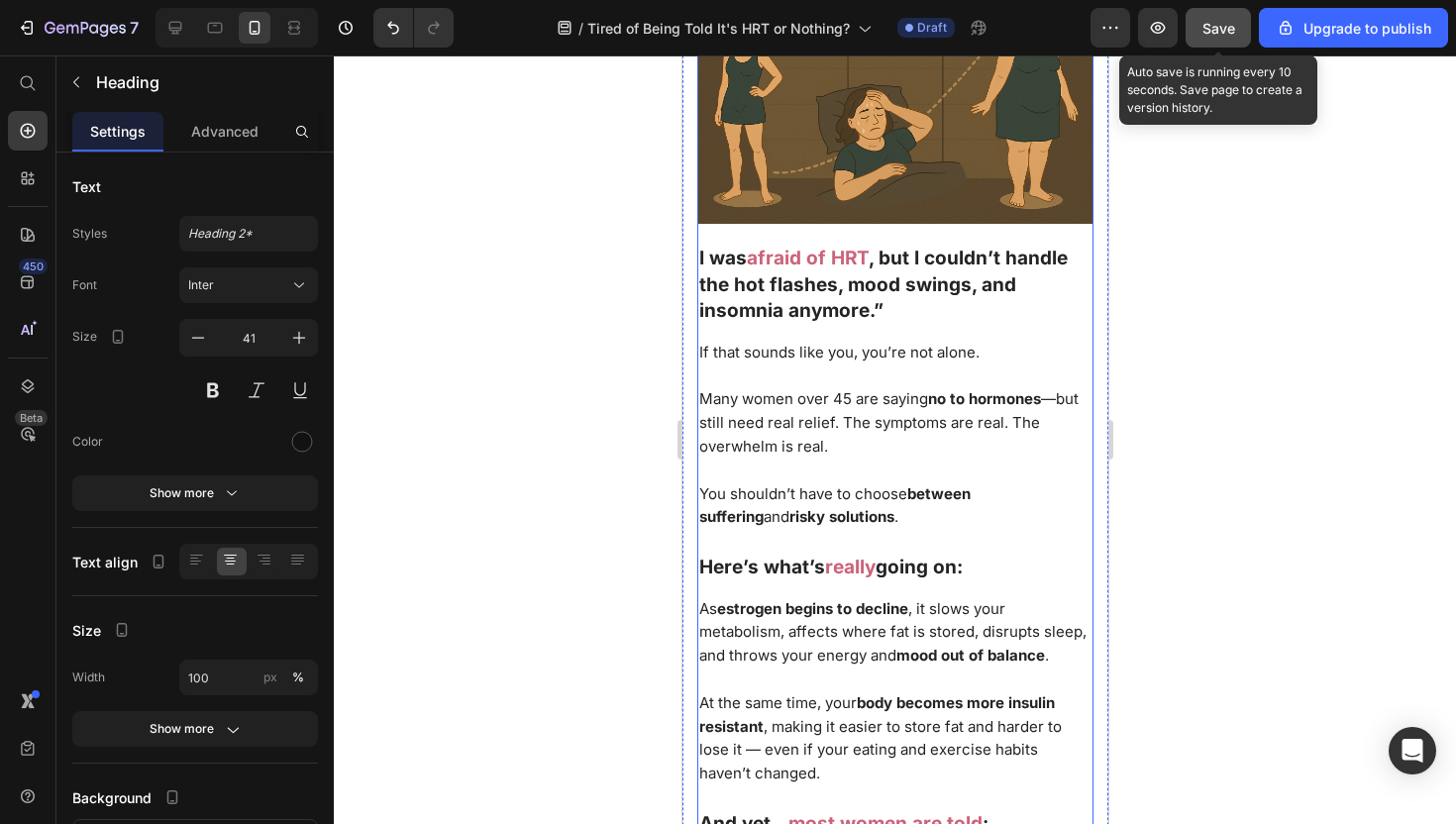 scroll, scrollTop: 2183, scrollLeft: 0, axis: vertical 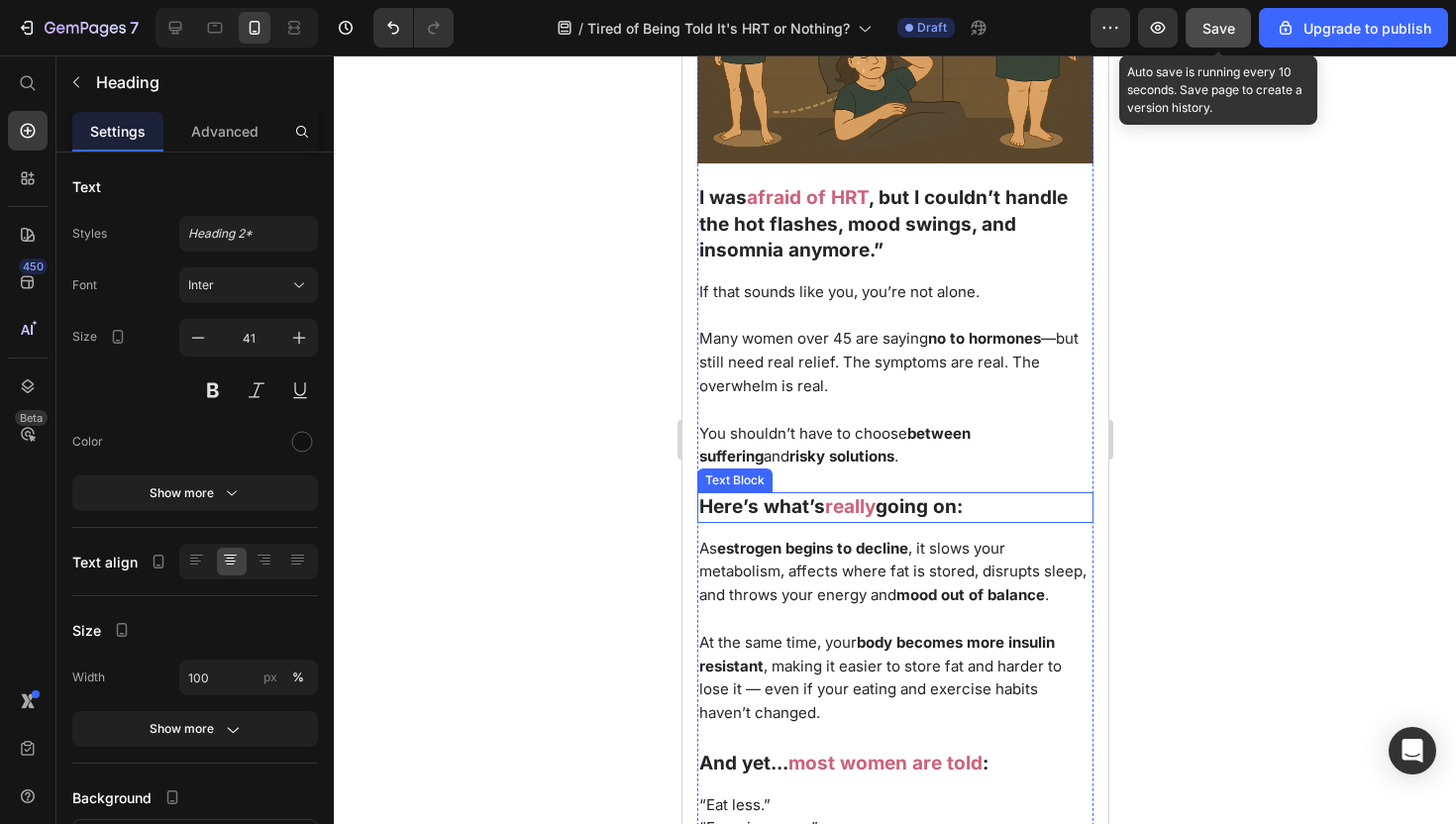 click on "really" at bounding box center [849, 506] 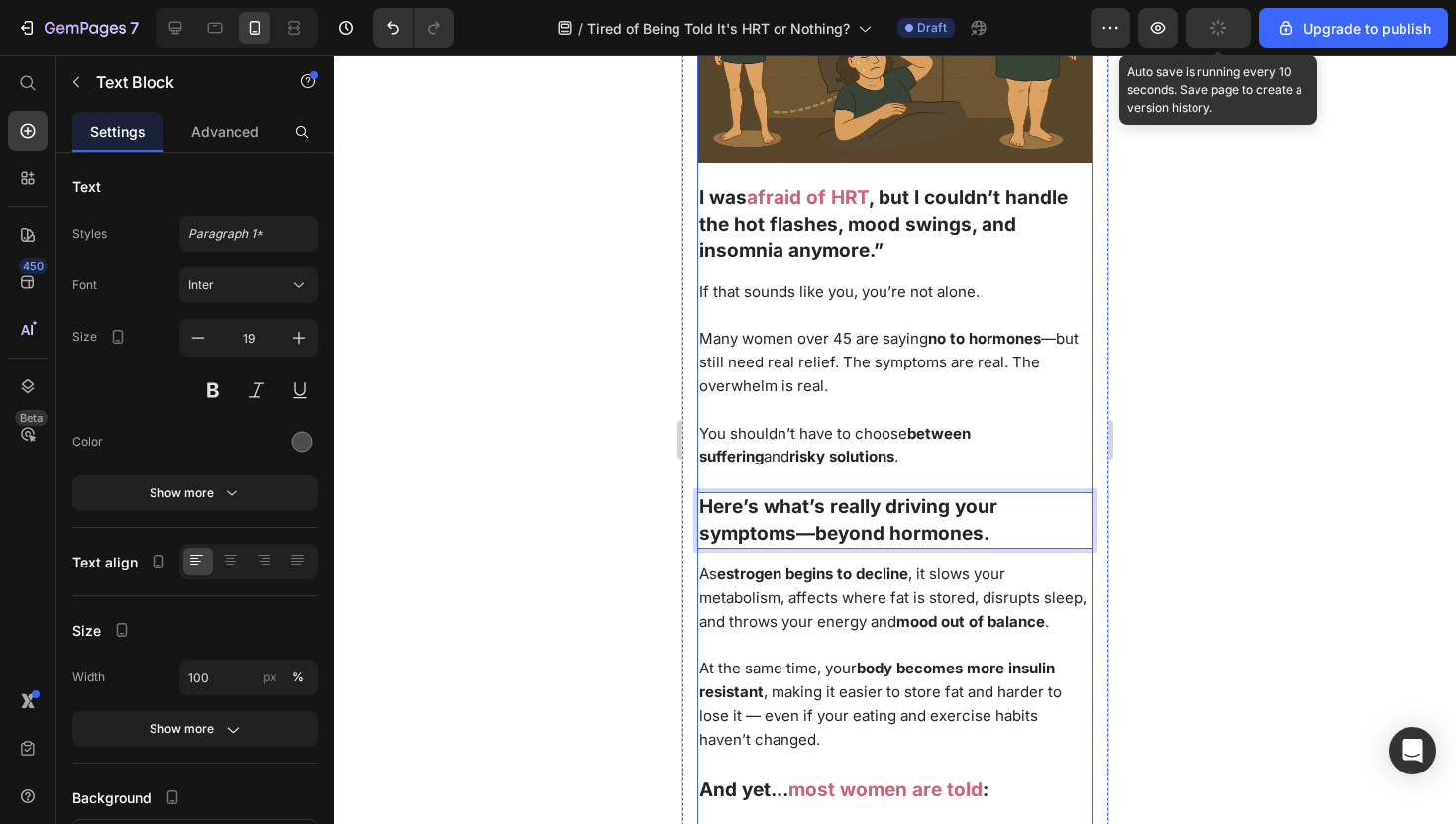 click on "afraid of HRT" at bounding box center [806, 197] 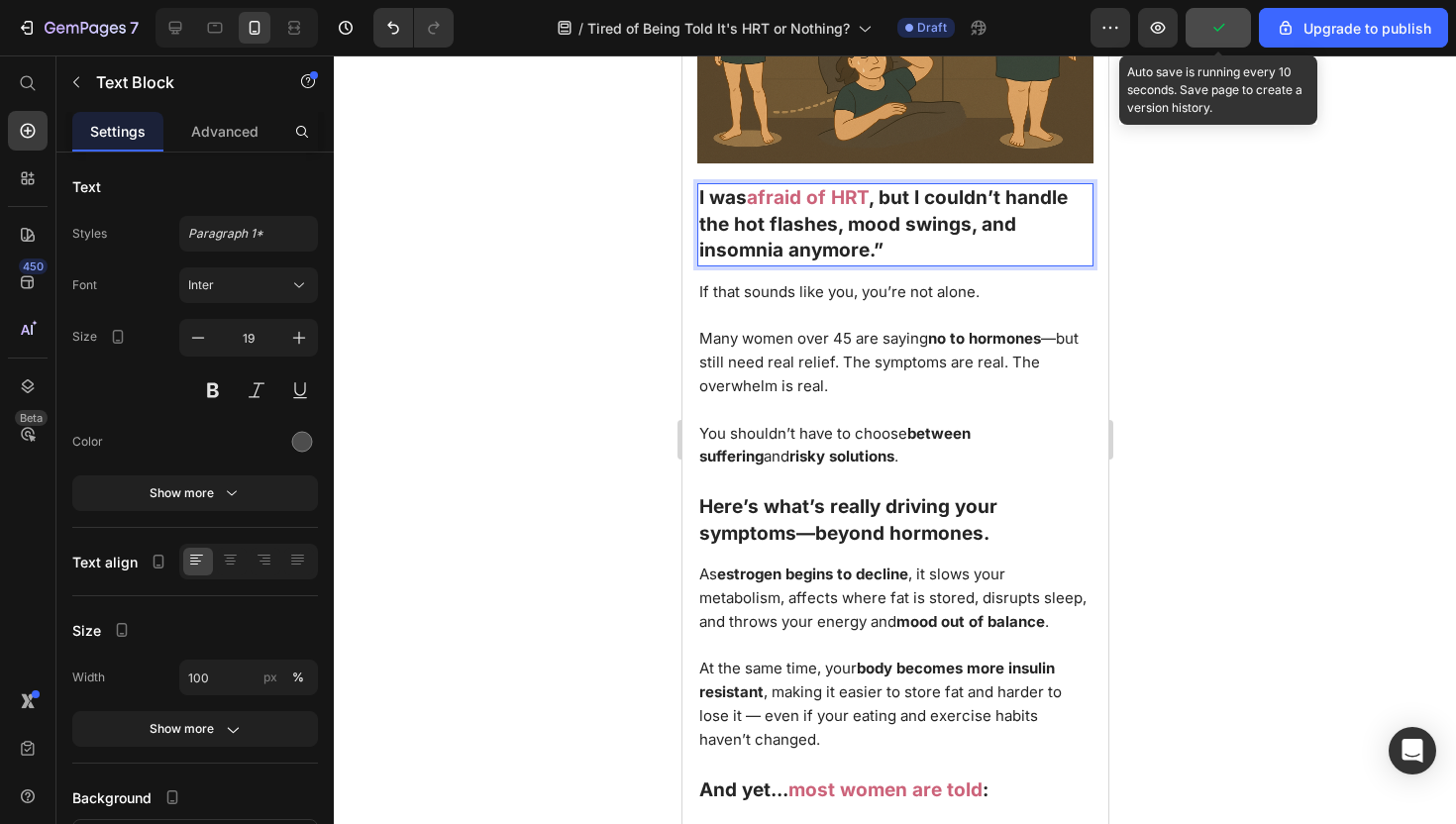 click on "afraid of HRT" at bounding box center (806, 197) 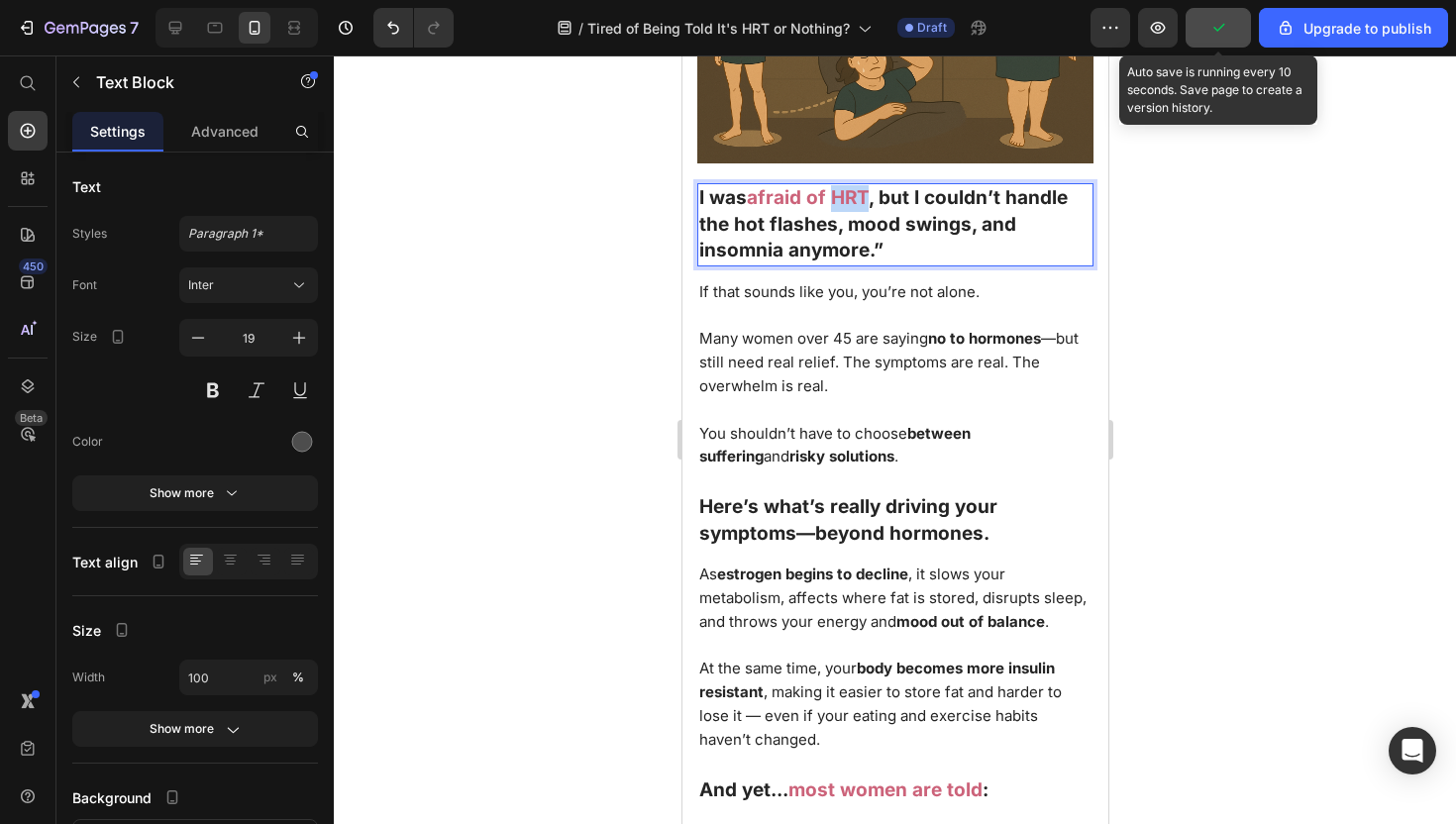 click on "afraid of HRT" at bounding box center [806, 197] 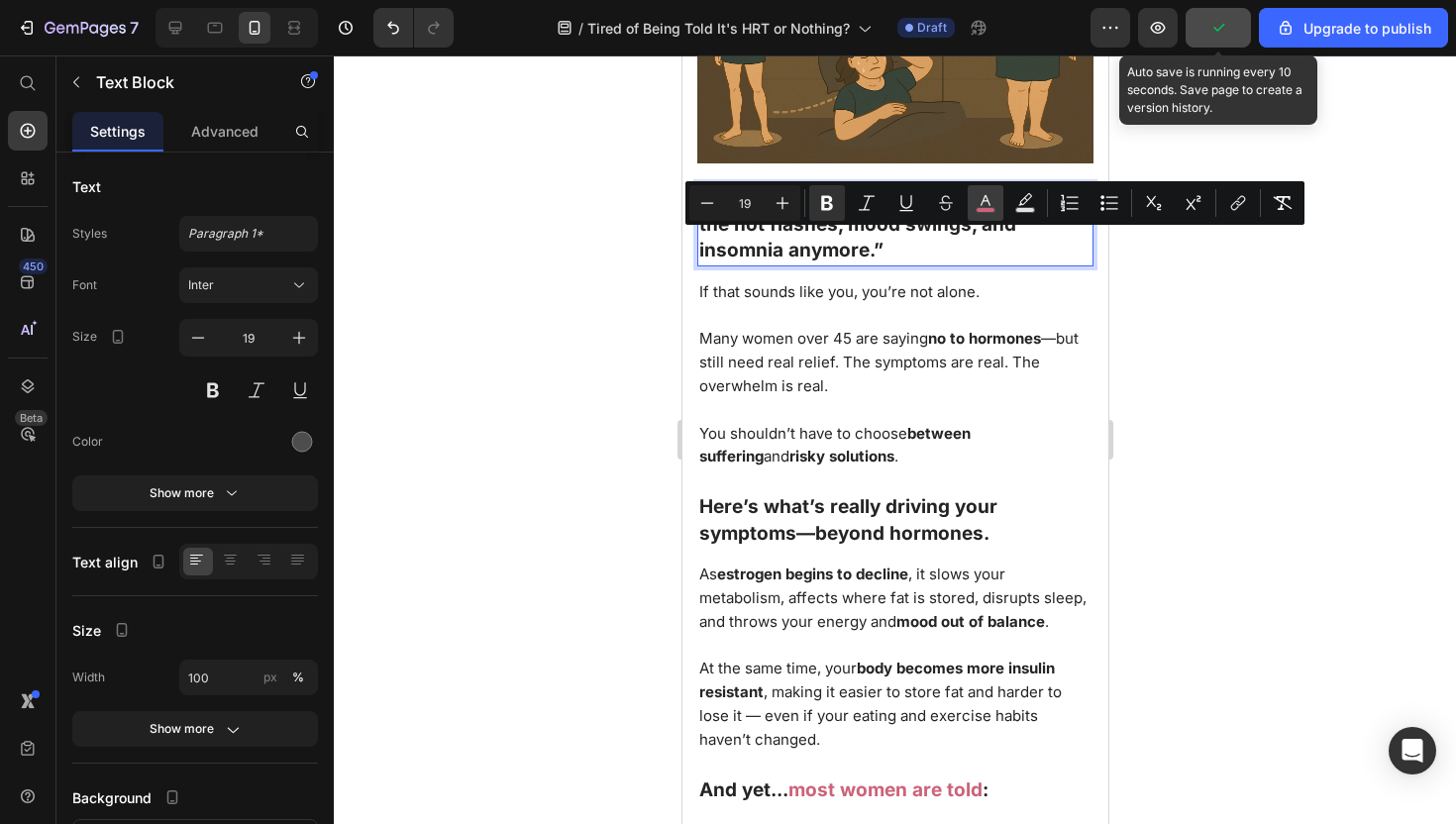click 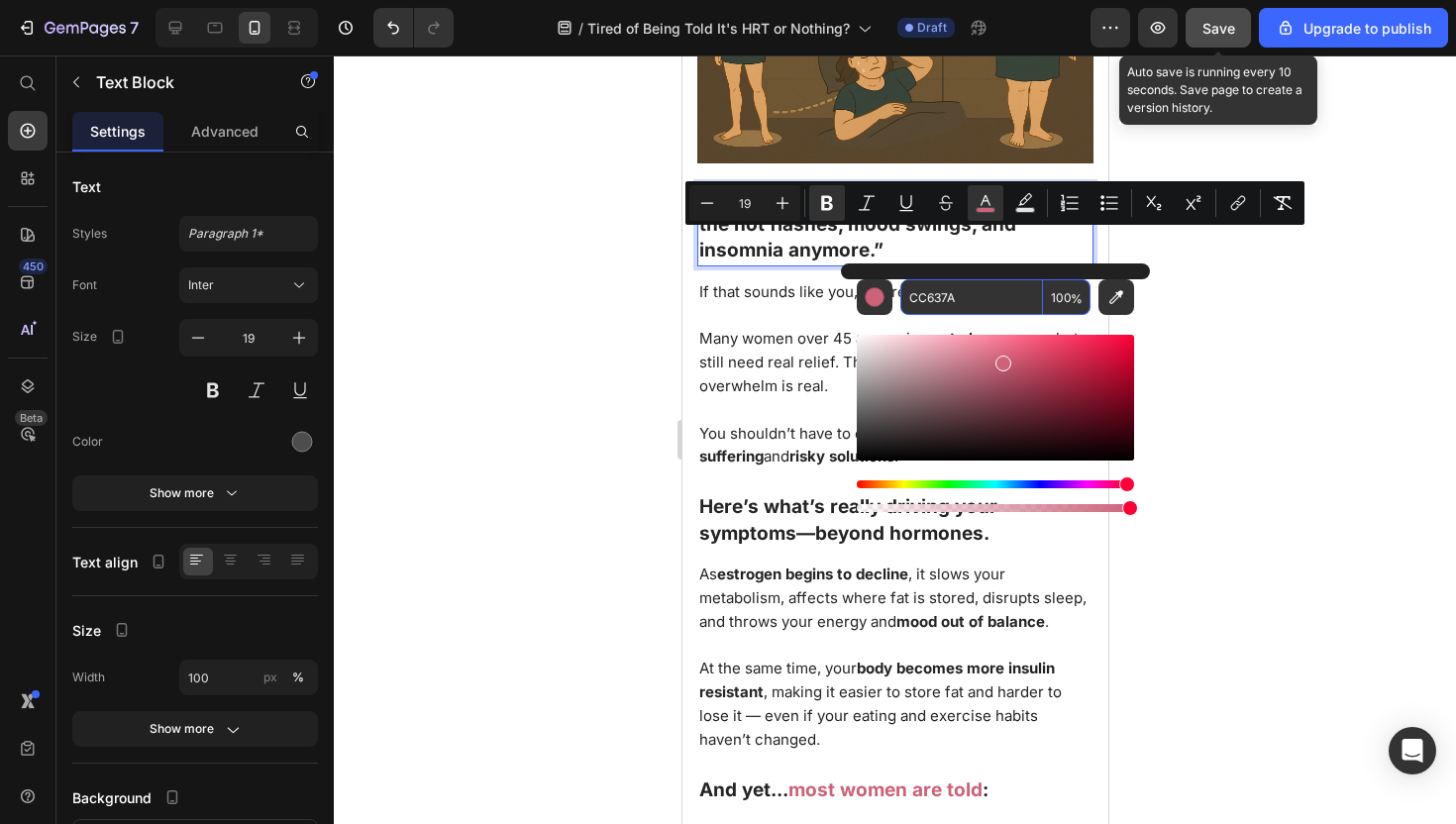 click on "CC637A" at bounding box center (972, 297) 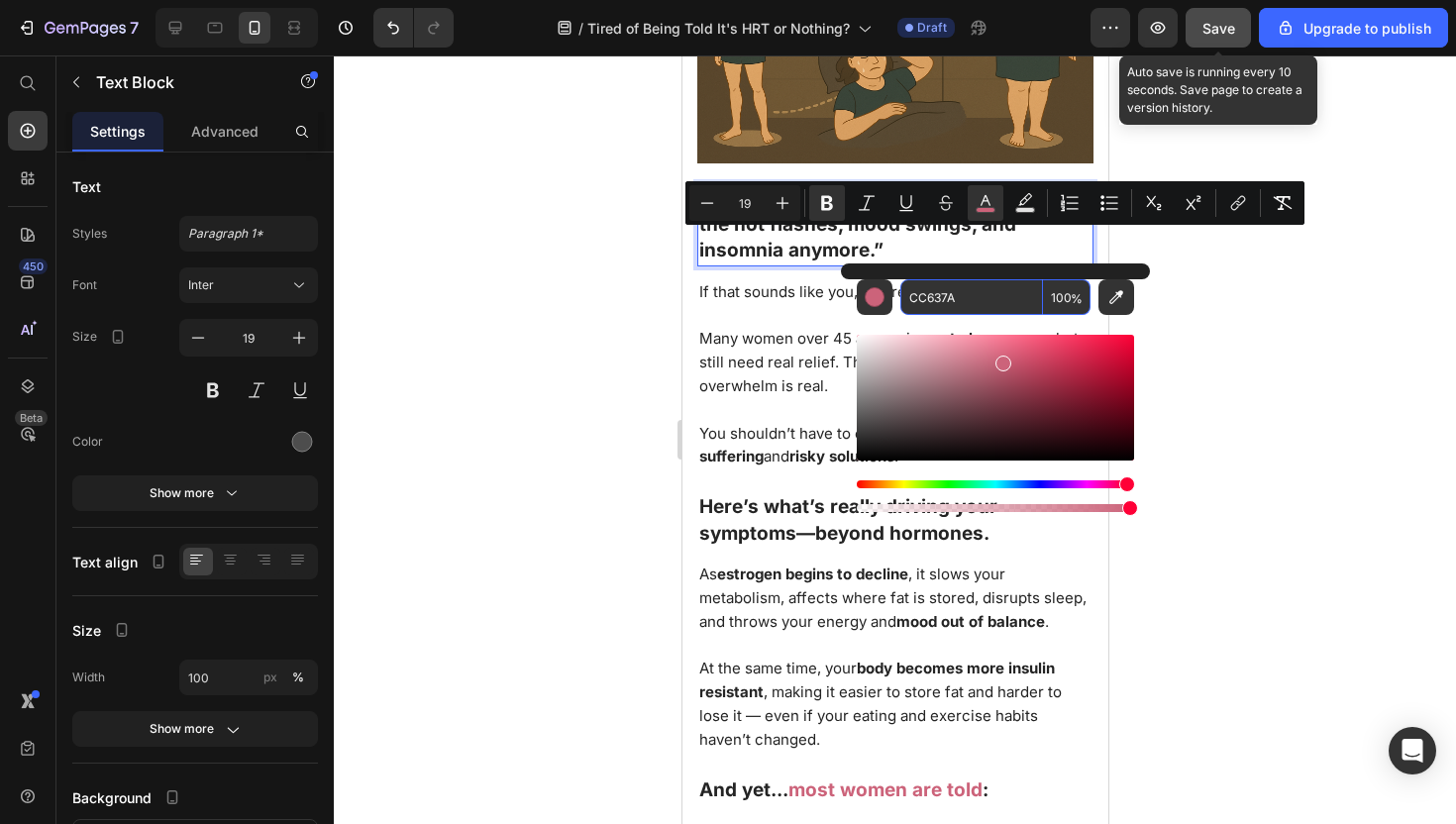 click on "Here’s what’s really driving your symptoms—beyond hormones." at bounding box center (847, 520) 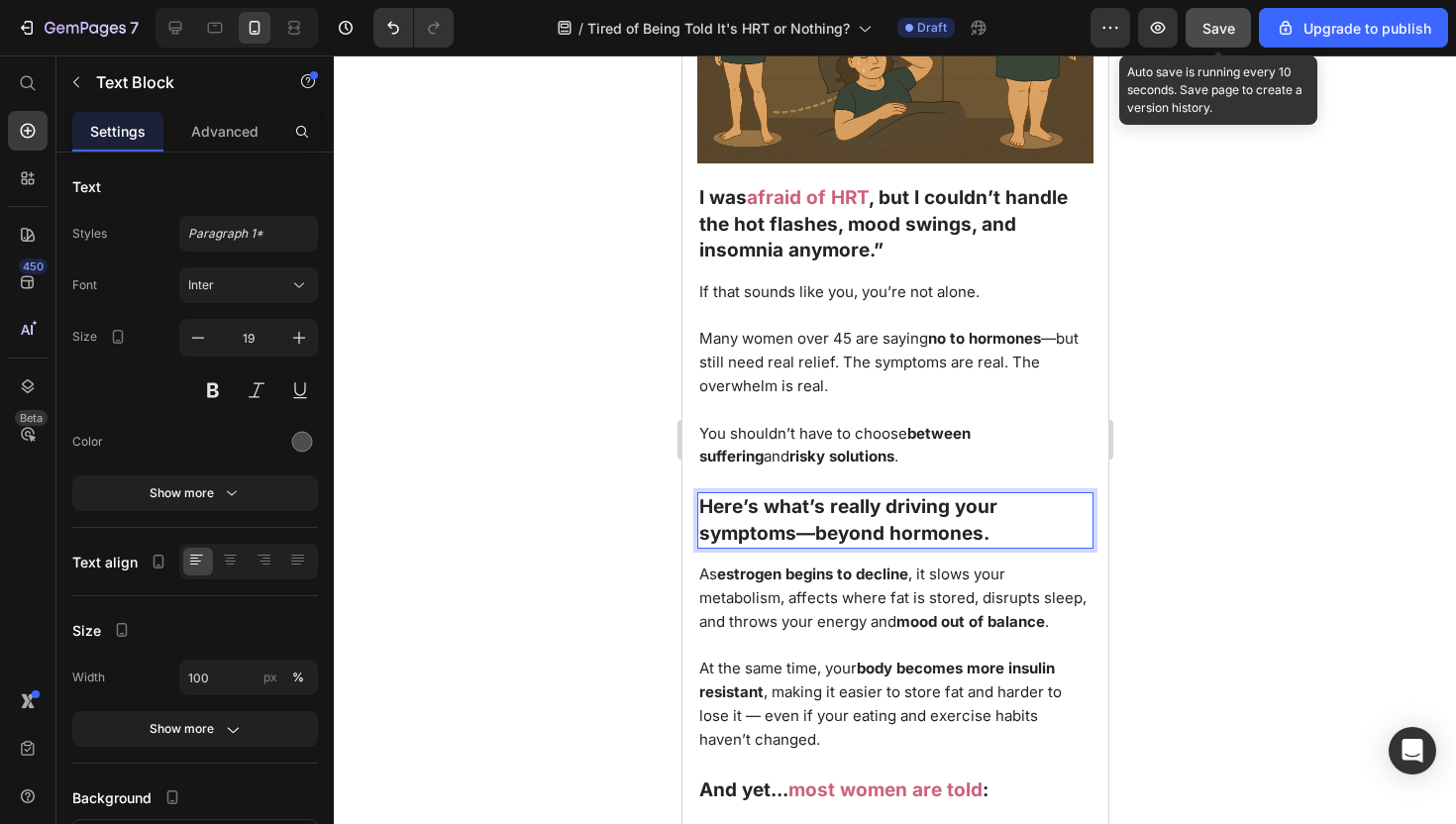 click on "Here’s what’s really driving your symptoms—beyond hormones." at bounding box center (847, 520) 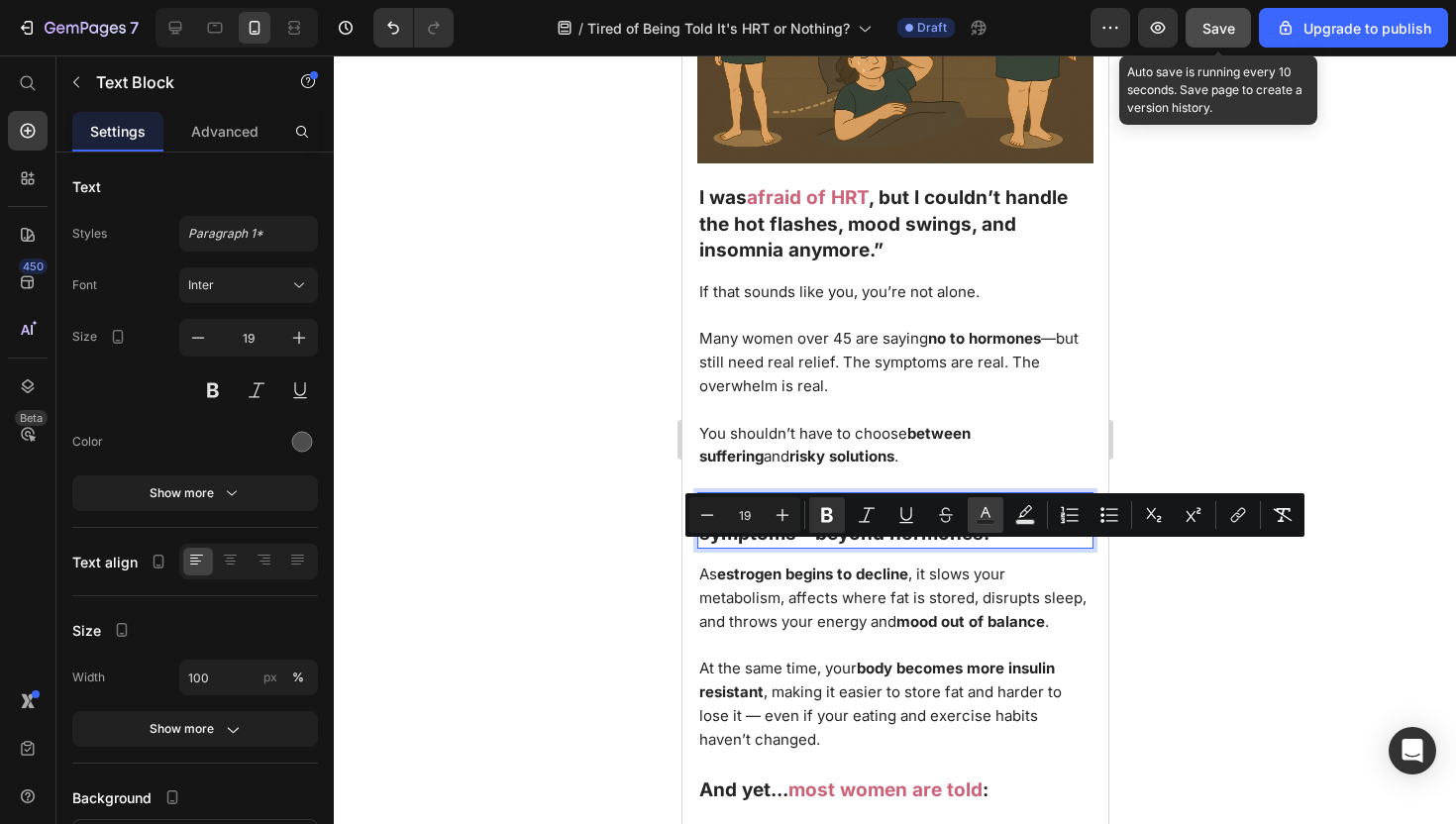 click 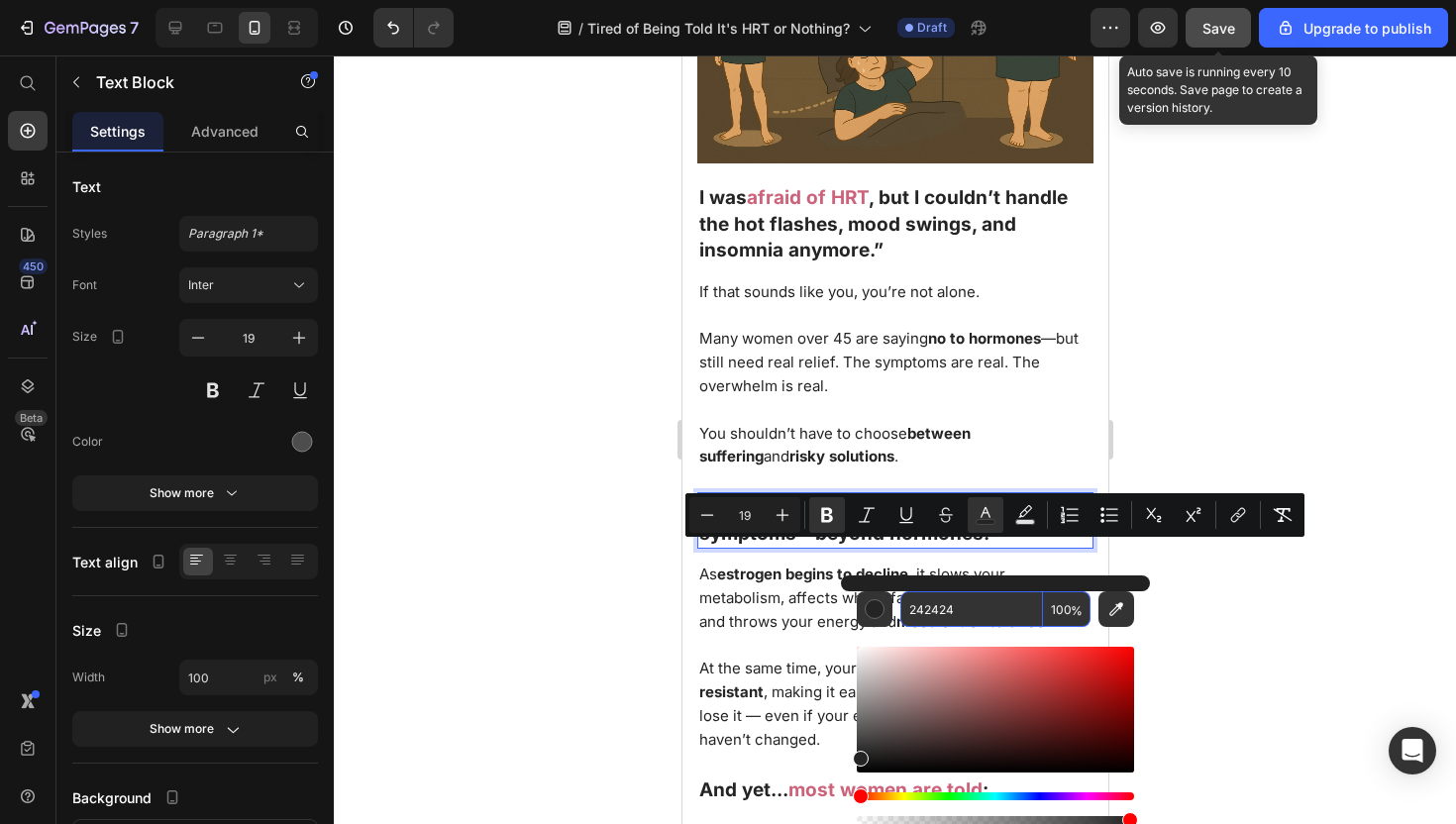 click on "242424" at bounding box center [972, 609] 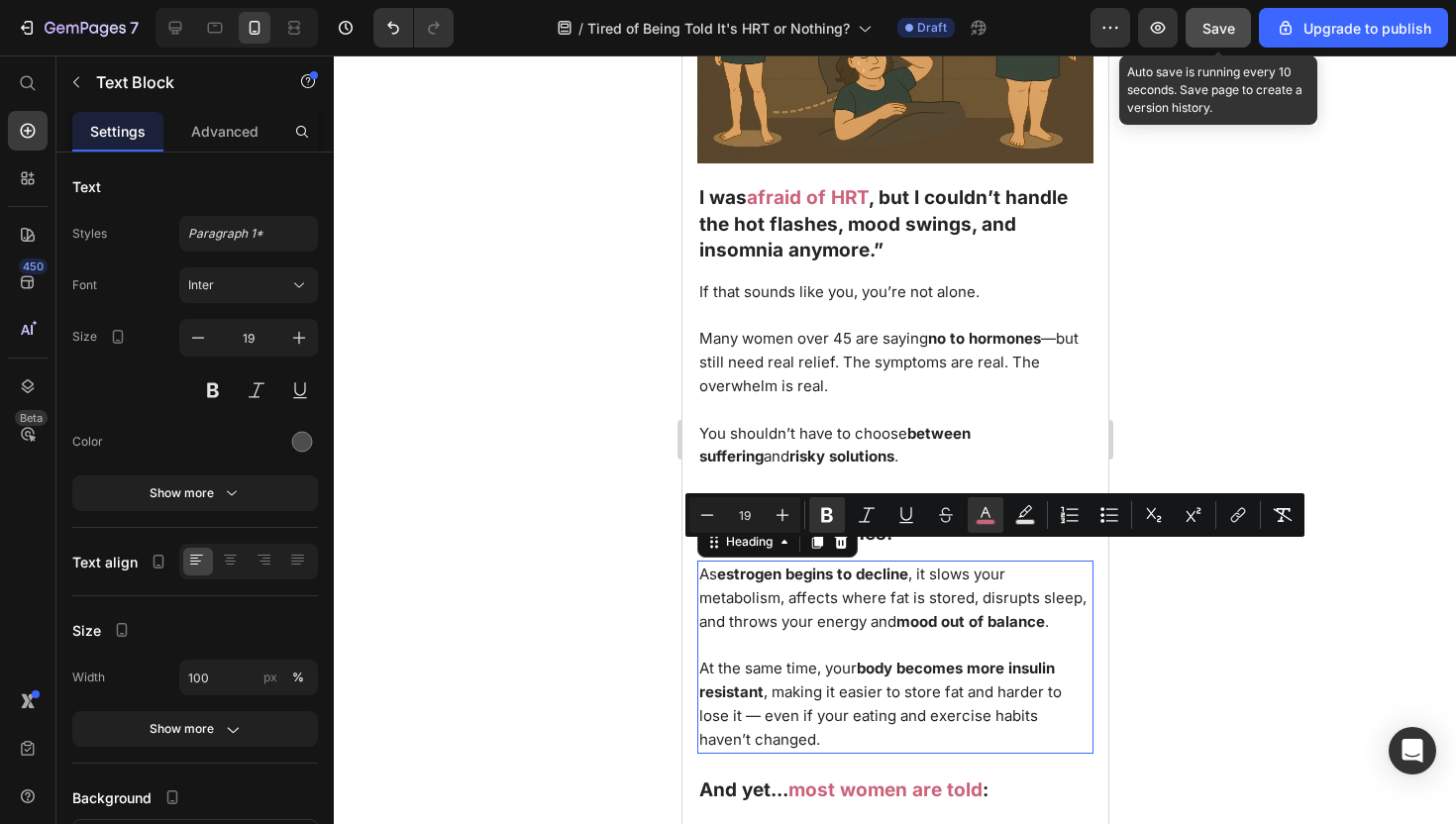 click on "As  estrogen begins to decline , it slows your metabolism, affects where fat is stored, disrupts sleep, and throws your energy and  mood out of balance .  At the same time, your  body becomes more insulin resistant , making it easier to store fat and harder to lose it — even if your eating and exercise habits haven’t changed." at bounding box center (894, 657) 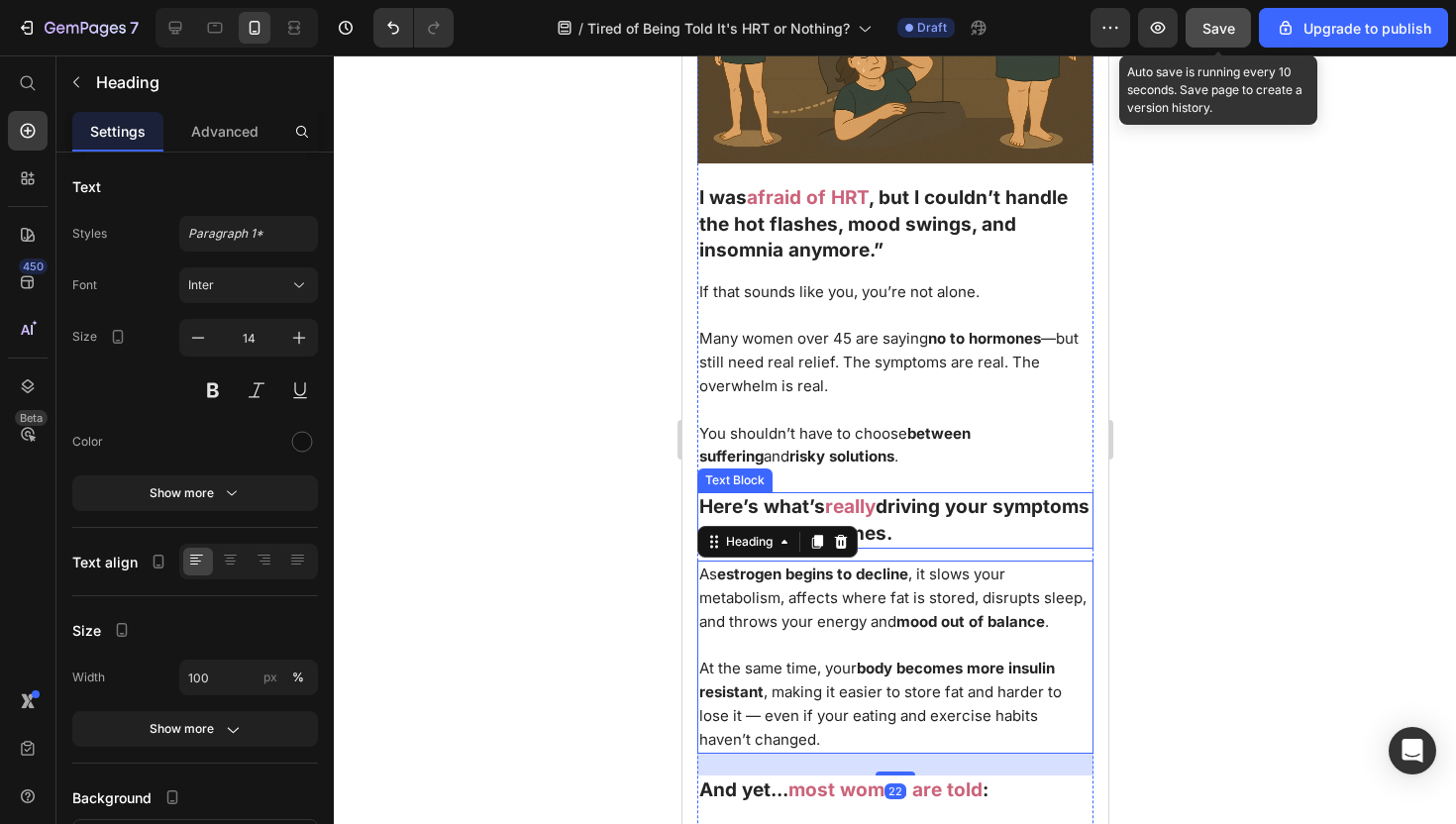 click on "driving your symptoms—beyond hormones." at bounding box center (893, 520) 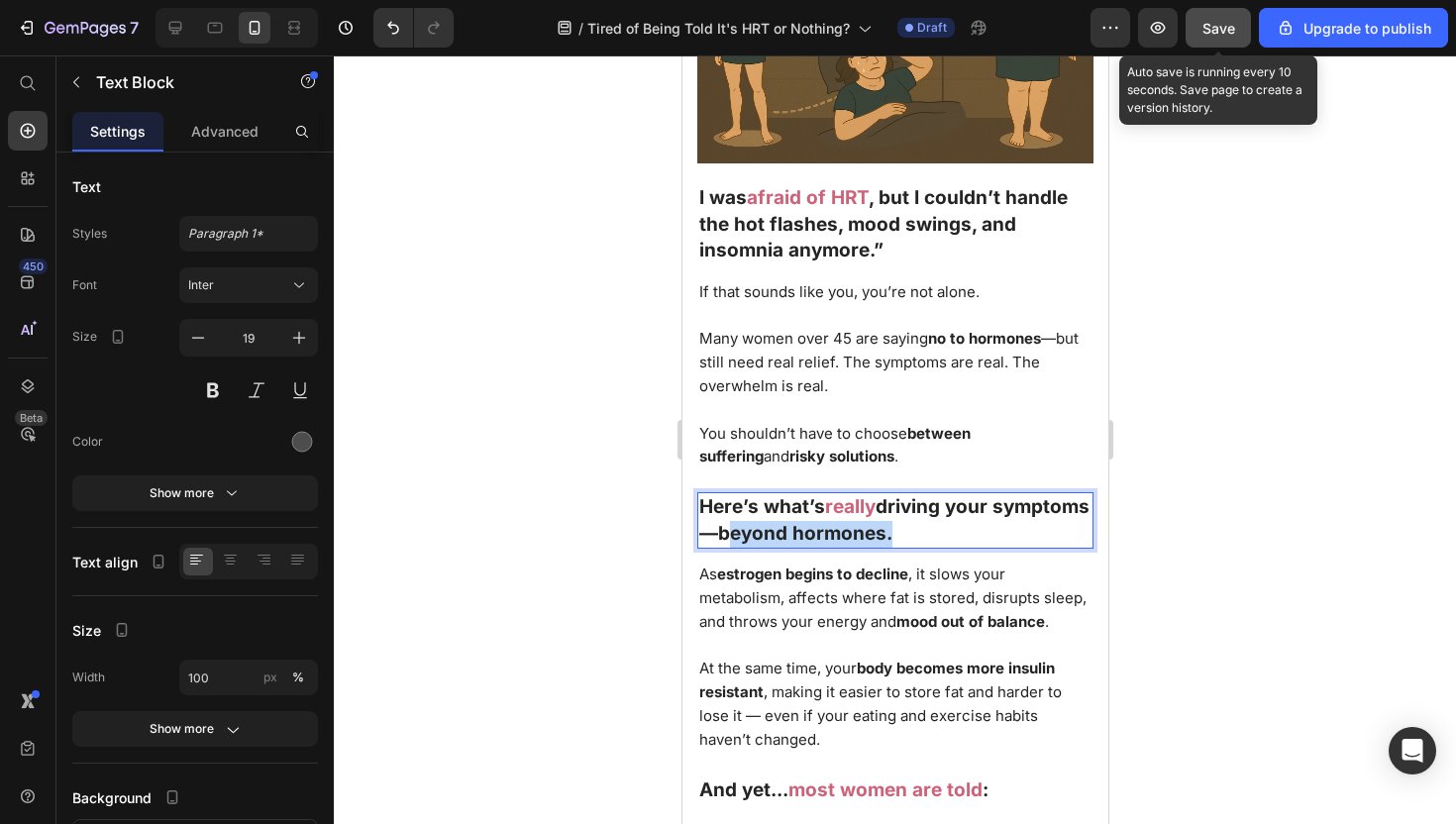 drag, startPoint x: 979, startPoint y: 587, endPoint x: 816, endPoint y: 588, distance: 163.00307 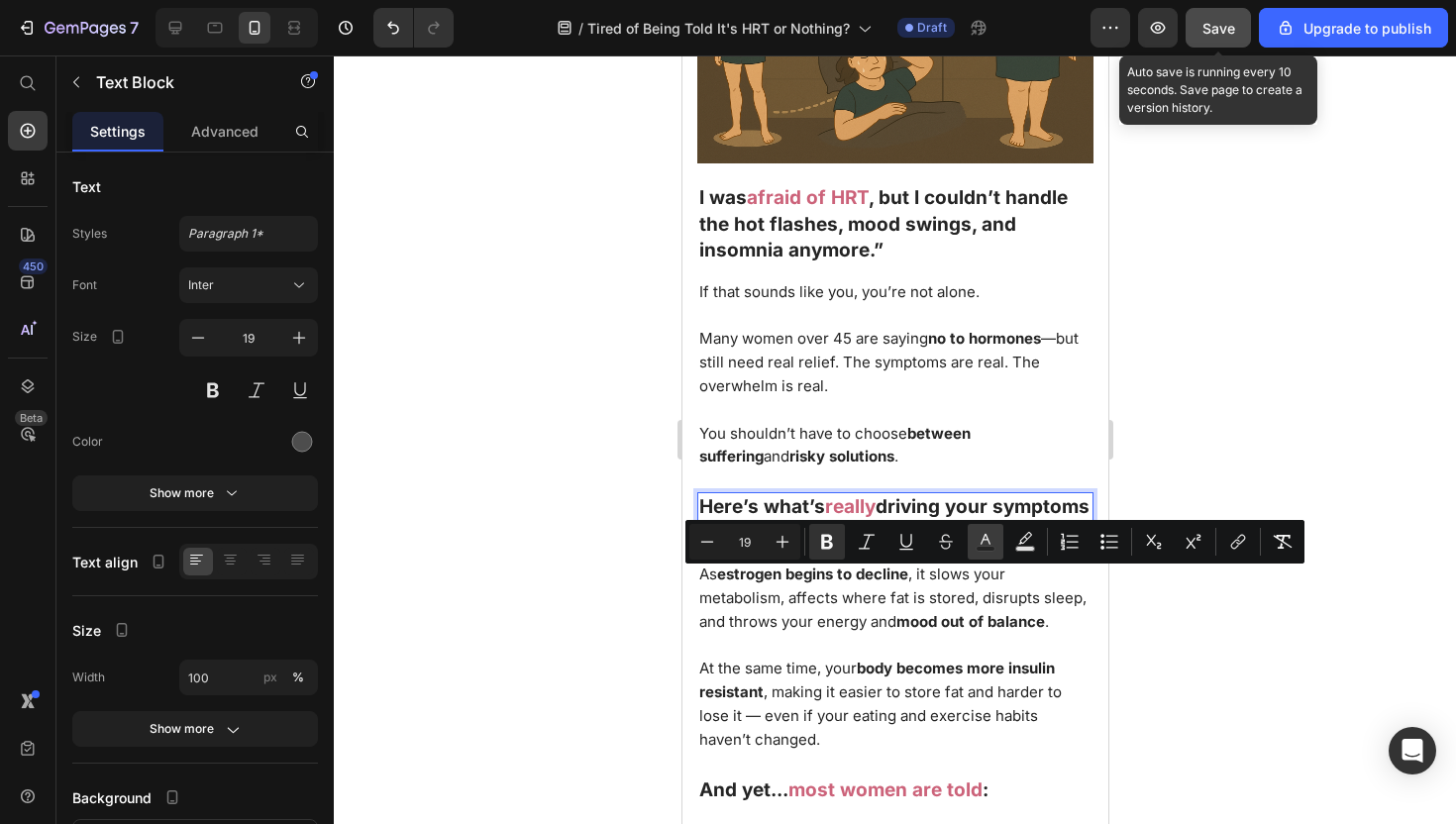 click on "color" at bounding box center [986, 542] 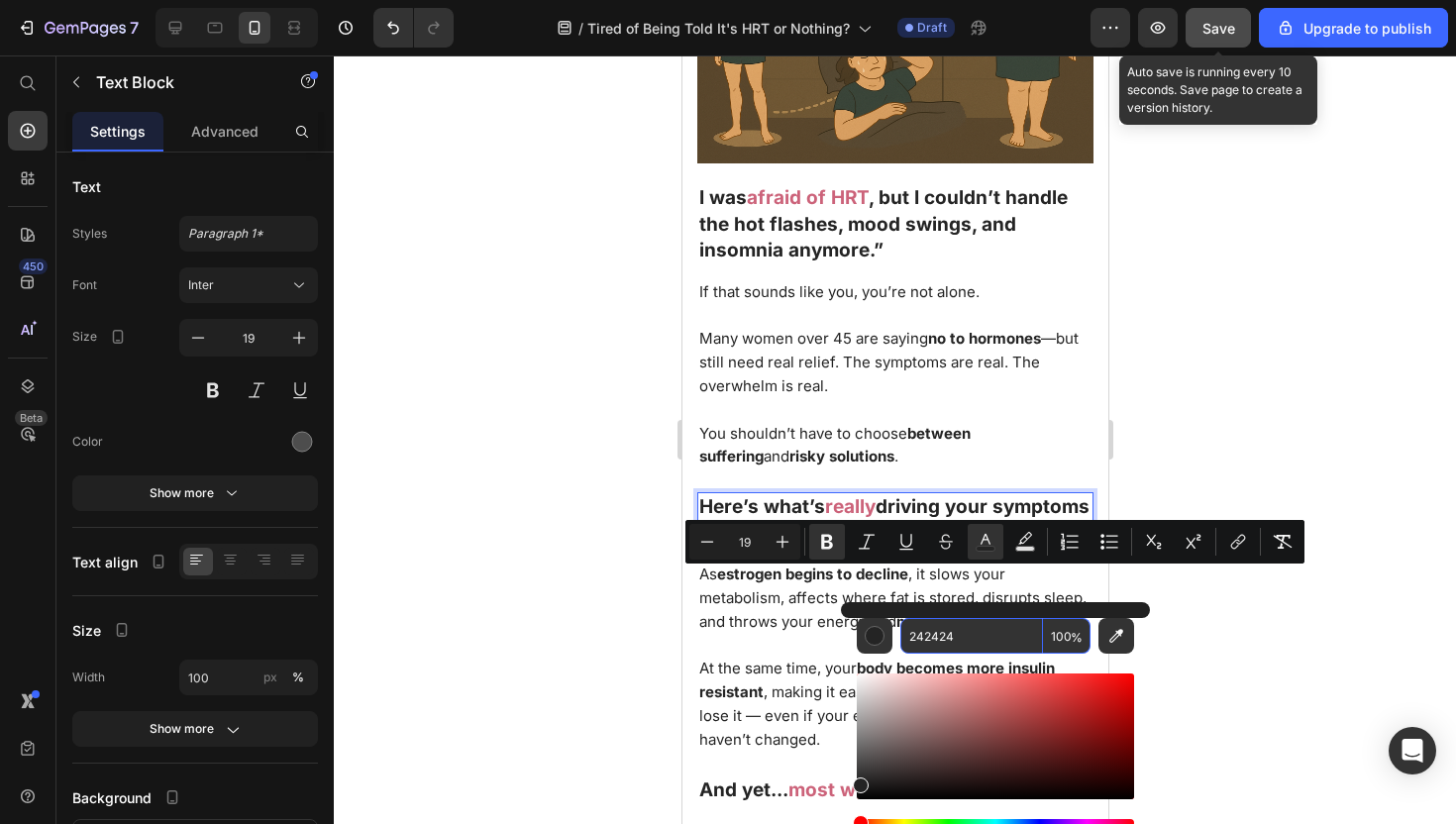 click on "242424" at bounding box center (972, 636) 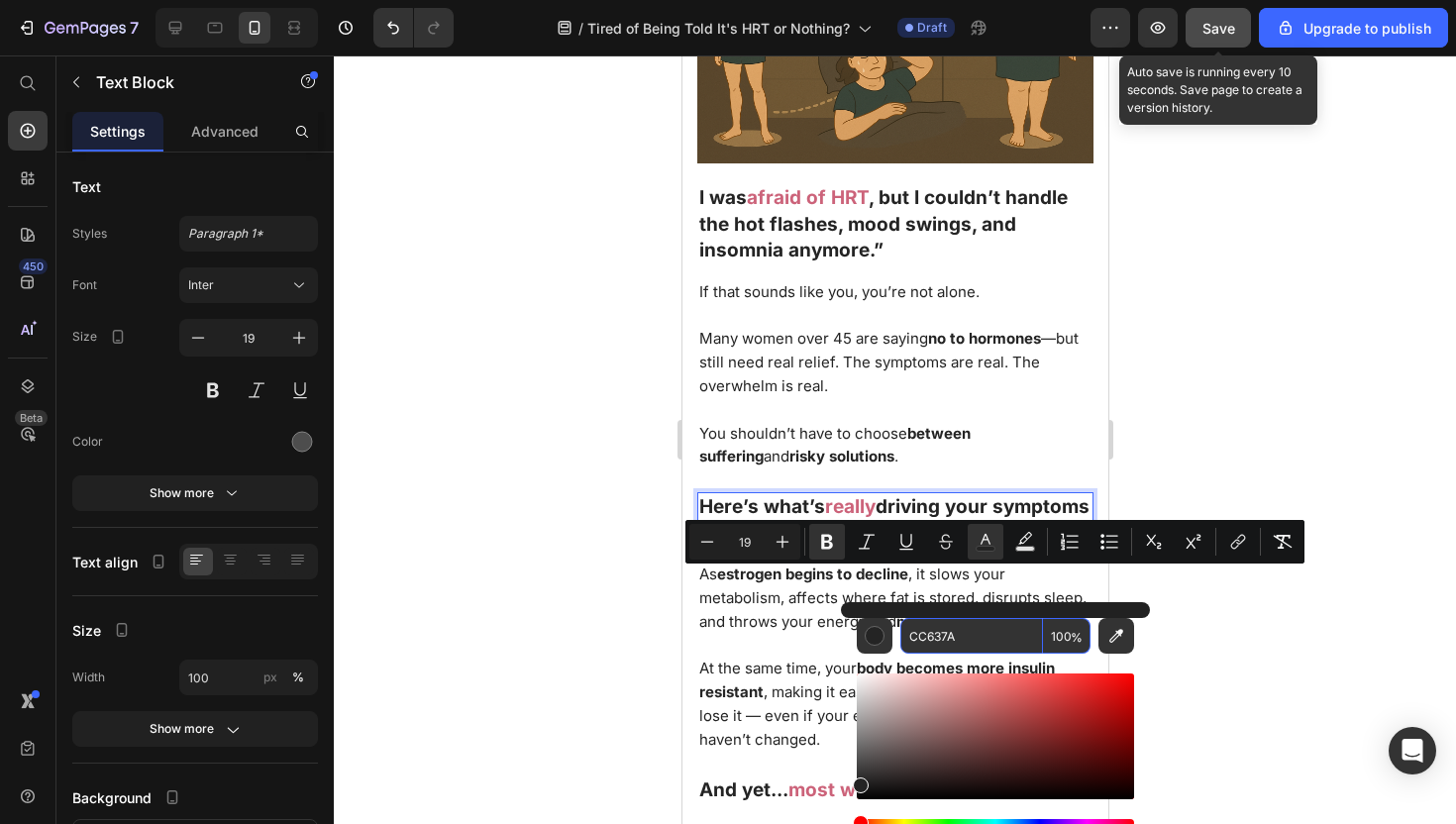 type on "CC637A" 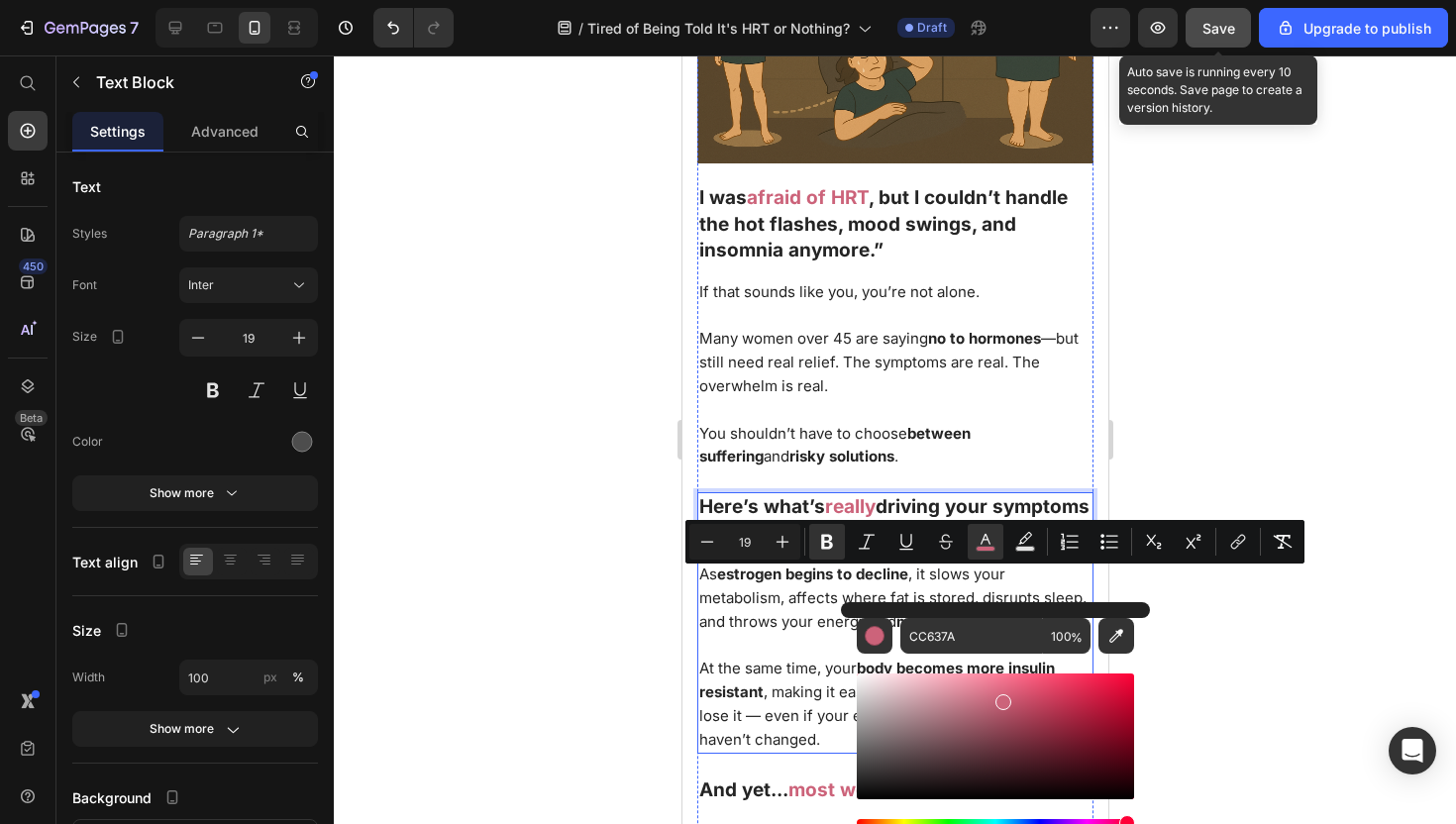 click on "As  estrogen begins to decline , it slows your metabolism, affects where fat is stored, disrupts sleep, and throws your energy and  mood out of balance .  At the same time, your  body becomes more insulin resistant , making it easier to store fat and harder to lose it — even if your eating and exercise habits haven’t changed." at bounding box center (894, 657) 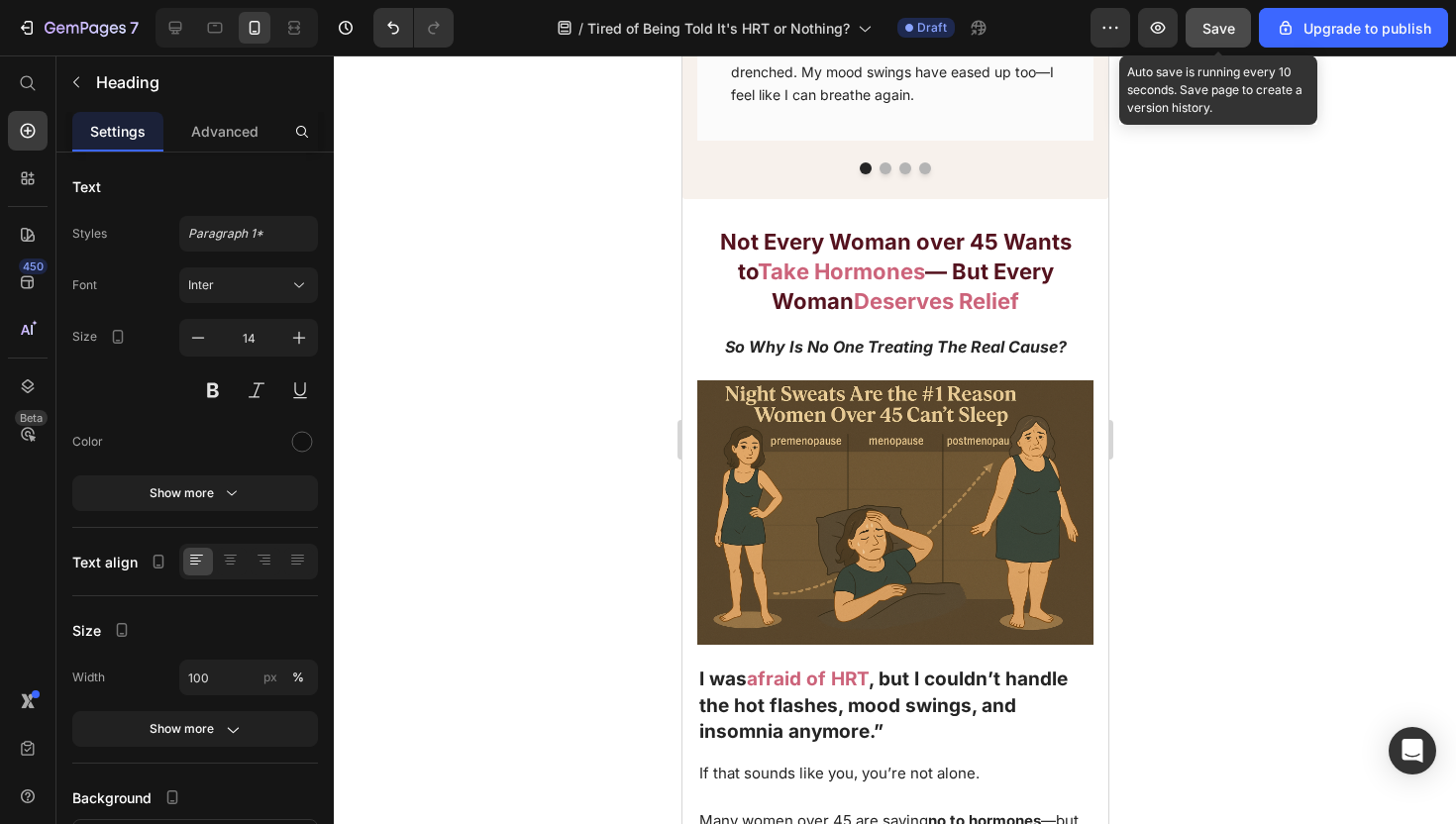 scroll, scrollTop: 1619, scrollLeft: 0, axis: vertical 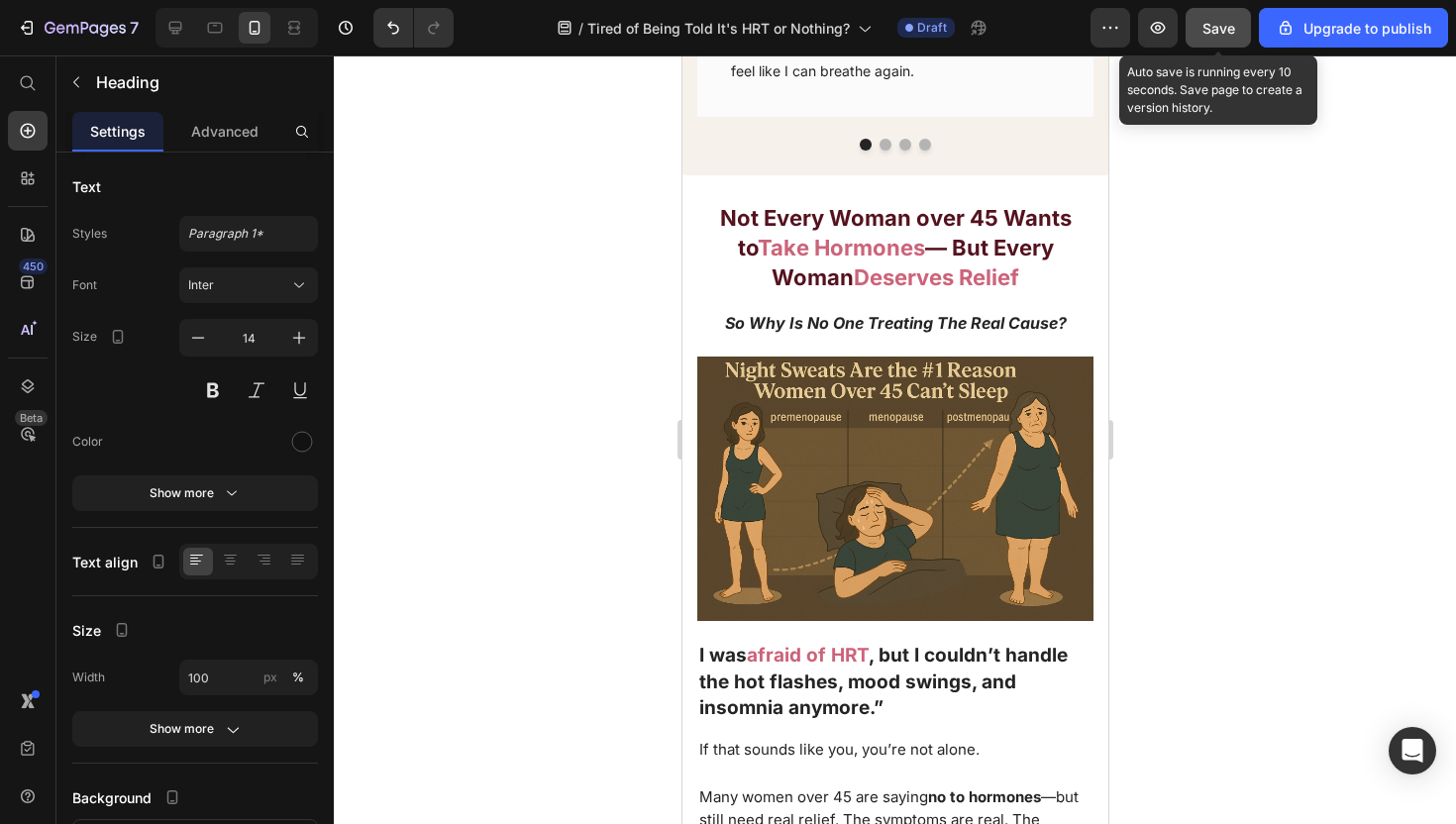 click on "Save" 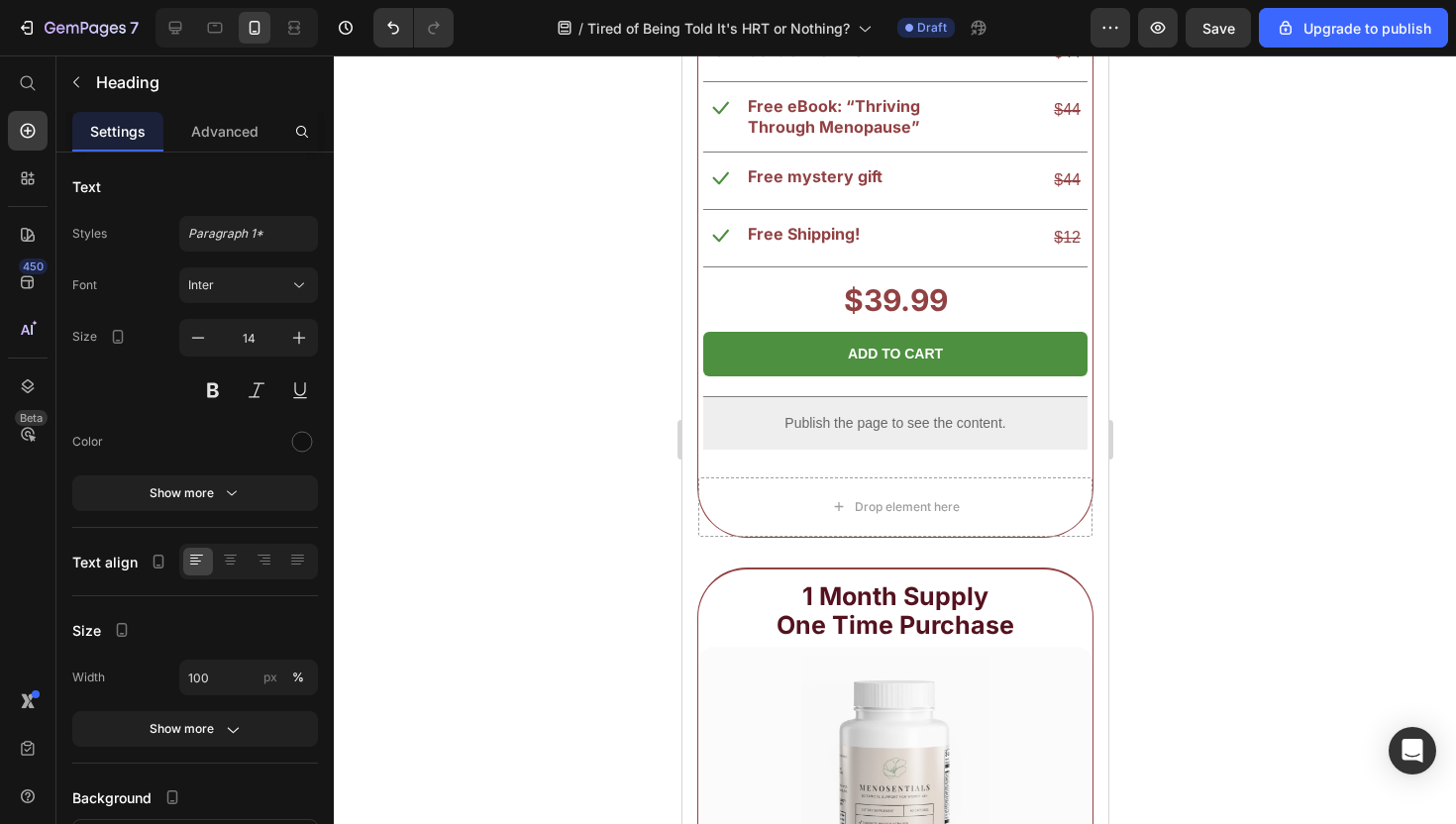 scroll, scrollTop: 12375, scrollLeft: 0, axis: vertical 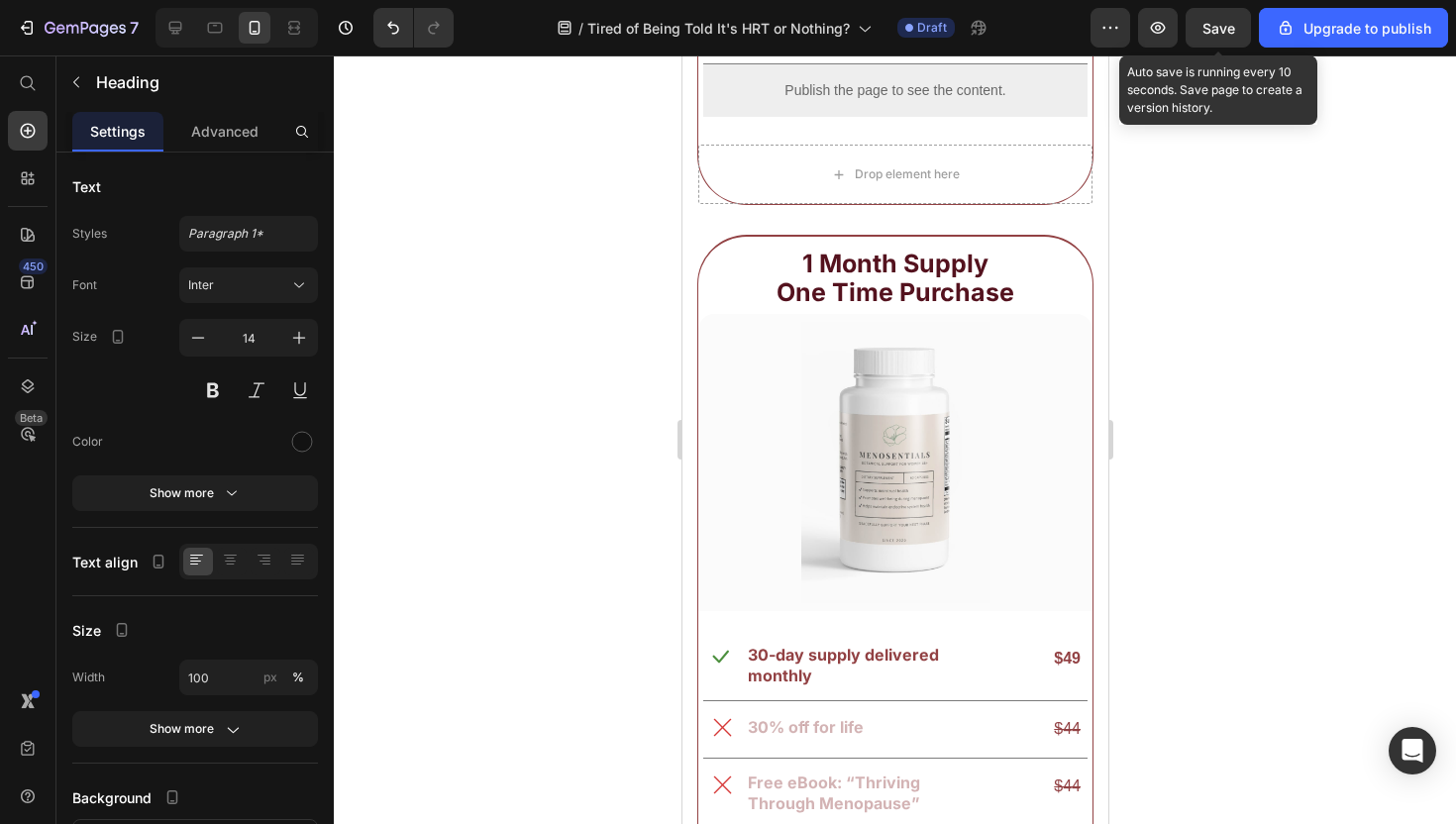 drag, startPoint x: 1227, startPoint y: 27, endPoint x: 1209, endPoint y: 33, distance: 18.973666 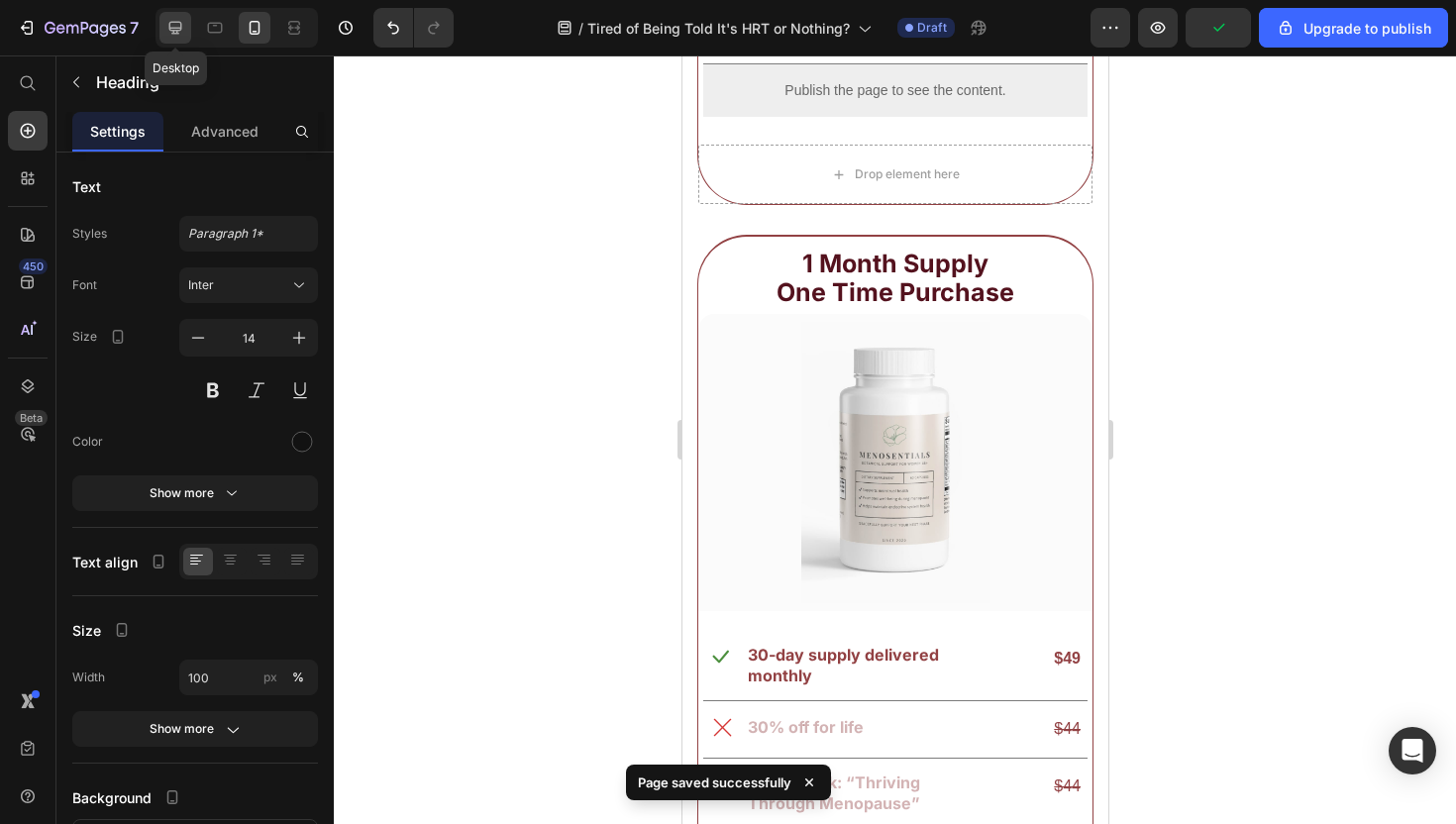 click 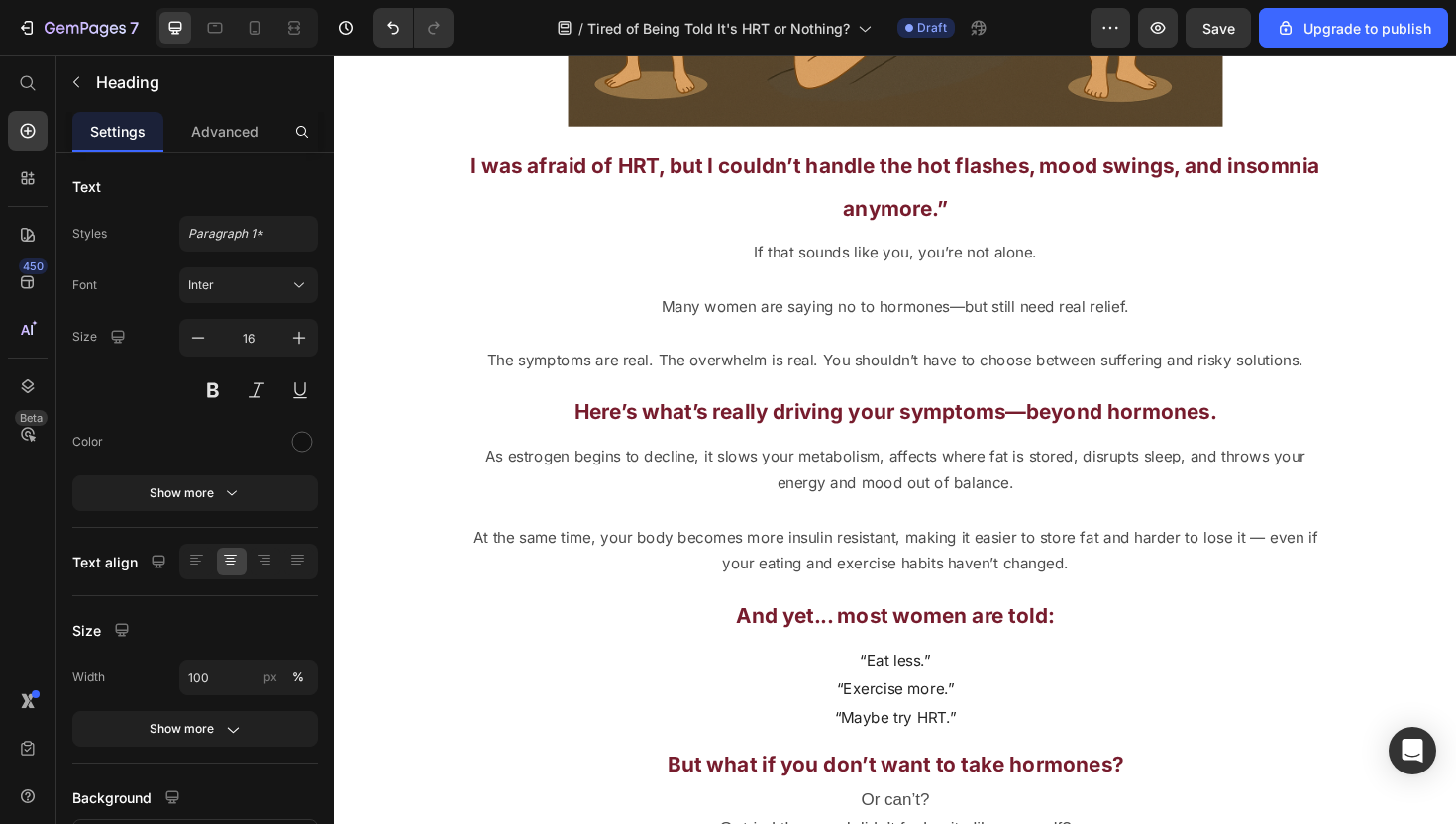 scroll, scrollTop: 0, scrollLeft: 0, axis: both 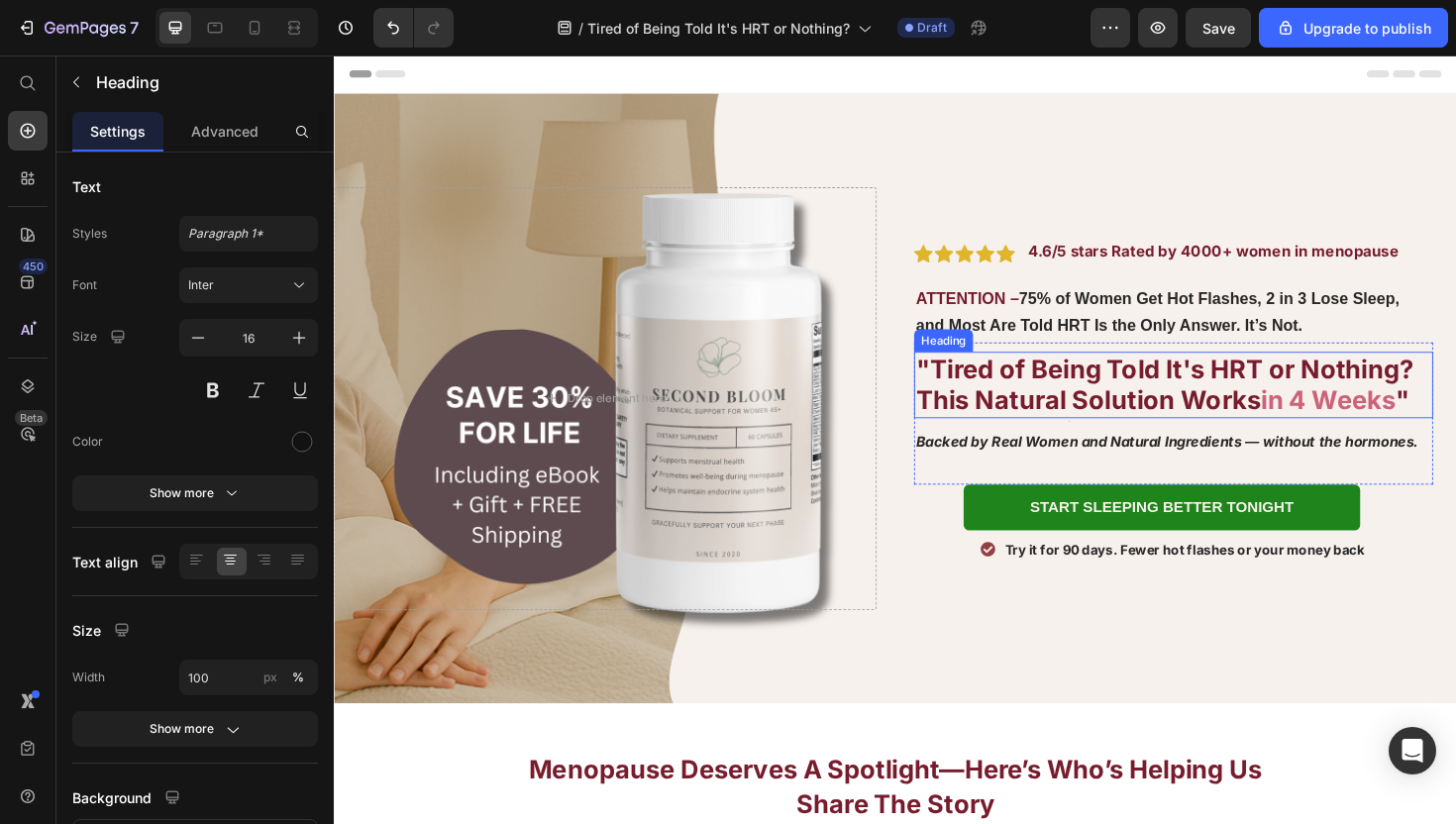 click on ""Tired of Being Told It's HRT or Nothing? This Natural Solution Works" at bounding box center (1213, 404) 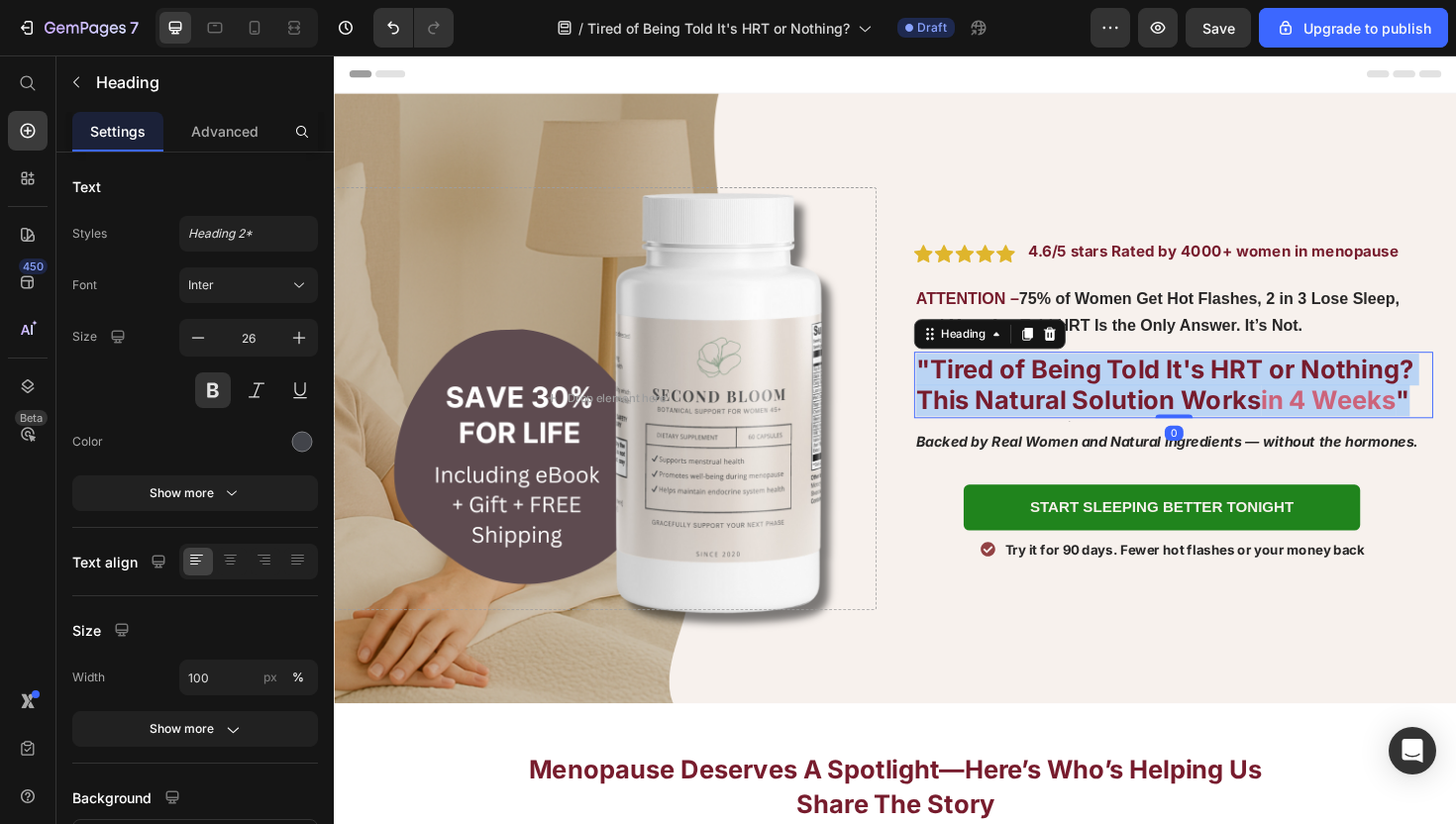 click on ""Tired of Being Told It's HRT or Nothing? This Natural Solution Works" at bounding box center [1213, 404] 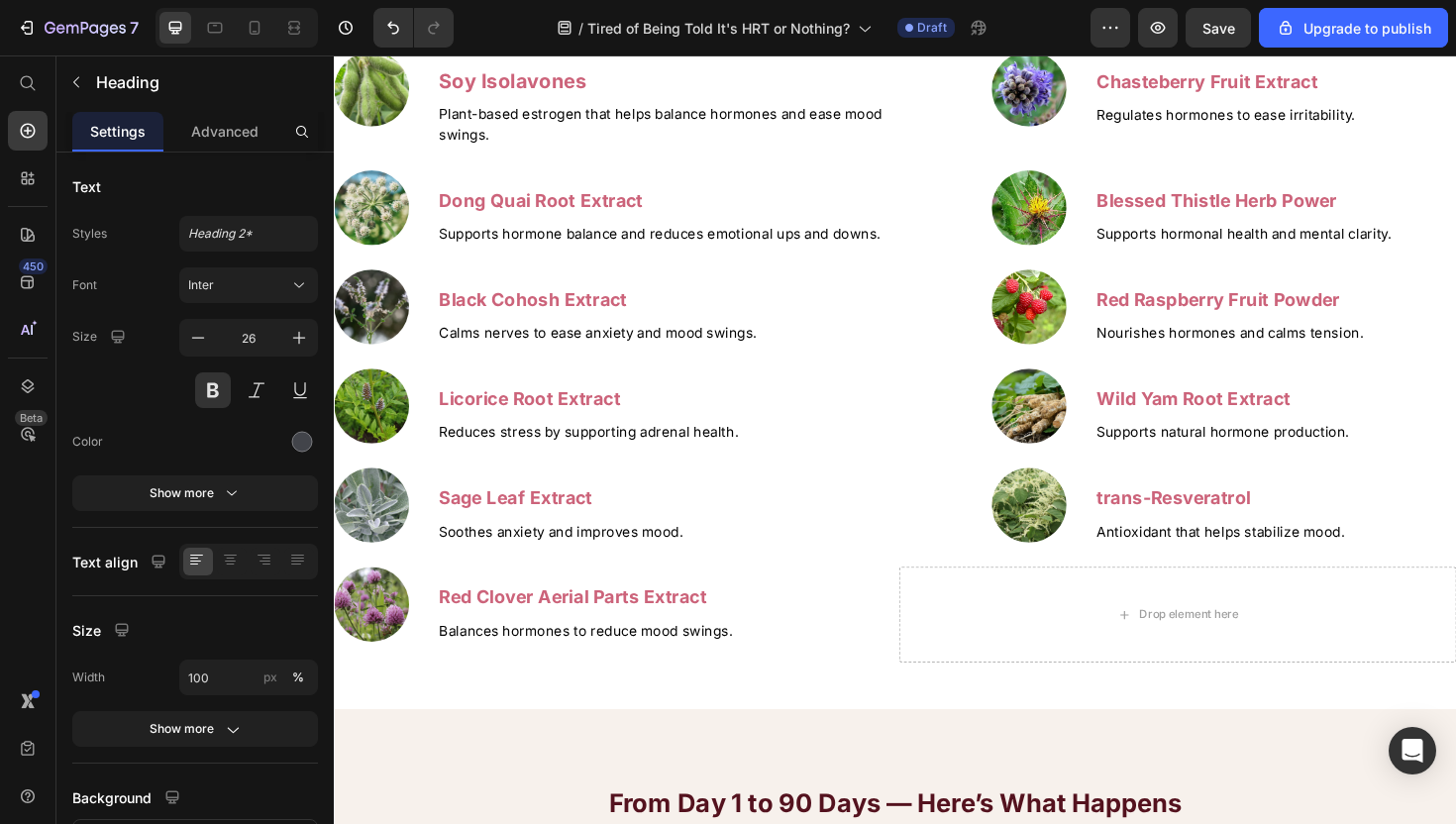 scroll, scrollTop: 5320, scrollLeft: 0, axis: vertical 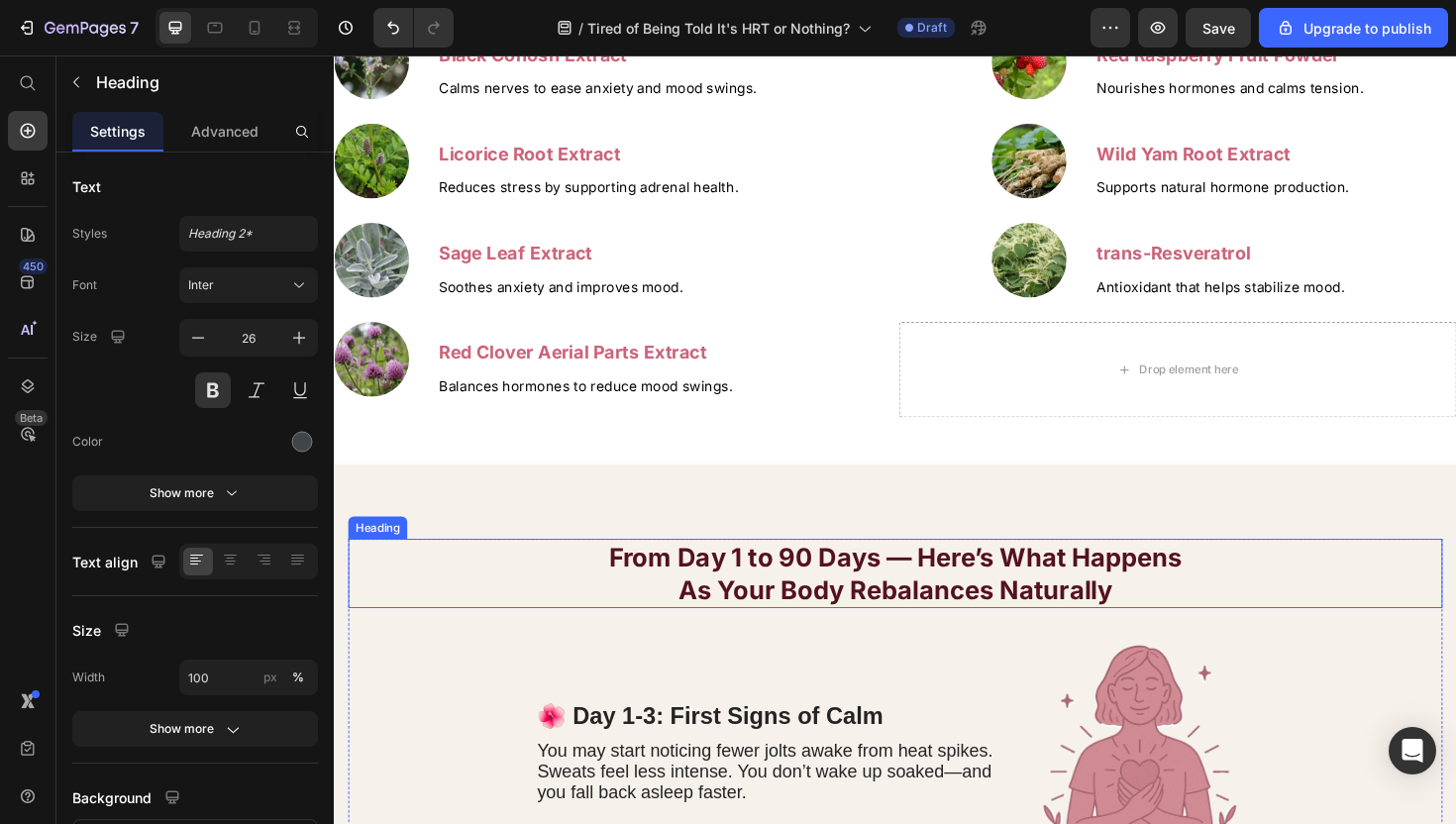click on "From Day 1 to 90 Days — Here’s What Happens" at bounding box center (928, 587) 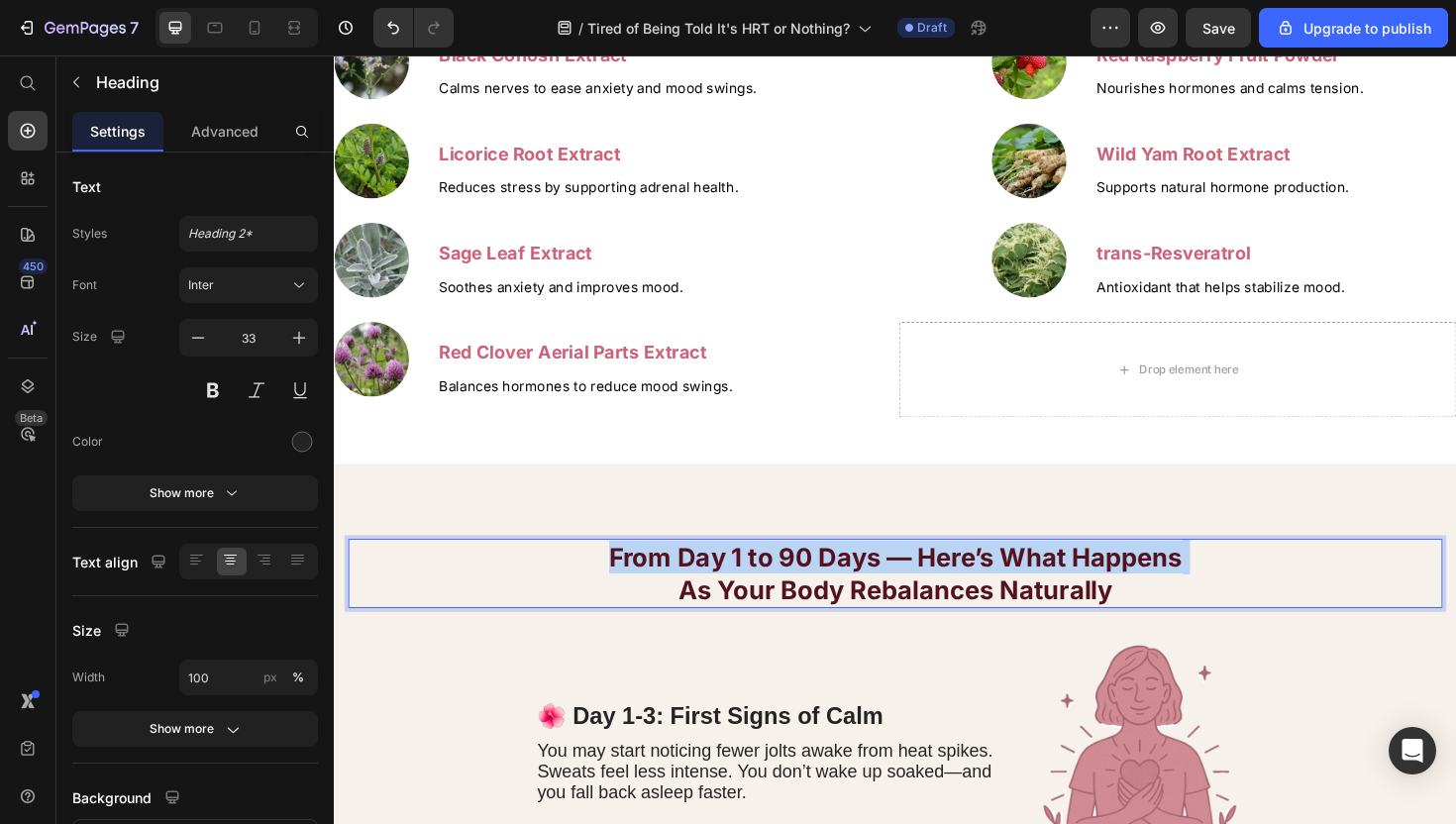 click on "From Day 1 to 90 Days — Here’s What Happens" at bounding box center (928, 587) 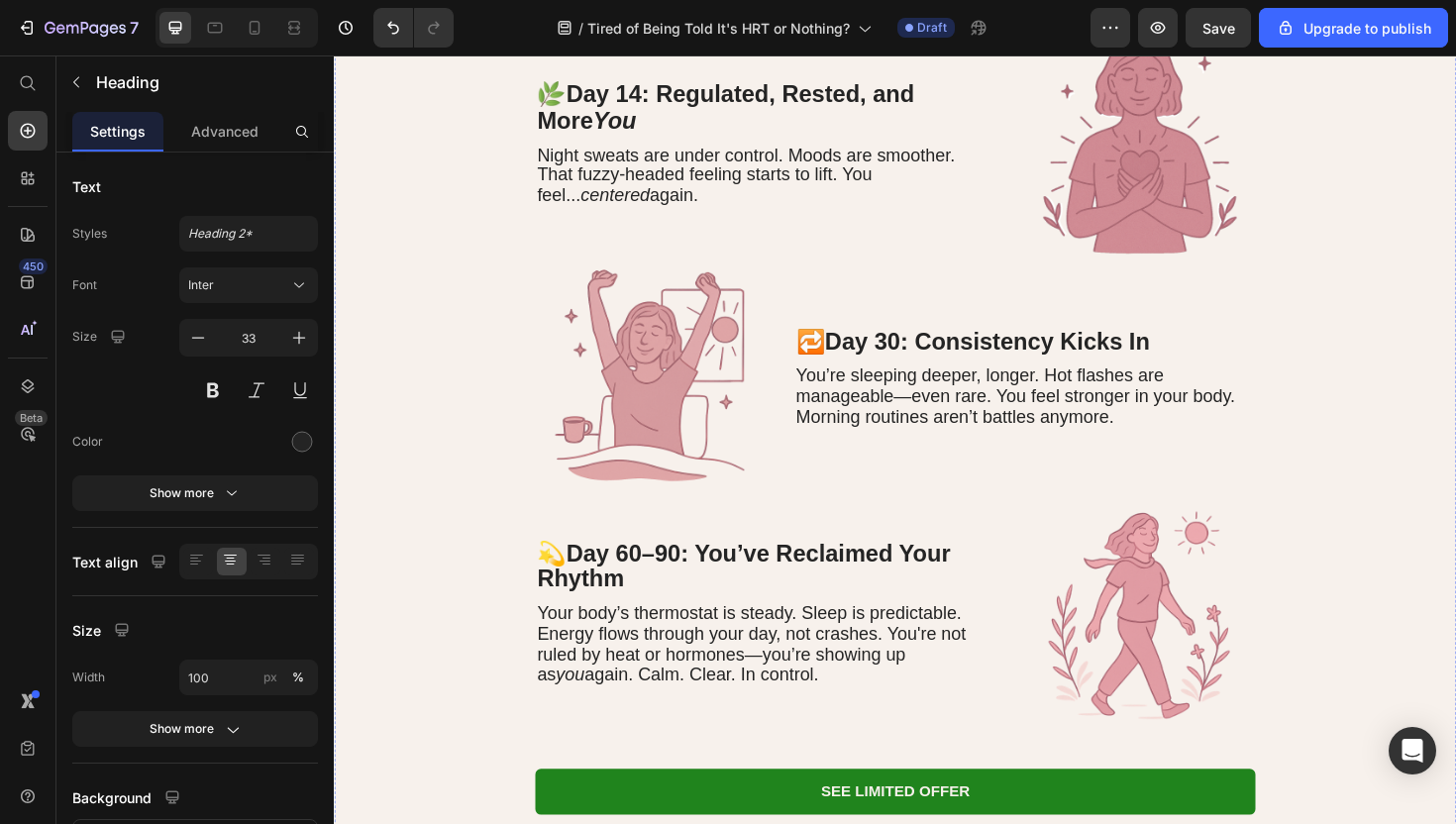 click on "Your body’s thermostat is steady. Sleep is predictable. Energy flows through your day, not crashes. You're not ruled by heat or hormones—you’re showing up as  you  again. Calm. Clear. In control." at bounding box center (776, 678) 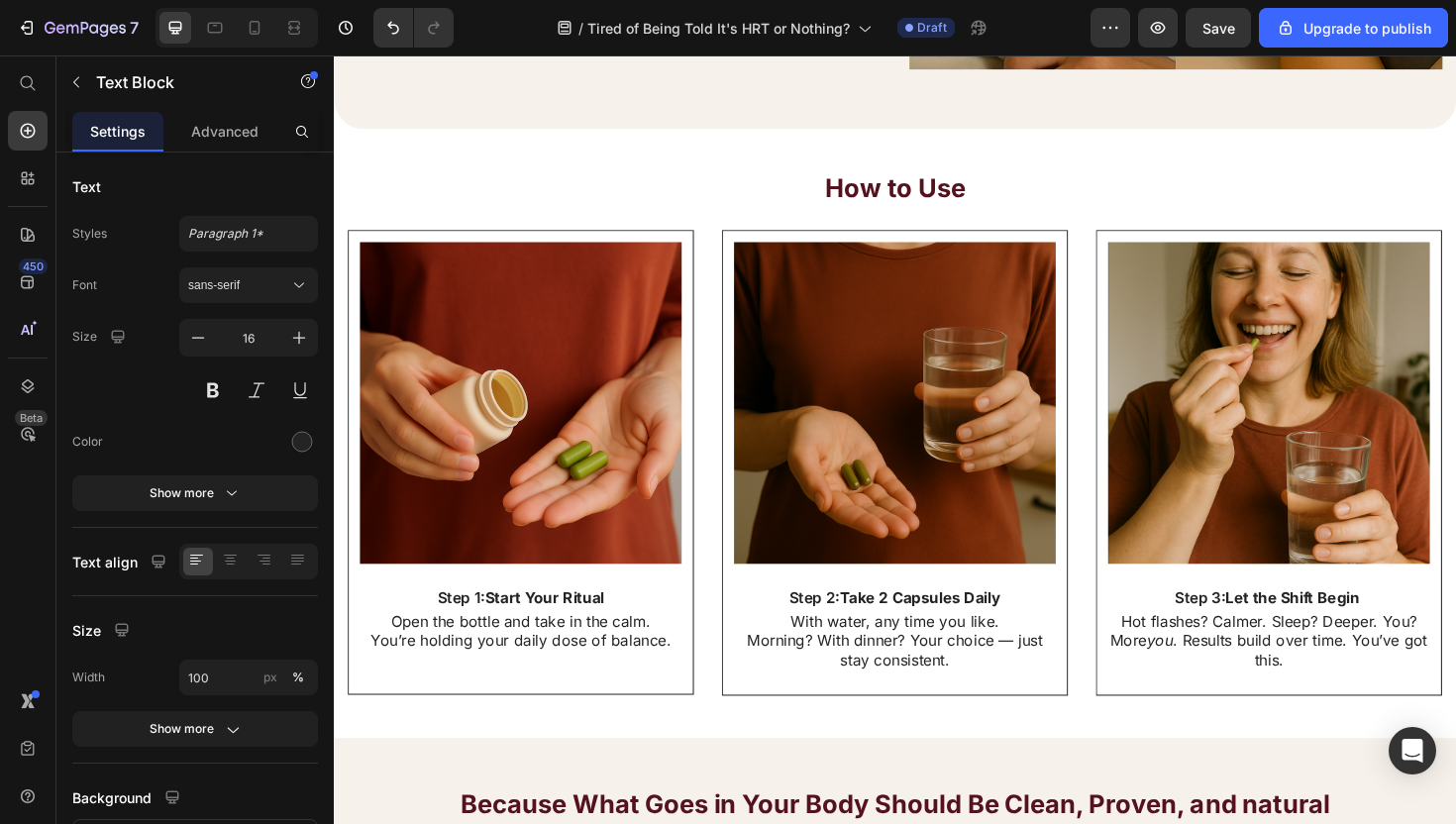 scroll, scrollTop: 9505, scrollLeft: 0, axis: vertical 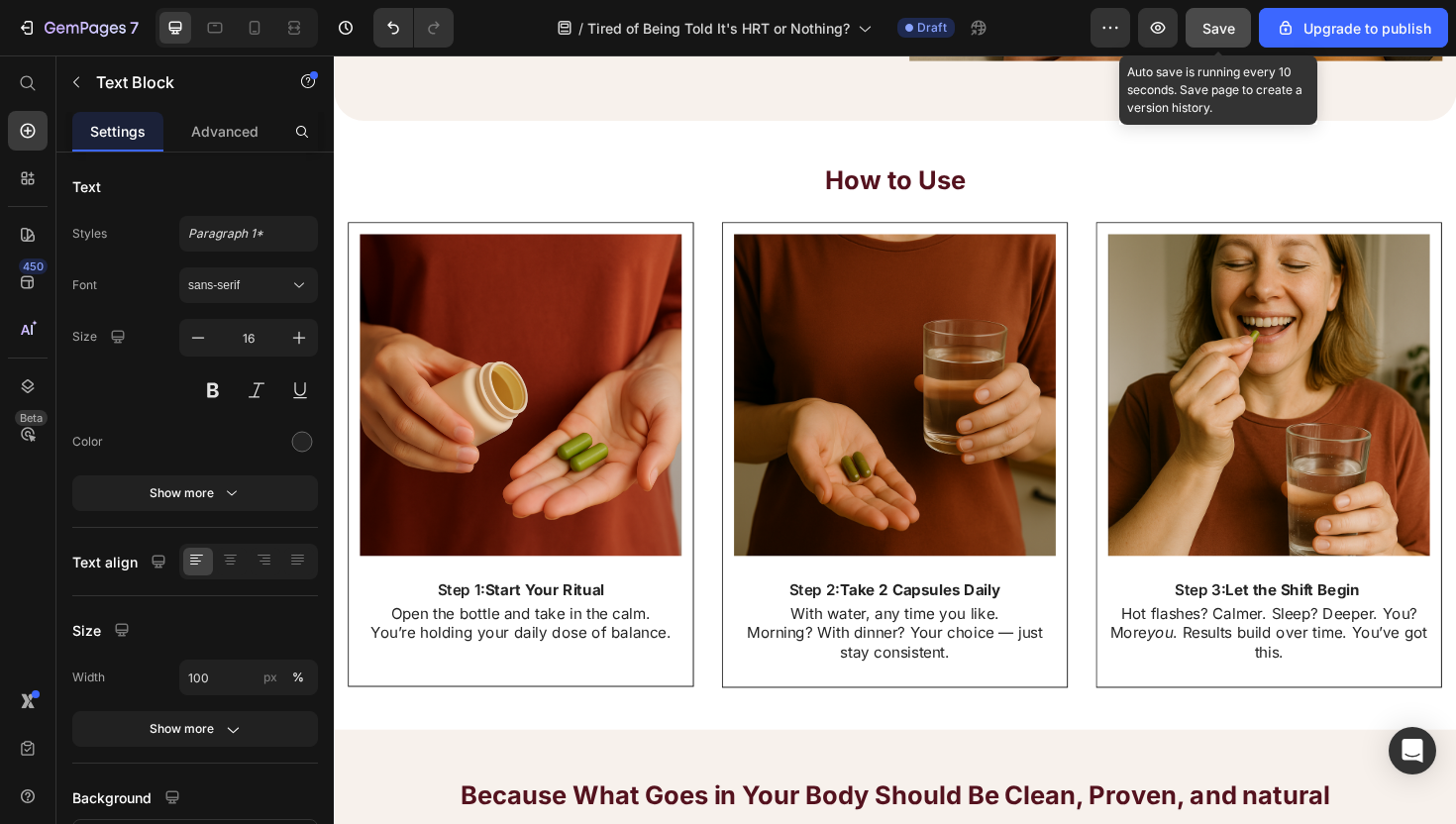 drag, startPoint x: 1205, startPoint y: 21, endPoint x: 1190, endPoint y: 24, distance: 15.29706 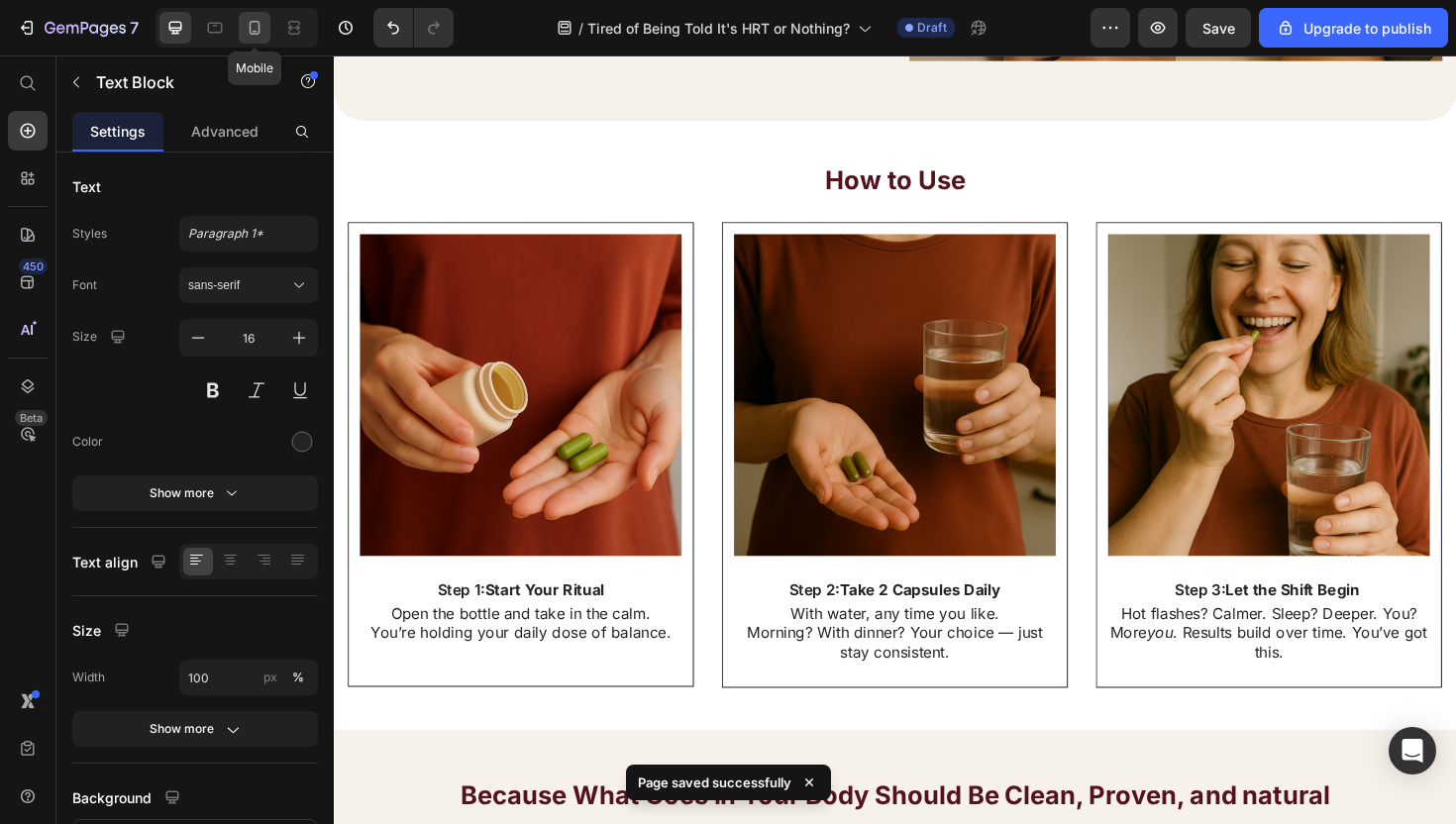 click 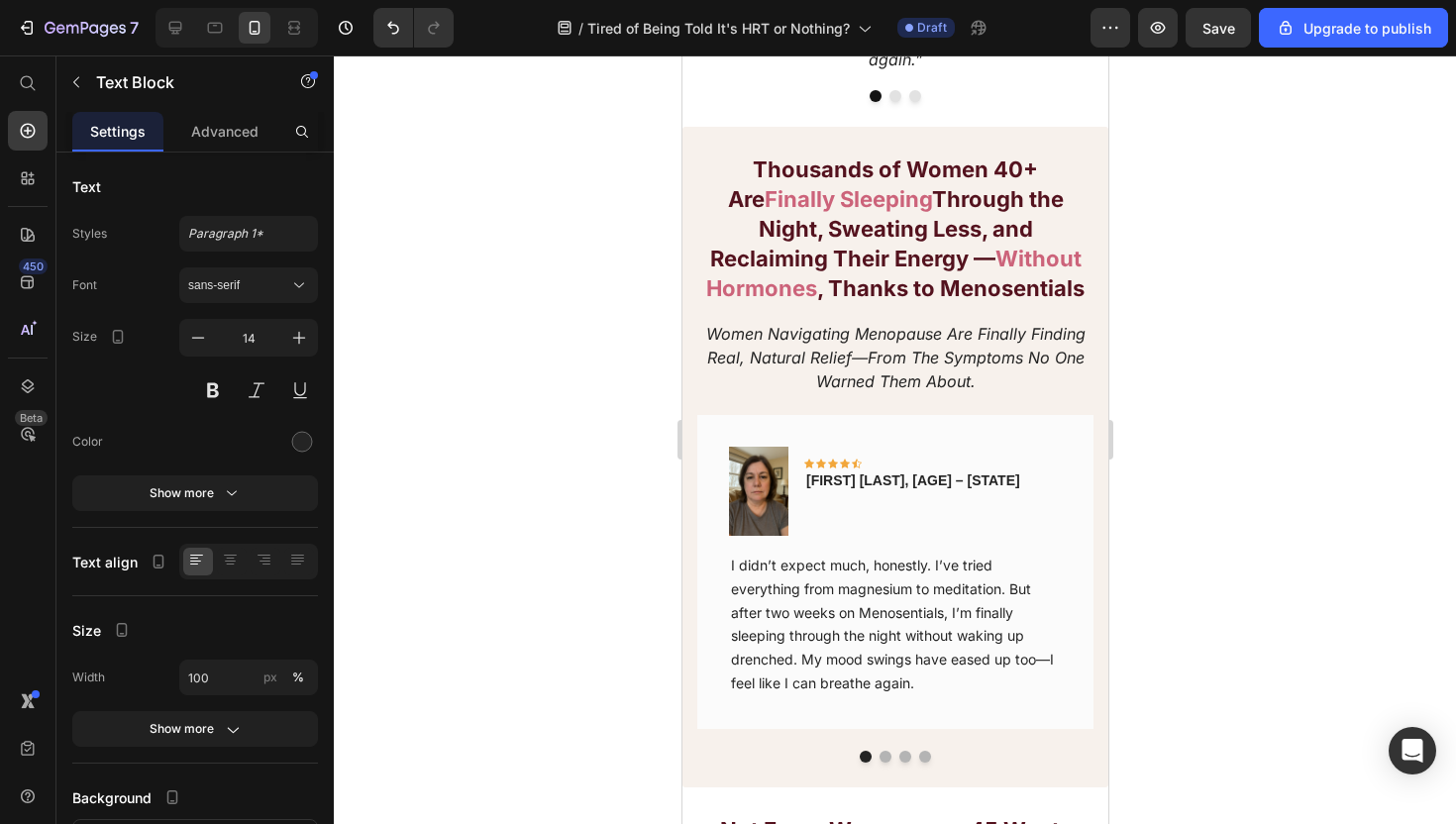 scroll, scrollTop: 0, scrollLeft: 0, axis: both 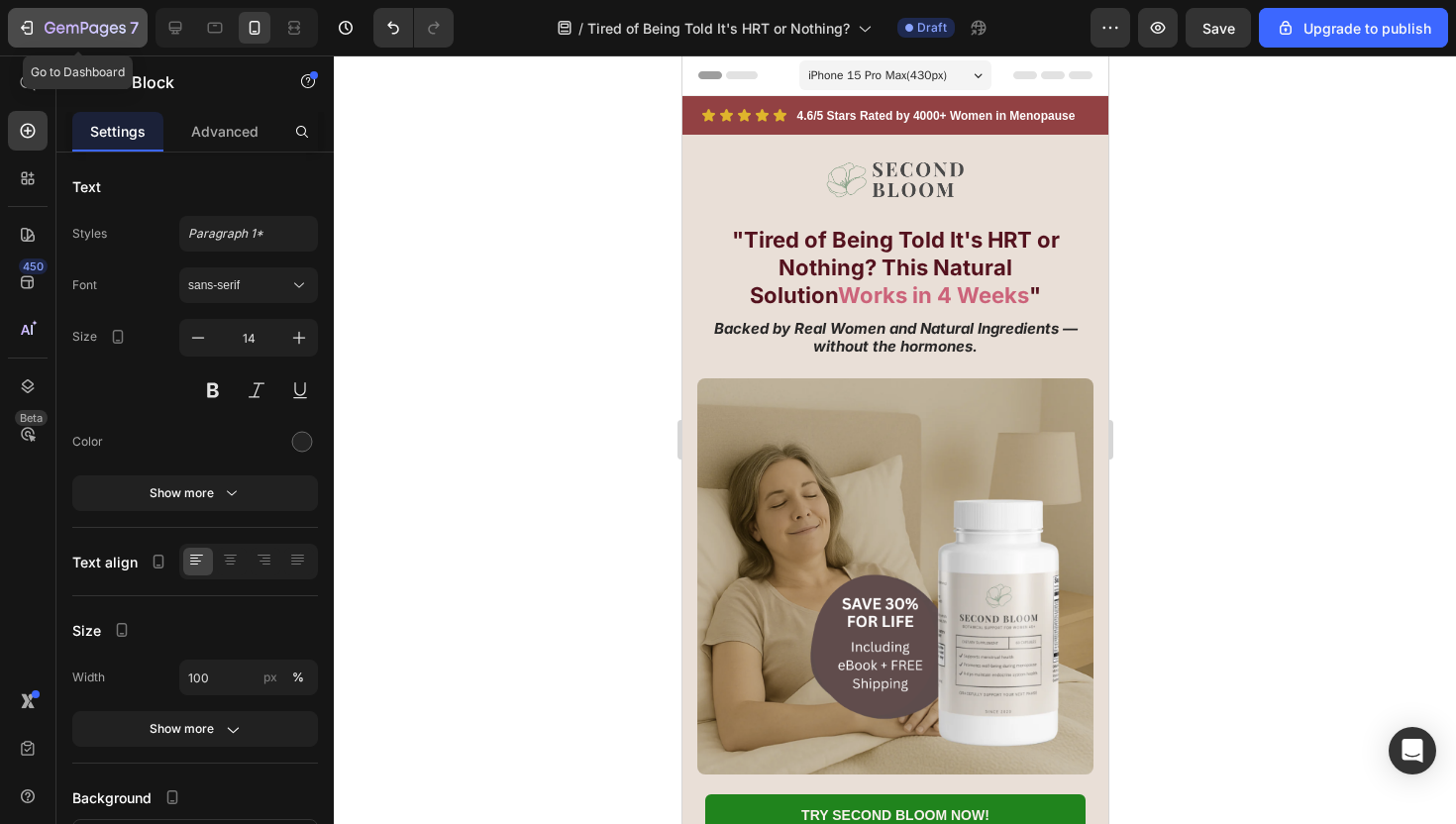 click on "7" at bounding box center [77, 28] 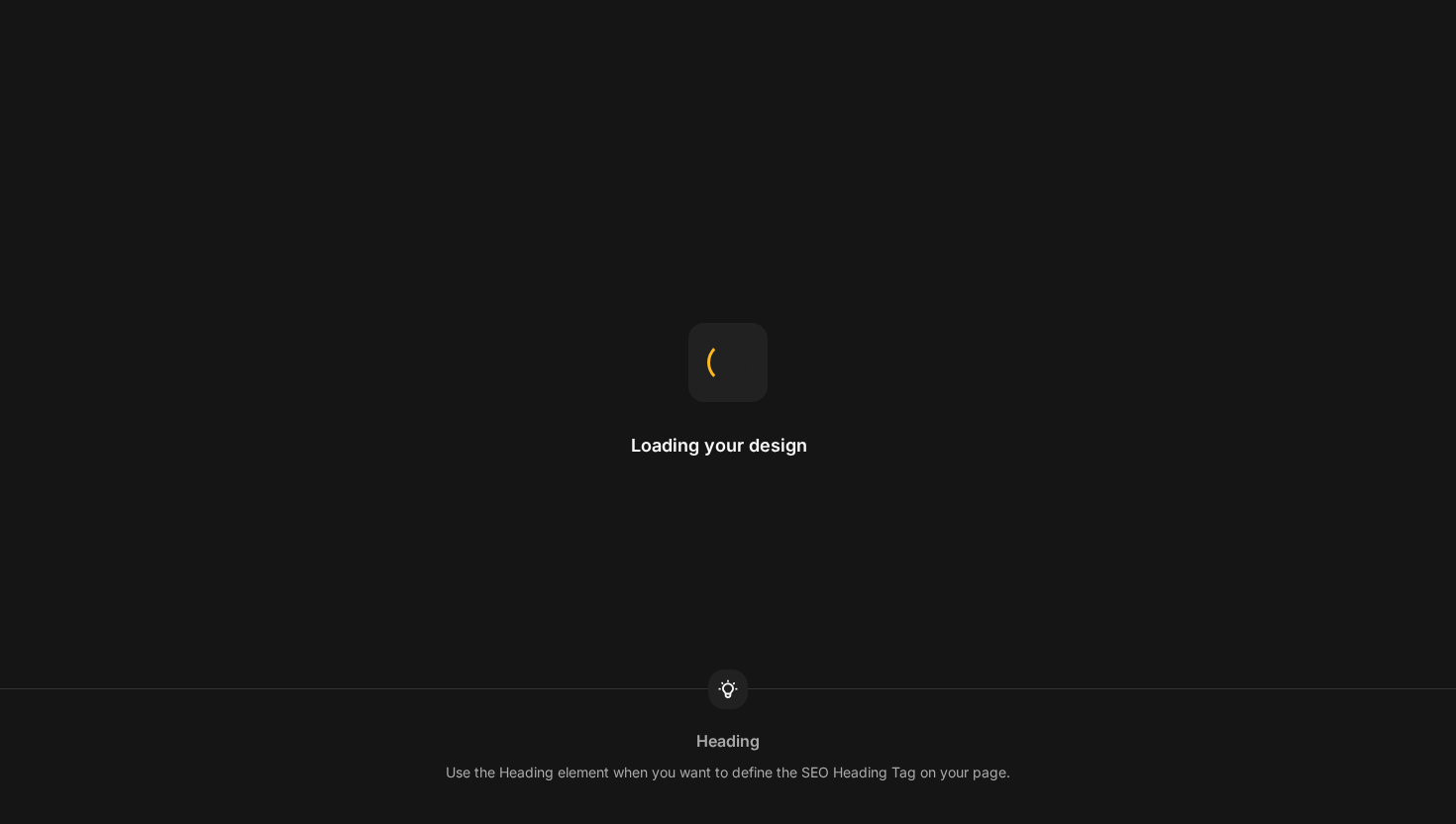 scroll, scrollTop: 0, scrollLeft: 0, axis: both 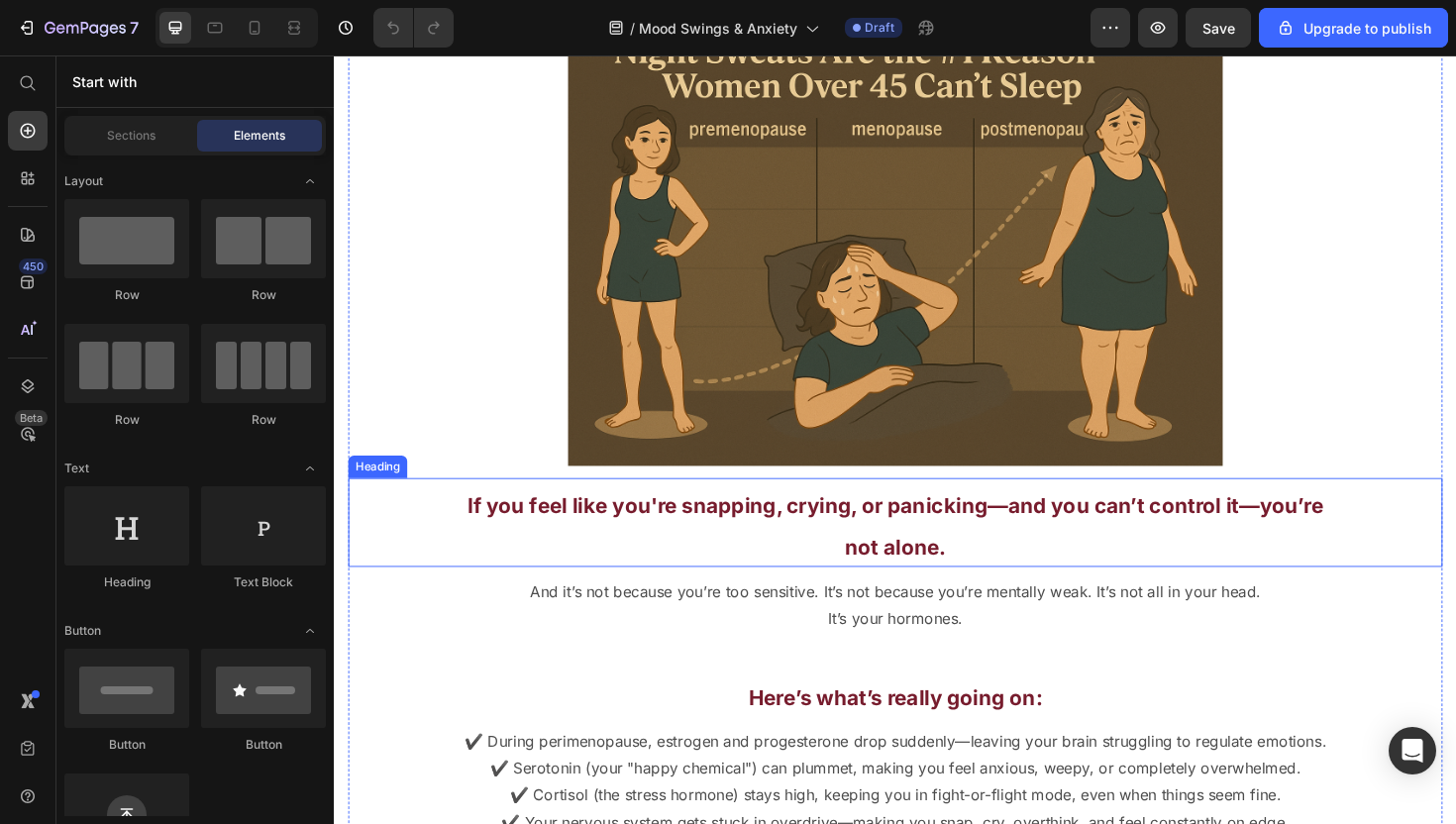 click on "If you feel like you're snapping, crying, or panicking—and you can’t control it—you’re not alone." at bounding box center (928, 555) 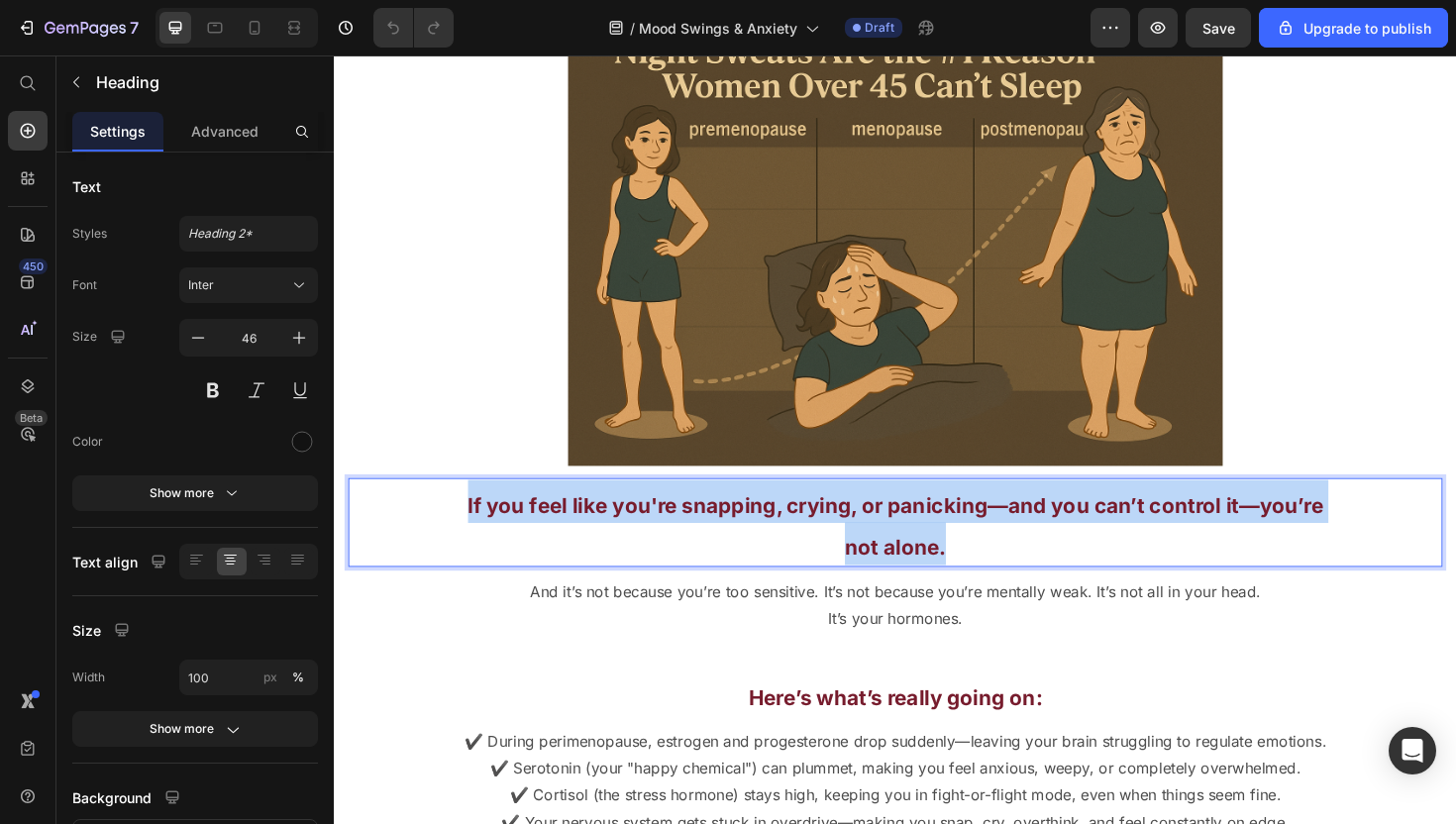 click on "If you feel like you're snapping, crying, or panicking—and you can’t control it—you’re not alone." at bounding box center (928, 555) 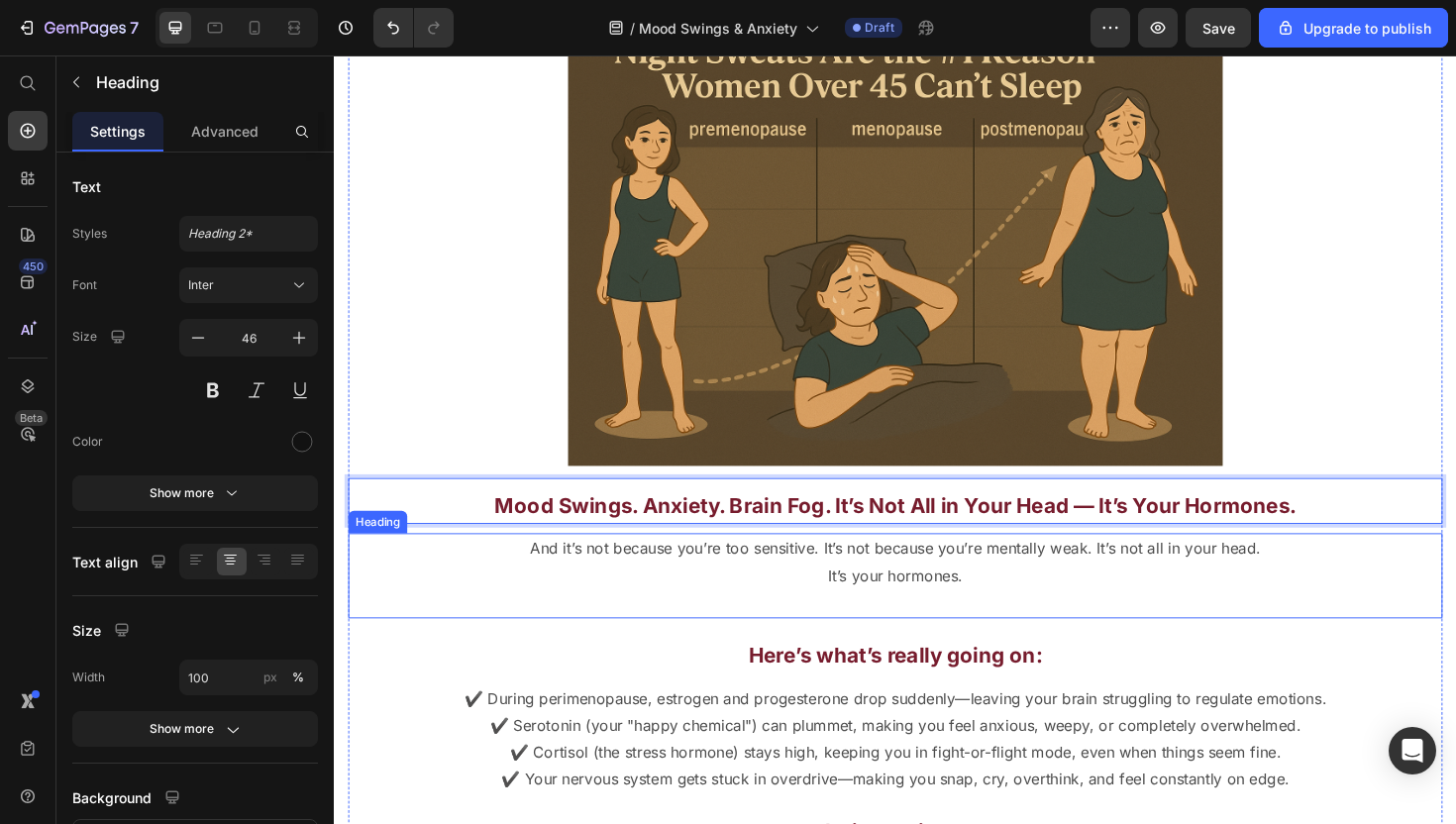 click on "And it’s not because you’re too sensitive. It’s not because you’re mentally weak. It’s not all in your head.  It’s your hormones." at bounding box center [928, 606] 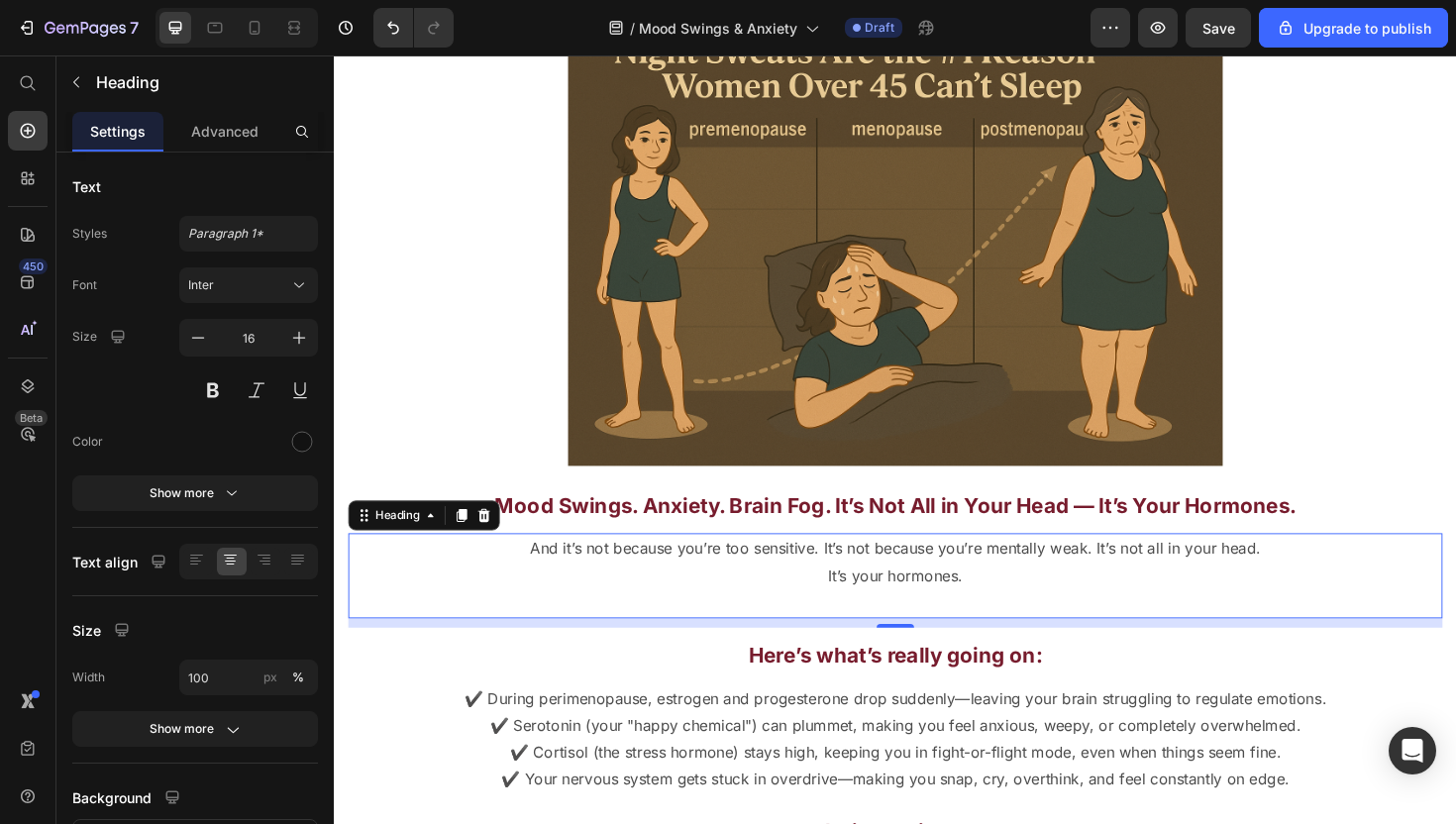 click on "And it’s not because you’re too sensitive. It’s not because you’re mentally weak. It’s not all in your head.  It’s your hormones." at bounding box center [928, 606] 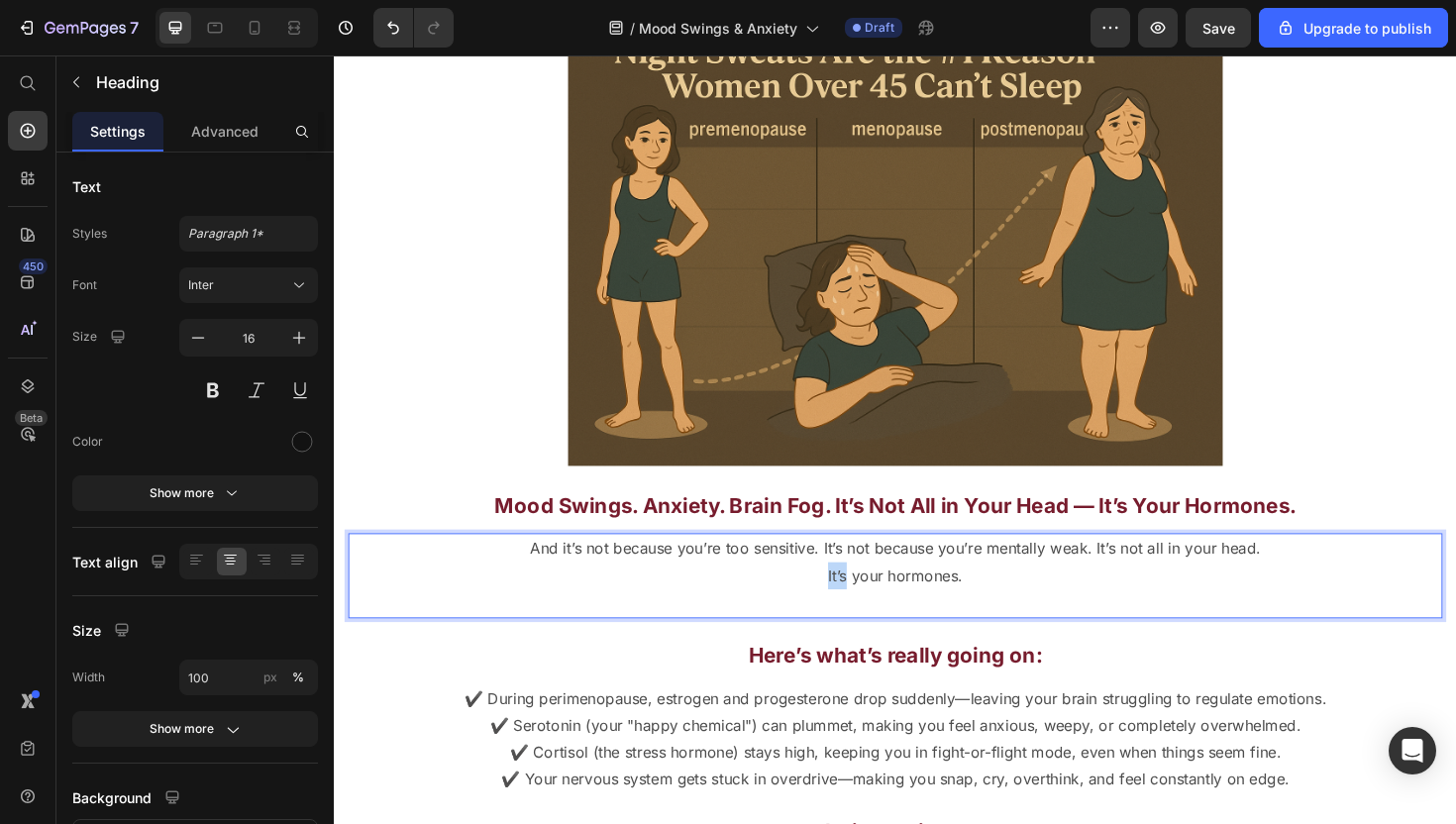 click on "And it’s not because you’re too sensitive. It’s not because you’re mentally weak. It’s not all in your head.  It’s your hormones." at bounding box center [928, 606] 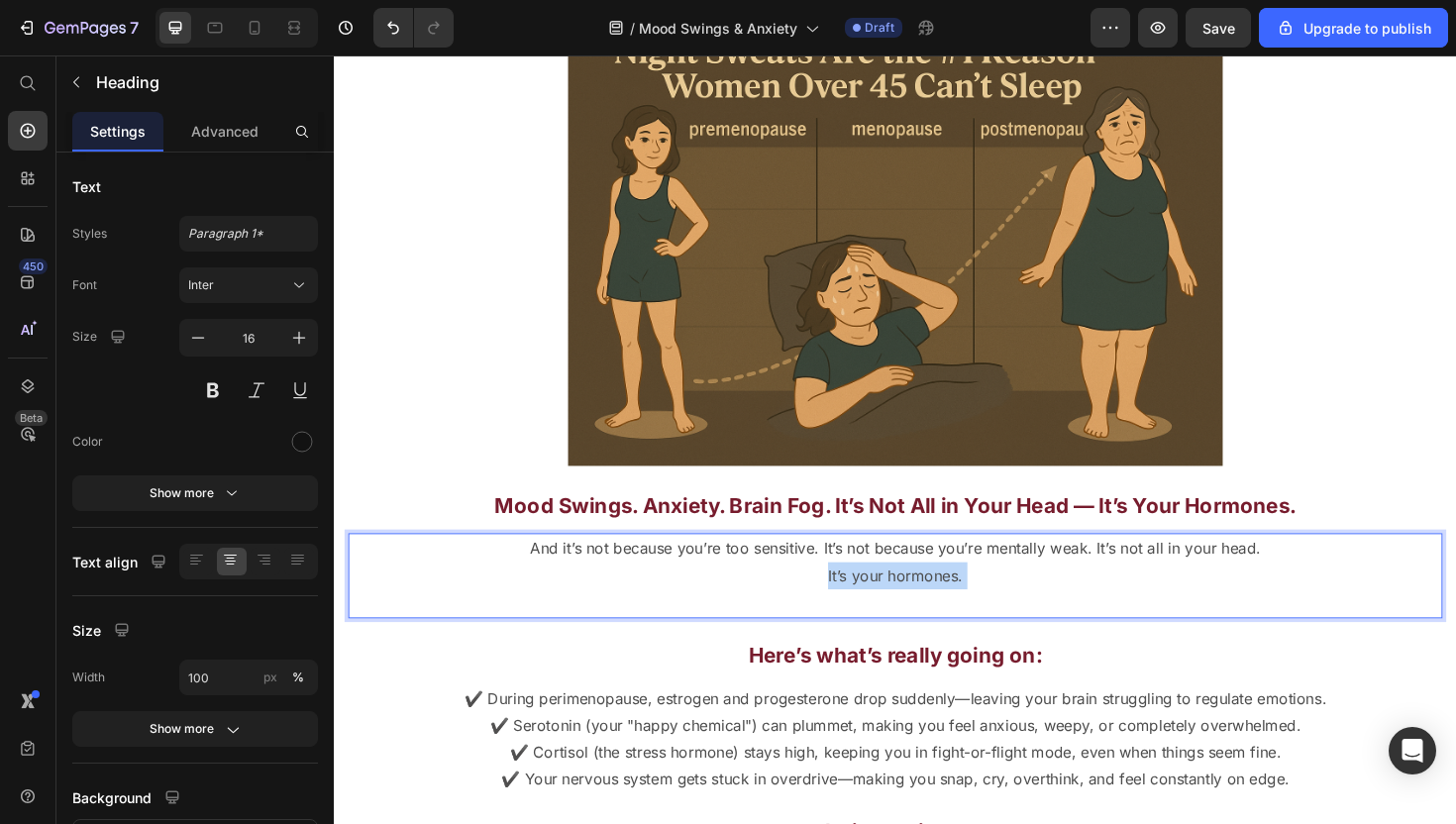 click on "And it’s not because you’re too sensitive. It’s not because you’re mentally weak. It’s not all in your head.  It’s your hormones." at bounding box center [928, 606] 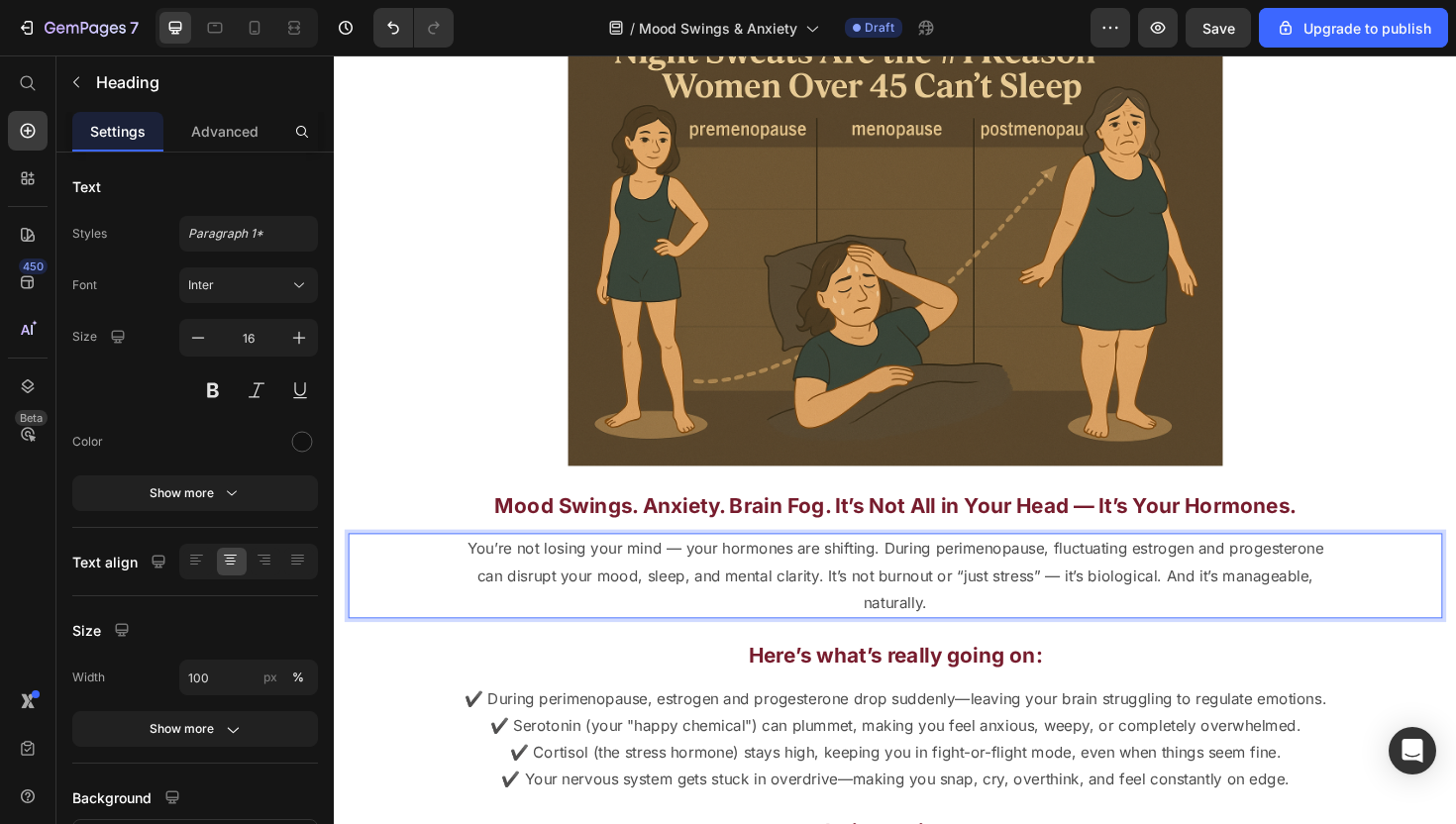 click on "You’re not losing your mind — your hormones are shifting. During perimenopause, fluctuating estrogen and progesterone can disrupt your mood, sleep, and mental clarity. It’s not burnout or “just stress” — it’s biological. And it’s manageable, naturally." at bounding box center (928, 606) 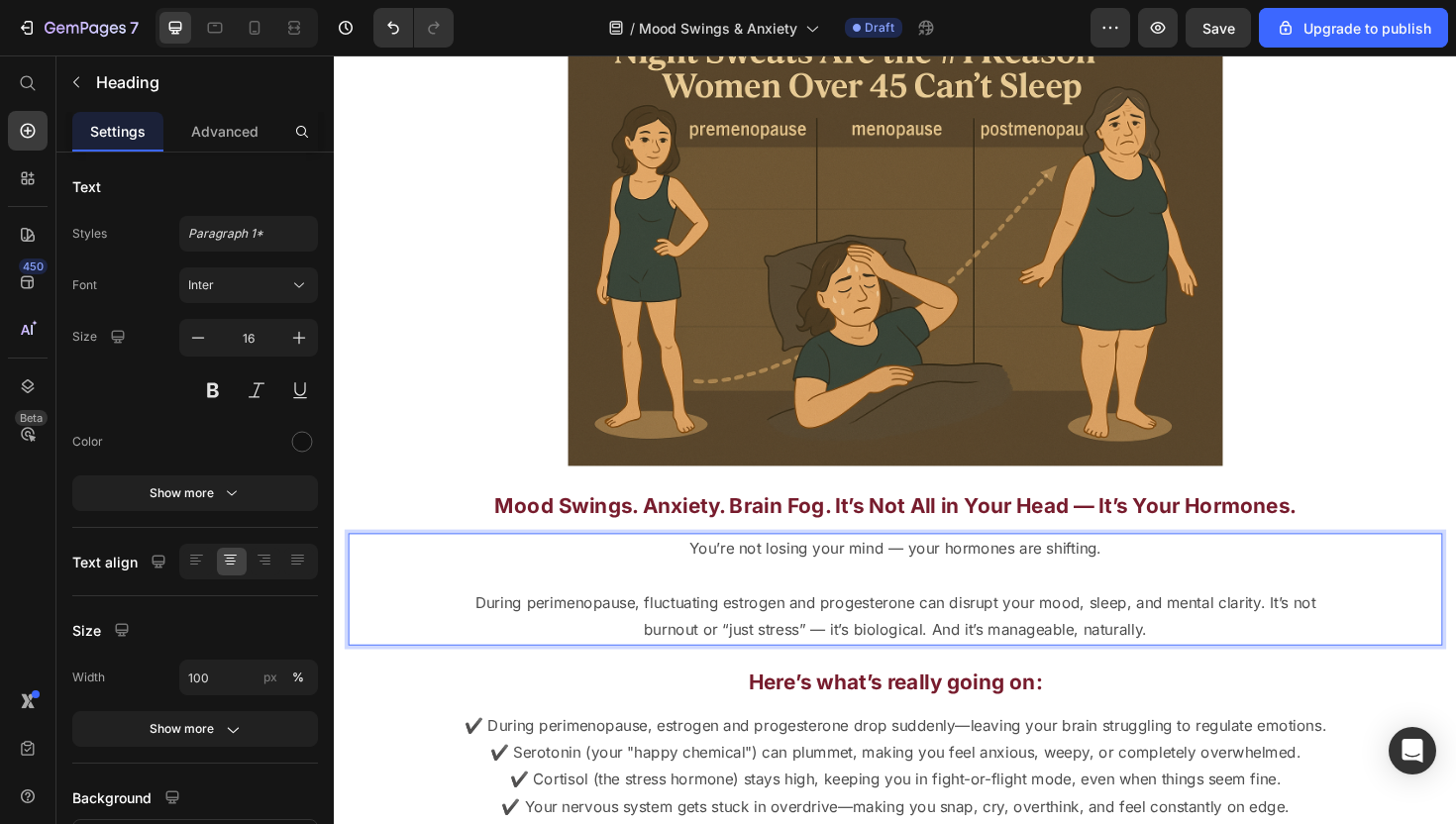 click on "During perimenopause, fluctuating estrogen and progesterone can disrupt your mood, sleep, and mental clarity. It’s not burnout or “just stress” — it’s biological. And it’s manageable, naturally." at bounding box center [928, 649] 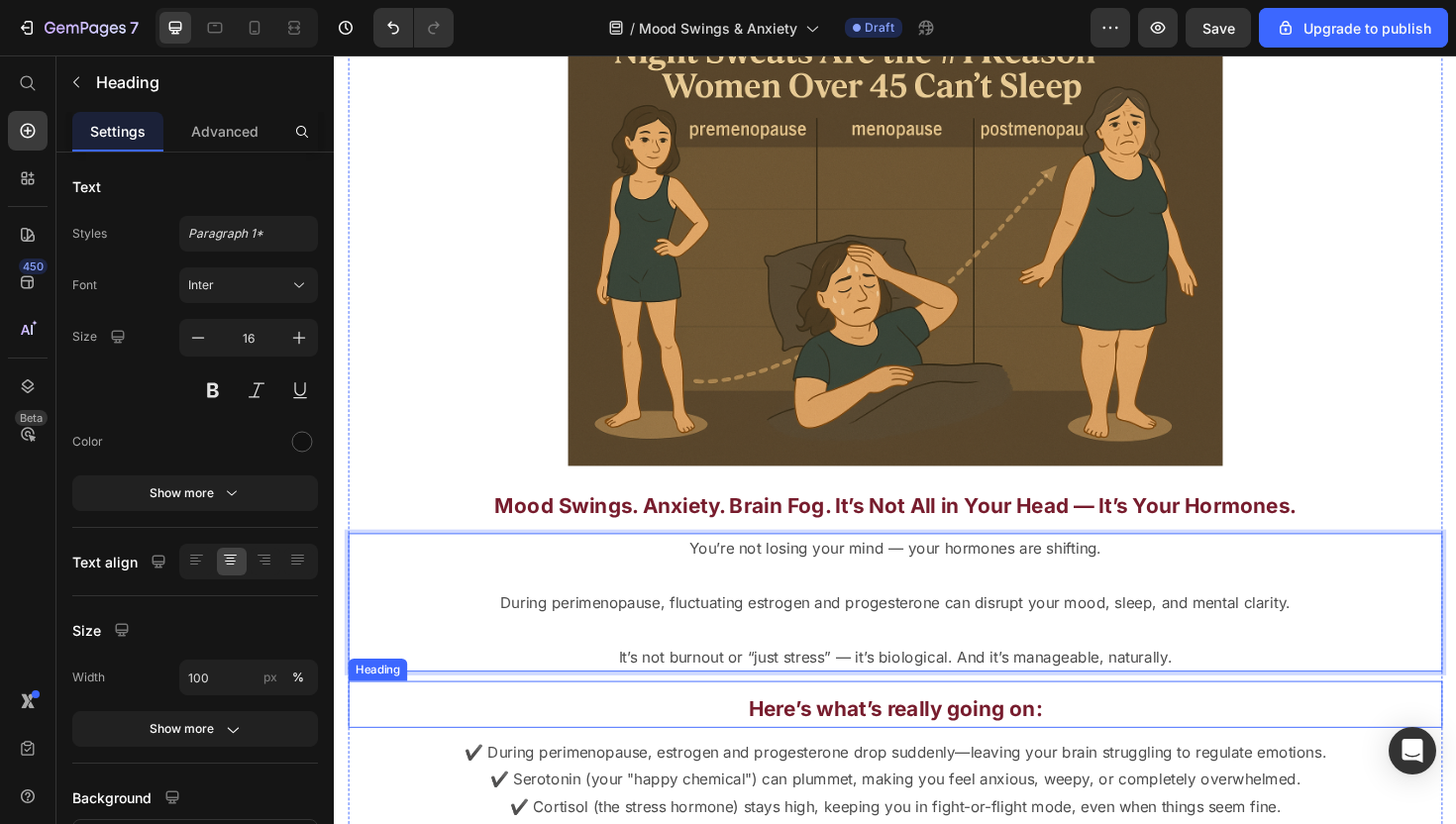 click on "Mood Swings Are the #1 Reason Women Over 45 Feel Out of Control So why is no one treating the real cause?  Heading Mood Swings Are the  #1 Reason  Women Over 45 Feel Out of Control  Heading  So why is no one treating the real cause? Text Block Image ⁠⁠⁠⁠⁠⁠⁠ Mood Swings. Anxiety. Brain Fog. It’s Not All in Your Head — It’s Your Hormones. Heading You’re not losing your mind — your hormones are shifting.  During perimenopause, fluctuating estrogen and progesterone can disrupt your mood, sleep, and mental clarity.  It’s not burnout or “just stress” — it’s biological. And it’s manageable, naturally. Heading   10 If you feel like you're snapping, crying, or panicking—and you can’t control it— you’re not alone . Text Block And it’s not because you’re too sensitive. It’s not because you’re mentally weak. It’s not all in your head. It’s your hormones. Heading Here’s what’s  really  going on: Text Block Here’s what’s really going on: Heading Heading :" at bounding box center [928, 481] 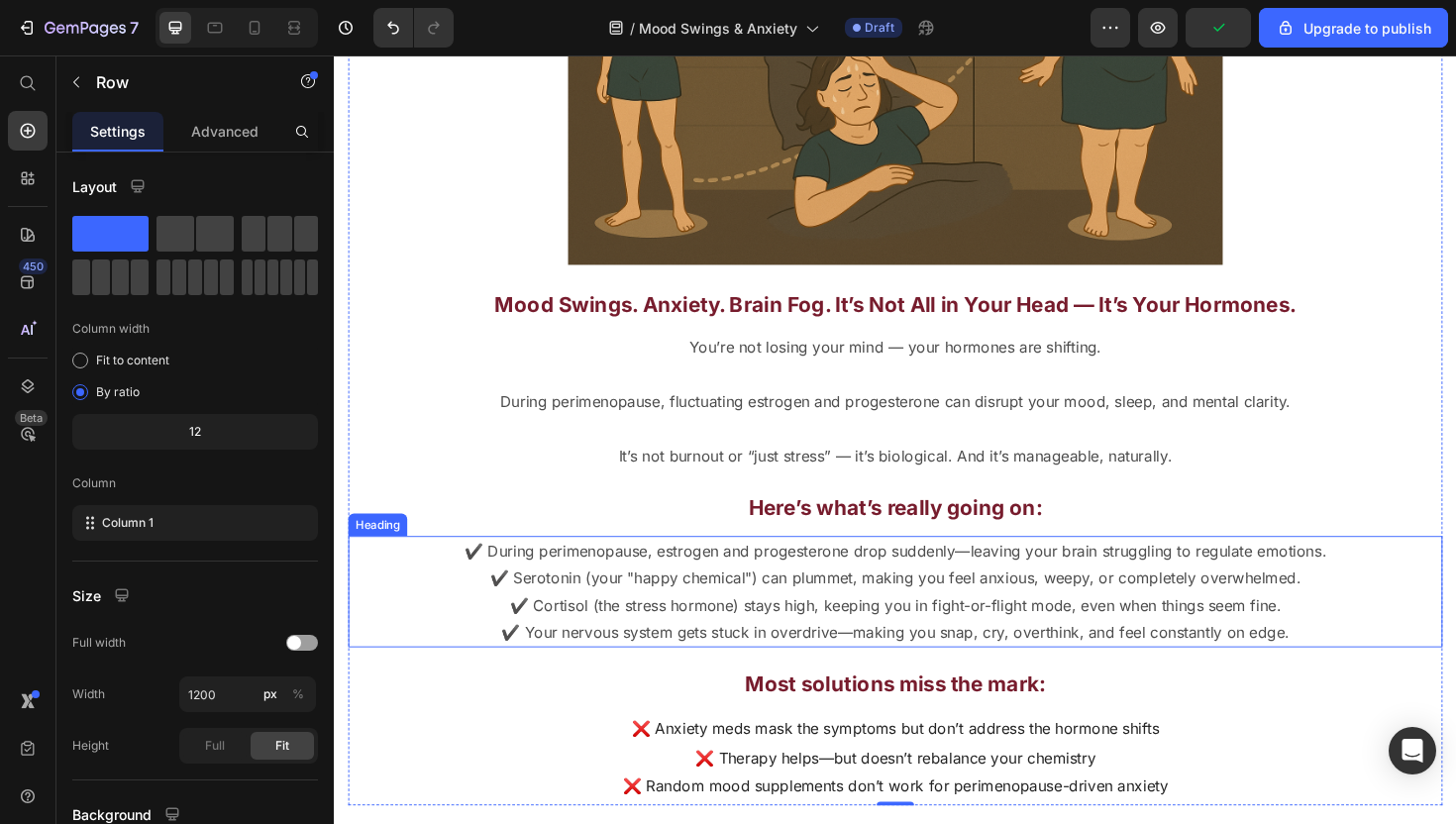 scroll, scrollTop: 2120, scrollLeft: 0, axis: vertical 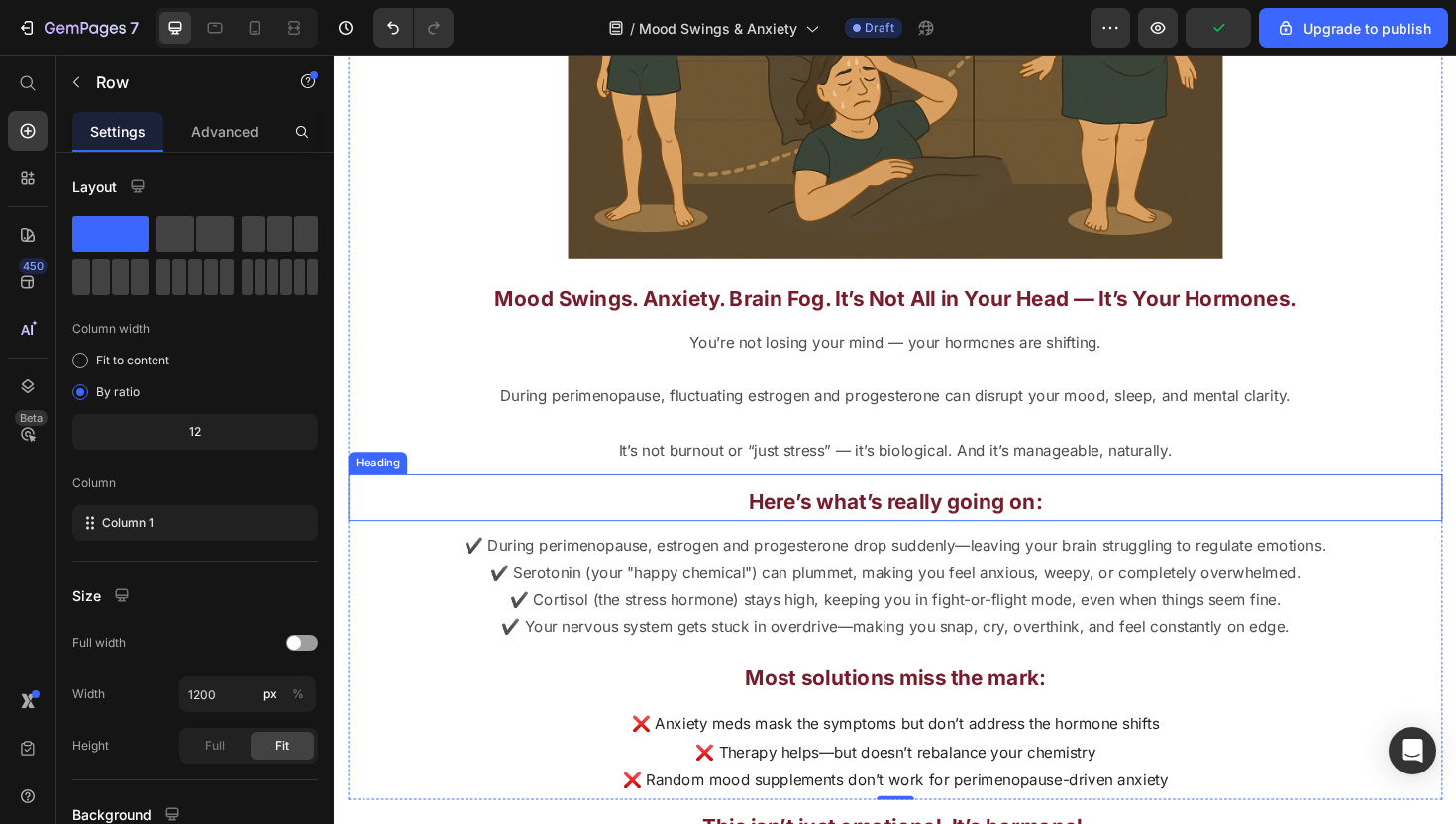 click on "Here’s what’s really going on:" at bounding box center (928, 528) 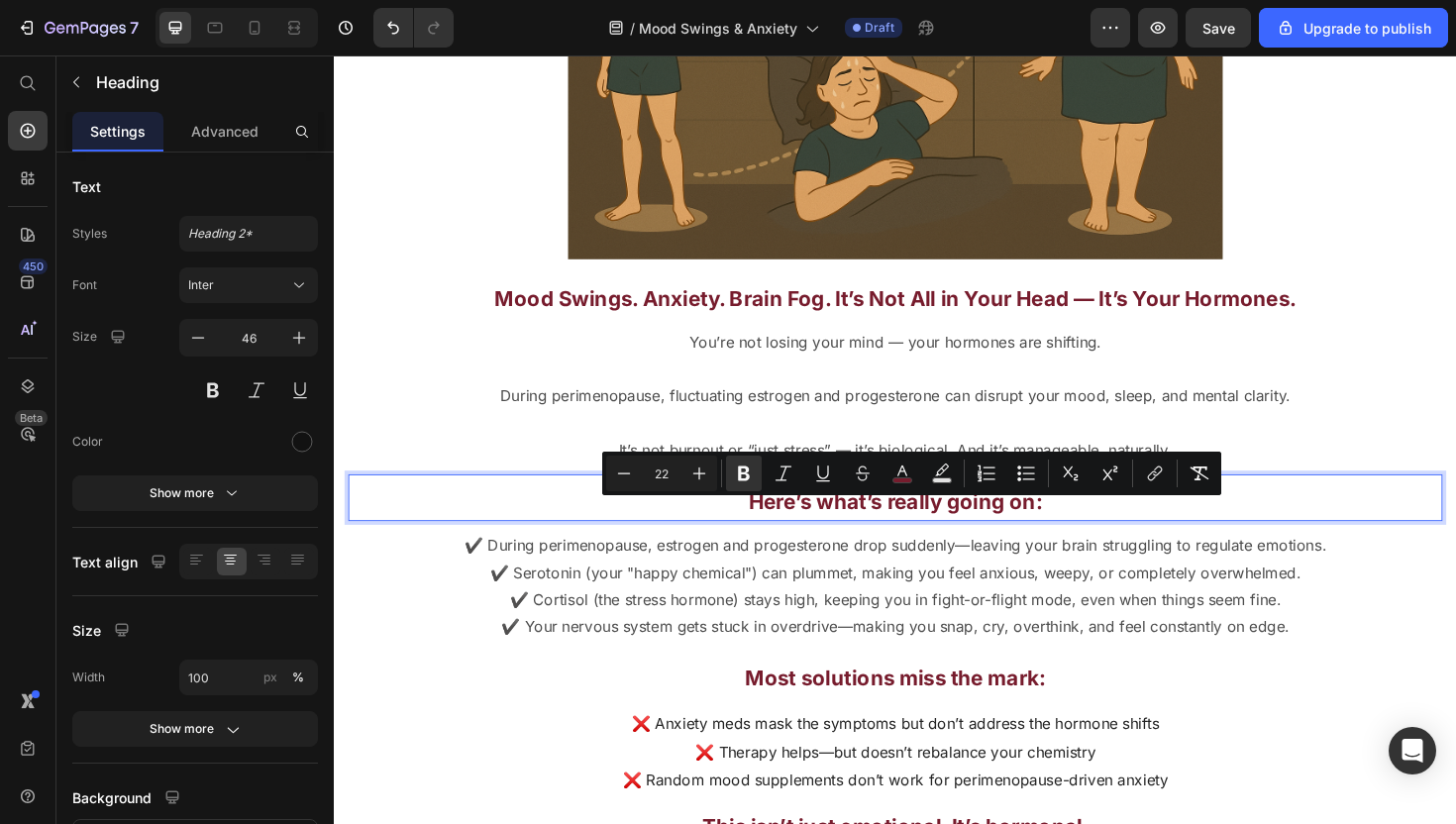 click on "Here’s what’s really going on:" at bounding box center (928, 528) 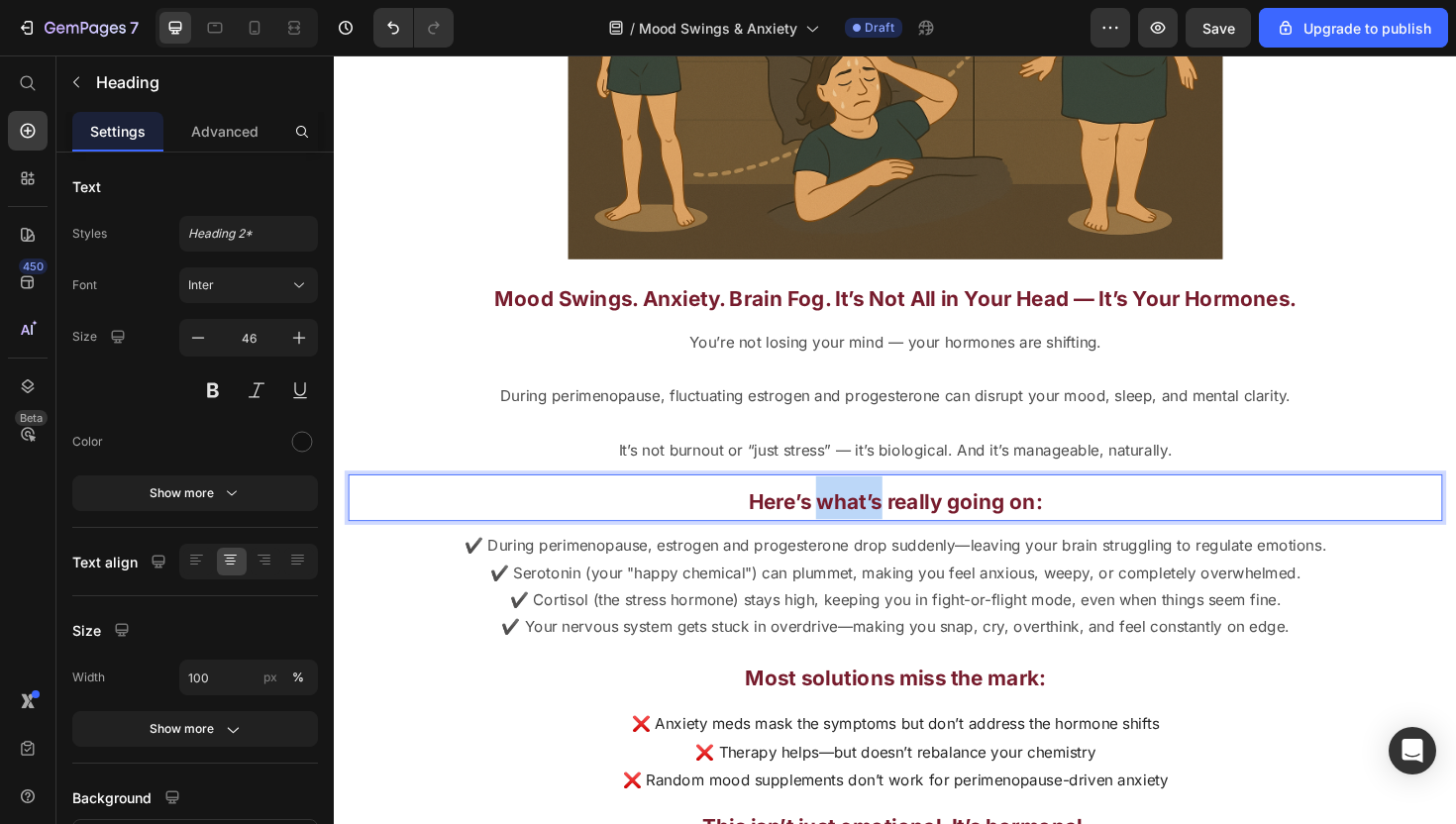 click on "Here’s what’s really going on:" at bounding box center [928, 528] 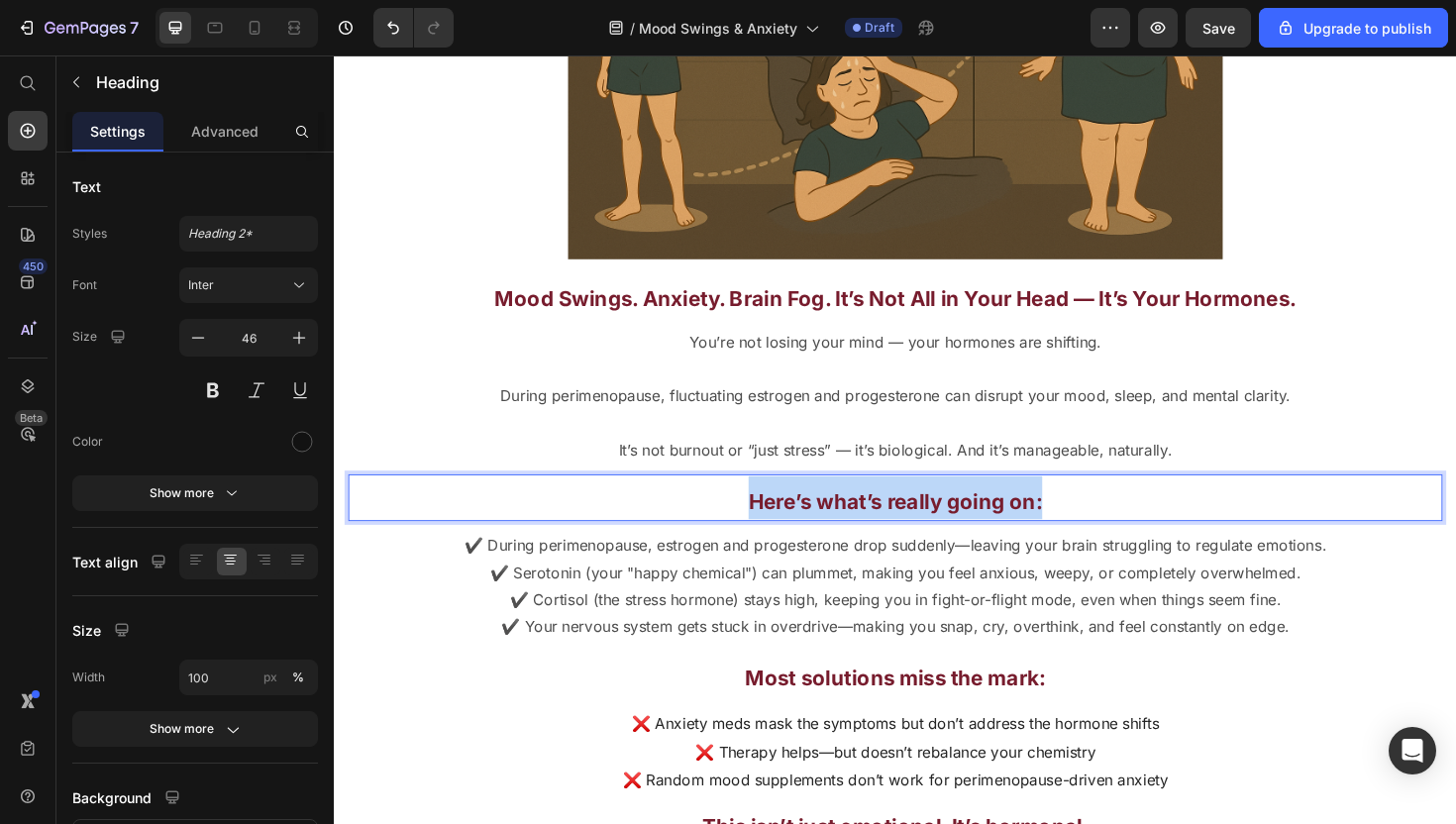 click on "Here’s what’s really going on:" at bounding box center (928, 528) 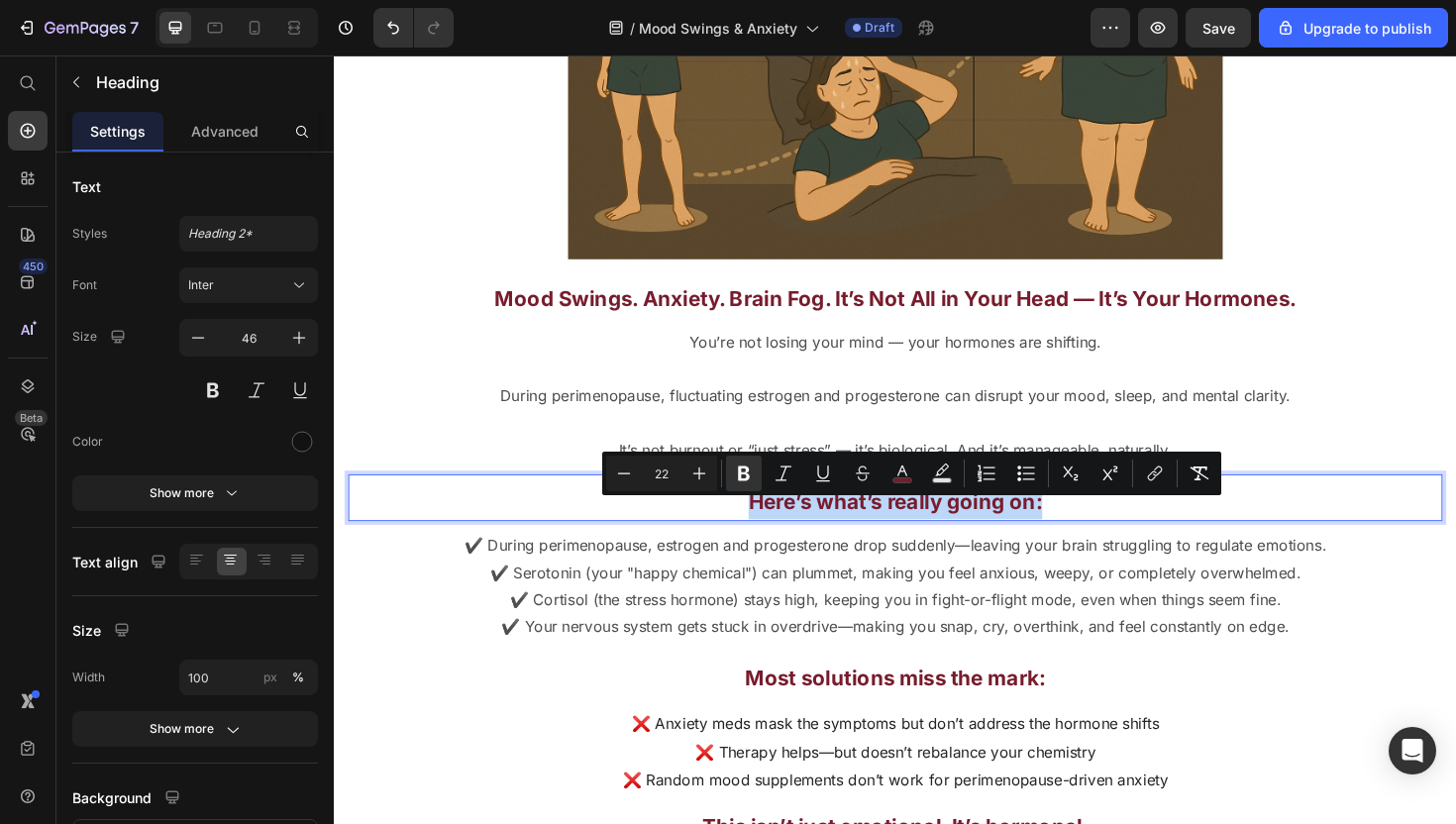 click on "Here’s what’s really going on:" at bounding box center (928, 528) 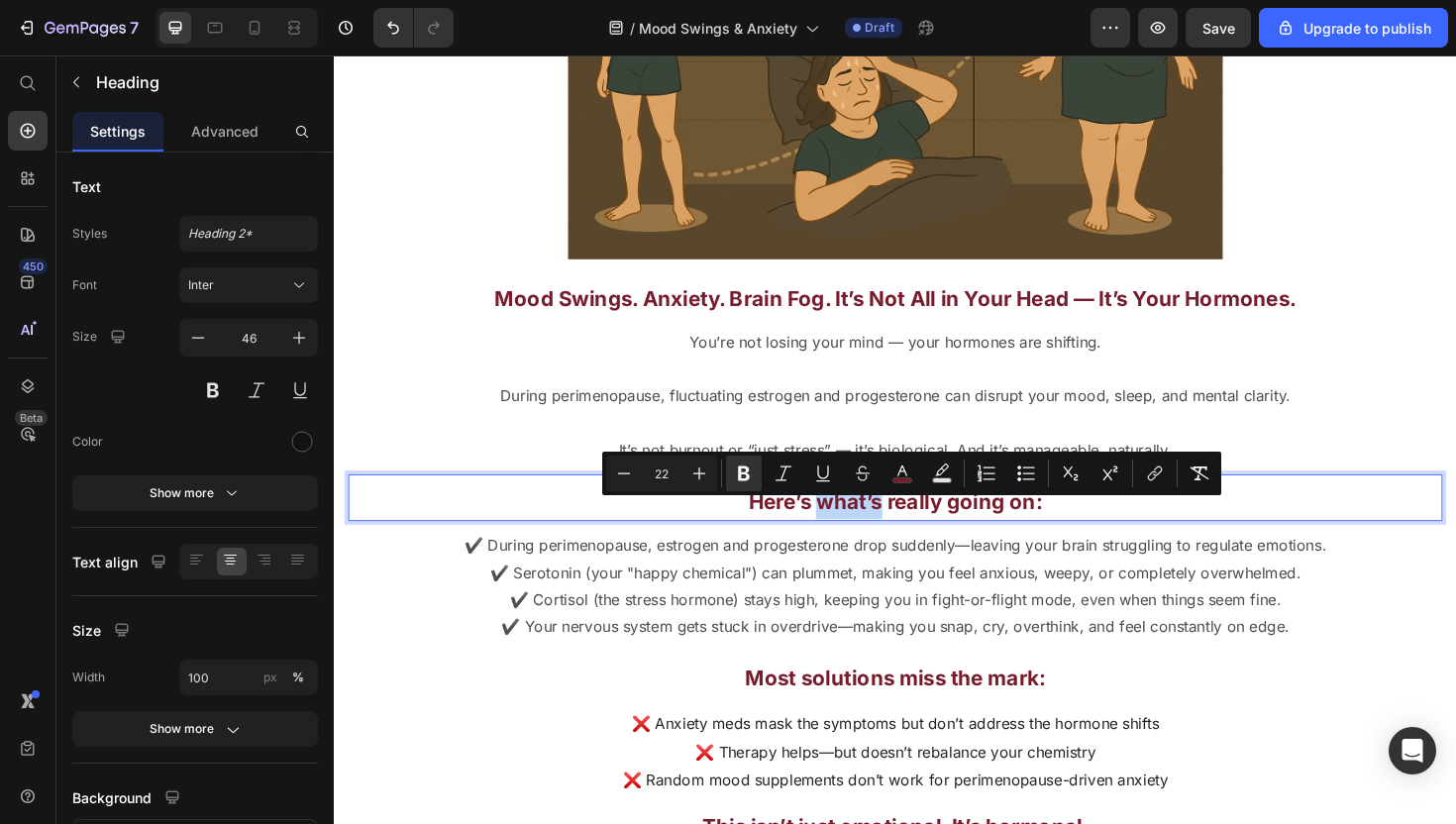 click on "Here’s what’s really going on:" at bounding box center [928, 528] 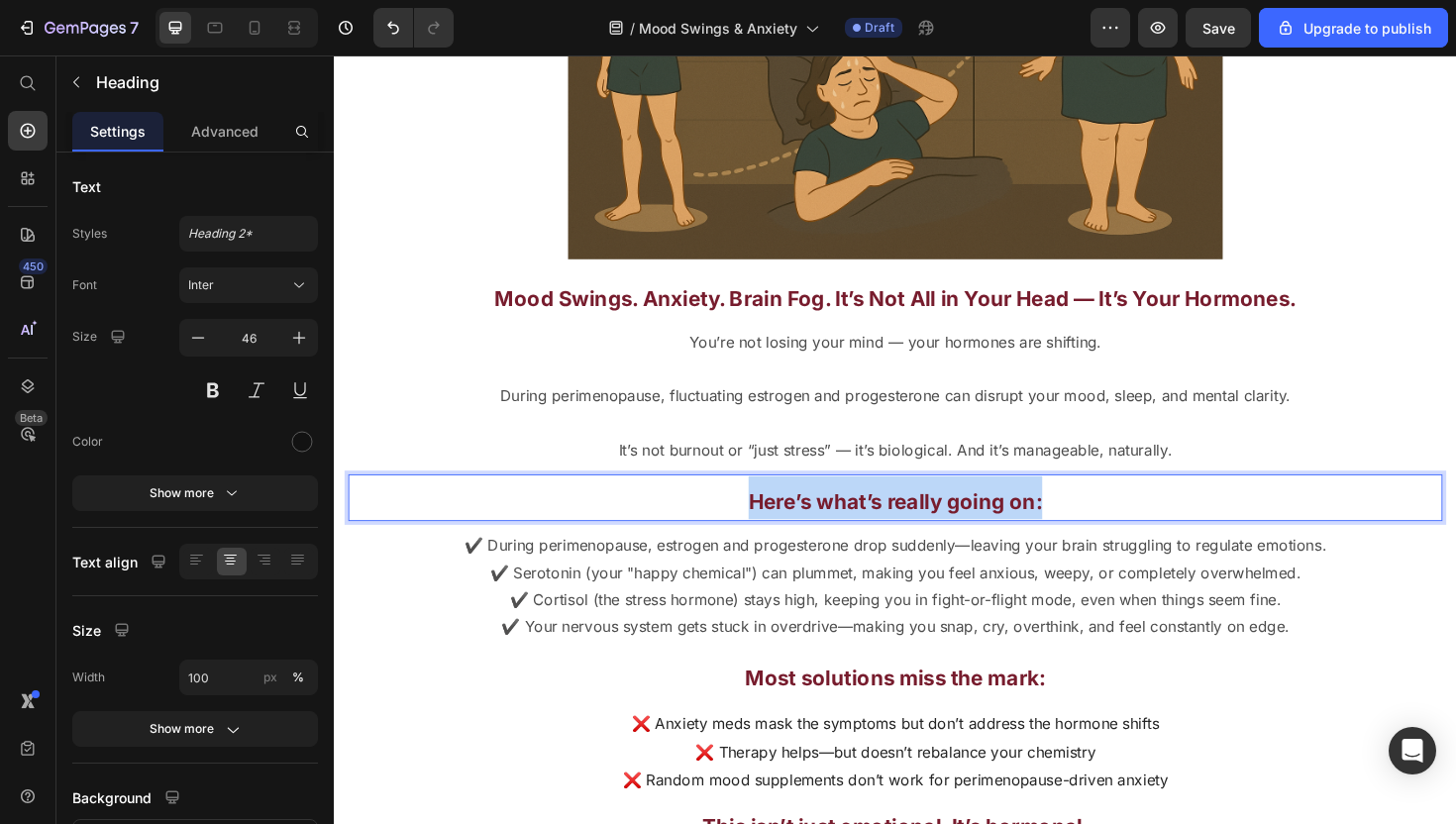 click on "Here’s what’s really going on:" at bounding box center [928, 528] 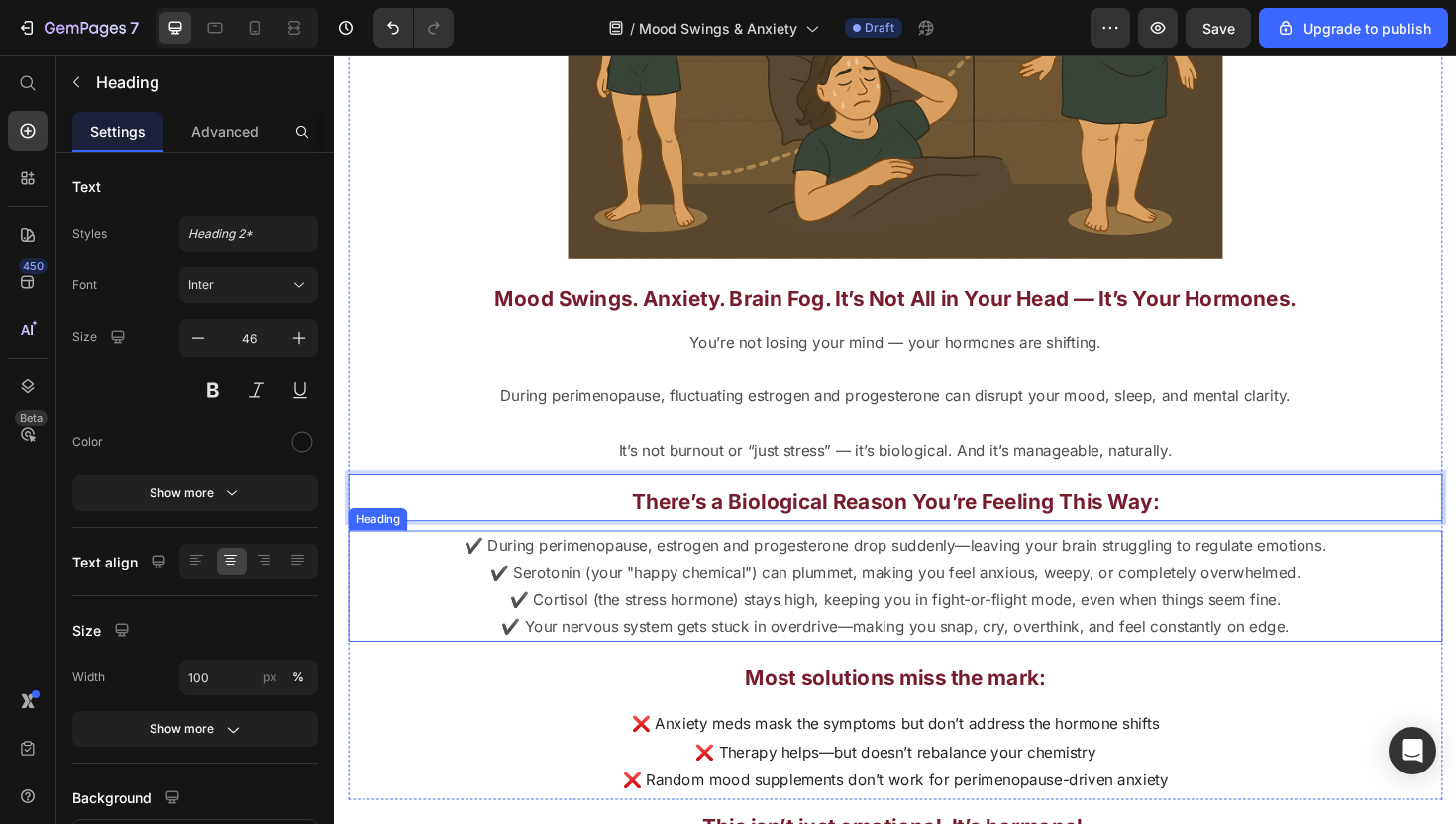 click on "✔️ During perimenopause, estrogen and progesterone drop suddenly—leaving your brain struggling to regulate emotions. ✔️ Serotonin (your "happy chemical") can plummet, making you feel anxious, weepy, or completely overwhelmed.  ✔️ Cortisol (the stress hormone) stays high, keeping you in fight-or-flight mode, even when things seem fine.  ✔️ Your nervous system gets stuck in overdrive—making you snap, cry, overthink, and feel constantly on edge." at bounding box center [928, 617] 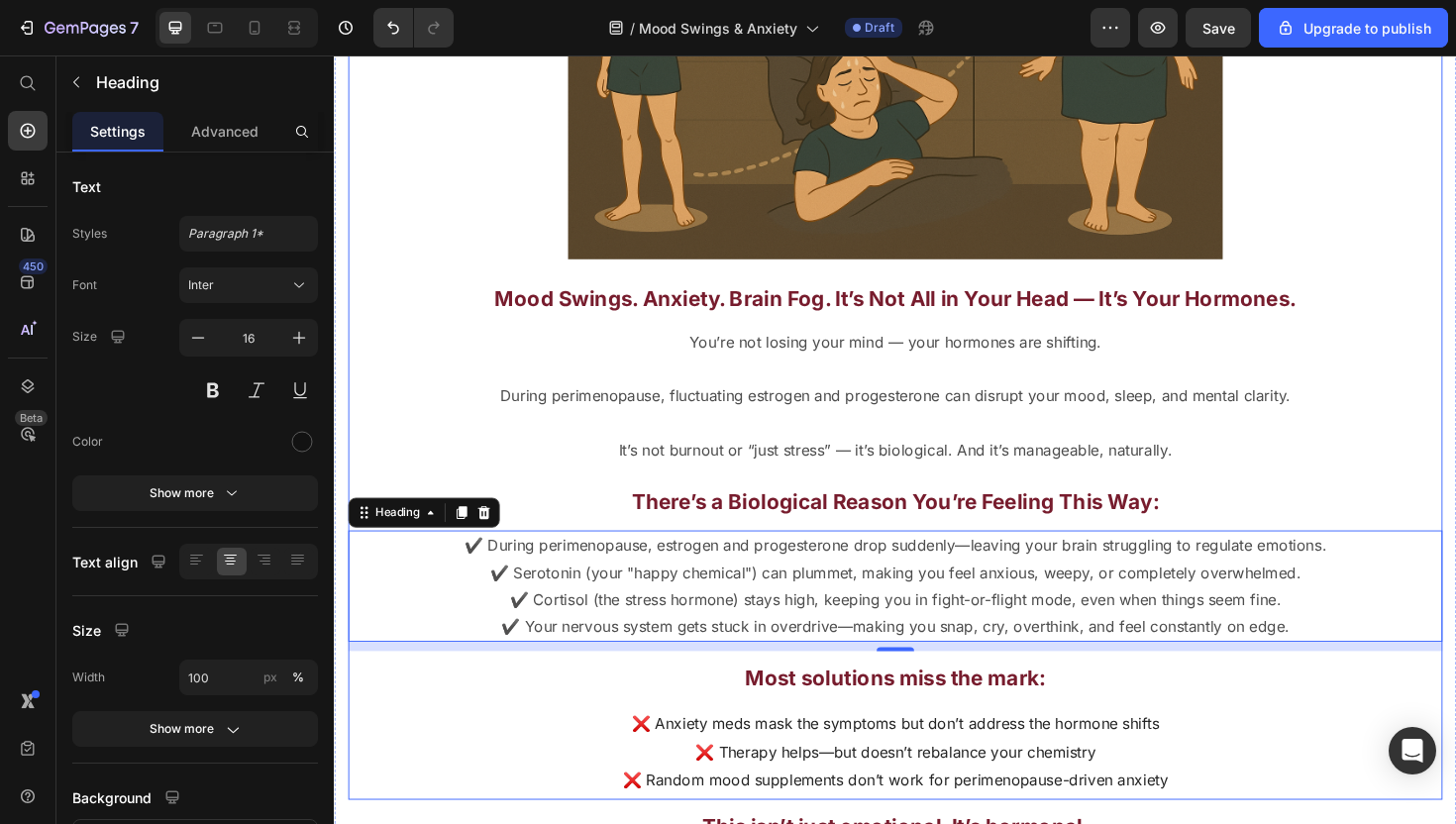 click on "❌ Anxiety meds mask the symptoms but don’t address the hormone shifts  ❌ Therapy helps—but doesn’t rebalance your chemistry  ❌ Random mood supplements don’t work for perimenopause-driven anxiety" at bounding box center (928, 792) 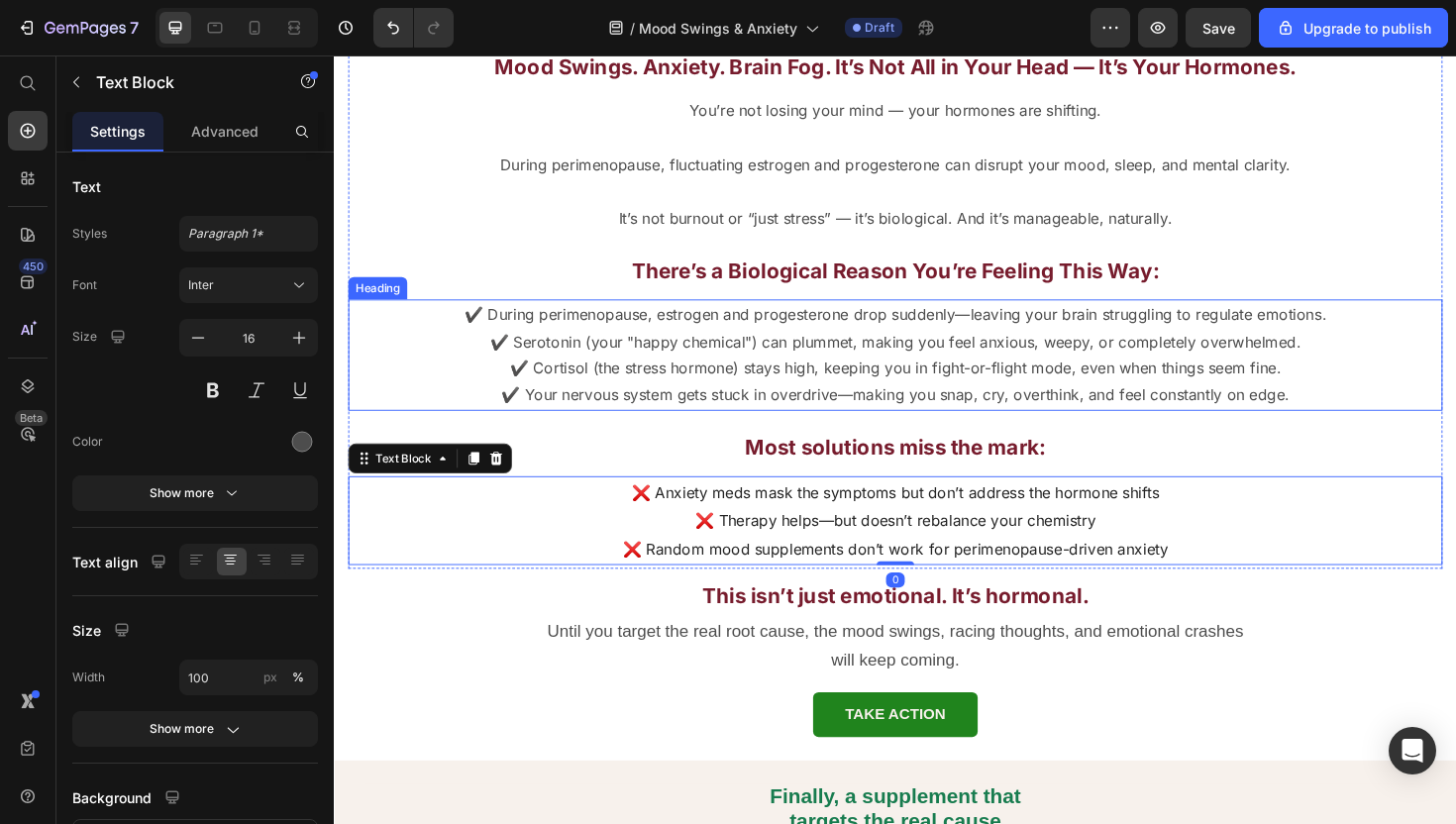 scroll, scrollTop: 2403, scrollLeft: 0, axis: vertical 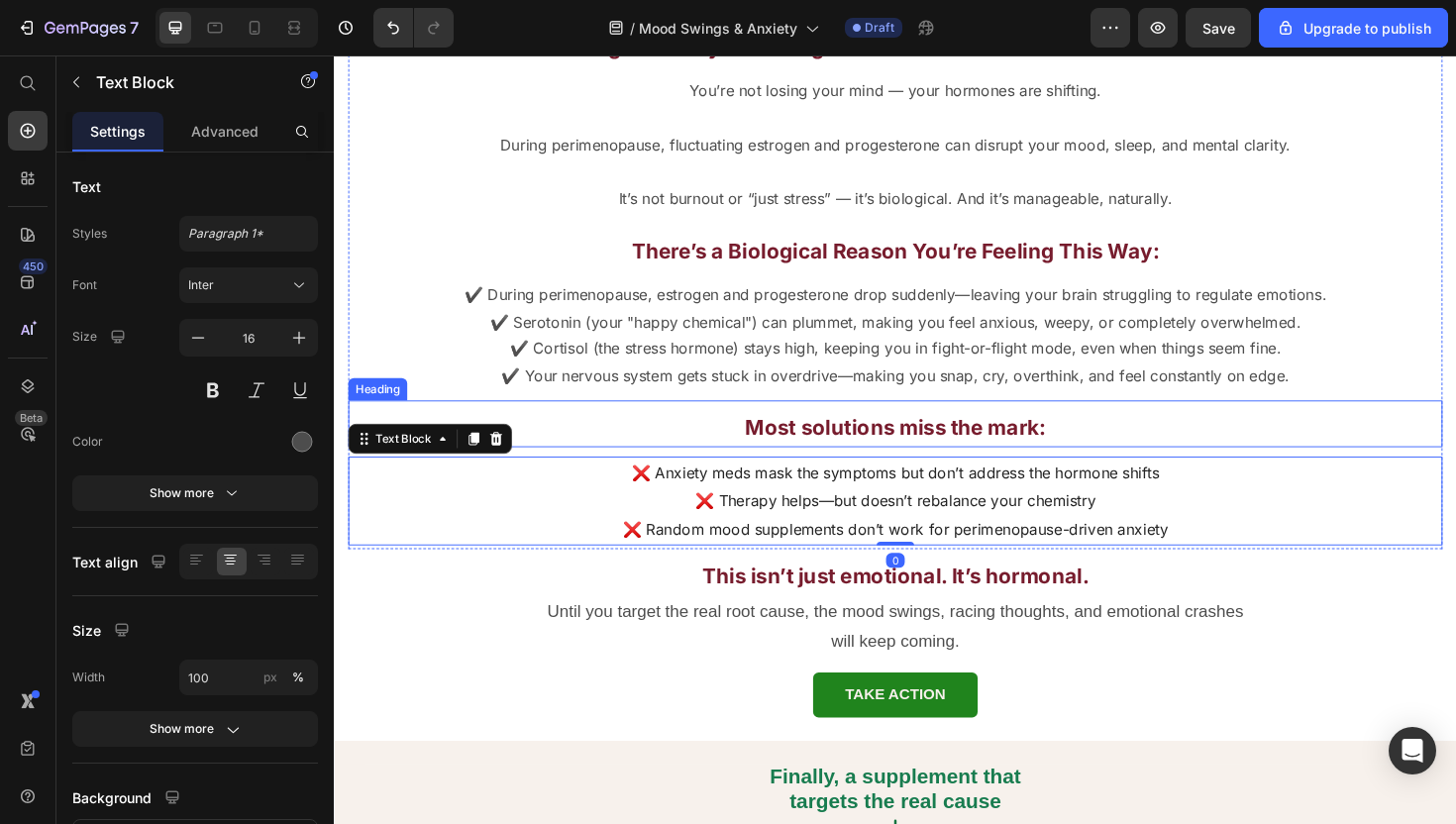 click on "Mood Swings Are the #1 Reason Women Over 45 Feel Out of Control So why is no one treating the real cause?  Heading Mood Swings Are the  #1 Reason  Women Over 45 Feel Out of Control  Heading  So why is no one treating the real cause? Text Block Image ⁠⁠⁠⁠⁠⁠⁠ Mood Swings. Anxiety. Brain Fog. It’s Not All in Your Head — It’s Your Hormones. Heading ⁠⁠⁠⁠⁠⁠⁠ You’re not losing your mind — your hormones are shifting.  During perimenopause, fluctuating estrogen and progesterone can disrupt your mood, sleep, and mental clarity.  It’s not burnout or “just stress” — it’s biological. And it’s manageable, naturally. Heading If you feel like you're snapping, crying, or panicking—and you can’t control it— you’re not alone . Text Block And it’s not because you’re too sensitive. It’s not because you’re mentally weak. It’s not all in your head. It’s your hormones. Heading Here’s what’s  really  going on: Text Block ⁠⁠⁠⁠⁠⁠⁠ Heading :   0" at bounding box center (928, -3) 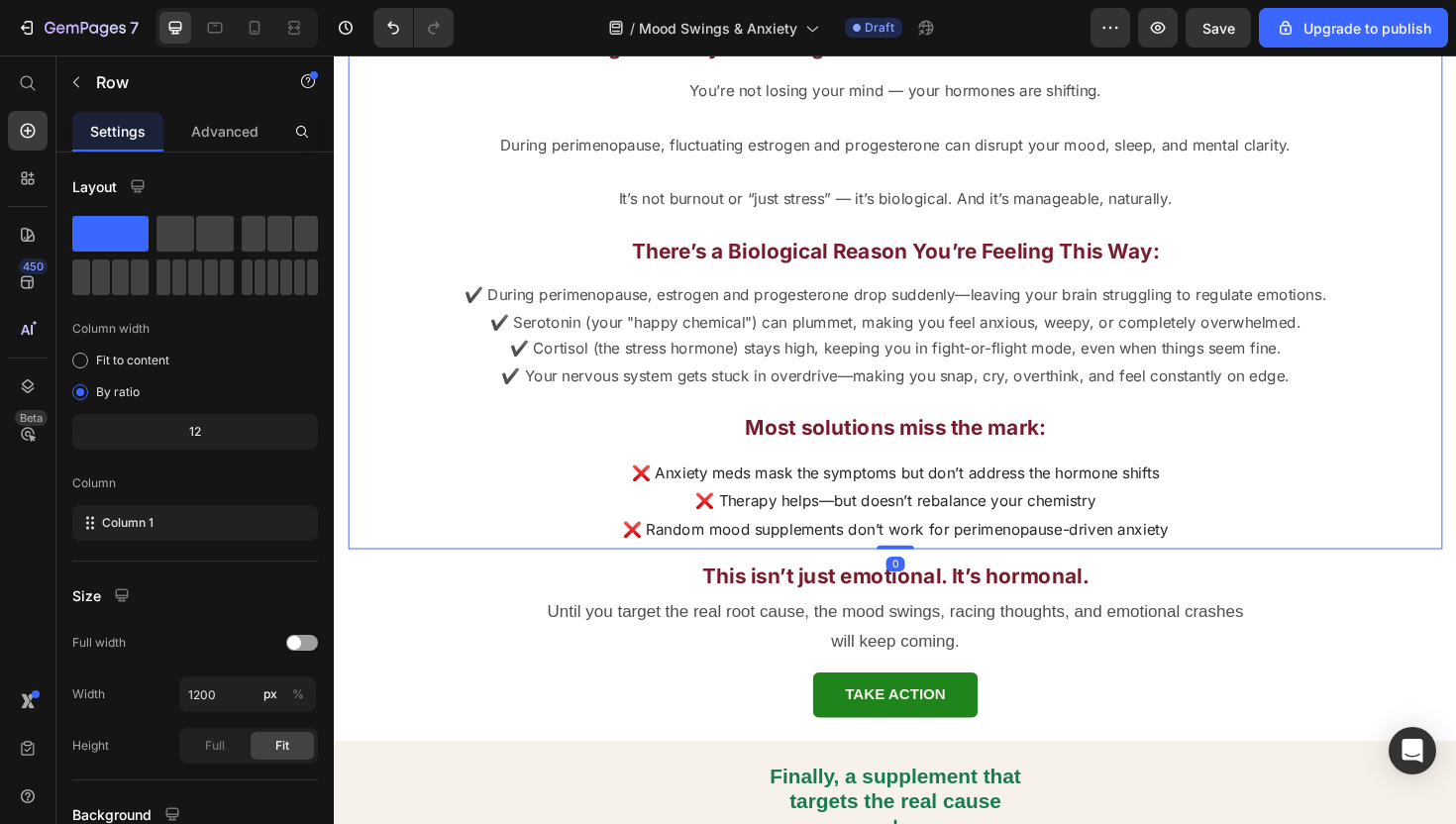 click on "Most solutions miss the mark:" at bounding box center [928, 450] 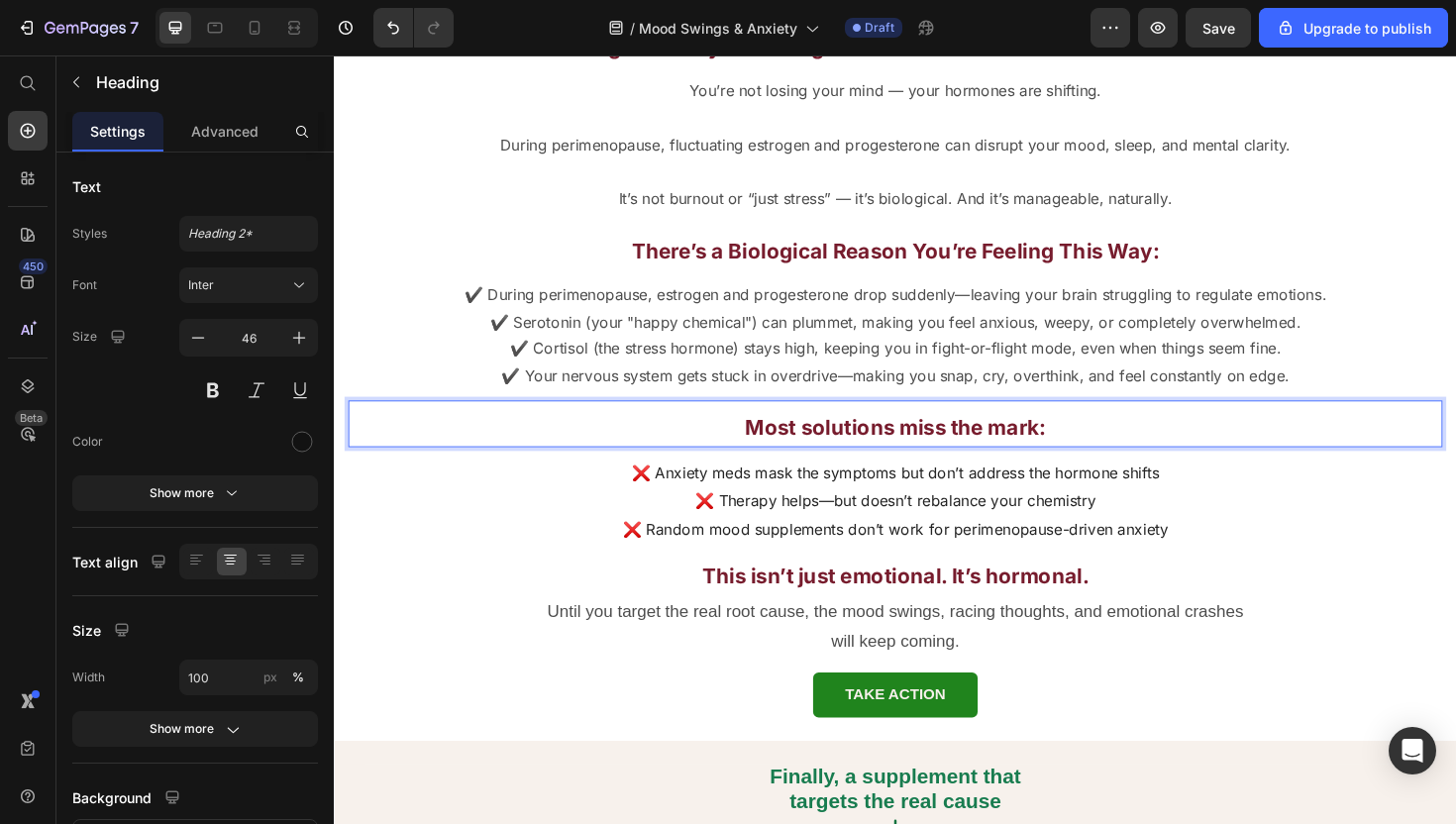 click on "Most solutions miss the mark:" at bounding box center [928, 450] 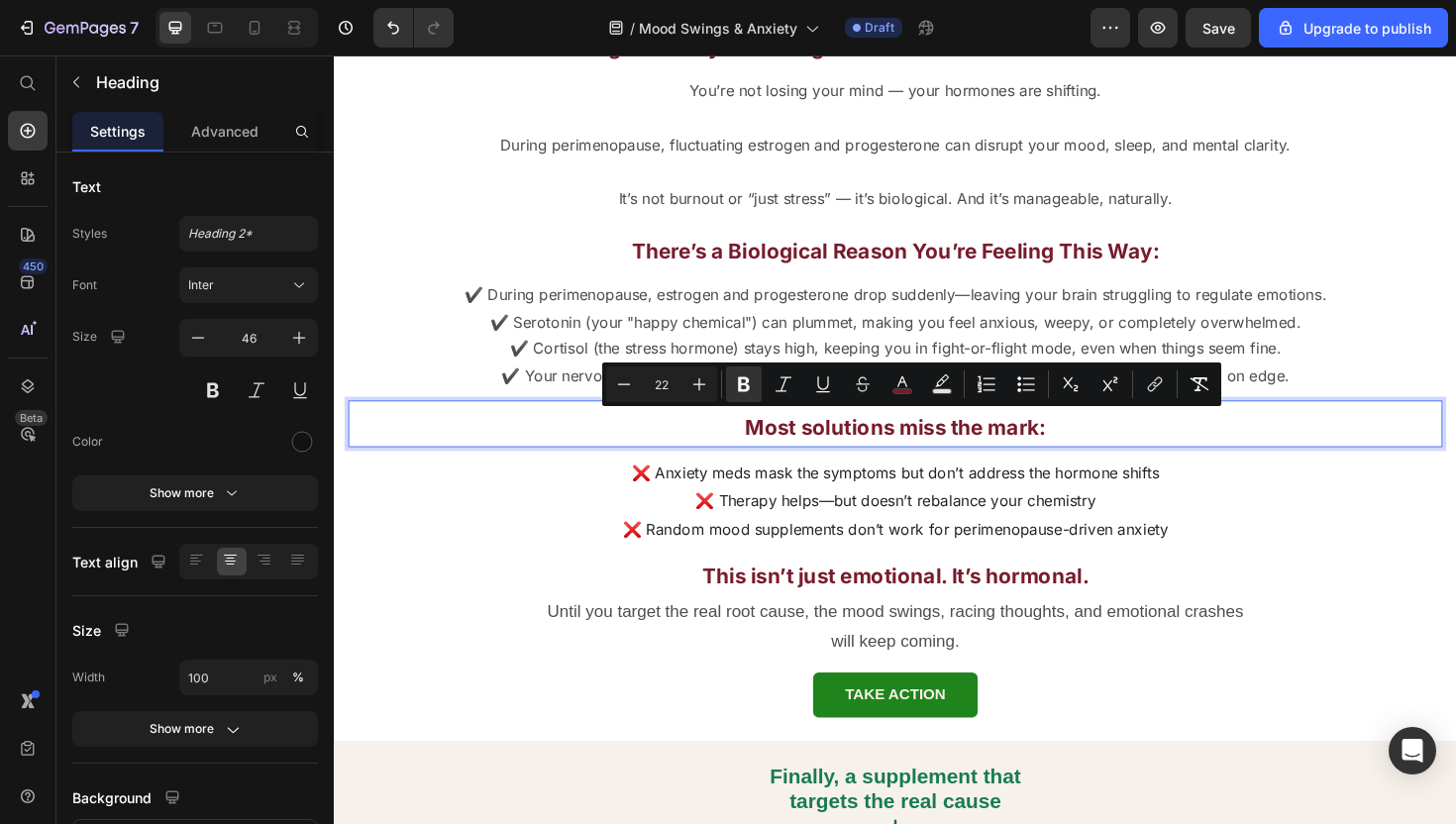 click on "❌ Therapy helps—but doesn’t rebalance your chemistry" at bounding box center [928, 527] 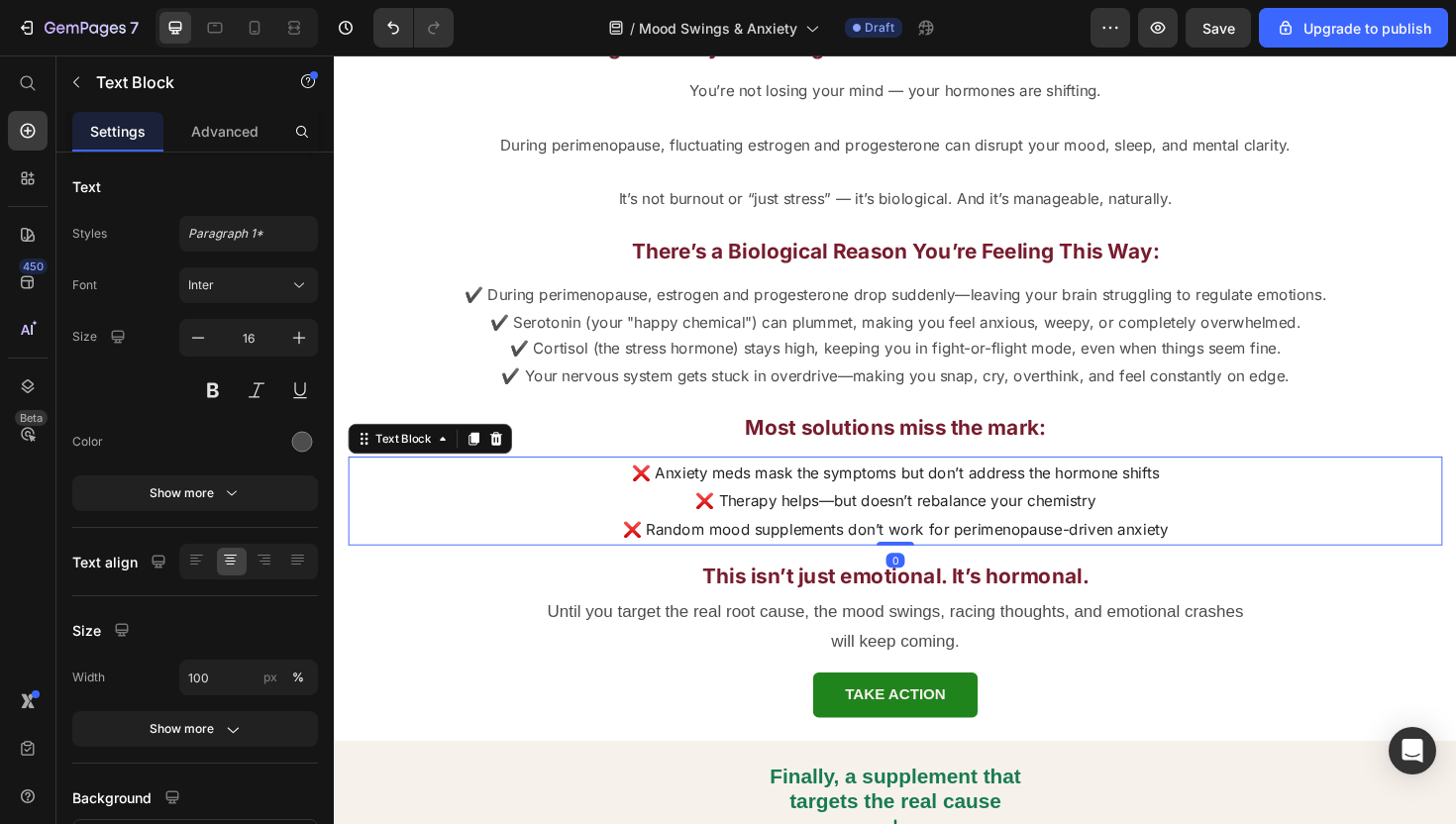 click on "❌ Therapy helps—but doesn’t rebalance your chemistry" at bounding box center [928, 527] 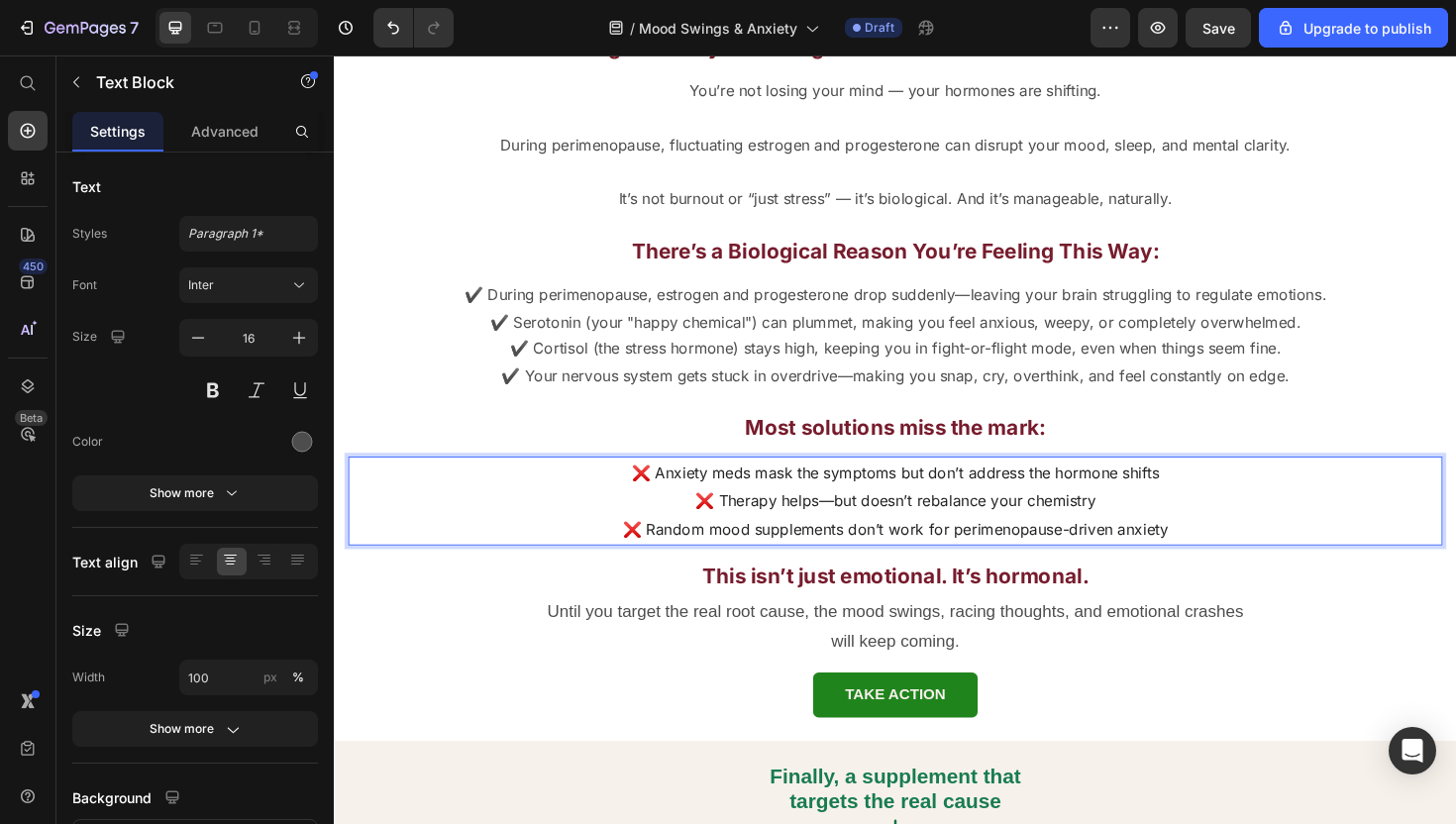 click on "❌ Random mood supplements don’t work for perimenopause-driven anxiety" at bounding box center (928, 558) 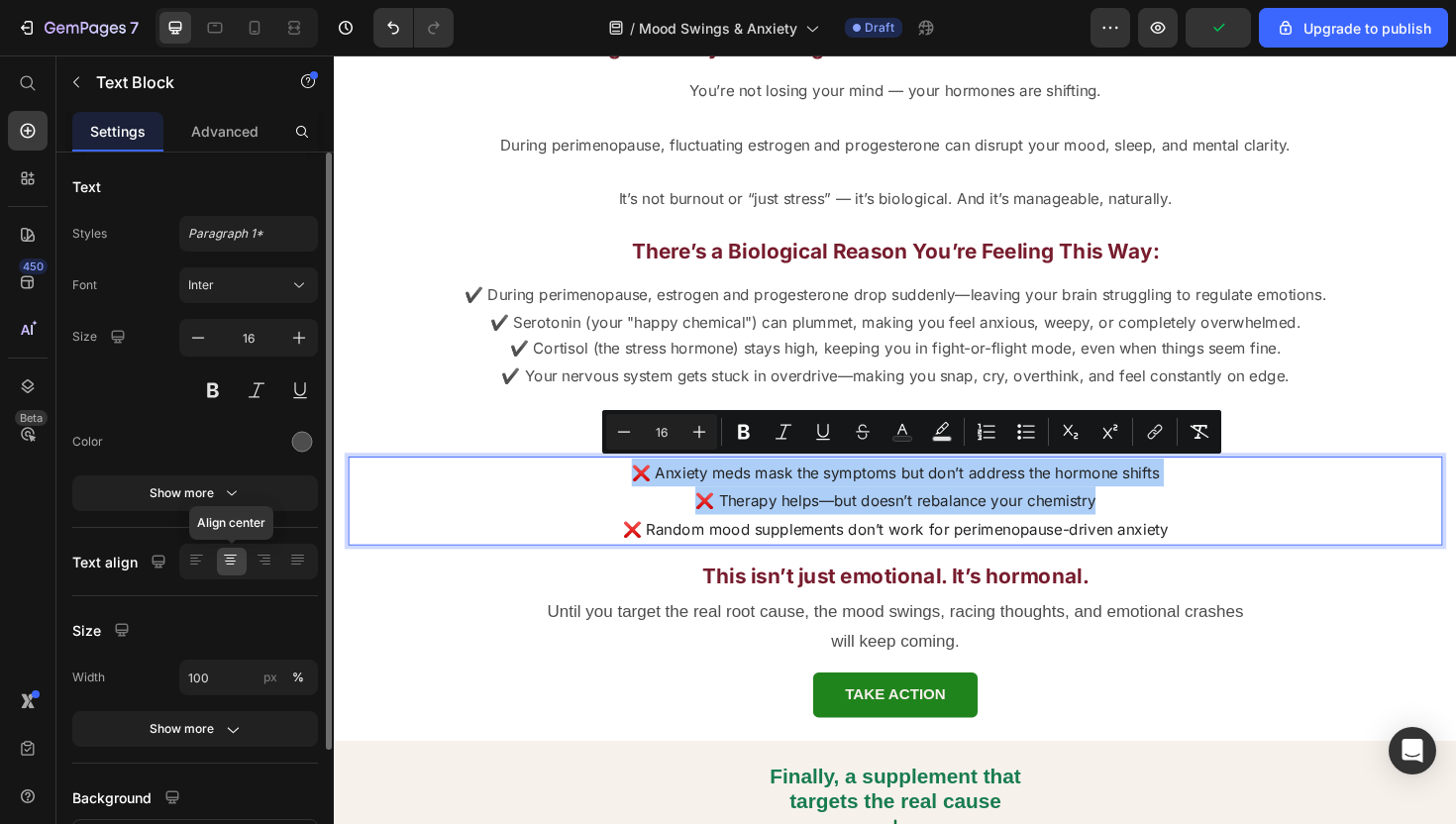 click 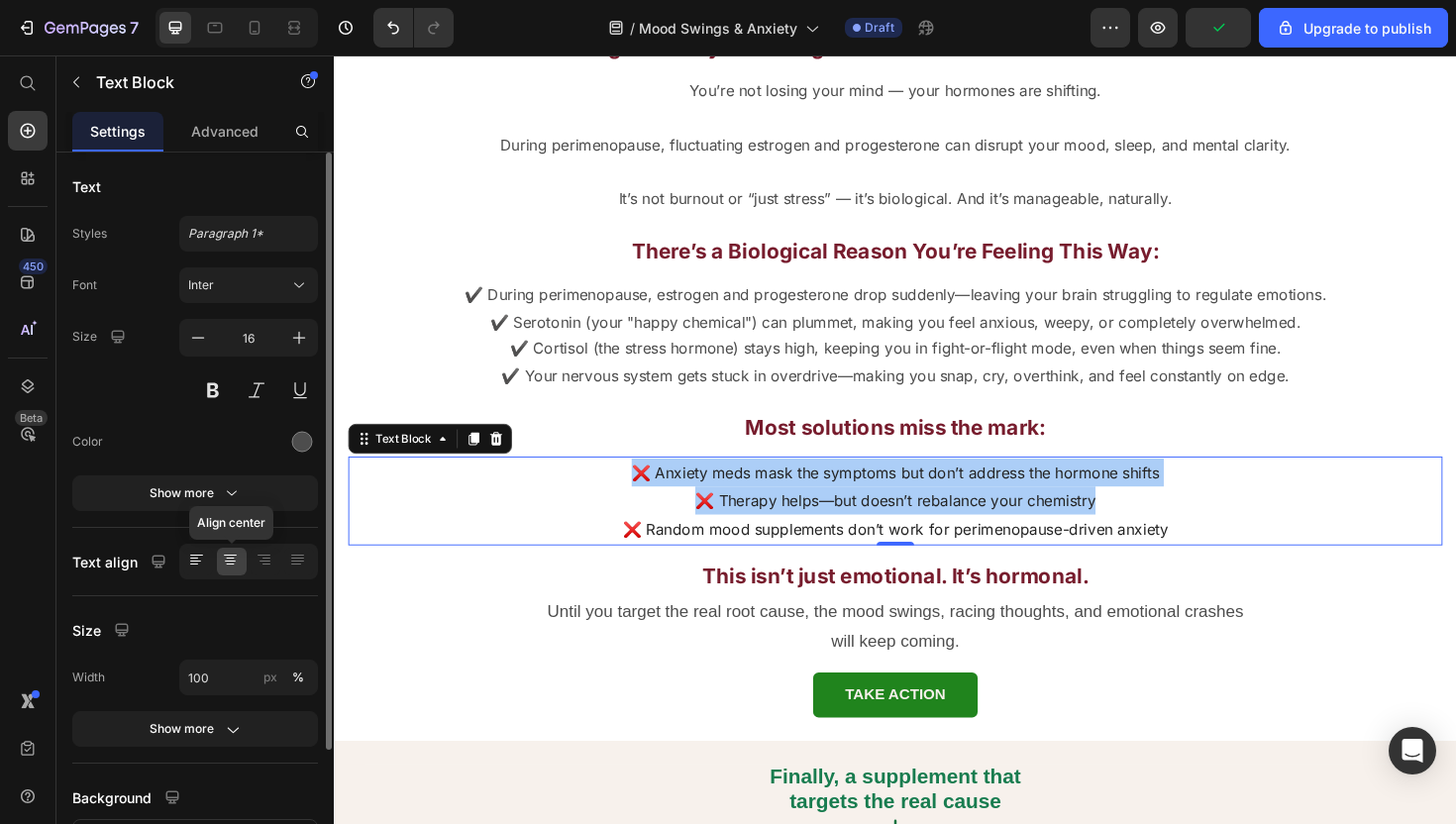click 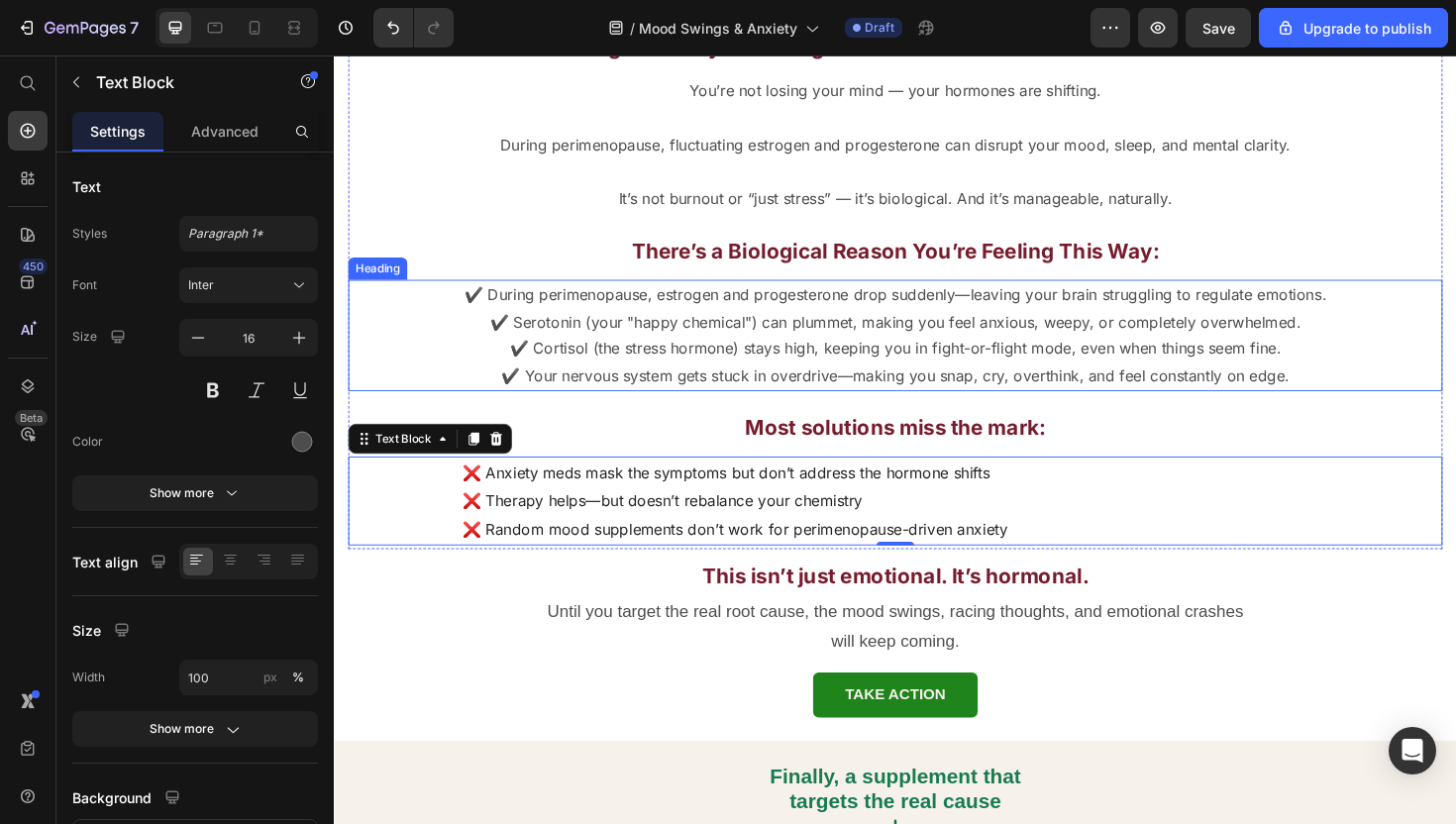click on "✔️ Cortisol (the stress hormone) stays high, keeping you in fight-or-flight mode, even when things seem fine." at bounding box center [928, 365] 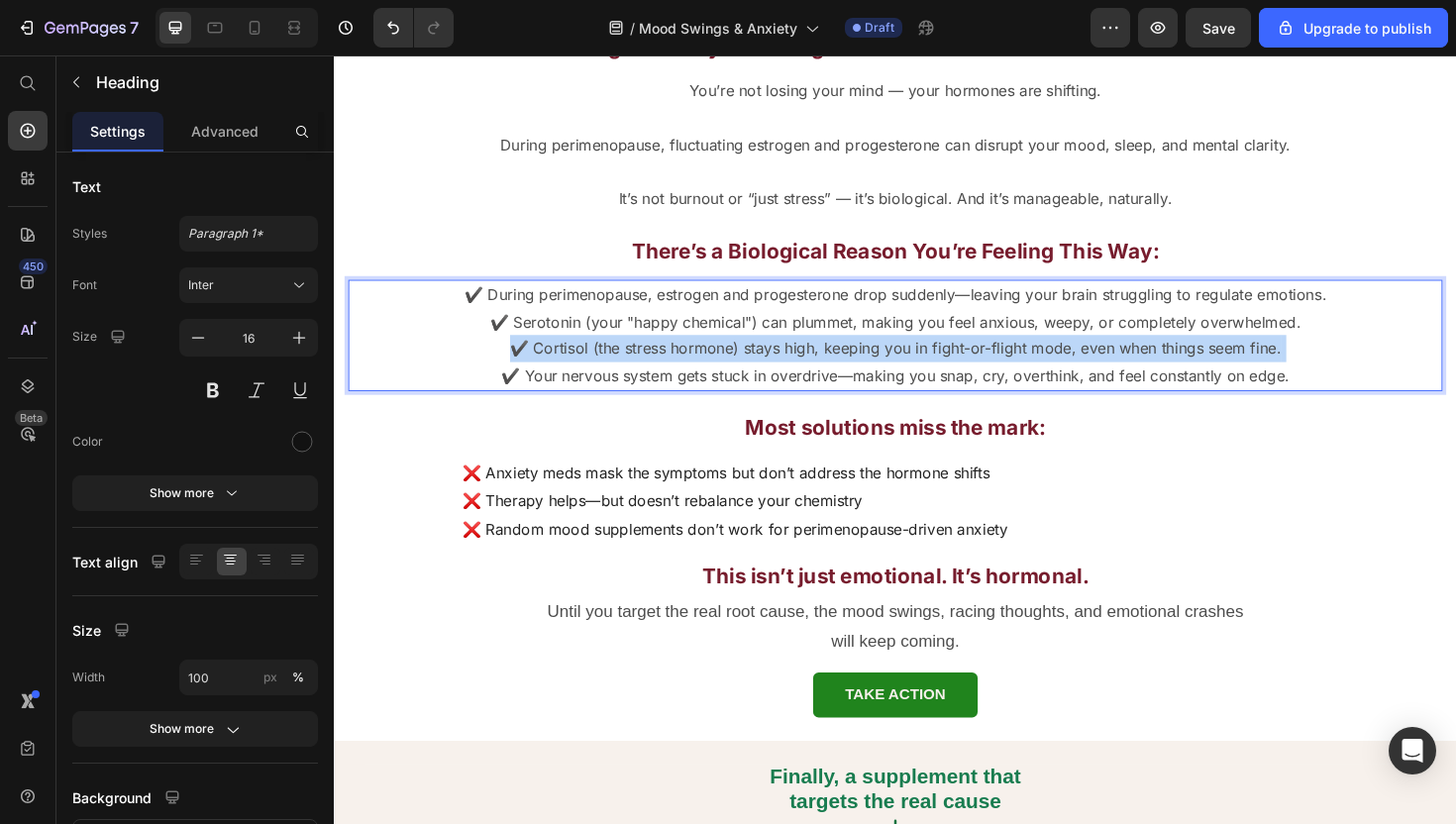 click on "✔️ Cortisol (the stress hormone) stays high, keeping you in fight-or-flight mode, even when things seem fine." at bounding box center [928, 365] 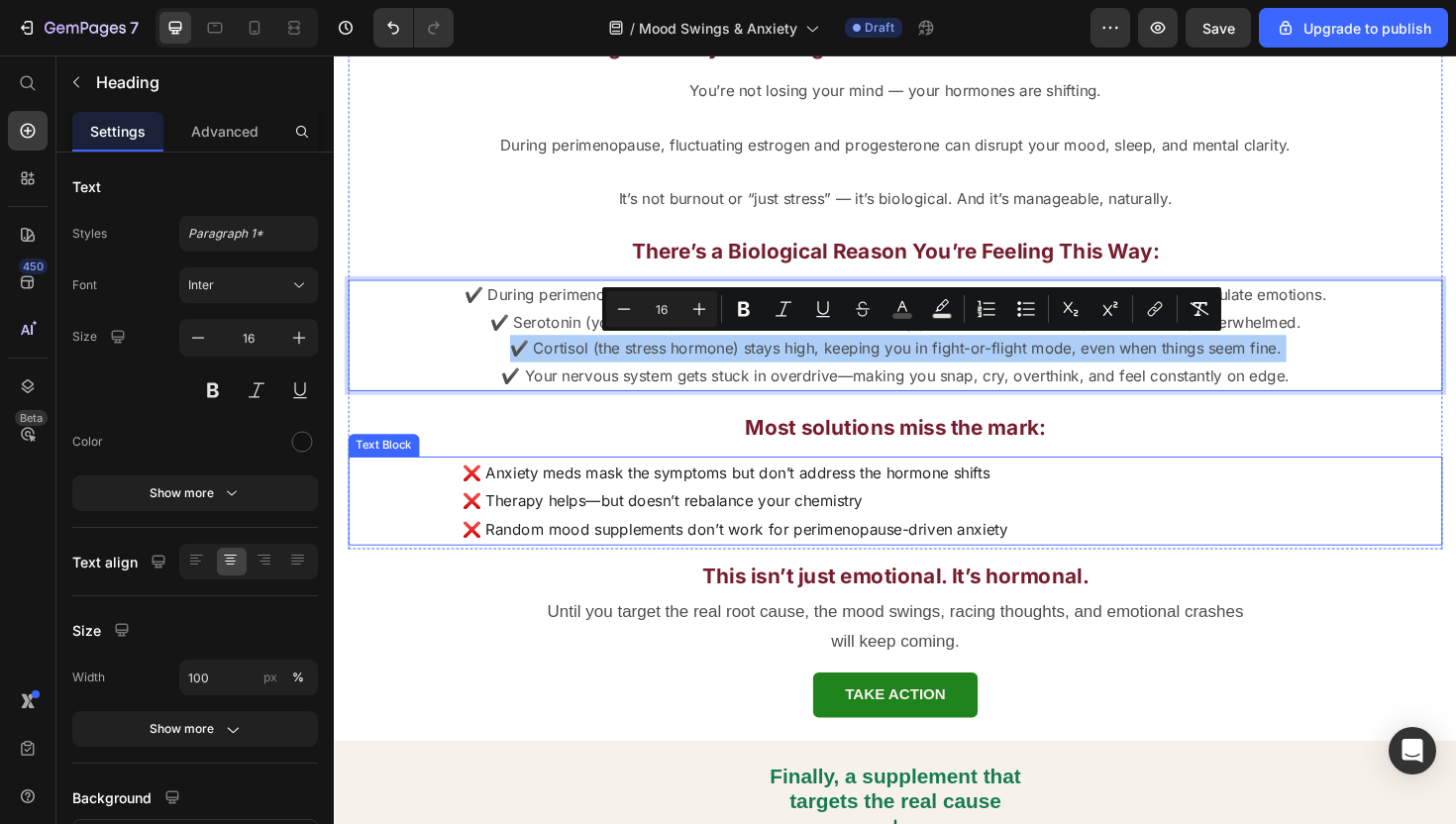 click on "❌ Random mood supplements don’t work for perimenopause-driven anxiety" at bounding box center [758, 558] 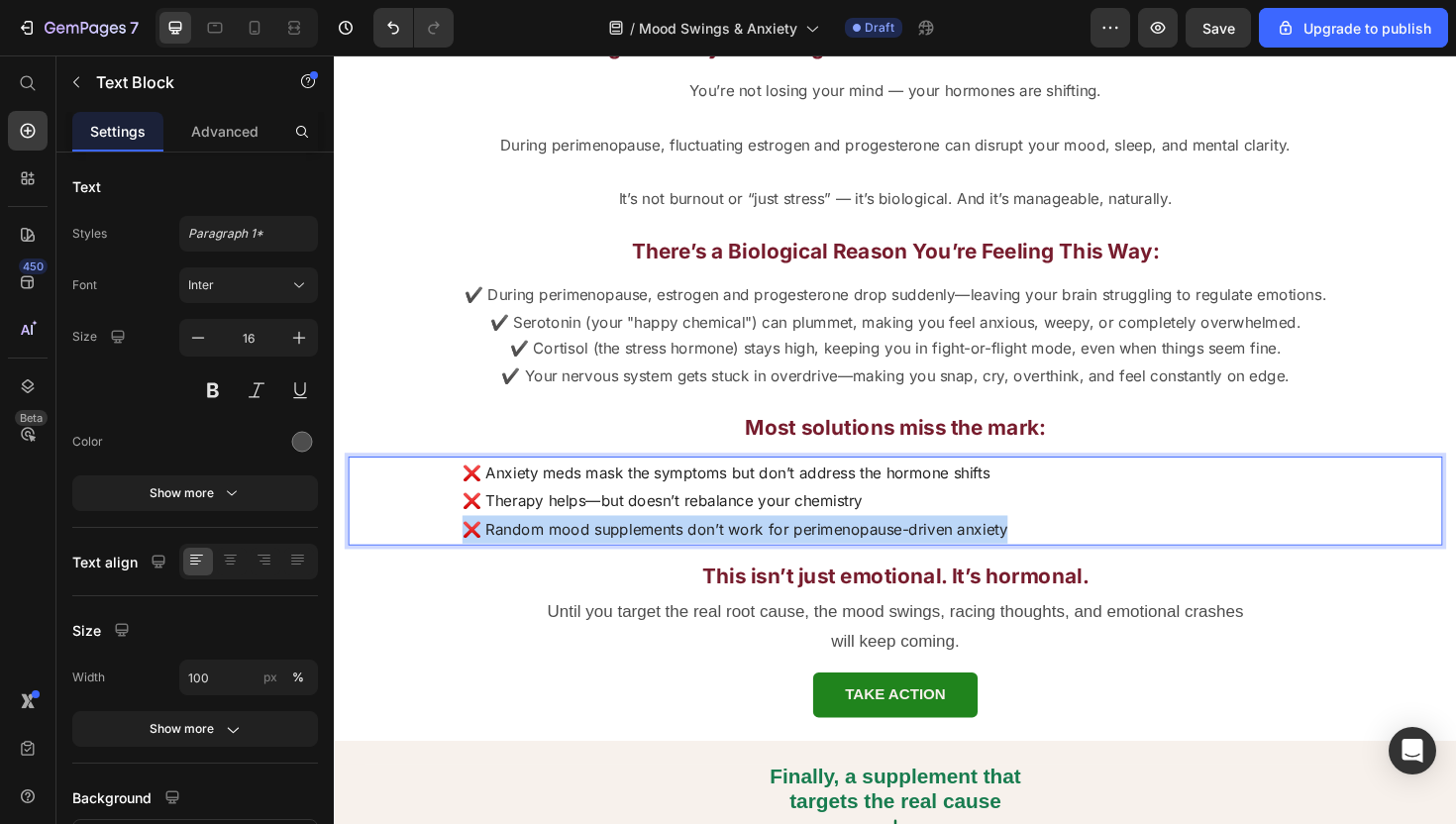 click on "❌ Random mood supplements don’t work for perimenopause-driven anxiety" at bounding box center (758, 558) 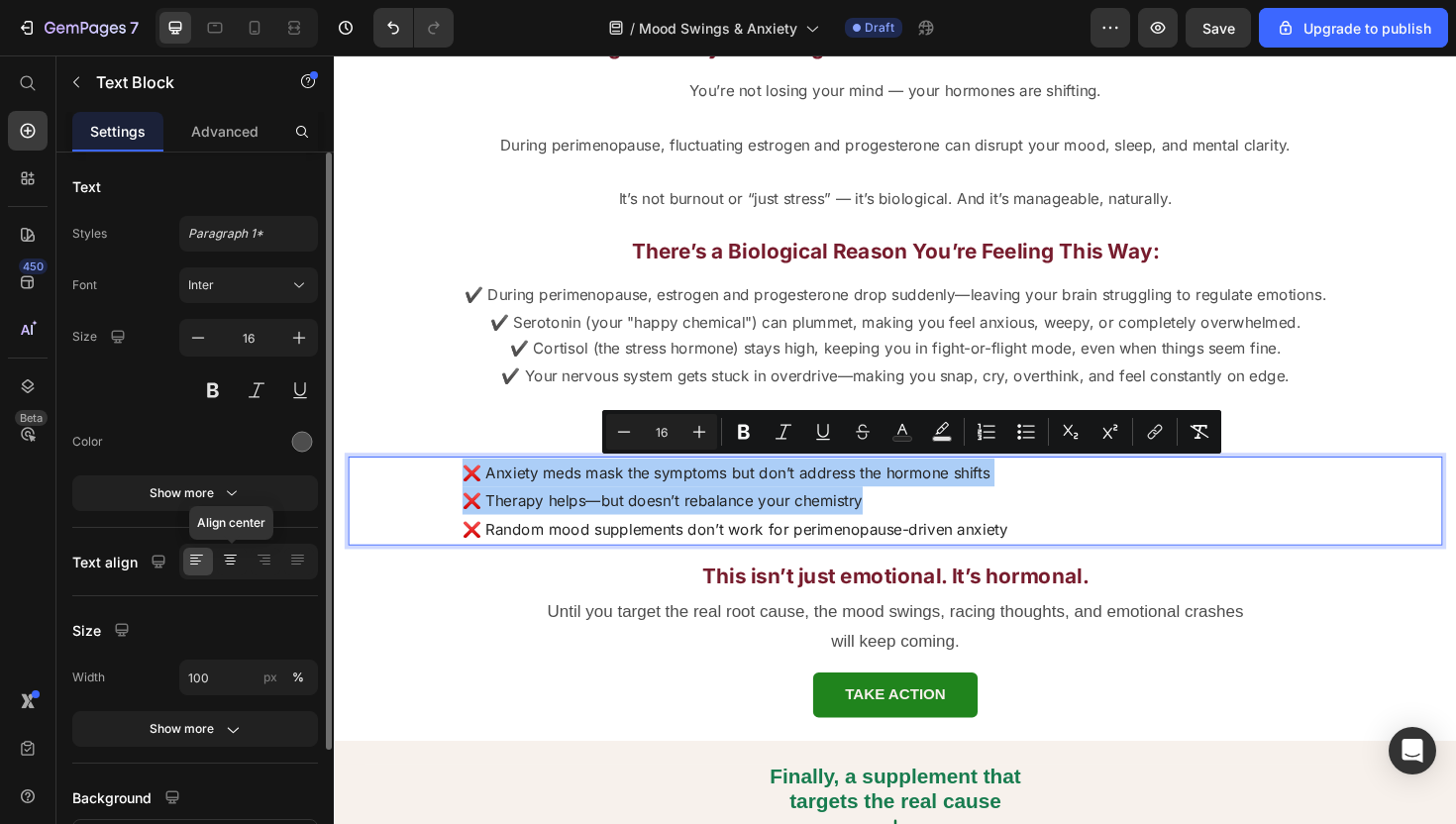 click 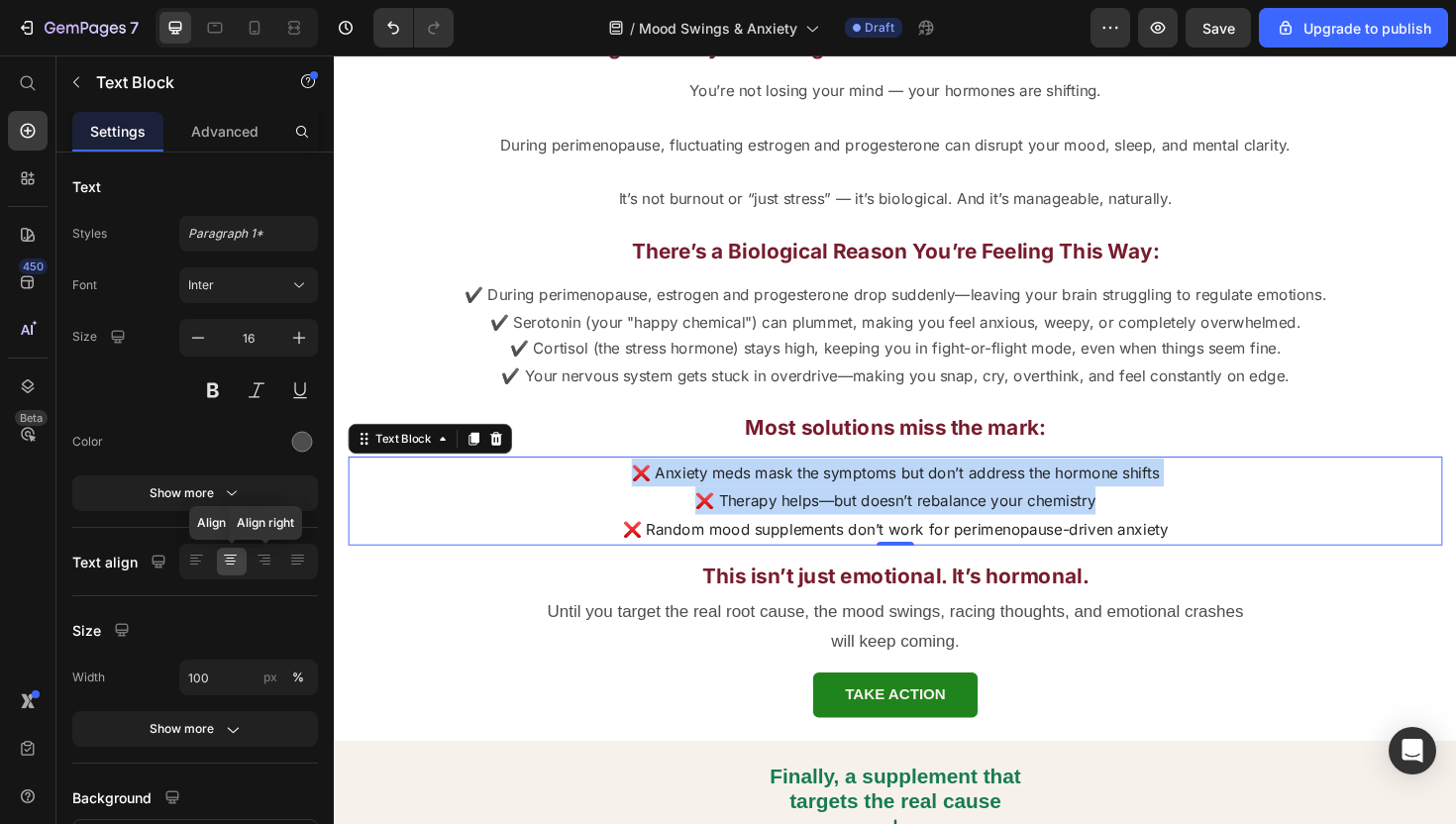 click on "This isn’t just emotional. It’s hormonal." at bounding box center [928, 603] 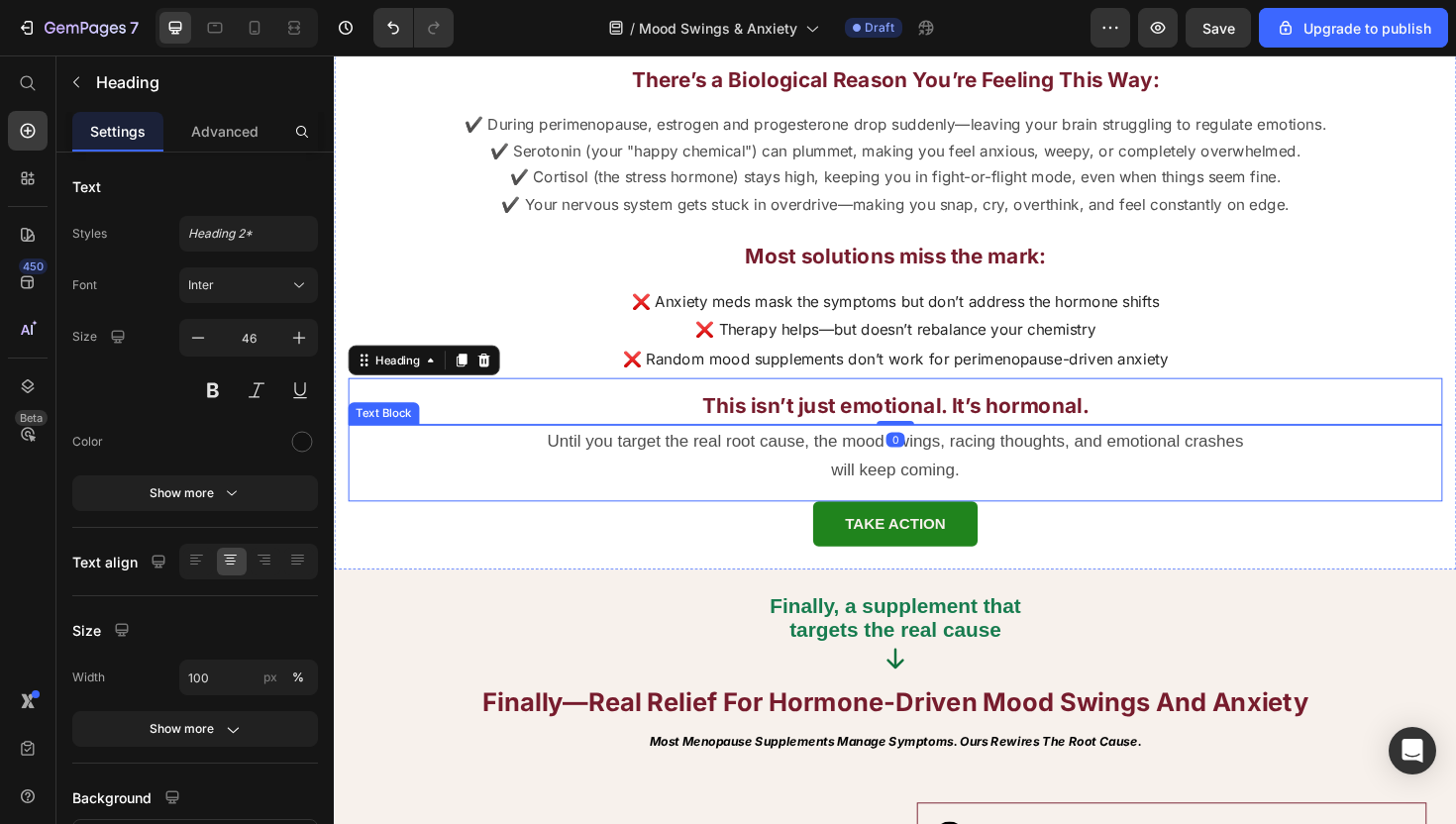 scroll, scrollTop: 2603, scrollLeft: 0, axis: vertical 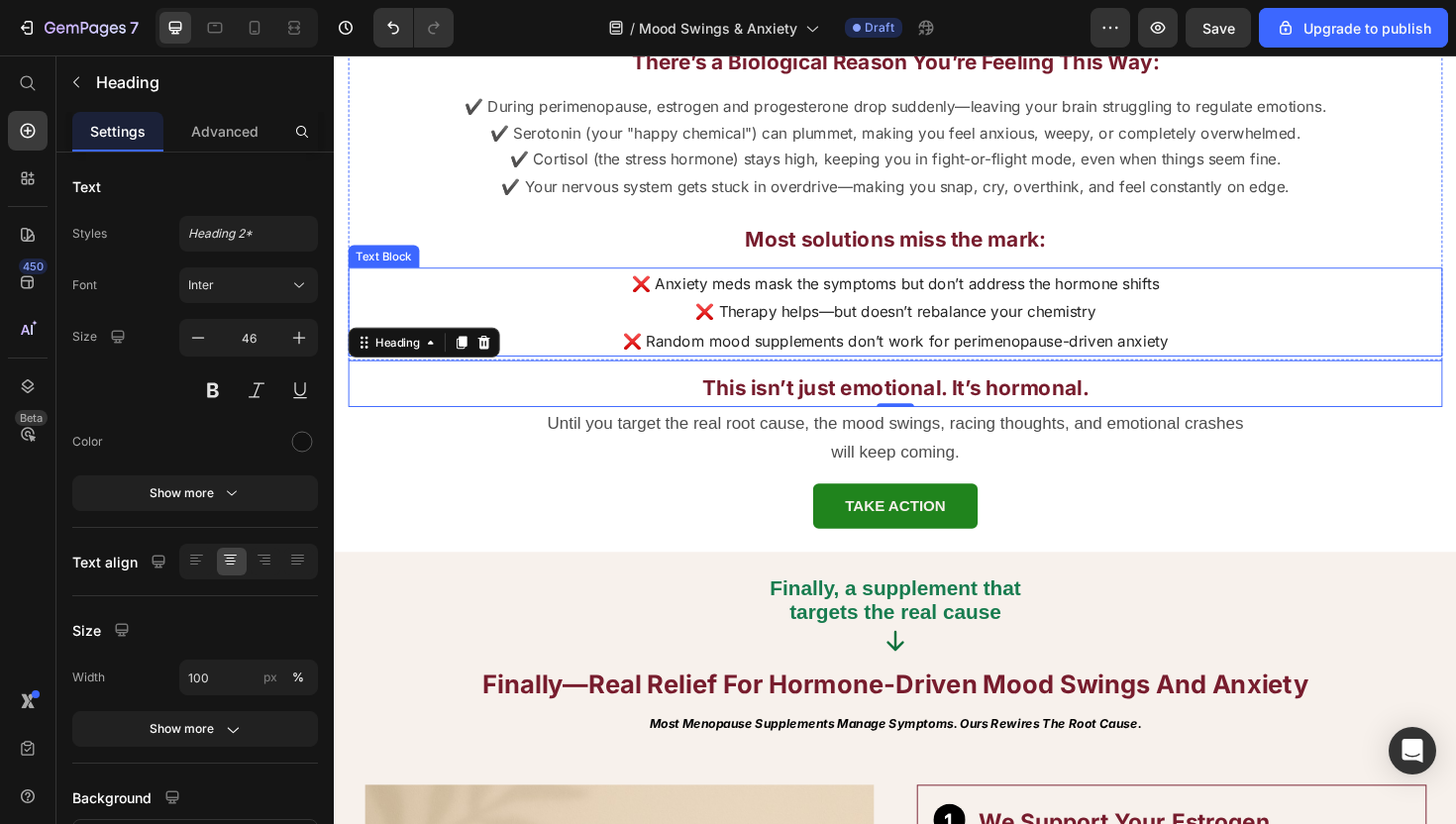 click on "❌ Anxiety meds mask the symptoms but don’t address the hormone shifts  ❌ Therapy helps—but doesn’t rebalance your chemistry  ❌ Random mood supplements don’t work for perimenopause-driven anxiety Text Block" at bounding box center (928, 327) 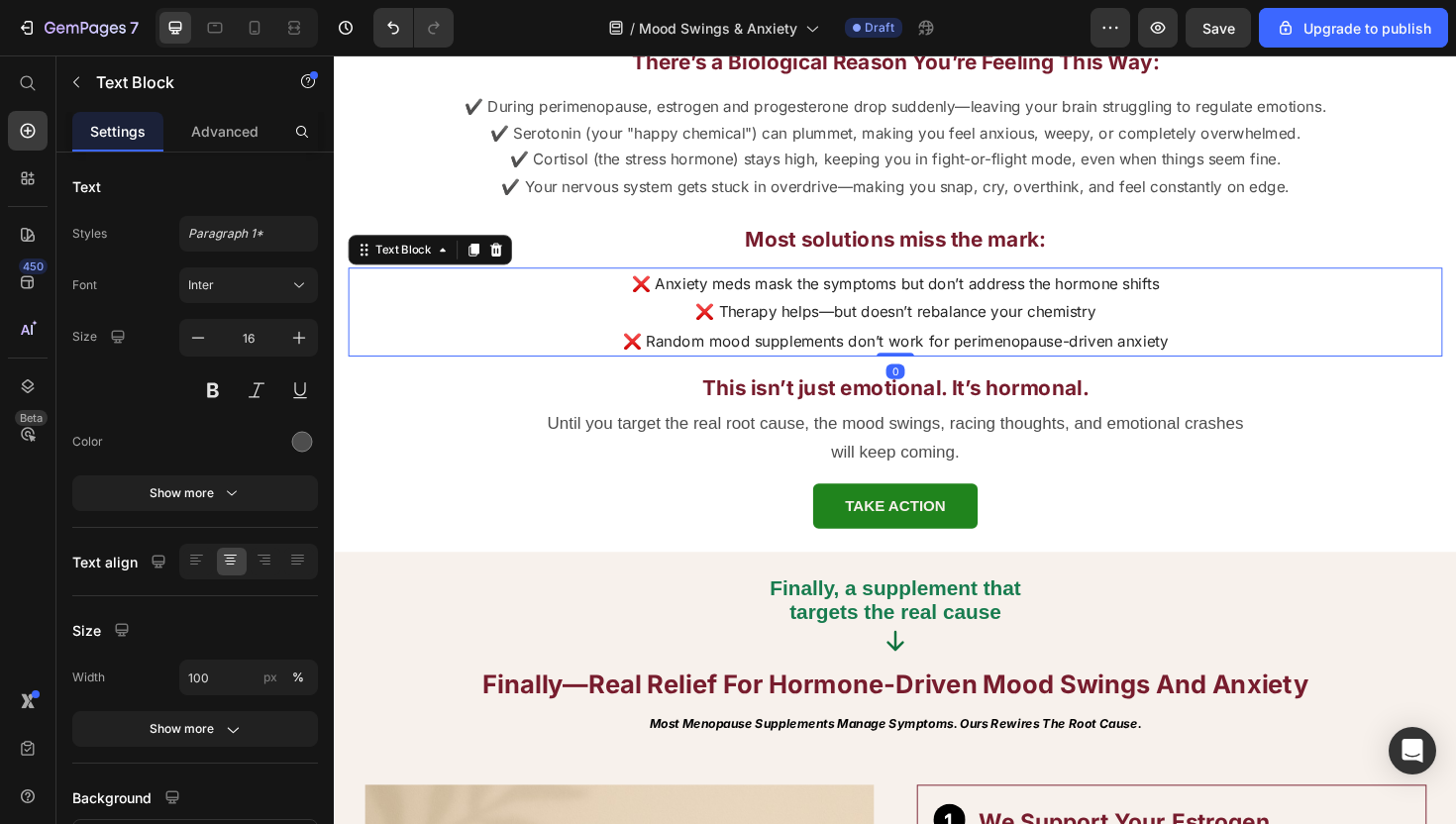 click on "Most solutions miss the mark:" at bounding box center [928, 250] 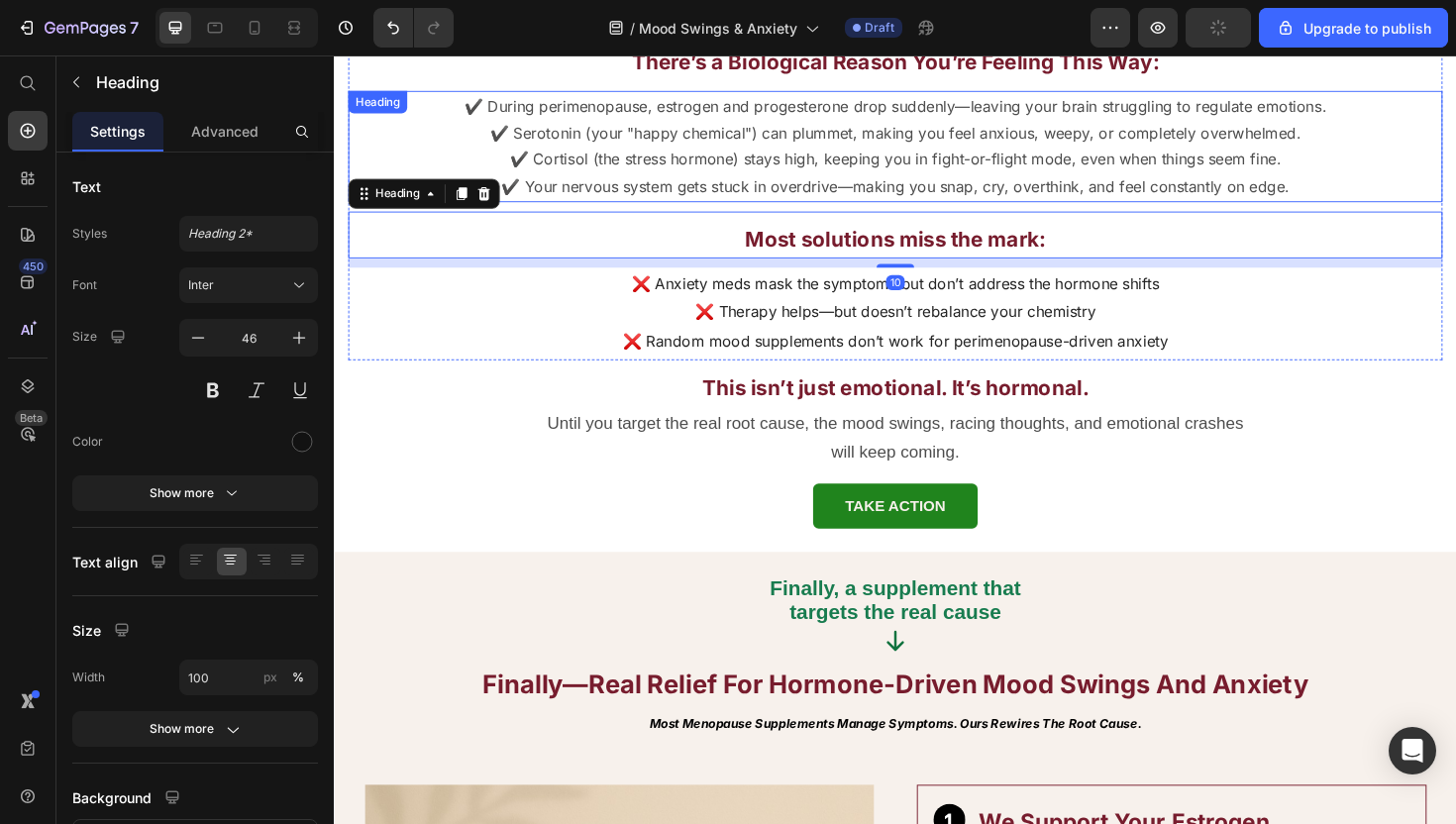 scroll, scrollTop: 2727, scrollLeft: 0, axis: vertical 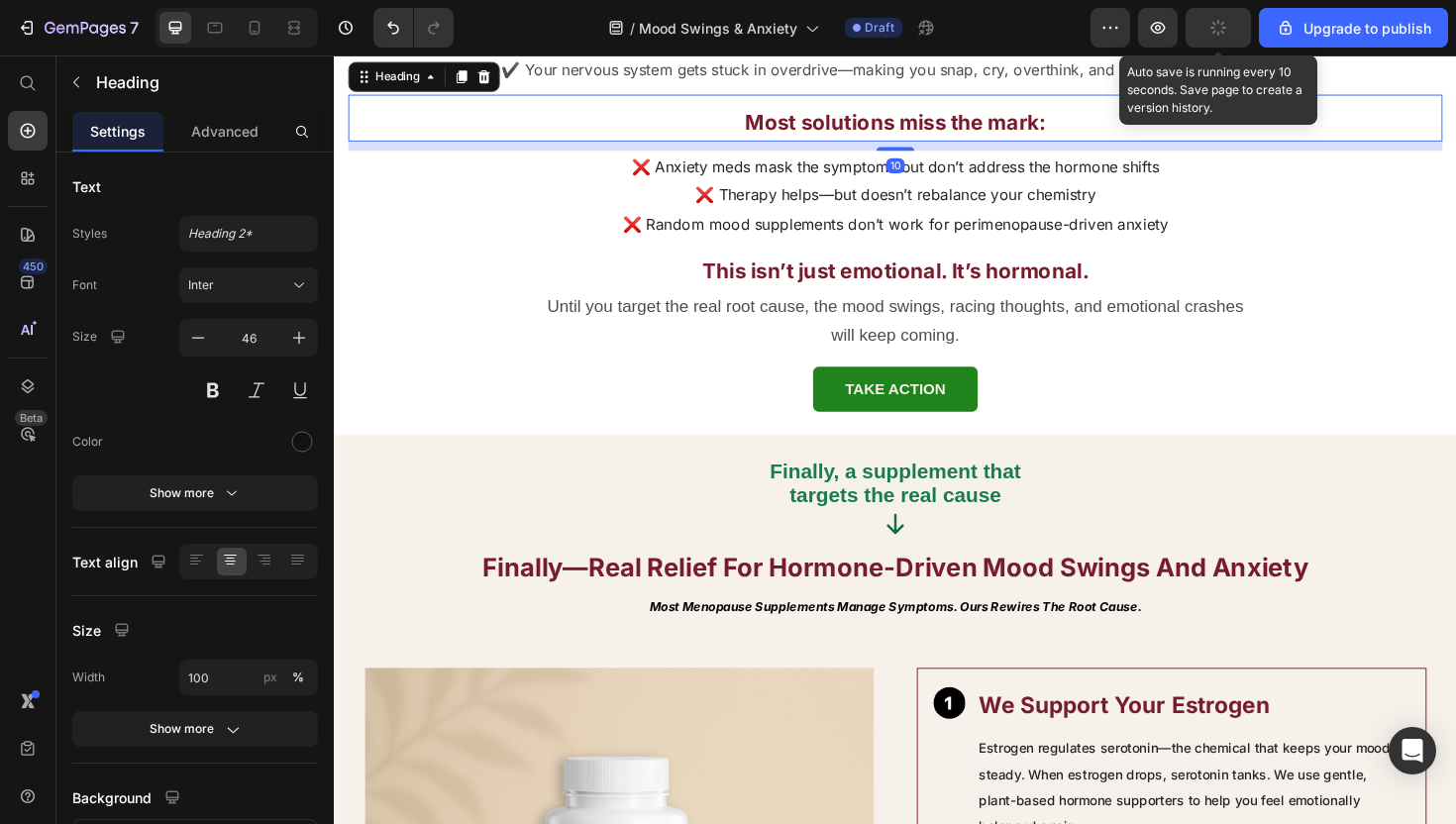 click at bounding box center [1218, 28] 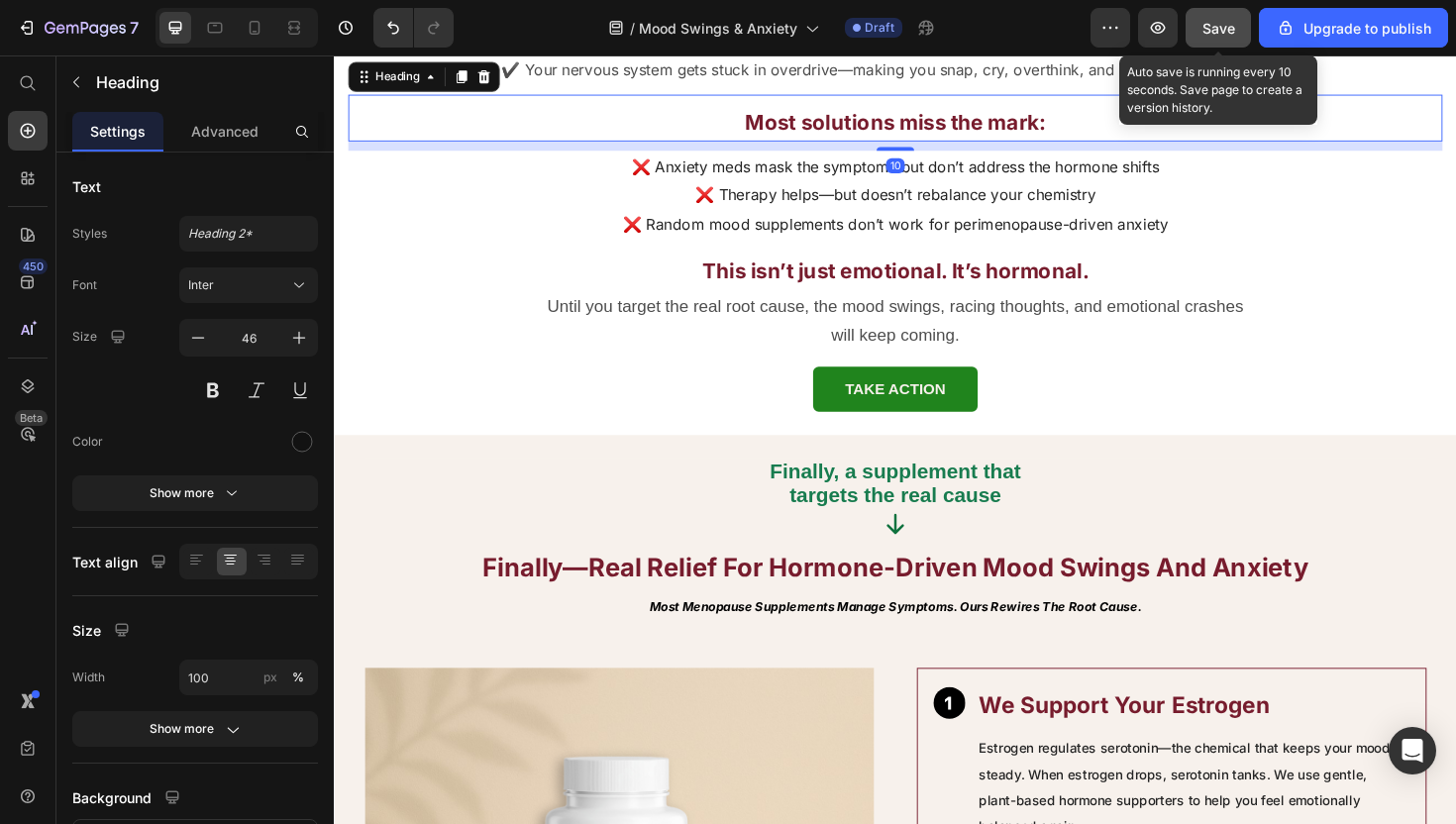 click on "Save" at bounding box center [1218, 28] 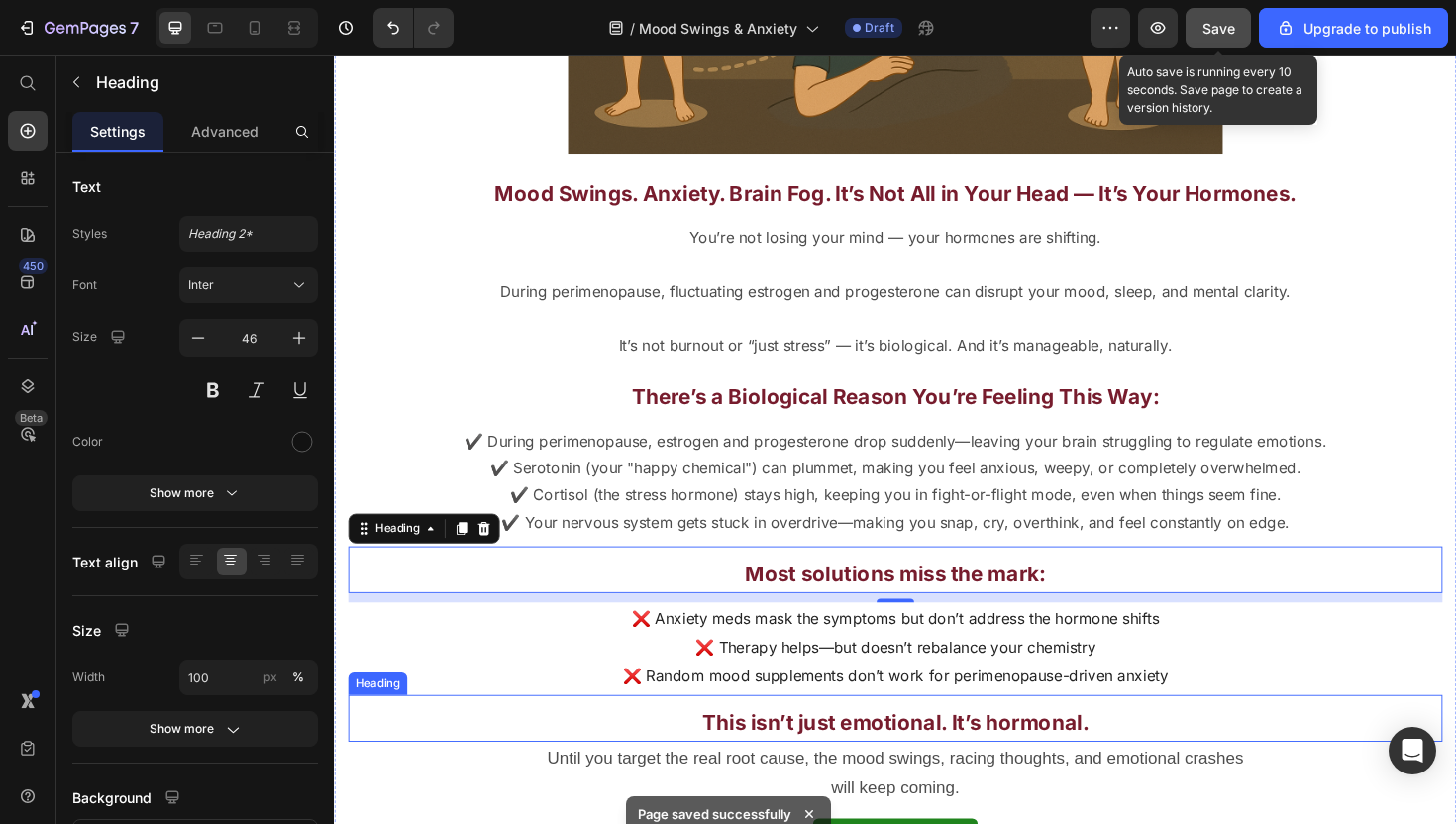 scroll, scrollTop: 2255, scrollLeft: 0, axis: vertical 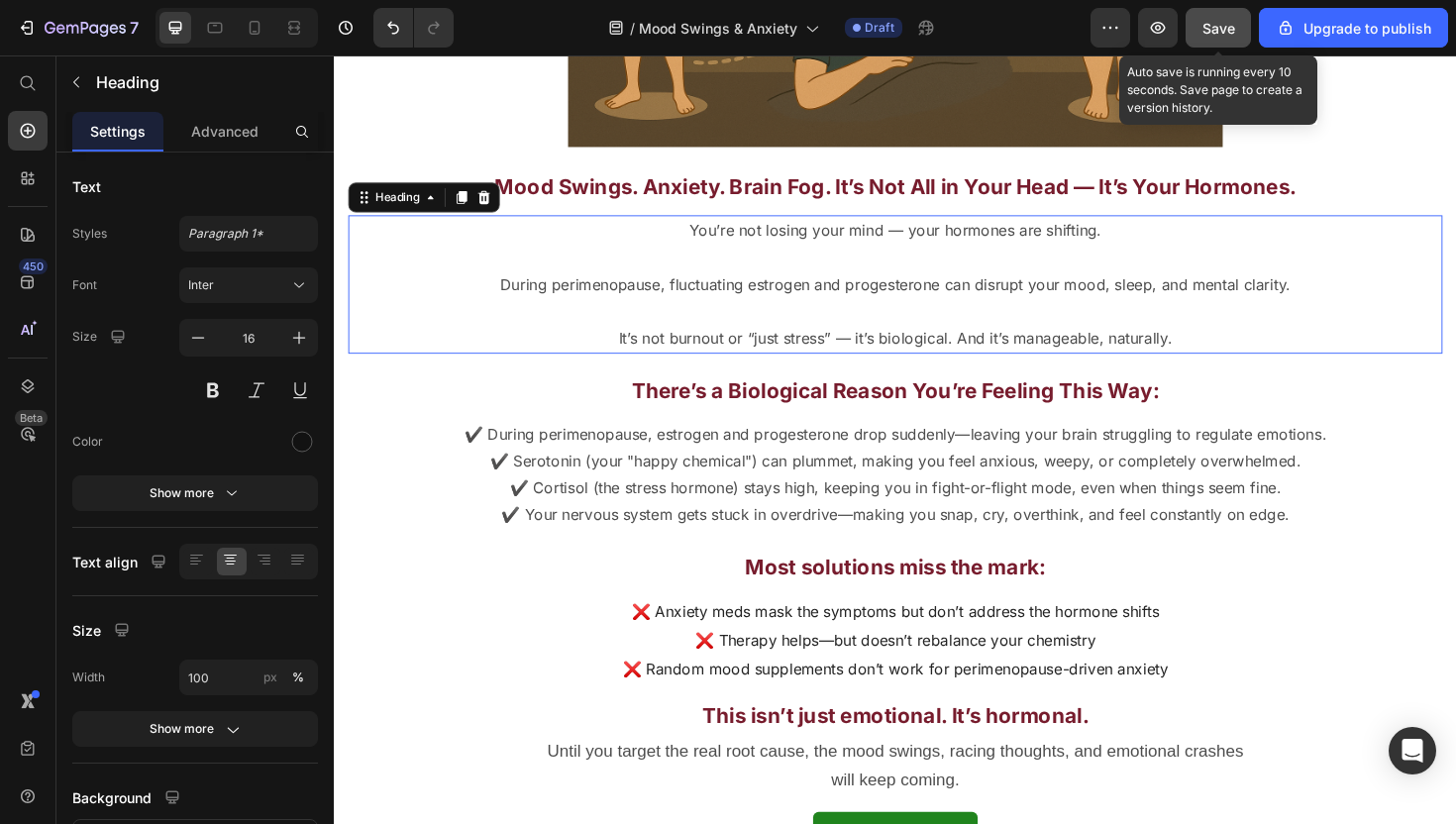 click on "It’s not burnout or “just stress” — it’s biological. And it’s manageable, naturally." at bounding box center [928, 355] 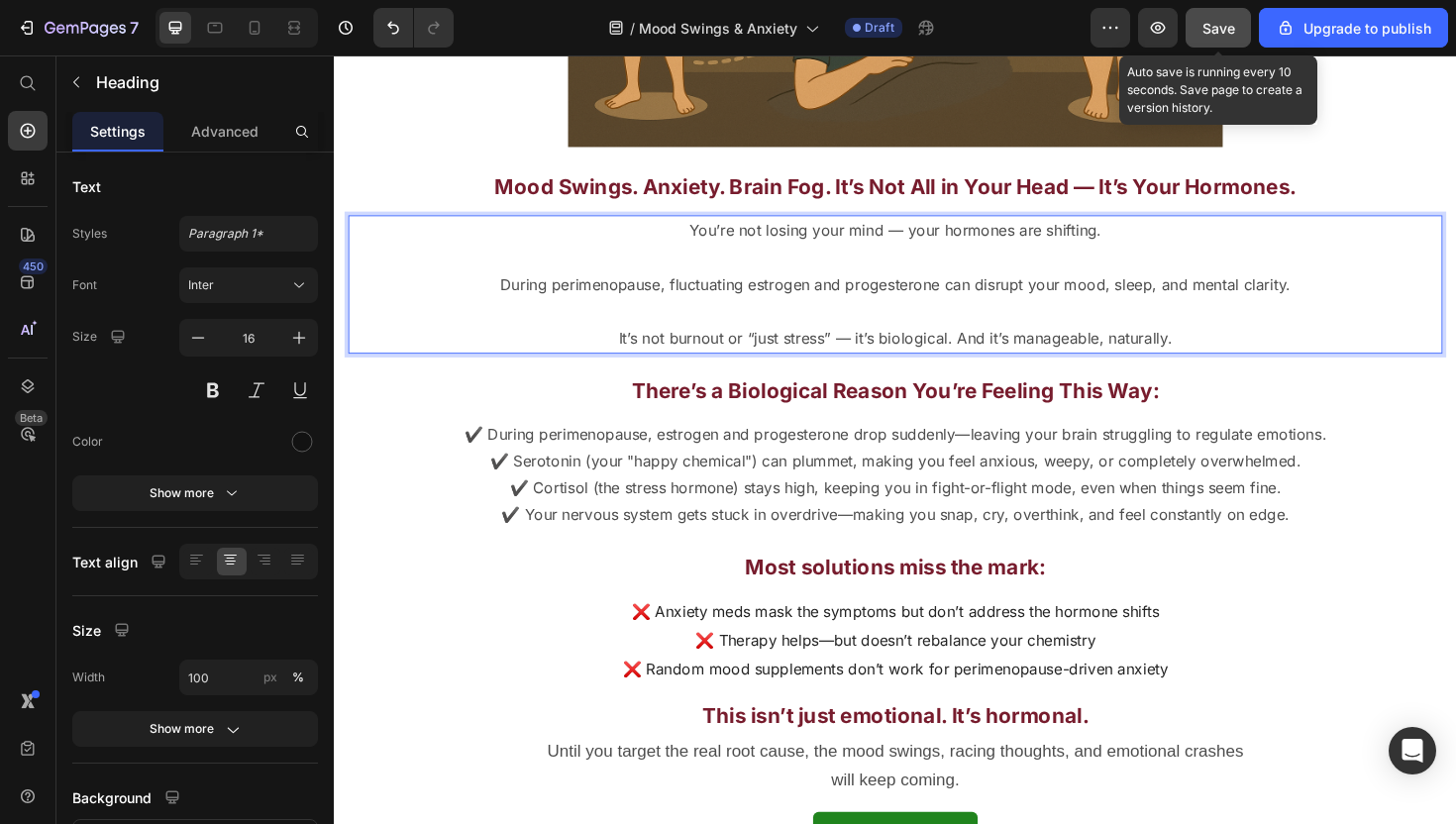 click on "You’re not losing your mind — your hormones are shifting.  During perimenopause, fluctuating estrogen and progesterone can disrupt your mood, sleep, and mental clarity.  ⁠⁠⁠⁠⁠⁠⁠ It’s not burnout or “just stress” — it’s biological. And it’s manageable, naturally." at bounding box center (928, 298) 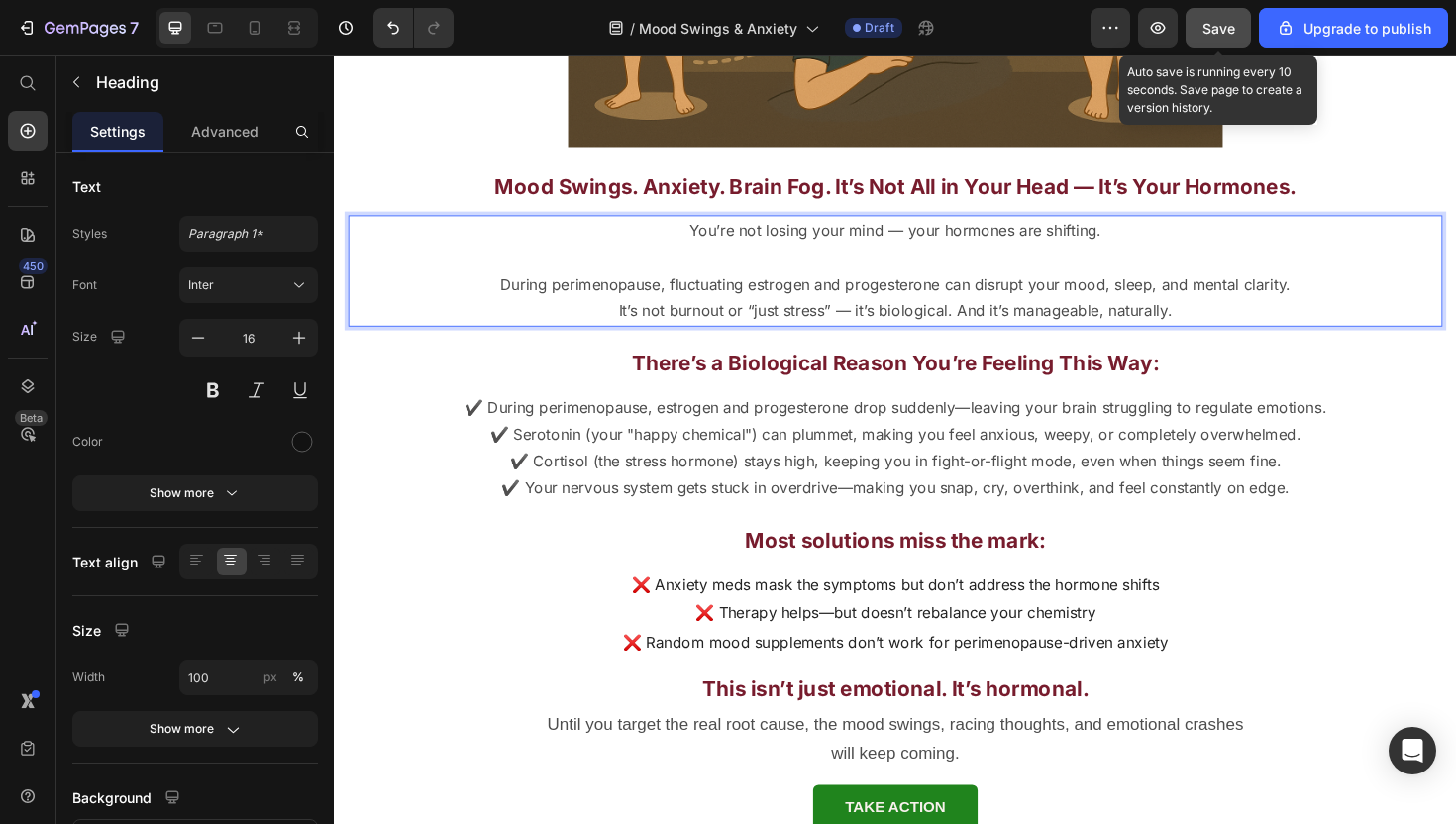 click on "You’re not losing your mind — your hormones are shifting.  During perimenopause, fluctuating estrogen and progesterone can disrupt your mood, sleep, and mental clarity.  It’s not burnout or “just stress” — it’s biological. And it’s manageable, naturally." at bounding box center (928, 283) 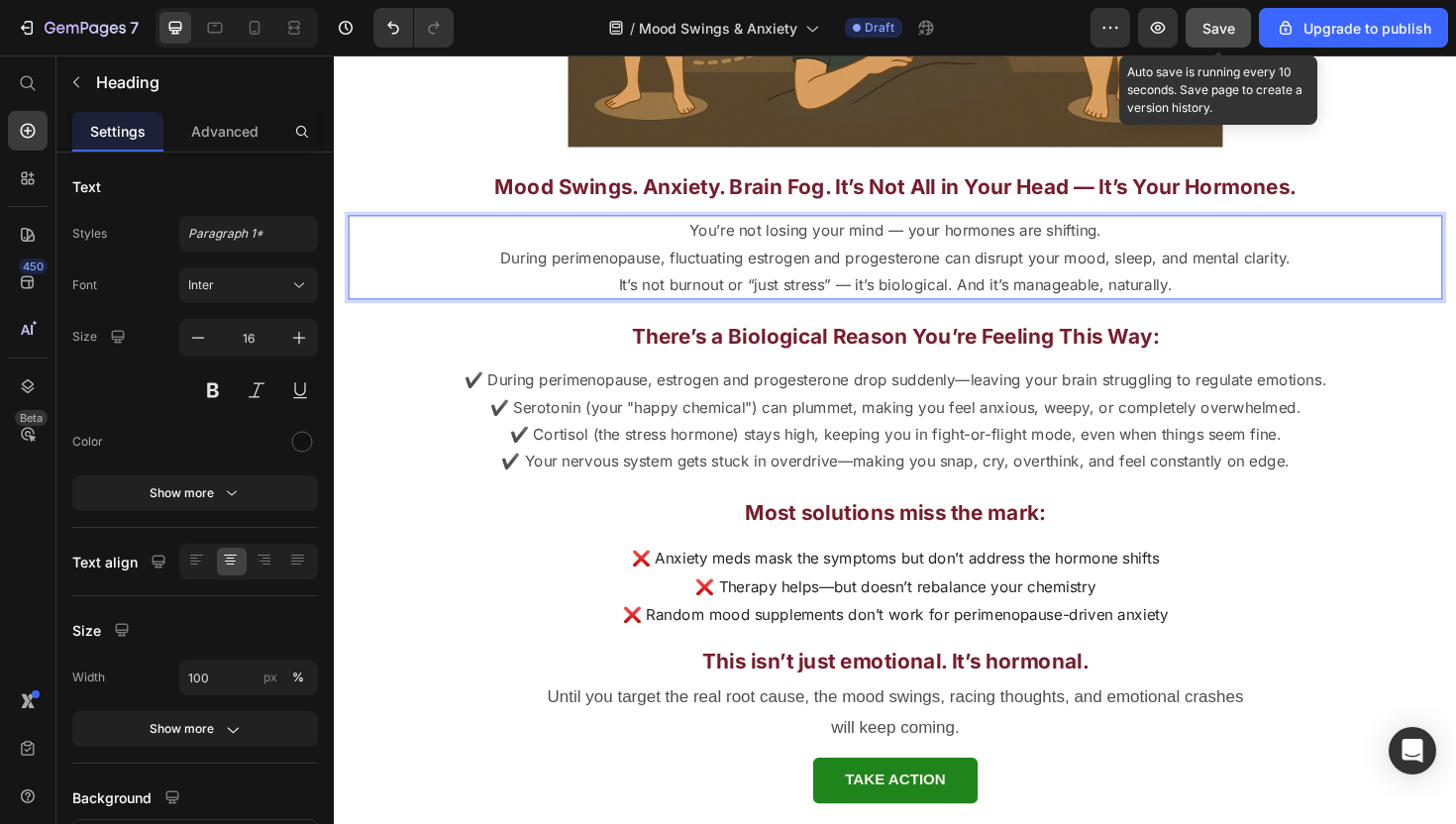 click on "✔️ During perimenopause, estrogen and progesterone drop suddenly—leaving your brain struggling to regulate emotions. ✔️ Serotonin (your "happy chemical") can plummet, making you feel anxious, weepy, or completely overwhelmed." at bounding box center [928, 413] 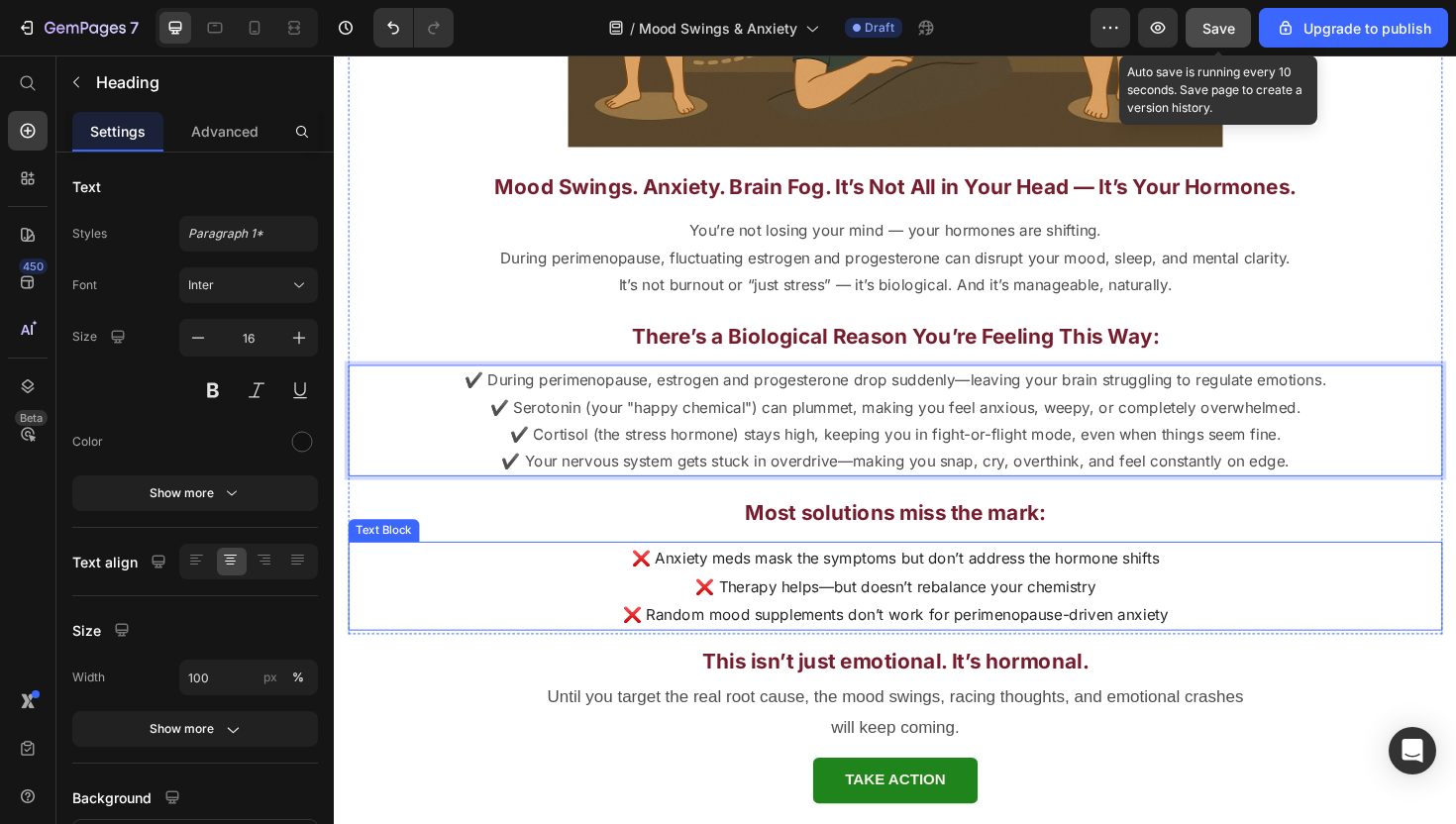 click on "❌ Therapy helps—but doesn’t rebalance your chemistry" at bounding box center [928, 618] 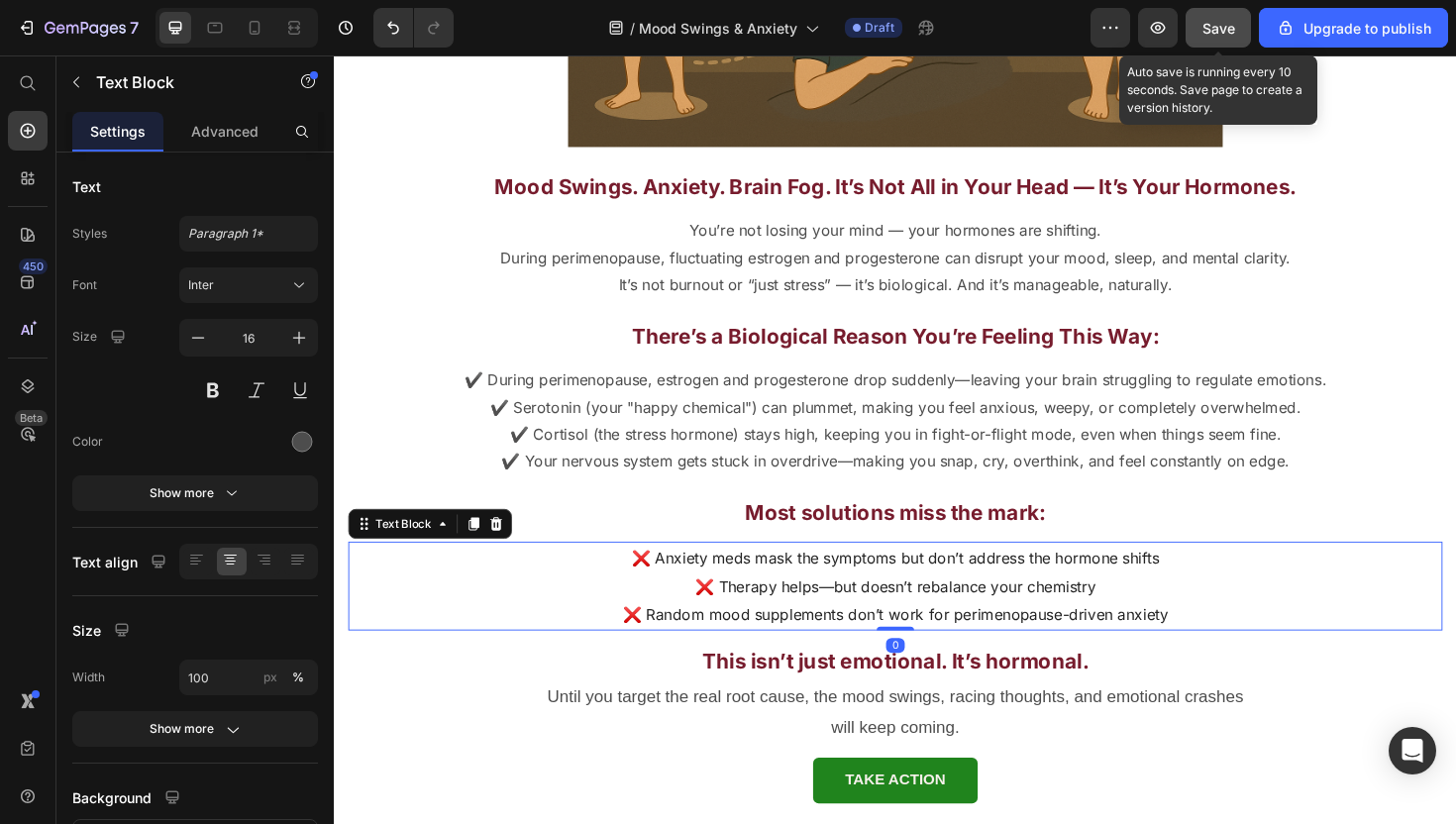 click on "Save" at bounding box center [1218, 28] 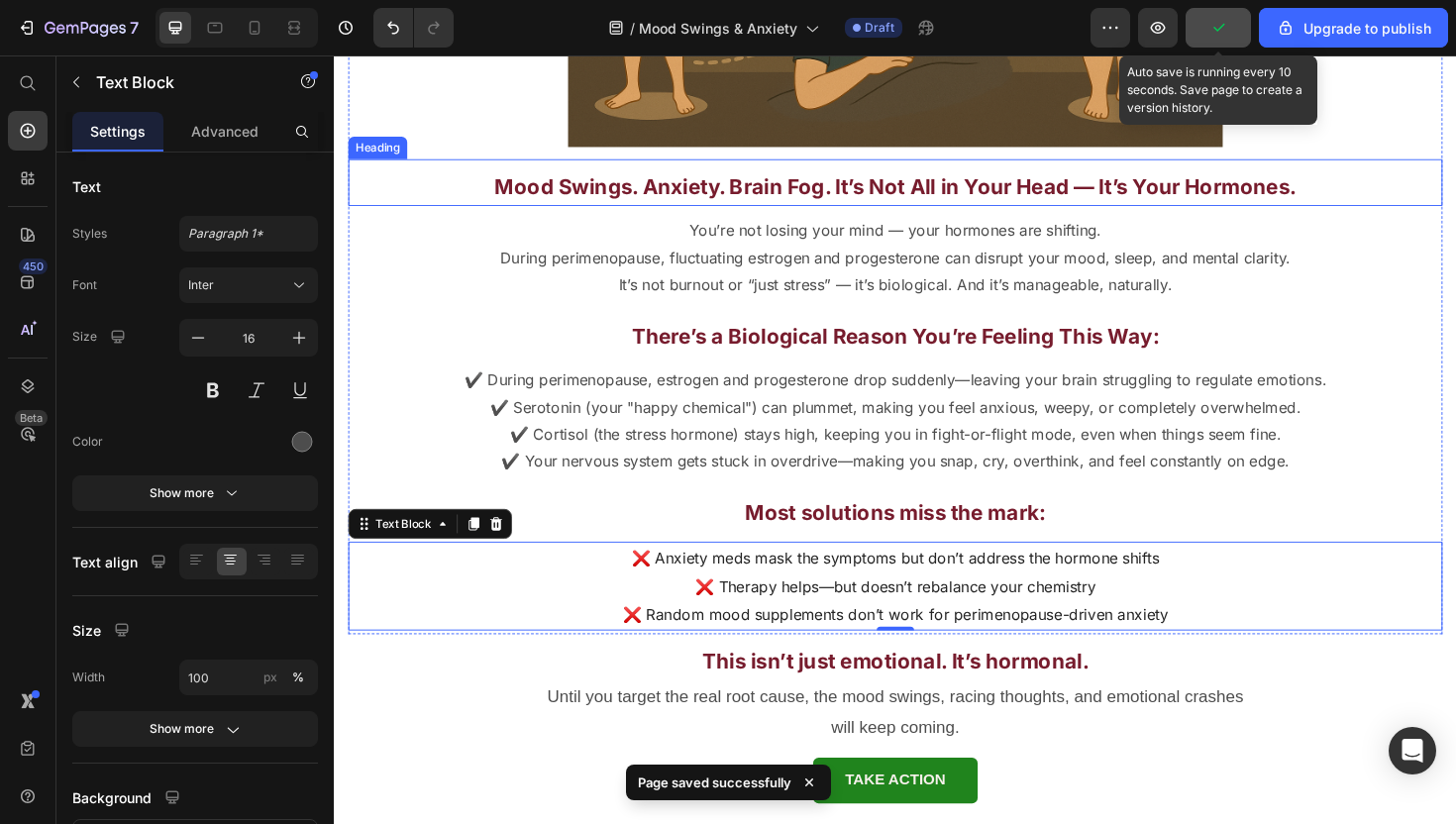 click on "Mood Swings. Anxiety. Brain Fog. It’s Not All in Your Head — It’s Your Hormones." at bounding box center [928, 194] 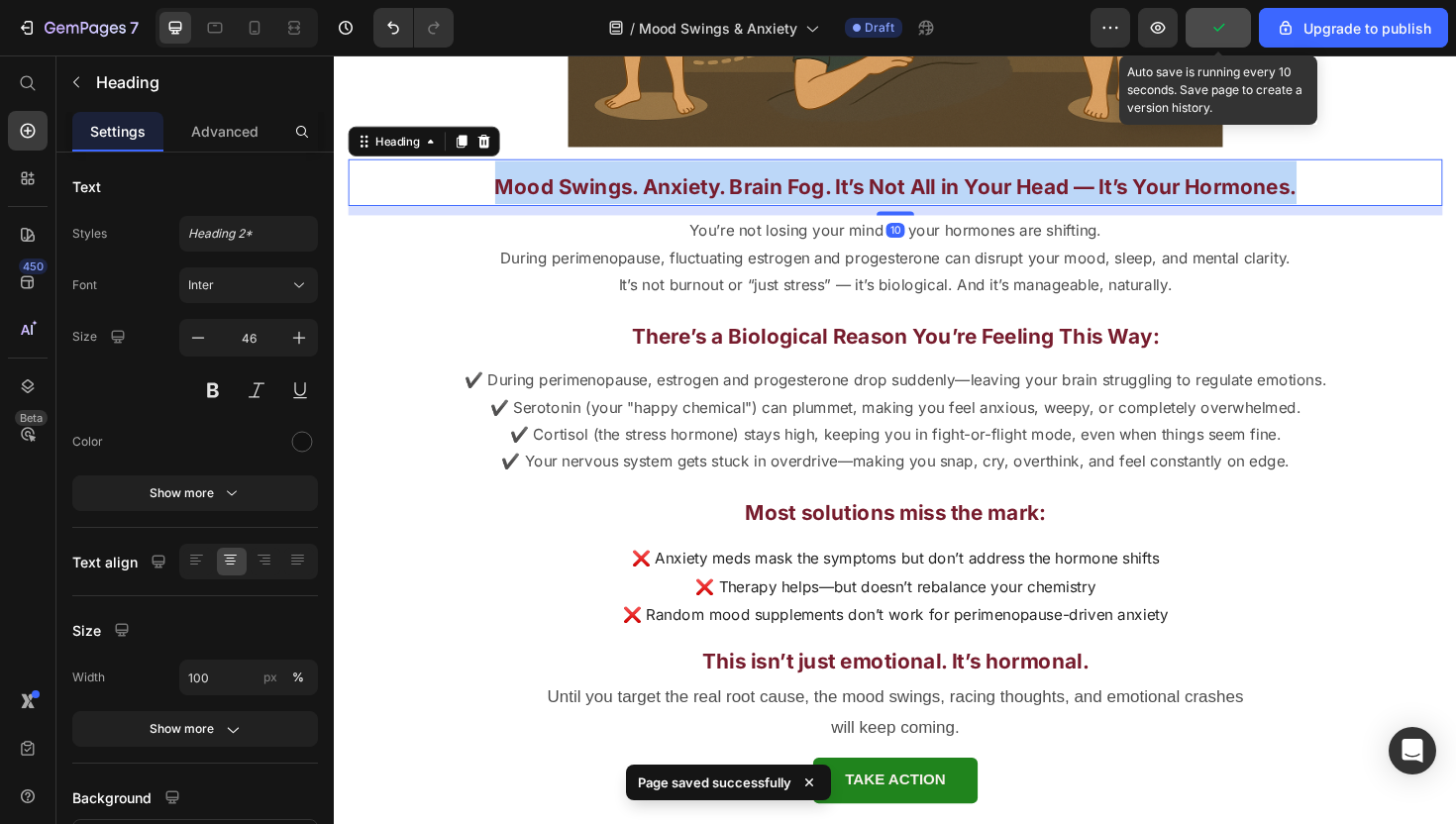 click on "Mood Swings. Anxiety. Brain Fog. It’s Not All in Your Head — It’s Your Hormones." at bounding box center [928, 194] 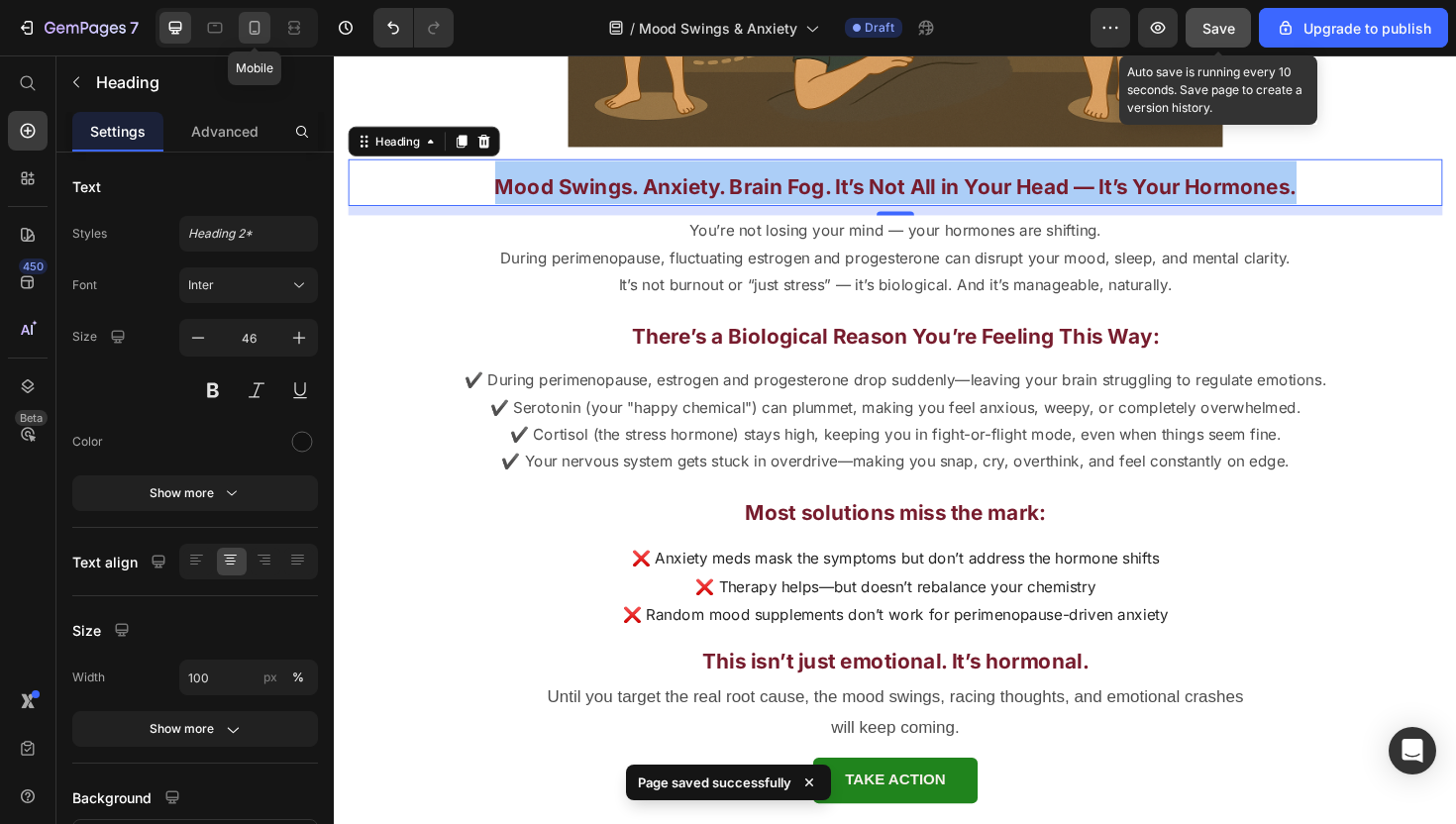 click 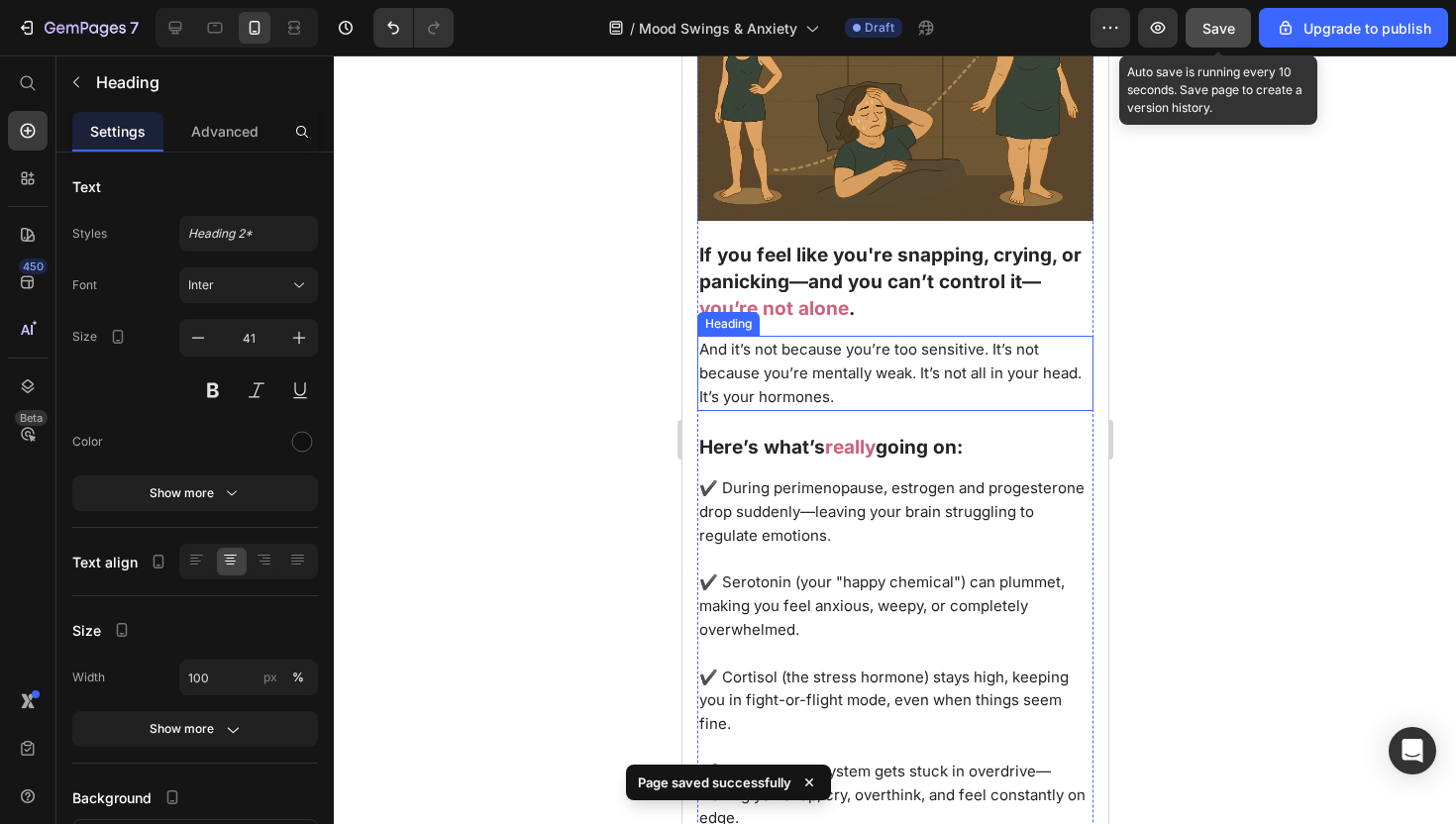 scroll, scrollTop: 1948, scrollLeft: 0, axis: vertical 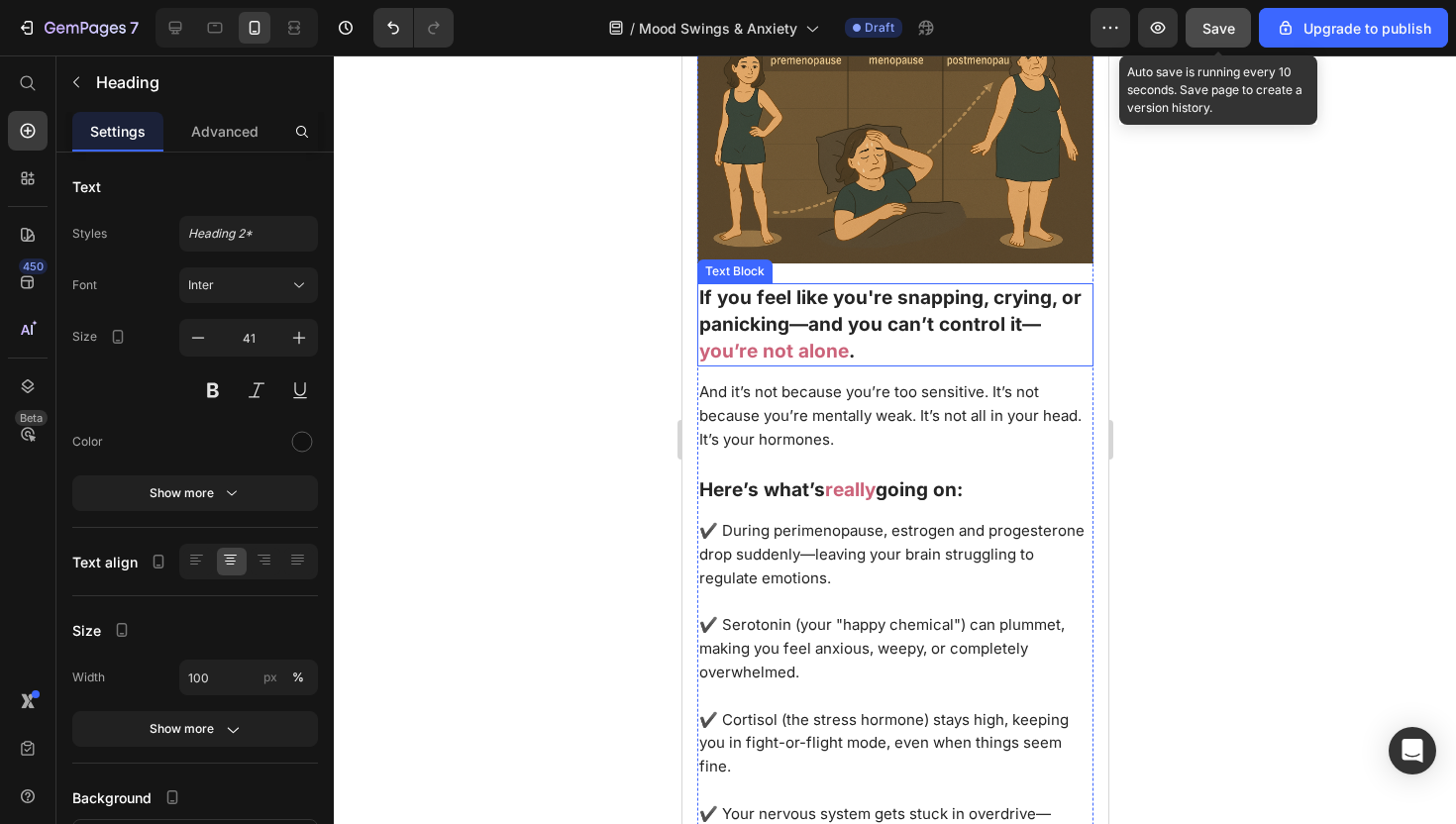 click on "you’re not alone" at bounding box center [773, 351] 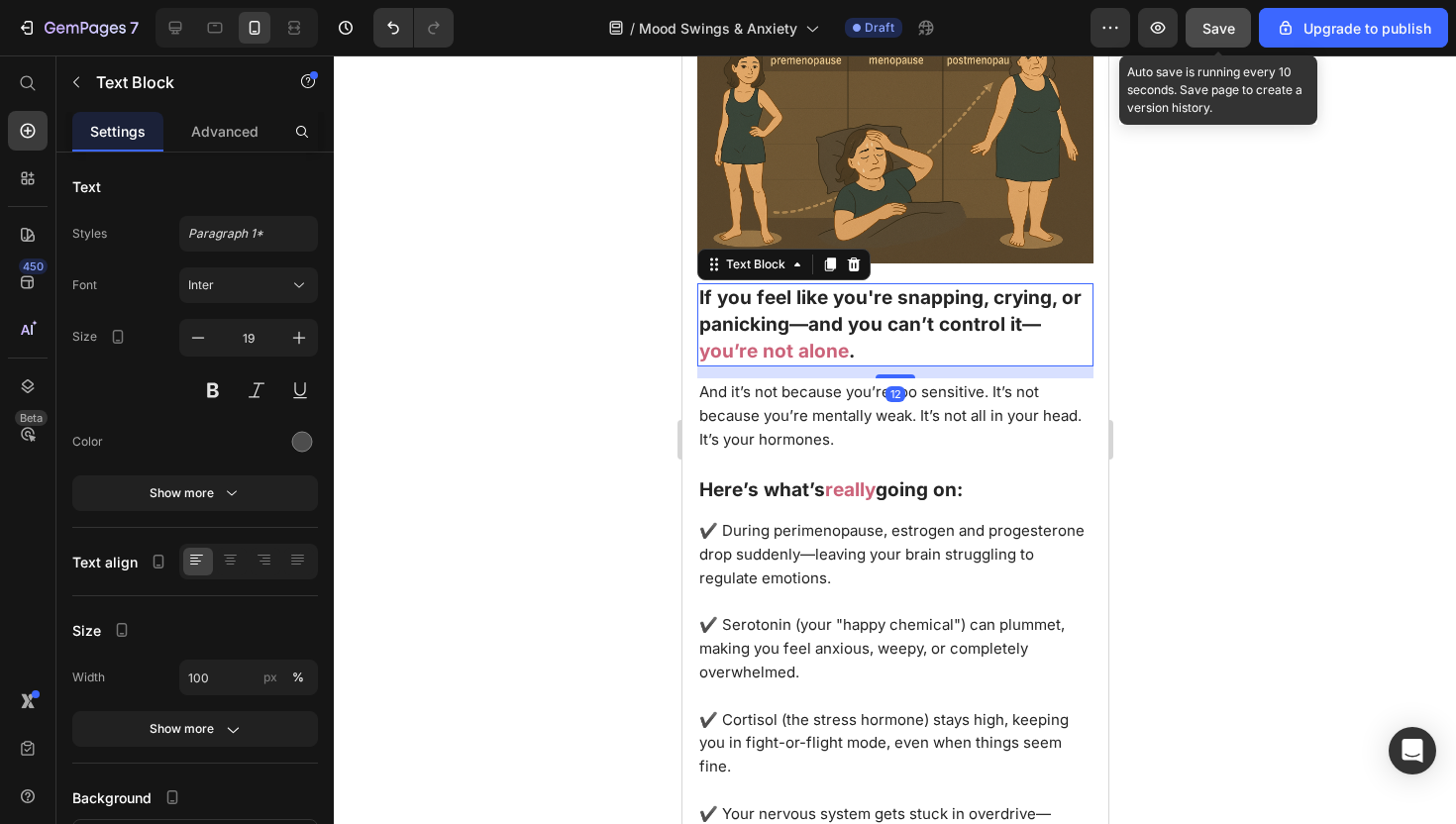 click on "you’re not alone" at bounding box center [773, 351] 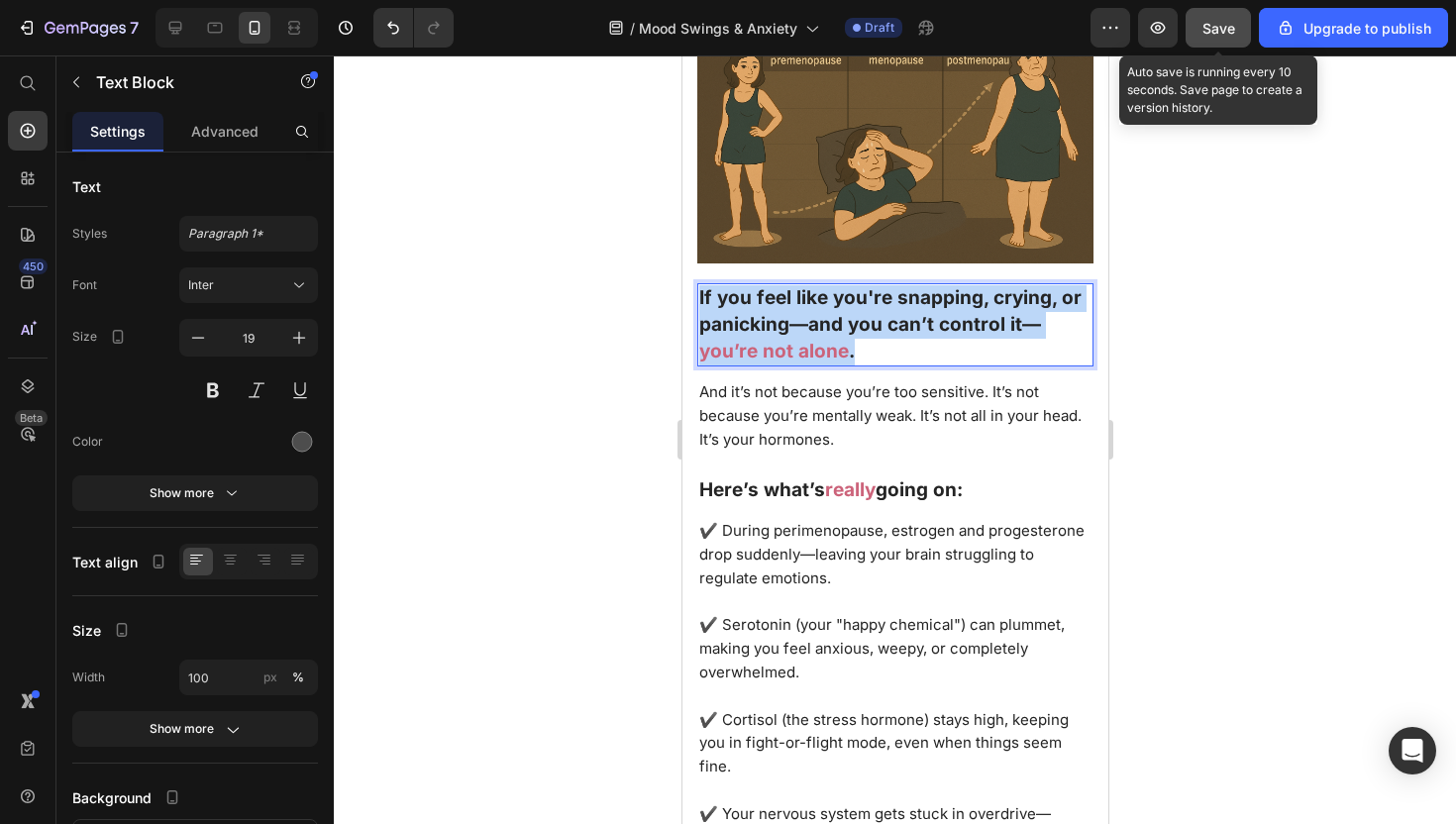 click on "you’re not alone" at bounding box center (773, 351) 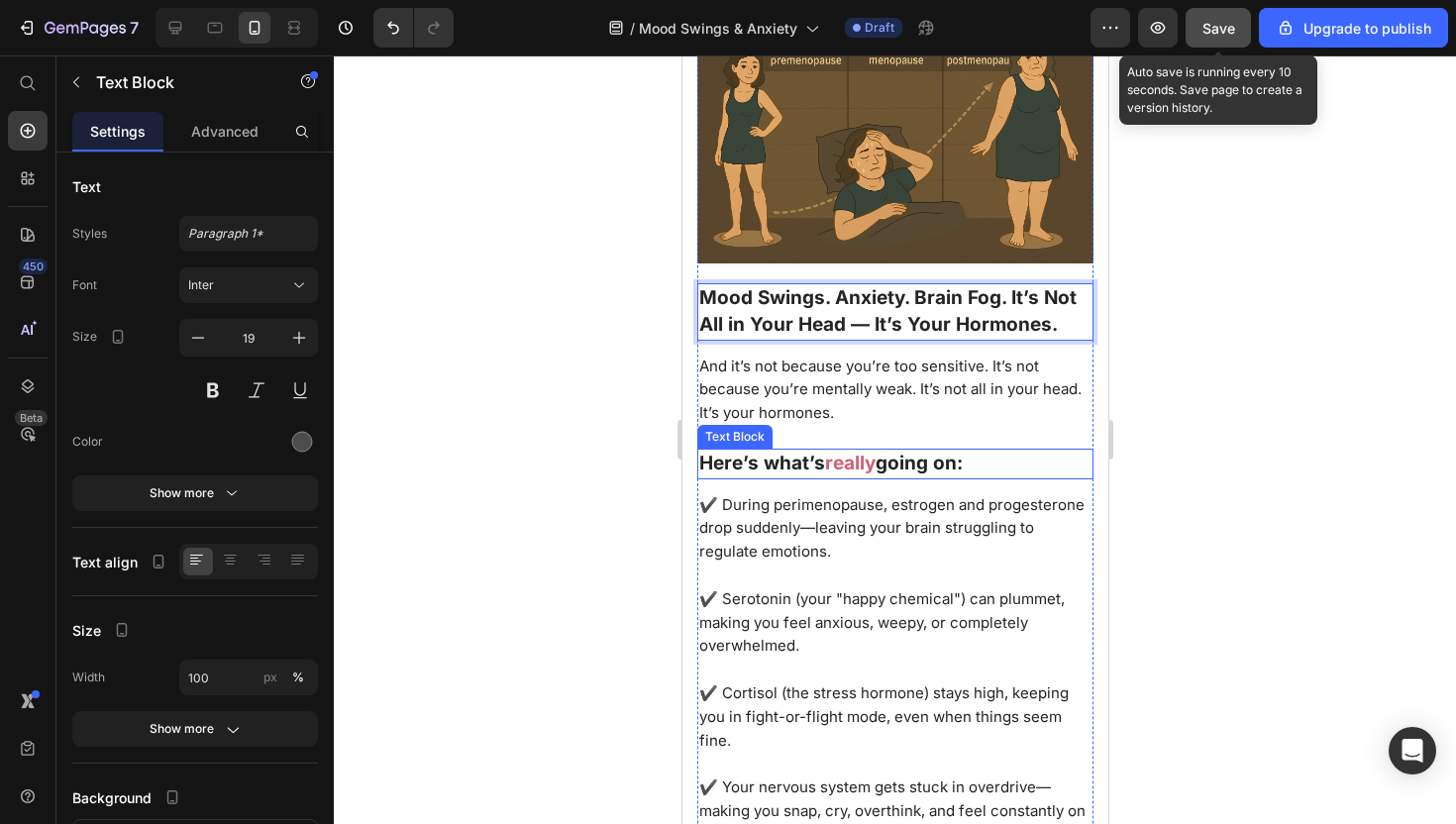 click on "really" at bounding box center (849, 463) 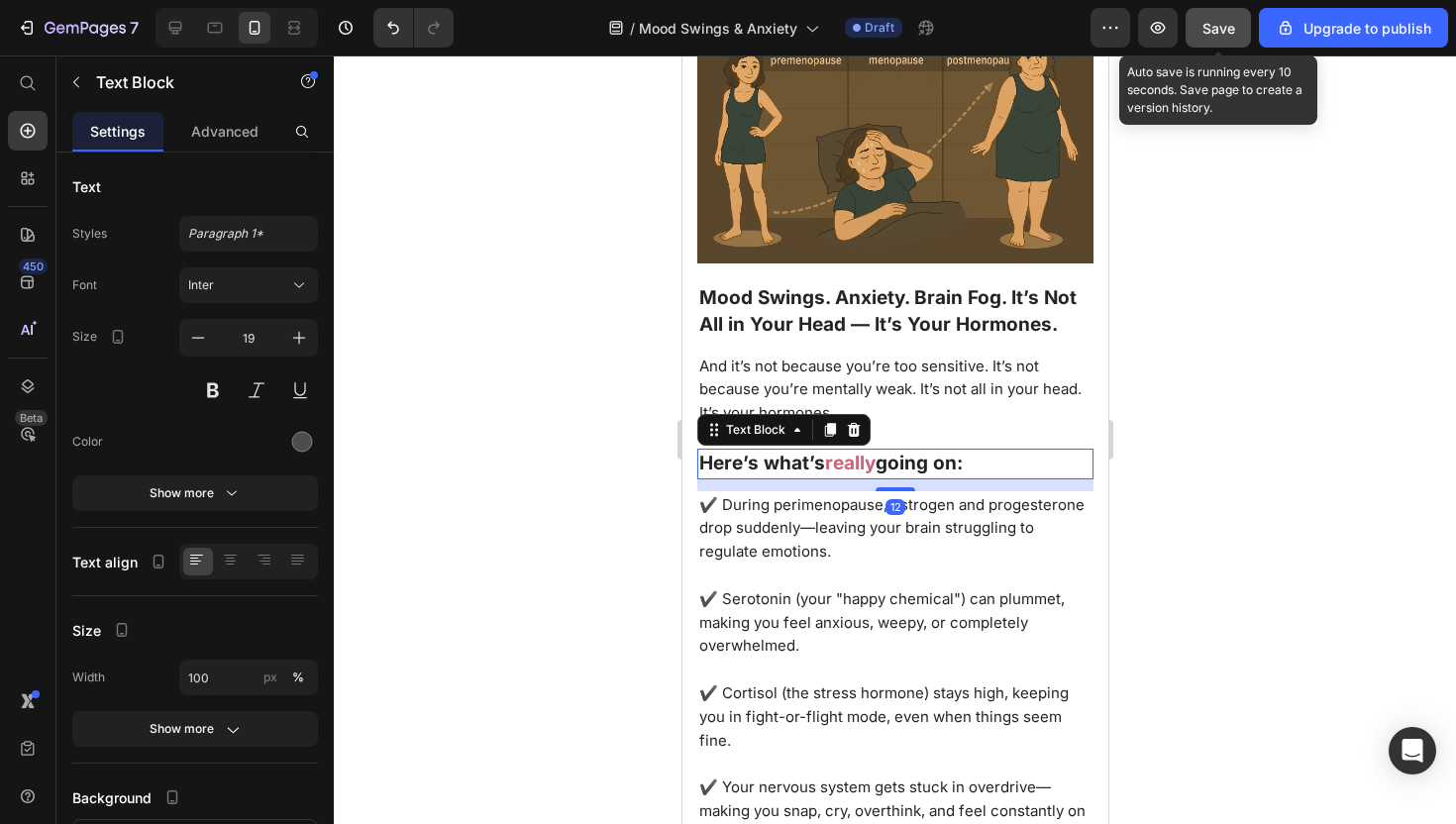 click on "really" at bounding box center (849, 463) 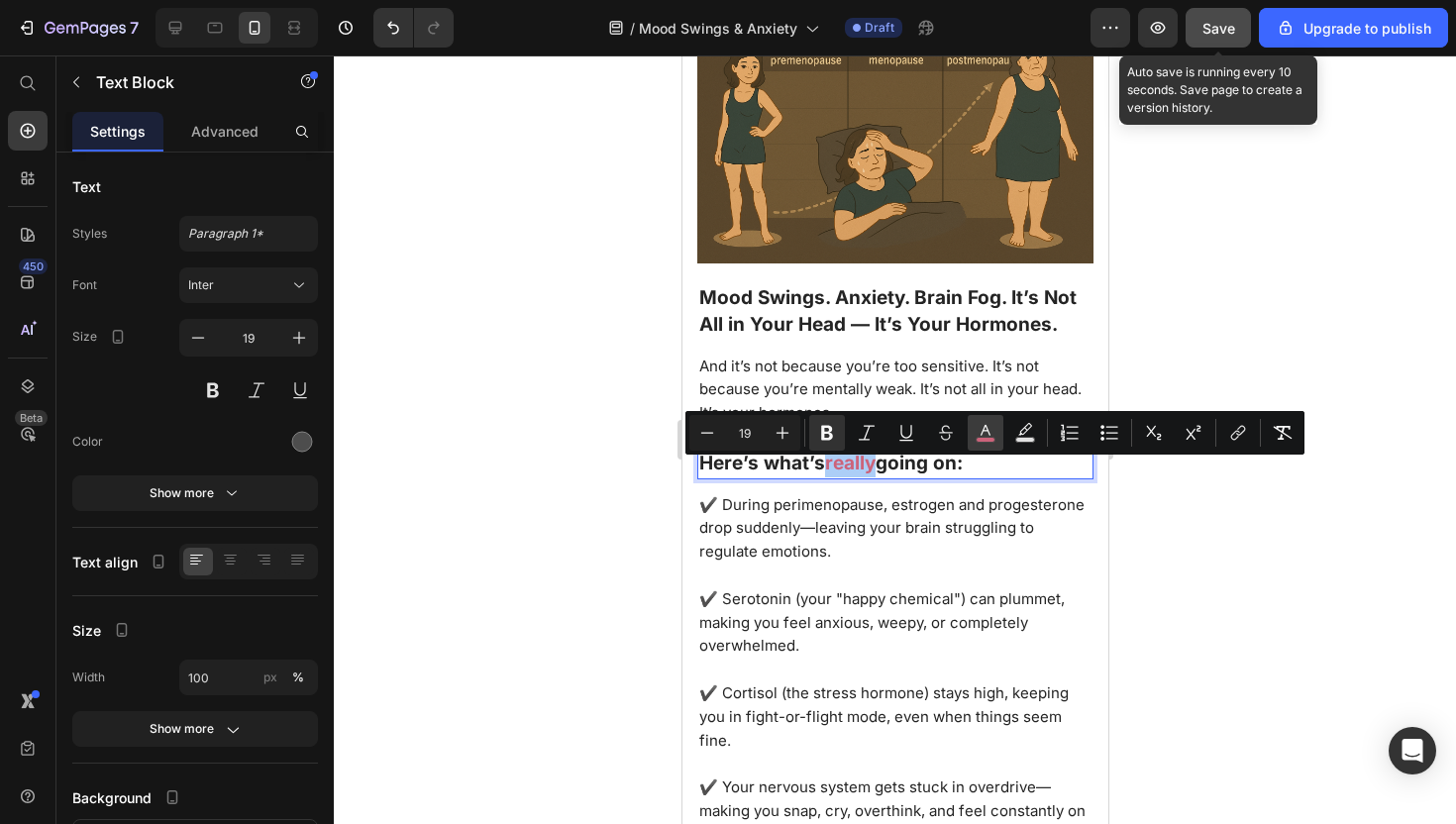 click 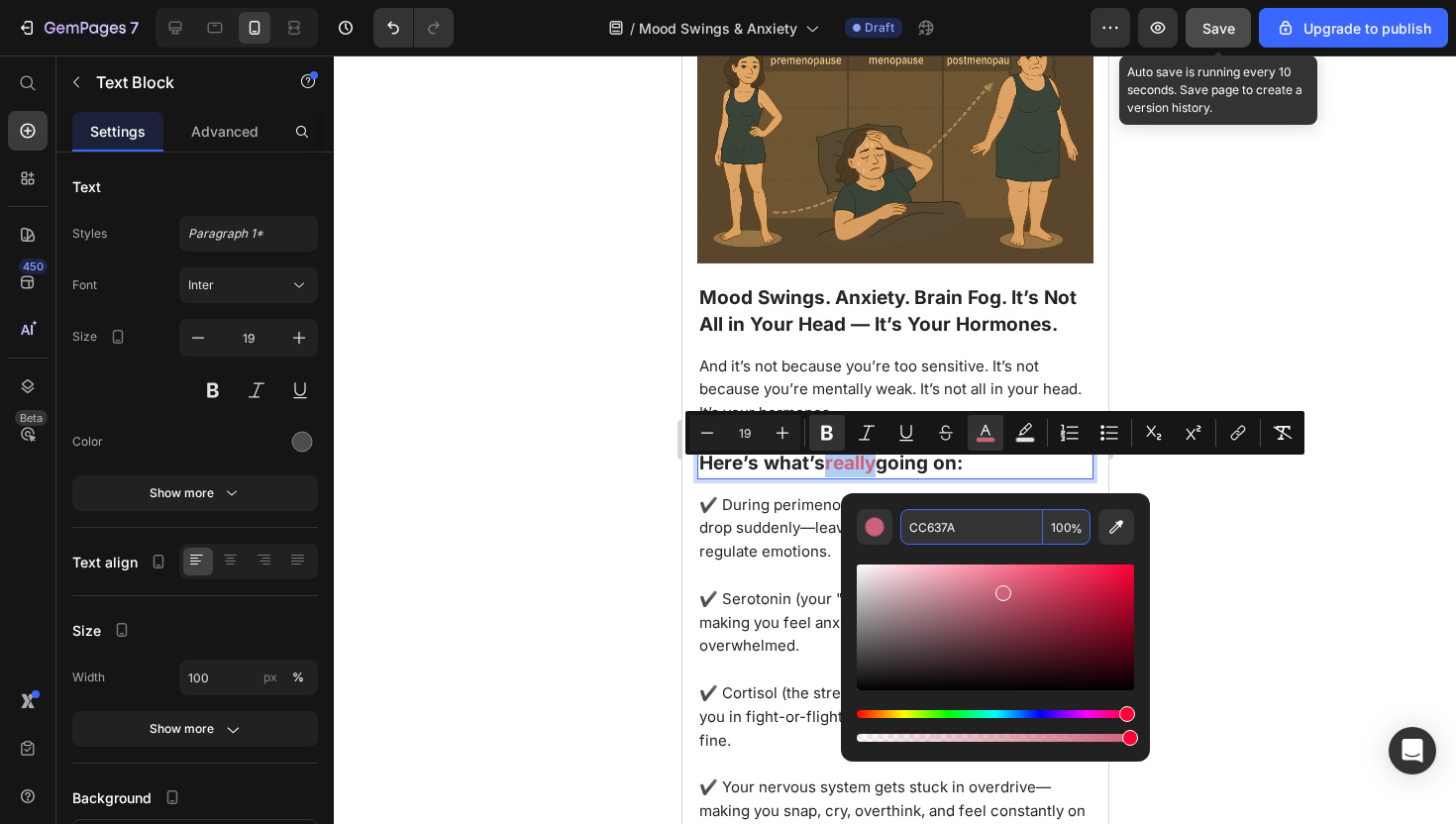 click on "CC637A" at bounding box center [972, 527] 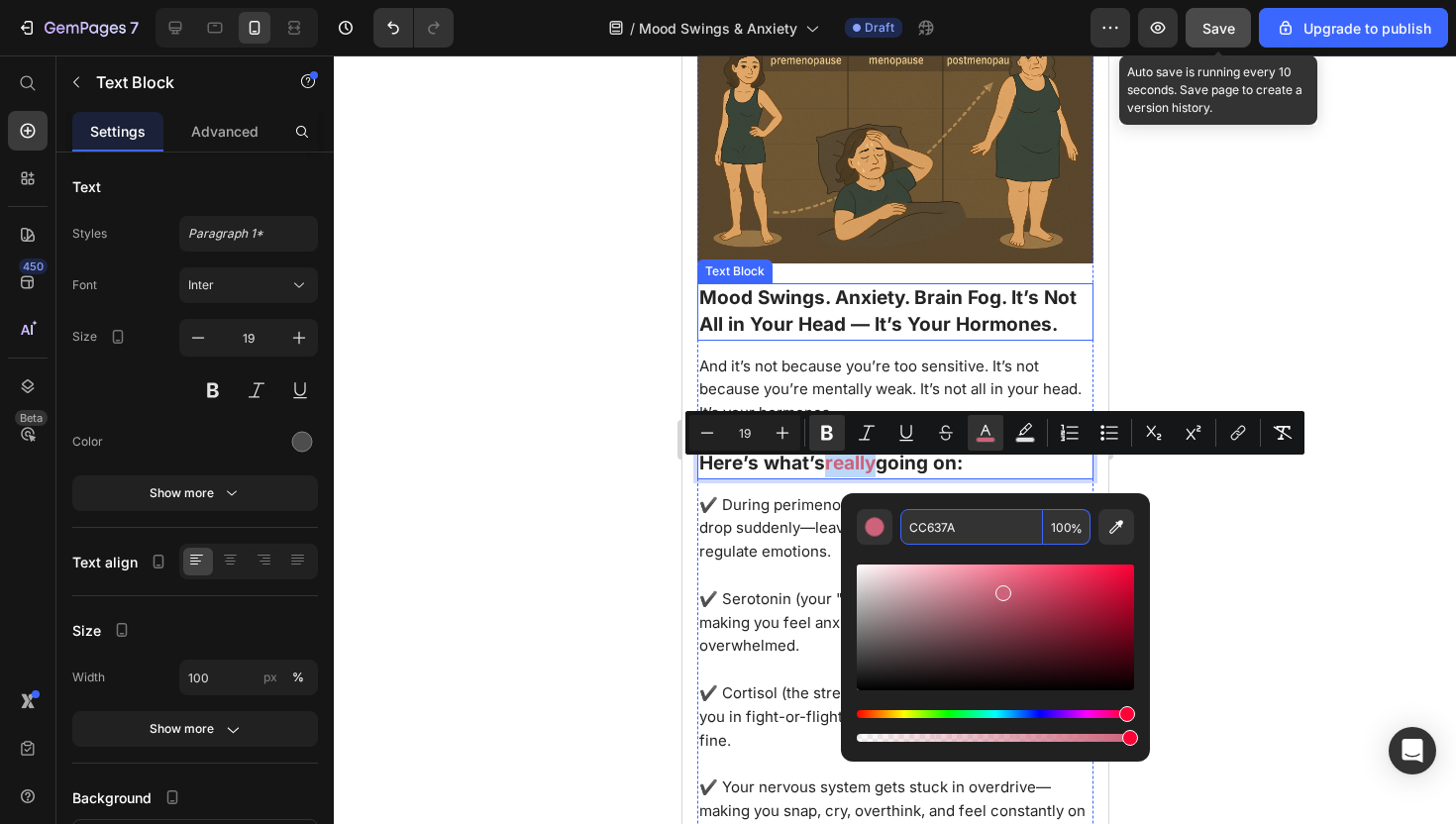 click on "Mood Swings. Anxiety. Brain Fog. It’s Not All in Your Head — It’s Your Hormones." at bounding box center [886, 311] 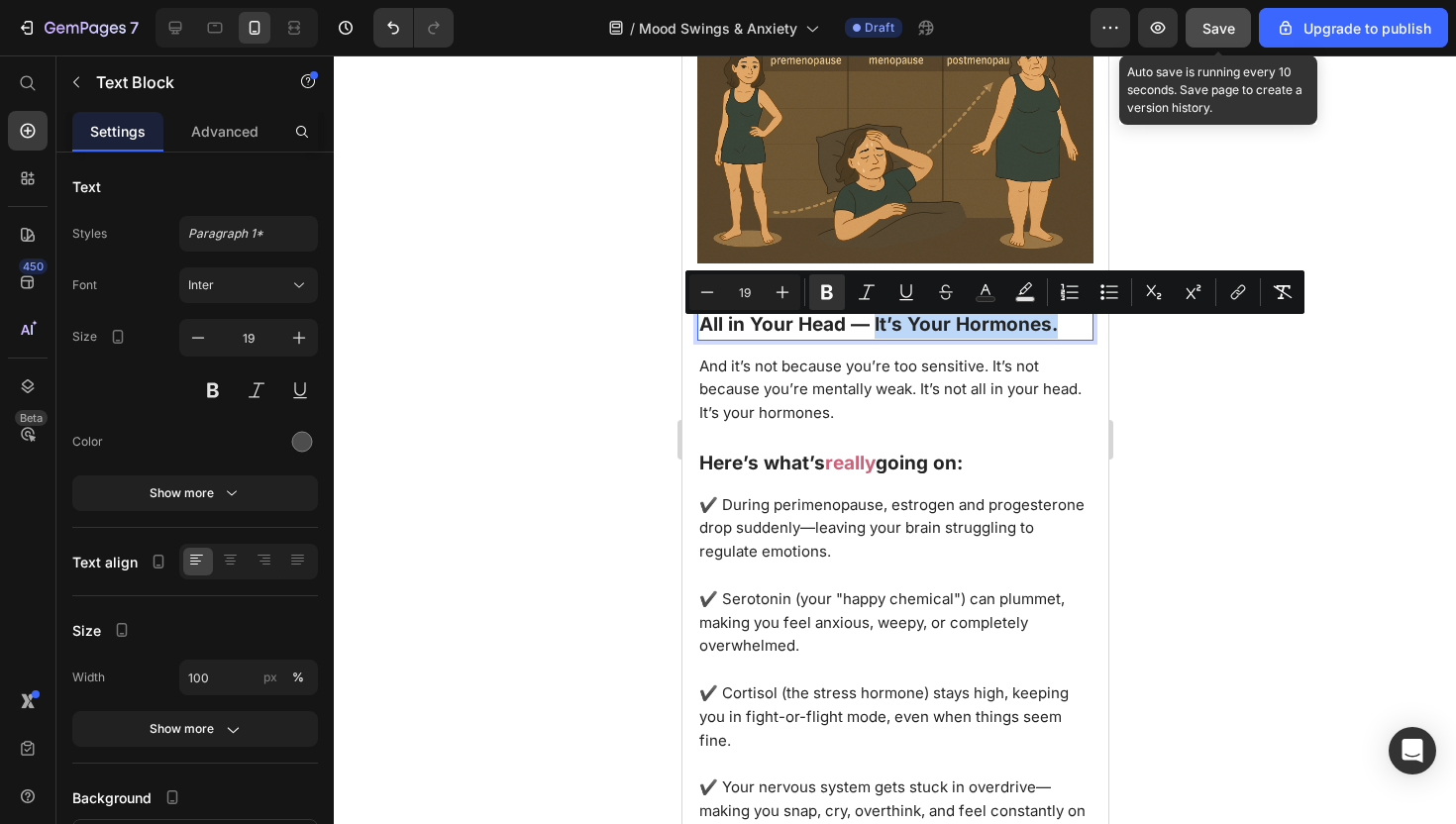 drag, startPoint x: 872, startPoint y: 336, endPoint x: 1044, endPoint y: 340, distance: 172.04651 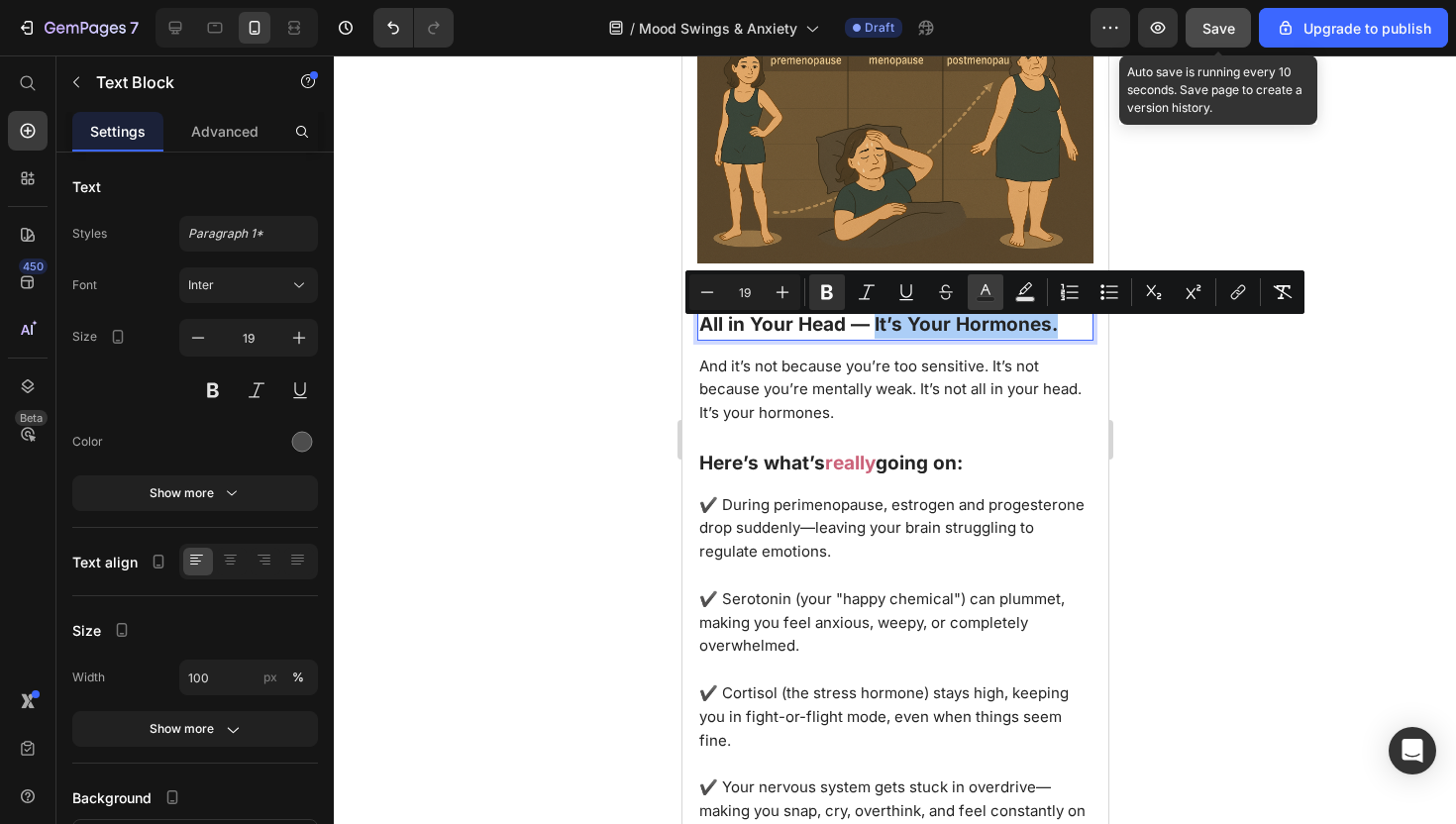 click 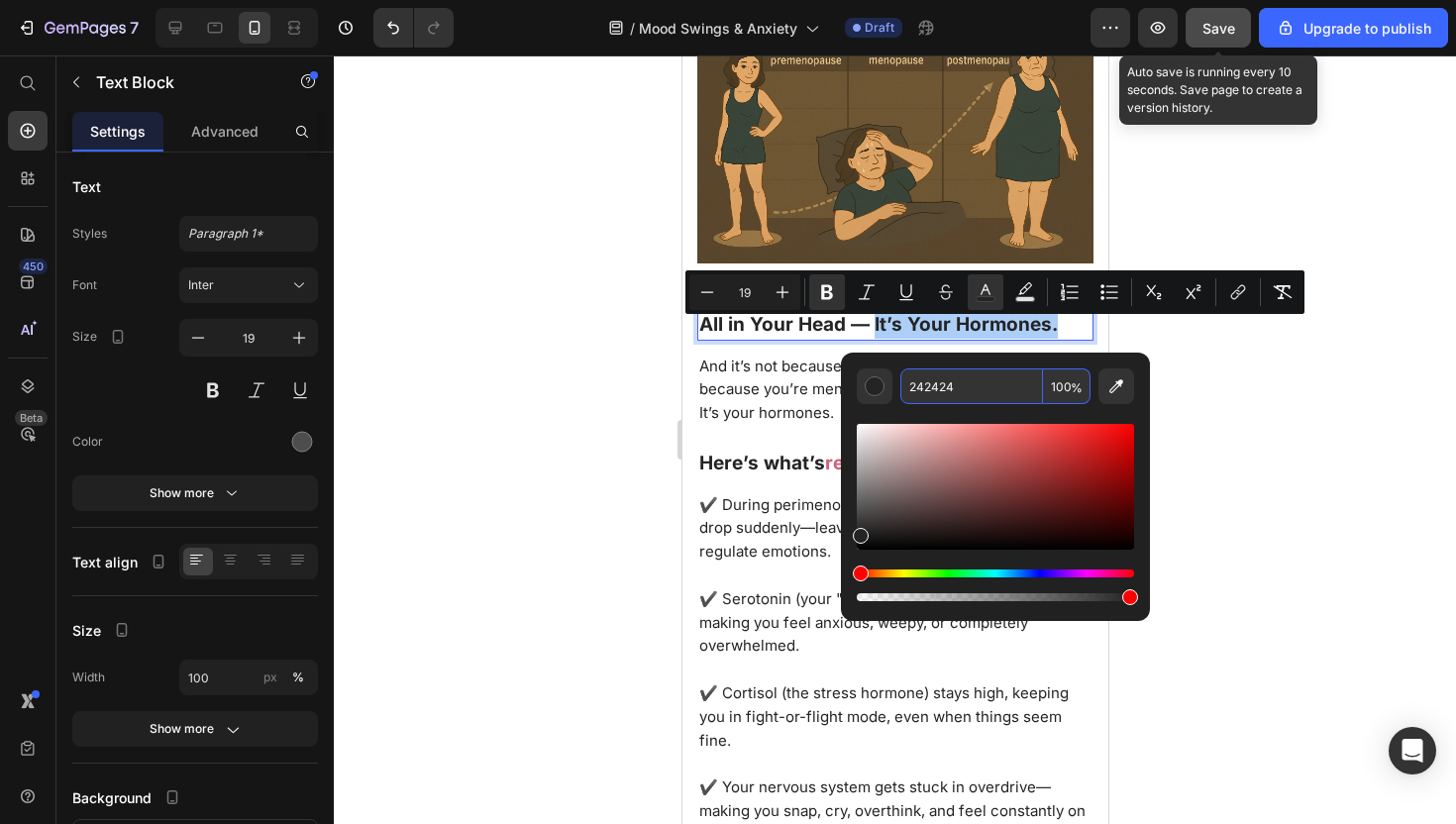 click on "242424" at bounding box center [972, 386] 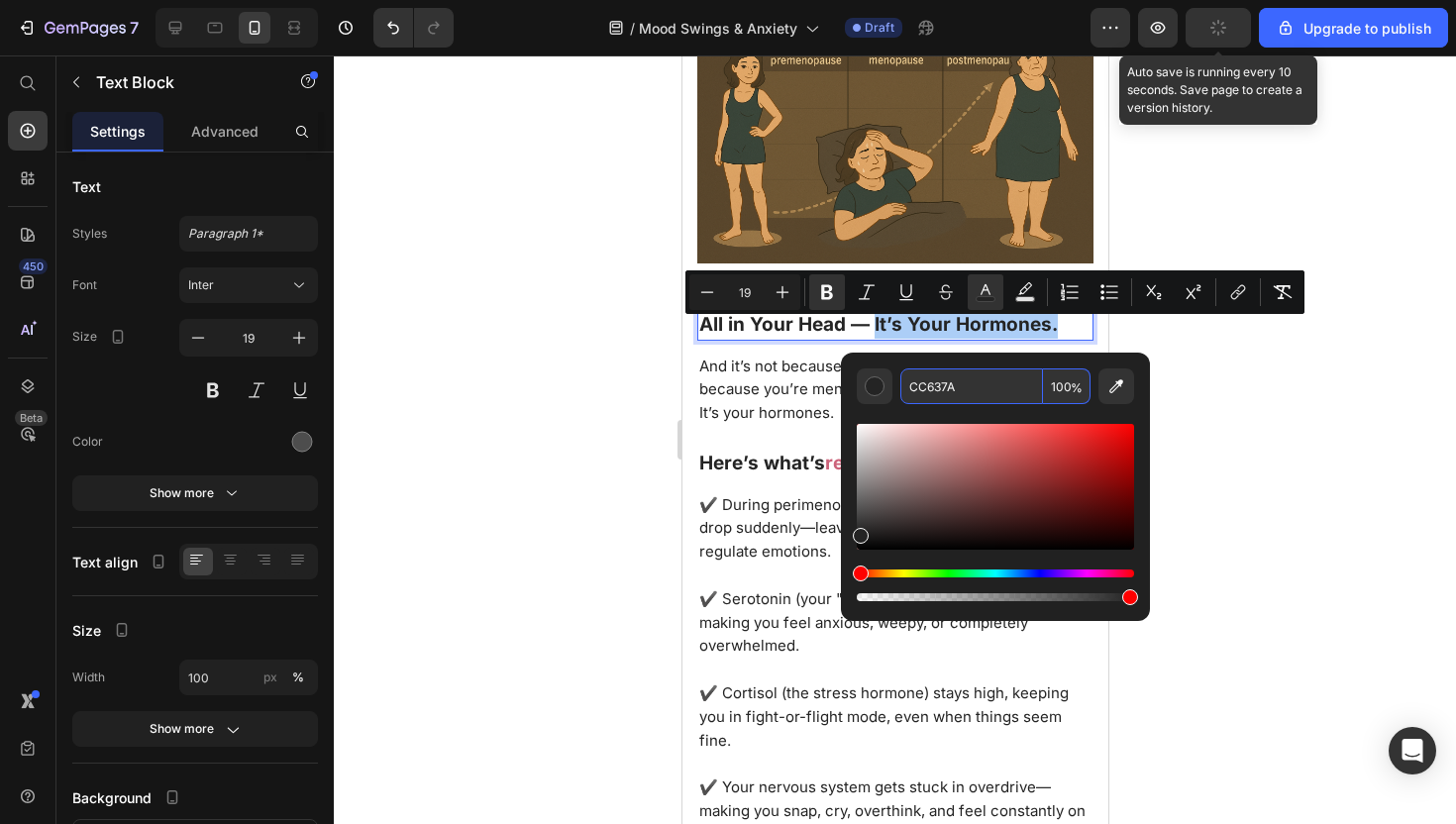 type on "CC637A" 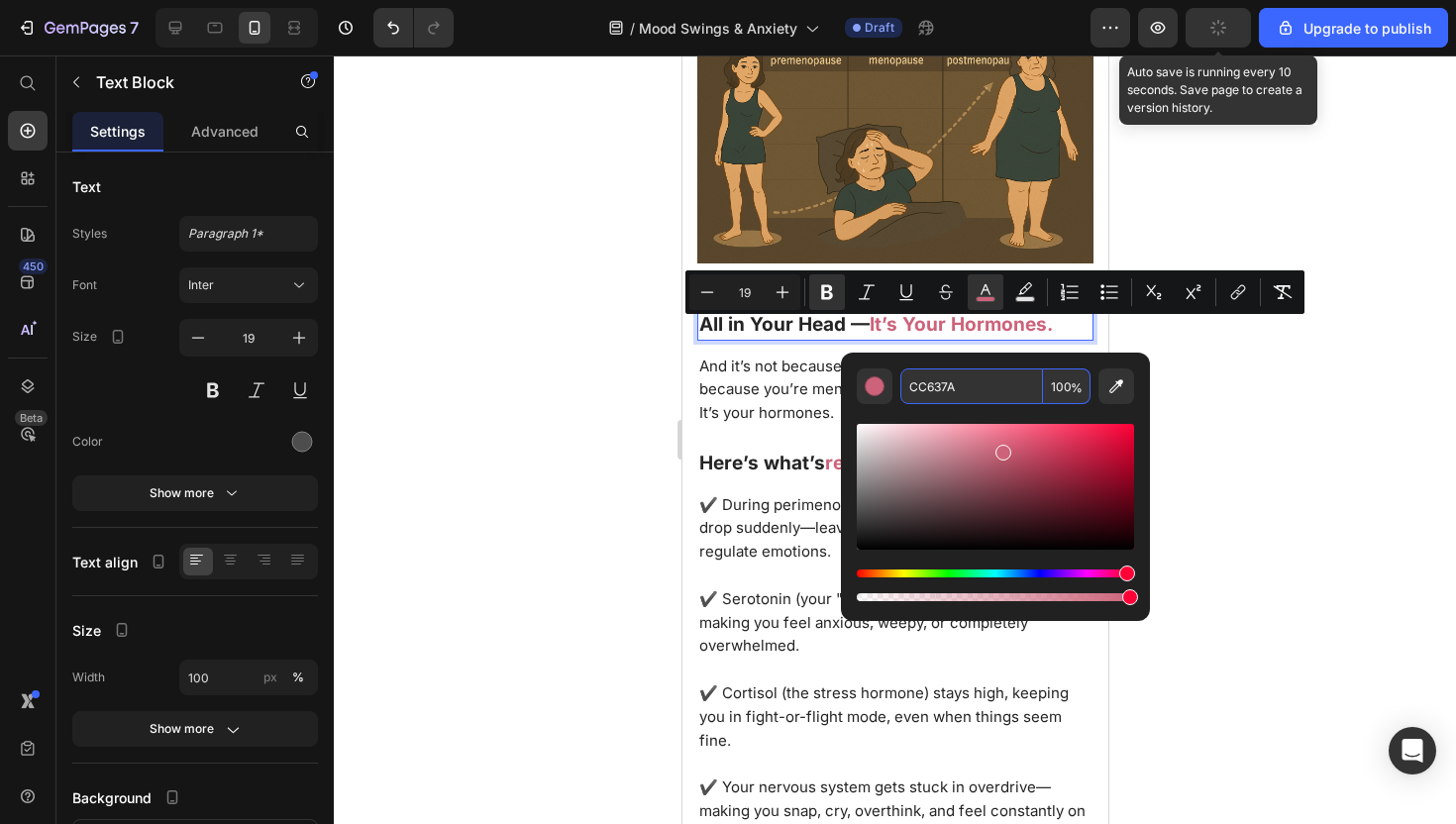 click on "CC637A" at bounding box center (972, 386) 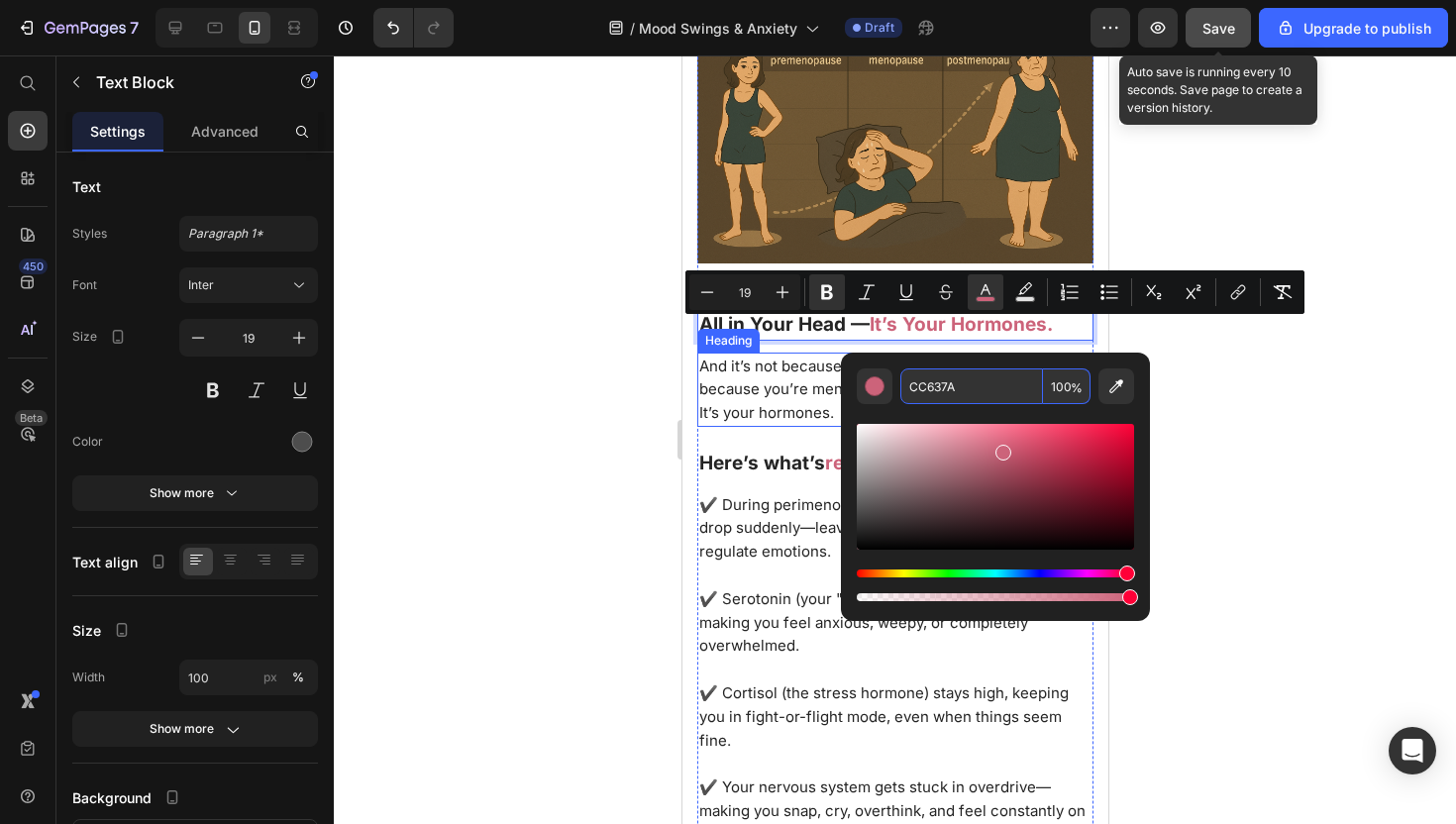 click on "And it’s not because you’re too sensitive. It’s not because you’re mentally weak. It’s not all in your head. It’s your hormones." at bounding box center (894, 389) 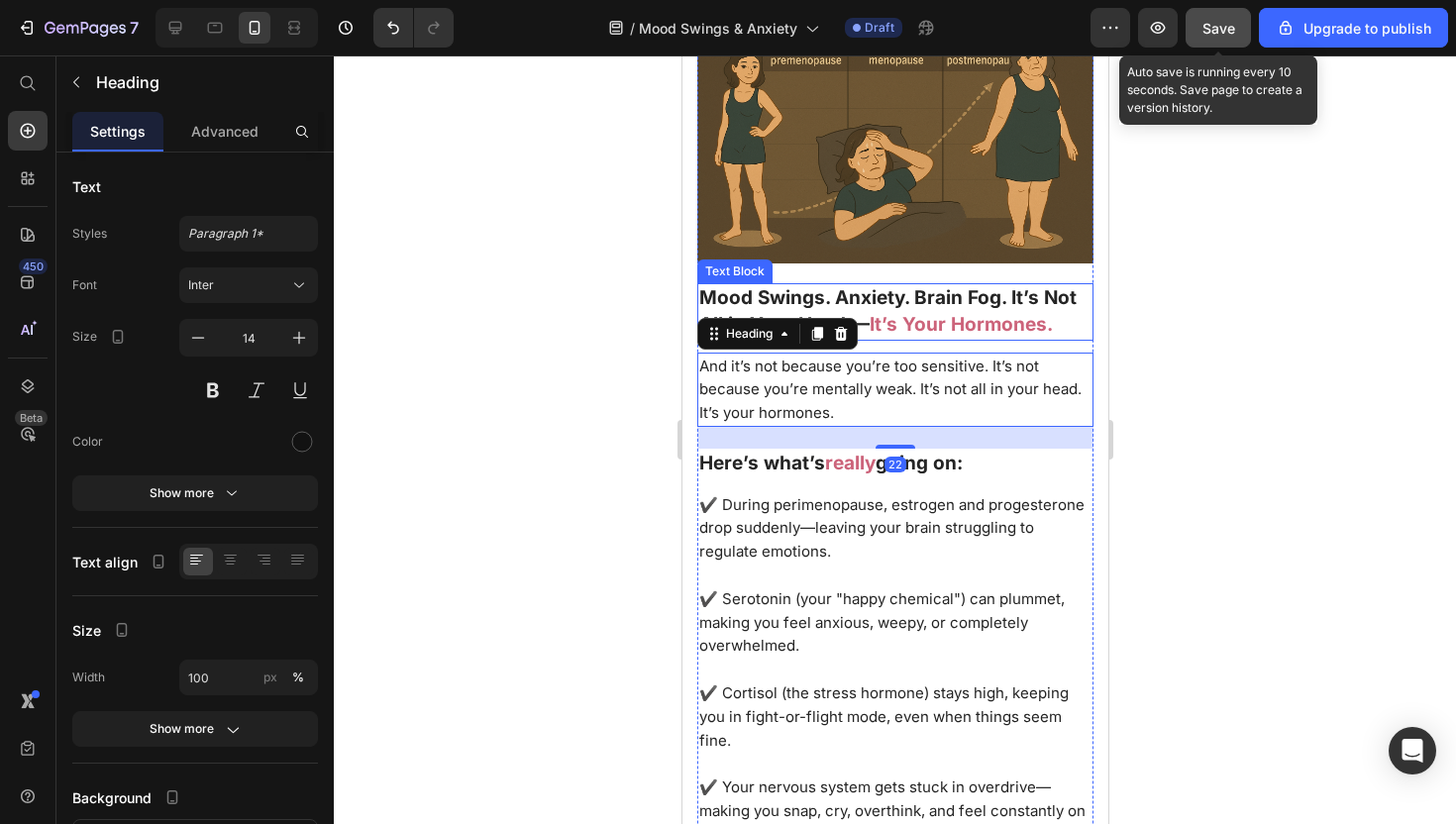 click on "Mood Swings. Anxiety. Brain Fog. It’s Not All in Your Head —" at bounding box center [886, 311] 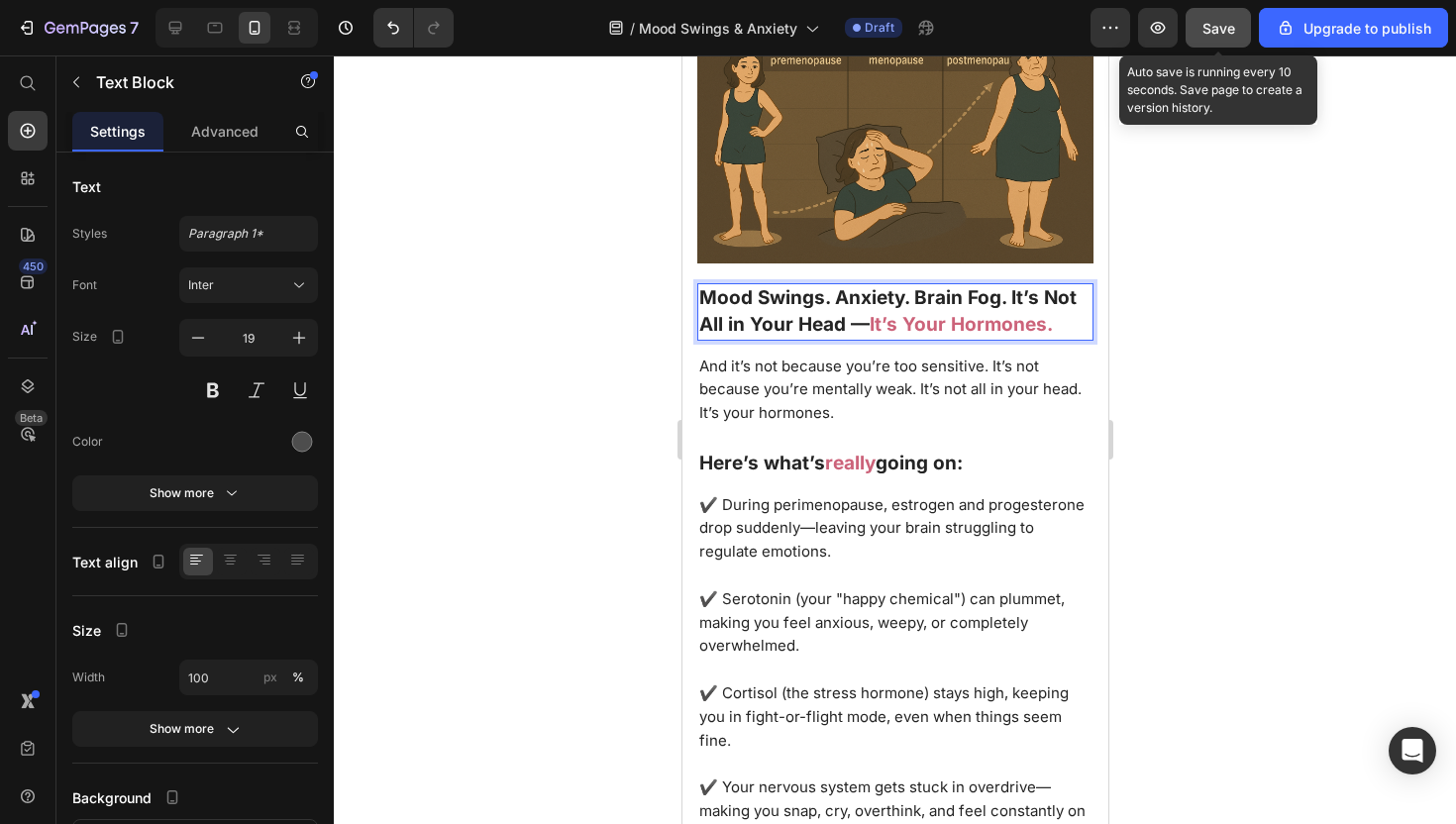 click on "Mood Swings Are the #1 Reason Women Over 45 Feel Out of Control So why is no one treating the real cause?  Heading Mood Swings Are the  #1 Reason  Women Over 45 Feel Out of Control  Heading  So why is no one treating the real cause? Text Block Image ⁠⁠⁠⁠⁠⁠⁠ Mood Swings. Anxiety. Brain Fog. It’s Not All in Your Head — It’s Your Hormones. Heading ⁠⁠⁠⁠⁠⁠⁠ You’re not losing your mind — your hormones are shifting.  During perimenopause, fluctuating estrogen and progesterone can disrupt your mood, sleep, and mental clarity.  It’s not burnout or “just stress” — it’s biological. And it’s manageable, naturally. Heading Mood Swings. Anxiety. Brain Fog. It’s Not All in Your Head —  It’s Your Hormones. Text Block   12 And it’s not because you’re too sensitive. It’s not because you’re mentally weak. It’s not all in your head. It’s your hormones. Heading Here’s what’s  really  going on: Text Block ⁠⁠⁠⁠⁠⁠⁠ Heading Heading : Text Block" at bounding box center [894, 484] 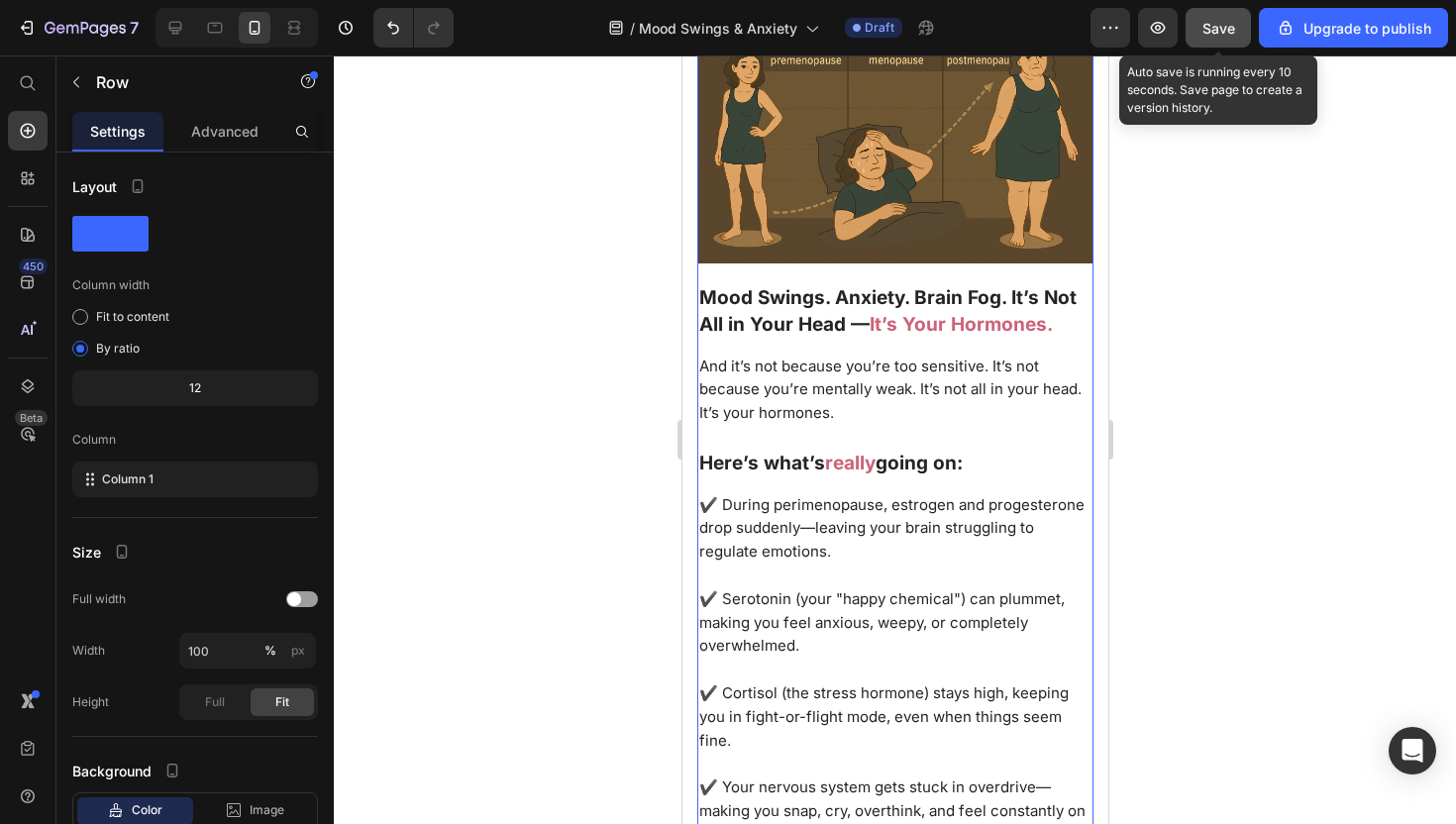 click on "Save" 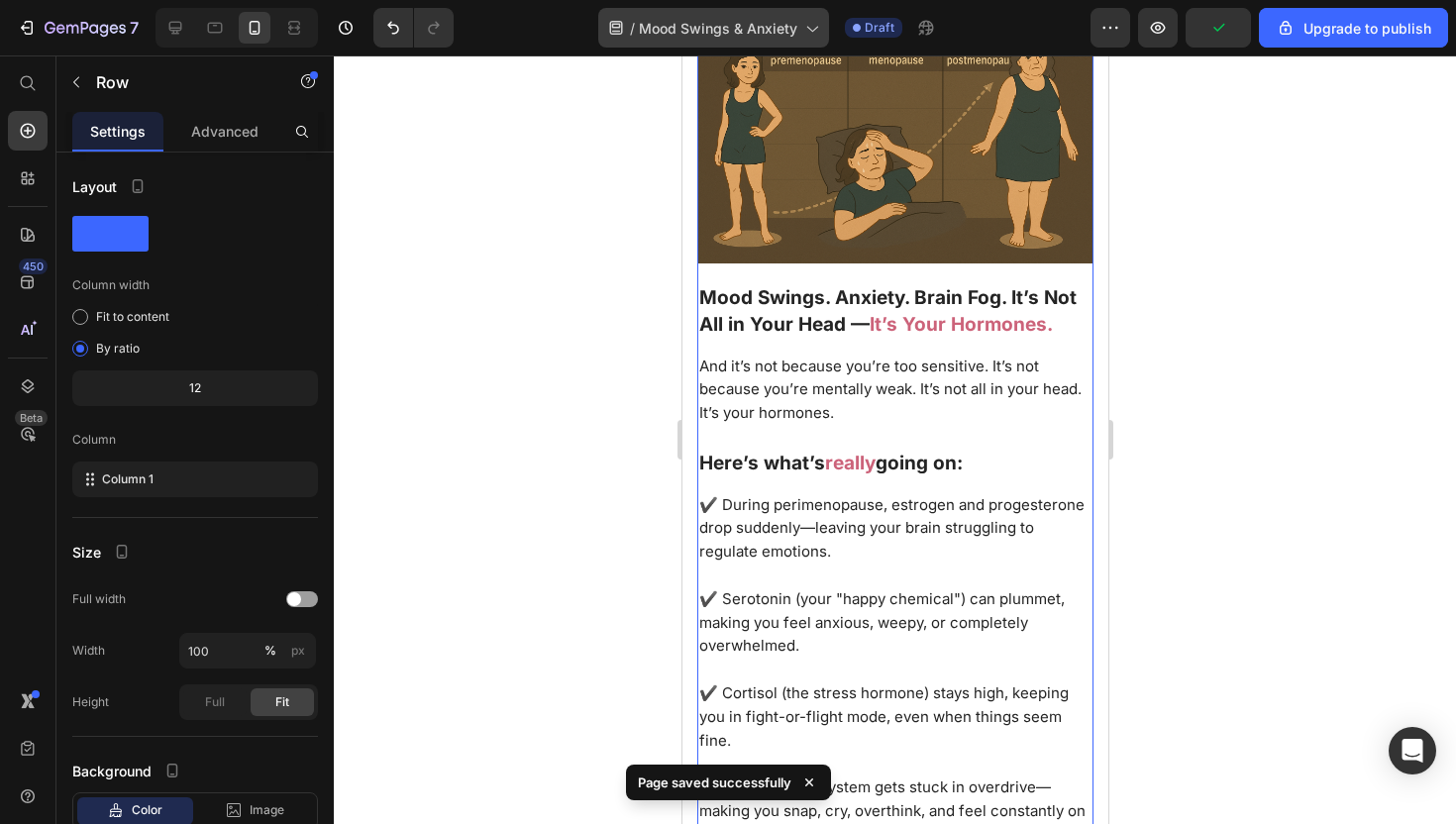 scroll, scrollTop: 2007, scrollLeft: 0, axis: vertical 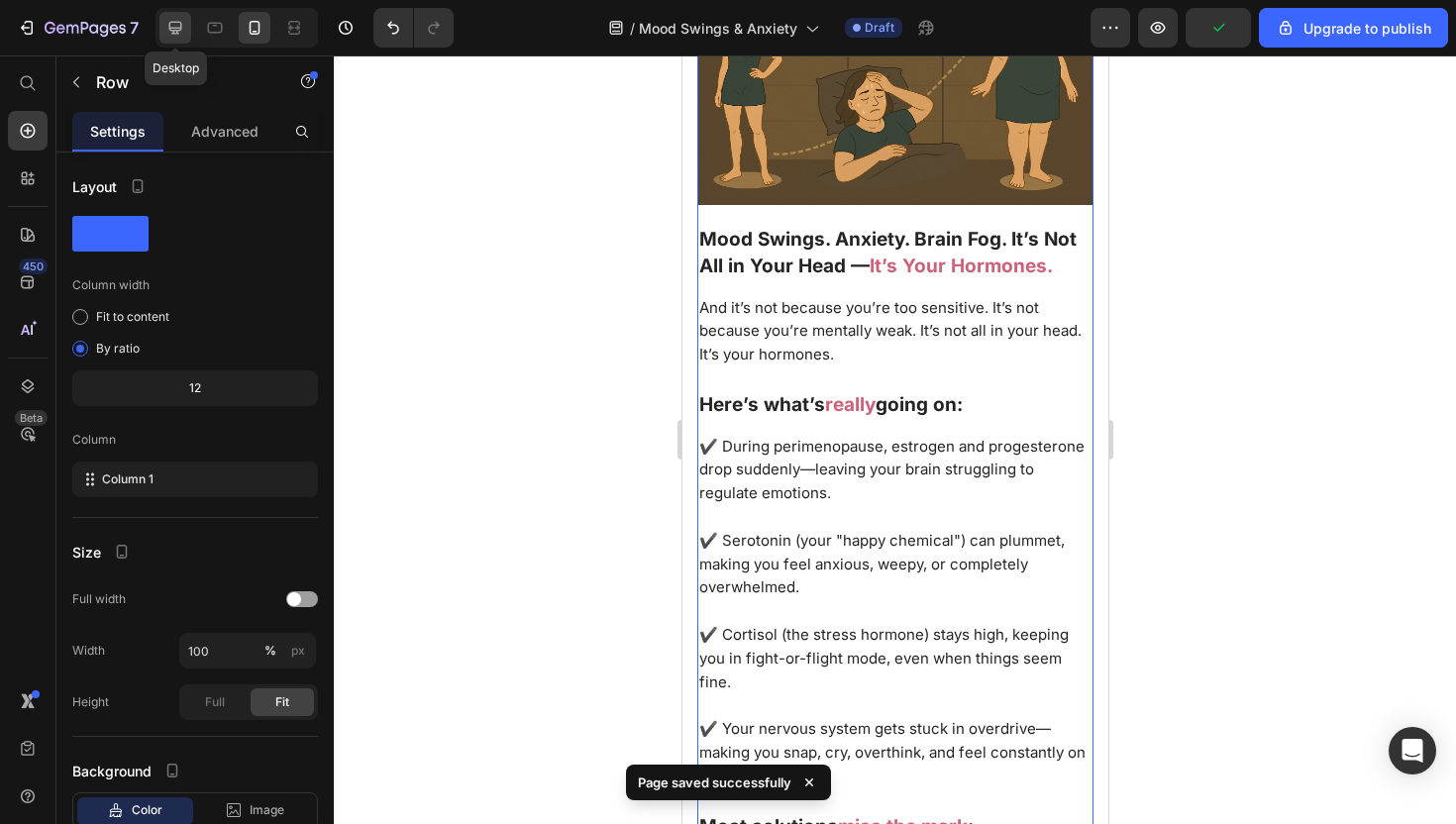 click 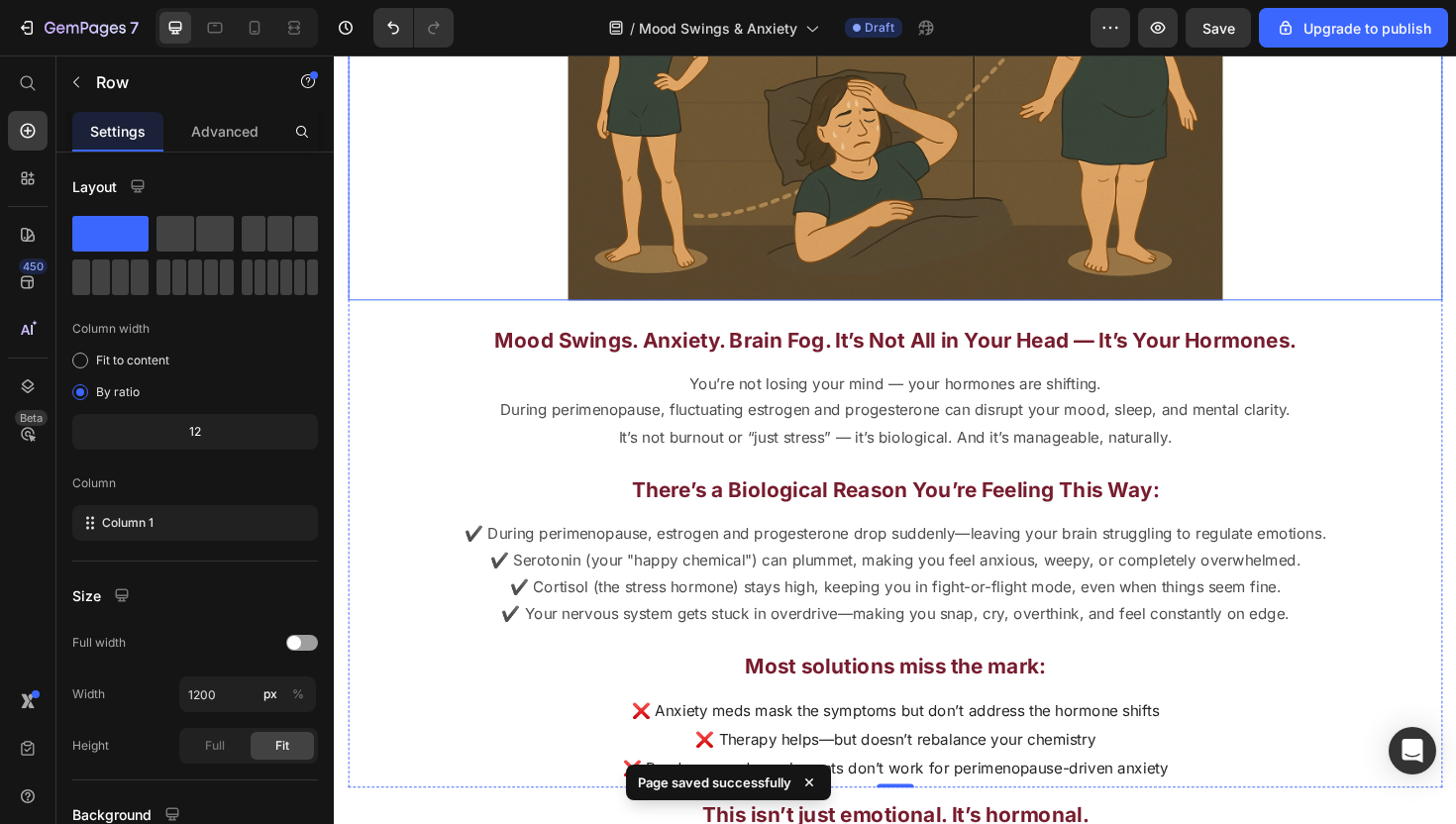 scroll, scrollTop: 2241, scrollLeft: 0, axis: vertical 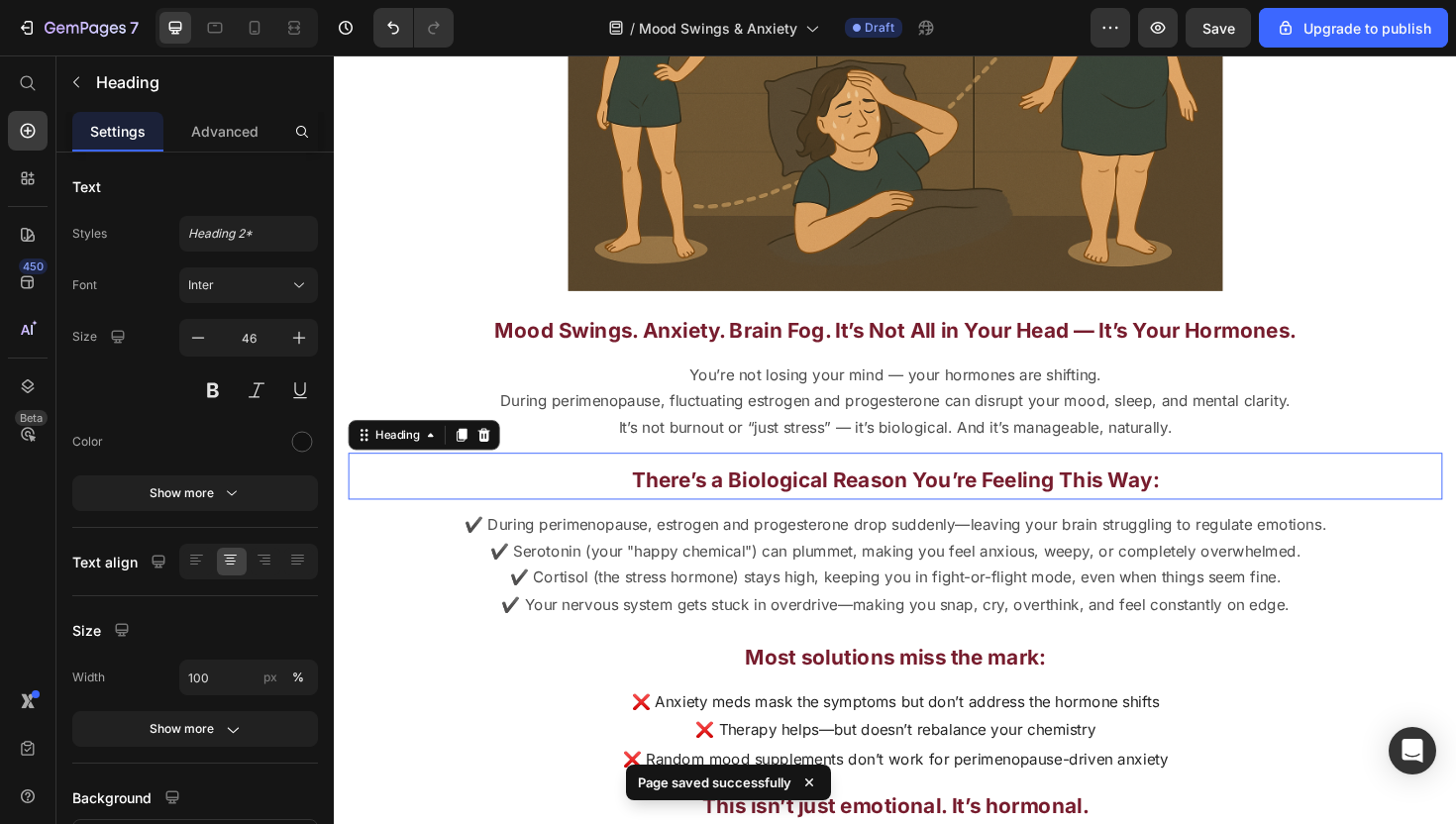click on "There’s a Biological Reason You’re Feeling This Way:" at bounding box center [928, 505] 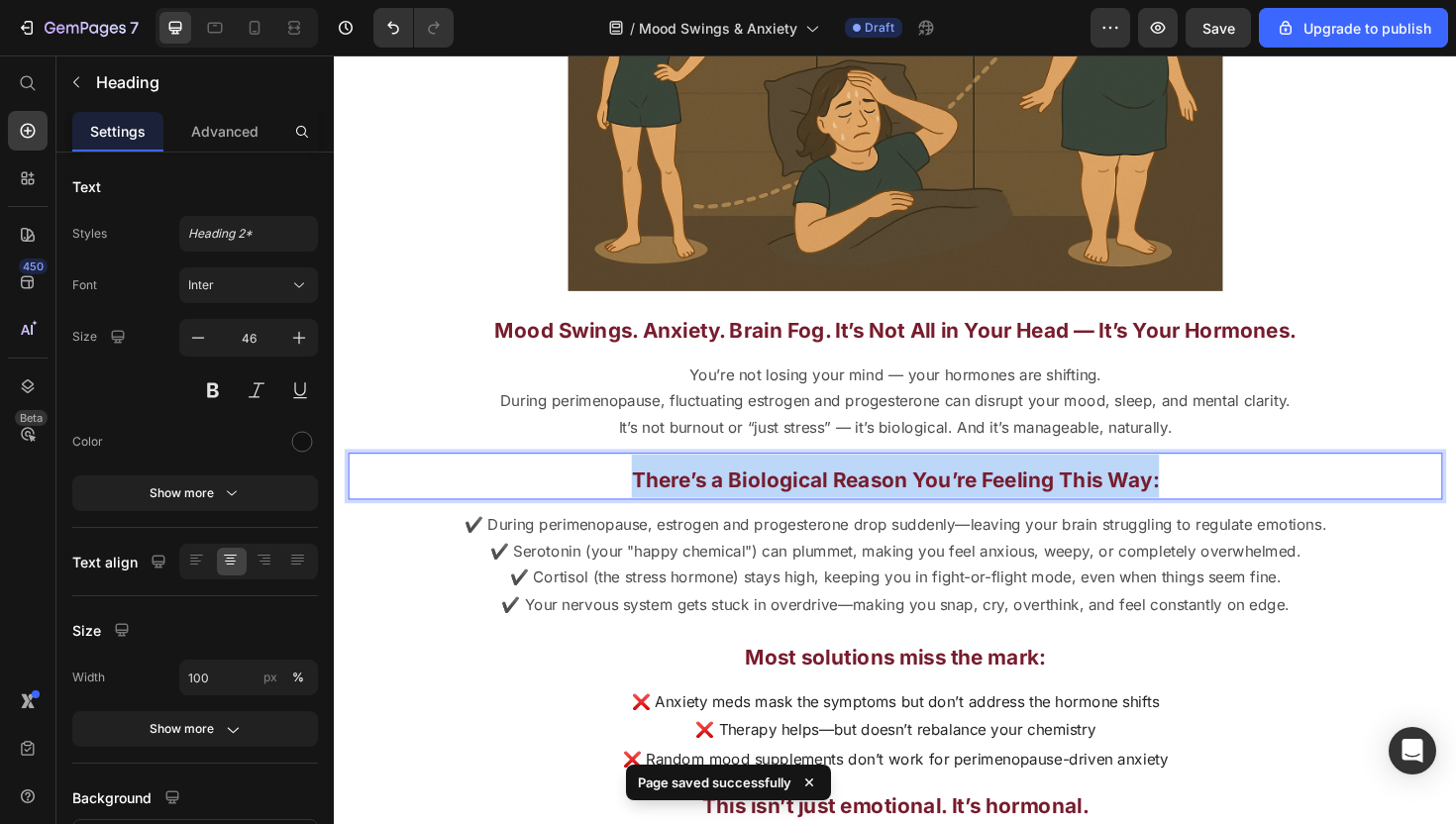 click on "There’s a Biological Reason You’re Feeling This Way:" at bounding box center (928, 505) 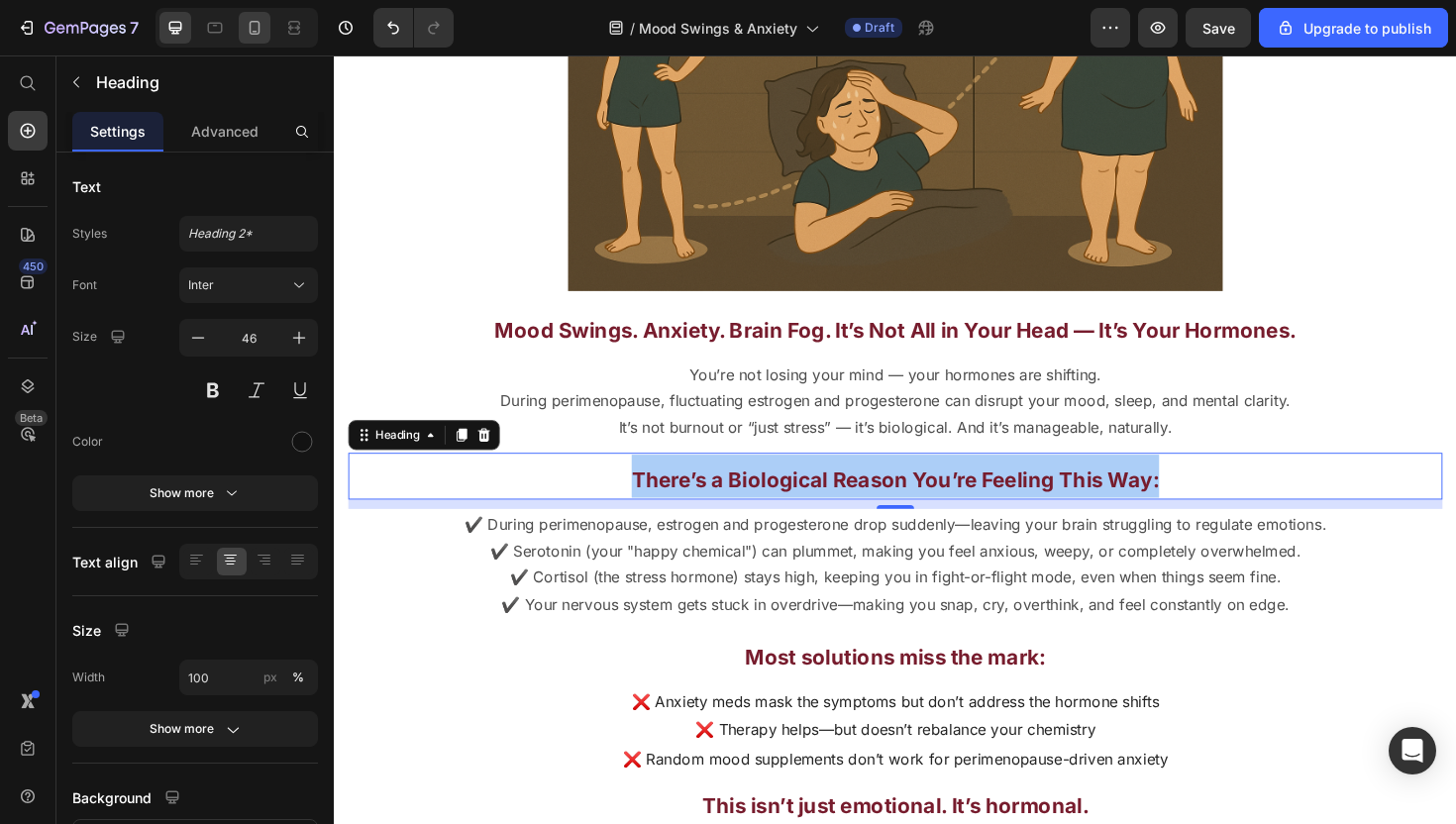 click 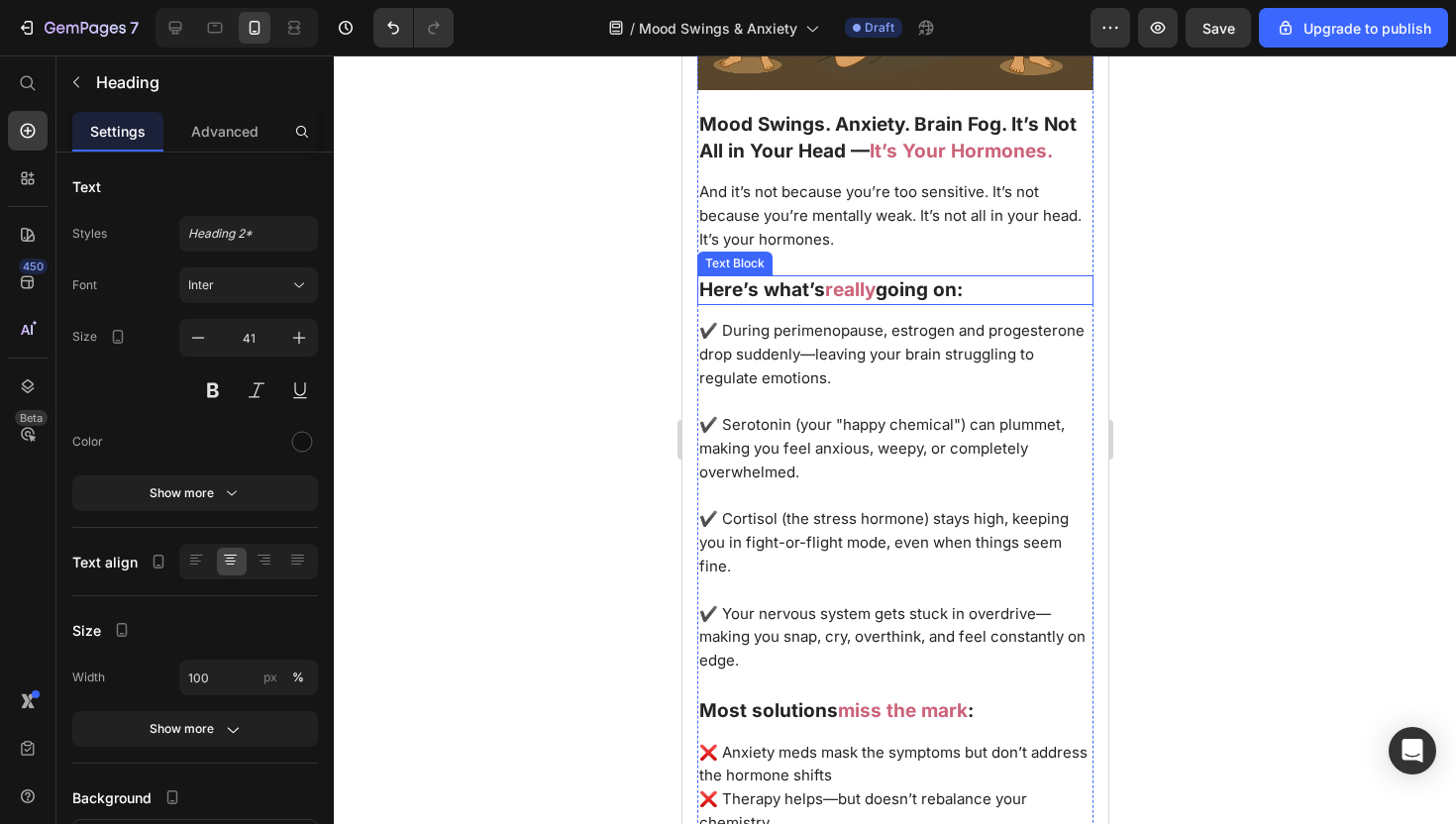 scroll, scrollTop: 2094, scrollLeft: 0, axis: vertical 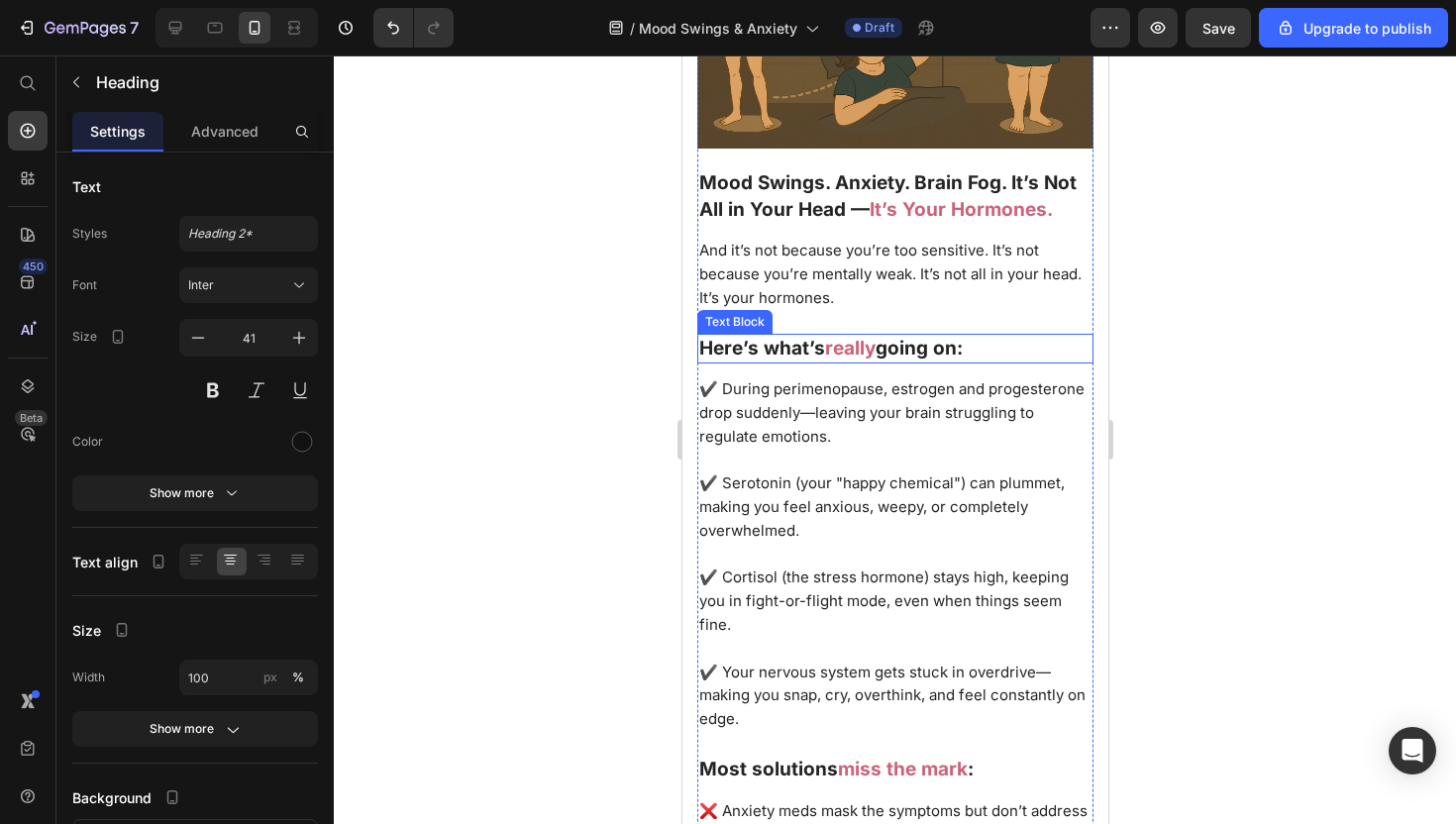 click on "really" at bounding box center (849, 348) 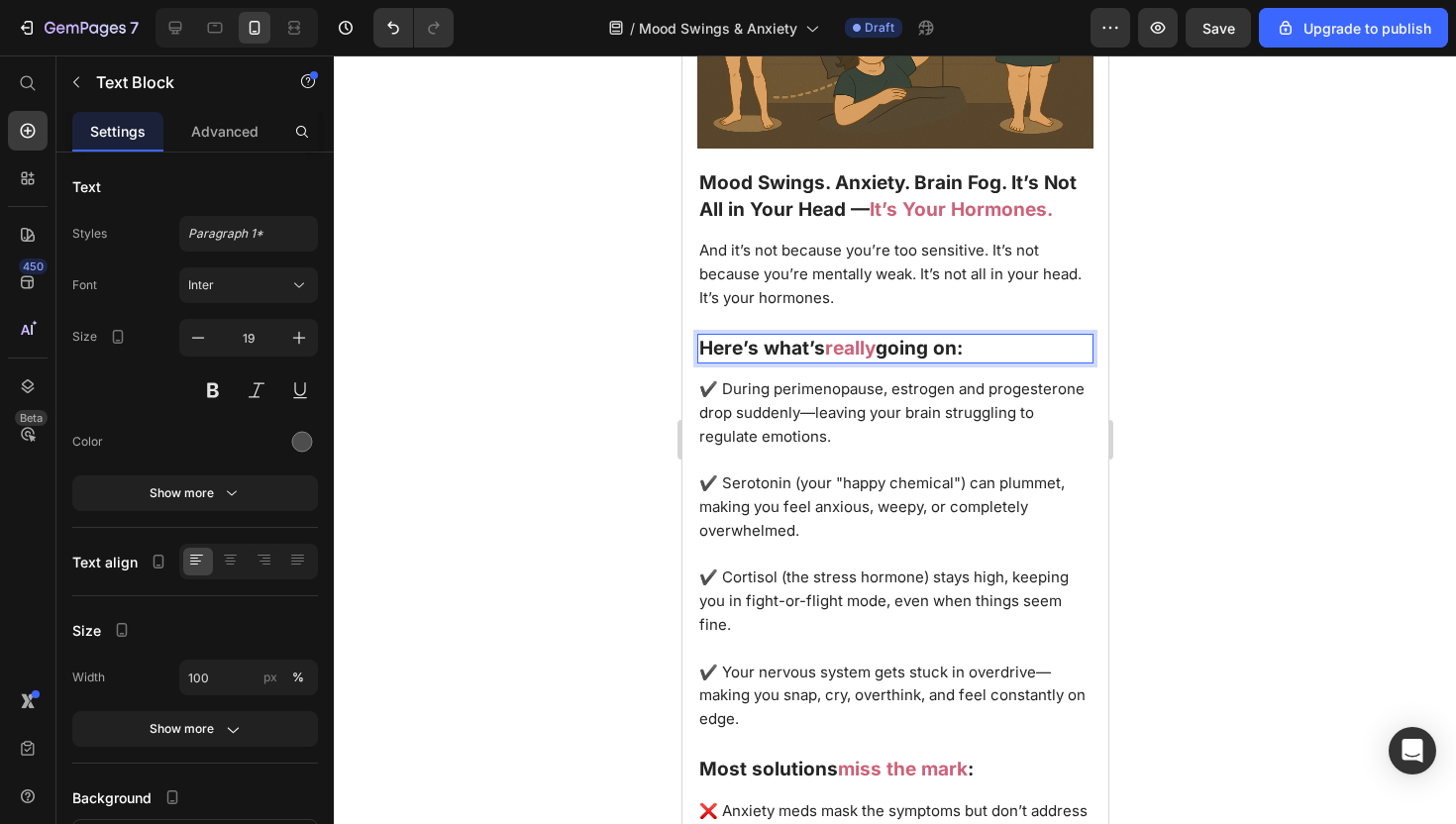 click on "really" at bounding box center [849, 348] 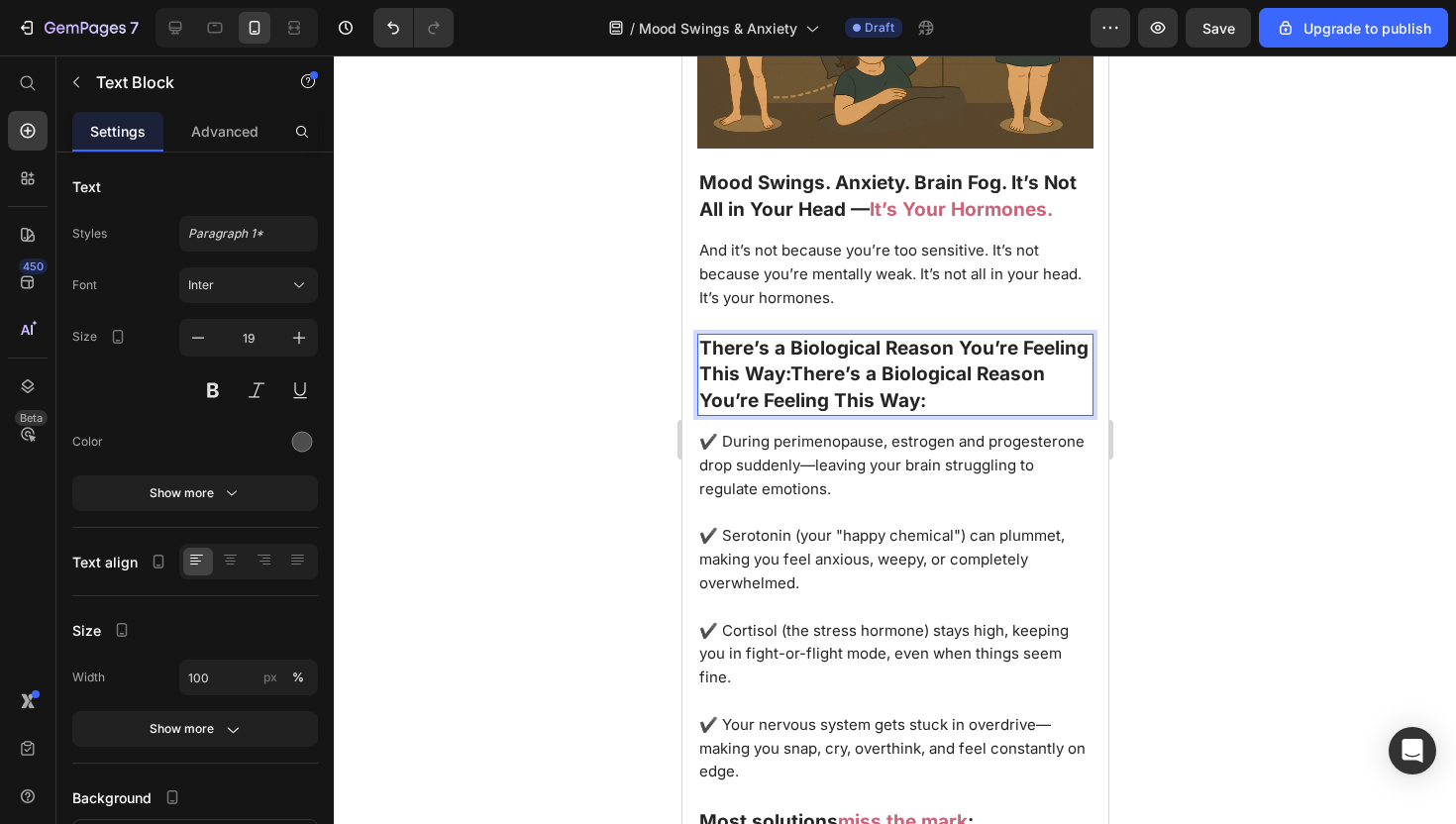 click on "There’s a Biological Reason You’re Feeling This Way:There’s a Biological Reason You’re Feeling This Way:" at bounding box center (892, 374) 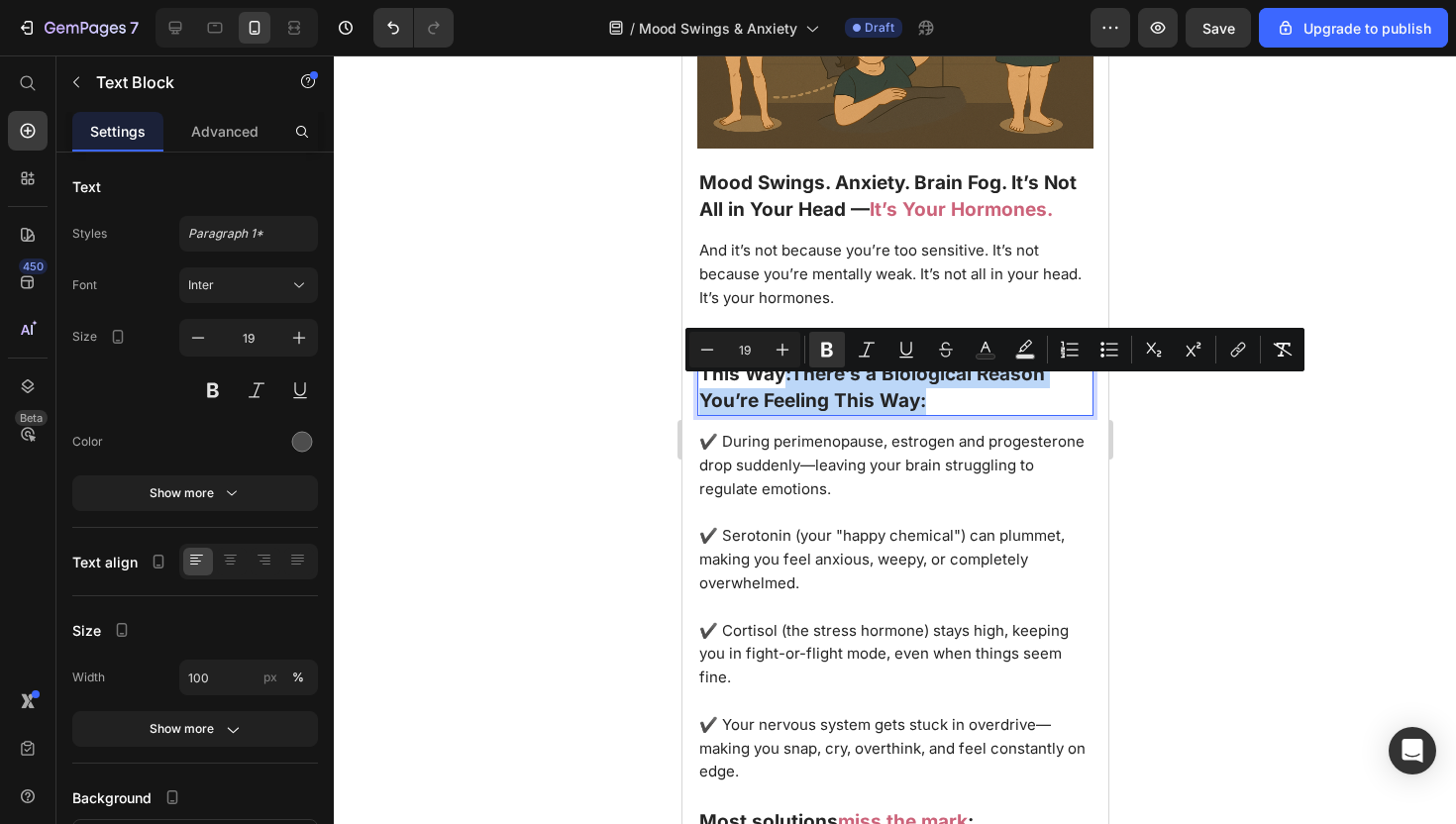 drag, startPoint x: 783, startPoint y: 392, endPoint x: 985, endPoint y: 417, distance: 203.54115 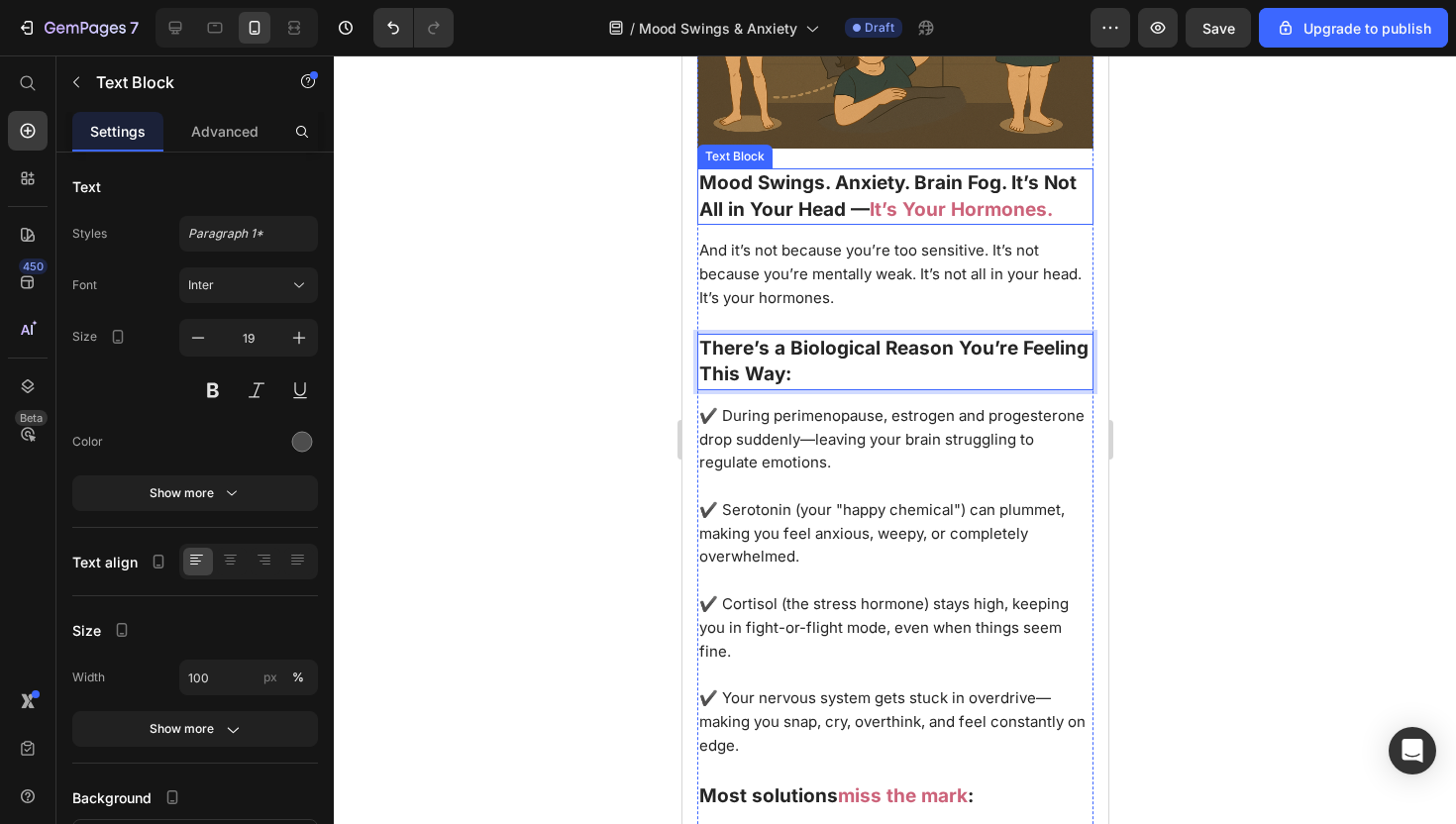 click on "It’s Your Hormones." at bounding box center [960, 209] 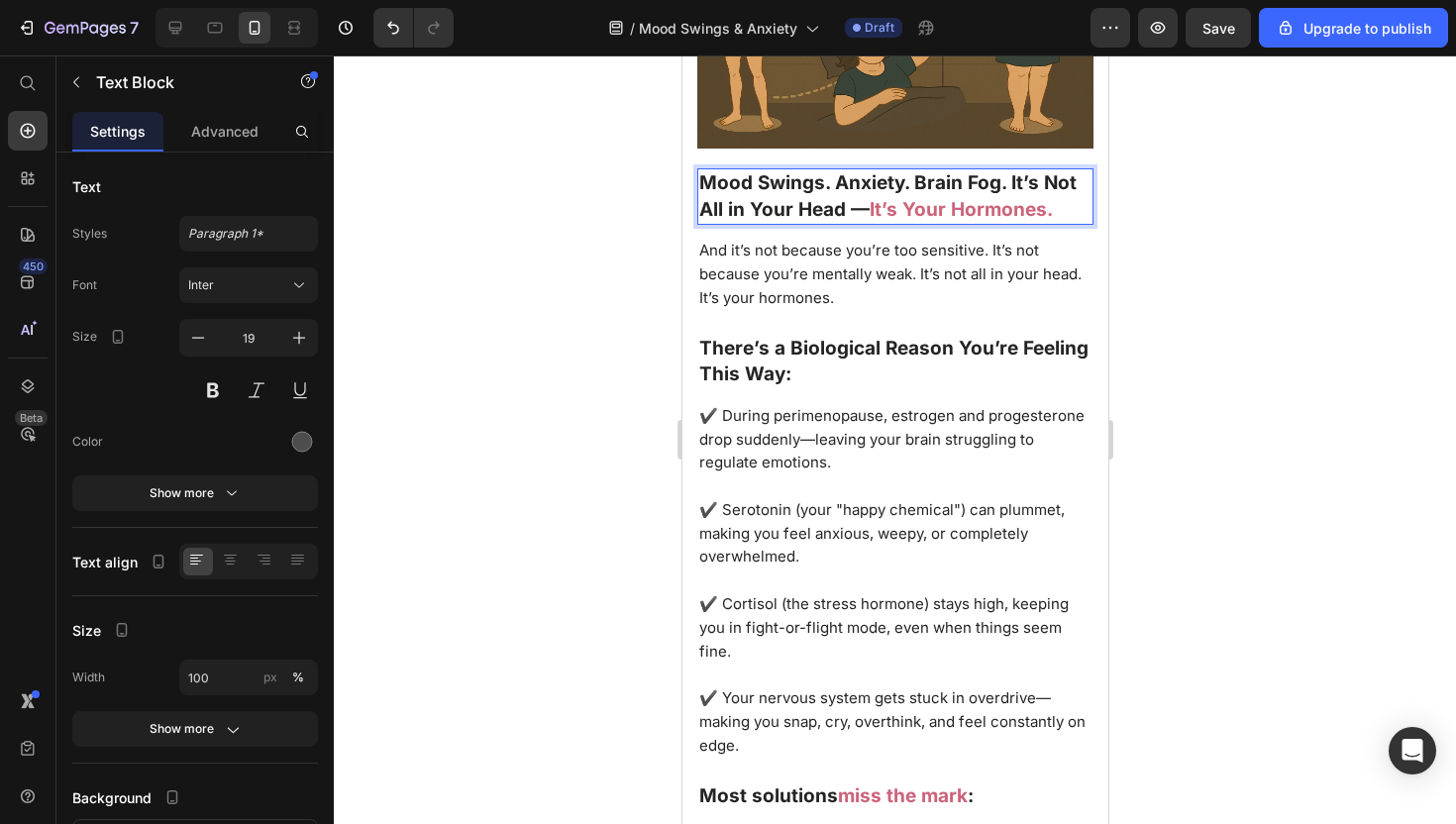 click on "It’s Your Hormones." at bounding box center [960, 209] 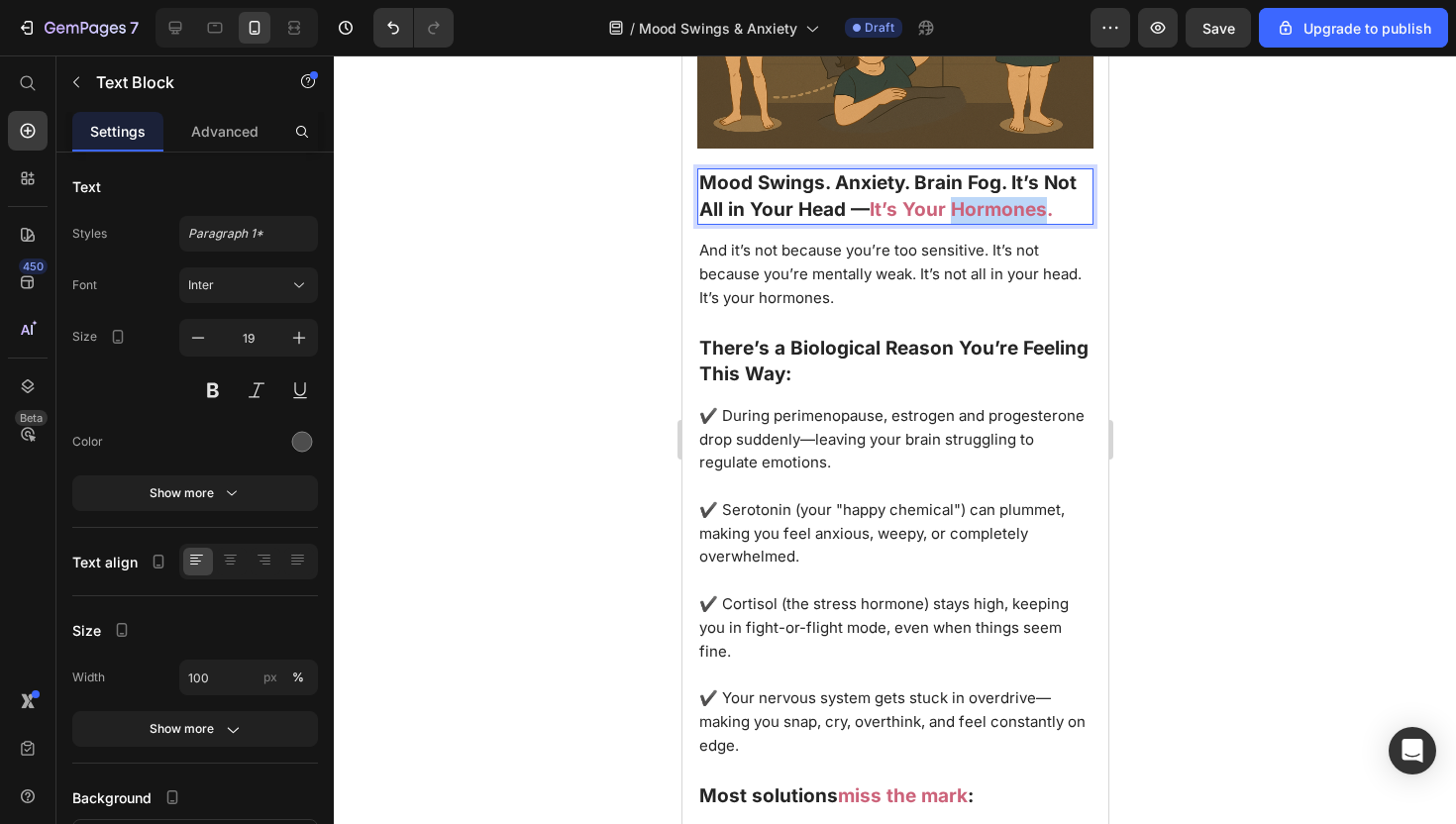 click on "It’s Your Hormones." at bounding box center (960, 209) 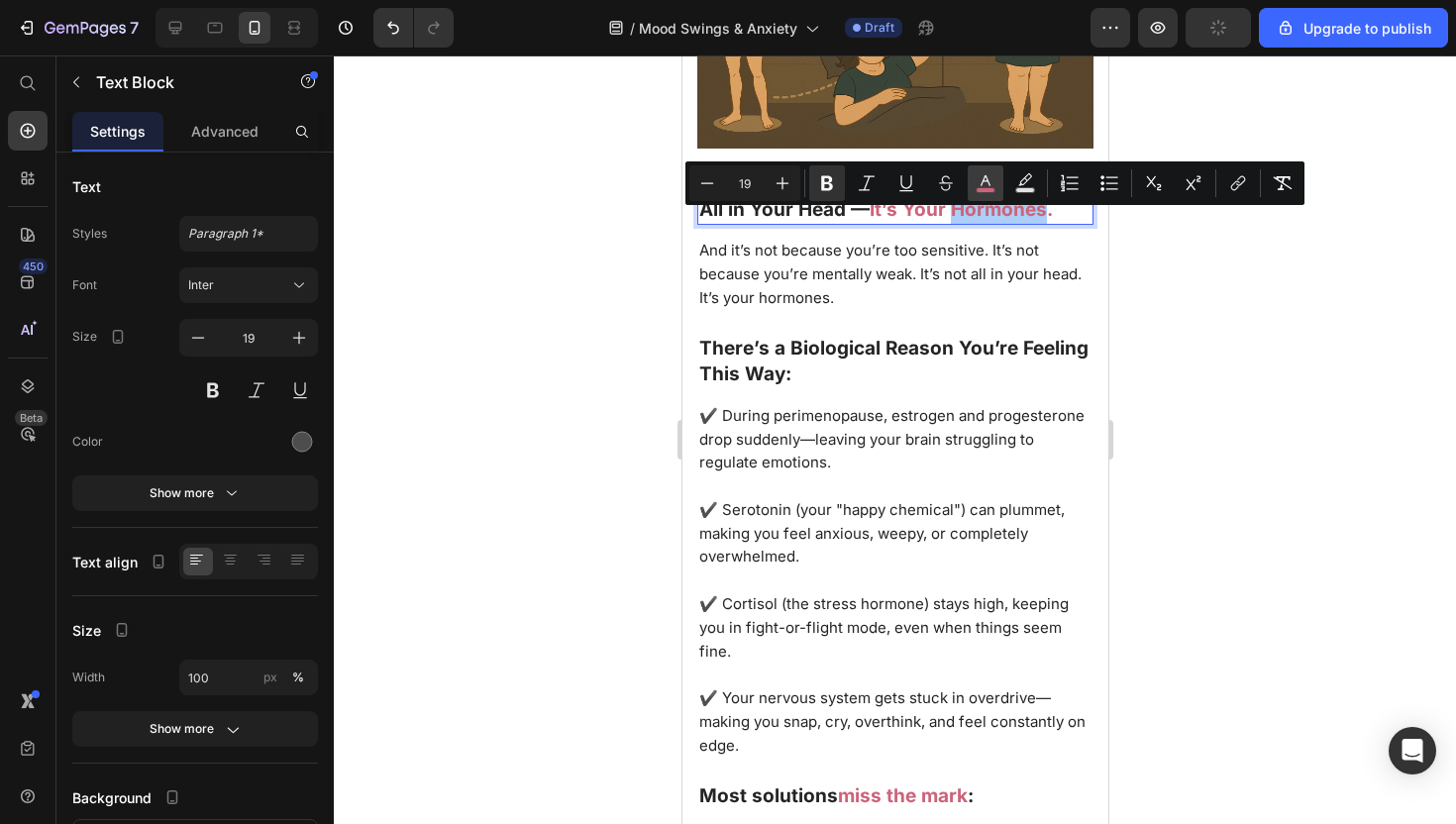 drag, startPoint x: 988, startPoint y: 182, endPoint x: 338, endPoint y: 189, distance: 650.0377 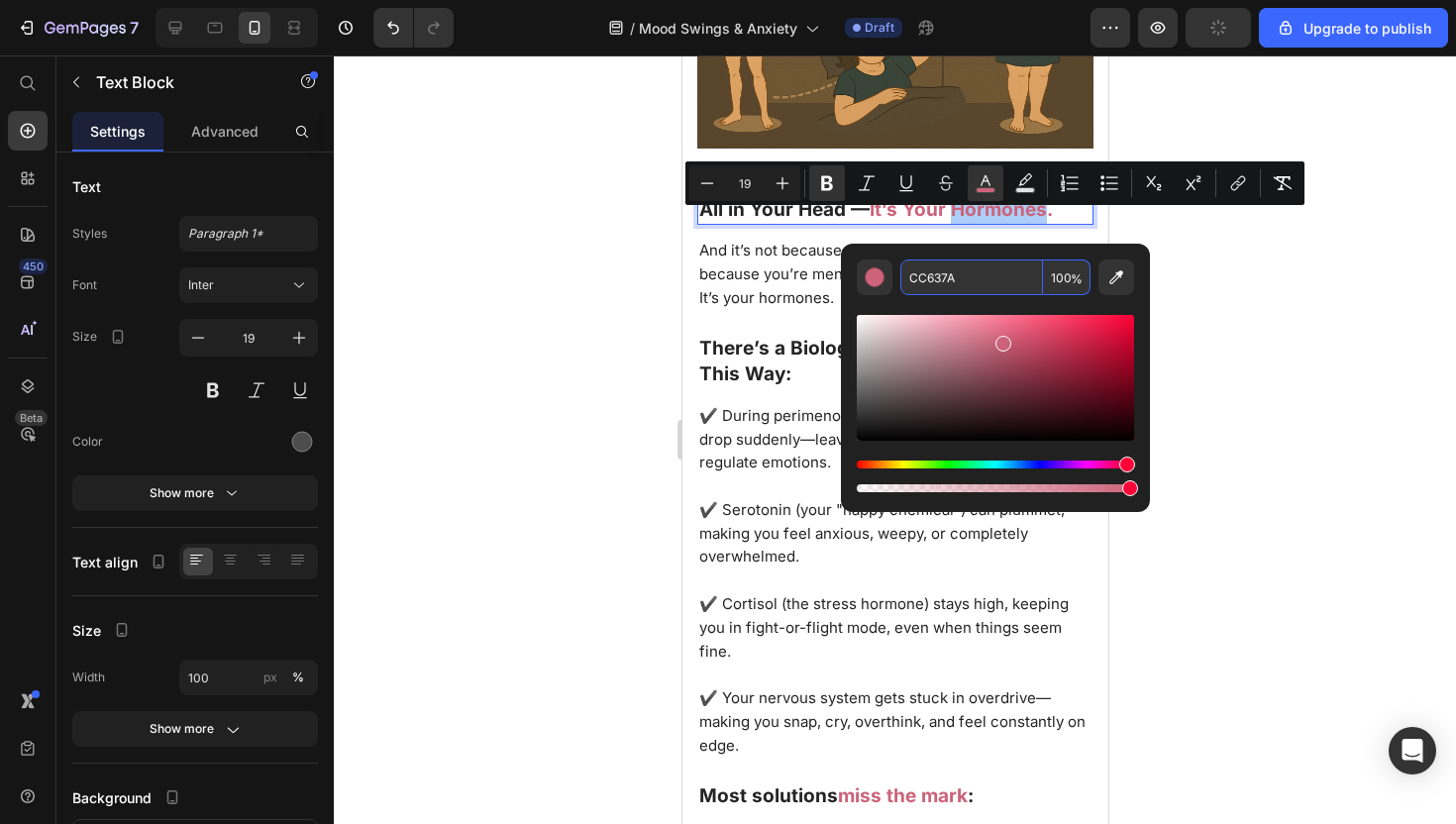 click on "CC637A" at bounding box center (972, 277) 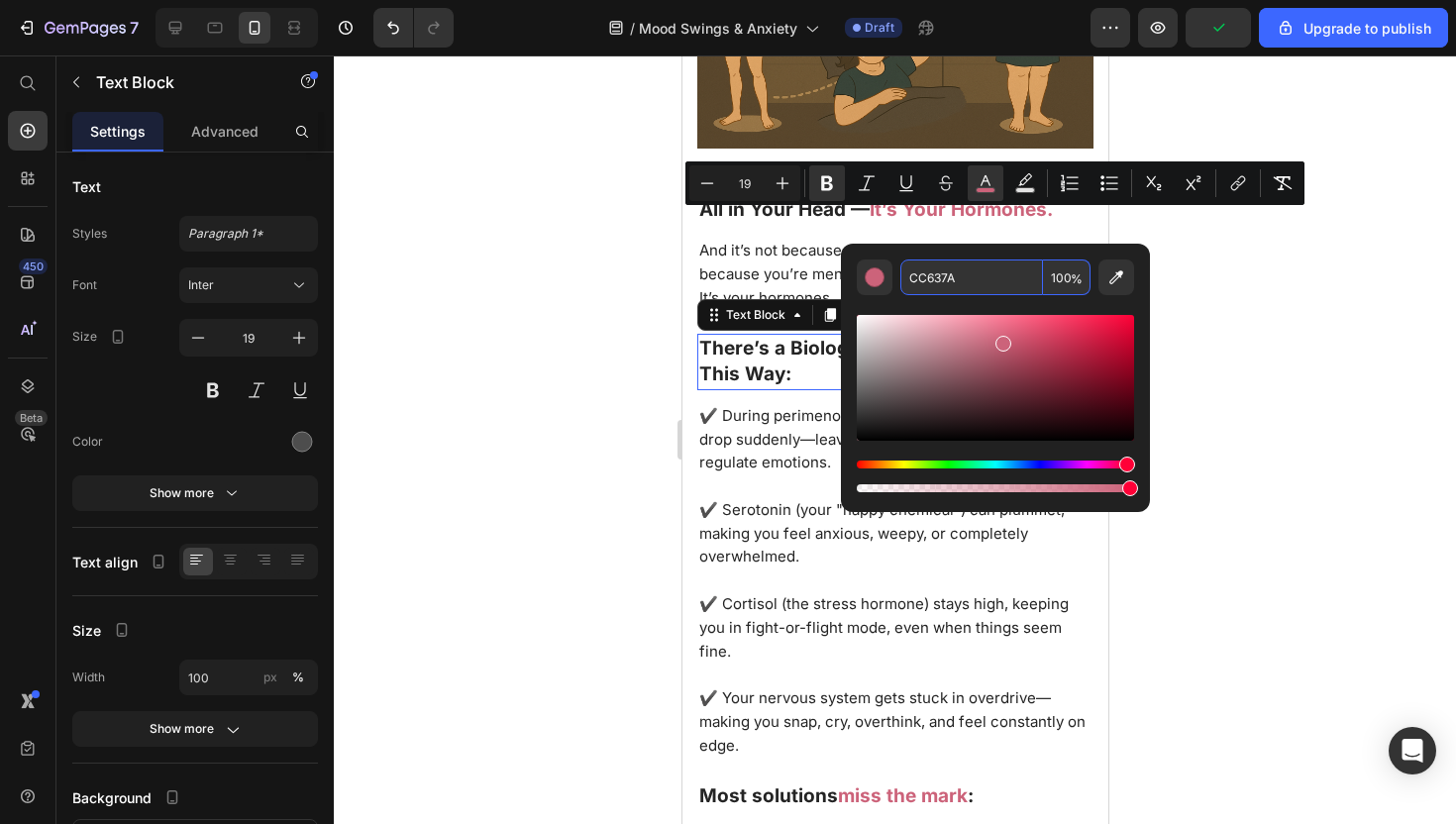 click on "There’s a Biological Reason You’re Feeling This Way:" at bounding box center [892, 361] 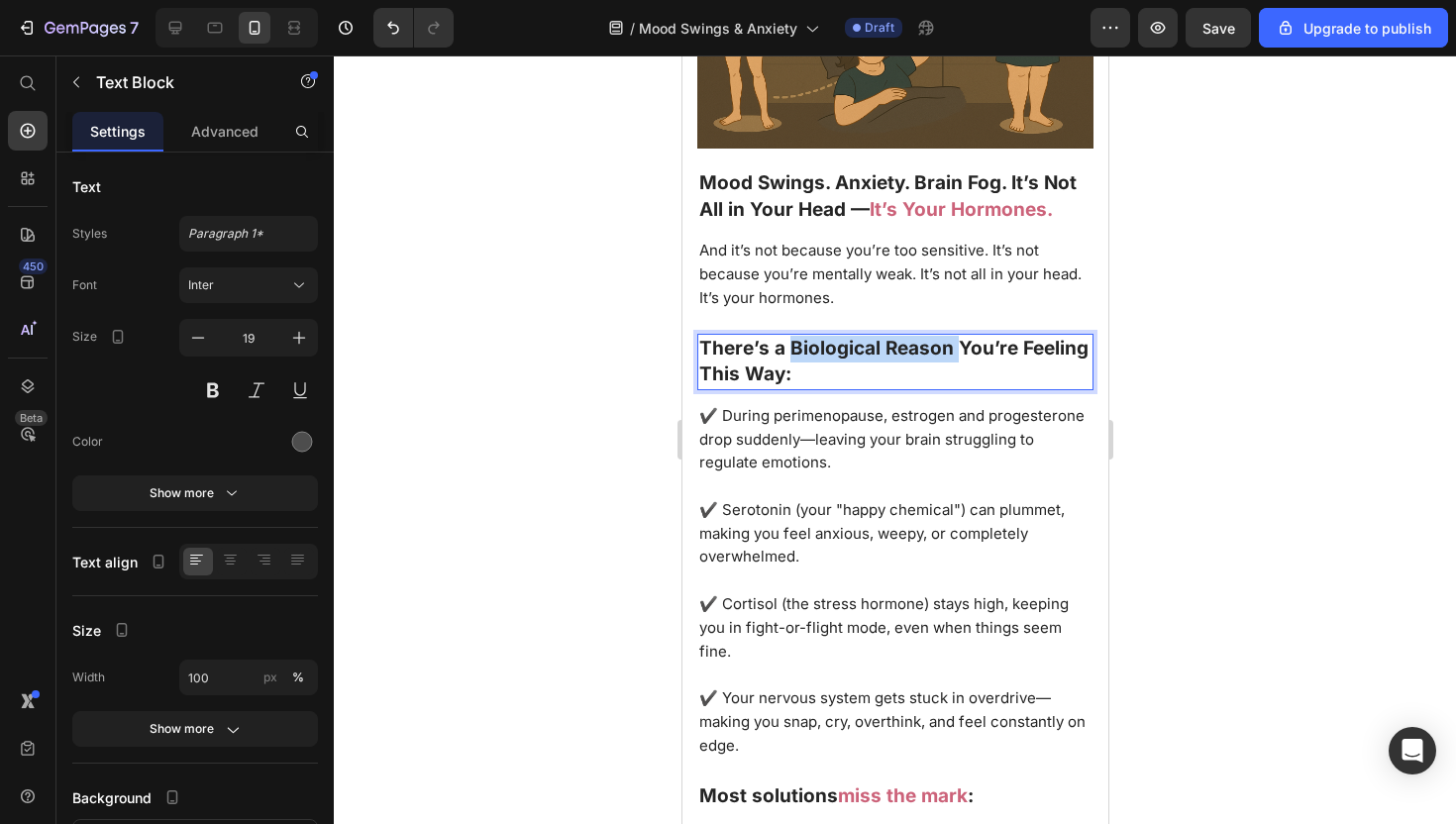 drag, startPoint x: 955, startPoint y: 367, endPoint x: 786, endPoint y: 366, distance: 169.00296 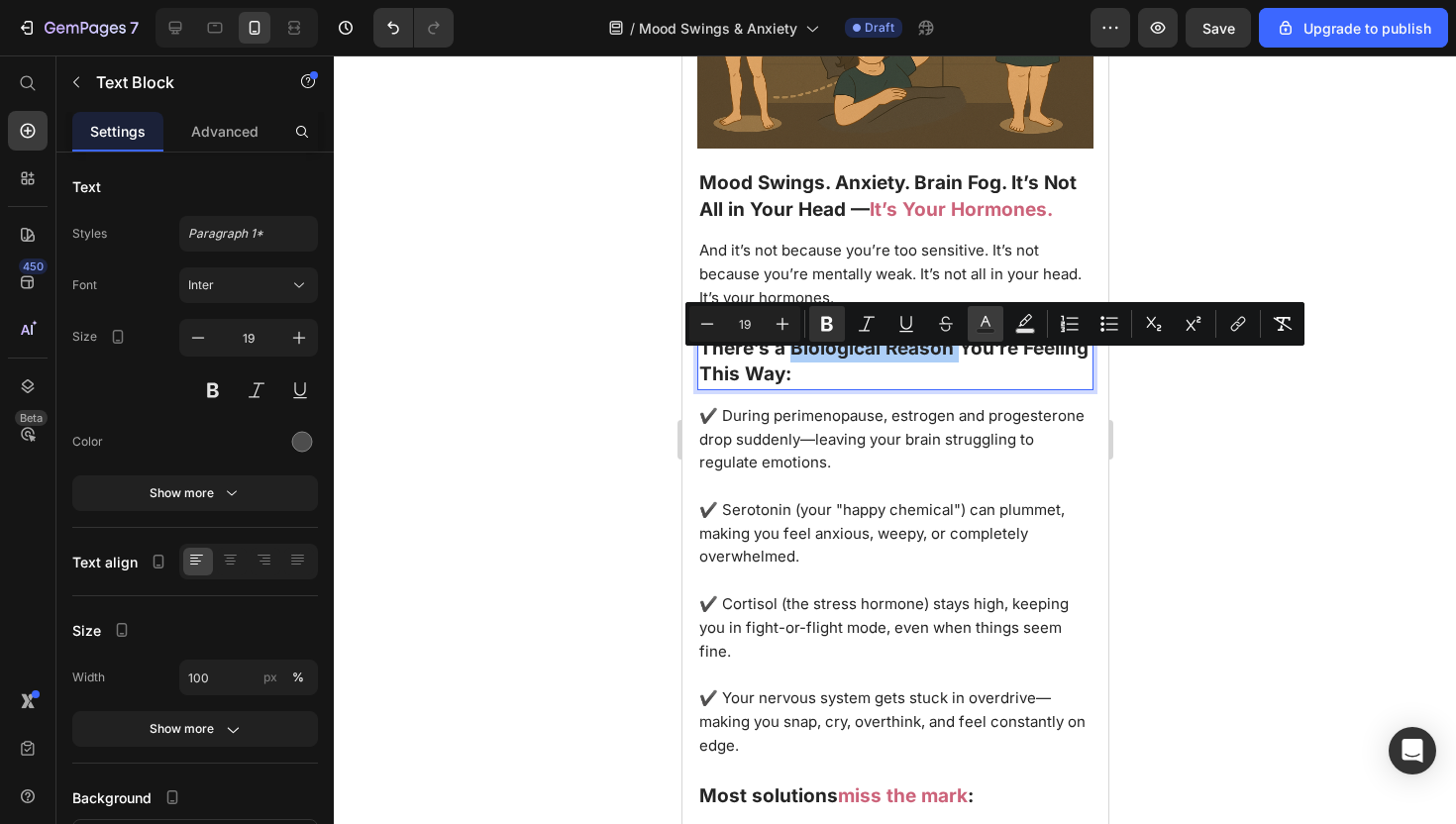 click 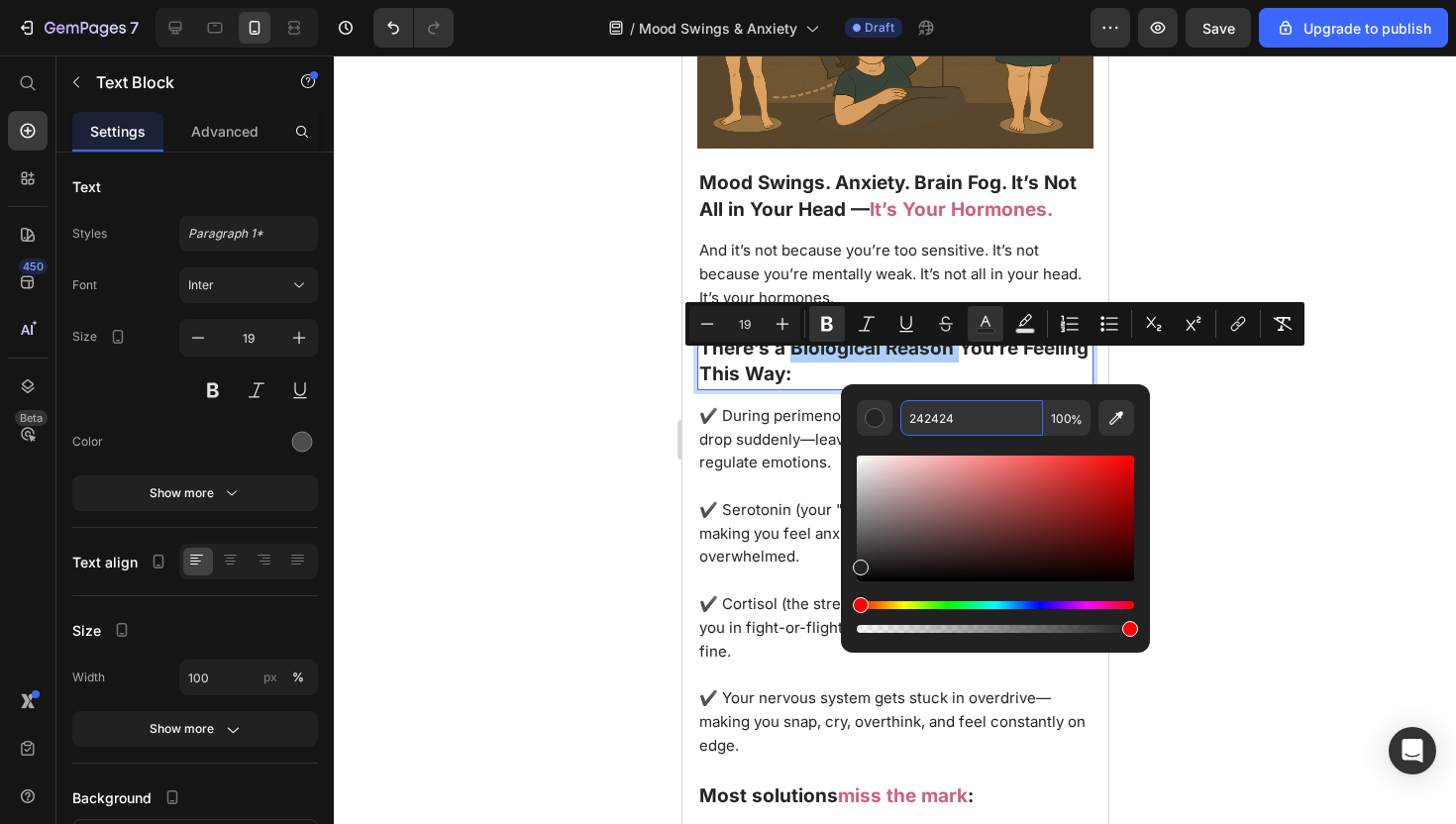 click on "242424" at bounding box center (972, 418) 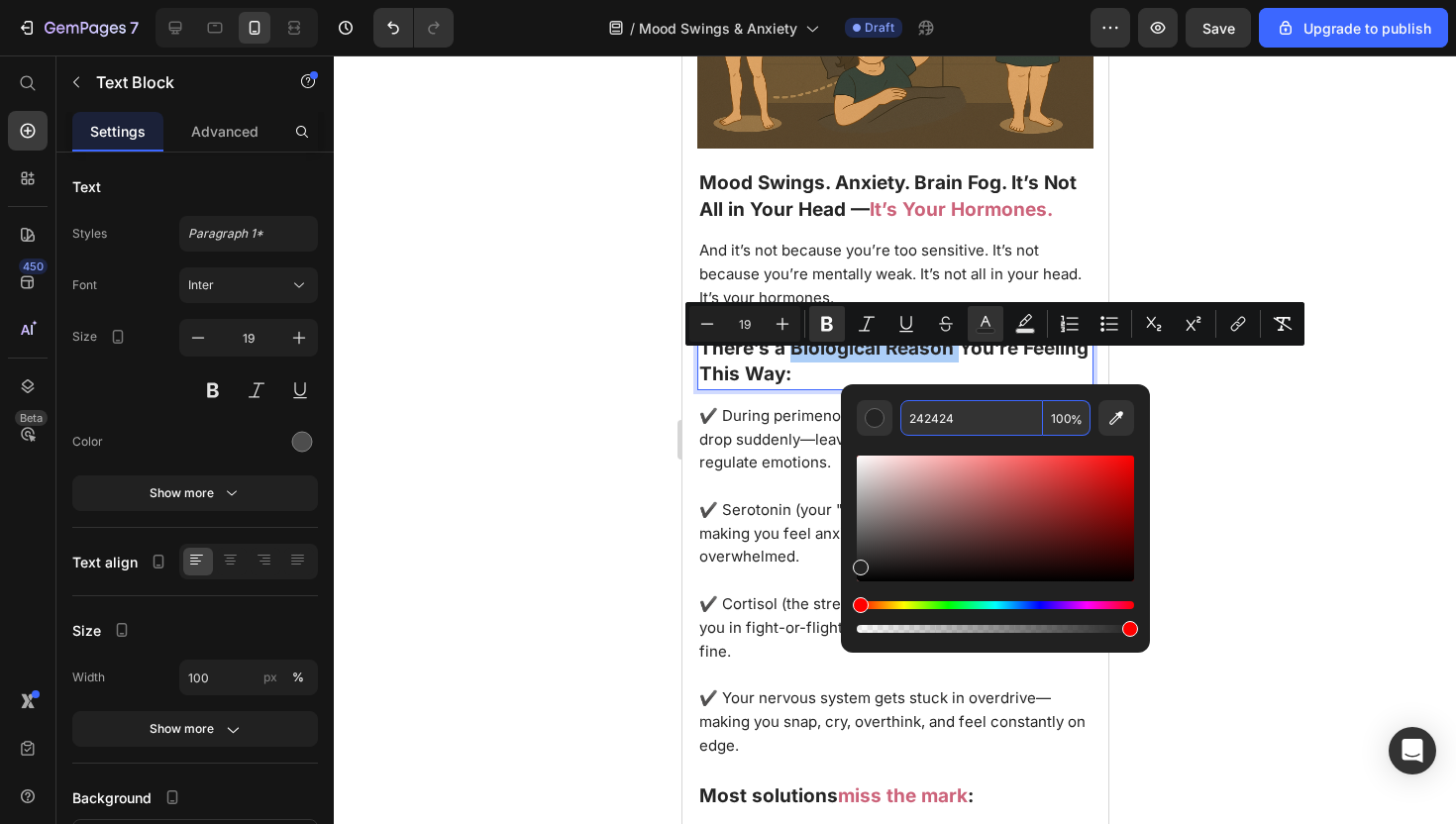 paste on "CC637A" 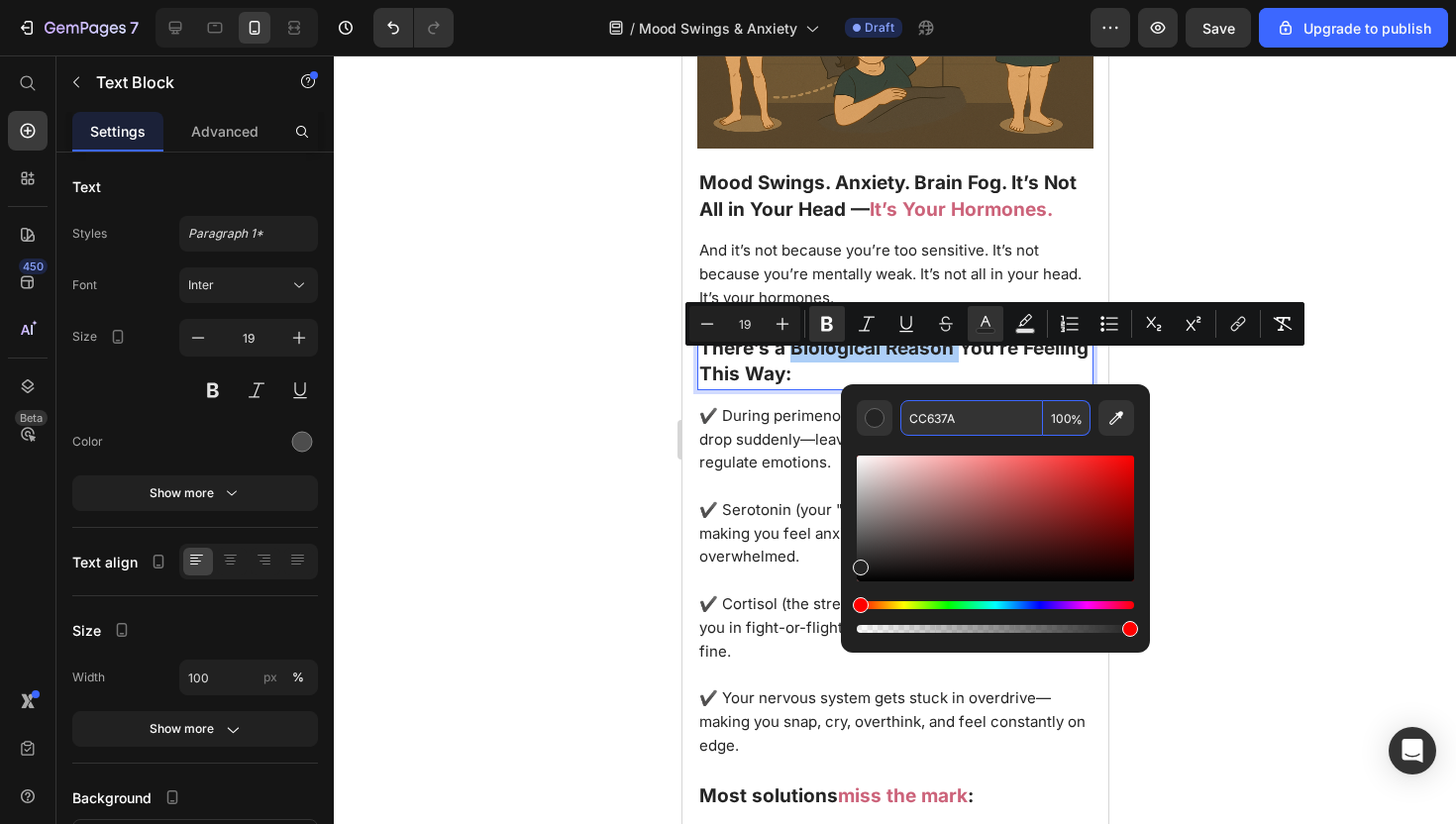 type on "CC637A" 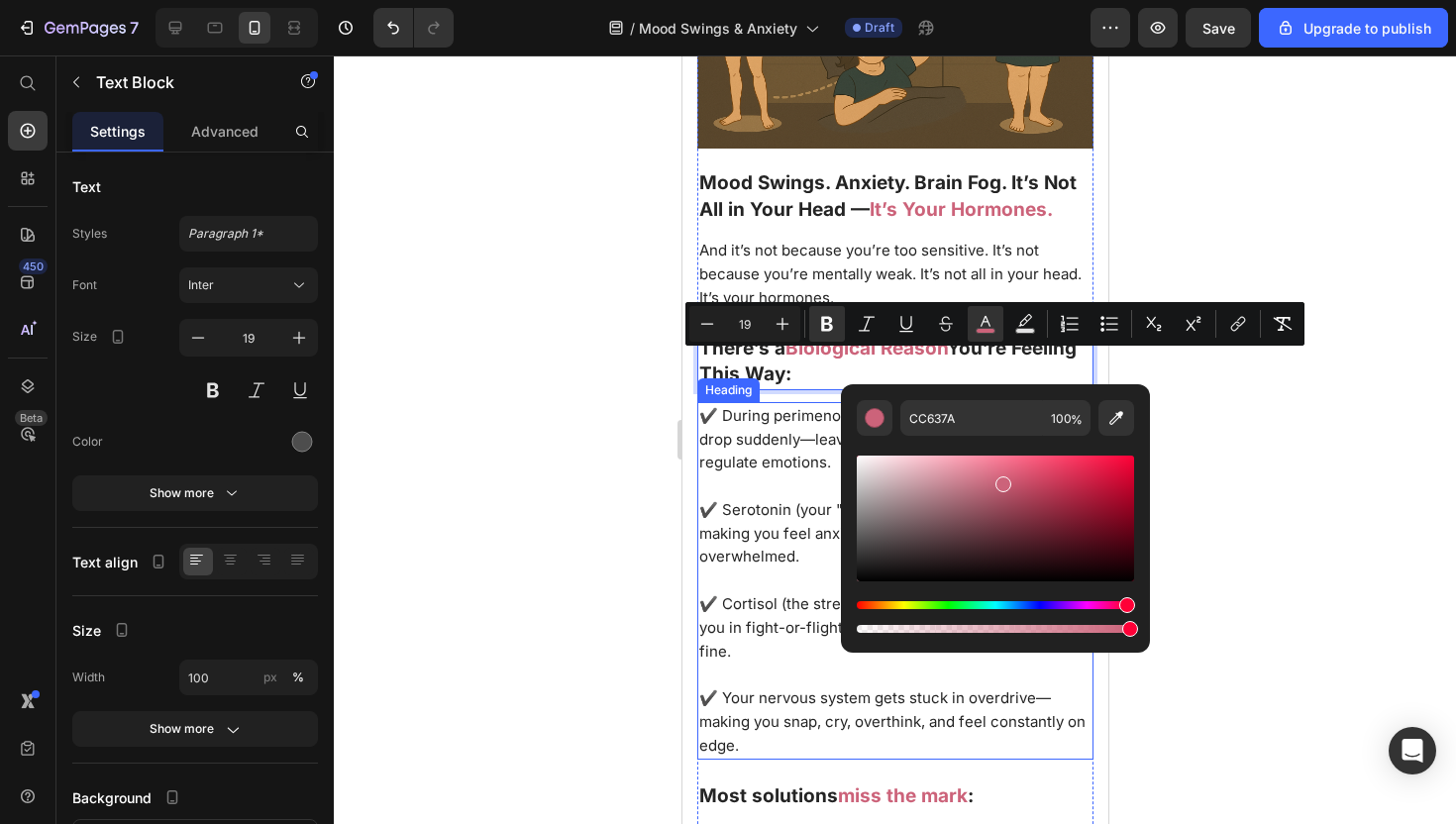 click on "✔️ During perimenopause, estrogen and progesterone drop suddenly—leaving your brain struggling to regulate emotions.  ✔️ Serotonin (your "happy chemical") can plummet, making you feel anxious, weepy, or completely overwhelmed.  ✔️ Cortisol (the stress hormone) stays high, keeping you in fight-or-flight mode, even when things seem fine.  ✔️ Your nervous system gets stuck in overdrive—making you snap, cry, overthink, and feel constantly on edge." at bounding box center (894, 580) 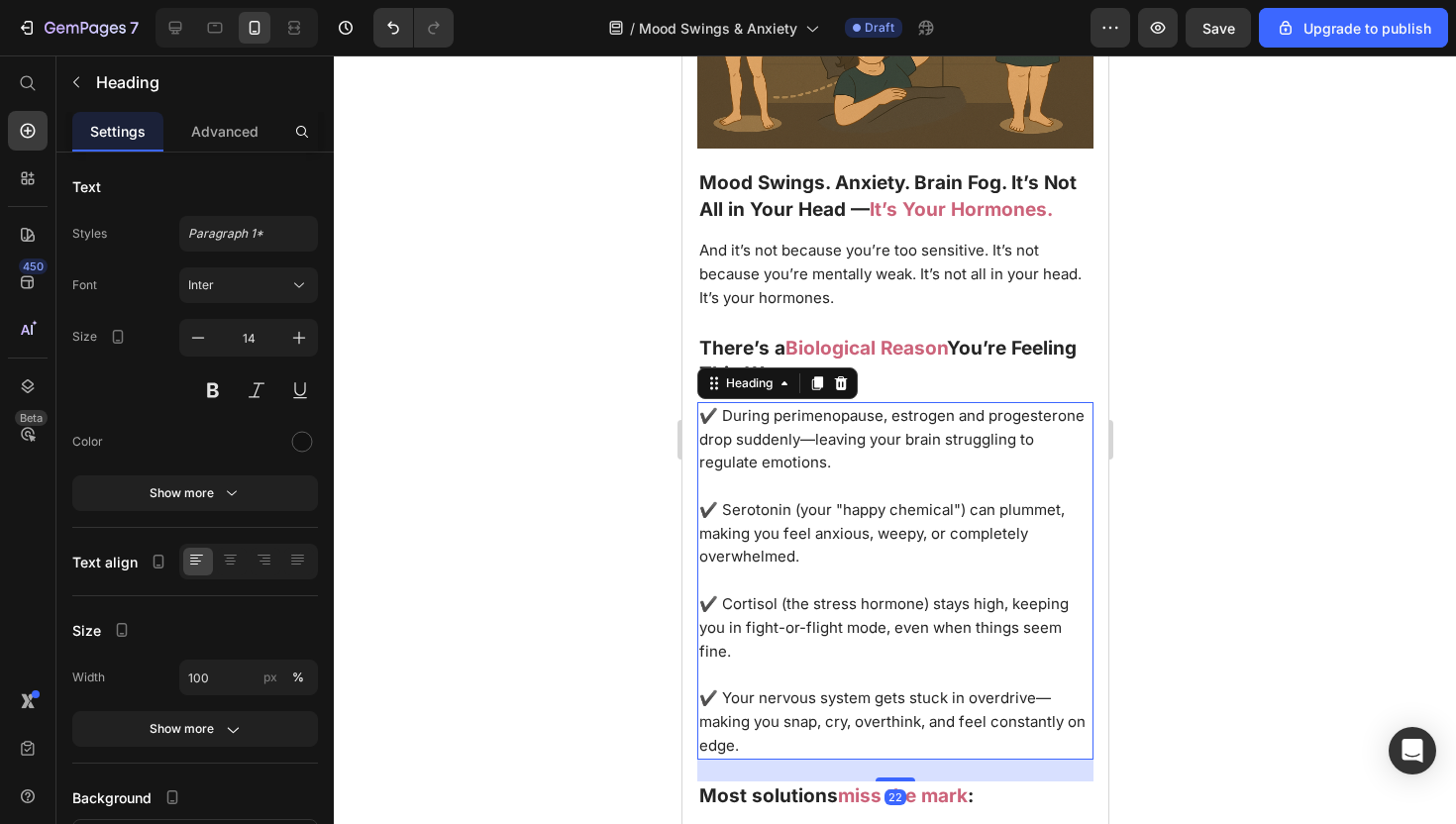 scroll, scrollTop: 2319, scrollLeft: 0, axis: vertical 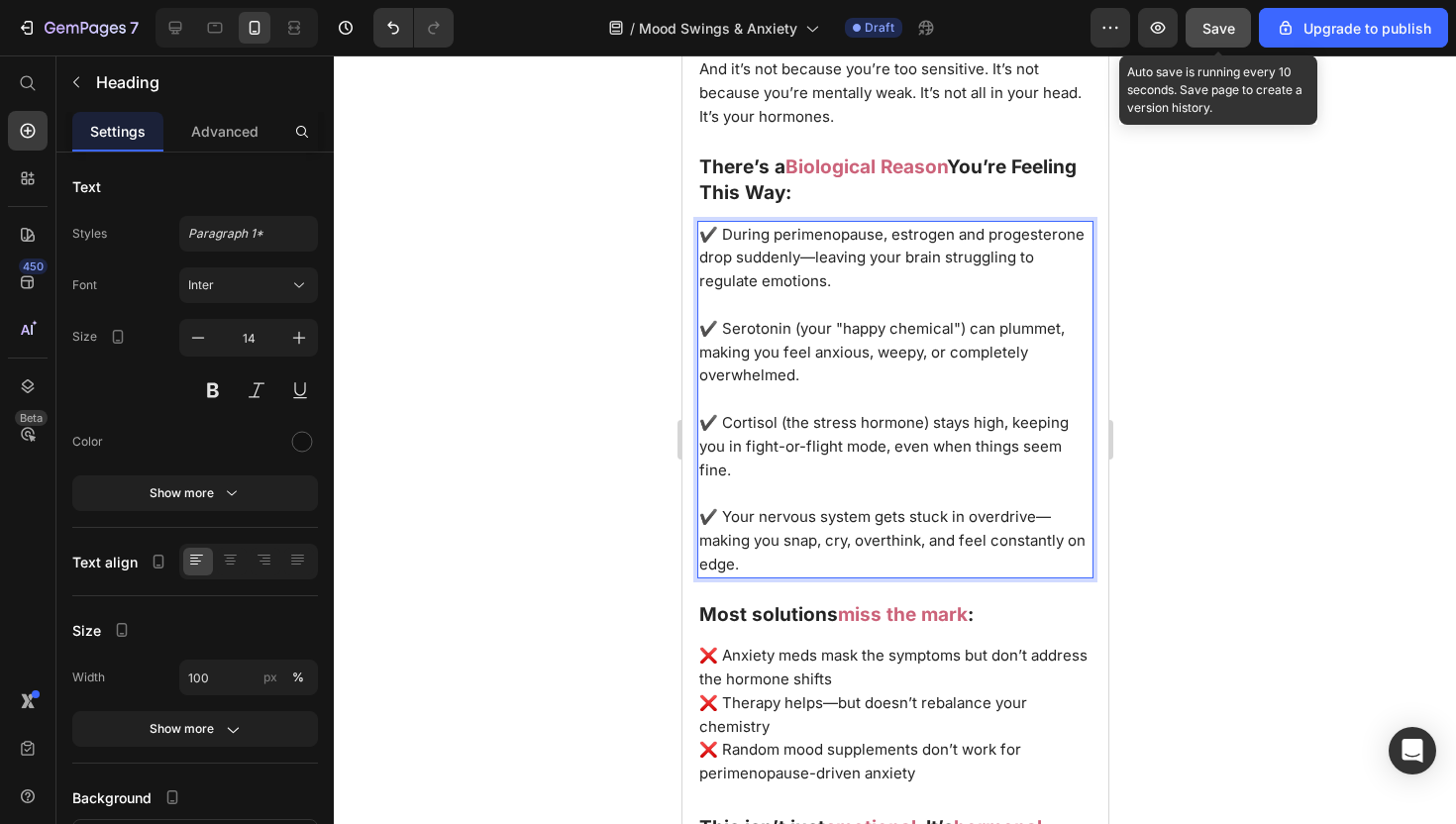 click on "Save" 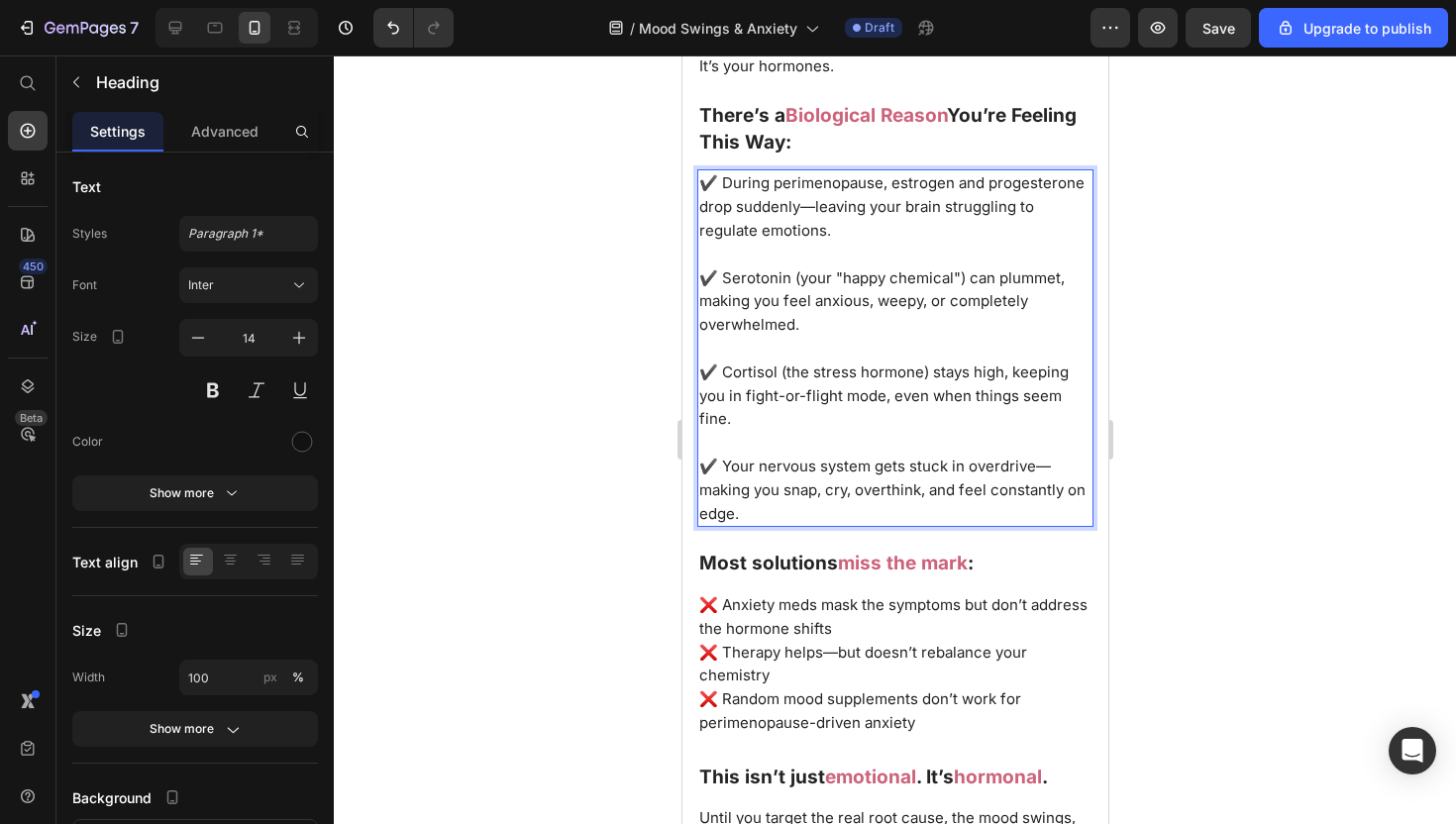 scroll, scrollTop: 2395, scrollLeft: 0, axis: vertical 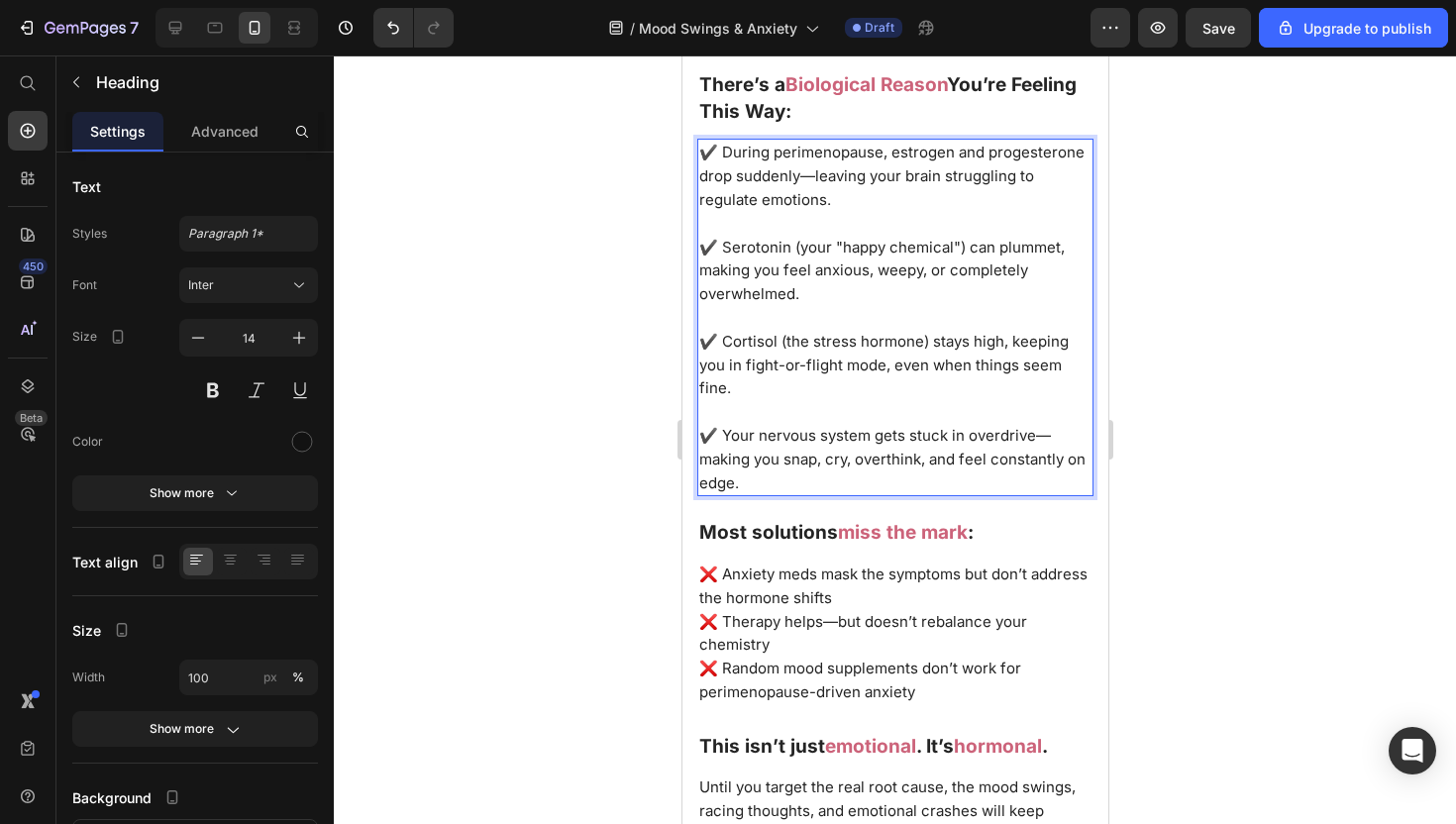 click on "✔️ During perimenopause, estrogen and progesterone drop suddenly—leaving your brain struggling to regulate emotions.  ✔️ Serotonin (your "happy chemical") can plummet, making you feel anxious, weepy, or completely overwhelmed.  ✔️ Cortisol (the stress hormone) stays high, keeping you in fight-or-flight mode, even when things seem fine.  ✔️ Your nervous system gets stuck in overdrive—making you snap, cry, overthink, and feel constantly on edge." at bounding box center (894, 317) 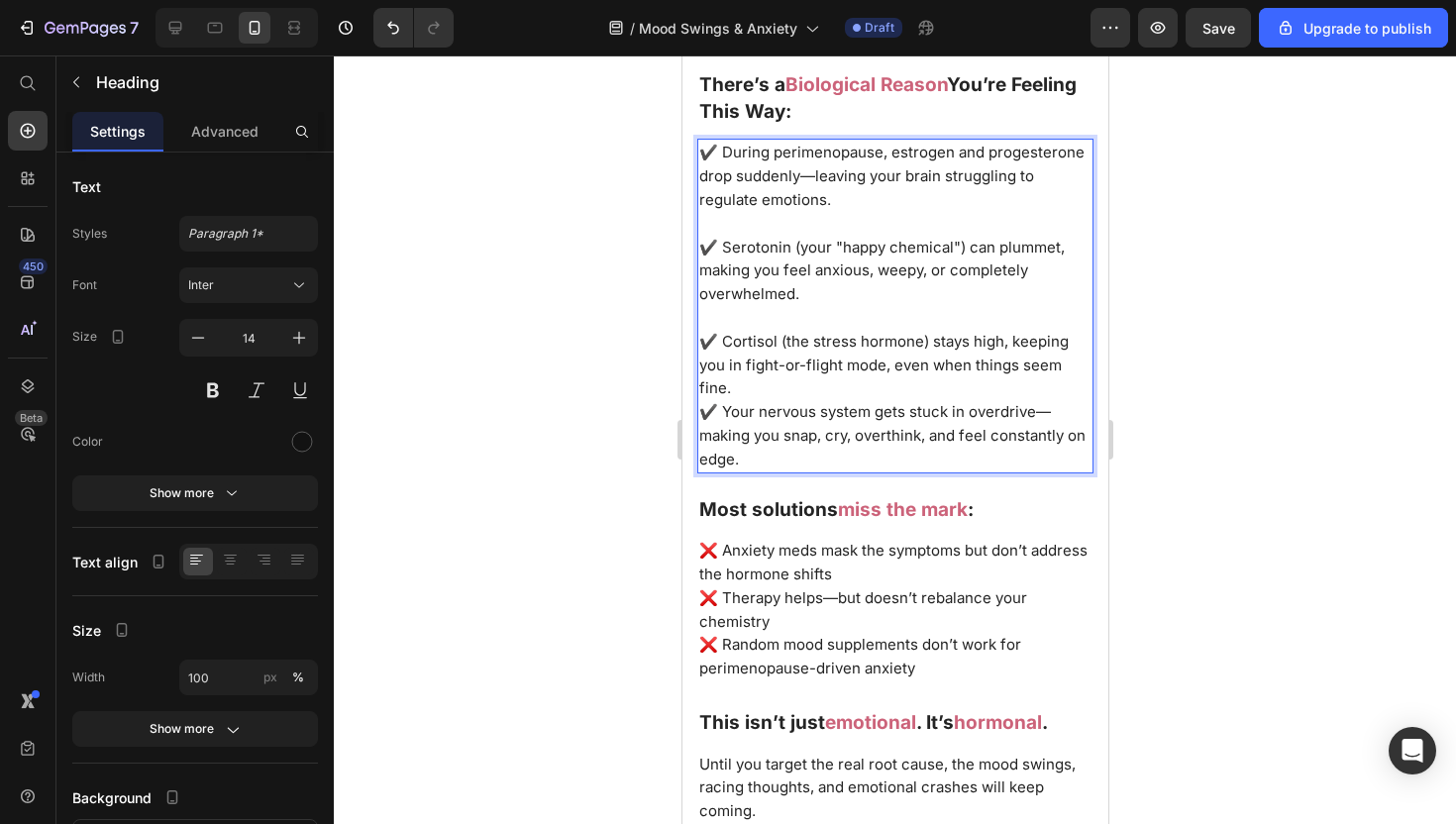 click on "✔️ During perimenopause, estrogen and progesterone drop suddenly—leaving your brain struggling to regulate emotions.  ✔️ Serotonin (your "happy chemical") can plummet, making you feel anxious, weepy, or completely overwhelmed.  ✔️ Cortisol (the stress hormone) stays high, keeping you in fight-or-flight mode, even when things seem fine.  ✔️ Your nervous system gets stuck in overdrive—making you snap, cry, overthink, and feel constantly on edge." at bounding box center [894, 305] 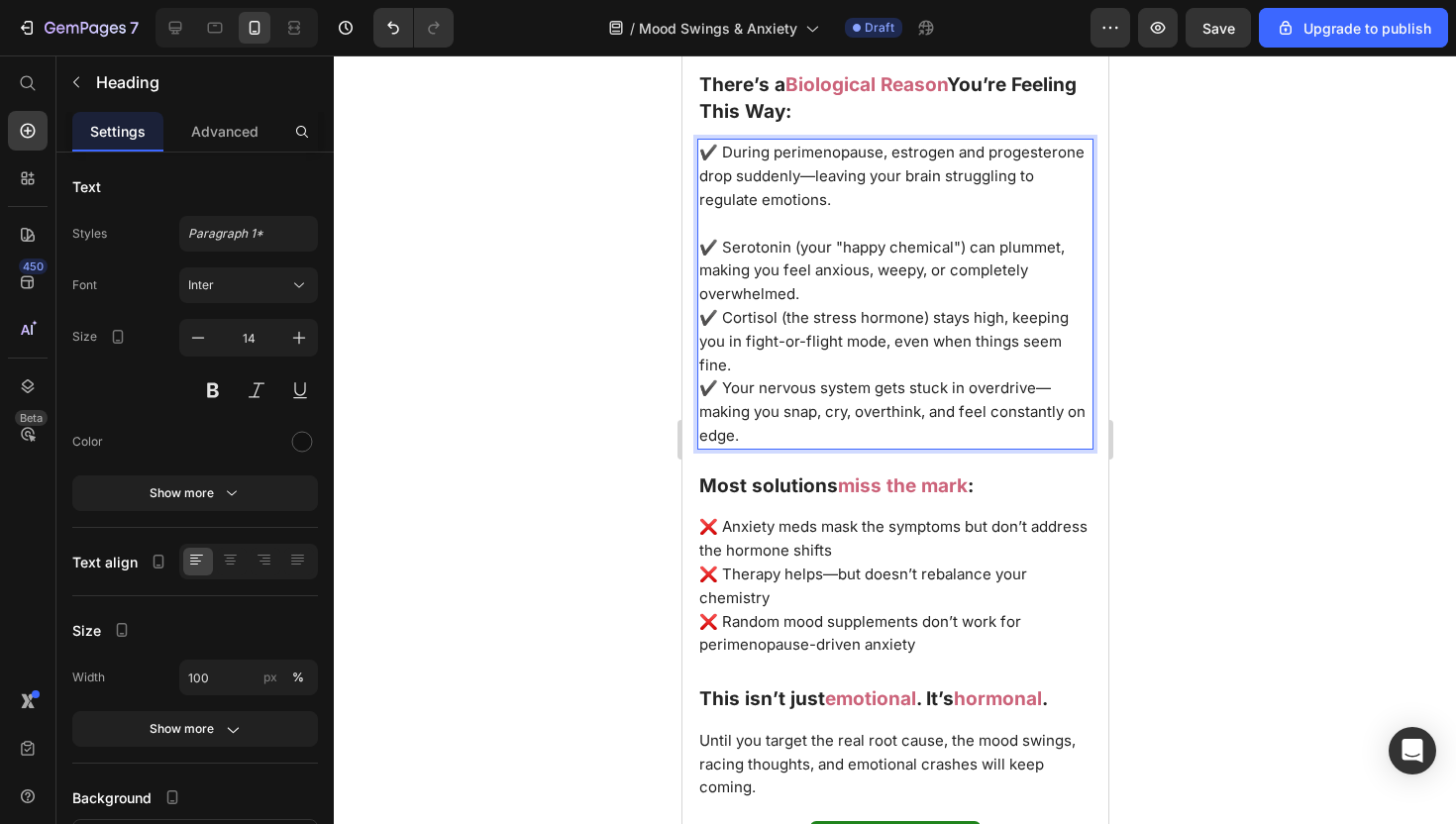 click on "✔️ During perimenopause, estrogen and progesterone drop suddenly—leaving your brain struggling to regulate emotions.  ✔️ Serotonin (your "happy chemical") can plummet, making you feel anxious, weepy, or completely overwhelmed.  ✔️ Cortisol (the stress hormone) stays high, keeping you in fight-or-flight mode, even when things seem fine.  ✔️ Your nervous system gets stuck in overdrive—making you snap, cry, overthink, and feel constantly on edge." at bounding box center [894, 293] 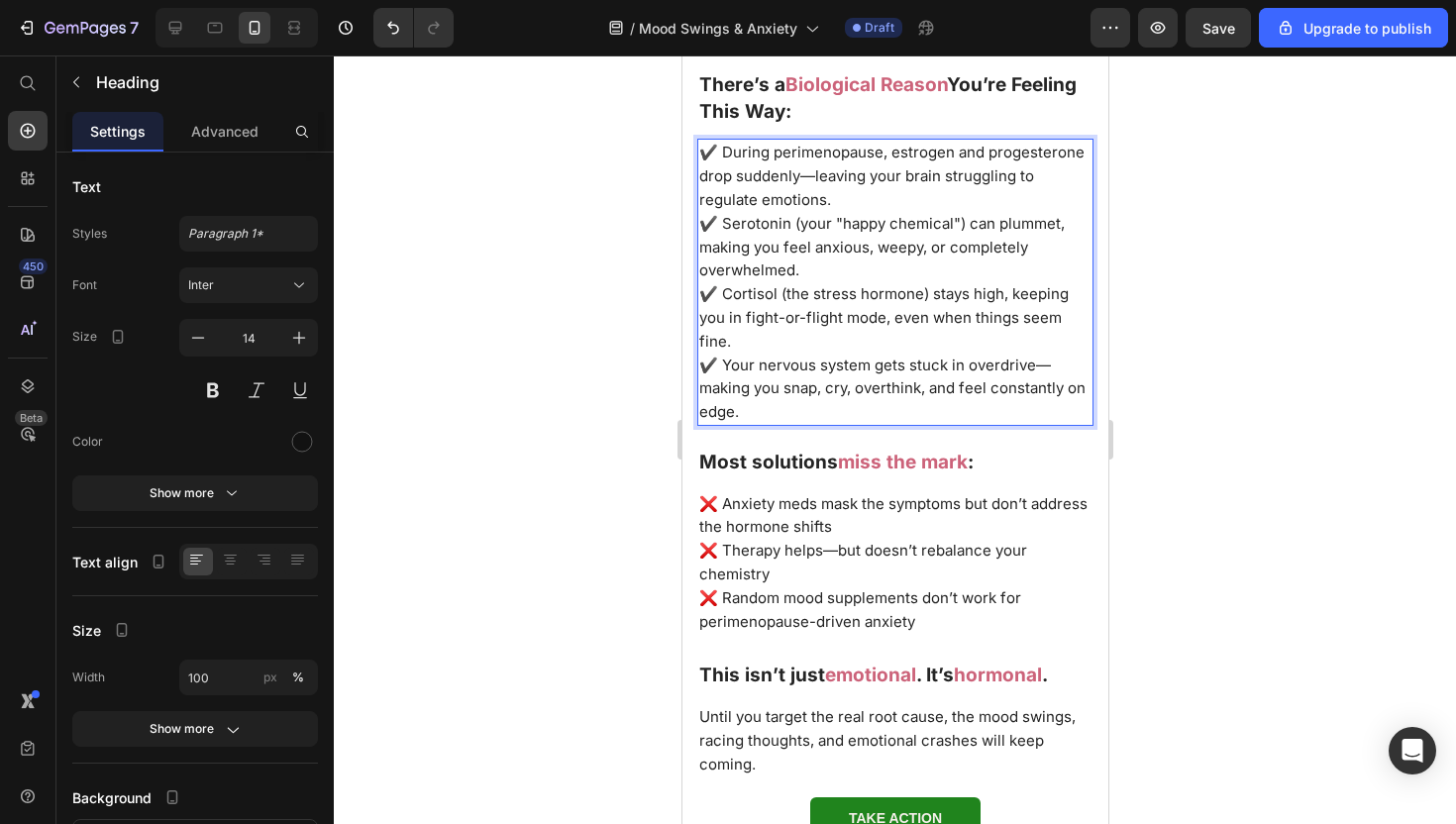 click on "✔️ Your nervous system gets stuck in overdrive—making you snap, cry, overthink, and feel constantly on edge." at bounding box center [891, 388] 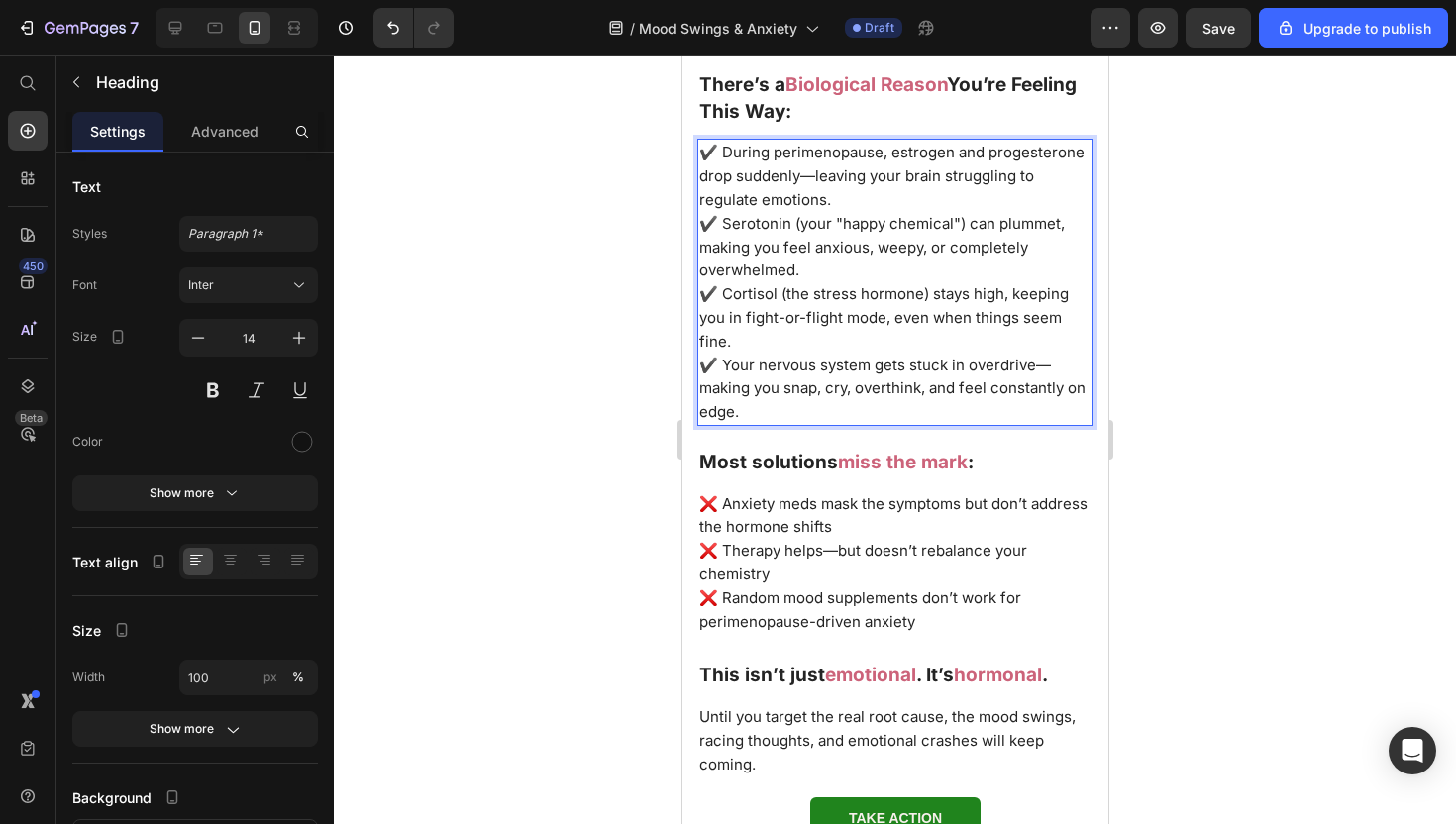 click on "❌ Therapy helps—but doesn’t rebalance your chemistry" at bounding box center [894, 563] 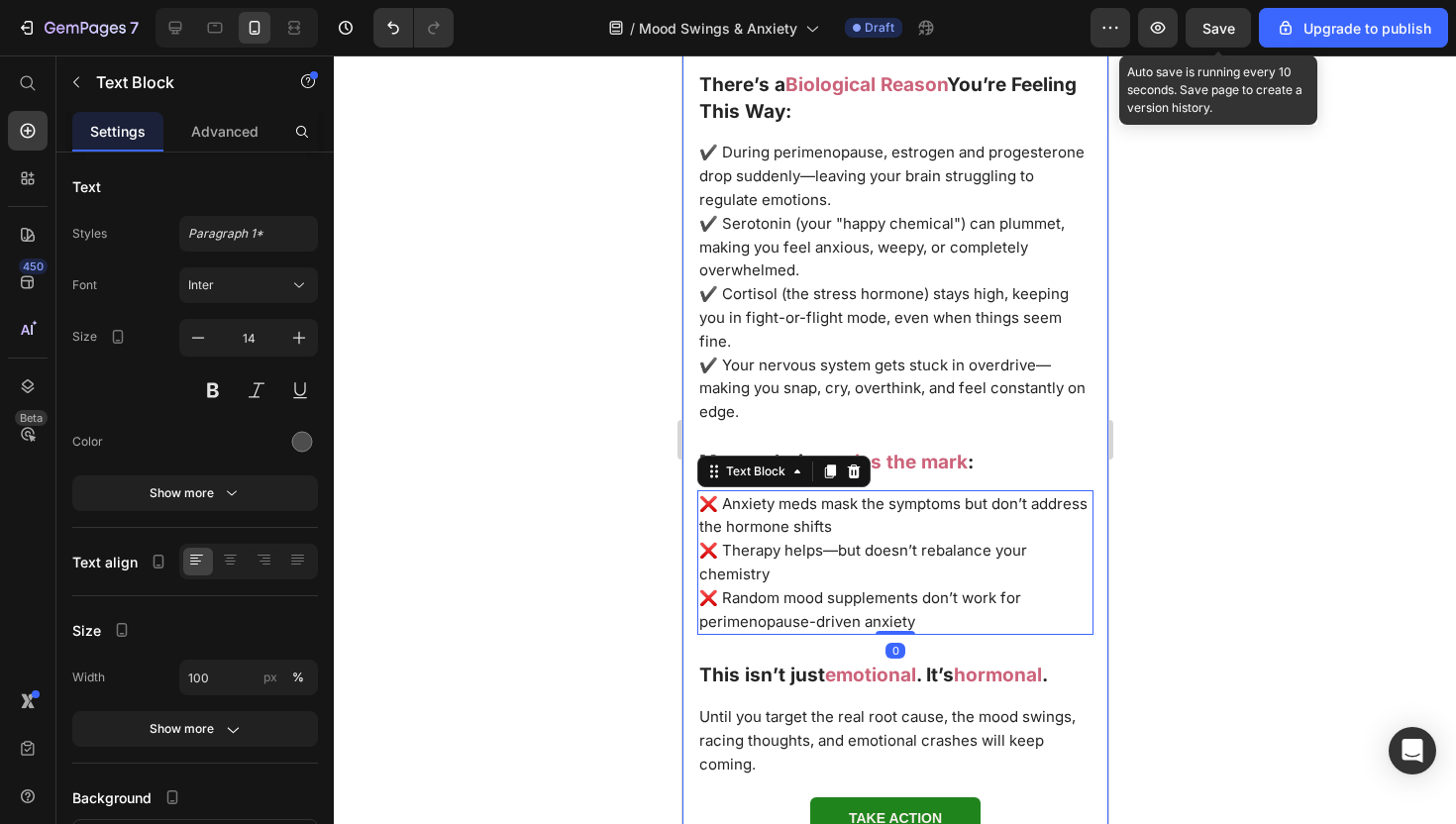 drag, startPoint x: 1219, startPoint y: 32, endPoint x: 199, endPoint y: 192, distance: 1032.473 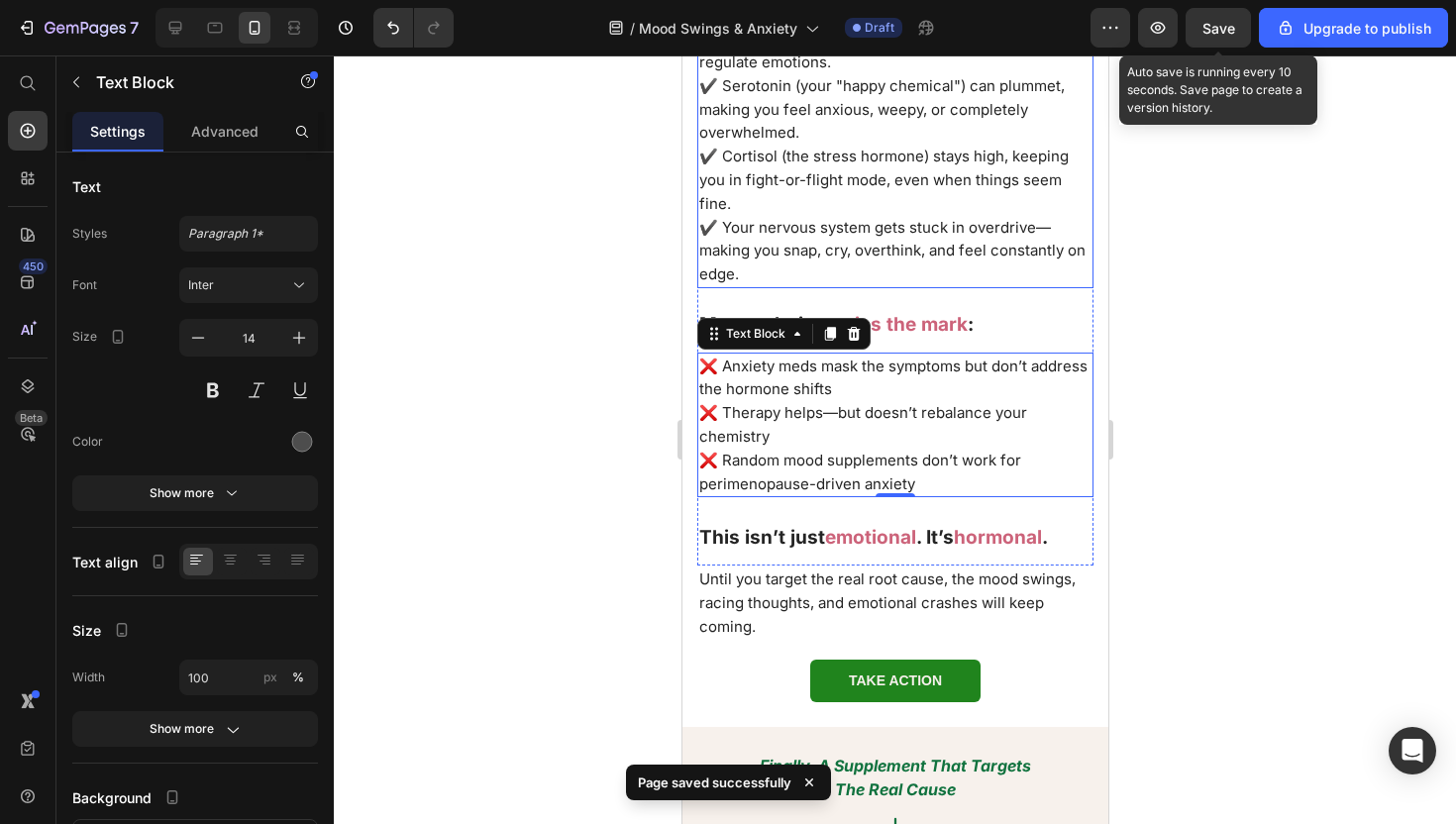scroll, scrollTop: 2555, scrollLeft: 0, axis: vertical 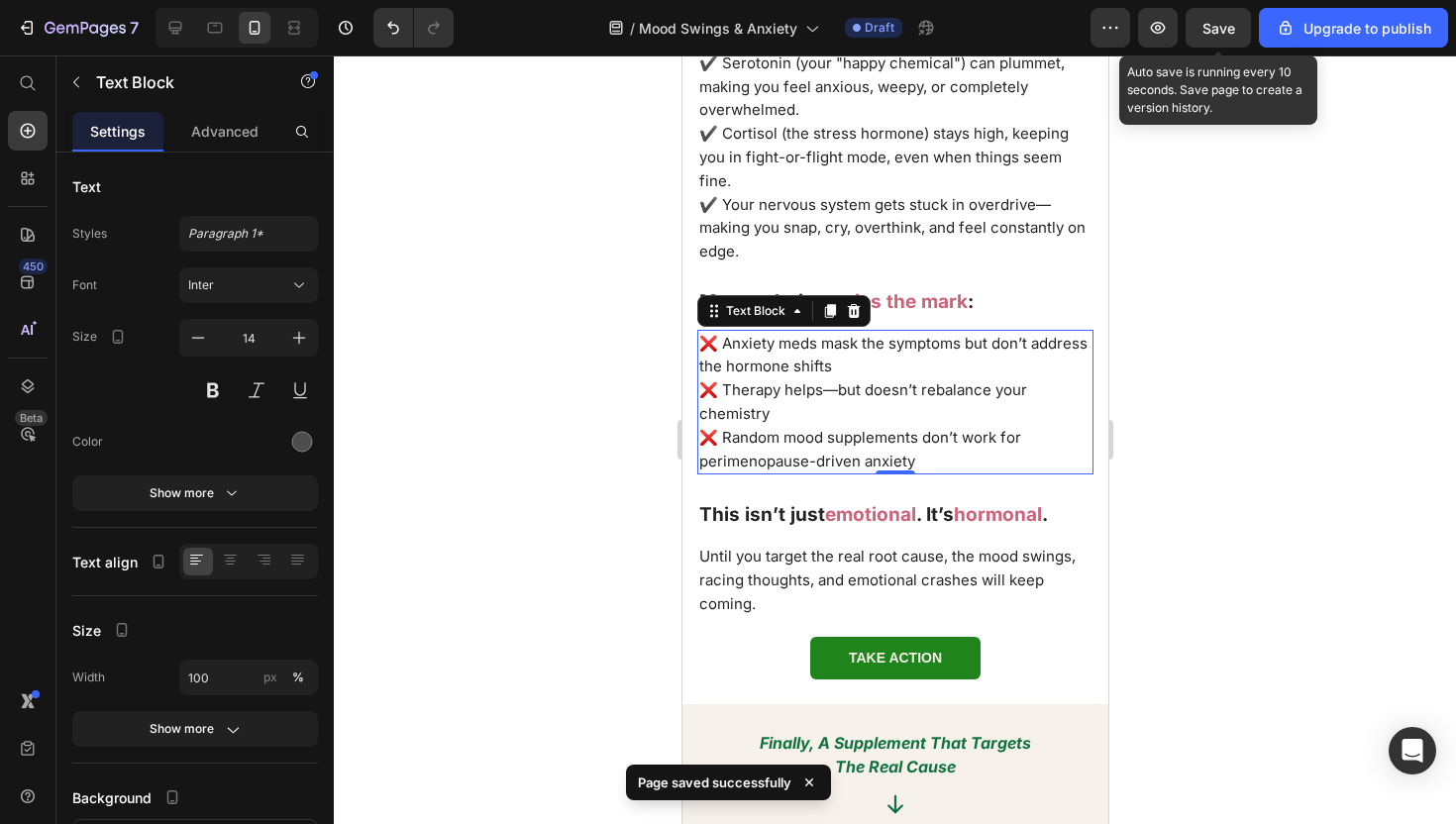 click on "Save" at bounding box center (1218, 28) 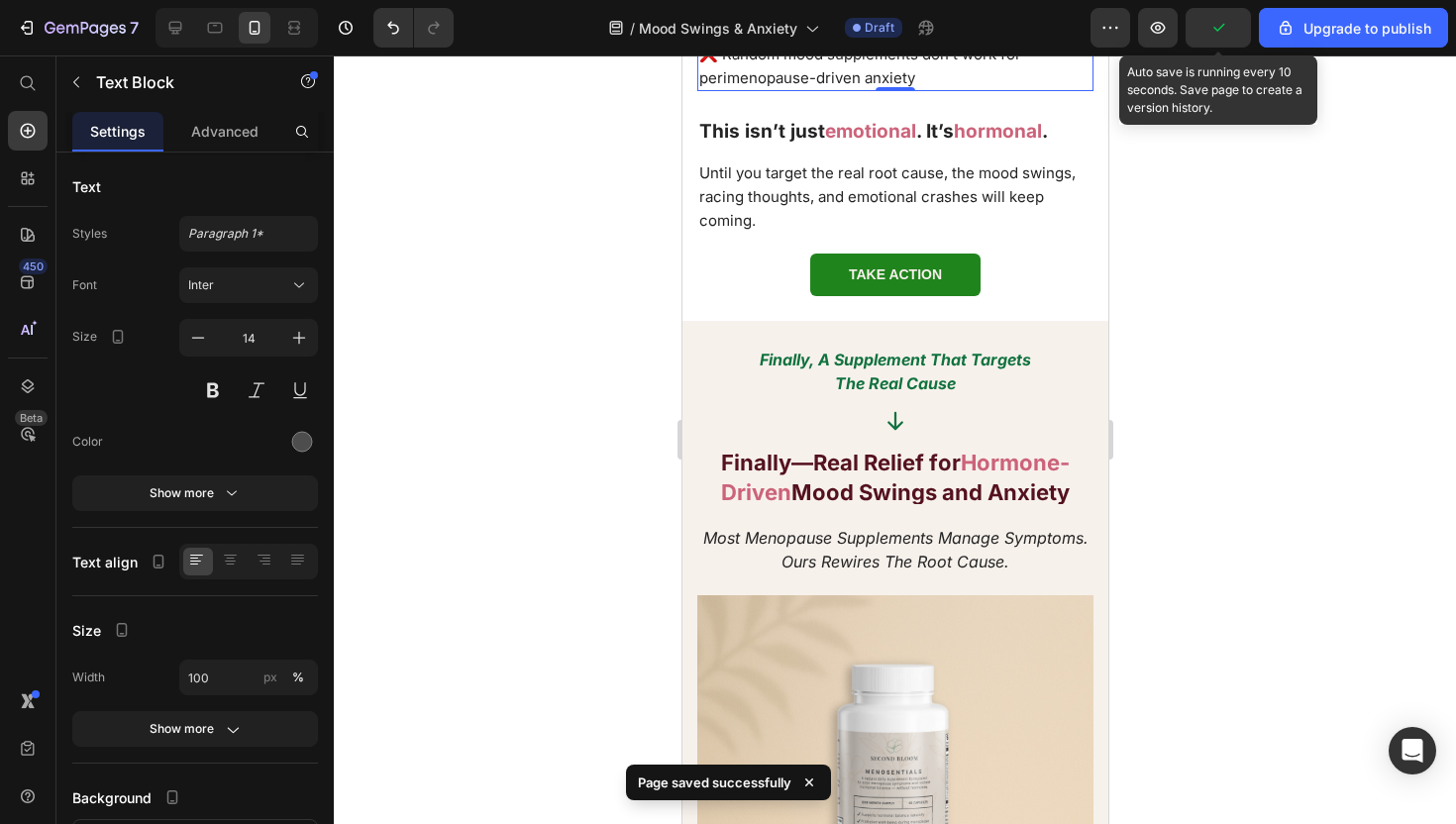 scroll, scrollTop: 2972, scrollLeft: 0, axis: vertical 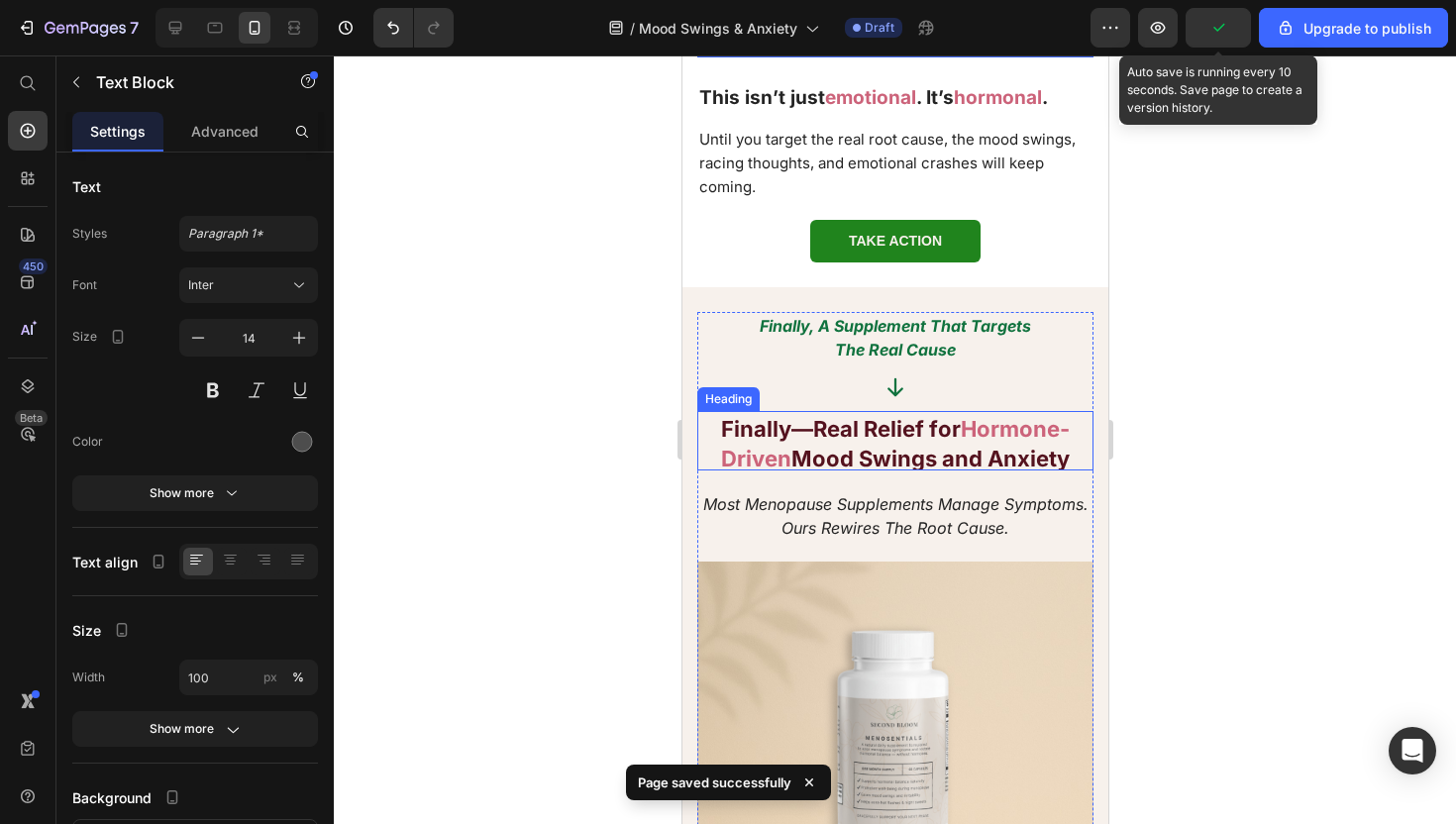 click on "Mood Swings and Anxiety" at bounding box center (929, 459) 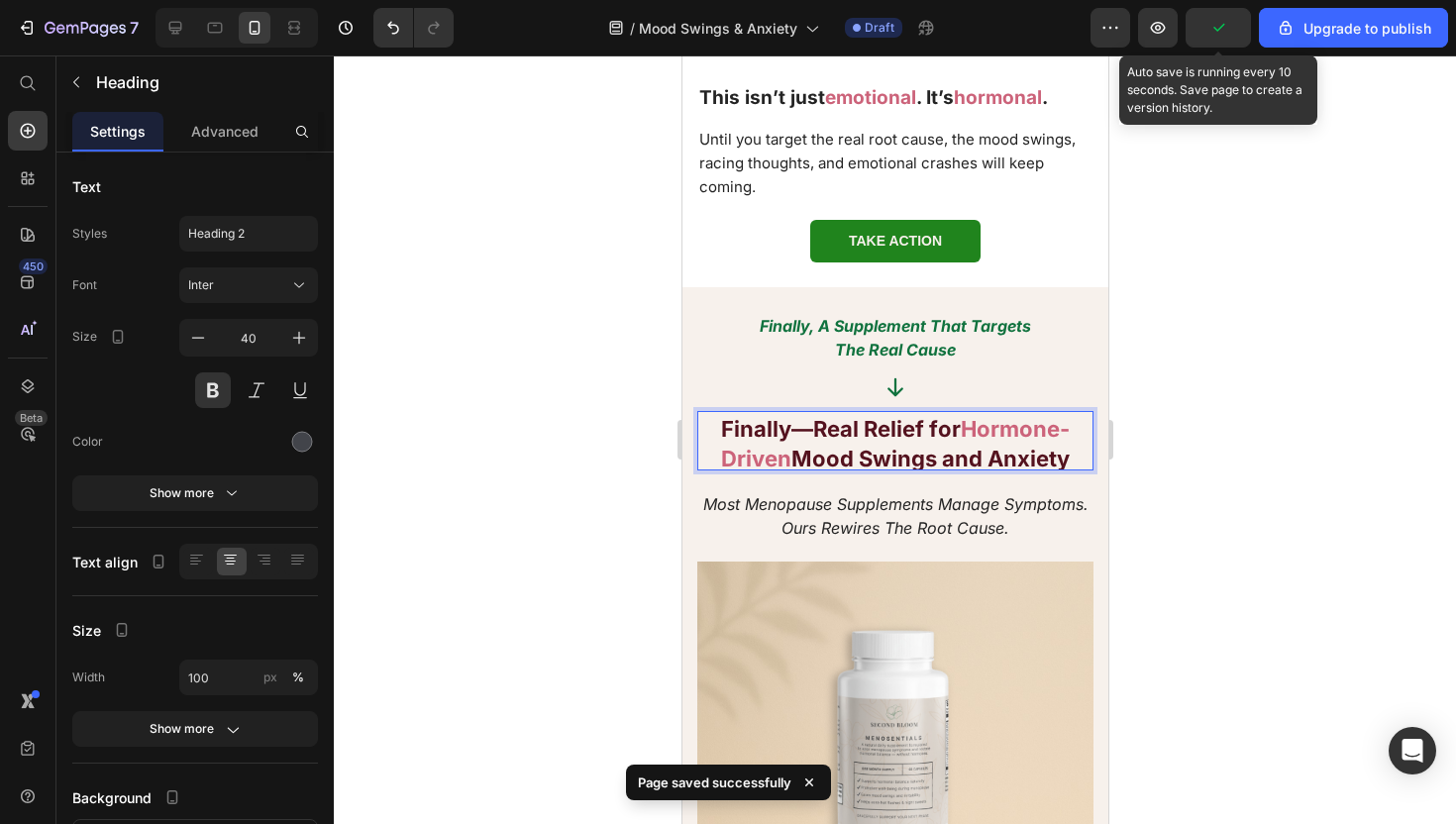 click on "Mood Swings and Anxiety" at bounding box center [929, 459] 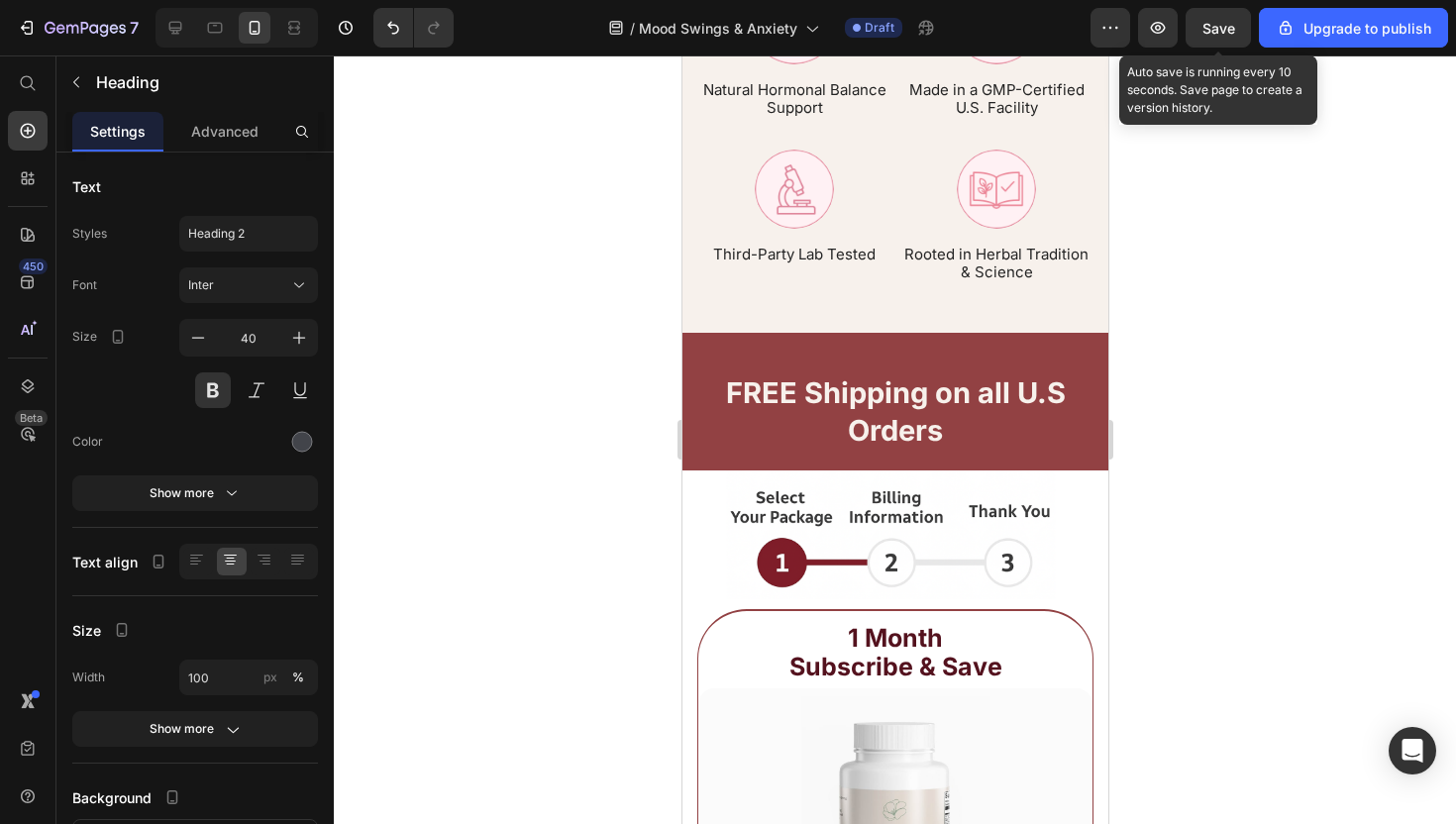 scroll, scrollTop: 10333, scrollLeft: 0, axis: vertical 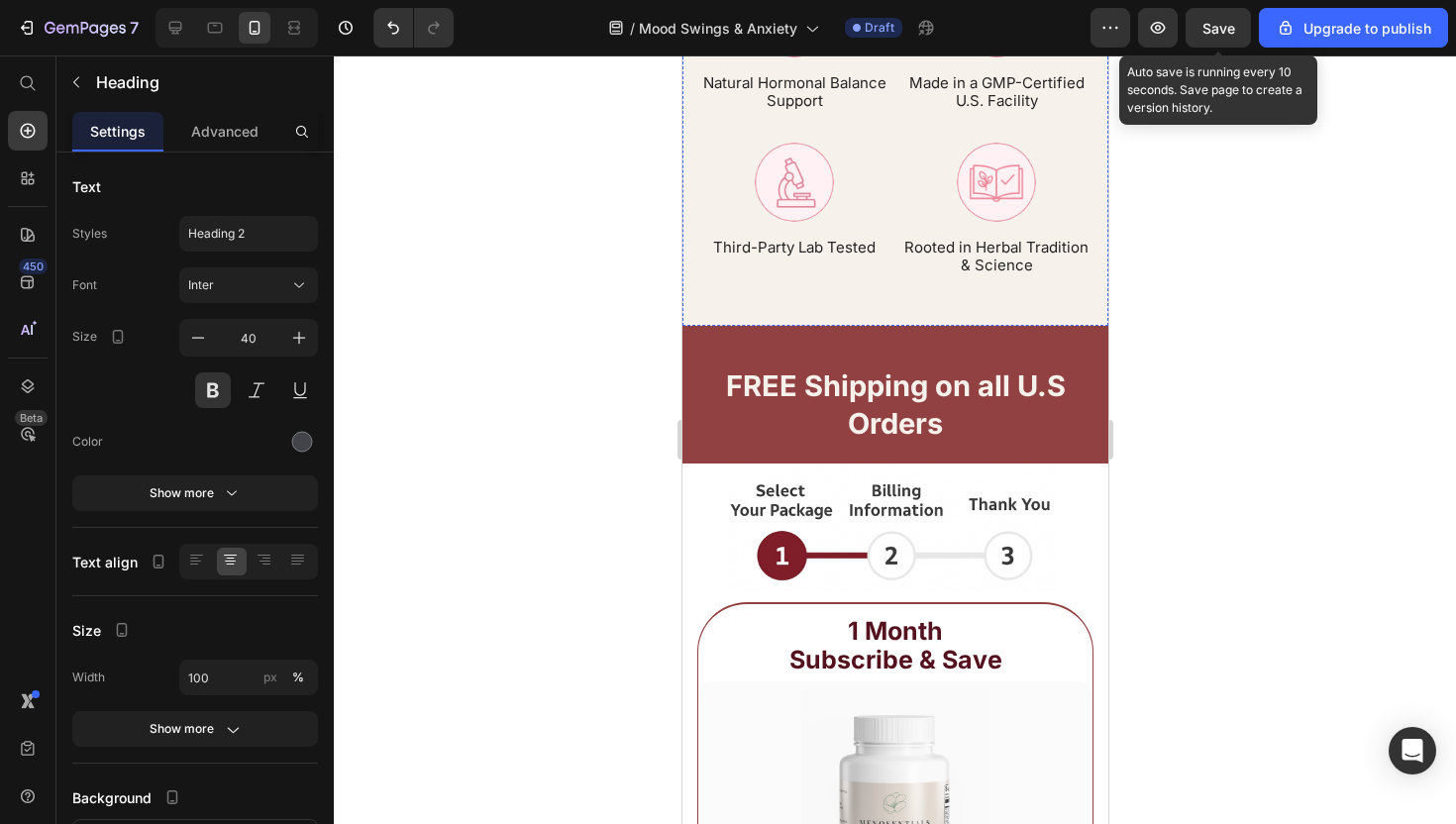 click on "Because What Goes in Your Body Should Be Clean, Proven, and natural" at bounding box center (894, -93) 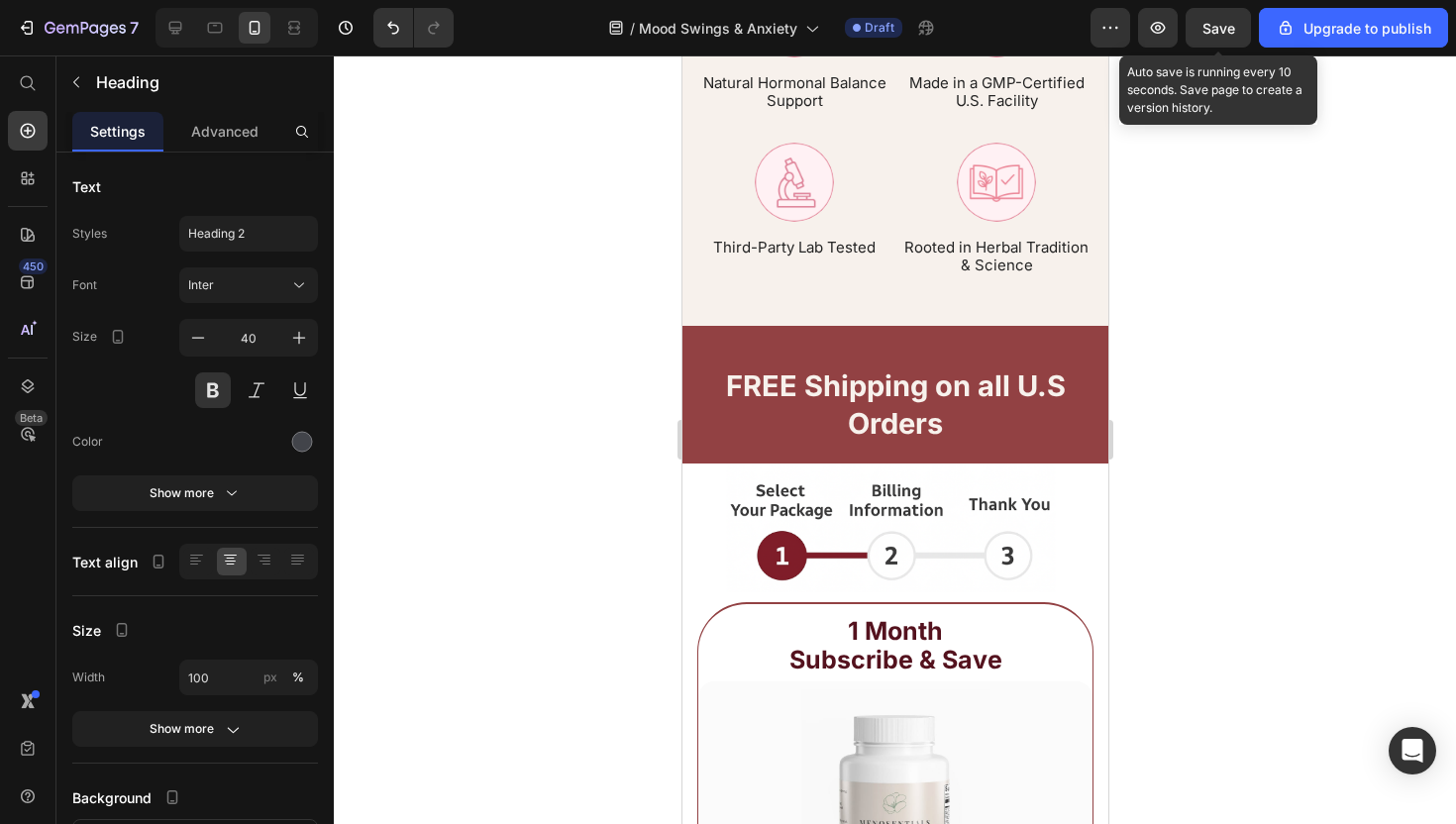 click on "Because What Goes in Your Body Should Be Clean, Proven, and natural" at bounding box center (894, -93) 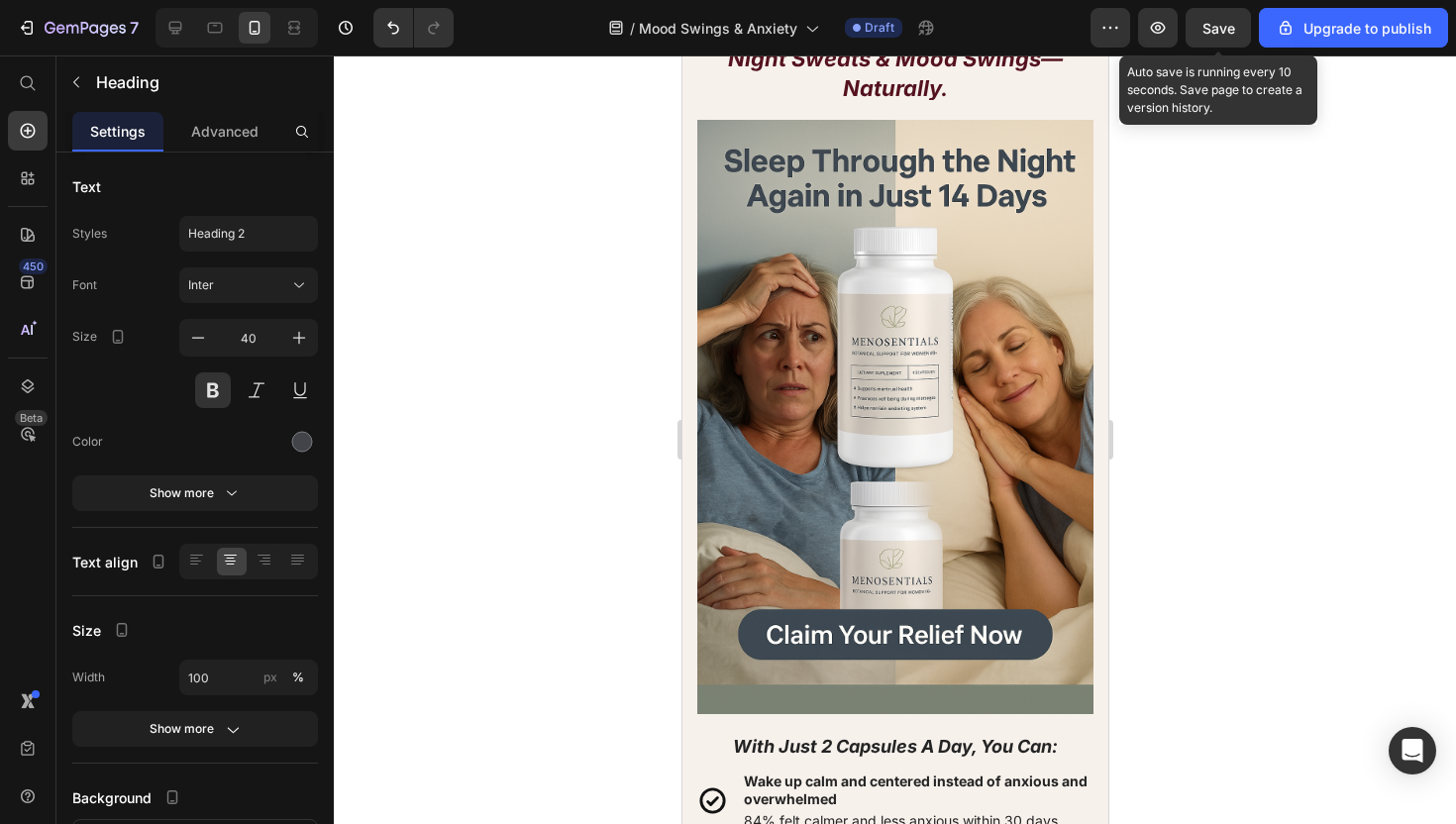 scroll, scrollTop: 8353, scrollLeft: 0, axis: vertical 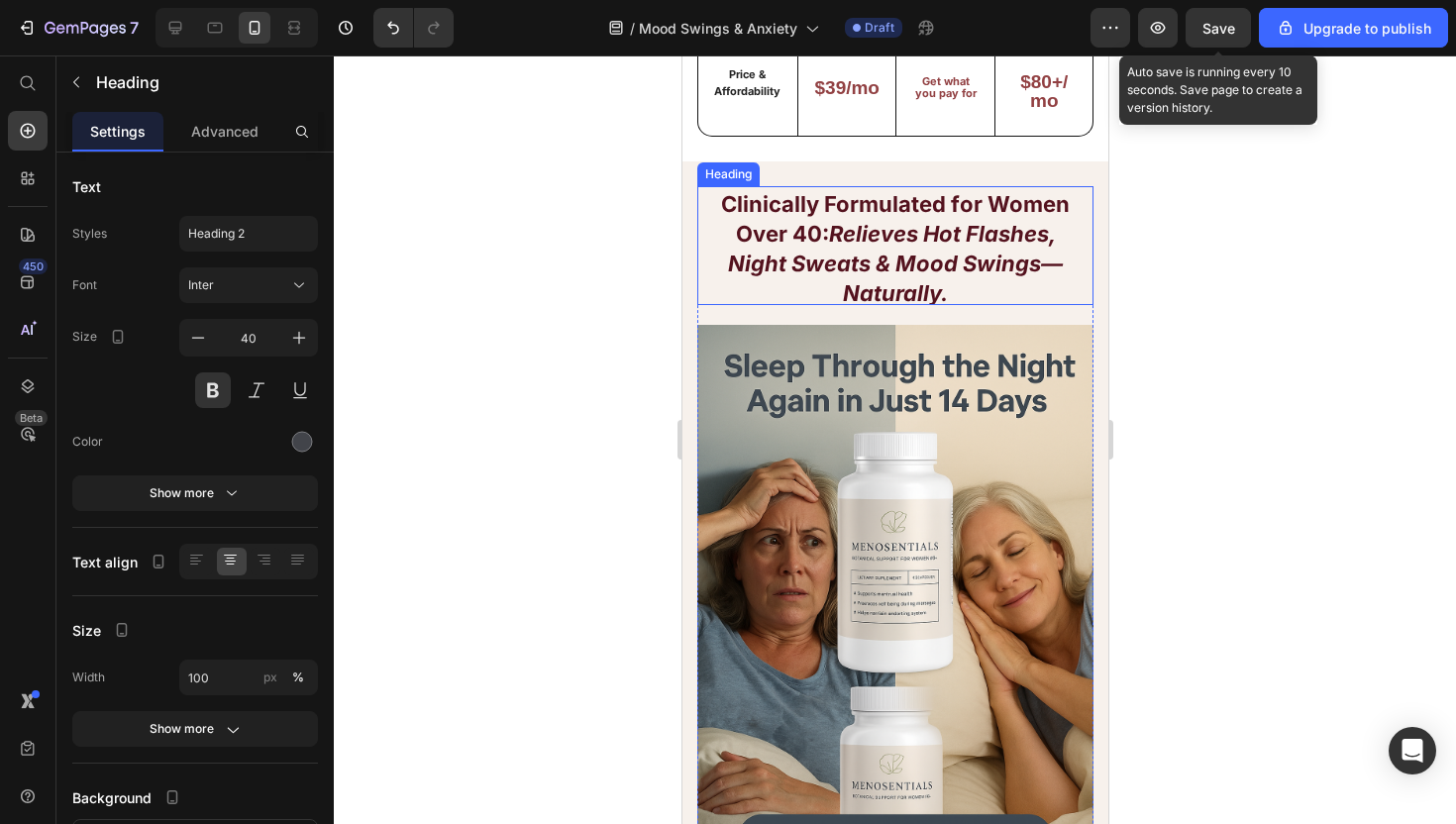 click on "Clinically Formulated for Women Over 40:  Relieves Hot Flashes, Night Sweats & Mood Swings—Naturally." at bounding box center (894, 246) 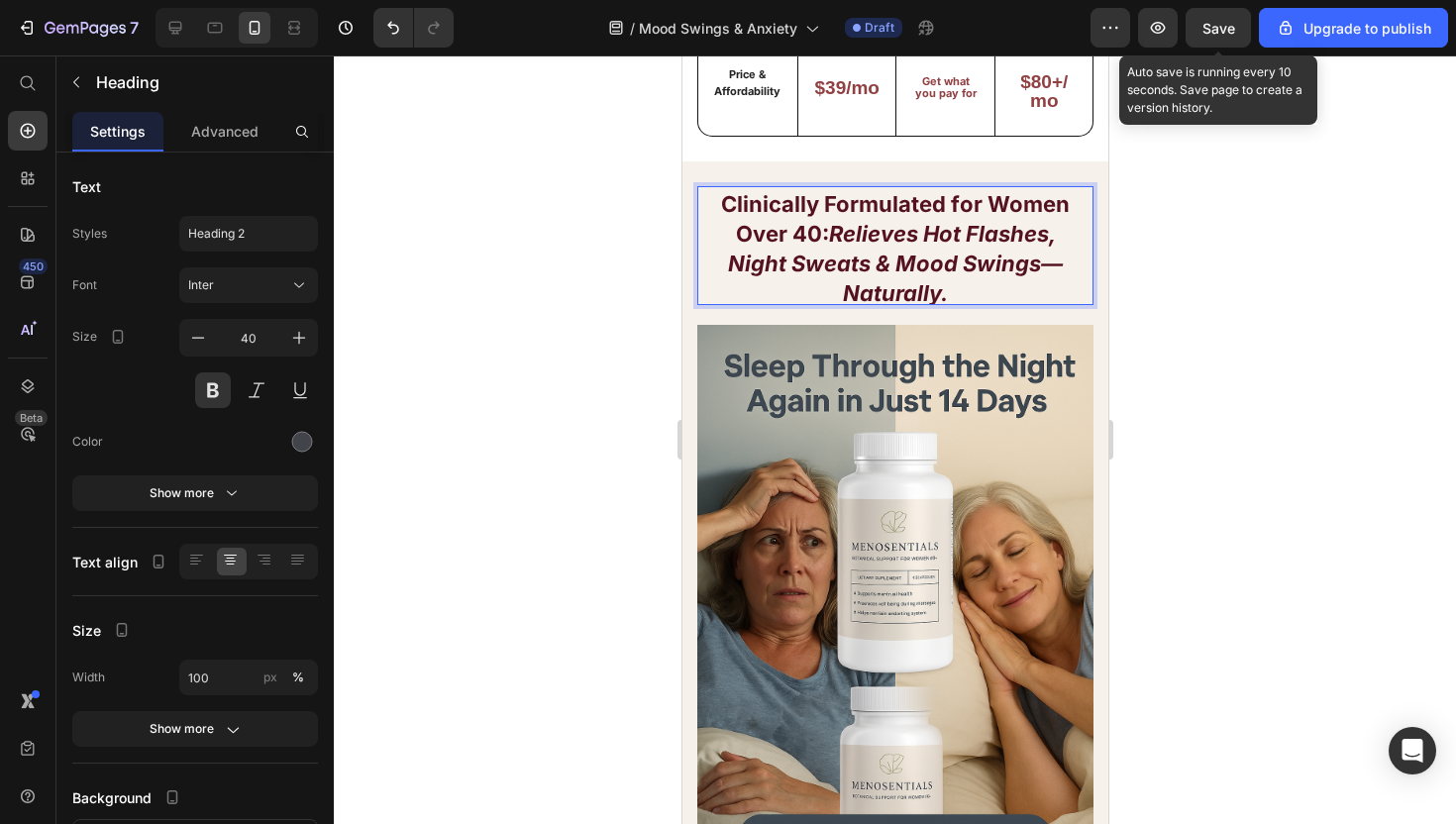 click on "Clinically Formulated for Women Over 40:  Relieves Hot Flashes, Night Sweats & Mood Swings—Naturally." at bounding box center [894, 246] 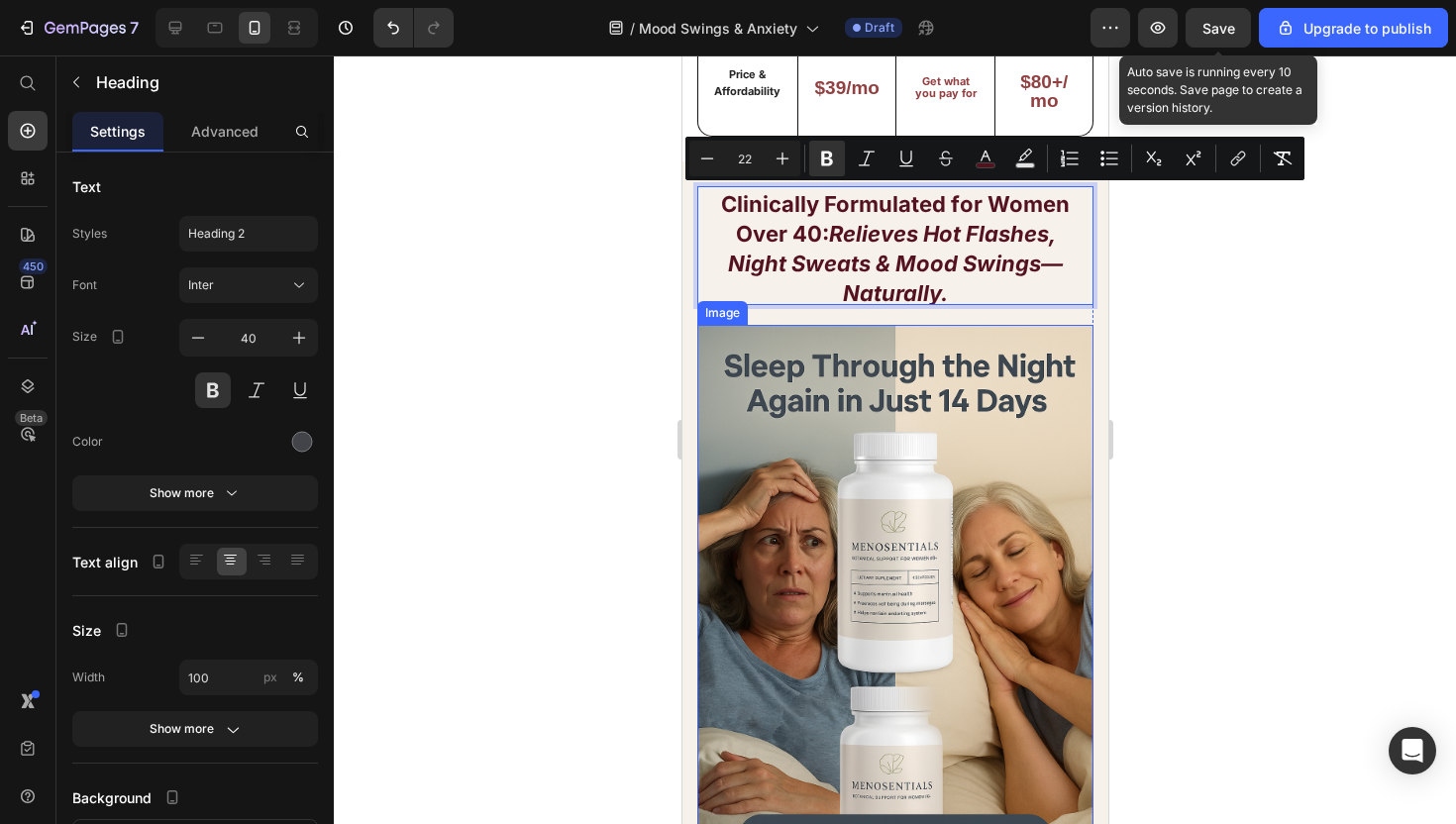 click at bounding box center [894, 622] 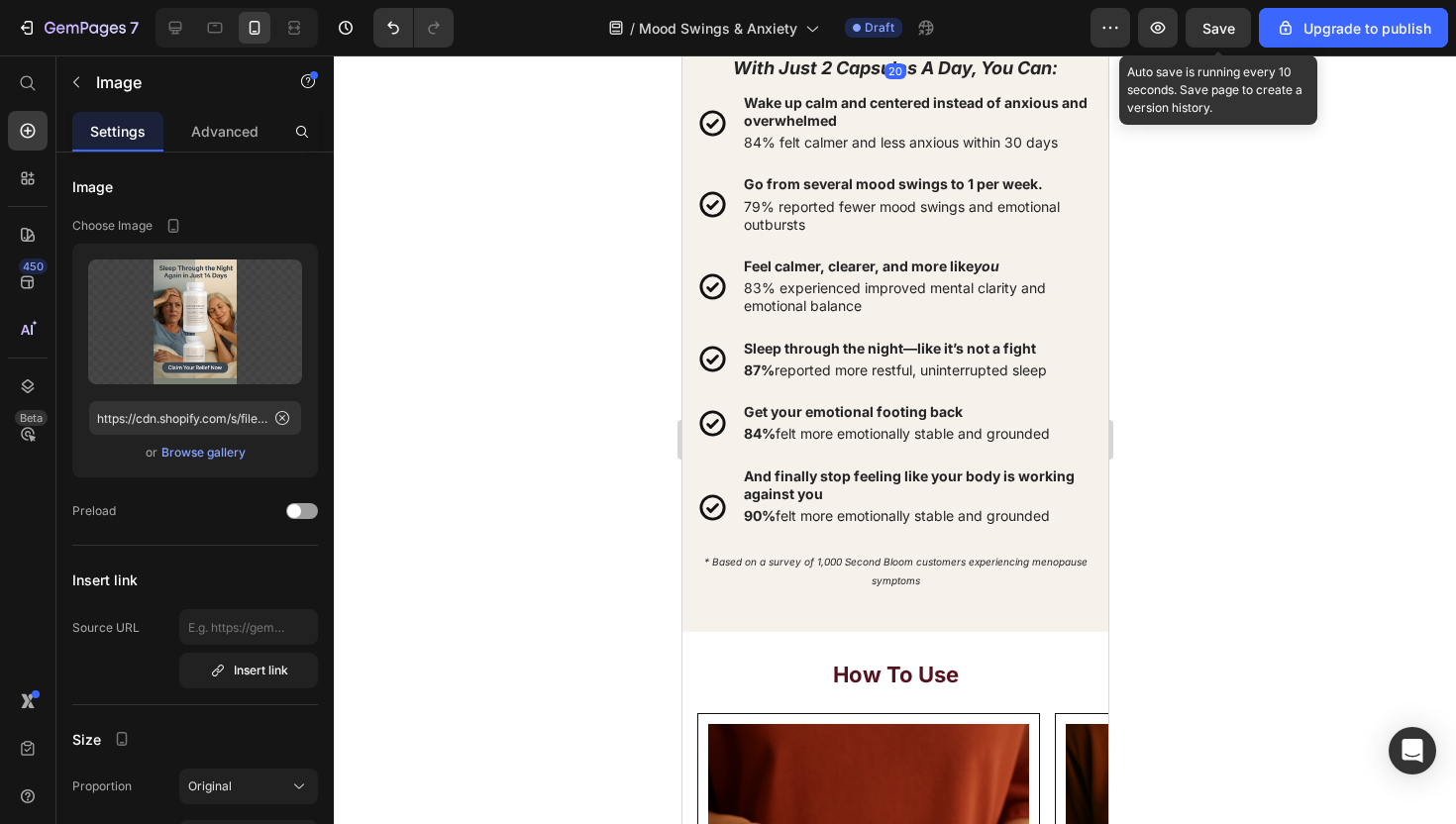 scroll, scrollTop: 9300, scrollLeft: 0, axis: vertical 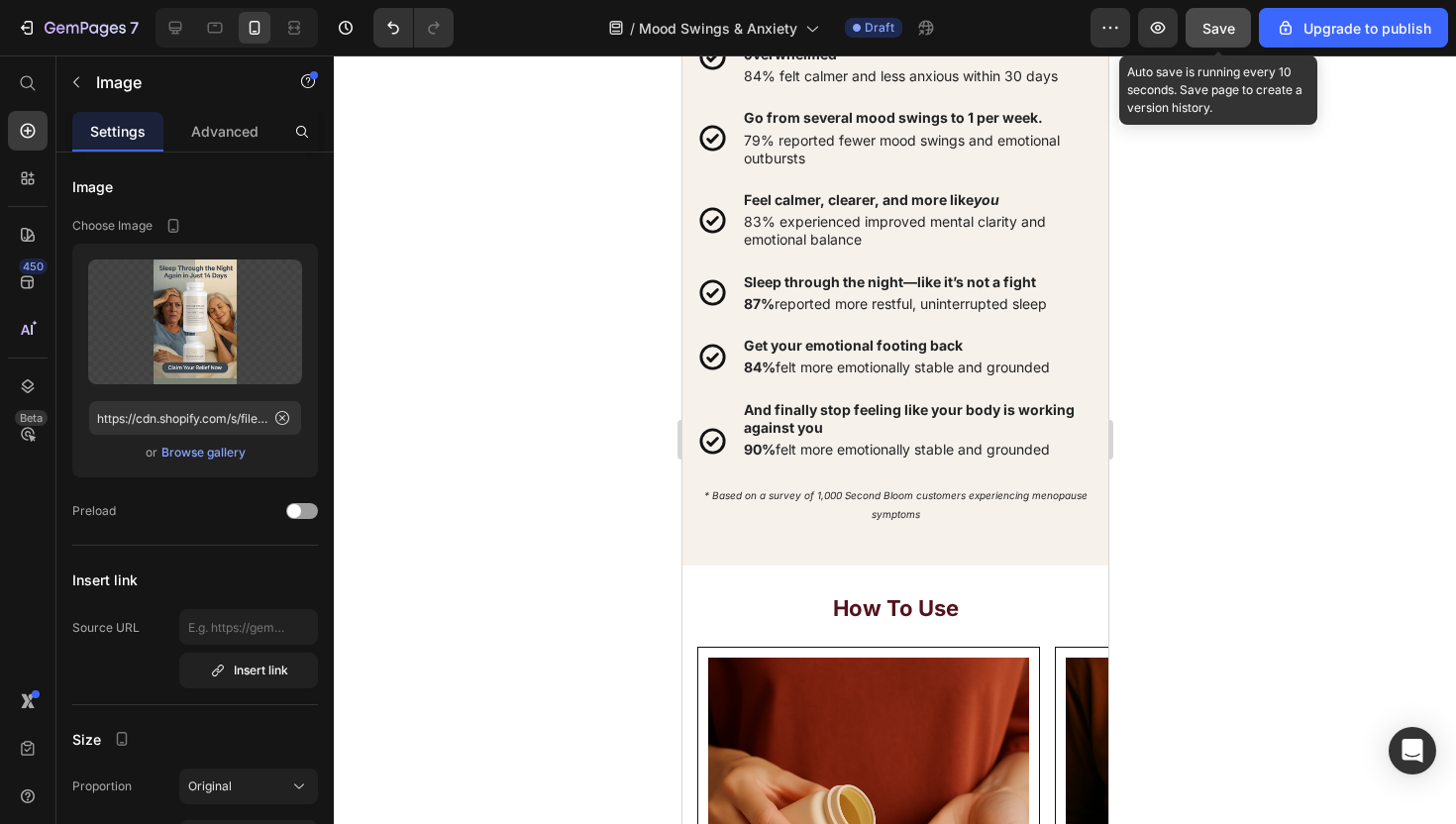 click on "Save" 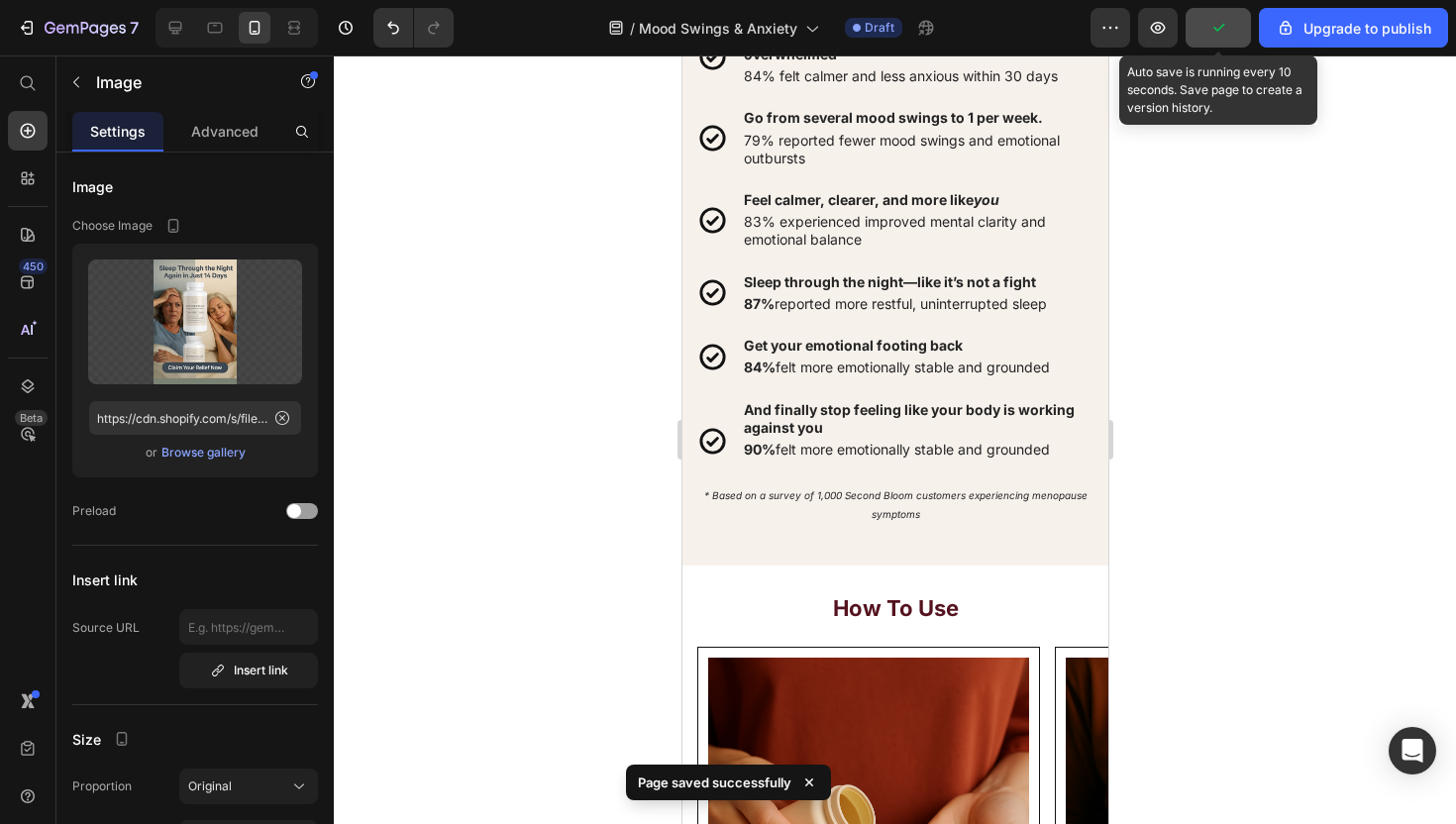 click 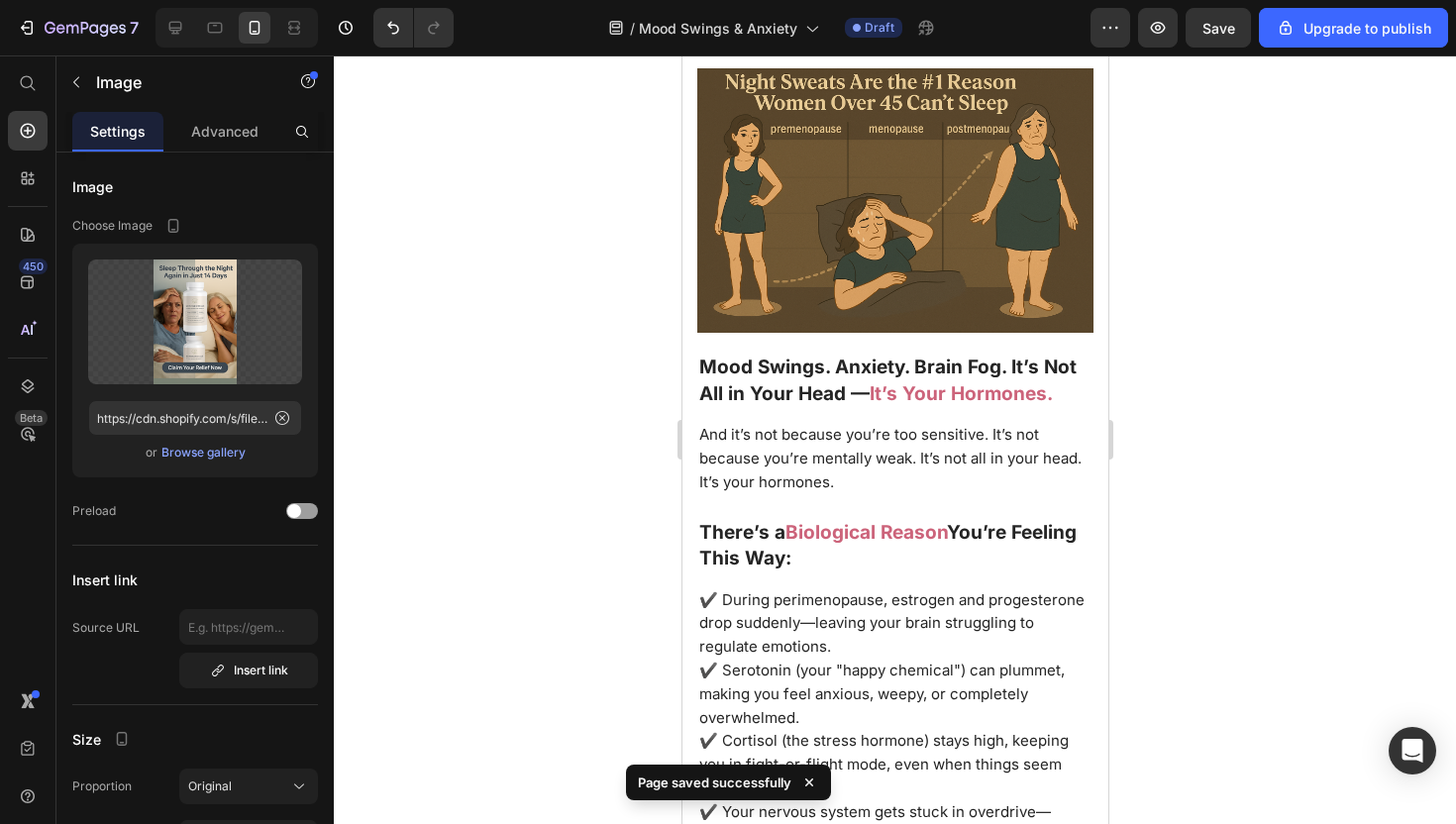 scroll, scrollTop: 0, scrollLeft: 0, axis: both 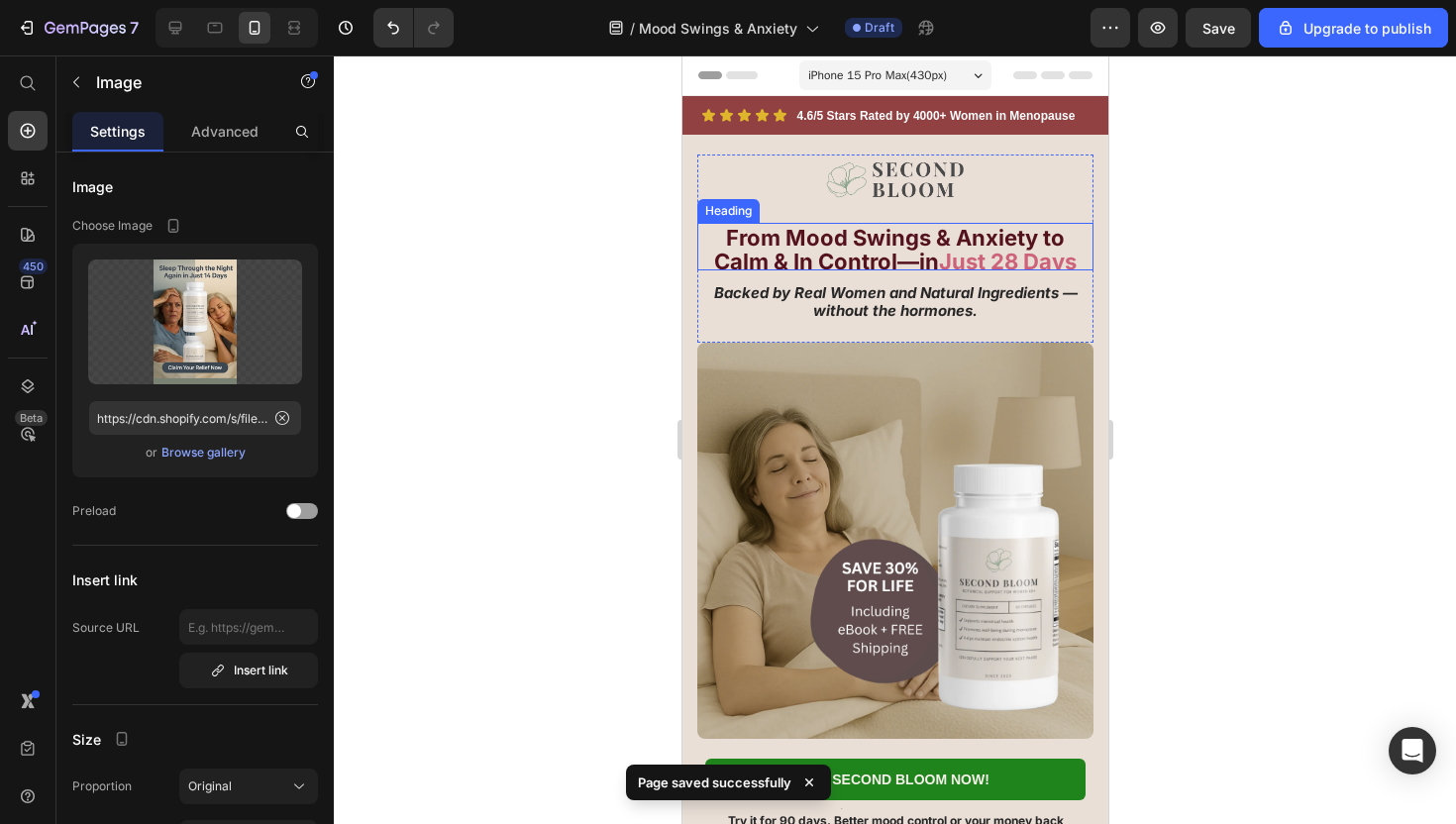 click on "From Mood Swings & Anxiety to Calm & In Control—in" at bounding box center (888, 250) 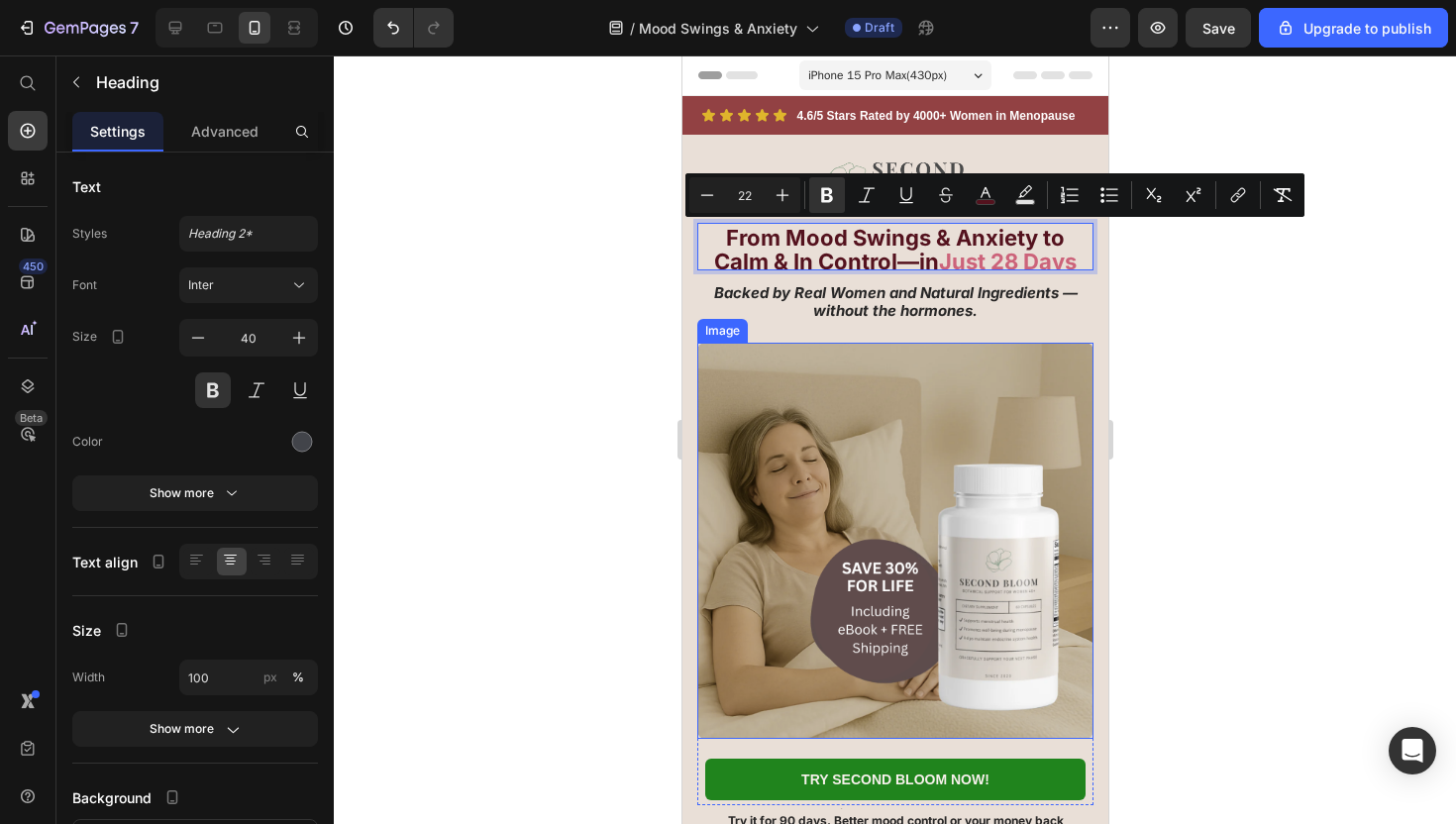 click at bounding box center [894, 541] 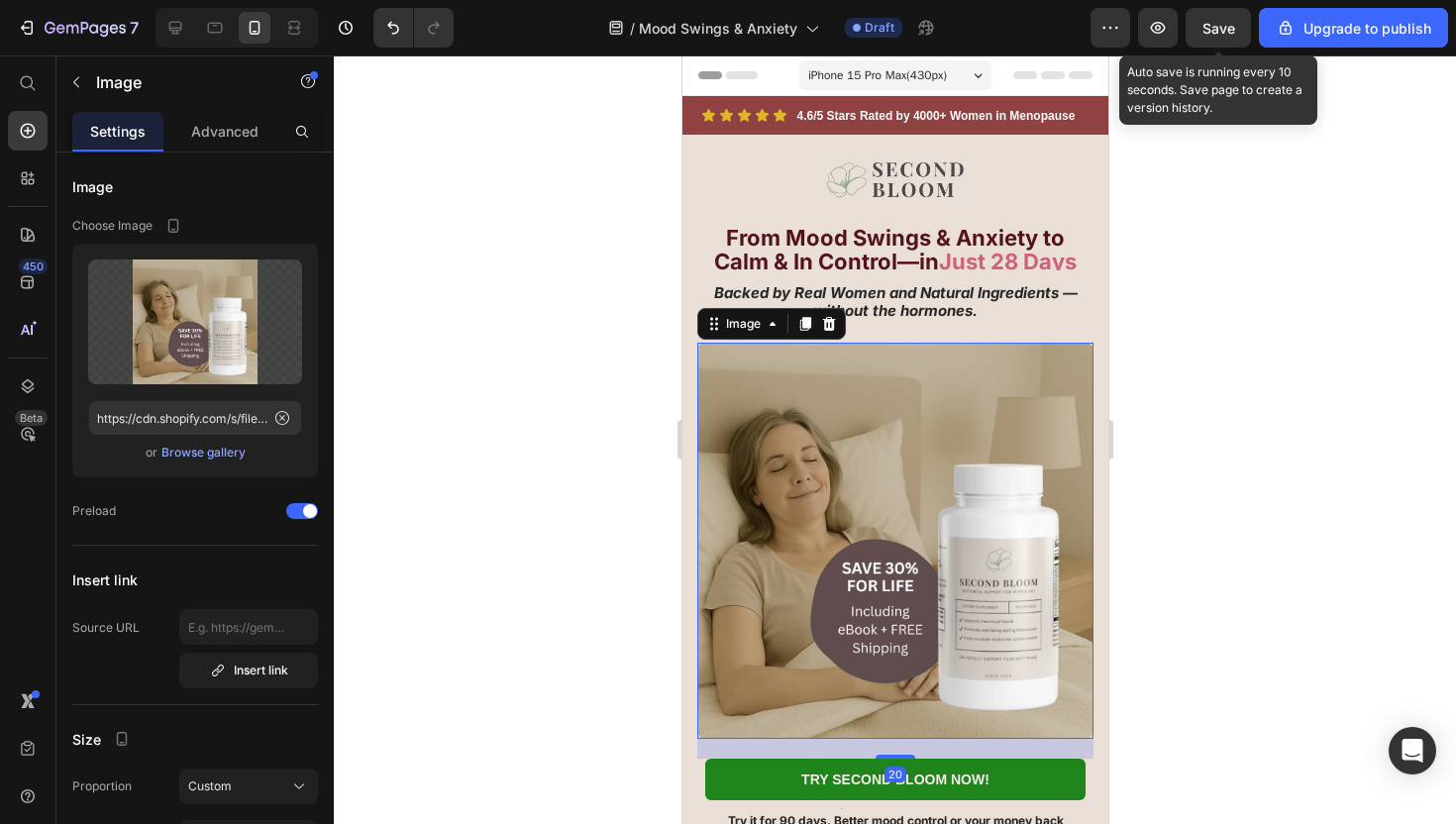 click on "7   /  Mood Swings & Anxiety Draft Preview  Save  Auto save is running every 10 seconds. Save page to create a version history. Upgrade to publish" 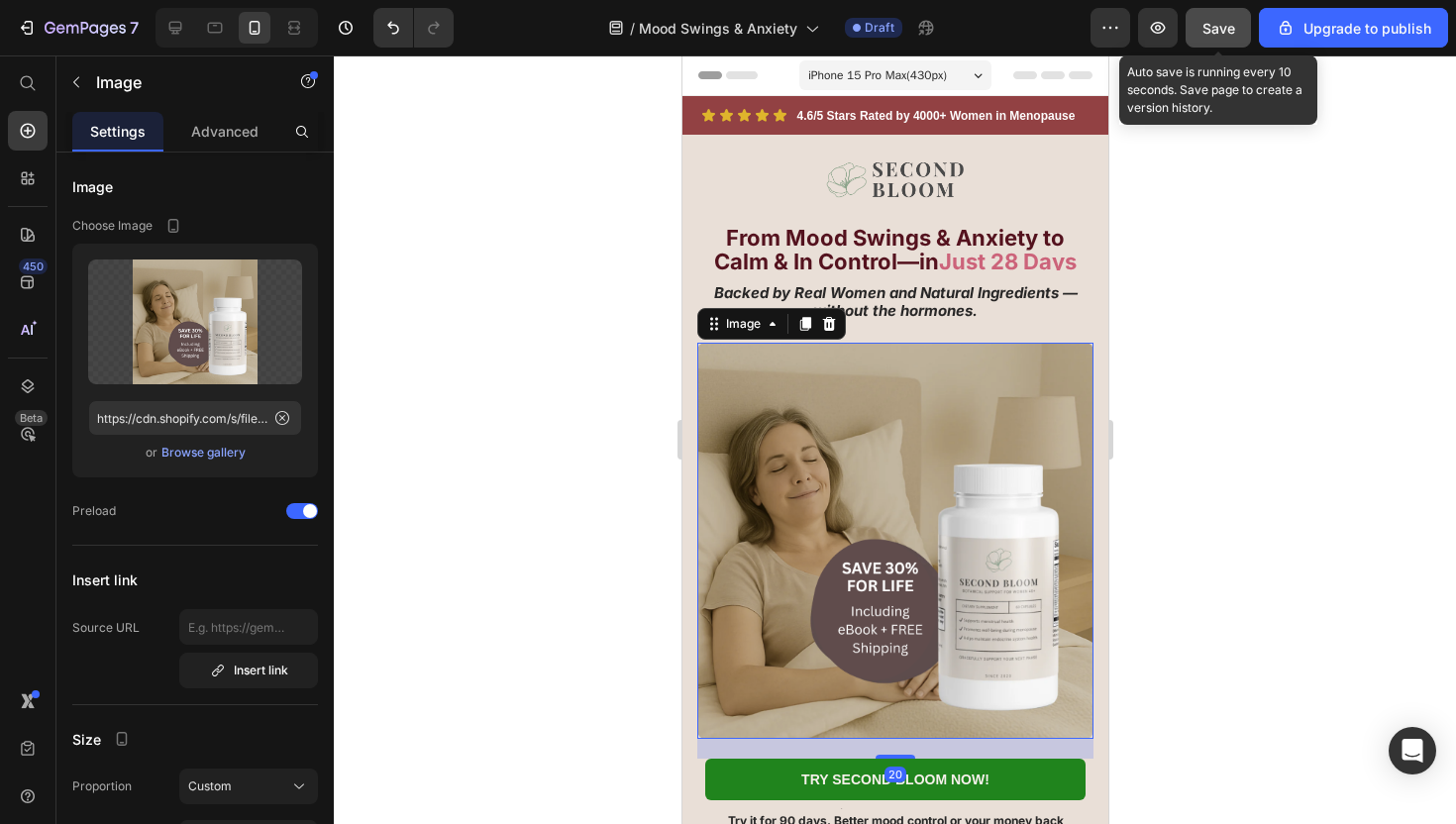 click on "Save" 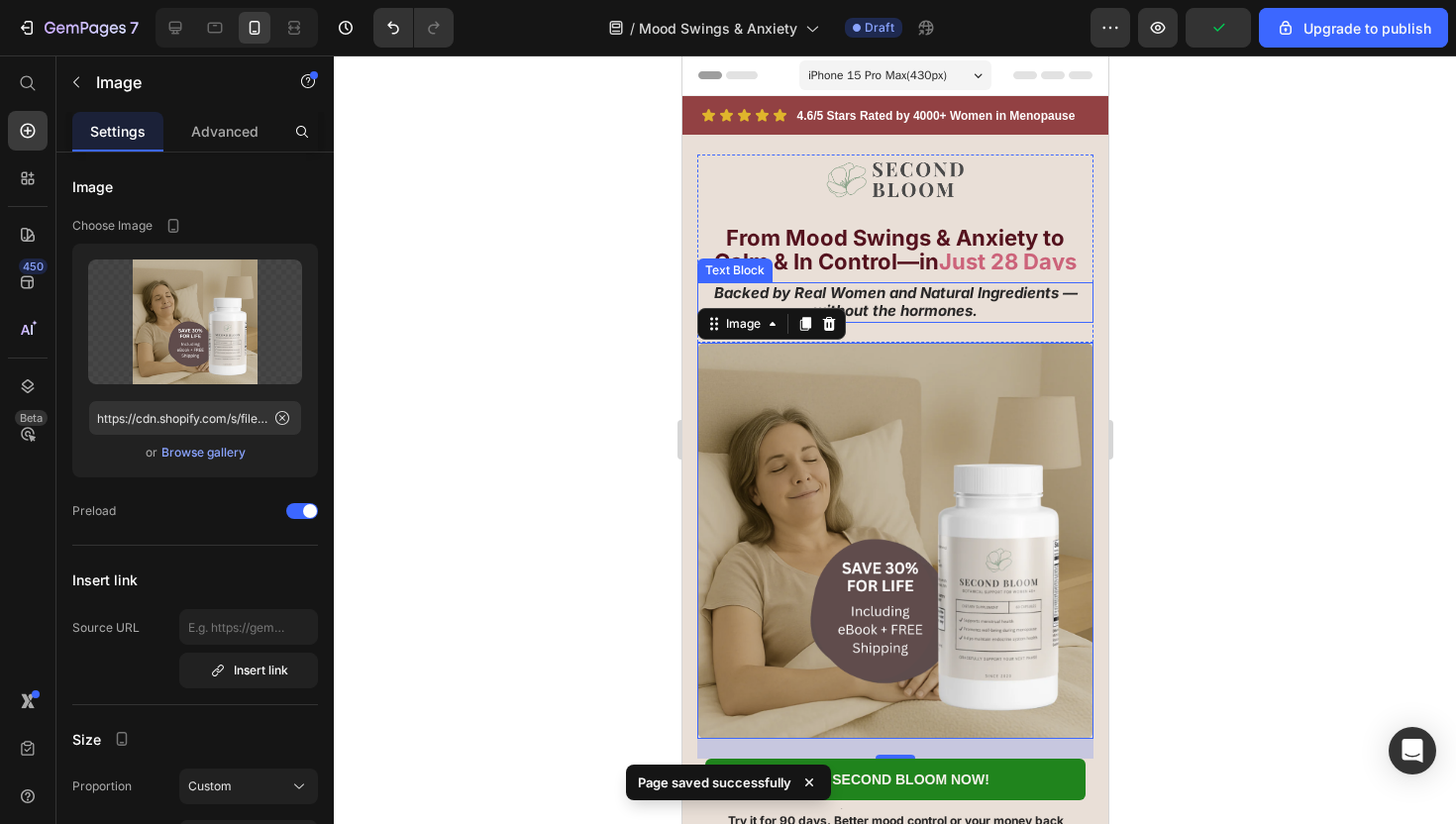 click on "Backed by Real Women and Natural Ingredients — without the hormones." at bounding box center [894, 301] 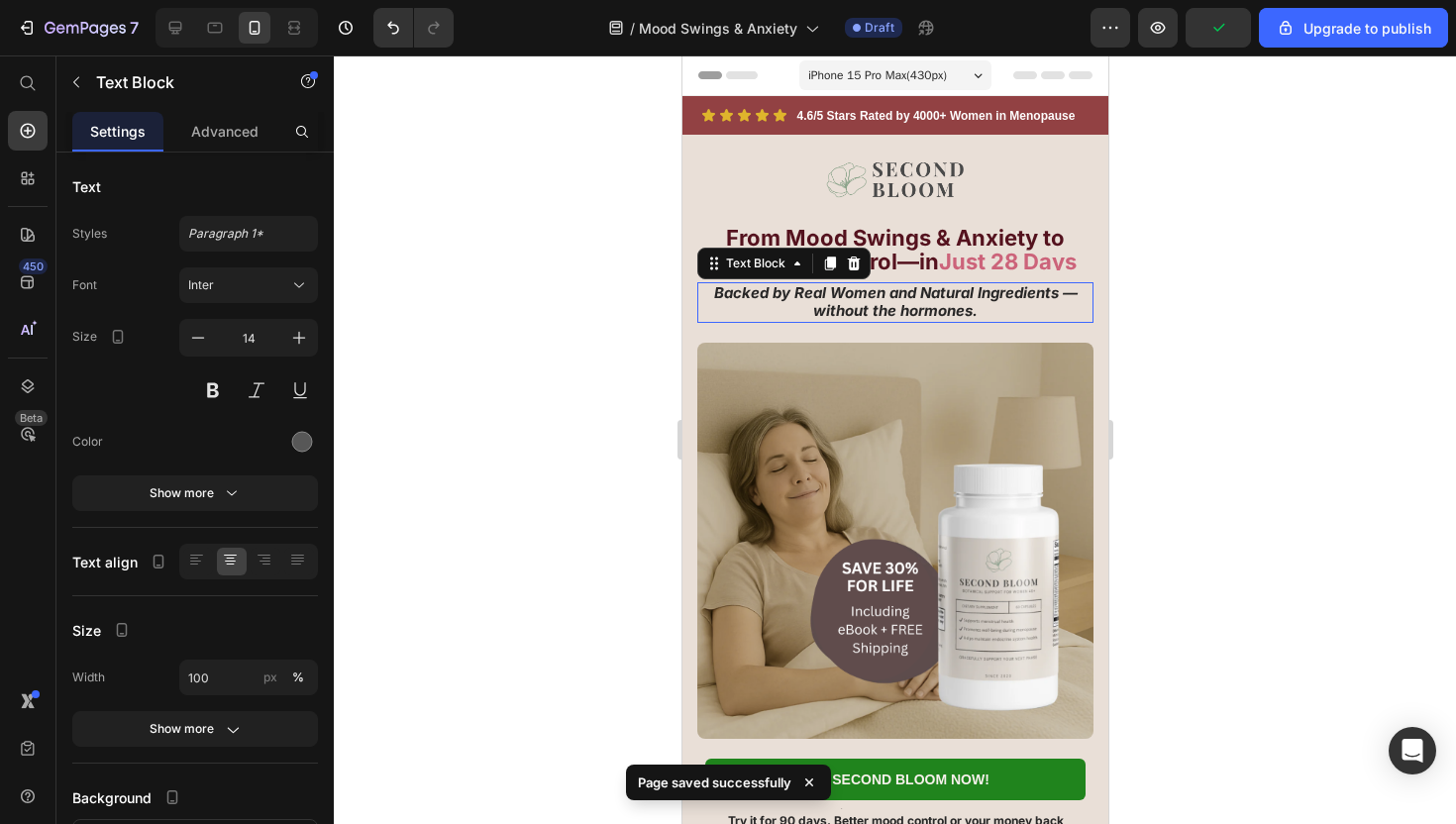 click on "Backed by Real Women and Natural Ingredients — without the hormones." at bounding box center (894, 301) 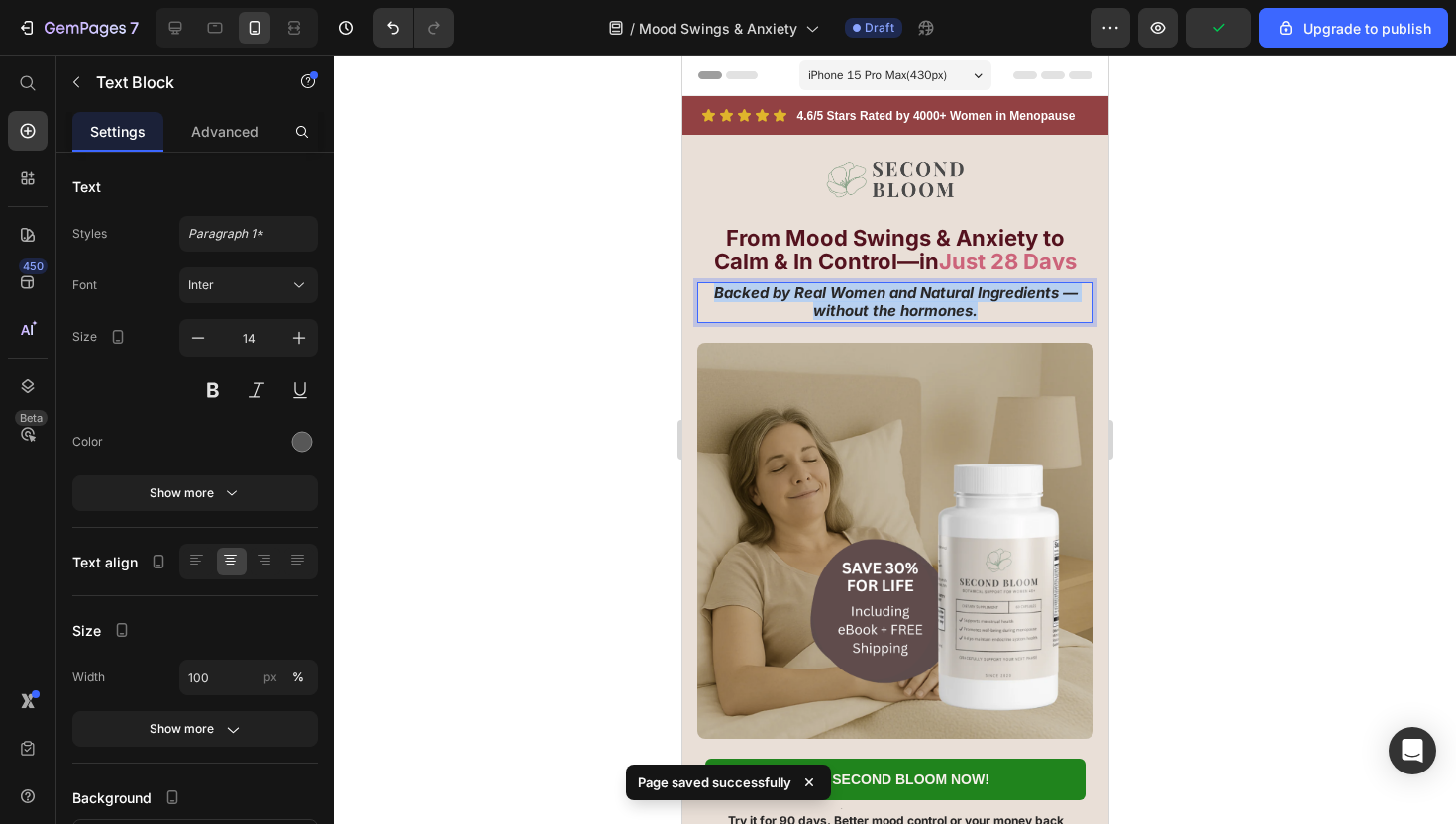 click on "Backed by Real Women and Natural Ingredients — without the hormones." at bounding box center [894, 301] 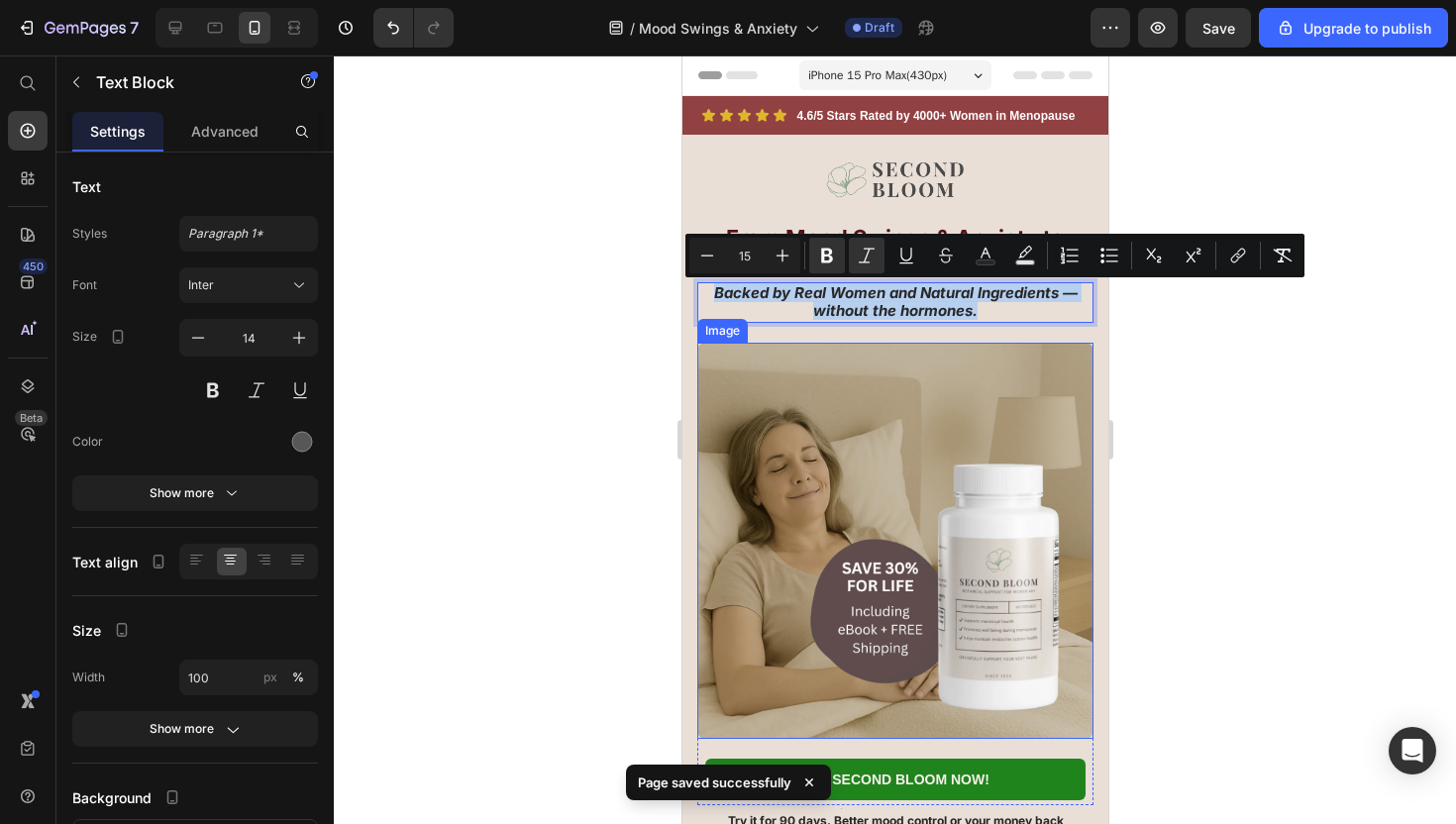 click at bounding box center (894, 541) 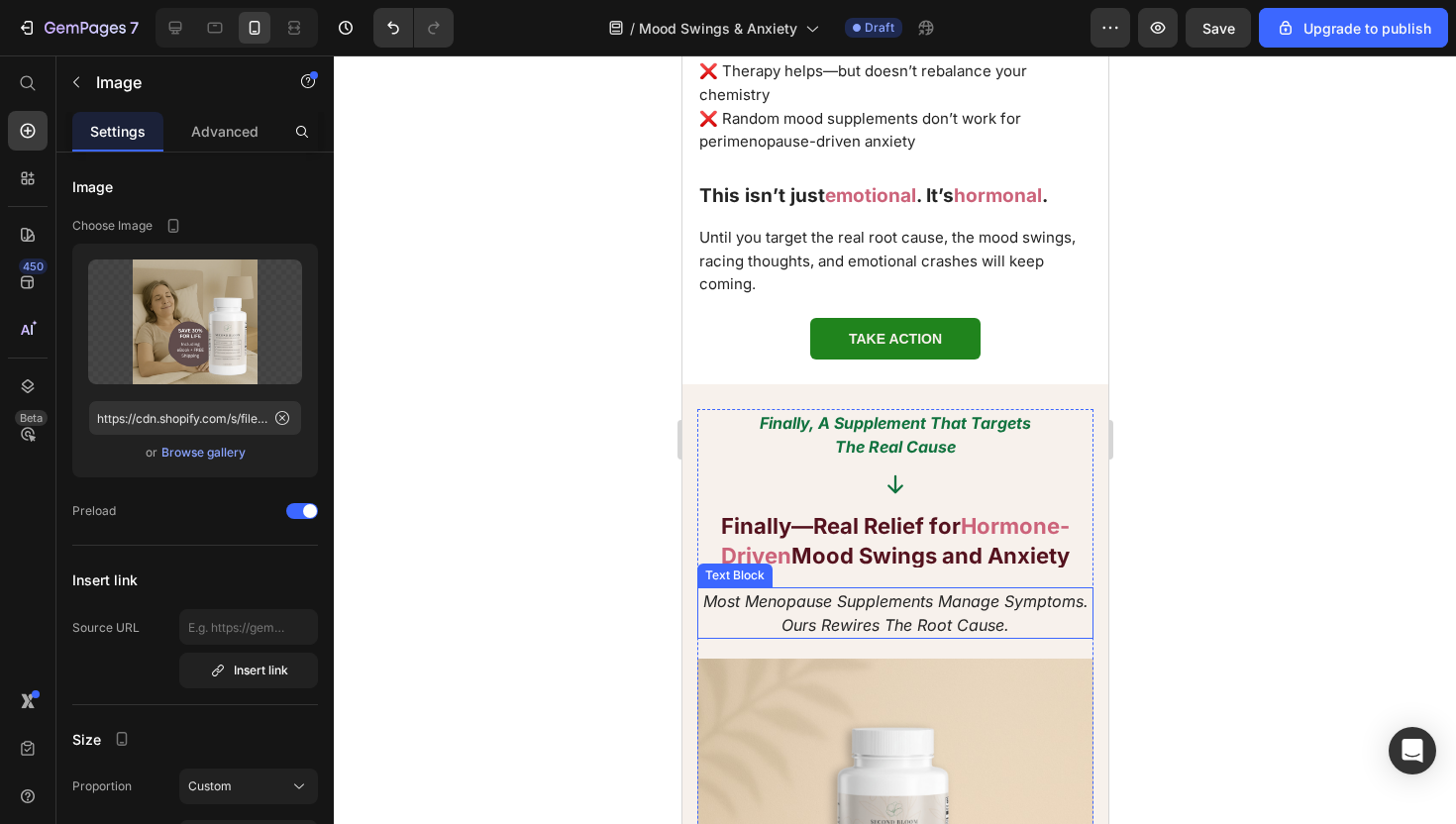 scroll, scrollTop: 2806, scrollLeft: 0, axis: vertical 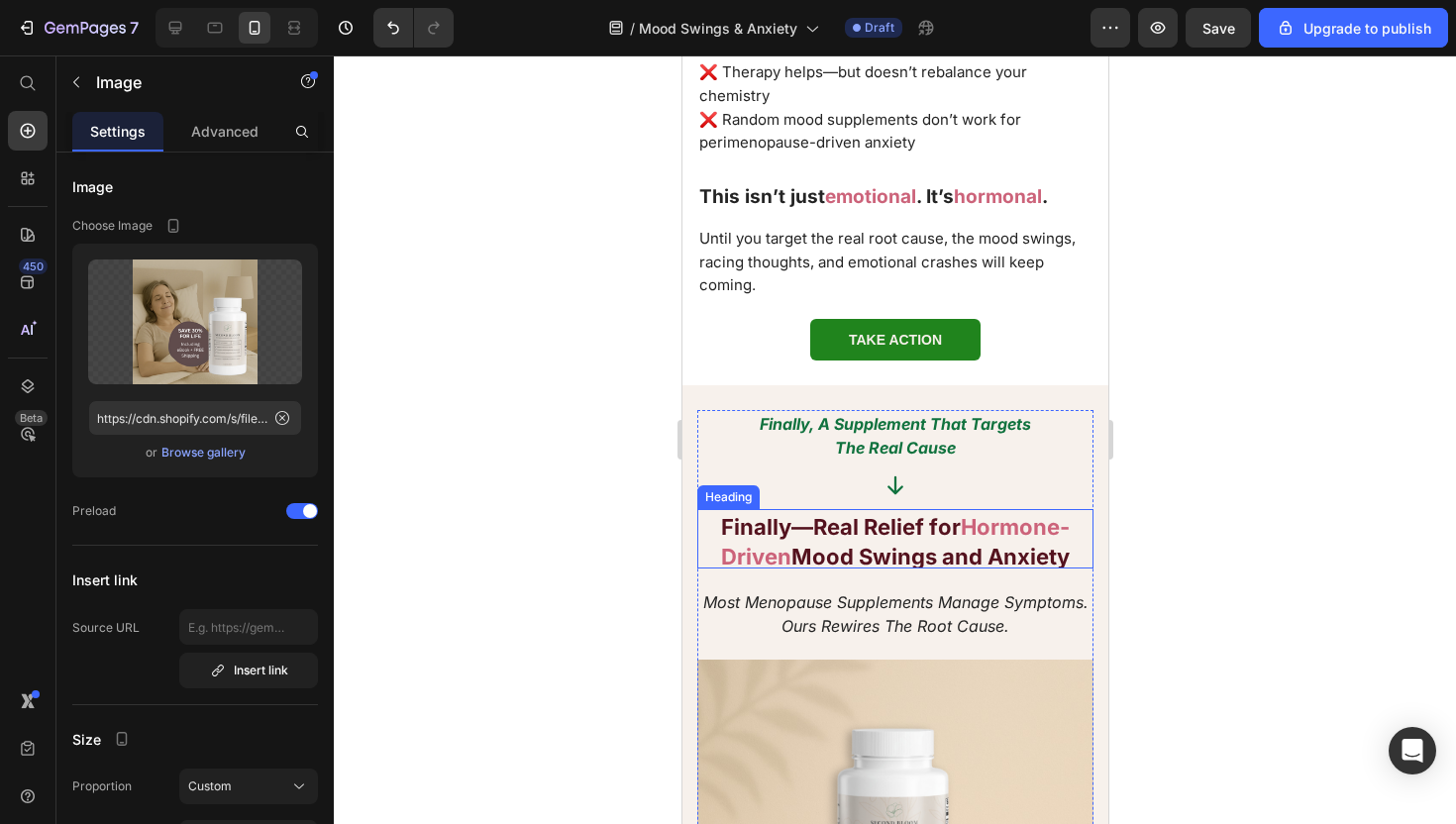 click on "Mood Swings and Anxiety" at bounding box center [929, 557] 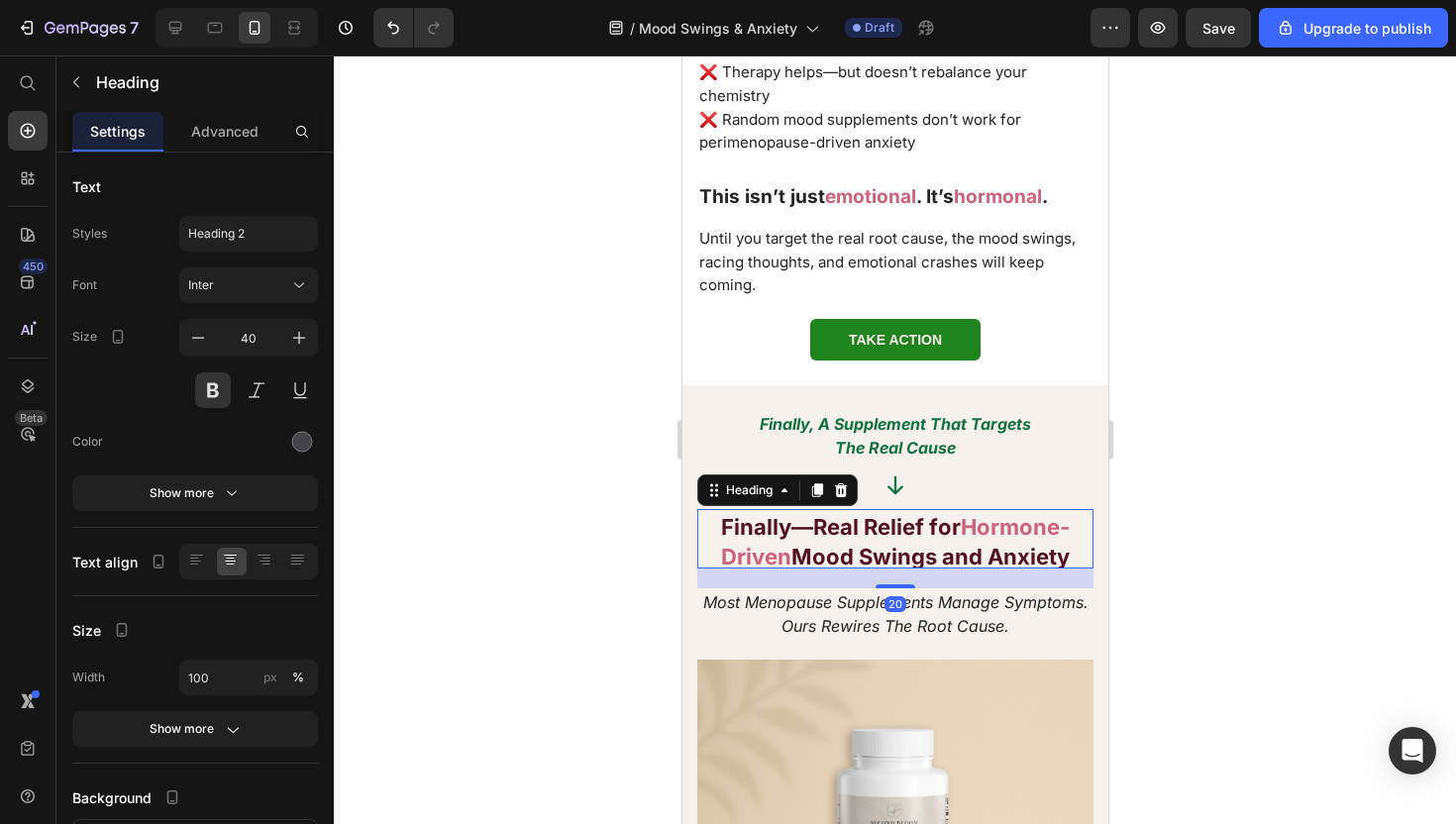 click on "Mood Swings and Anxiety" at bounding box center [929, 557] 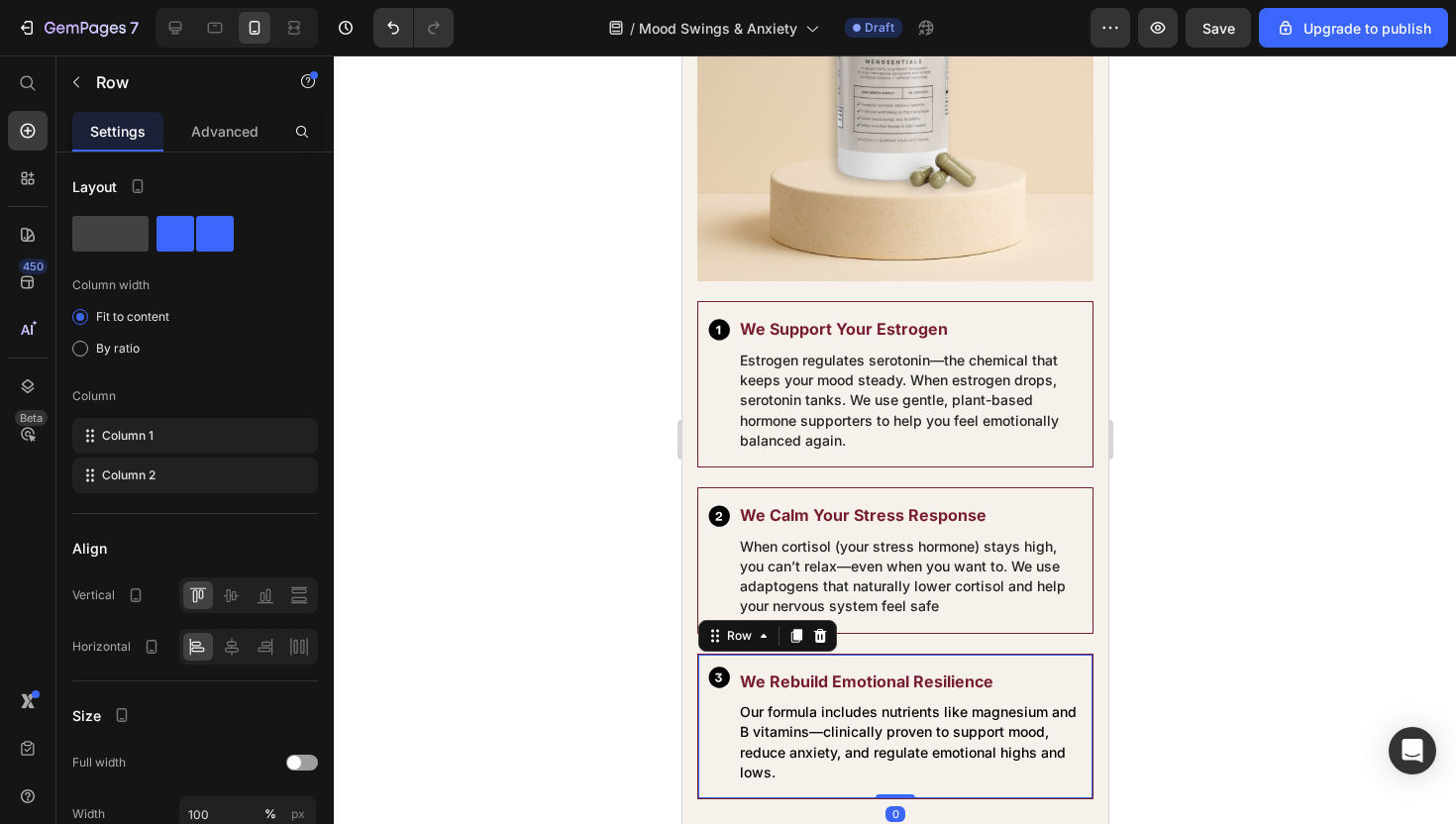 click on "Icon We Rebuild Emotional Resilience Heading Our formula includes nutrients like magnesium and B vitamins—clinically proven to support mood, reduce anxiety, and regulate emotional highs and lows. Text Block Row   0" at bounding box center (894, 727) 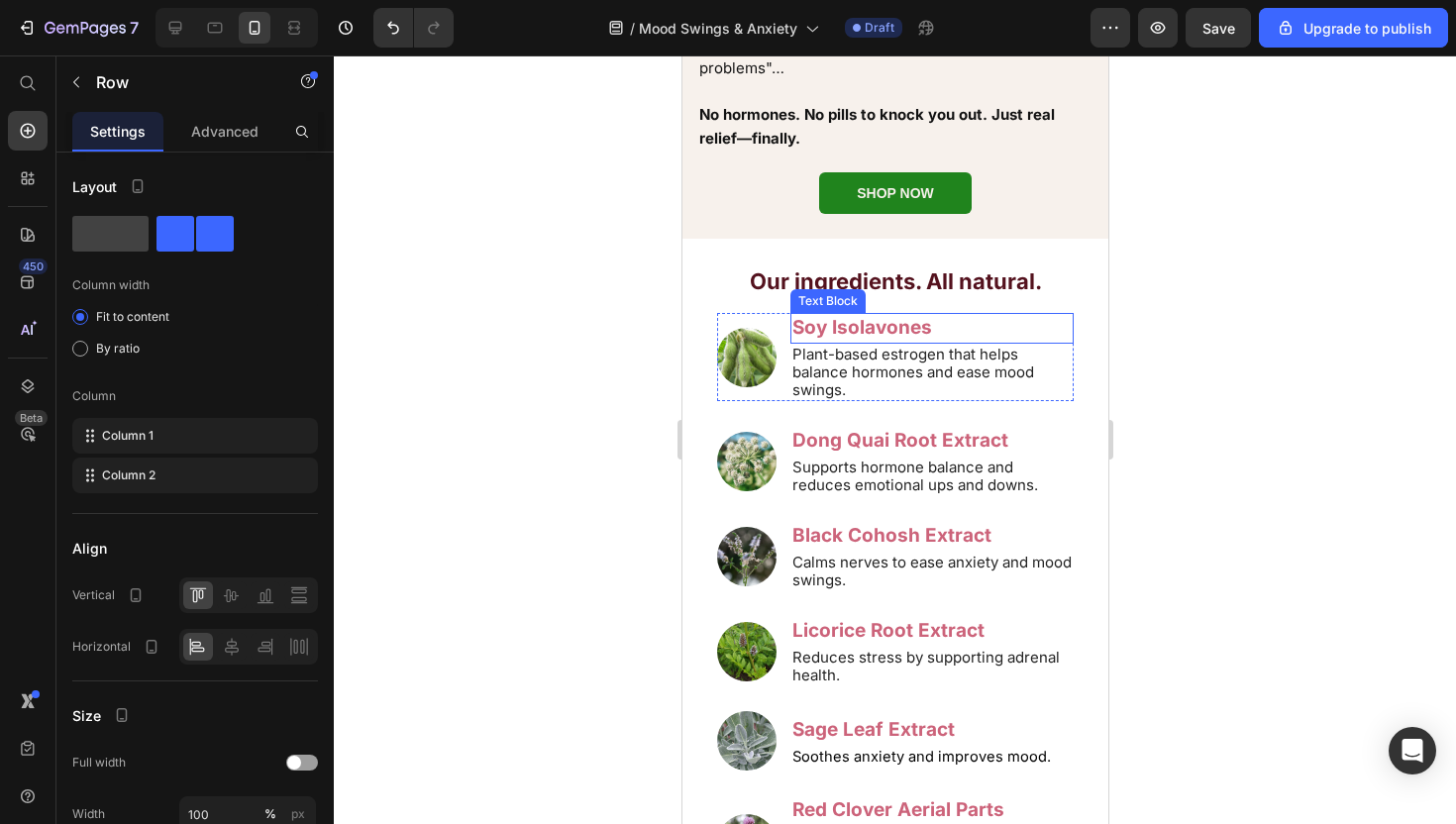 scroll, scrollTop: 4353, scrollLeft: 0, axis: vertical 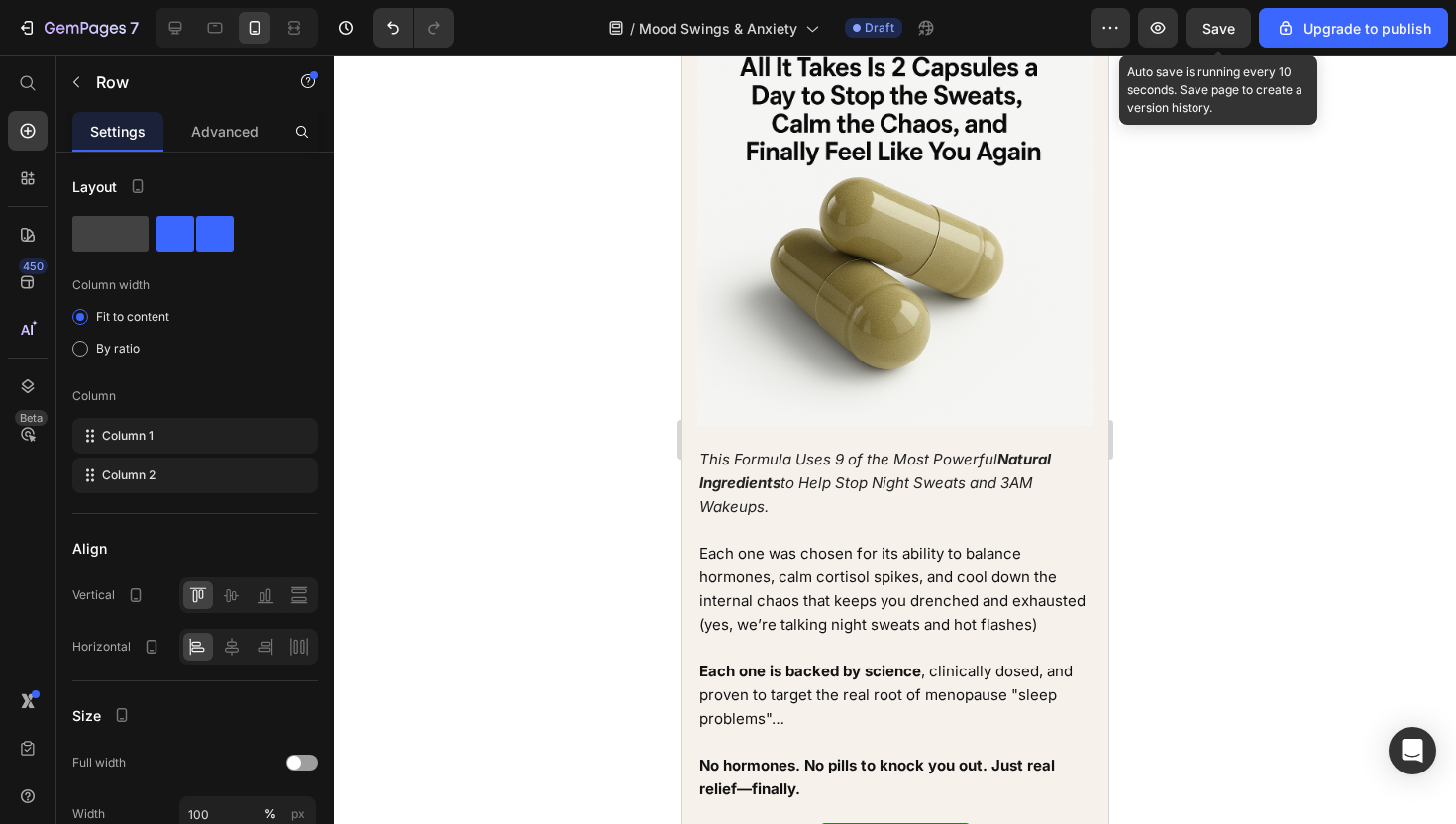 click on "Save" at bounding box center [1218, 28] 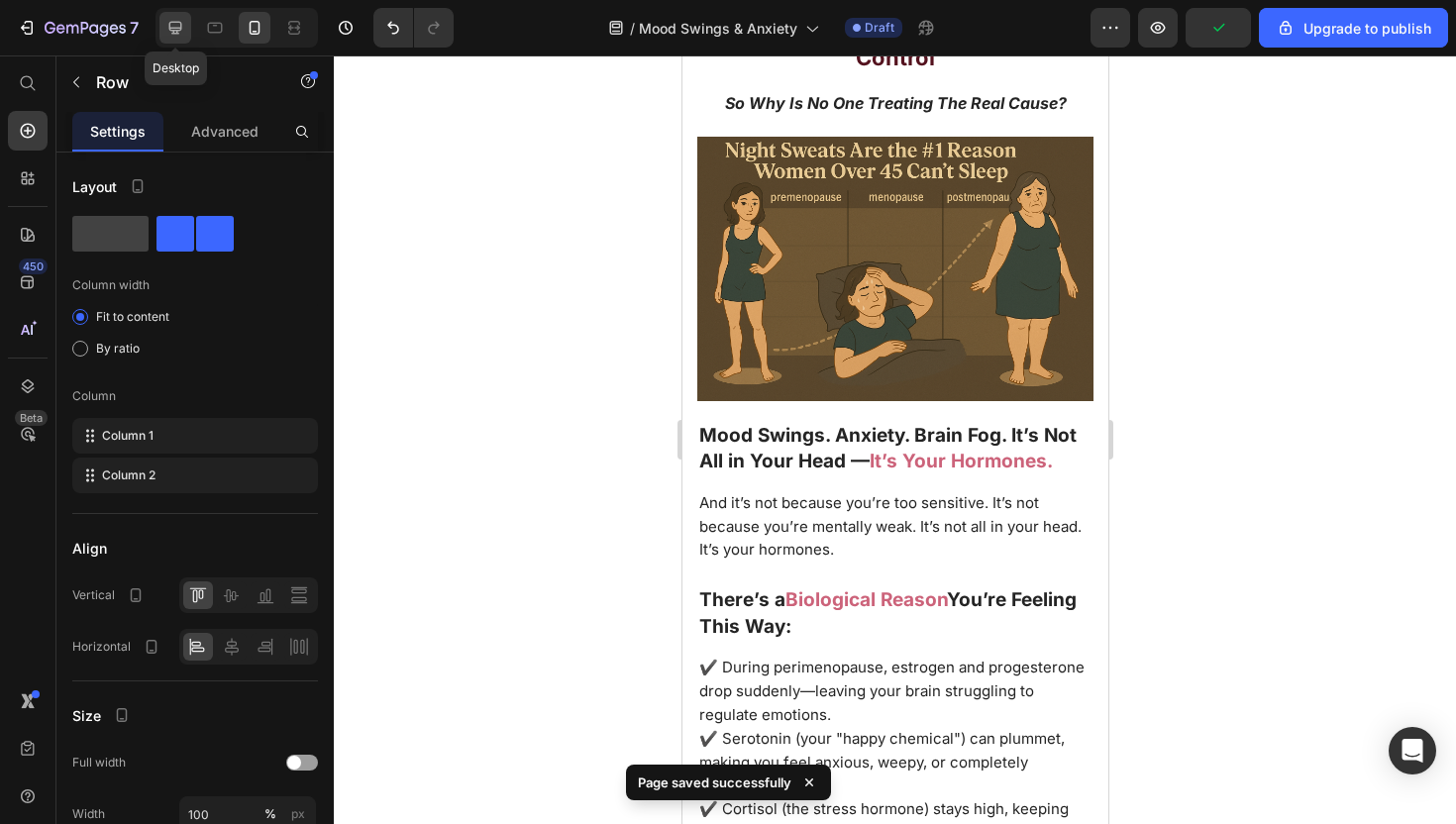 click 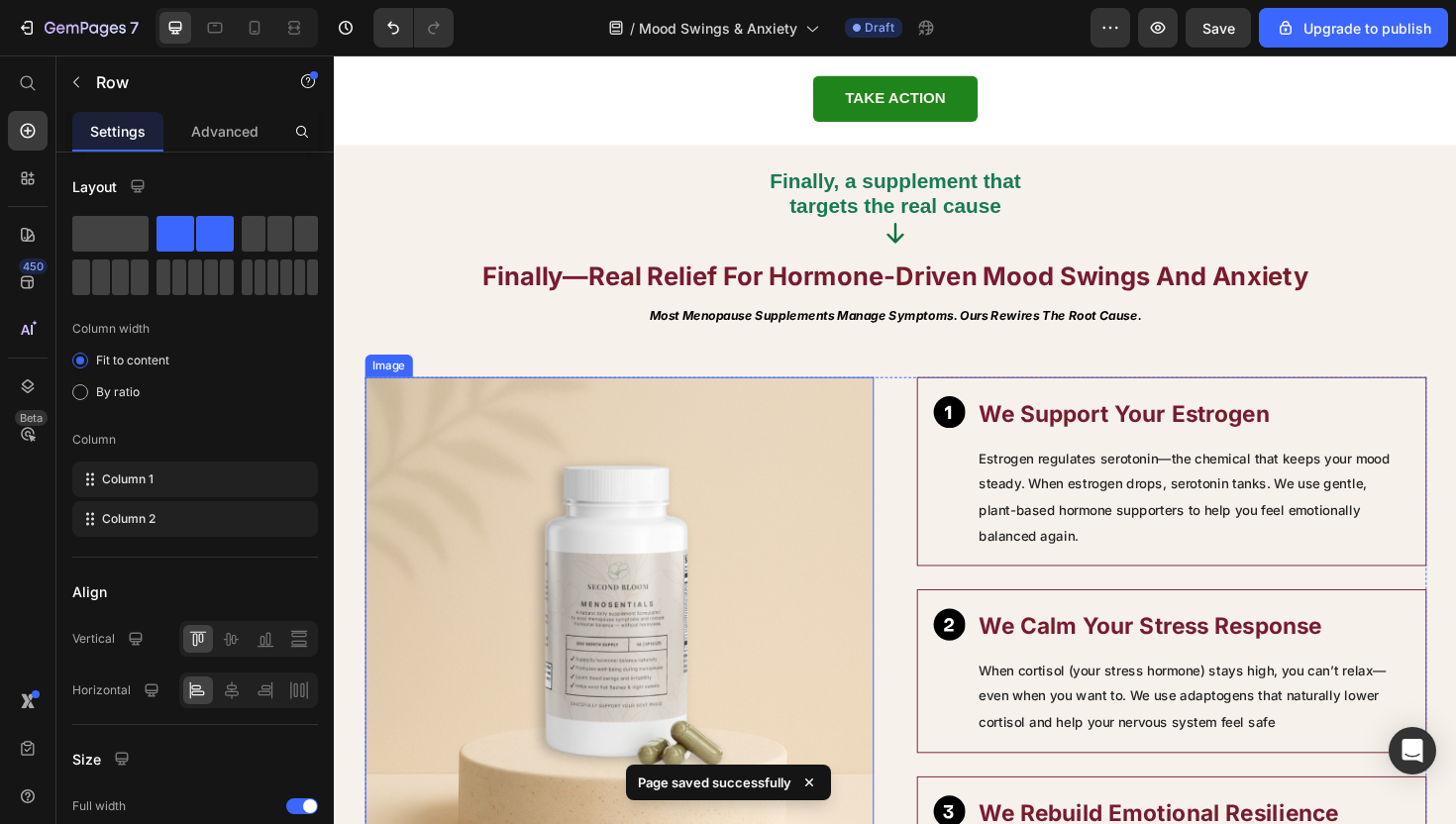 scroll, scrollTop: 3051, scrollLeft: 0, axis: vertical 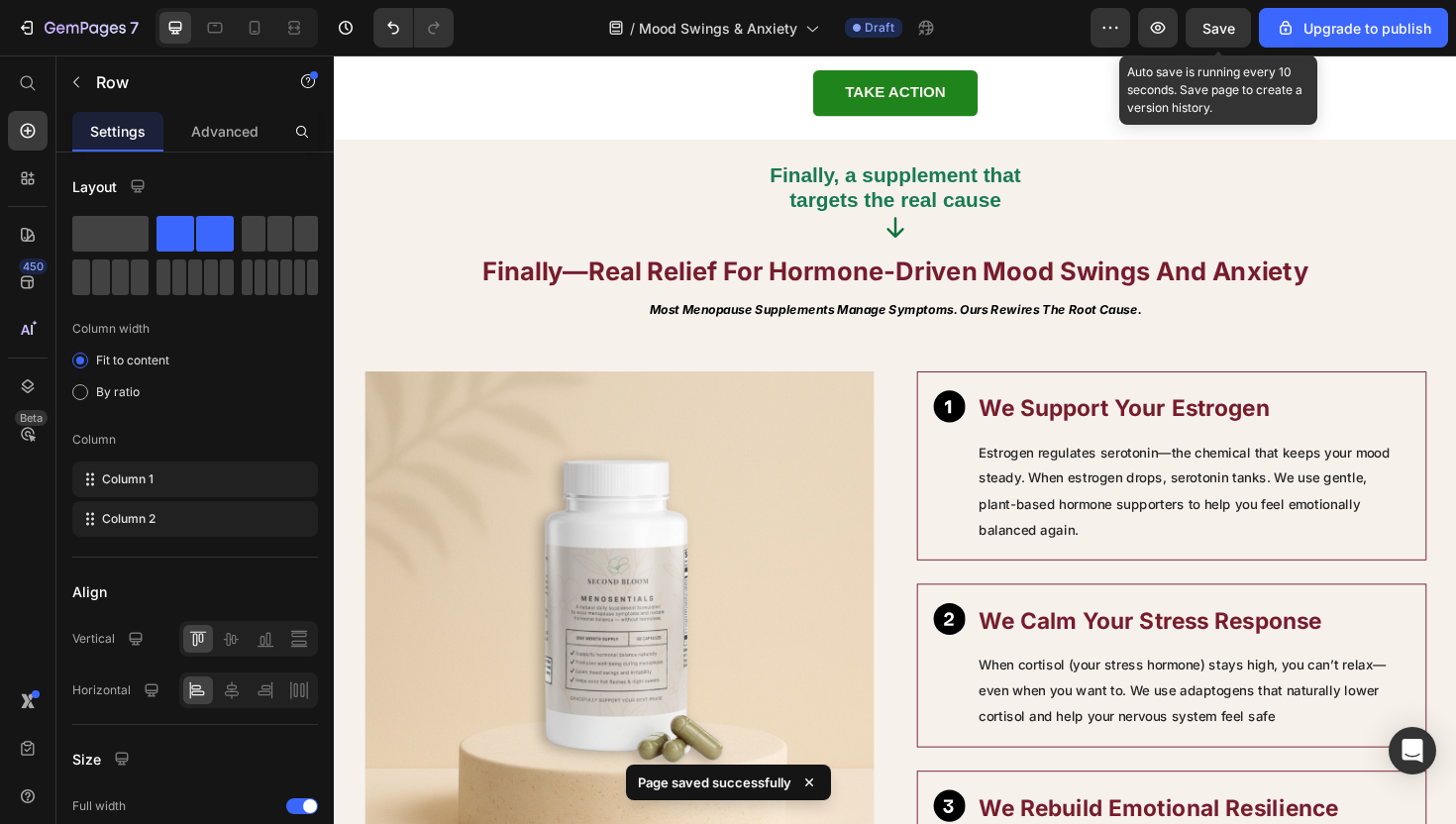click on "Save" at bounding box center (1218, 28) 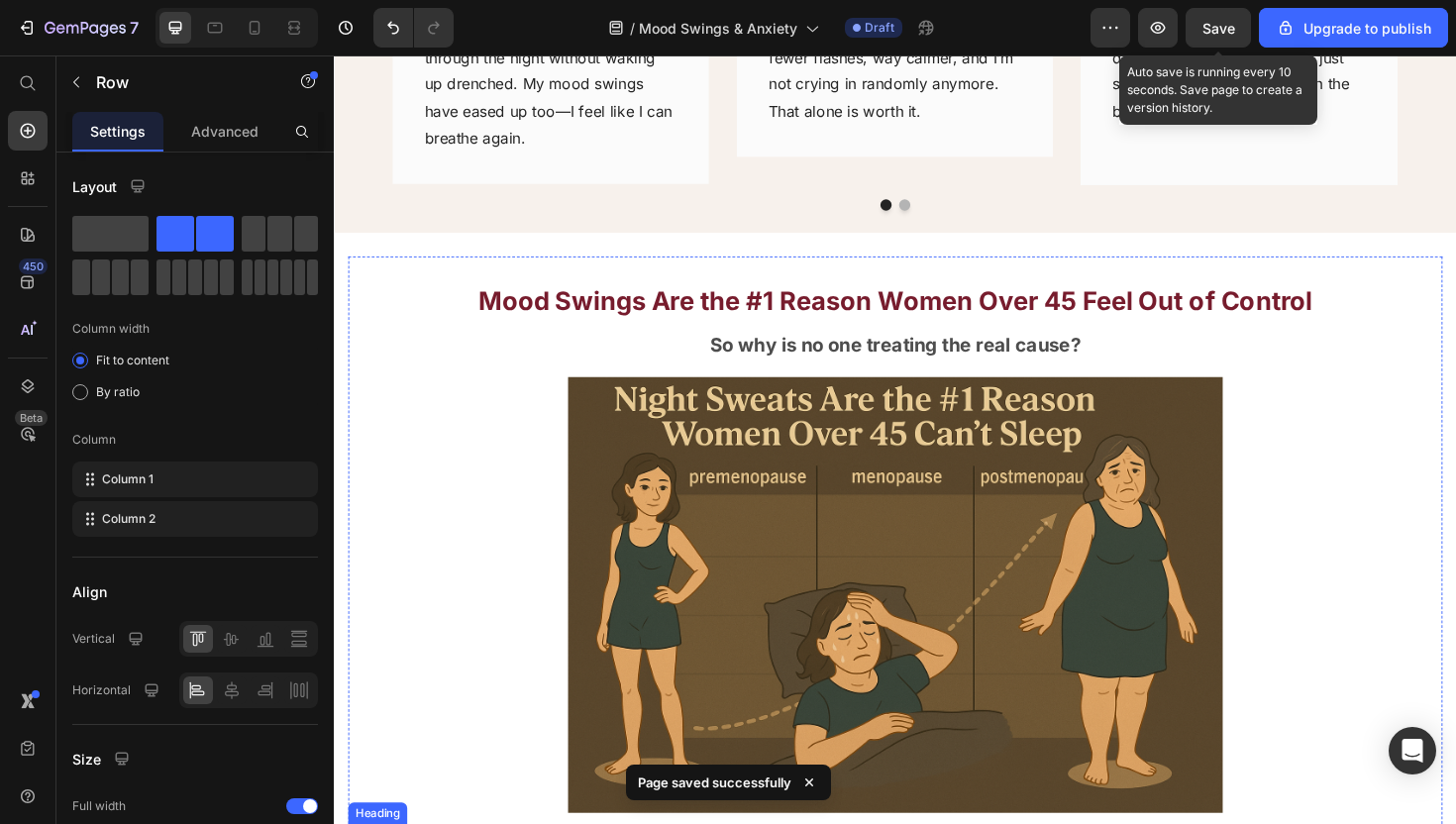 scroll, scrollTop: 1590, scrollLeft: 0, axis: vertical 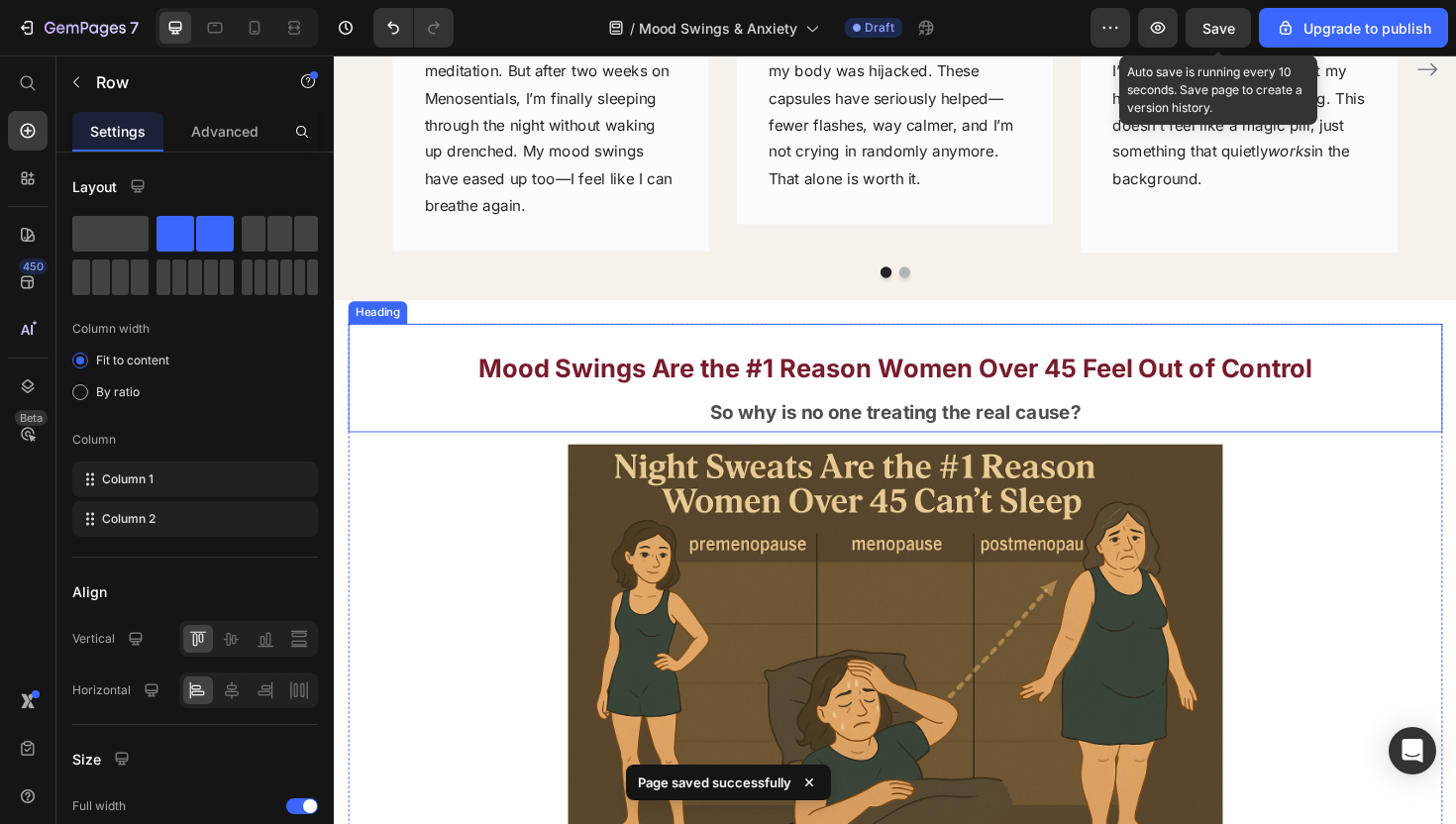 click on "Mood Swings Are the #1 Reason Women Over 45 Feel Out of Control" at bounding box center (928, 386) 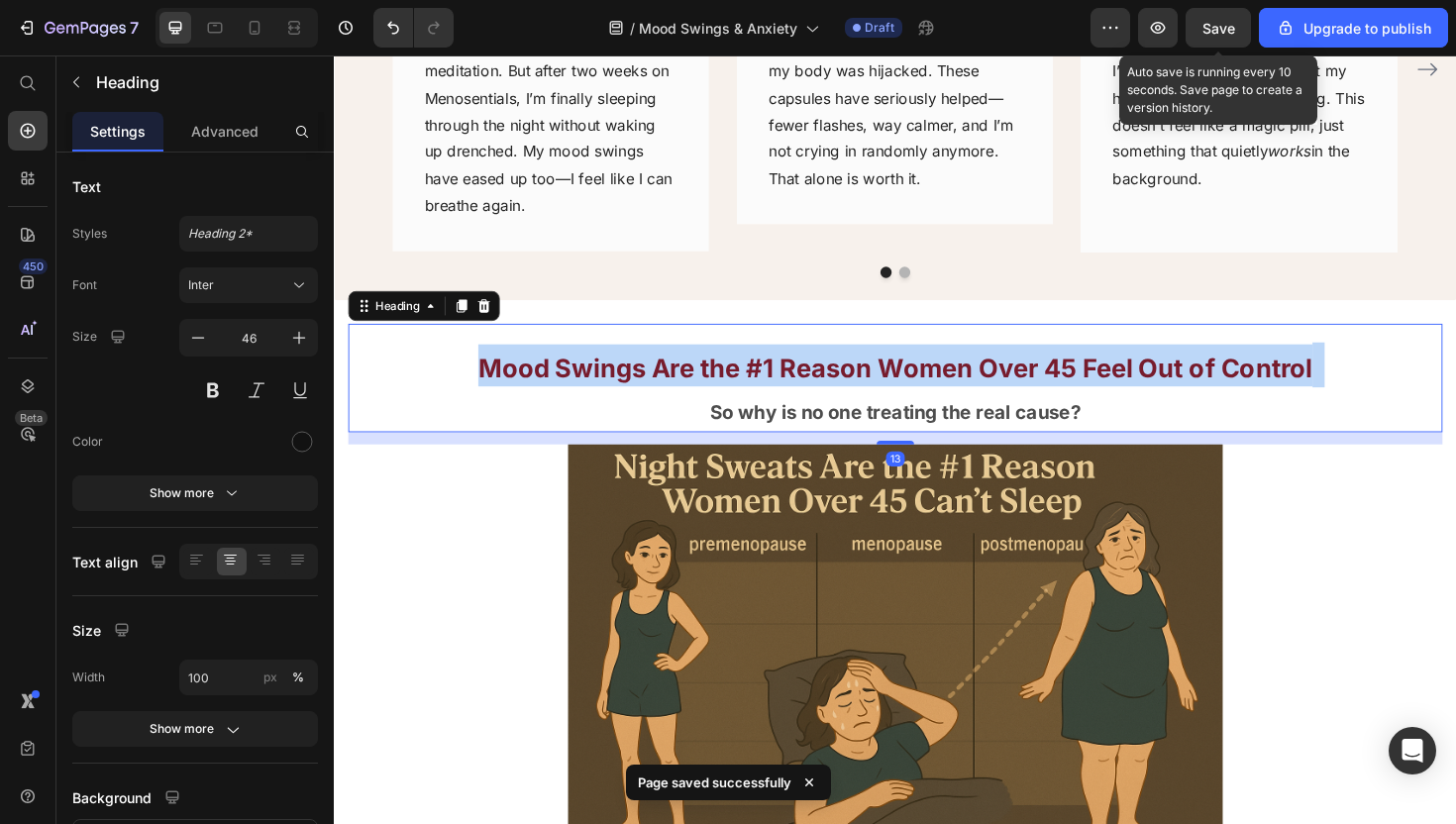 click on "Mood Swings Are the #1 Reason Women Over 45 Feel Out of Control" at bounding box center (928, 386) 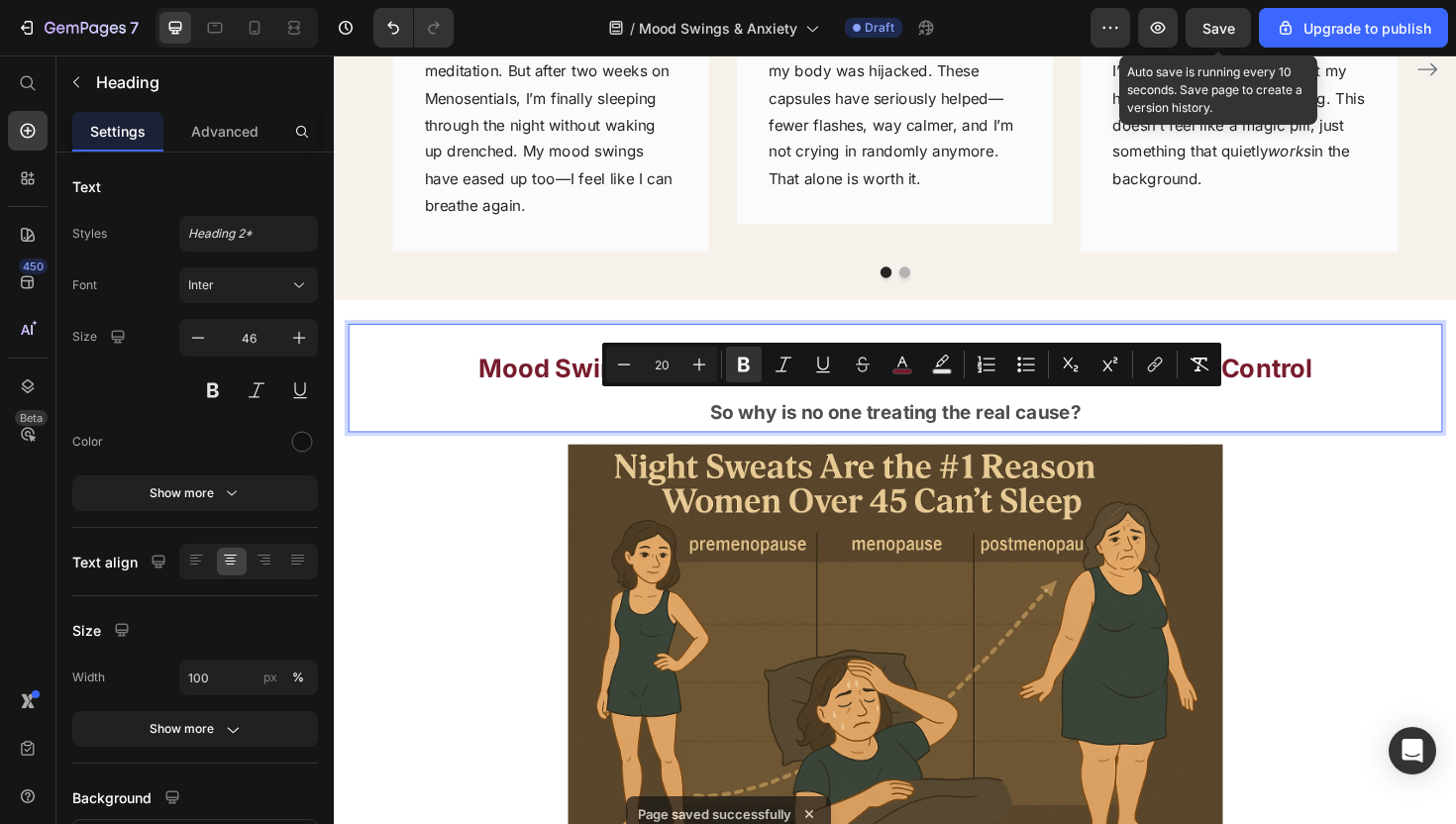 click on "Mood Swings Are the #1 Reason Women Over 45 Feel Out of Control So why is no one treating the real cause?" at bounding box center (928, 407) 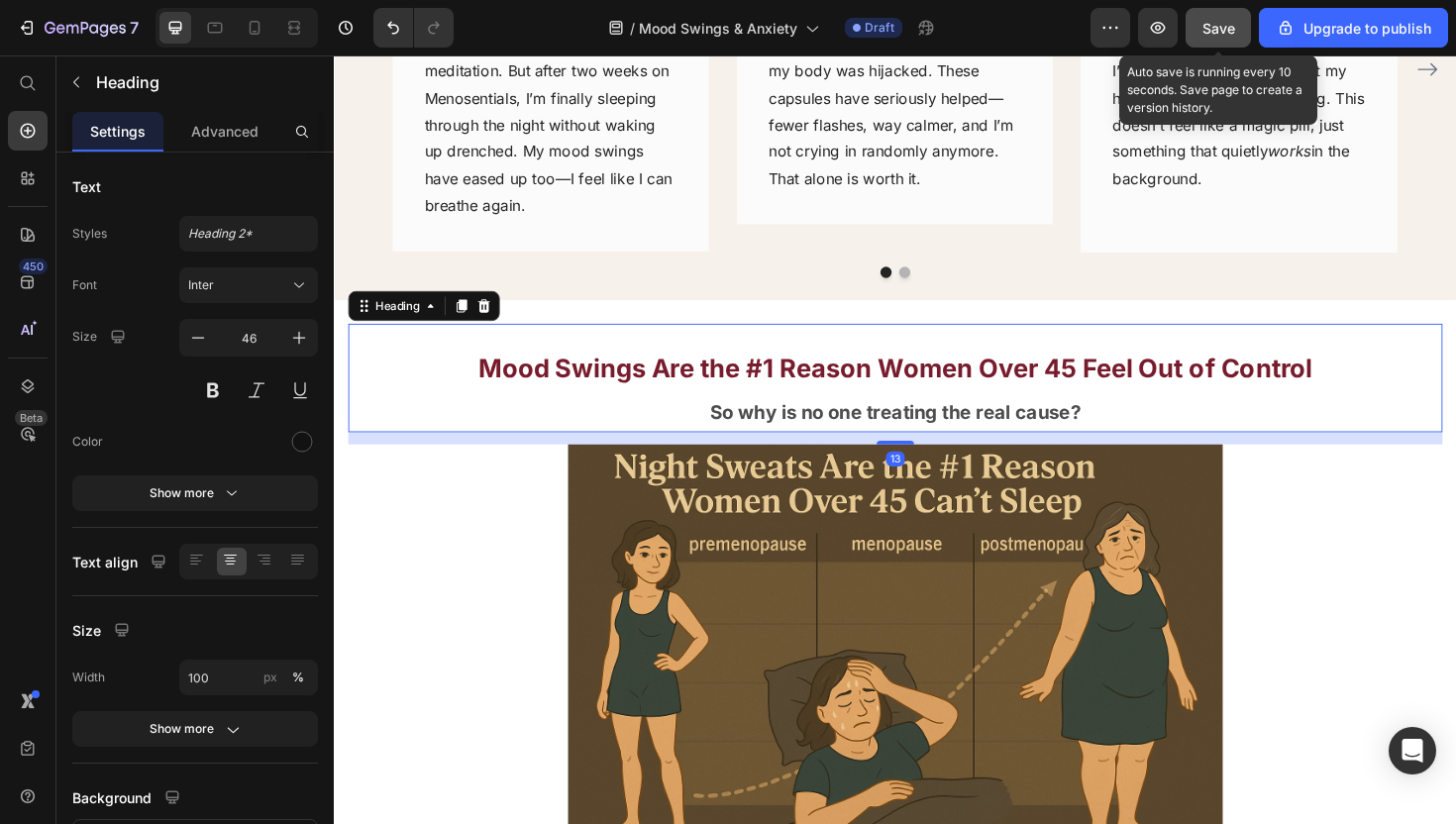 click on "Save" 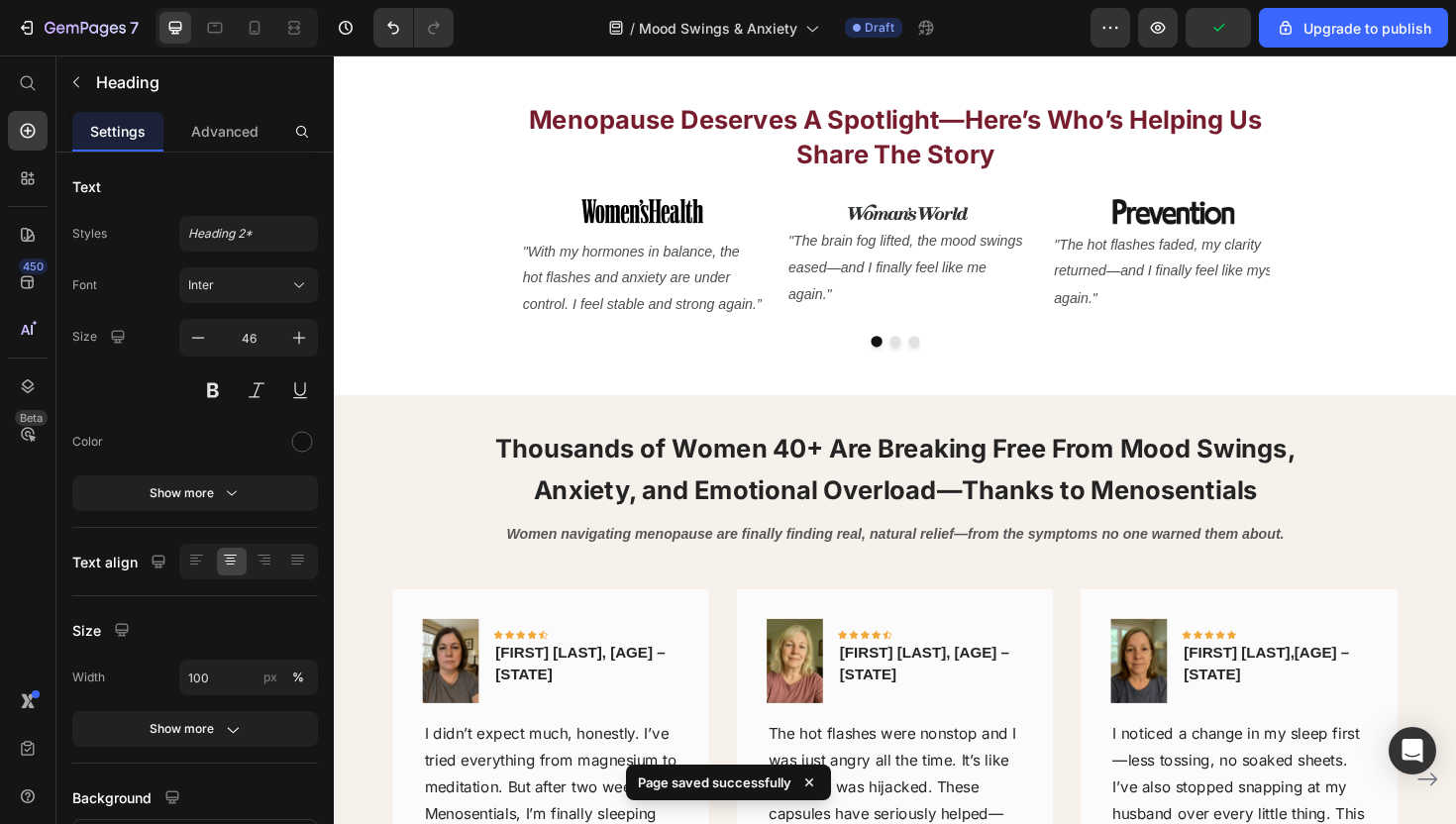 scroll, scrollTop: 716, scrollLeft: 0, axis: vertical 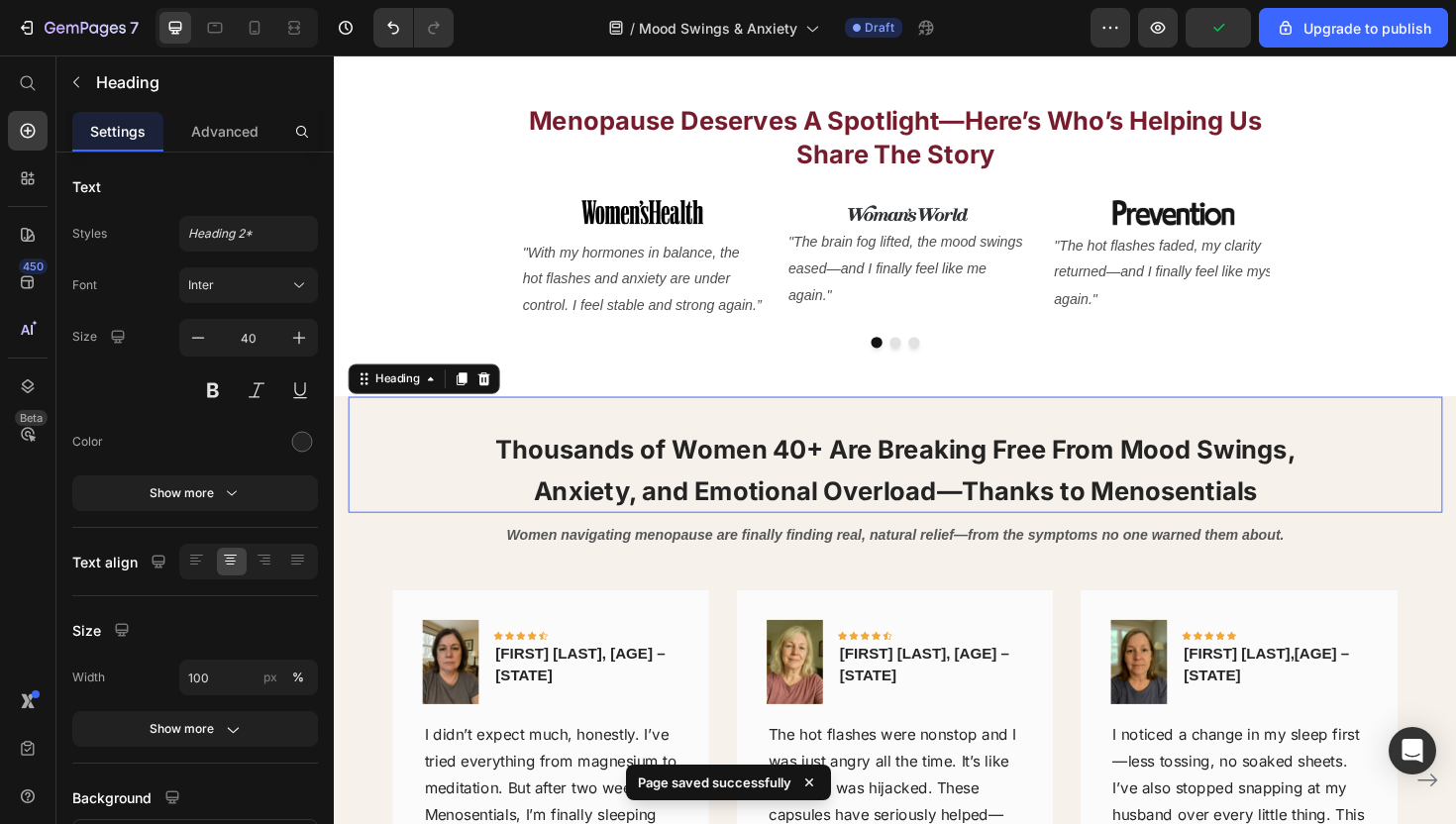 click on "Thousands of Women 40+ Are Breaking Free From Mood Swings, Anxiety, and Emotional Overload—Thanks to Menosentials" at bounding box center [928, 495] 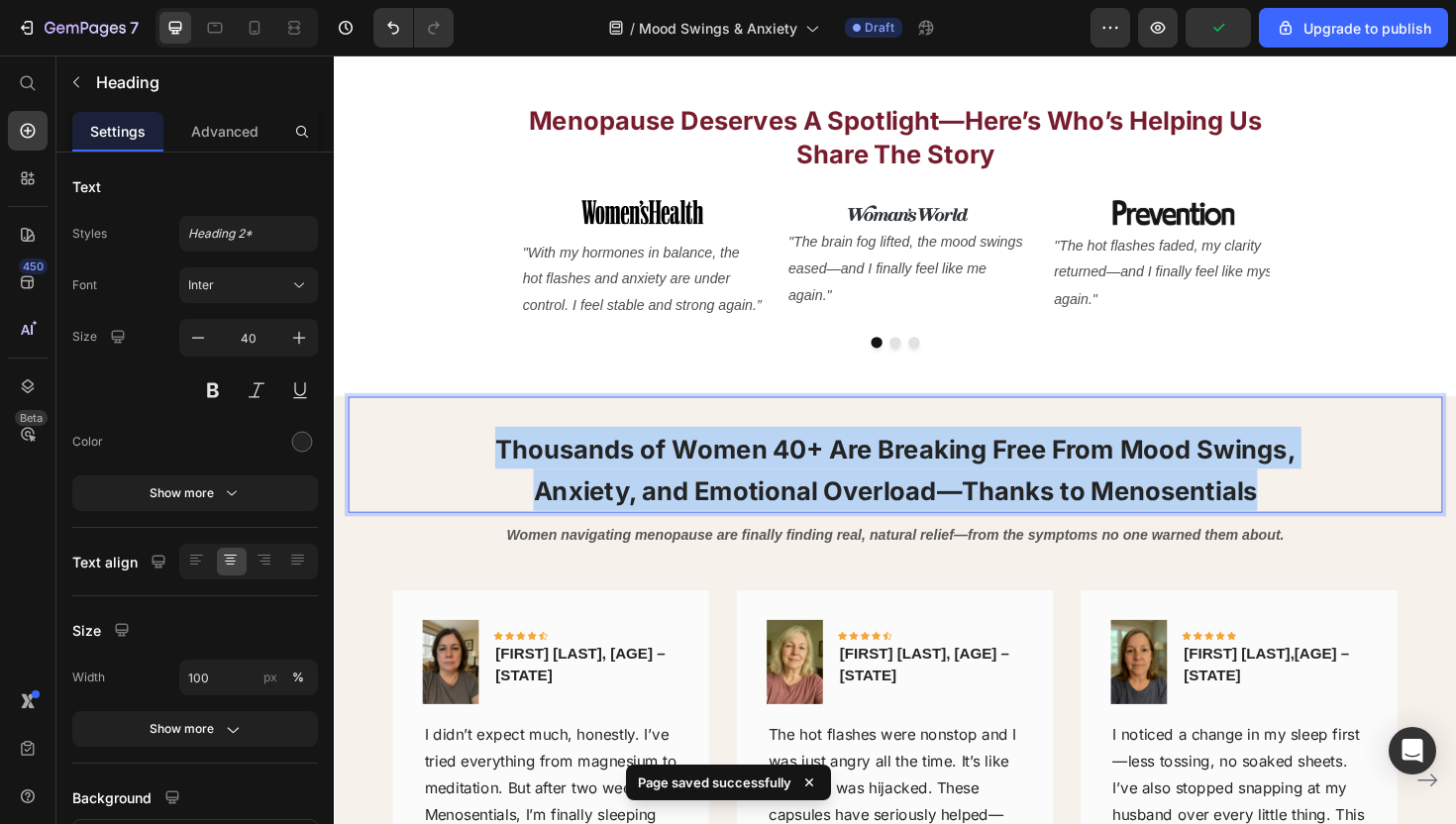 click on "Thousands of Women 40+ Are Breaking Free From Mood Swings, Anxiety, and Emotional Overload—Thanks to Menosentials" at bounding box center (928, 495) 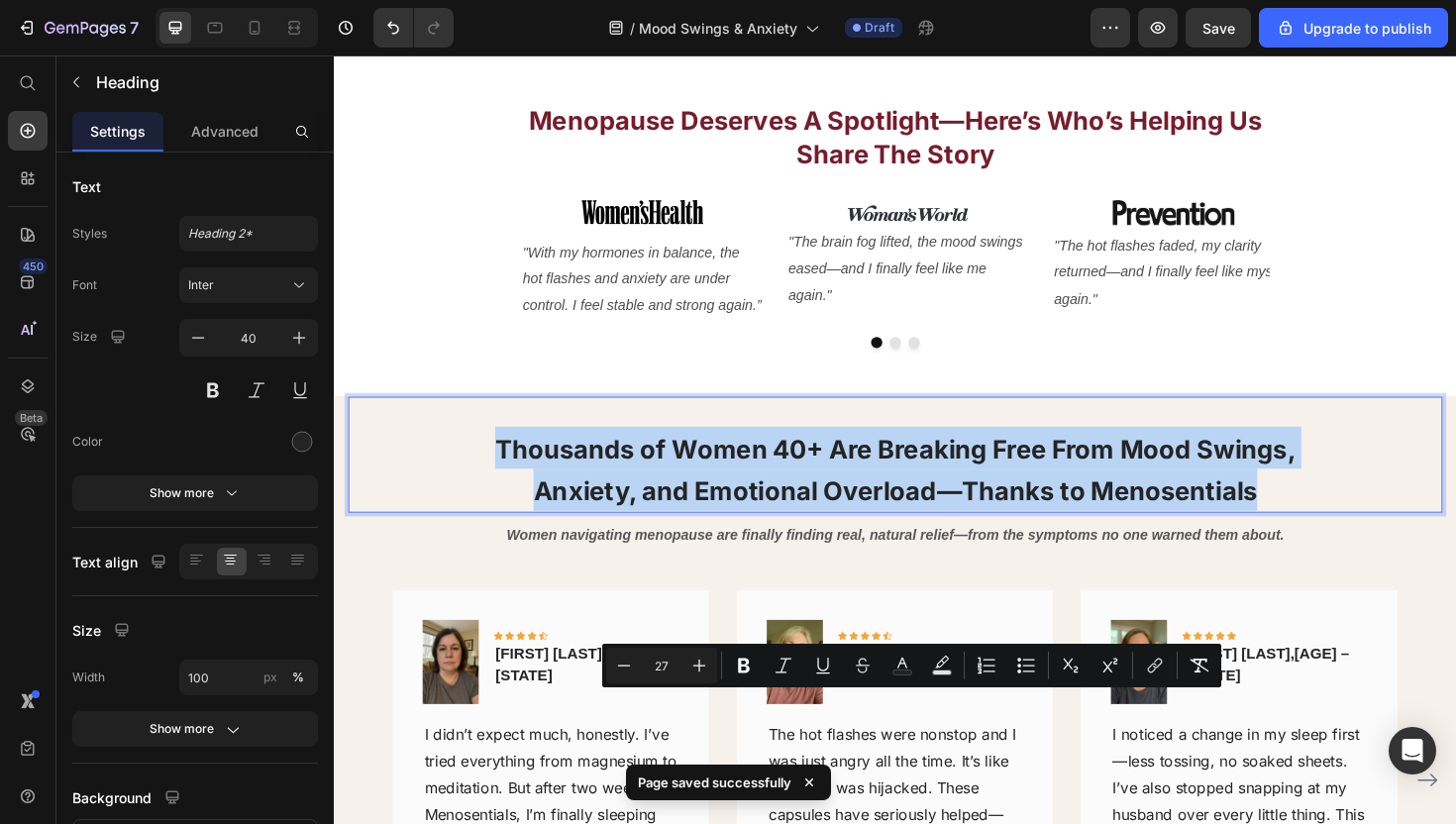 scroll, scrollTop: 0, scrollLeft: 0, axis: both 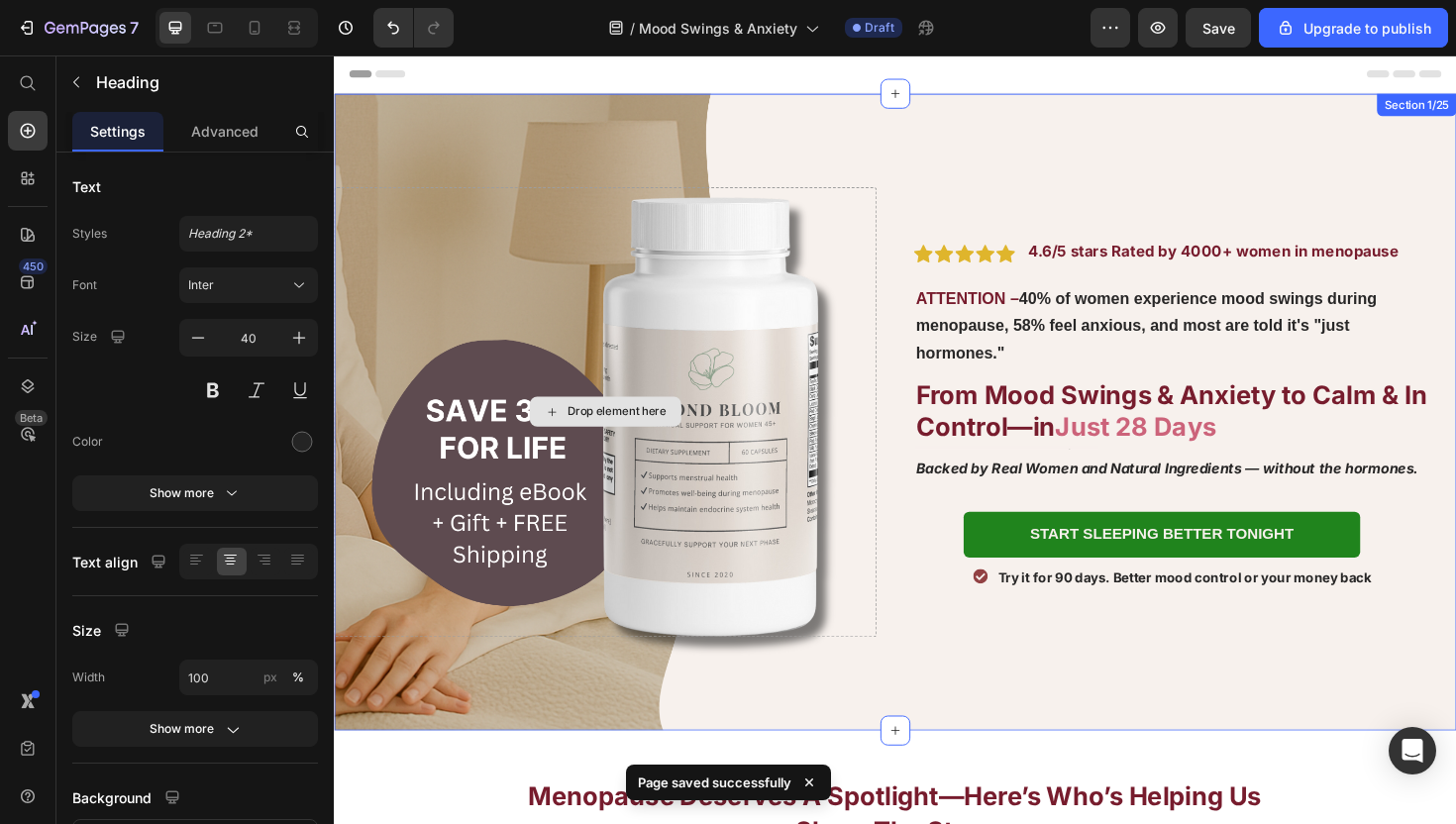 click on "From Mood Swings & Anxiety to Calm & In Control—in" at bounding box center (1220, 432) 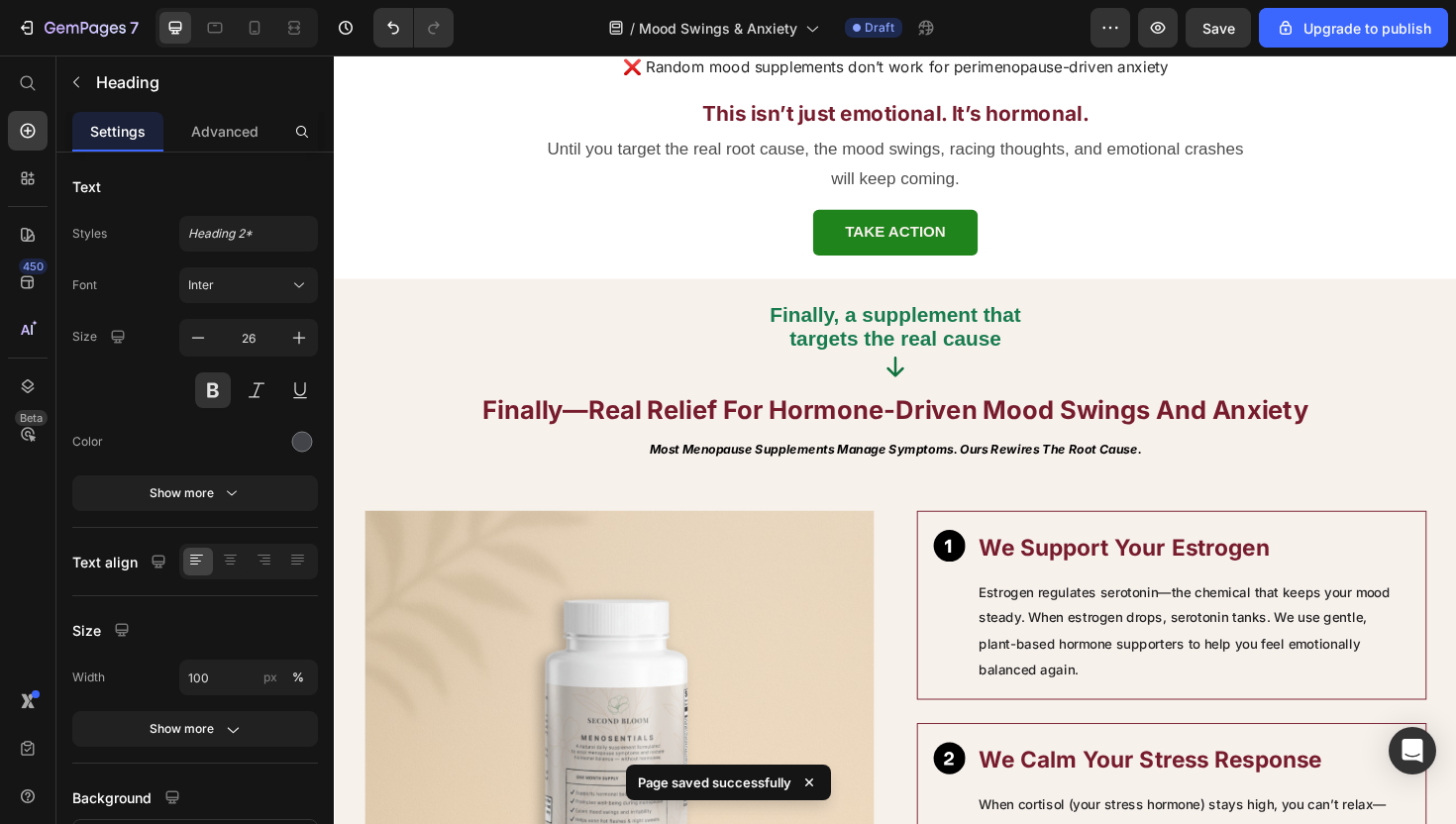 scroll, scrollTop: 2473, scrollLeft: 0, axis: vertical 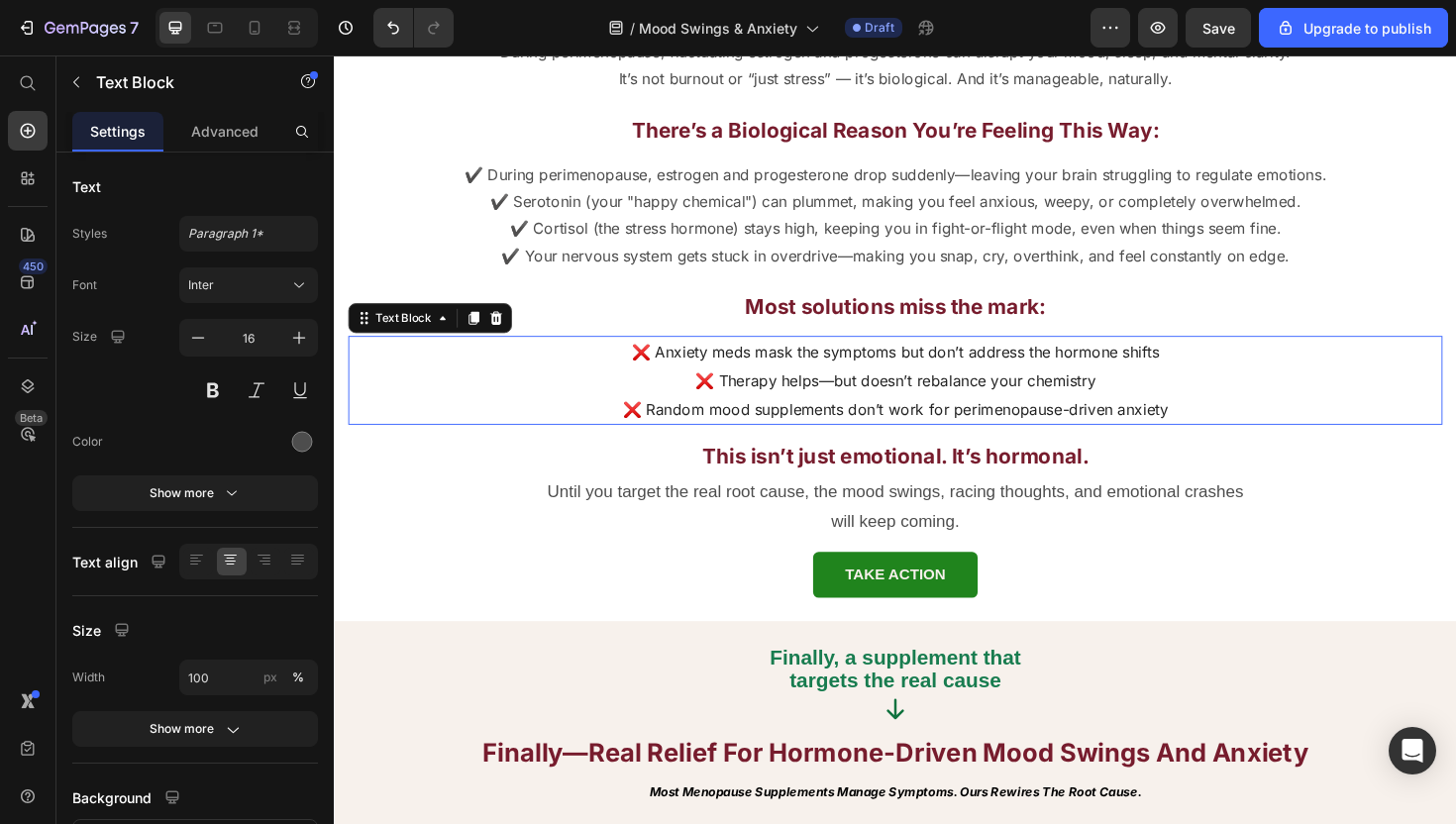 click on "❌ Therapy helps—but doesn’t rebalance your chemistry" at bounding box center [928, 400] 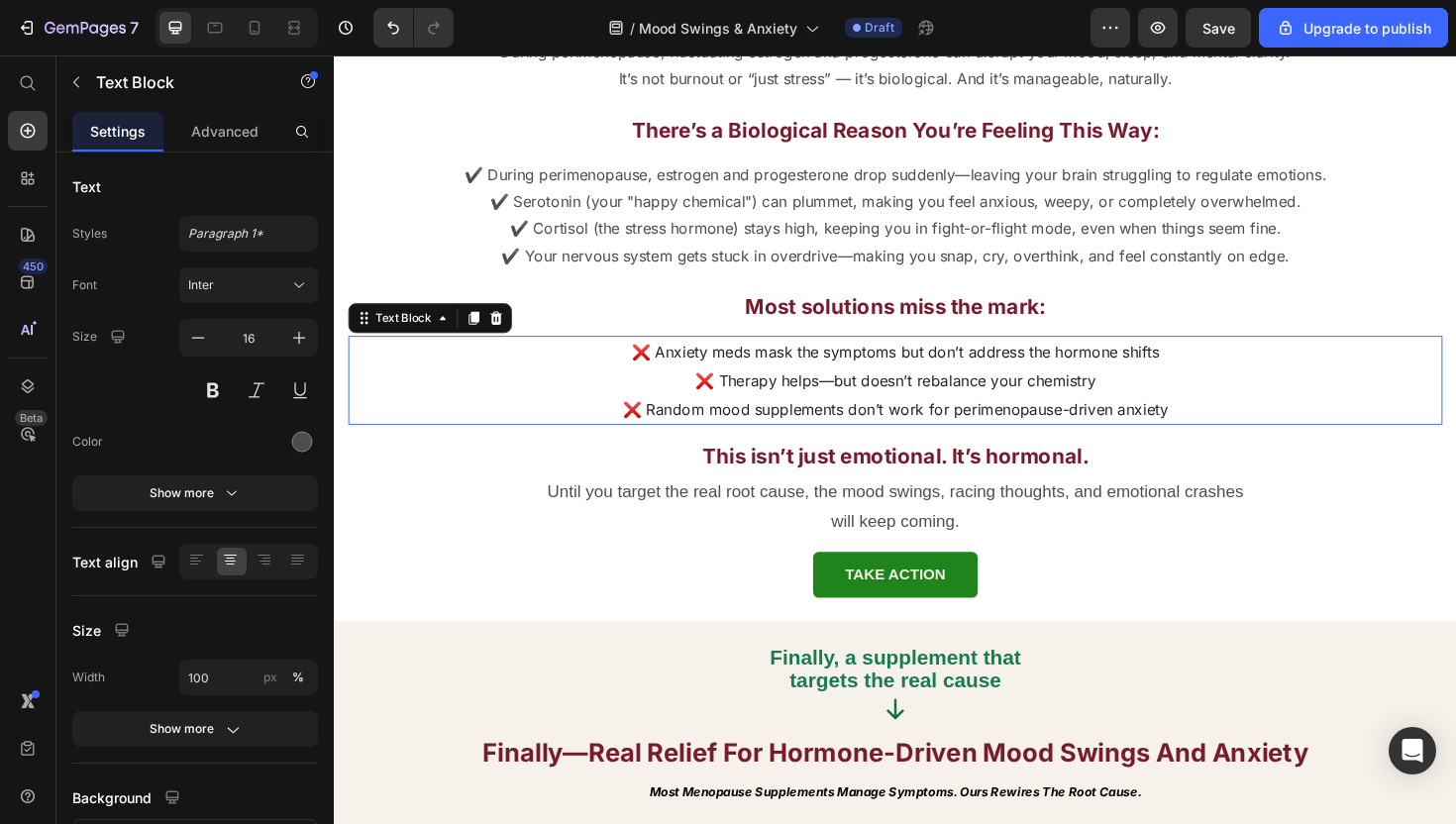 click on "❌ Therapy helps—but doesn’t rebalance your chemistry" at bounding box center (928, 400) 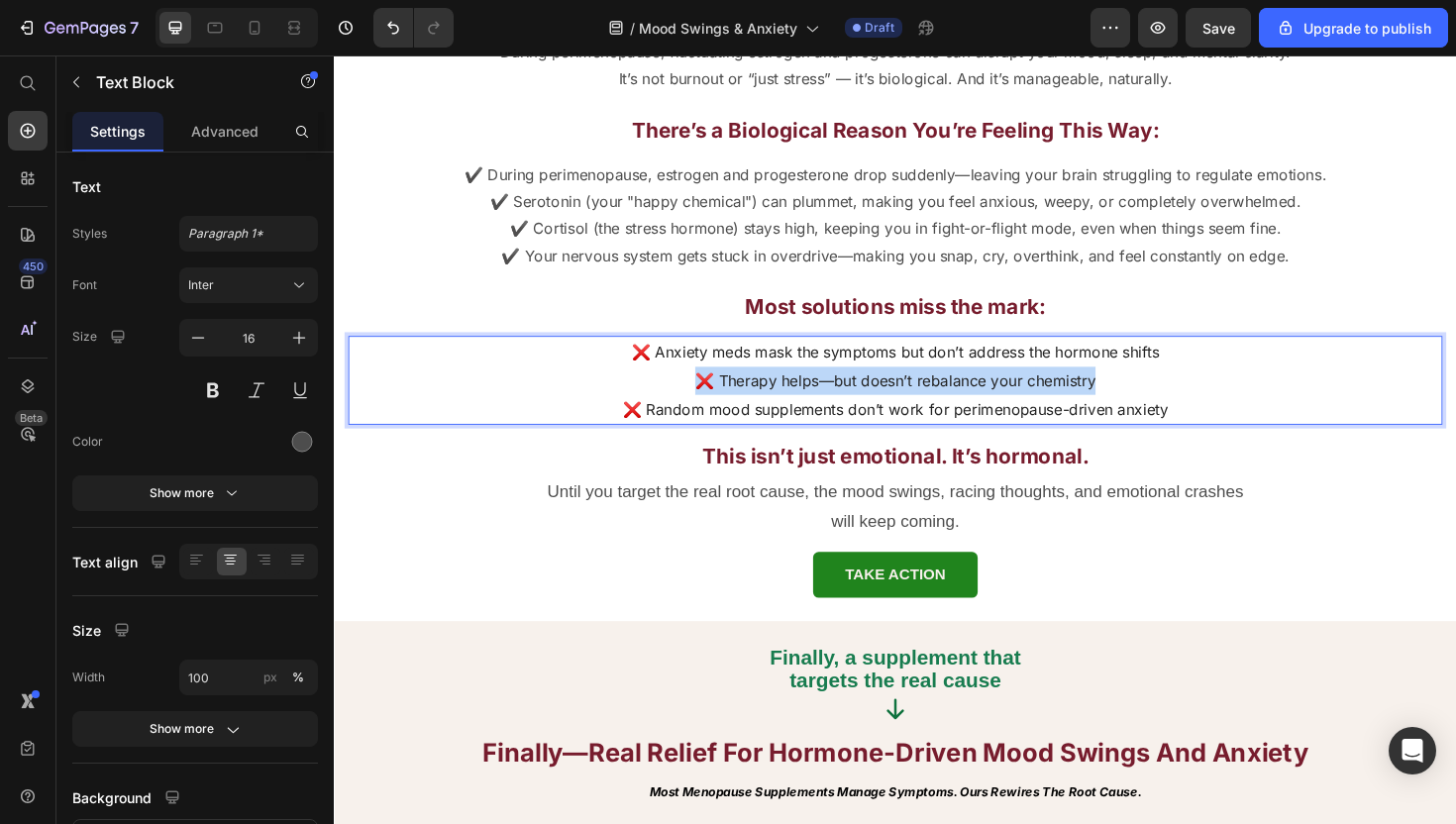 click on "❌ Therapy helps—but doesn’t rebalance your chemistry" at bounding box center [928, 400] 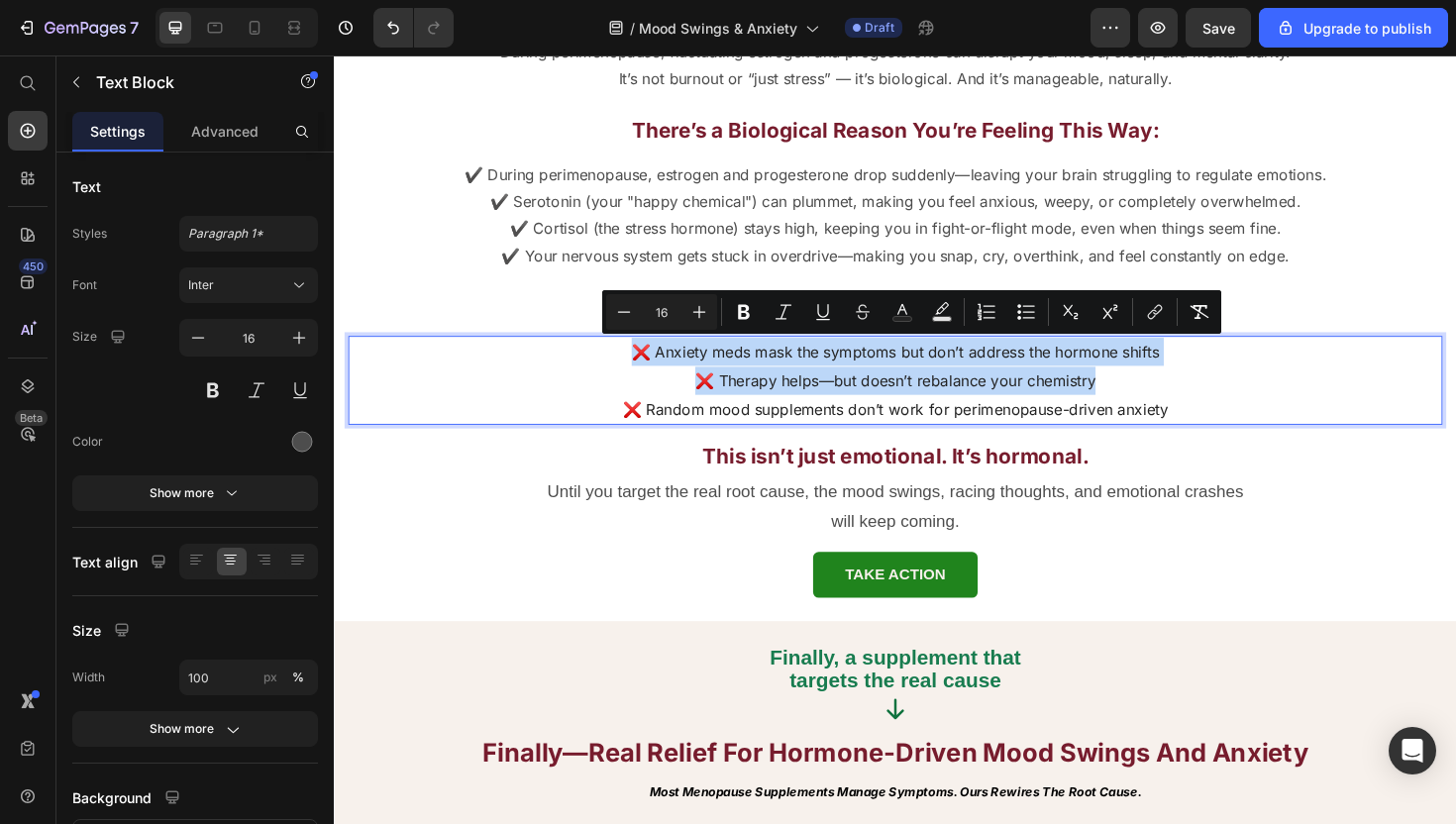 click on "❌ Random mood supplements don’t work for perimenopause-driven anxiety" at bounding box center (928, 430) 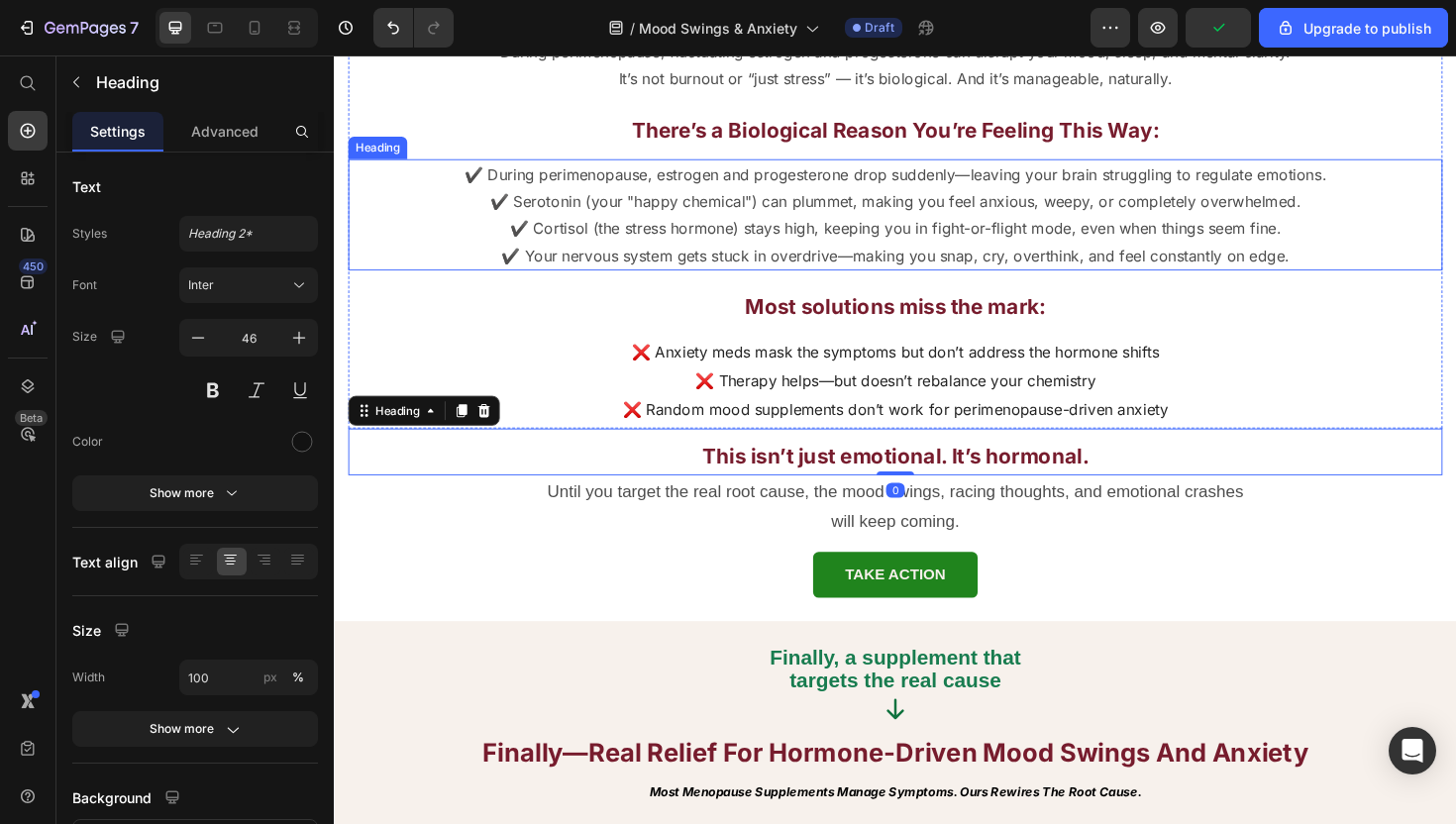 click on "✔️ Your nervous system gets stuck in overdrive—making you snap, cry, overthink, and feel constantly on edge." at bounding box center (928, 267) 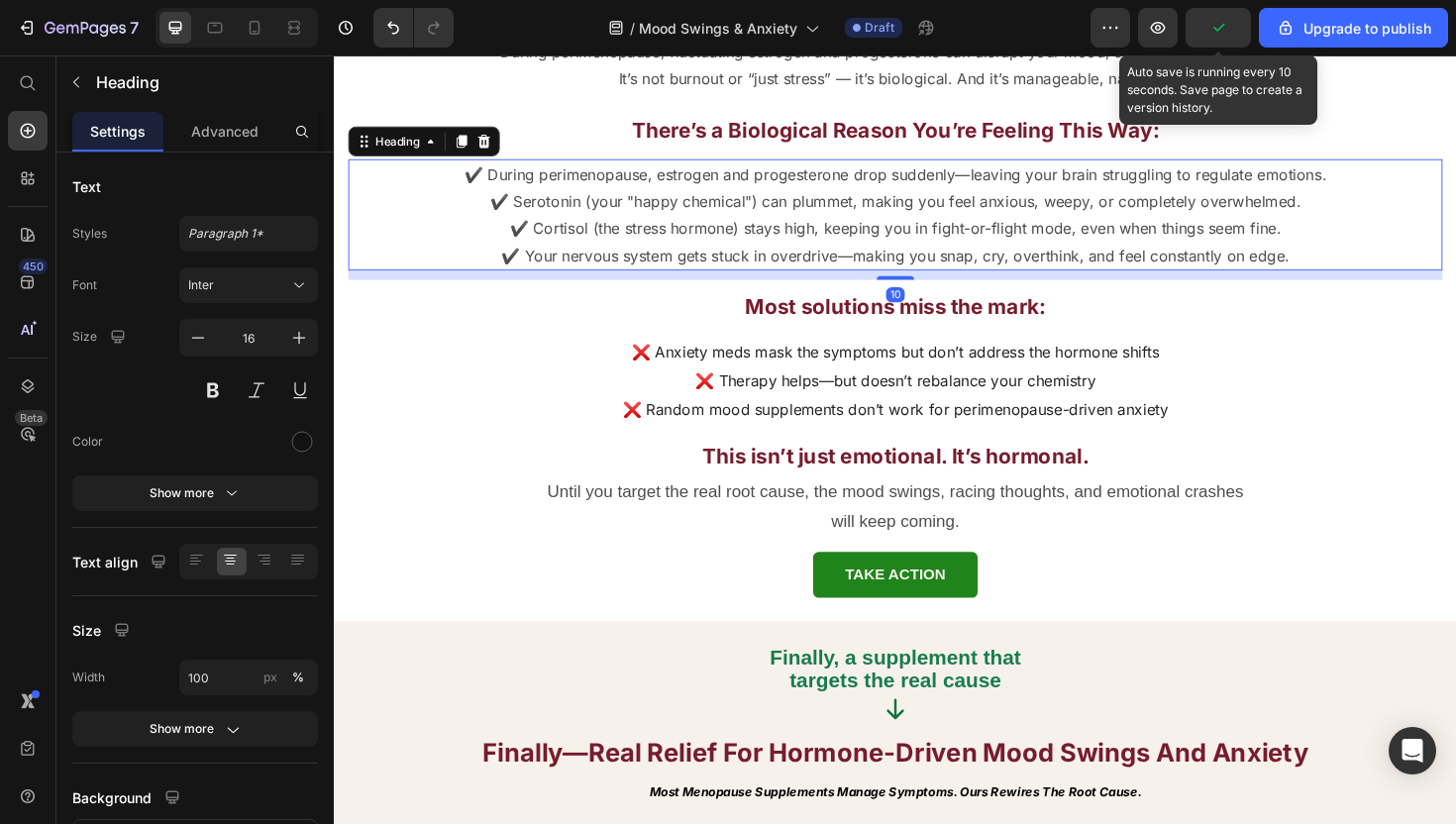 click 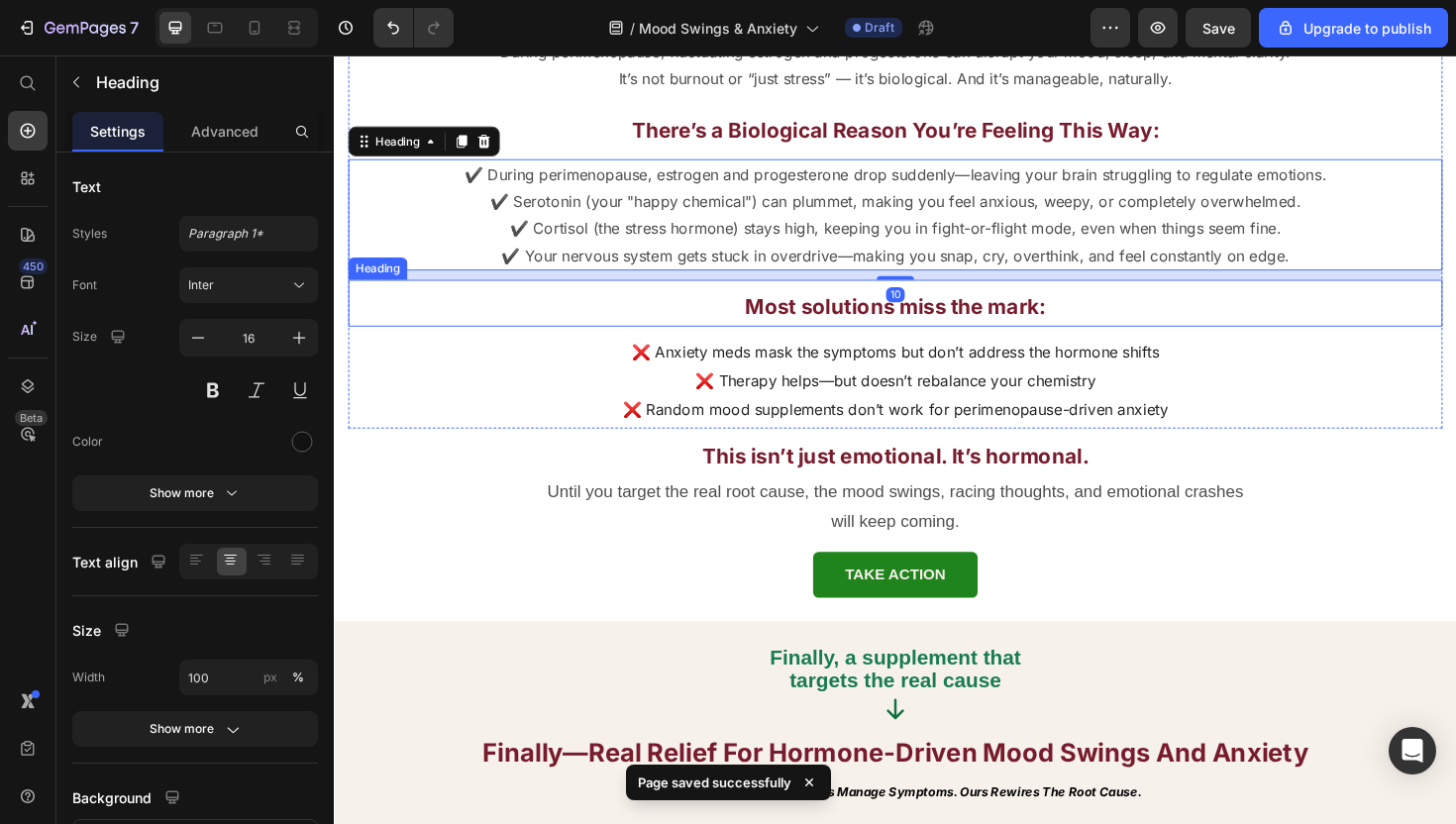 click on "Most solutions miss the mark:" at bounding box center [928, 322] 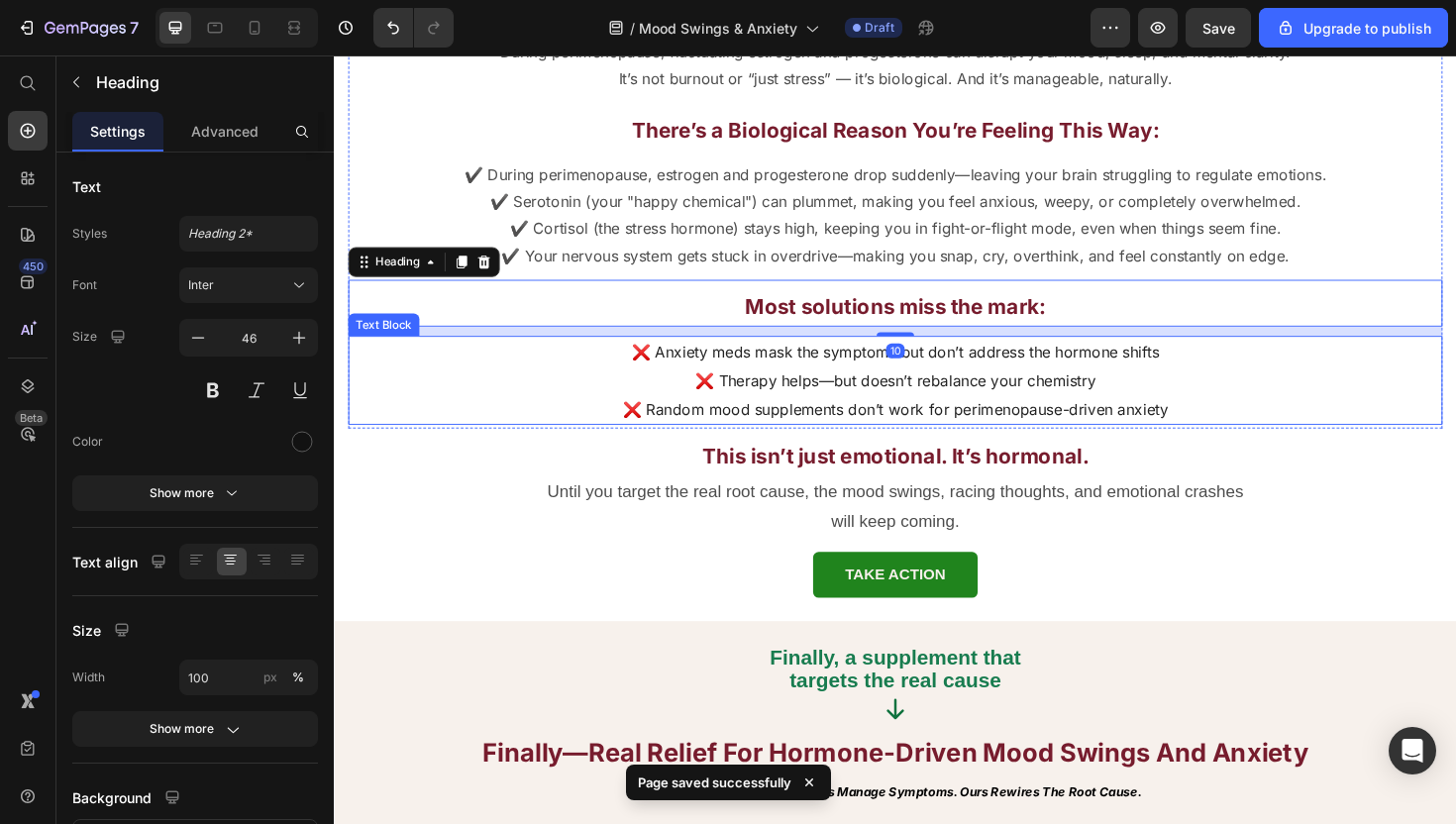 click on "❌ Therapy helps—but doesn’t rebalance your chemistry" at bounding box center (928, 400) 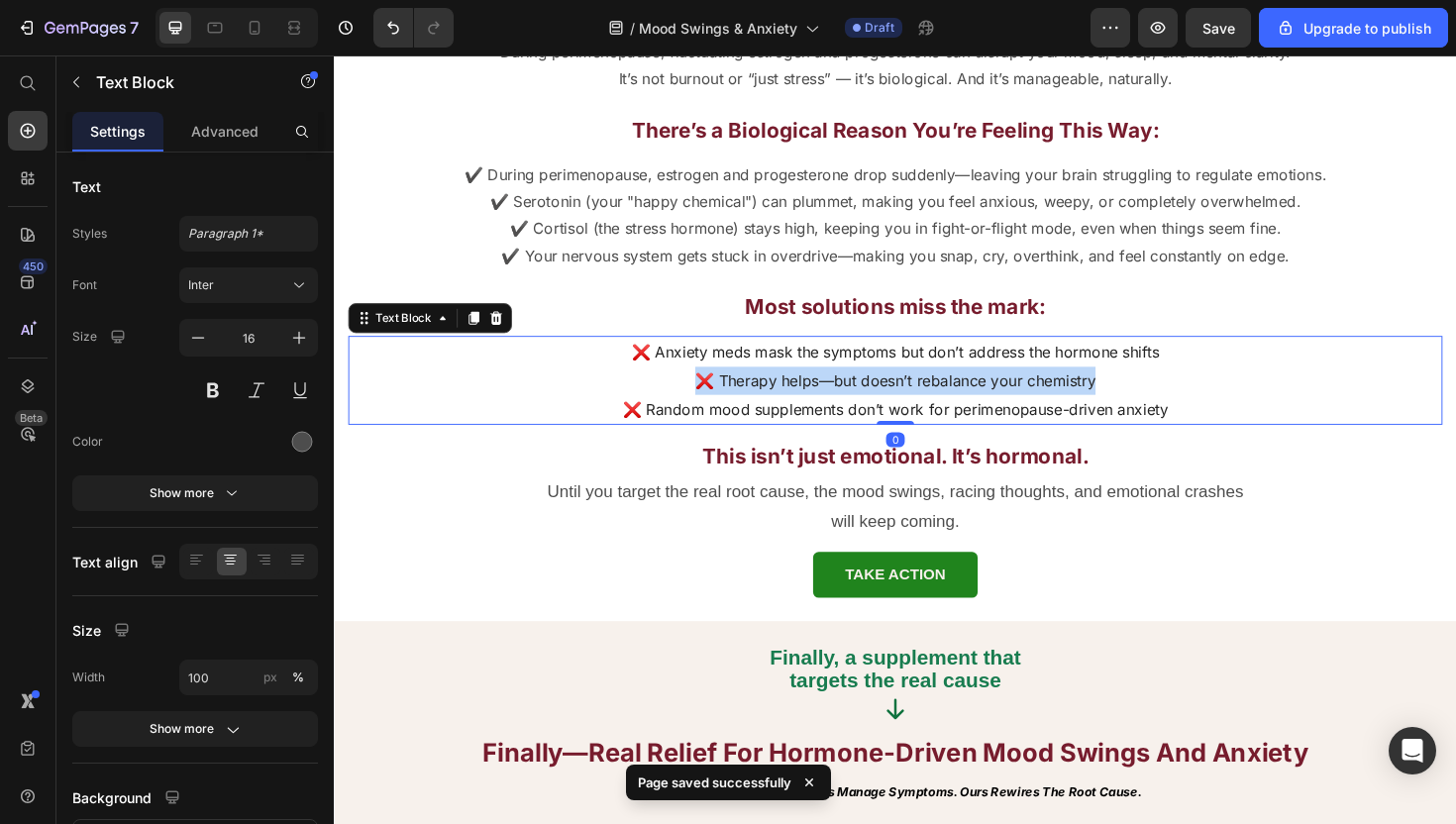 click on "❌ Therapy helps—but doesn’t rebalance your chemistry" at bounding box center [928, 400] 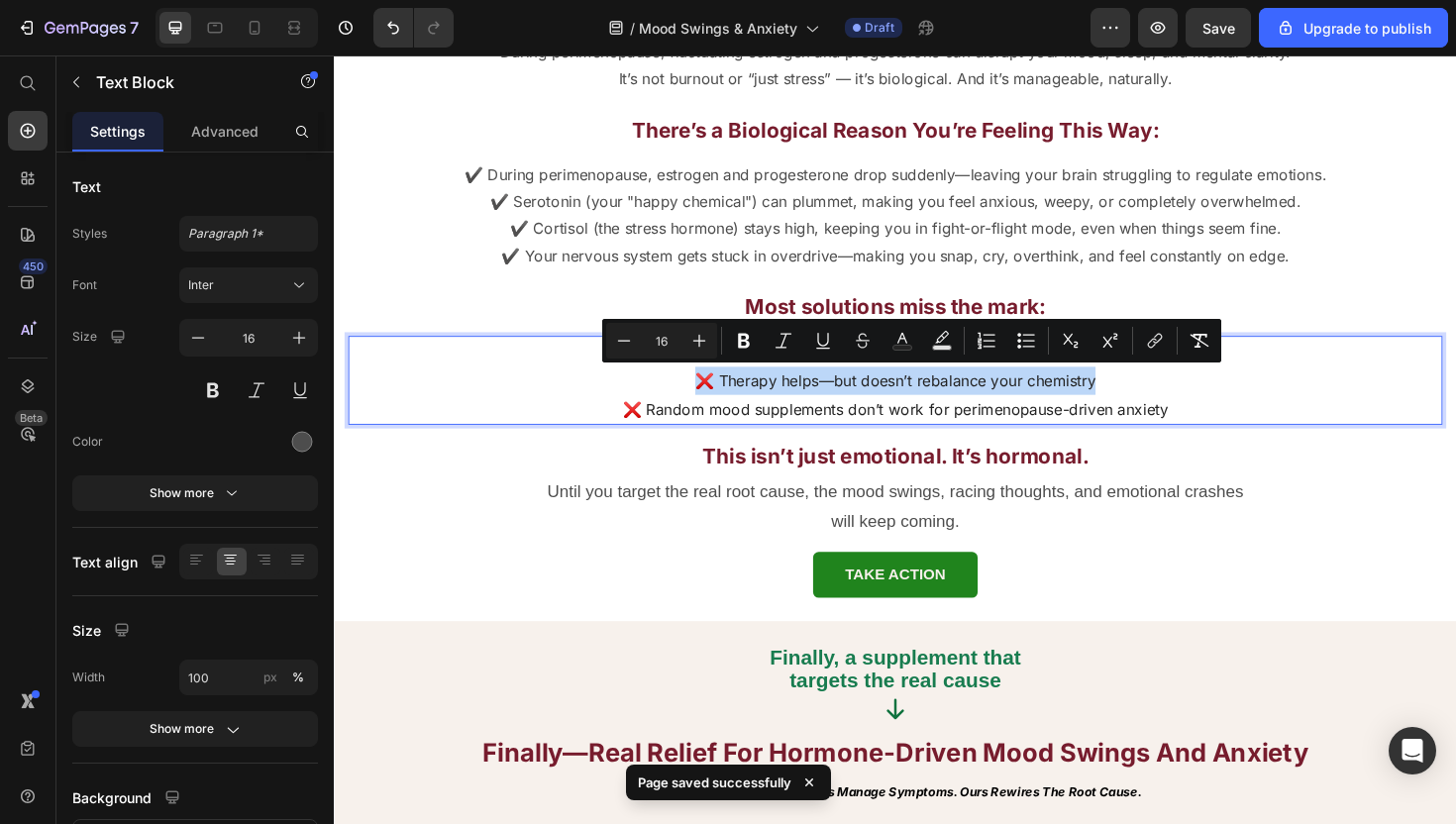 click on "❌ Therapy helps—but doesn’t rebalance your chemistry" at bounding box center [928, 400] 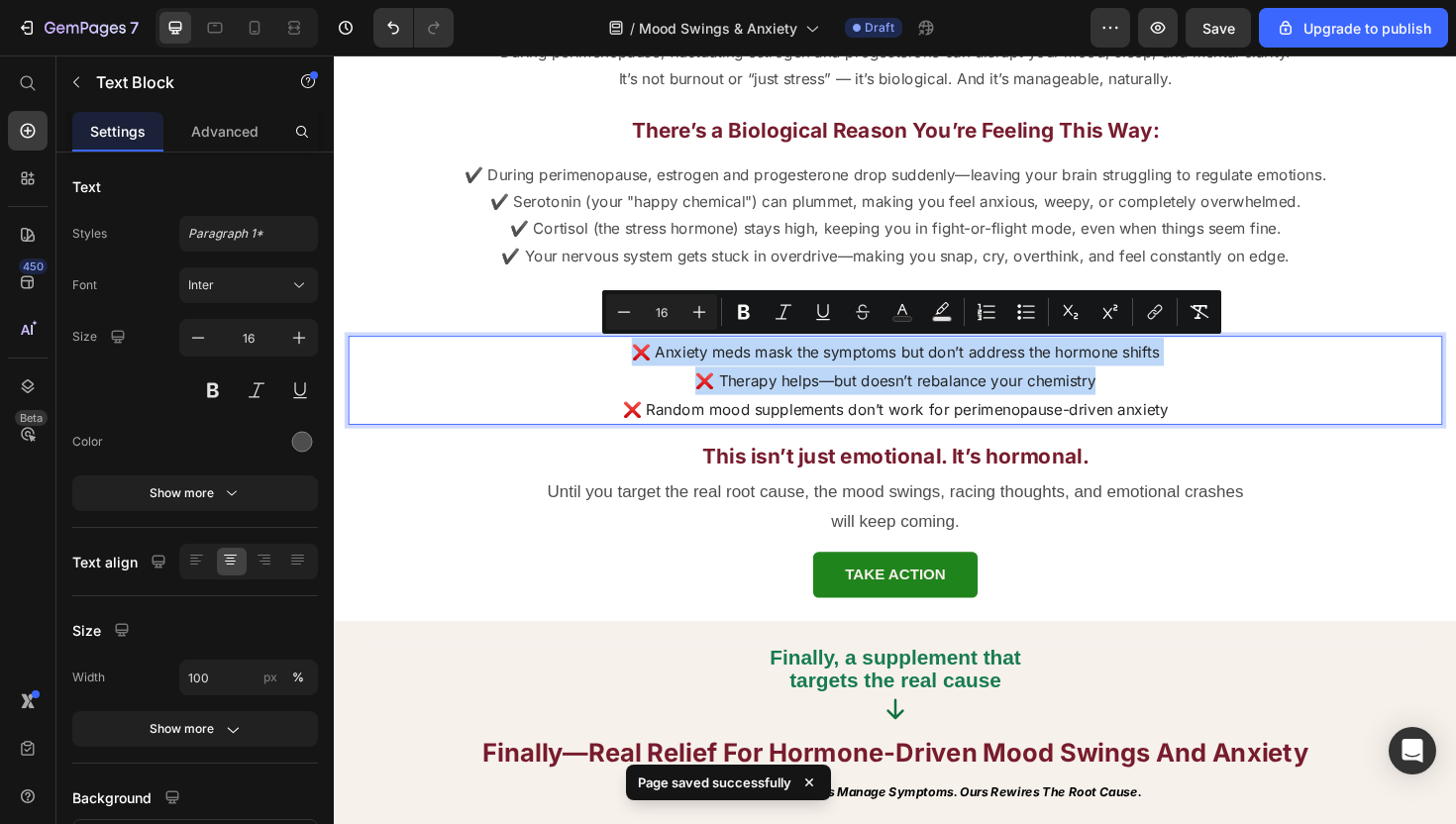 click on "This isn’t just emotional. It’s hormonal." at bounding box center (928, 479) 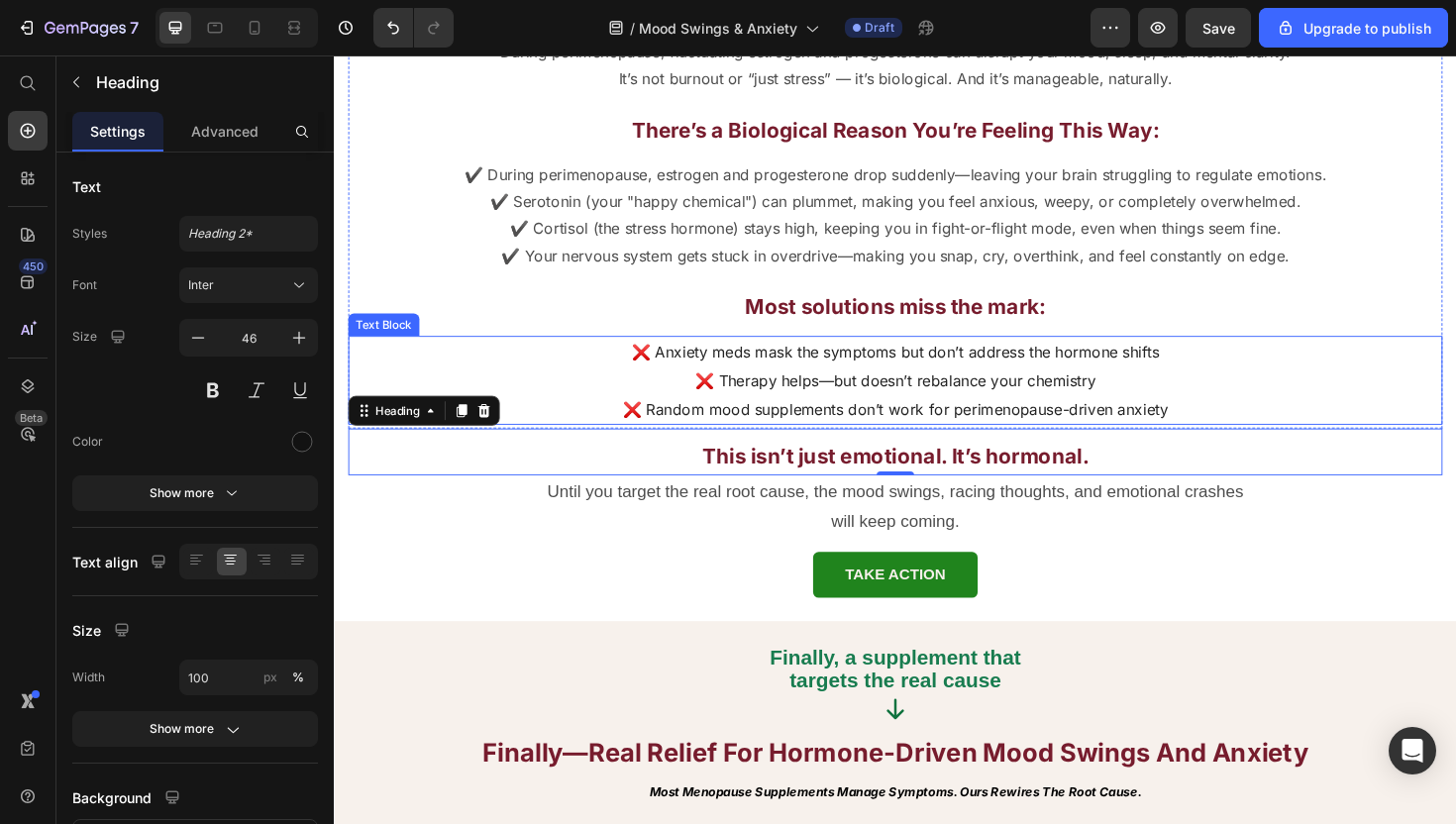 click on "❌ Random mood supplements don’t work for perimenopause-driven anxiety" at bounding box center [928, 430] 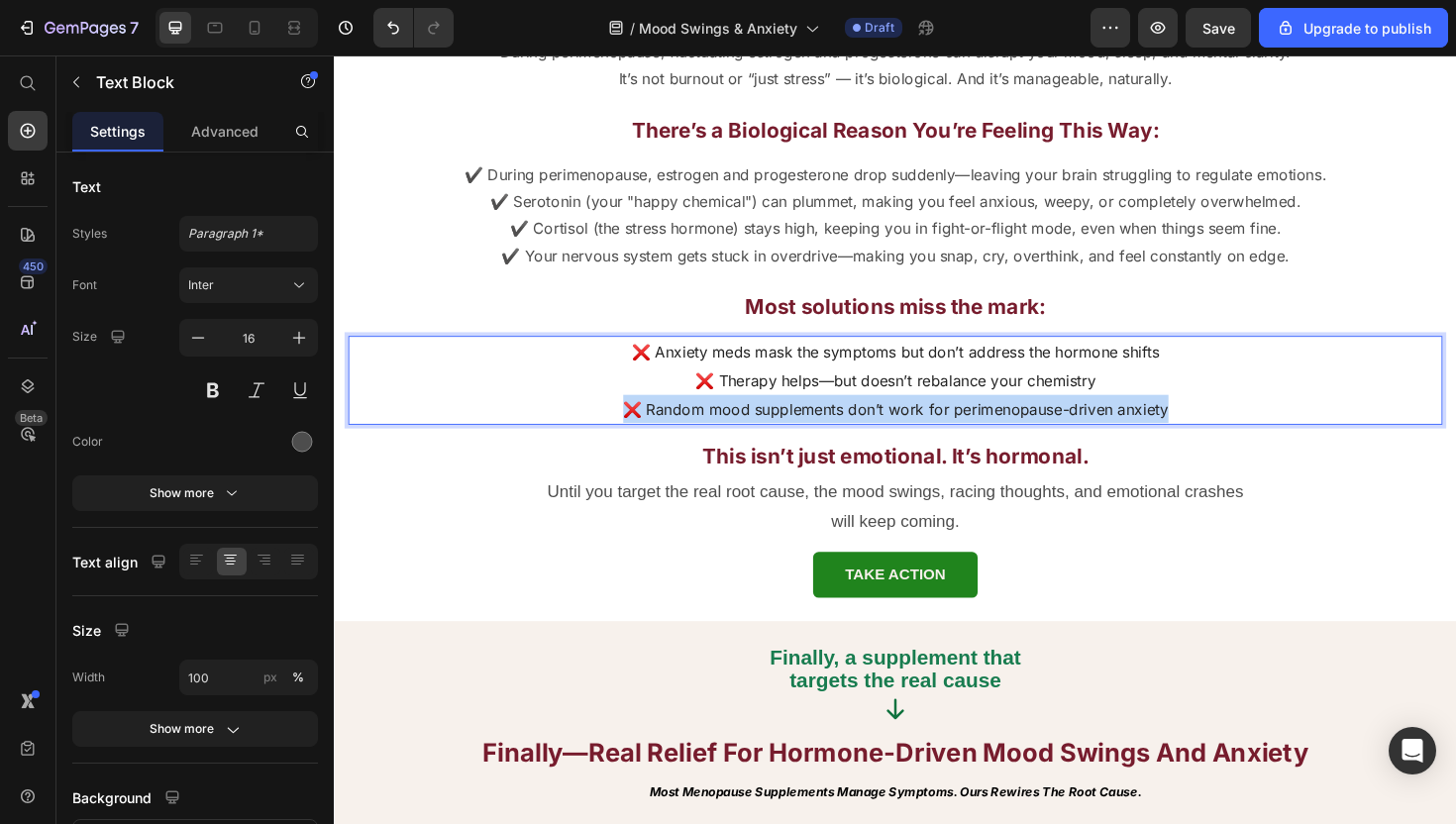click on "❌ Random mood supplements don’t work for perimenopause-driven anxiety" at bounding box center [928, 430] 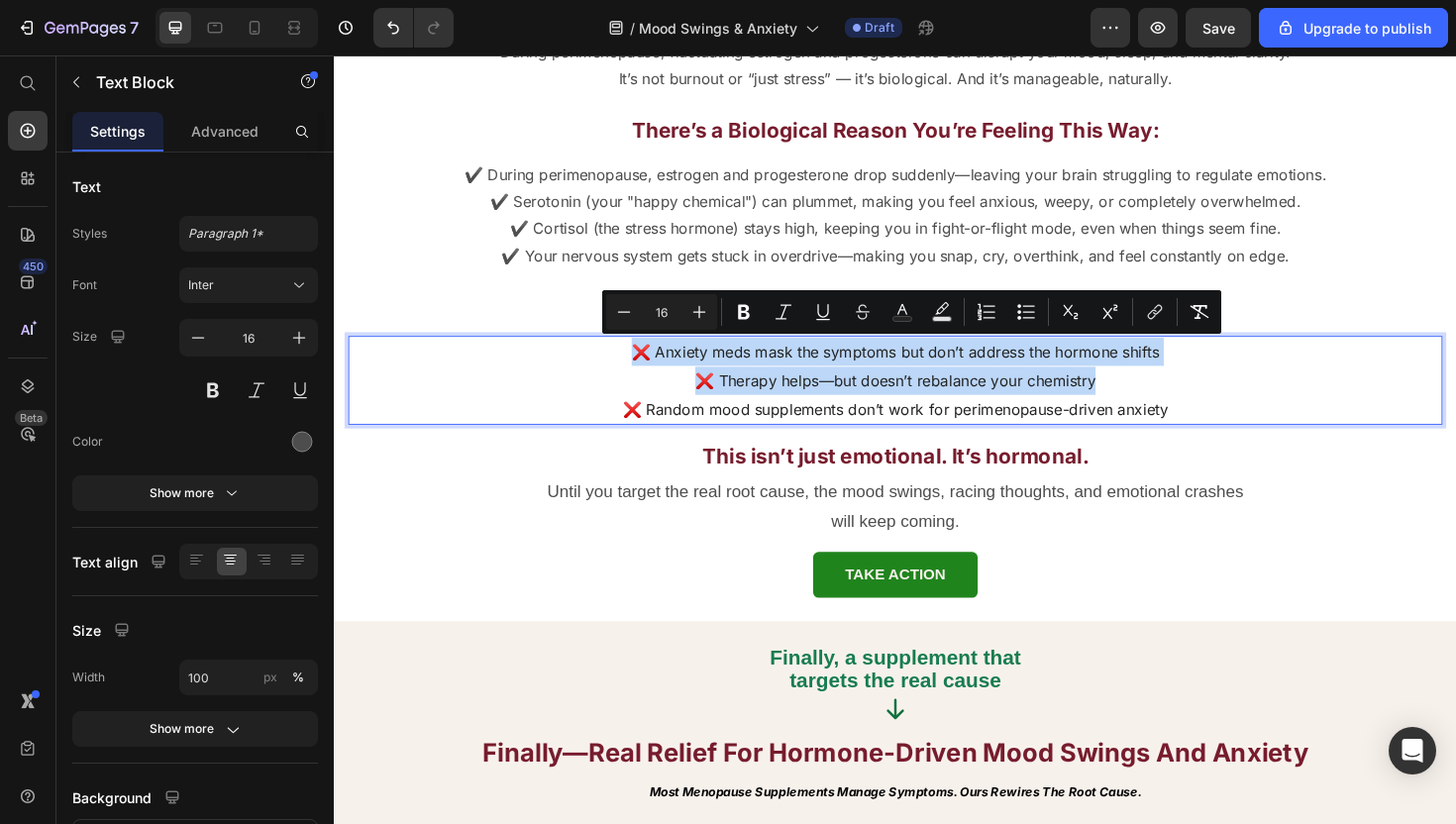 click on "This isn’t just emotional. It’s hormonal." at bounding box center (928, 475) 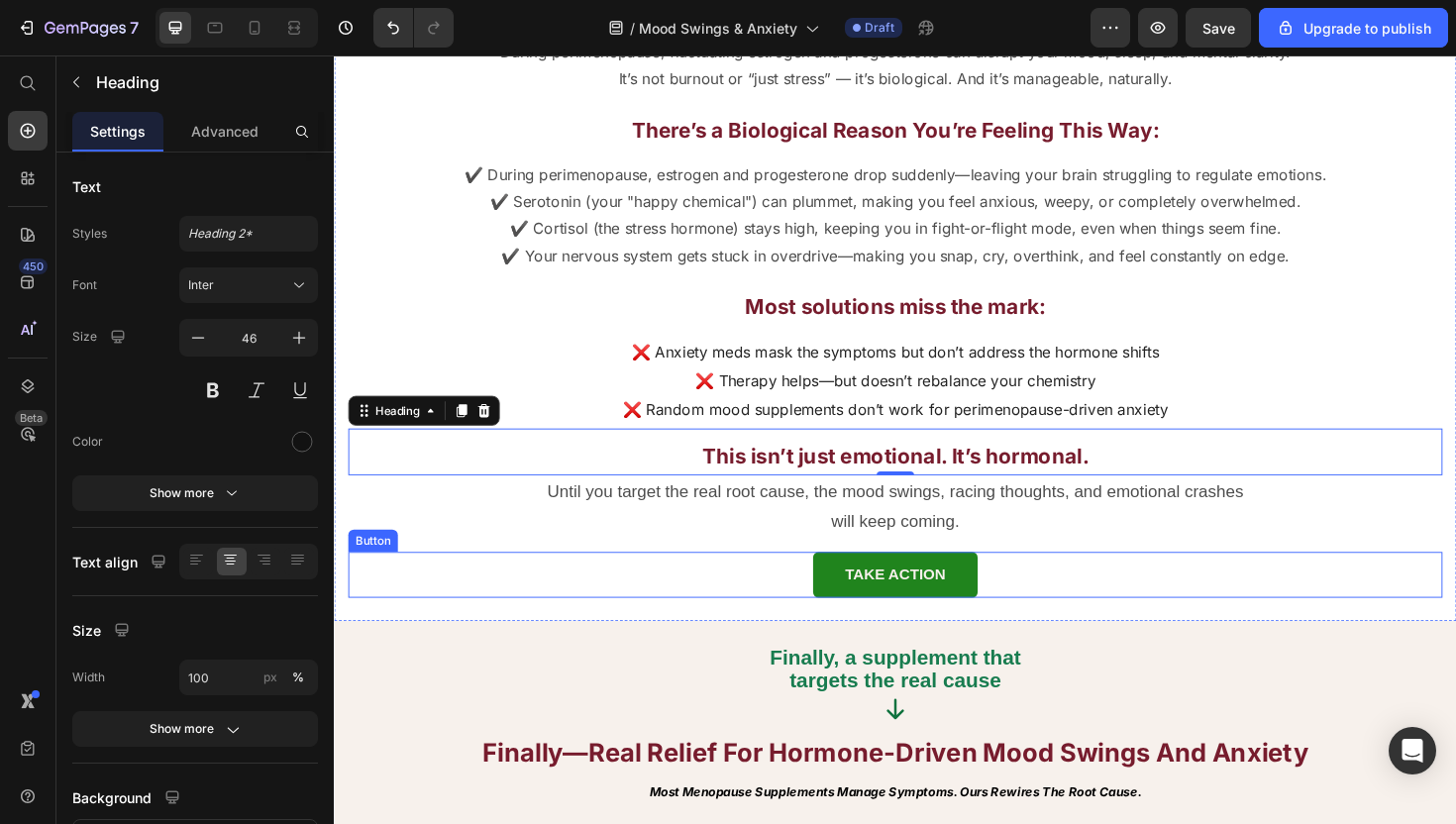 click on "TAKE ACTION Button" at bounding box center (928, 605) 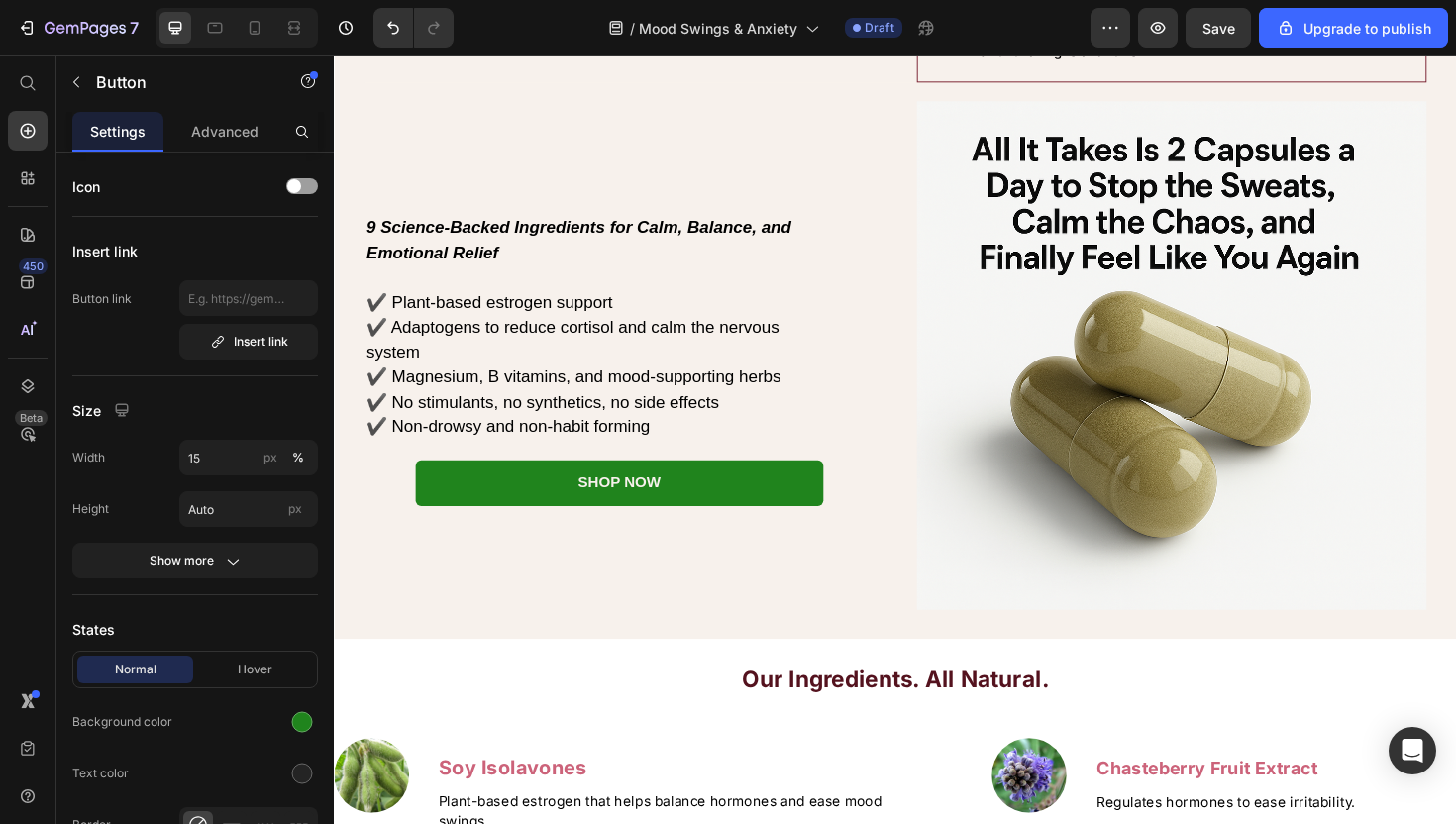 scroll, scrollTop: 3919, scrollLeft: 0, axis: vertical 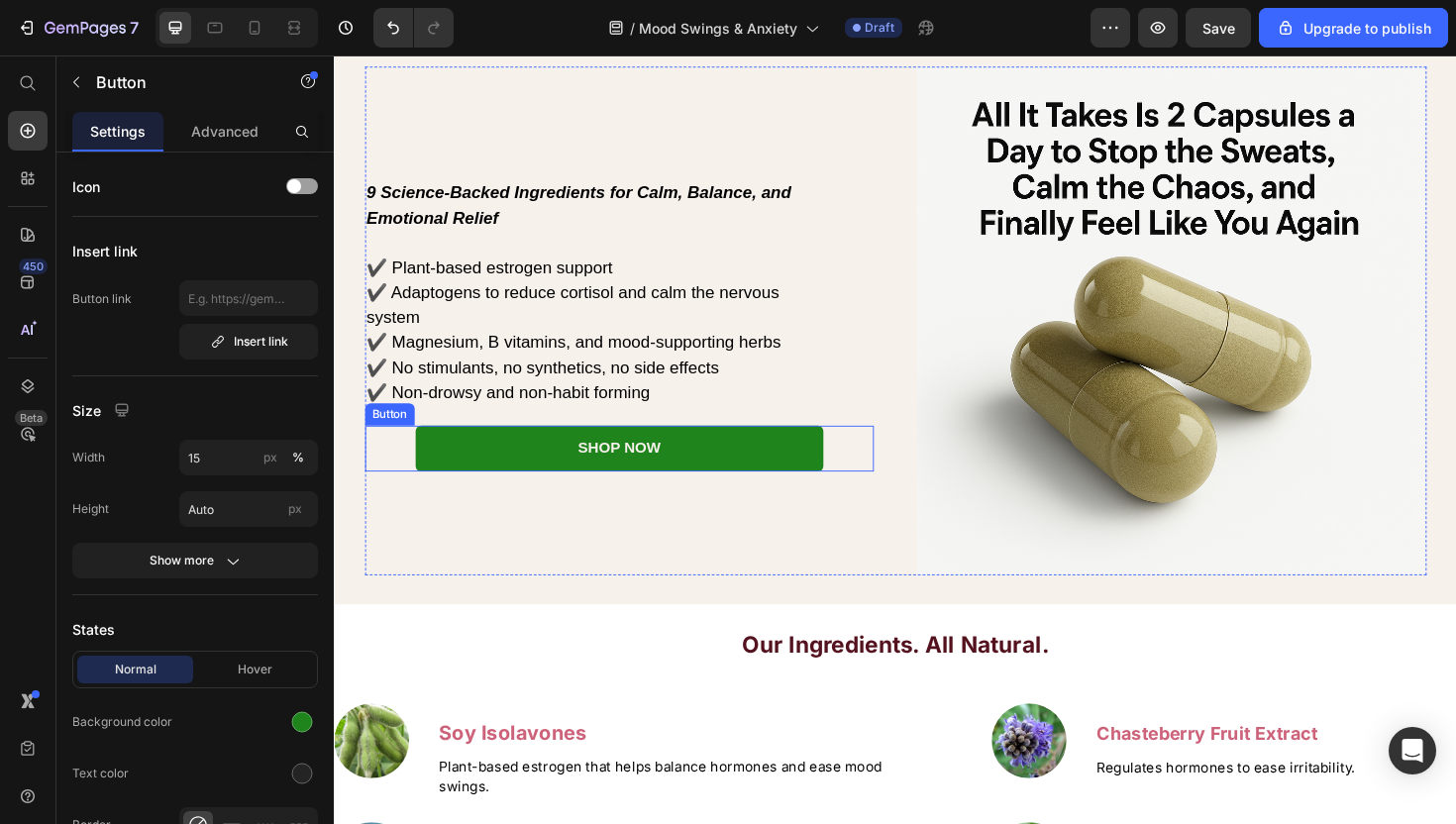 click on "SHOP NOW" at bounding box center [636, 471] 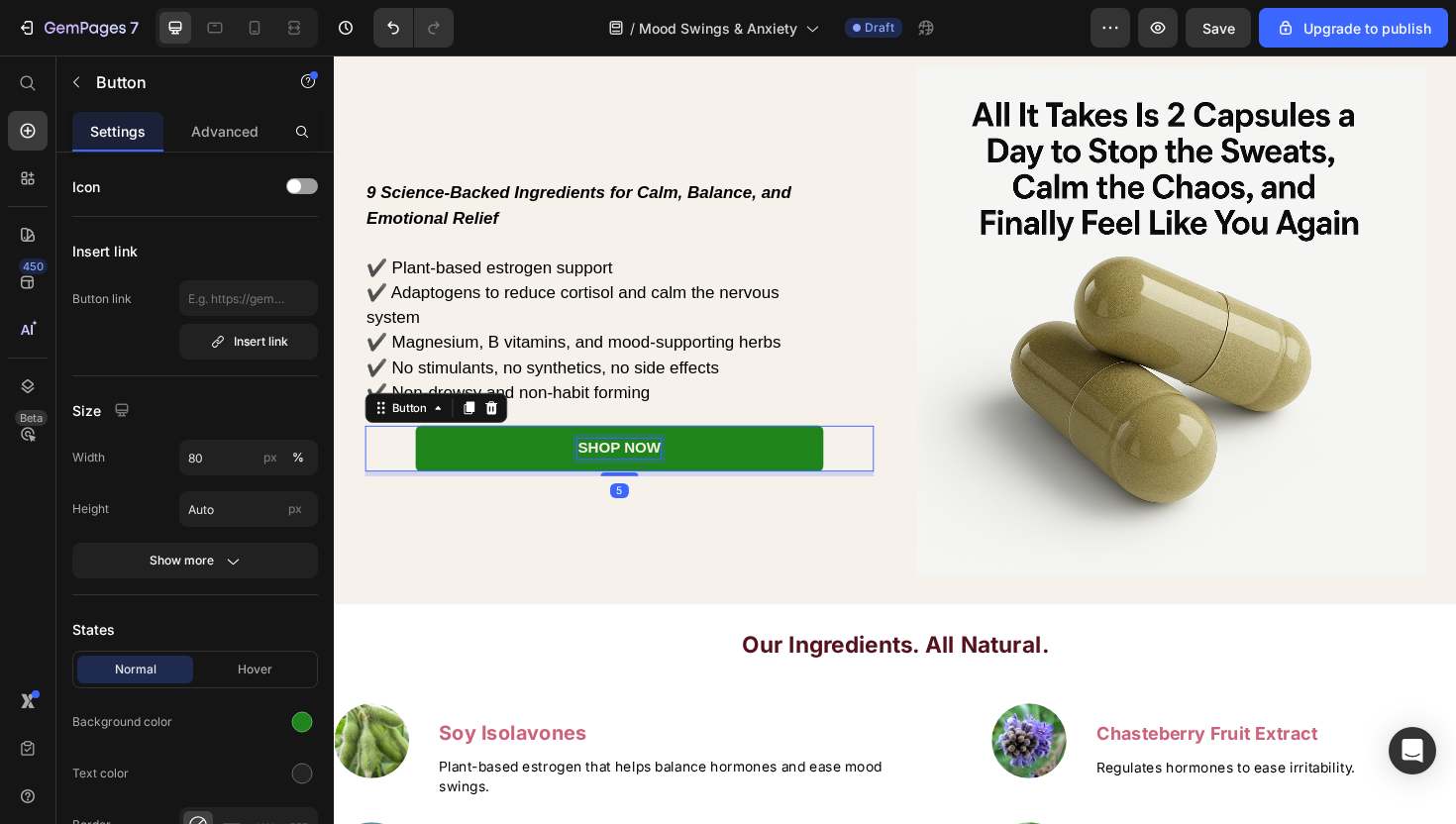 click on "SHOP NOW" at bounding box center (635, 470) 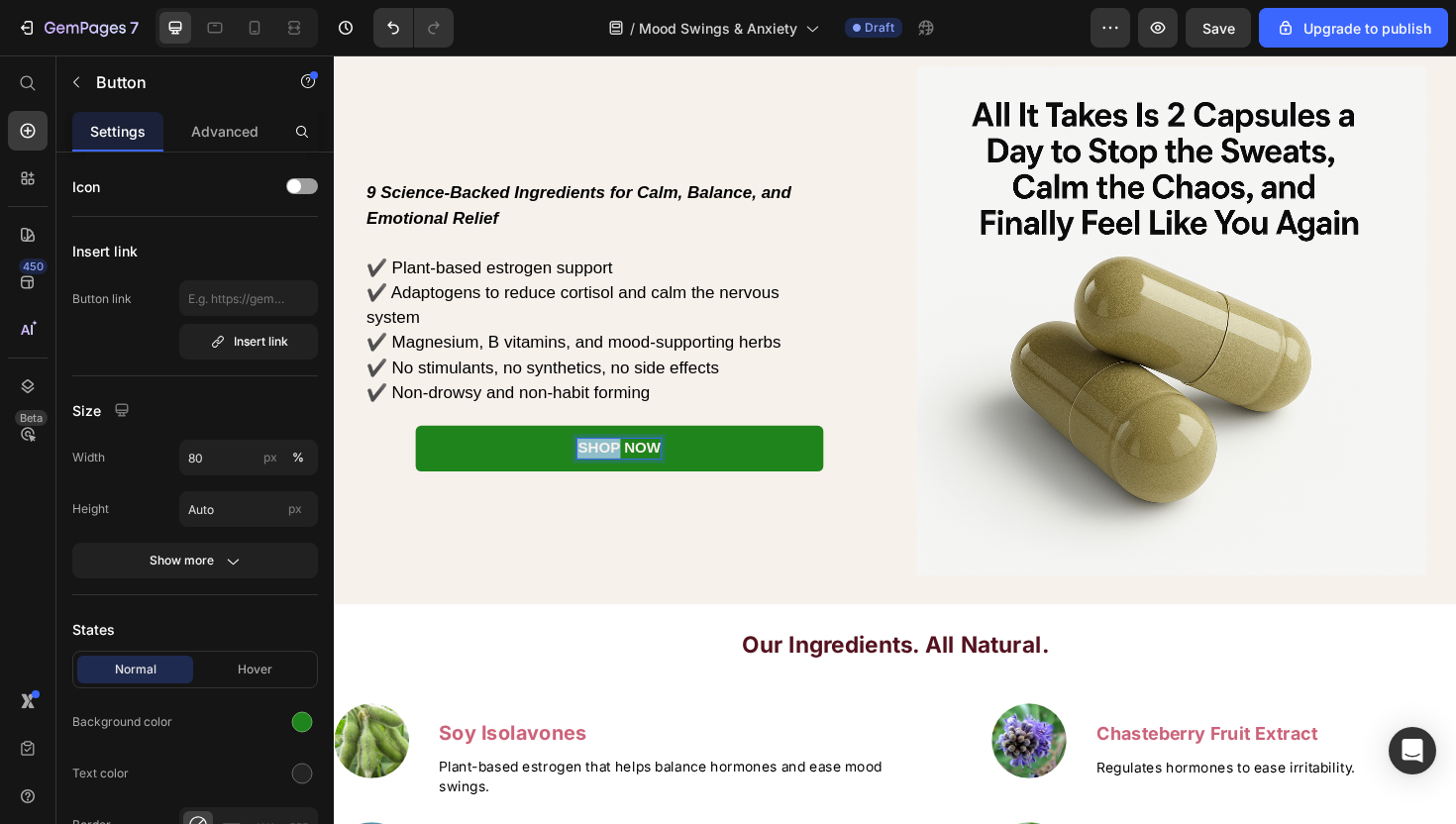 click on "SHOP NOW" at bounding box center (635, 470) 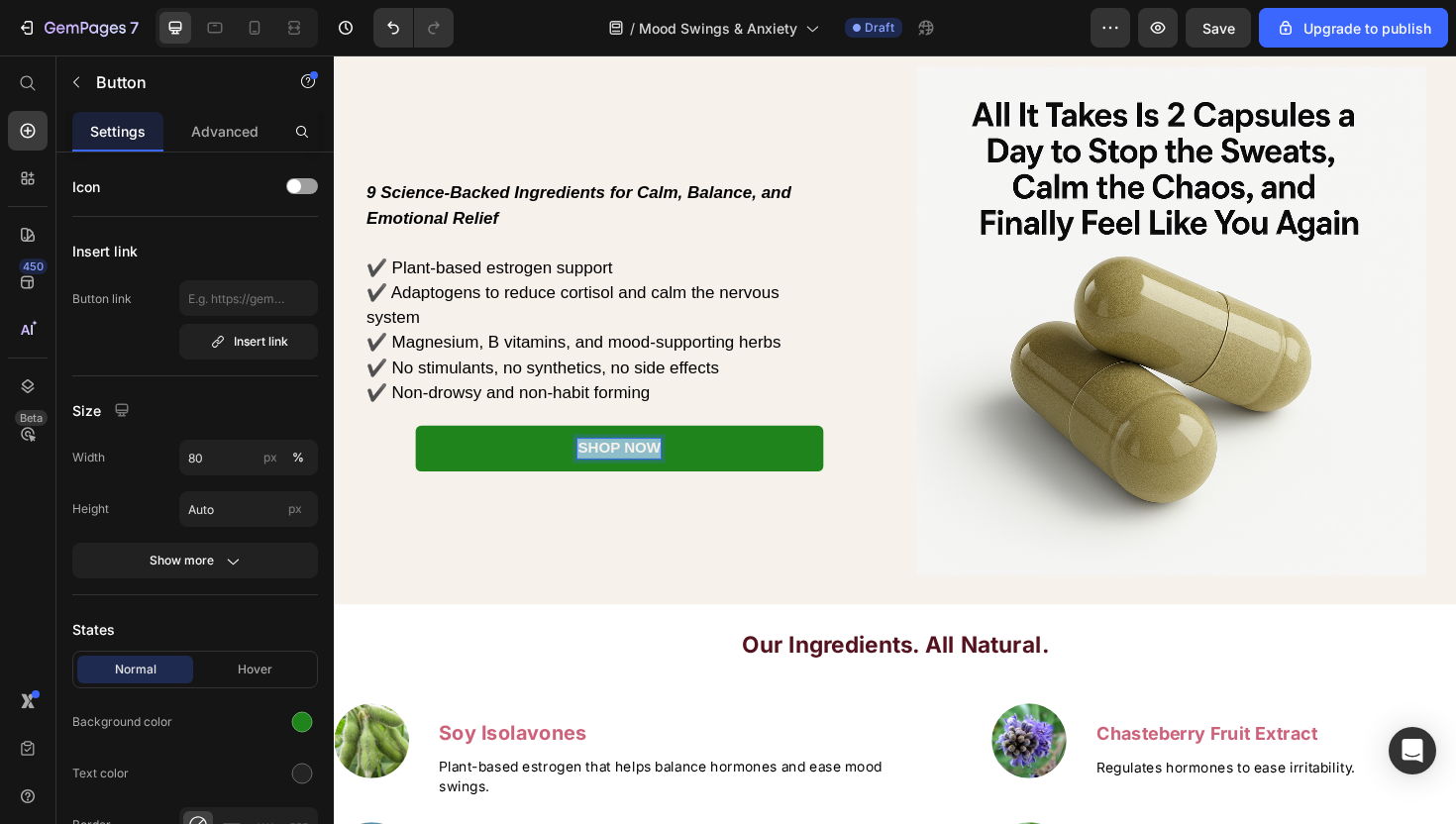 click on "SHOP NOW" at bounding box center [635, 470] 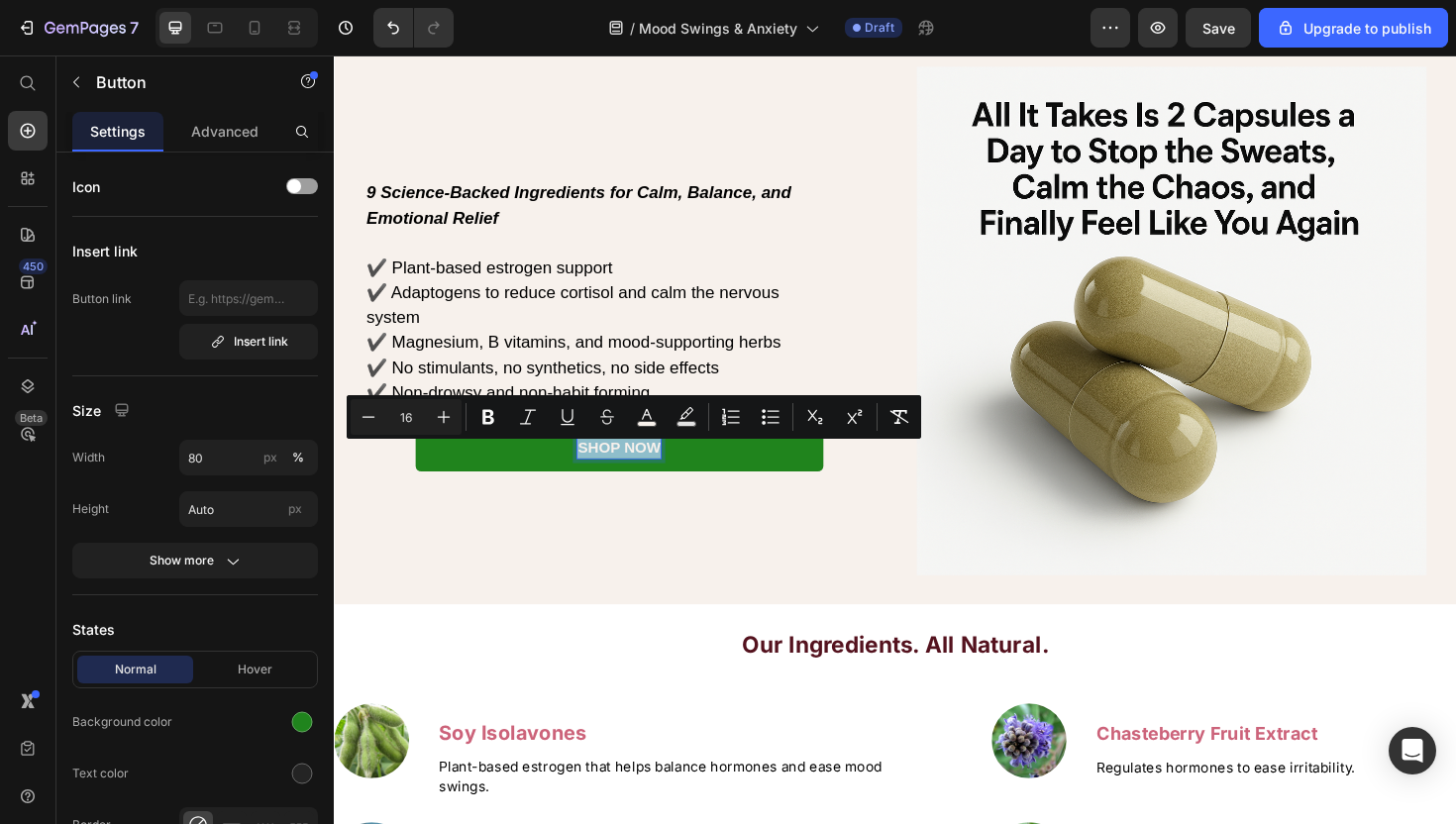 copy on "SHOP NOW" 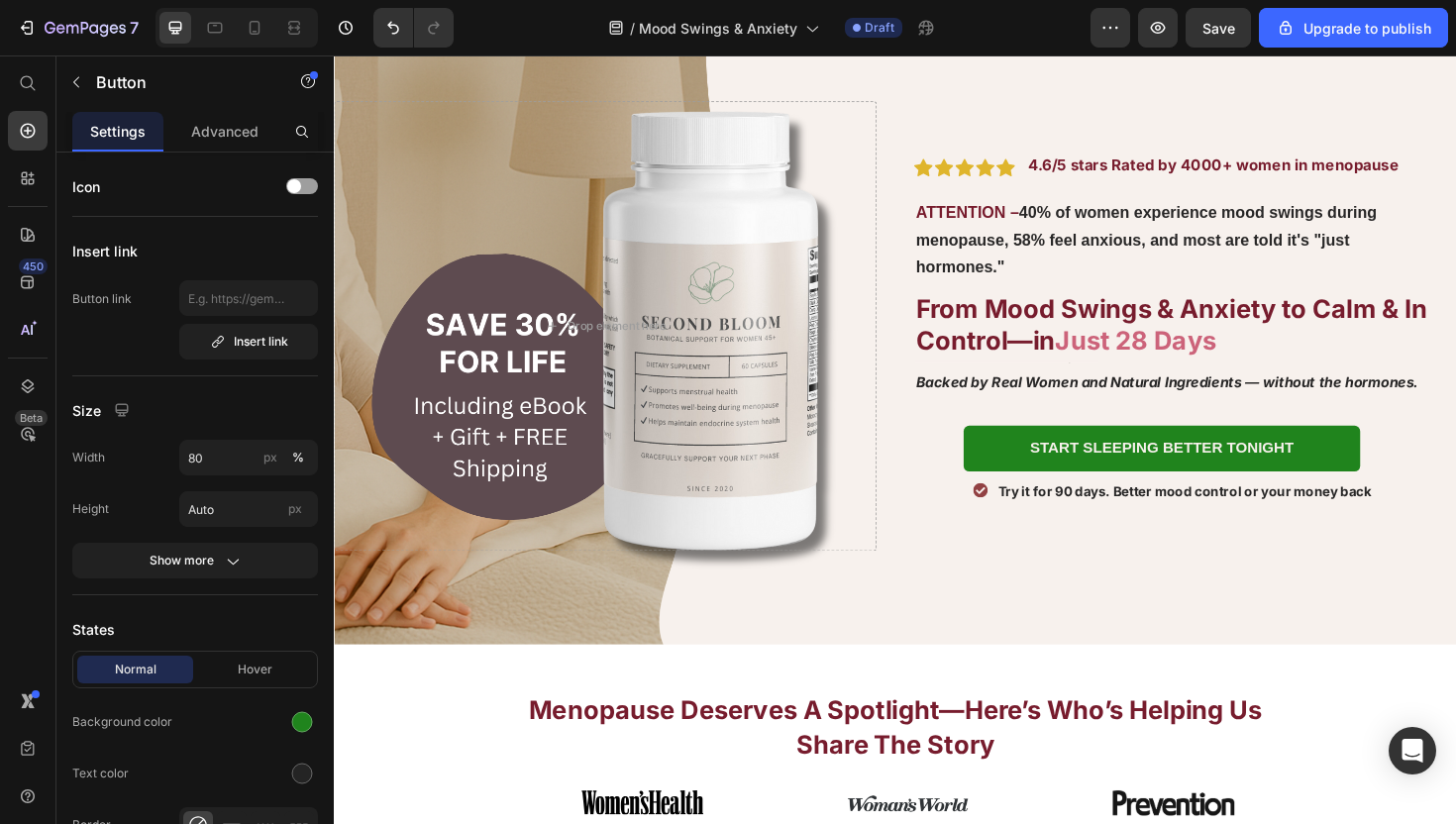 scroll, scrollTop: 88, scrollLeft: 0, axis: vertical 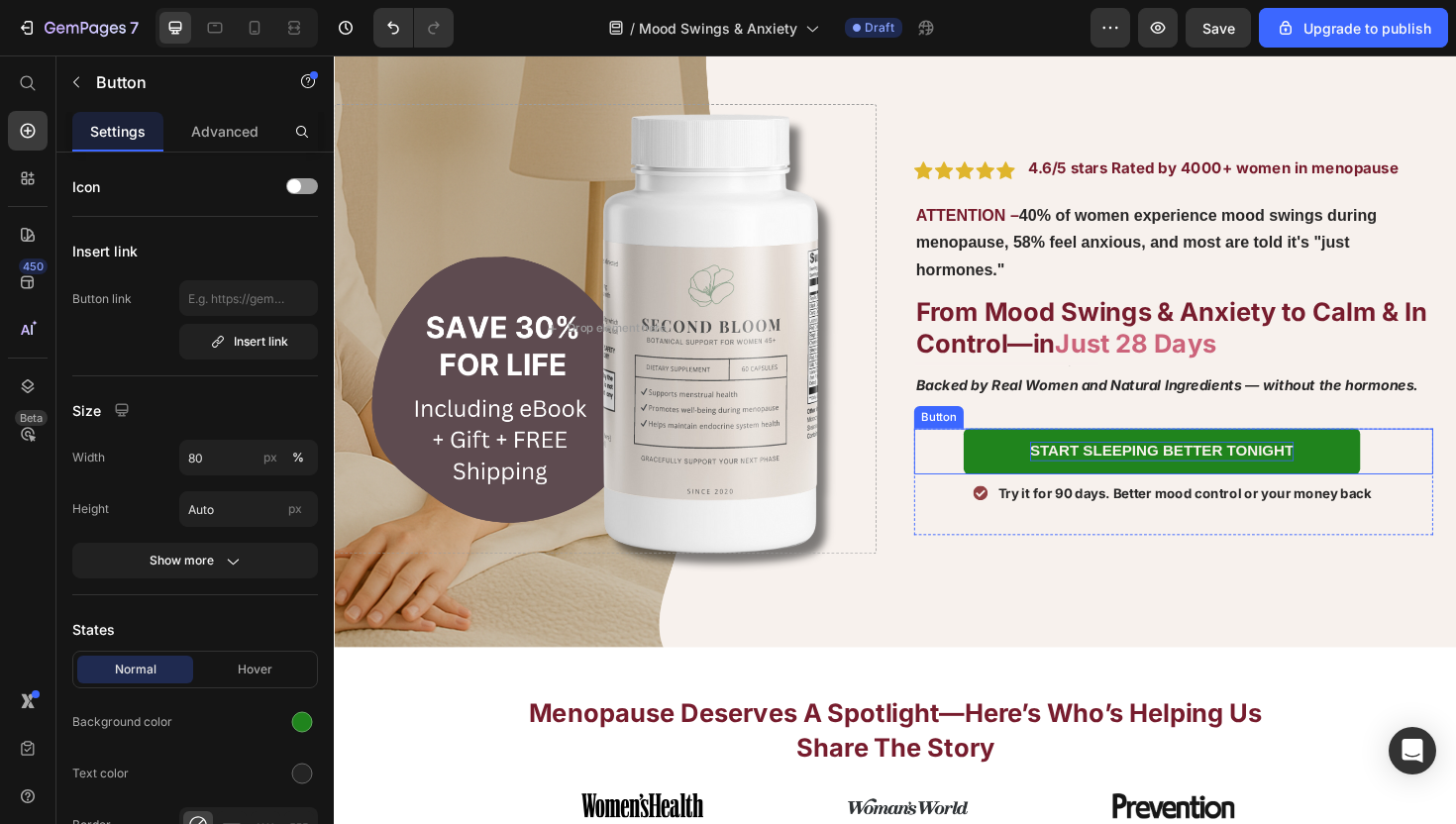 click on "Start Sleeping Better Tonight" at bounding box center (1210, 473) 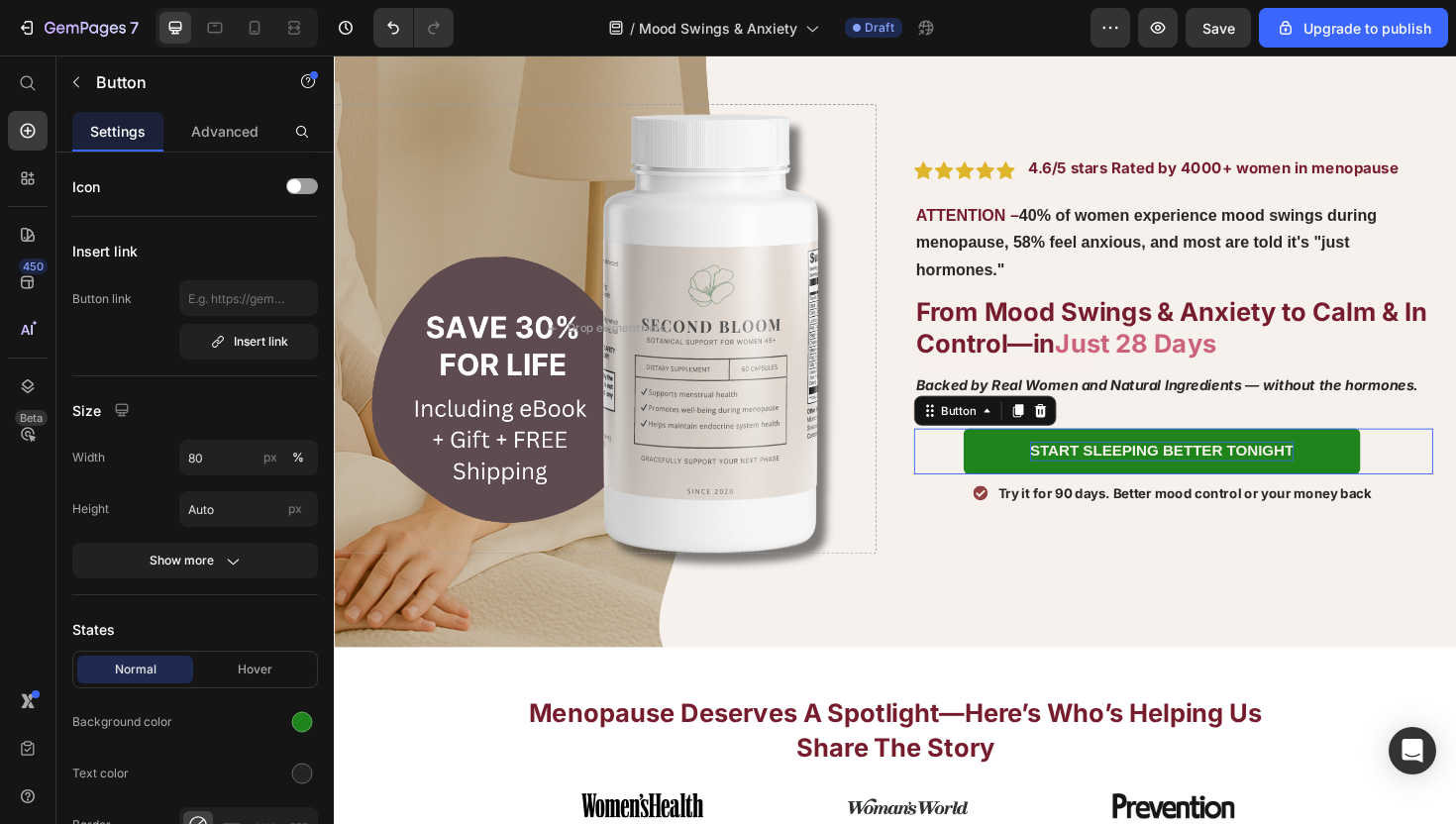 click on "Start Sleeping Better Tonight" at bounding box center [1210, 473] 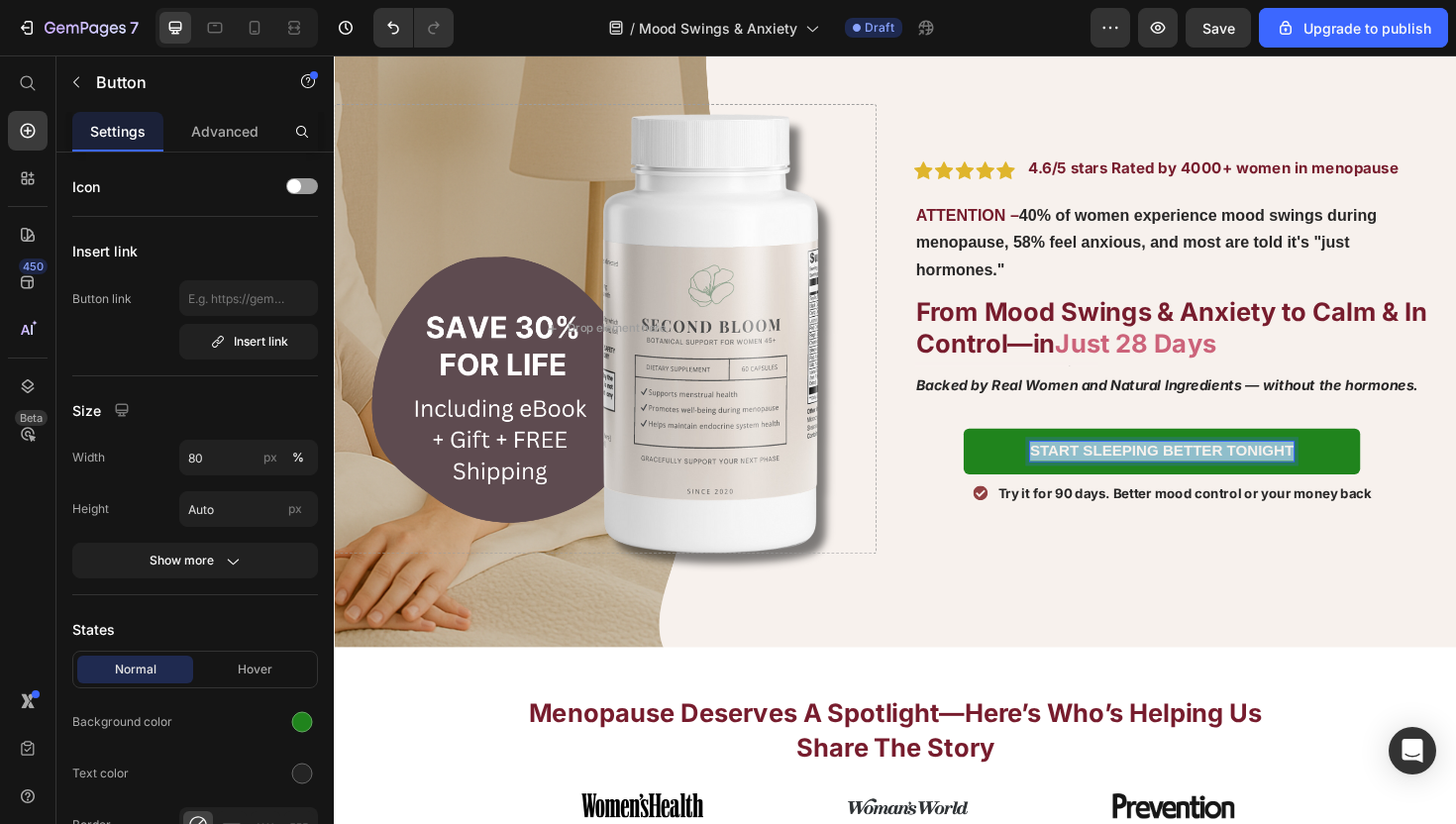 click on "Start Sleeping Better Tonight" at bounding box center [1210, 473] 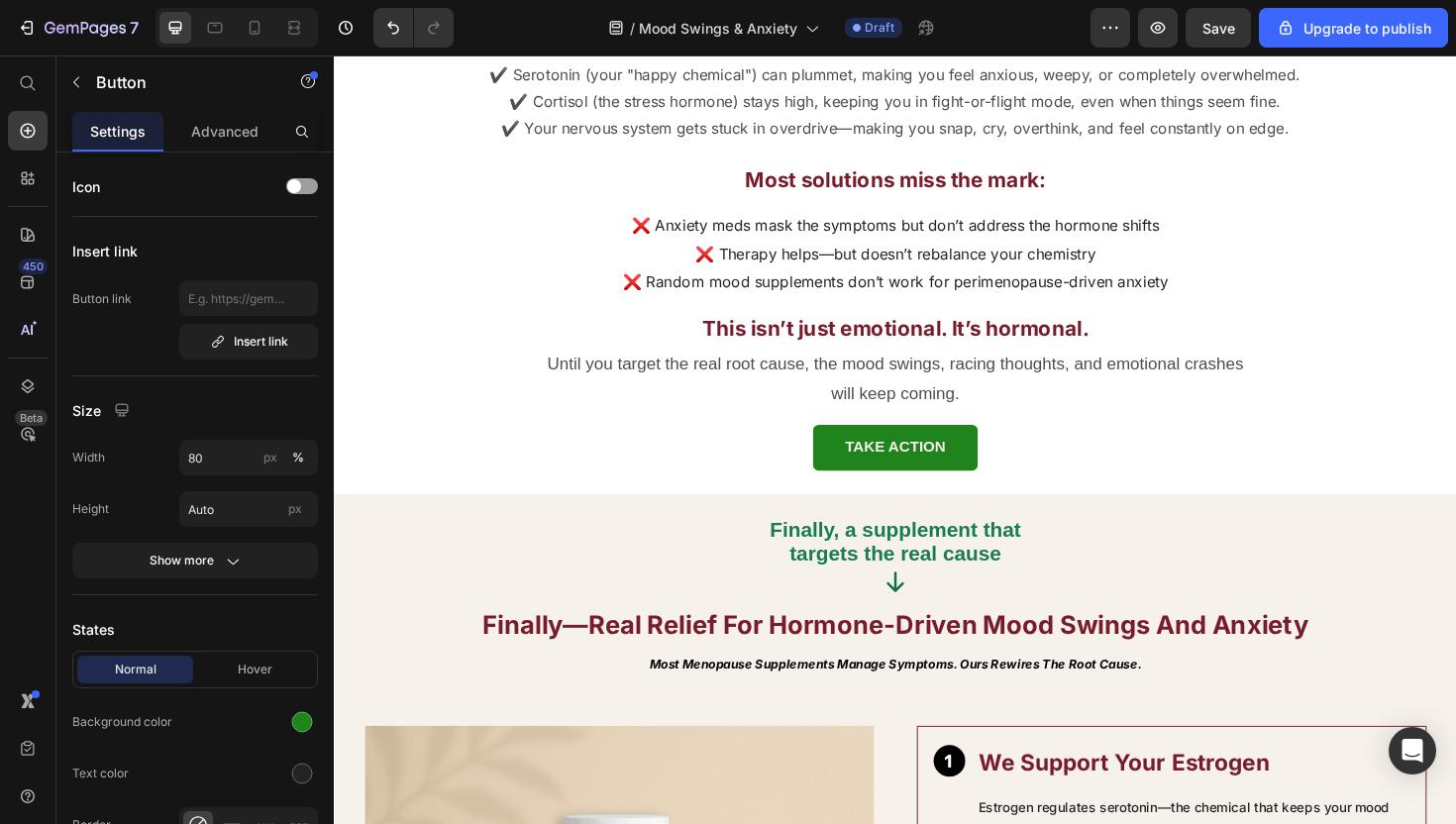 scroll, scrollTop: 2623, scrollLeft: 0, axis: vertical 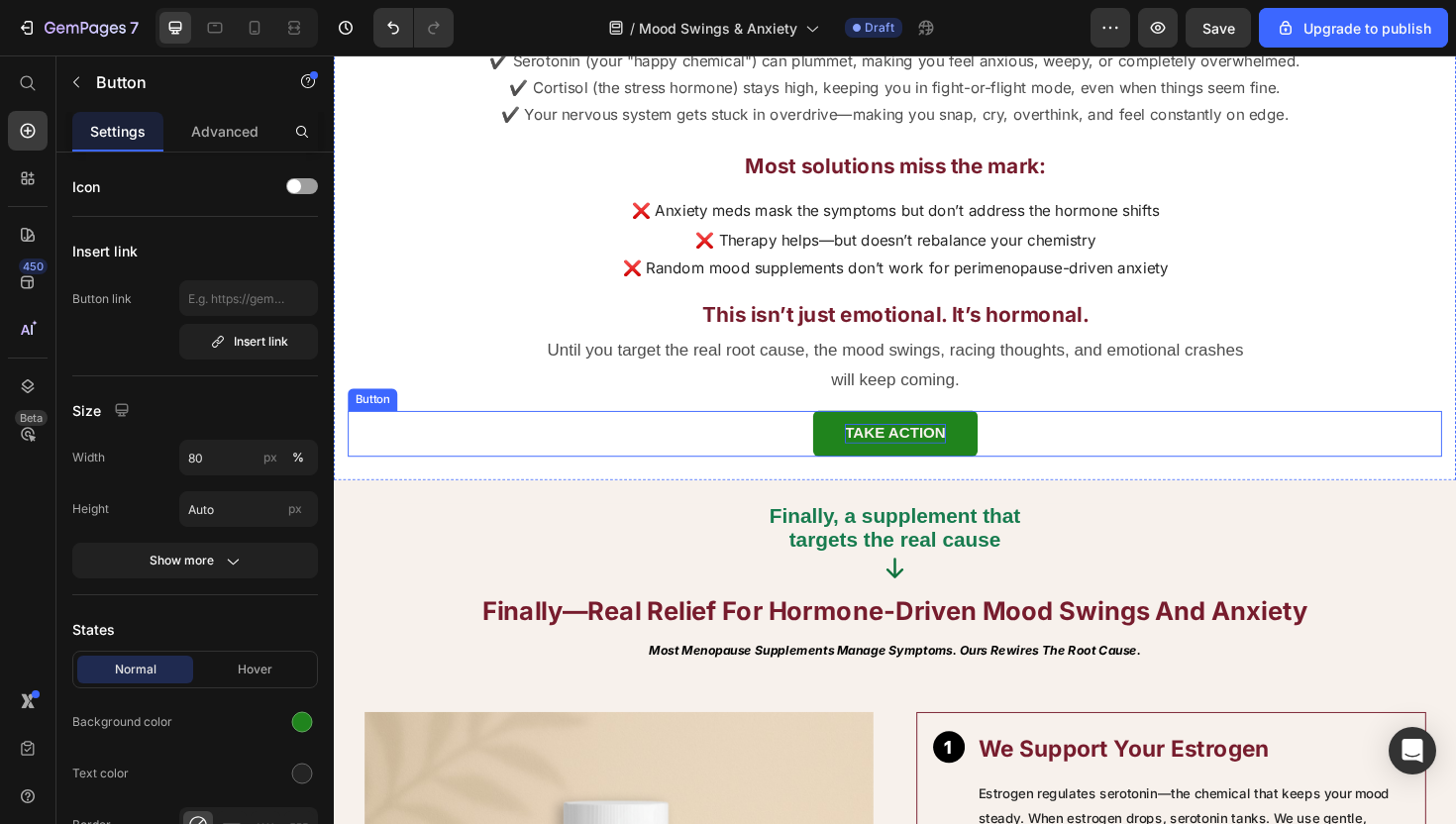 click on "TAKE ACTION" at bounding box center [928, 455] 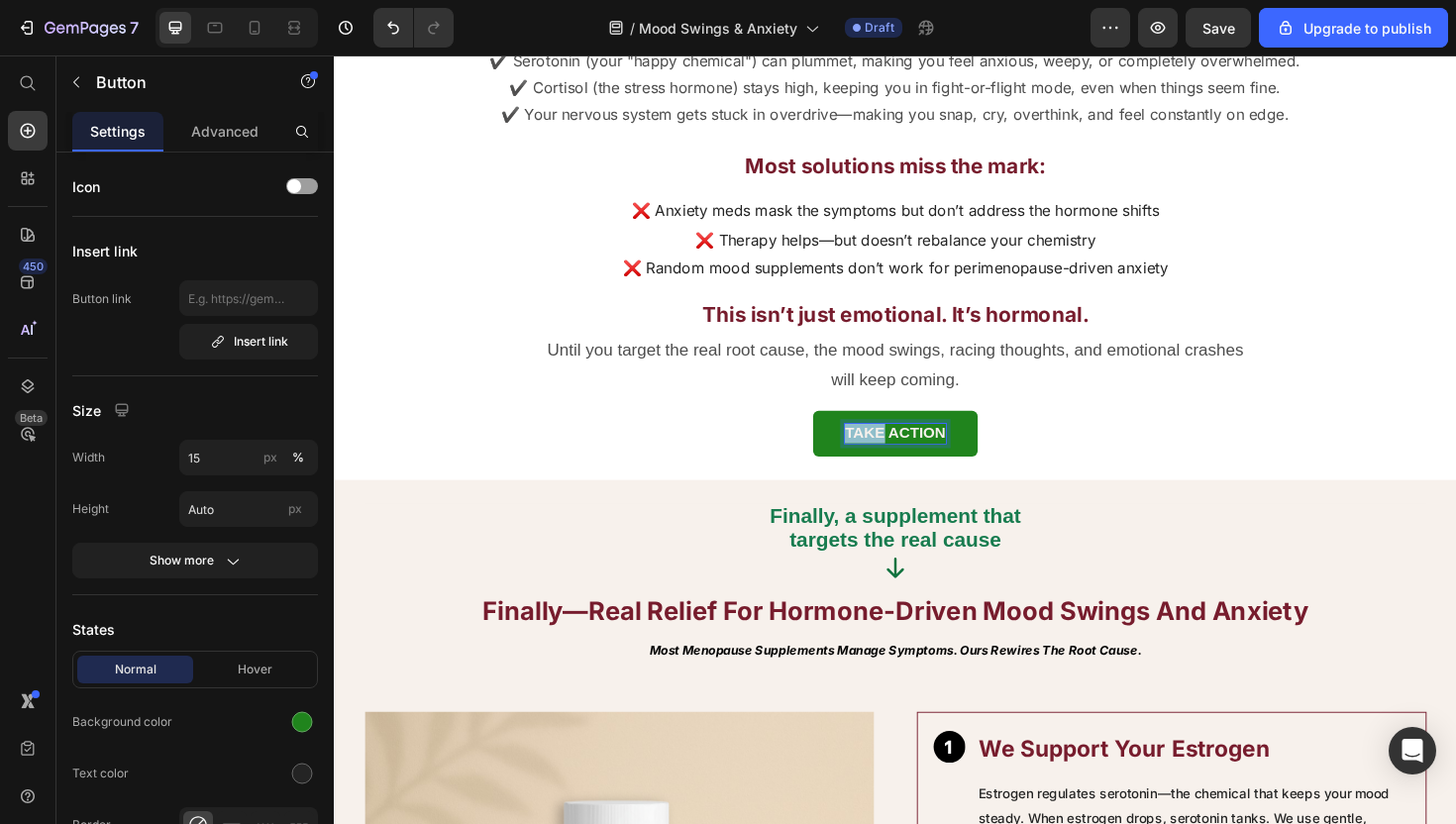 click on "TAKE ACTION" at bounding box center [928, 455] 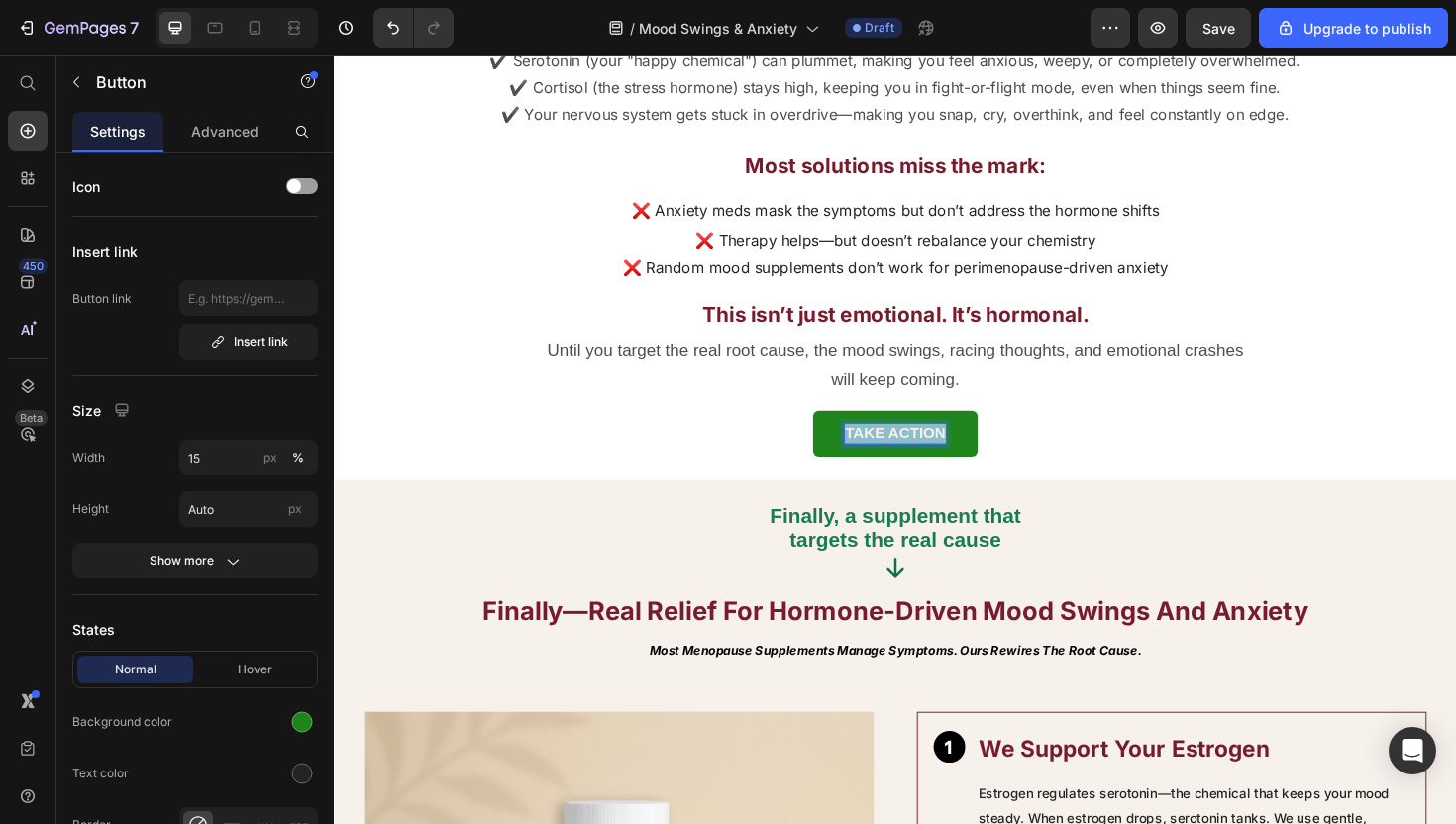 click on "TAKE ACTION" at bounding box center [928, 455] 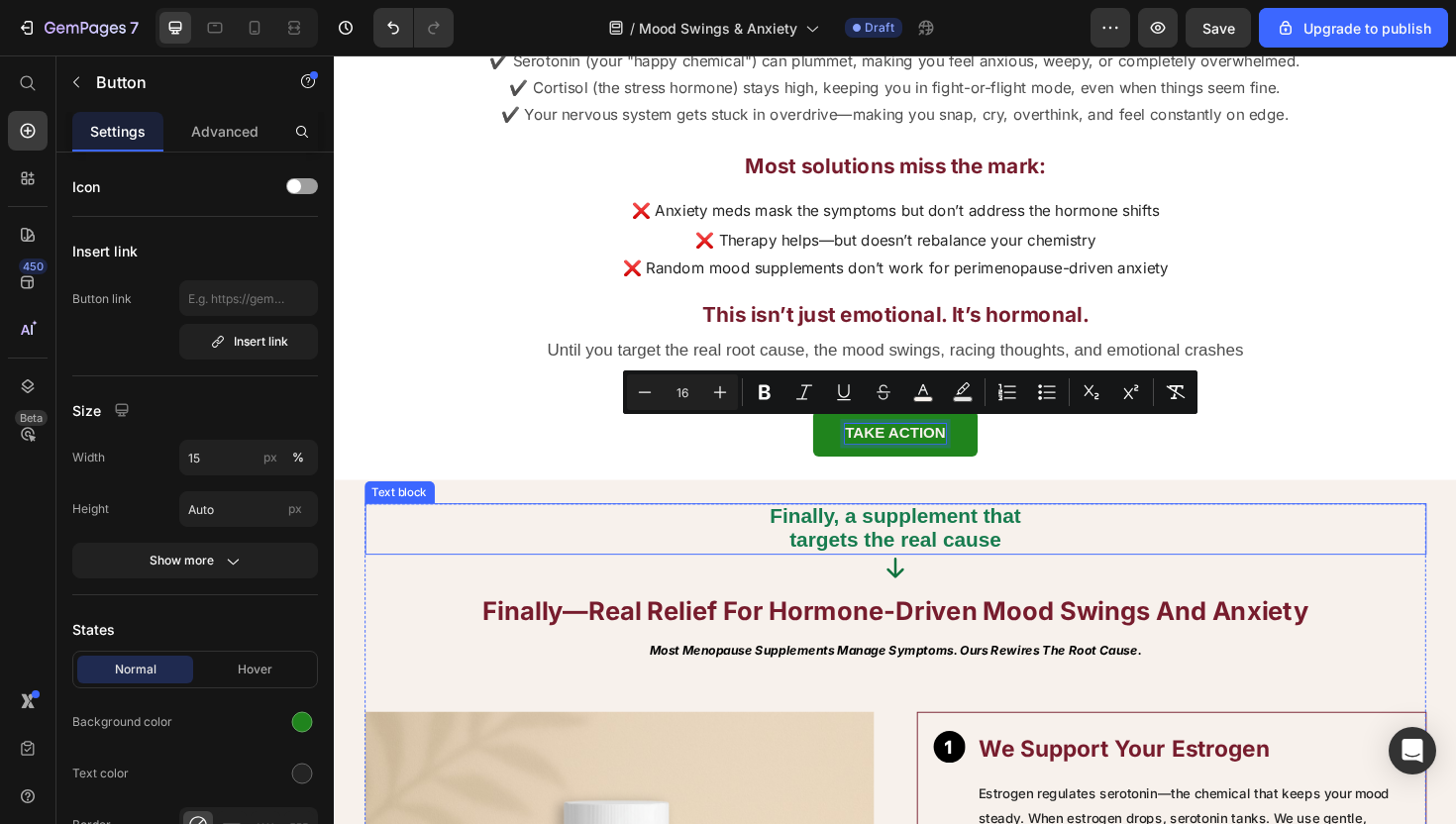 click on "Finally, a supplement that targets the real cause" at bounding box center (928, 557) 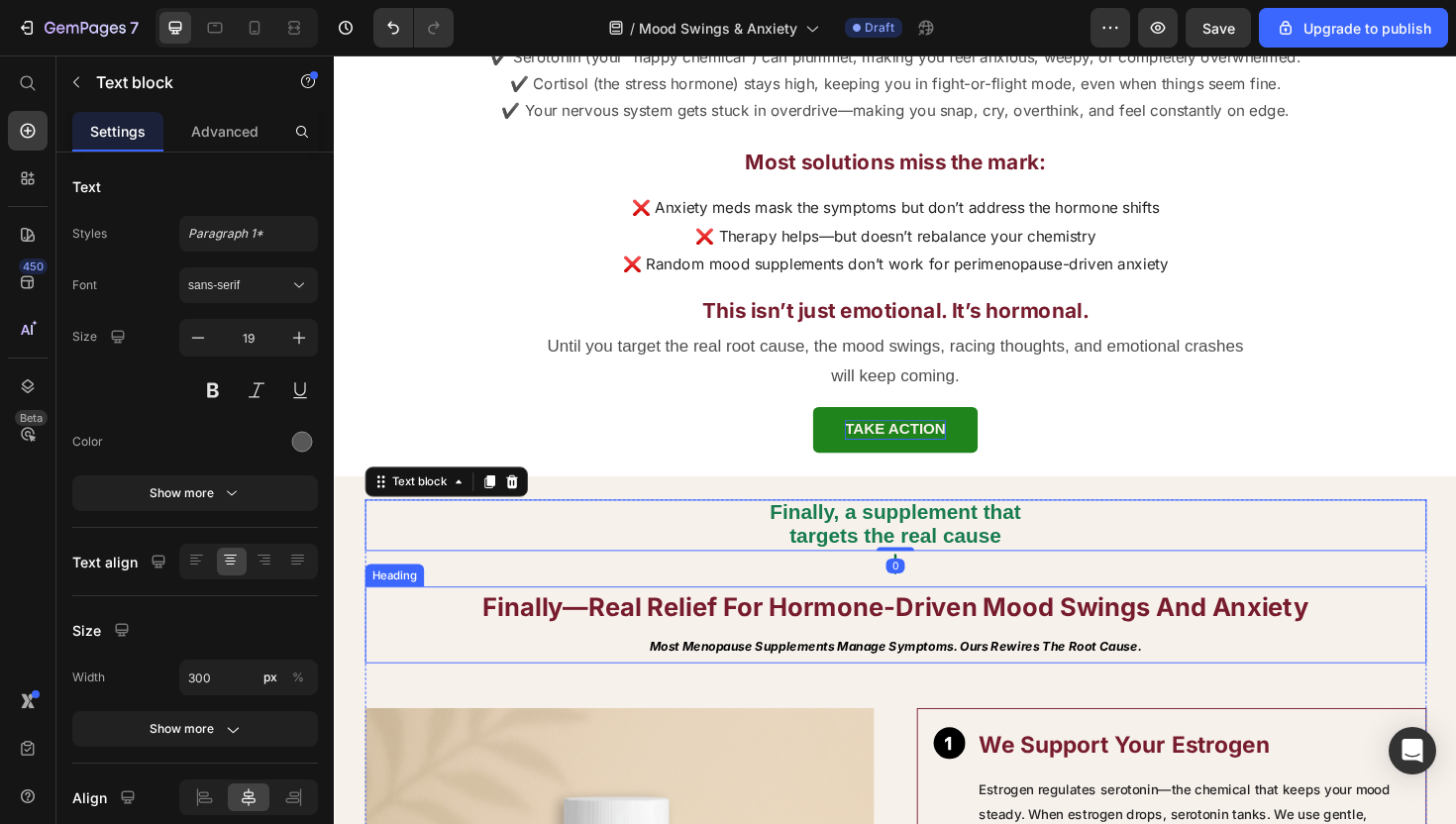 scroll, scrollTop: 3737, scrollLeft: 0, axis: vertical 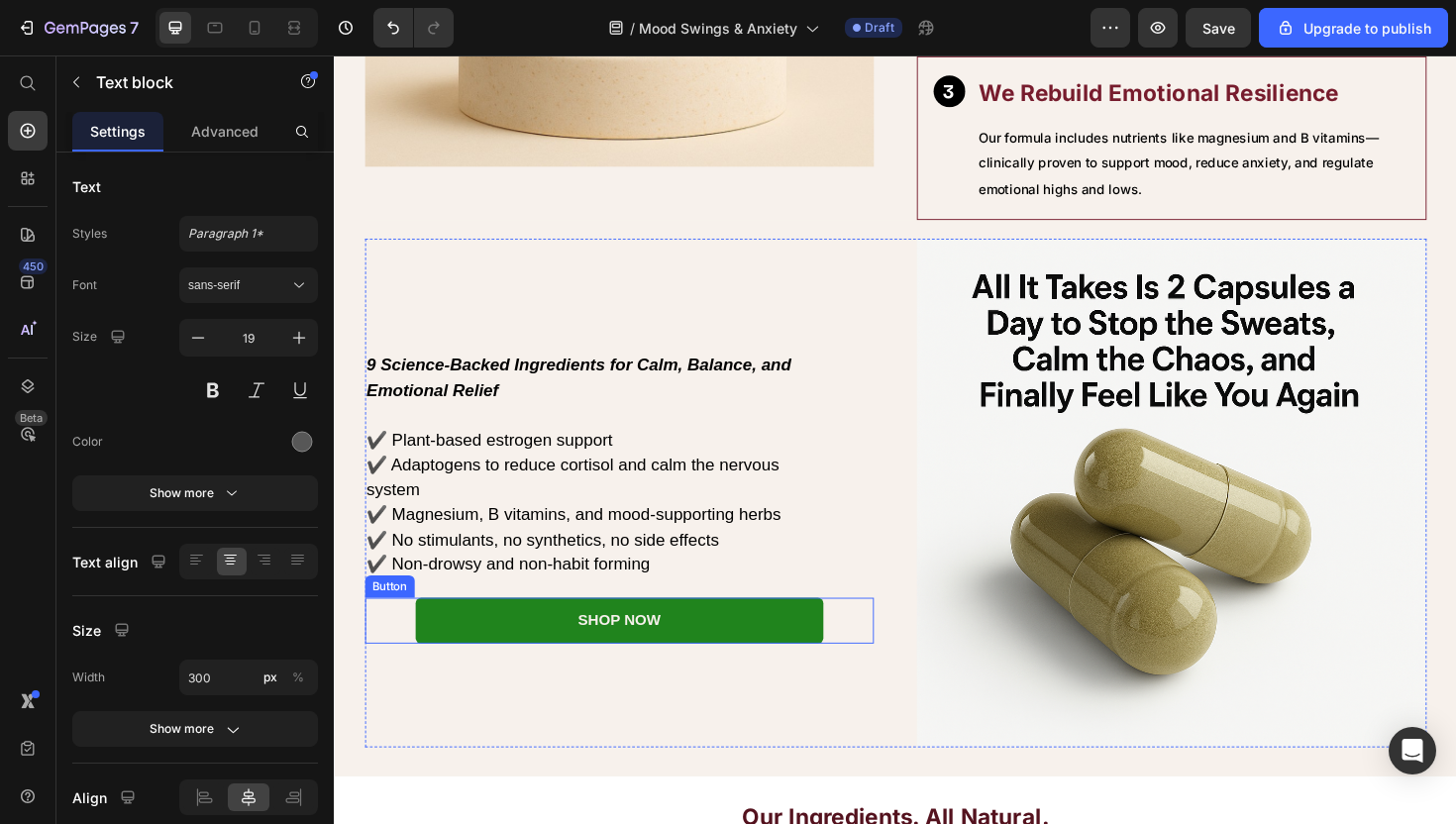 click on "SHOP NOW" at bounding box center (636, 654) 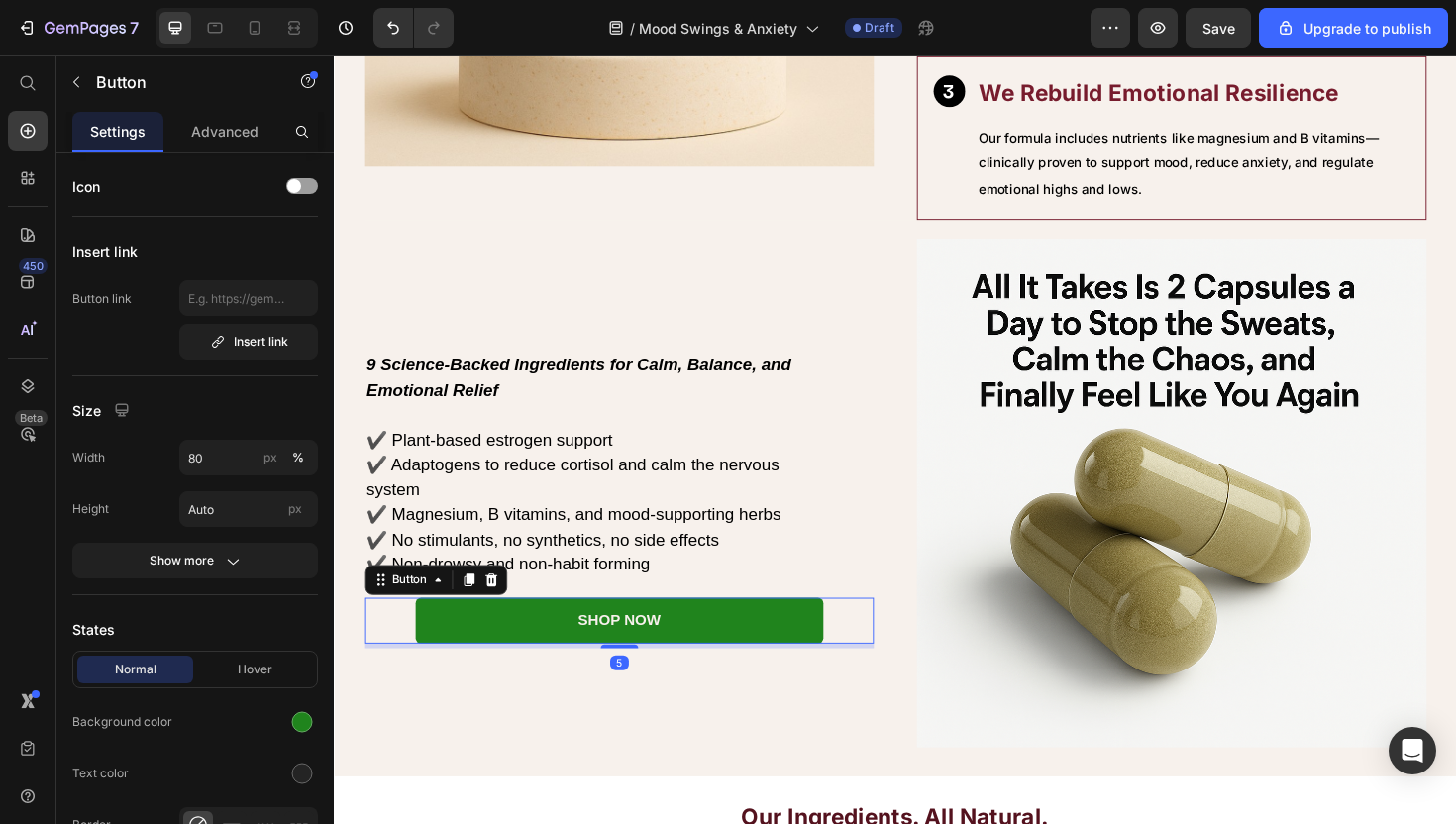 click on "SHOP NOW" at bounding box center (636, 654) 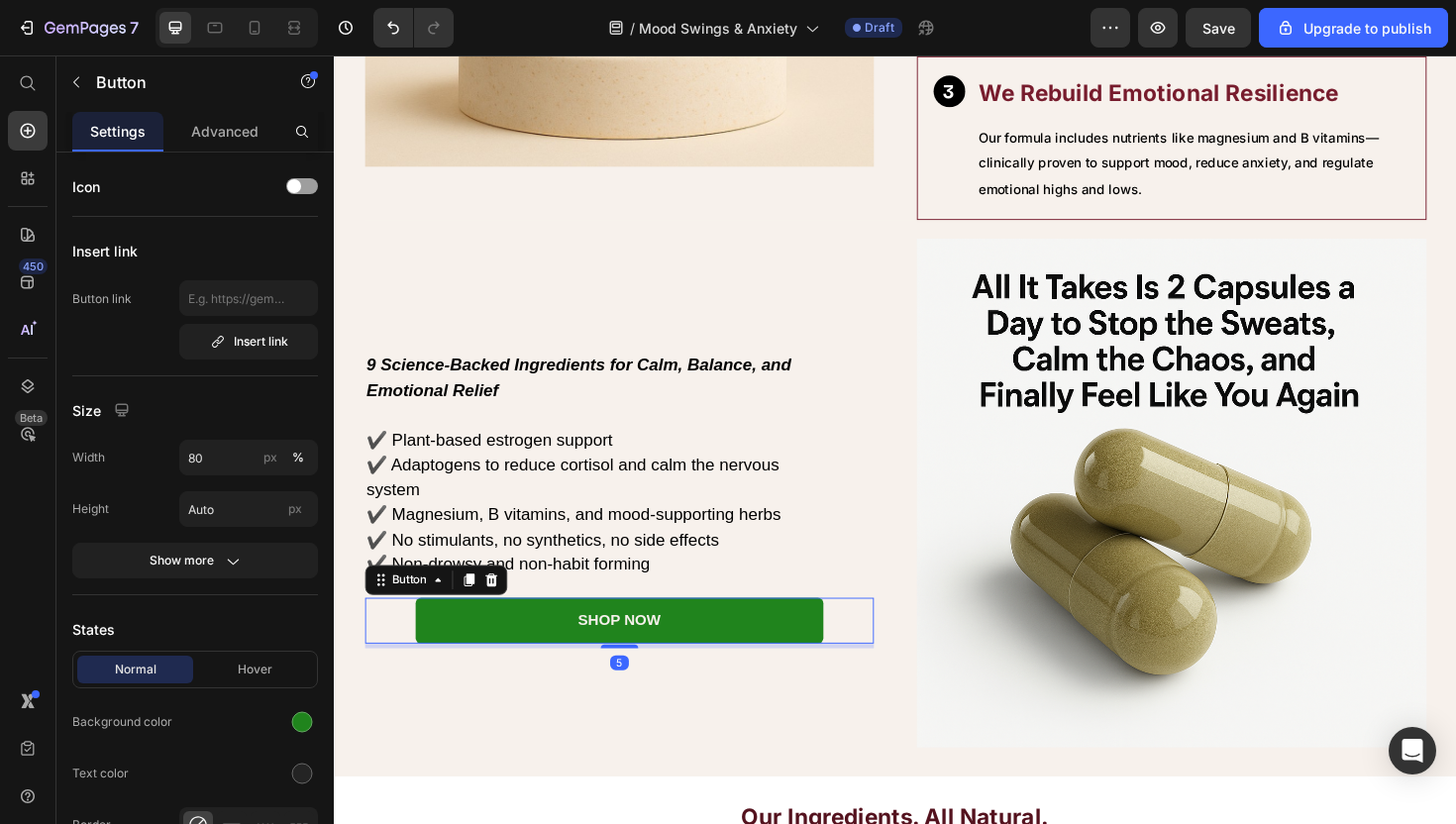 click on "SHOP NOW" at bounding box center [636, 654] 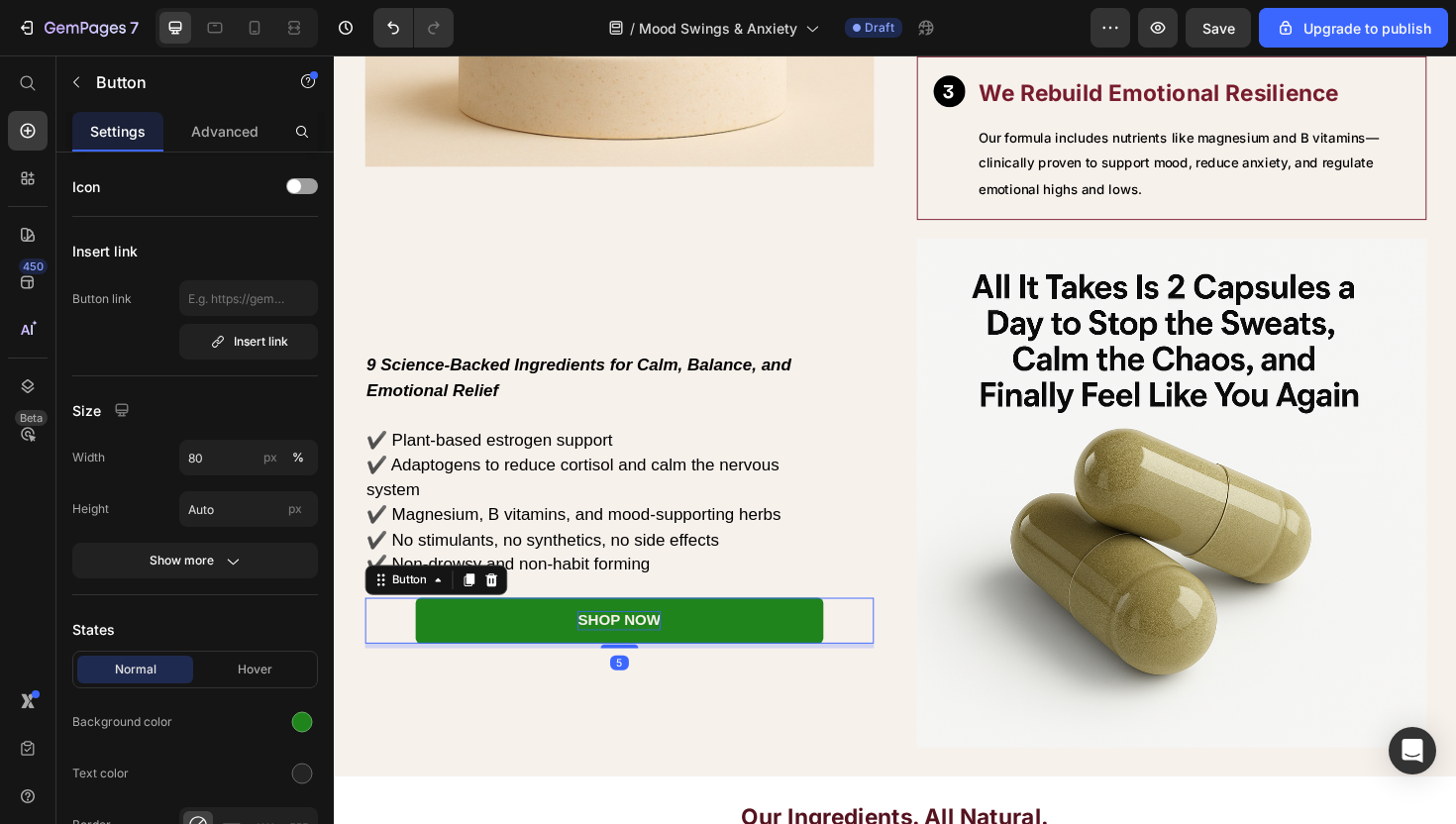 click on "SHOP NOW" at bounding box center (635, 653) 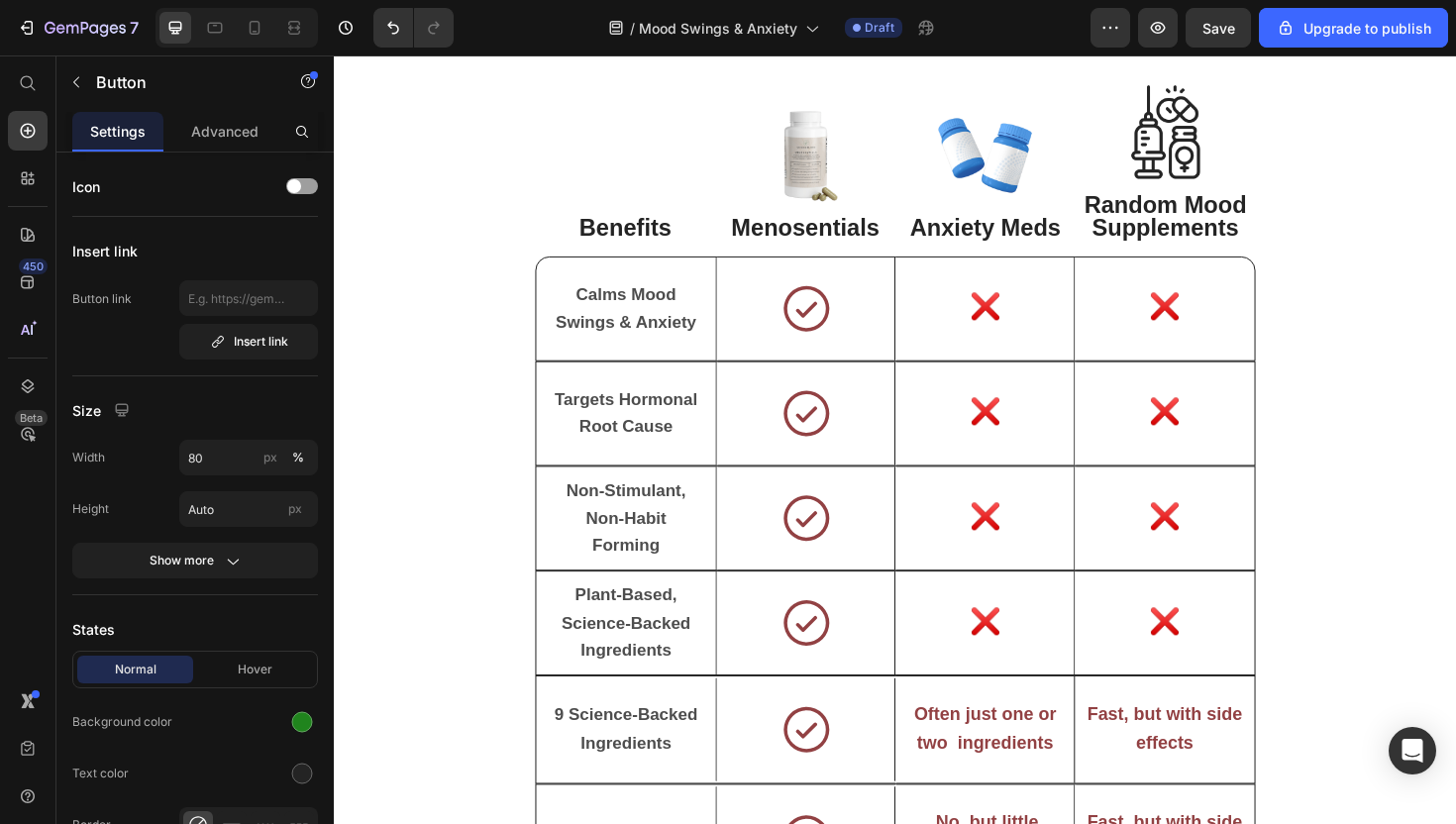 scroll, scrollTop: 6413, scrollLeft: 0, axis: vertical 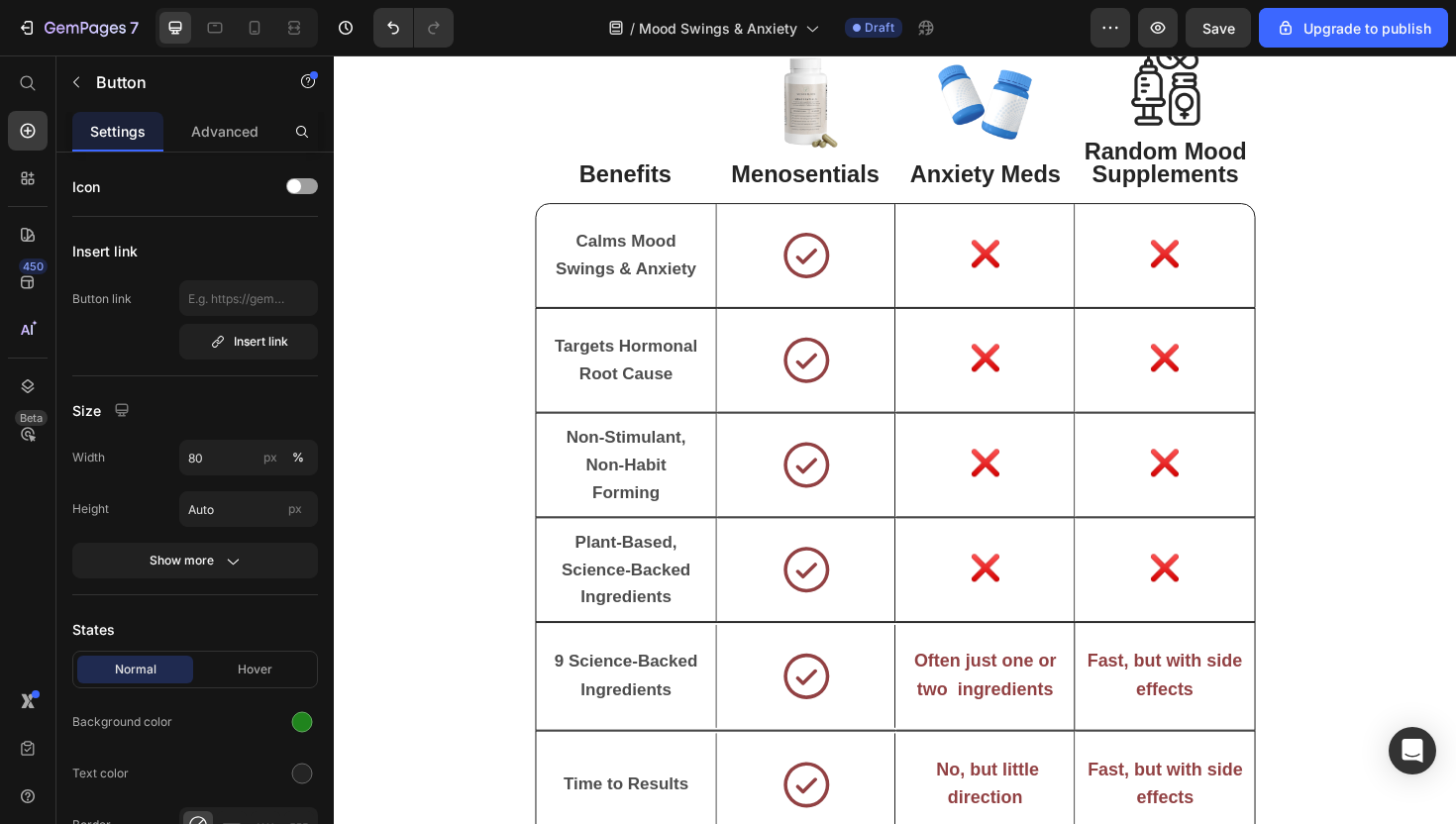 click on "SEE LIMITED OFFER" at bounding box center [927, -148] 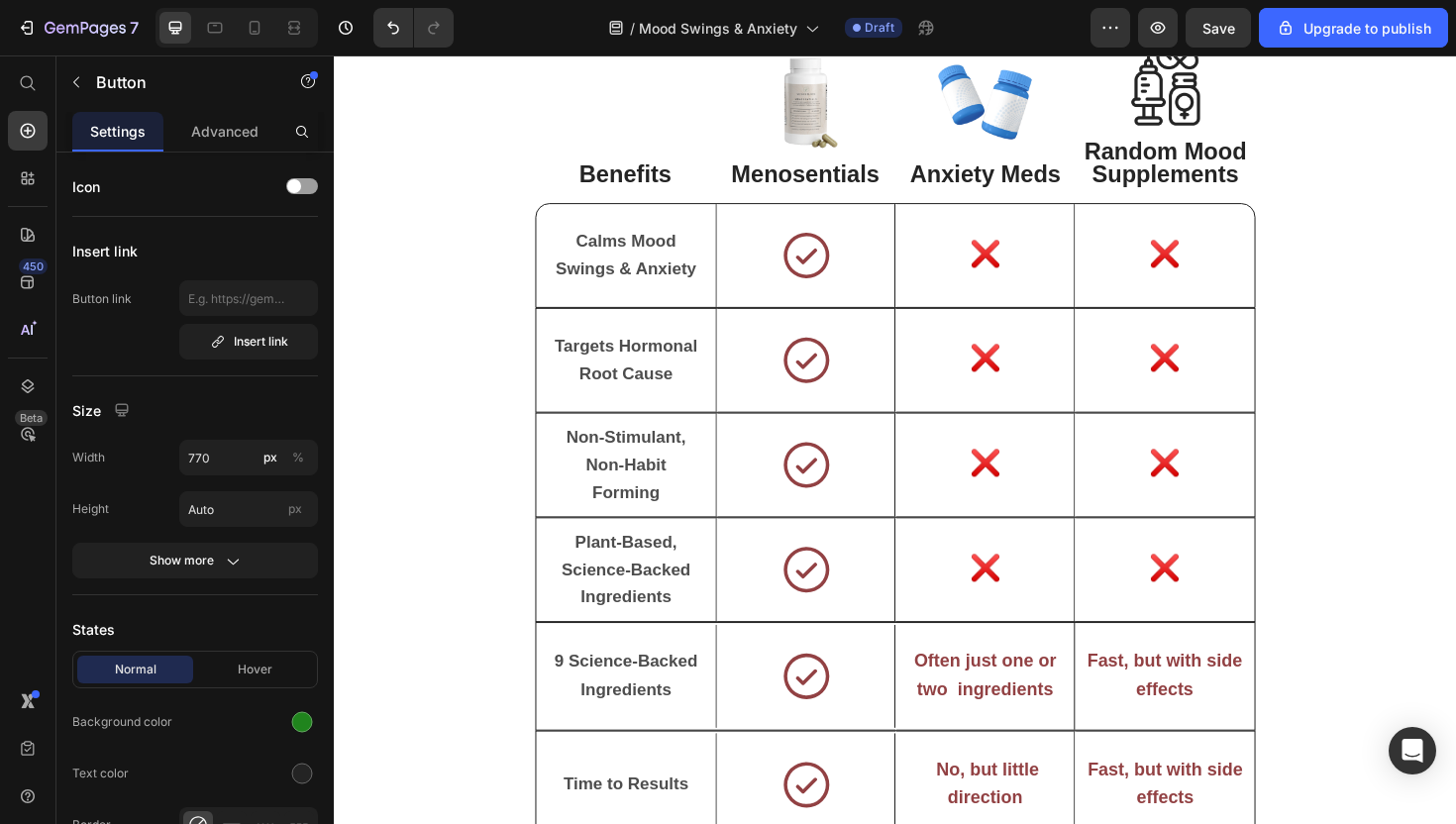 click on "SEE LIMITED OFFER" at bounding box center [927, -148] 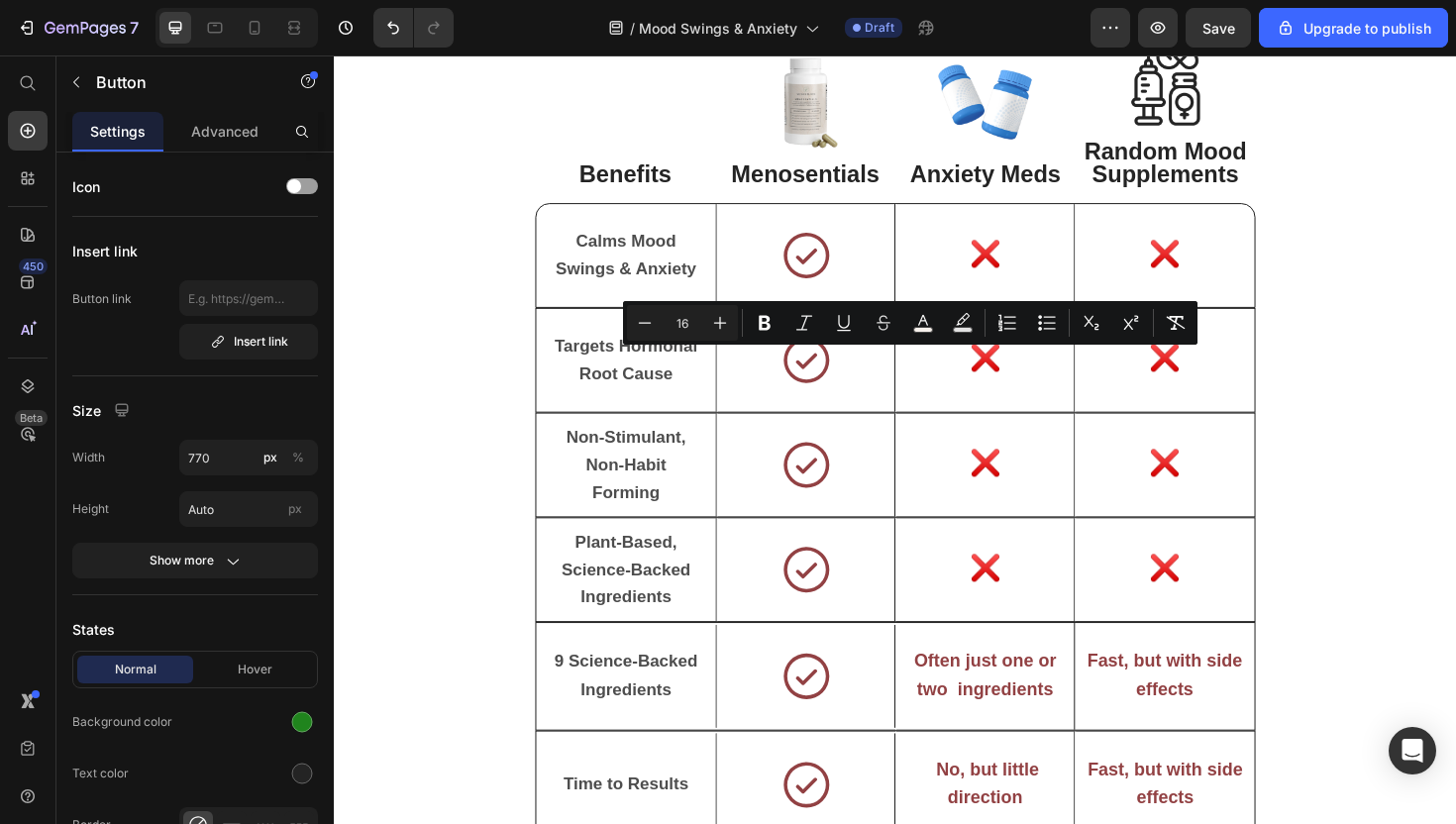 copy on "SEE LIMITED OFFER" 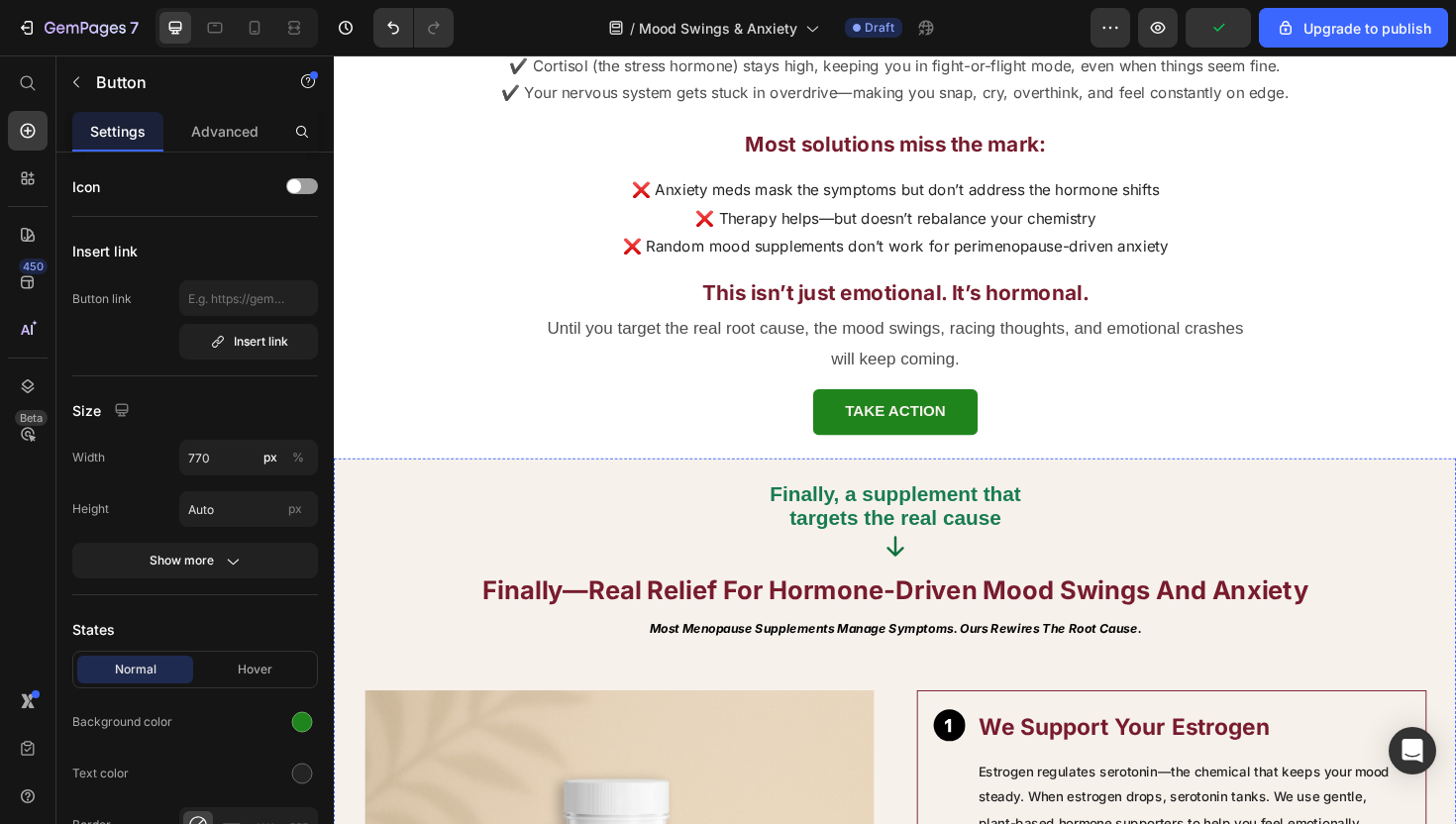 scroll, scrollTop: 2582, scrollLeft: 0, axis: vertical 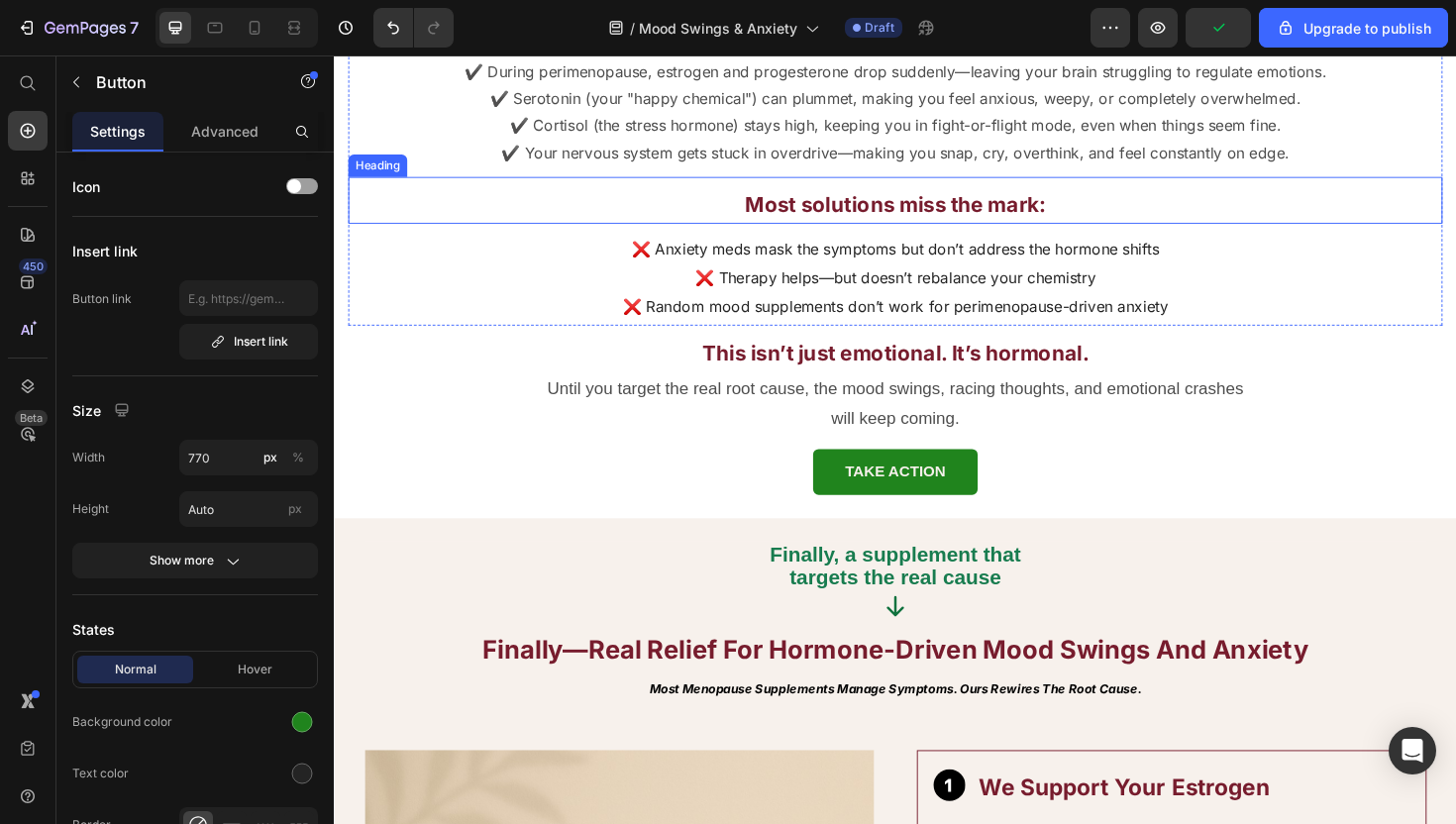 click on "Until you target the real root cause, the mood swings, racing thoughts, and emotional crashes will keep coming." at bounding box center [928, 424] 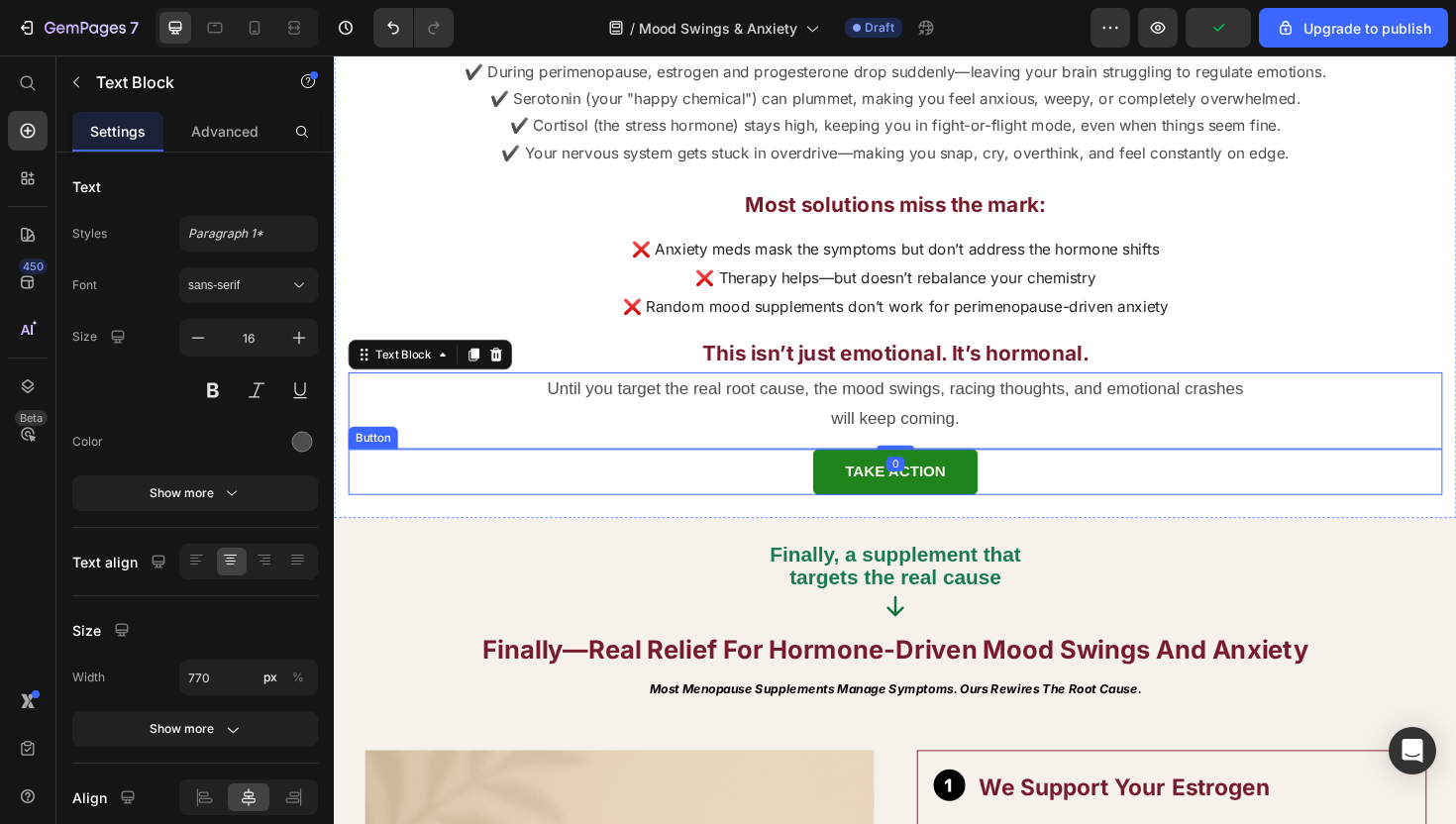 click on "TAKE ACTION Button" at bounding box center [928, 496] 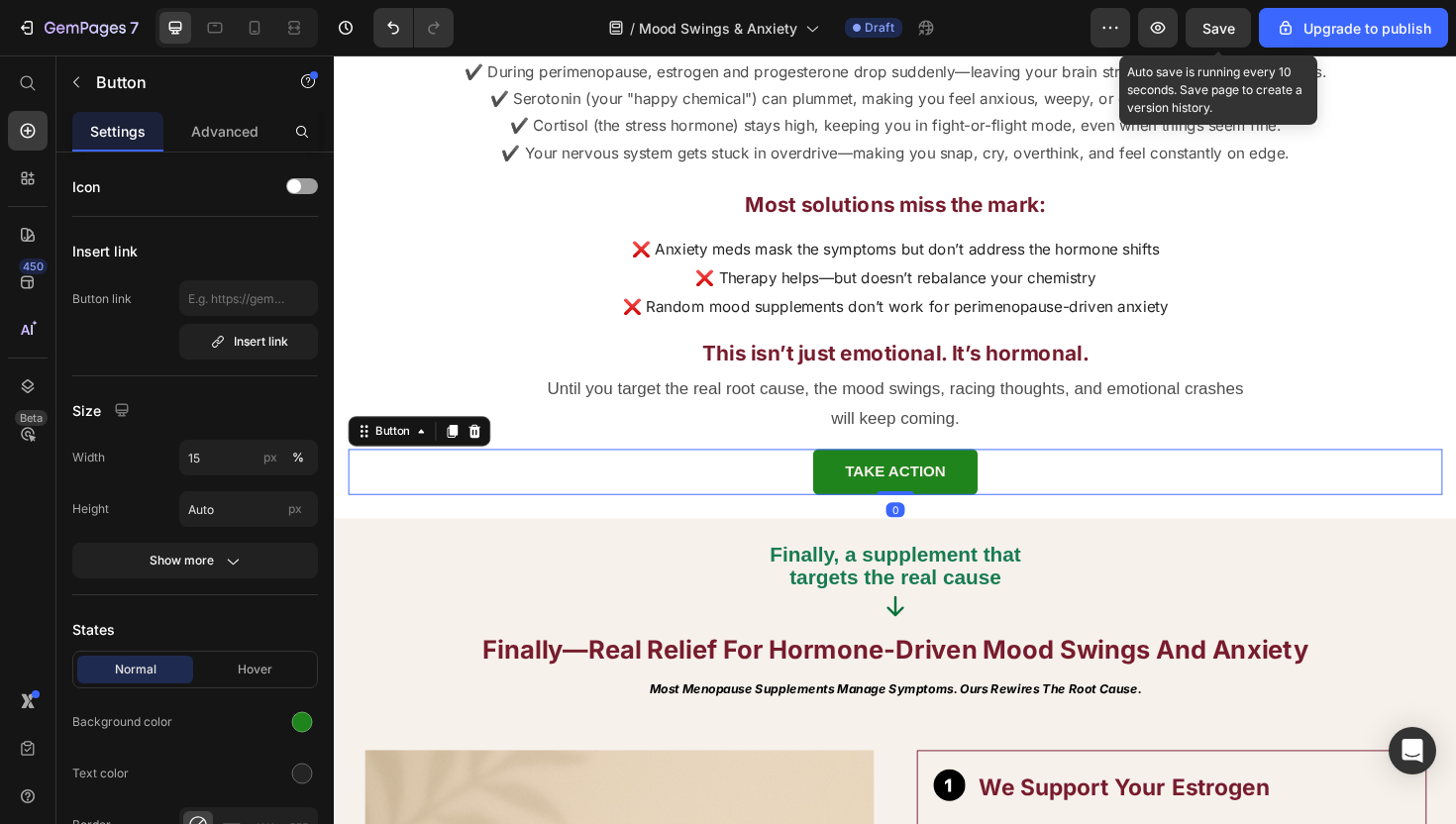 click on "Save" at bounding box center (1218, 28) 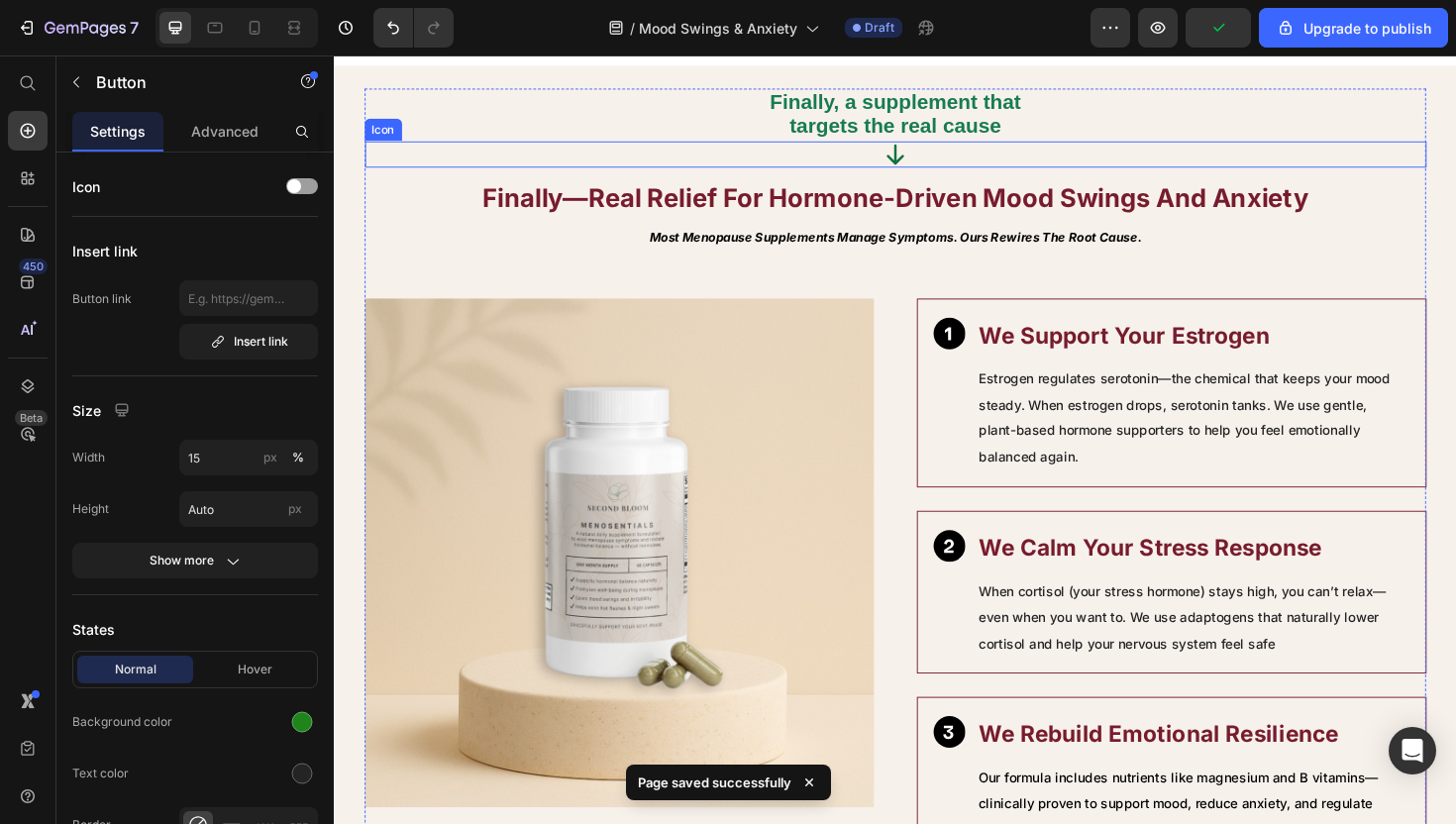 scroll, scrollTop: 0, scrollLeft: 0, axis: both 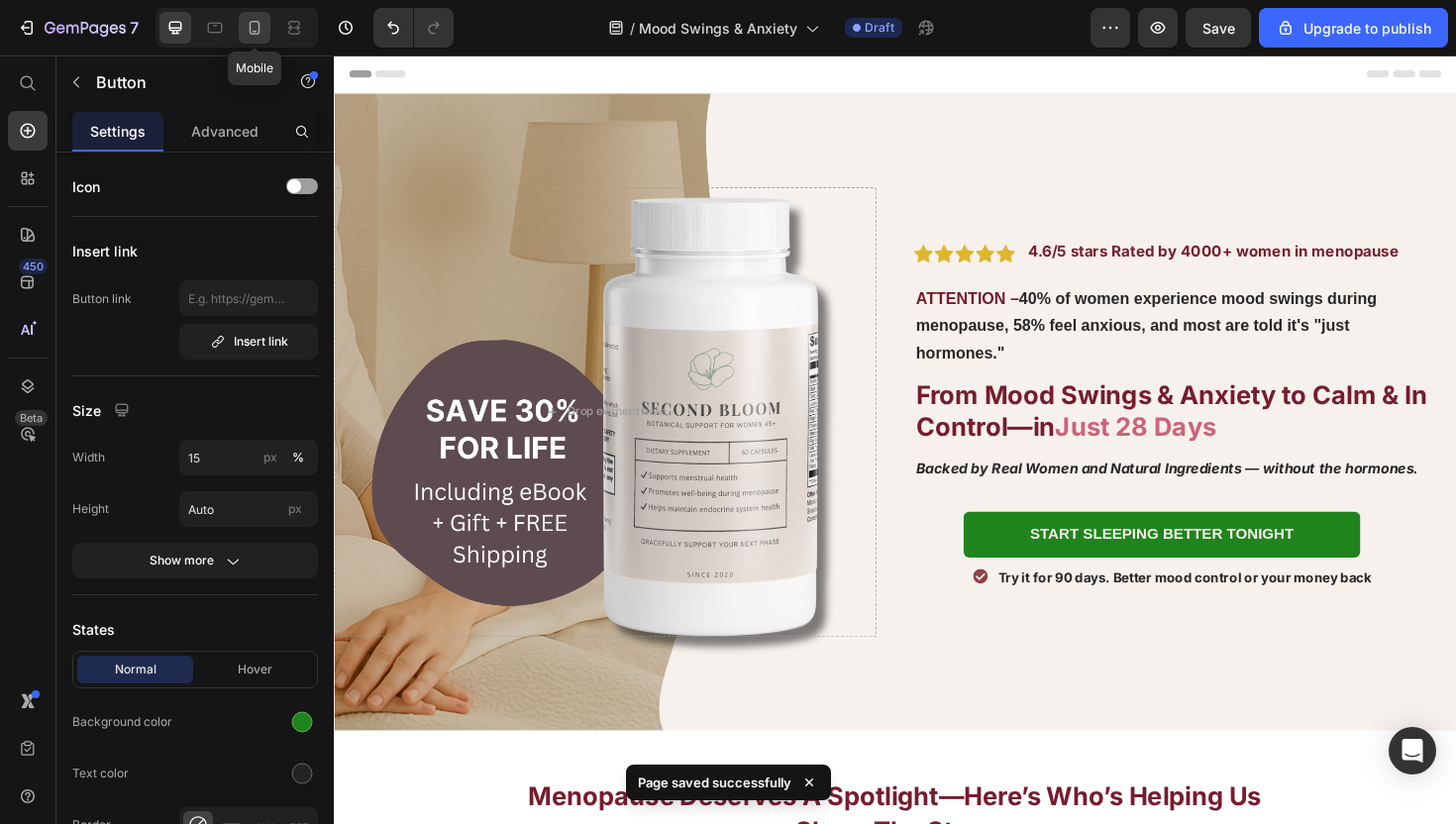 click 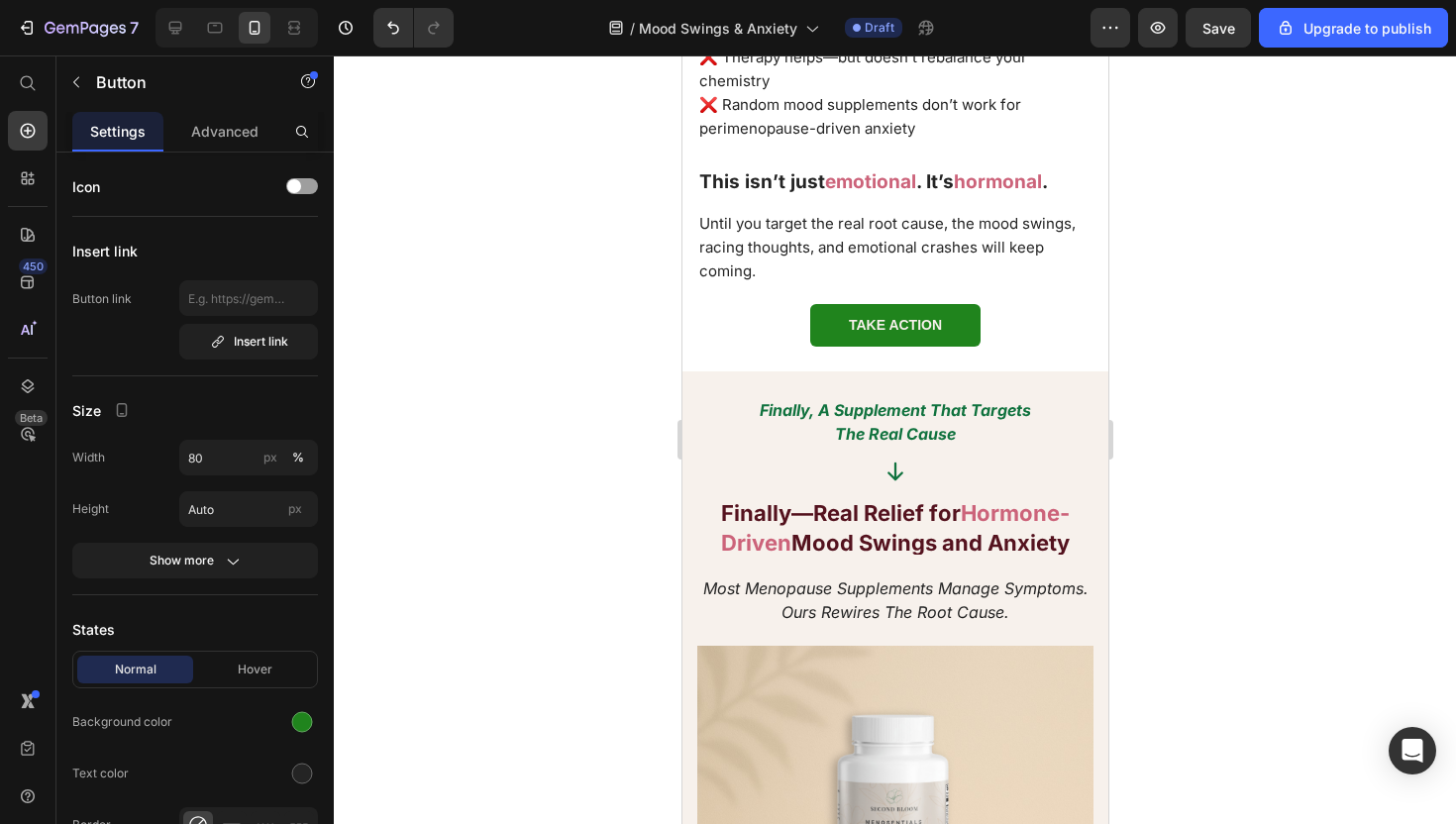 scroll, scrollTop: 2745, scrollLeft: 0, axis: vertical 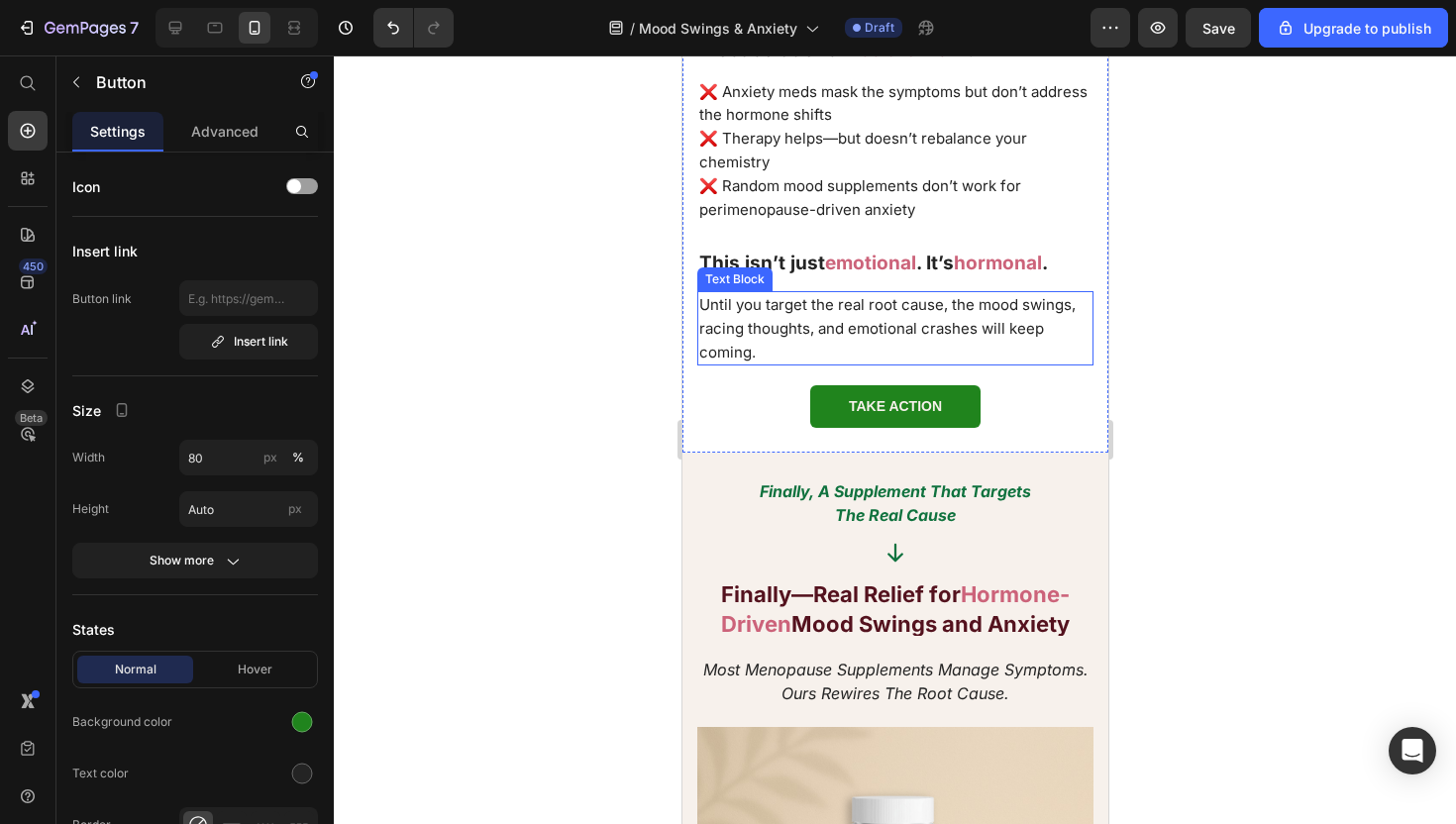click on "Until you target the real root cause, the mood swings, racing thoughts, and emotional crashes will keep coming." at bounding box center [886, 328] 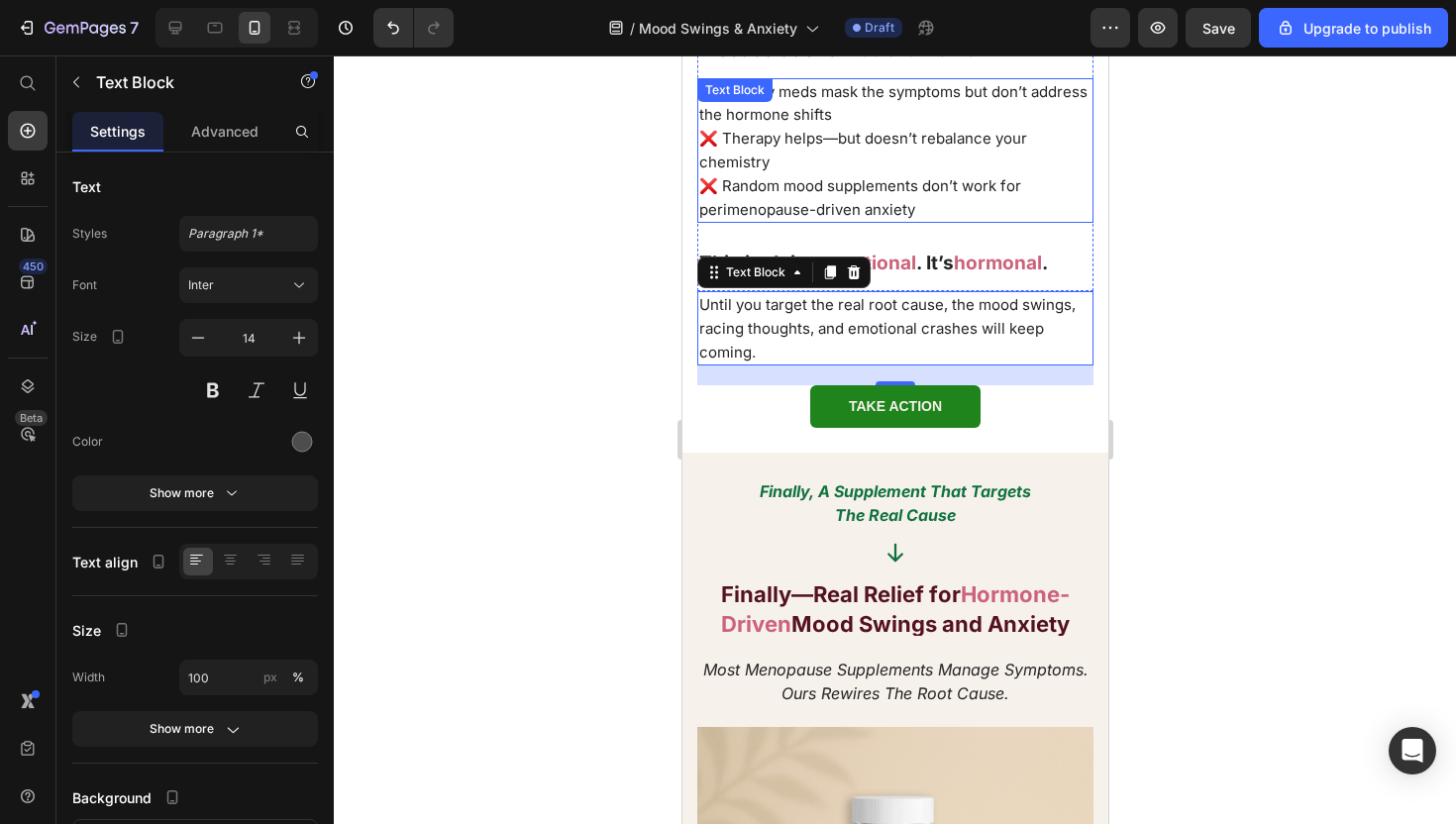 click on "❌ Random mood supplements don’t work for perimenopause-driven anxiety" at bounding box center (859, 197) 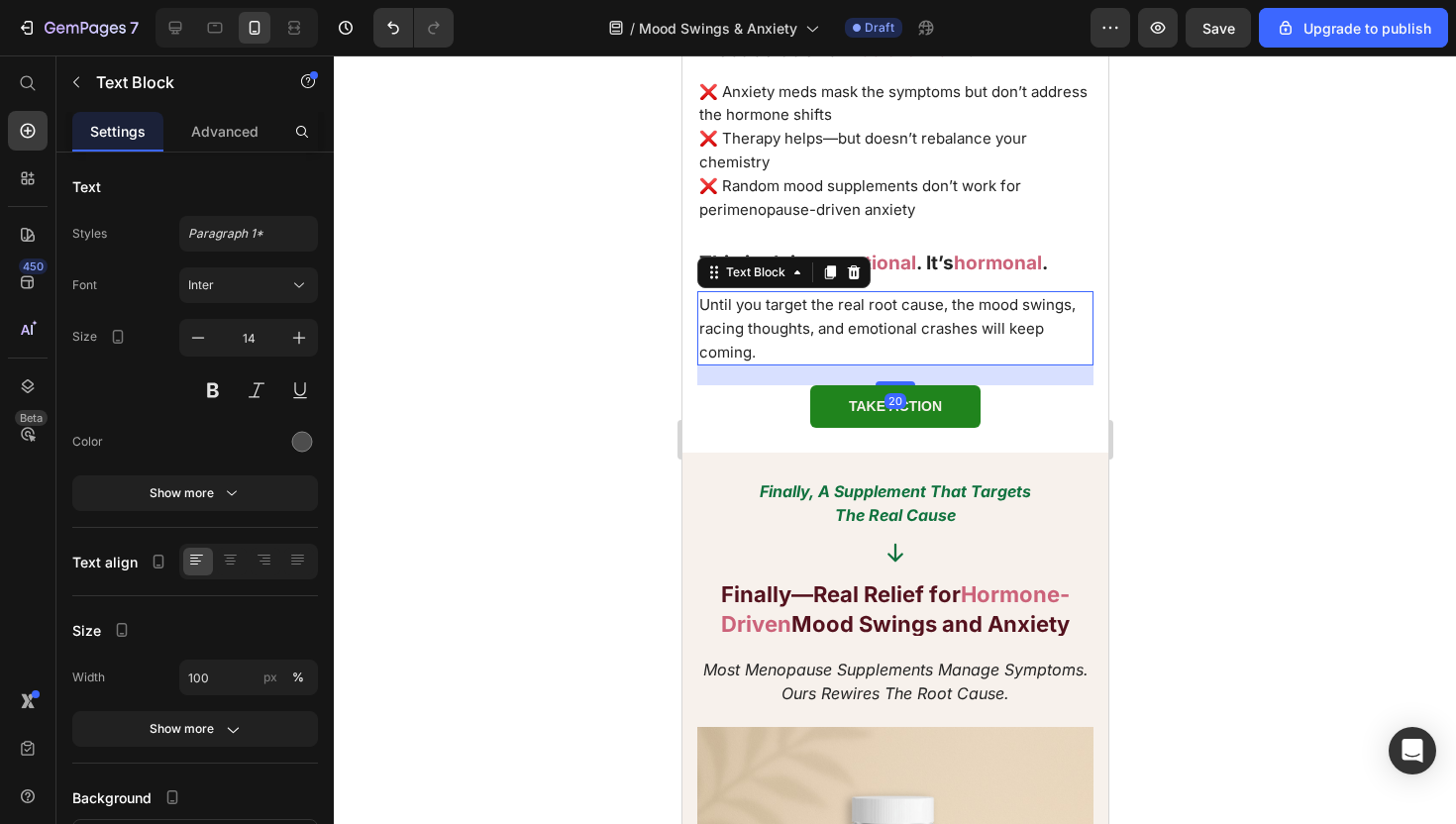click on "Until you target the real root cause, the mood swings, racing thoughts, and emotional crashes will keep coming." at bounding box center [886, 328] 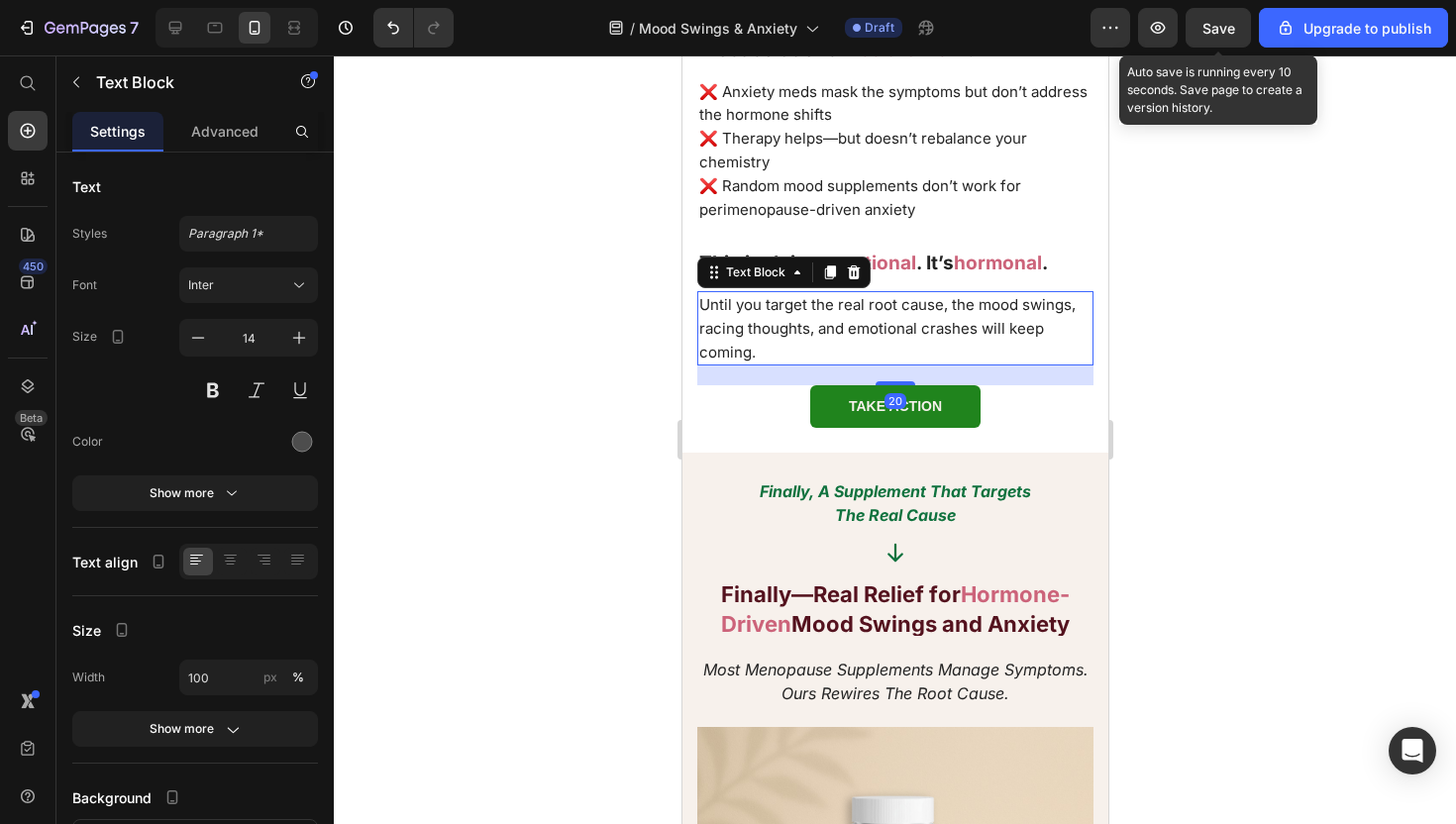 click on "Save" at bounding box center (1218, 28) 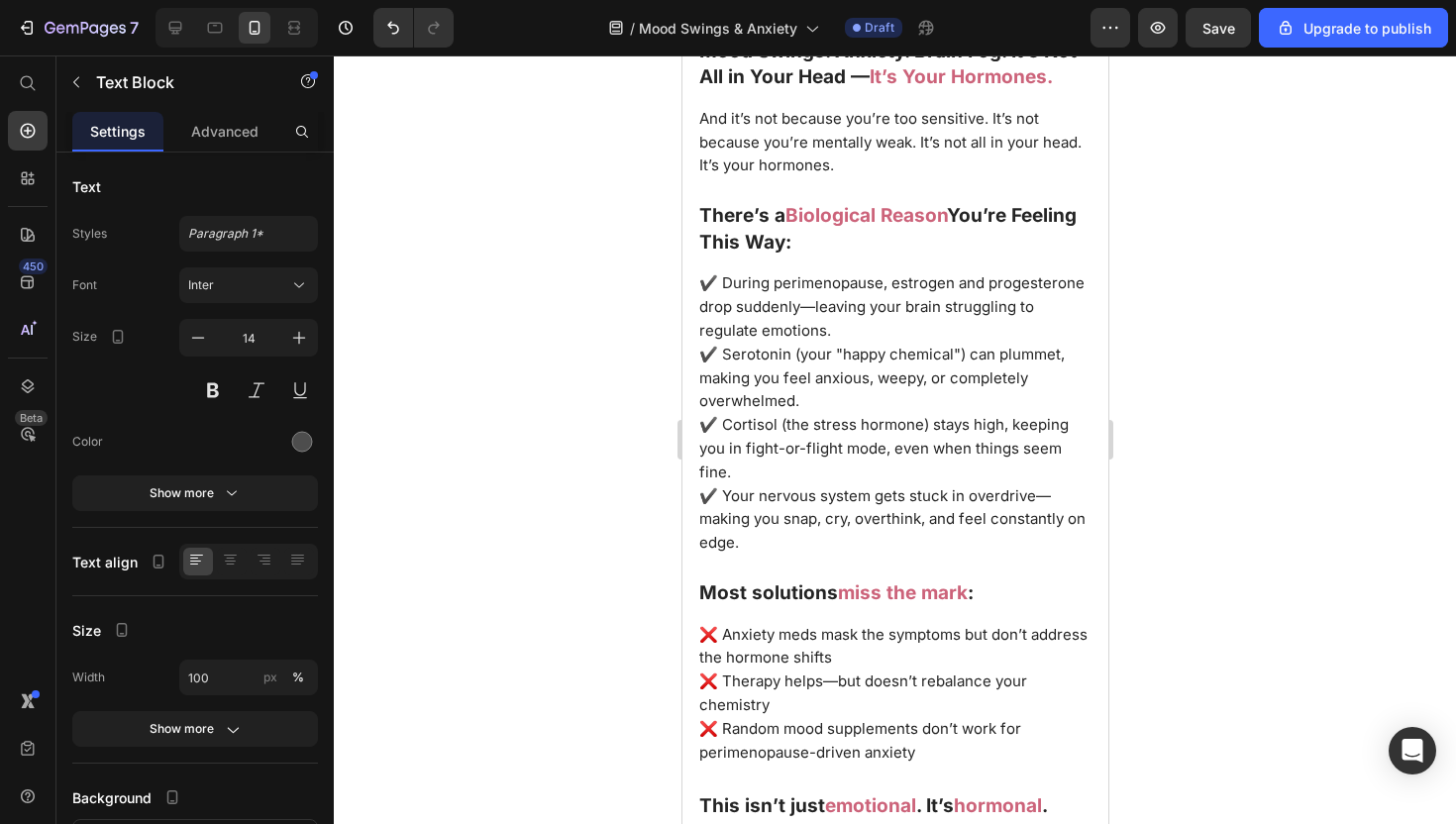 scroll, scrollTop: 2259, scrollLeft: 0, axis: vertical 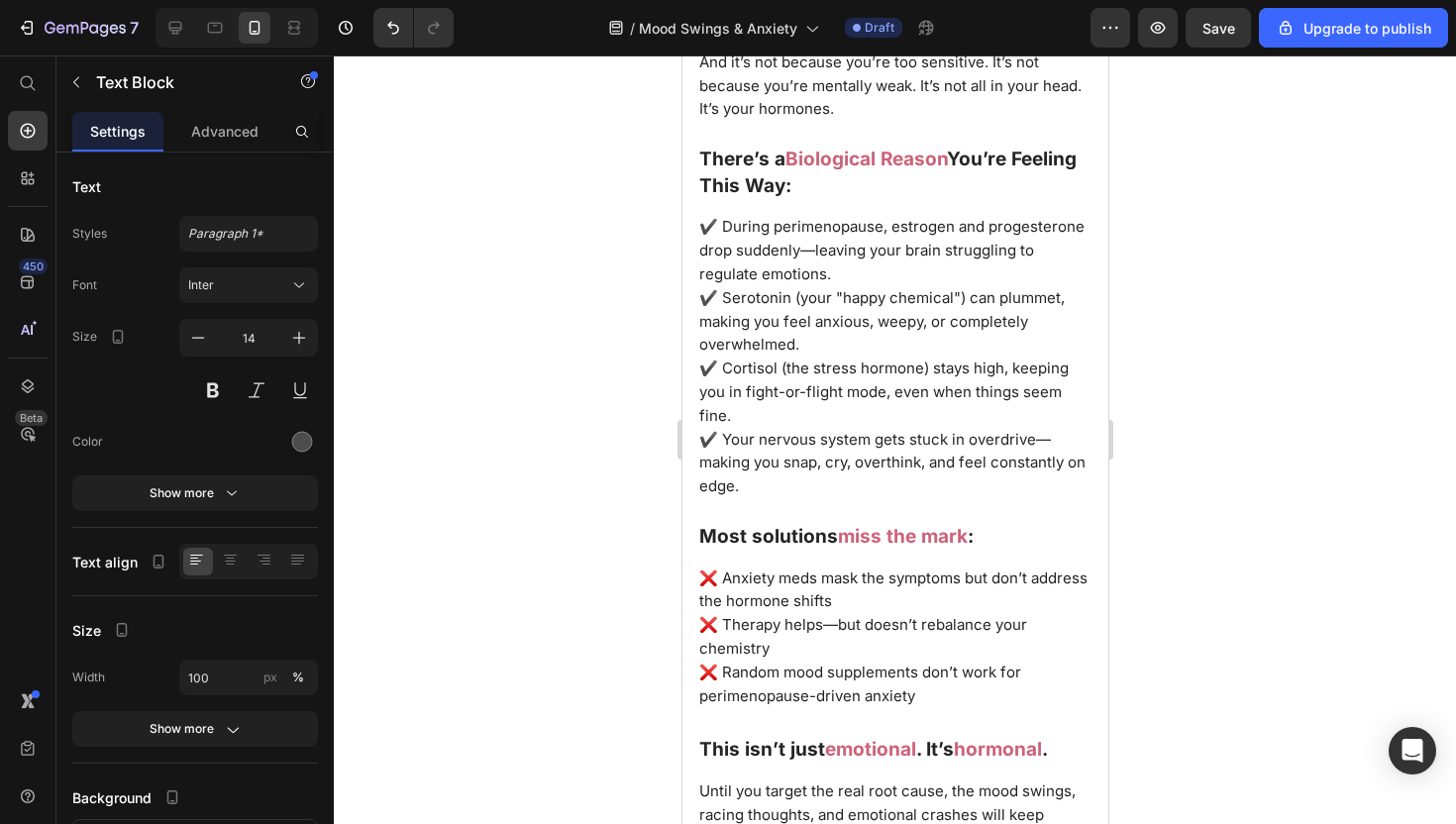 click on "✔️ Your nervous system gets stuck in overdrive—making you snap, cry, overthink, and feel constantly on edge." at bounding box center (891, 463) 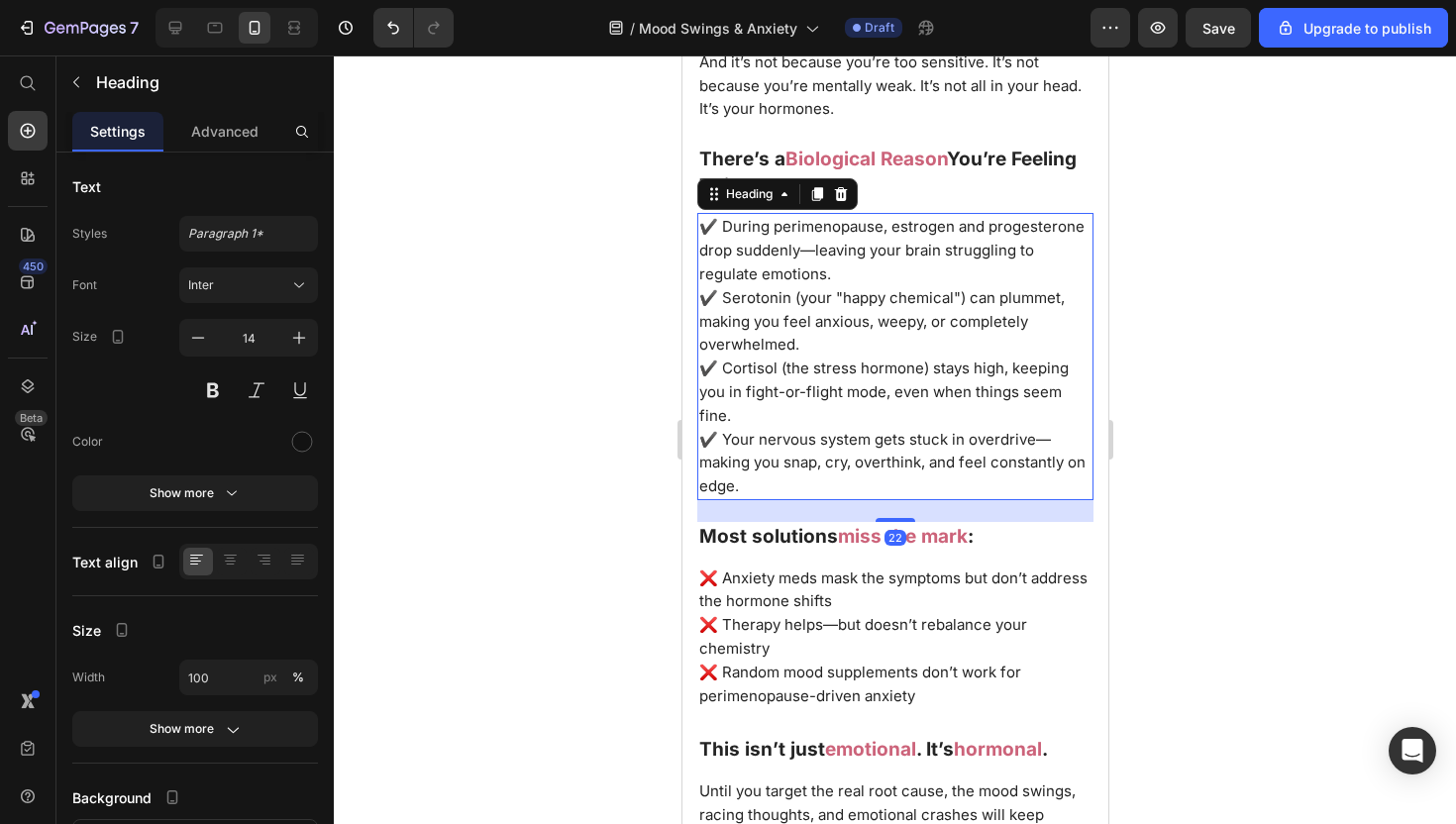 click on "✔️ During perimenopause, estrogen and progesterone drop suddenly—leaving your brain struggling to regulate emotions.  ✔️ Serotonin (your "happy chemical") can plummet, making you feel anxious, weepy, or completely overwhelmed.  ✔️ Cortisol (the stress hormone) stays high, keeping you in fight-or-flight mode, even when things seem fine.  ✔️ Your nervous system gets stuck in overdrive—making you snap, cry, overthink, and feel constantly on edge." at bounding box center (894, 357) 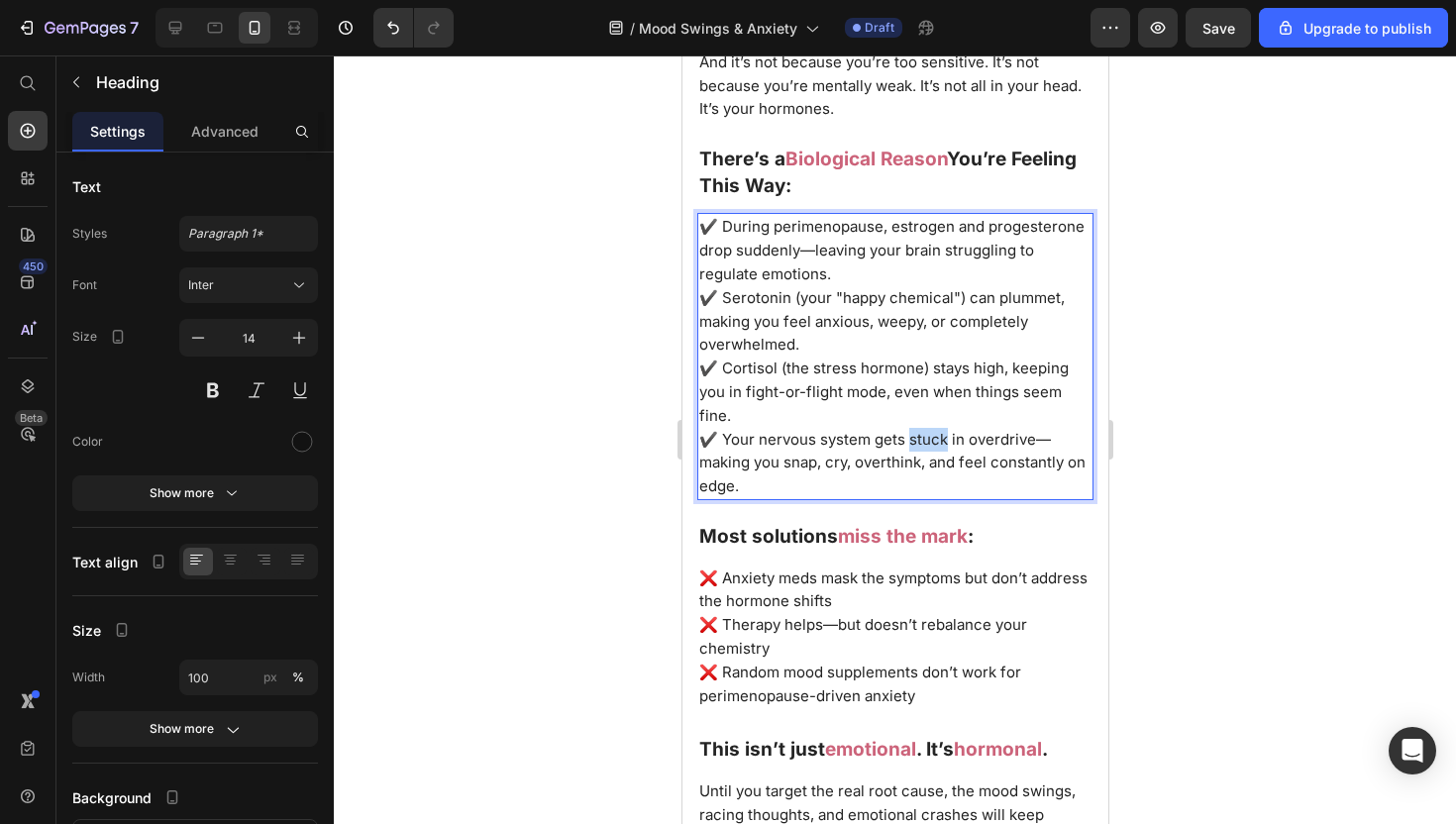 click on "✔️ During perimenopause, estrogen and progesterone drop suddenly—leaving your brain struggling to regulate emotions.  ✔️ Serotonin (your "happy chemical") can plummet, making you feel anxious, weepy, or completely overwhelmed.  ✔️ Cortisol (the stress hormone) stays high, keeping you in fight-or-flight mode, even when things seem fine.  ✔️ Your nervous system gets stuck in overdrive—making you snap, cry, overthink, and feel constantly on edge." at bounding box center [894, 357] 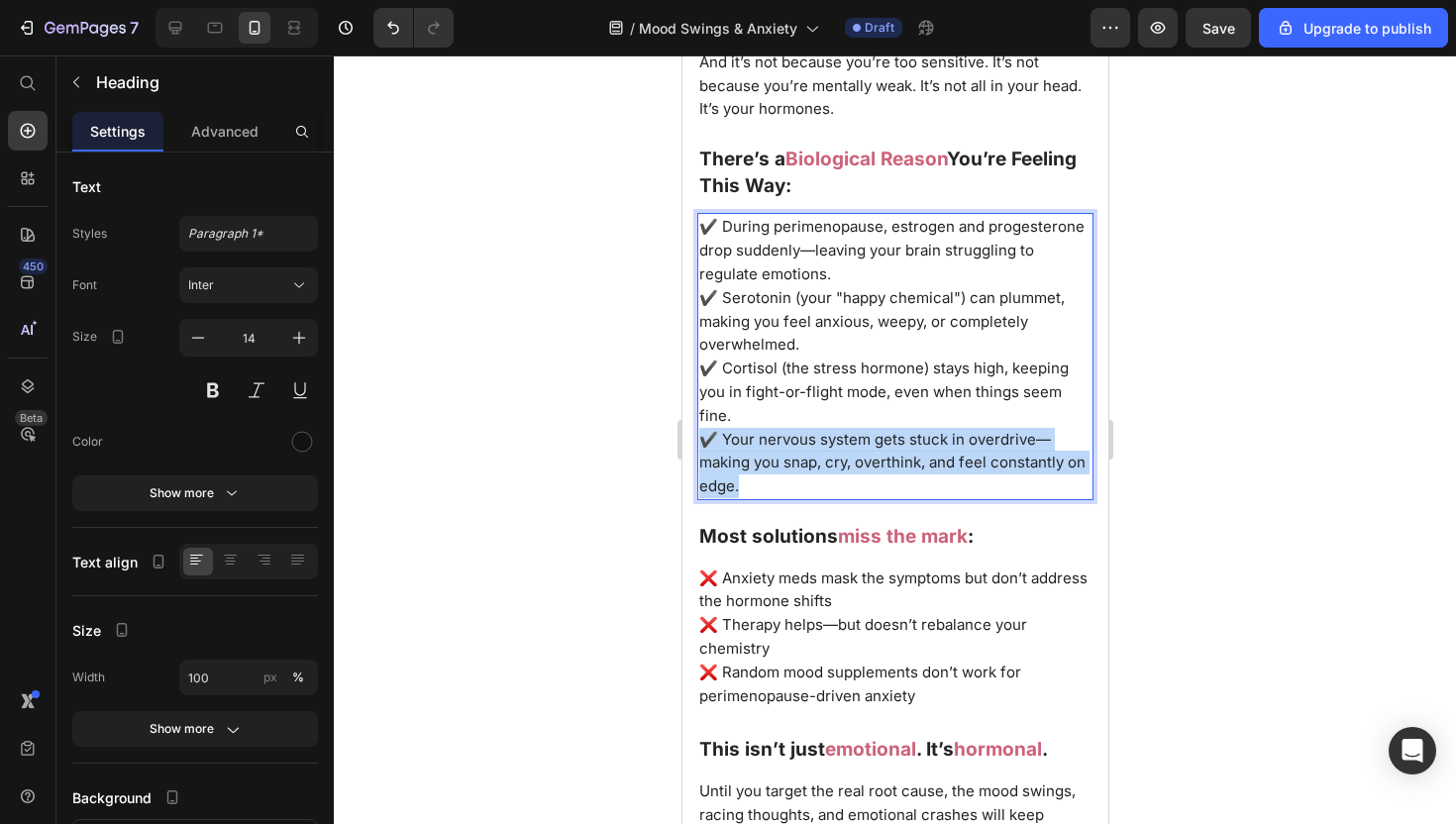 click on "✔️ During perimenopause, estrogen and progesterone drop suddenly—leaving your brain struggling to regulate emotions.  ✔️ Serotonin (your "happy chemical") can plummet, making you feel anxious, weepy, or completely overwhelmed.  ✔️ Cortisol (the stress hormone) stays high, keeping you in fight-or-flight mode, even when things seem fine.  ✔️ Your nervous system gets stuck in overdrive—making you snap, cry, overthink, and feel constantly on edge." at bounding box center [894, 357] 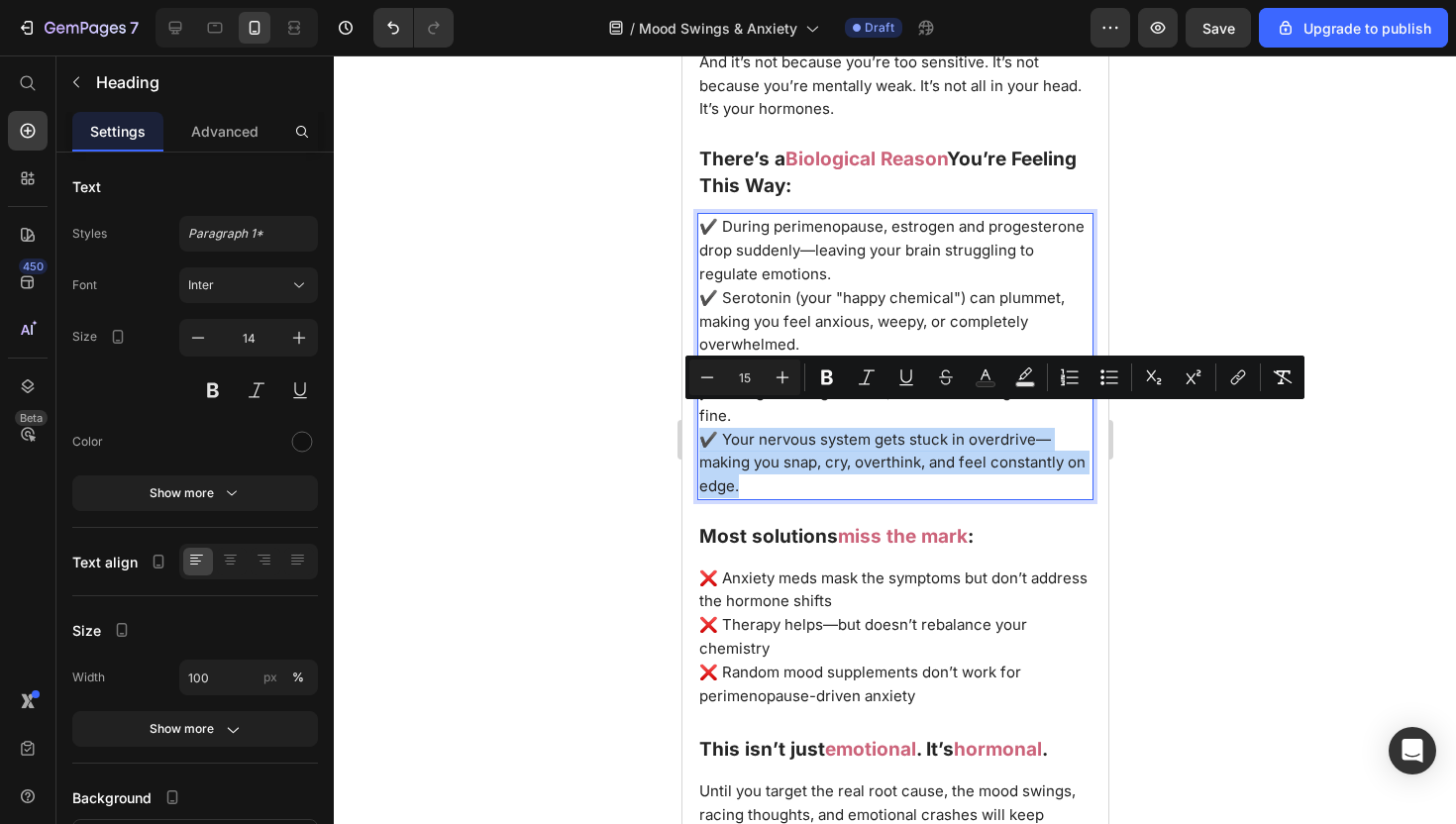 click on "✔️ During perimenopause, estrogen and progesterone drop suddenly—leaving your brain struggling to regulate emotions.  ✔️ Serotonin (your "happy chemical") can plummet, making you feel anxious, weepy, or completely overwhelmed.  ✔️ Cortisol (the stress hormone) stays high, keeping you in fight-or-flight mode, even when things seem fine.  ✔️ Your nervous system gets stuck in overdrive—making you snap, cry, overthink, and feel constantly on edge." at bounding box center [894, 357] 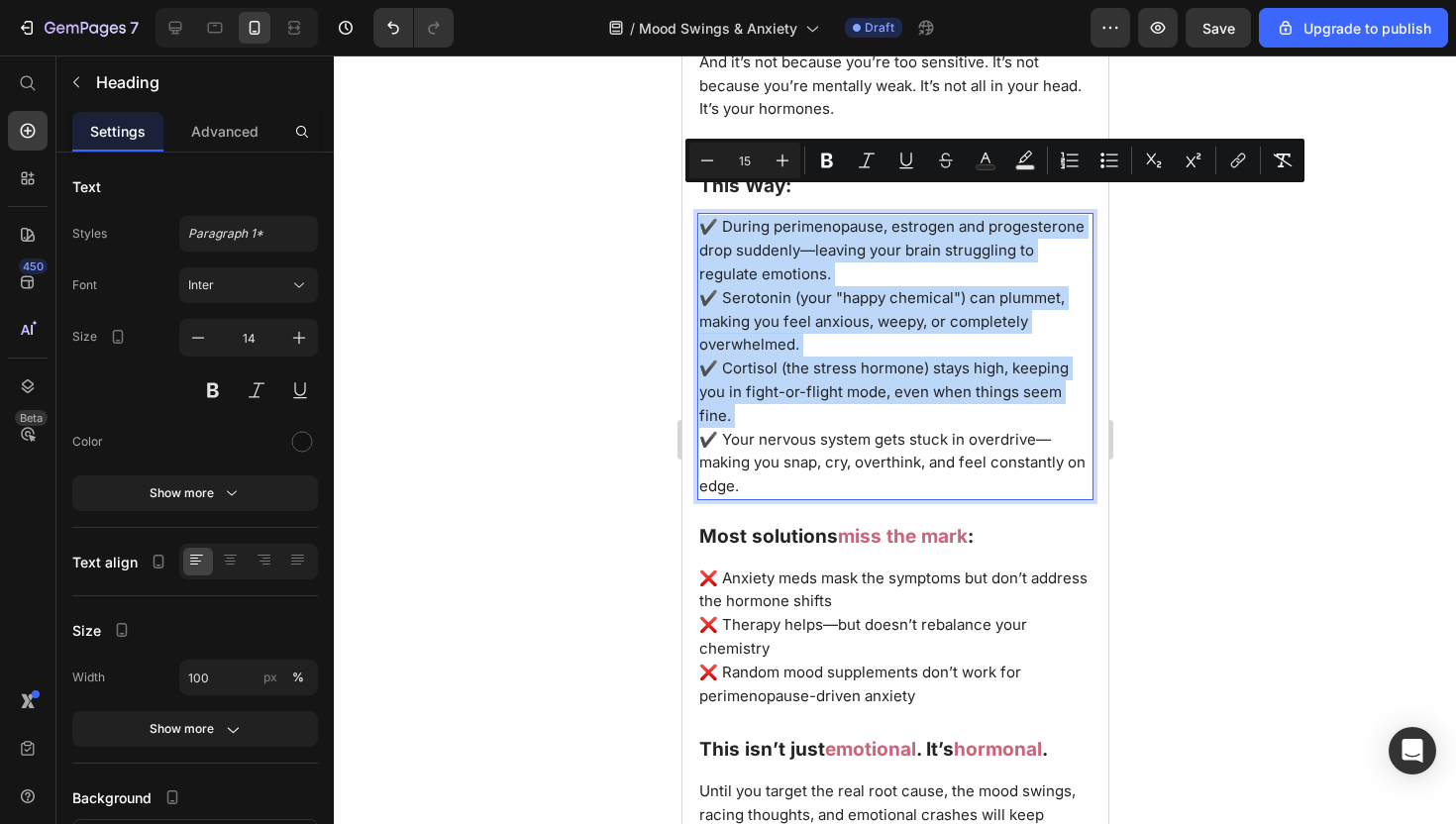 copy on "✔️ During perimenopause, estrogen and progesterone drop suddenly—leaving your brain struggling to regulate emotions.  ✔️ Serotonin (your "happy chemical") can plummet, making you feel anxious, weepy, or completely overwhelmed.  ✔️ Cortisol (the stress hormone) stays high, keeping you in fight-or-flight mode, even when things seem fine." 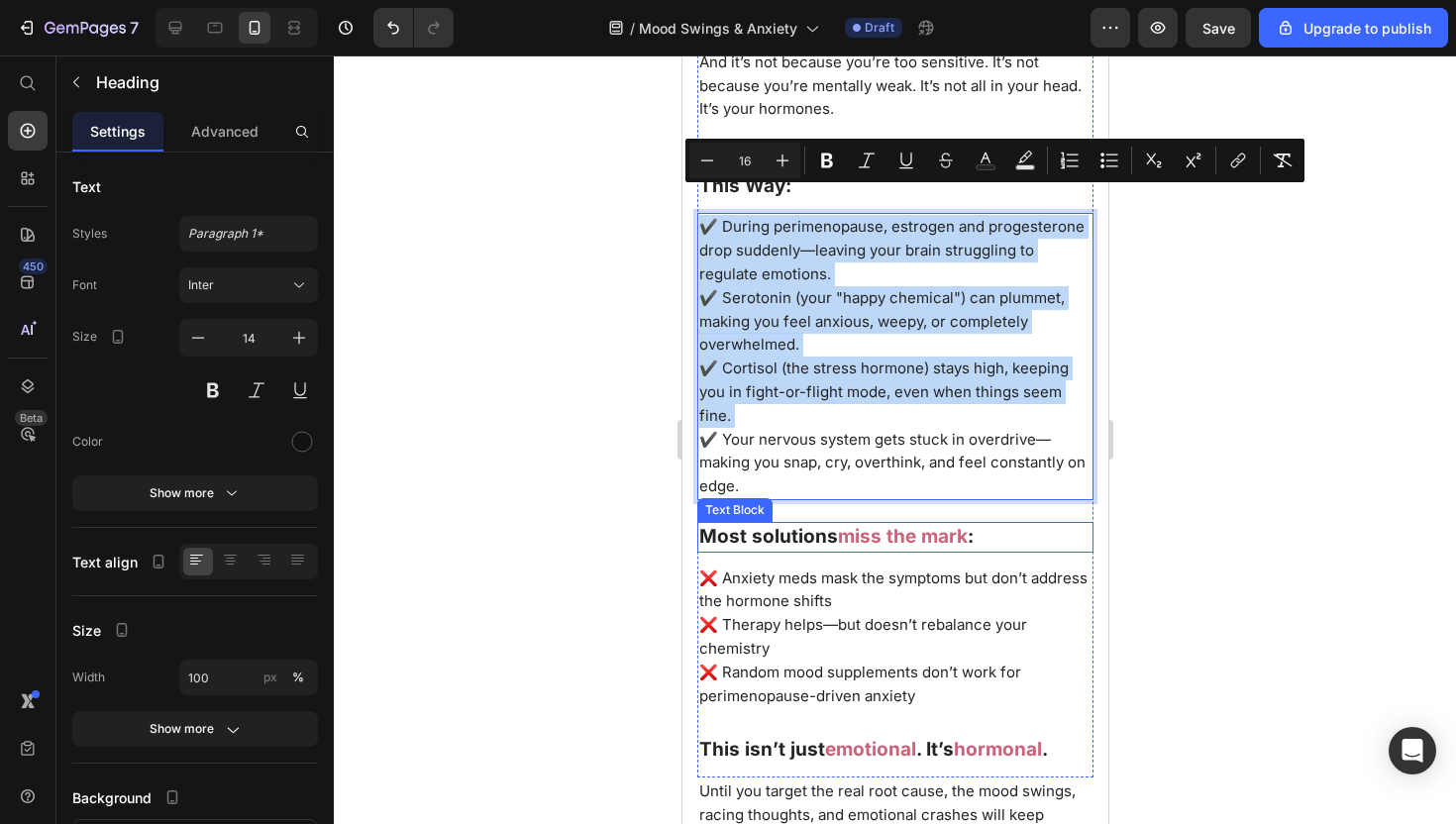 click on "❌ Anxiety meds mask the symptoms but don’t address the hormone shifts" at bounding box center [892, 589] 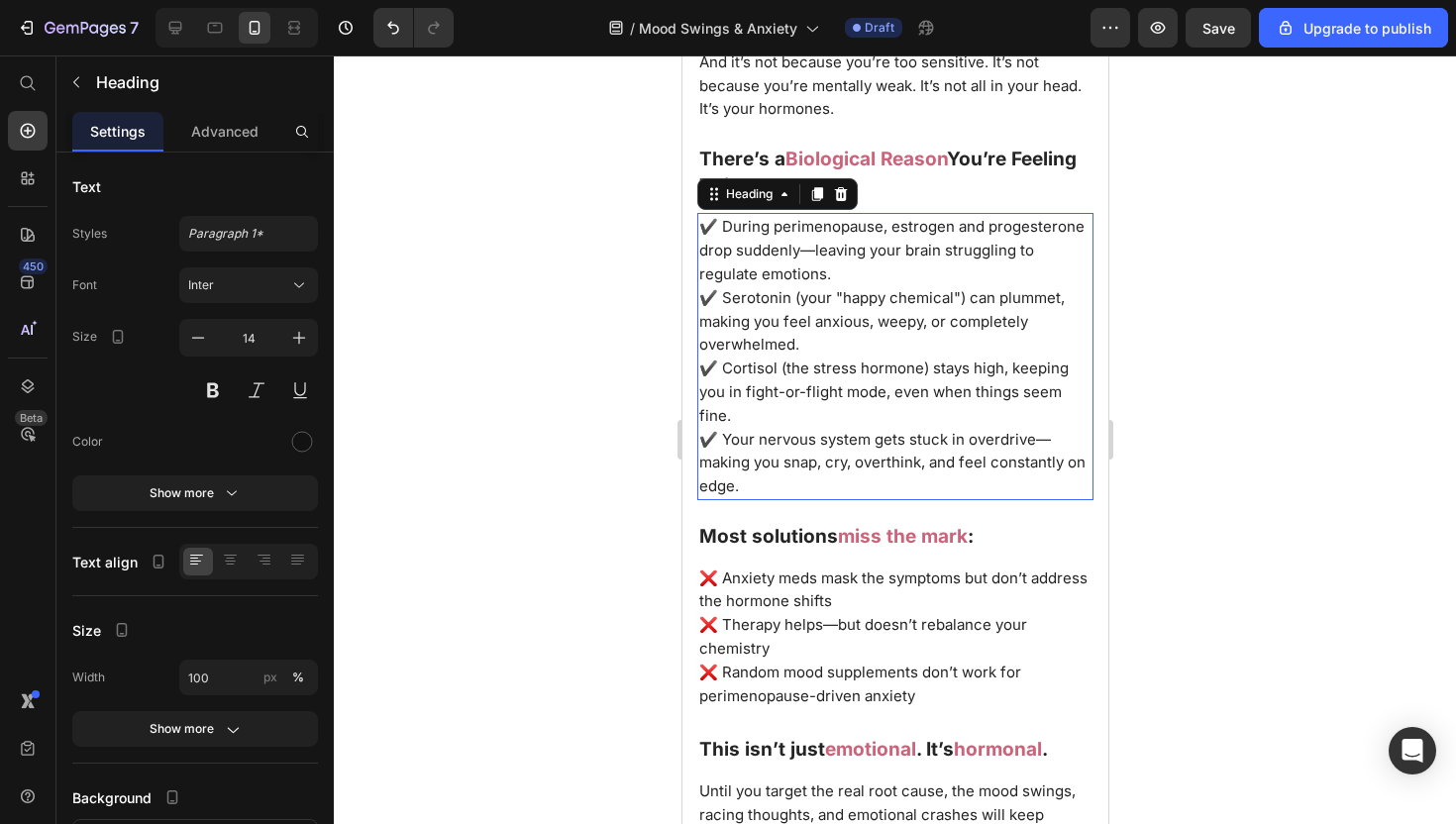 click on "✔️ Cortisol (the stress hormone) stays high, keeping you in fight-or-flight mode, even when things seem fine." at bounding box center [883, 391] 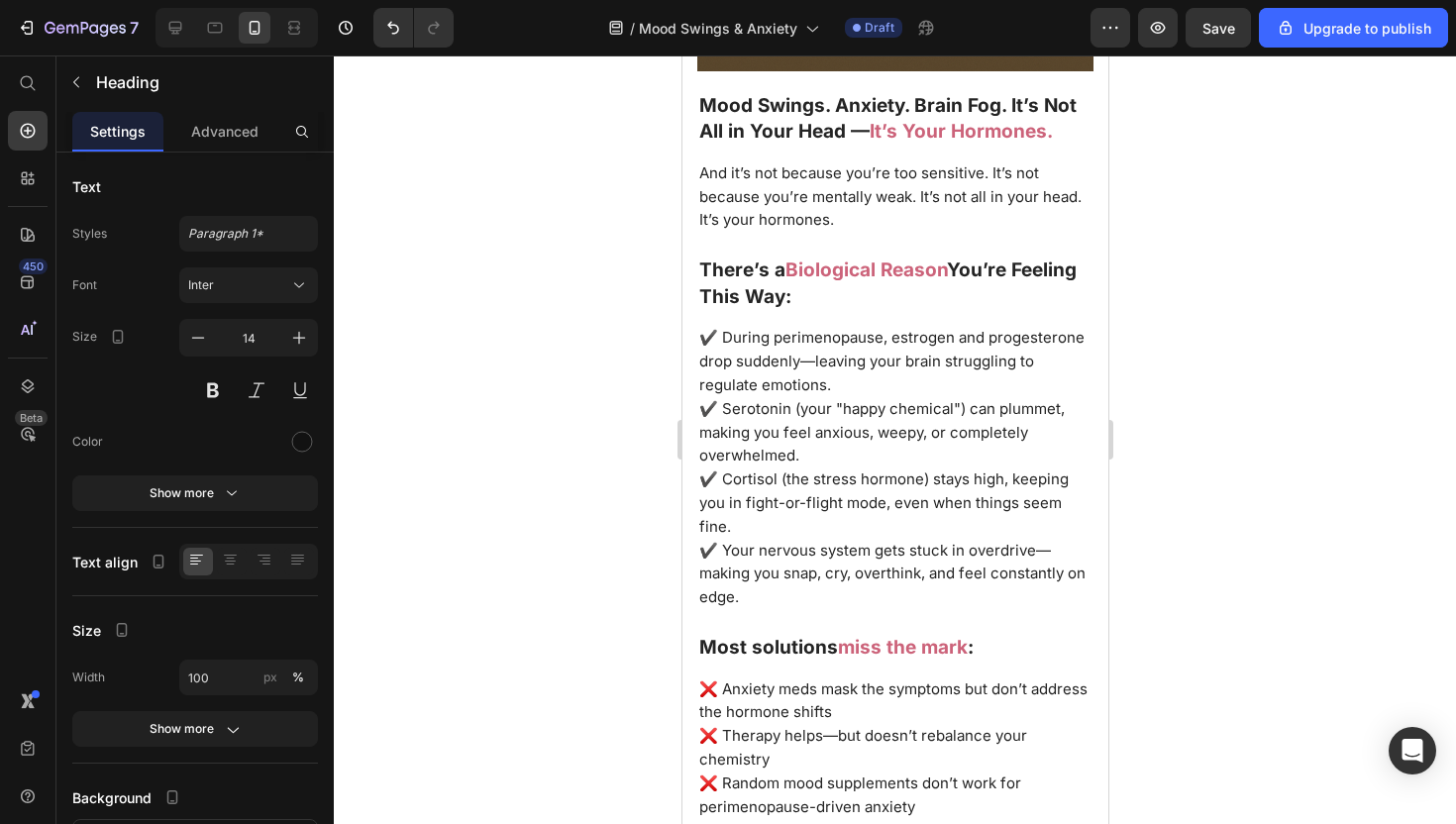 scroll, scrollTop: 2157, scrollLeft: 0, axis: vertical 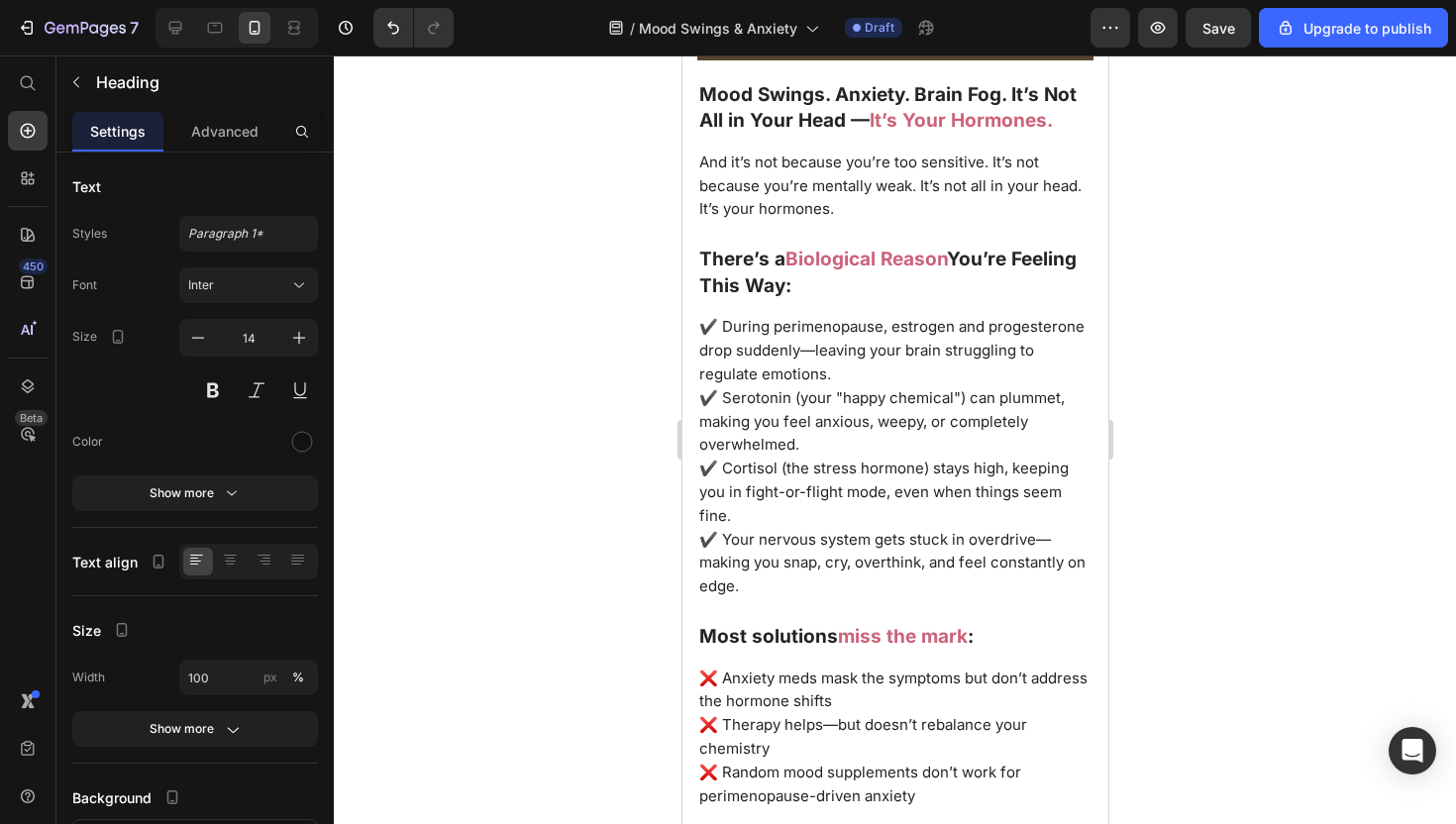 click on "✔️ Cortisol (the stress hormone) stays high, keeping you in fight-or-flight mode, even when things seem fine." at bounding box center [883, 491] 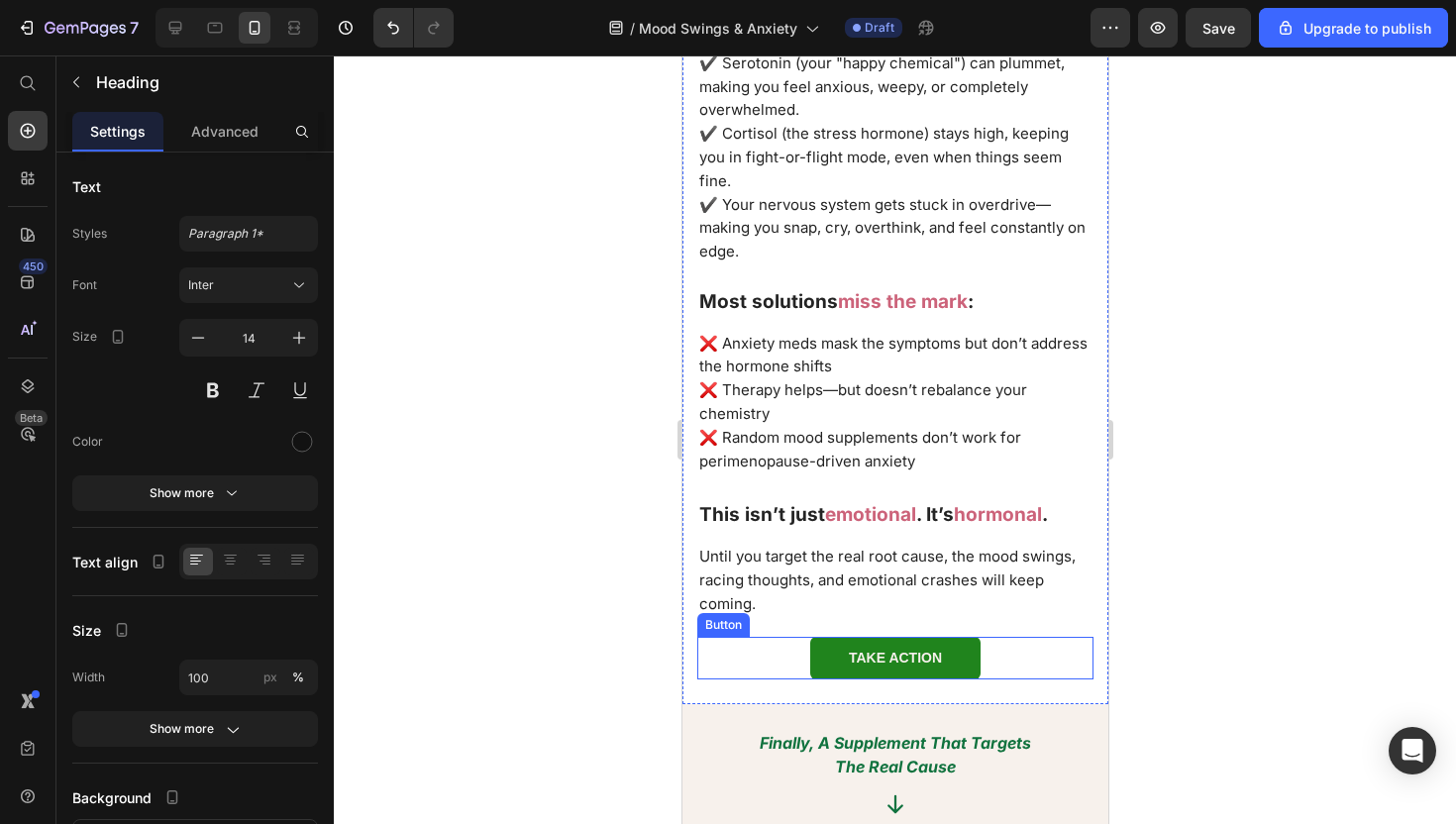 scroll, scrollTop: 2508, scrollLeft: 0, axis: vertical 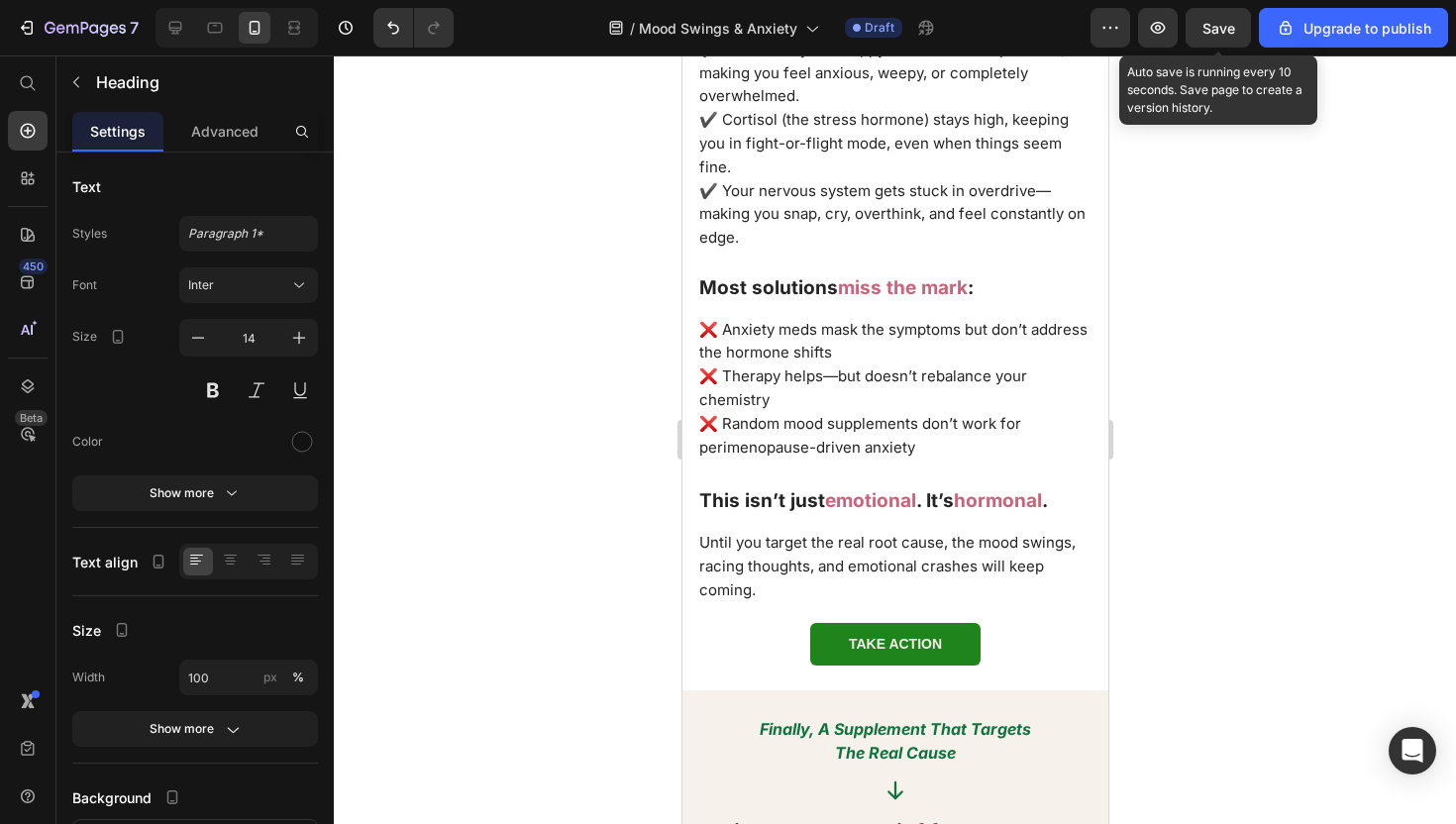 click on "Save" at bounding box center [1218, 28] 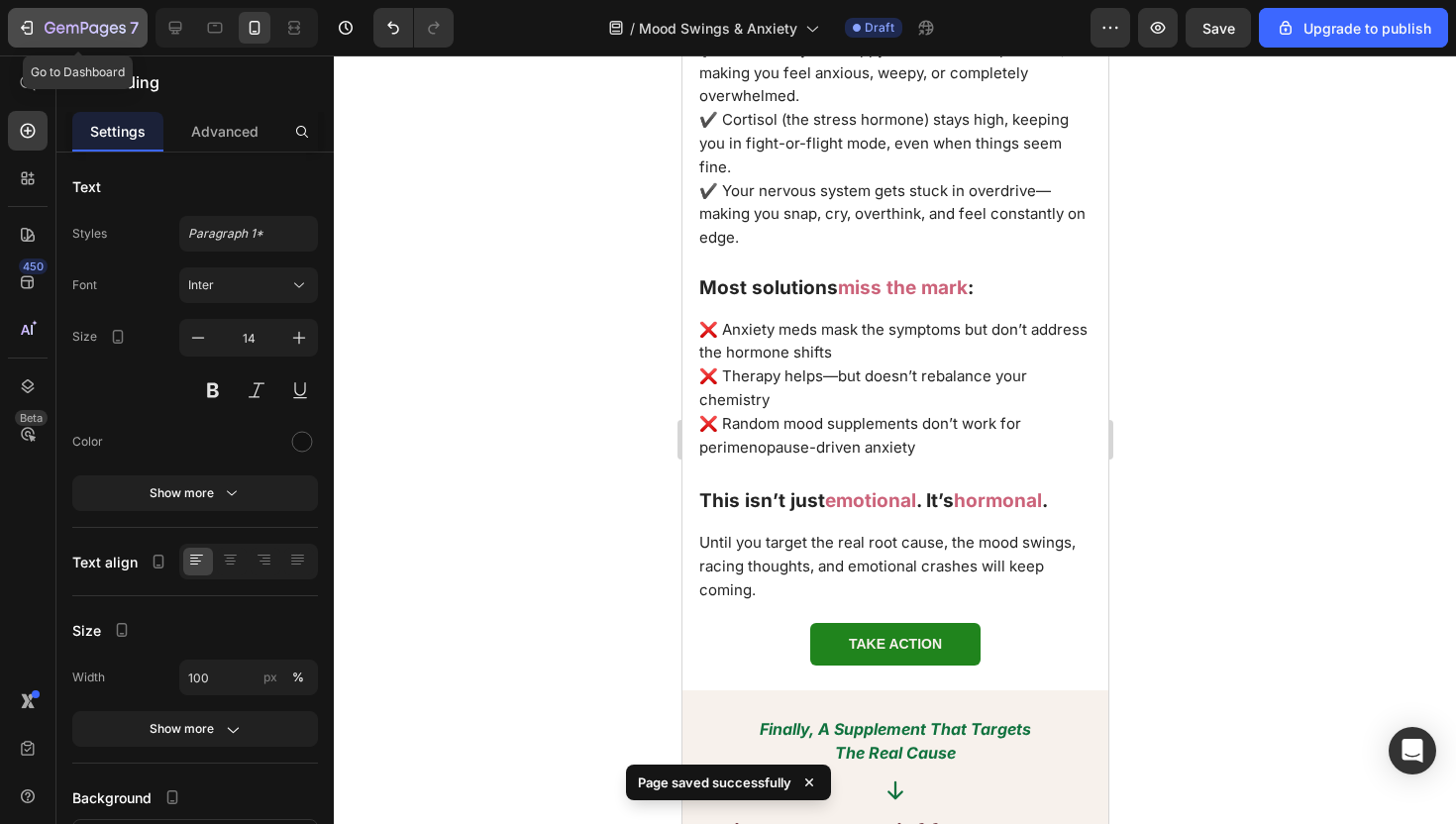 click on "7" at bounding box center [77, 28] 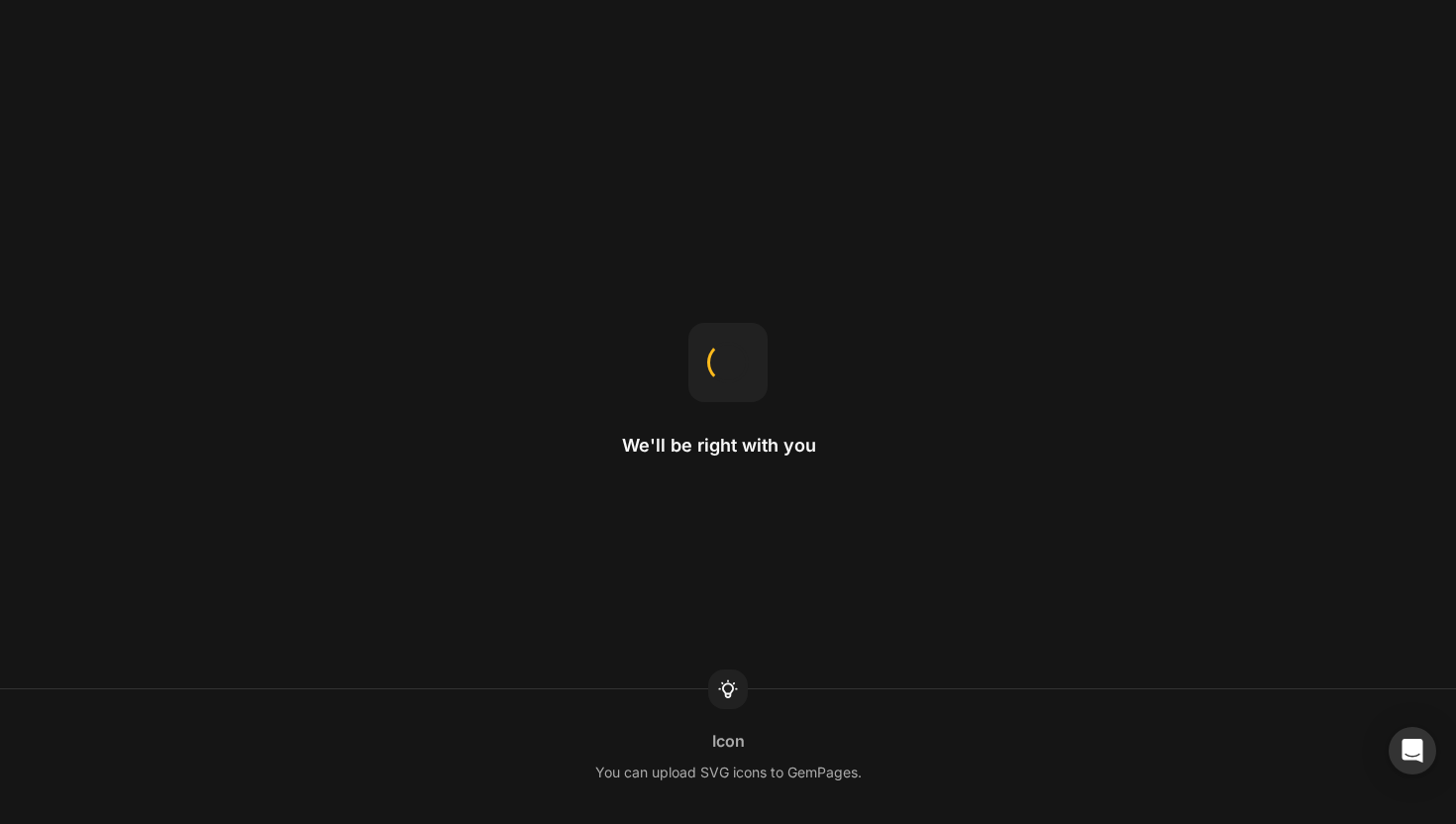 scroll, scrollTop: 0, scrollLeft: 0, axis: both 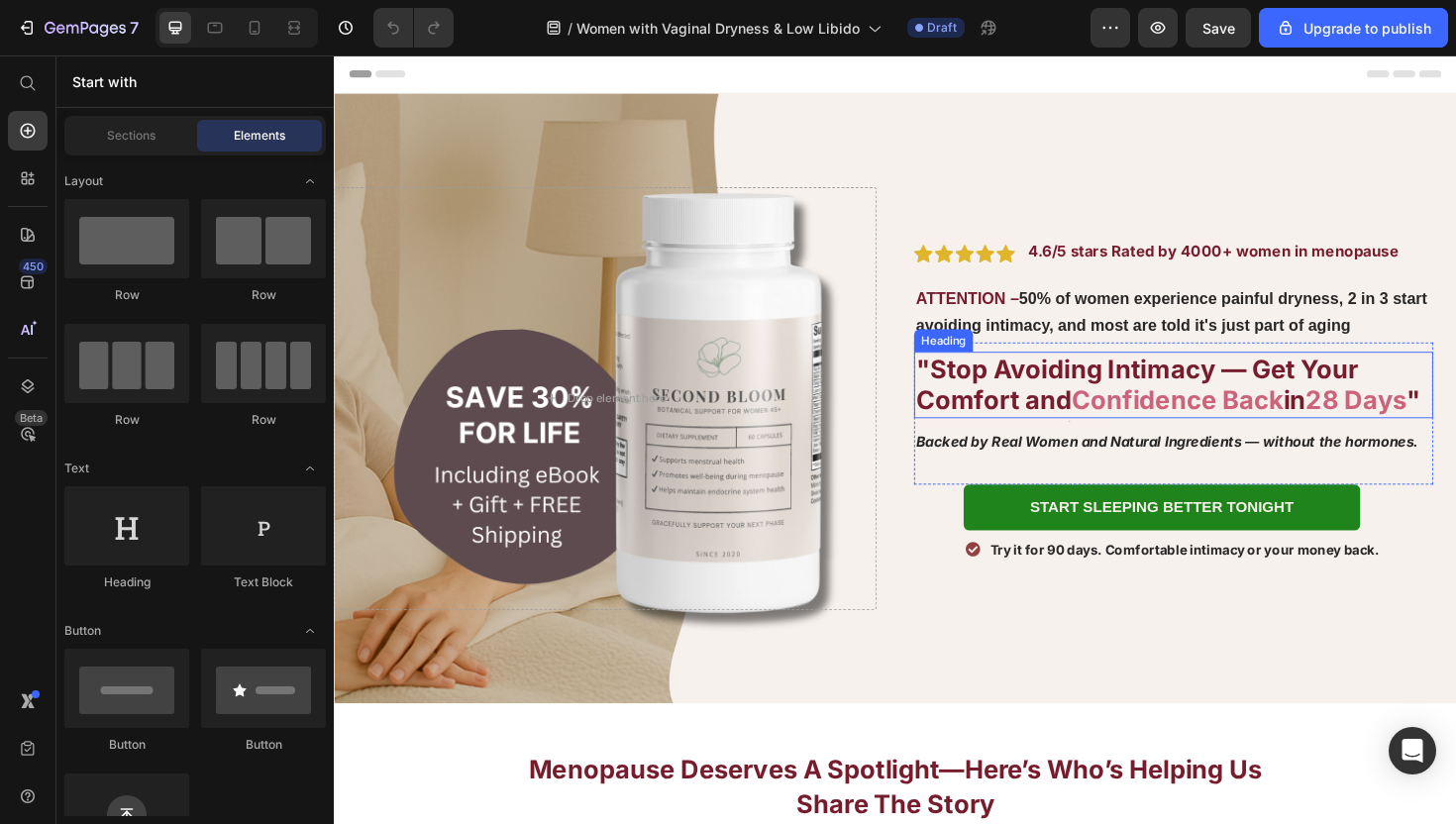 click on "Confidence" at bounding box center [1192, 420] 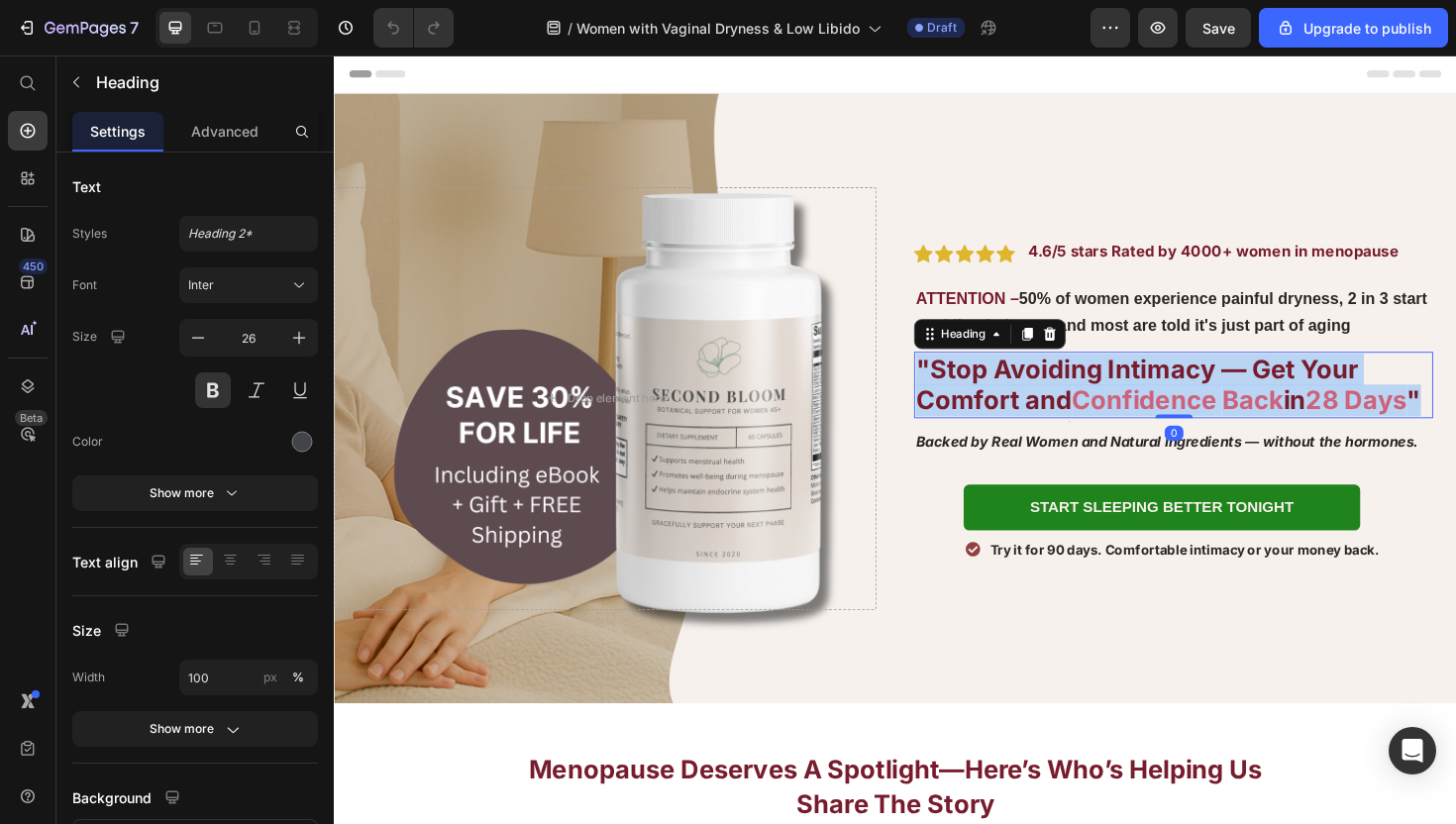 click on "Confidence" at bounding box center [1192, 420] 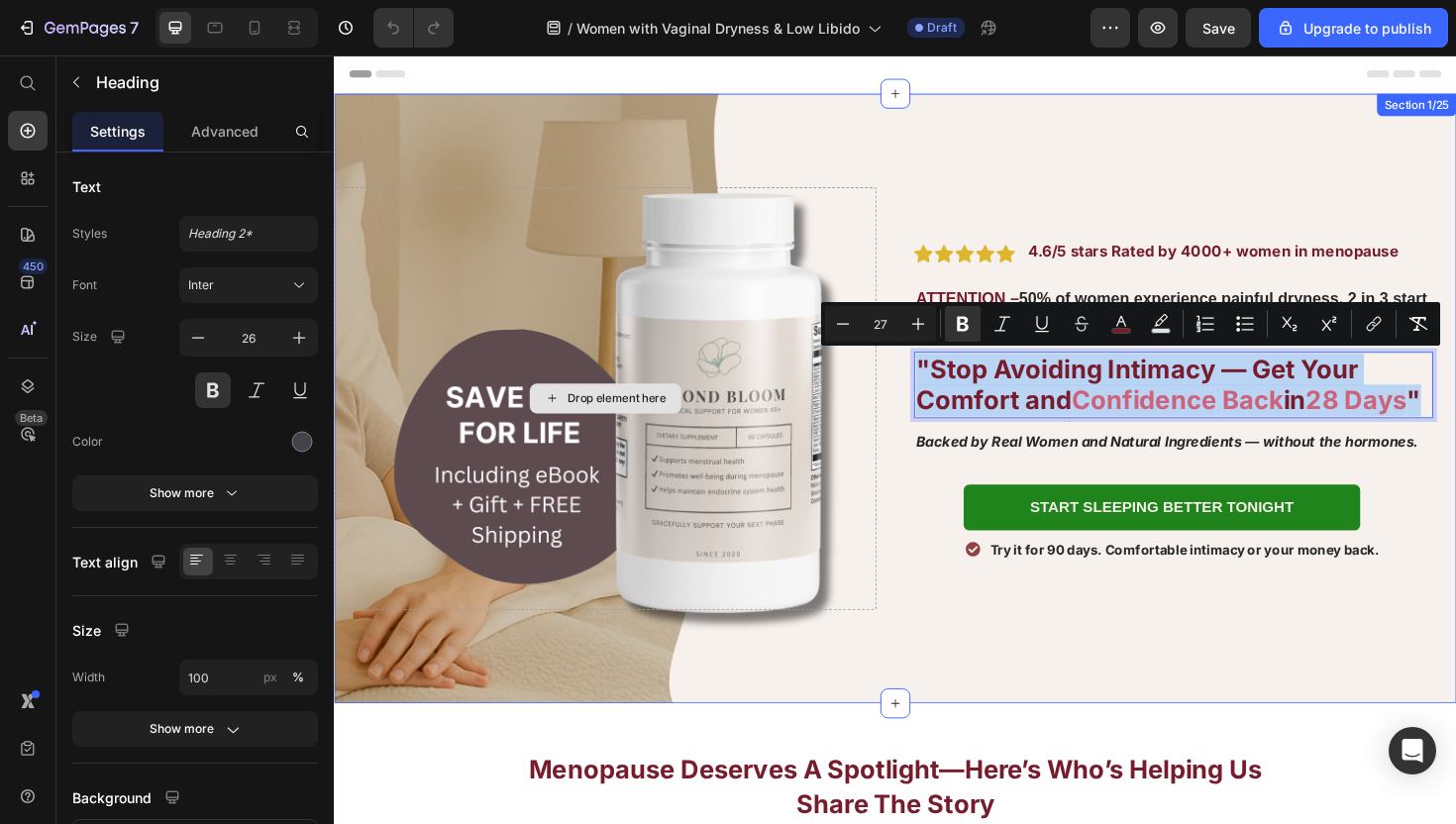 click on "Drop element here" at bounding box center (621, 419) 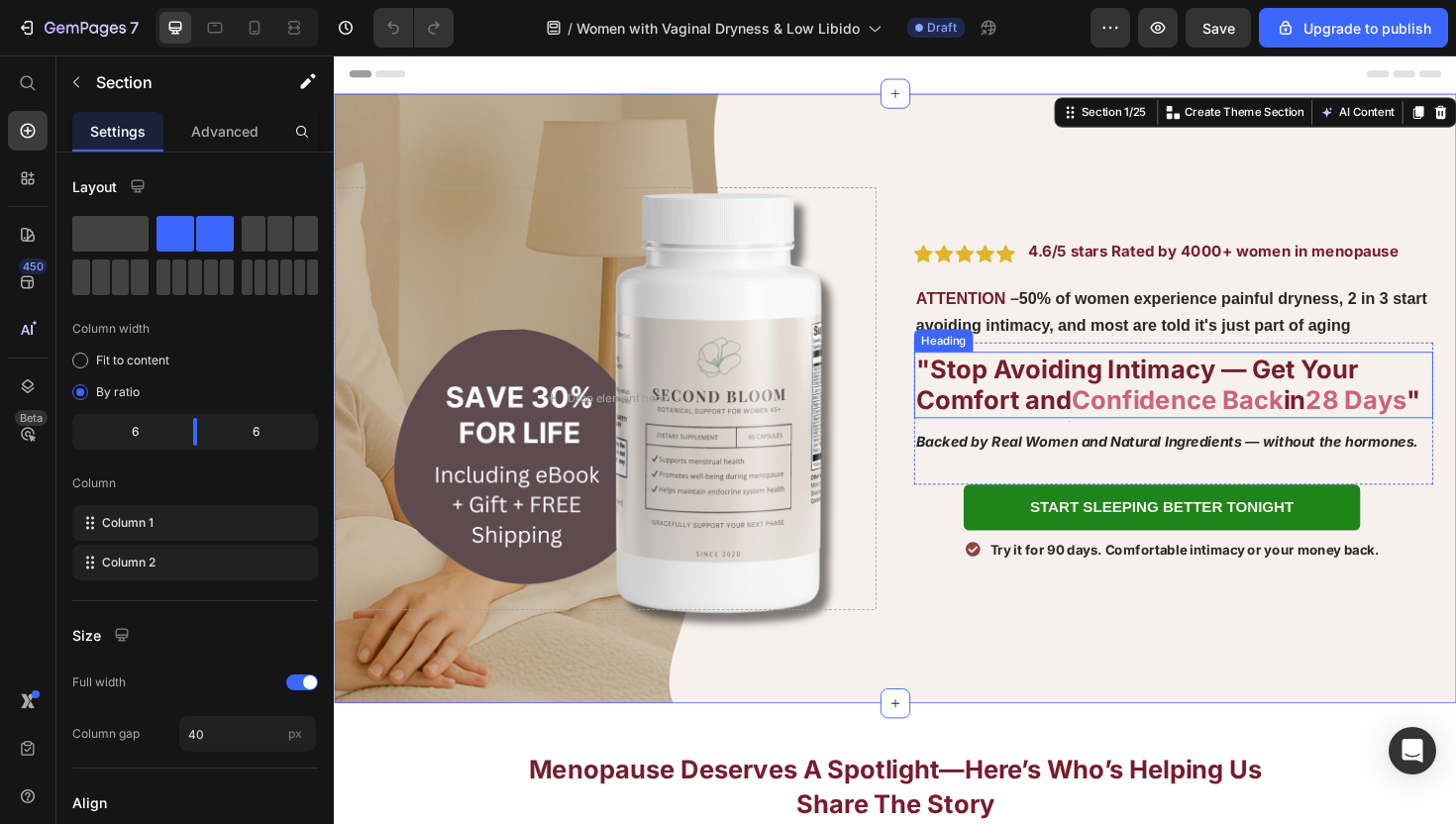 click on "28 Days" at bounding box center (1416, 420) 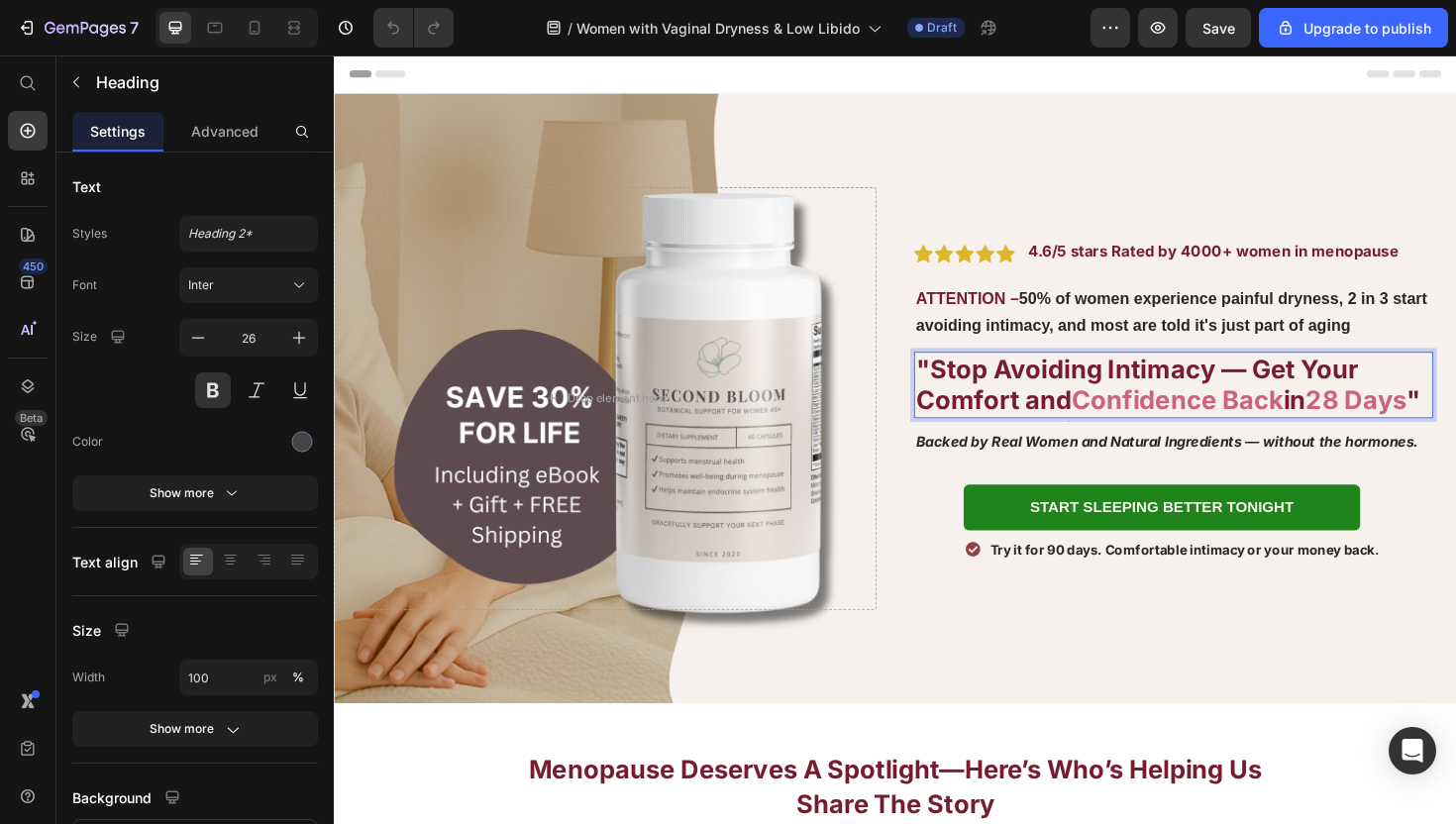 click on ""Stop Avoiding Intimacy — Get Your Comfort and" at bounding box center (1184, 404) 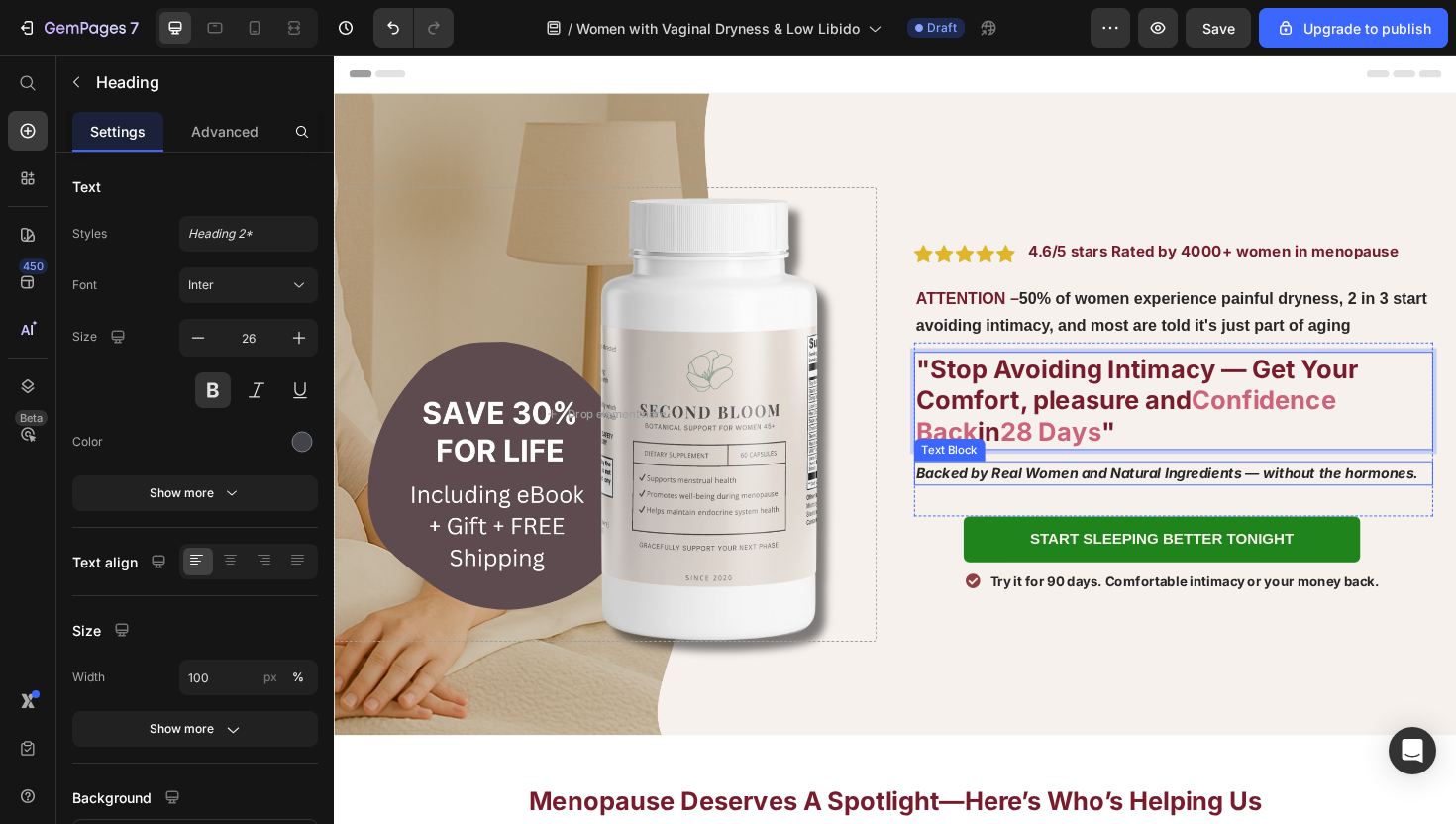 click on "Backed by Real Women and Natural Ingredients — without the hormones." at bounding box center (1215, 497) 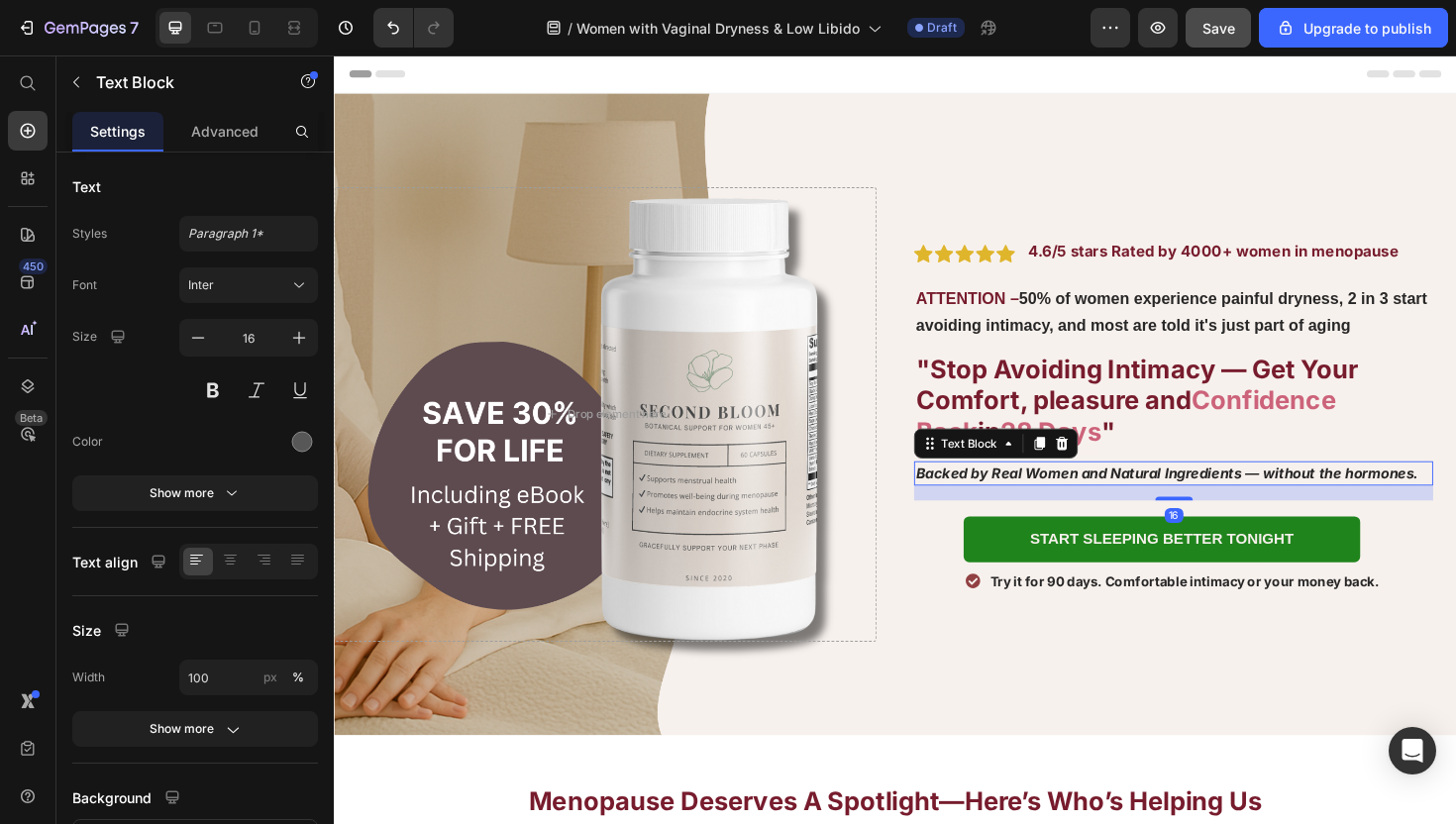 drag, startPoint x: 793, startPoint y: 278, endPoint x: 1223, endPoint y: 35, distance: 493.91194 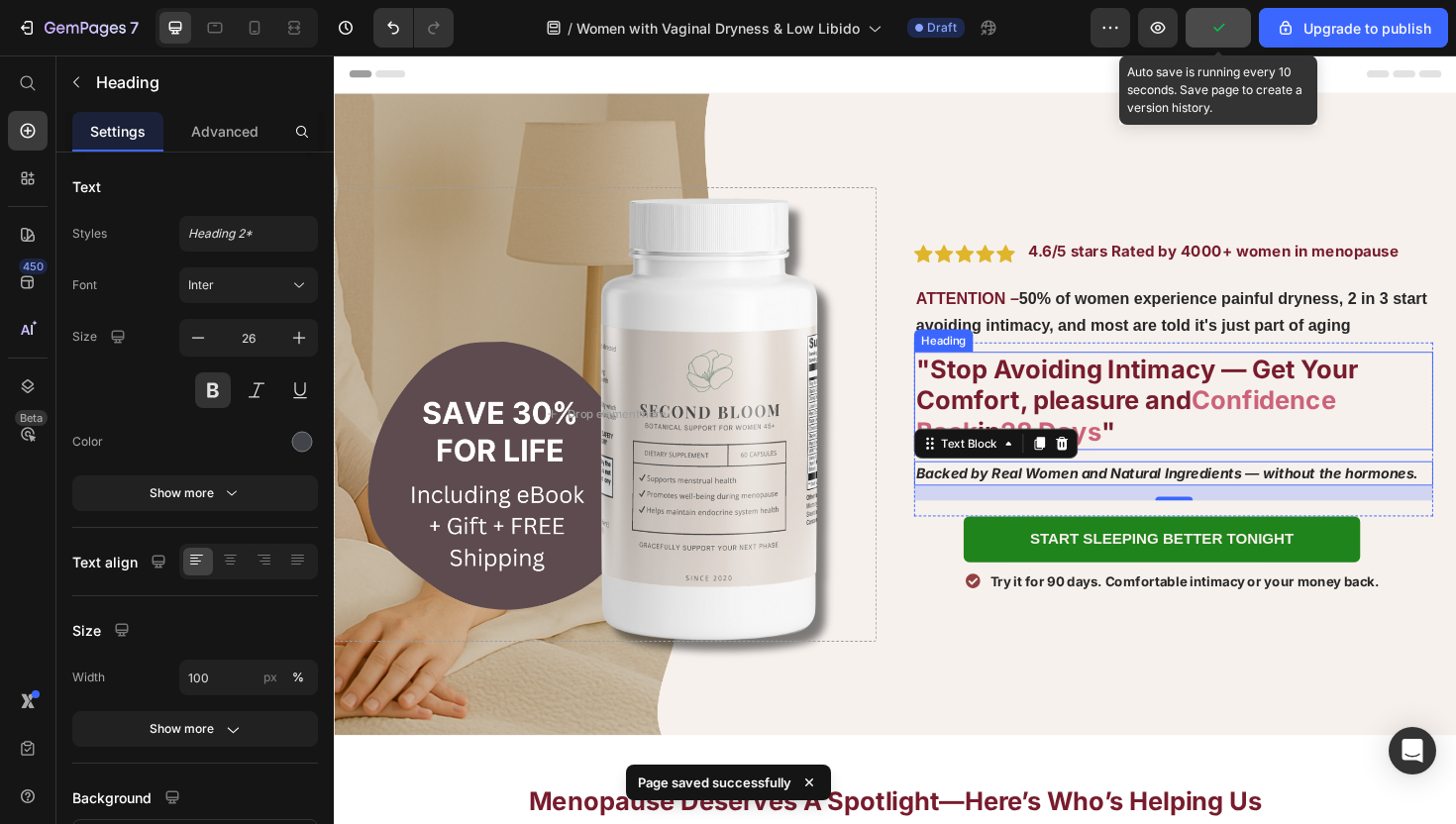 click on "⁠⁠⁠⁠⁠⁠⁠ "Stop Avoiding Intimacy — Get Your Comfort, pleasure and  Confidence   Back  in  28 Days "" at bounding box center (1222, 421) 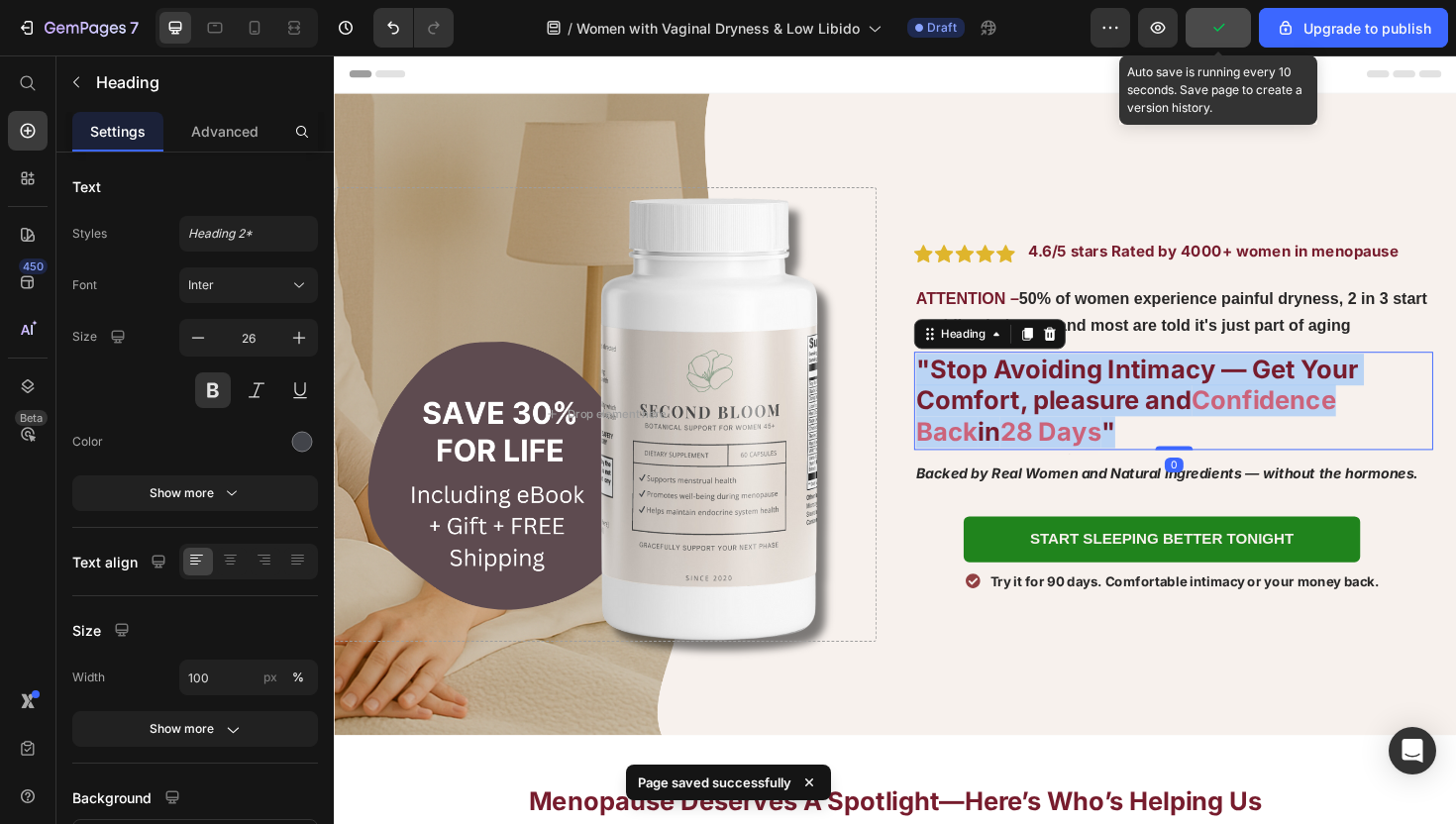 click on ""Stop Avoiding Intimacy — Get Your Comfort, pleasure and  Confidence   Back  in  28 Days "" at bounding box center [1222, 421] 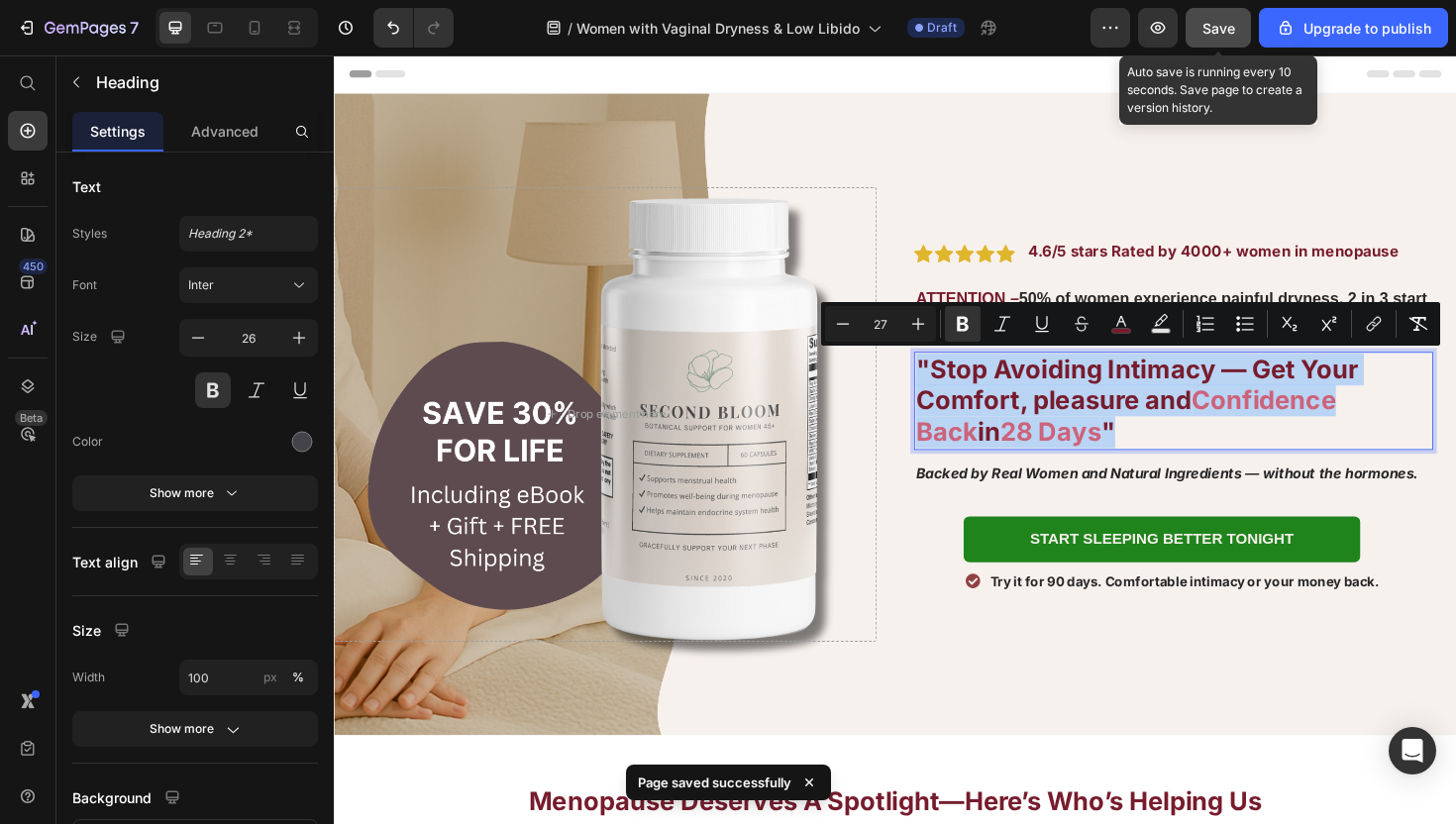 copy on ""Stop Avoiding Intimacy — Get Your Comfort, pleasure and  Confidence   Back  in  28 Days "" 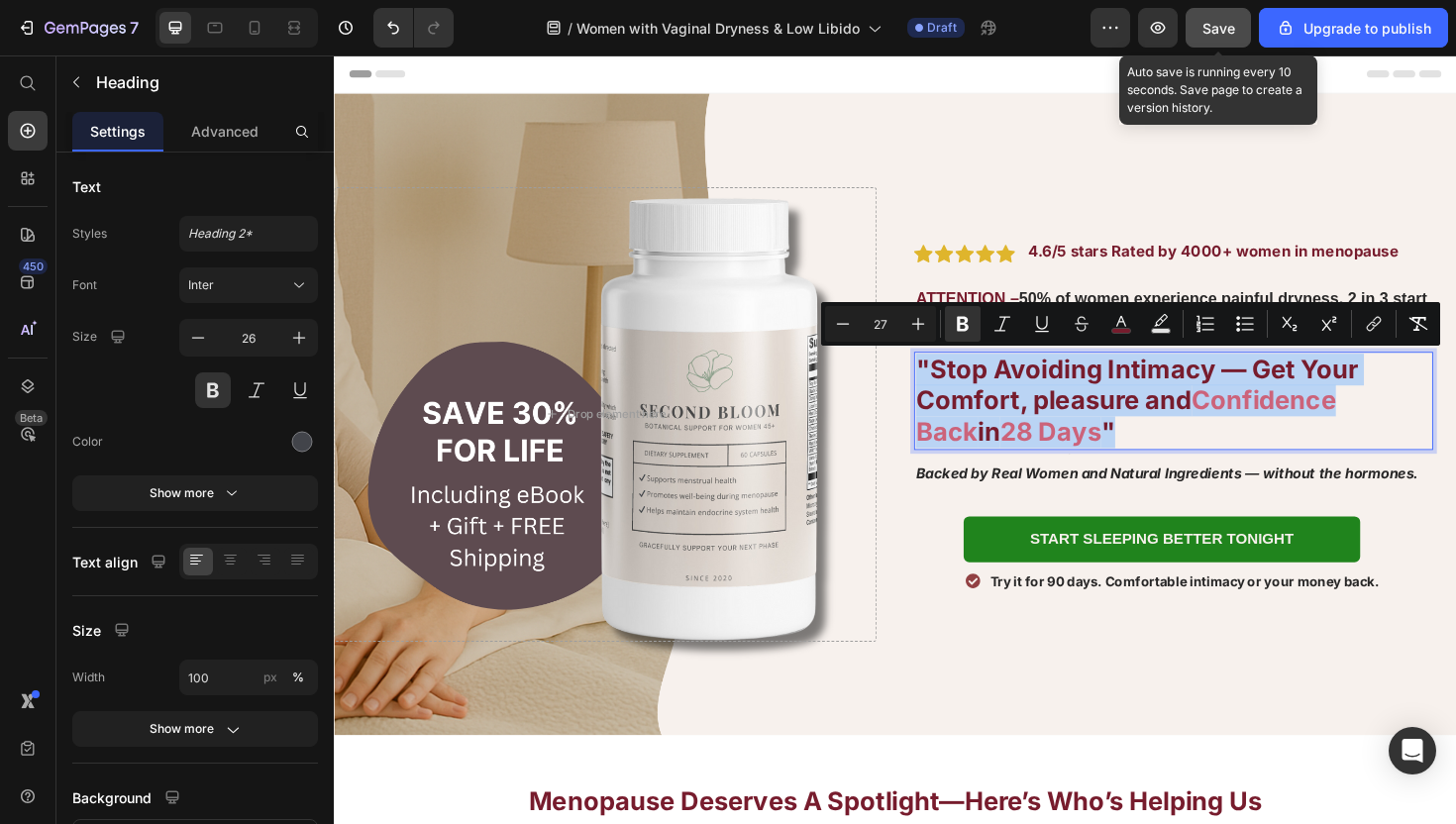 click on ""Stop Avoiding Intimacy — Get Your Comfort, pleasure and" at bounding box center [1184, 404] 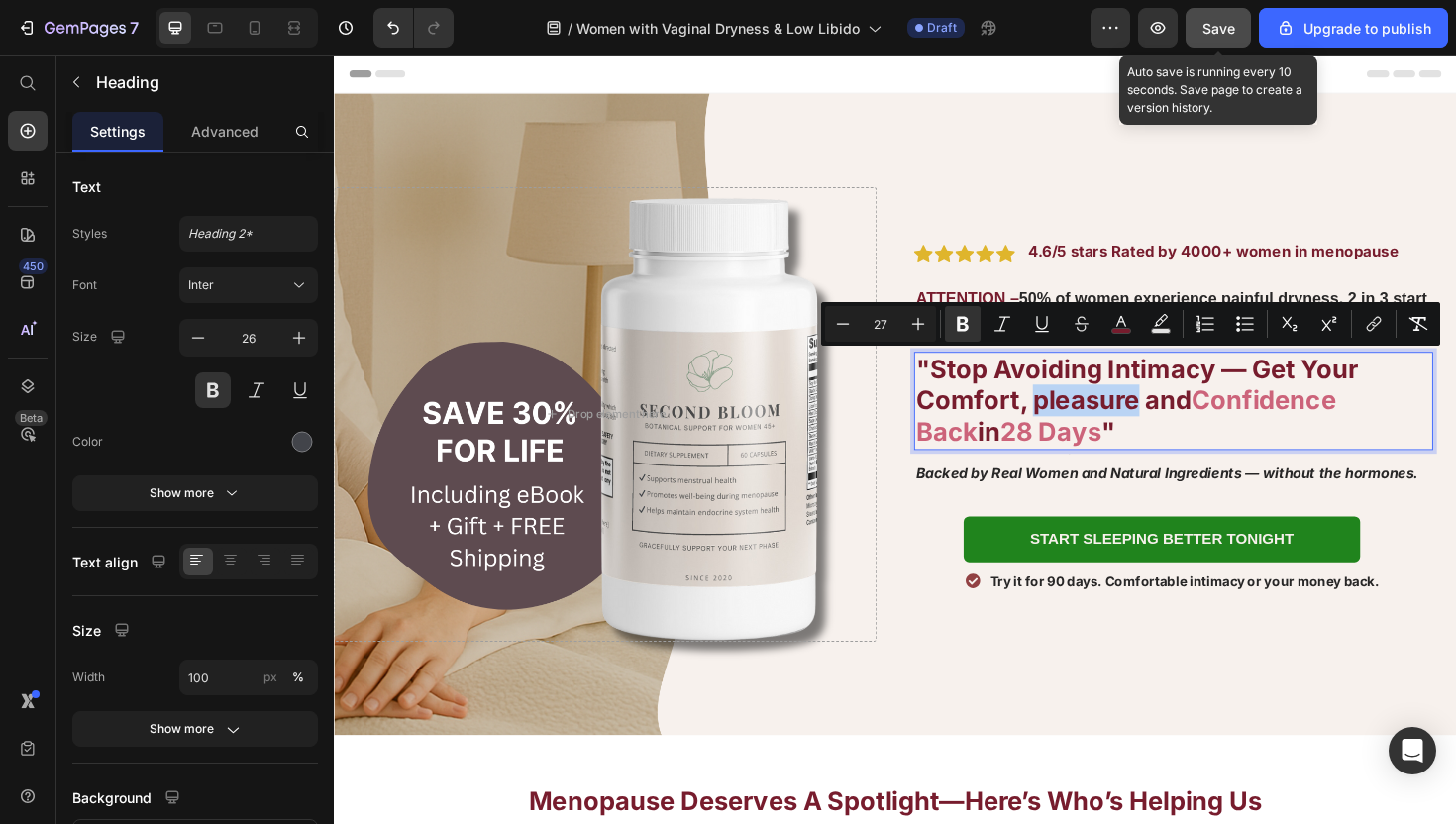 click on ""Stop Avoiding Intimacy — Get Your Comfort, pleasure and" at bounding box center [1184, 404] 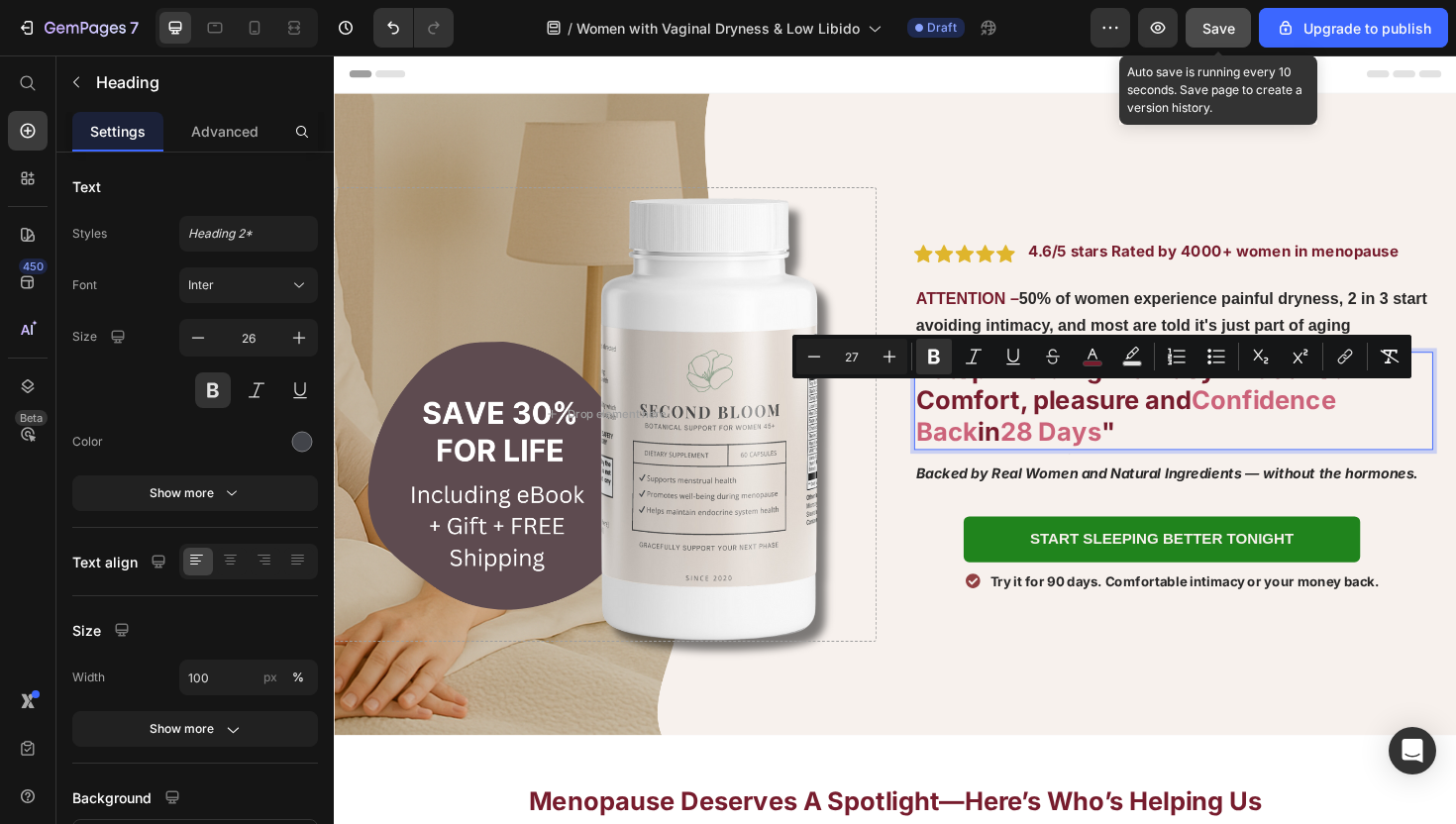 click on ""Stop Avoiding Intimacy — Get Your Comfort, pleasure and  Confidence   Back  in  28 Days "" at bounding box center [1222, 421] 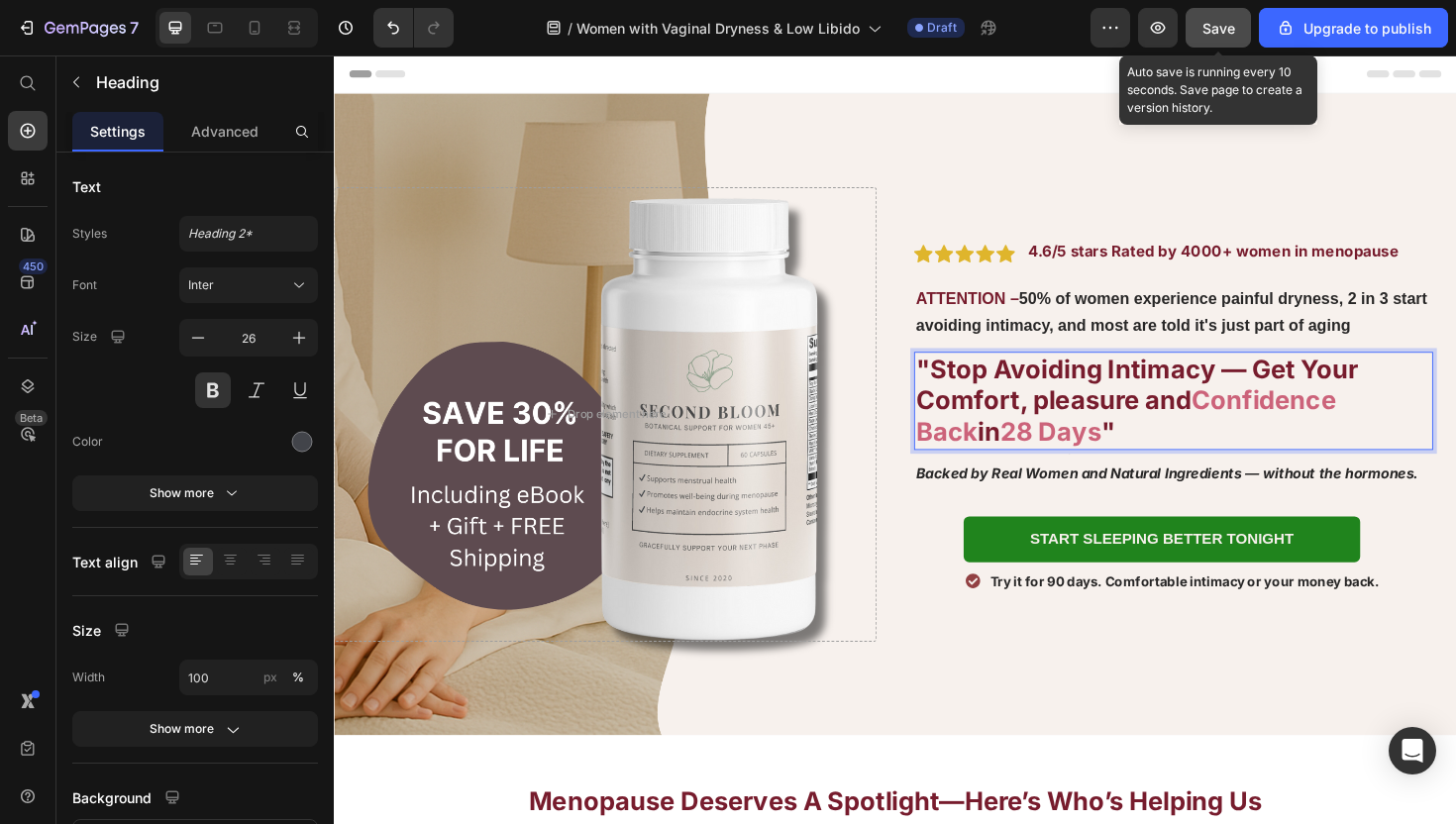 click on ""Stop Avoiding Intimacy — Get Your Comfort, pleasure and  Confidence   Back  in  28 Days "" at bounding box center (1222, 421) 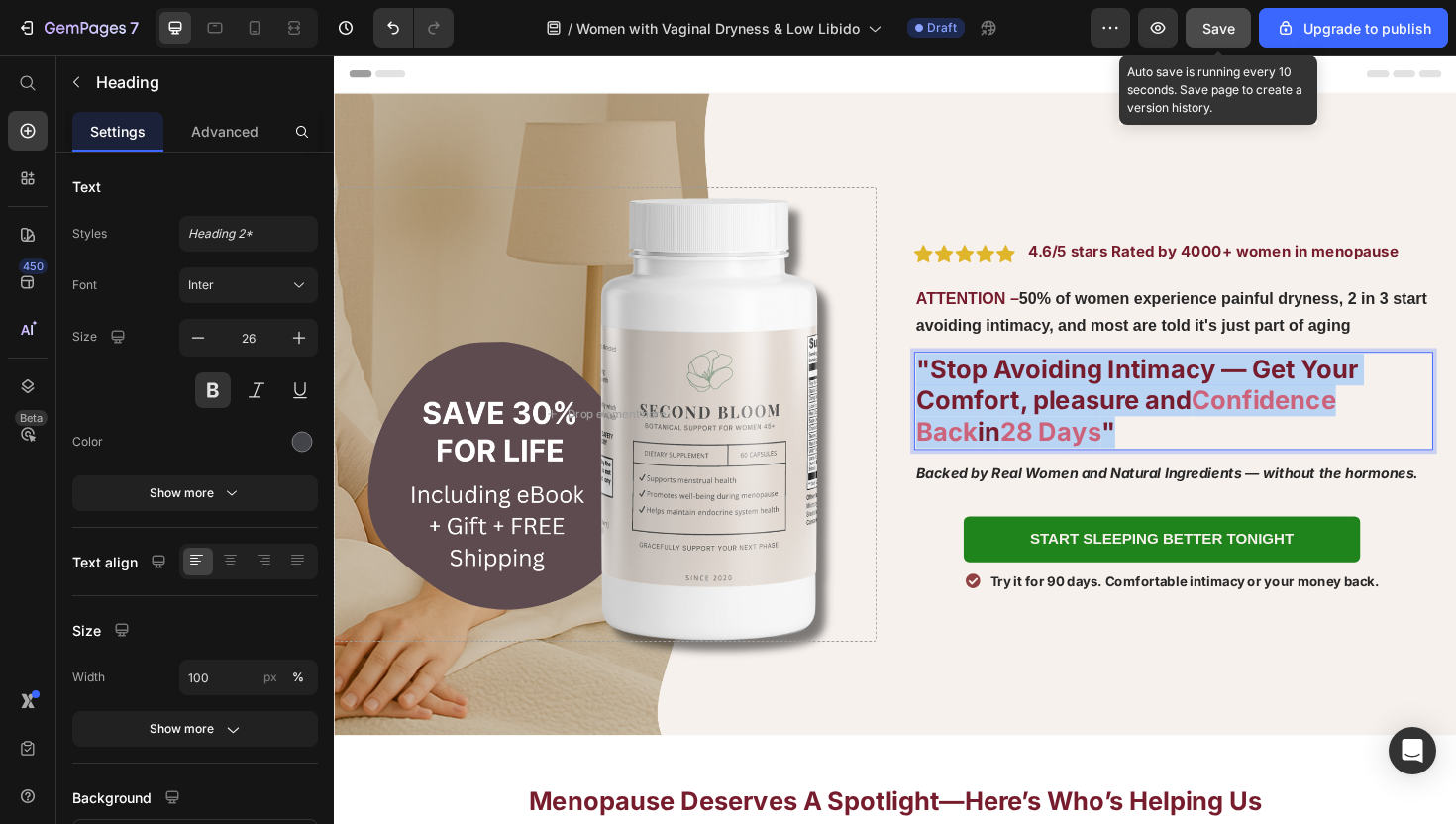 click on ""Stop Avoiding Intimacy — Get Your Comfort, pleasure and  Confidence   Back  in  28 Days "" at bounding box center (1222, 421) 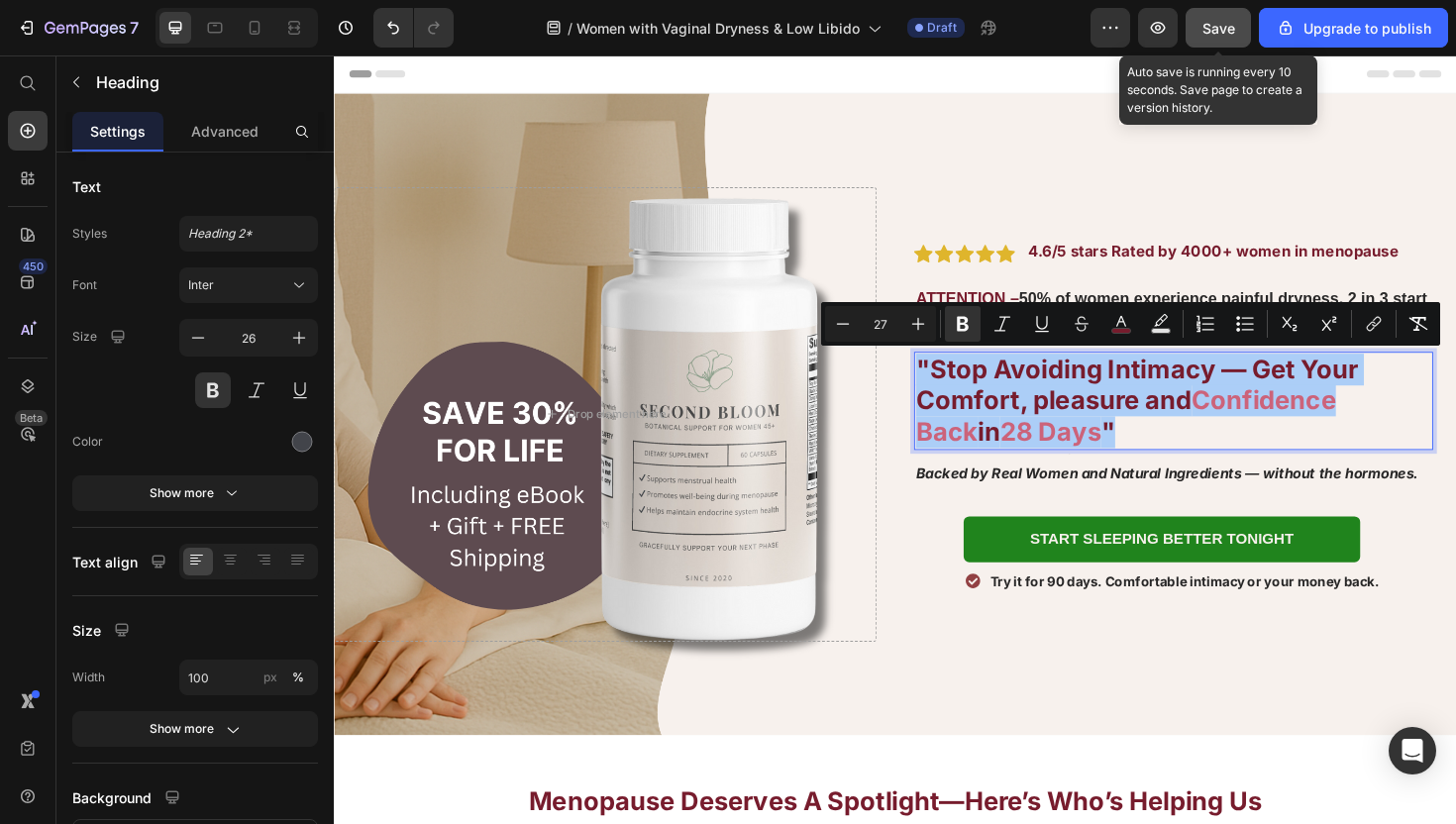 click on "Backed by Real Women and Natural Ingredients — without the hormones." at bounding box center [1215, 497] 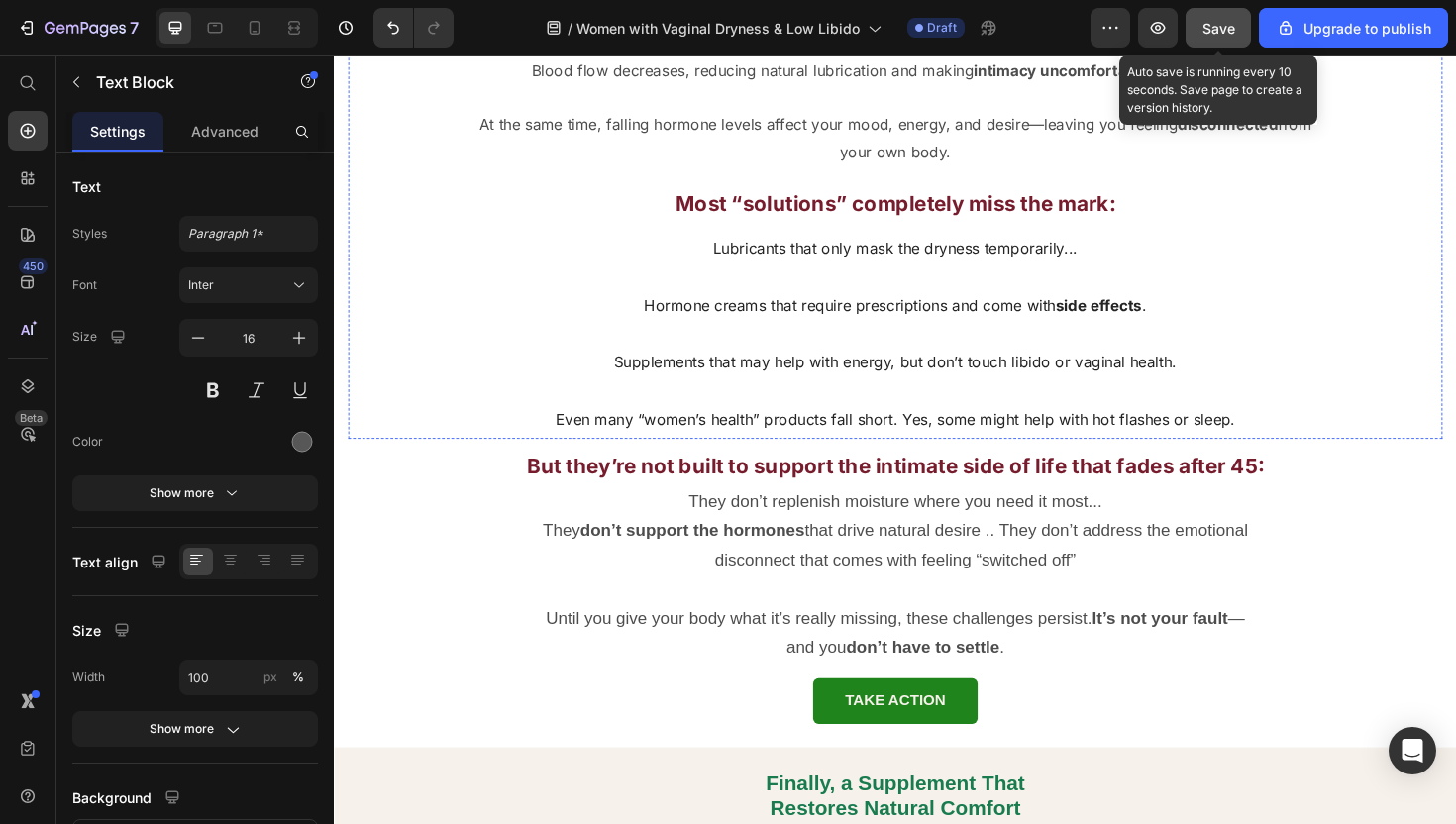 scroll, scrollTop: 2308, scrollLeft: 0, axis: vertical 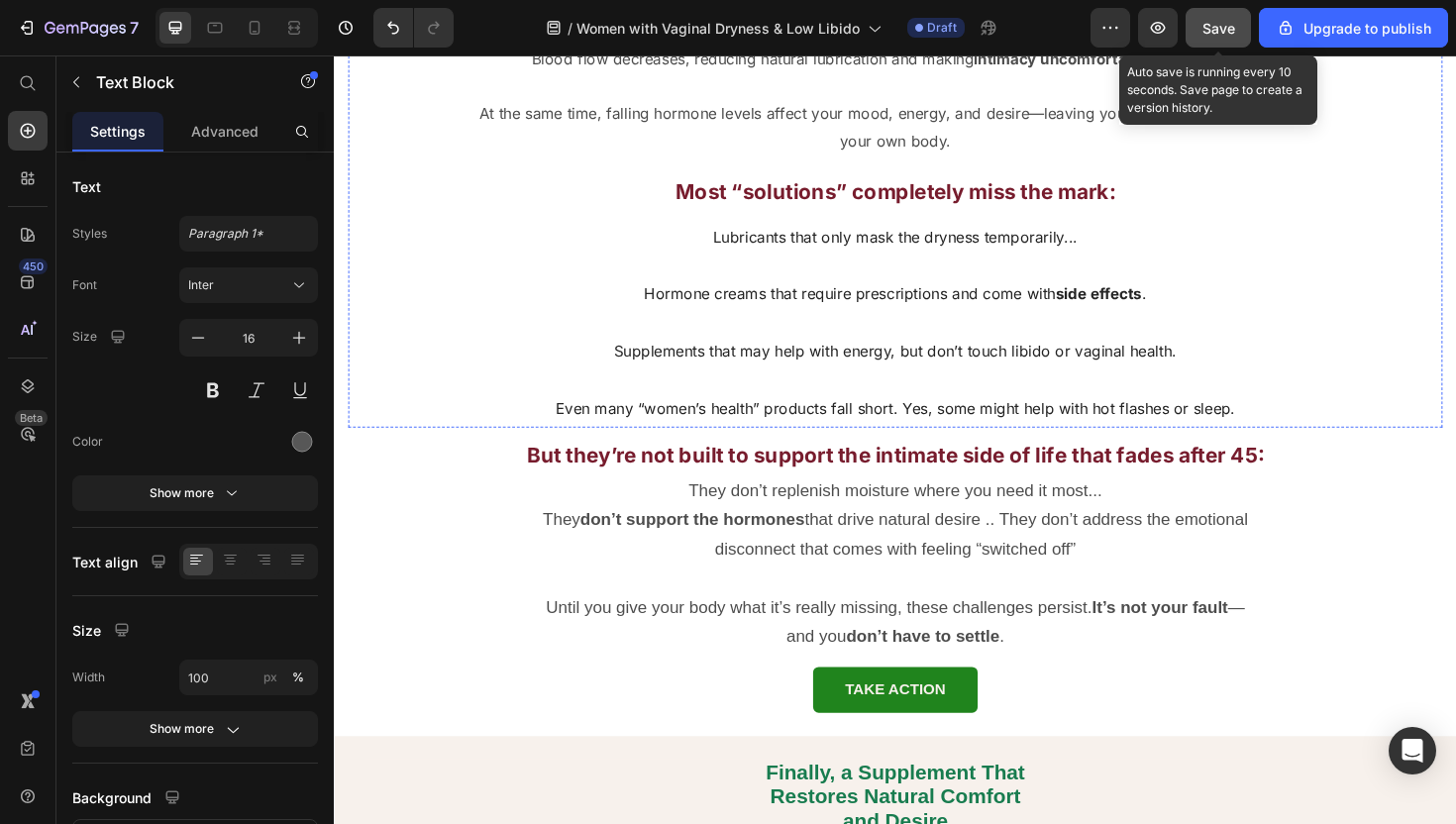 click on "Here’s what’s really going on:" at bounding box center [928, -44] 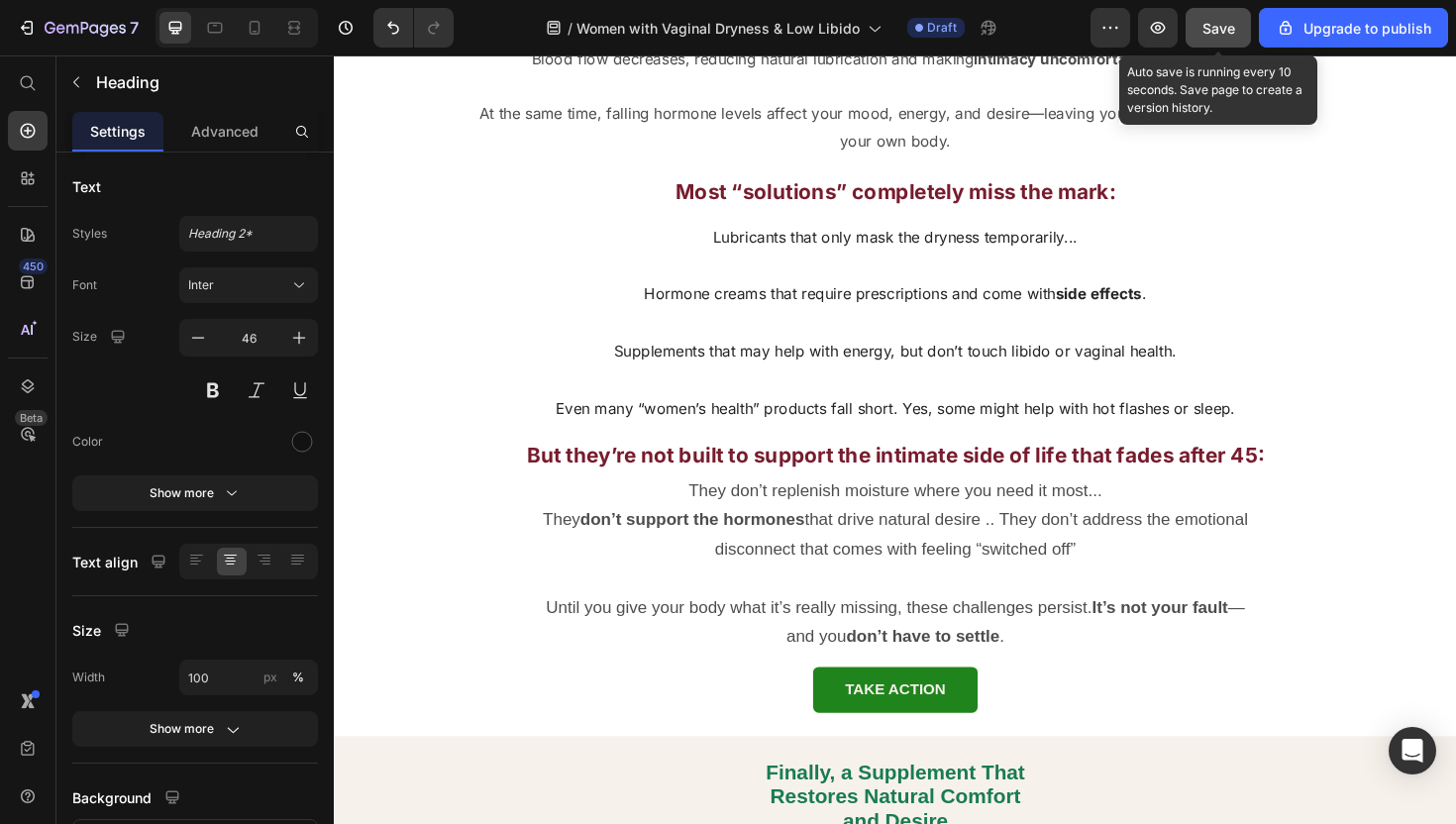click on "Here’s what’s really going on:" at bounding box center [928, -44] 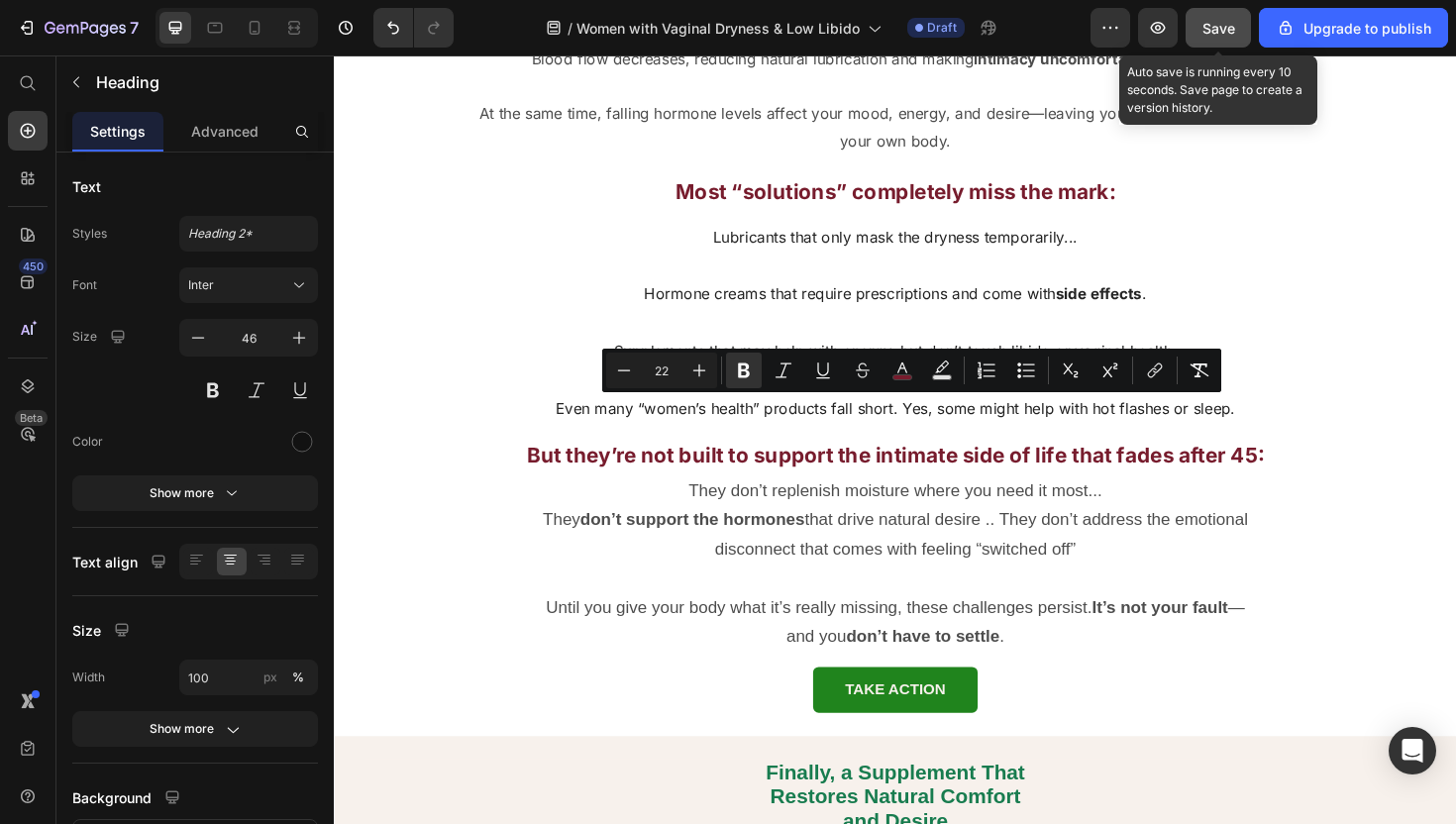 scroll, scrollTop: 2238, scrollLeft: 0, axis: vertical 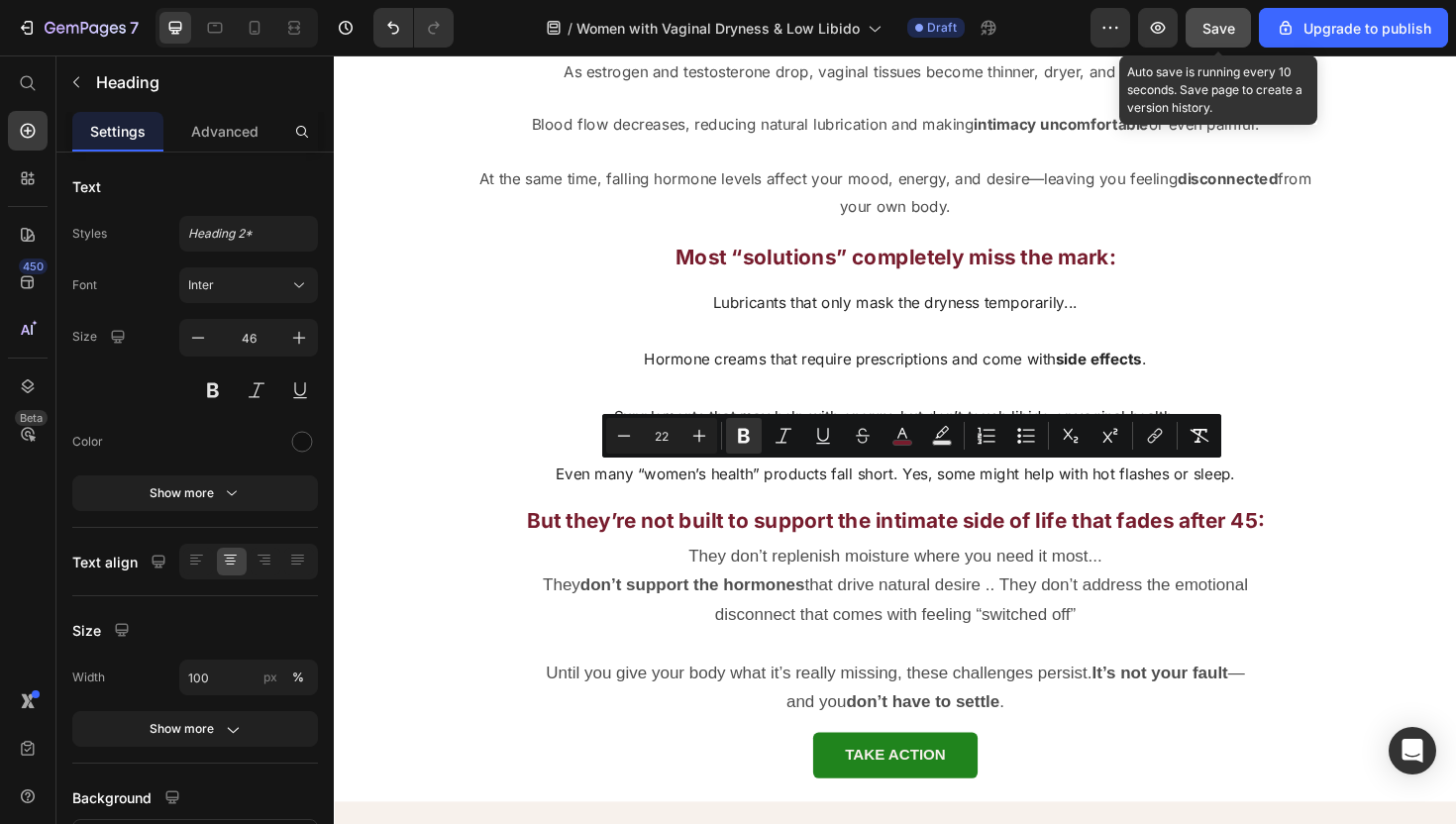 click on "Here’s what’s really going on:" at bounding box center [928, 26] 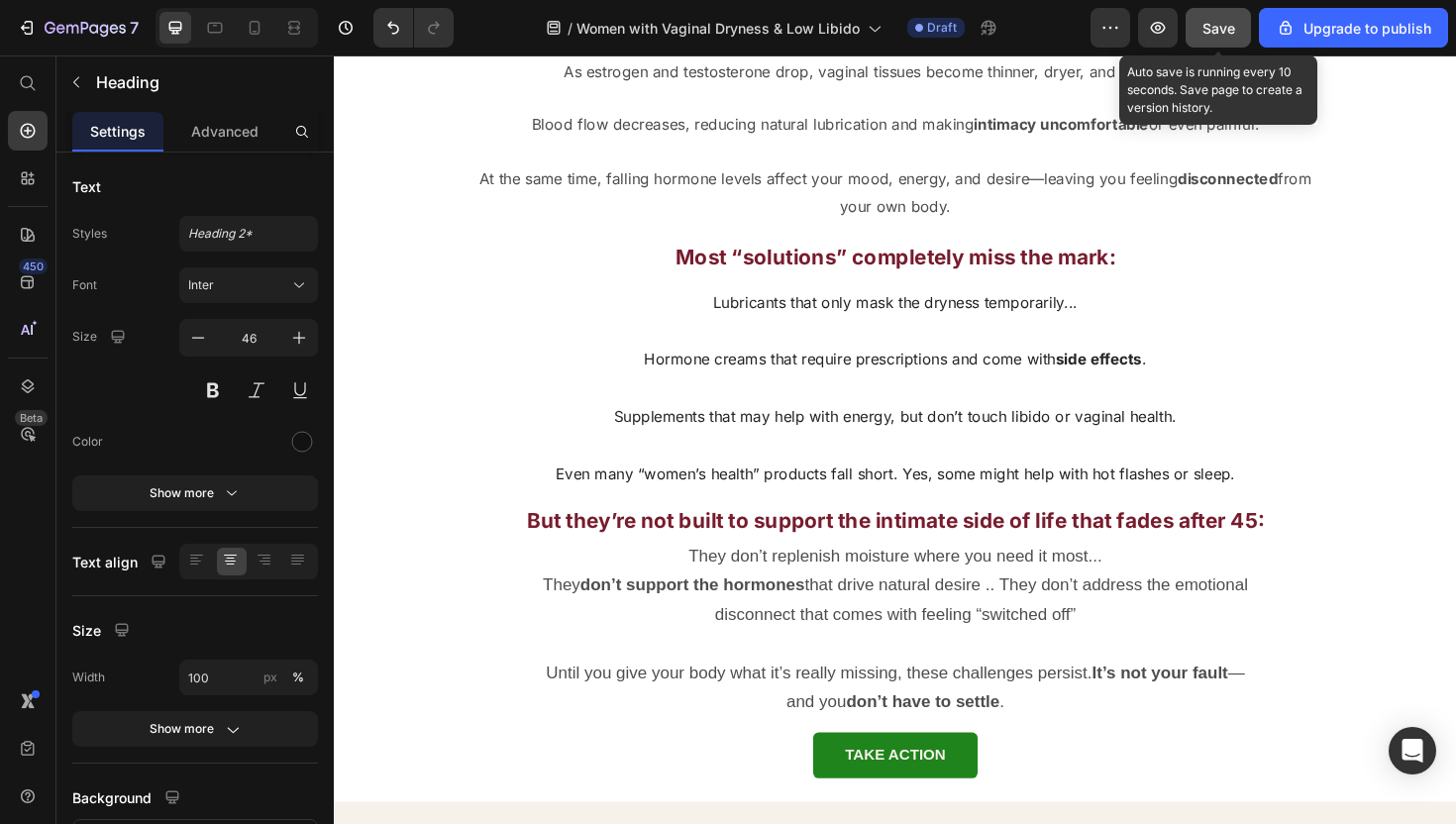 click on "Here’s what’s really going on:" at bounding box center (928, 26) 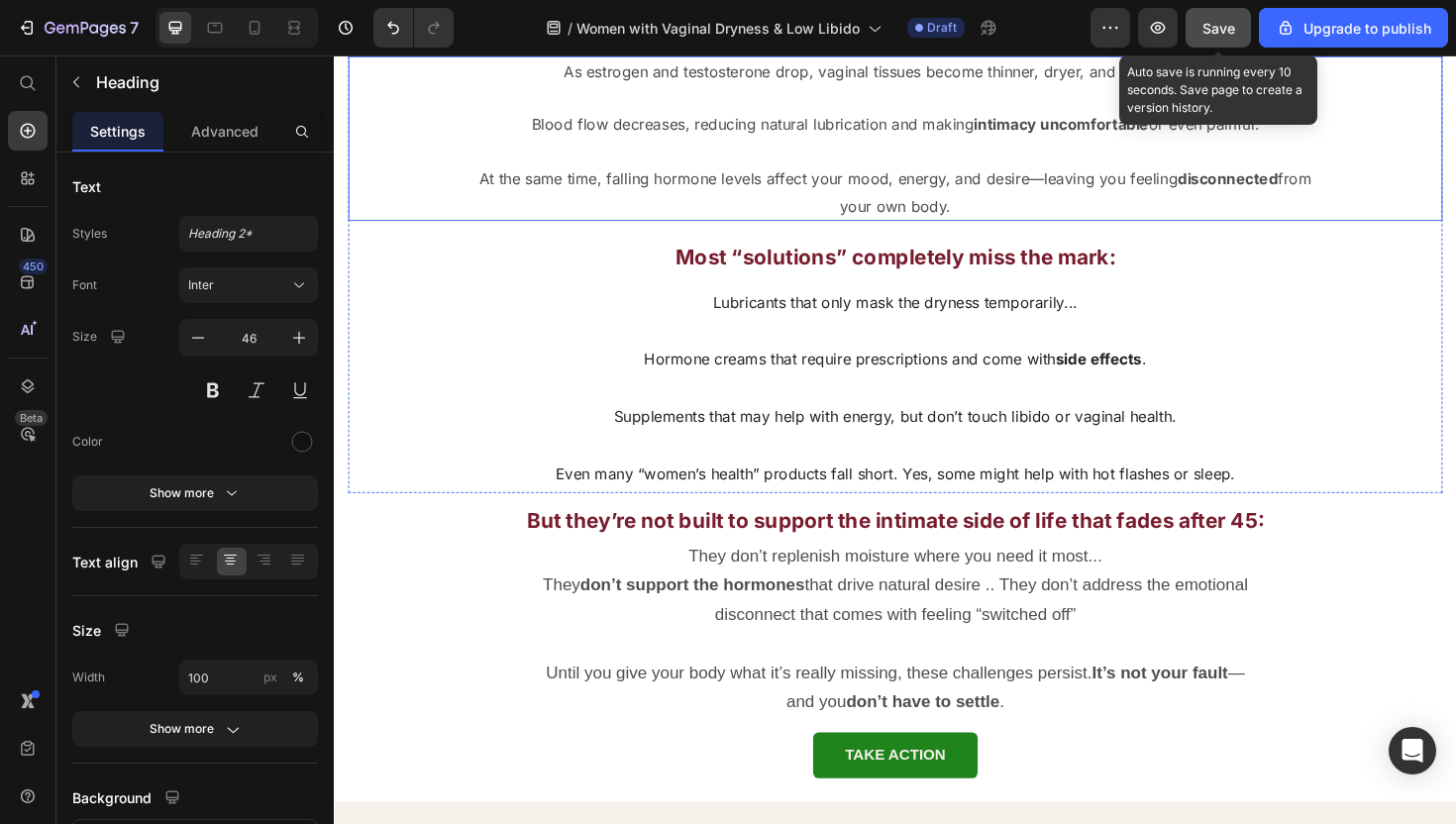 click on "As estrogen and testosterone drop, vaginal tissues become thinner, dryer, and more sensitive.  Blood flow decreases, reducing natural lubrication and making  intimacy uncomfortable  or even painful.  At the same time, falling hormone levels affect your mood, energy, and desire—leaving you feeling  disconnected  from your own body." at bounding box center (928, 144) 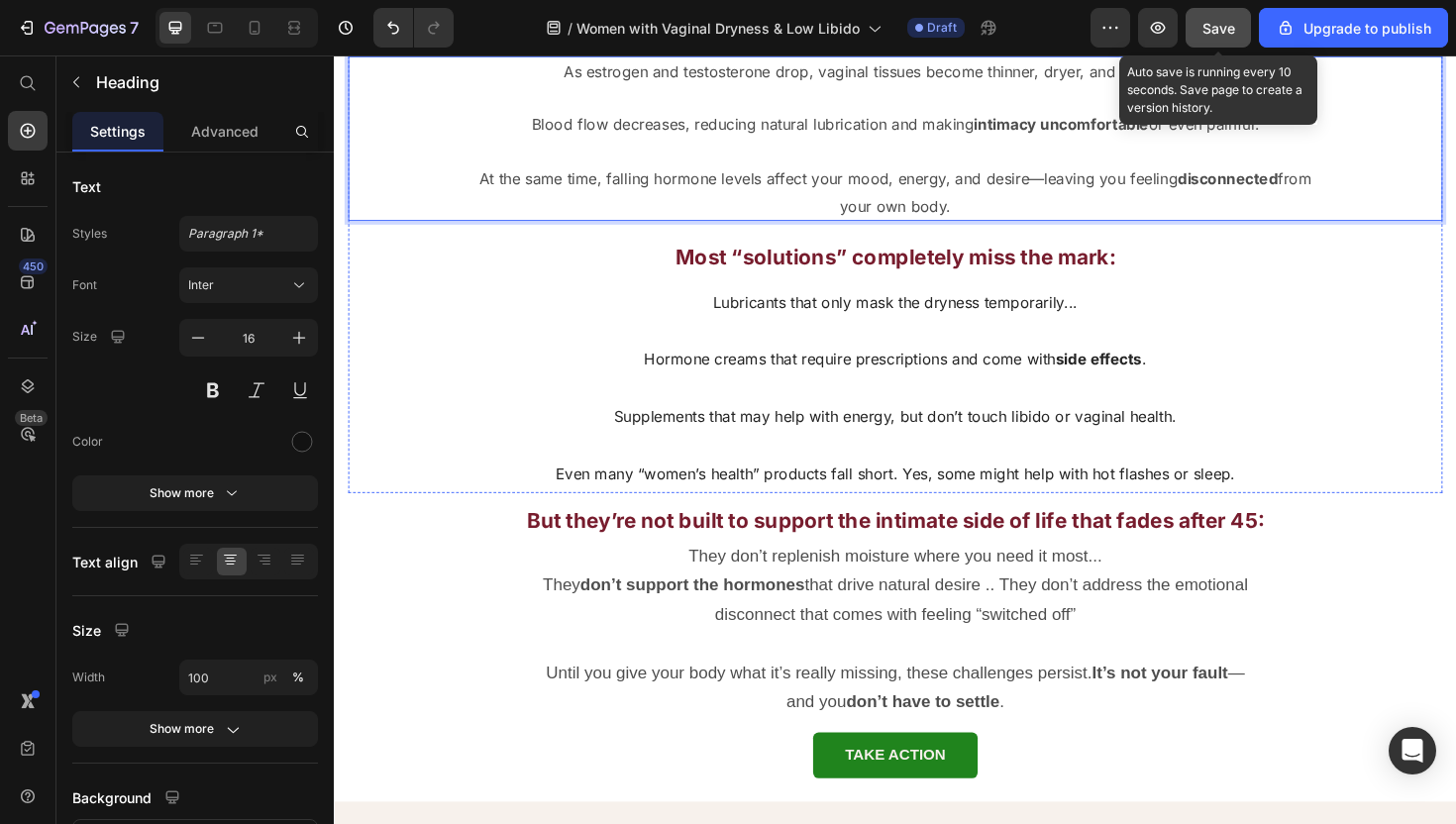 click on "Why Intimacy Might Feel Different Now — and How to Get It Back:" at bounding box center (928, 26) 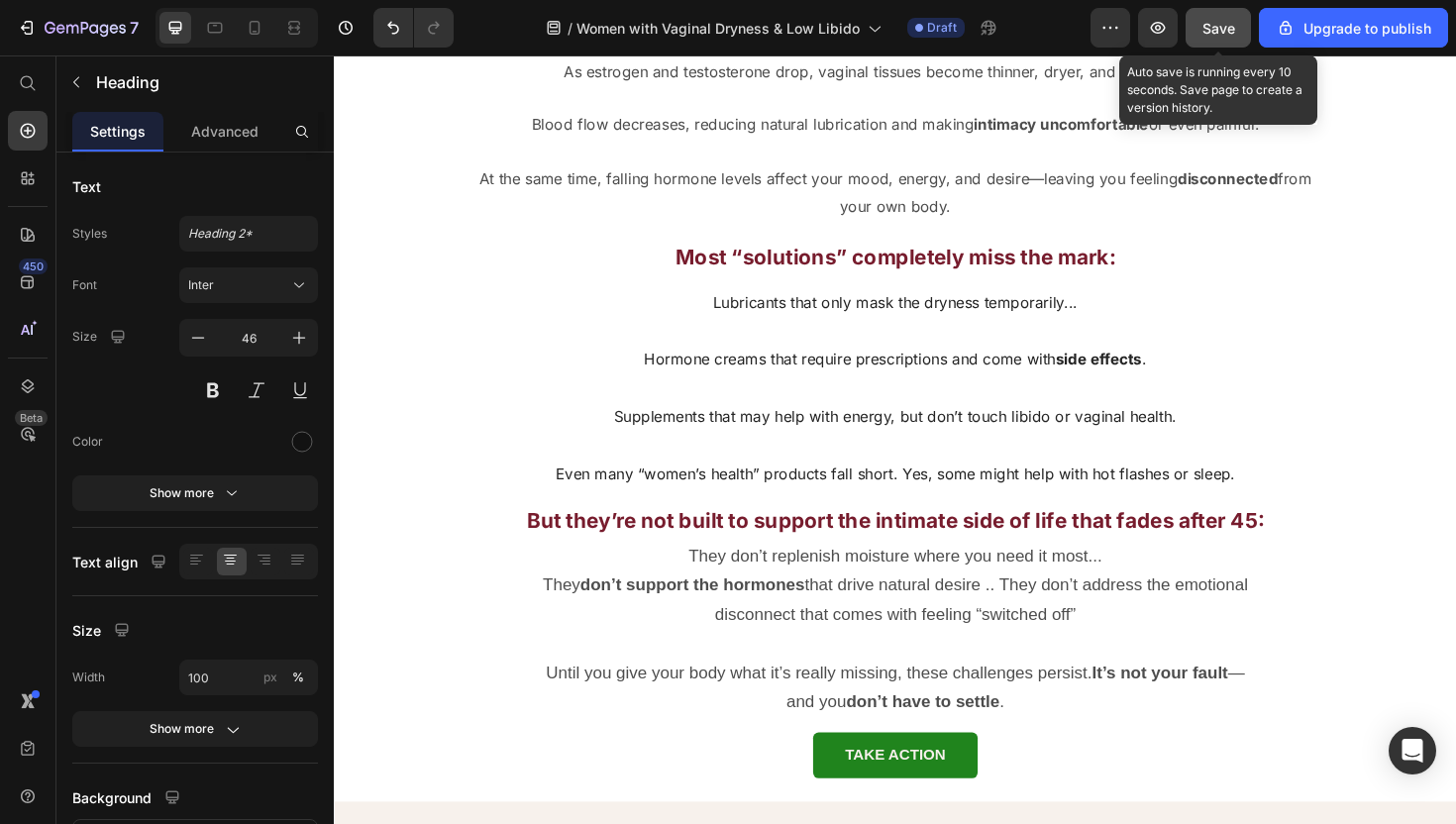 click on "Why Intimacy Might Feel Different Now — and How to Get It Back:" at bounding box center (928, 26) 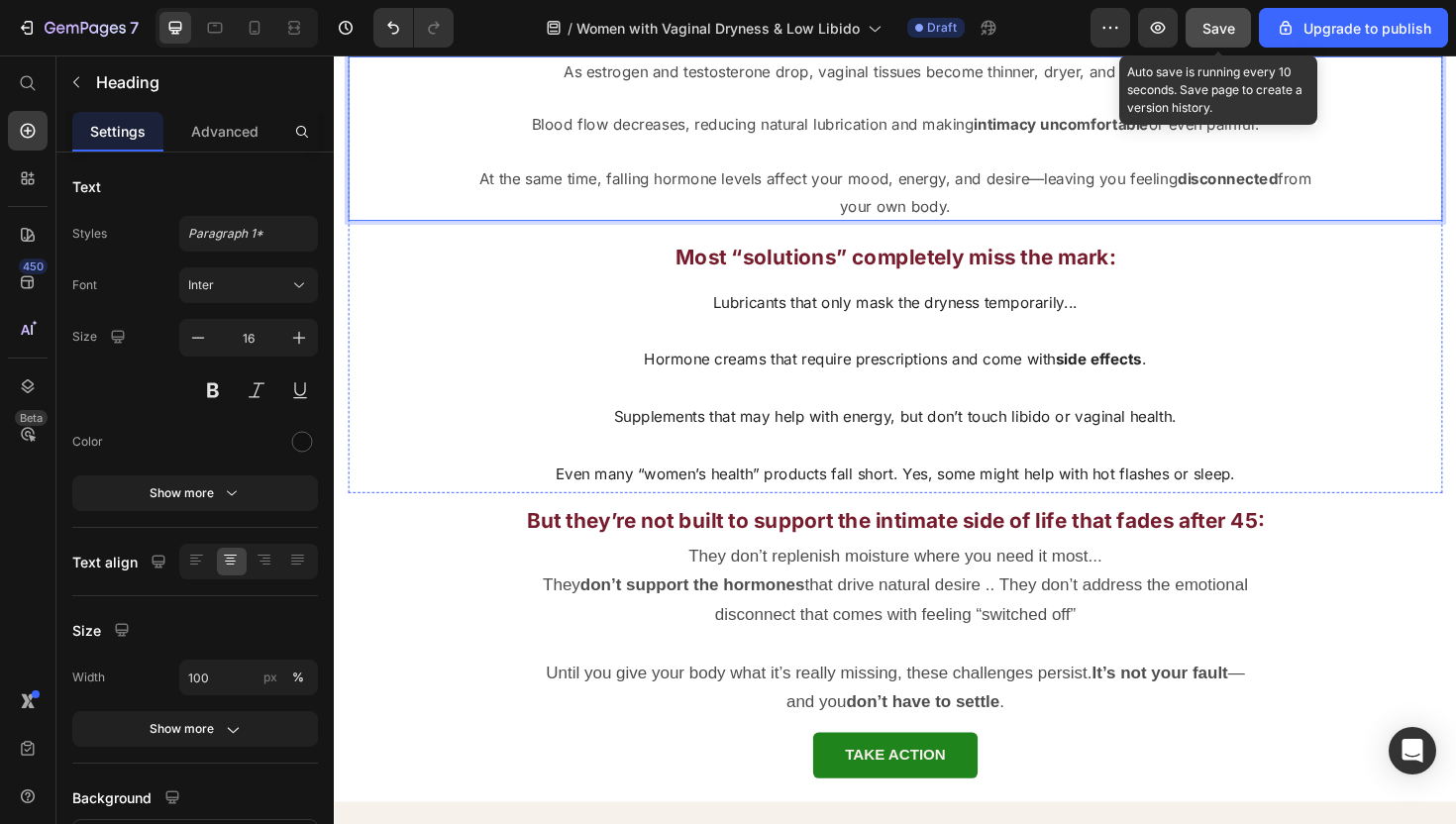 scroll, scrollTop: 2322, scrollLeft: 0, axis: vertical 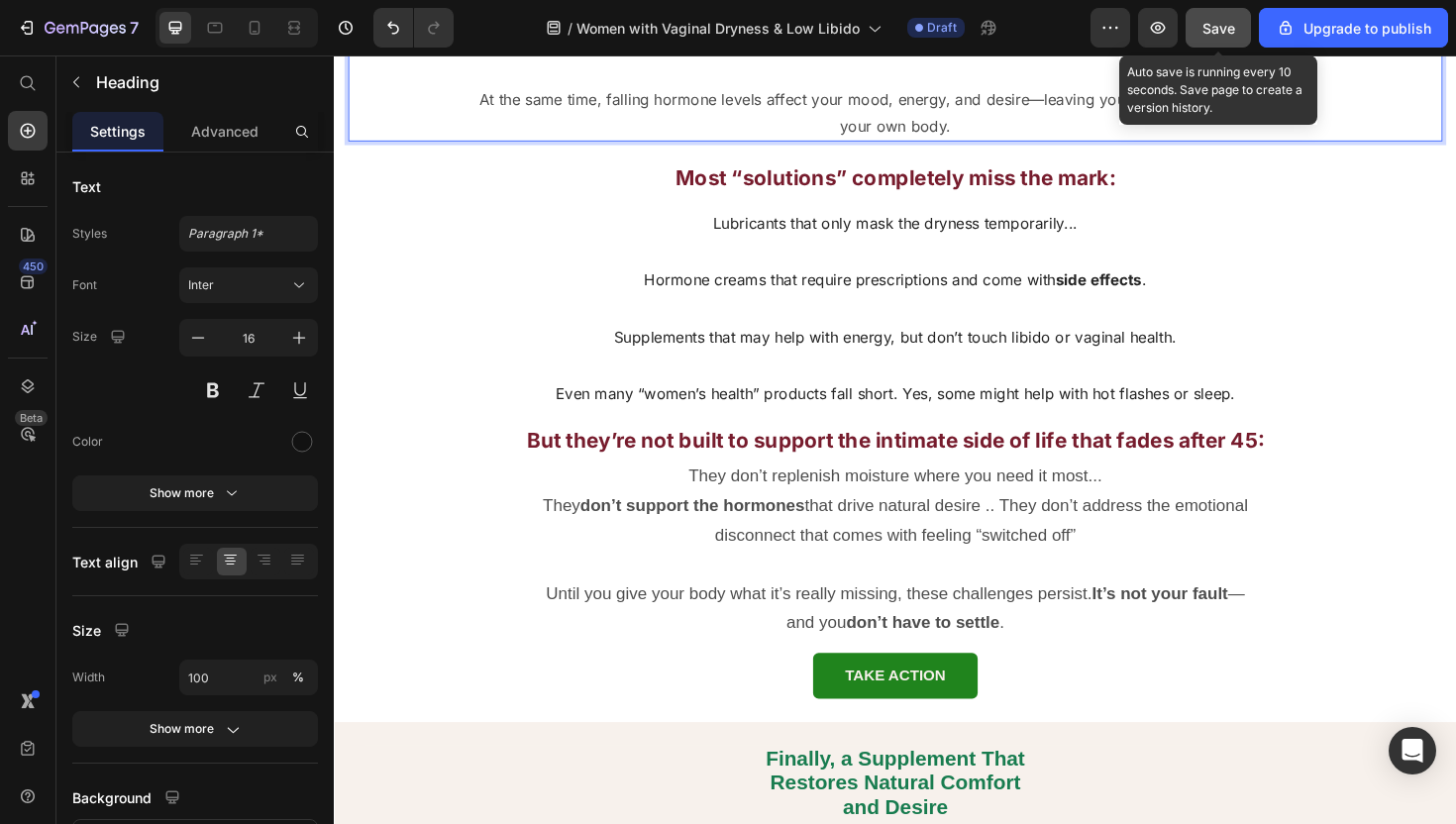 click on "Blood flow decreases, reducing natural lubrication and making  intimacy uncomfortable  or even painful." at bounding box center [928, 45] 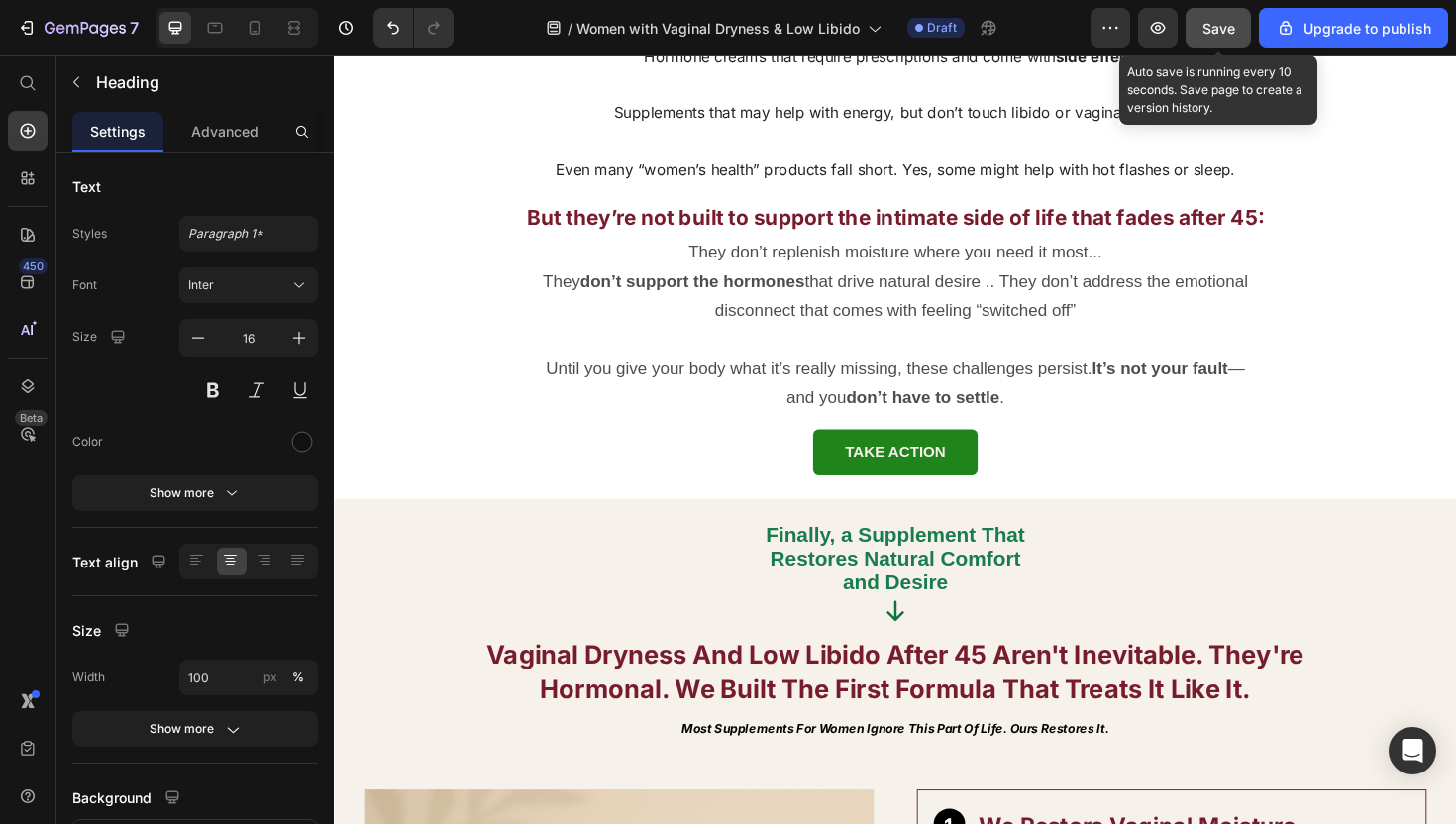 scroll, scrollTop: 2586, scrollLeft: 0, axis: vertical 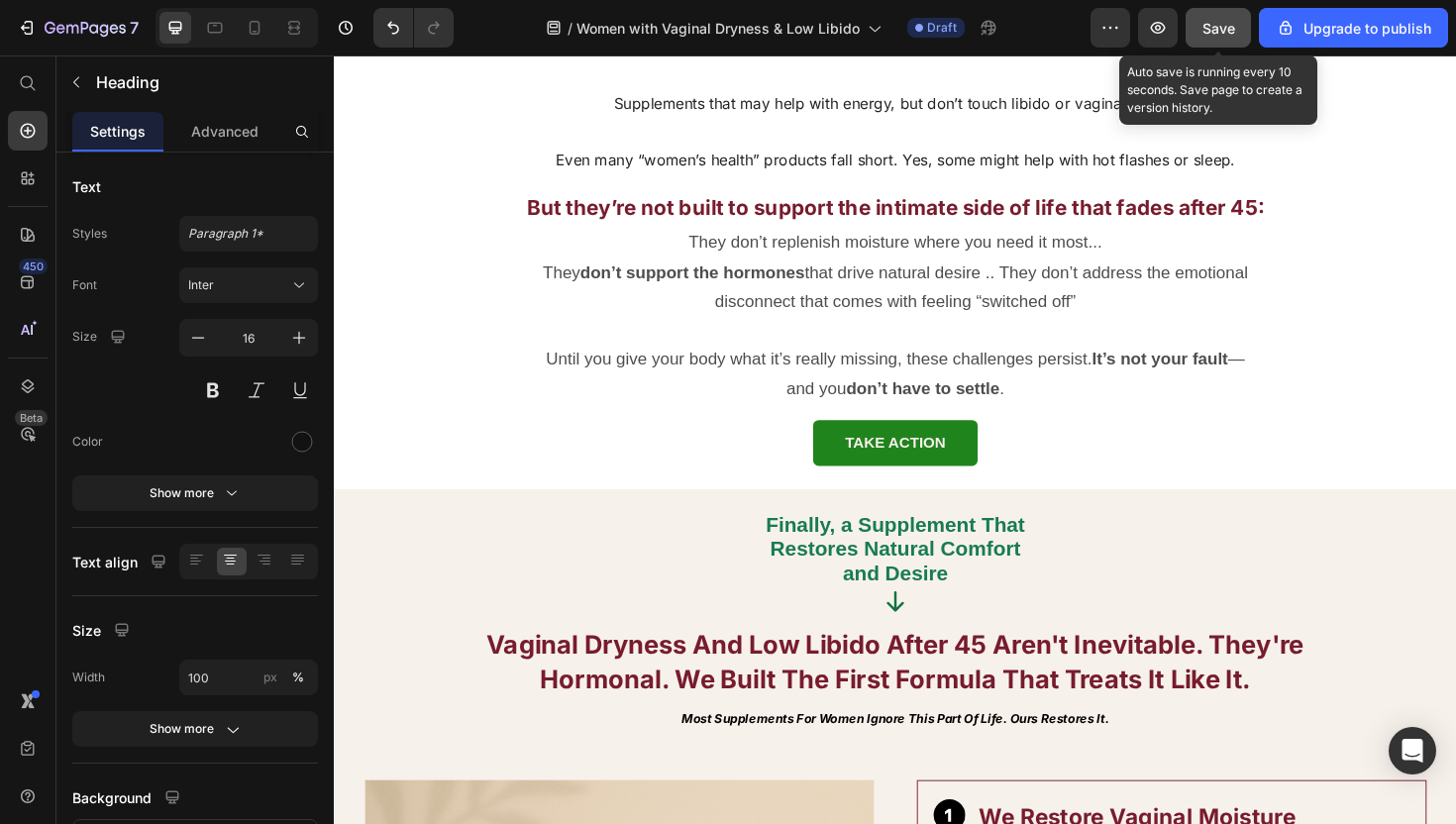 click on "Supplements that may help with energy, but don’t touch libido or vaginal health." at bounding box center (928, 106) 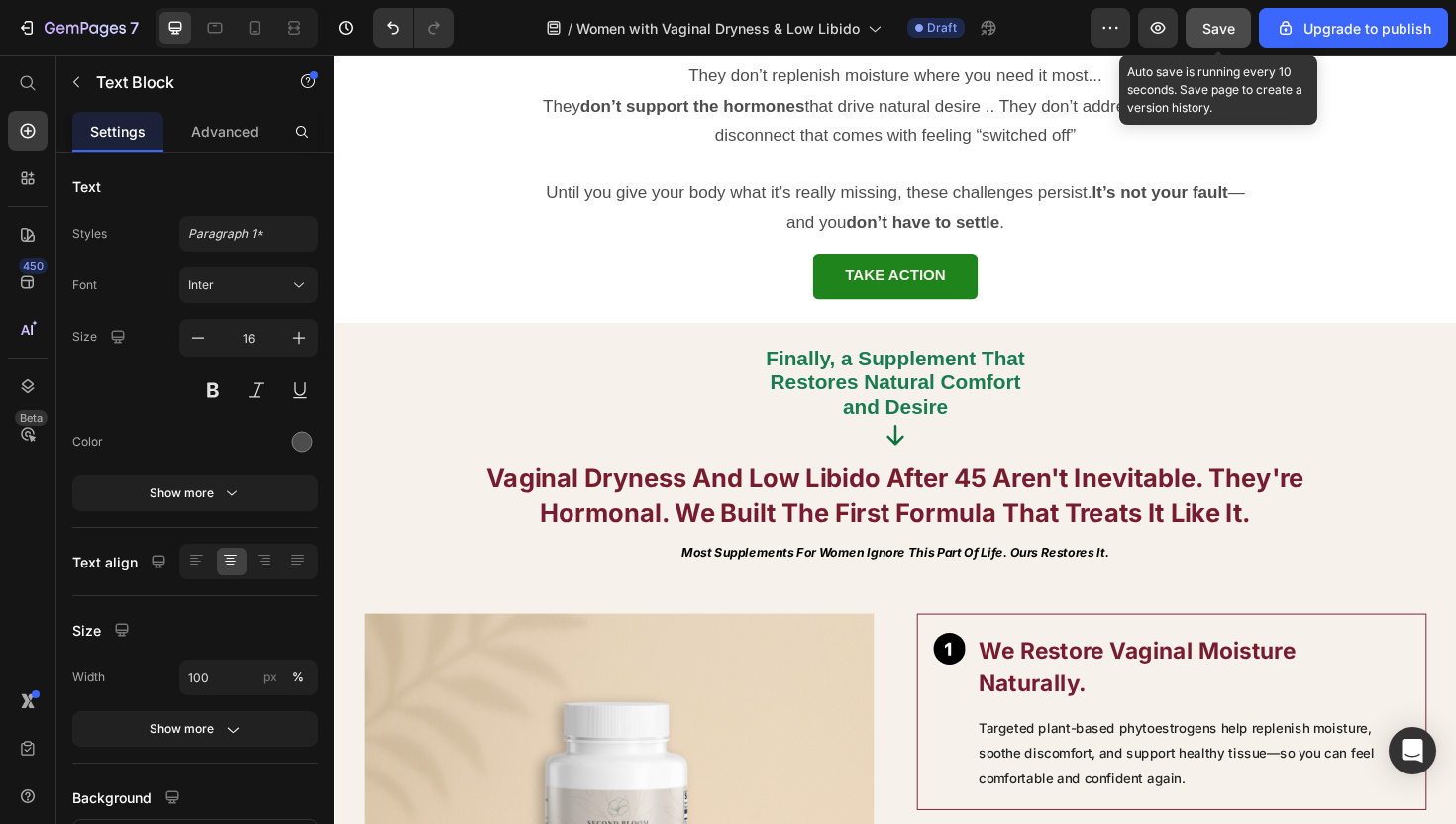 scroll, scrollTop: 2761, scrollLeft: 0, axis: vertical 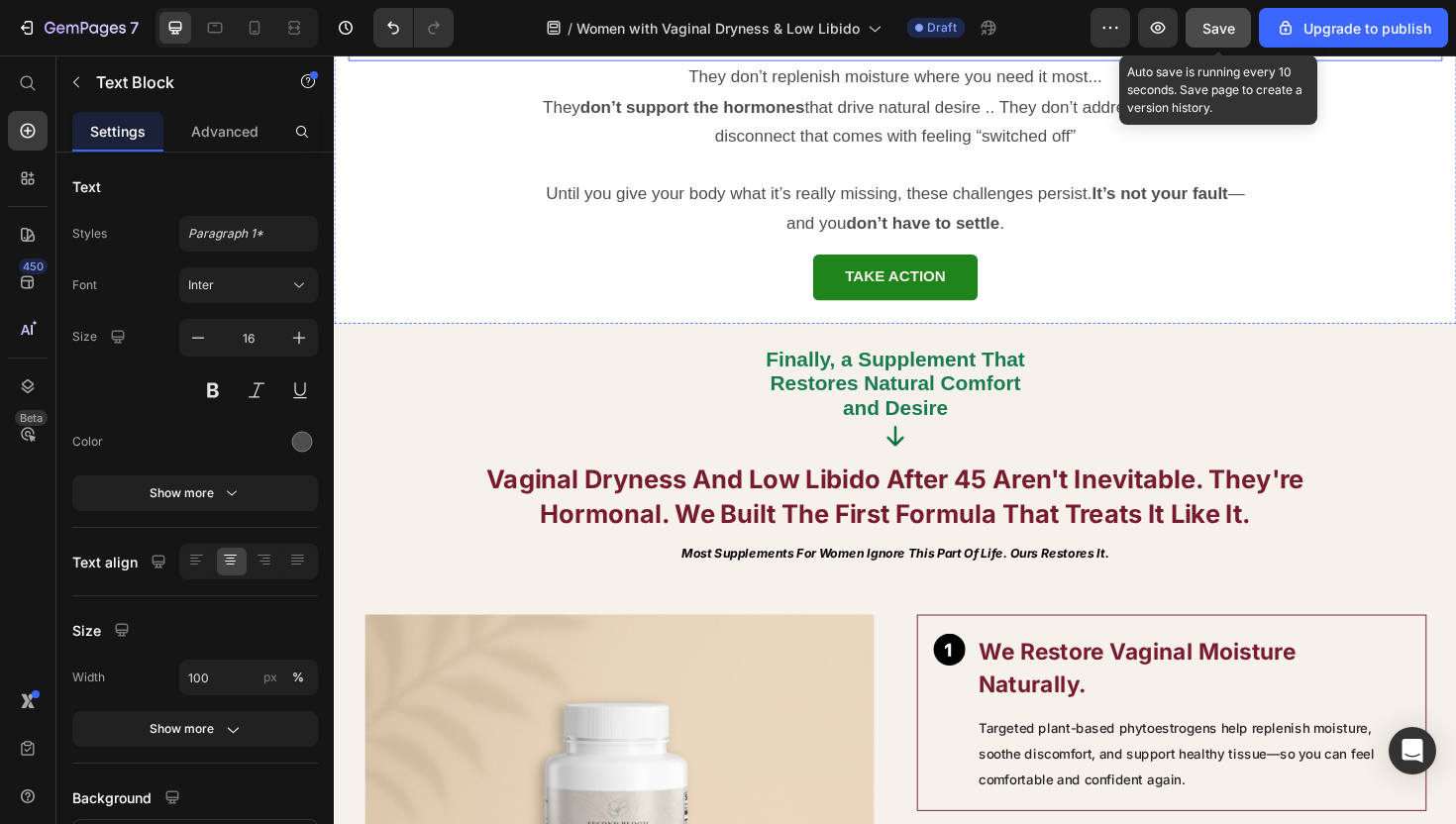 click on "But they’re not built to support the intimate side of life that fades after 45:" at bounding box center (928, 42) 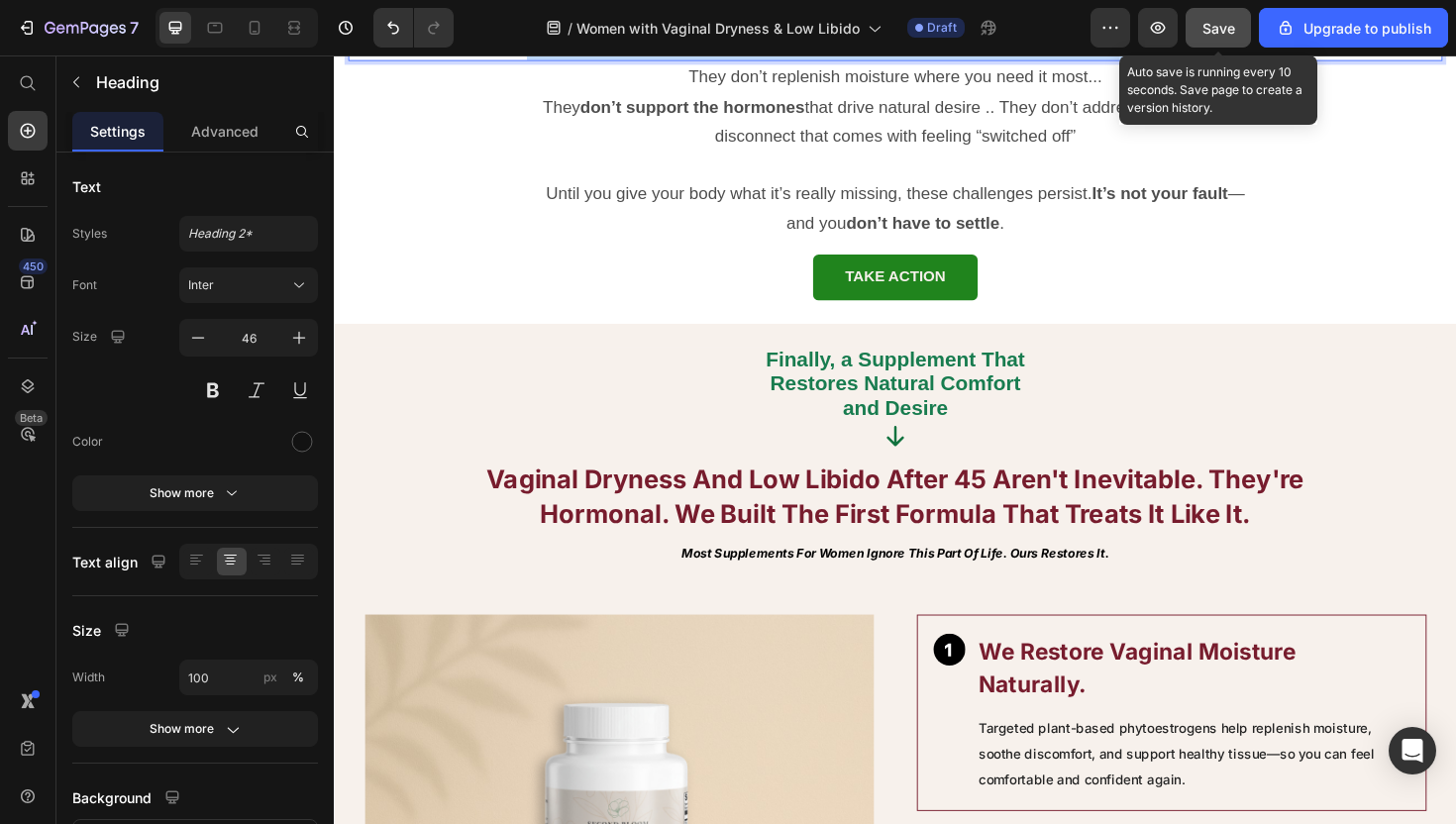 click on "But they’re not built to support the intimate side of life that fades after 45:" at bounding box center [928, 42] 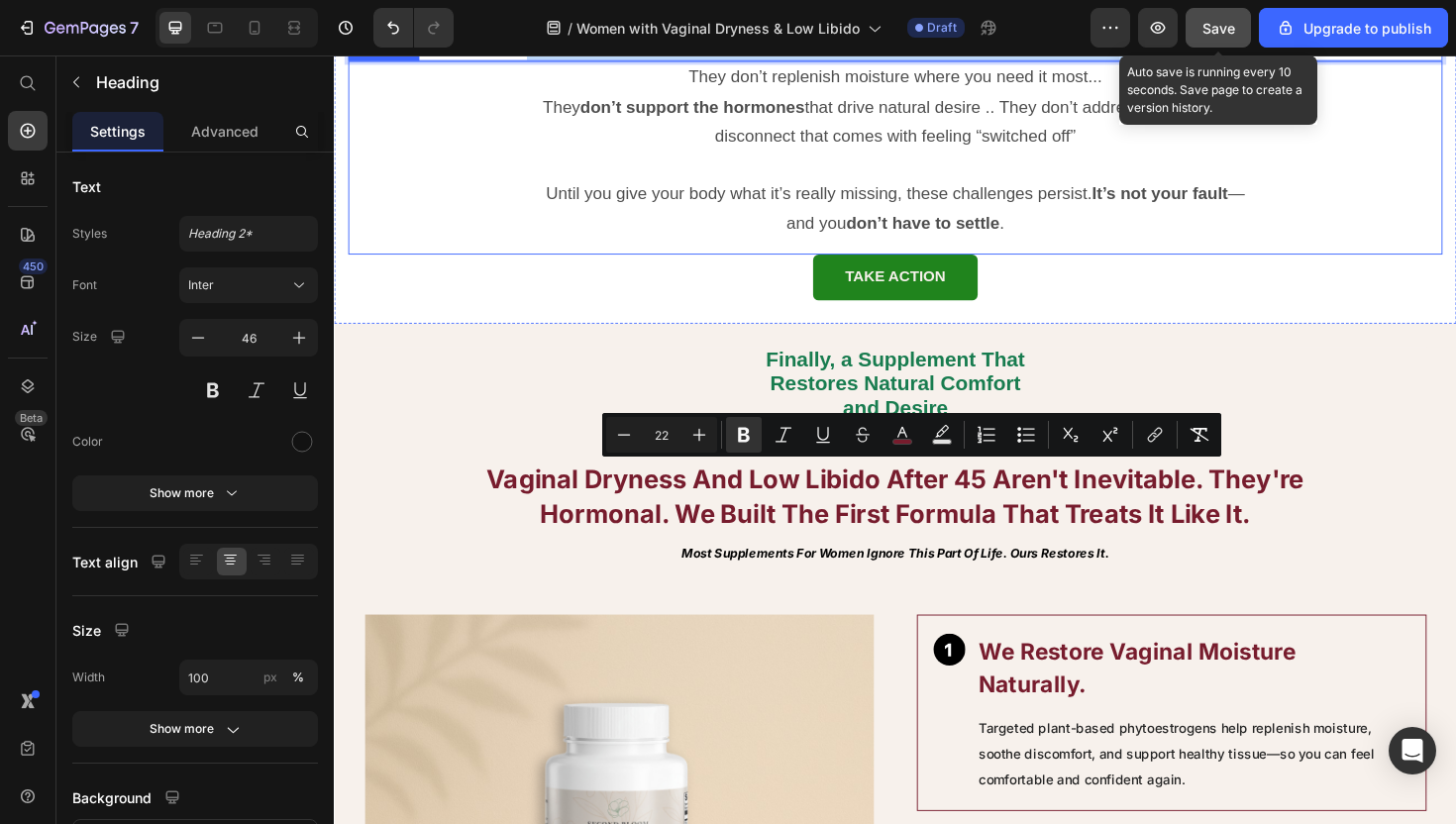 click on "They  don’t support the hormones  that drive natural desire .. They don’t address the emotional disconnect that comes with feeling “switched off”" at bounding box center [928, 125] 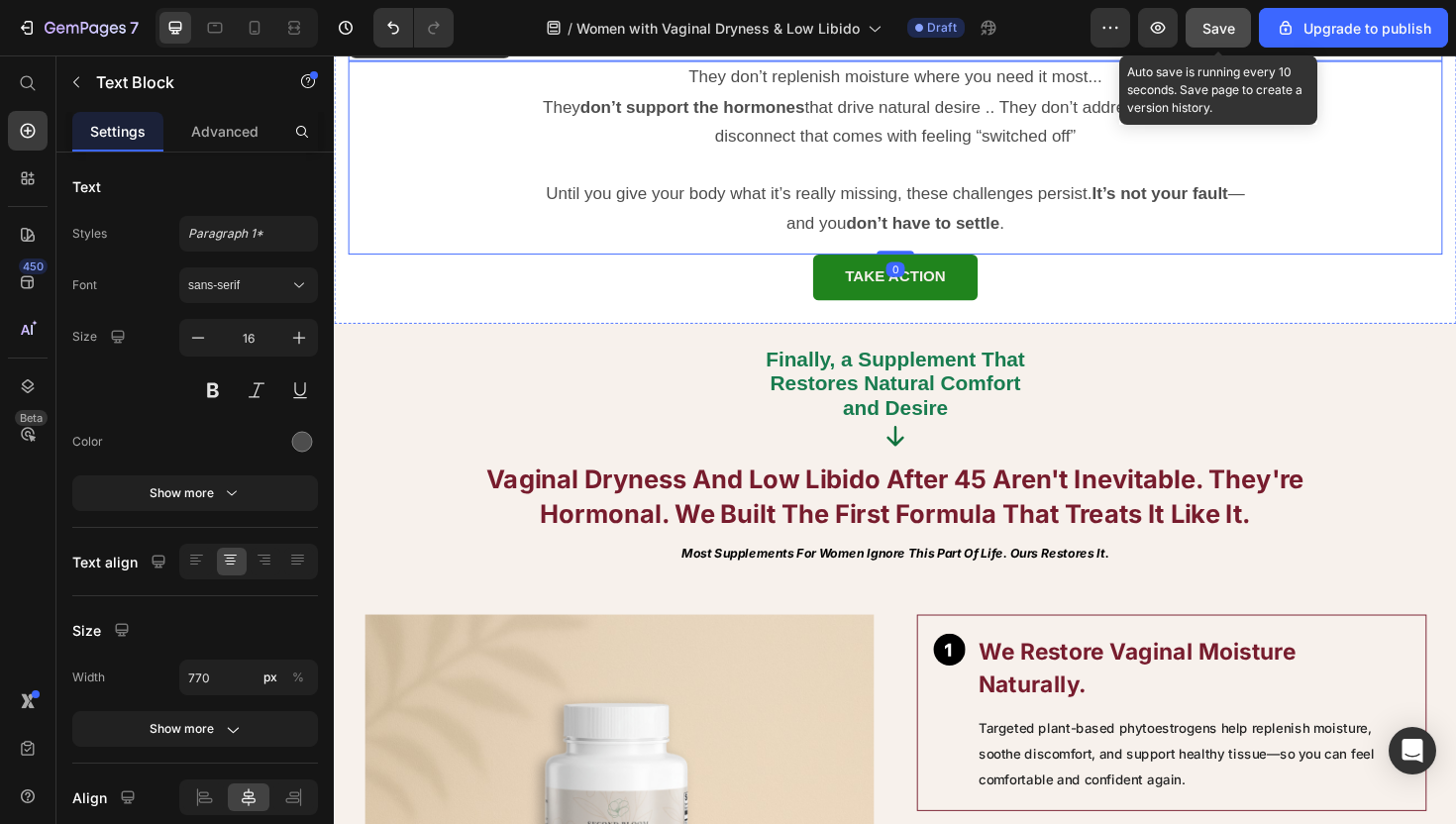 click on "But they’re not built to support the intimate side of life that fades after 45:" at bounding box center (928, 42) 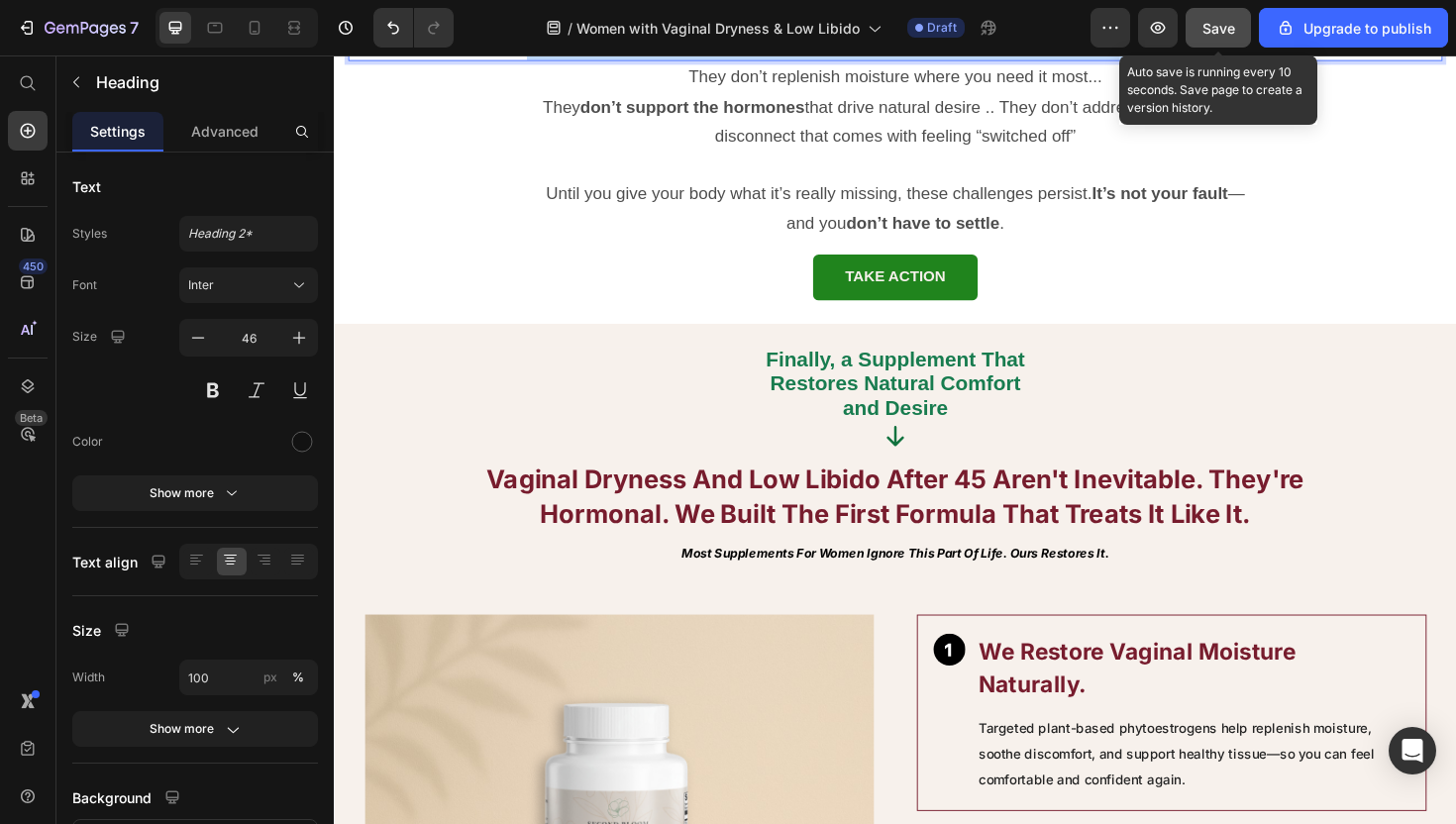click on "But they’re not built to support the intimate side of life that fades after 45:" at bounding box center (928, 42) 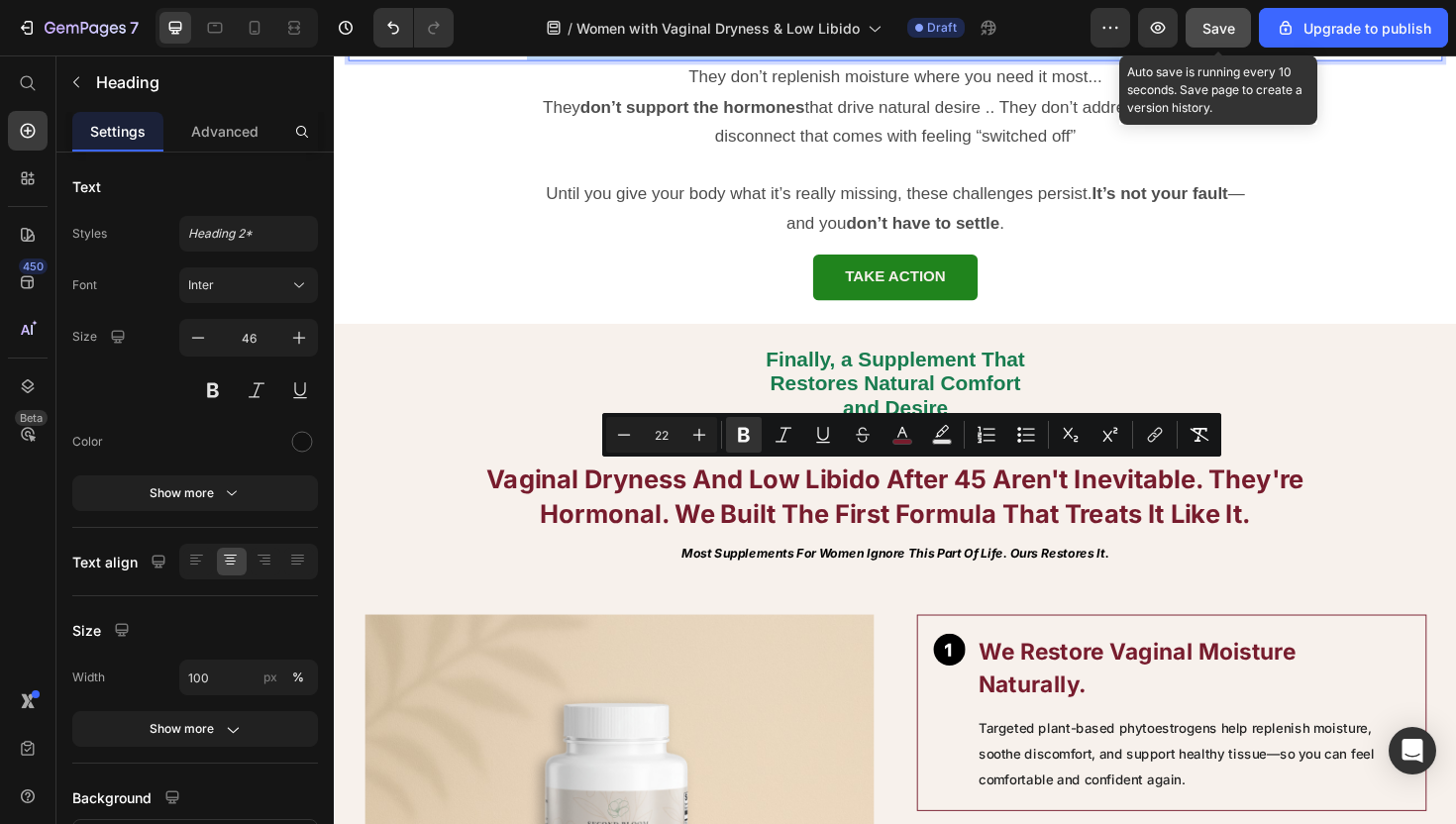 click at bounding box center (928, 172) 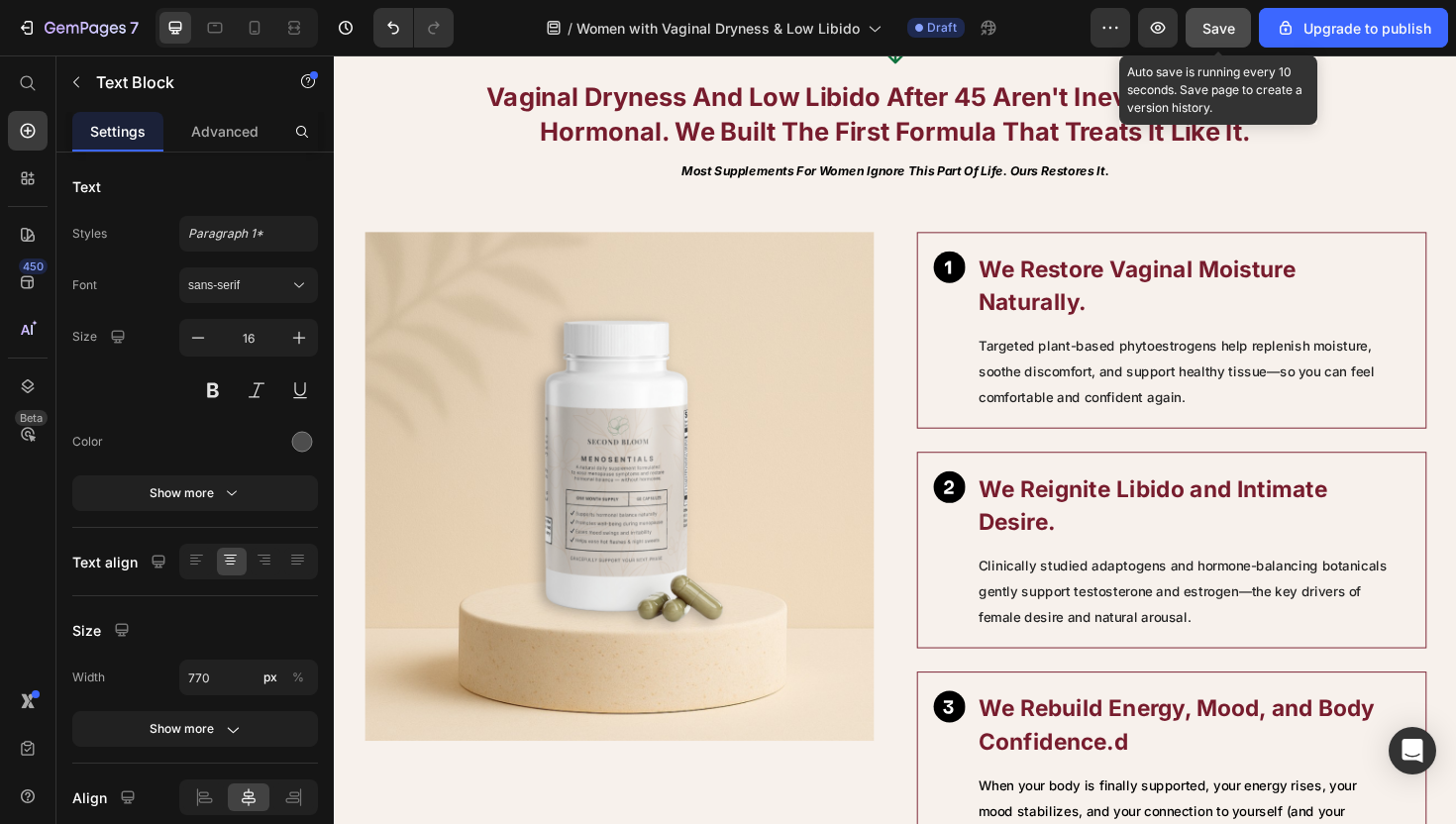 scroll, scrollTop: 3175, scrollLeft: 0, axis: vertical 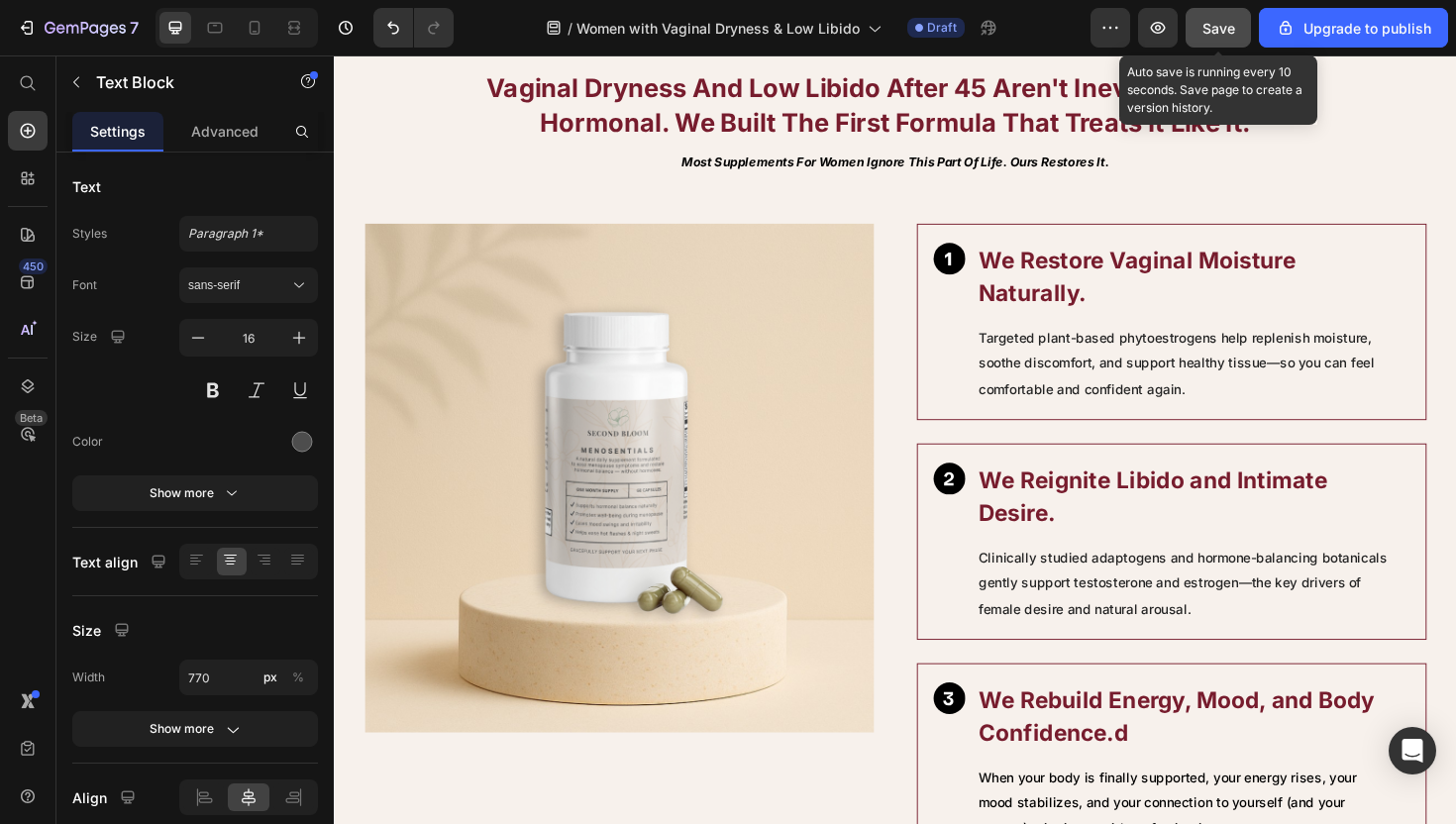 click on "Save" 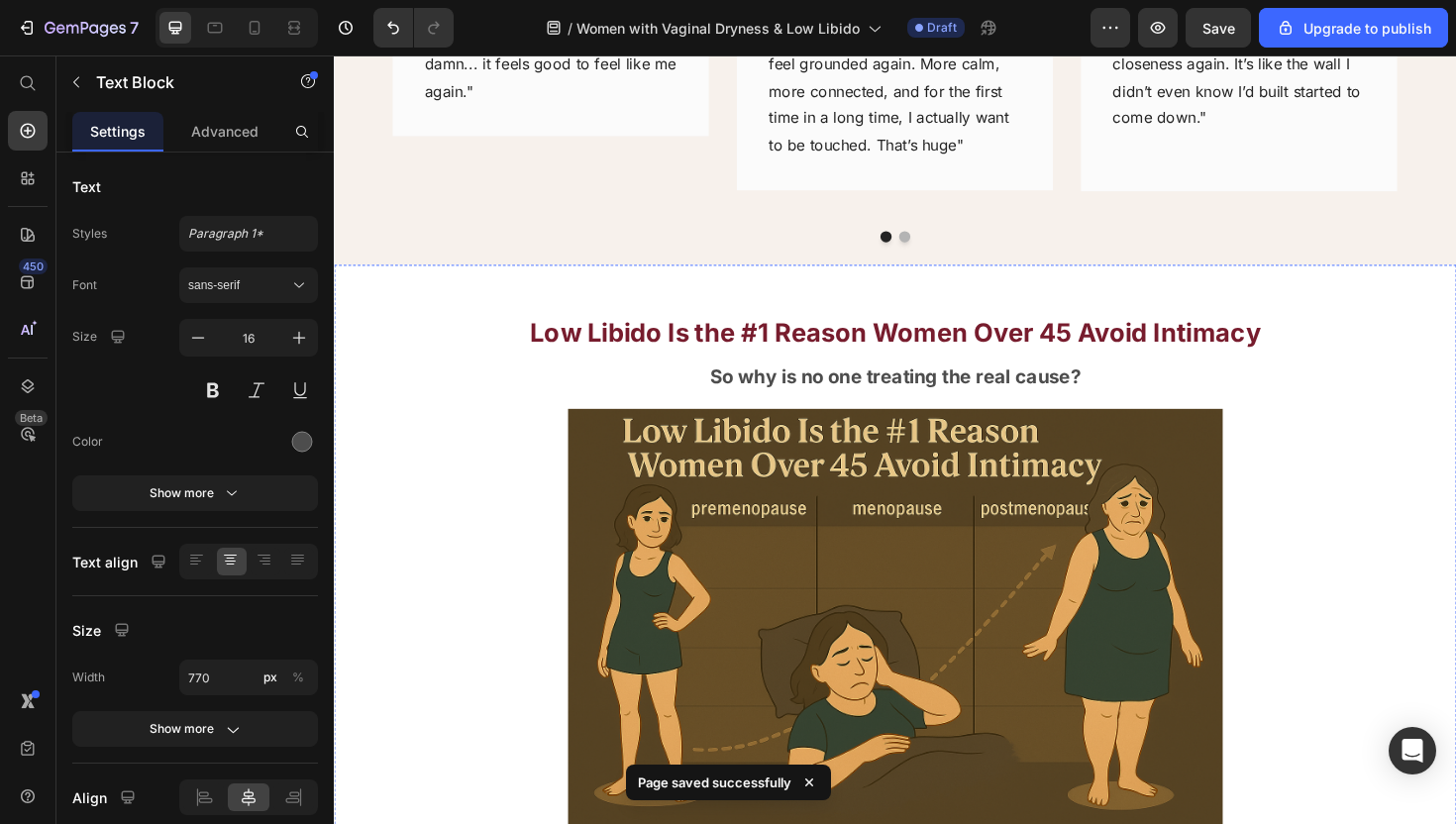 scroll, scrollTop: 1630, scrollLeft: 0, axis: vertical 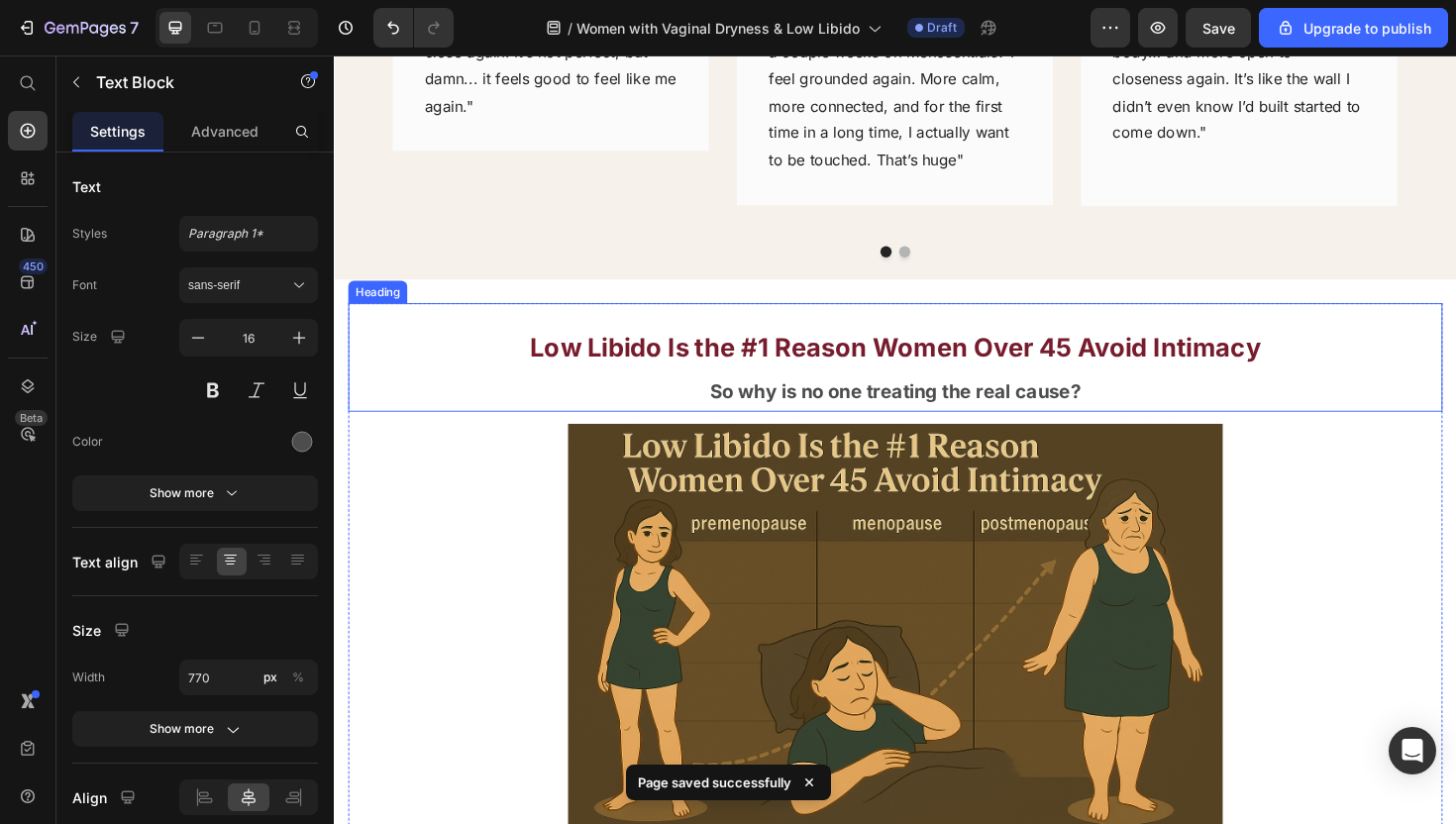 click on "Low Libido Is the #1 Reason Women Over 45 Avoid Intimacy" at bounding box center (928, 364) 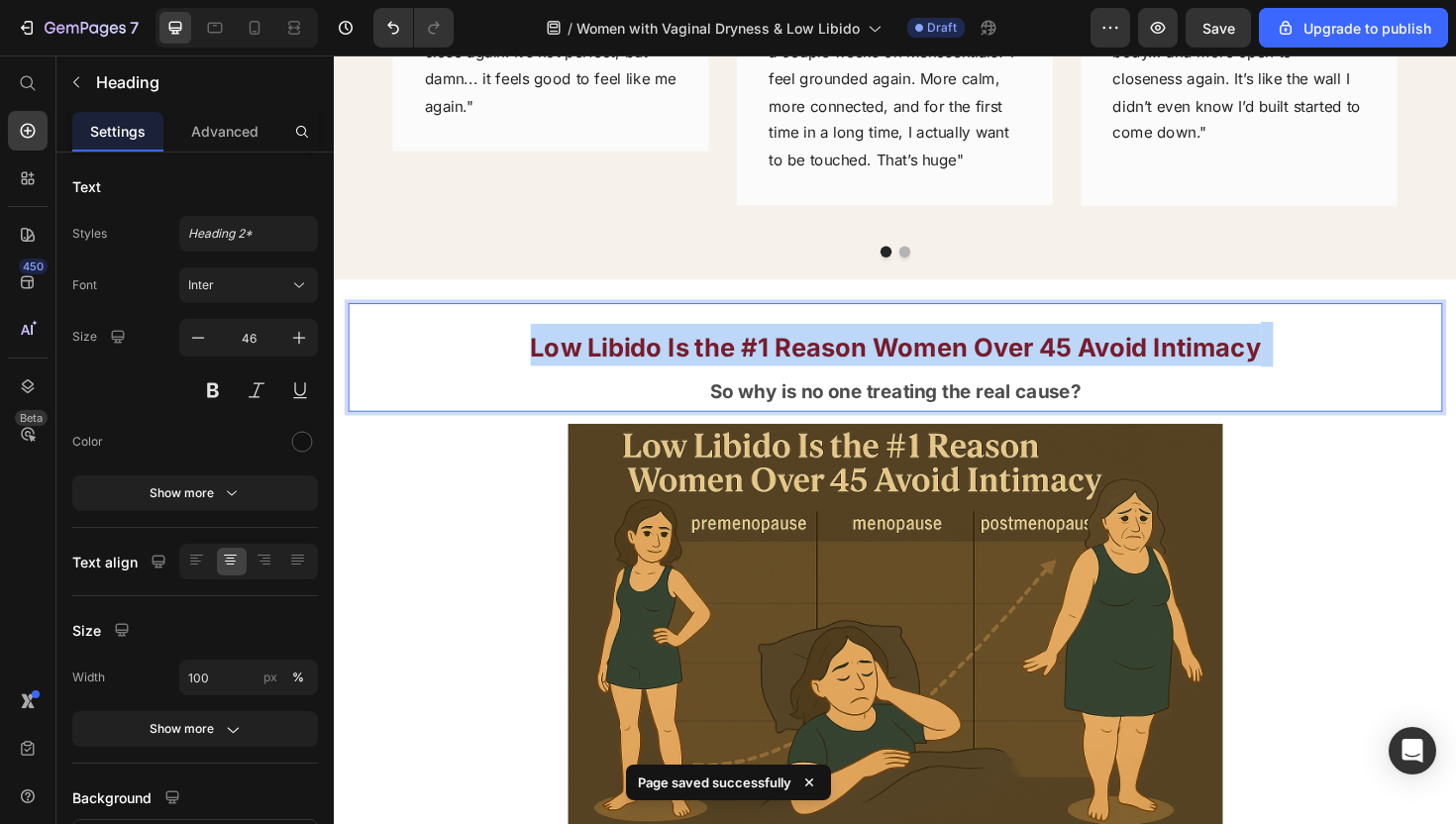 click on "Low Libido Is the #1 Reason Women Over 45 Avoid Intimacy" at bounding box center (928, 364) 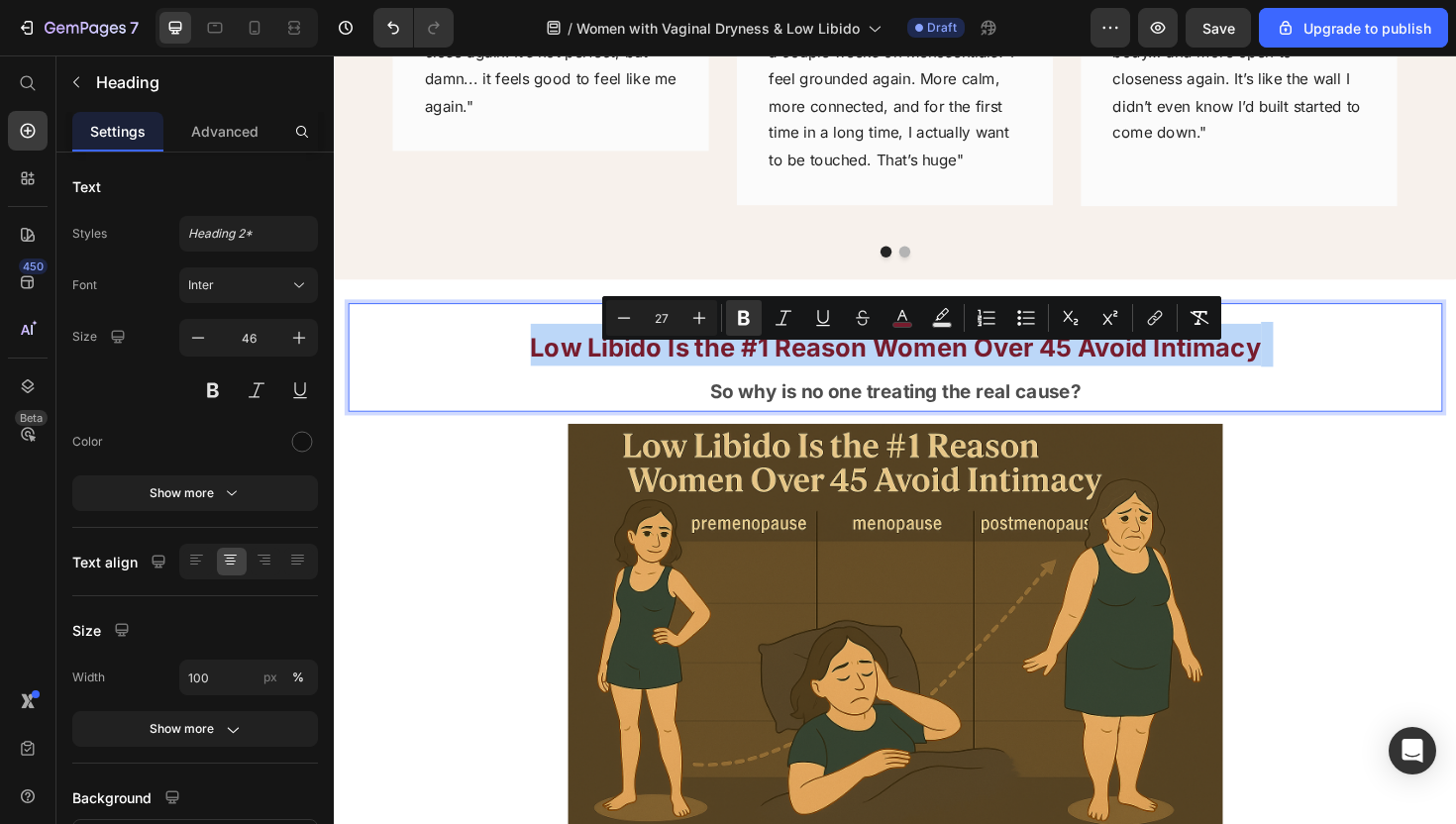 click on "Low Libido Is the #1 Reason Women Over 45 Avoid Intimacy" at bounding box center (928, 364) 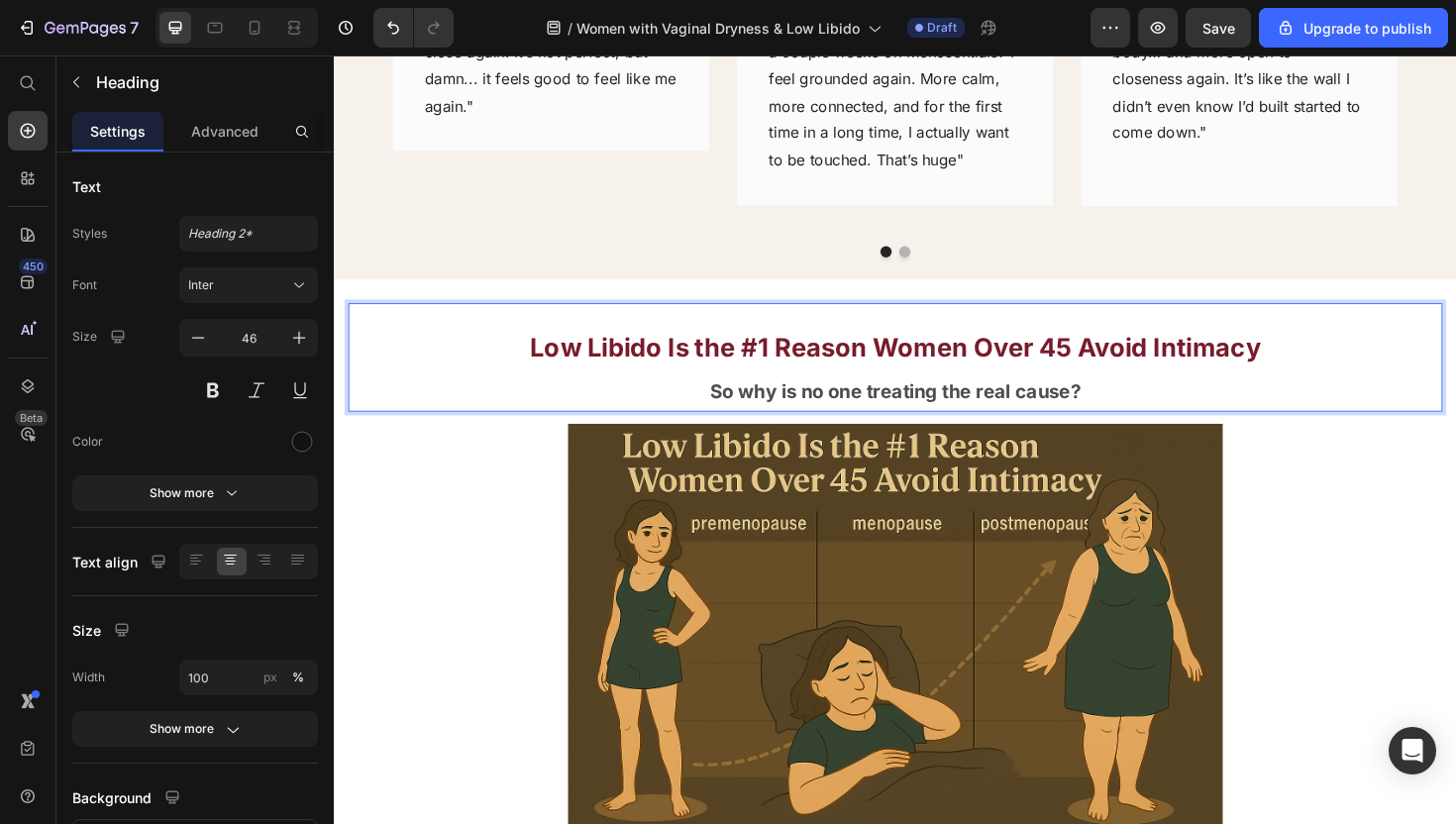 click on "Low Libido Is the #1 Reason Women Over 45 Avoid Intimacy" at bounding box center (928, 364) 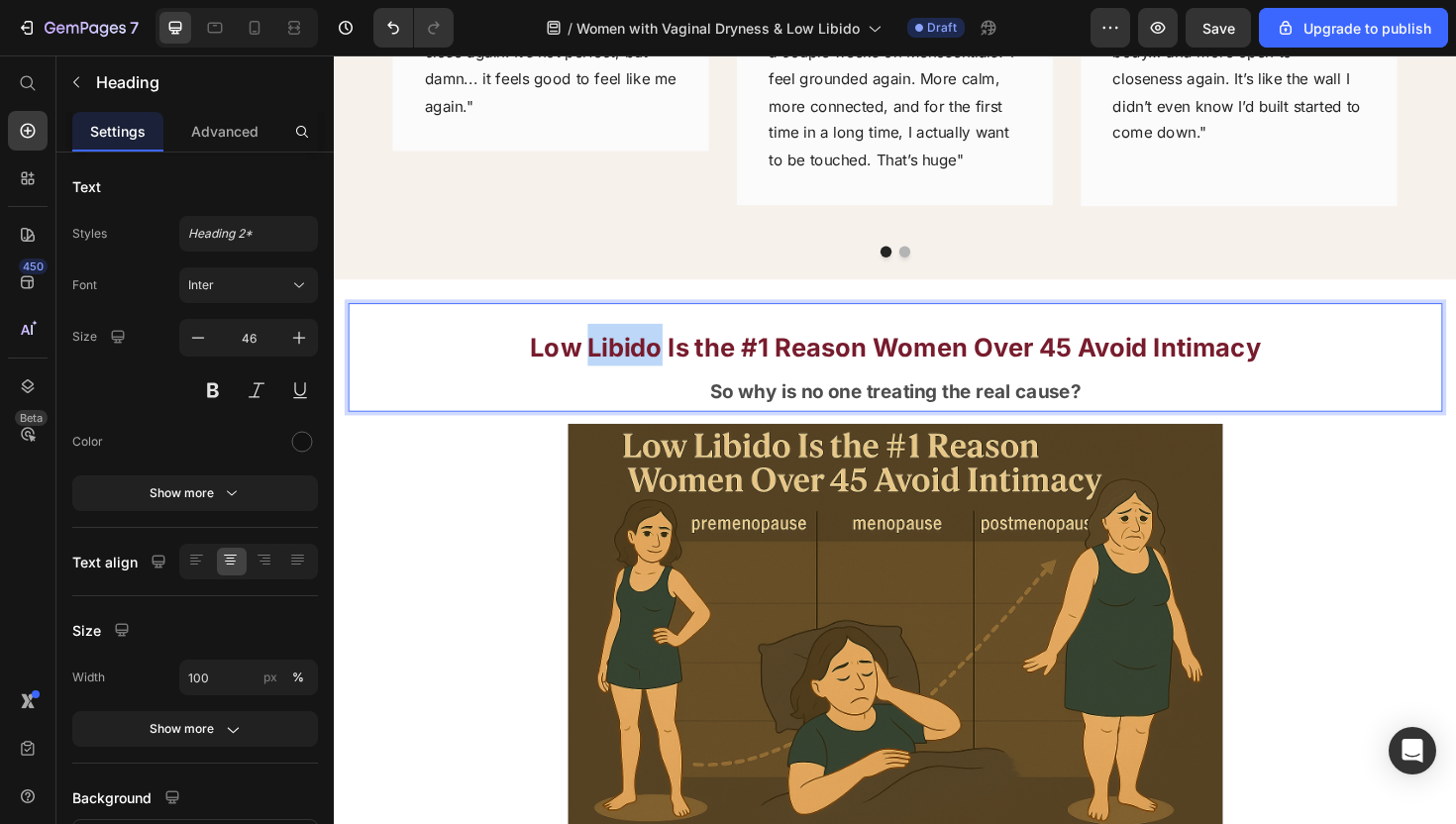 click on "Low Libido Is the #1 Reason Women Over 45 Avoid Intimacy" at bounding box center (928, 364) 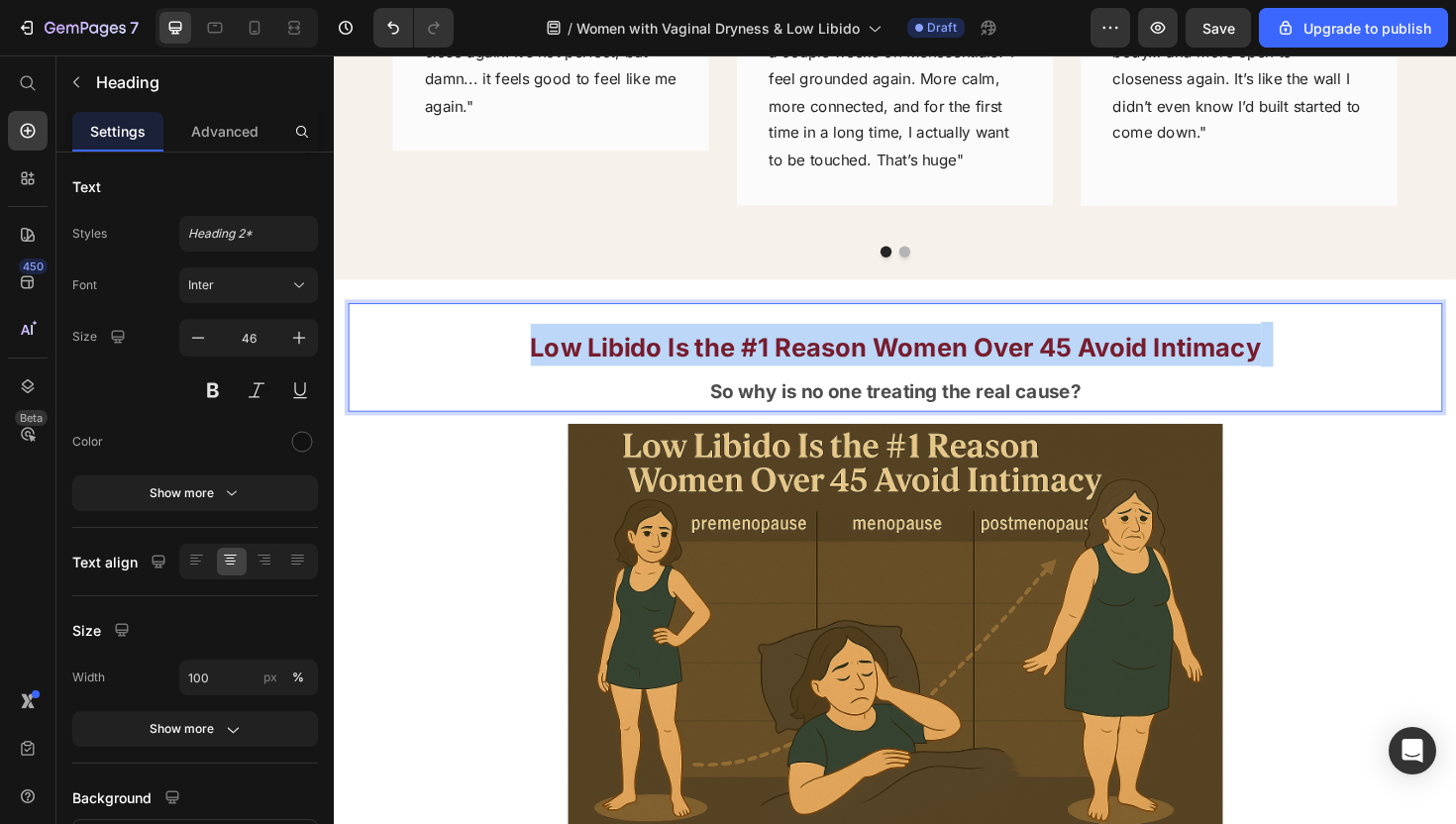 click on "Low Libido Is the #1 Reason Women Over 45 Avoid Intimacy" at bounding box center (928, 364) 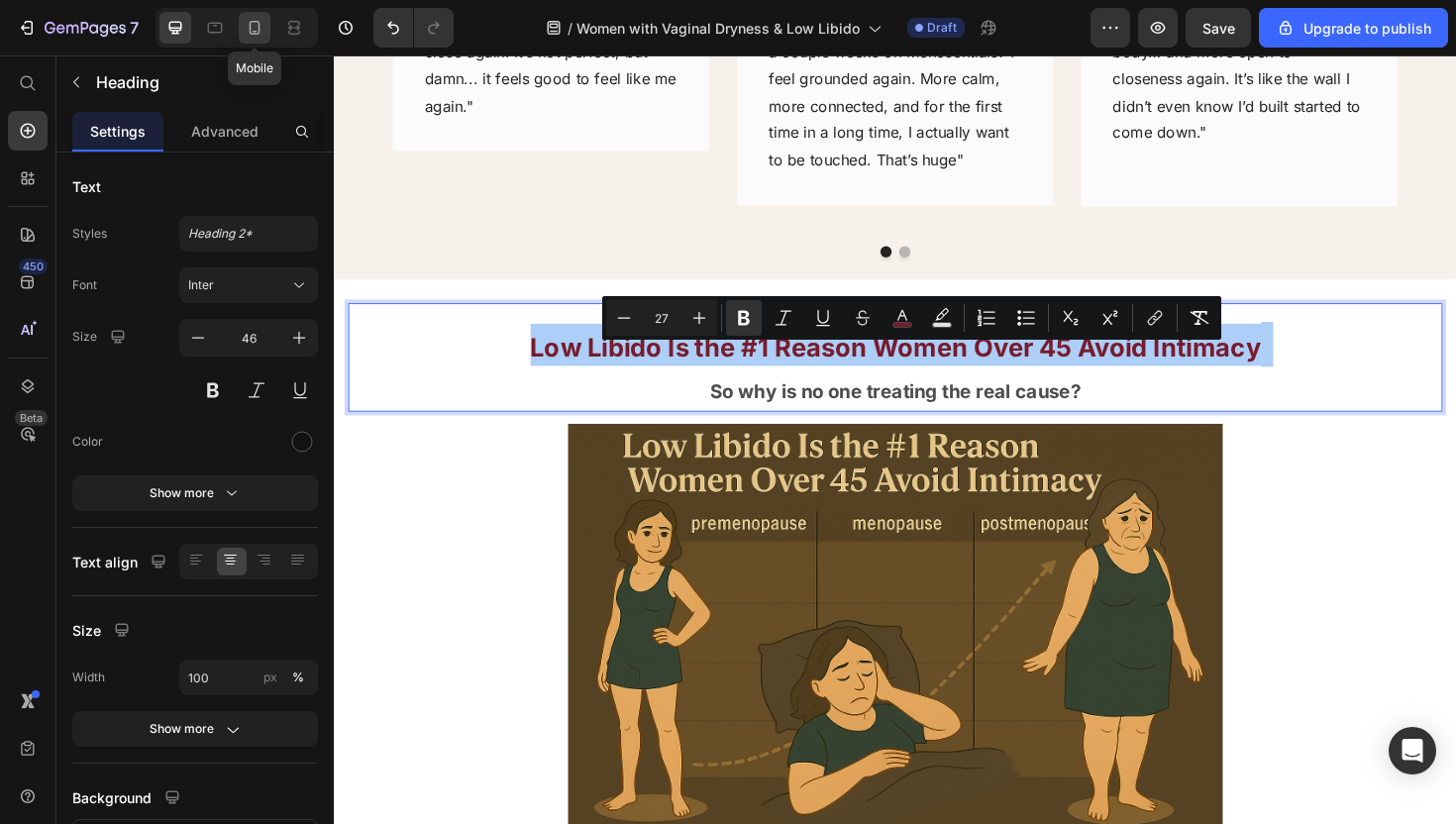 click 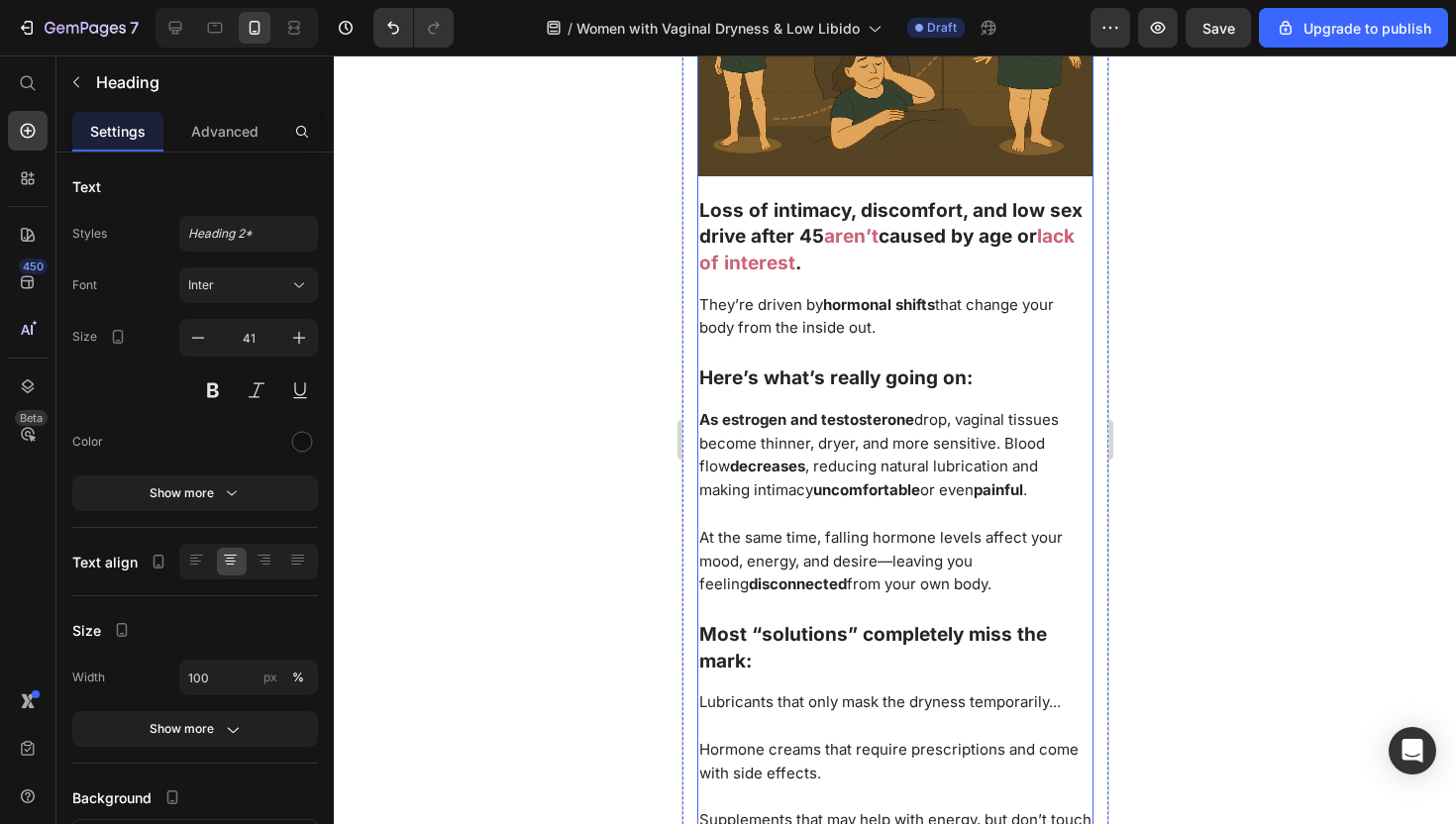 scroll, scrollTop: 2230, scrollLeft: 0, axis: vertical 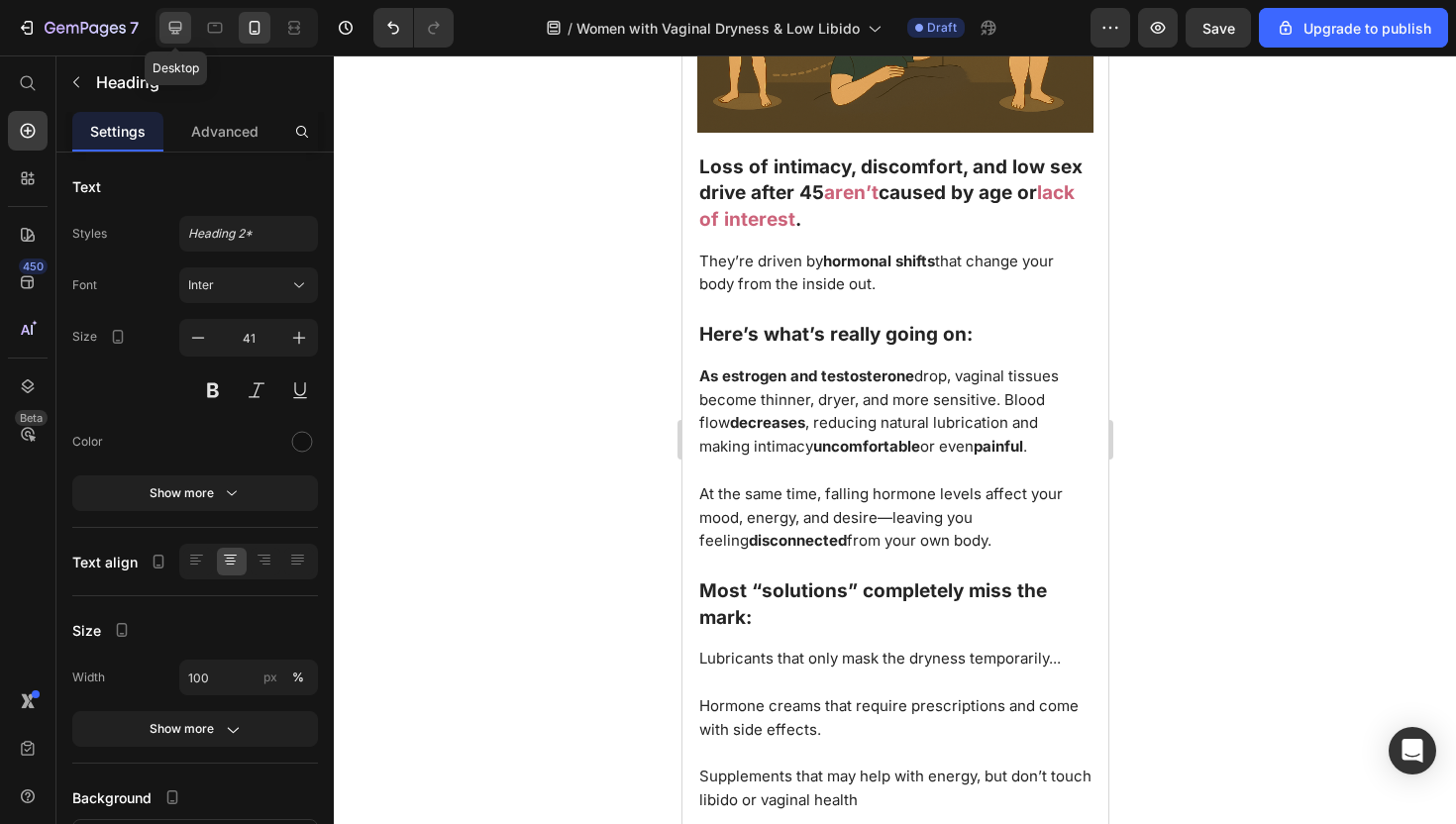 click 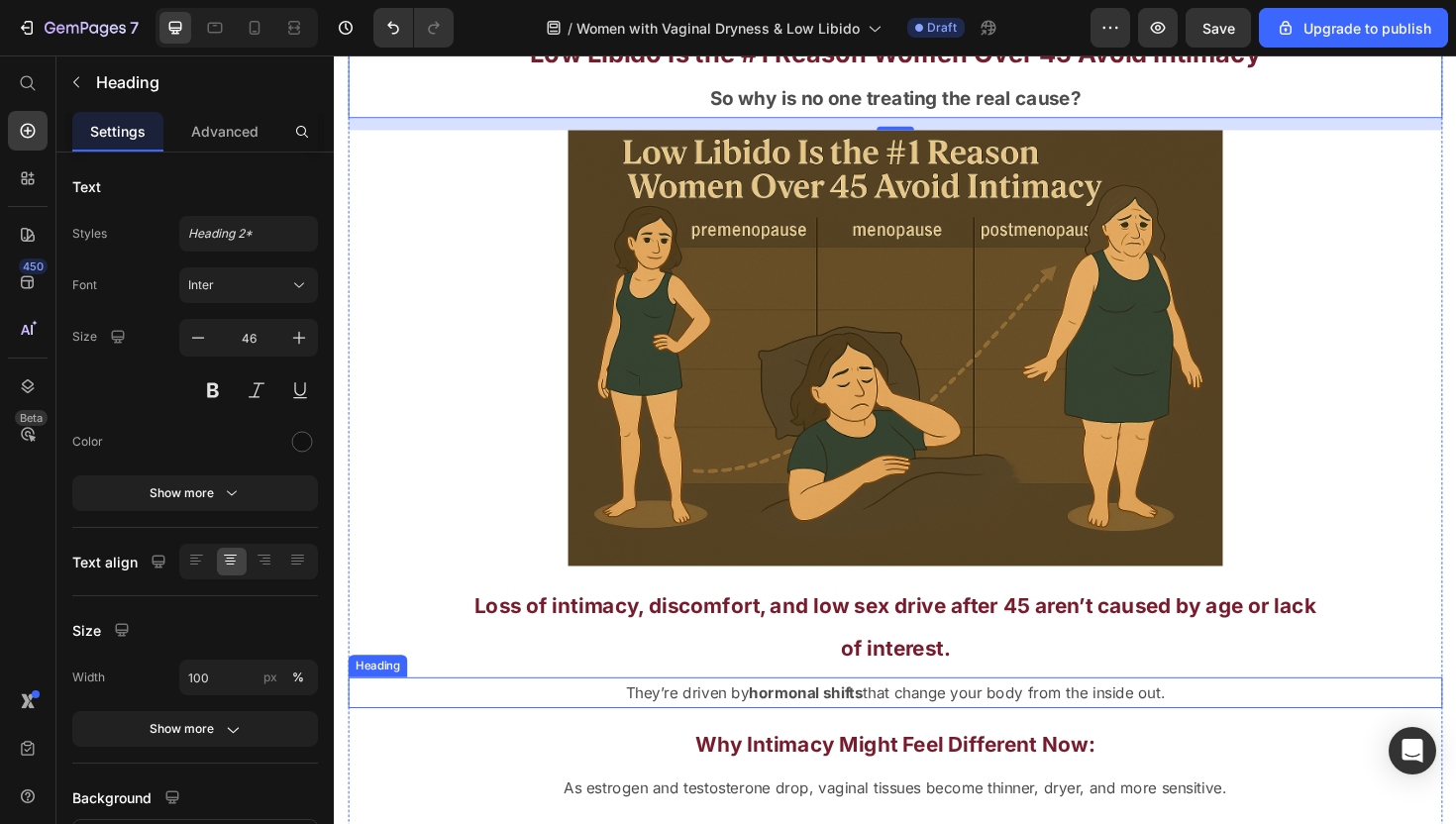 scroll, scrollTop: 2080, scrollLeft: 0, axis: vertical 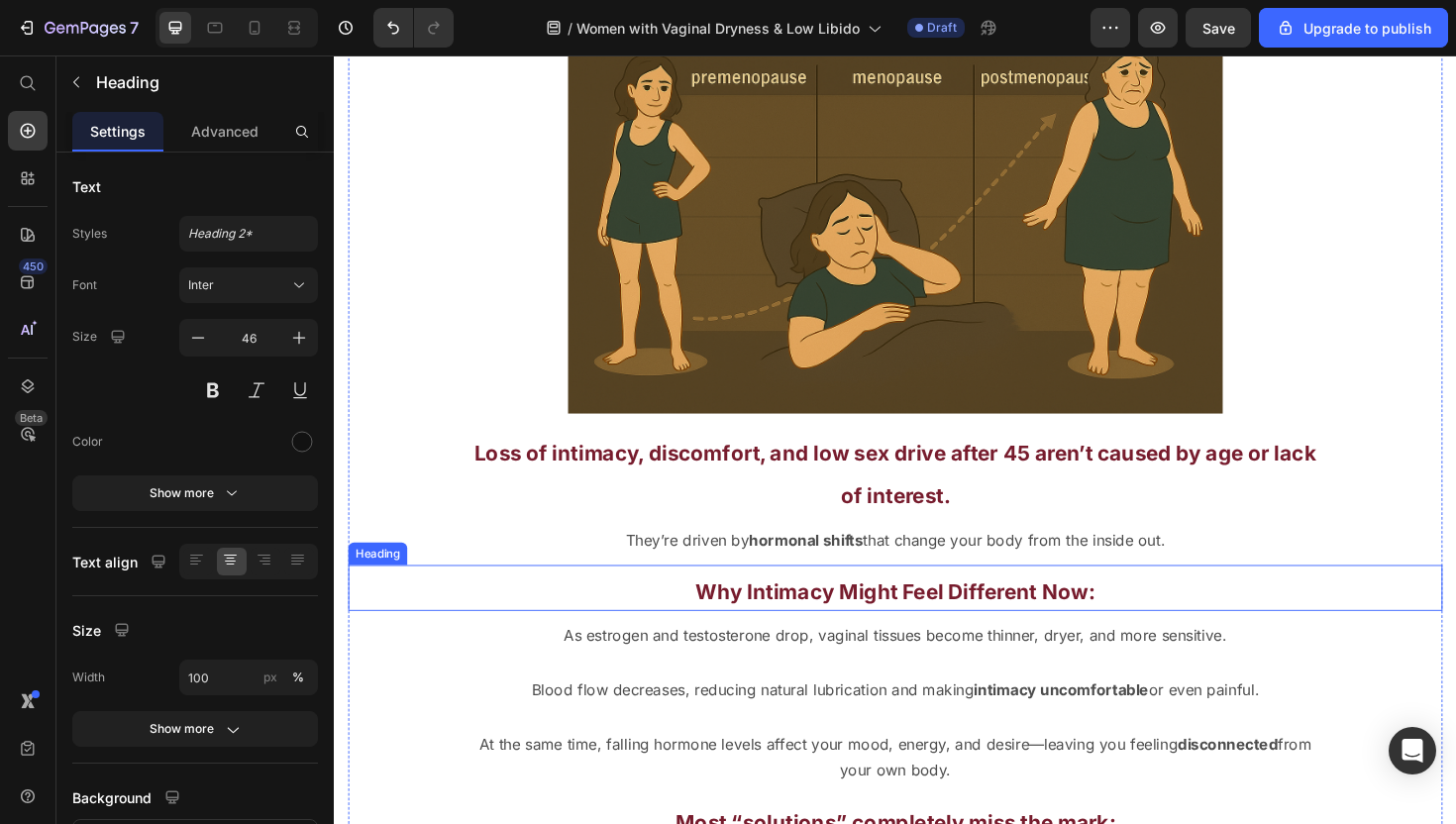 click on "Why Intimacy Might Feel Different Now:" at bounding box center [928, 624] 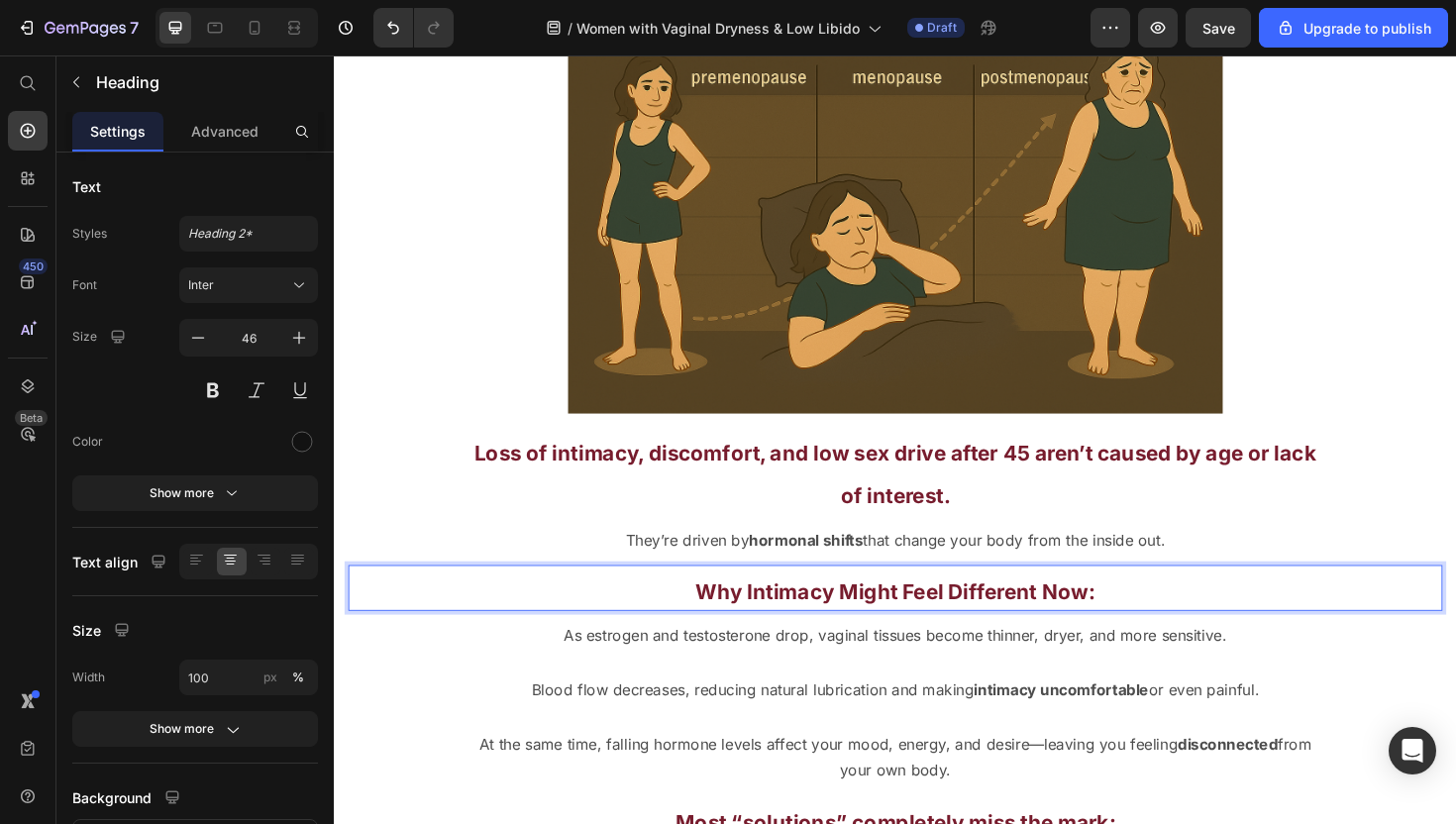 click on "Why Intimacy Might Feel Different Now:" at bounding box center [928, 624] 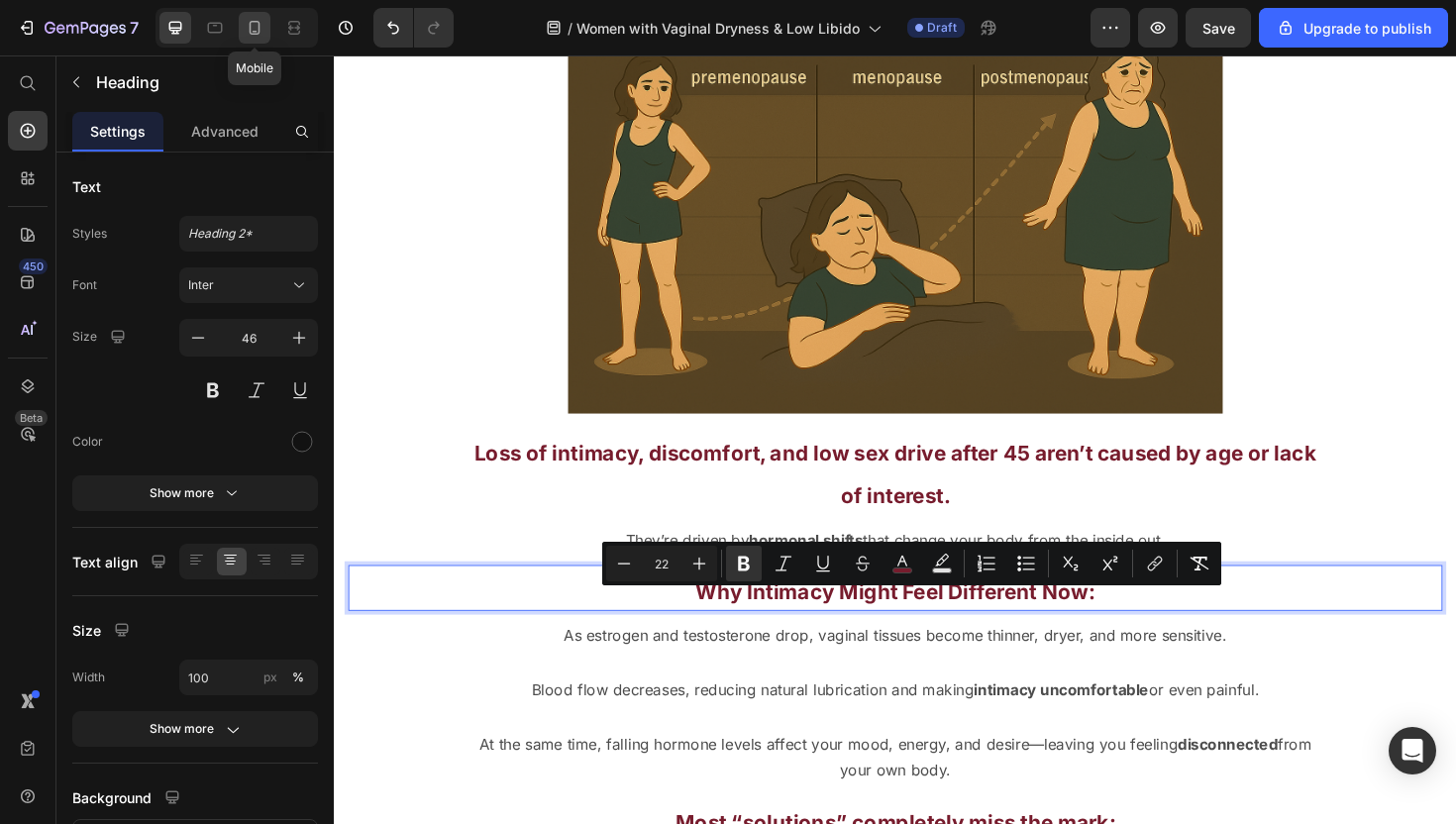 click 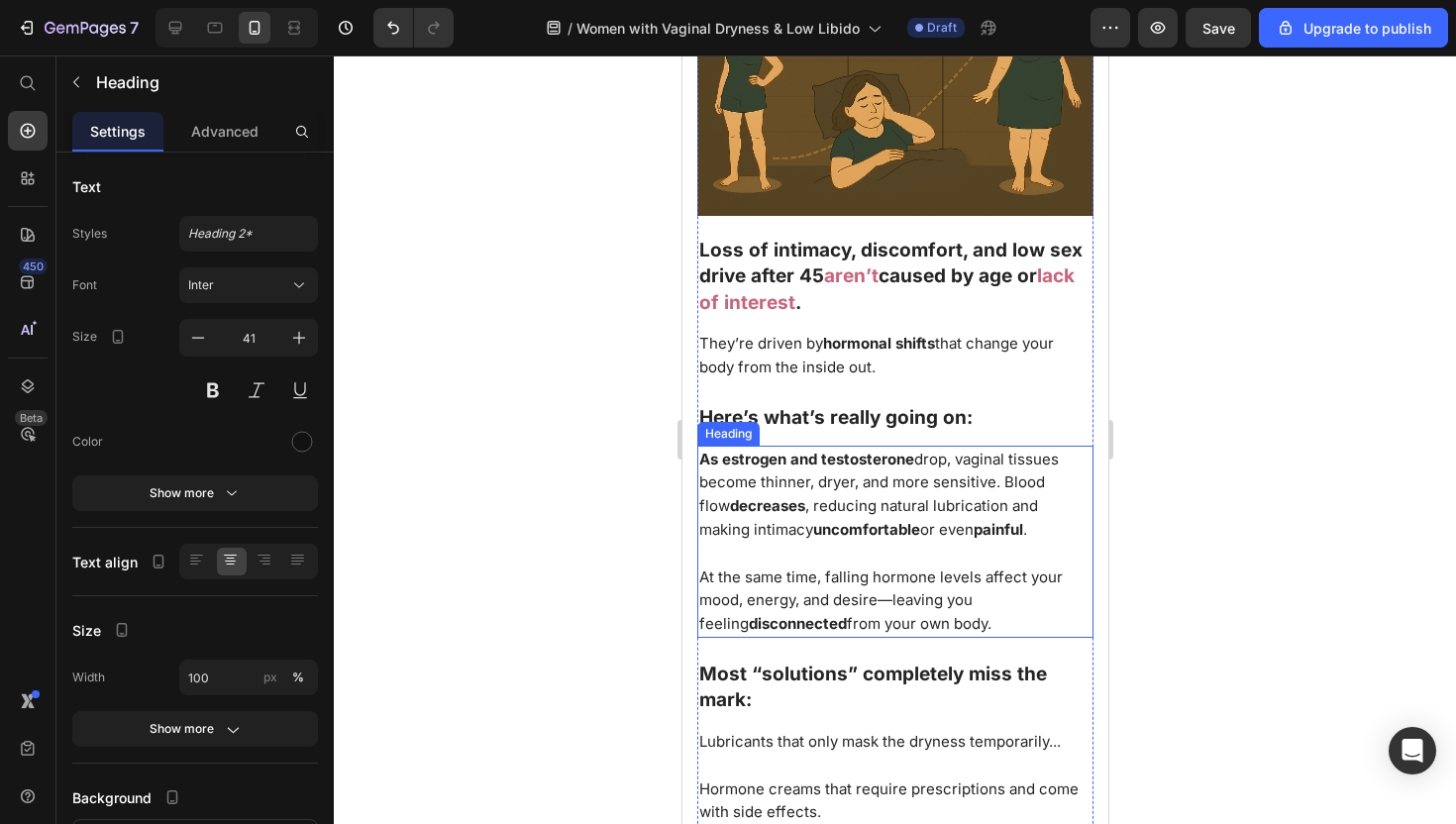 scroll, scrollTop: 2058, scrollLeft: 0, axis: vertical 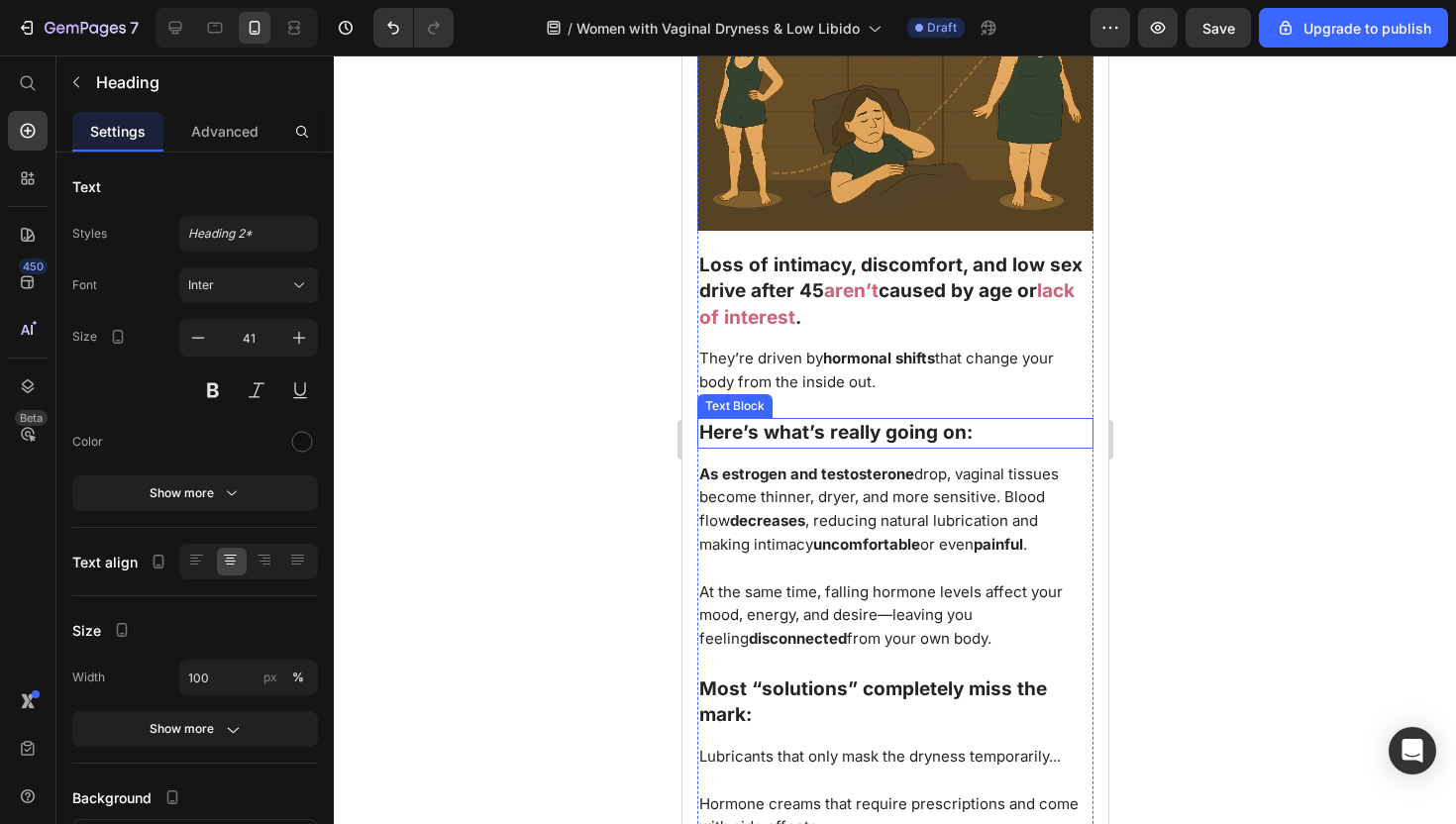 click on "Here’s what’s really going on:" at bounding box center (835, 432) 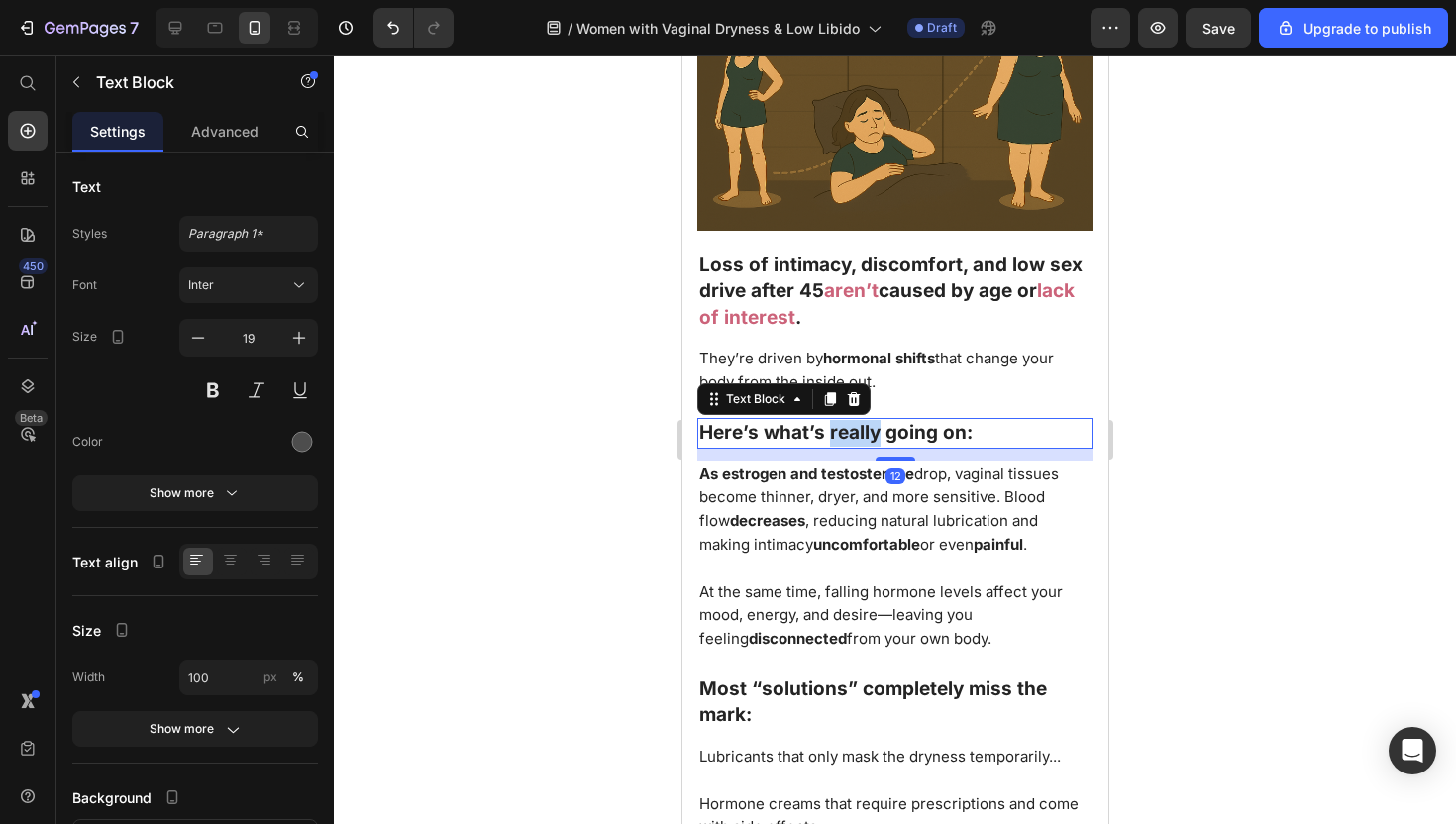 click on "Here’s what’s really going on:" at bounding box center (835, 432) 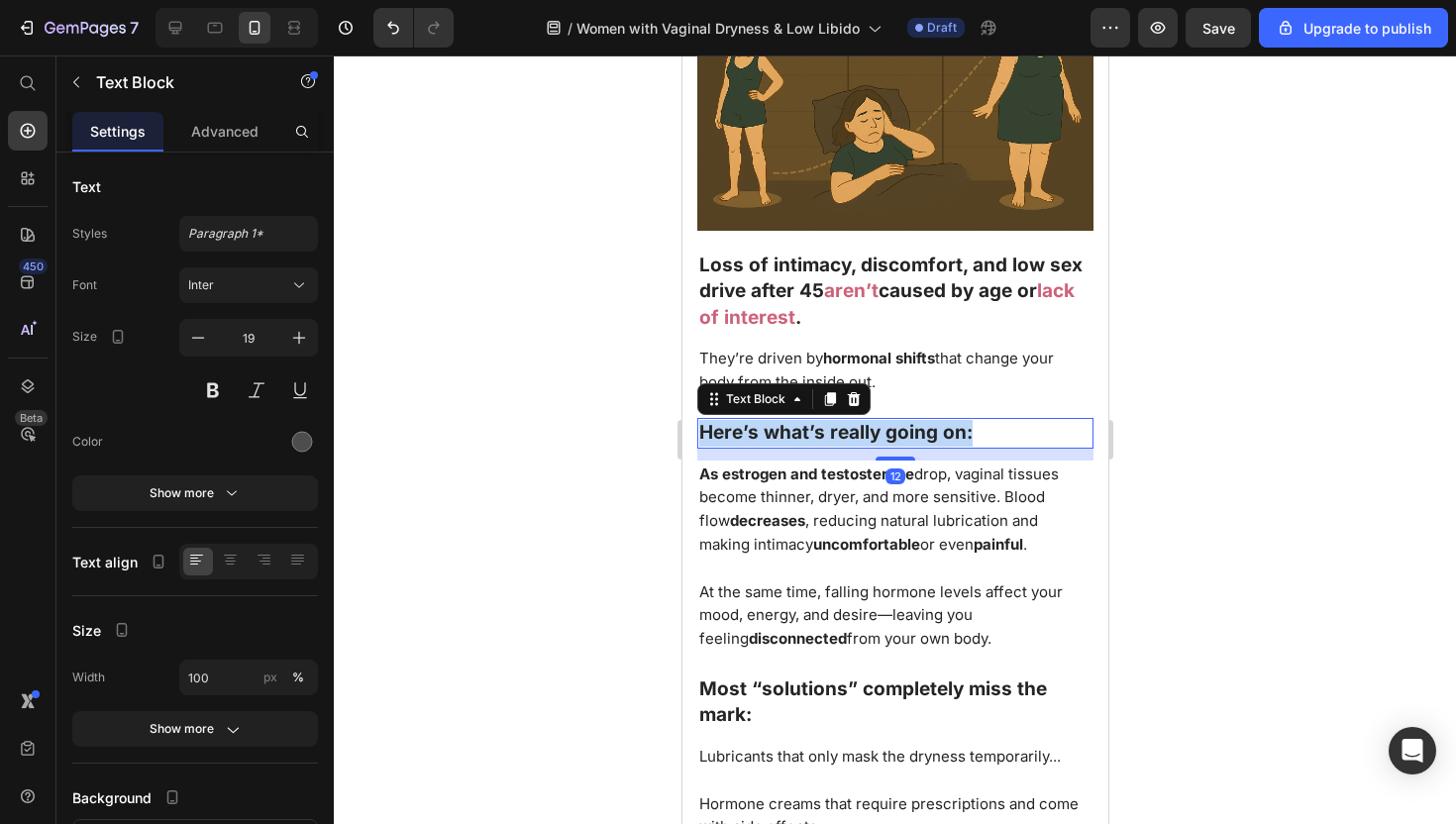 click on "Here’s what’s really going on:" at bounding box center (835, 432) 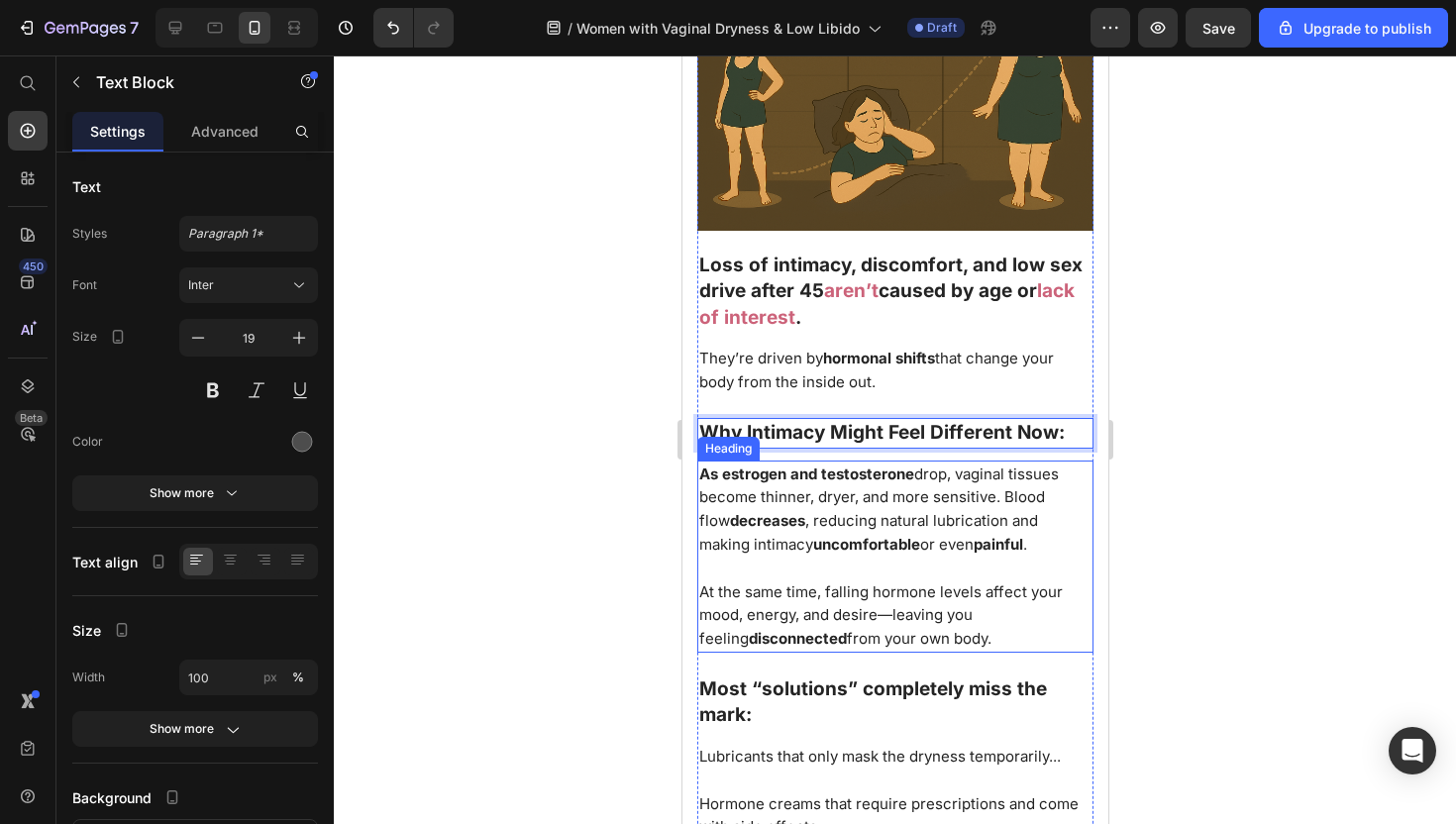 click on "As estrogen and testosterone drop, vaginal tissues become thinner, dryer, and more sensitive. Blood flow decreases, reducing natural lubrication and making intimacy uncomfortable or even painful." at bounding box center (878, 509) 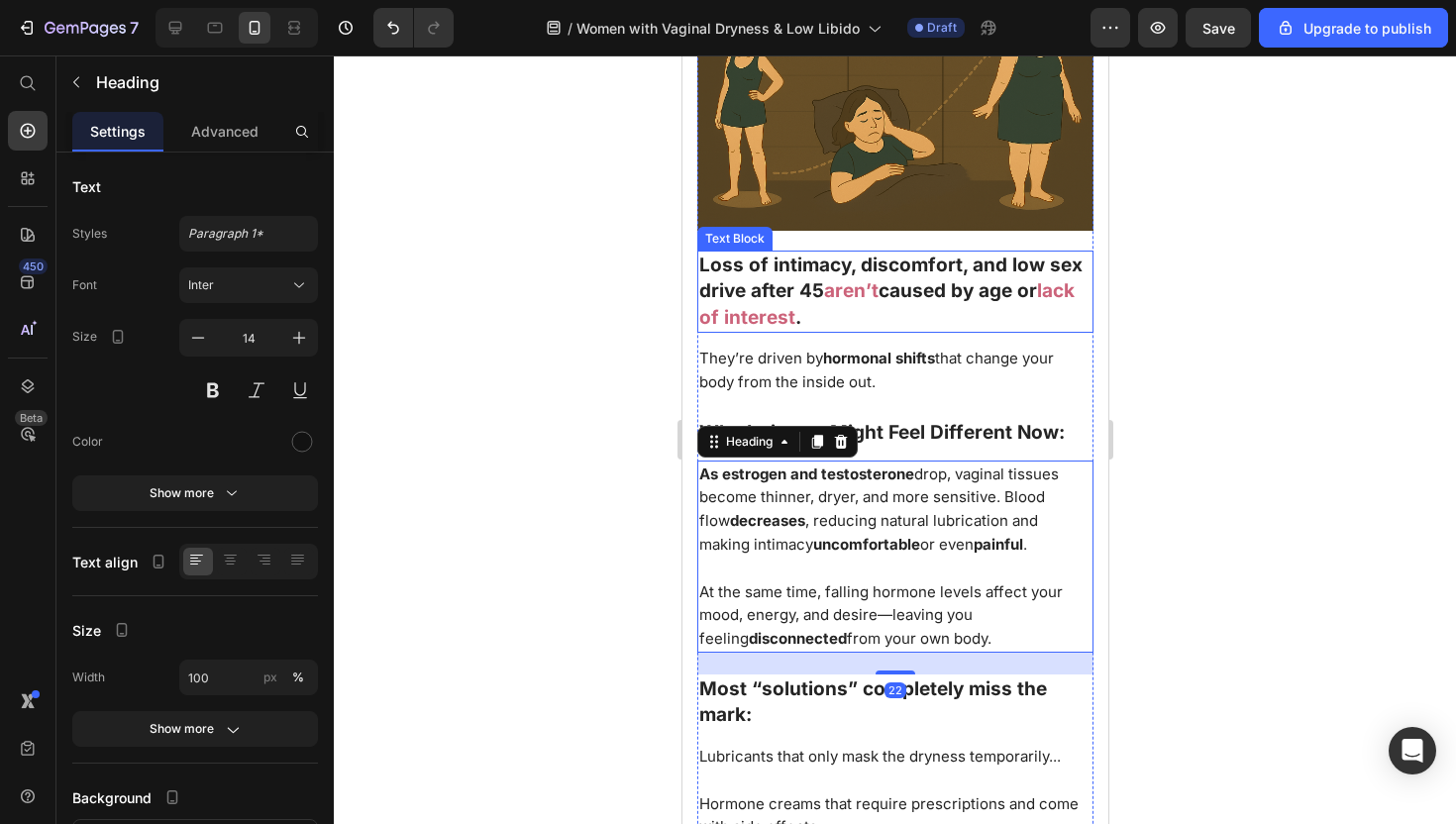 click on "Loss of intimacy, discomfort, and low sex drive after 45" at bounding box center [889, 278] 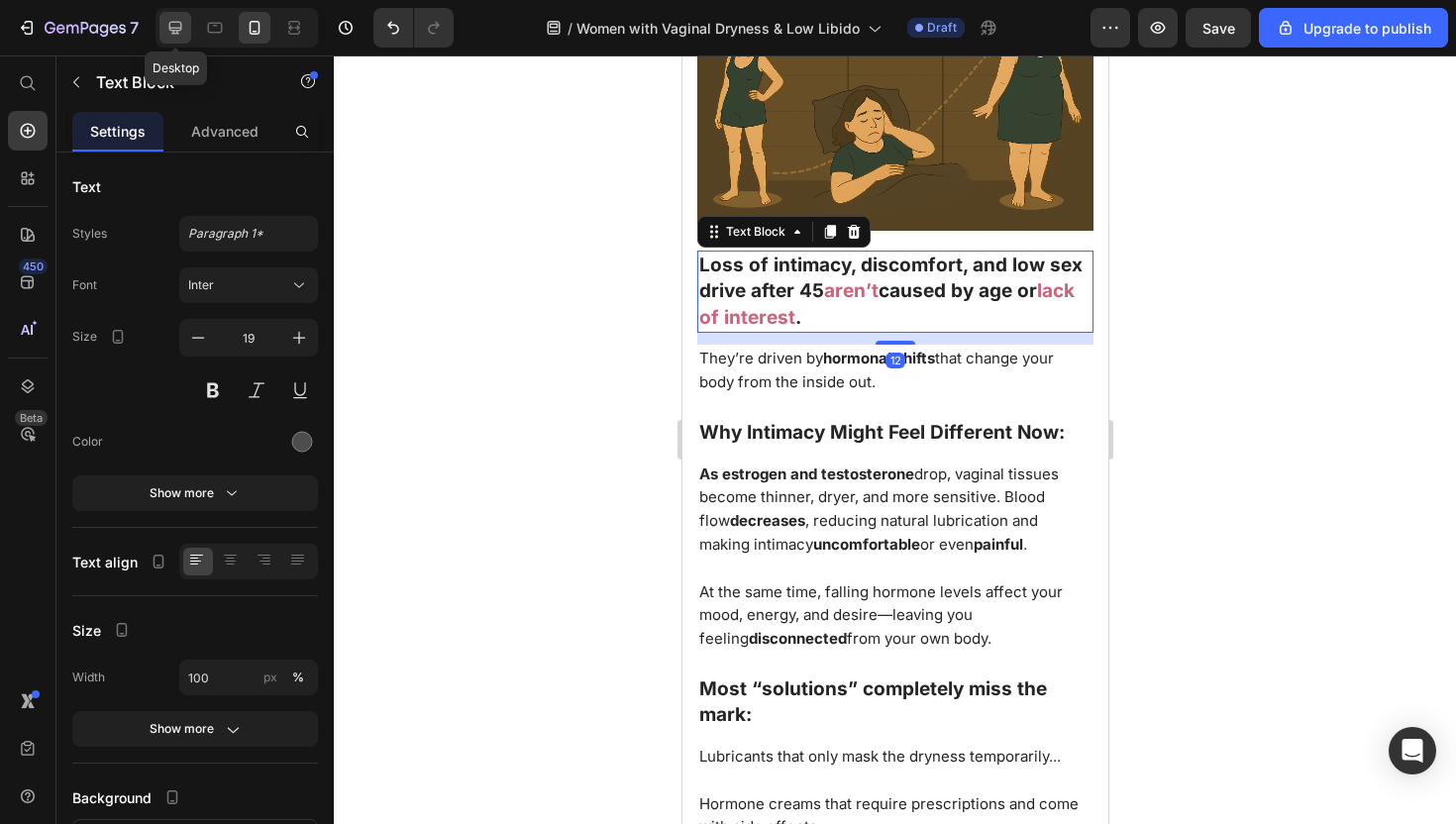 click 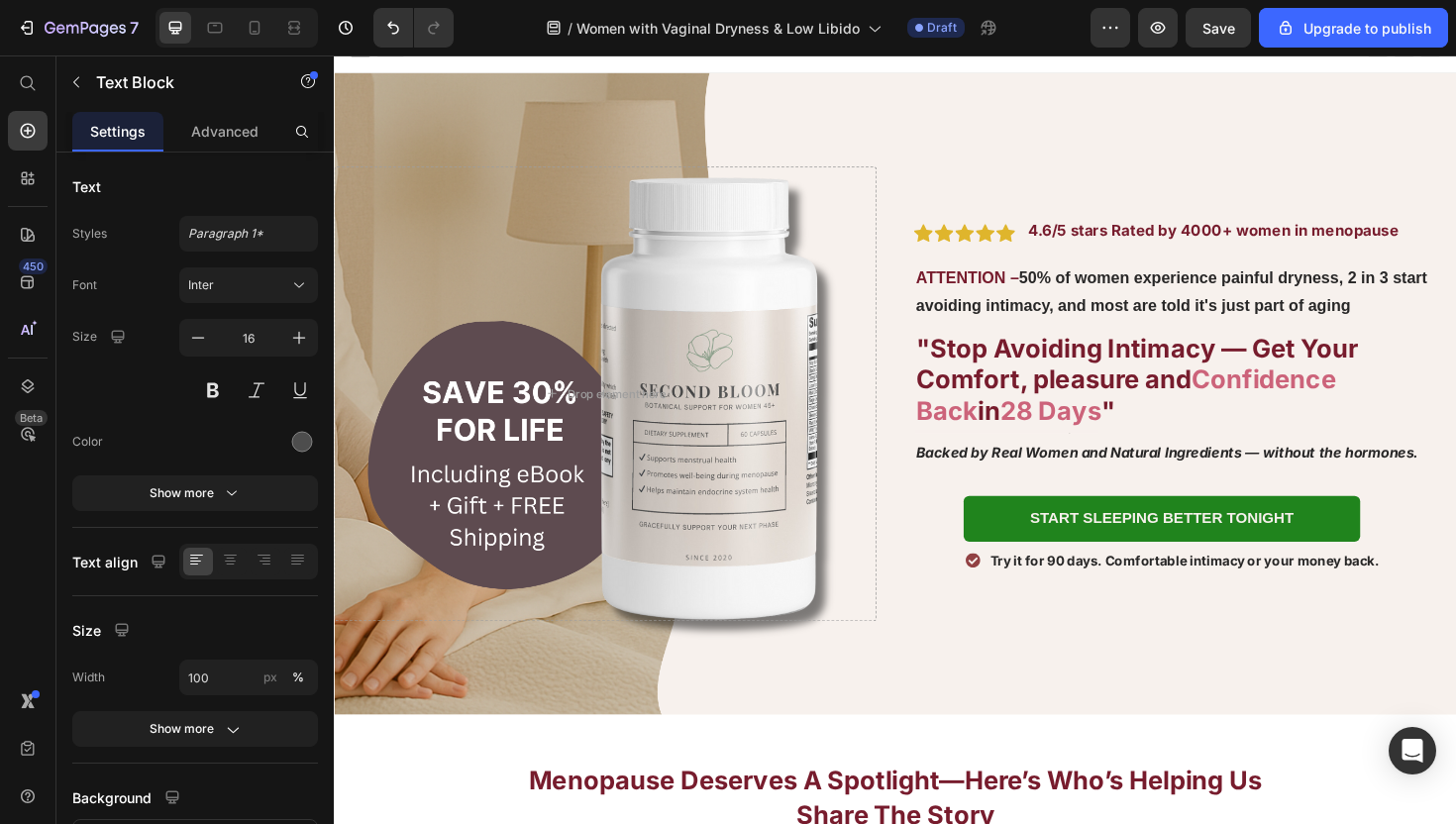 scroll, scrollTop: 0, scrollLeft: 0, axis: both 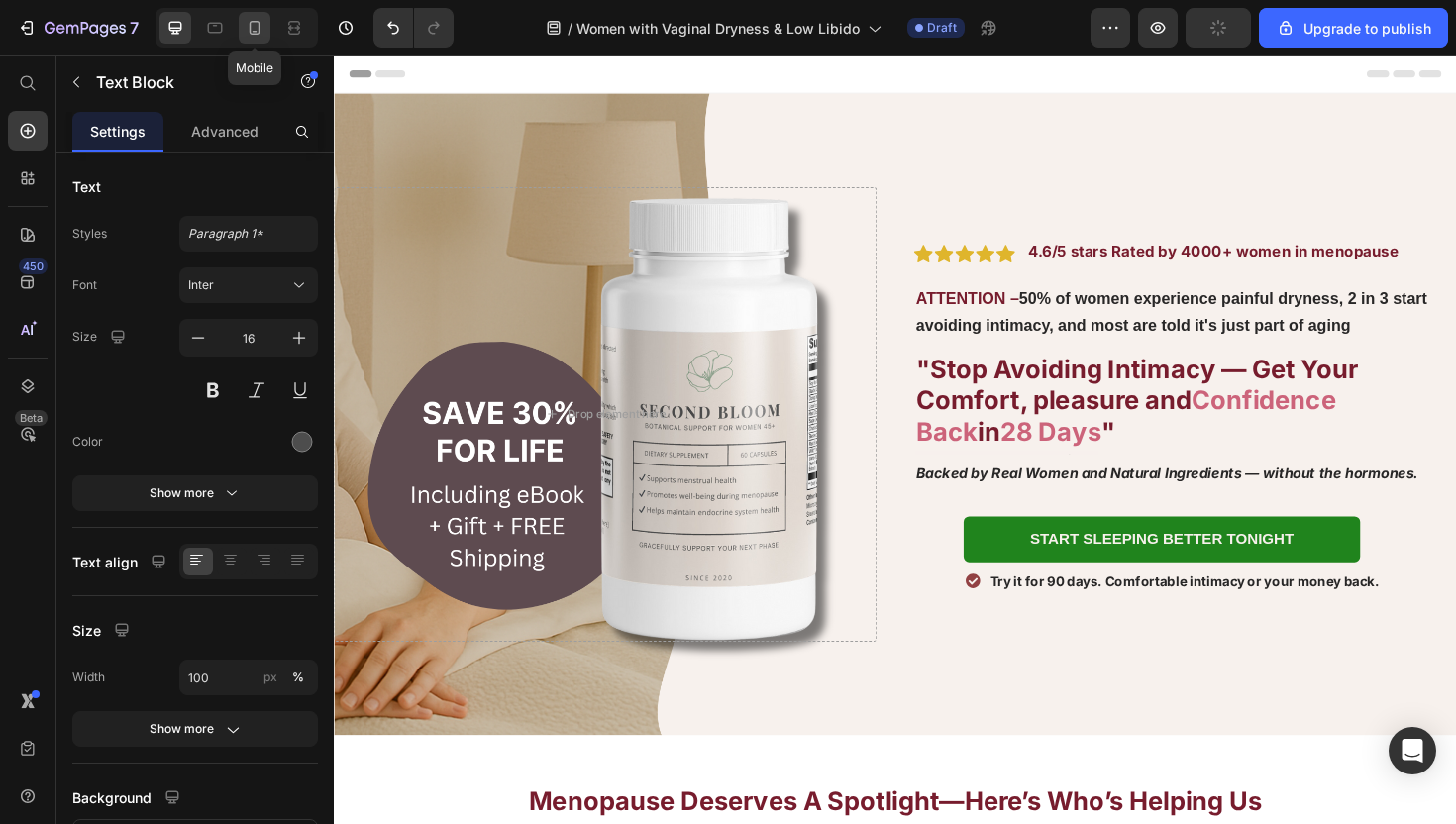 click 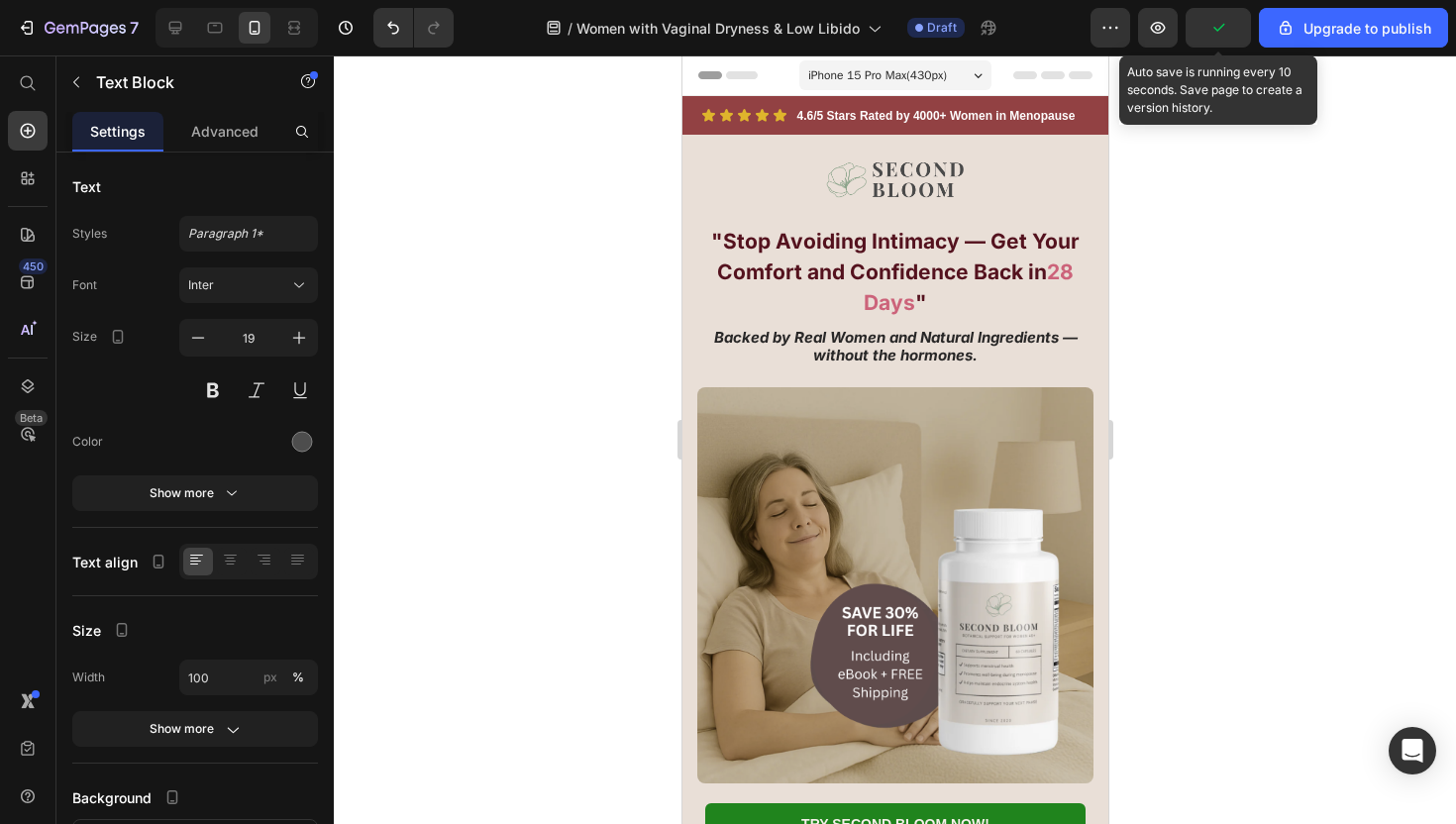 click 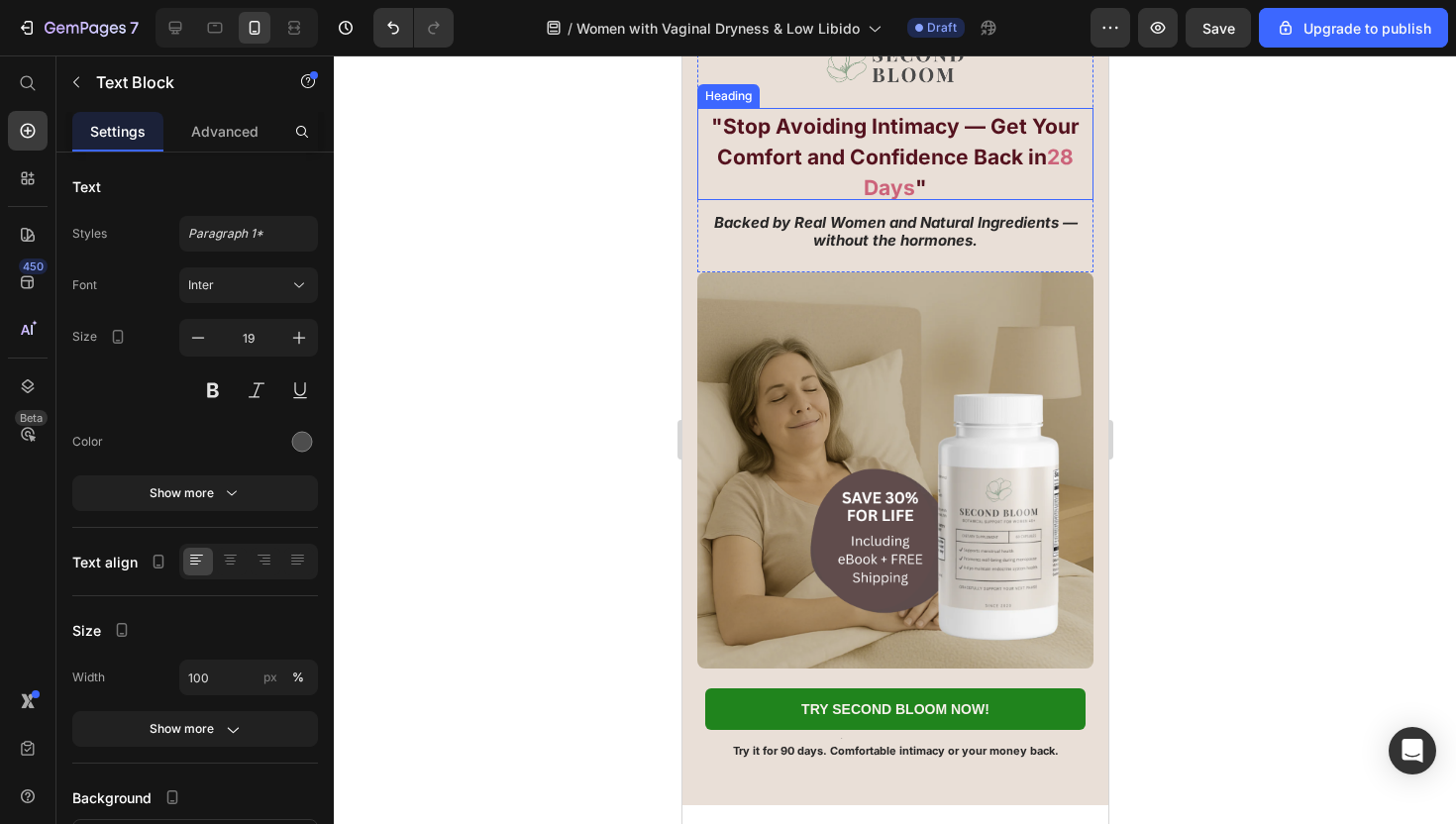 scroll, scrollTop: 150, scrollLeft: 0, axis: vertical 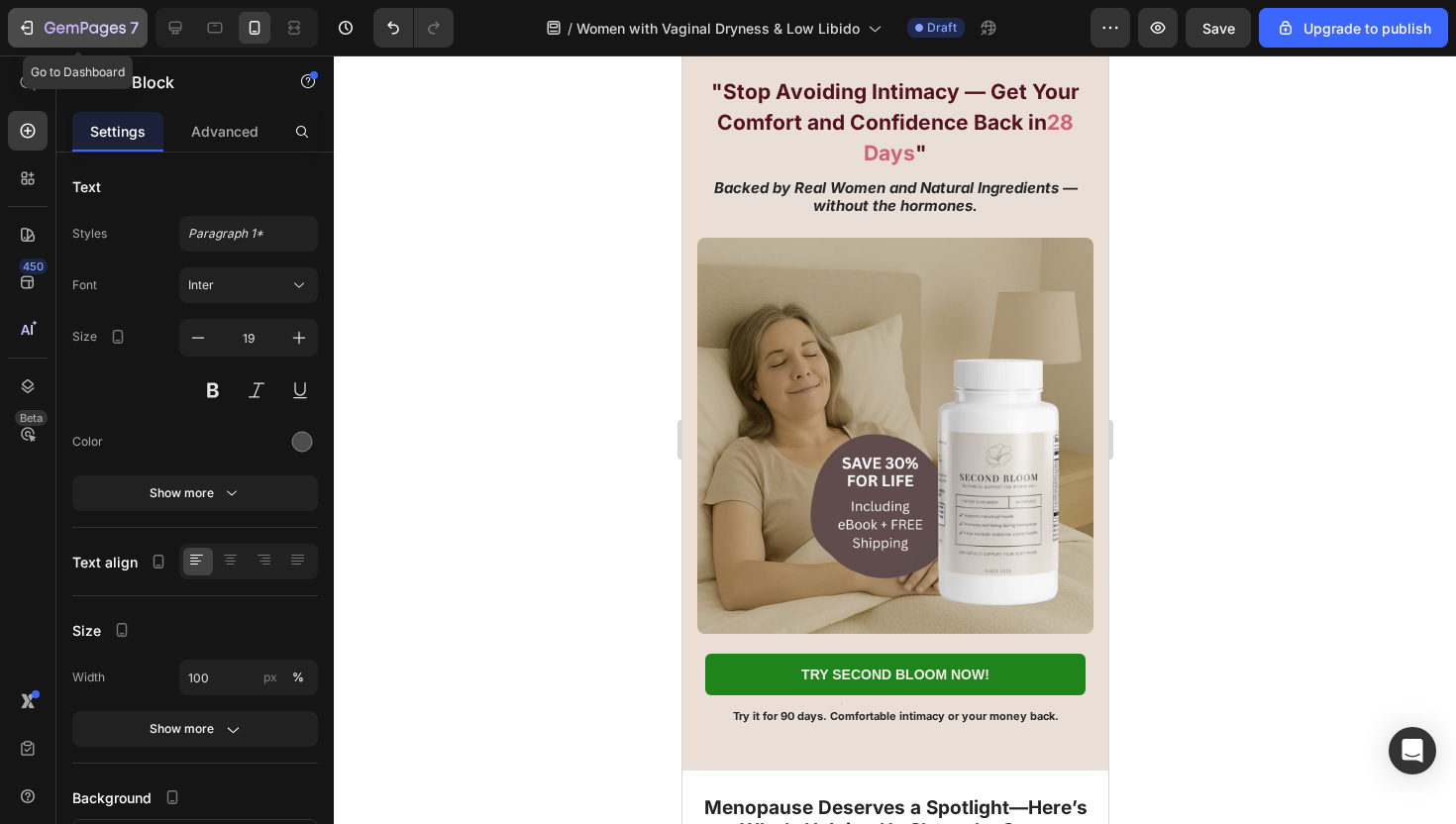 click on "7" at bounding box center (77, 28) 